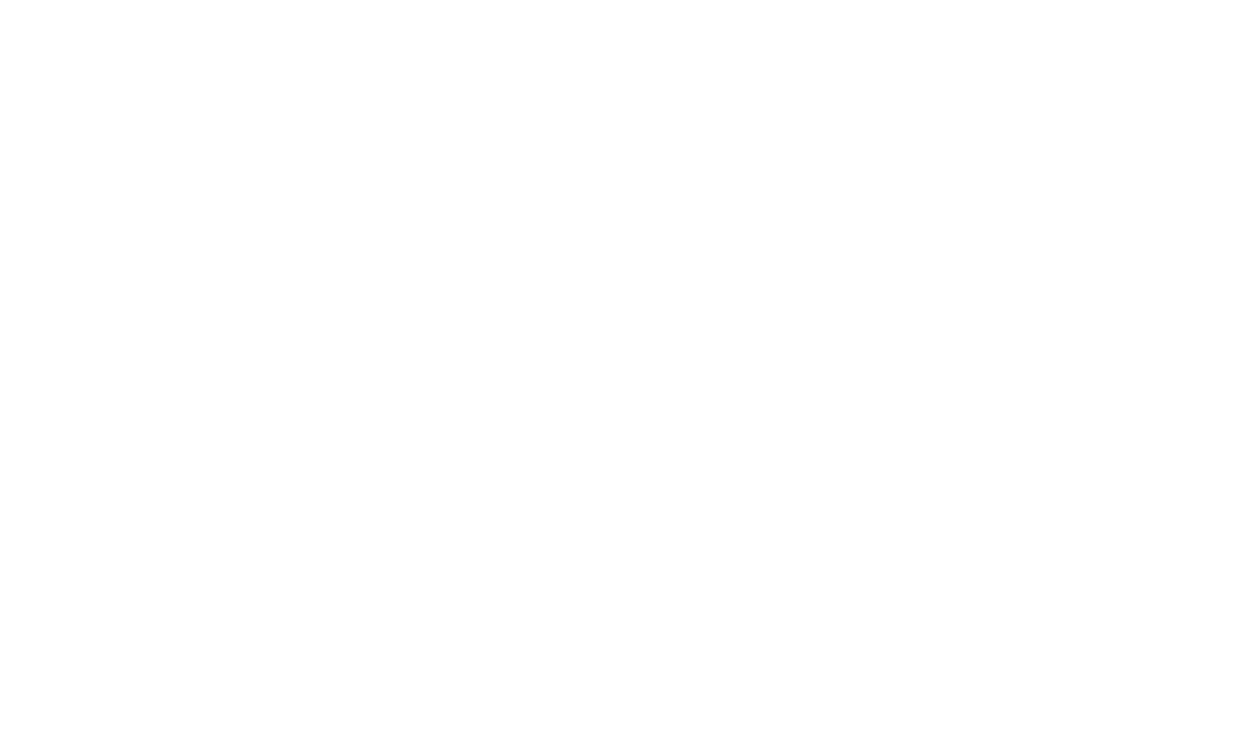 scroll, scrollTop: 0, scrollLeft: 0, axis: both 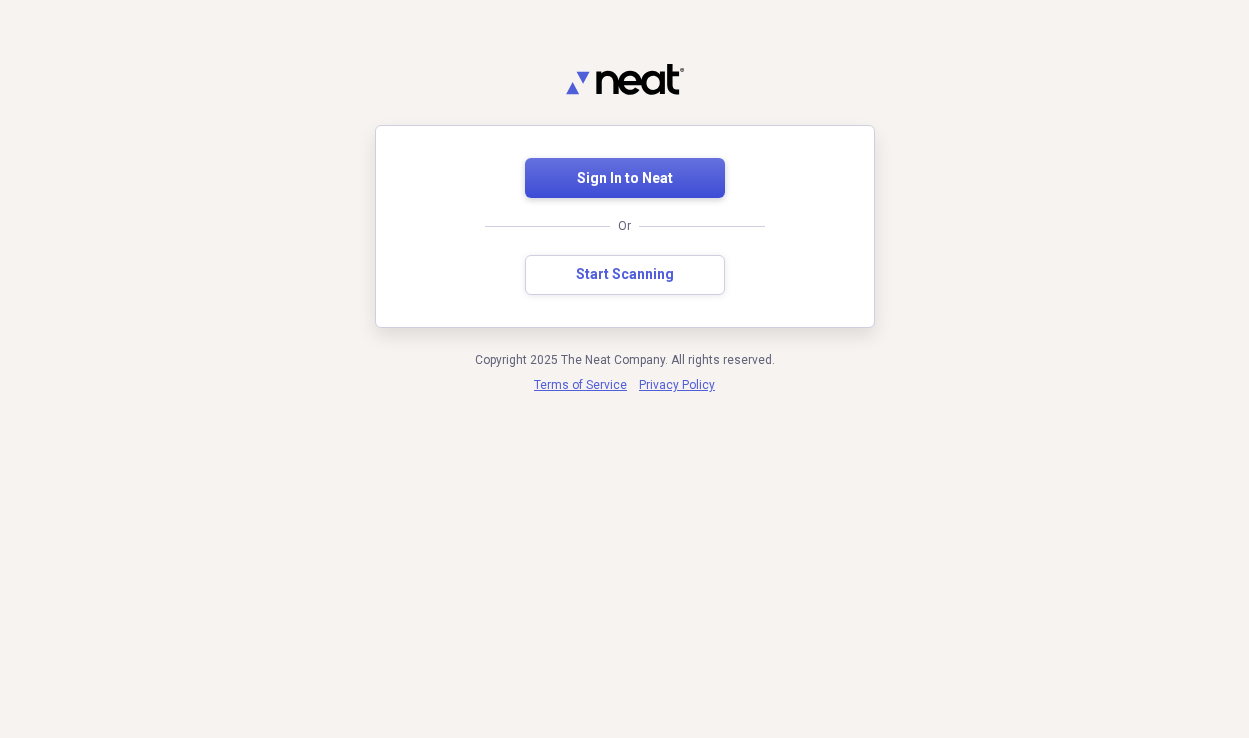 click on "Sign In to Neat" at bounding box center (625, 179) 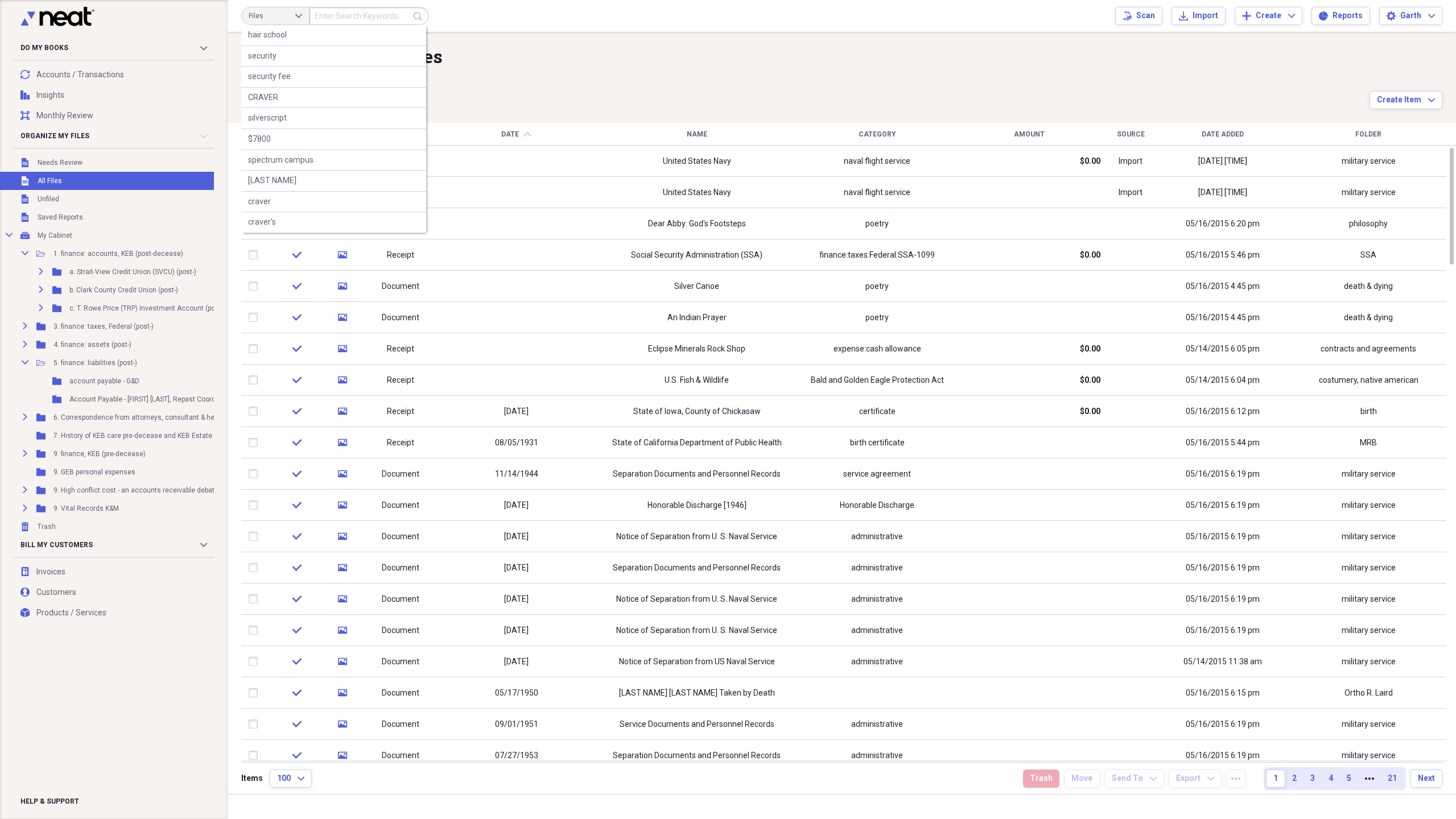 click at bounding box center [369, 16] 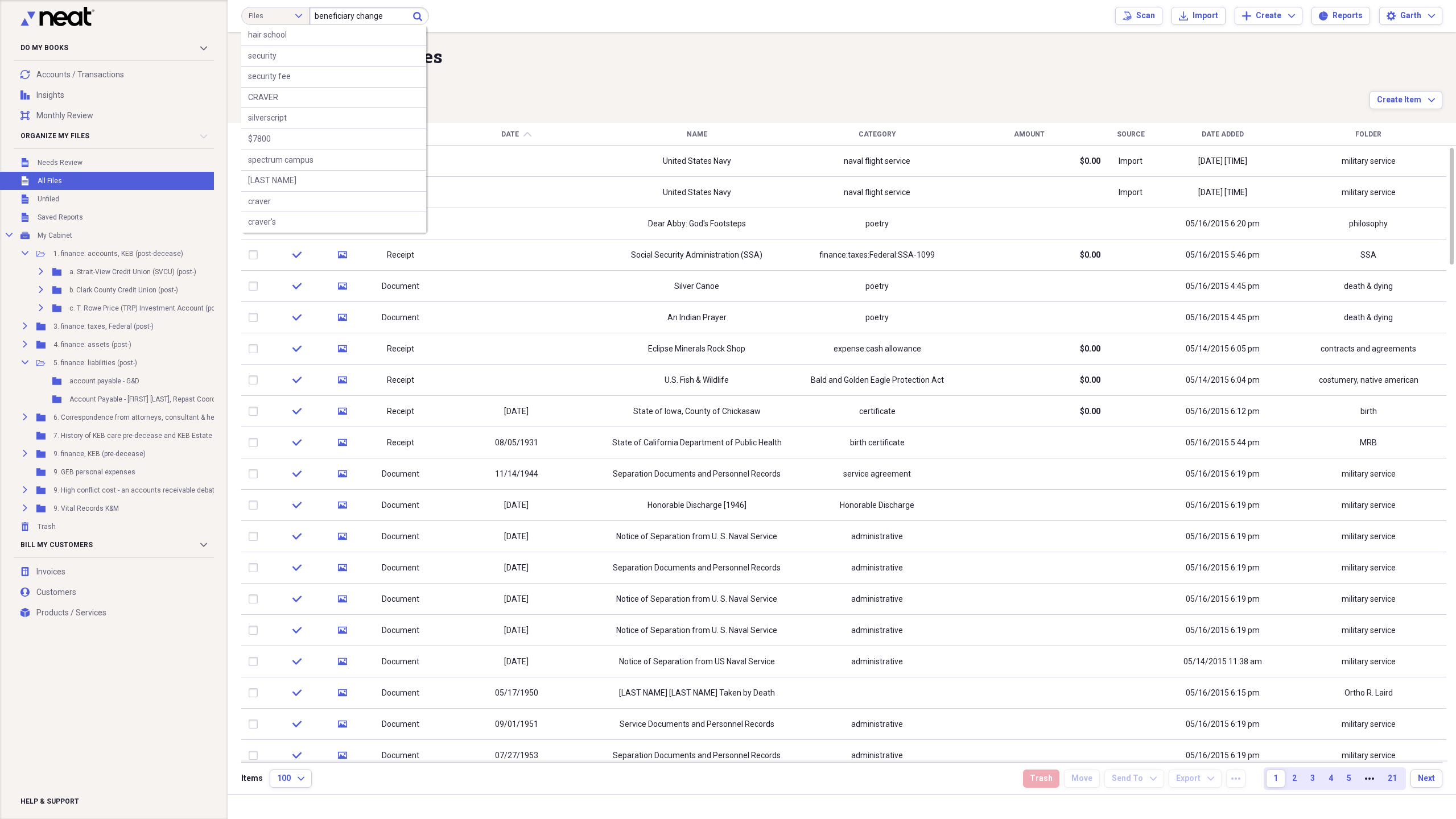 type on "beneficiary change" 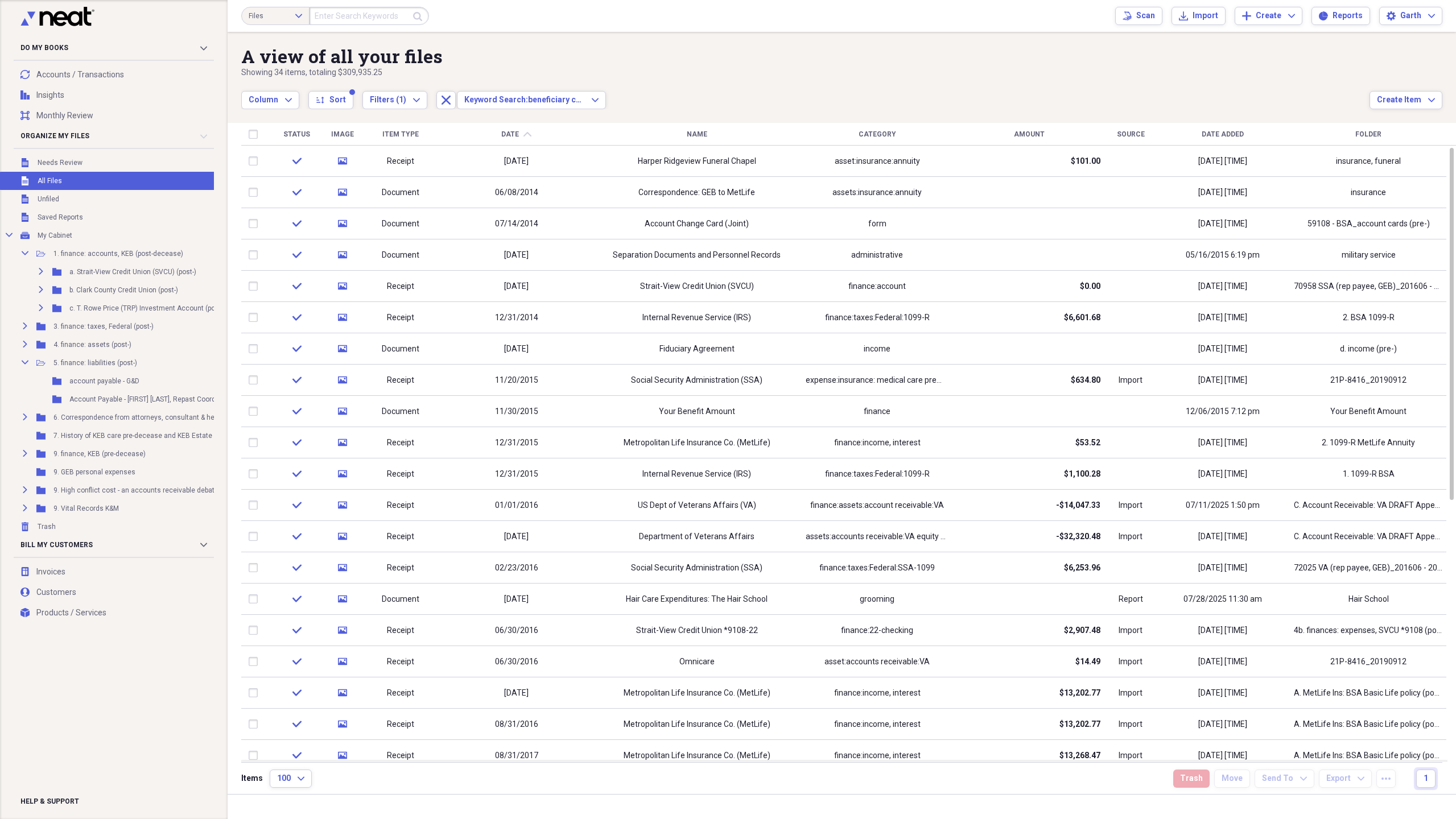 click on "Name" at bounding box center [697, 134] 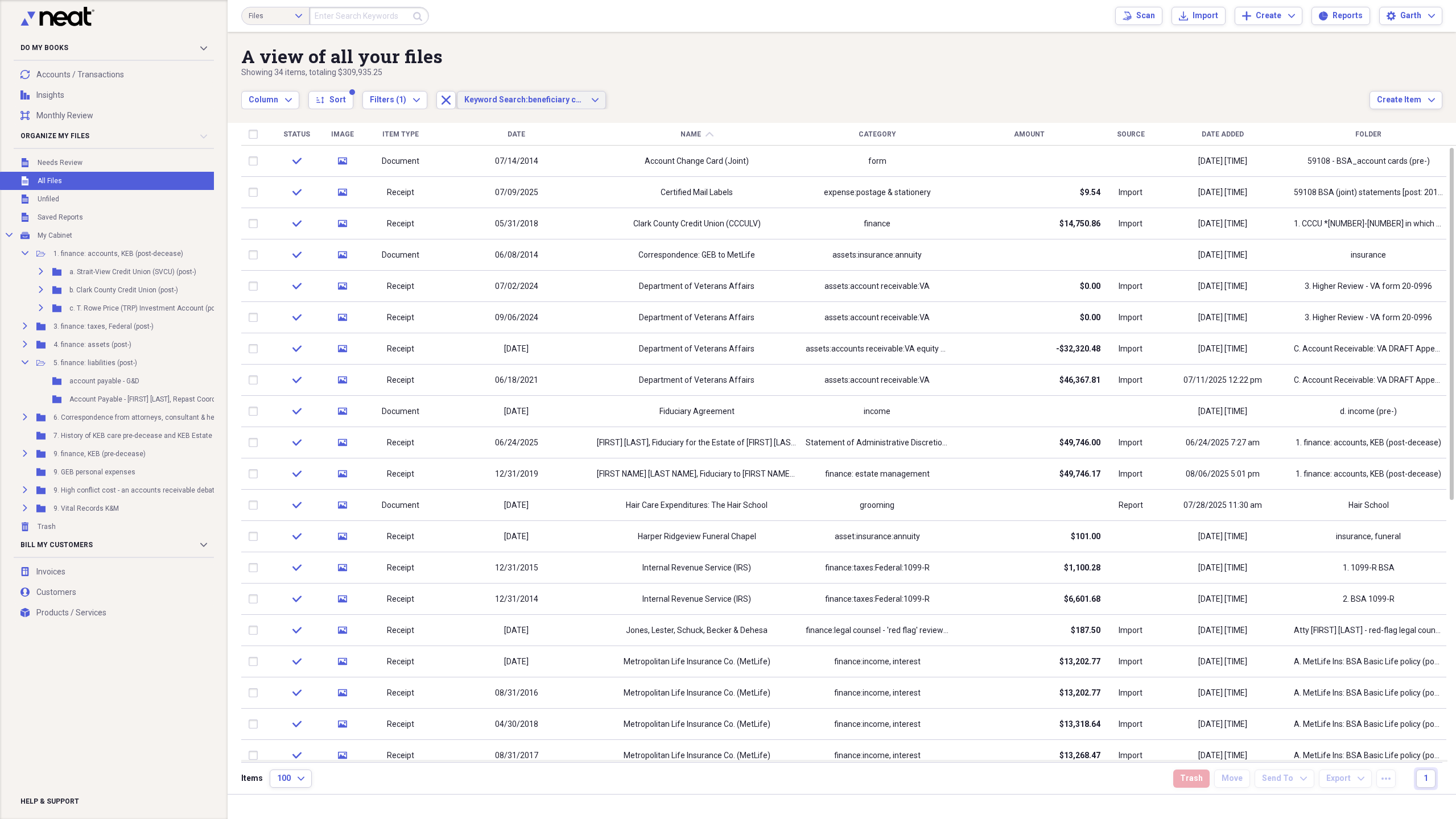 click on "Expand" 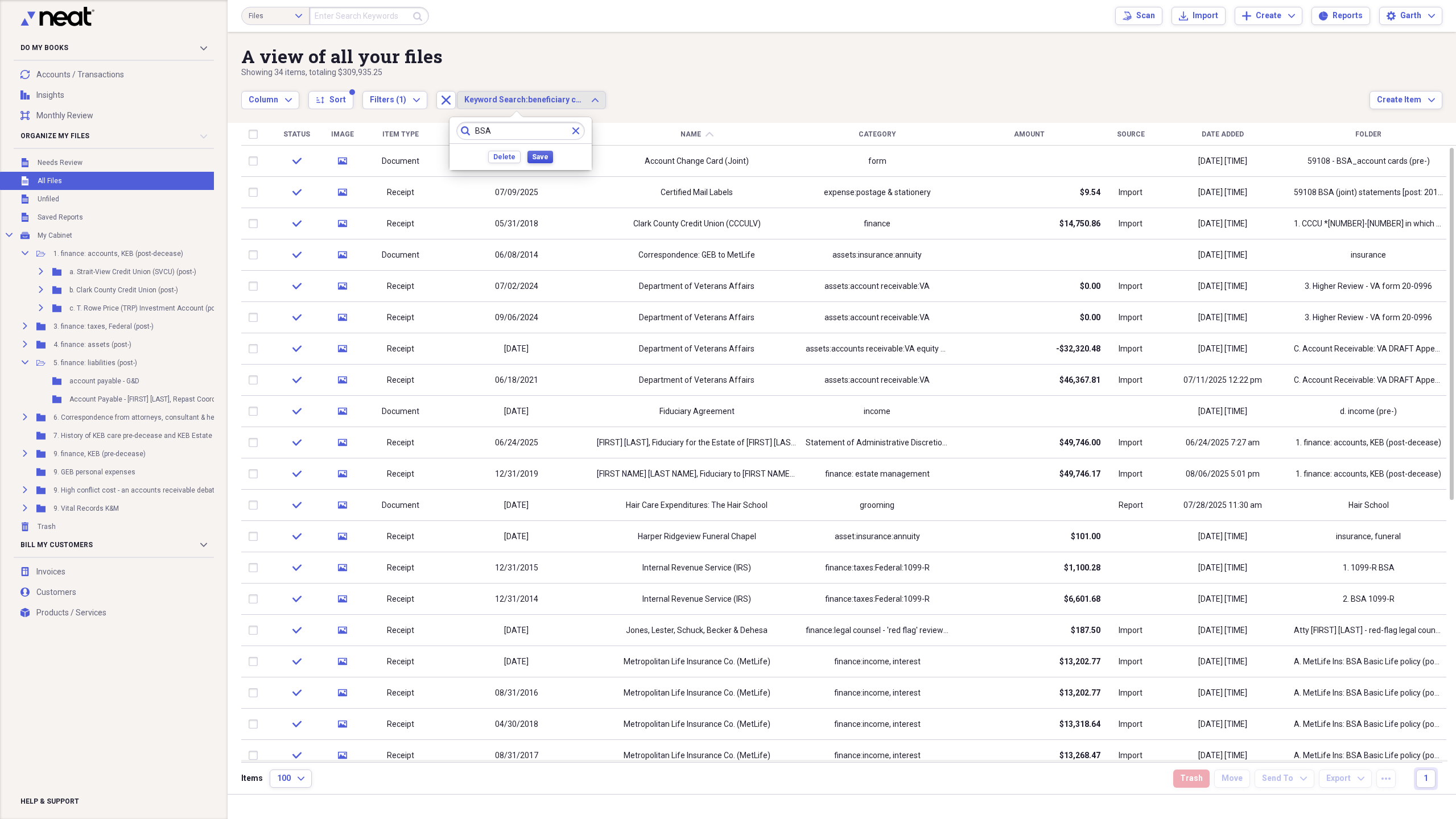 type on "BSA" 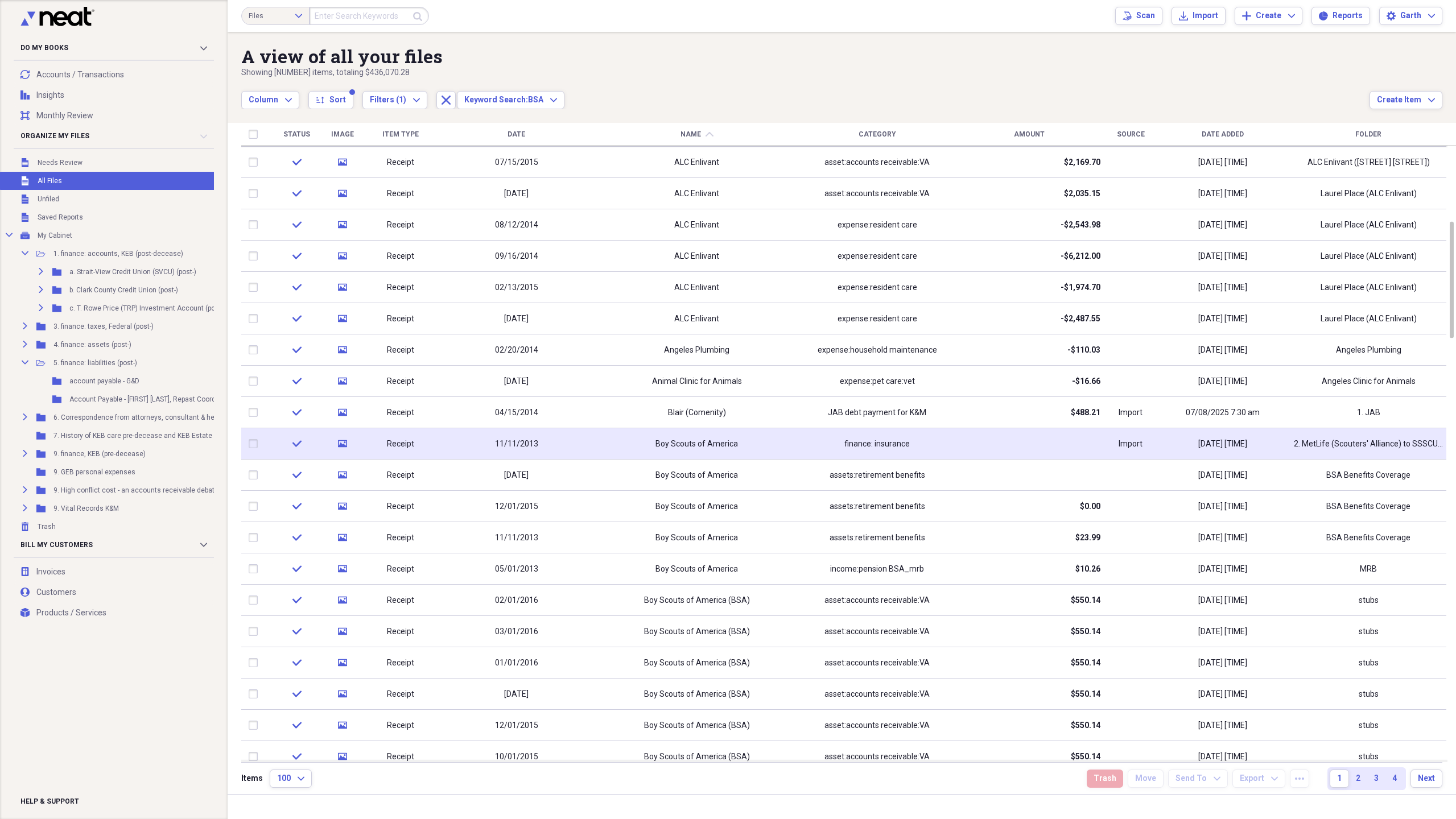 click on "Boy Scouts of America" at bounding box center (696, 444) 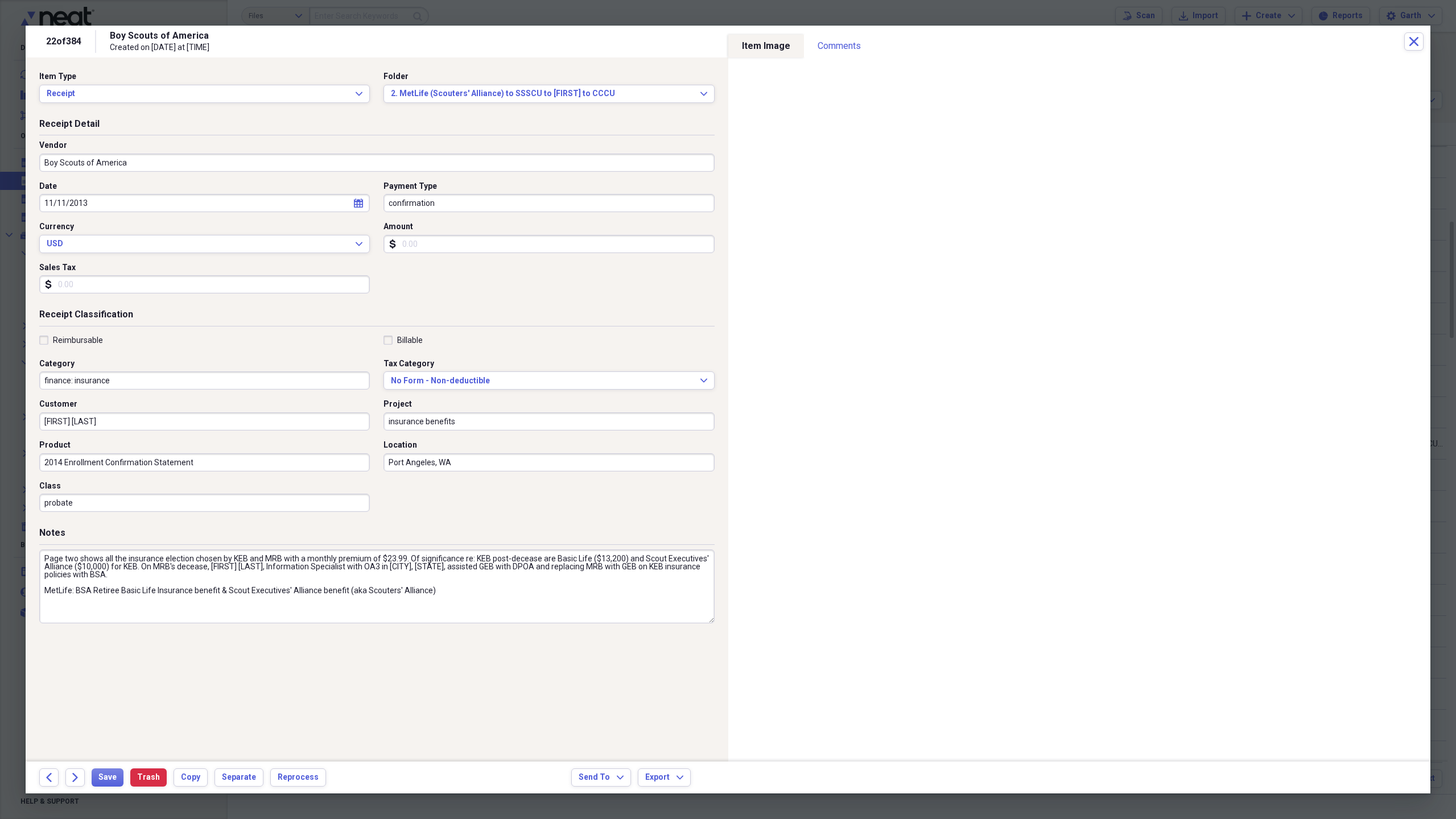 click on "Boy Scouts of America" at bounding box center [377, 163] 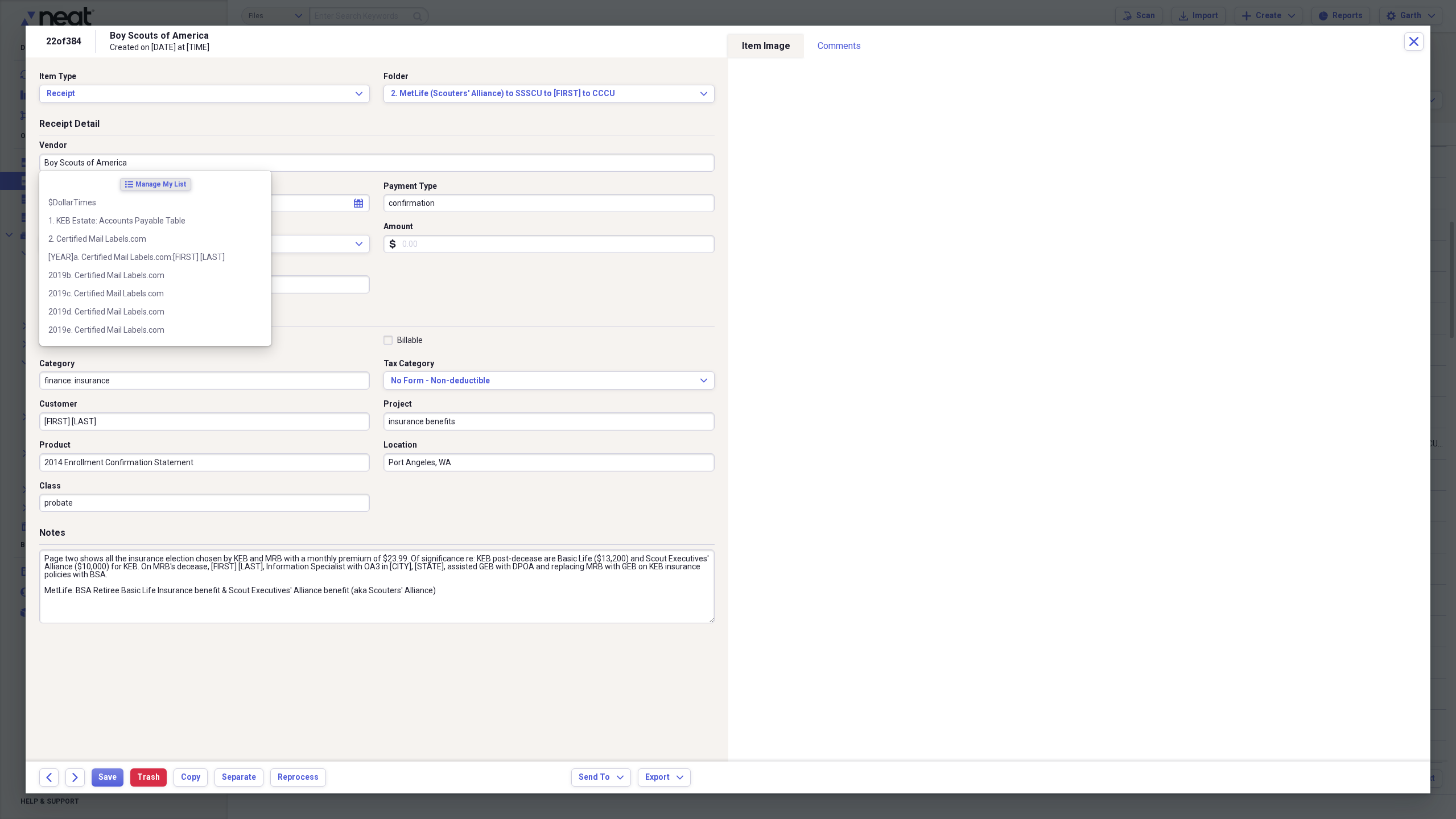 click on "Boy Scouts of America" at bounding box center (377, 163) 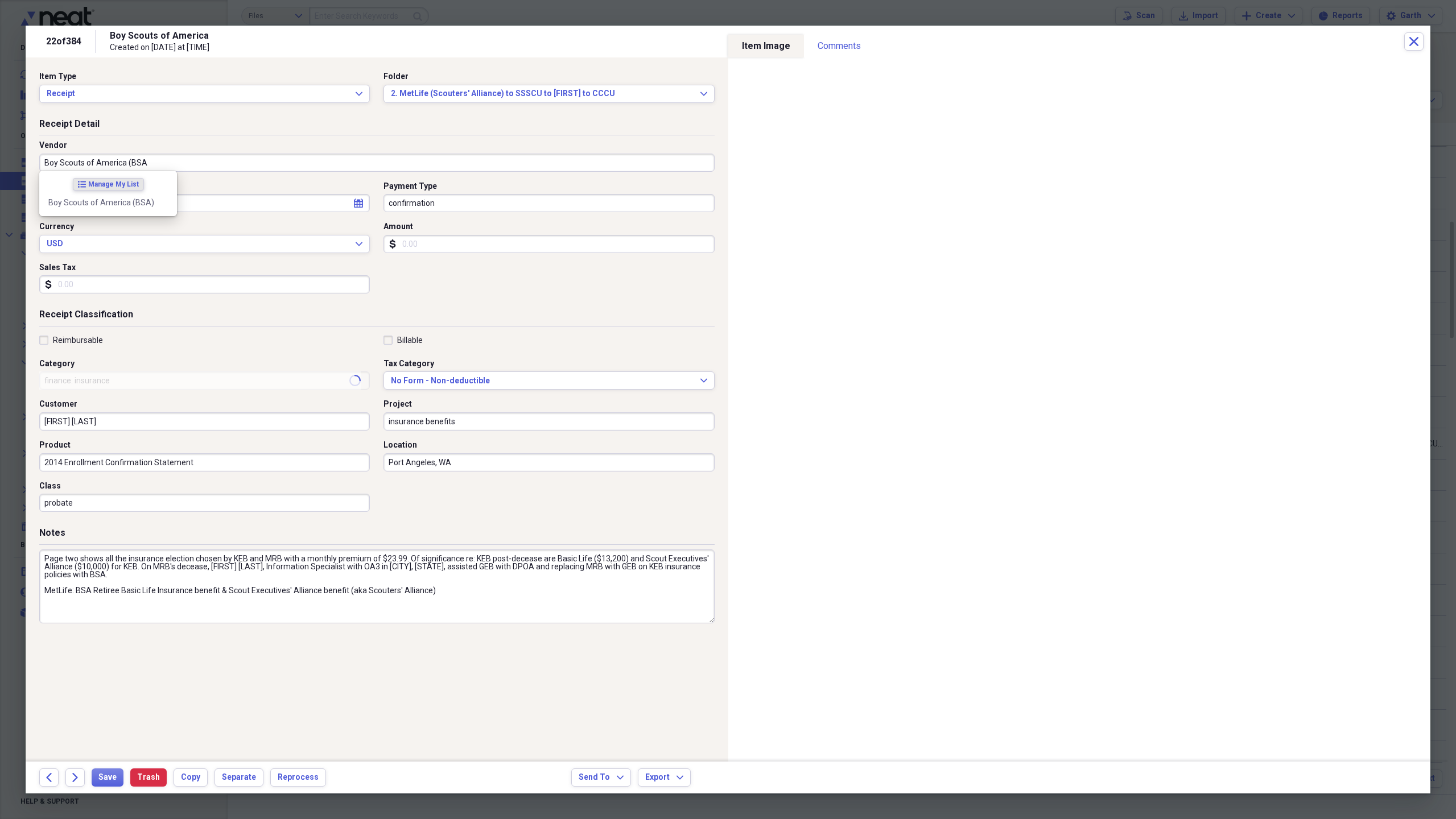 type on "Boy Scouts of America (BSA)" 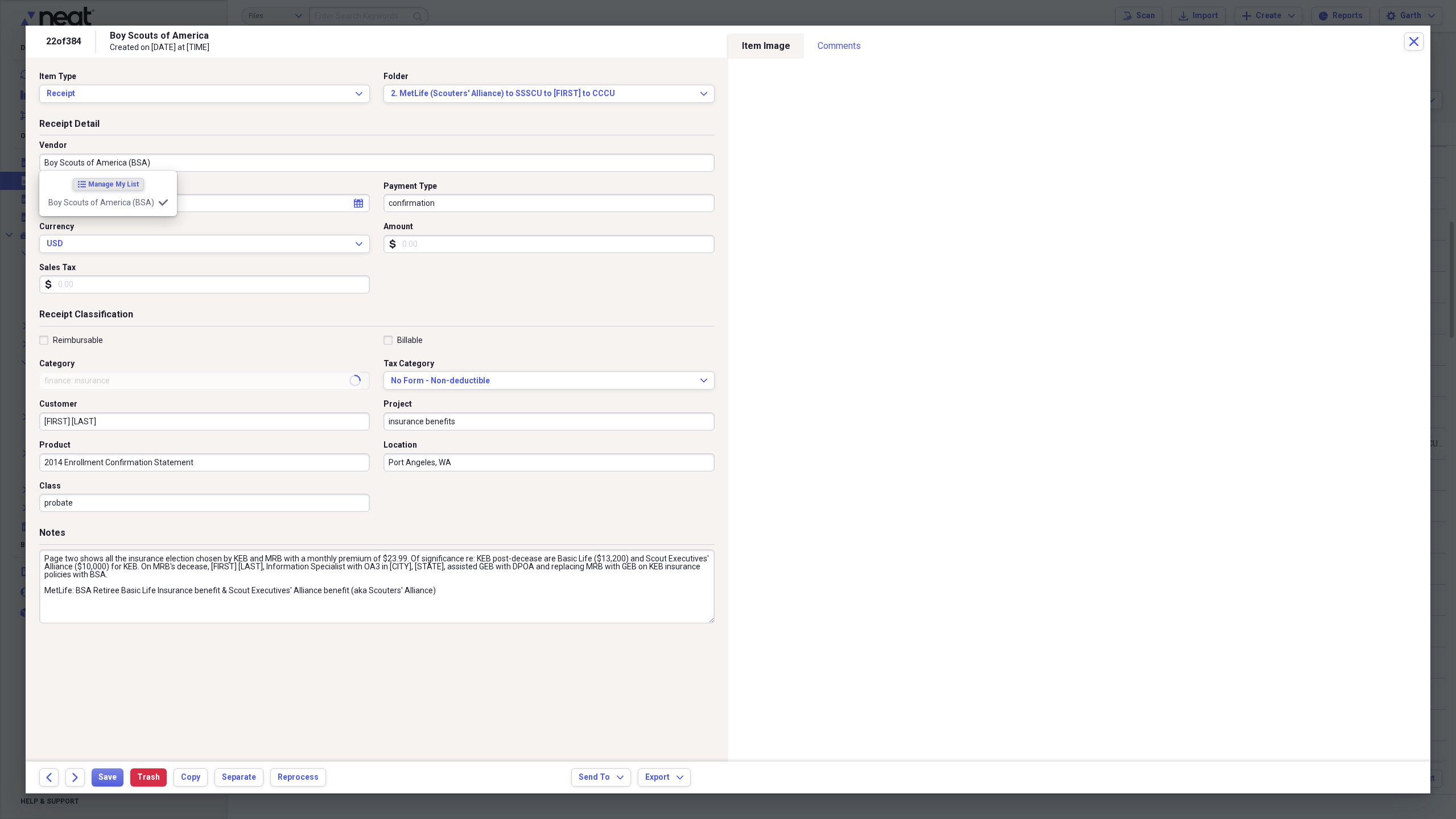 type on "income:pension BSA_keb" 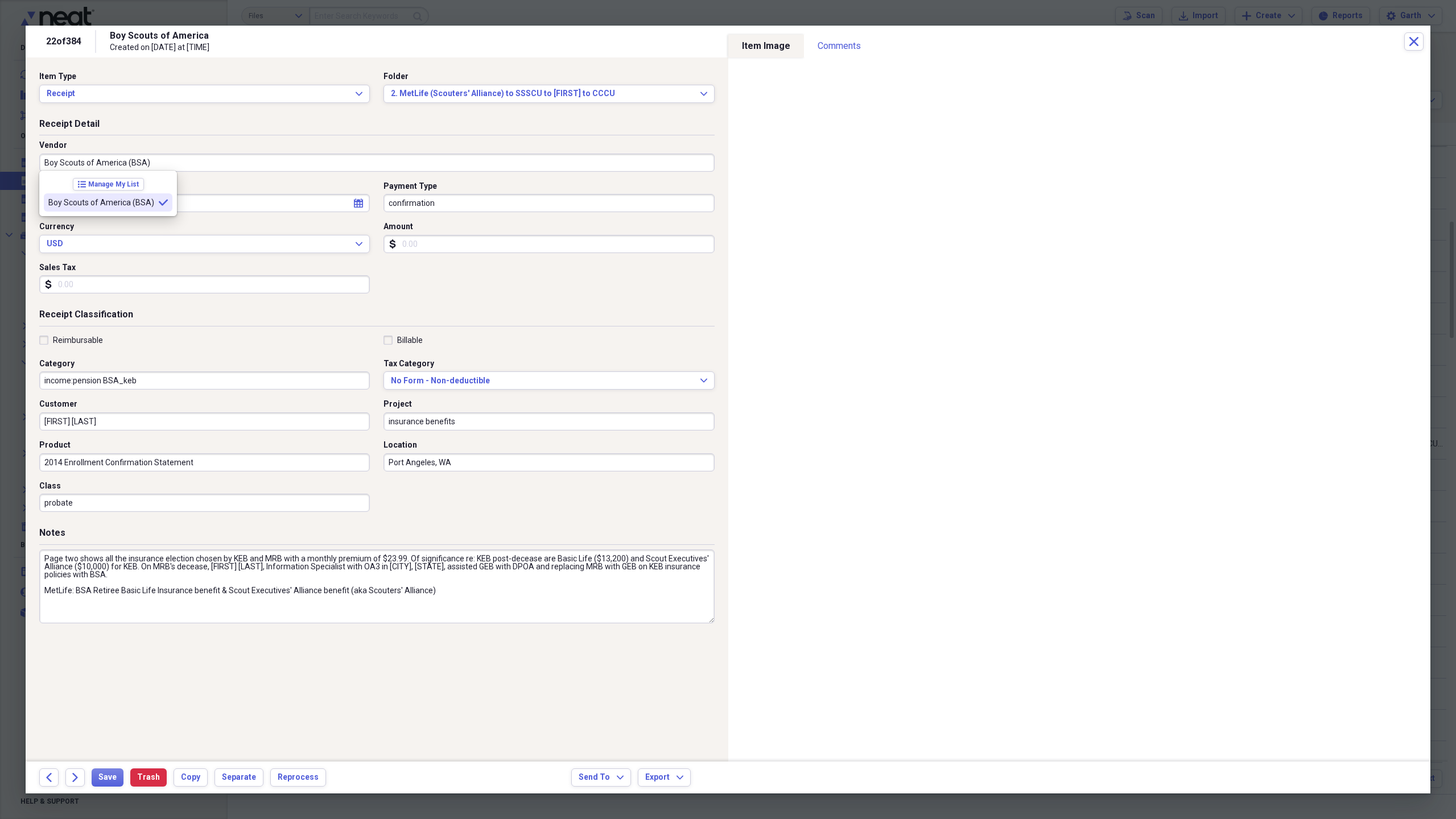 click on "Boy Scouts of America (BSA)" at bounding box center [377, 163] 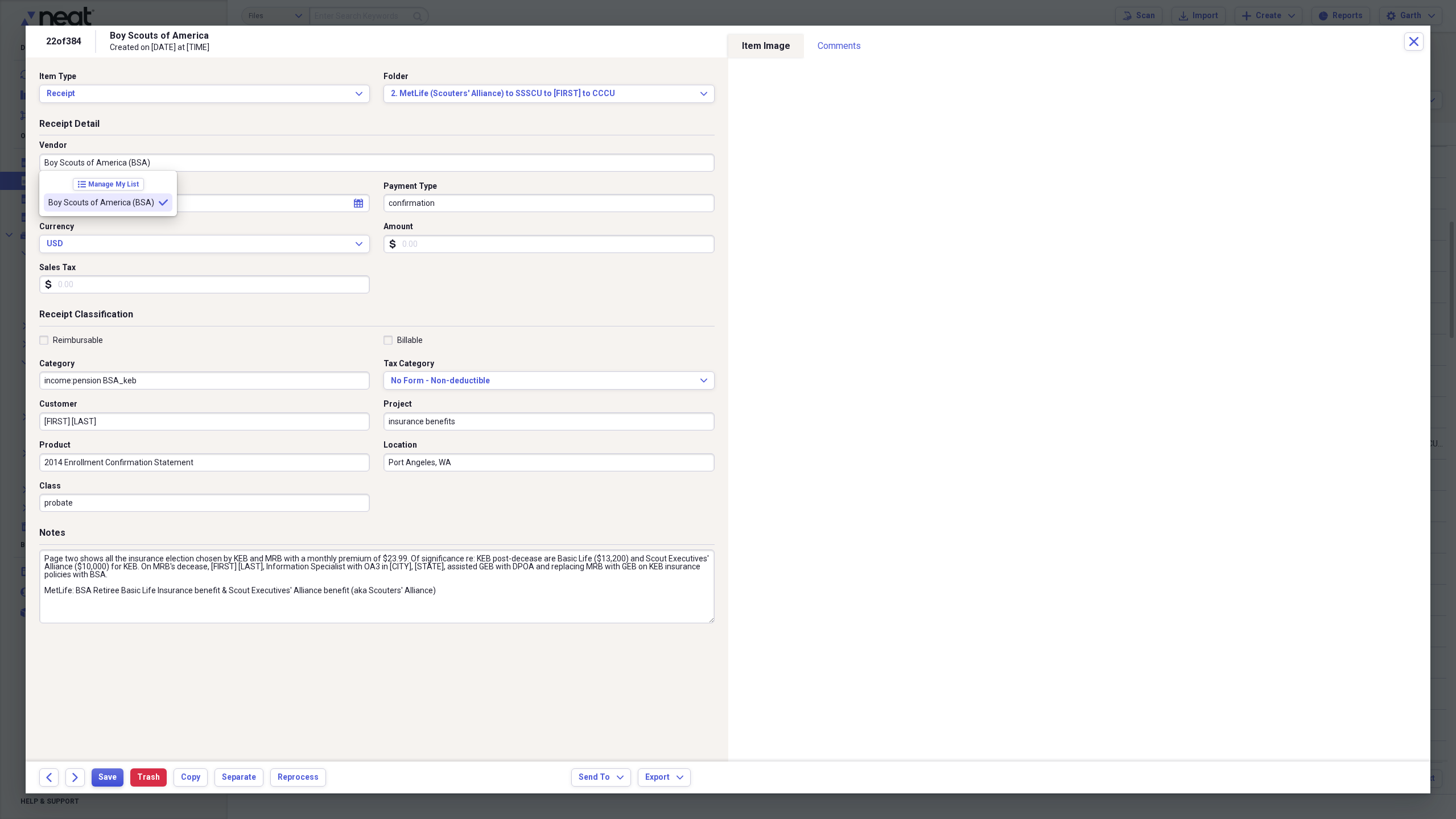 type on "Boy Scouts of America (BSA)" 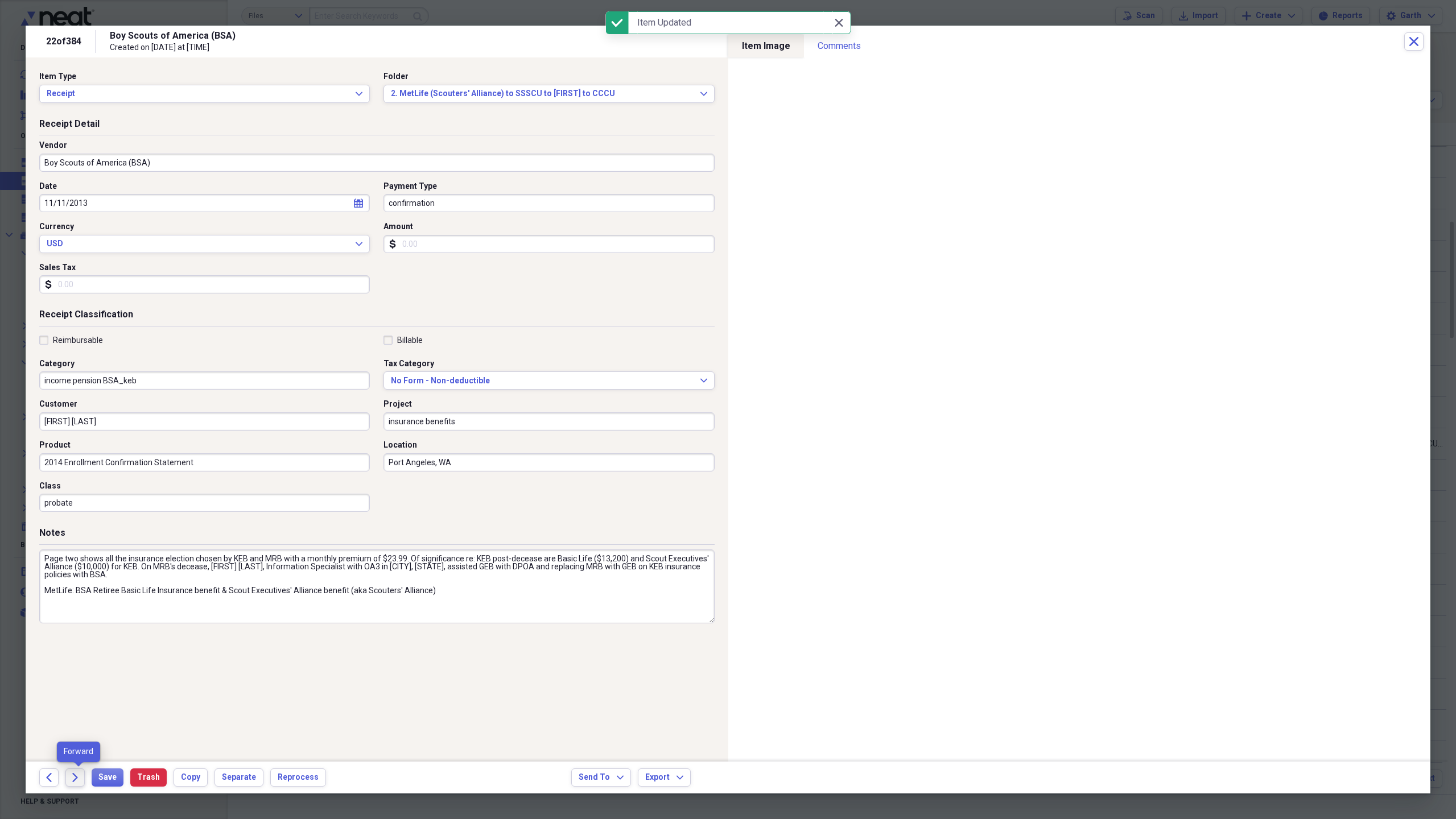 click on "Forward" 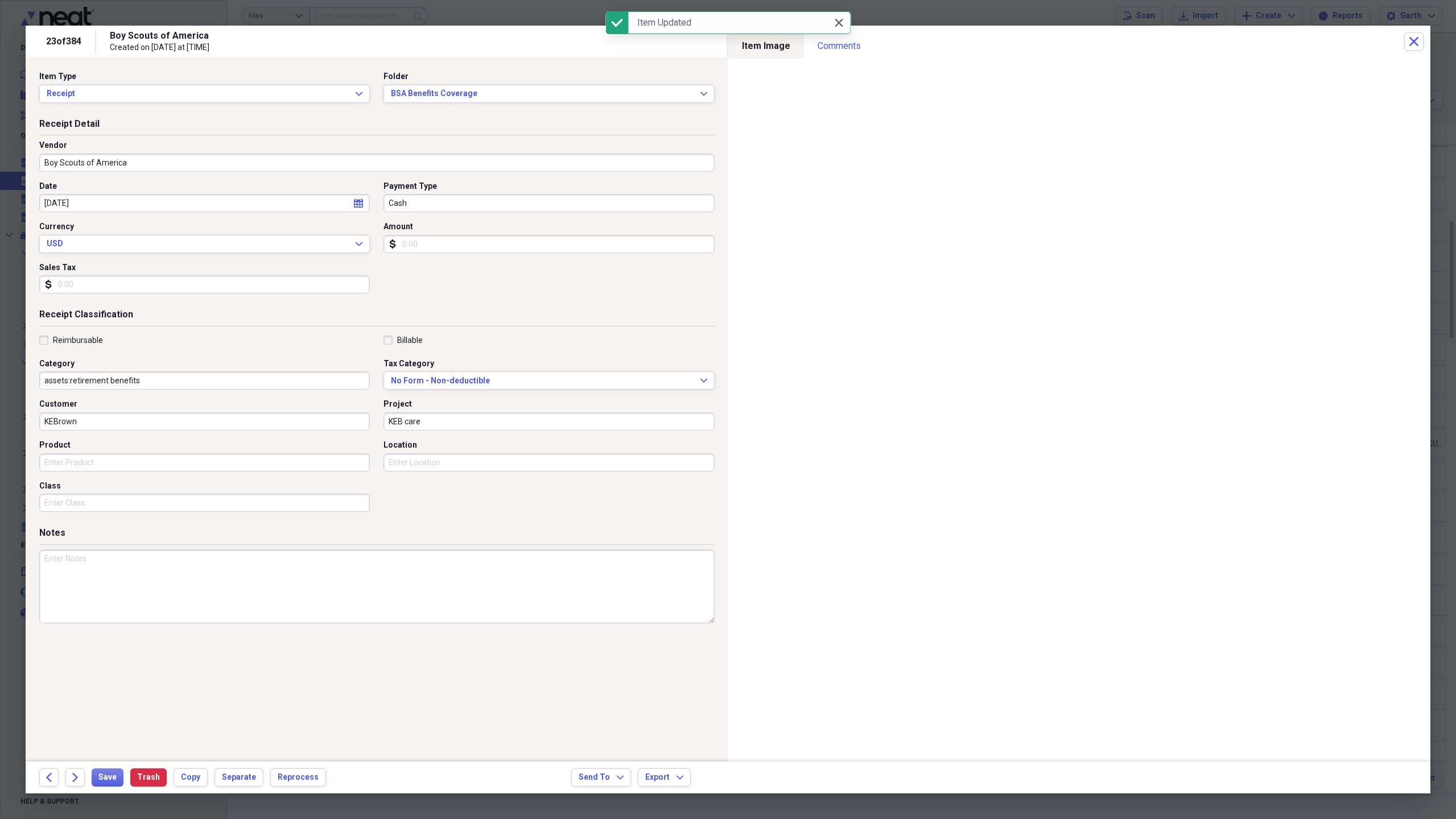 click on "Boy Scouts of America" at bounding box center (377, 163) 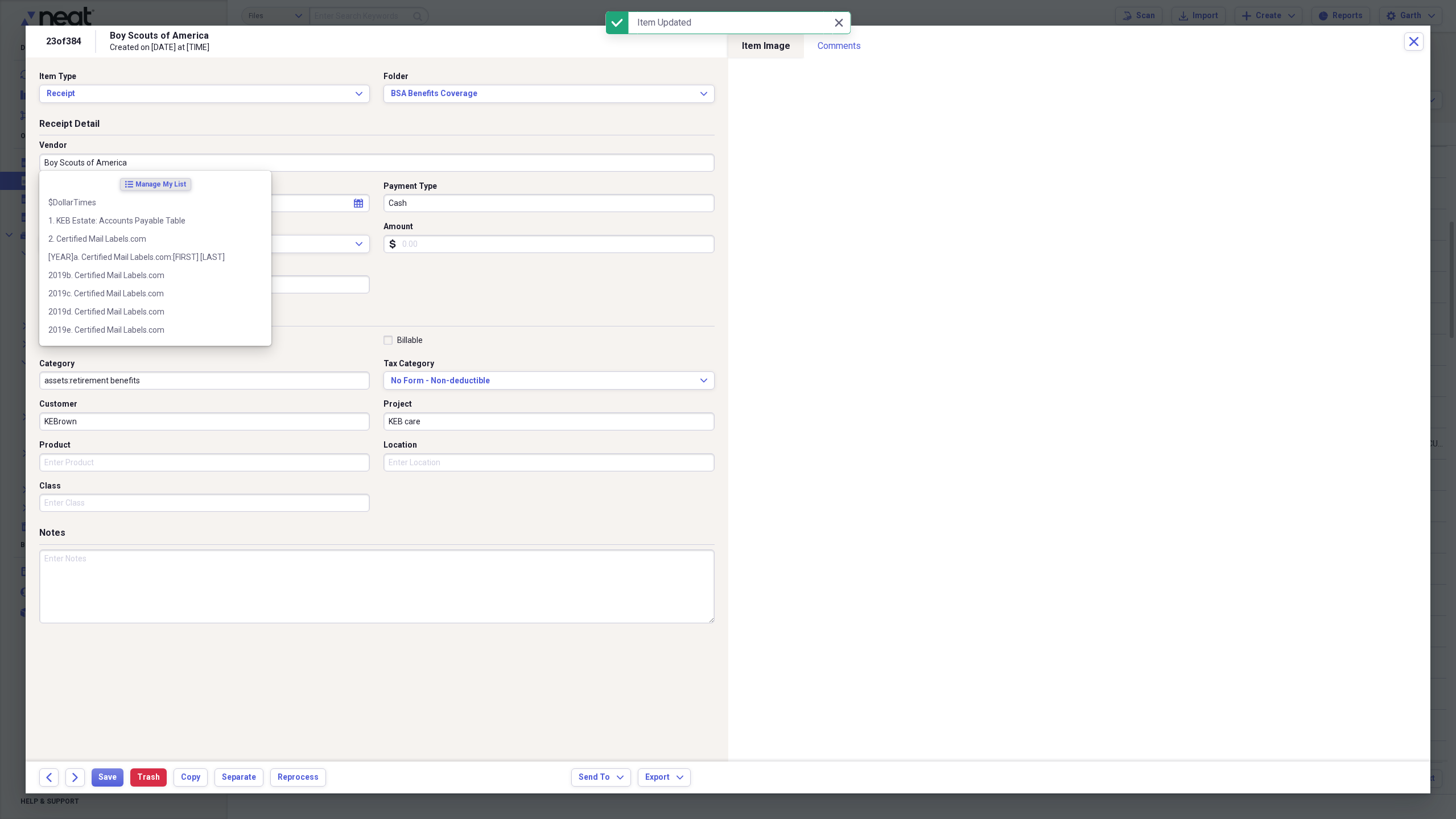 click on "Boy Scouts of America" at bounding box center (377, 163) 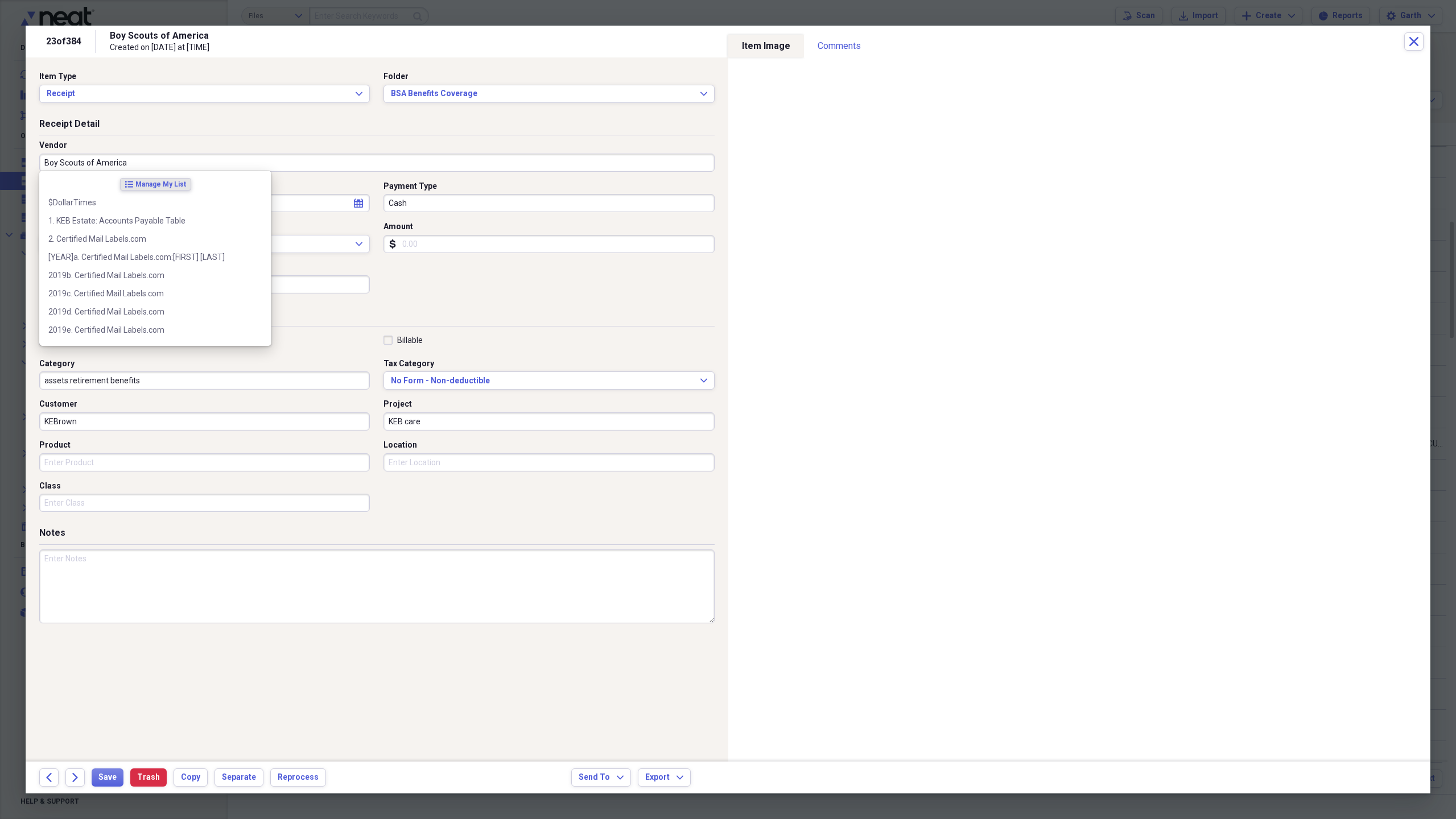 paste on "(BSA)" 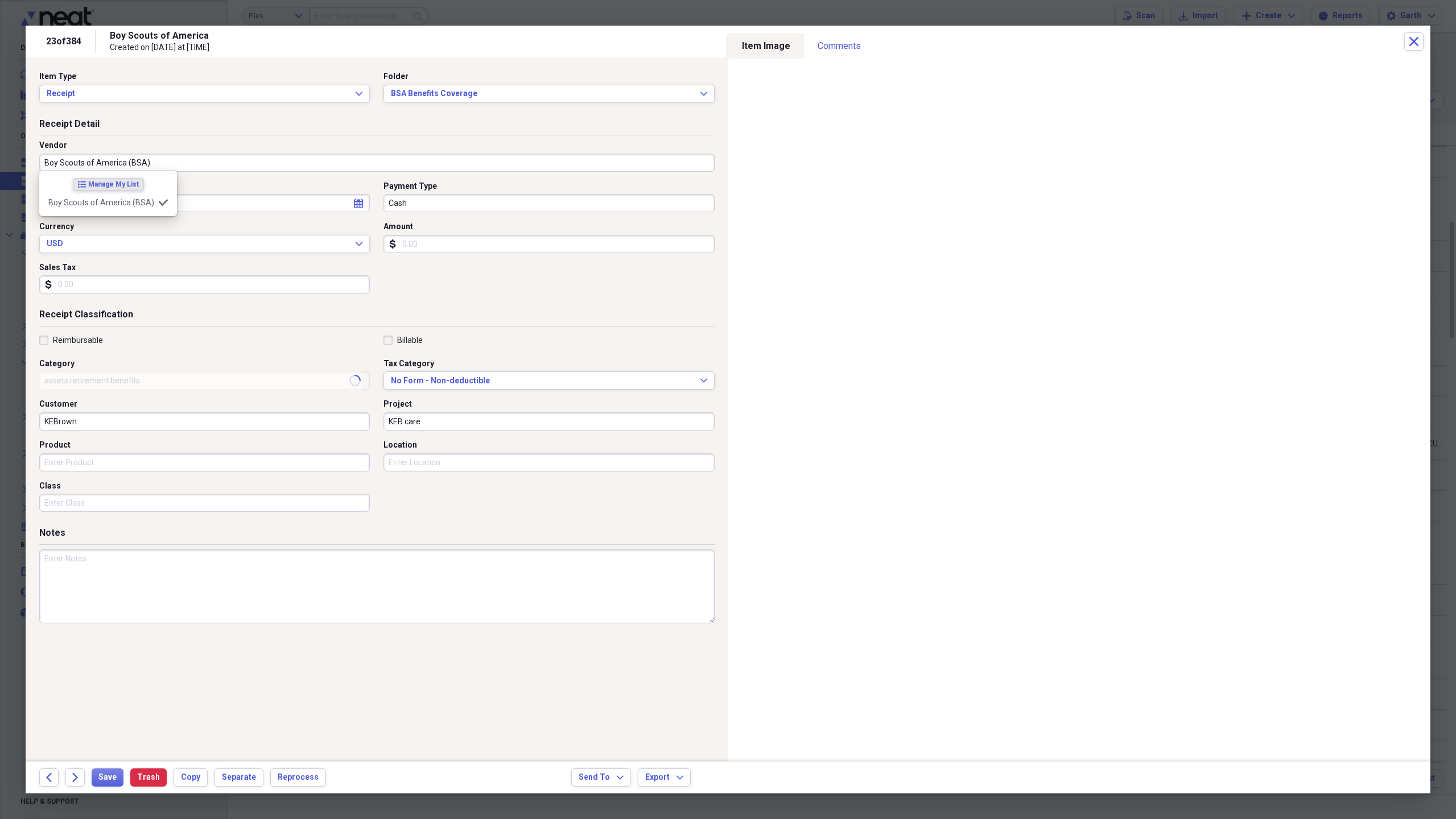 type on "income:pension BSA_keb" 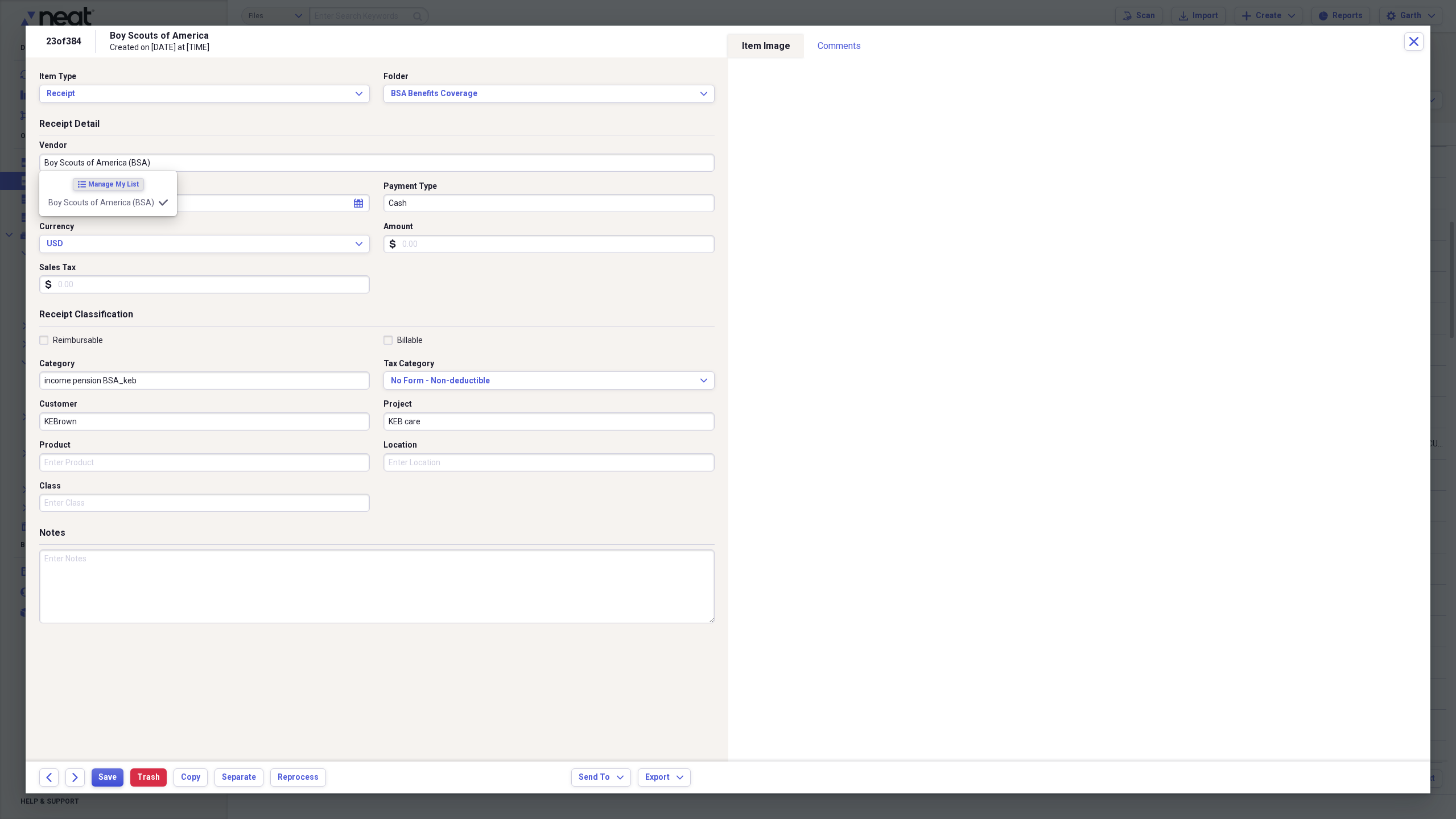 type on "Boy Scouts of America (BSA)" 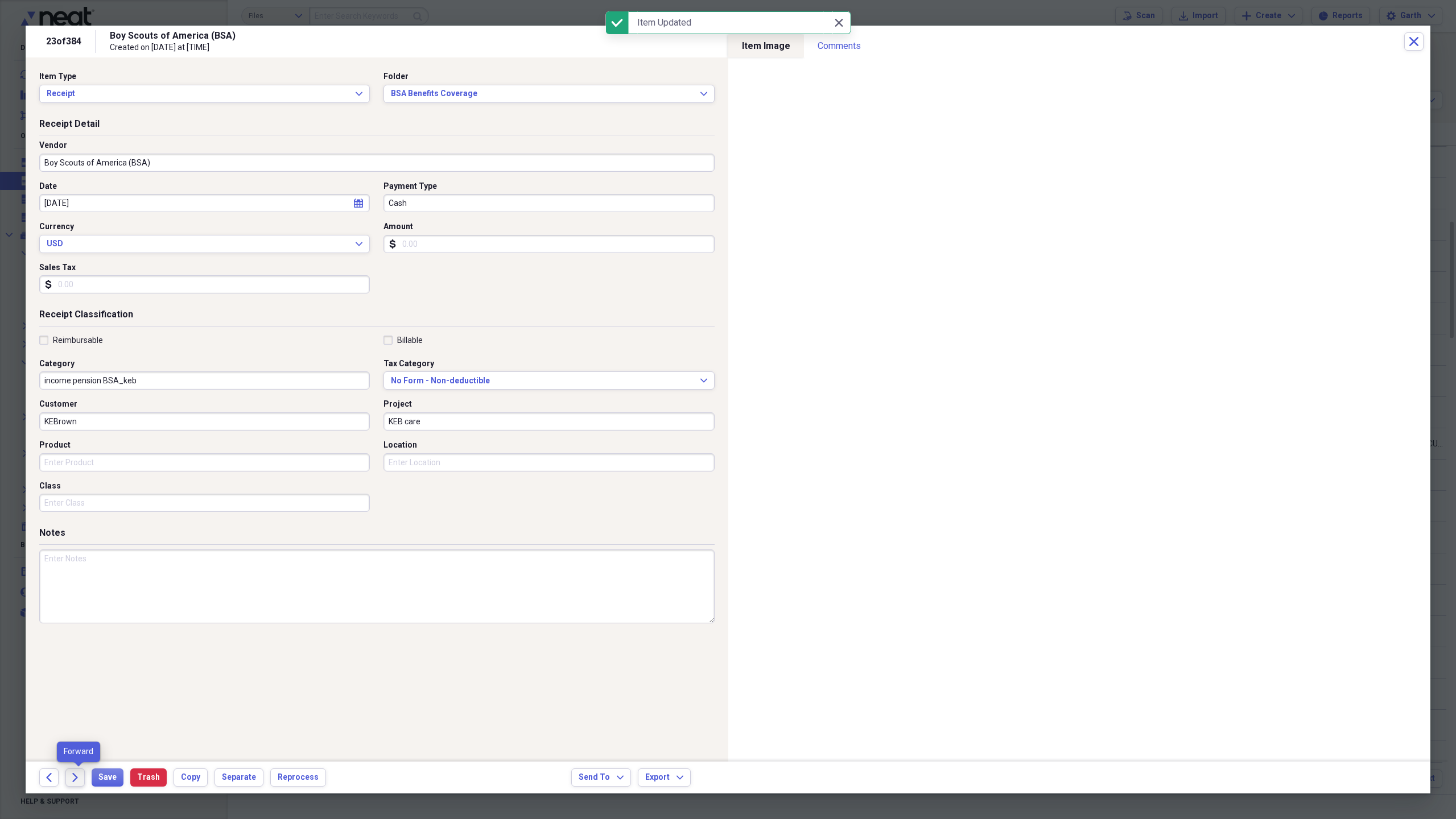 click on "Forward" 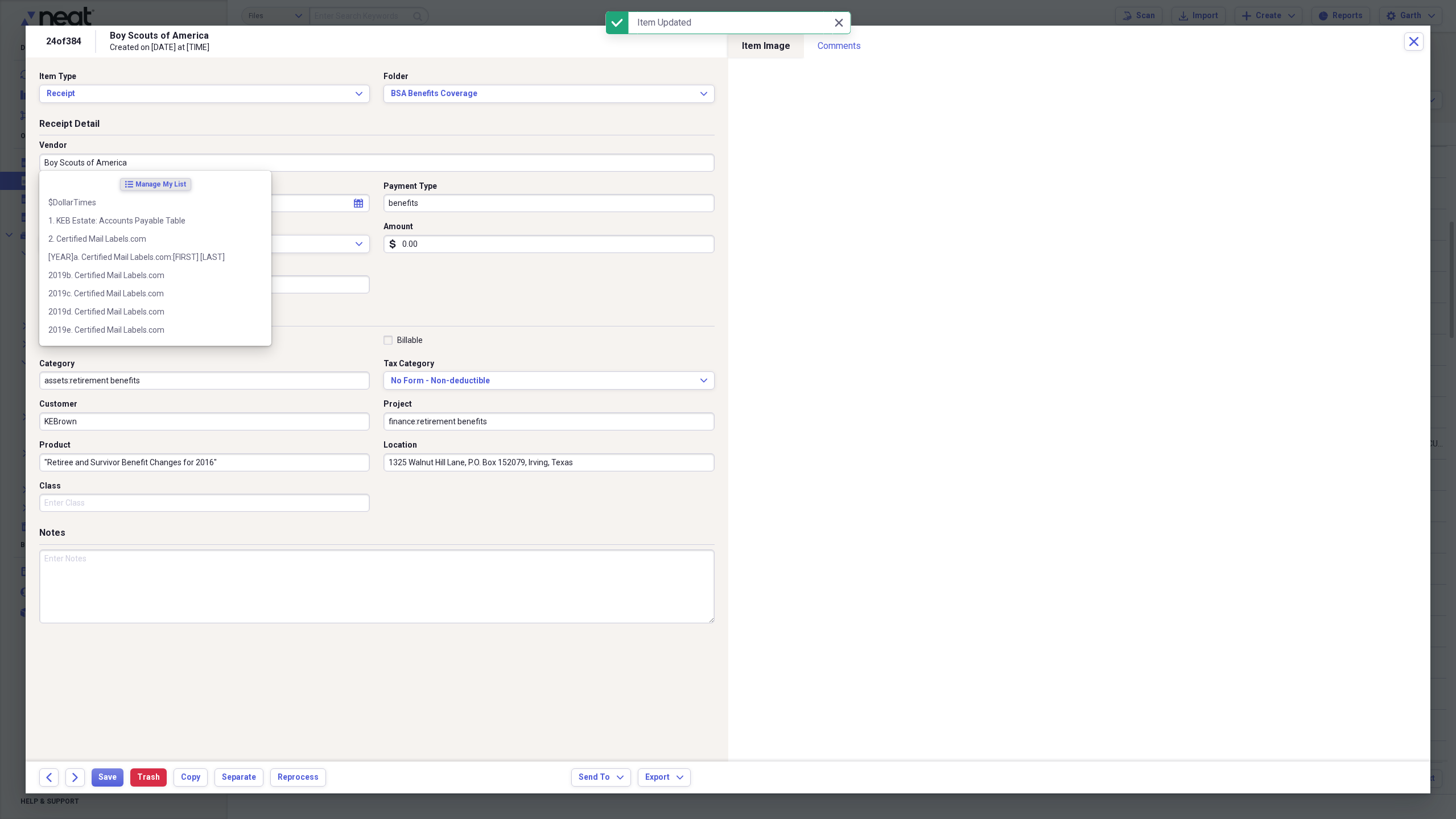 click on "Boy Scouts of America" at bounding box center (377, 163) 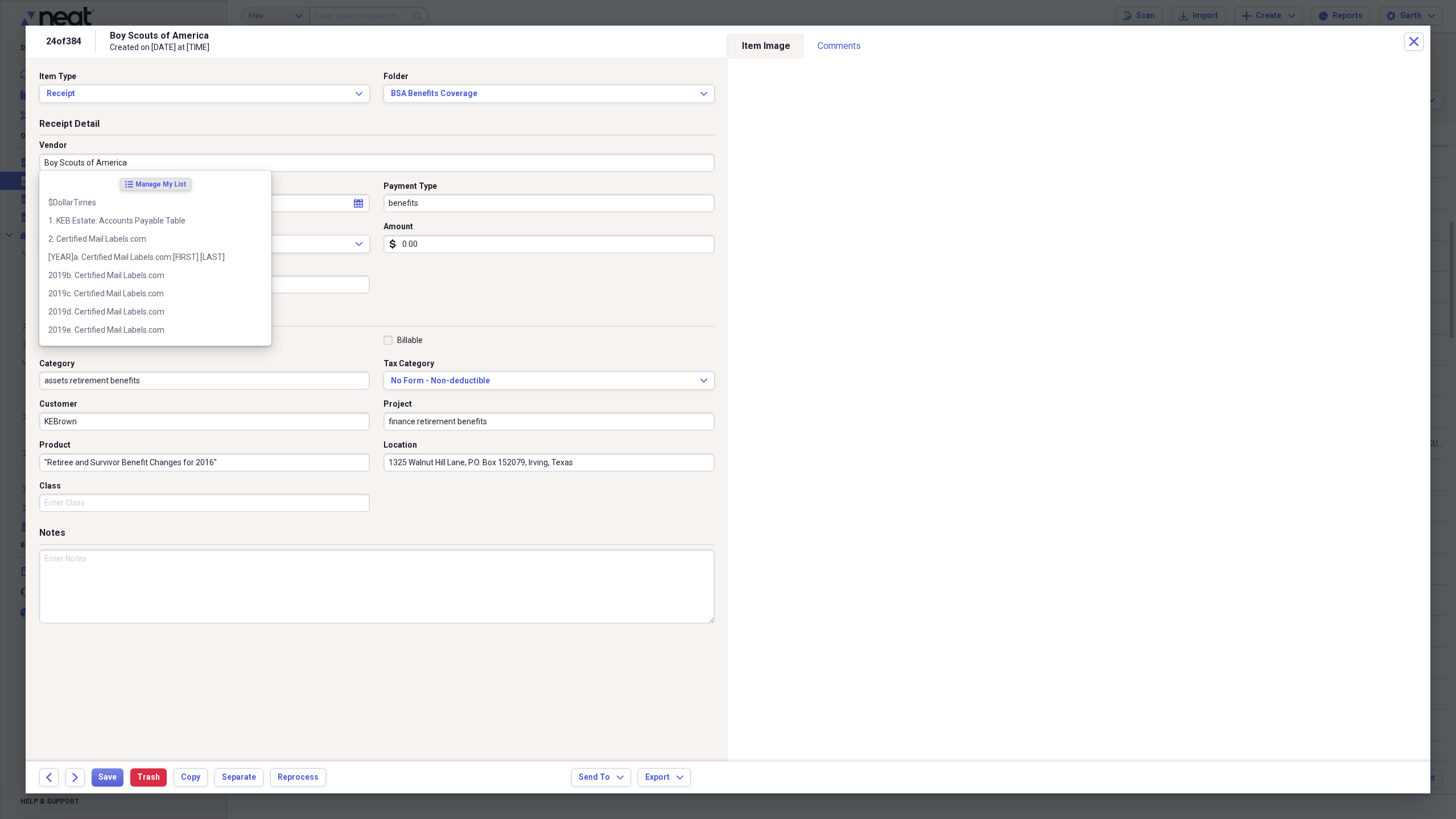 paste on "(BSA)" 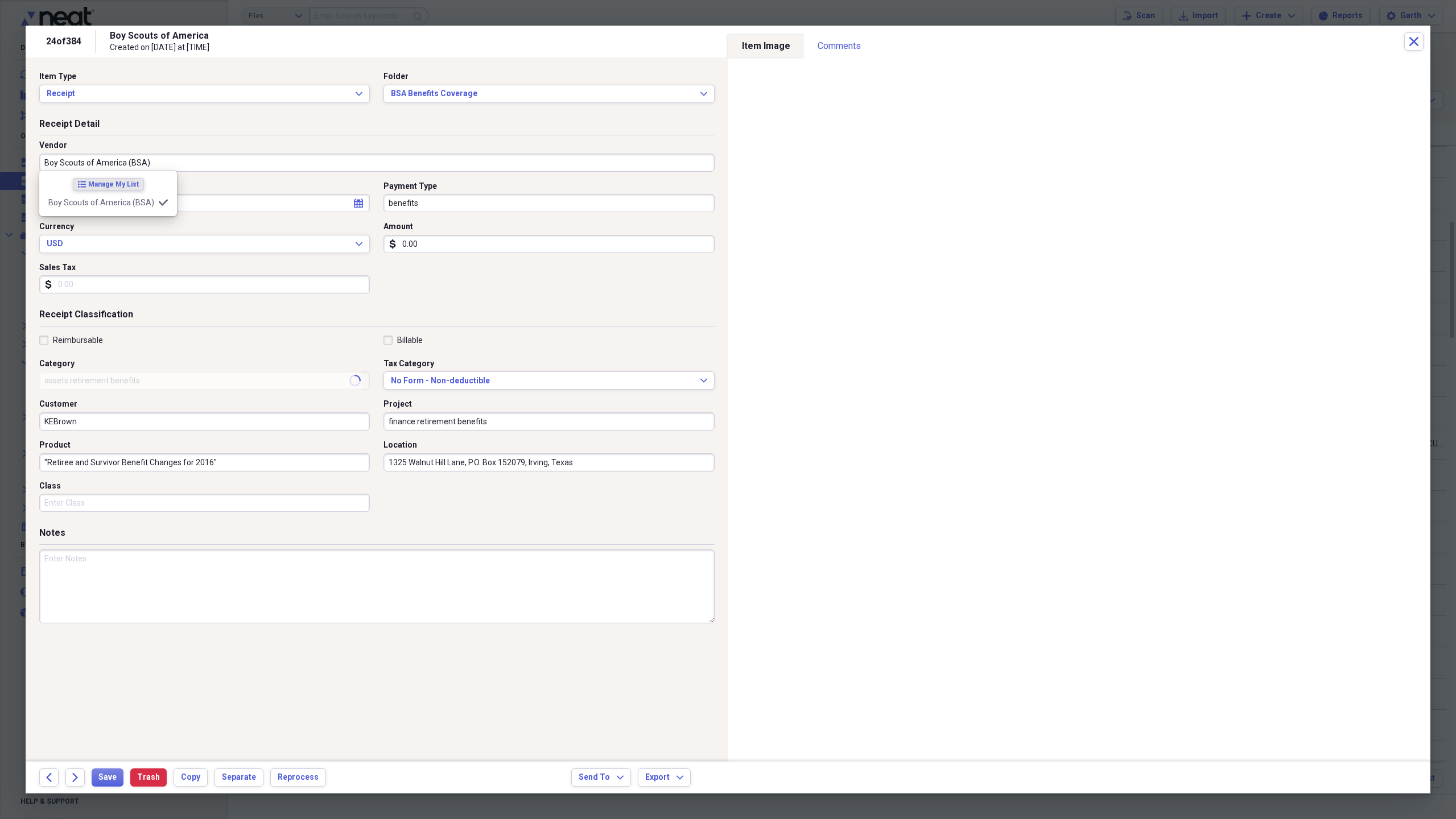 type on "income:pension BSA_keb" 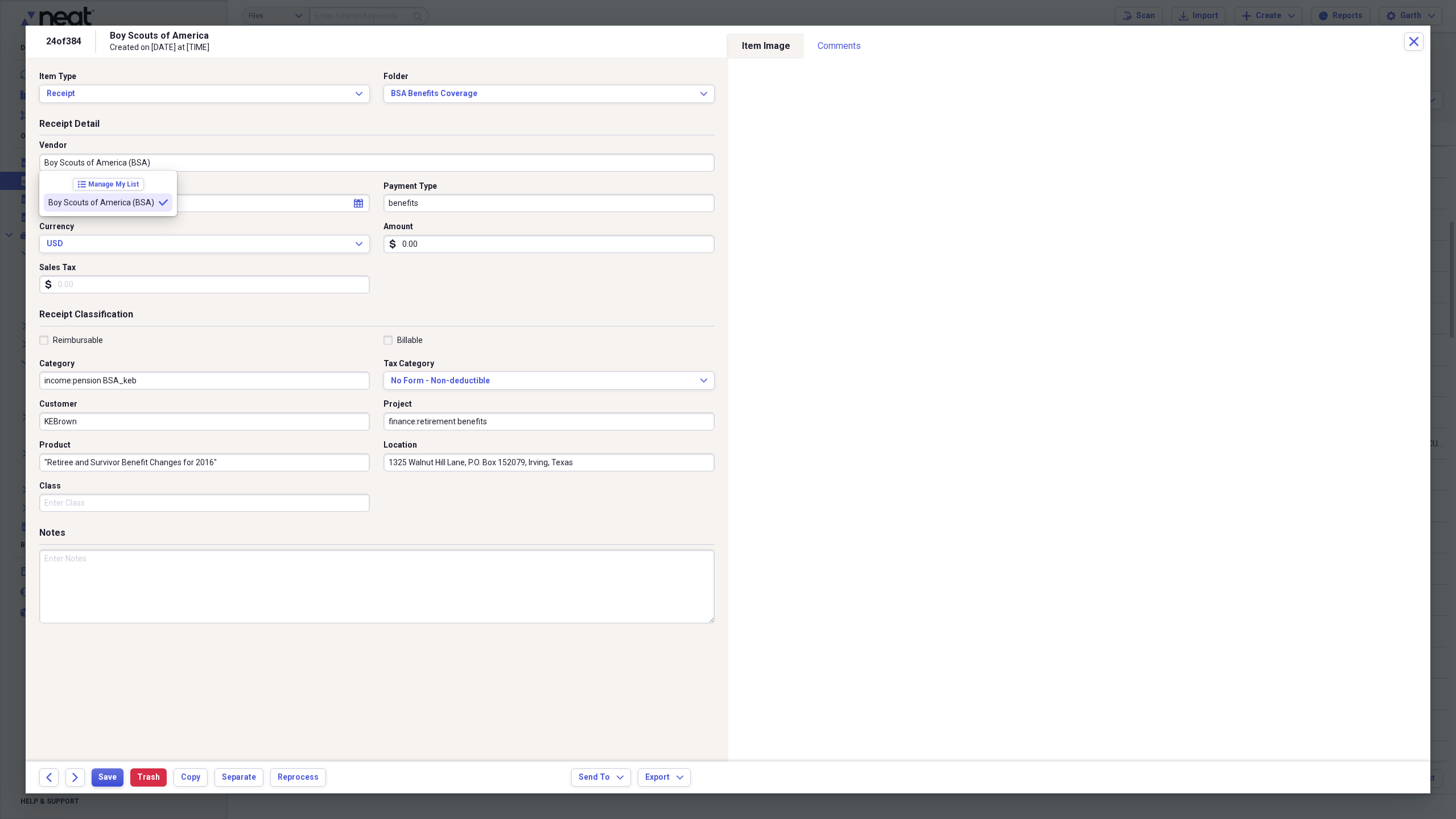 type on "Boy Scouts of America (BSA)" 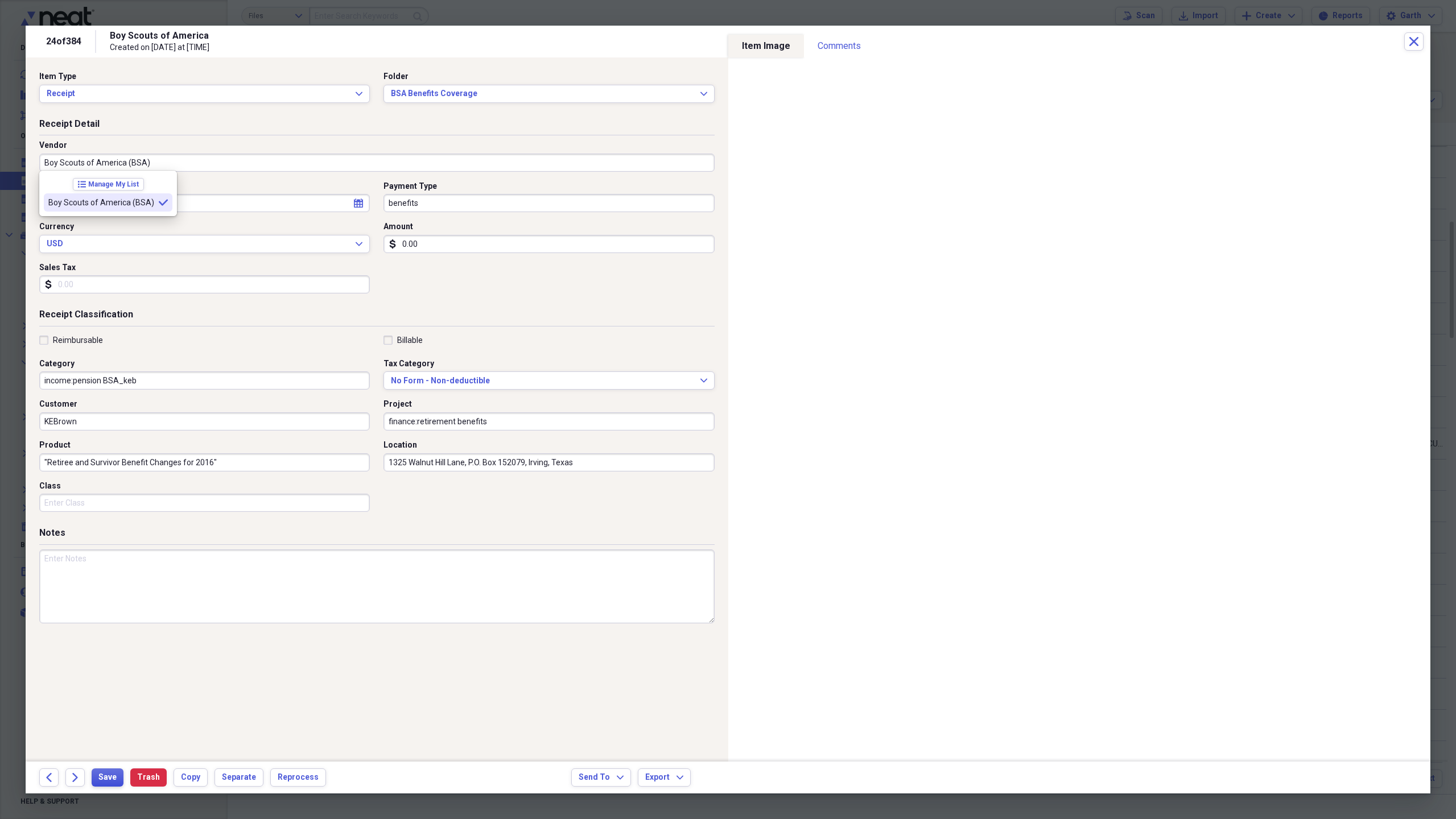 click on "Save" at bounding box center (108, 777) 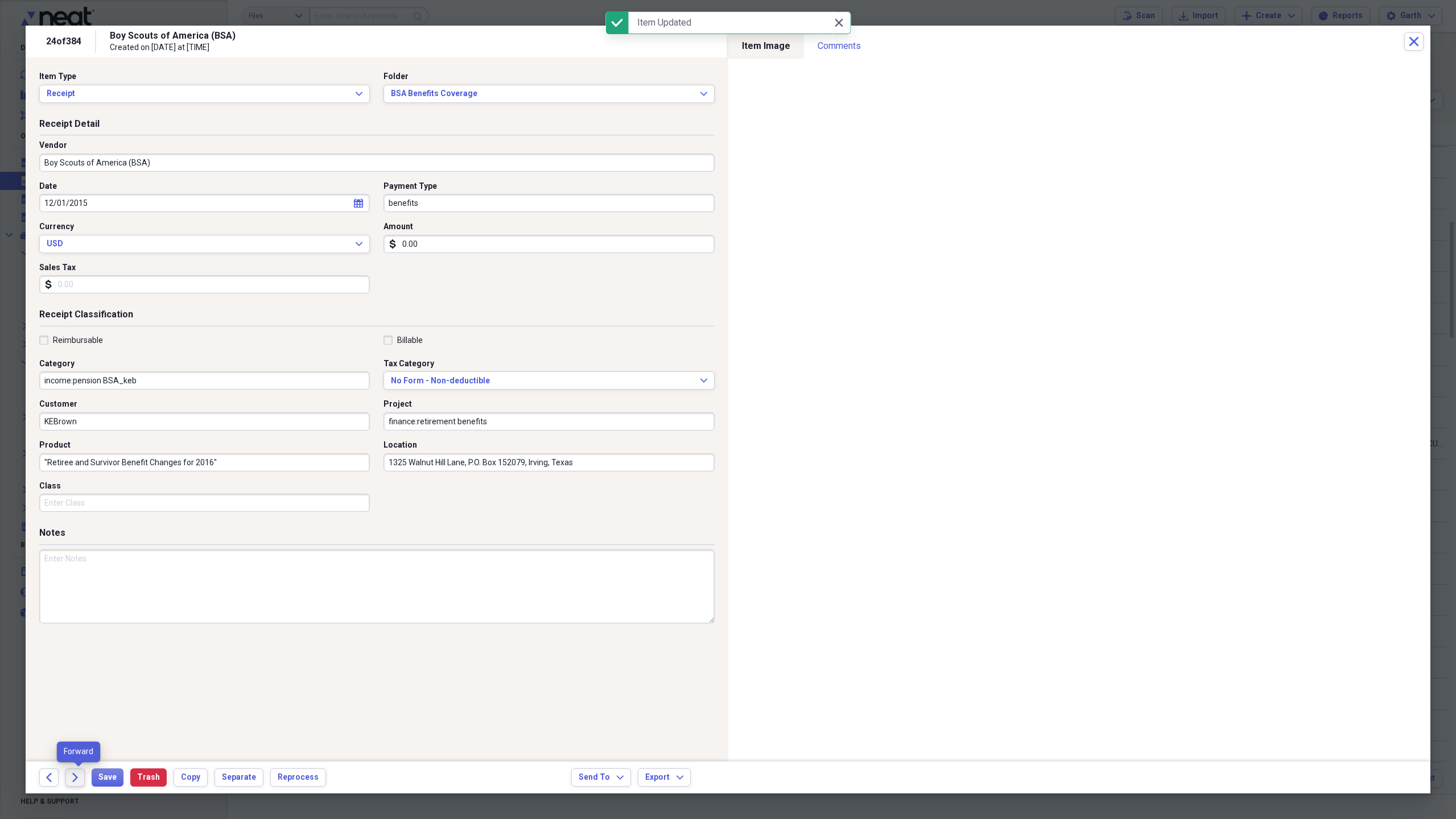 click 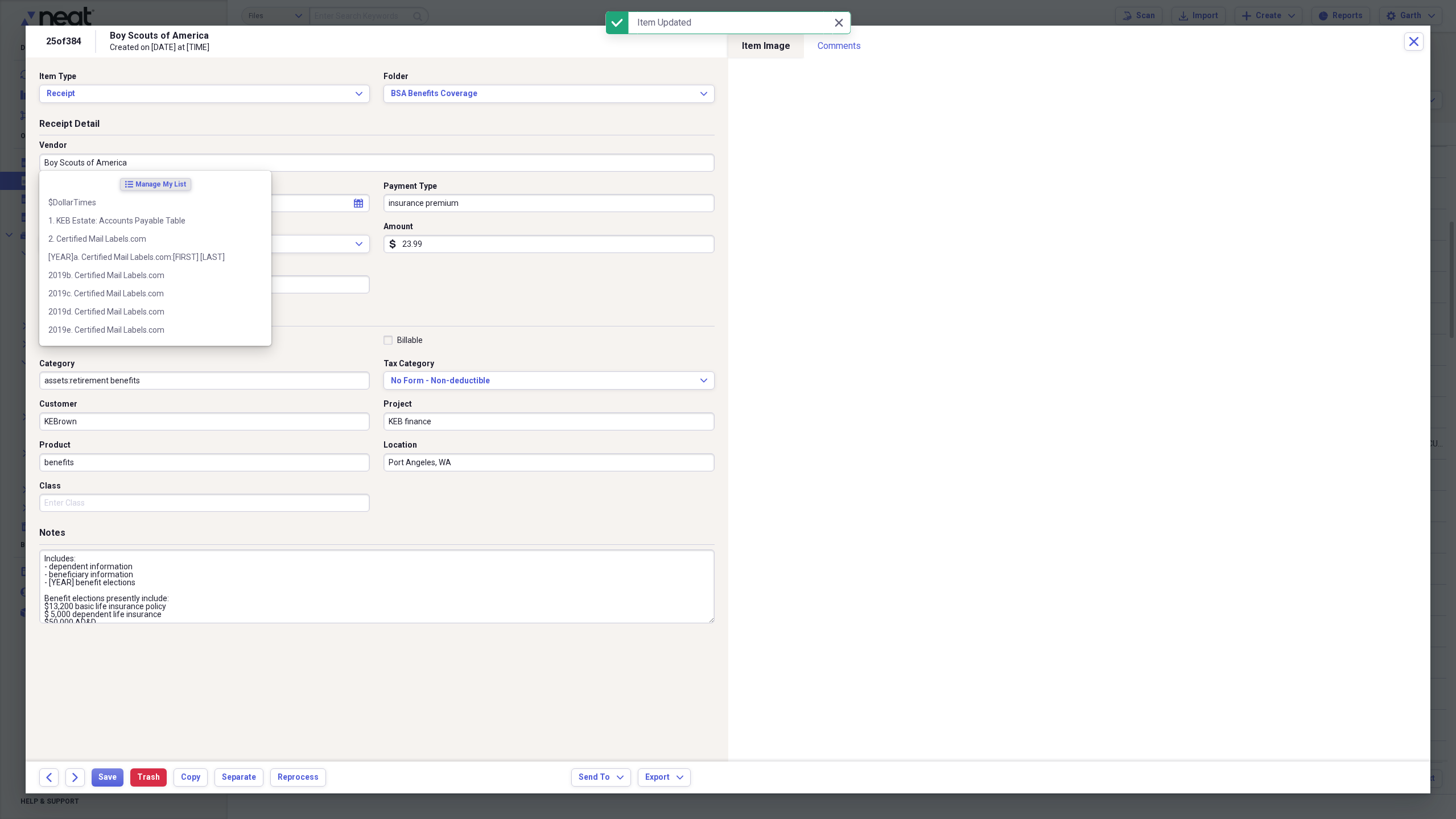 click on "Boy Scouts of America" at bounding box center [377, 163] 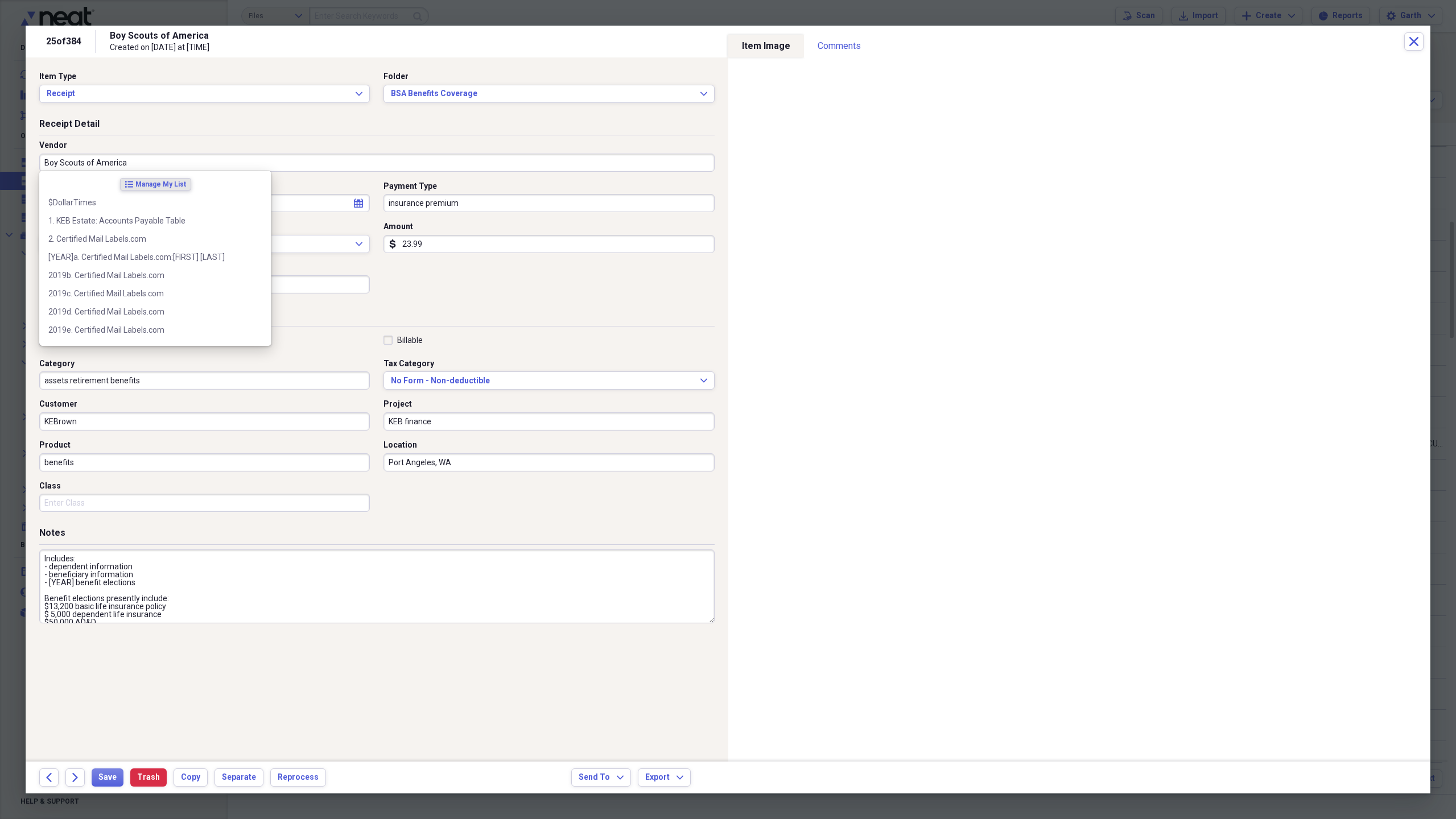 click on "Boy Scouts of America" at bounding box center [377, 163] 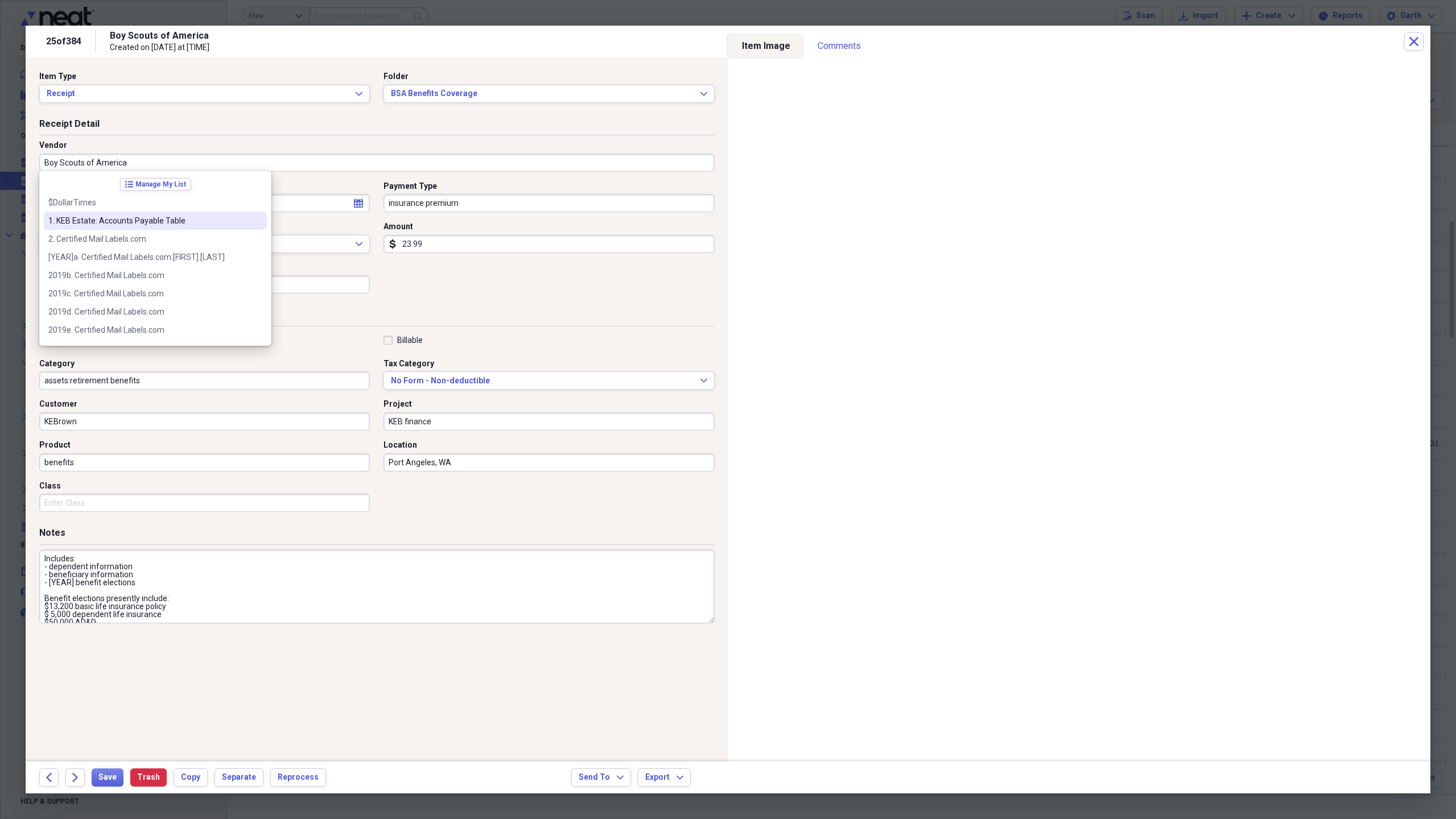 paste on "(BSA)" 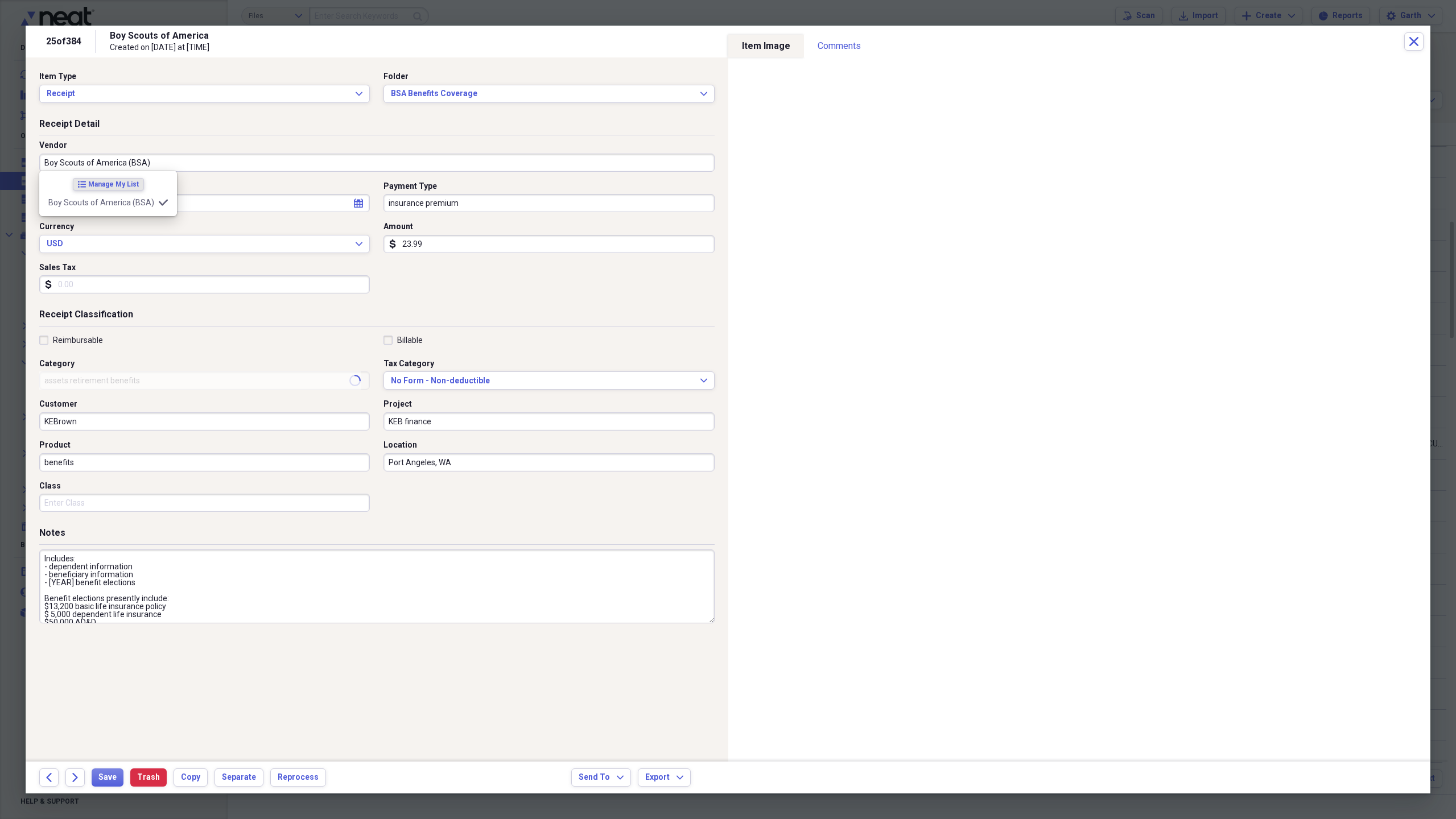 type on "income:pension BSA_keb" 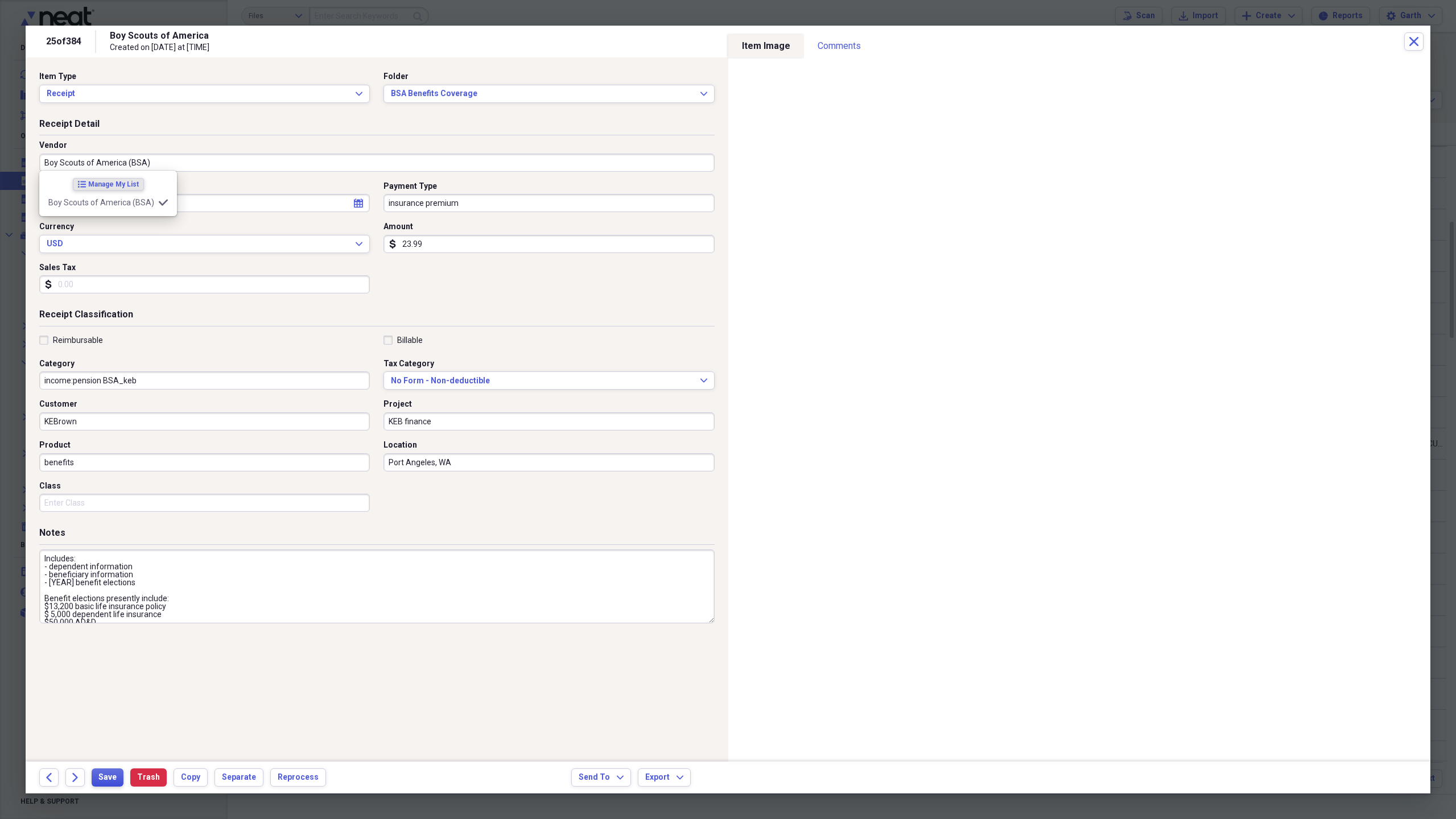 type on "Boy Scouts of America (BSA)" 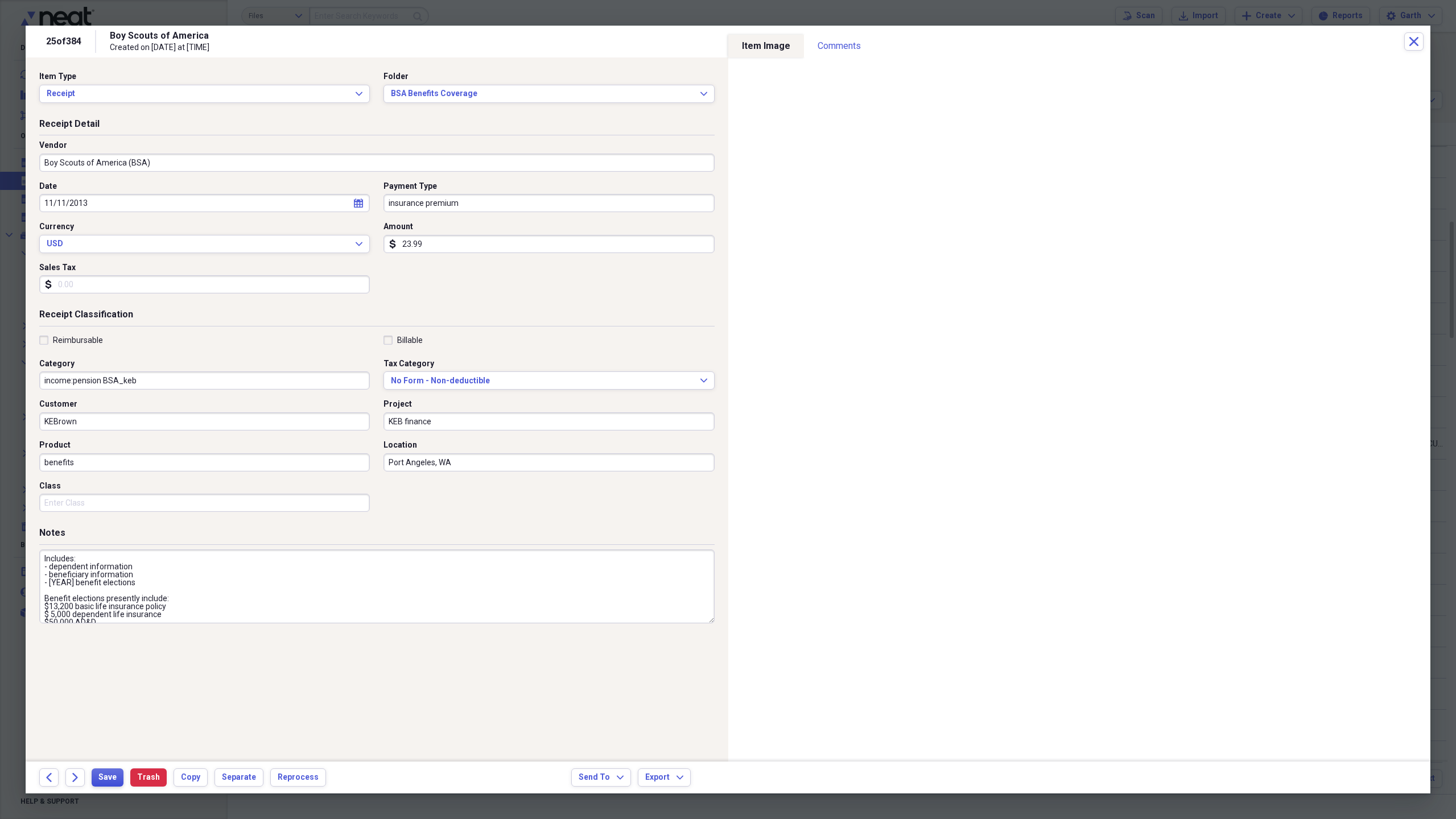 click on "Save" at bounding box center [108, 777] 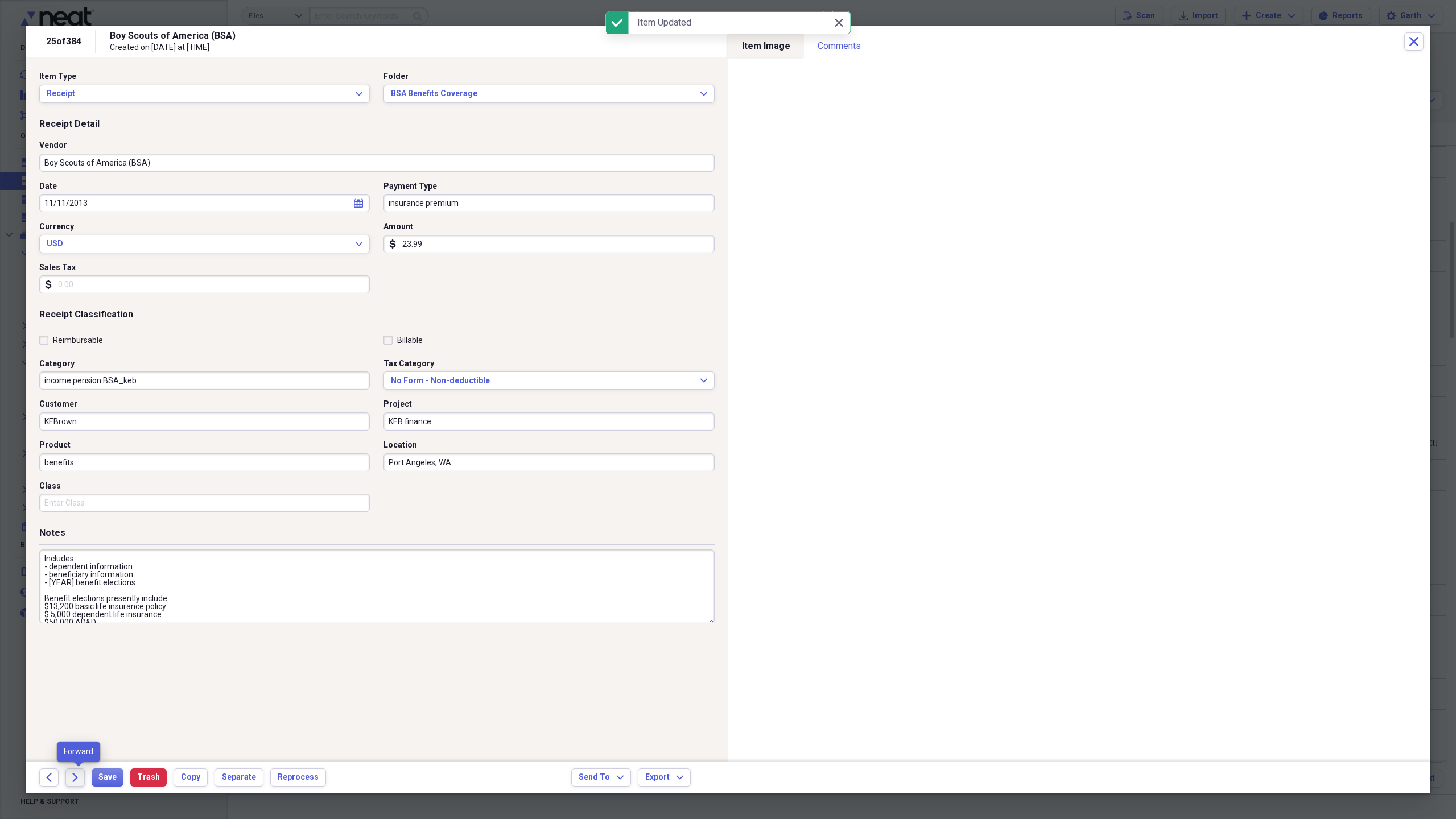click on "Forward" 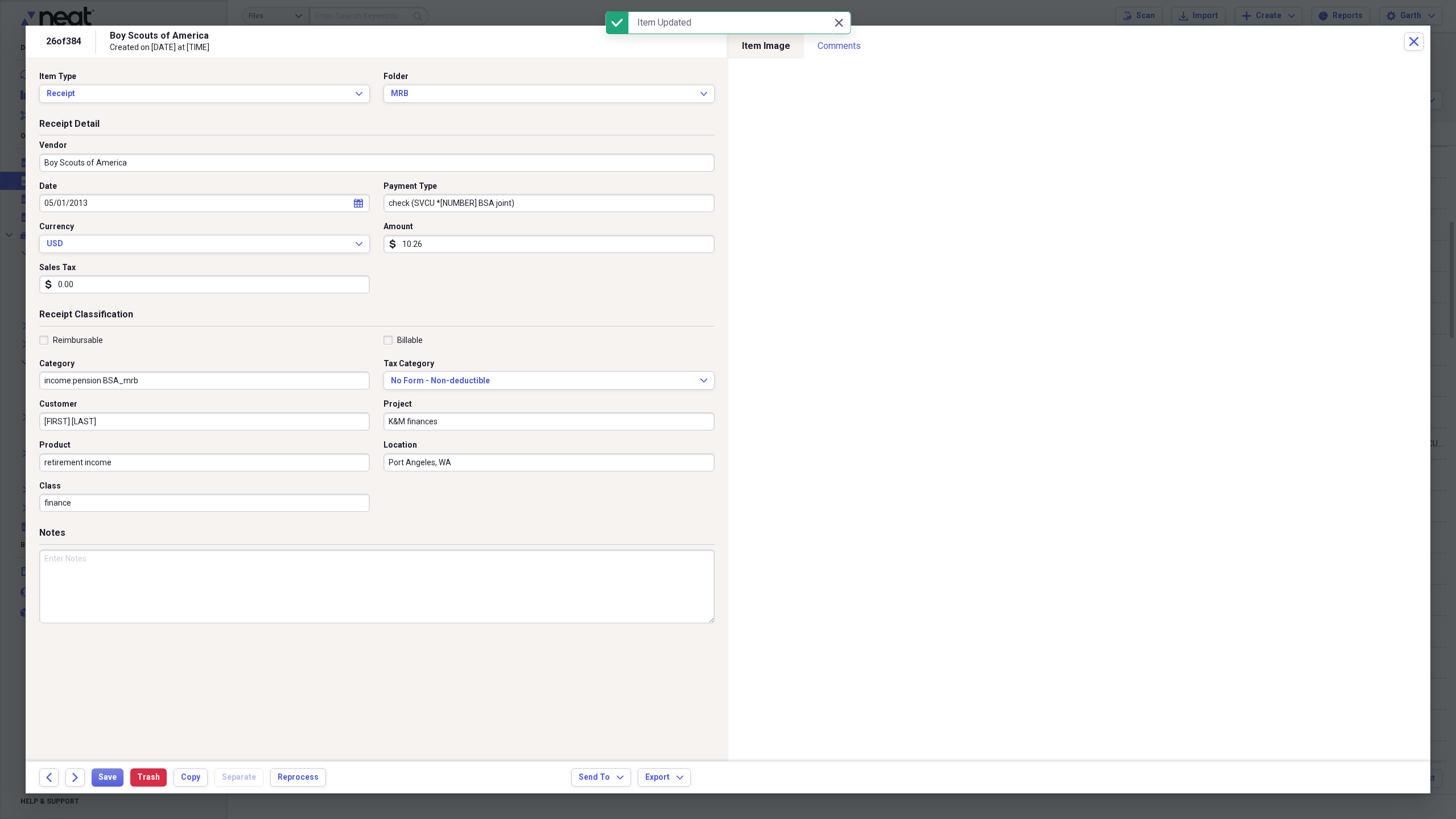 click on "Boy Scouts of America" at bounding box center (377, 163) 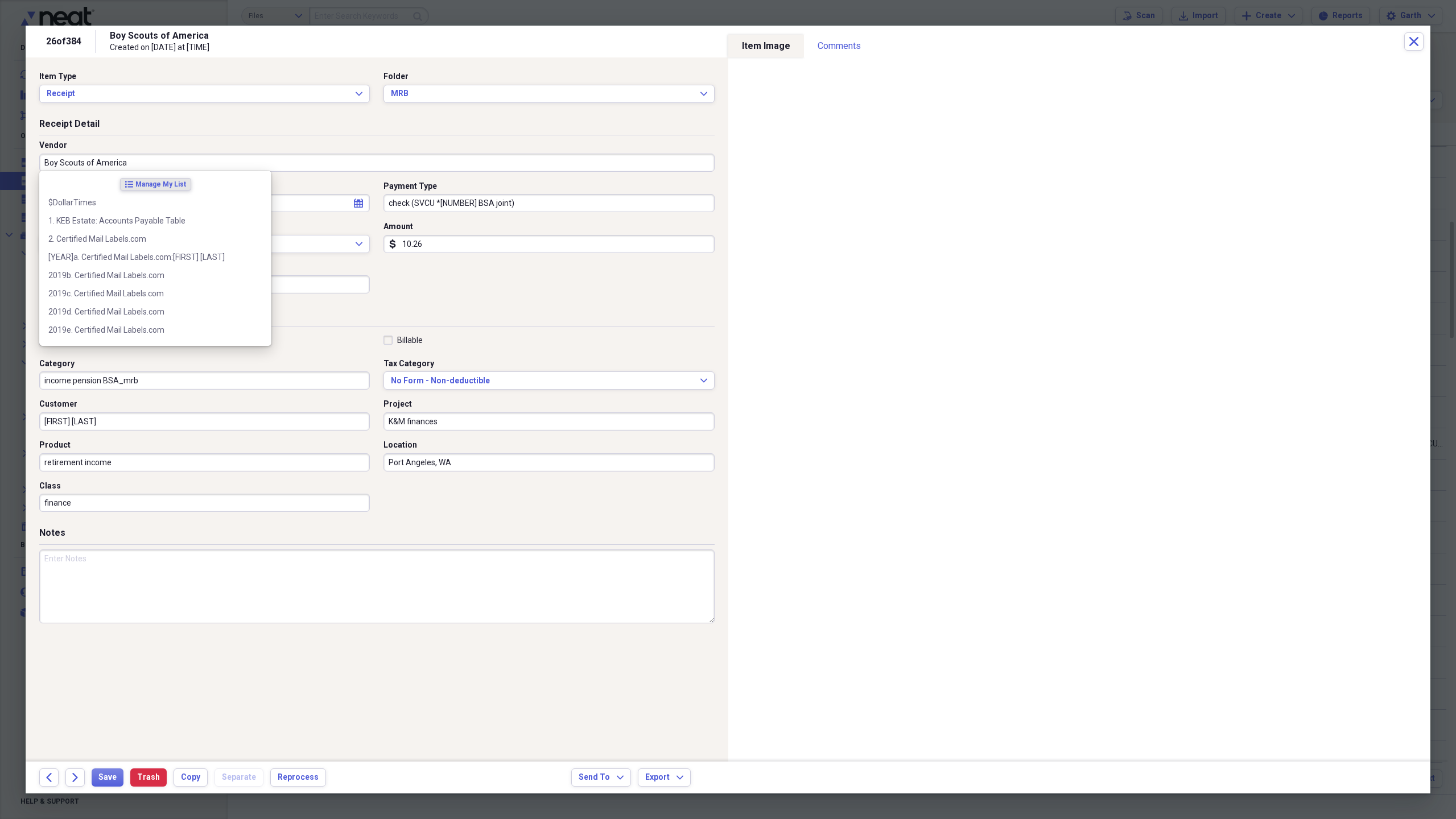 click on "Boy Scouts of America" at bounding box center [377, 163] 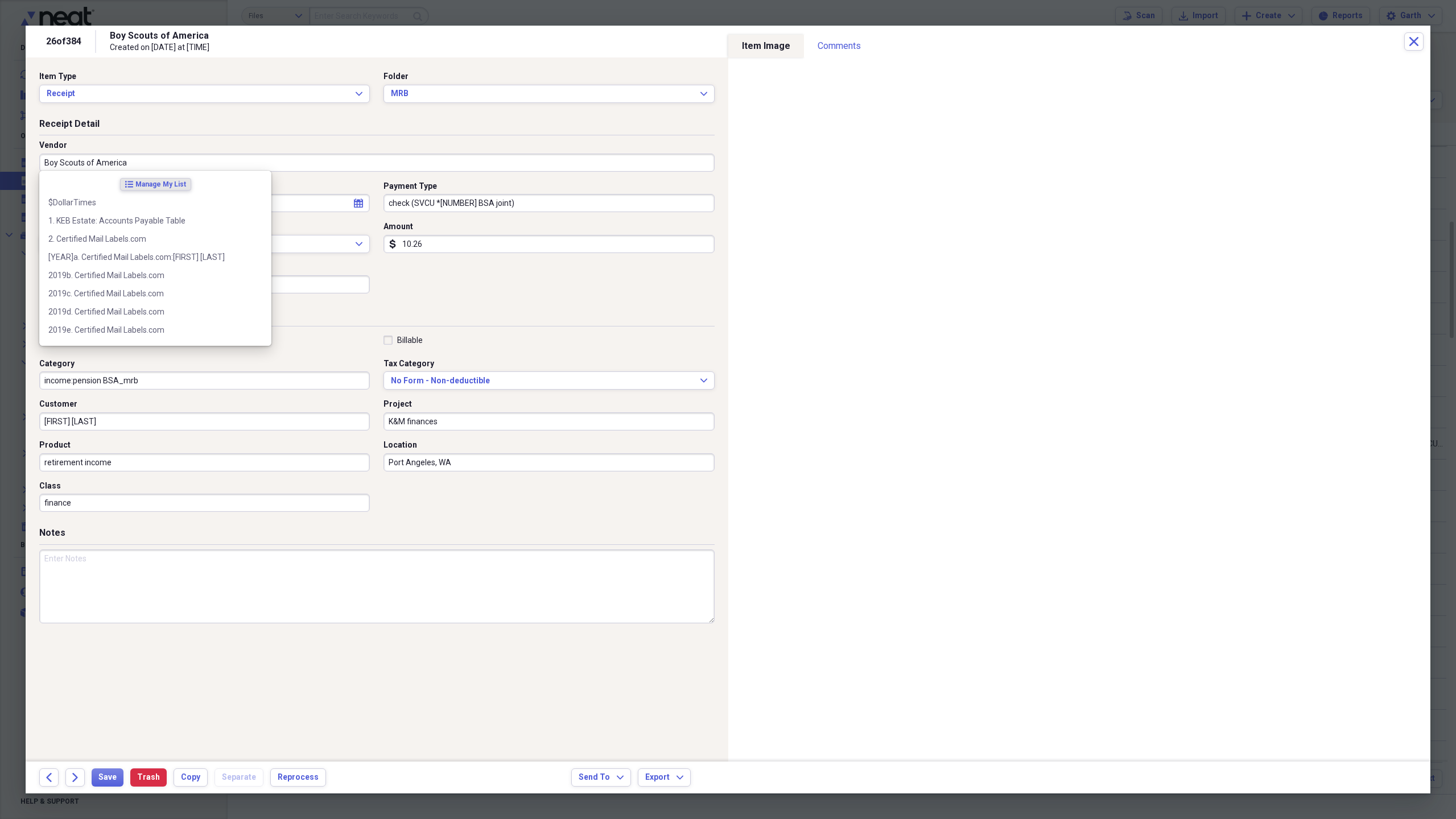 paste on "(BSA)" 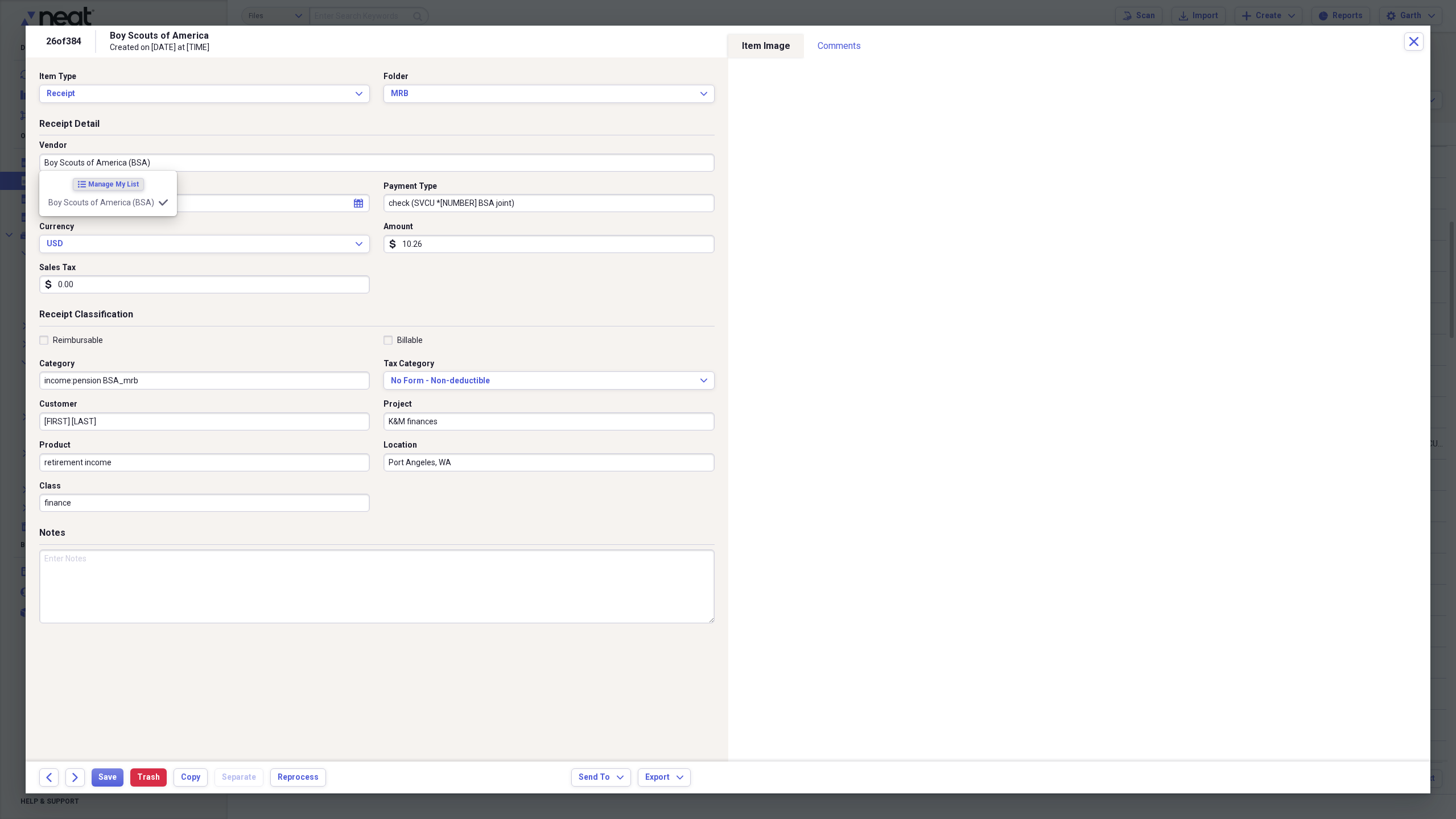 type on "income:pension BSA_keb" 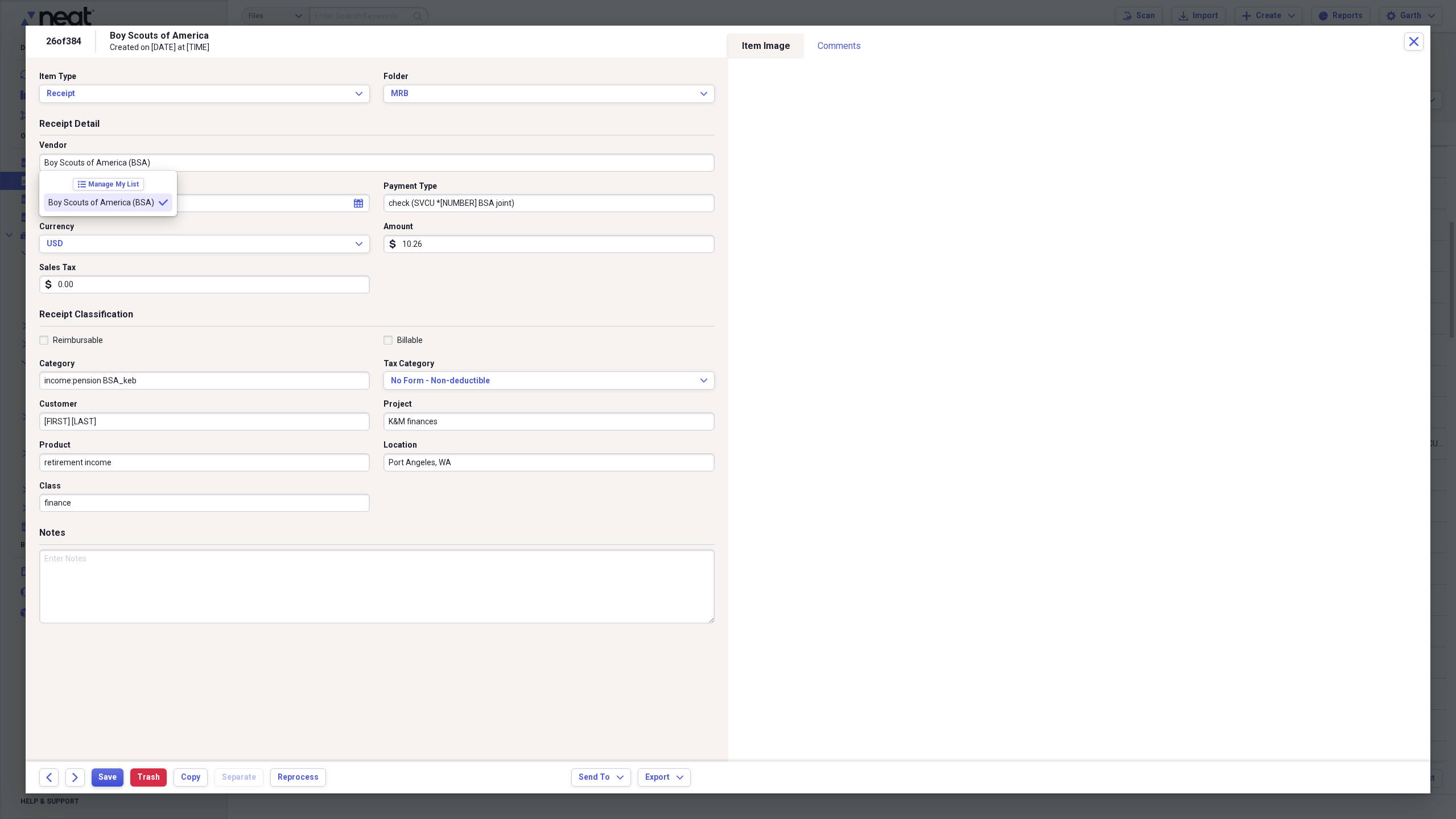 type on "Boy Scouts of America (BSA)" 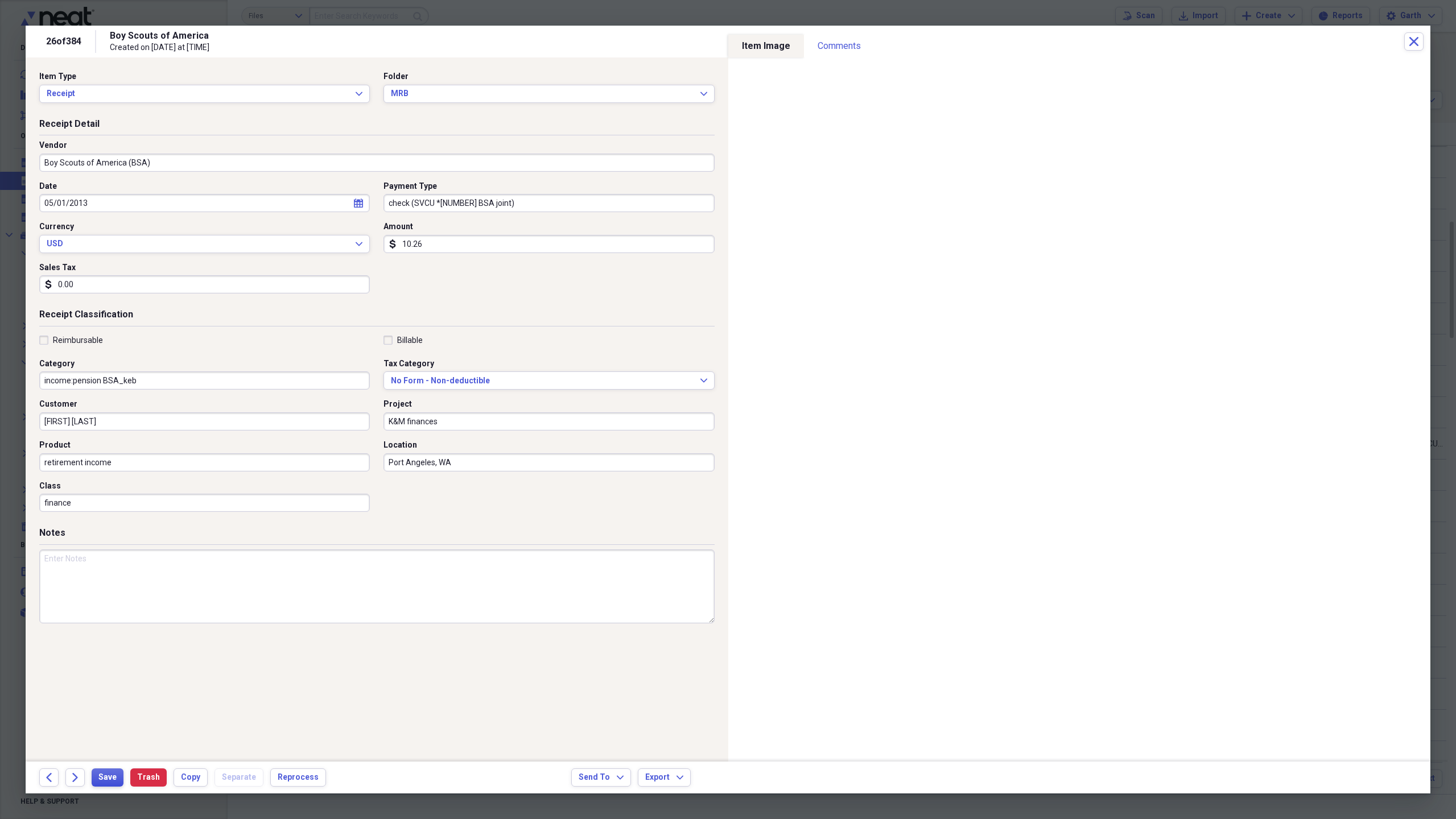 click on "Save" at bounding box center (108, 777) 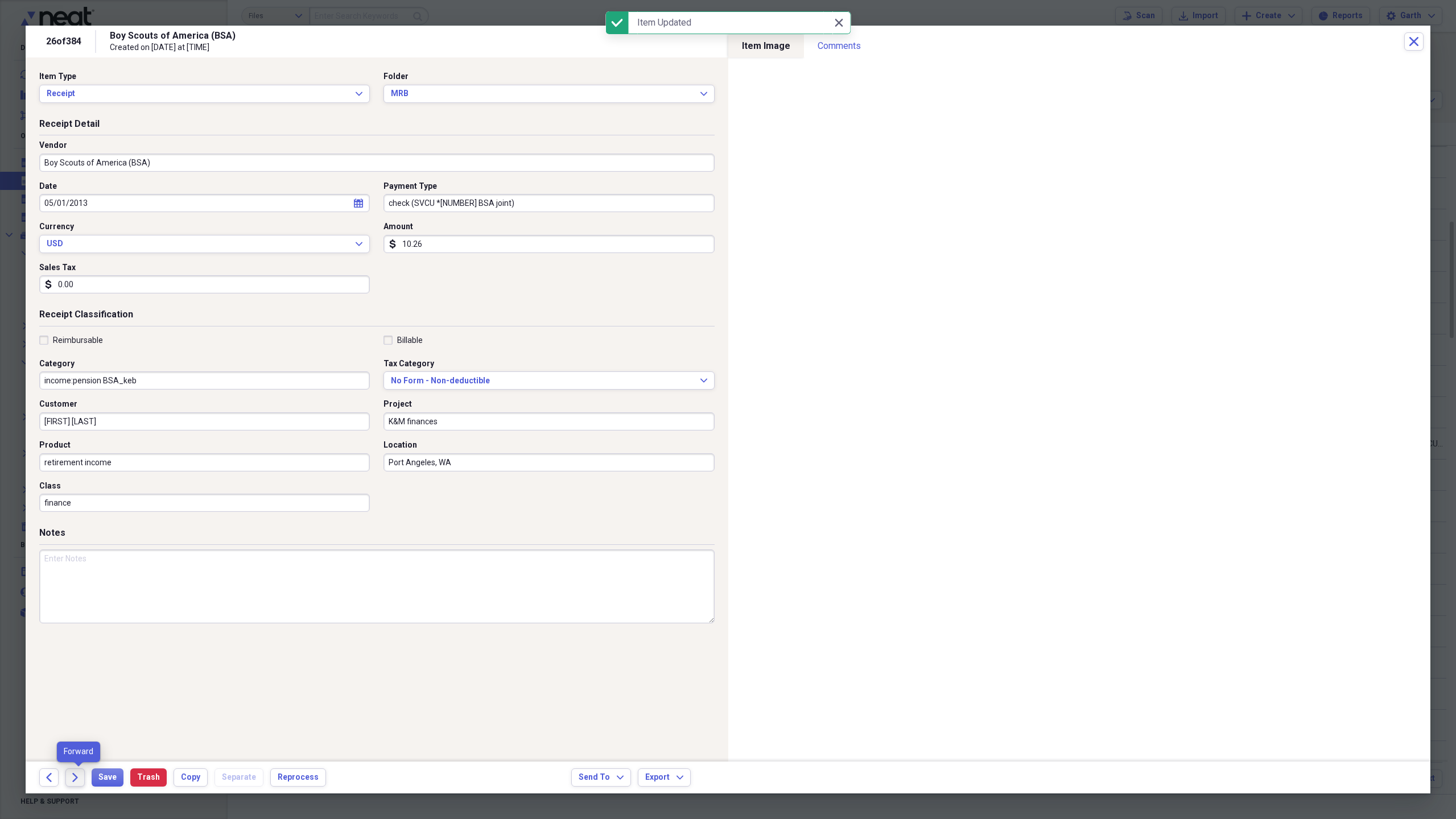 click on "Forward" 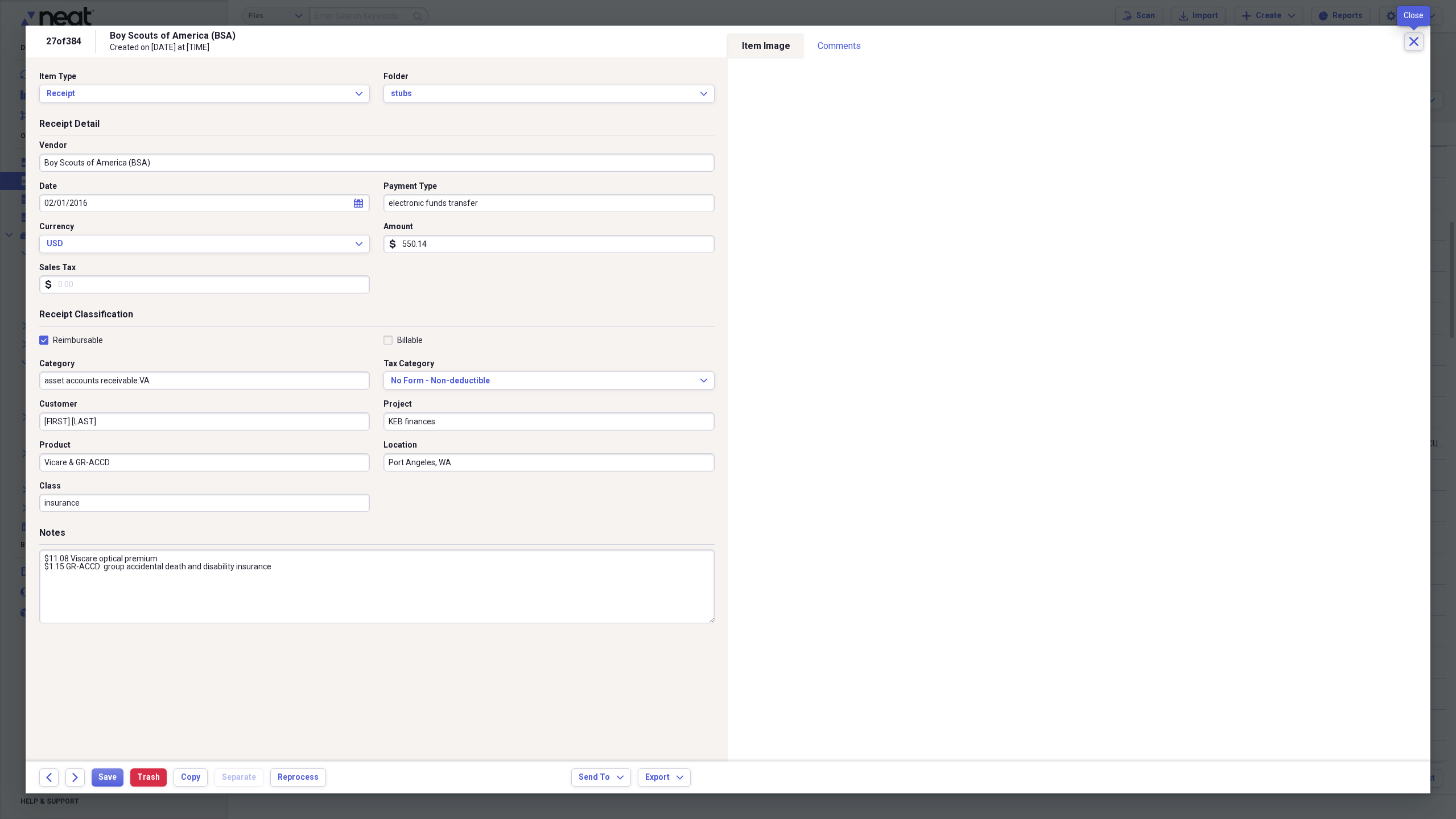 click on "Close" at bounding box center (1414, 42) 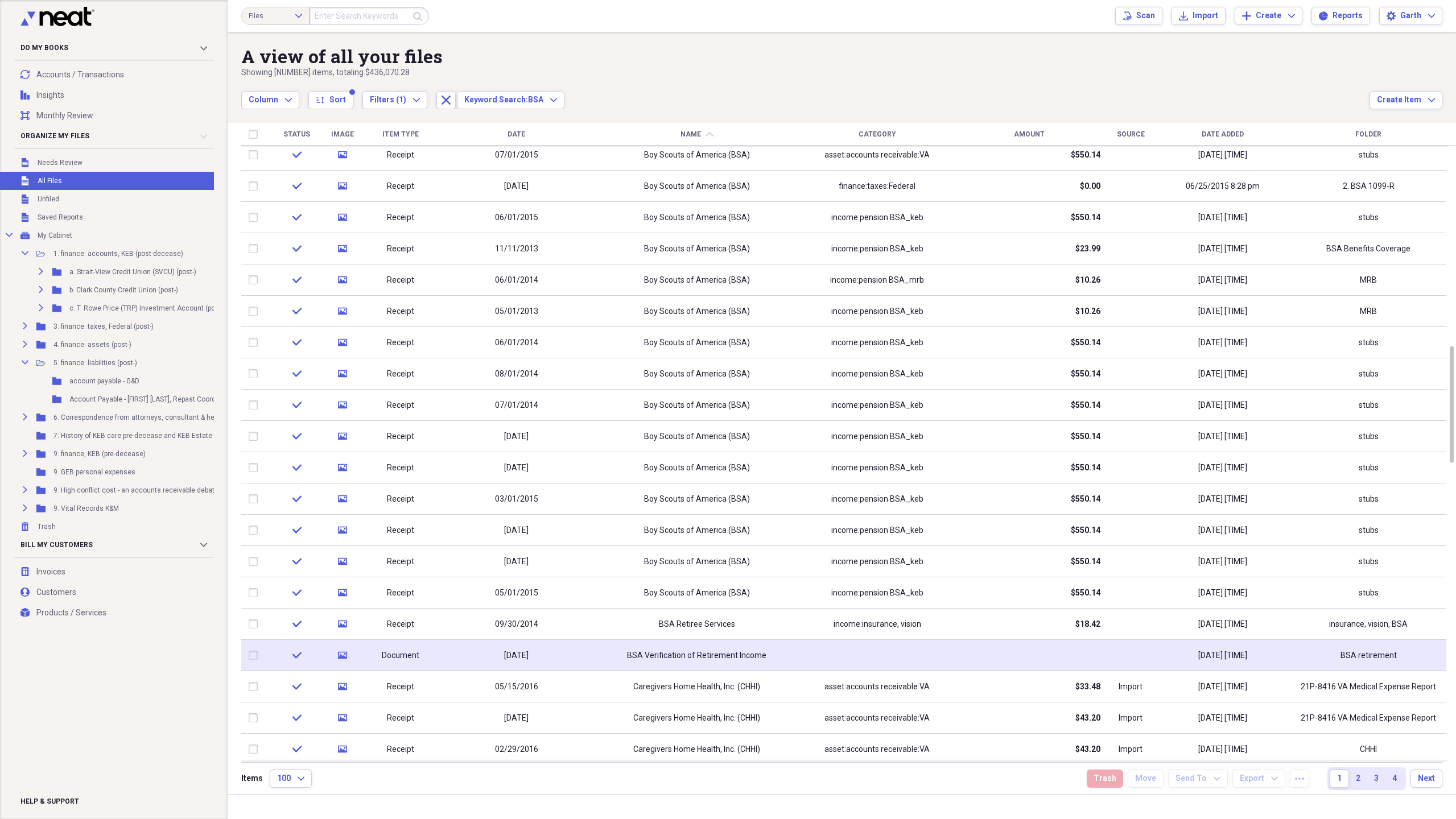 click on "BSA Verification of Retirement Income" at bounding box center (696, 655) 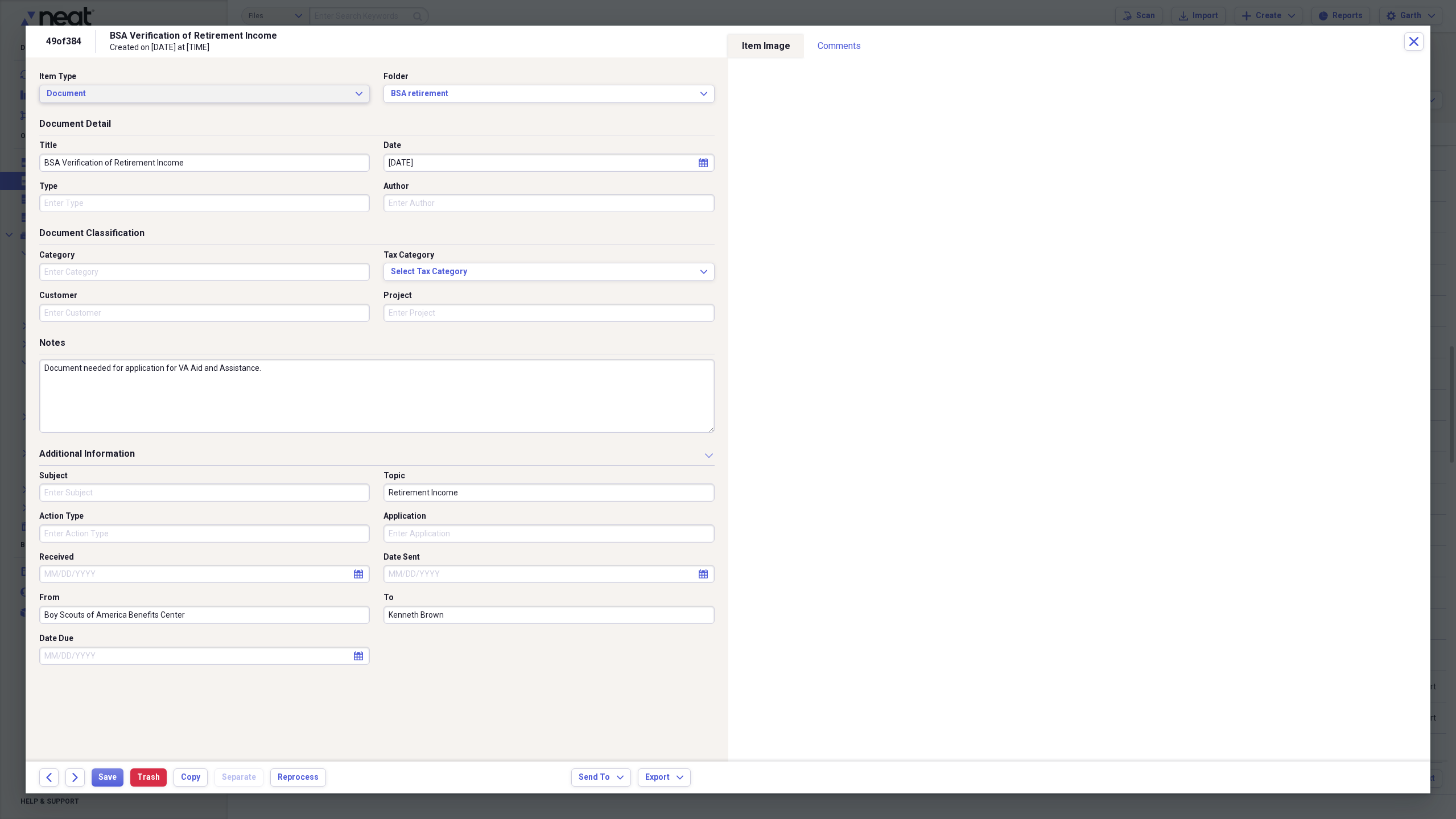 click on "Expand" 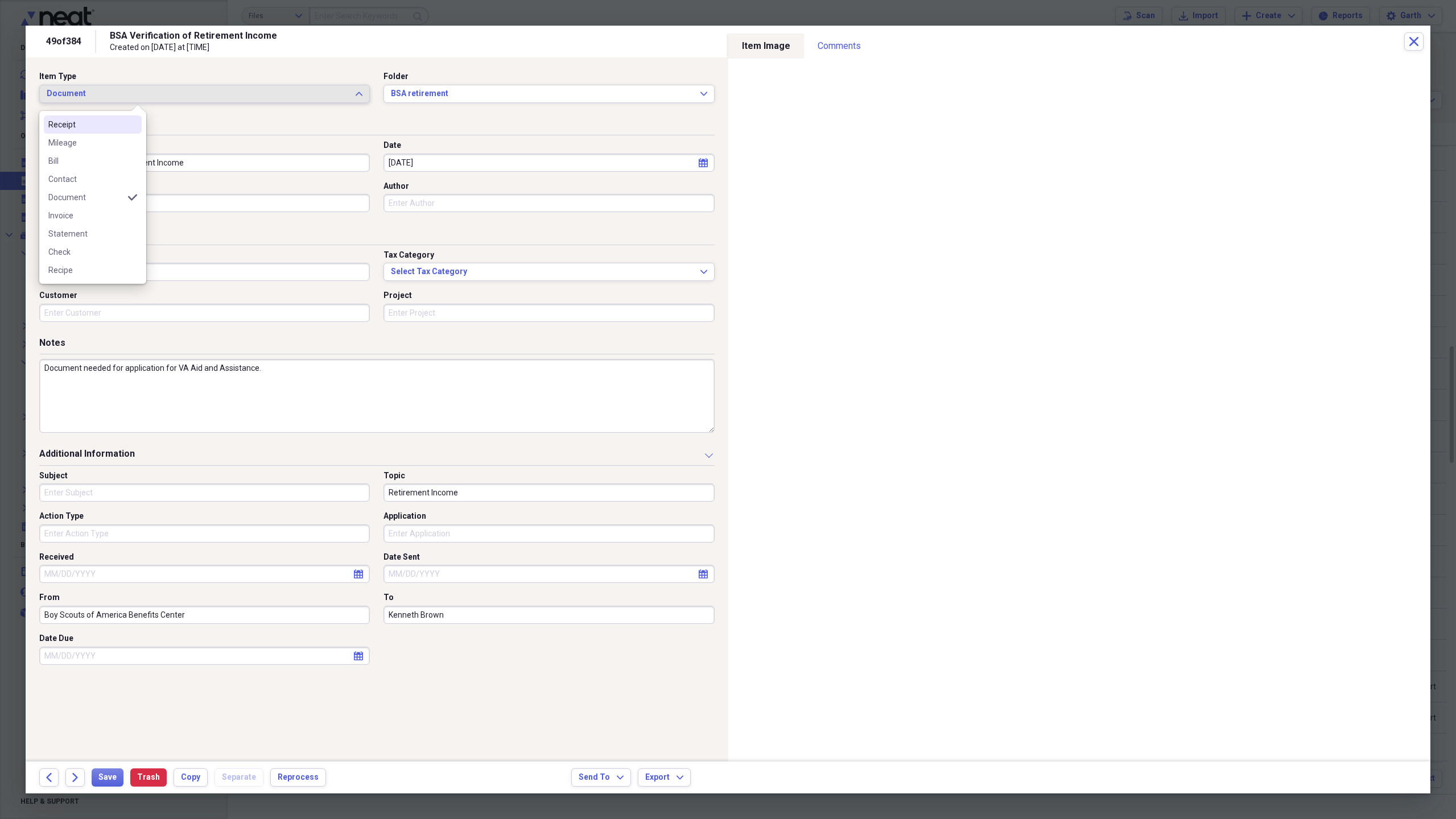 click on "Receipt" at bounding box center [86, 125] 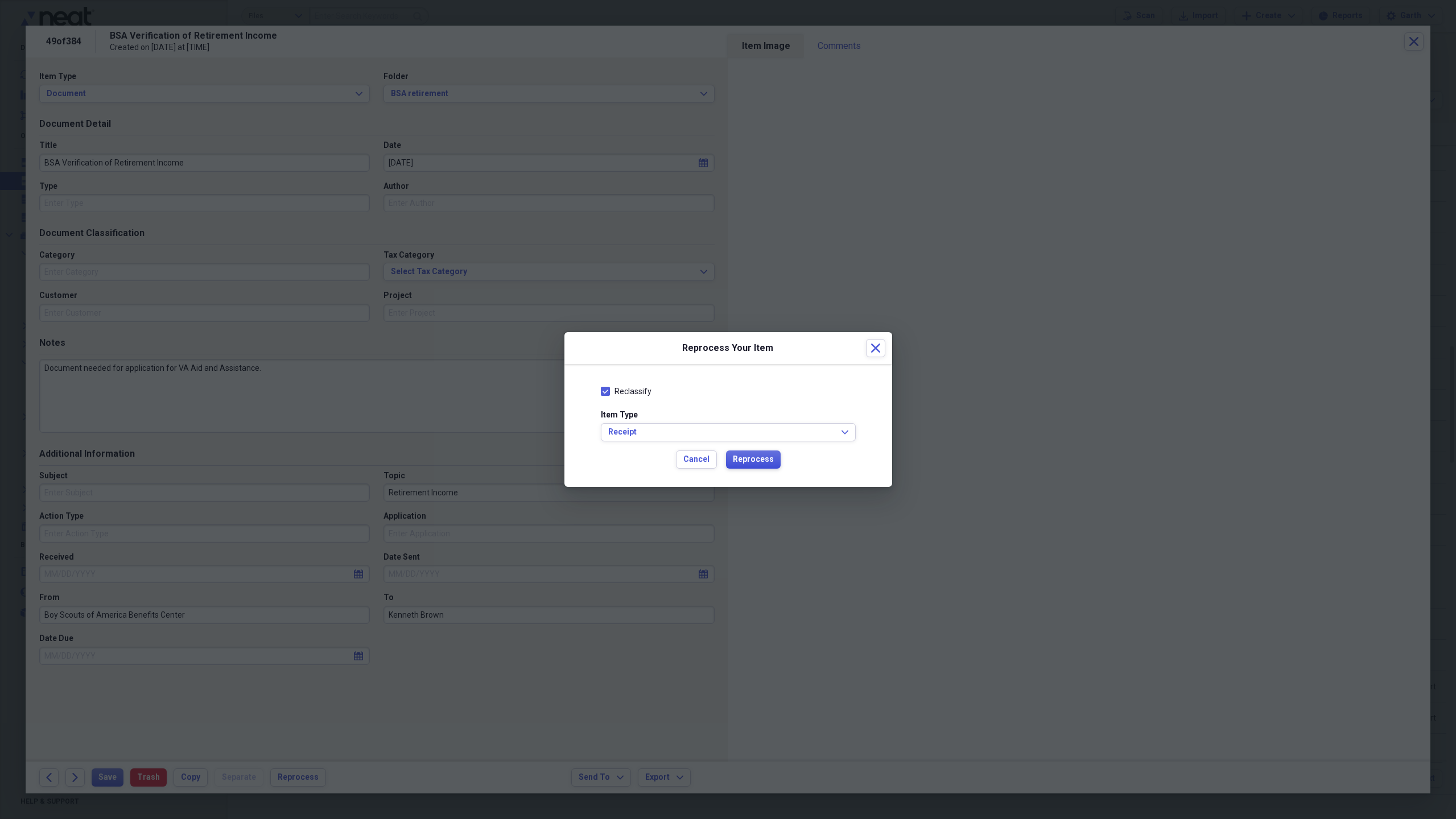 click on "Reprocess" at bounding box center [753, 460] 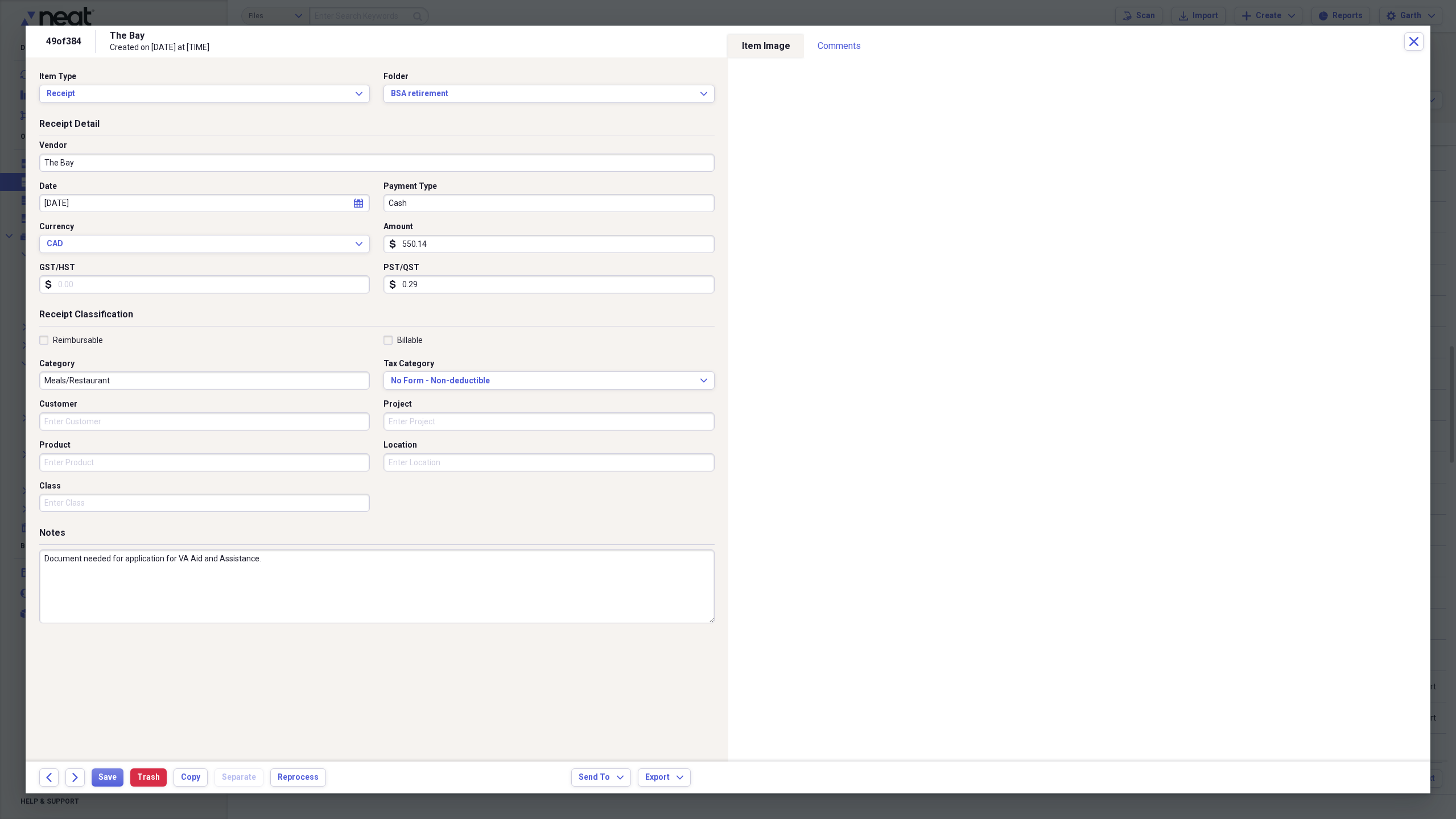 type on "The Bay" 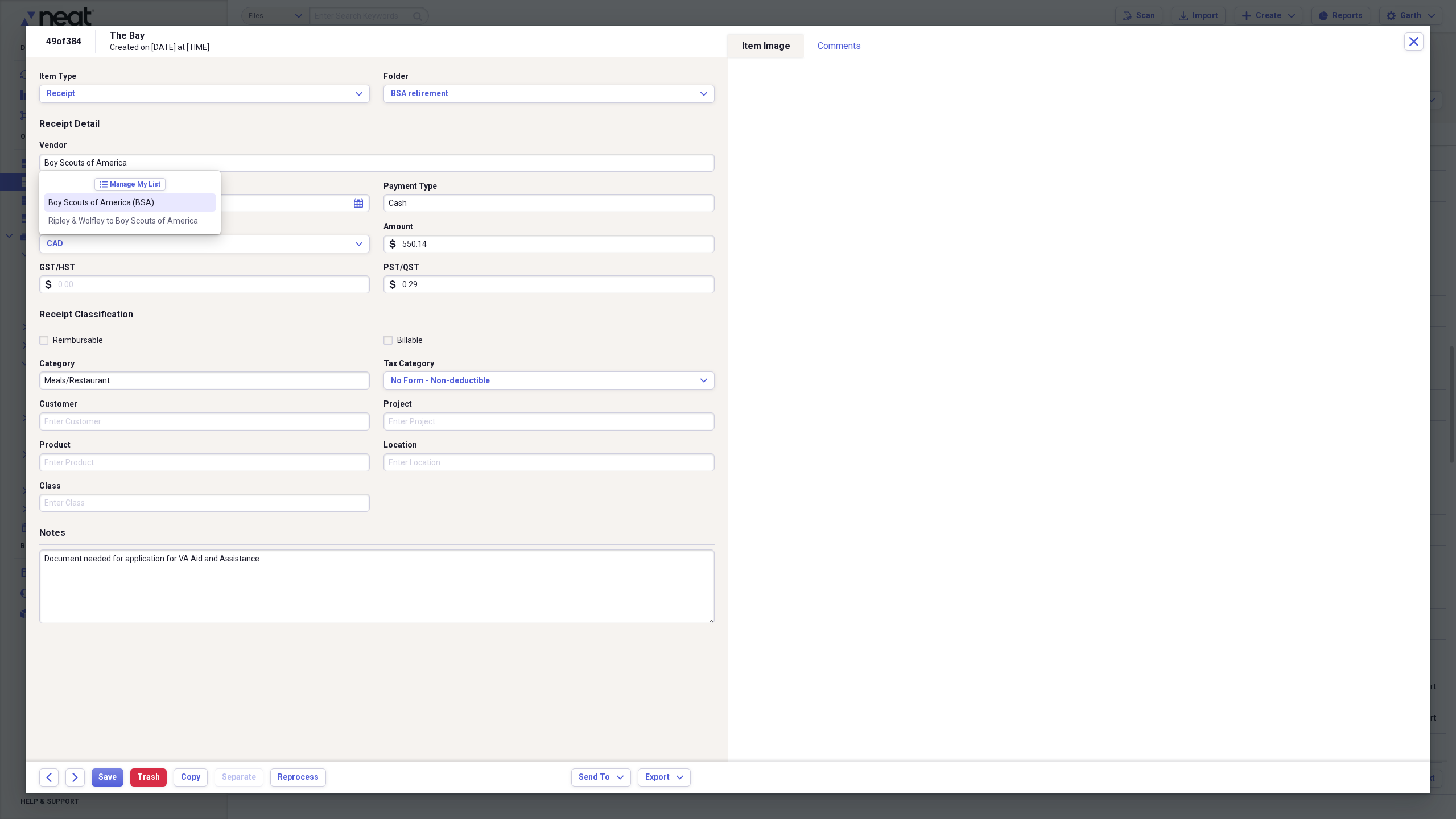 click on "Boy Scouts of America (BSA)" at bounding box center [123, 202] 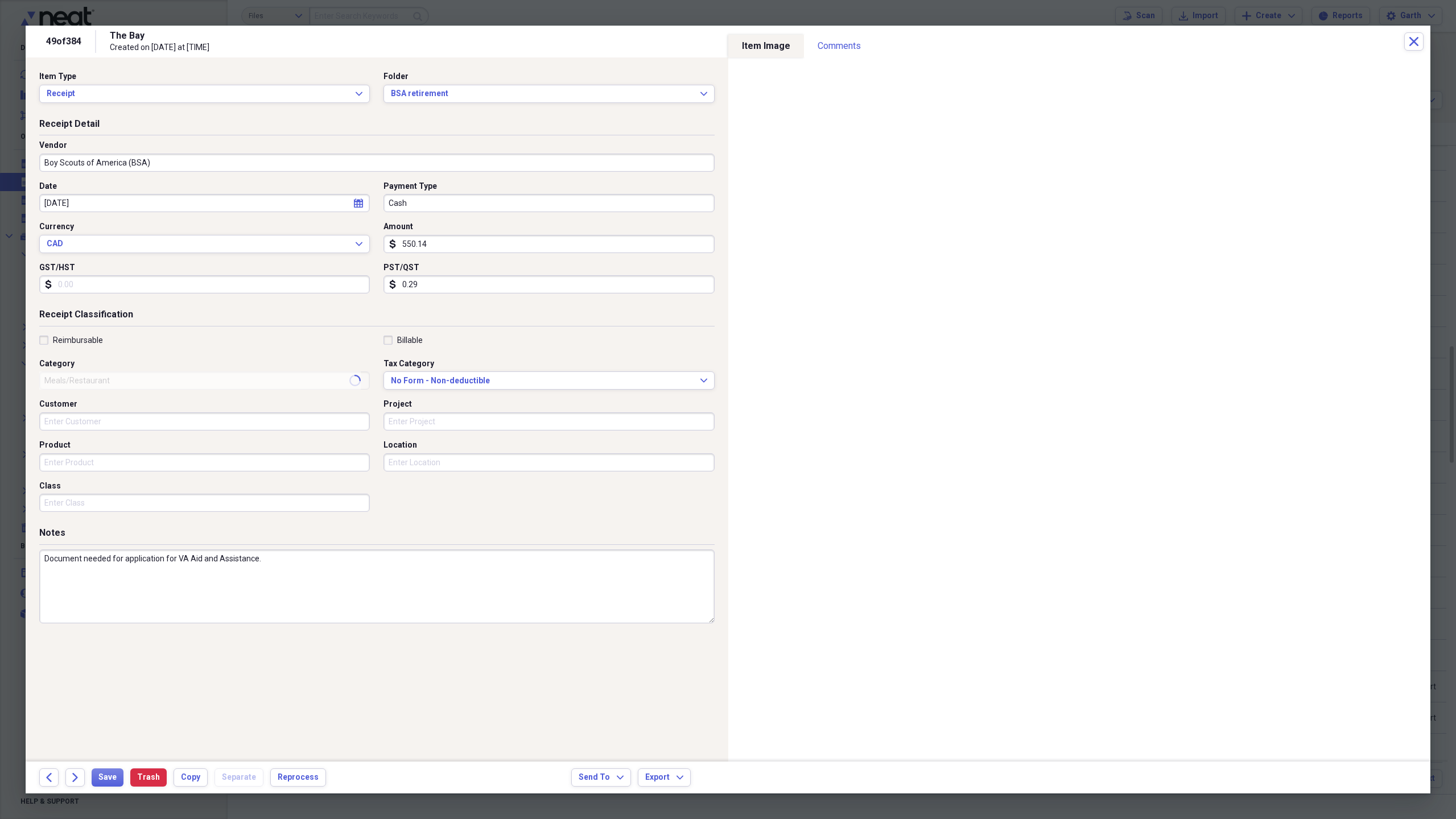 type on "income:pension BSA_keb" 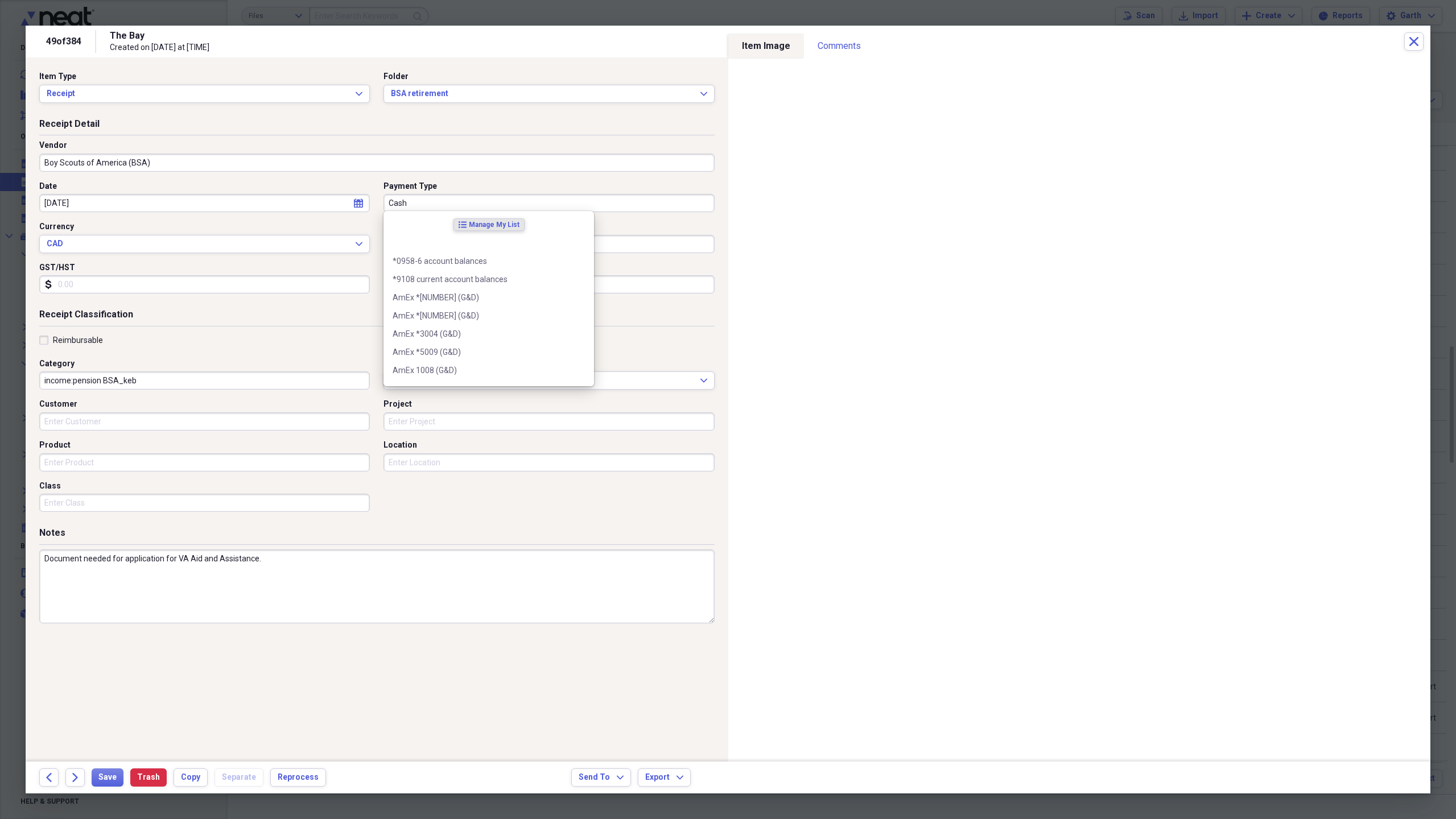 click on "Cash" at bounding box center [548, 203] 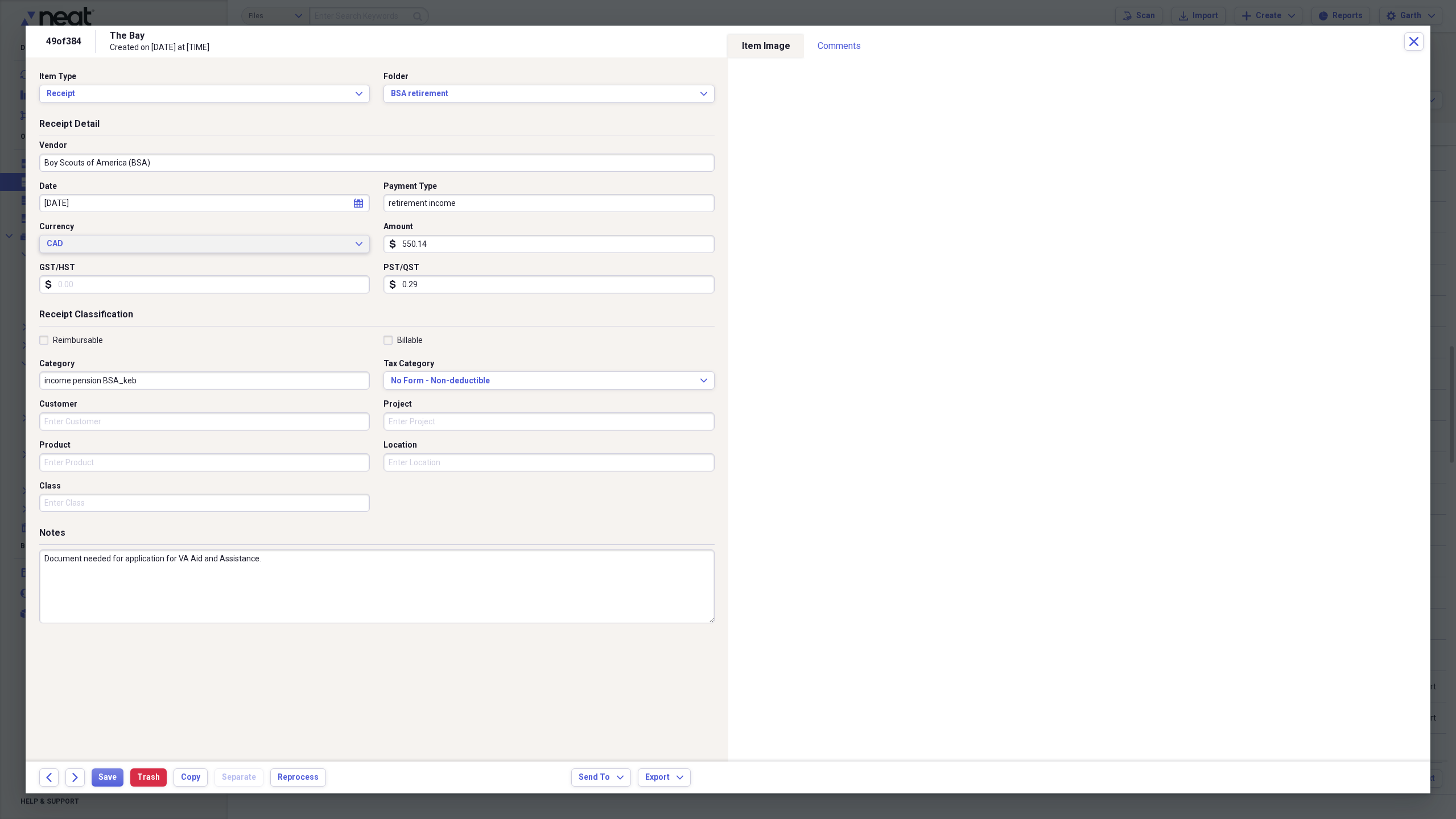 type on "retirement income" 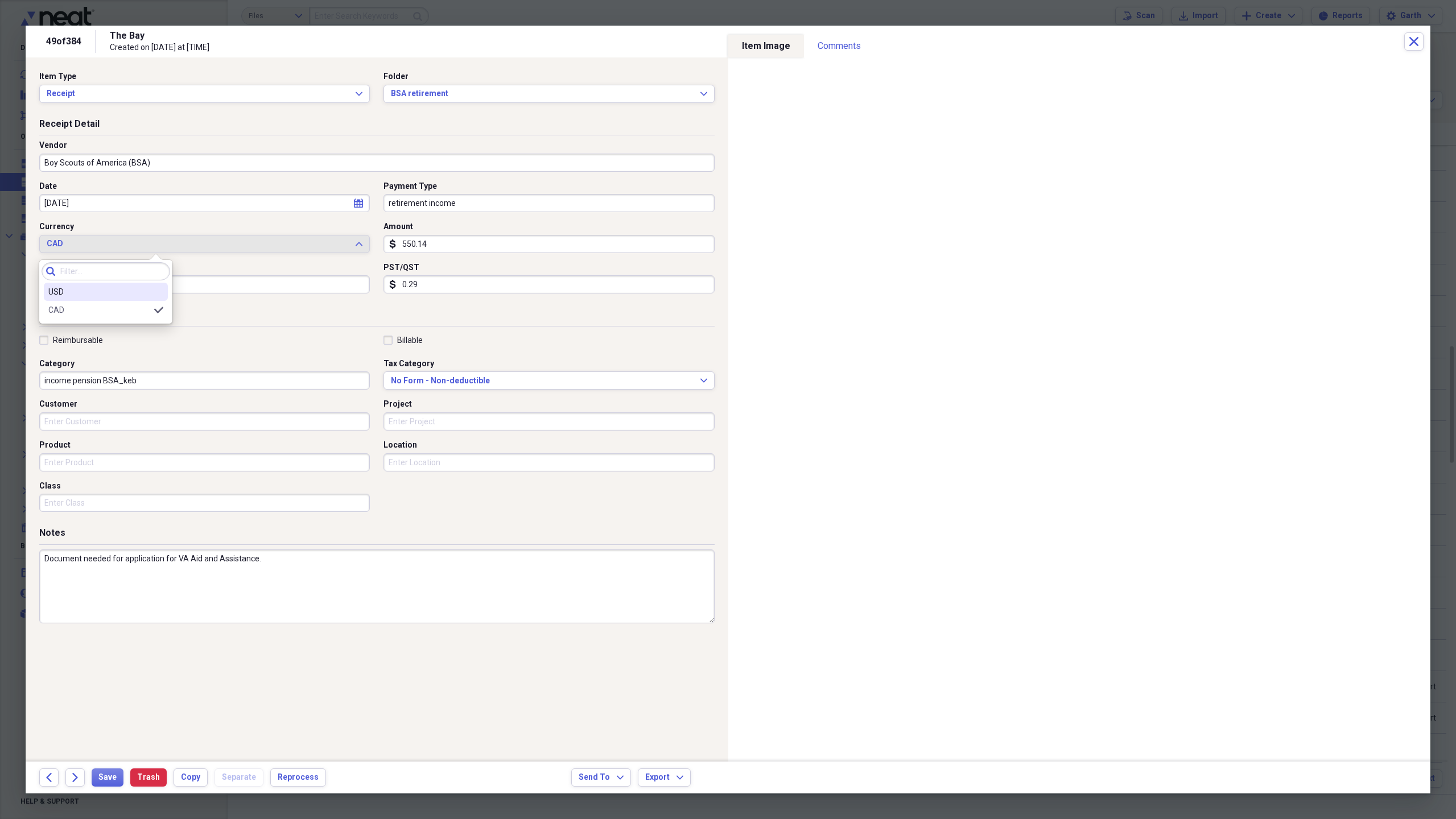 click on "USD" at bounding box center [99, 292] 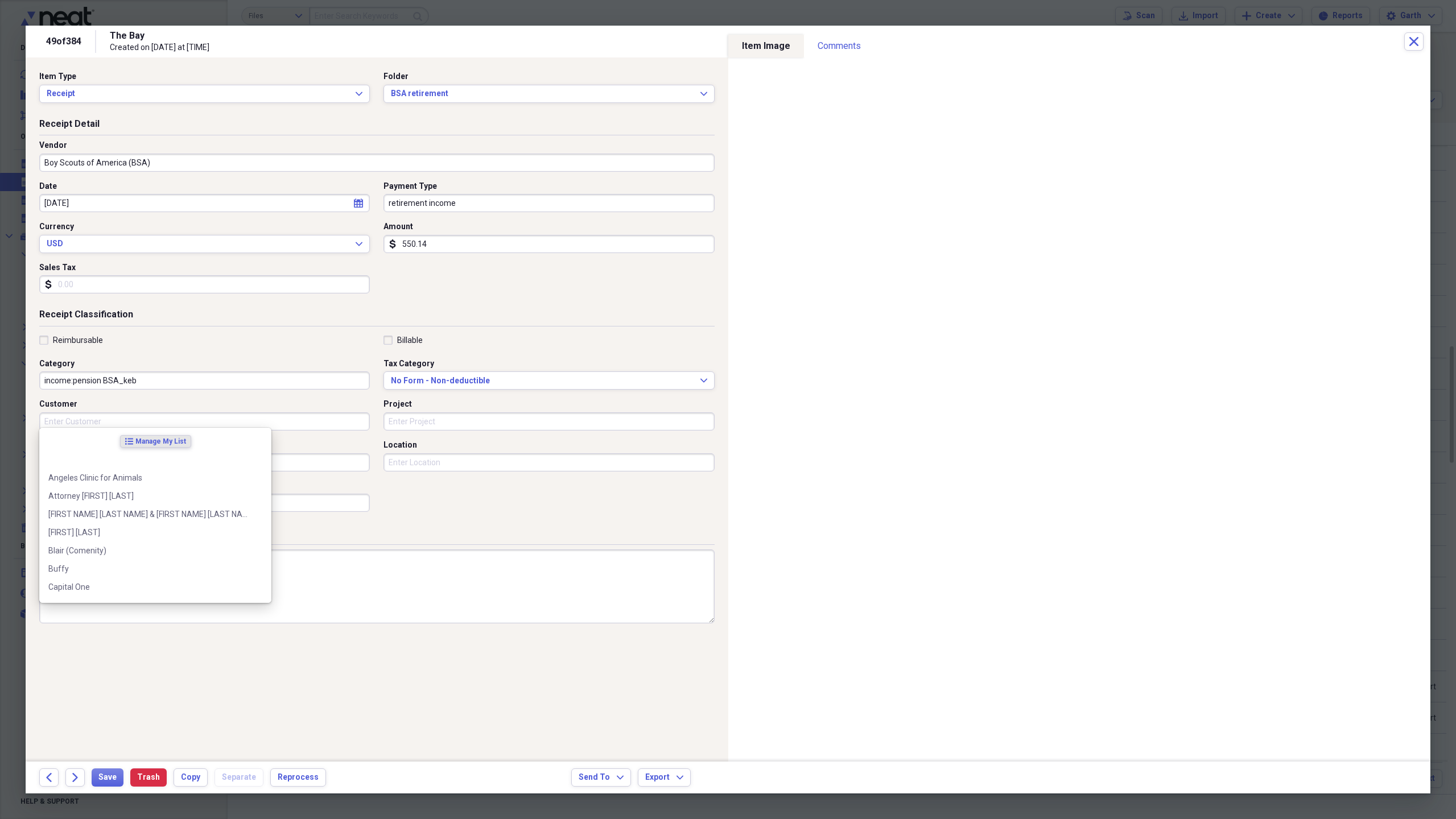 click on "Customer" at bounding box center (204, 421) 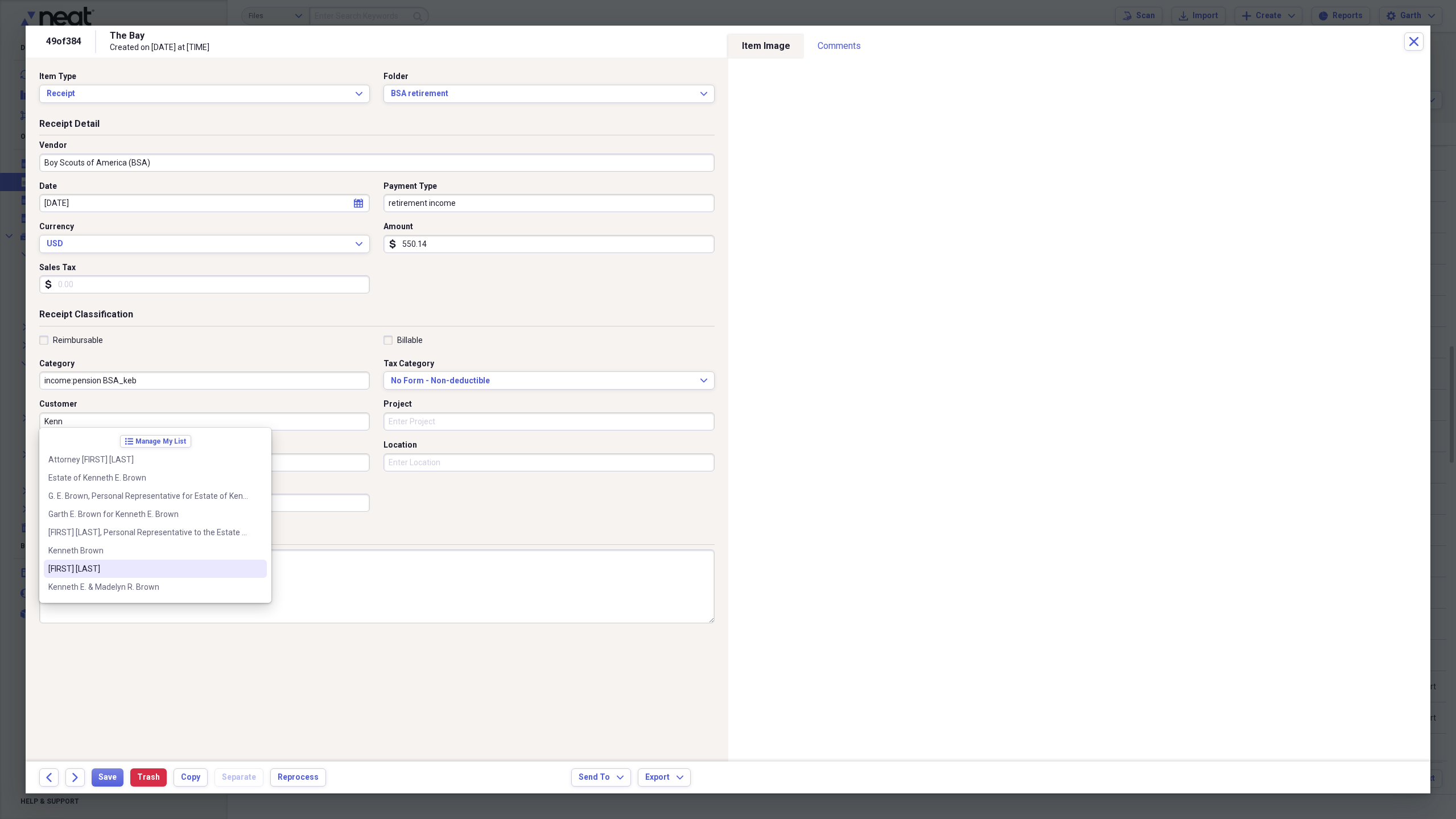 click on "[FIRST] [MIDDLE] [LAST]" at bounding box center (149, 569) 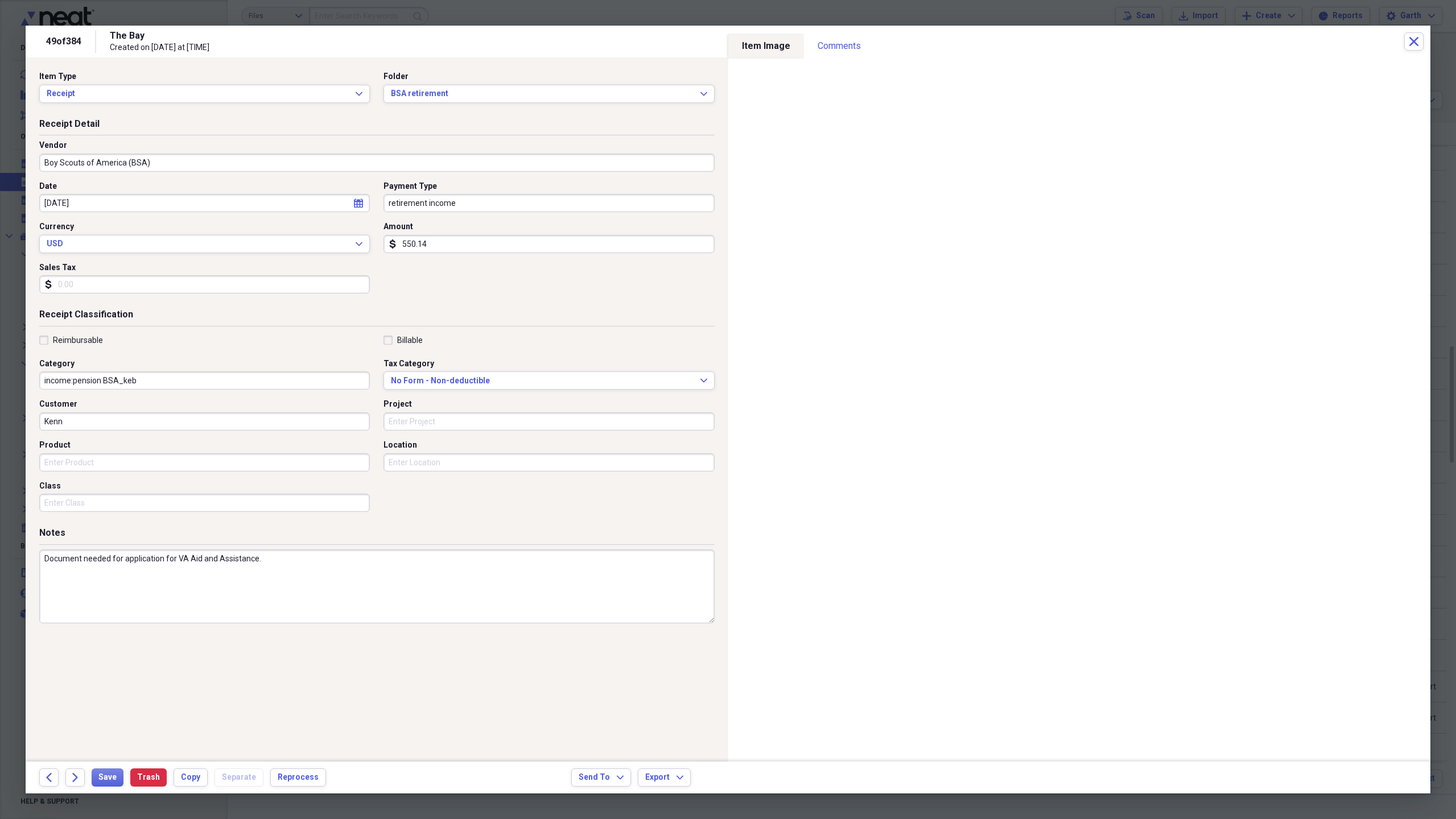 type on "[FIRST] [MIDDLE] [LAST]" 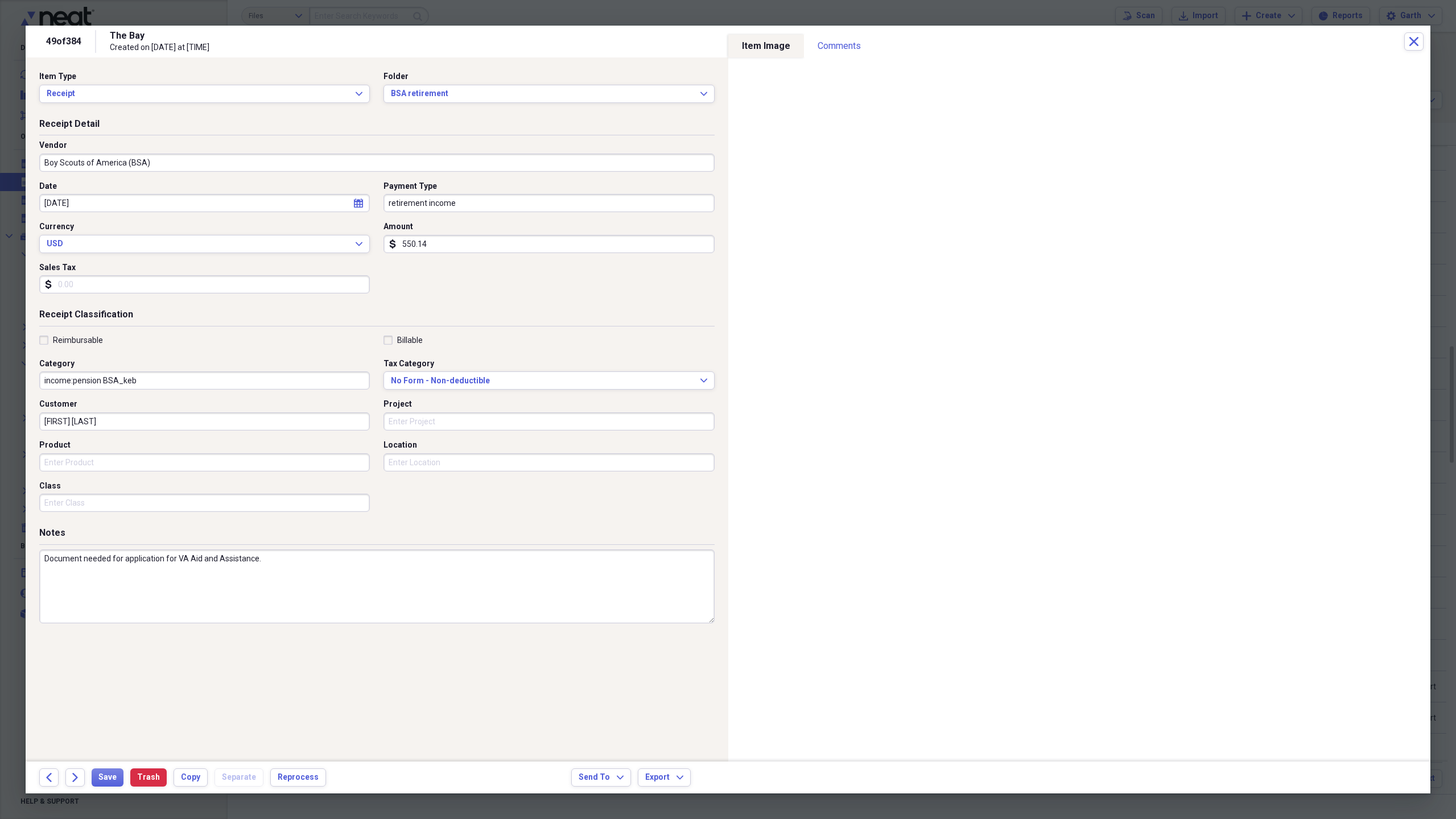 click on "Project" at bounding box center (548, 421) 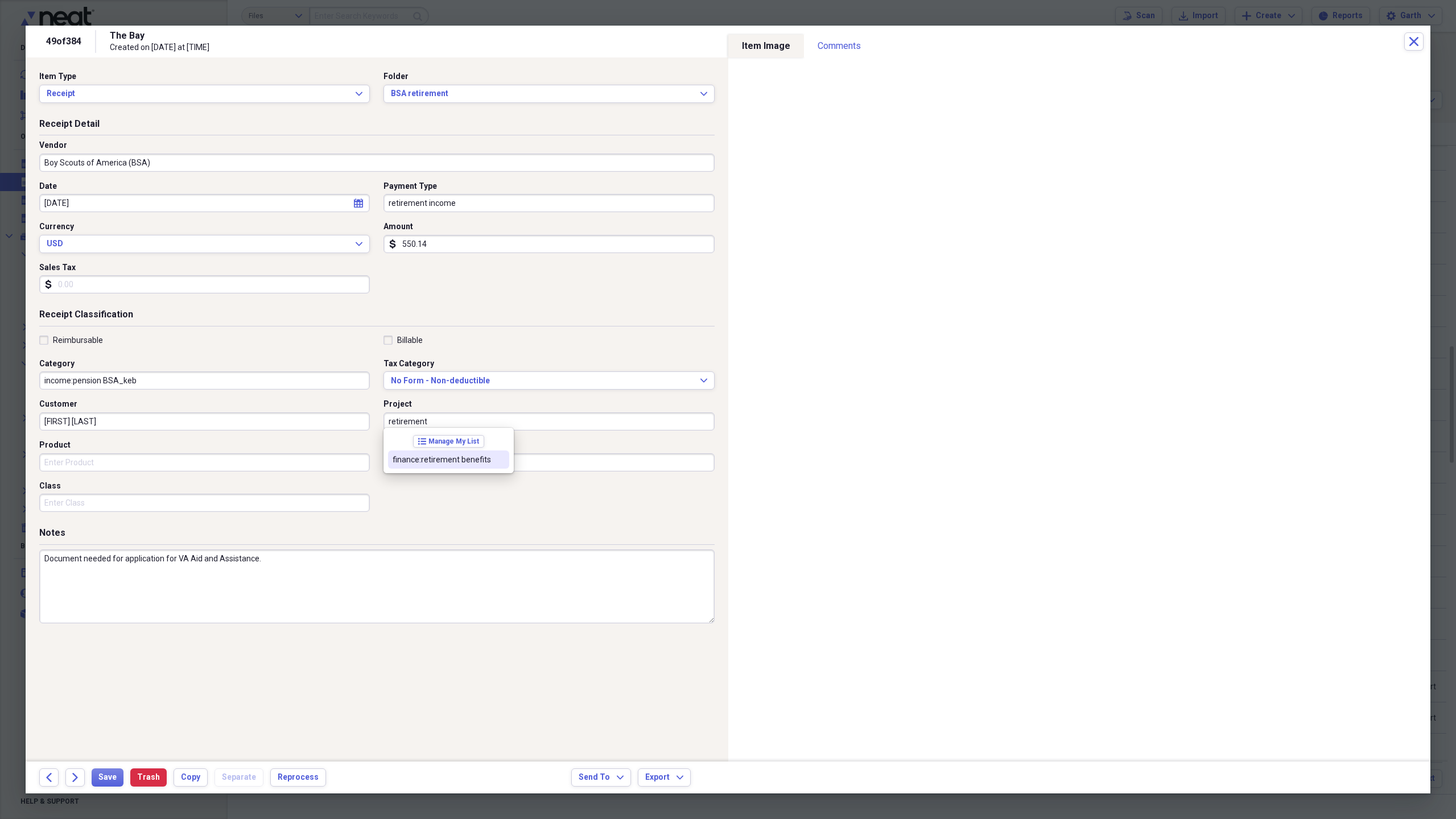 type on "retirement" 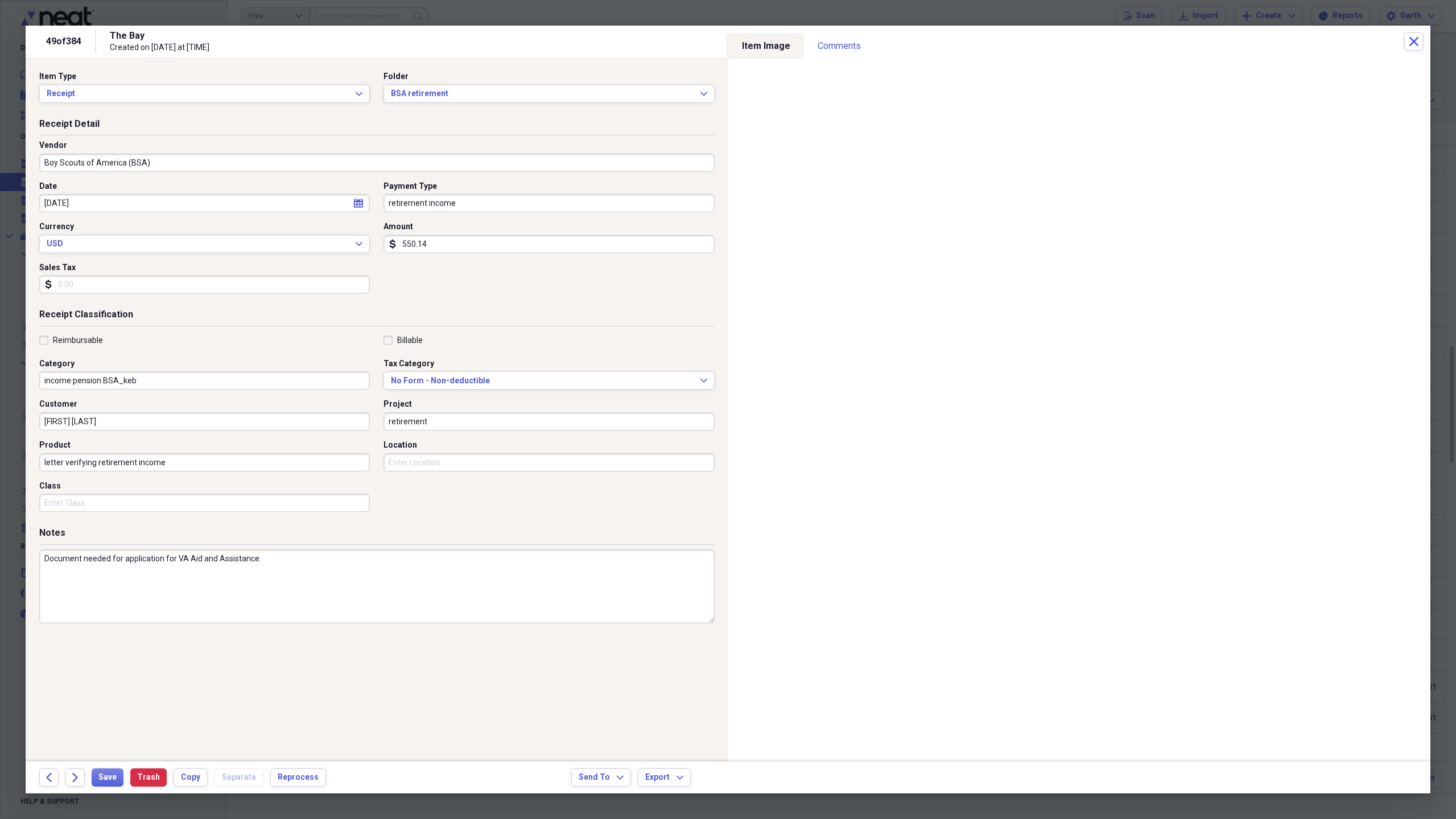 type on "letter verifying retirement income" 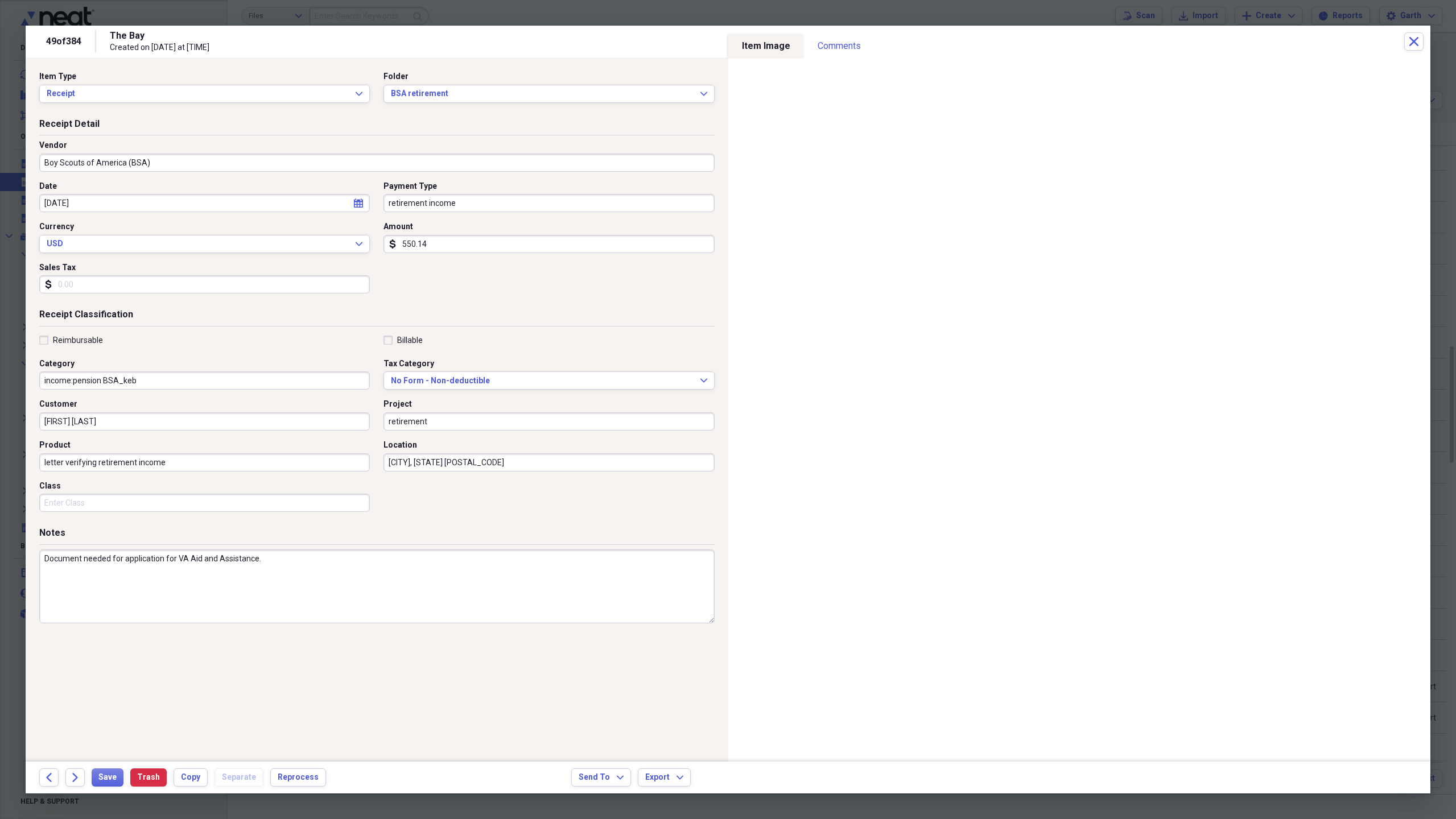 type on "[CITY], [STATE] [POSTAL_CODE]" 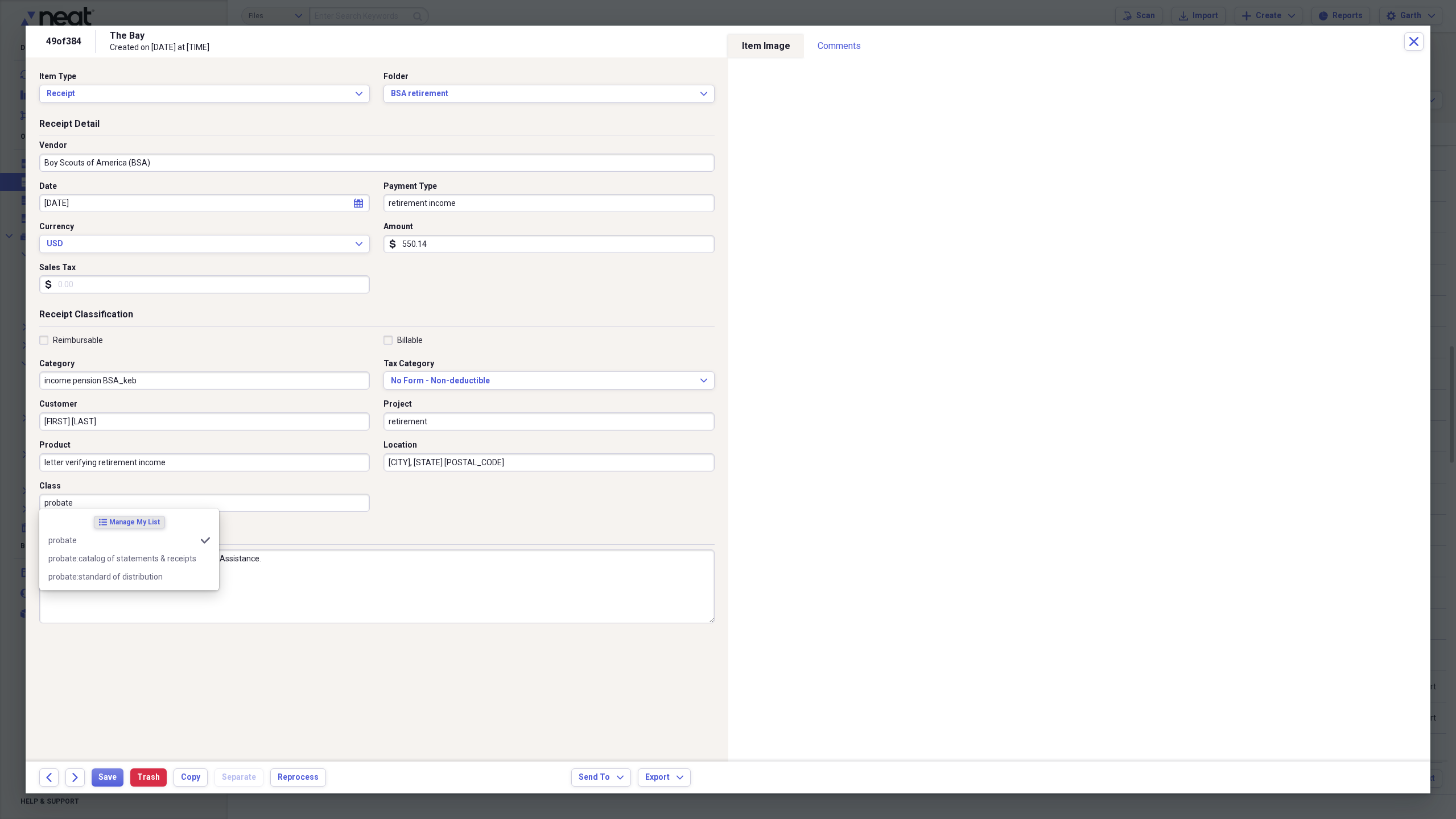 type on "probate" 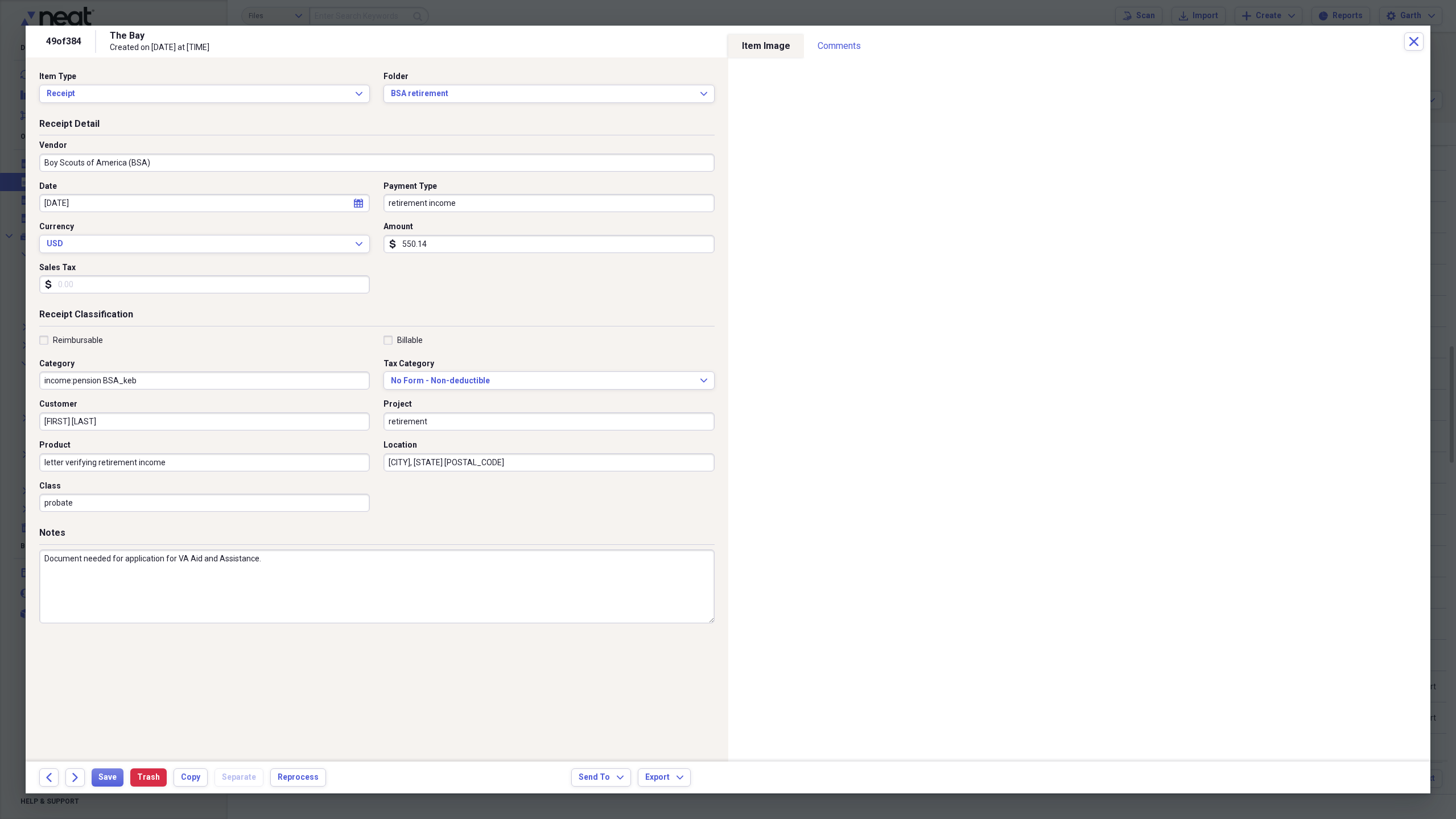 click on "Document needed for application for VA Aid and Assistance." at bounding box center (377, 586) 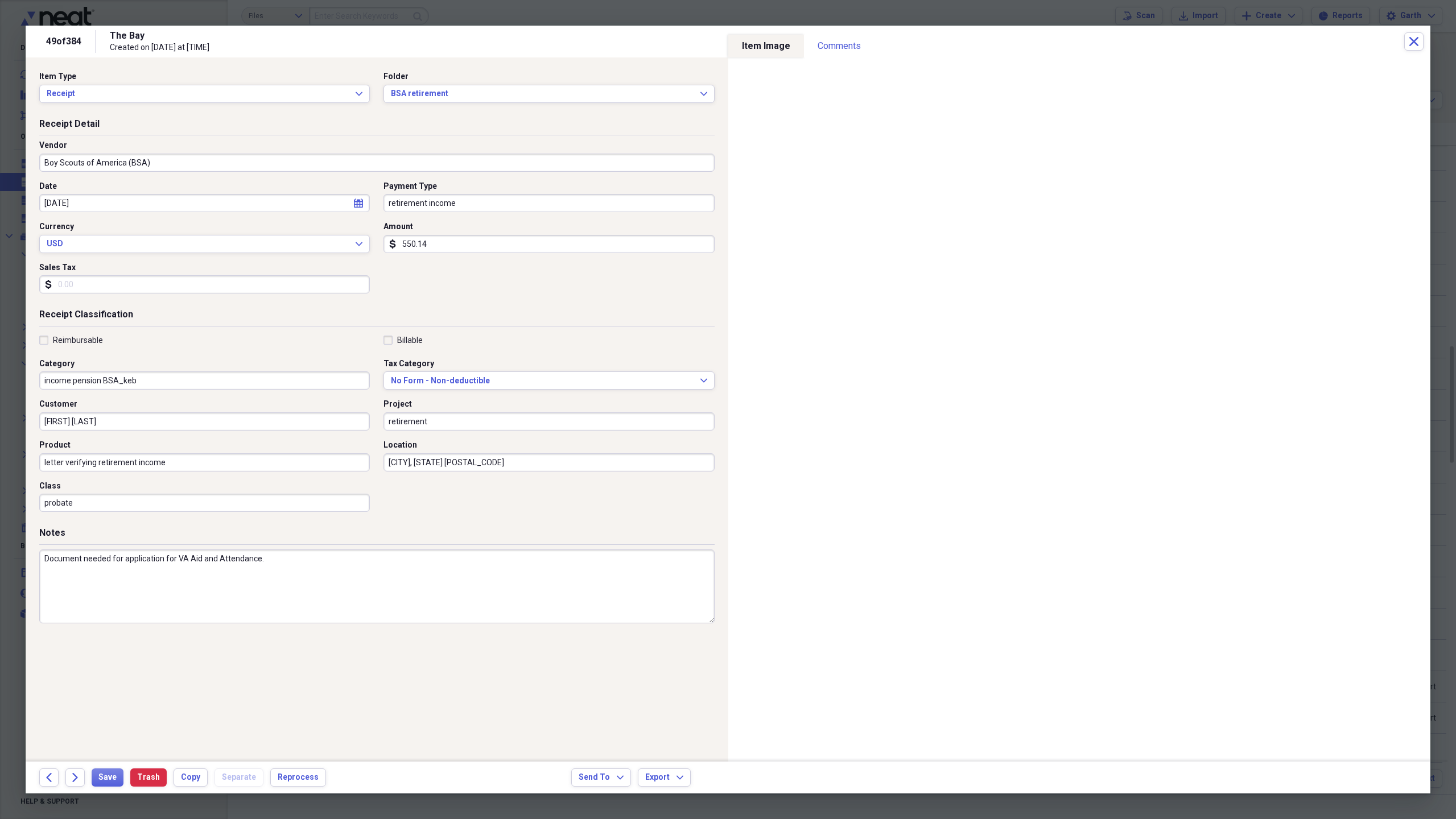 click on "Document needed for application for VA Aid and Attendance." at bounding box center [377, 586] 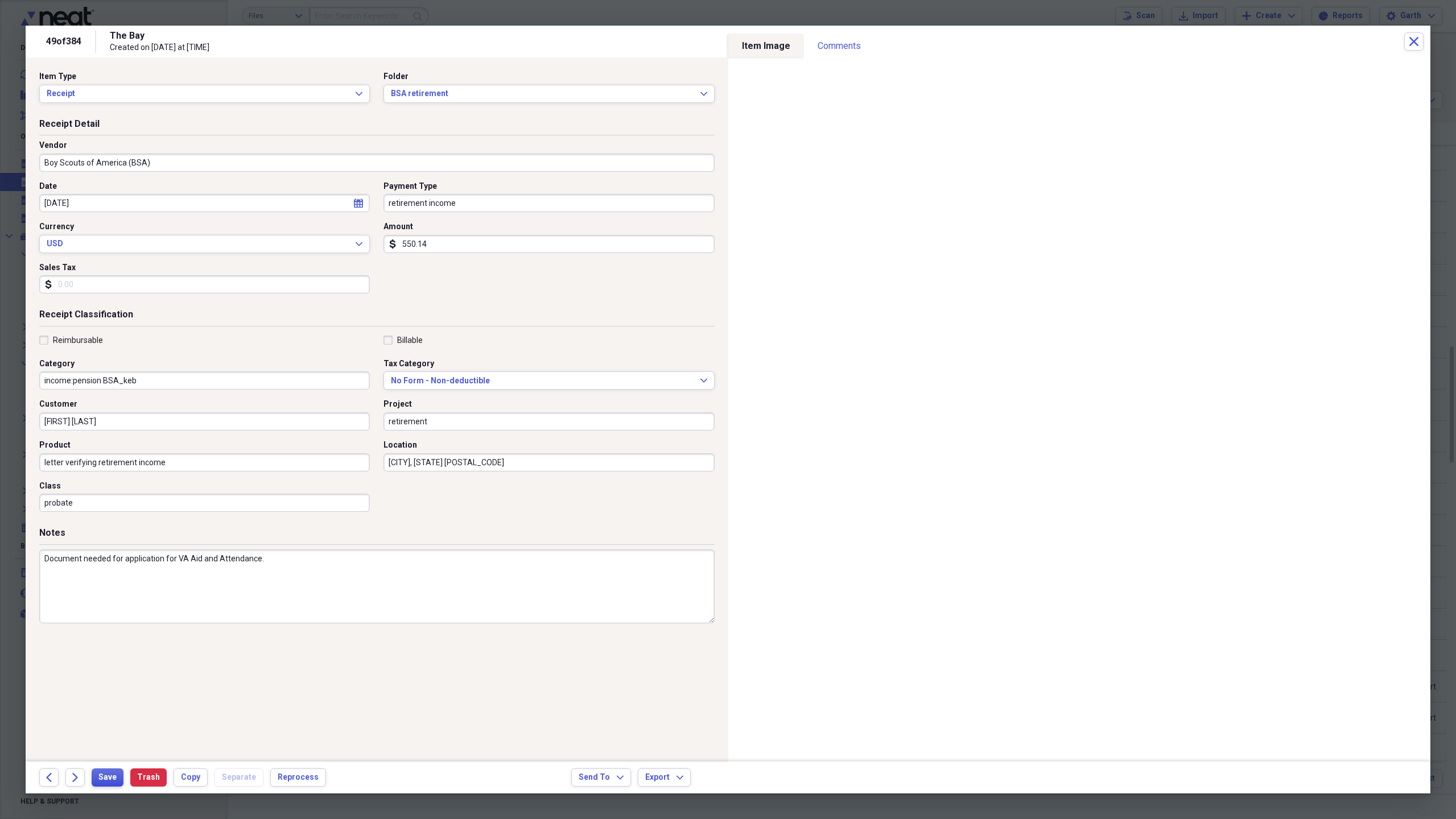 type on "Document needed for application for VA Aid and Attendance." 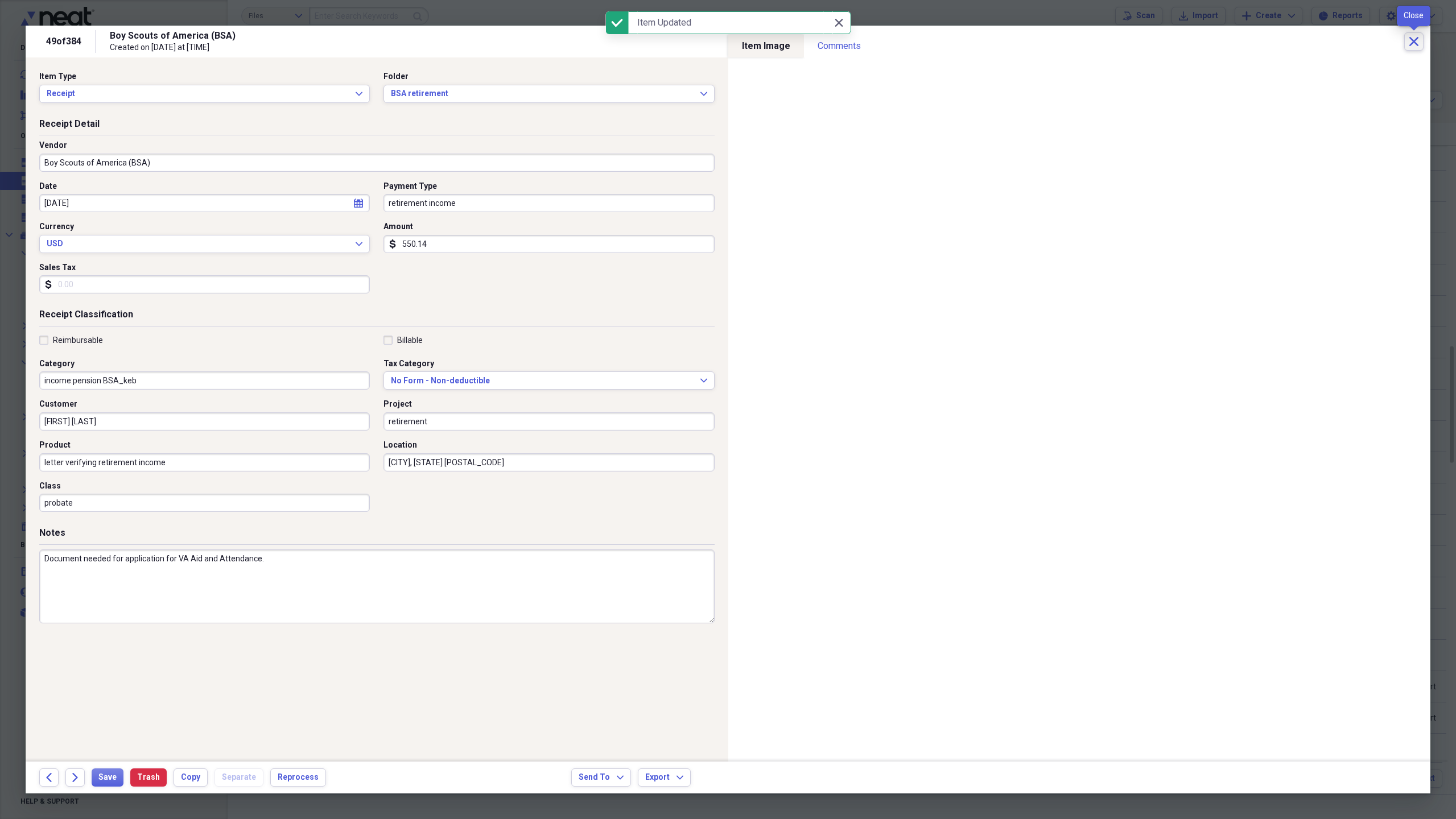 click on "Close" at bounding box center [1414, 42] 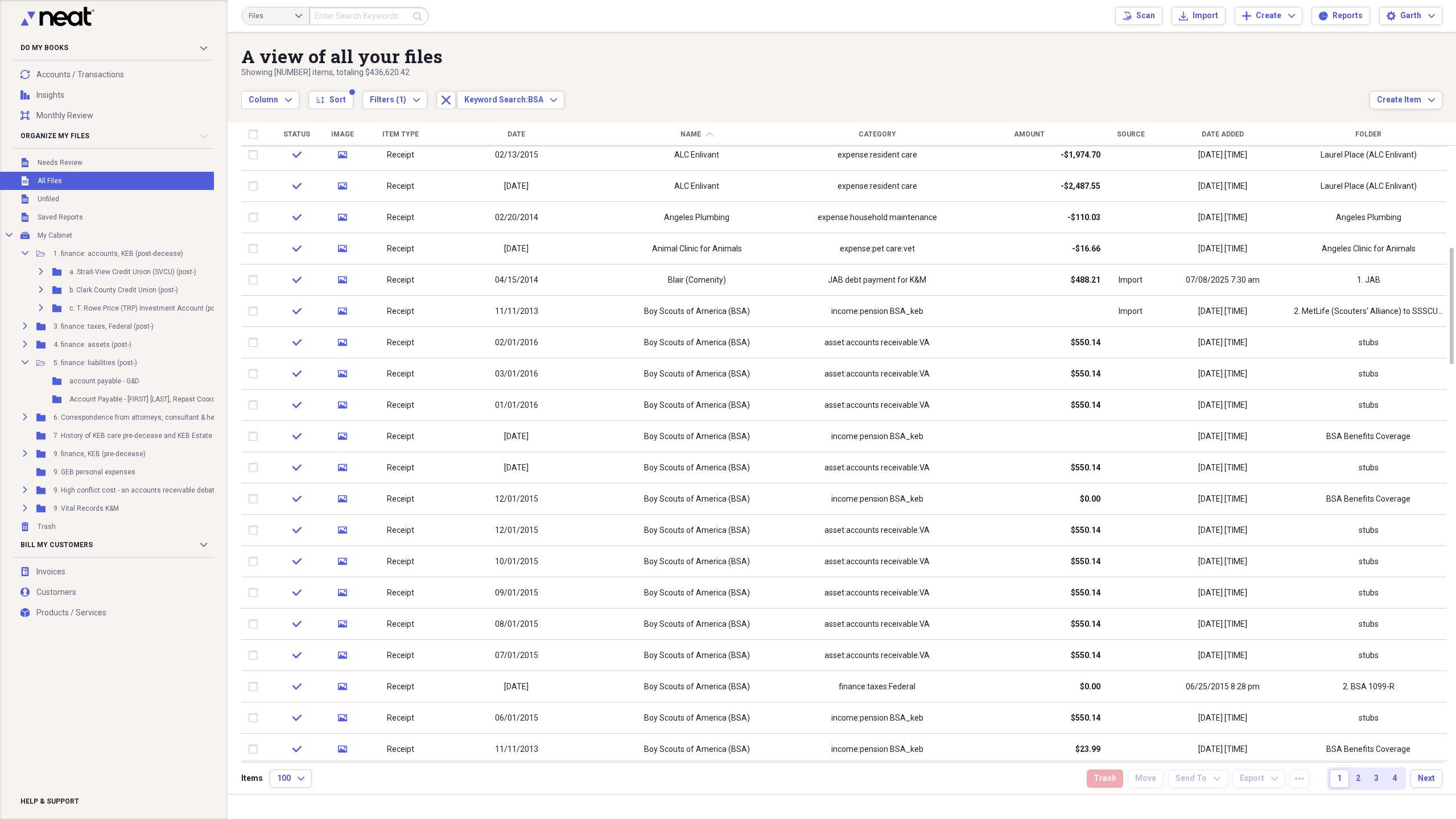 click on "Date" at bounding box center (516, 134) 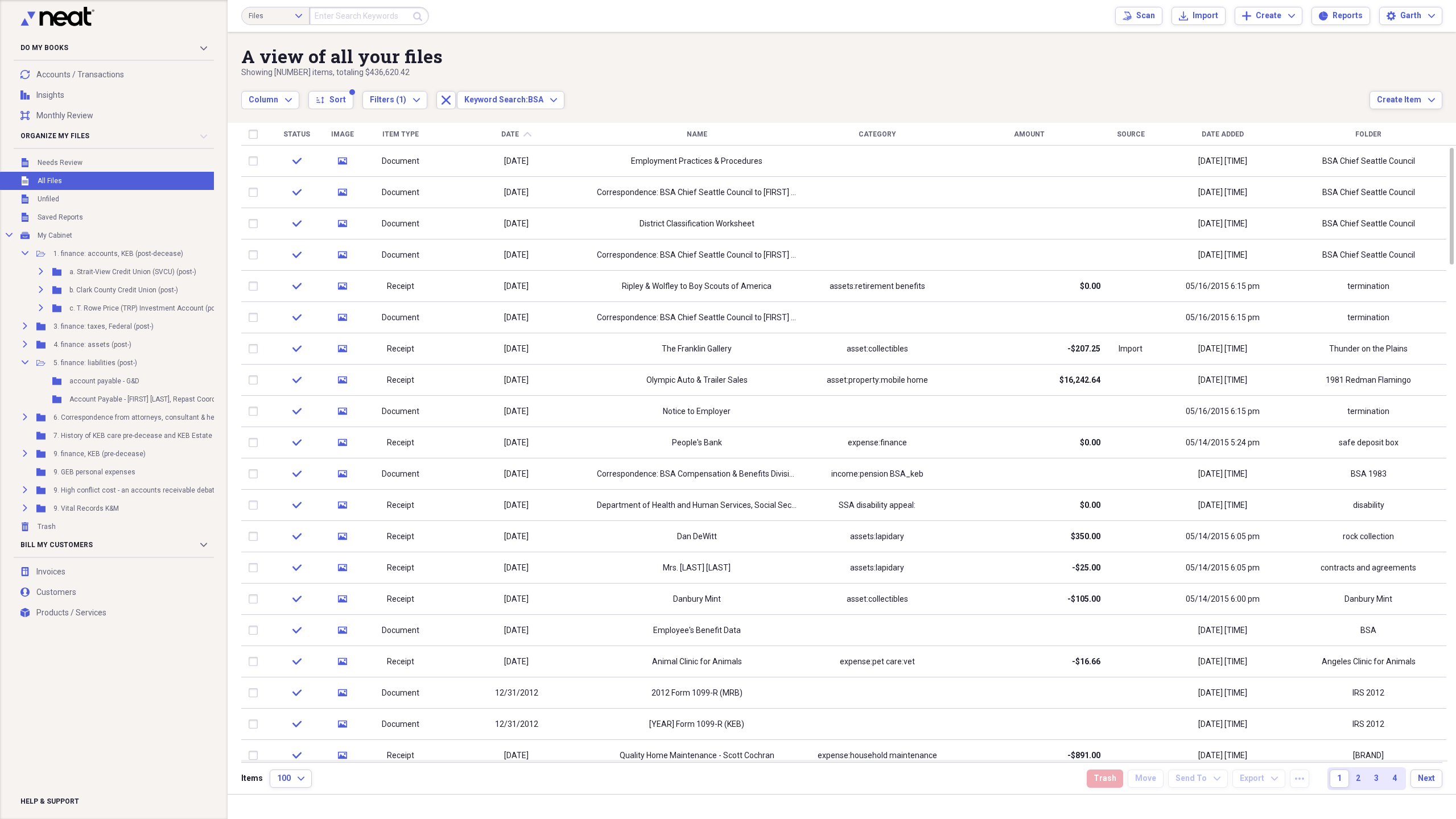 click on "Name" at bounding box center [697, 134] 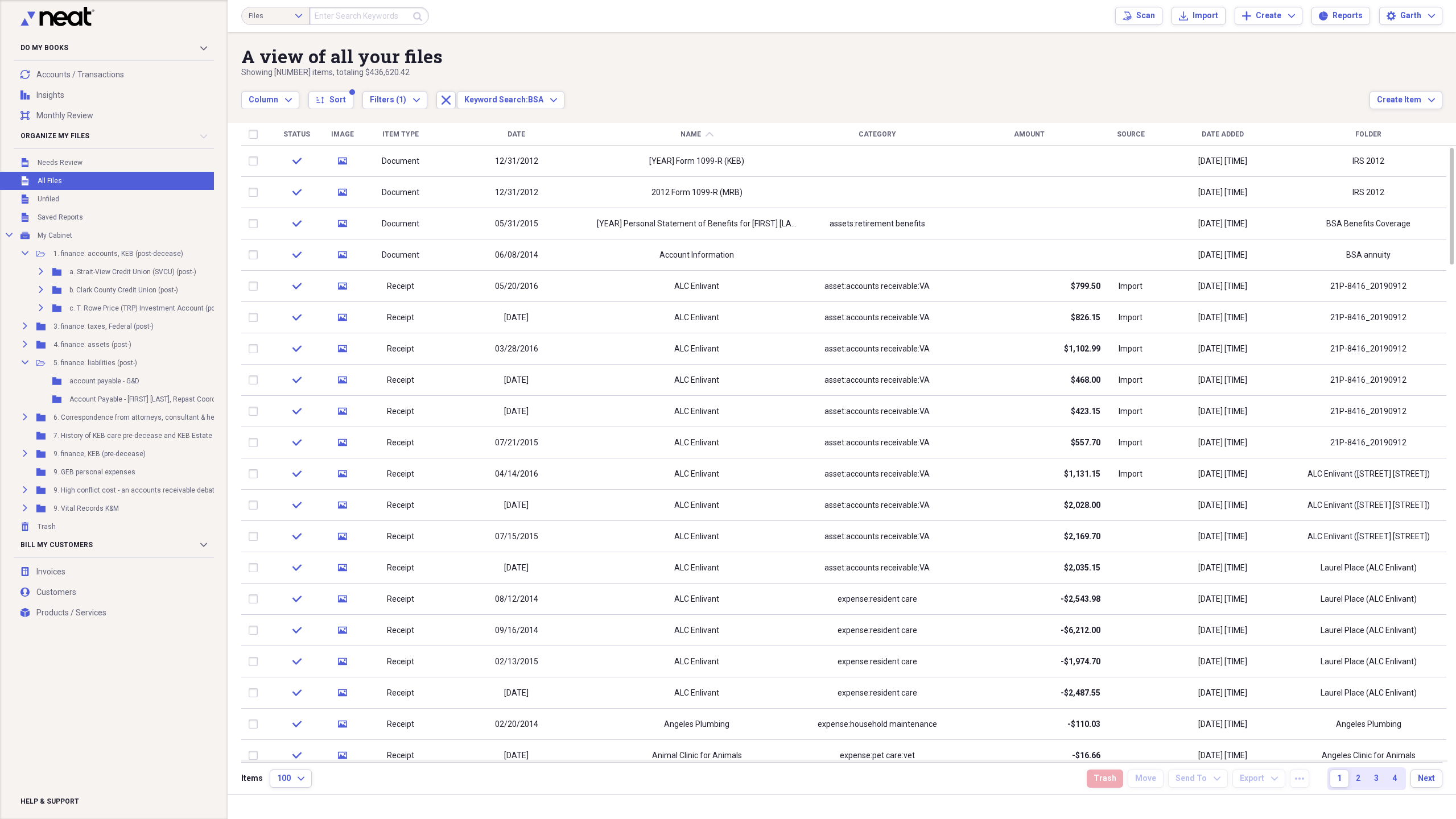 click on "Date" at bounding box center (516, 134) 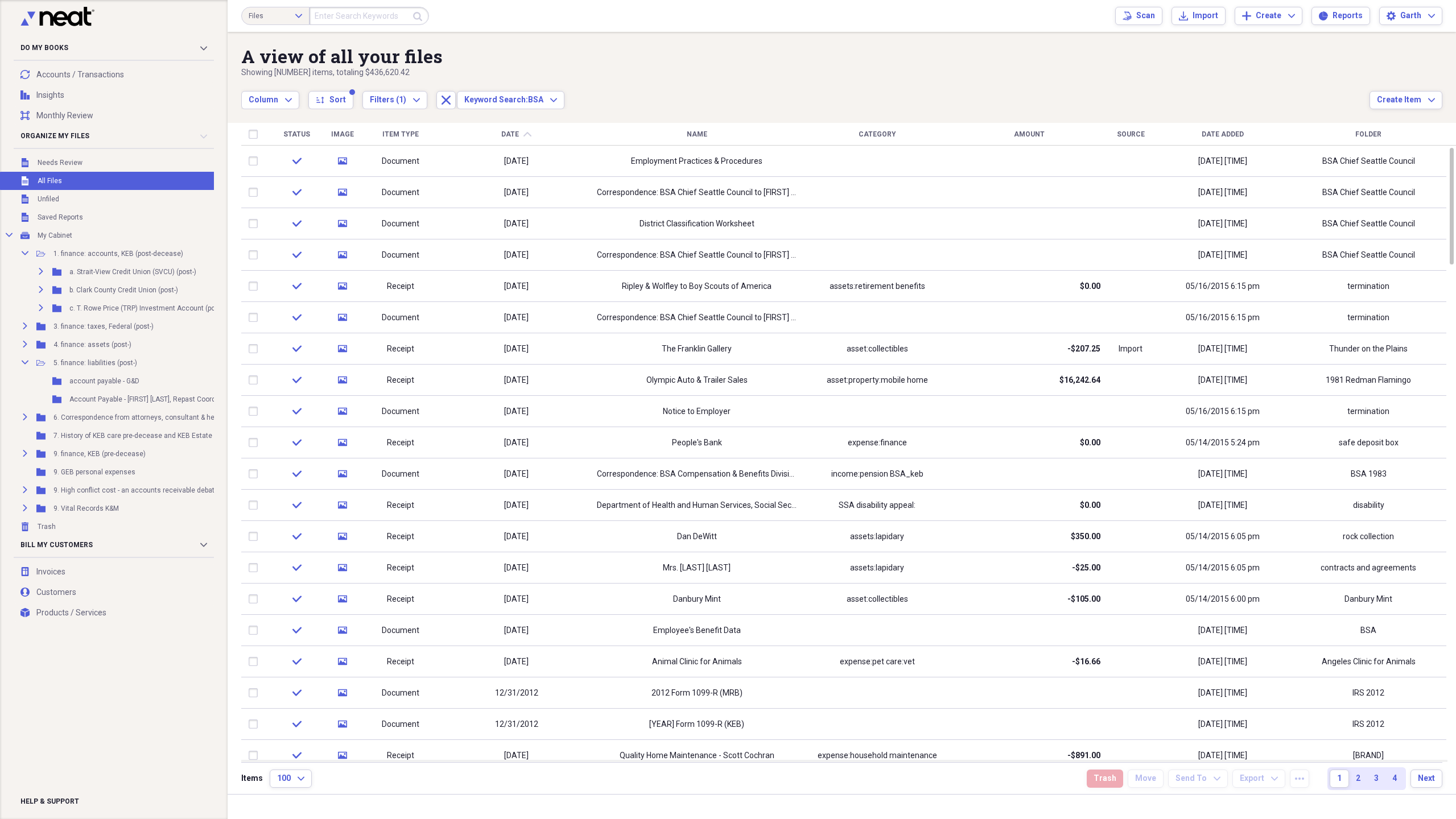 click on "Name" at bounding box center (697, 134) 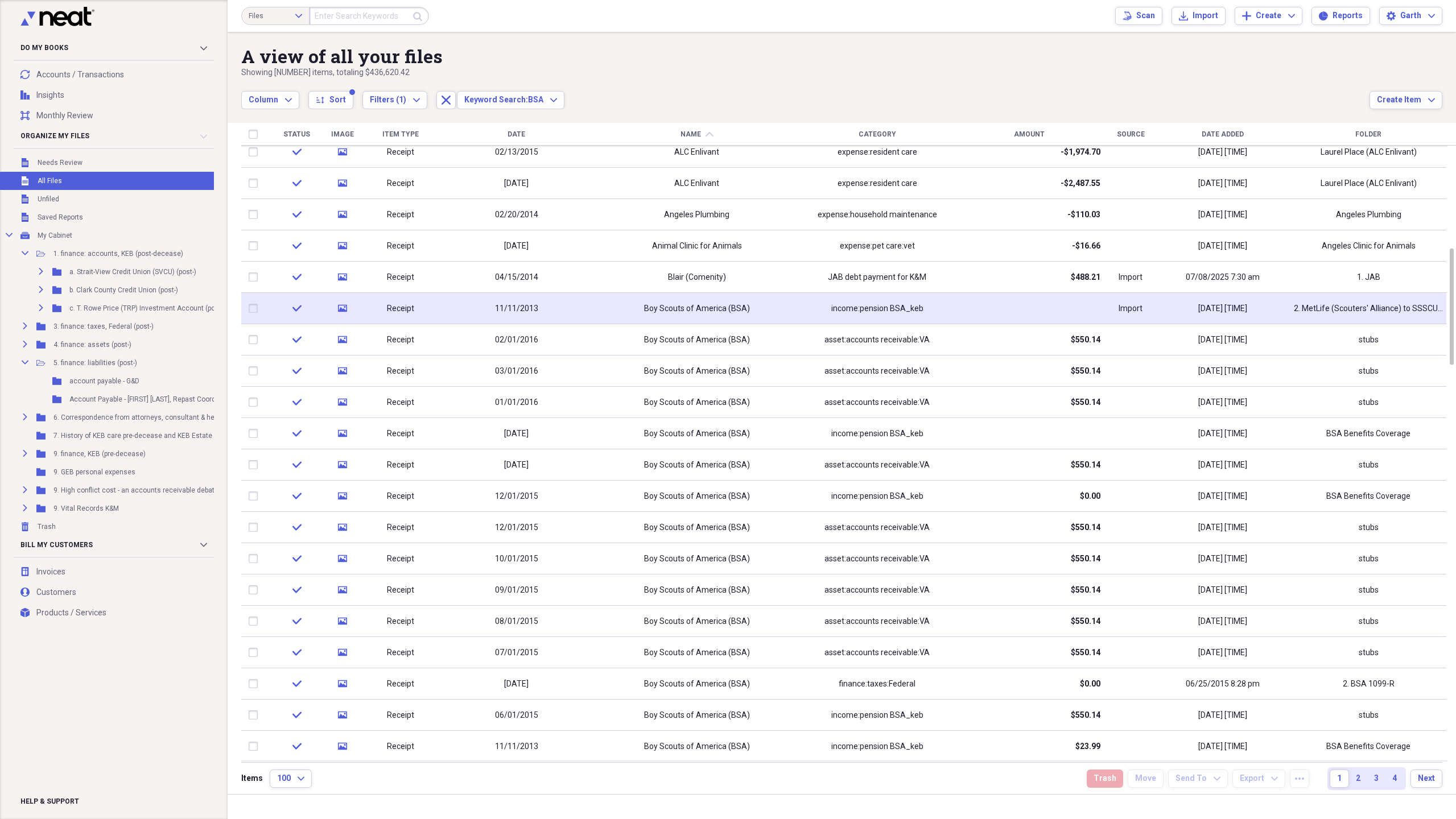 click on "income:pension BSA_keb" at bounding box center (877, 308) 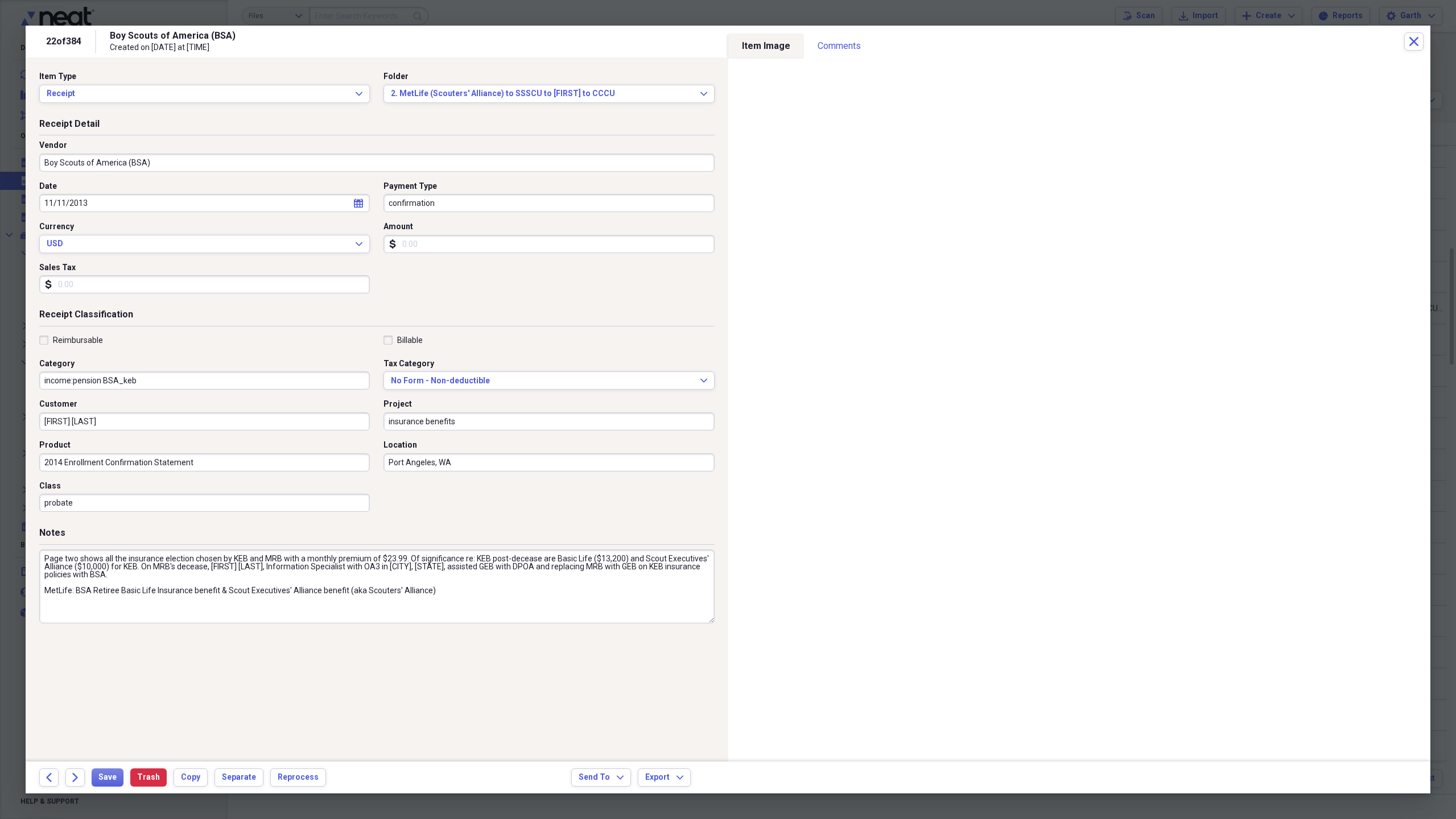 click on "income:pension BSA_keb" at bounding box center (204, 380) 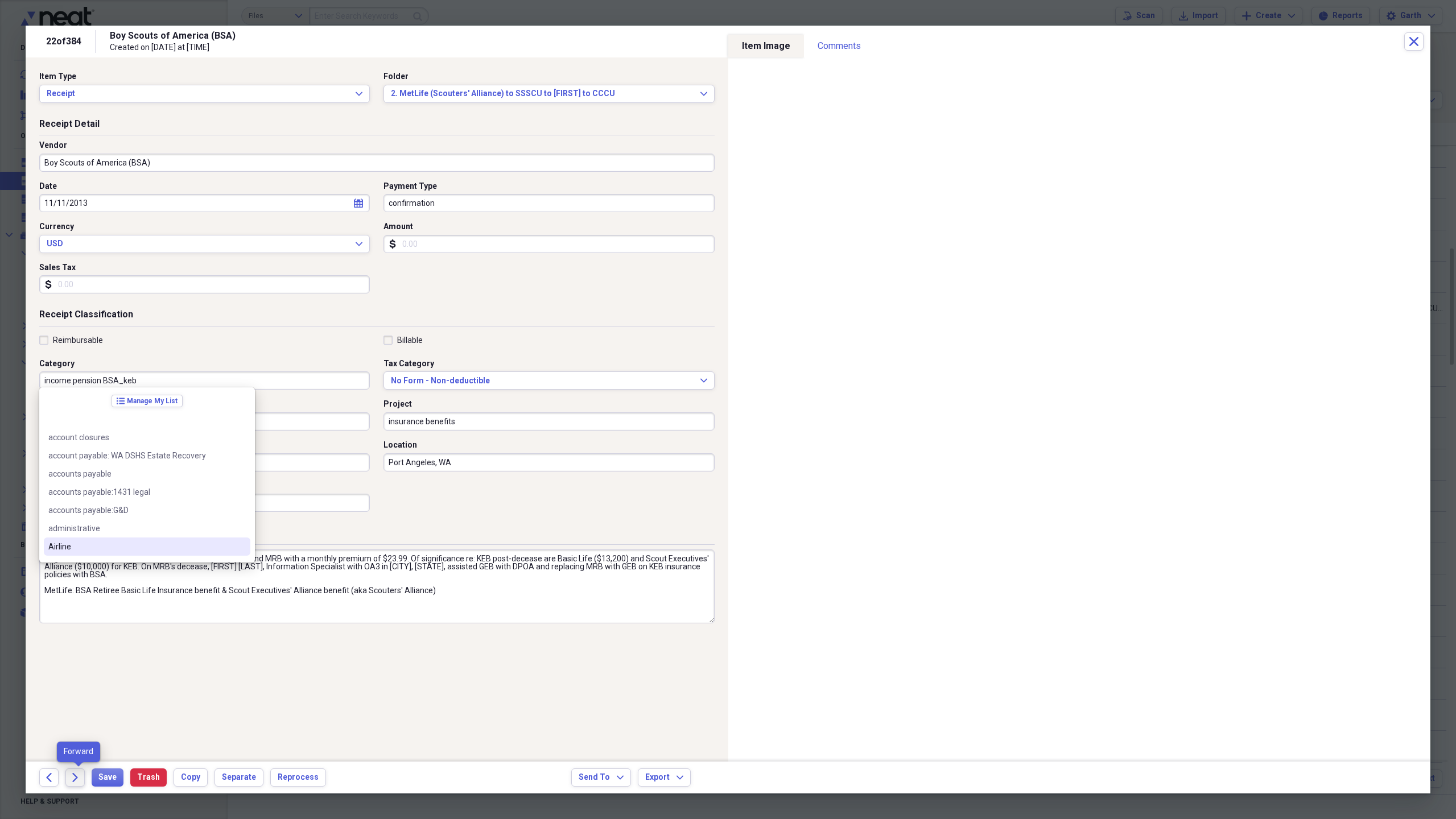click on "Forward" at bounding box center [75, 777] 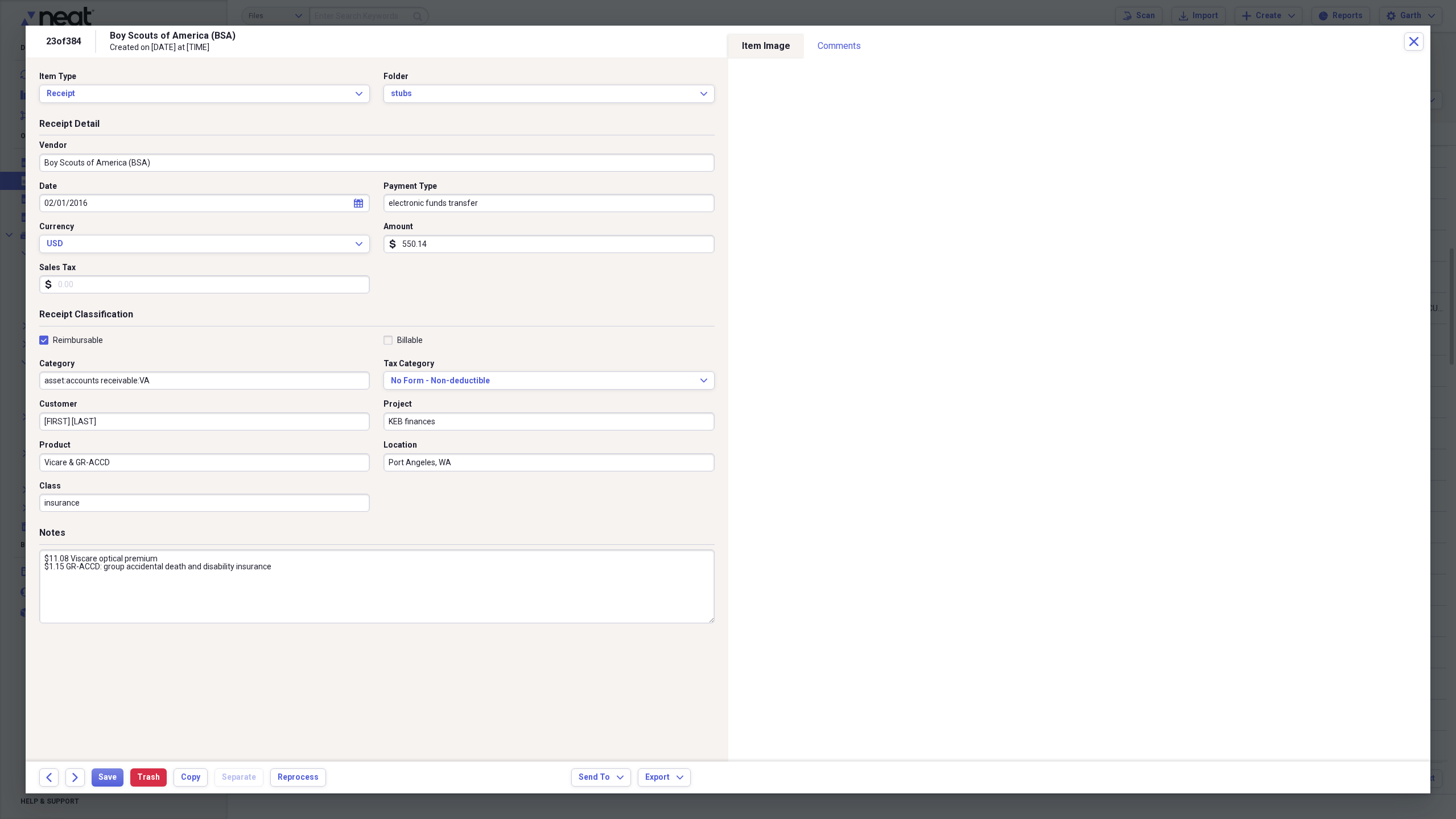 click on "asset:accounts receivable:VA" at bounding box center (204, 380) 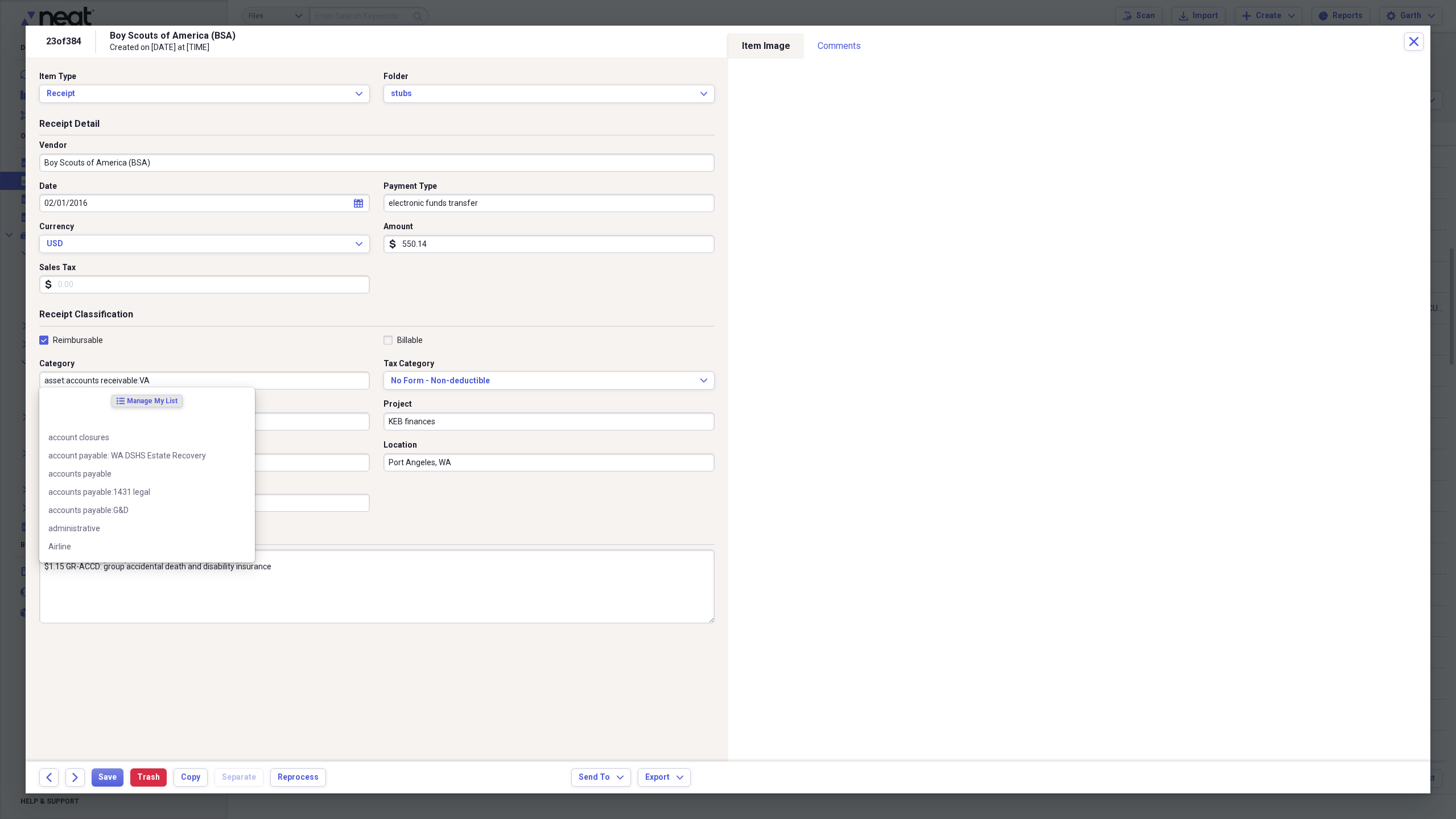 paste on "income:pension BSA_keb" 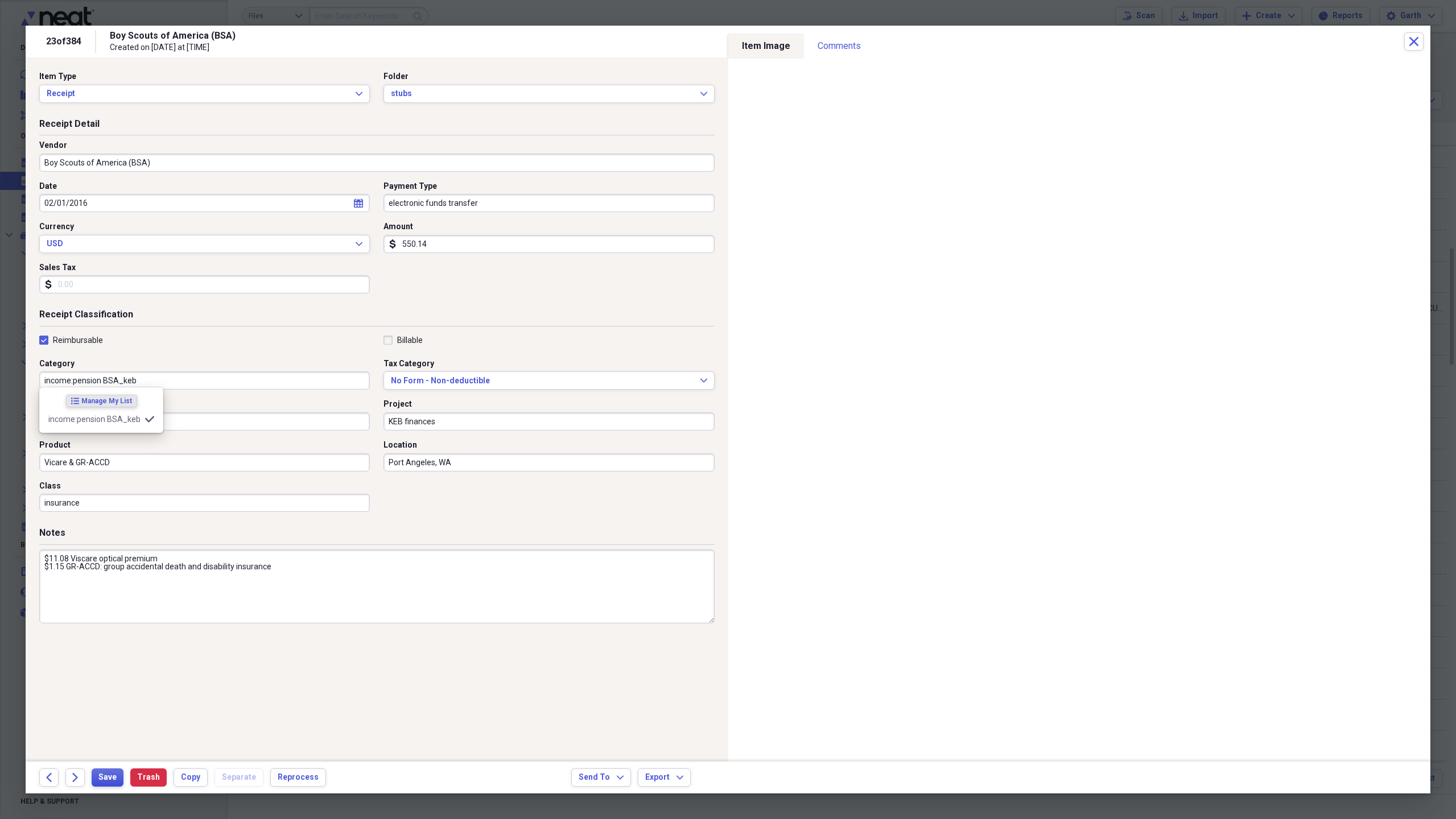 type on "income:pension BSA_keb" 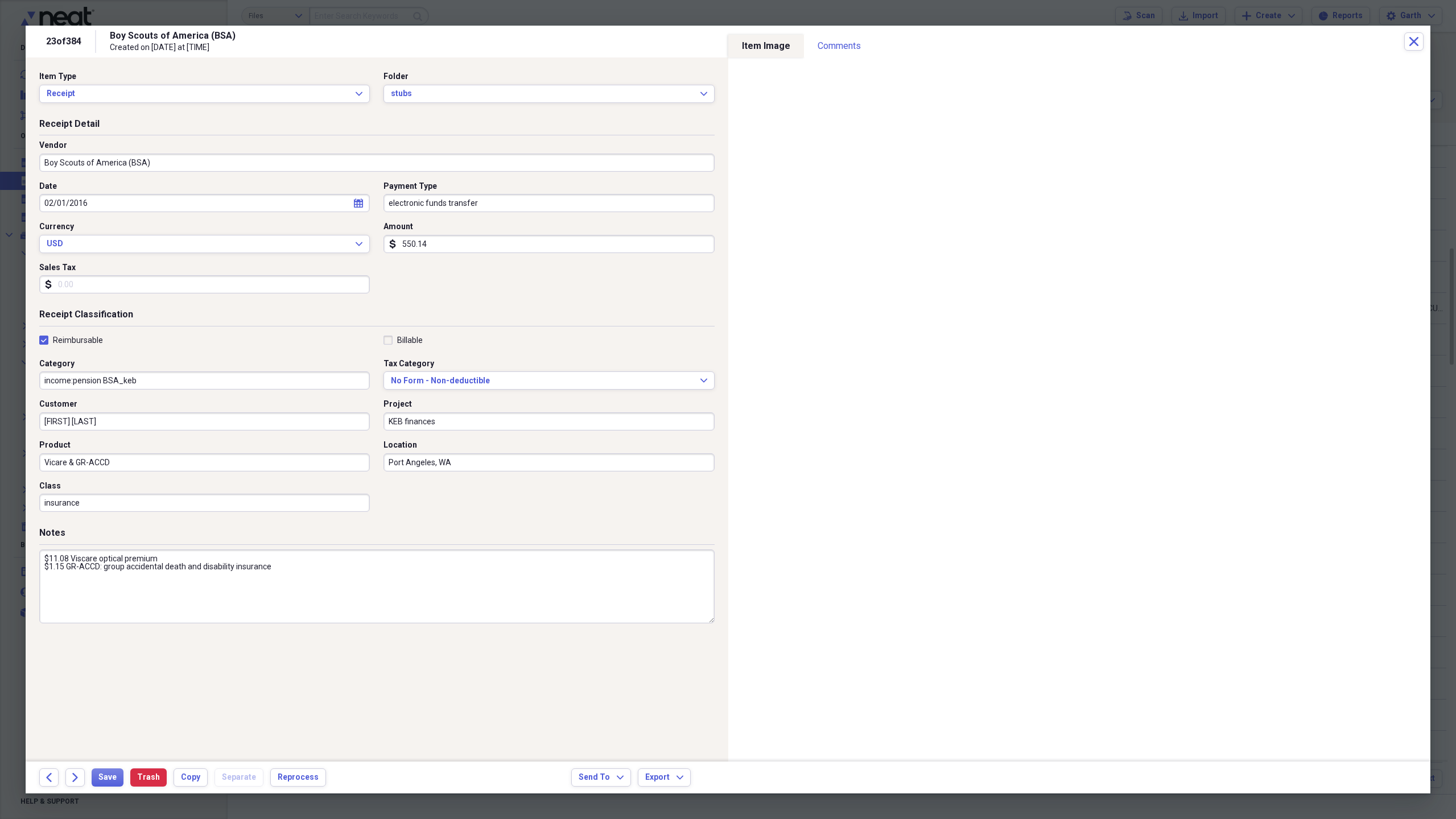 click on "income:pension BSA_keb" at bounding box center (204, 380) 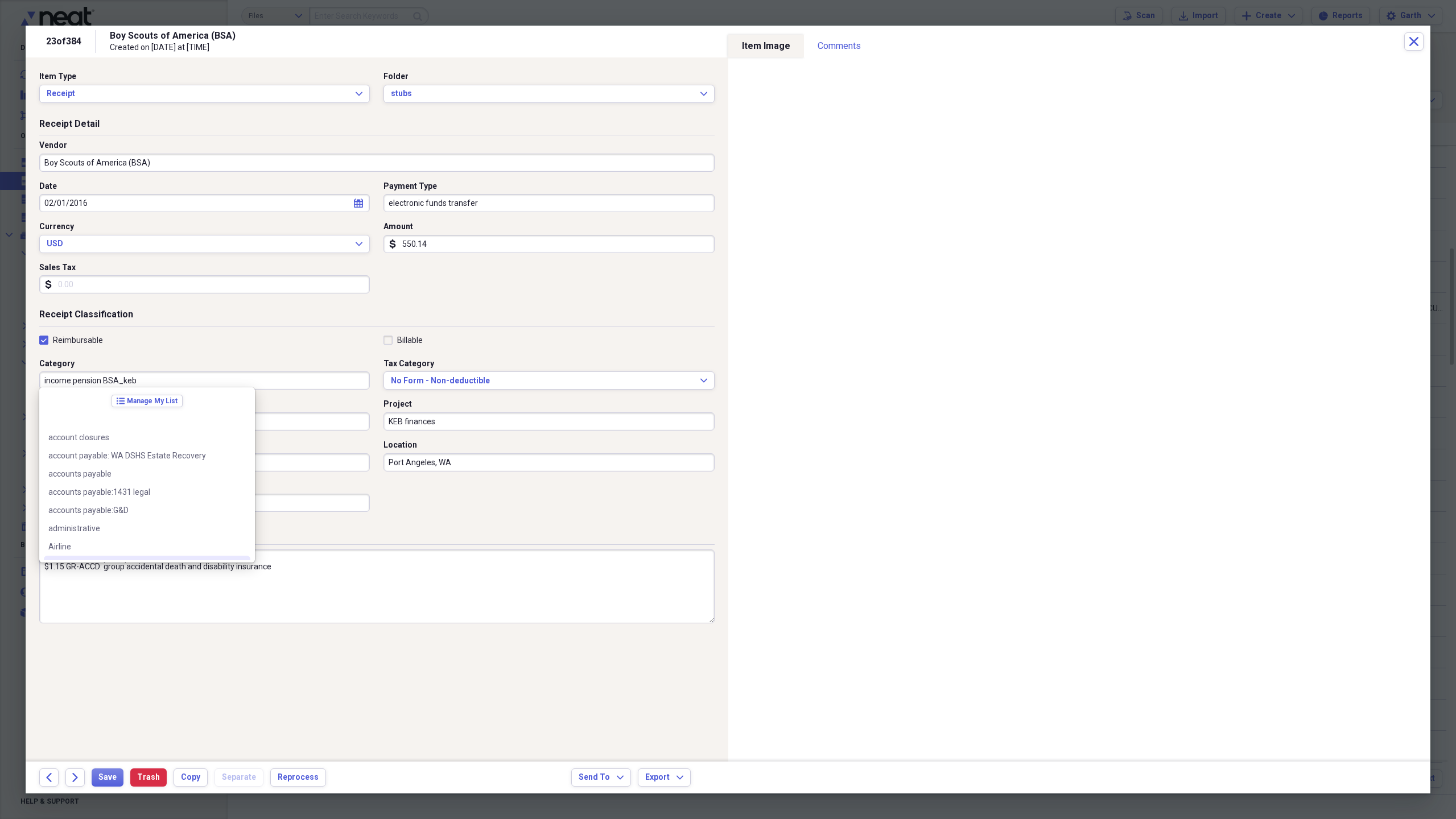 click on "Item Type Receipt Expand Folder stubs Expand Receipt Detail Vendor Boy Scouts of America (BSA) Date 02/01/2016 calendar Calendar Payment Type electronic funds transfer Currency USD Expand Amount dollar-sign 550.14 Sales Tax dollar-sign Receipt Classification Reimbursable Billable Category income:pension BSA_keb Tax Category No Form - Non-deductible Expand Customer Kenneth E Brown Project KEB finances Product Vicare & GR-ACCD Location Port Angeles, WA Class insurance Notes $11.08 Viscare optical premium
$1.15 GR-ACCD: group accidental death and disability insurance" at bounding box center (377, 410) 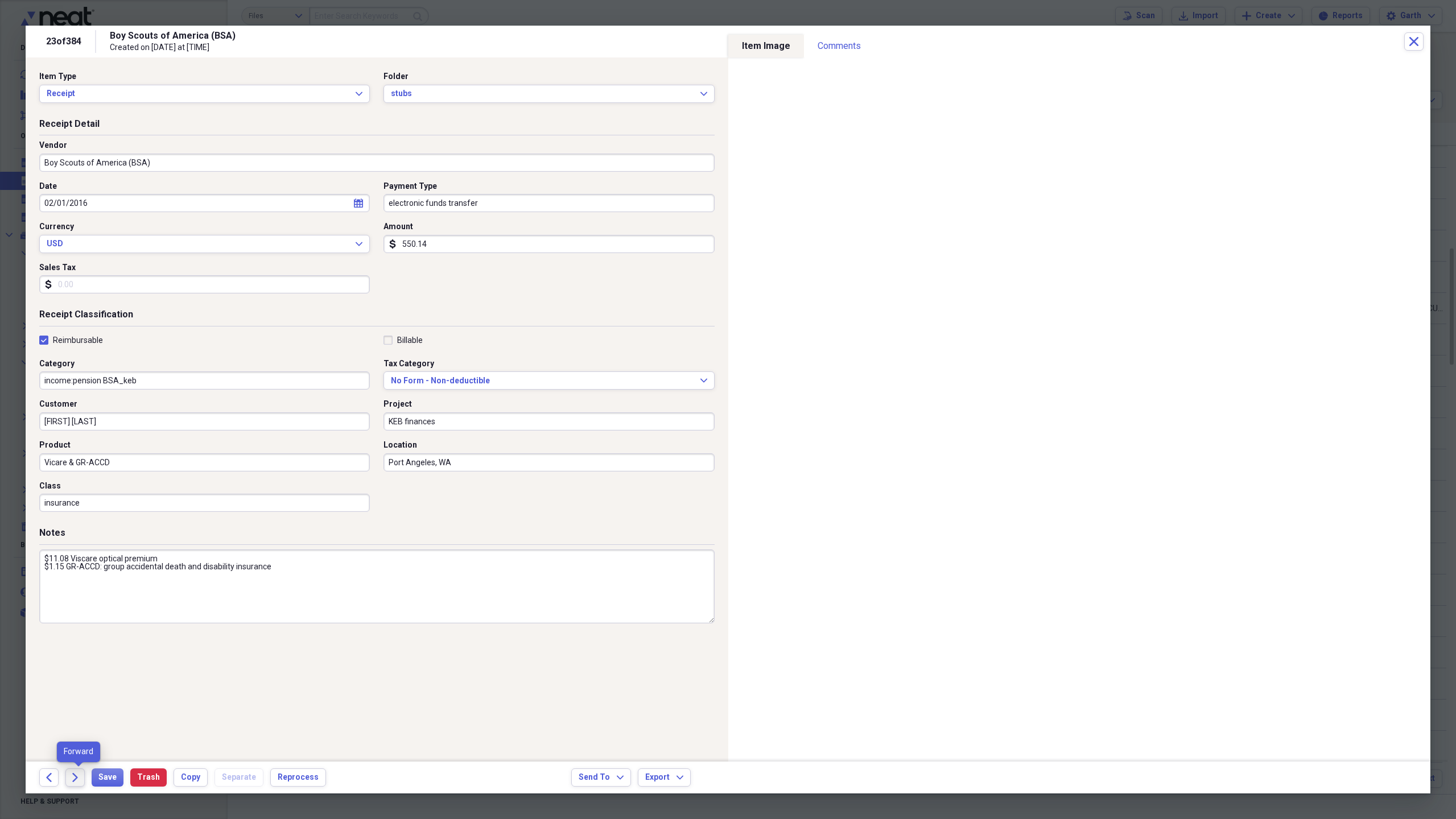 click 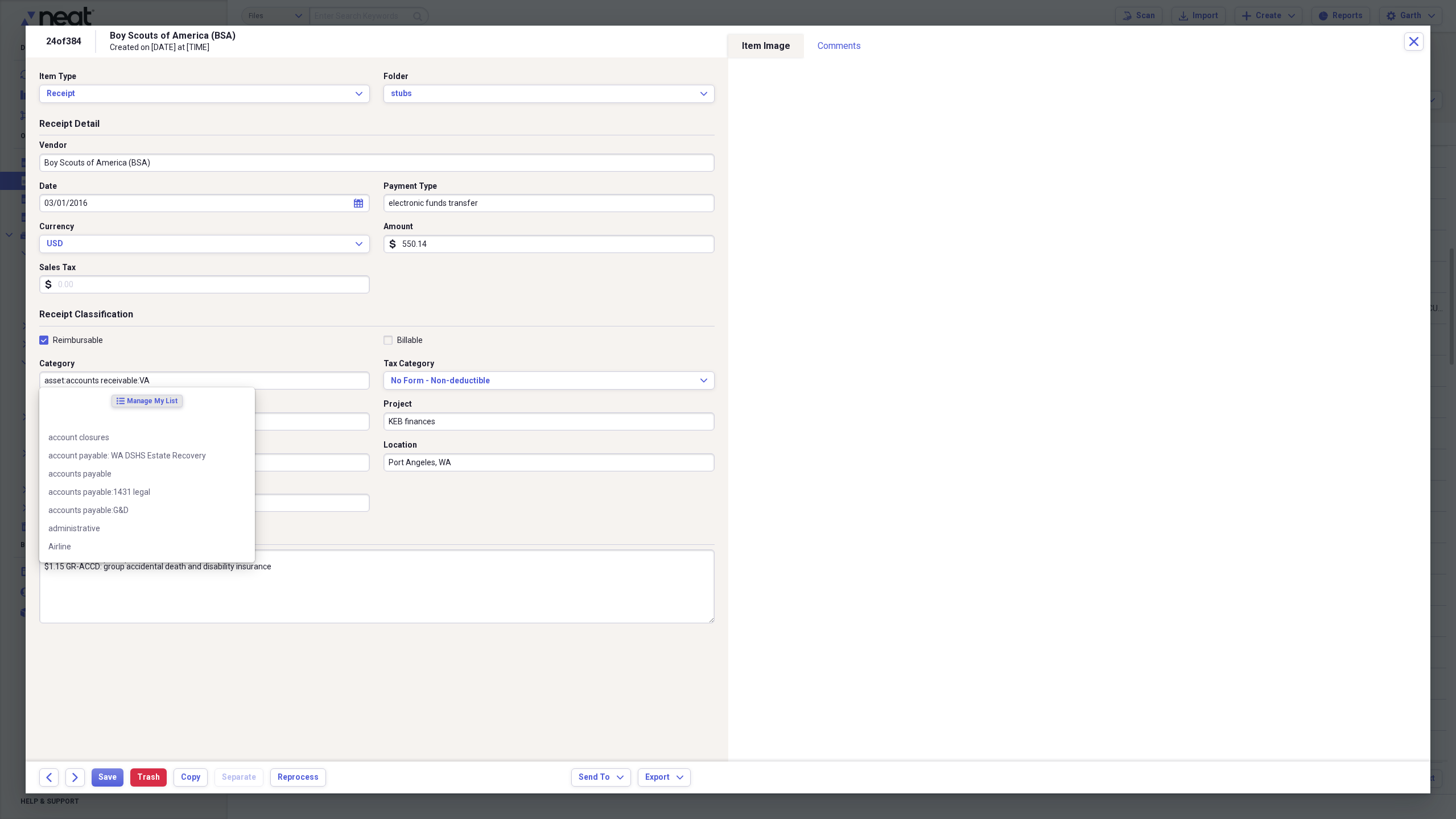 click on "asset:accounts receivable:VA" at bounding box center (204, 380) 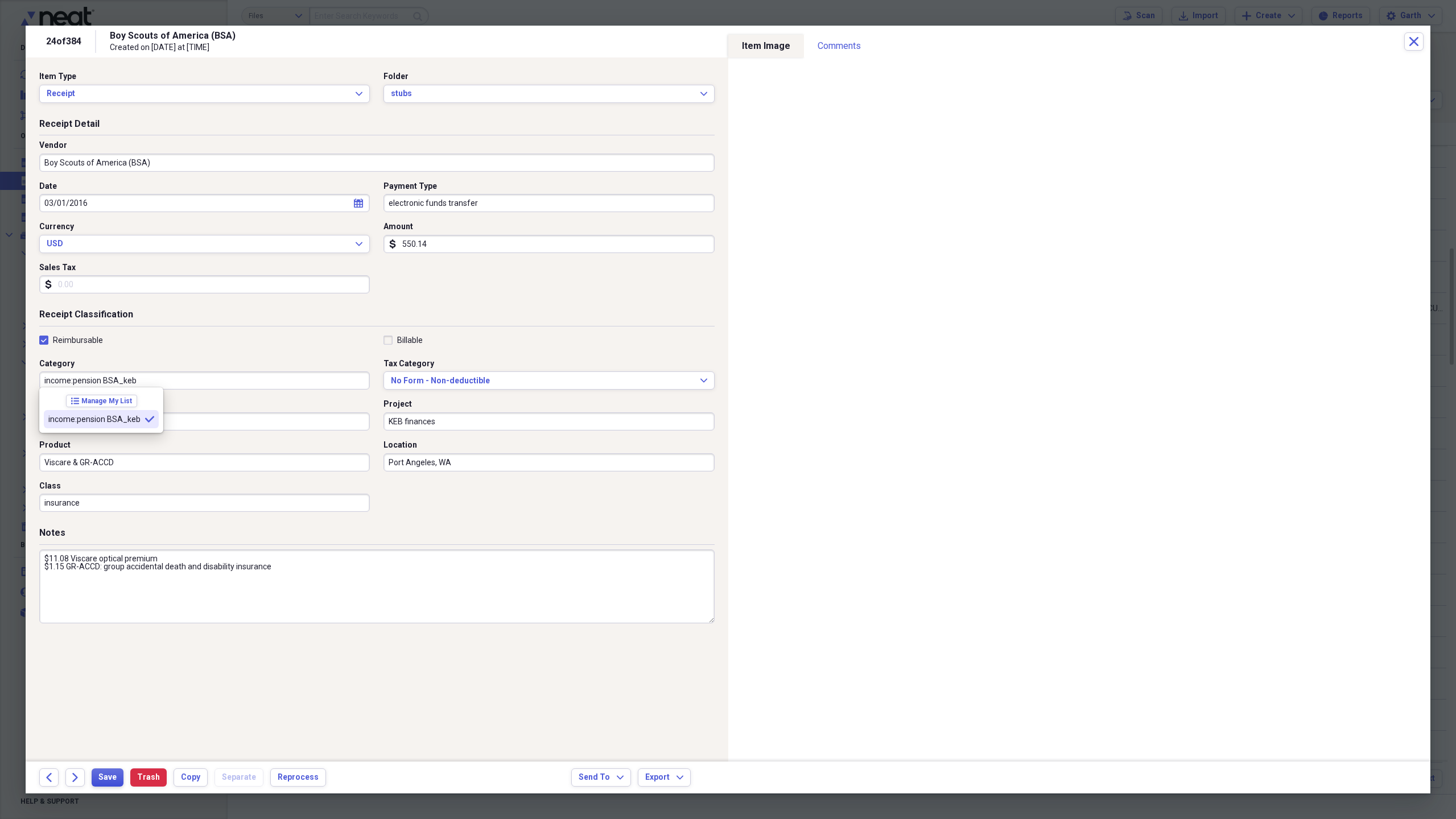 type on "income:pension BSA_keb" 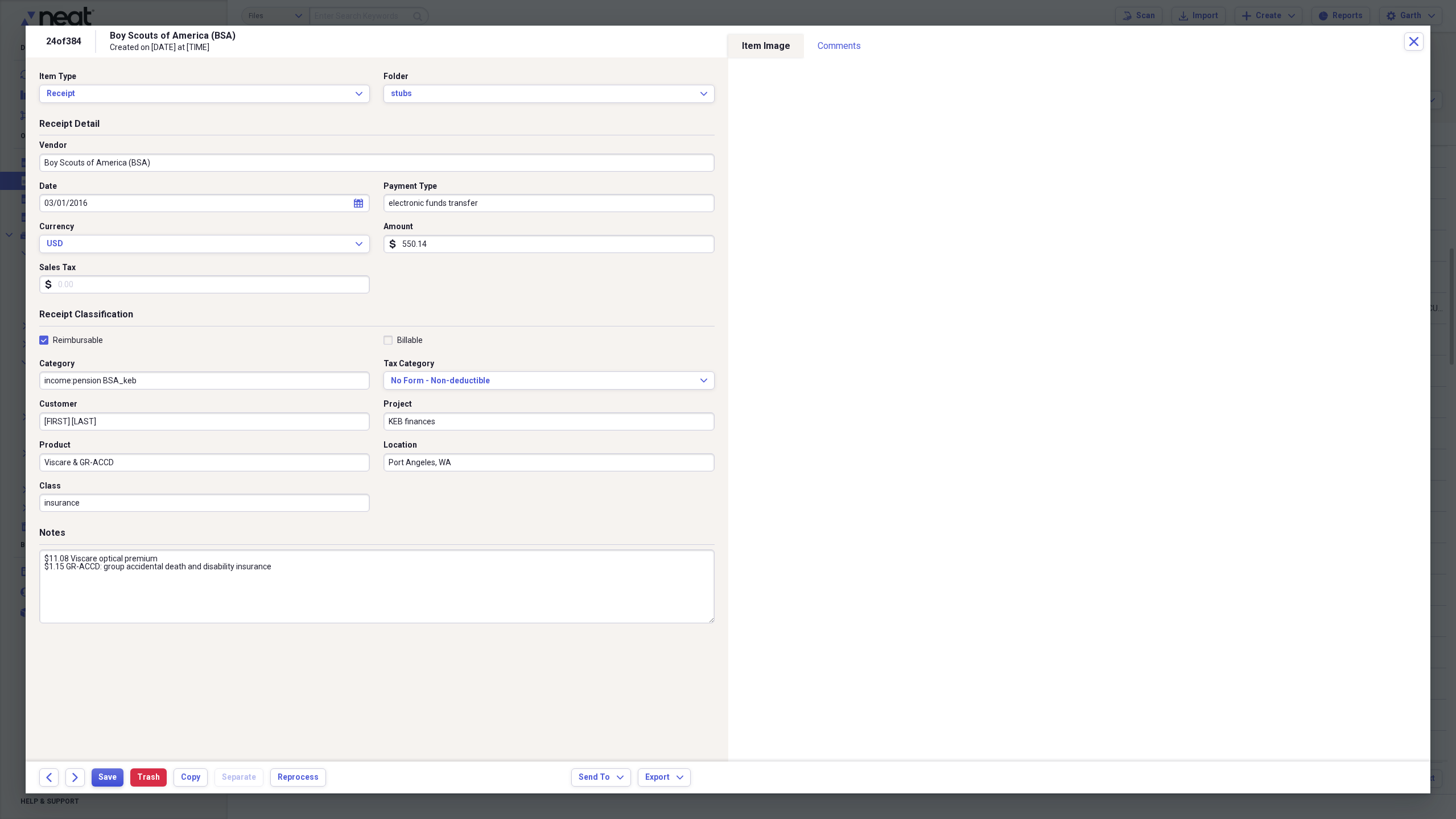 click on "Save" at bounding box center (108, 777) 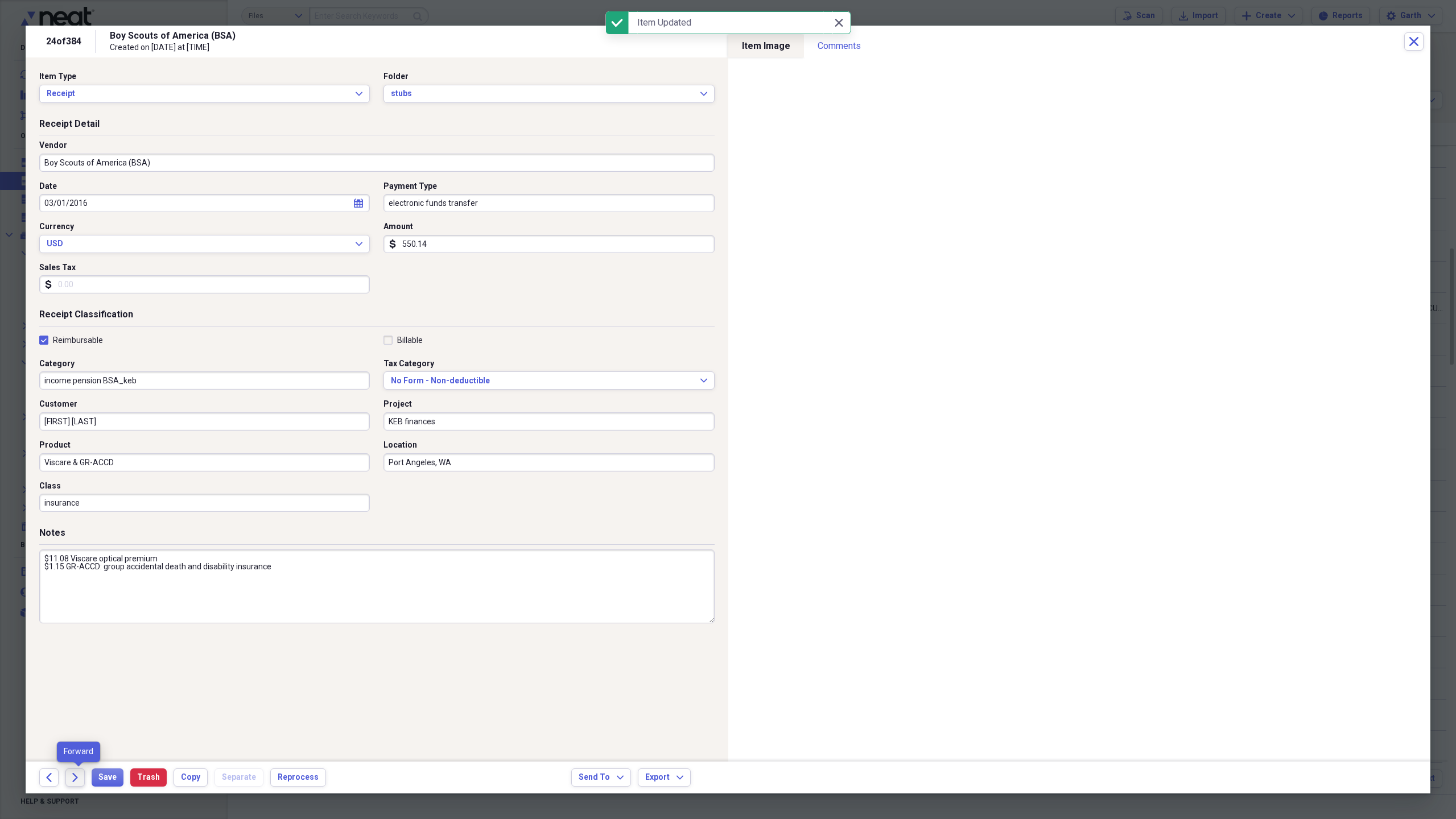 click on "Forward" 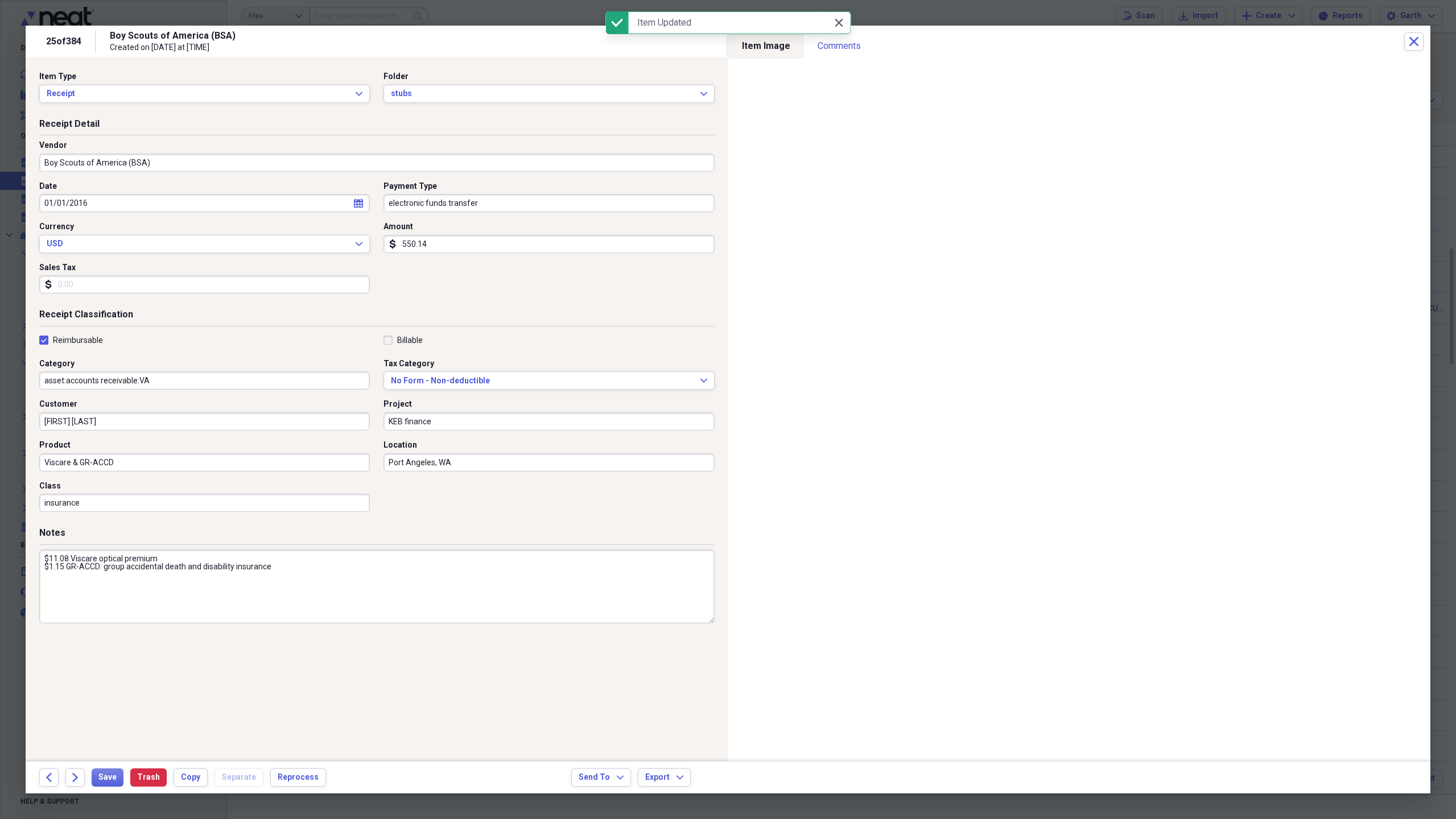 click on "asset:accounts receivable:VA" at bounding box center (204, 380) 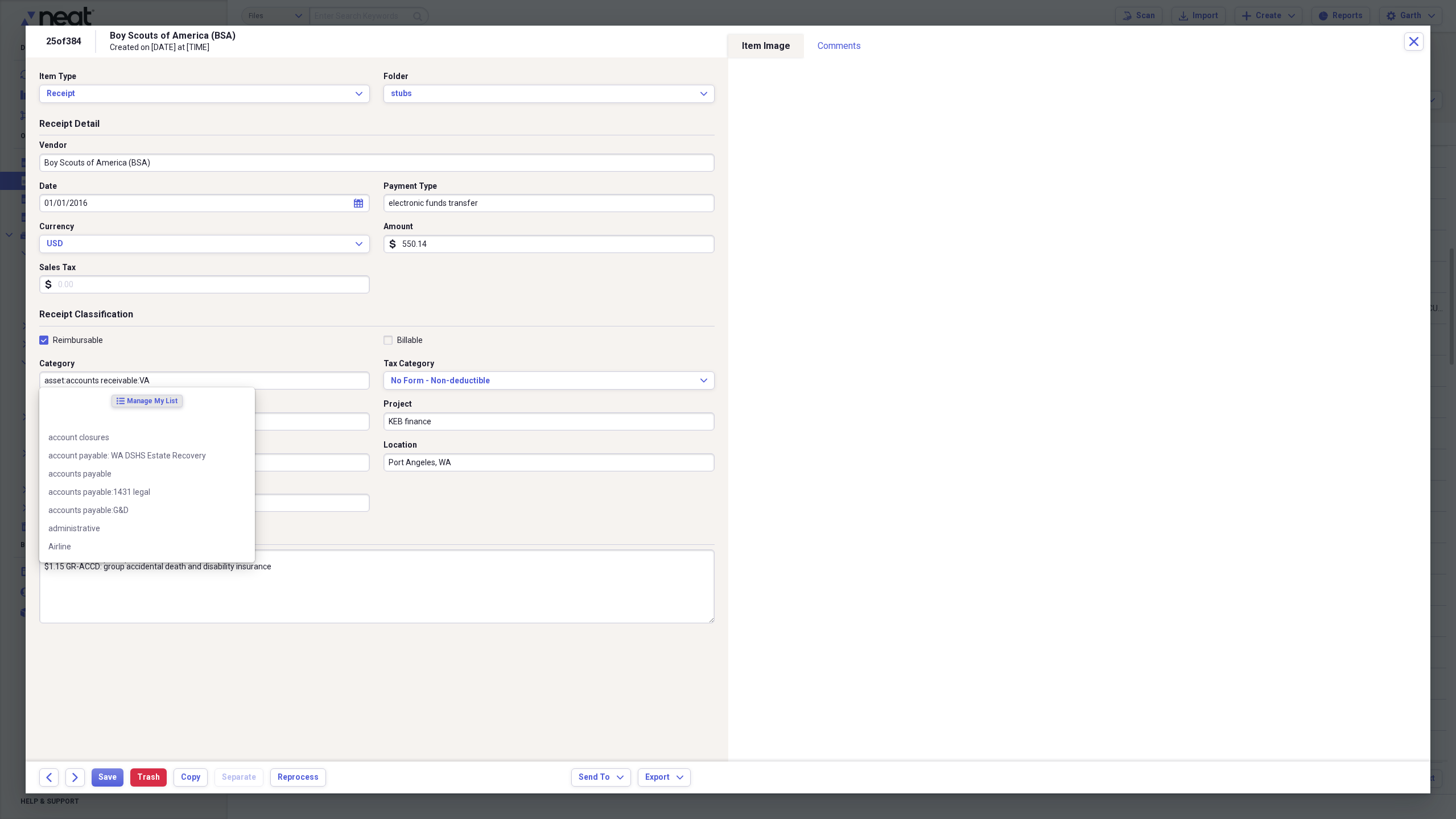 paste on "income:pension BSA_keb" 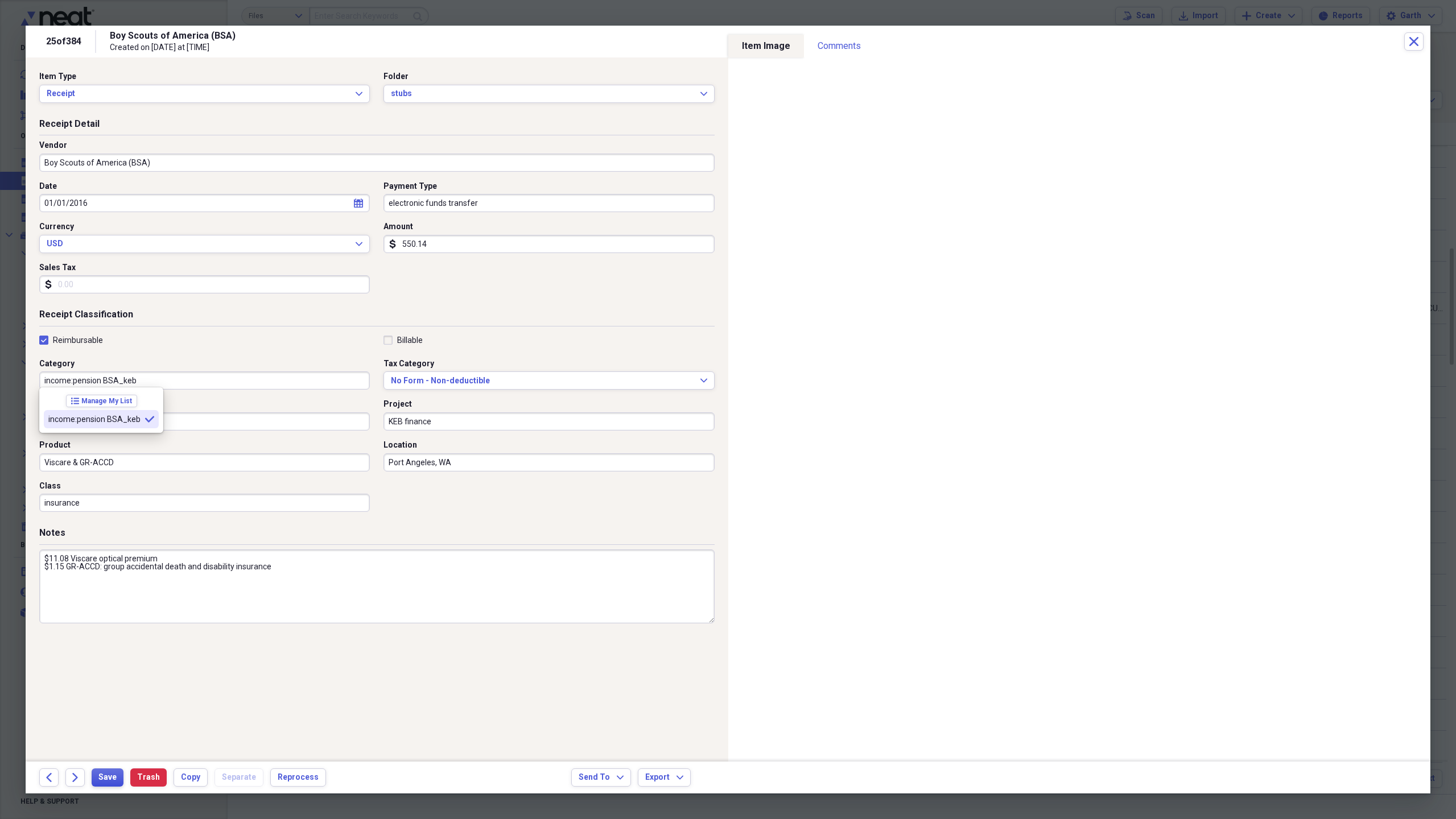 type on "income:pension BSA_keb" 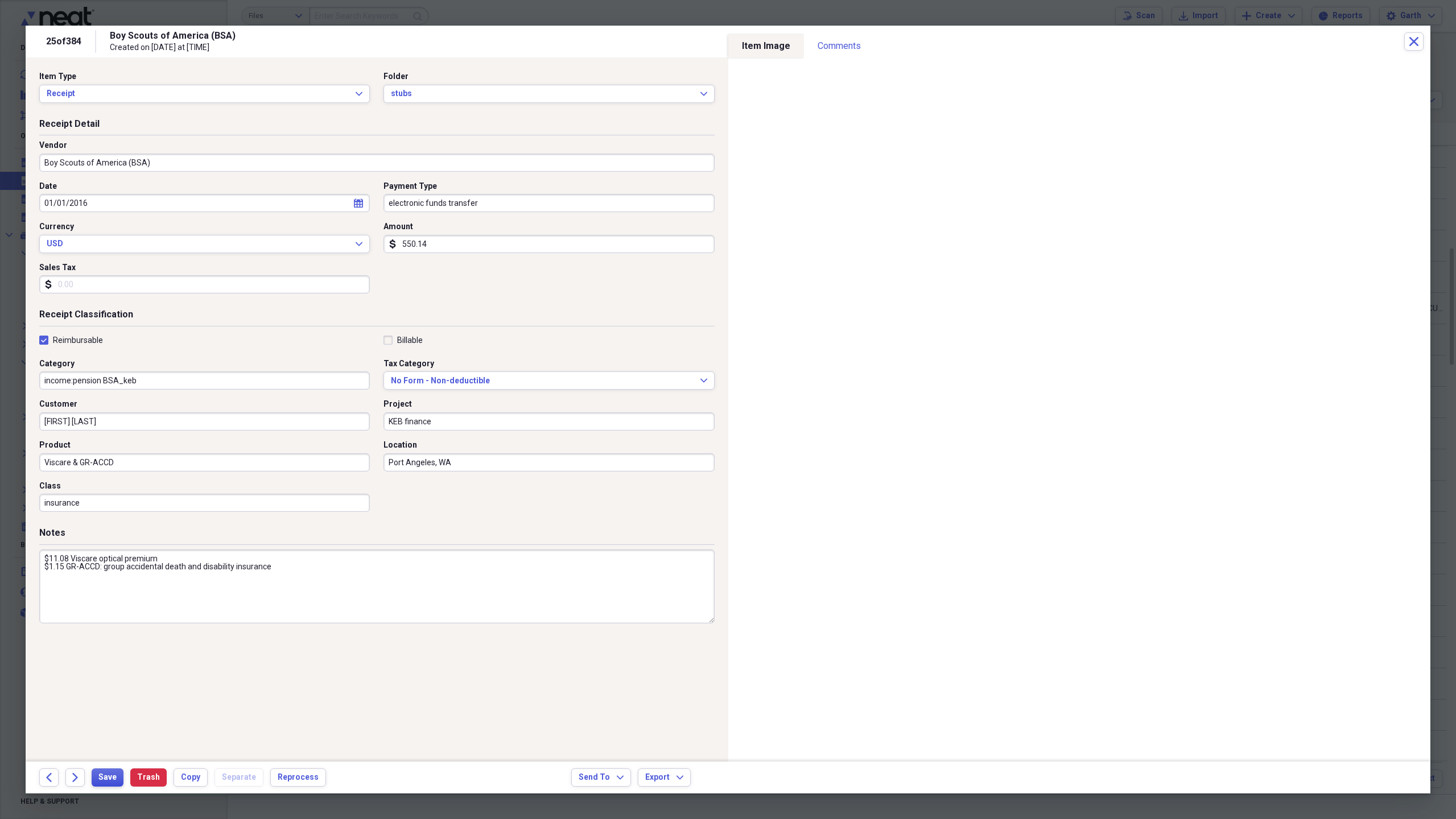 click on "Save" at bounding box center (108, 777) 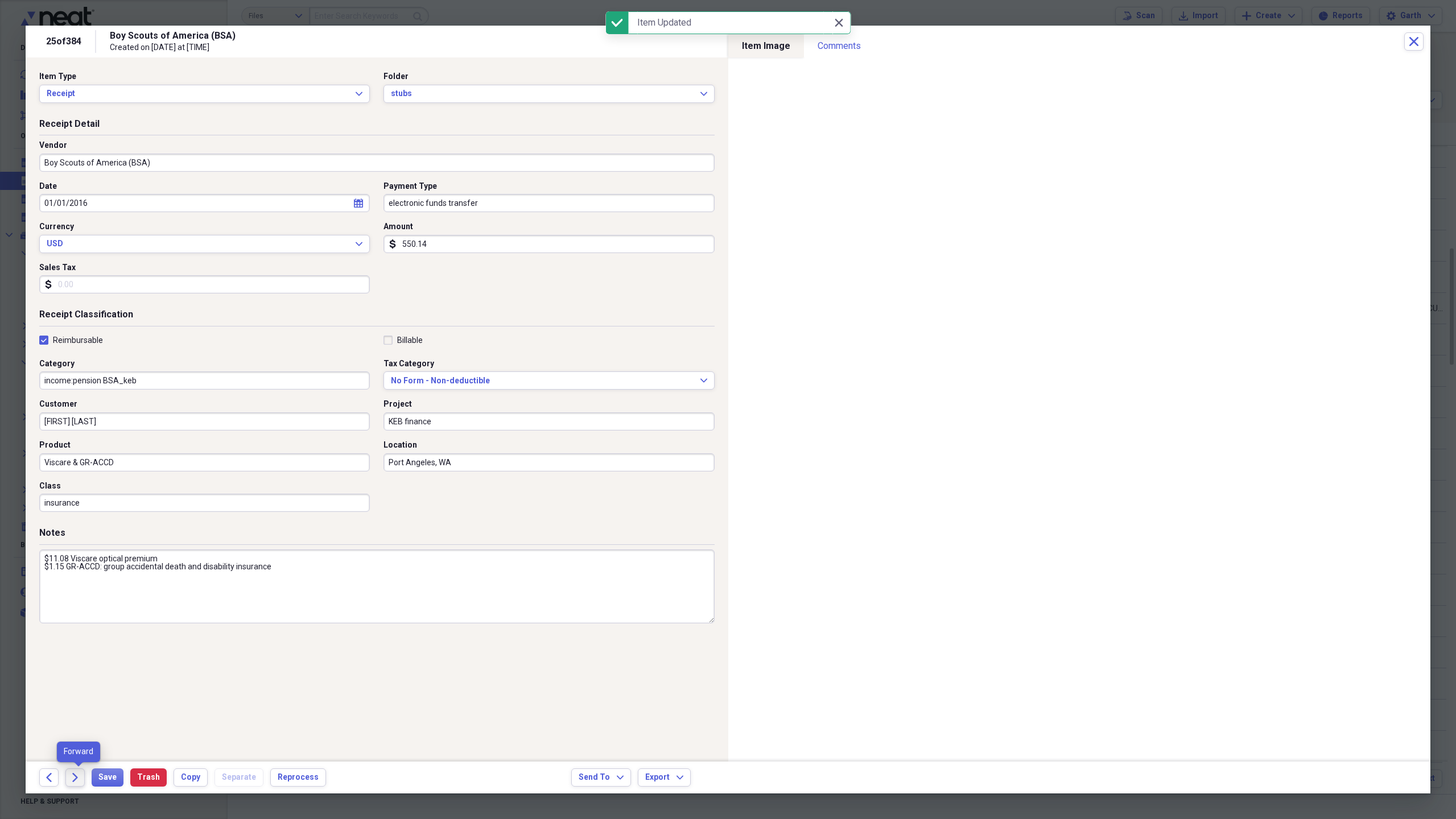 click on "Forward" 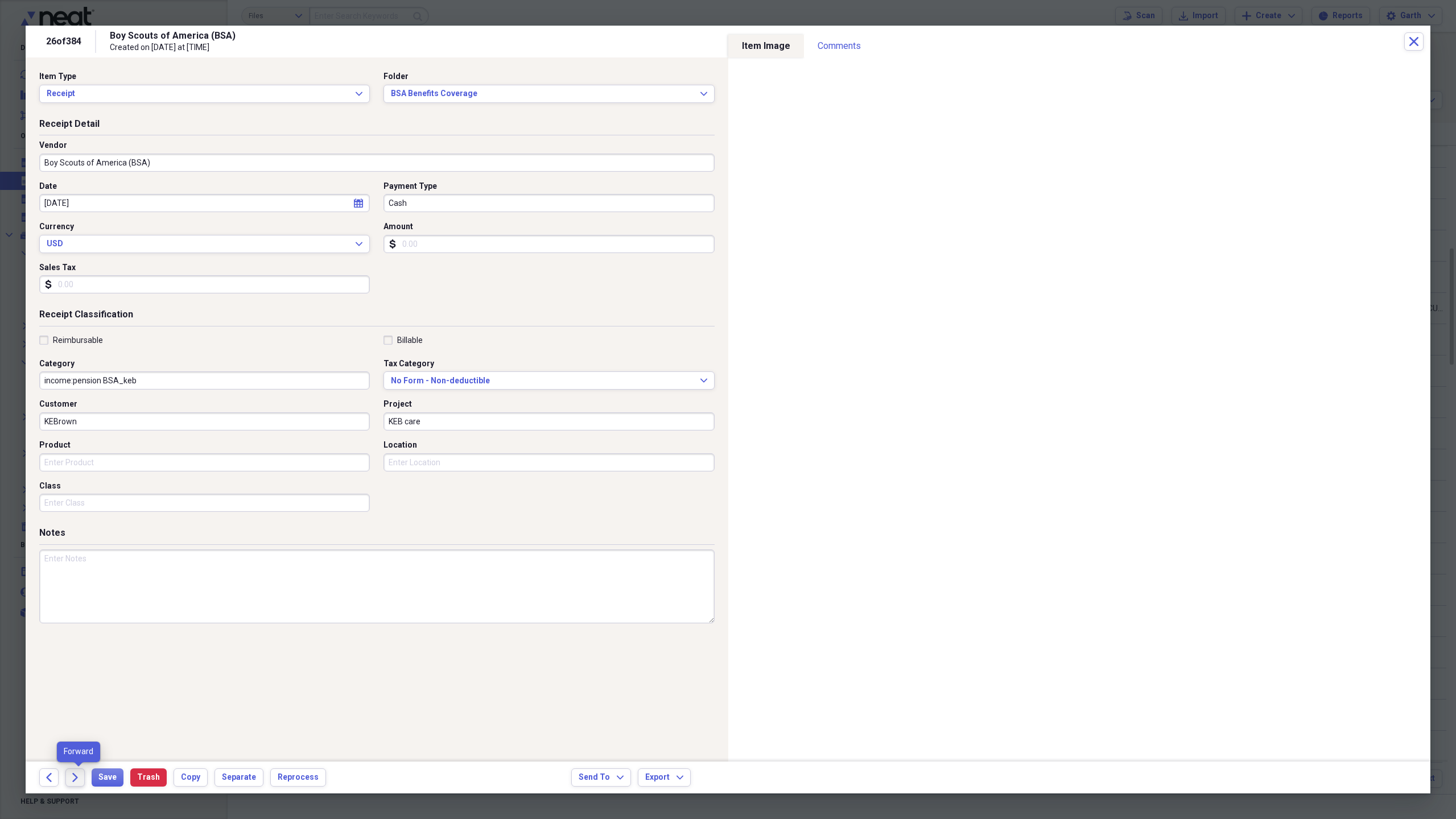 click on "Forward" 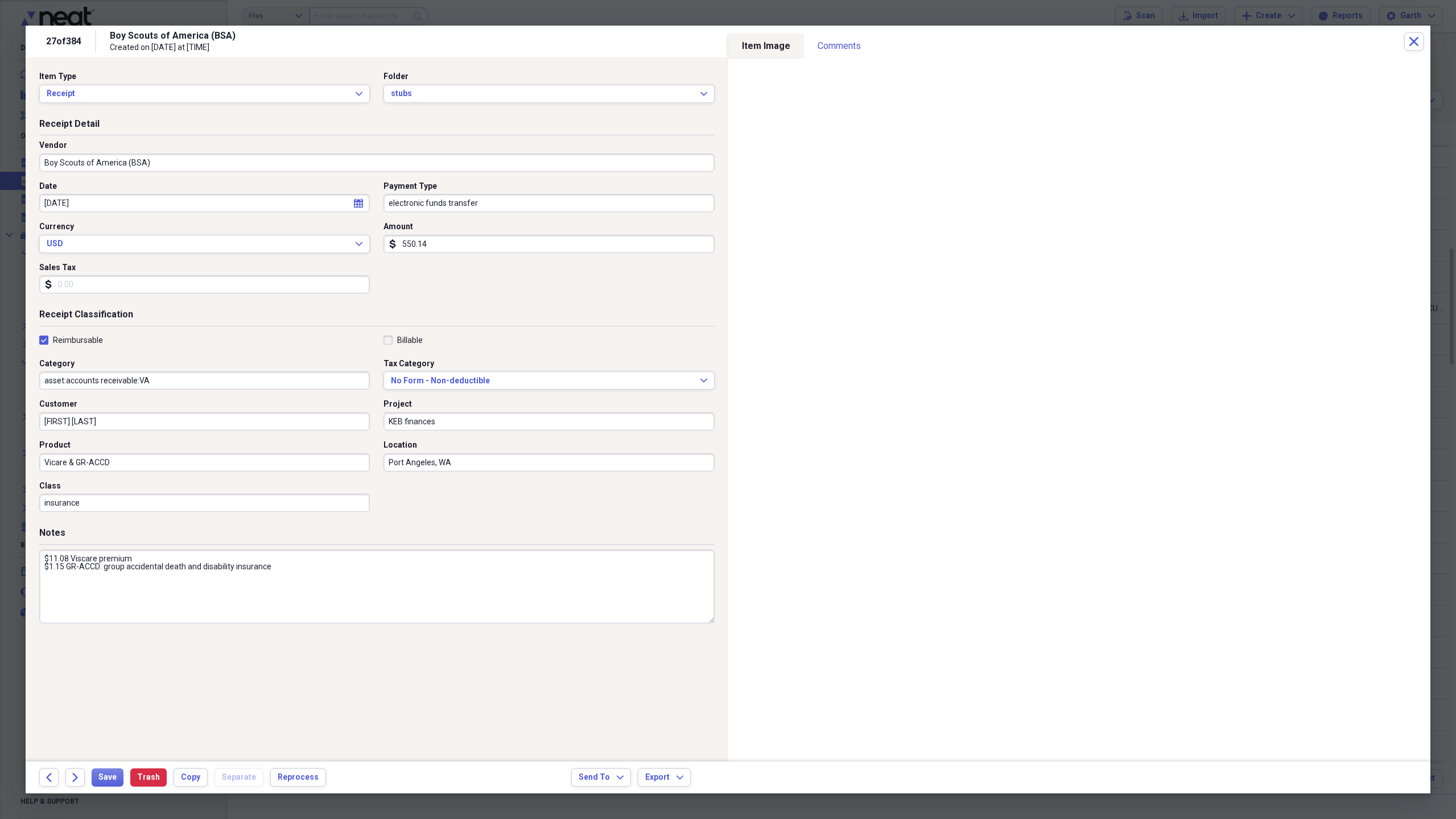 click on "asset:accounts receivable:VA" at bounding box center [204, 380] 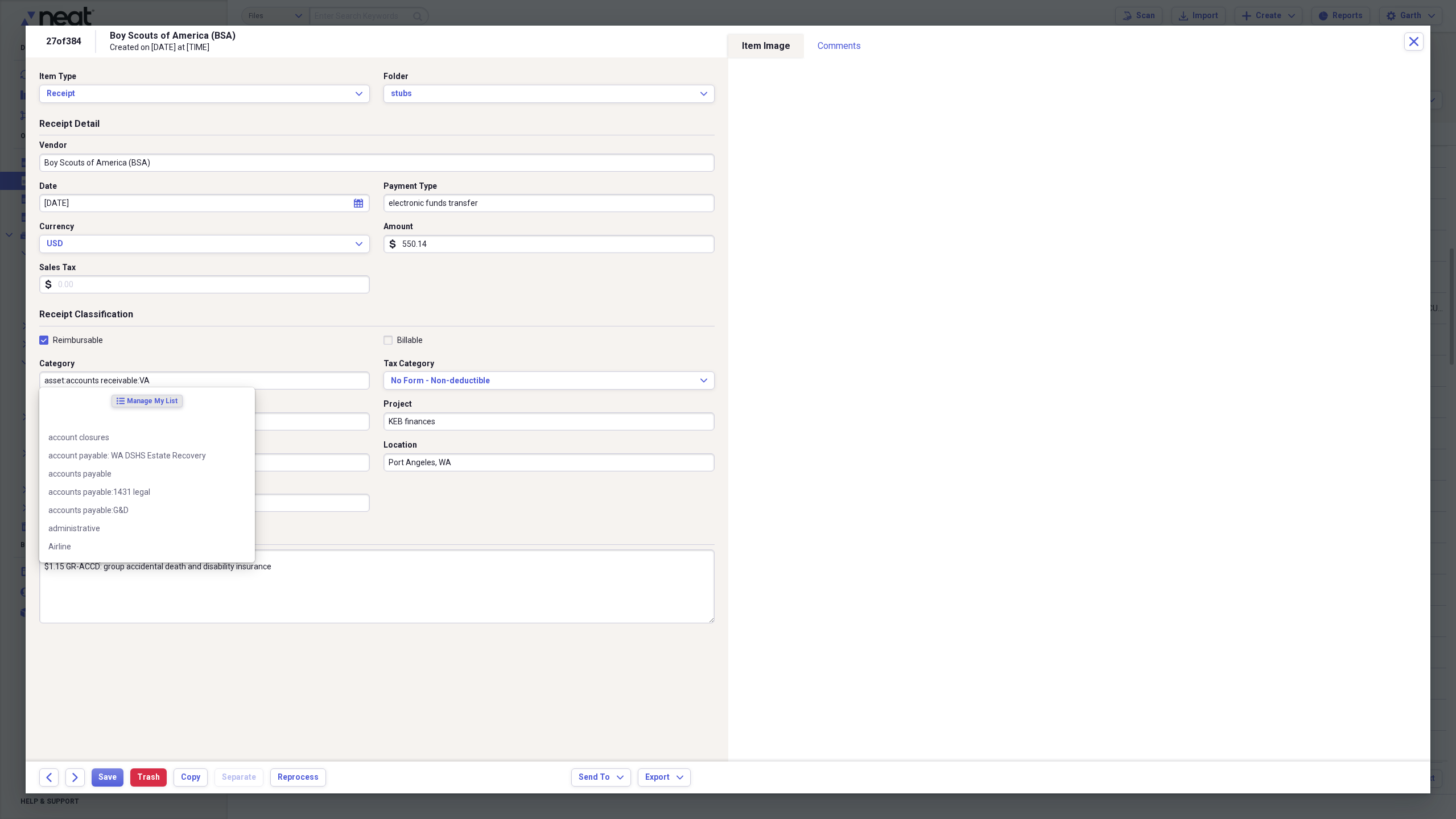 paste on "income:pension BSA_keb" 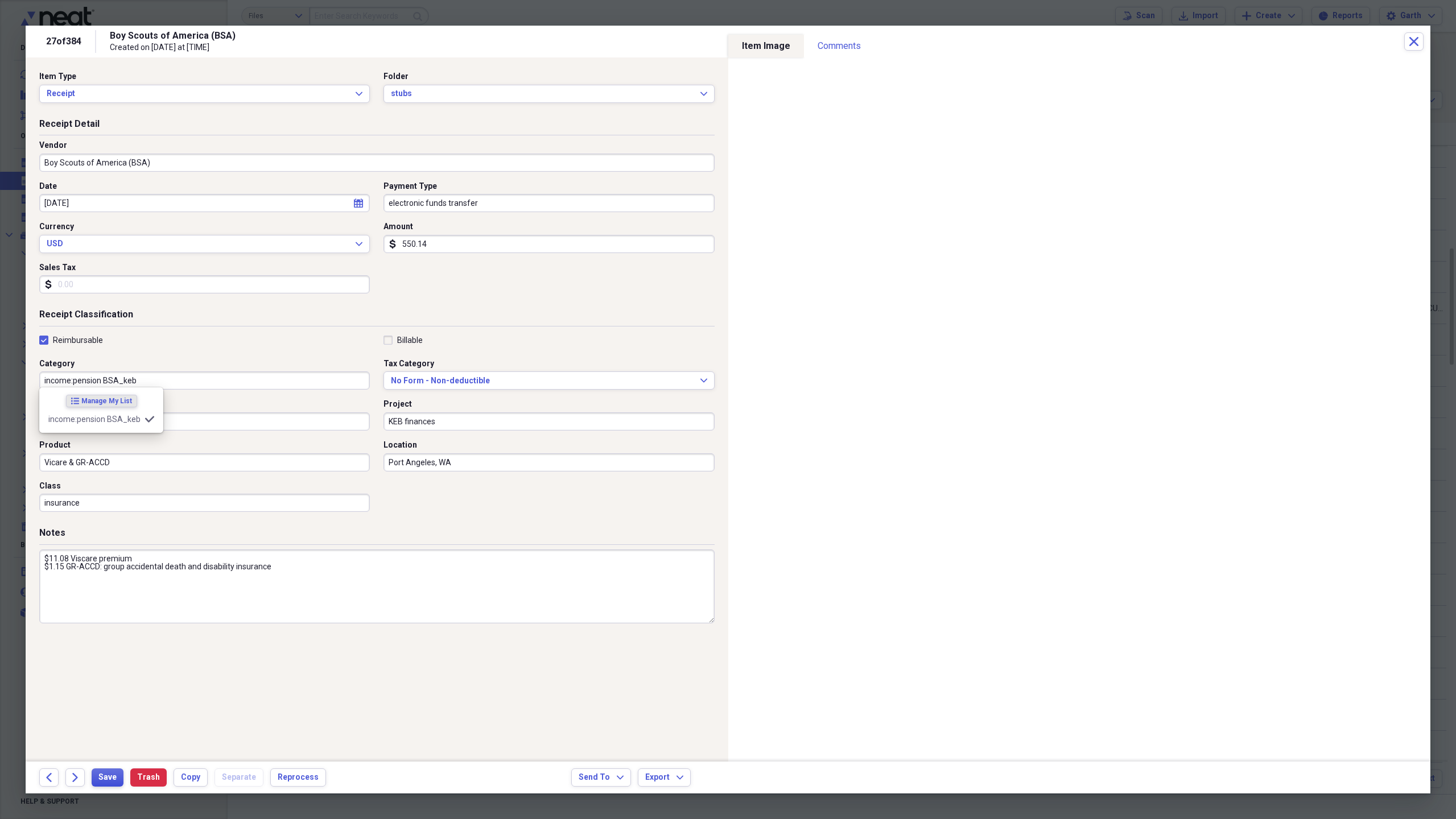 type on "income:pension BSA_keb" 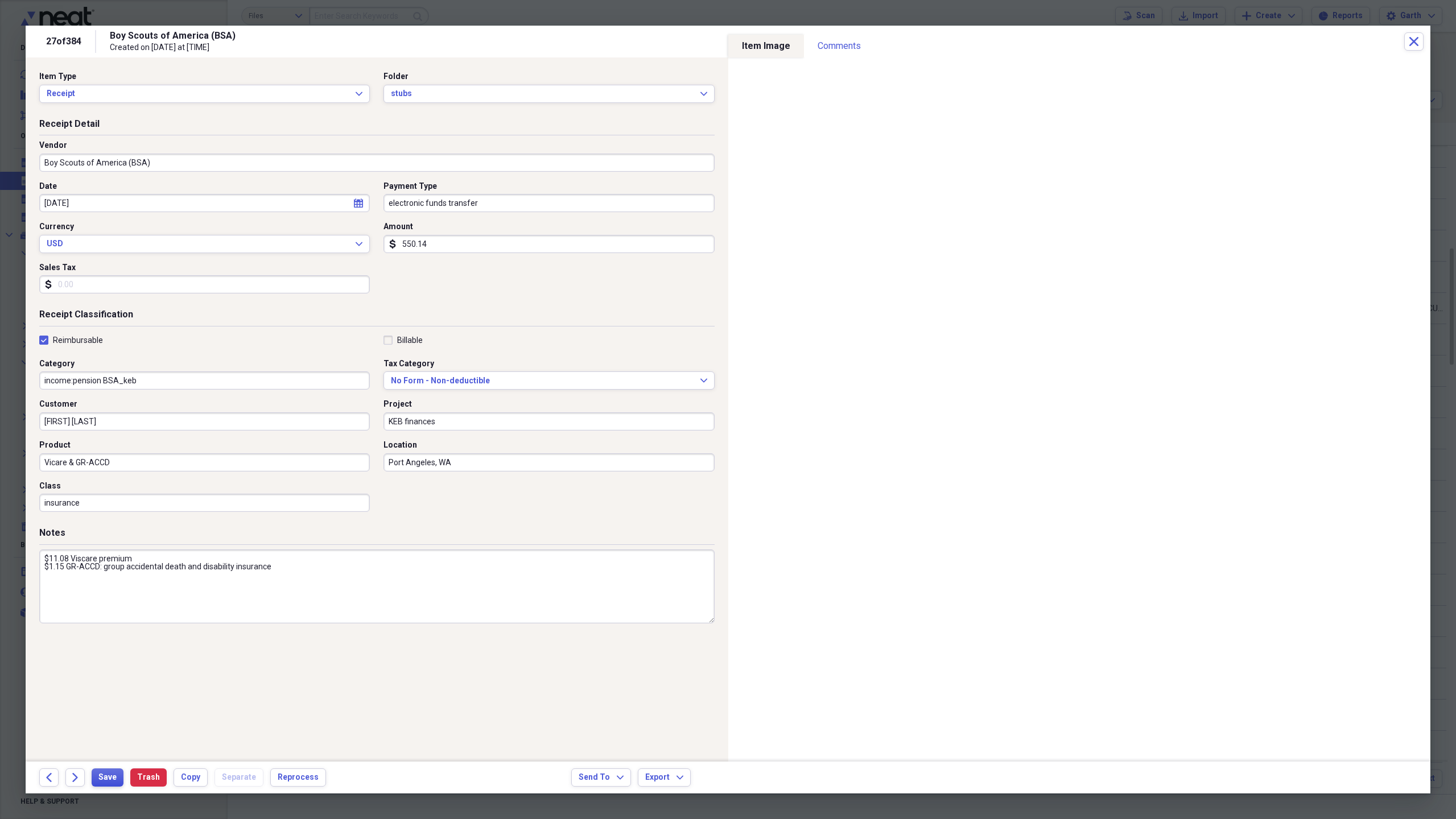 click on "Save" at bounding box center [108, 777] 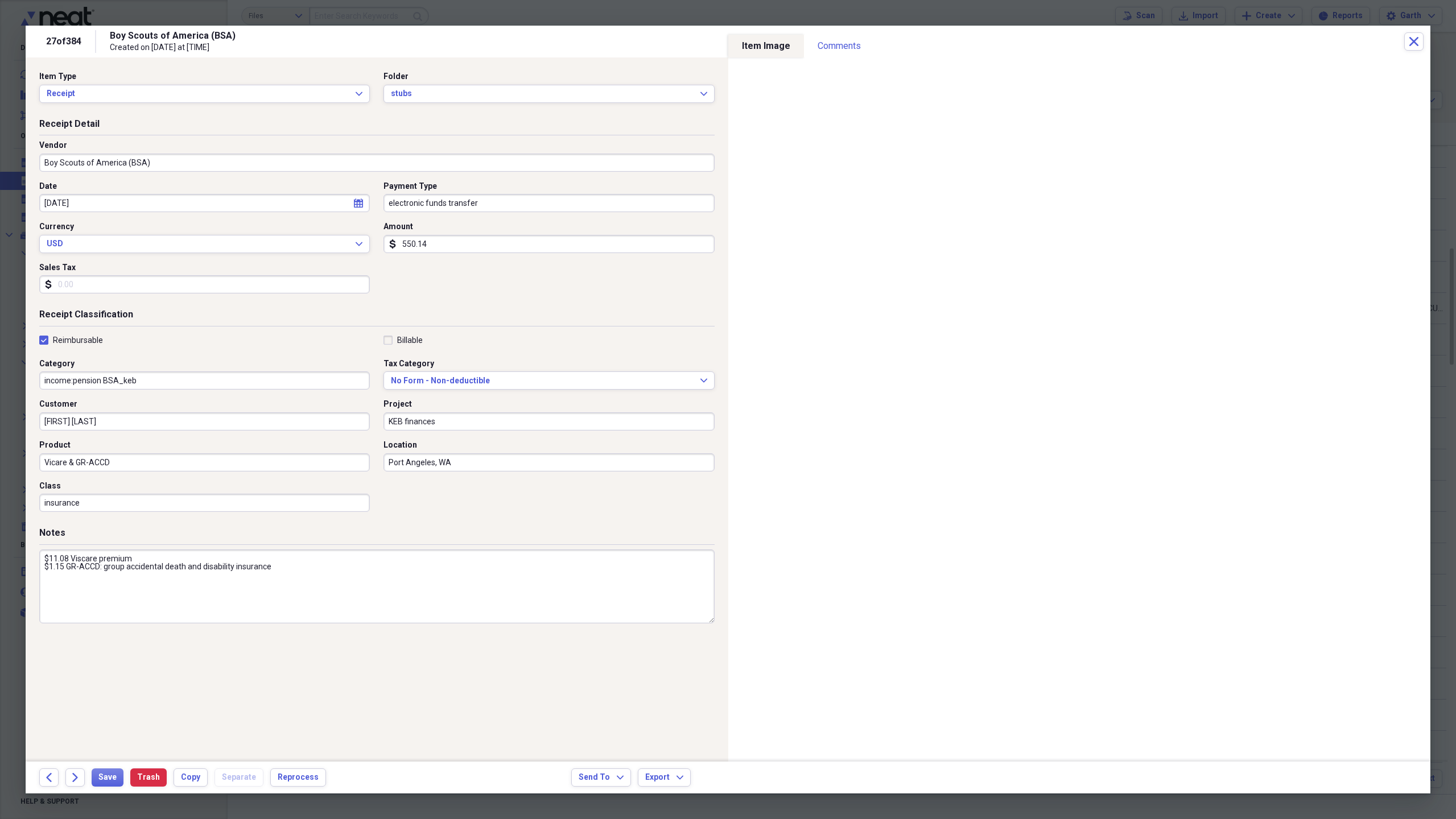 click on "Vicare & GR-ACCD" at bounding box center [204, 462] 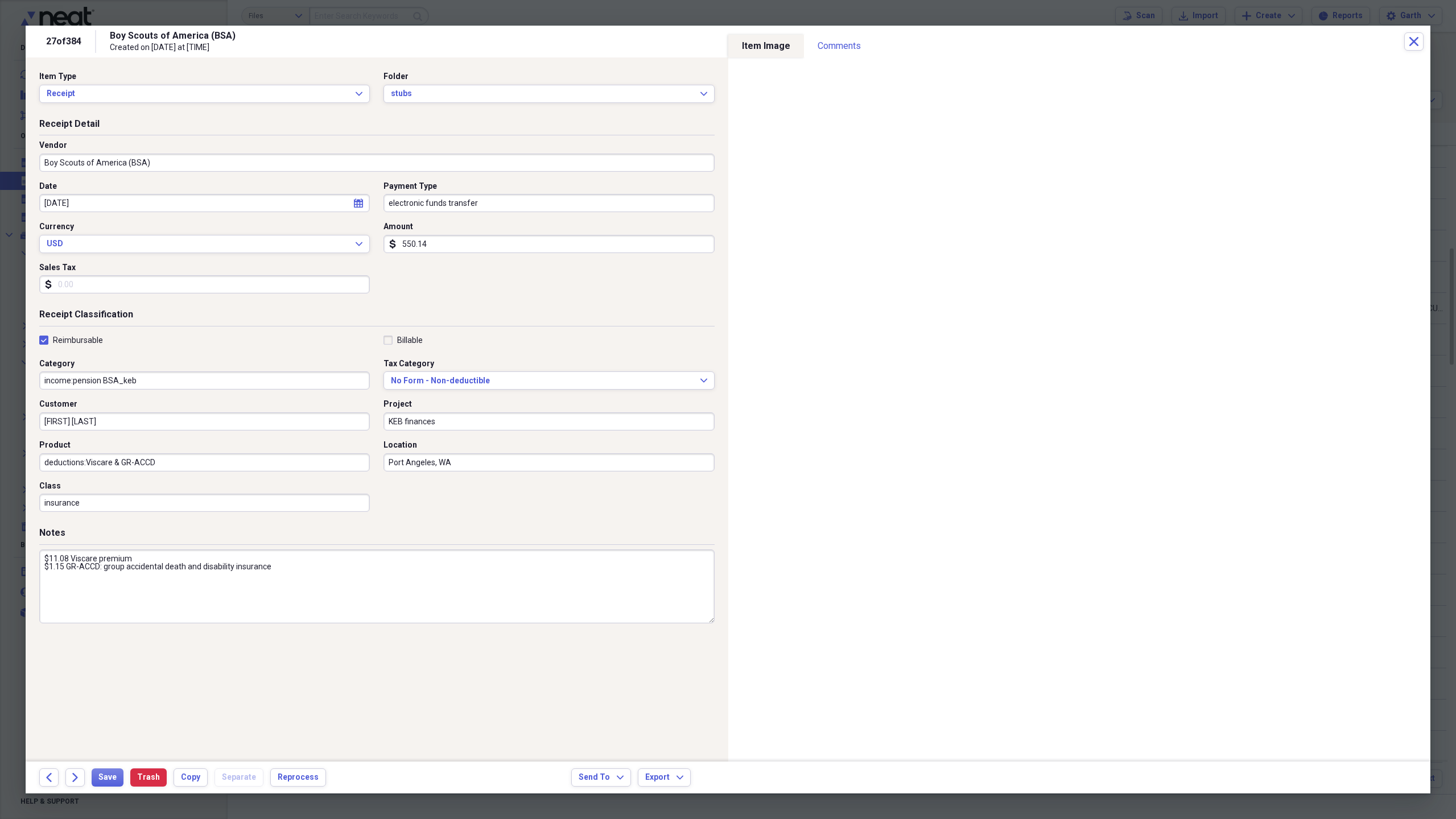 click on "deductions:Viscare & GR-ACCD" at bounding box center (204, 462) 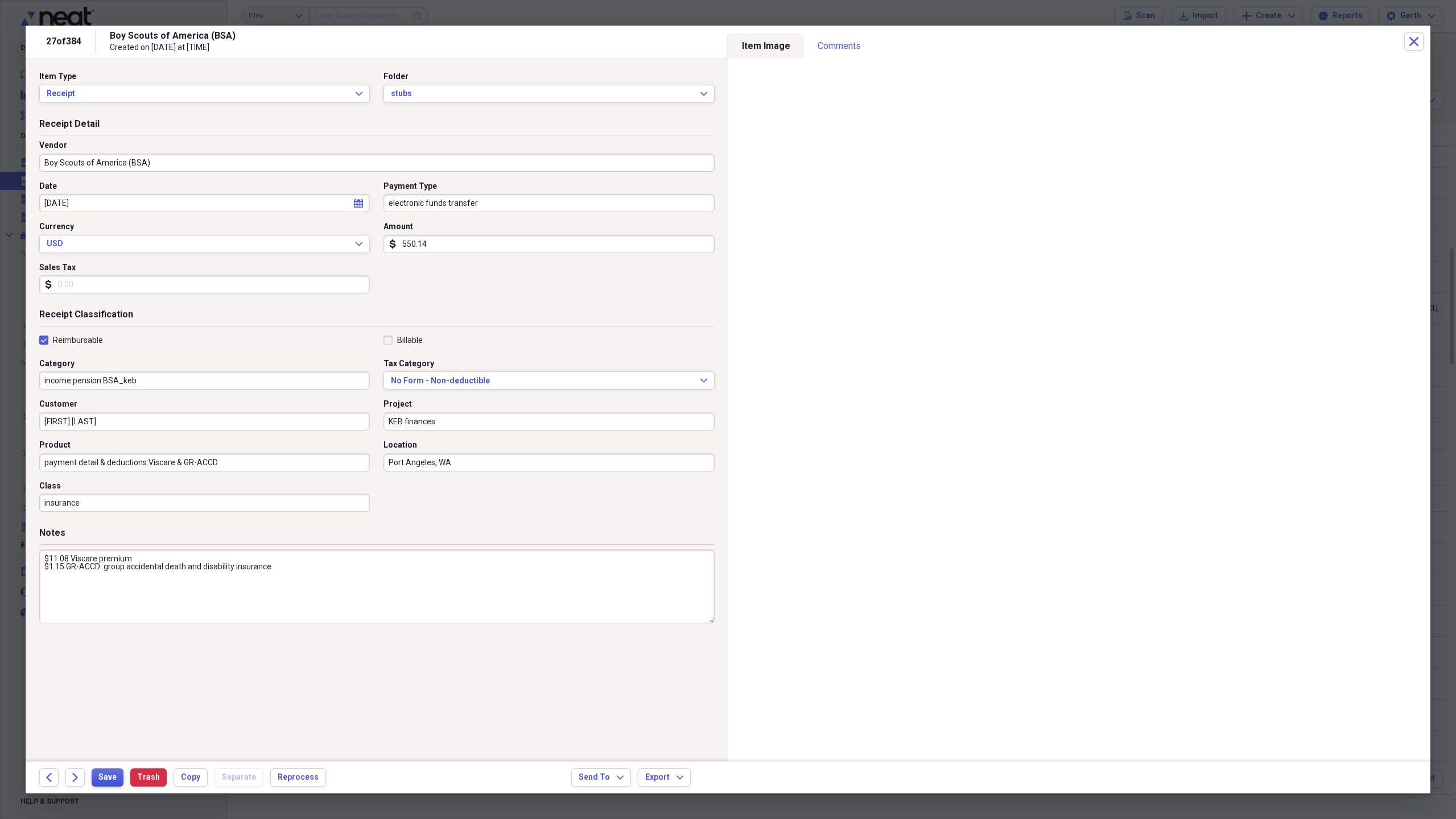type on "payment detail & deductions:Viscare & GR-ACCD" 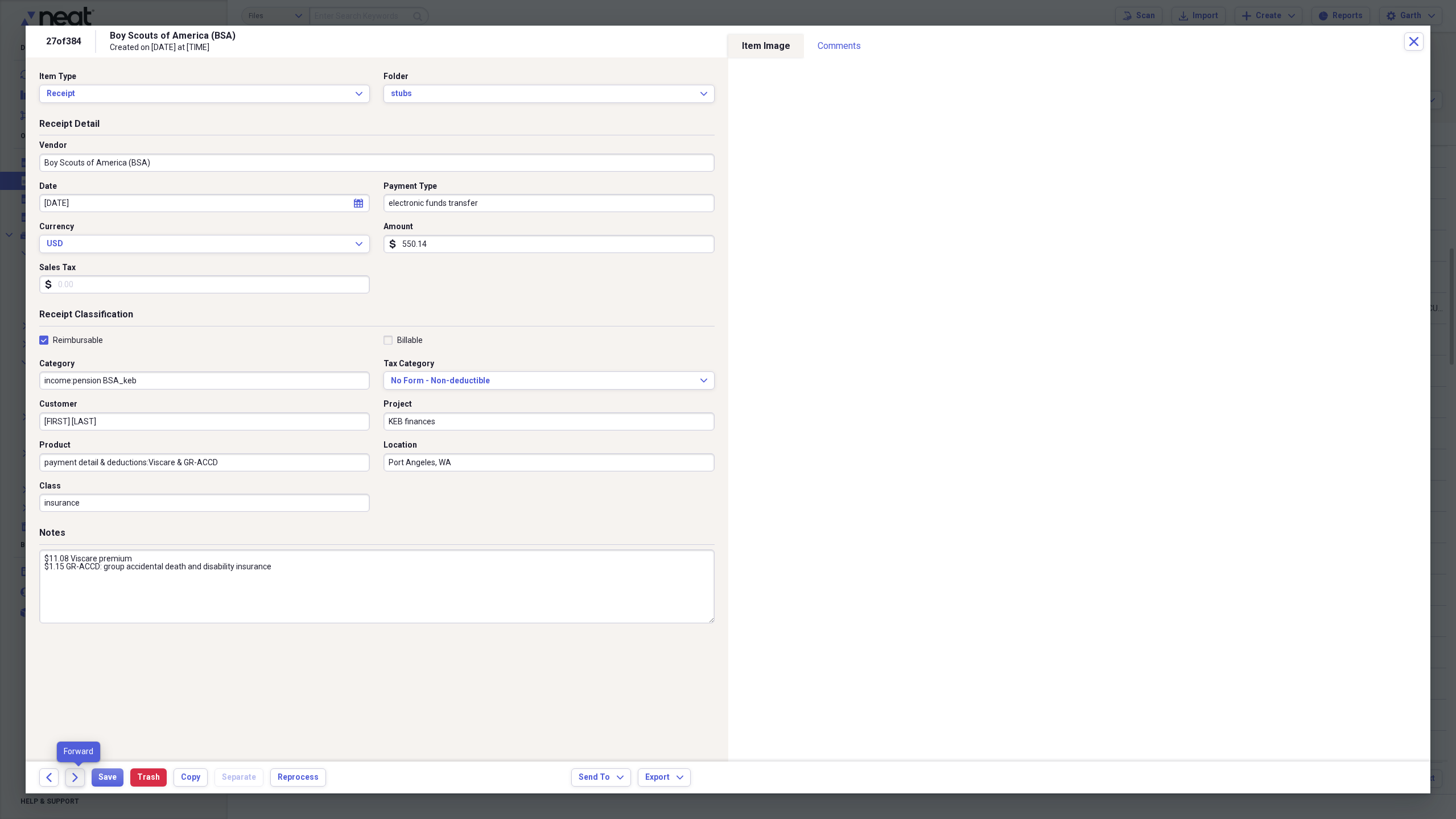 click on "Forward" 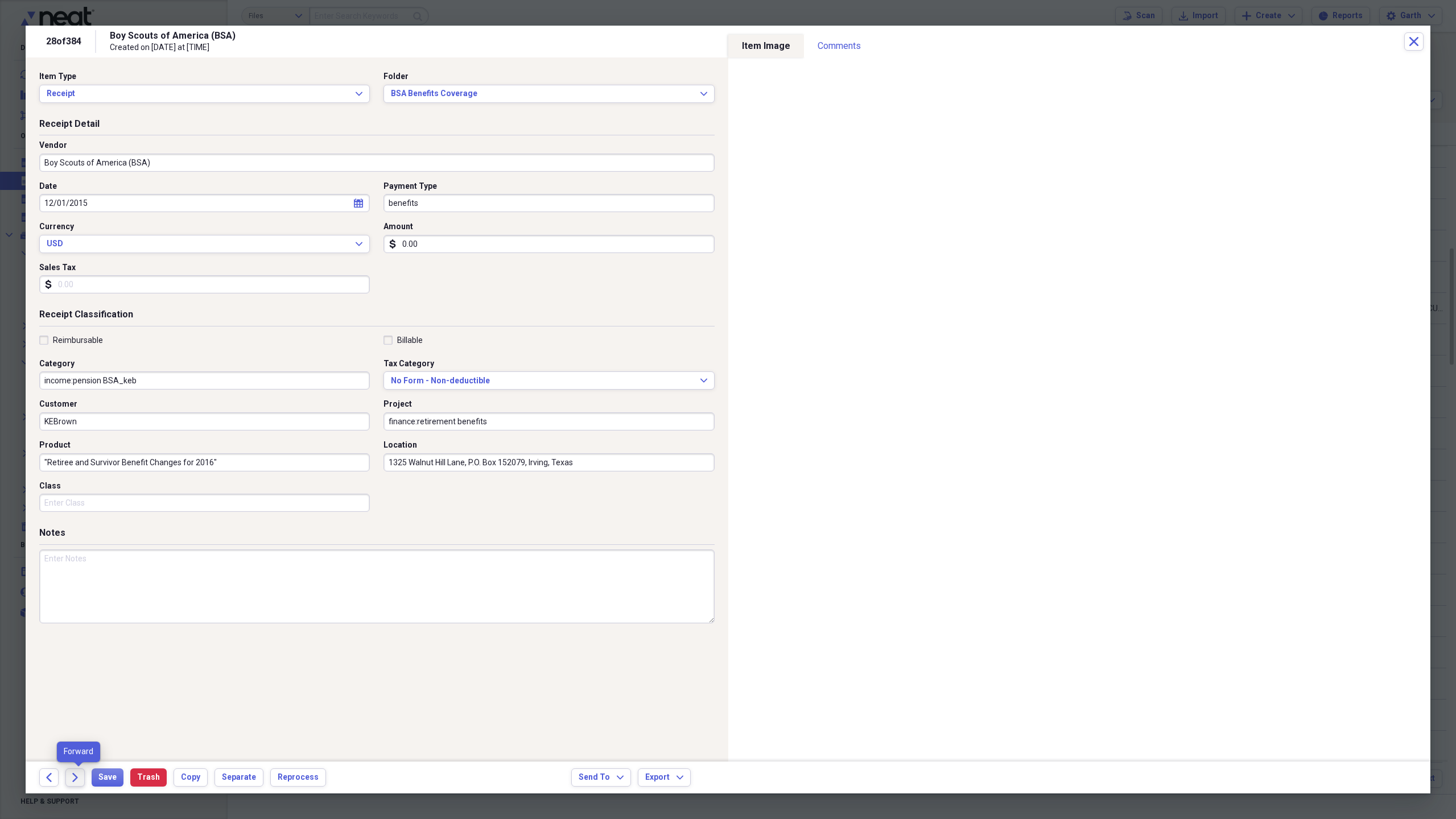 click on "Forward" 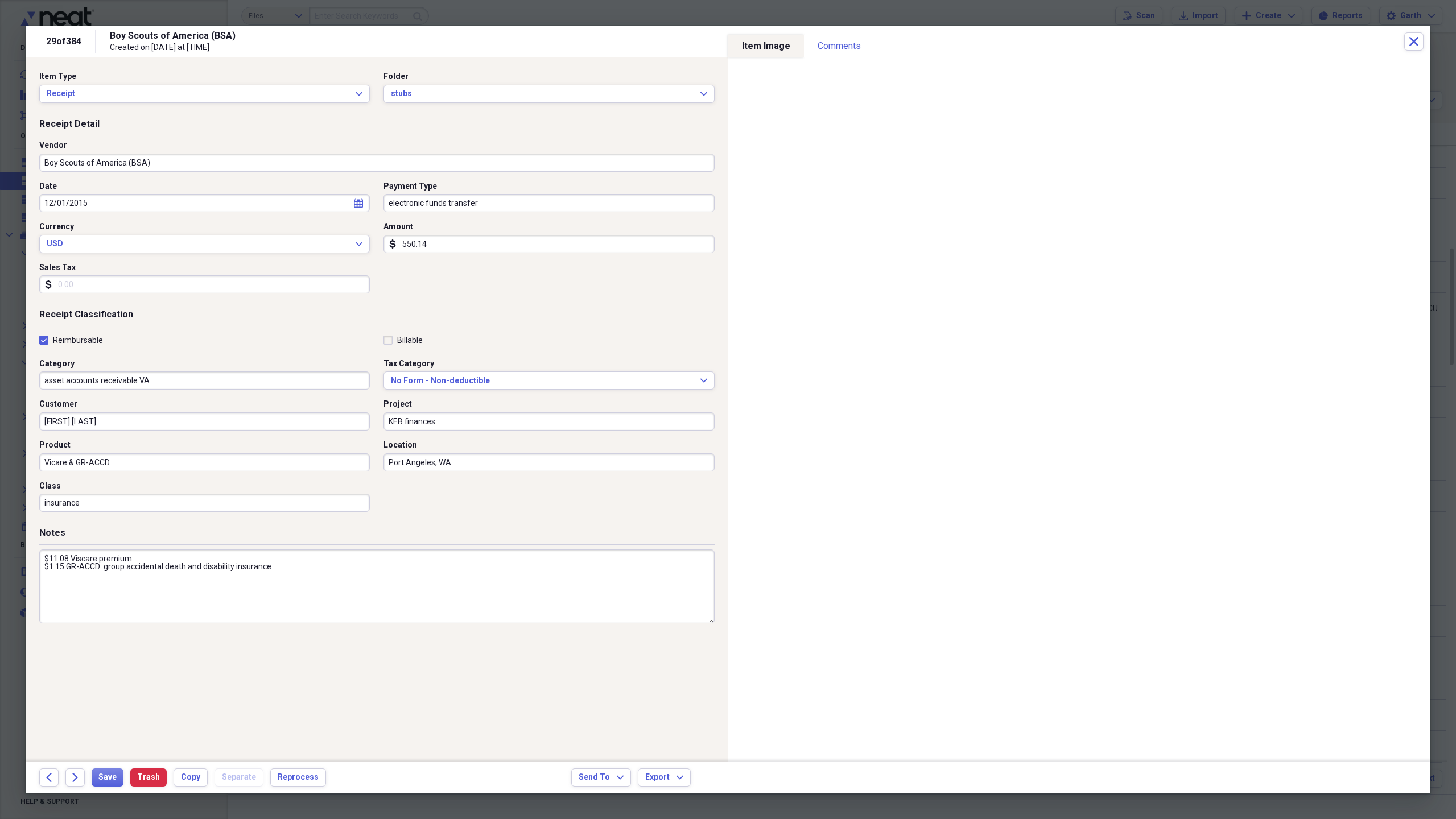 click on "asset:accounts receivable:VA" at bounding box center [204, 380] 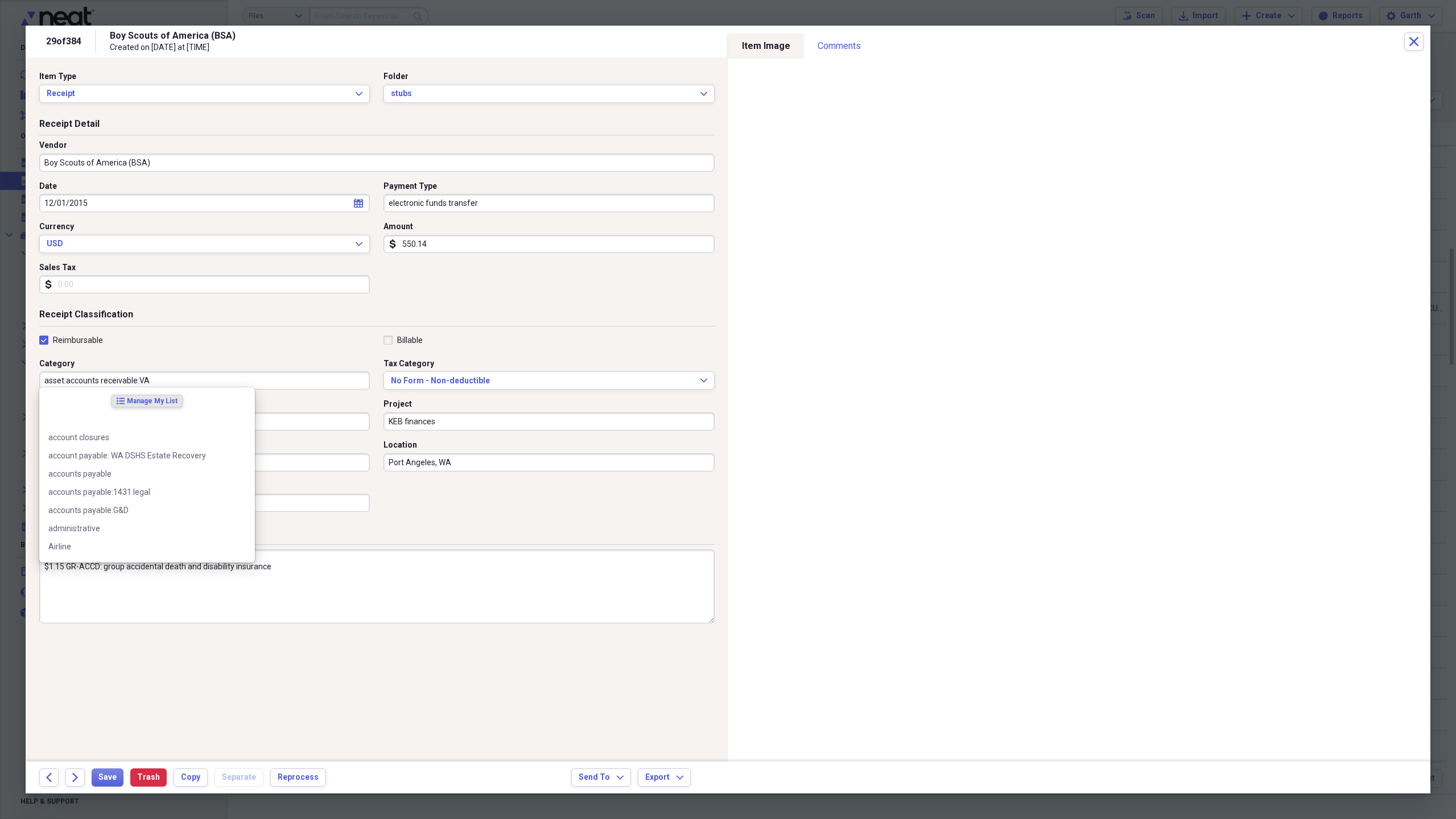paste on "income:pension BSA_keb" 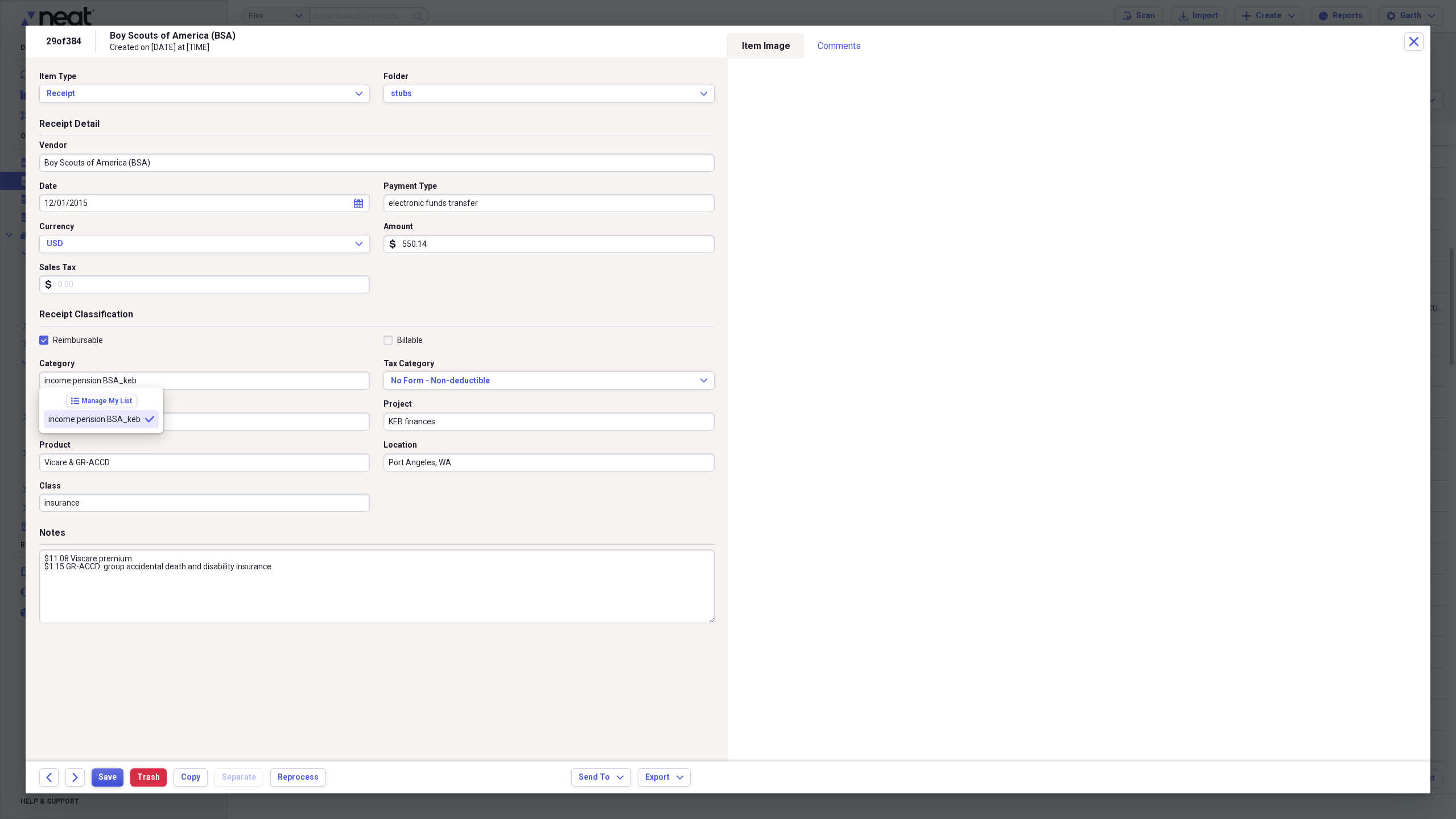 type on "income:pension BSA_keb" 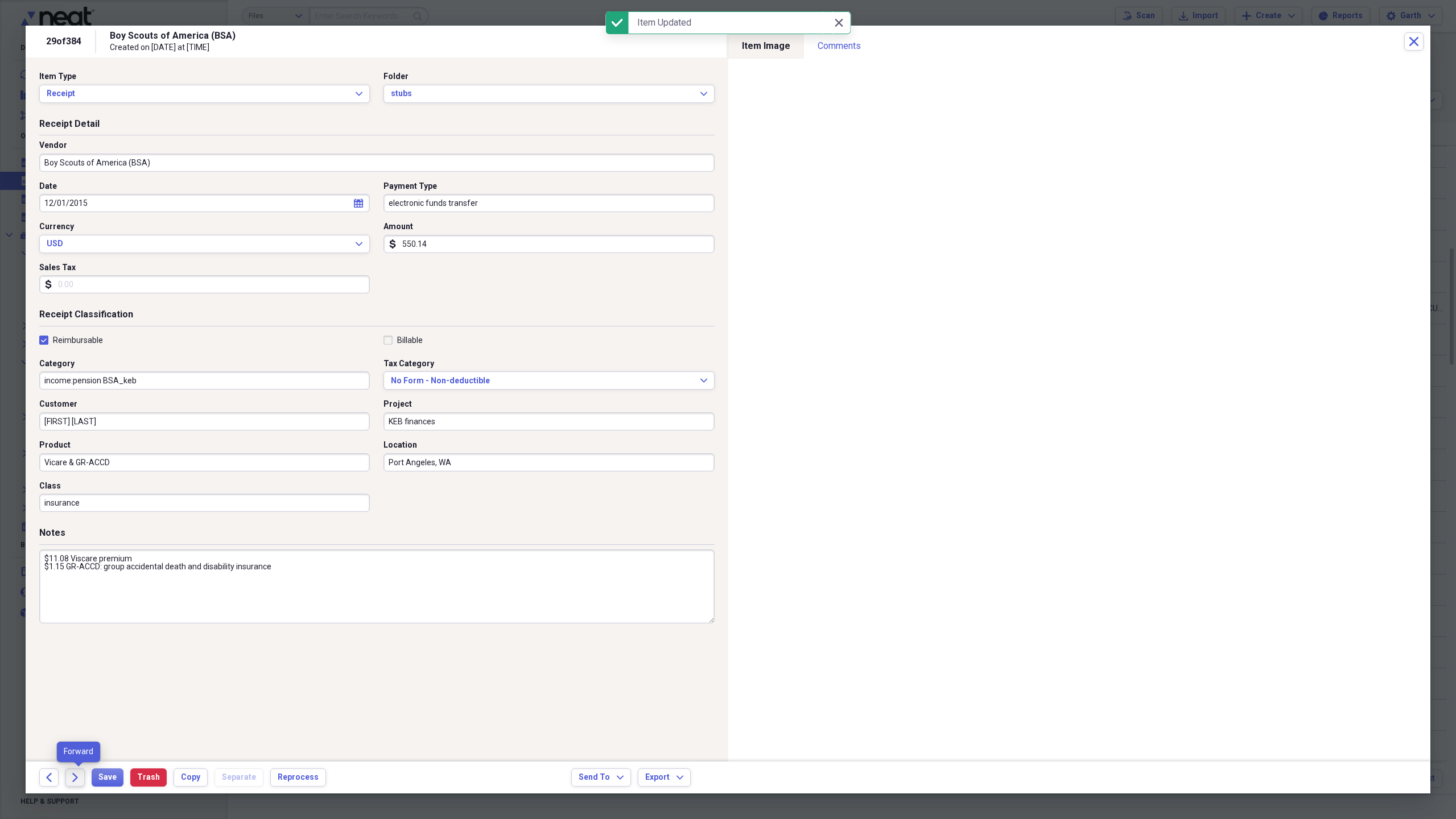 click on "Forward" 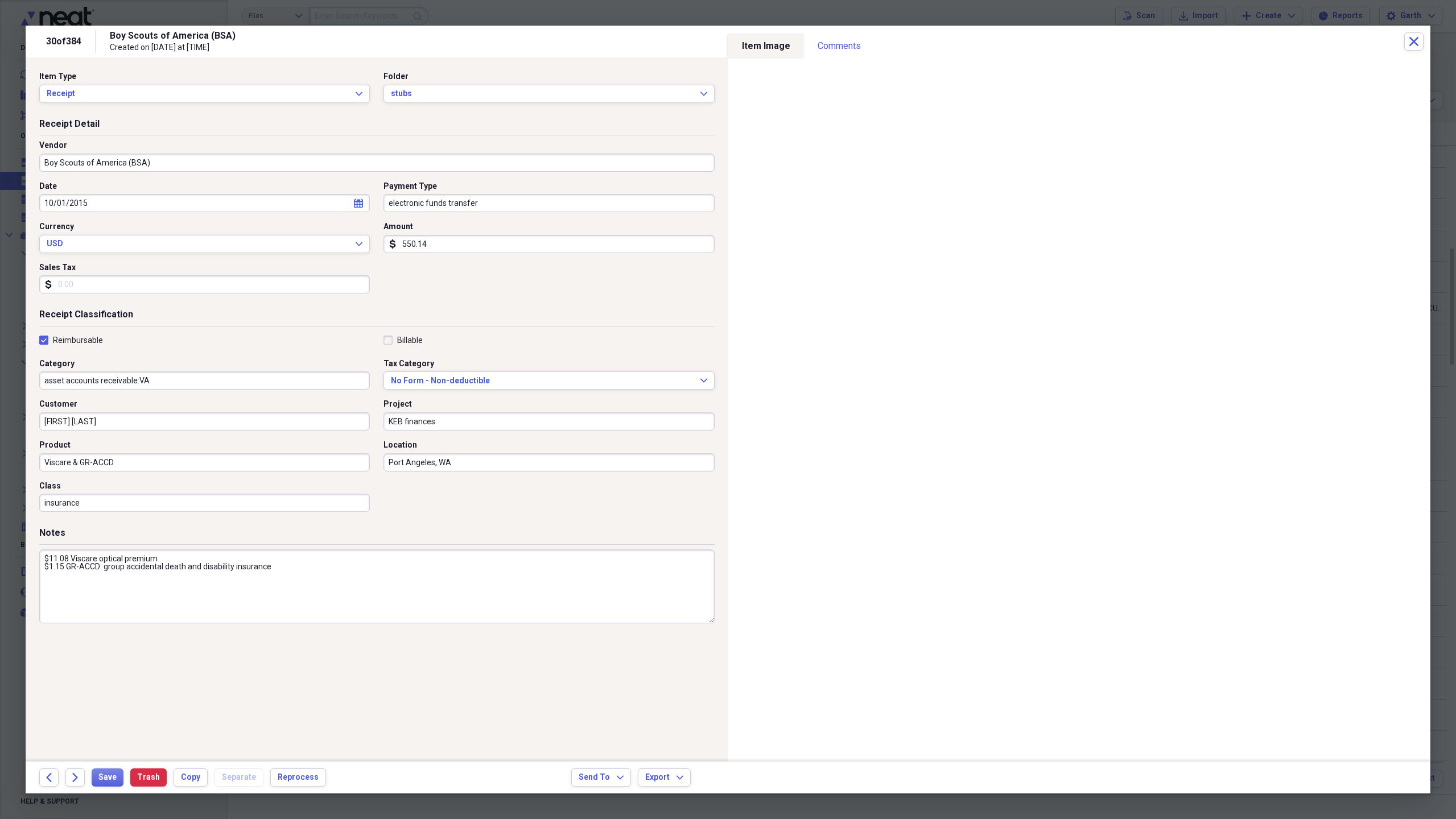 click on "asset:accounts receivable:VA" at bounding box center [204, 380] 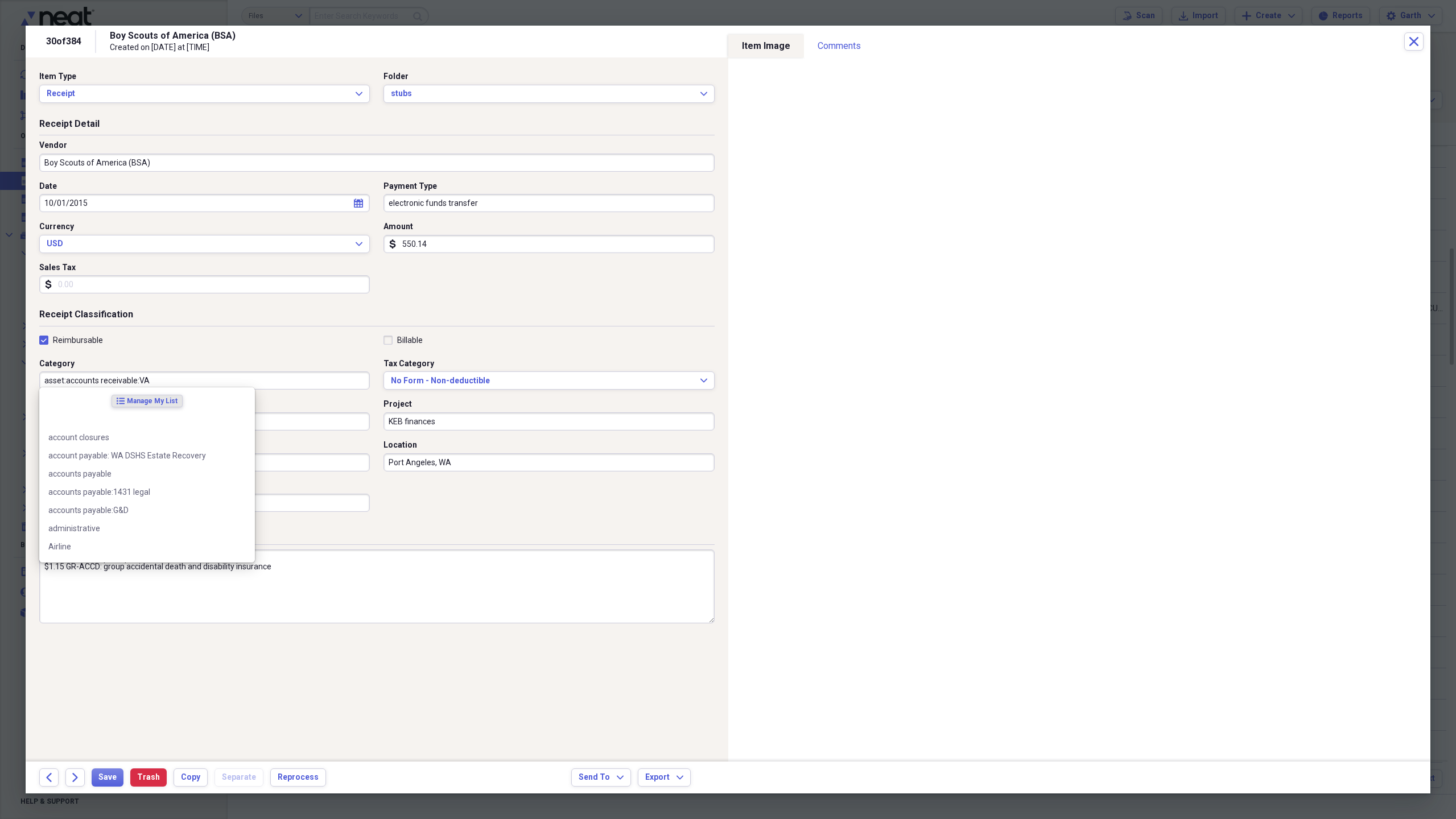 paste on "income:pension BSA_keb" 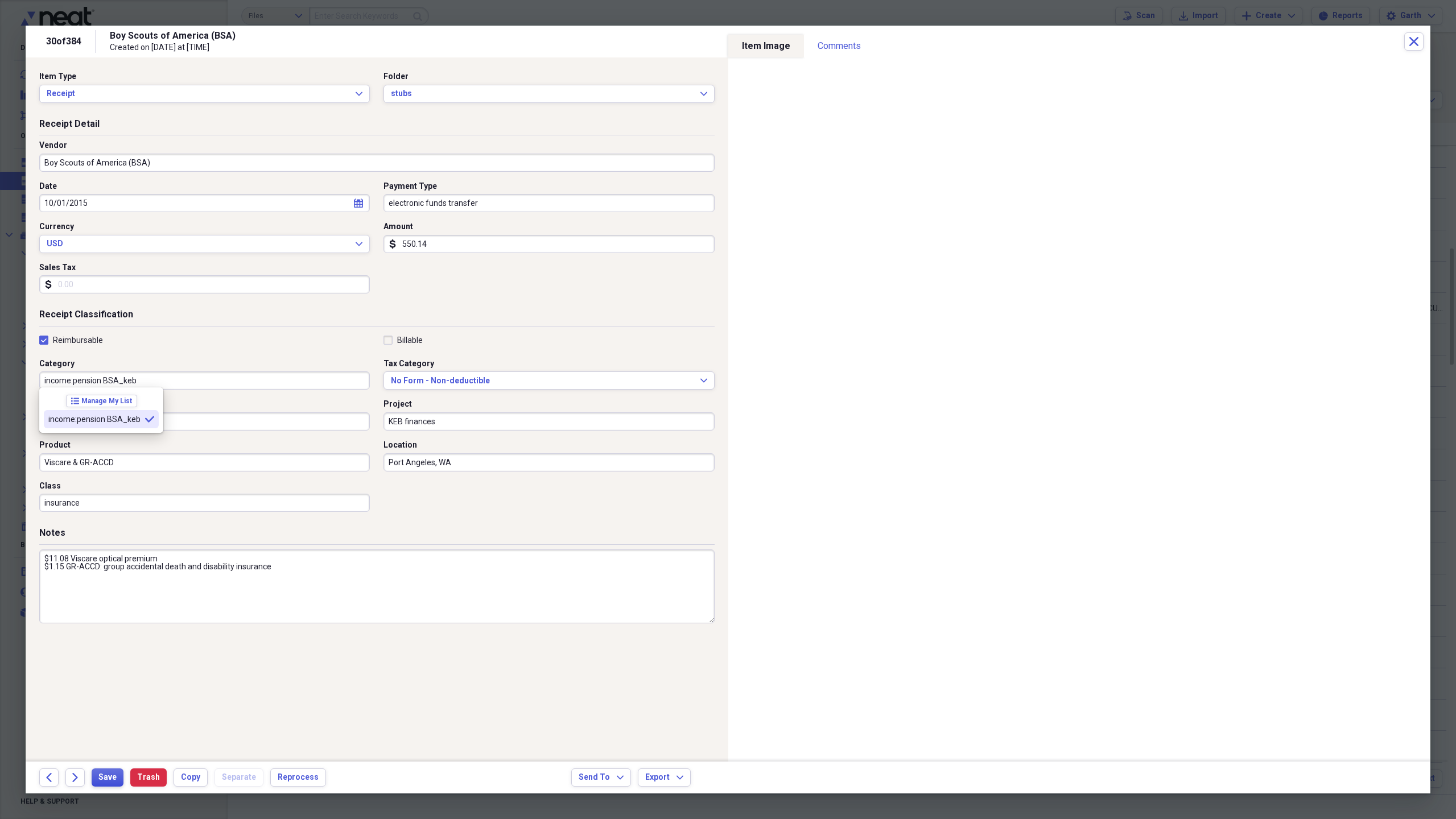 type on "income:pension BSA_keb" 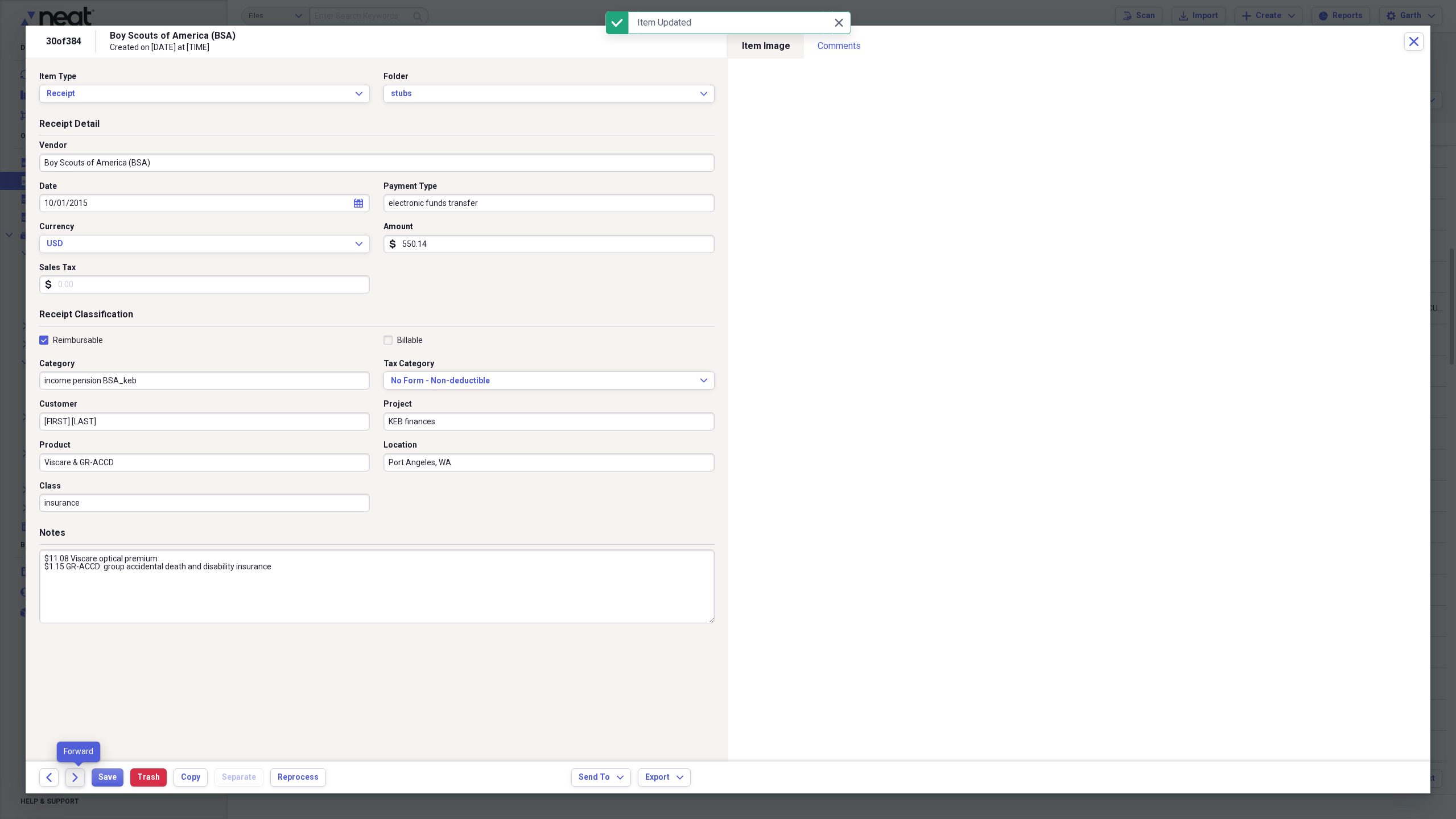 click on "Forward" 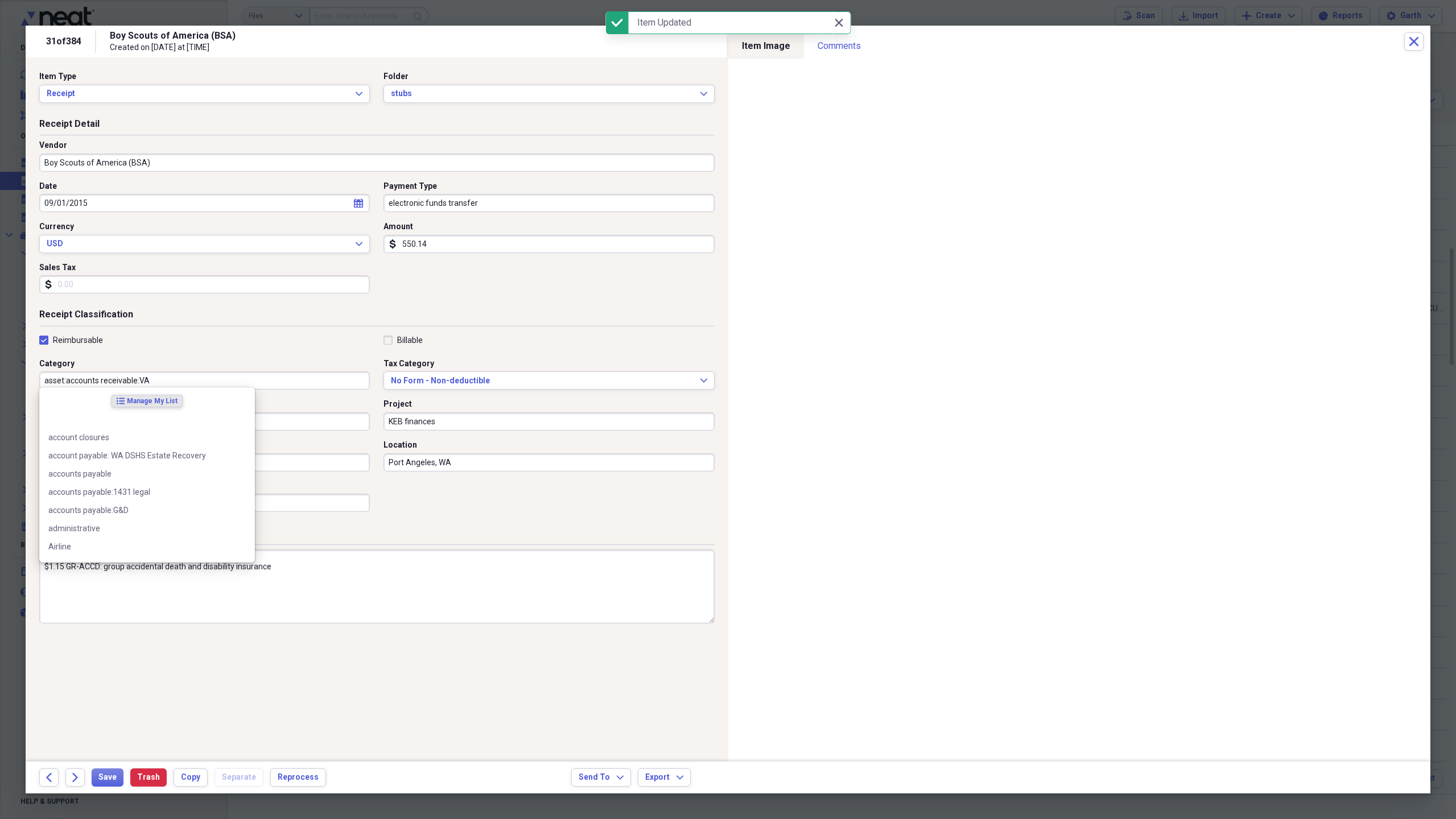 click on "asset:accounts receivable:VA" at bounding box center (204, 380) 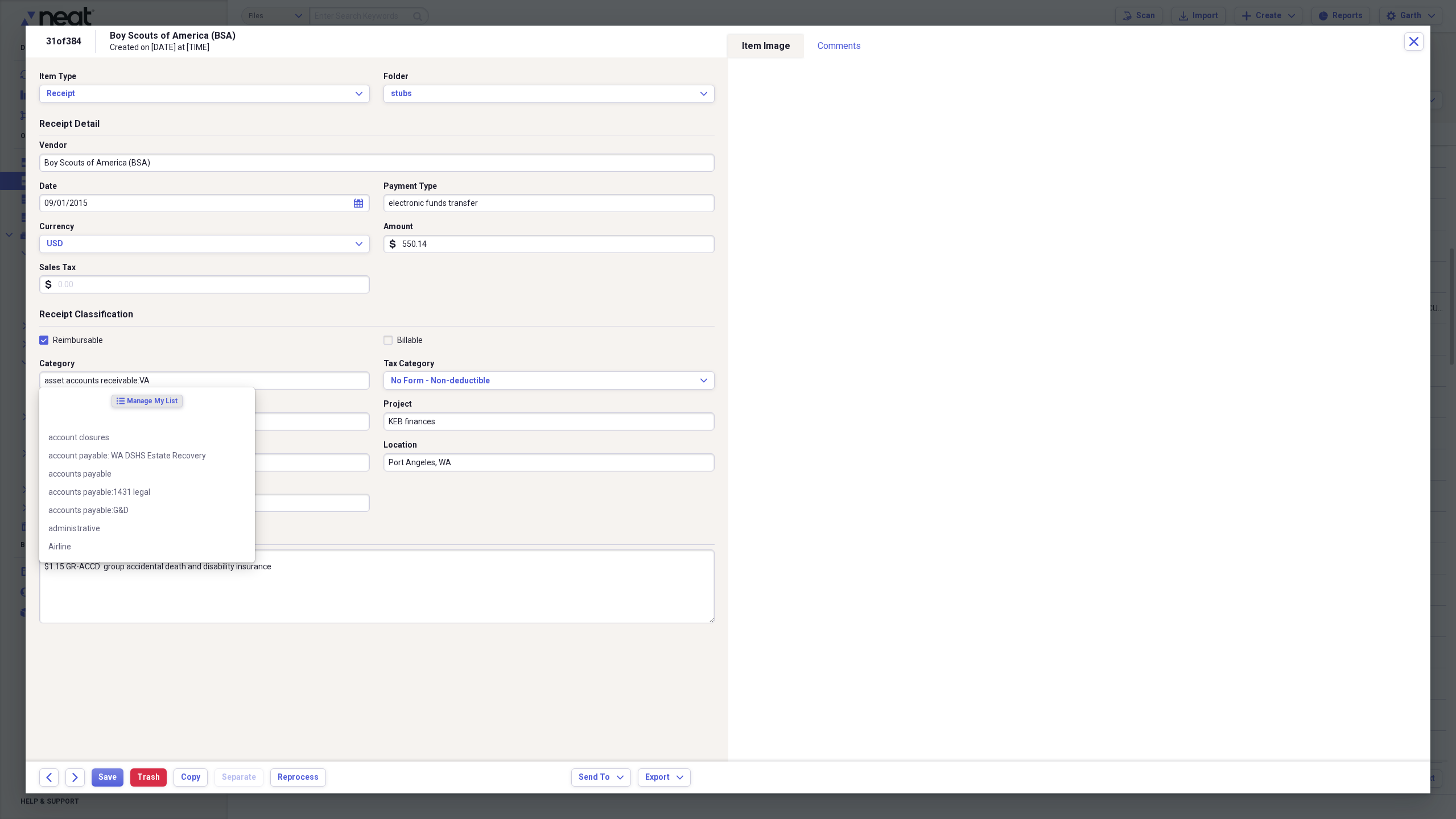 paste on "income:pension BSA_keb" 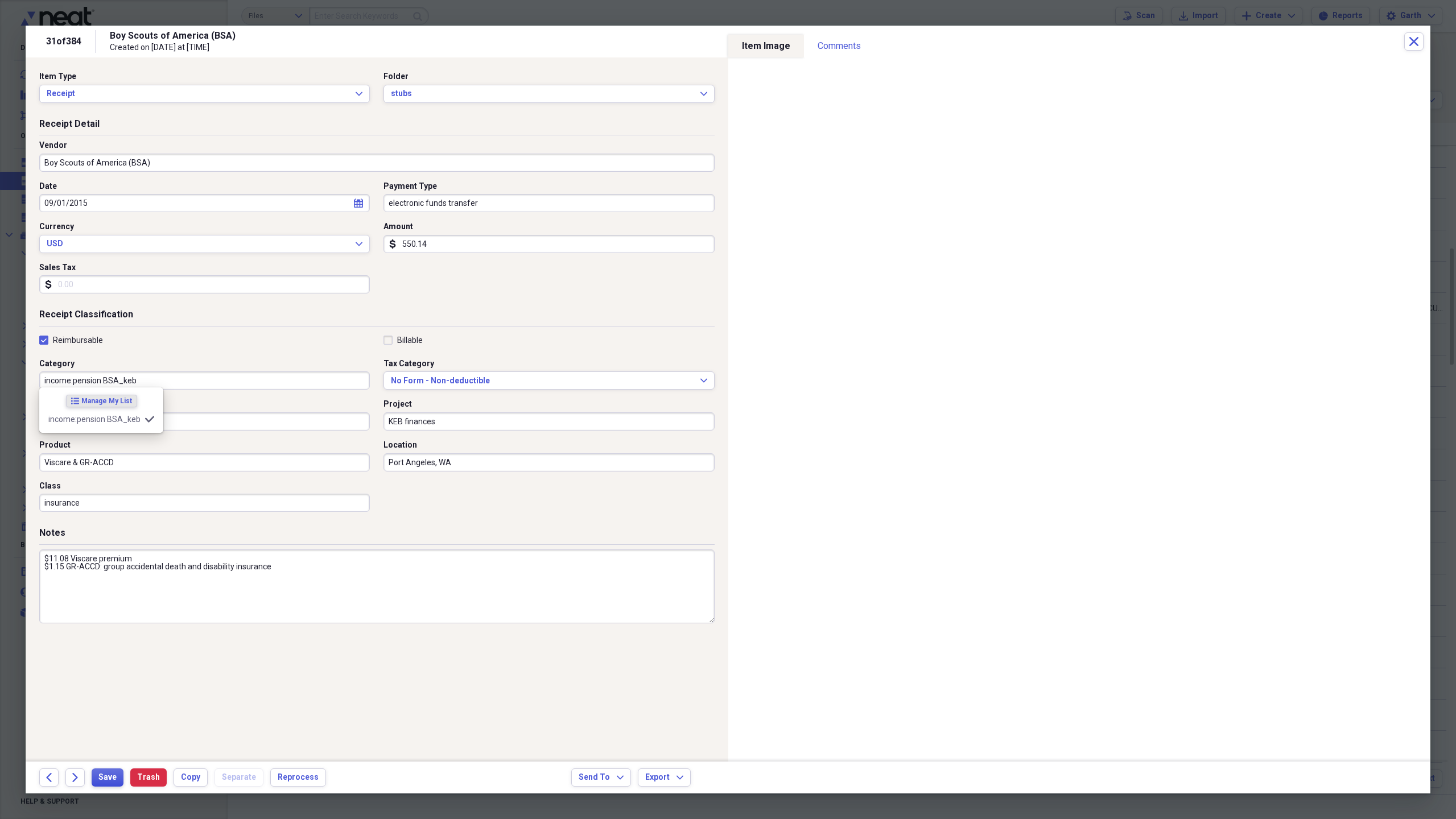 type on "income:pension BSA_keb" 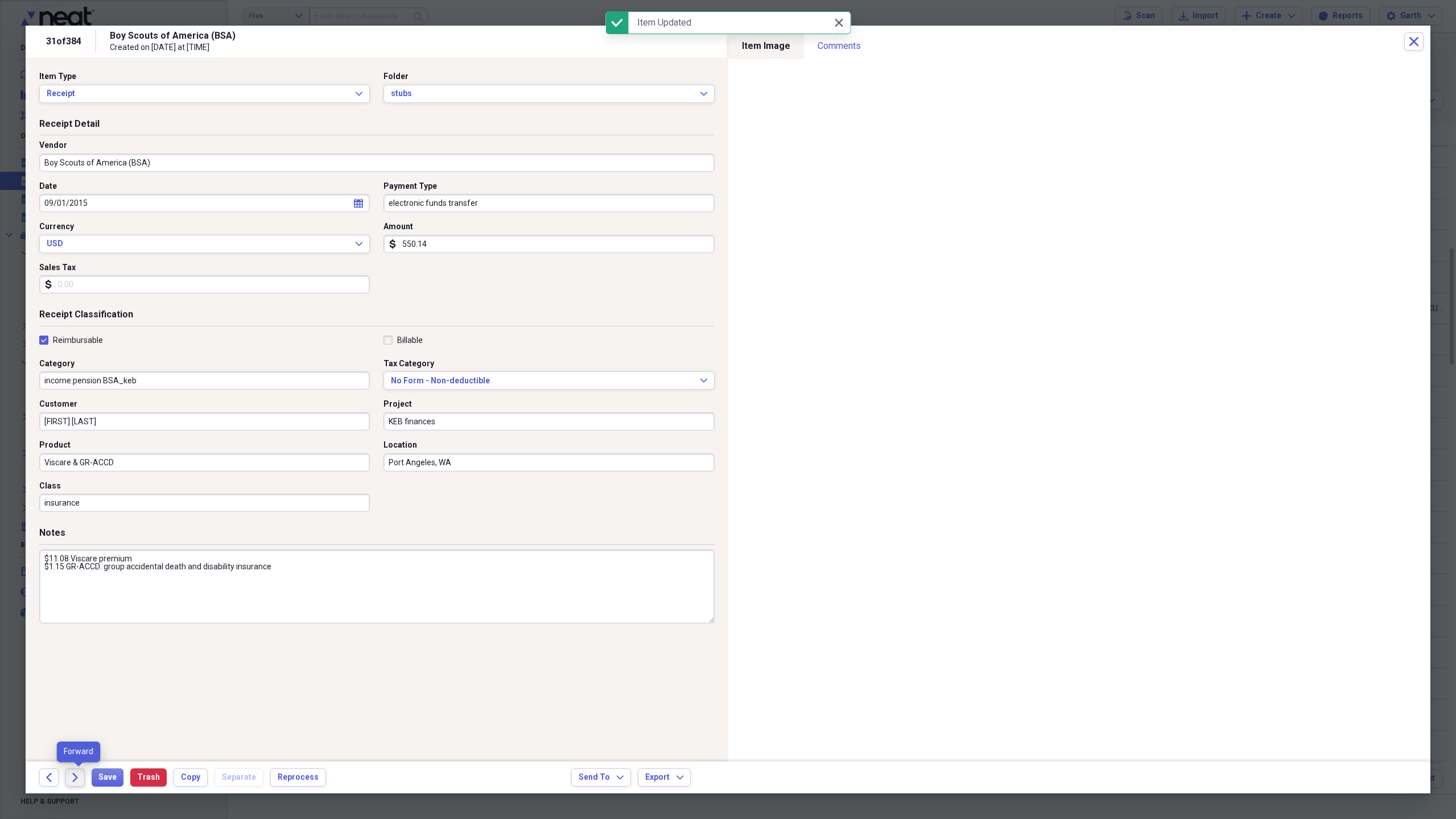 click 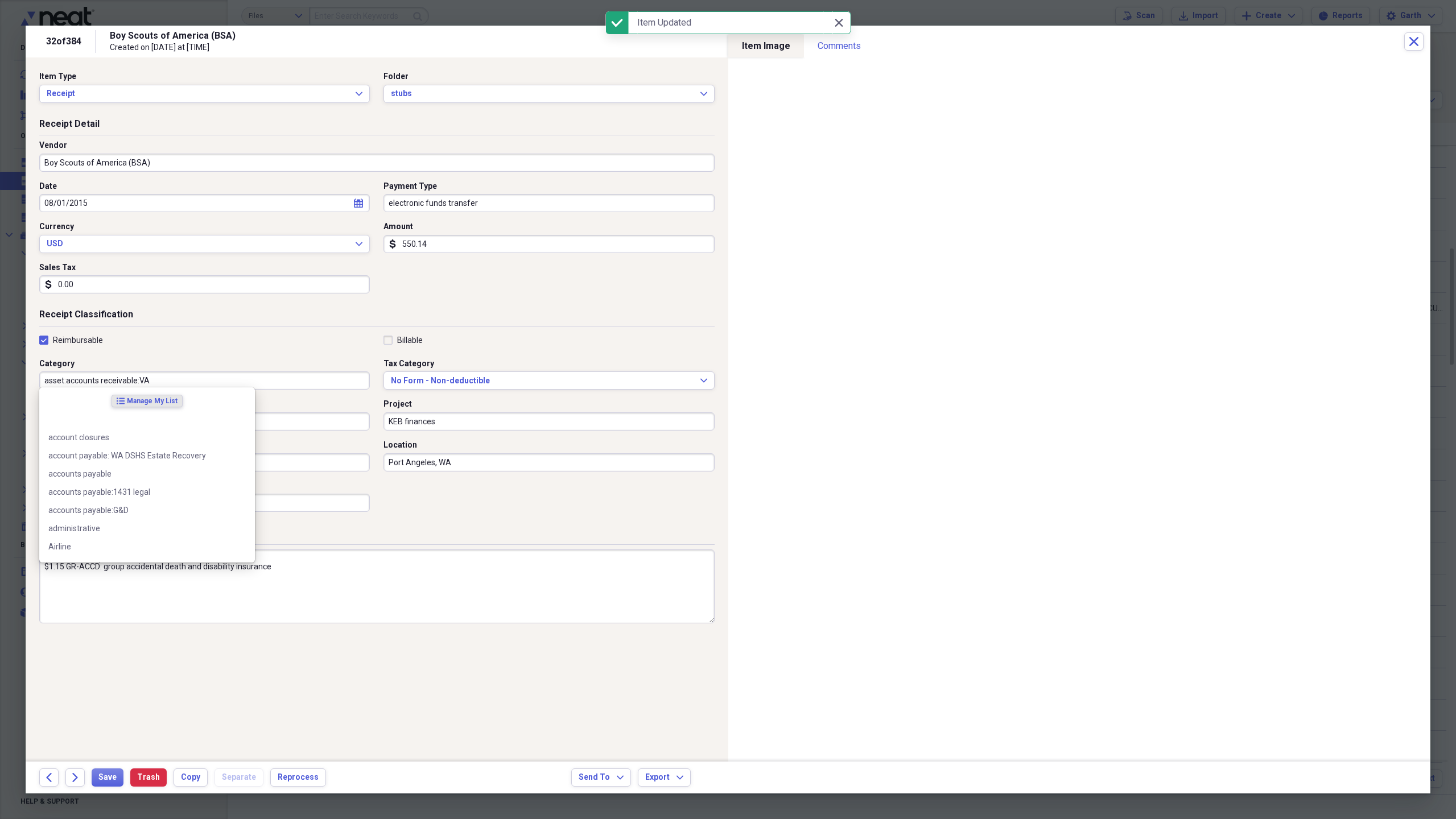 click on "asset:accounts receivable:VA" at bounding box center (204, 380) 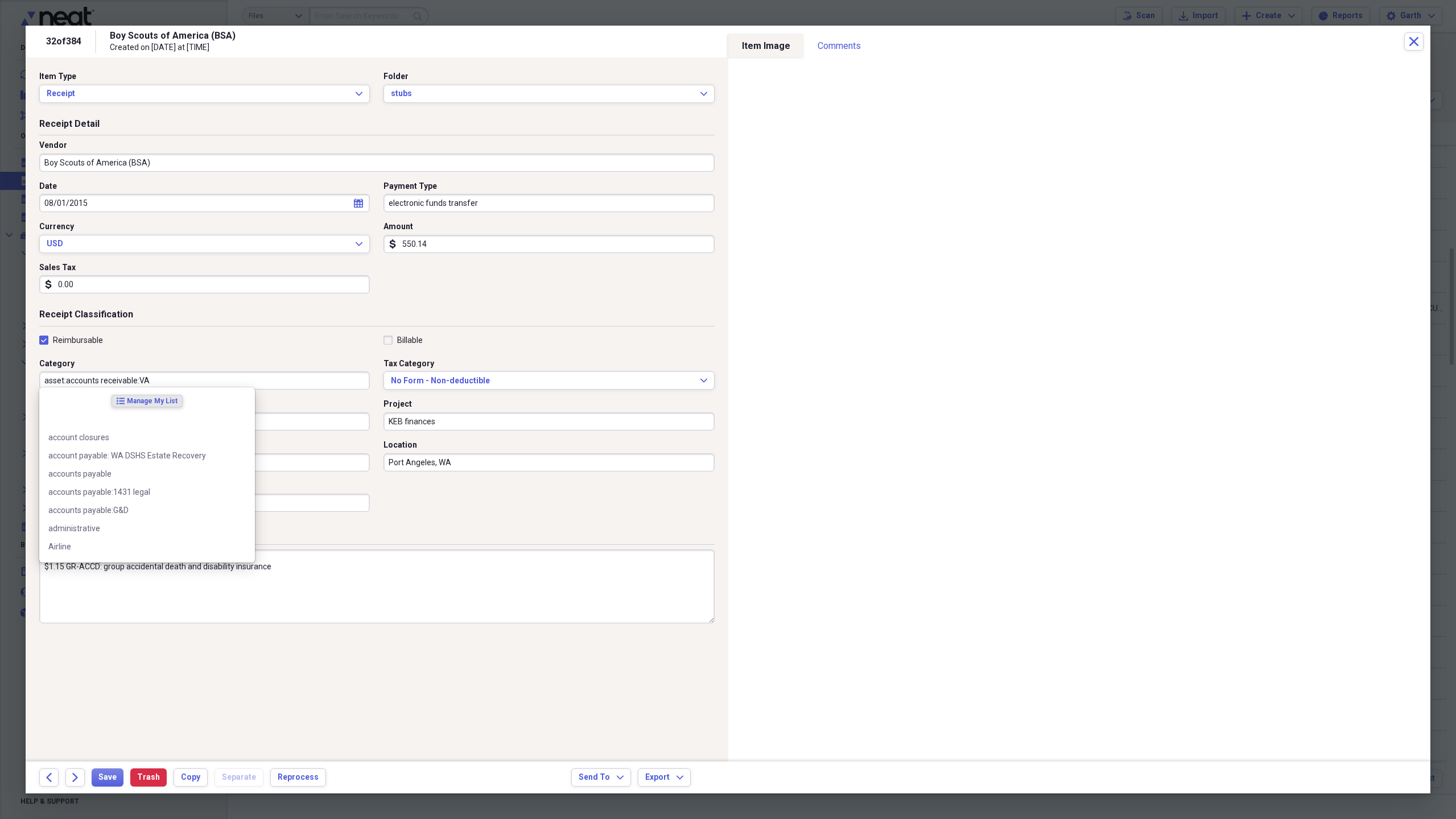 paste on "income:pension BSA_keb" 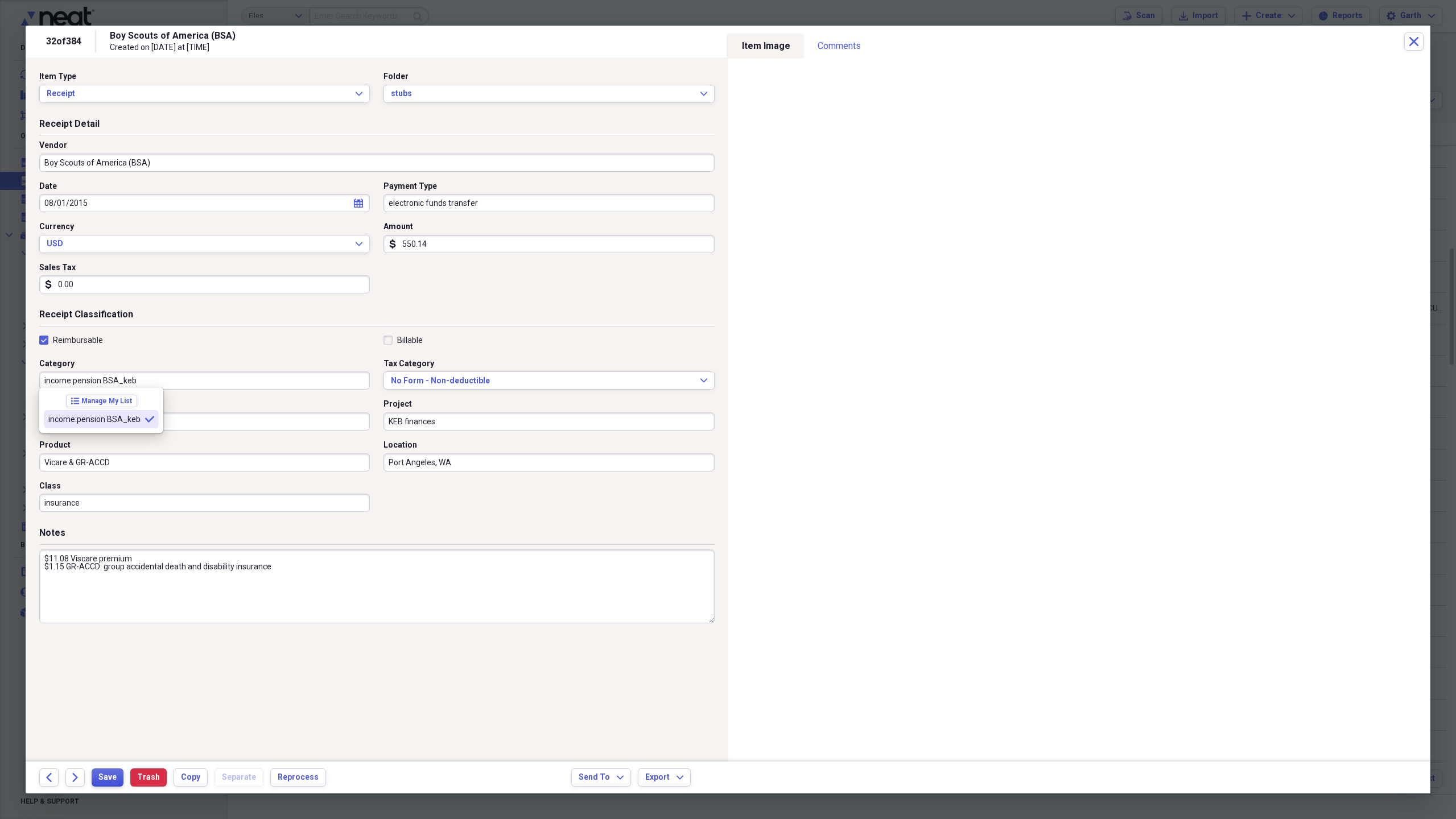 type on "income:pension BSA_keb" 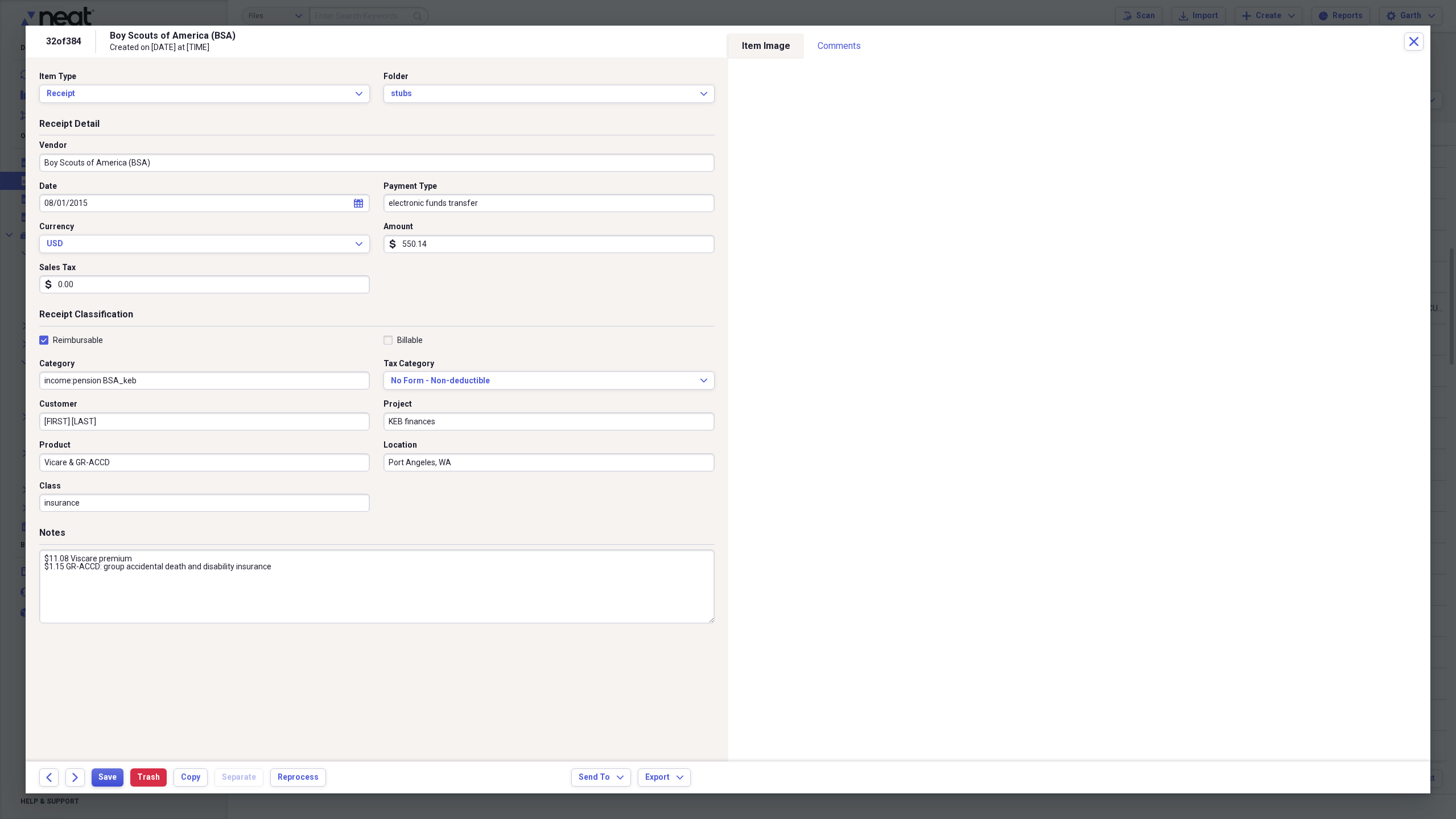 click on "Save" at bounding box center [108, 777] 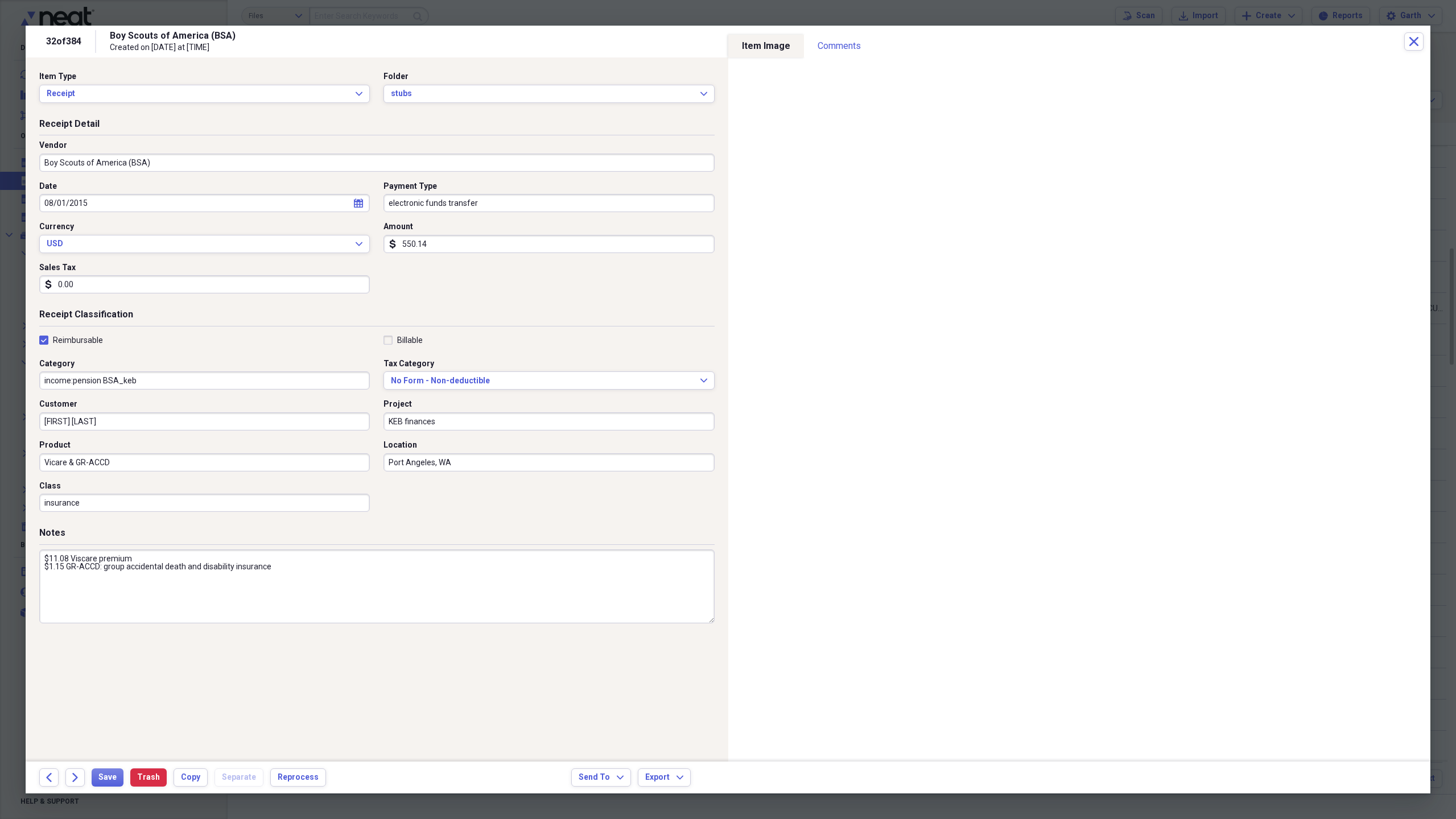 click on "[FIRST] [MIDDLE] [LAST]" at bounding box center [204, 421] 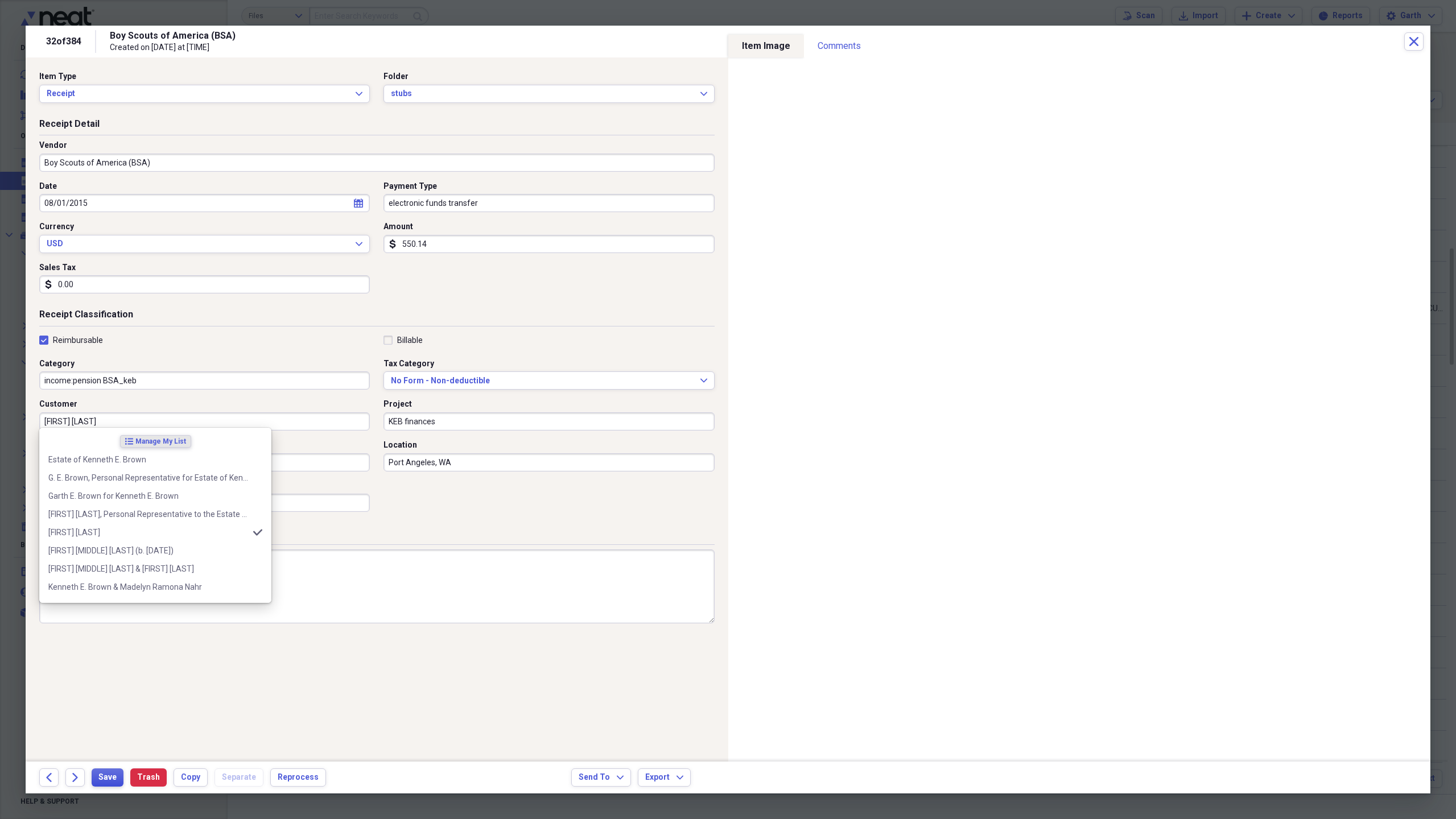 type on "[FIRST] [LAST]" 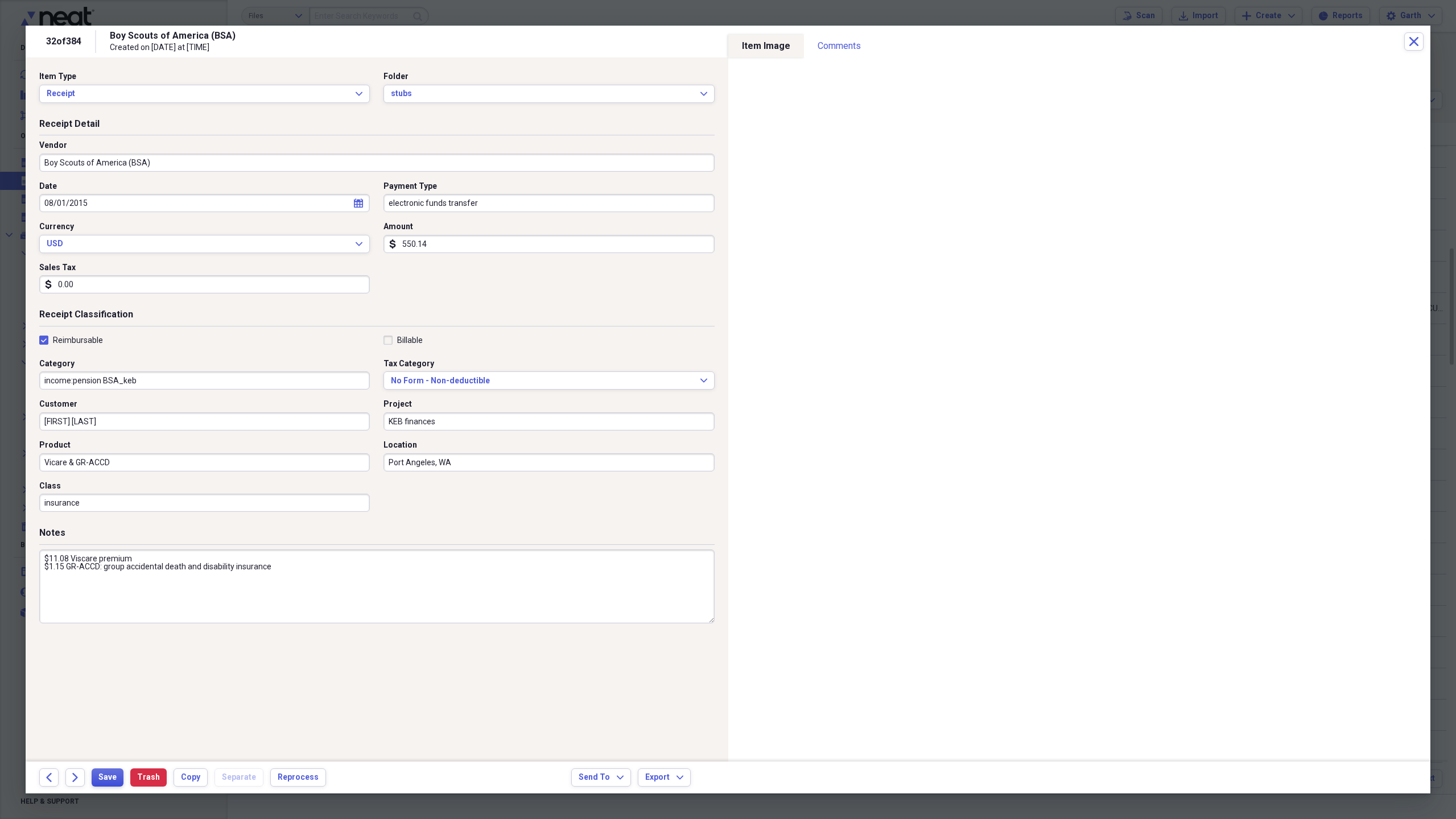 click on "Save" at bounding box center (108, 777) 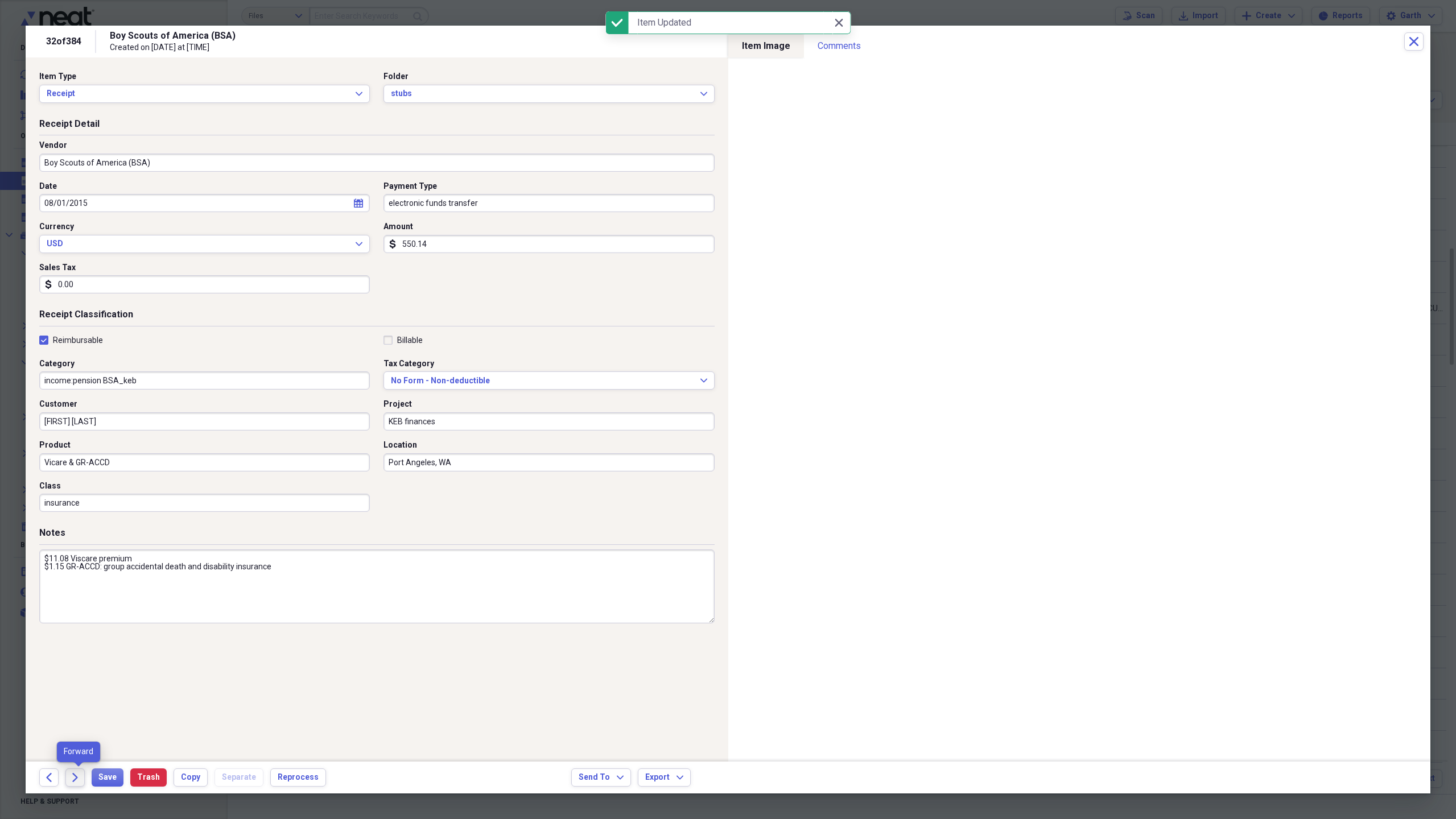 click 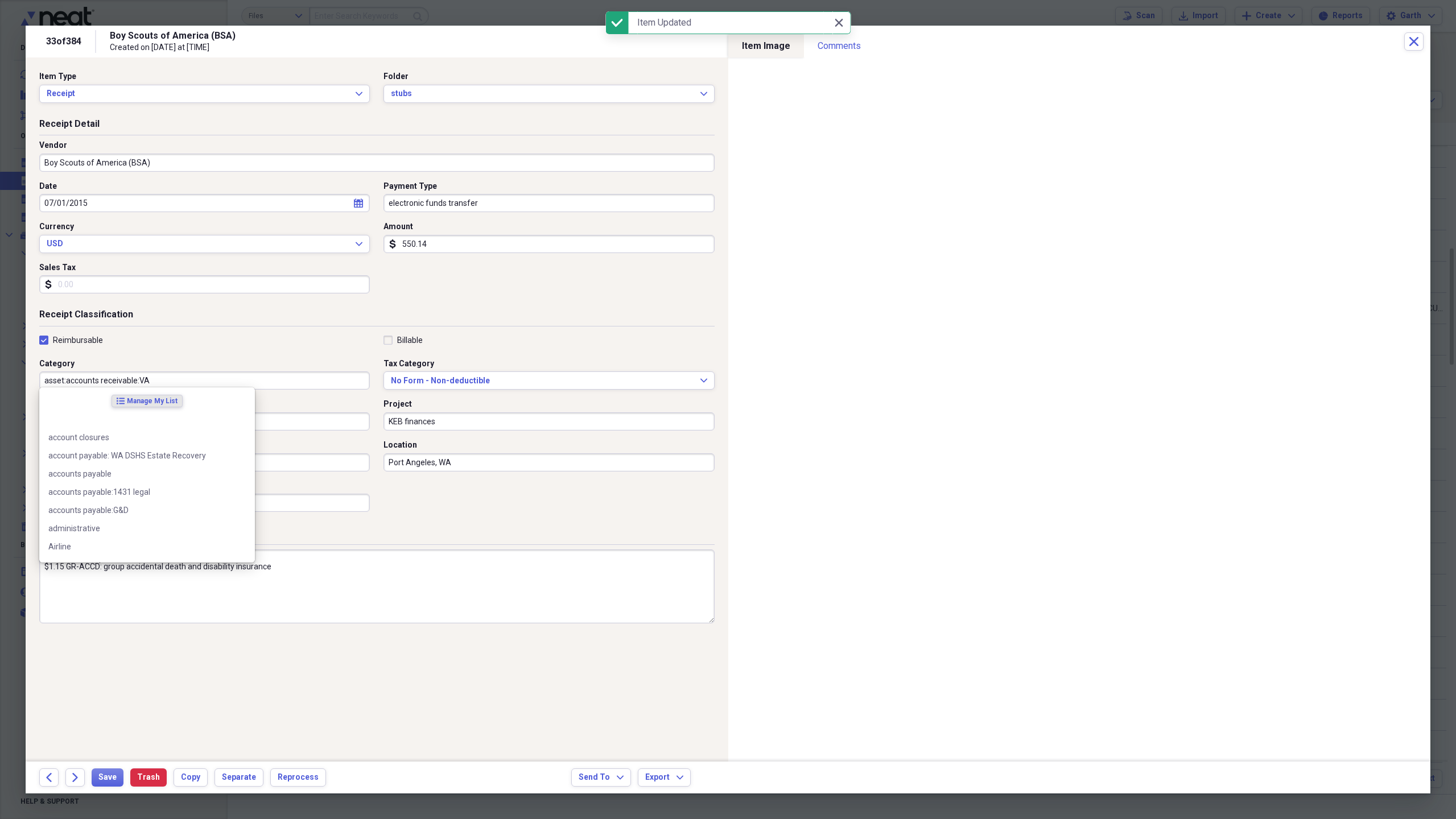 click on "asset:accounts receivable:VA" at bounding box center [204, 380] 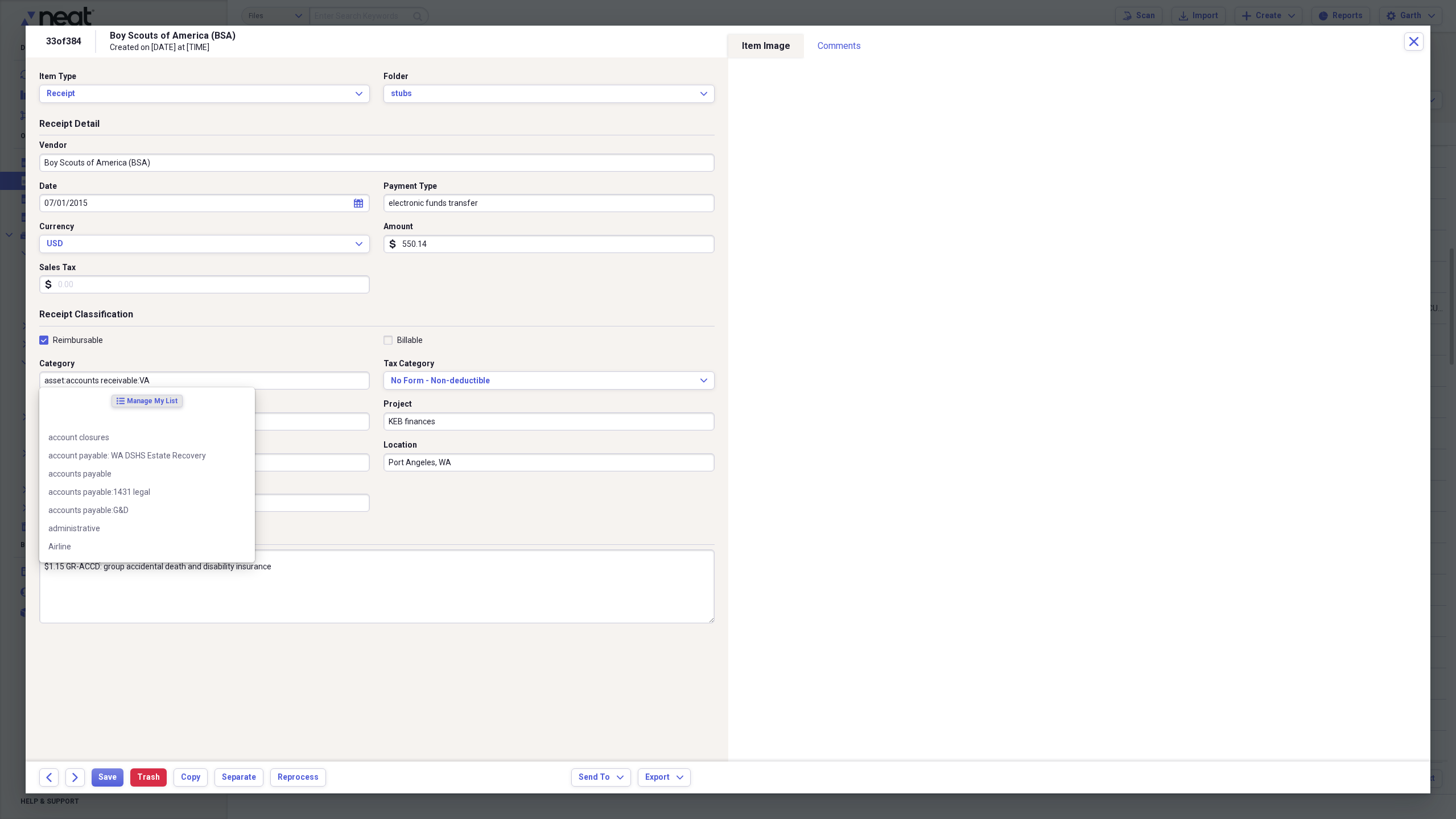 paste on "income:pension BSA_keb" 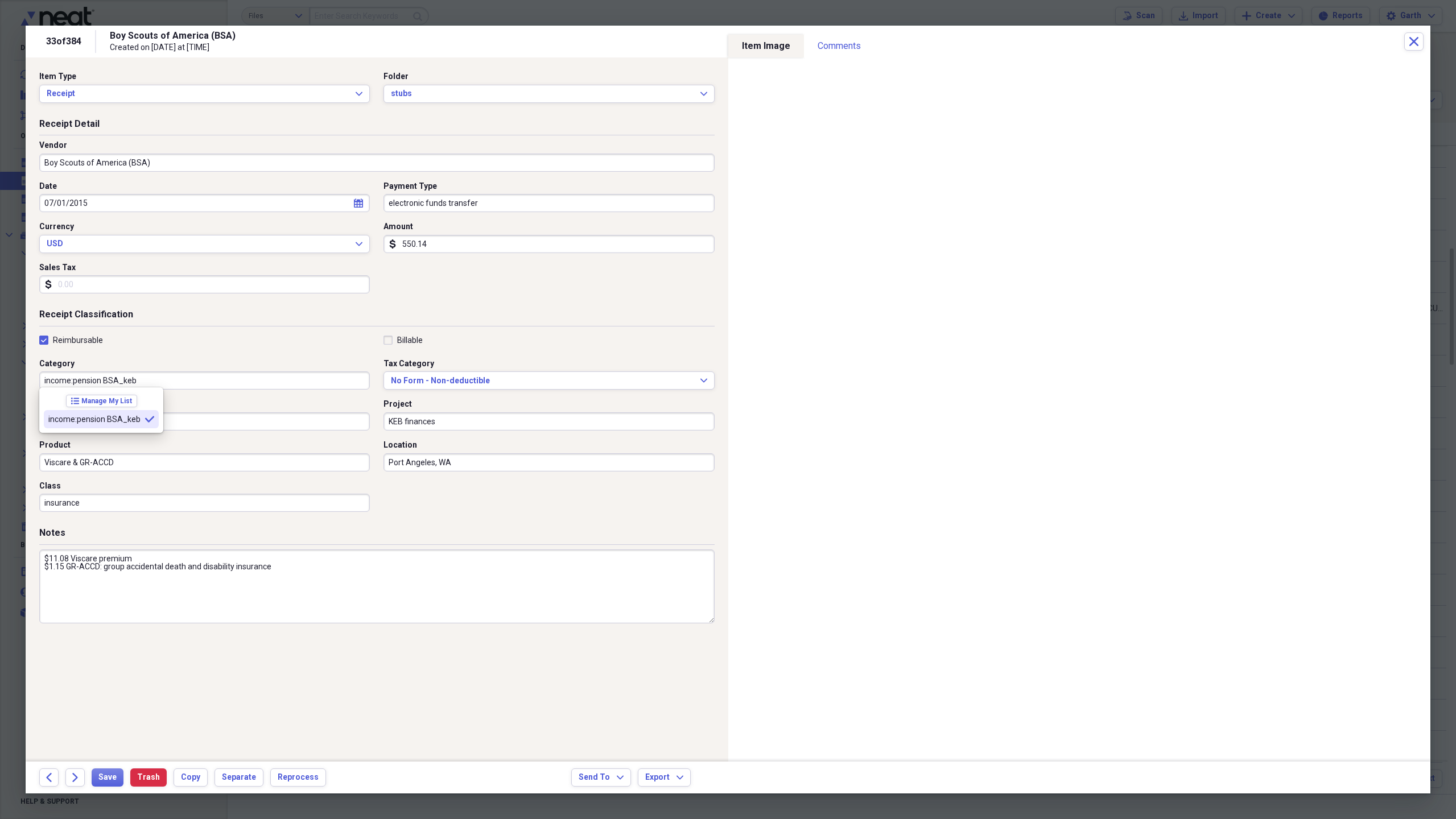 type on "income:pension BSA_keb" 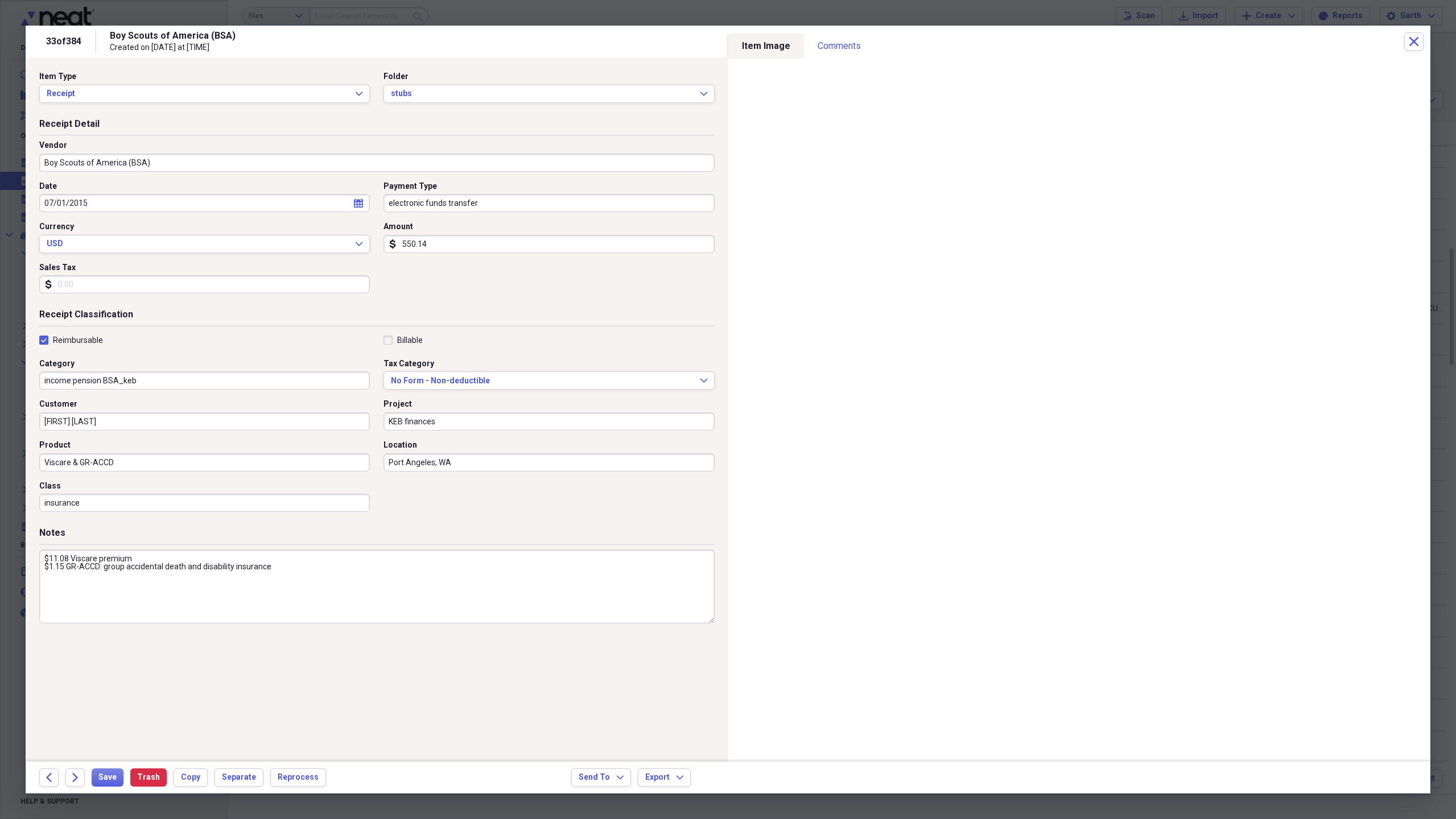 click on "Item Type Receipt Expand Folder stubs Expand Receipt Detail Vendor Boy Scouts of America (BSA) Date 07/01/2015 calendar Calendar Payment Type electronic funds transfer Currency USD Expand Amount dollar-sign 550.14 Sales Tax dollar-sign Receipt Classification Reimbursable Billable Category income:pension BSA_keb Tax Category No Form - Non-deductible Expand Customer Kenneth E Brown Project KEB finances Product Viscare & GR-ACCD Location Port Angeles, WA Class insurance Notes $11.08 Viscare premium
$1.15 GR-ACCD: group accidental death and disability insurance" at bounding box center (377, 410) 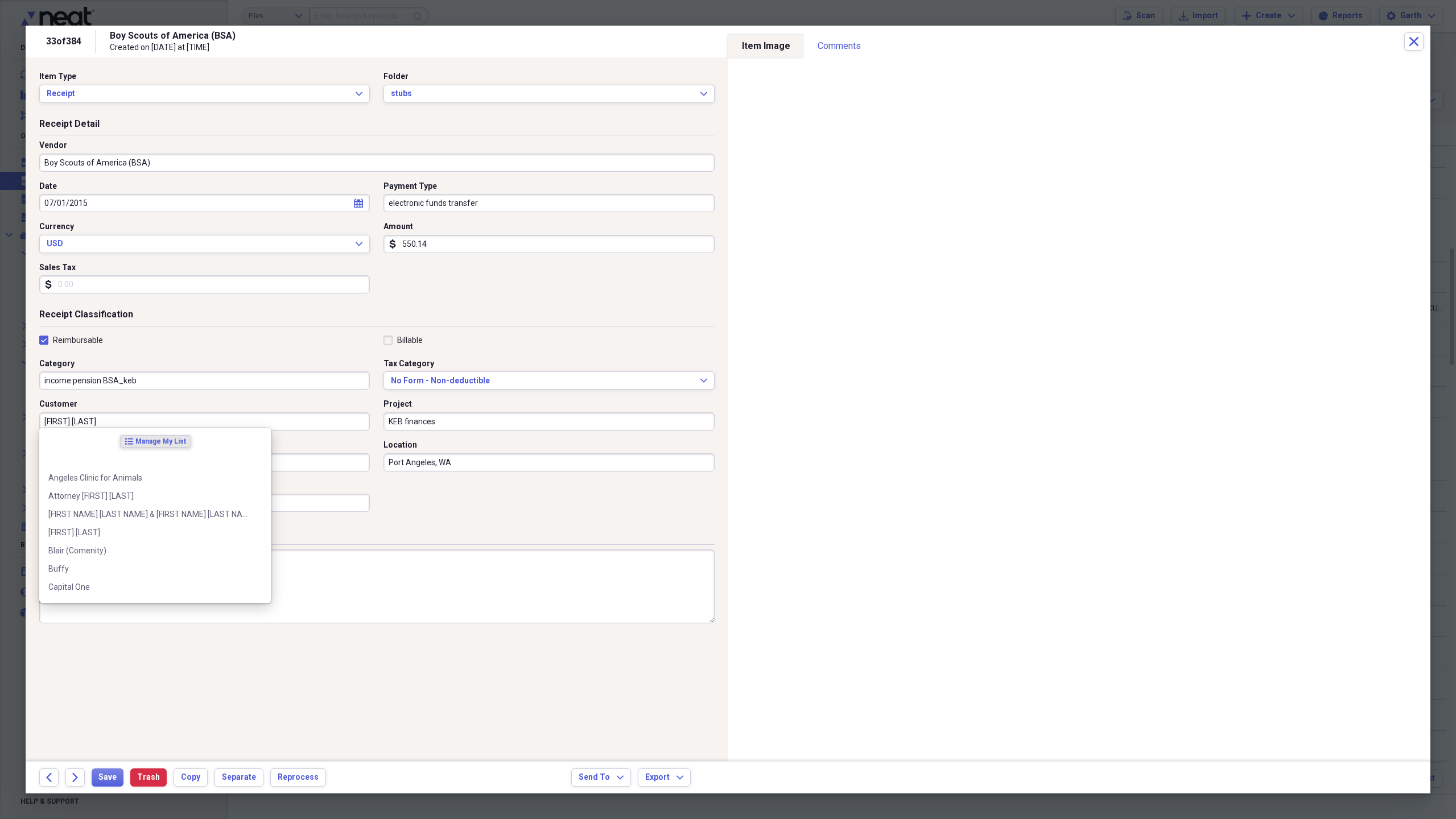 click on "[FIRST] [MIDDLE] [LAST]" at bounding box center [204, 421] 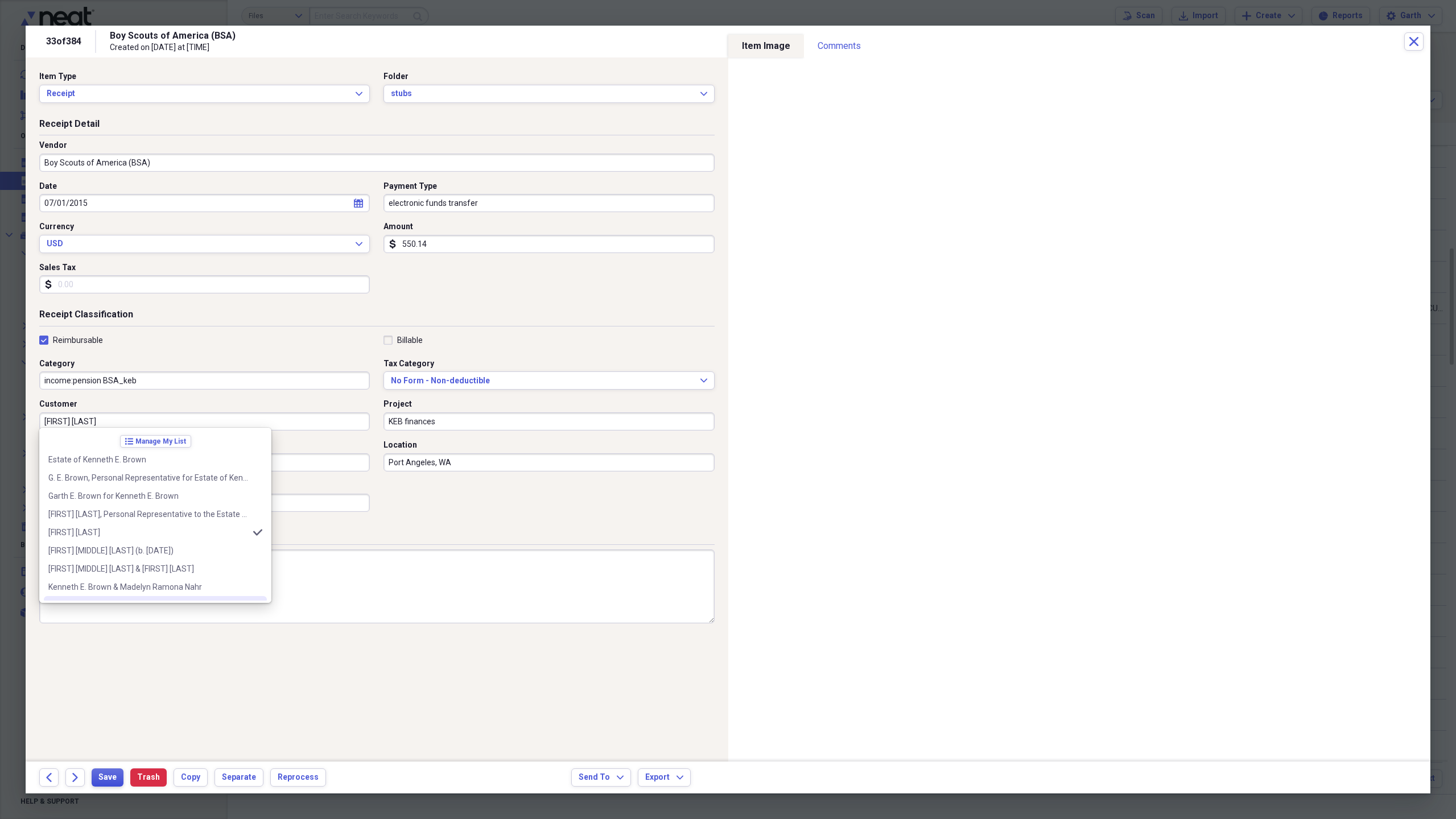type on "[FIRST] [LAST]" 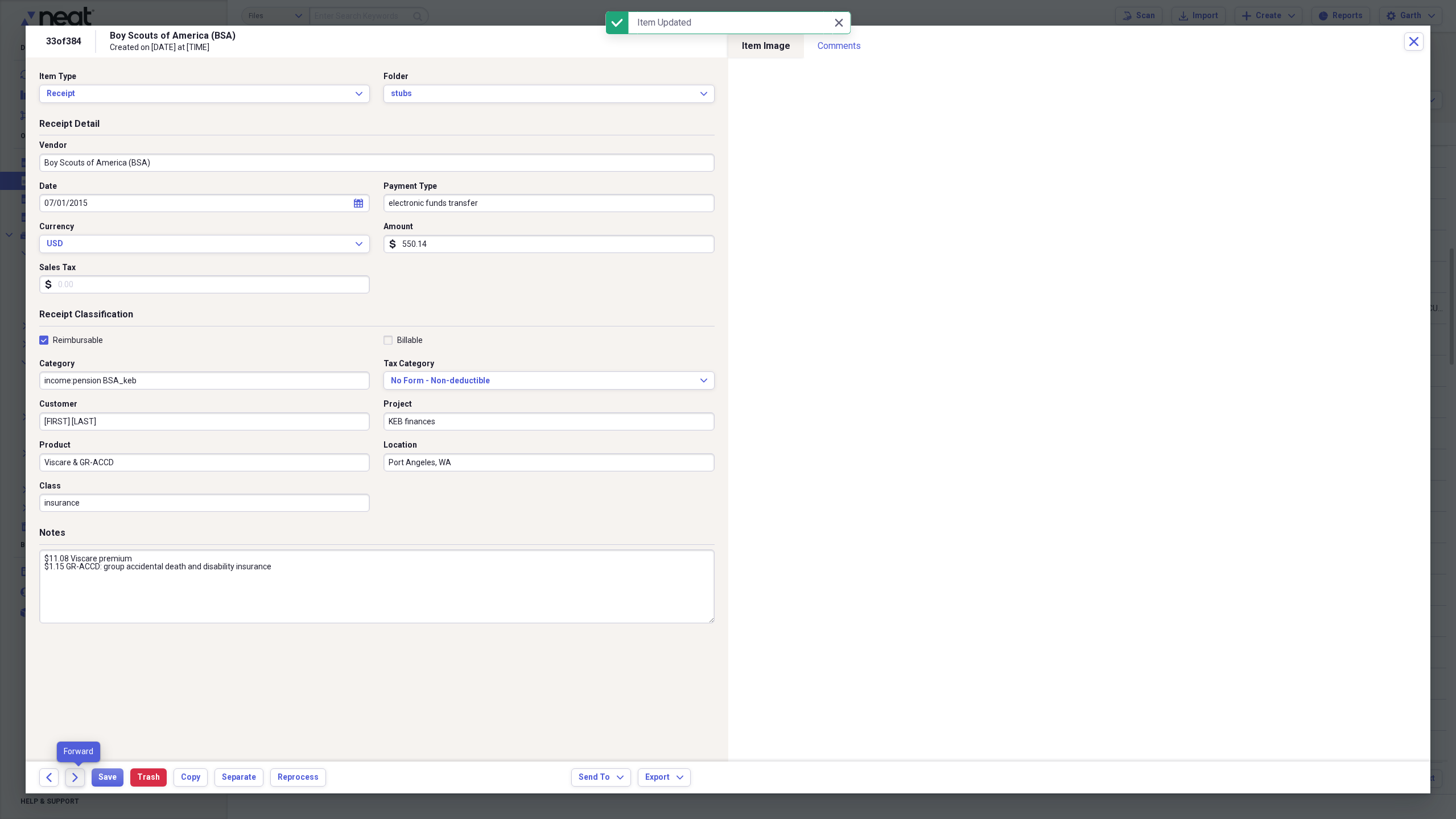 click on "Forward" 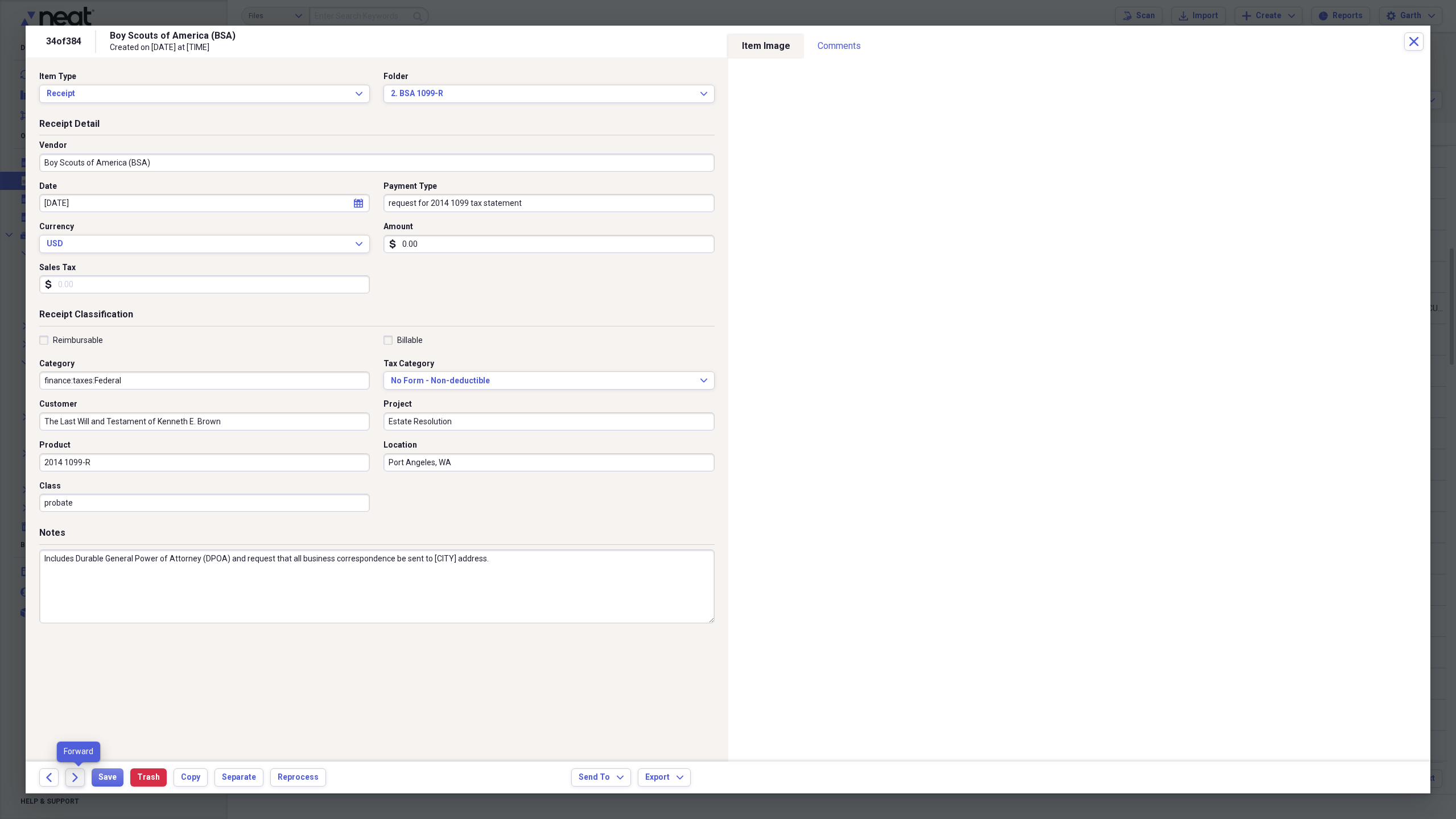 click on "Forward" 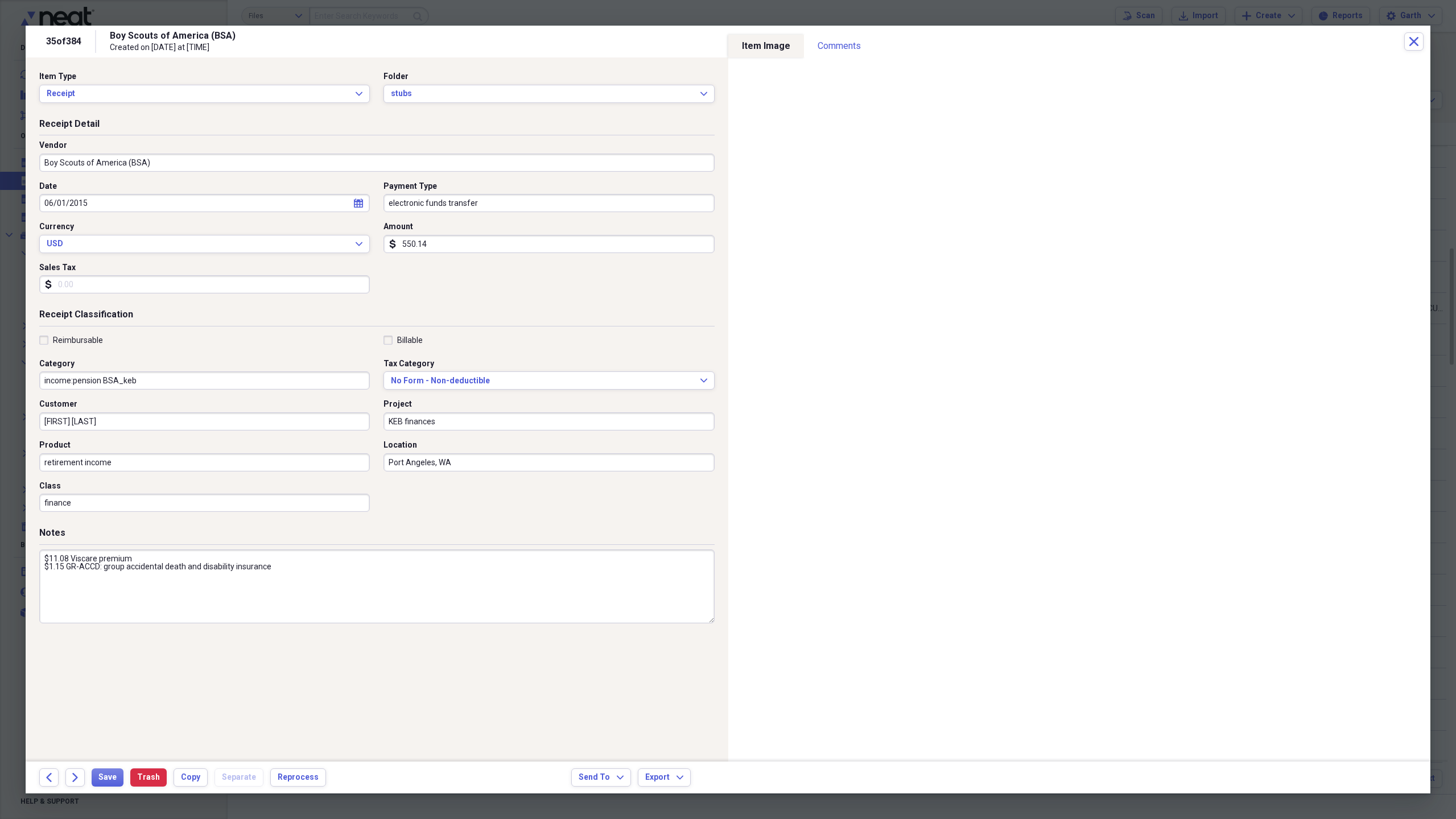 click on "[FIRST] [MIDDLE] [LAST]" at bounding box center (204, 421) 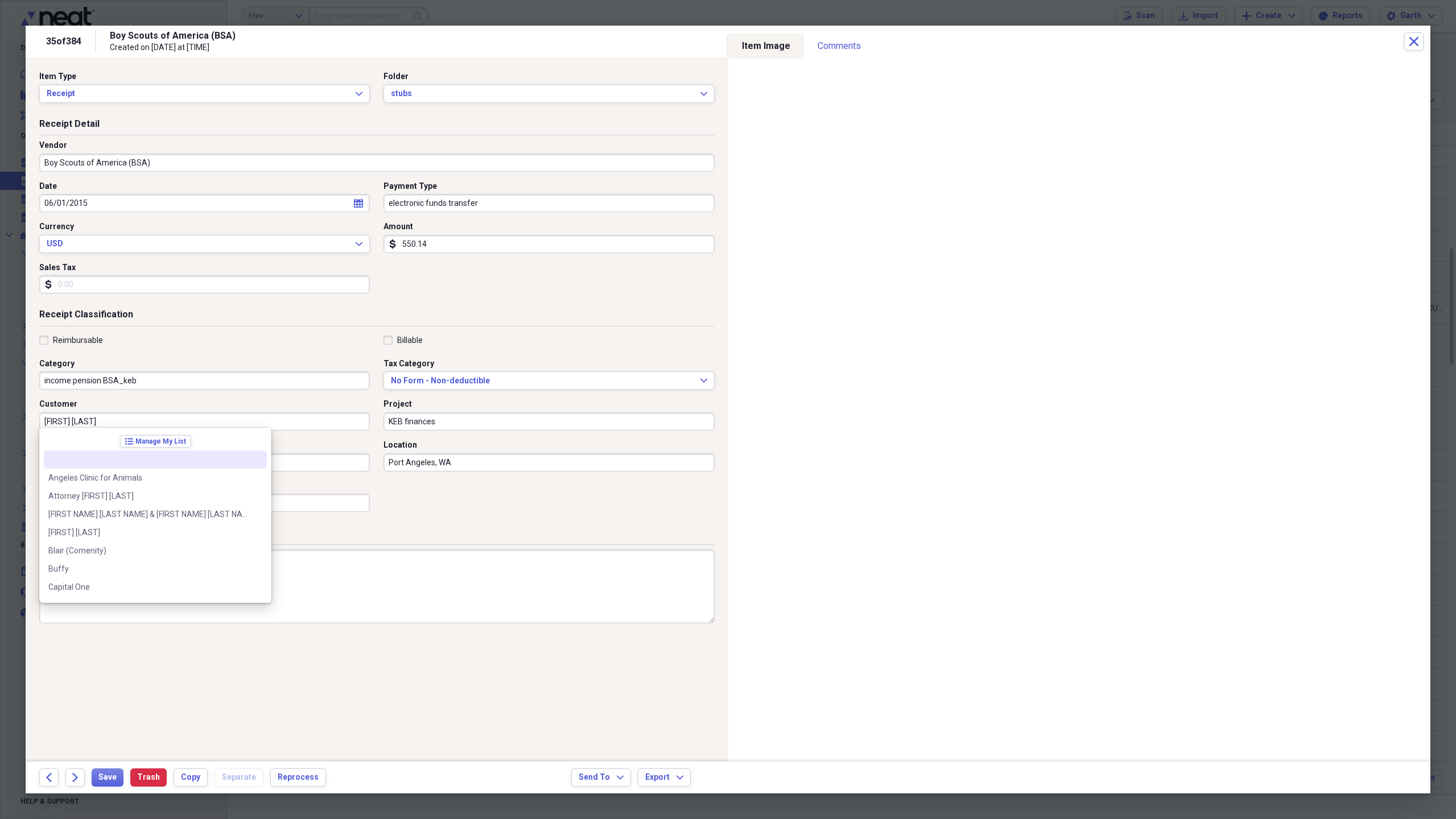 drag, startPoint x: 79, startPoint y: 419, endPoint x: 128, endPoint y: 526, distance: 117.68602 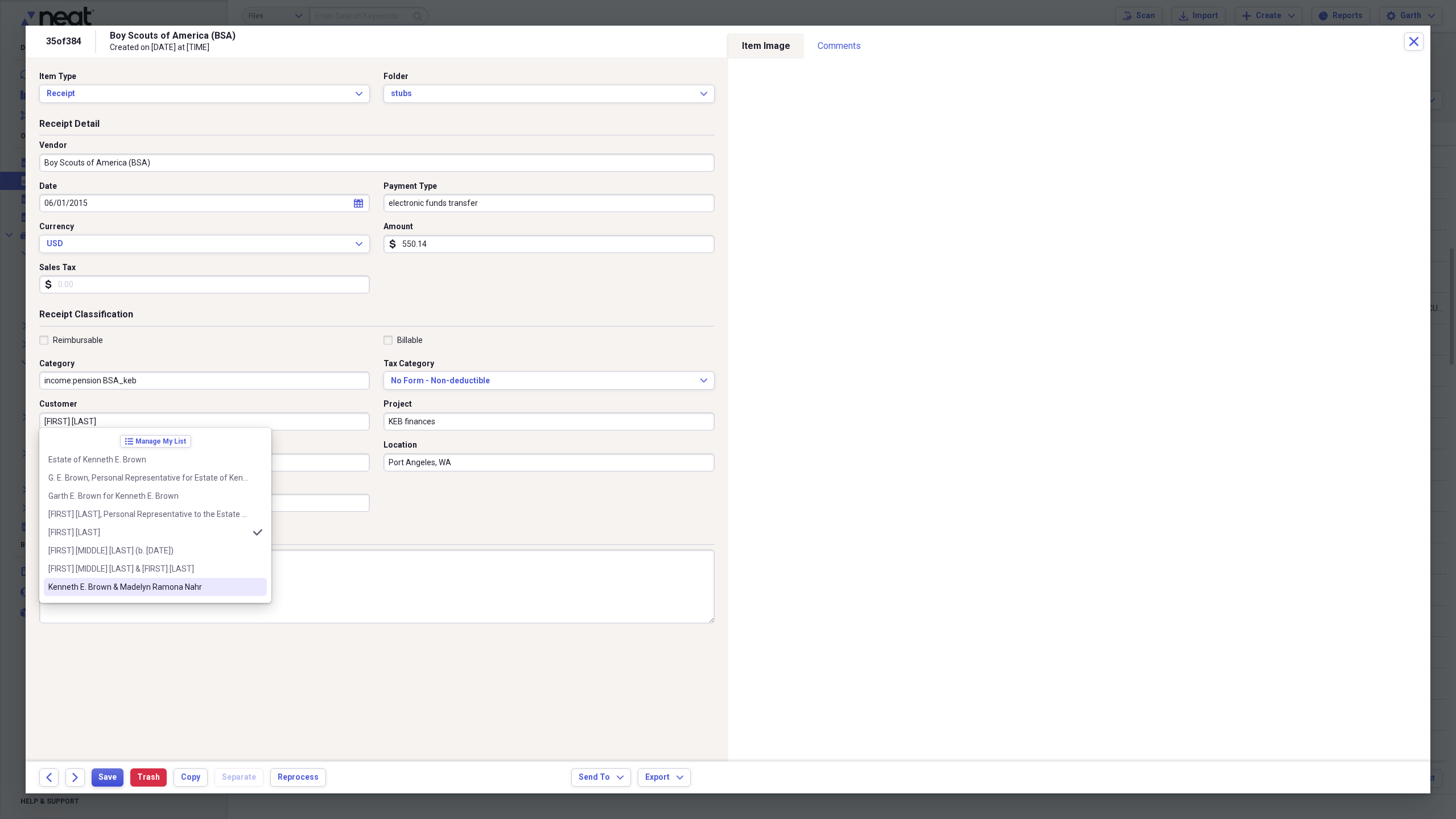 type on "[FIRST] [LAST]" 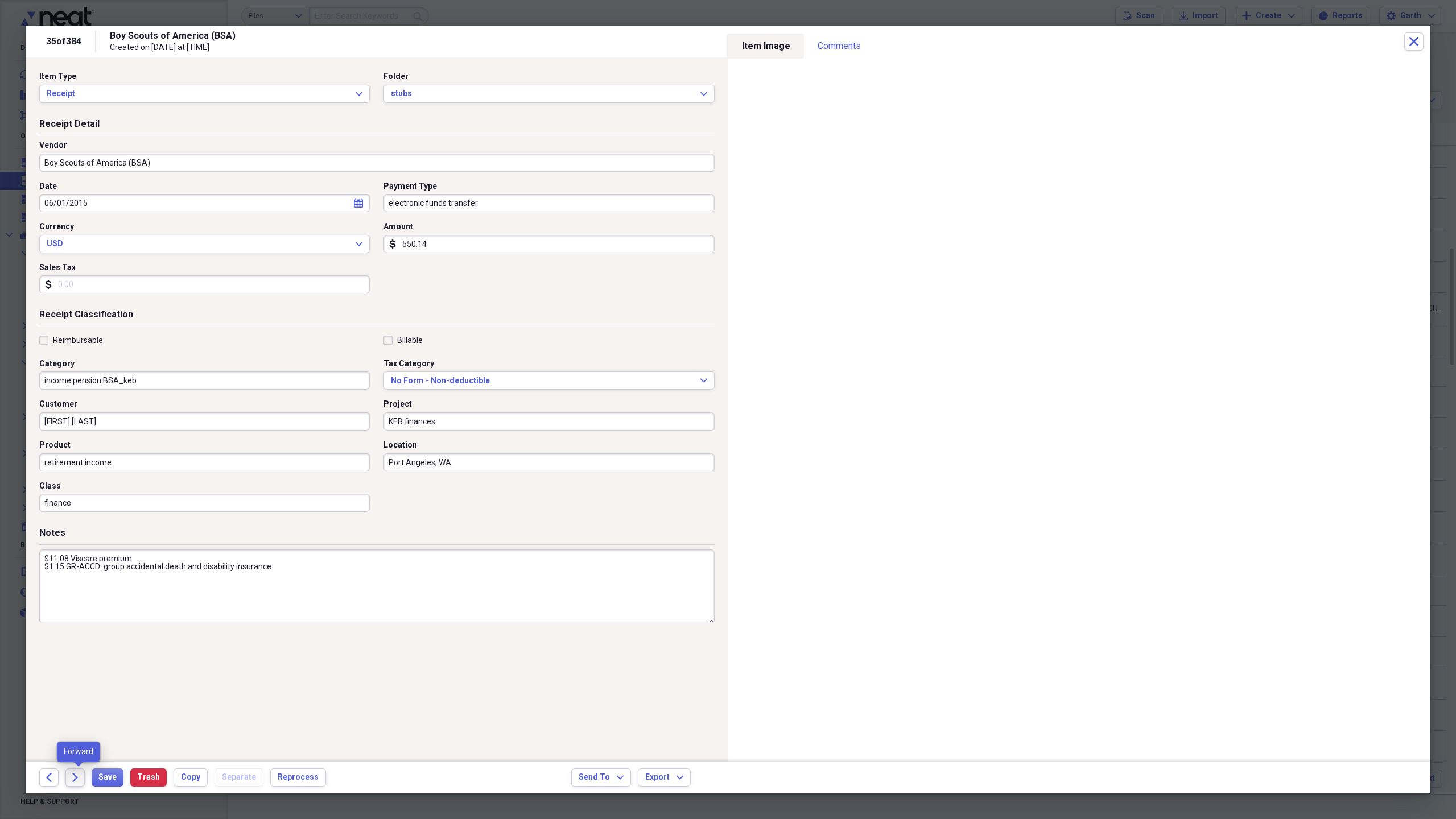 click on "Forward" 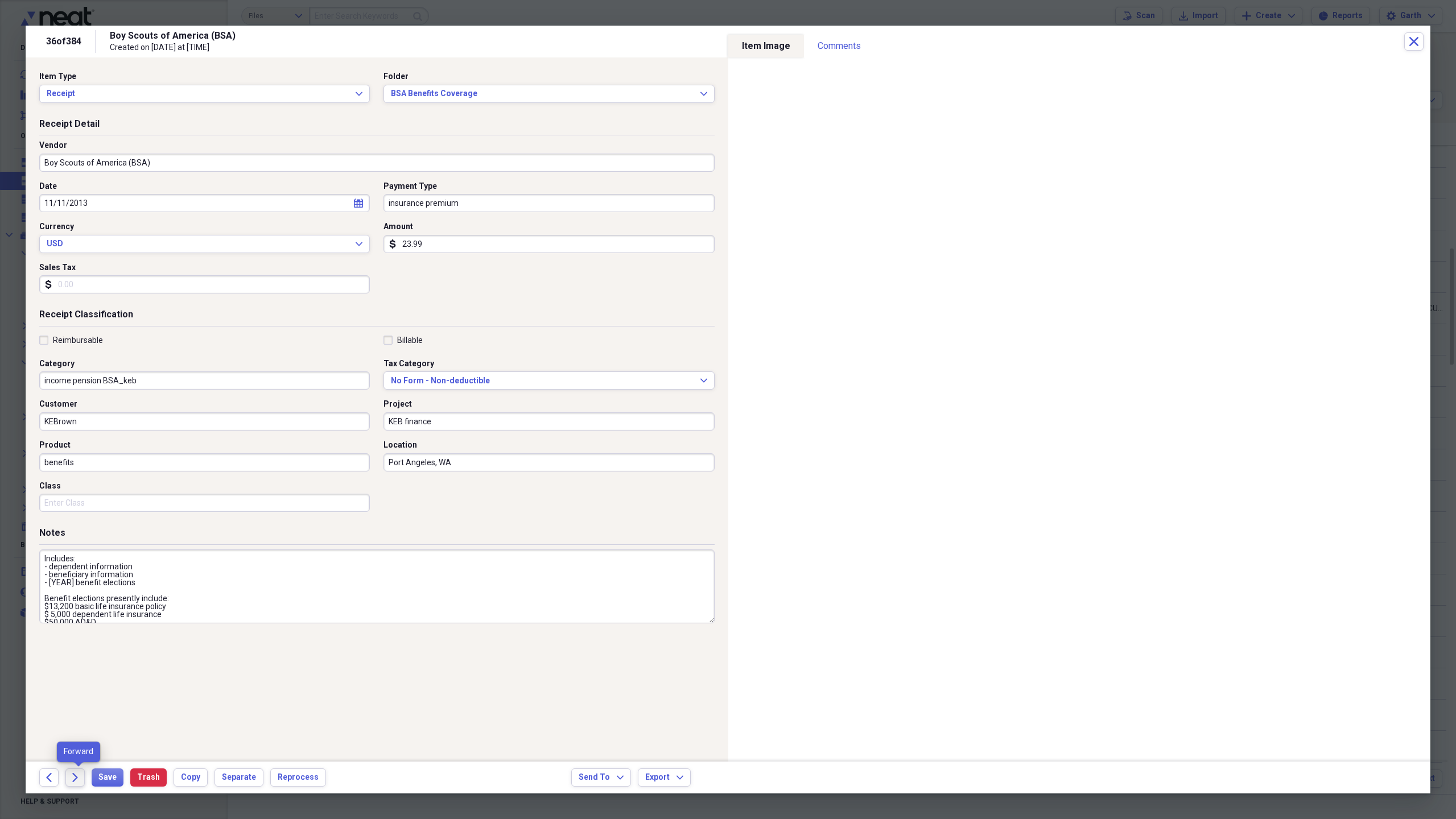 click on "Forward" 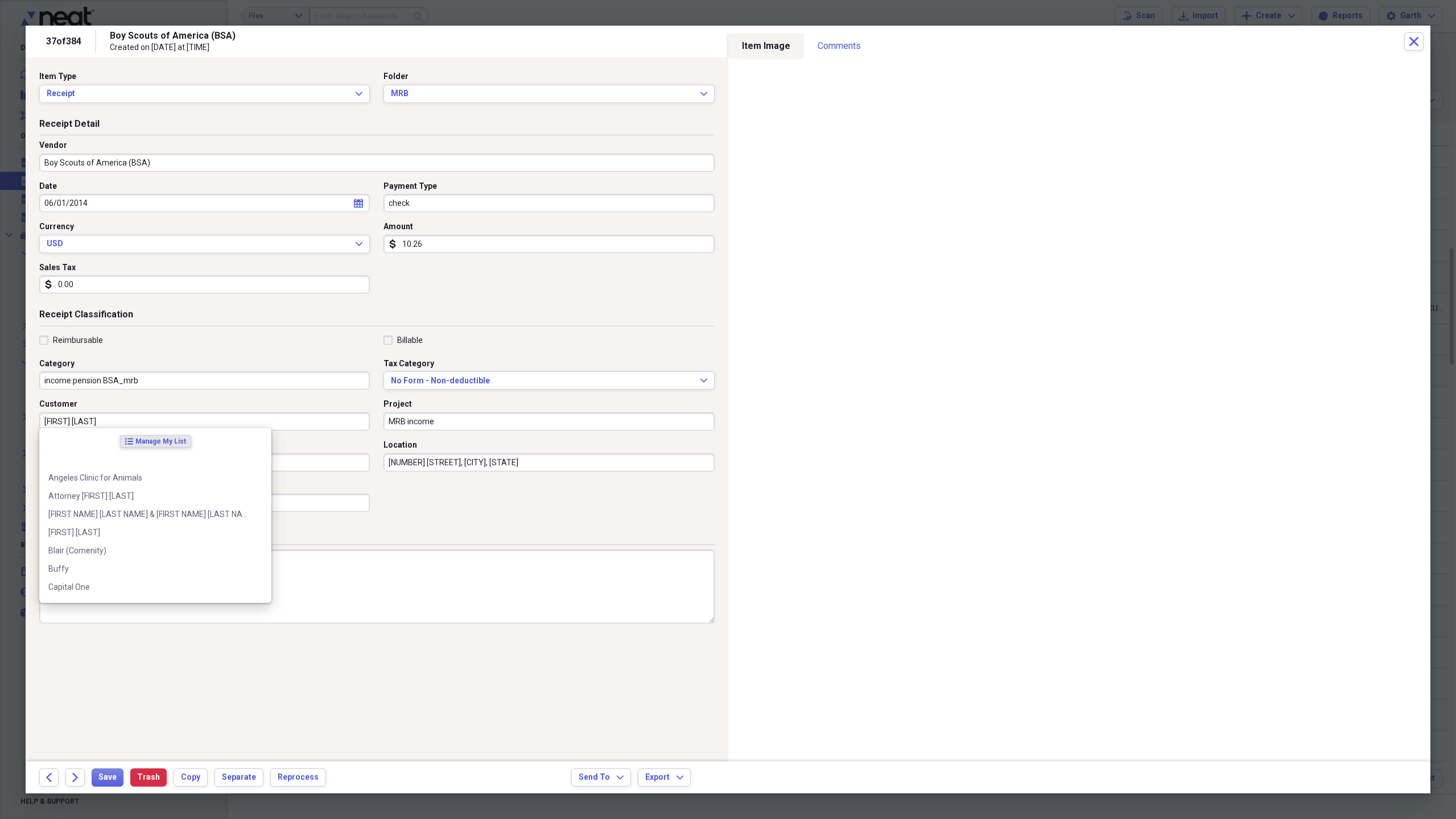 click on "[FIRST] [MIDDLE] [LAST]" at bounding box center (204, 421) 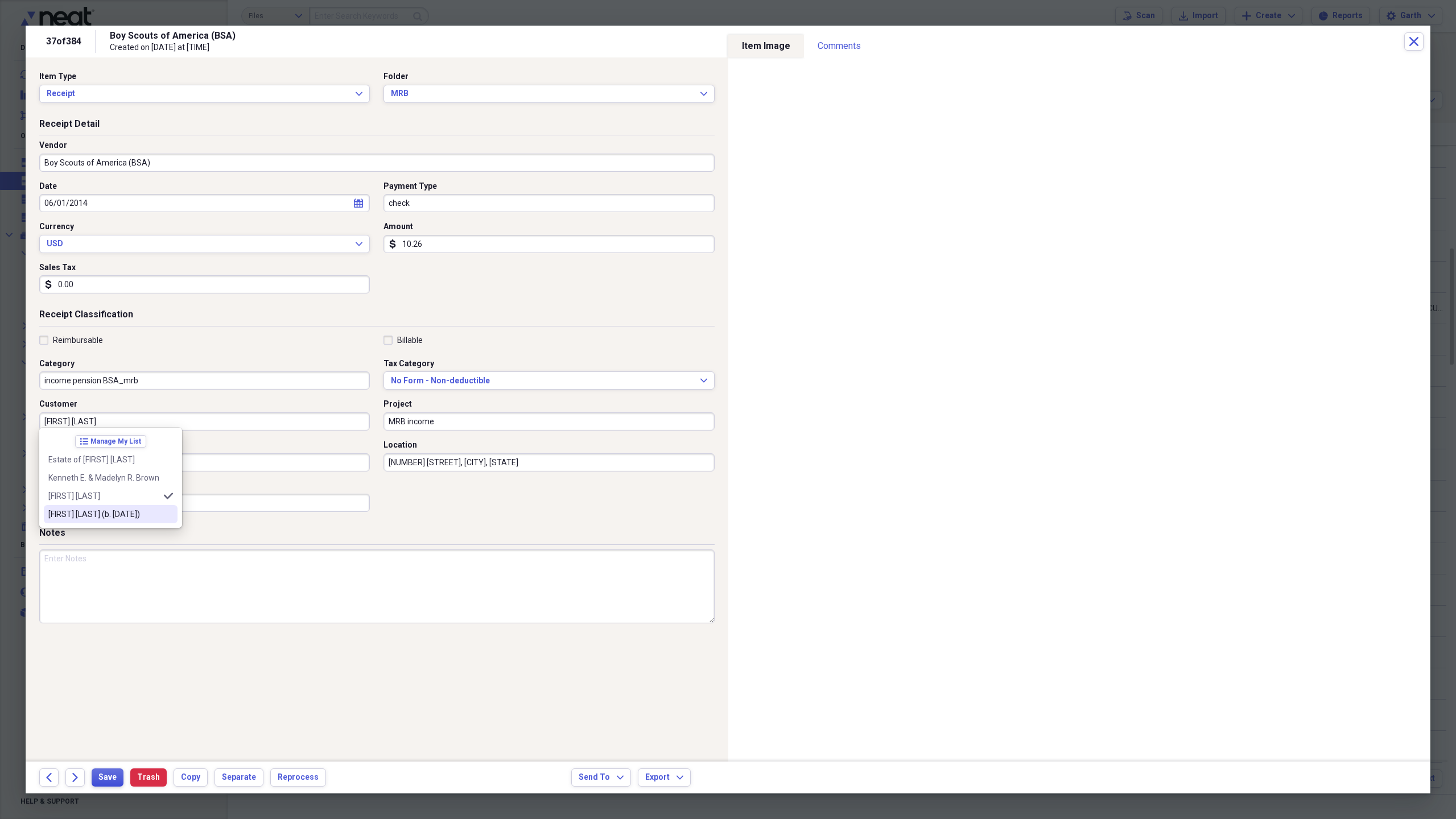 type on "[FIRST] [MIDDLE] [LAST]" 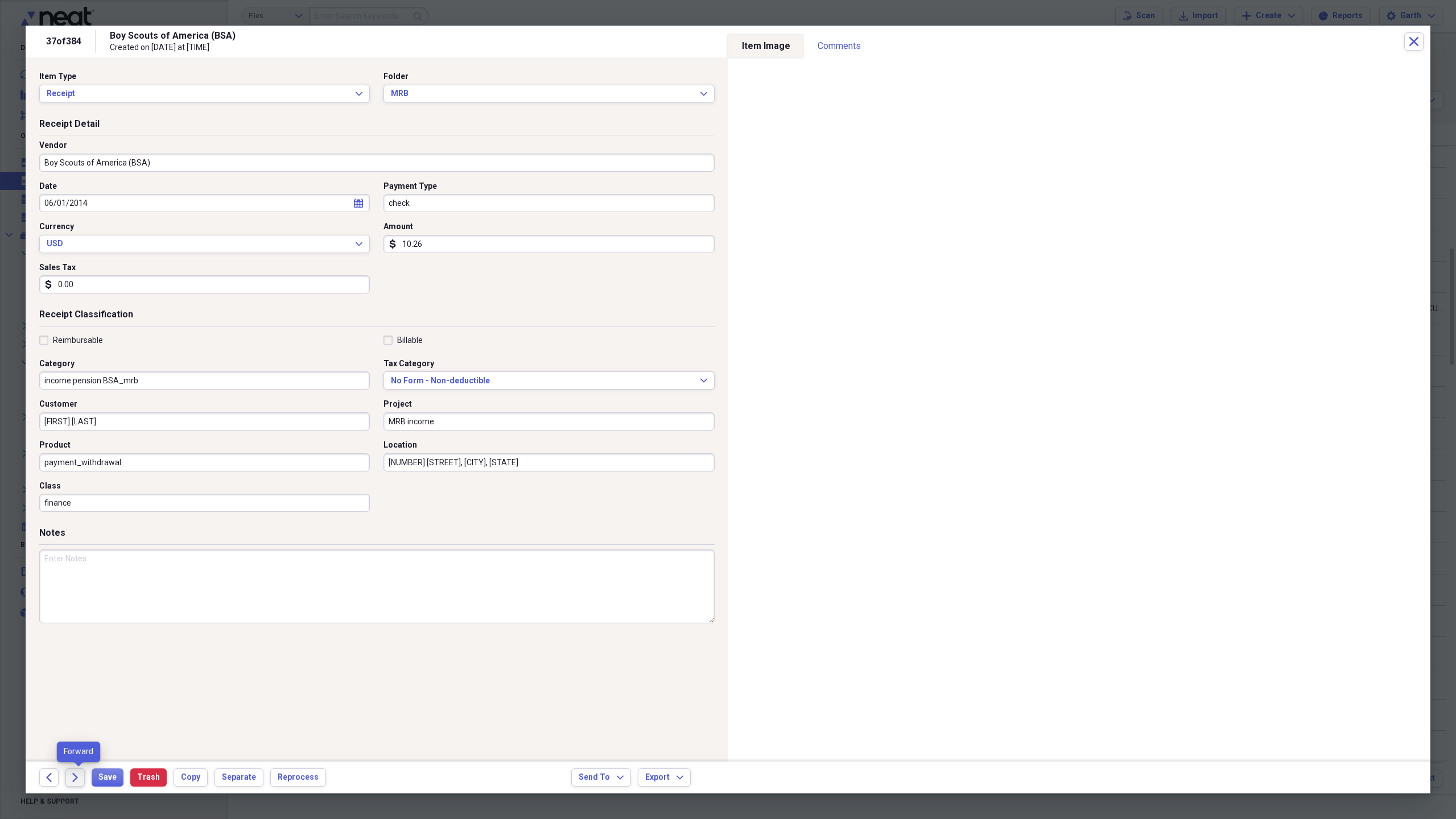 click 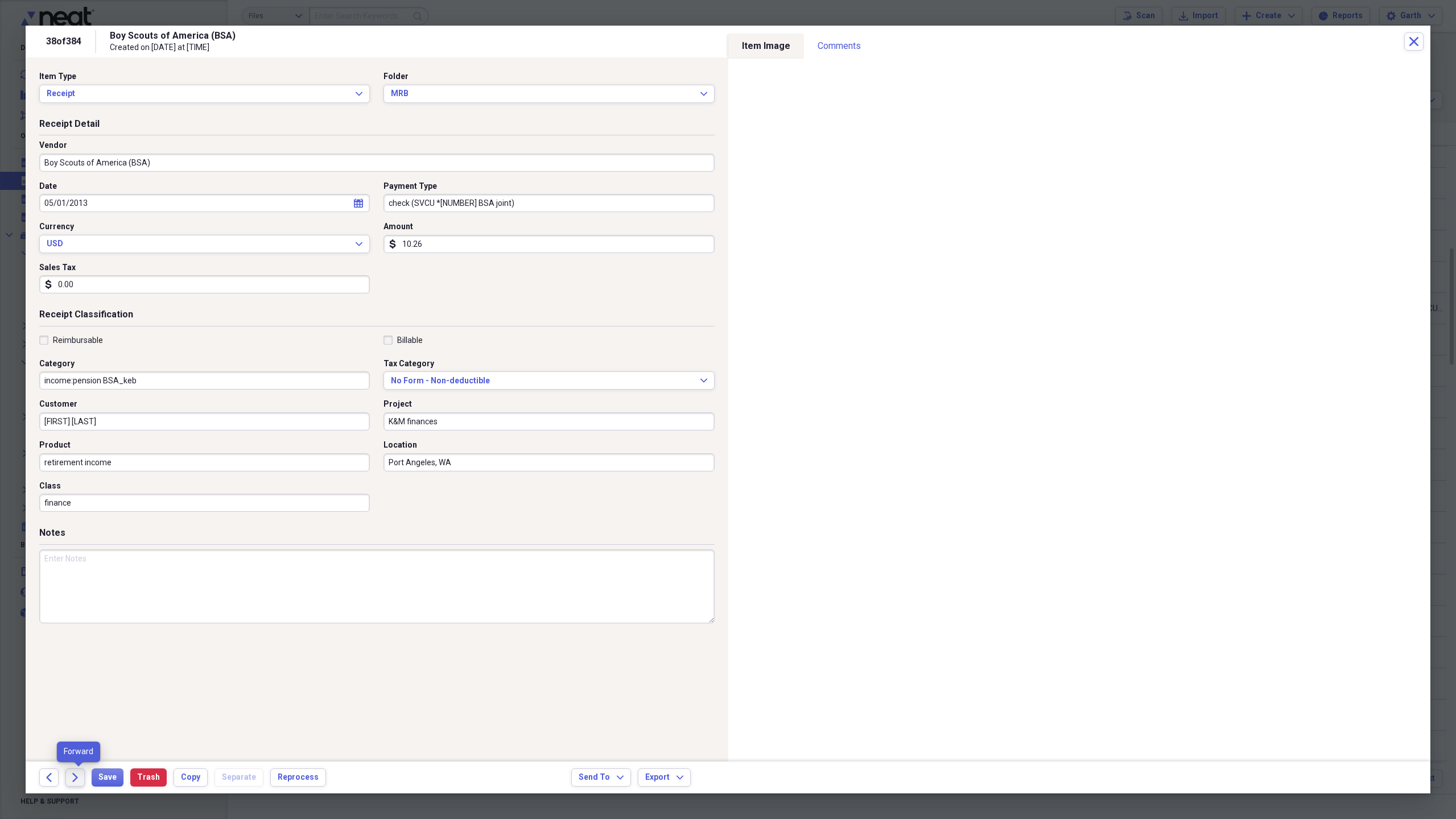 click on "Forward" 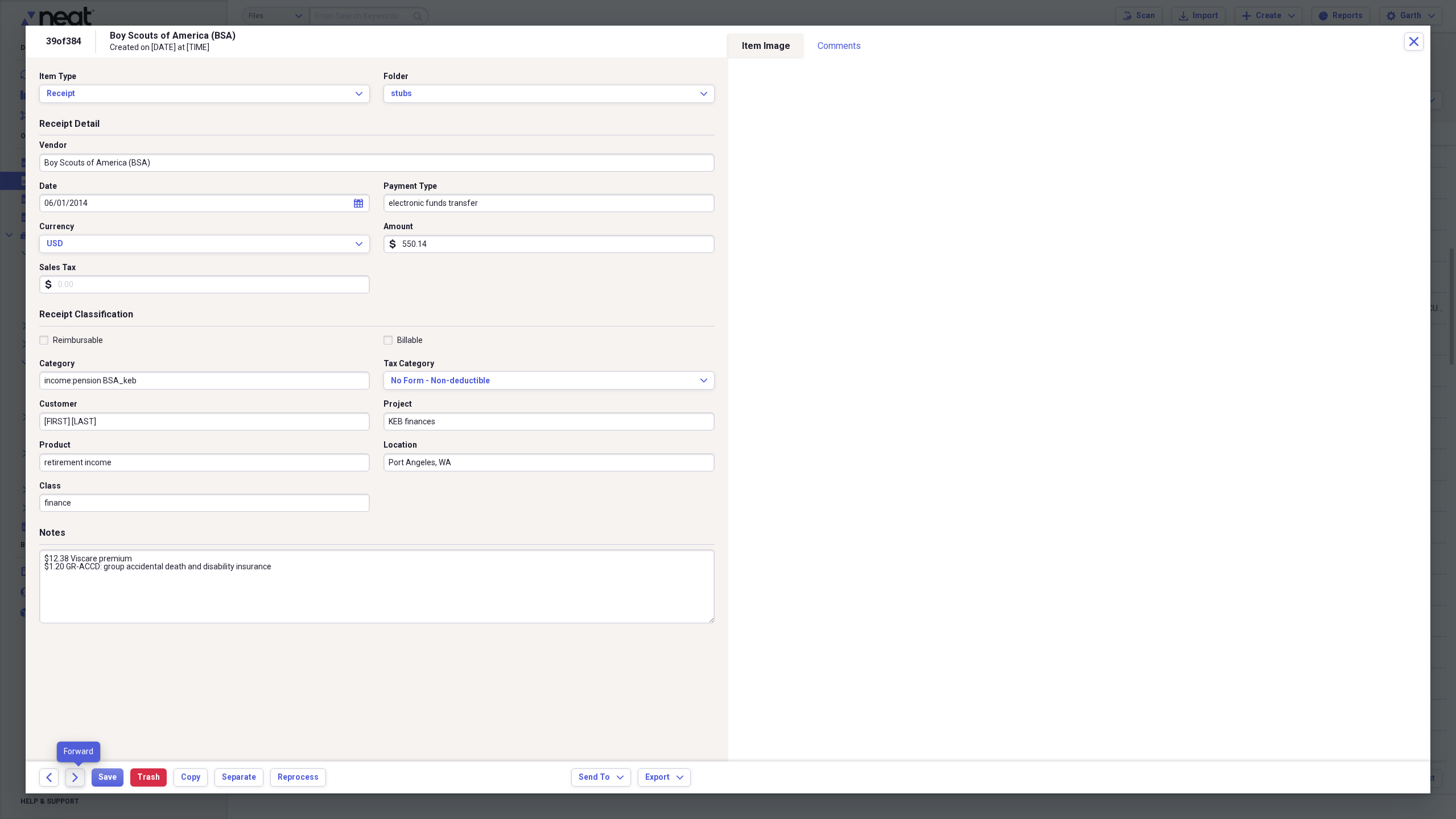 click on "Forward" 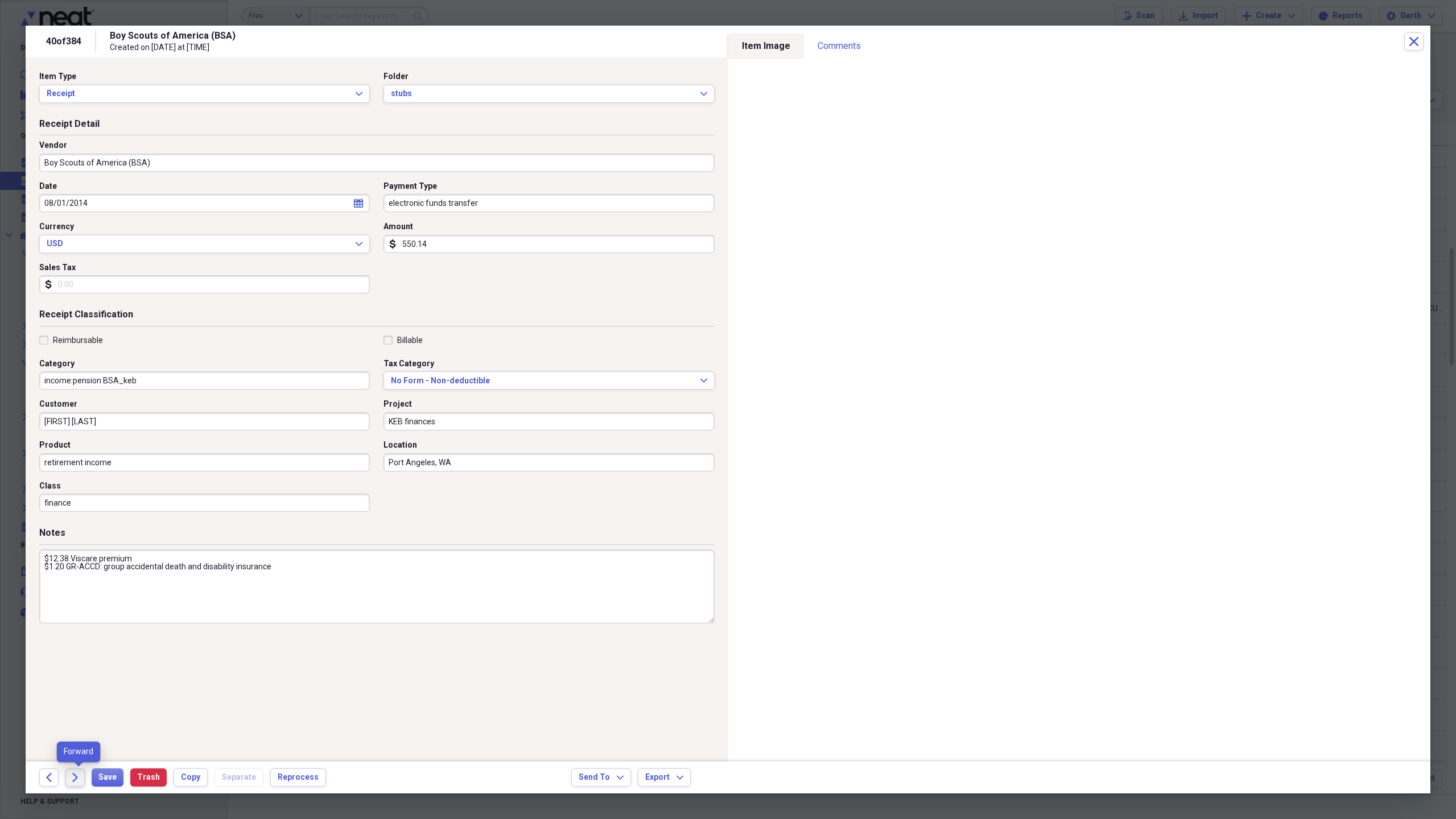 click on "Forward" 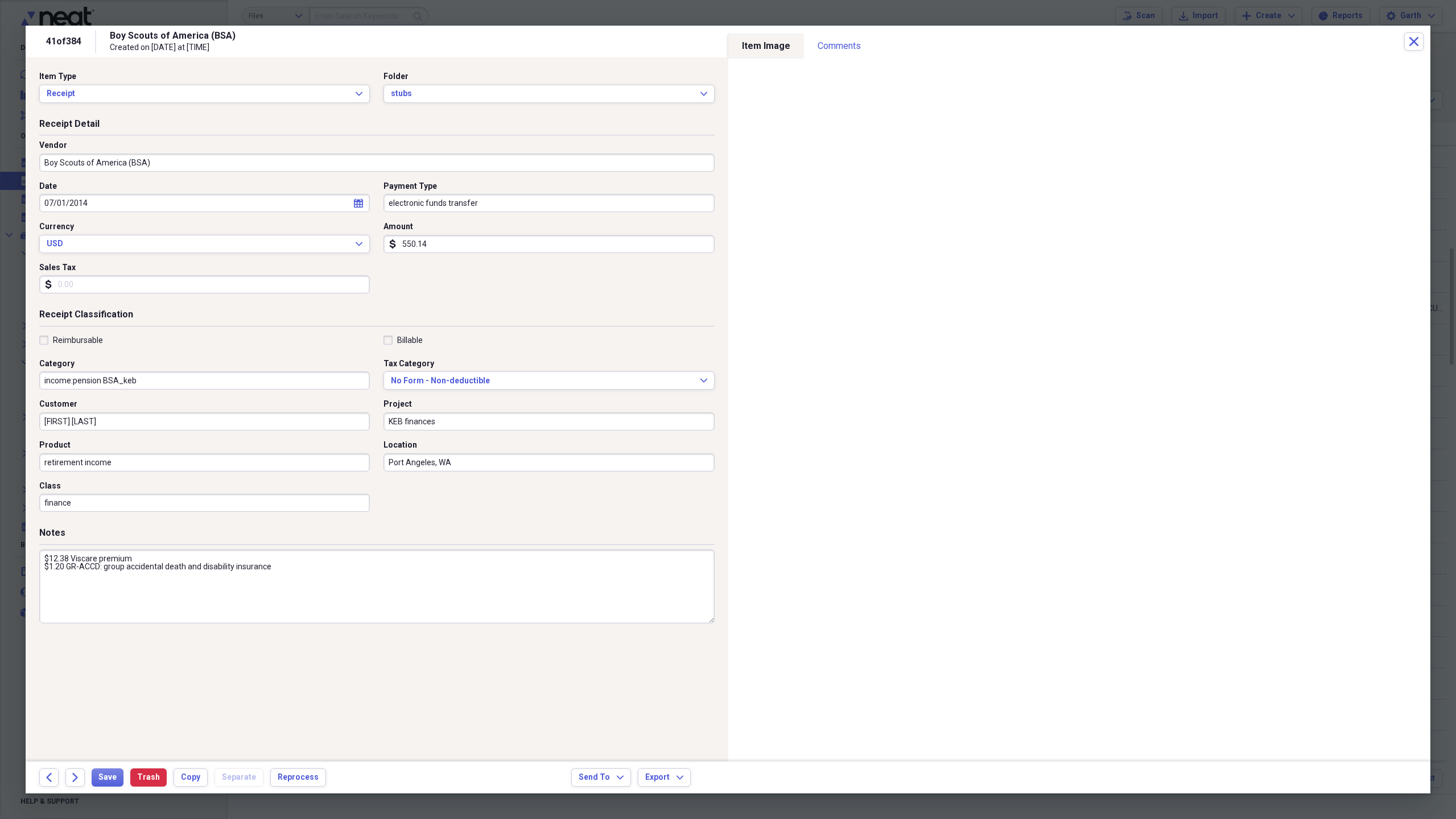 click on "550.14" at bounding box center (548, 244) 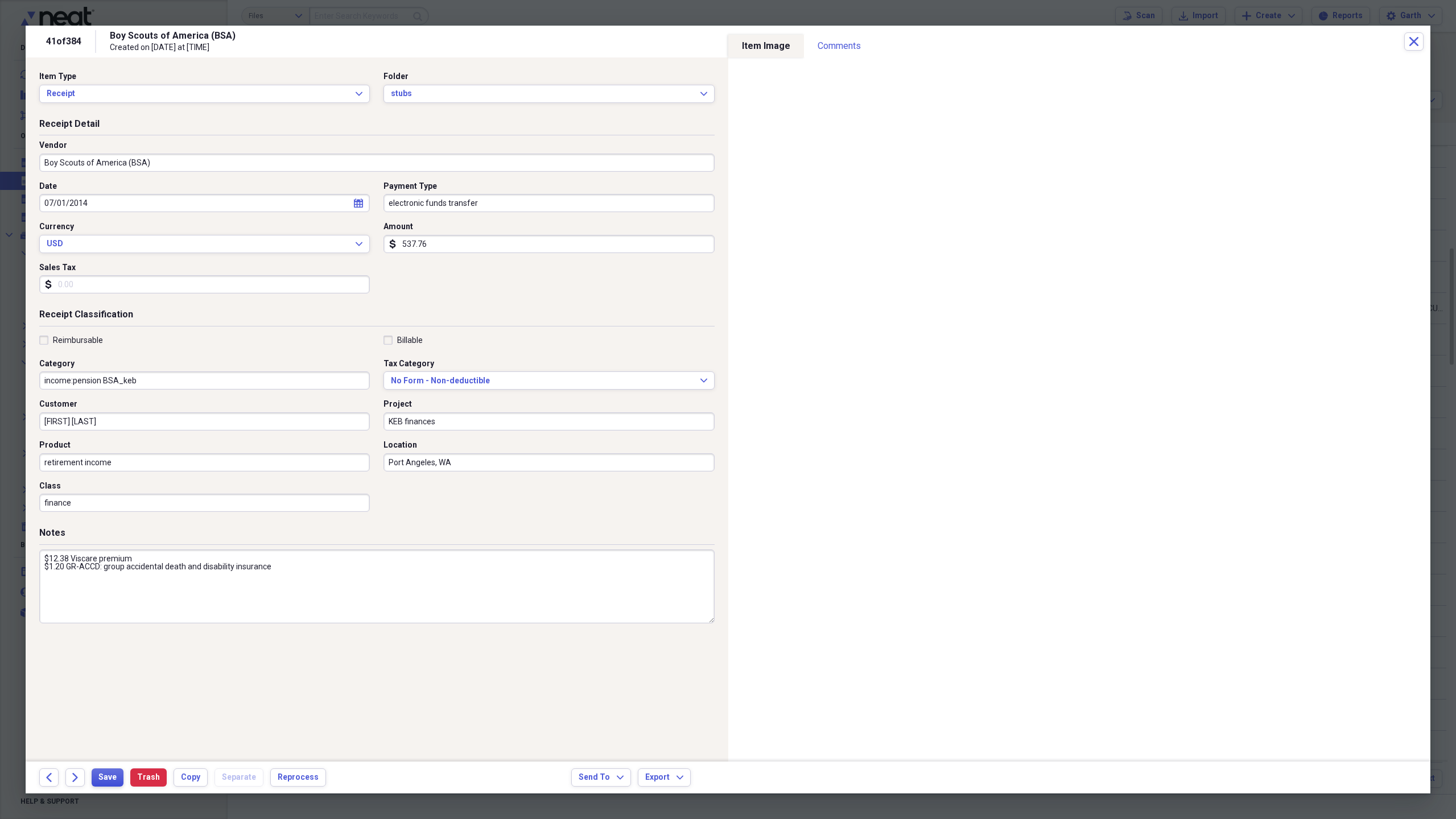 type on "537.76" 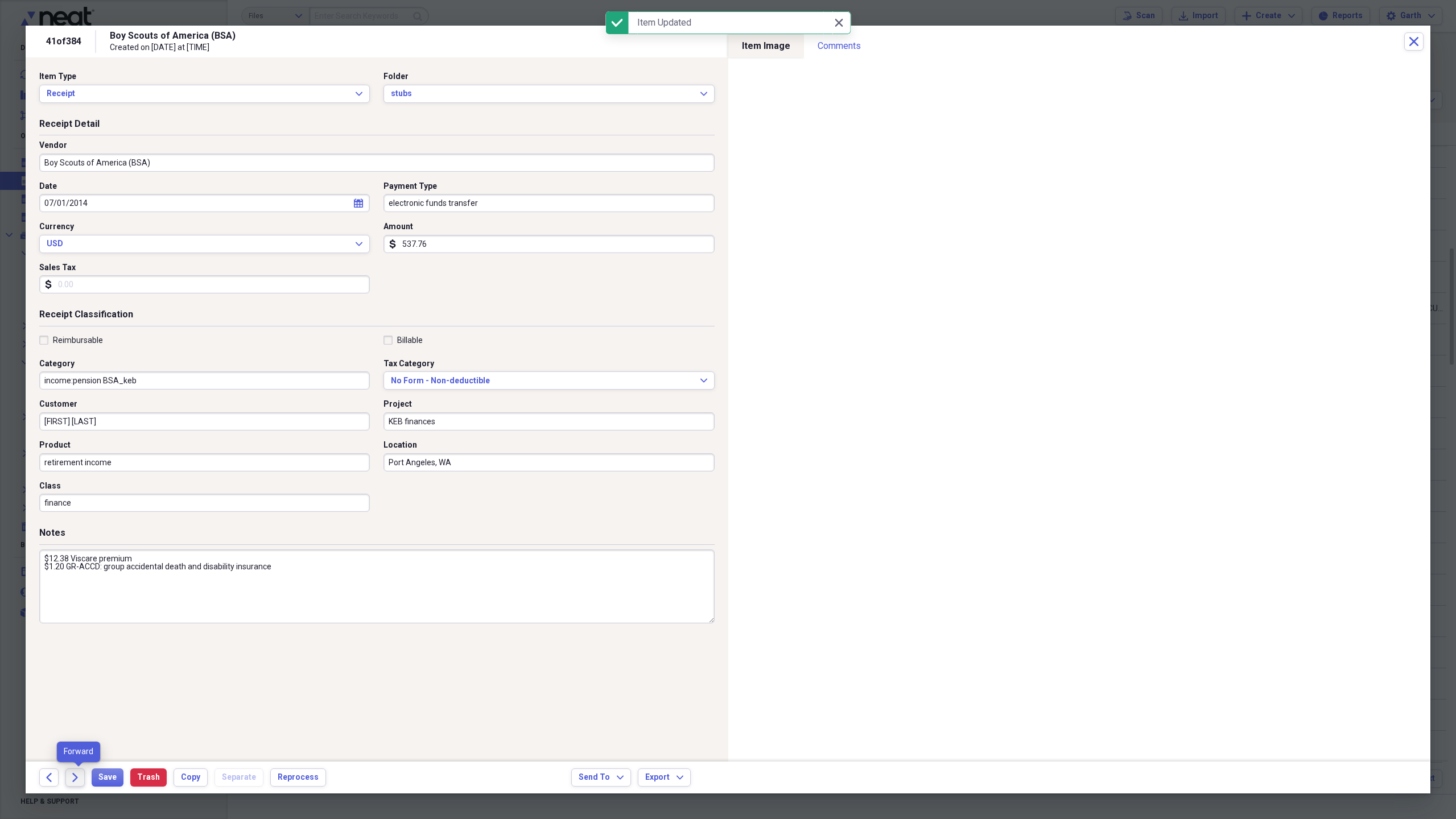 click on "Forward" 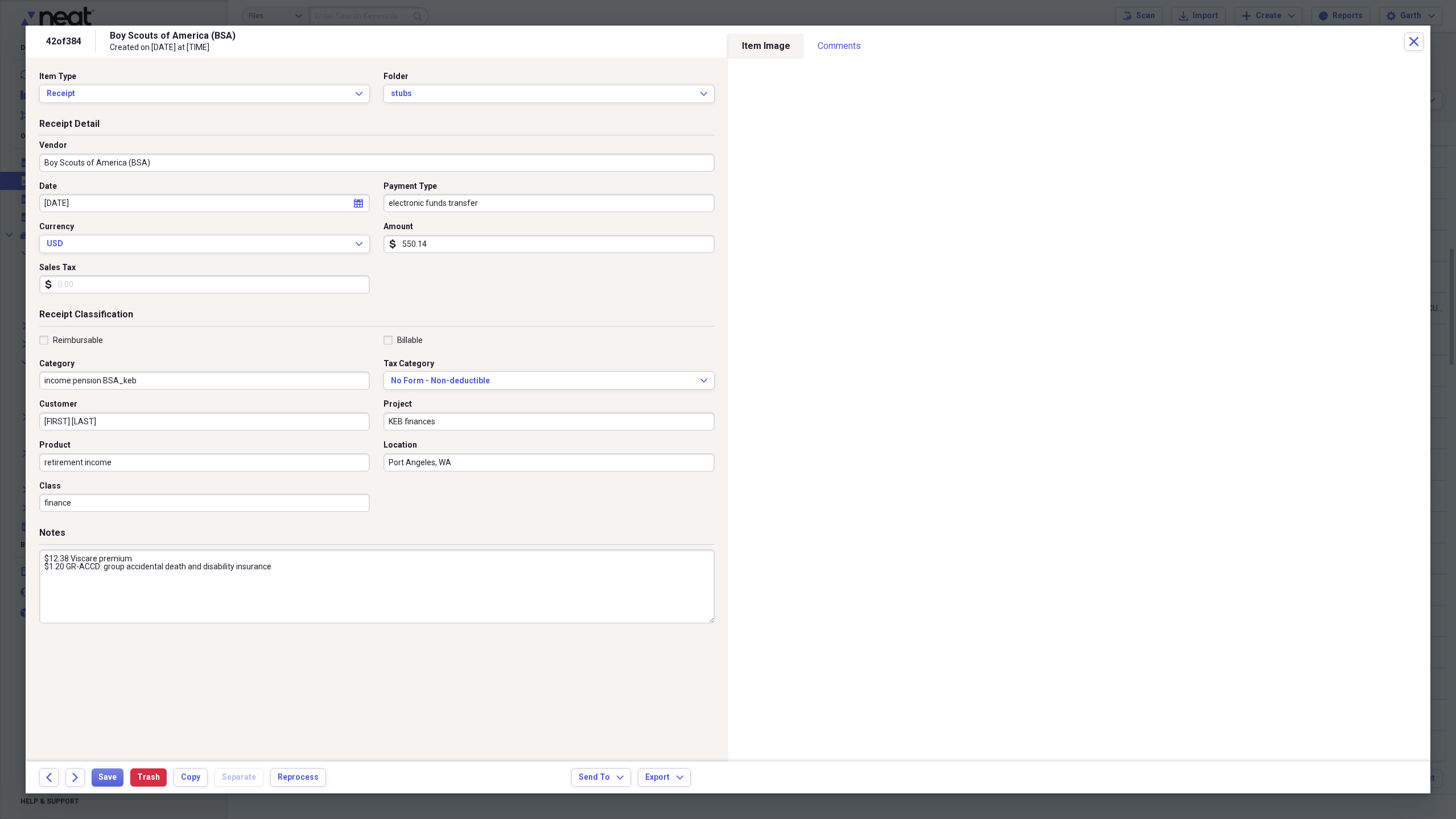 click on "550.14" at bounding box center [548, 244] 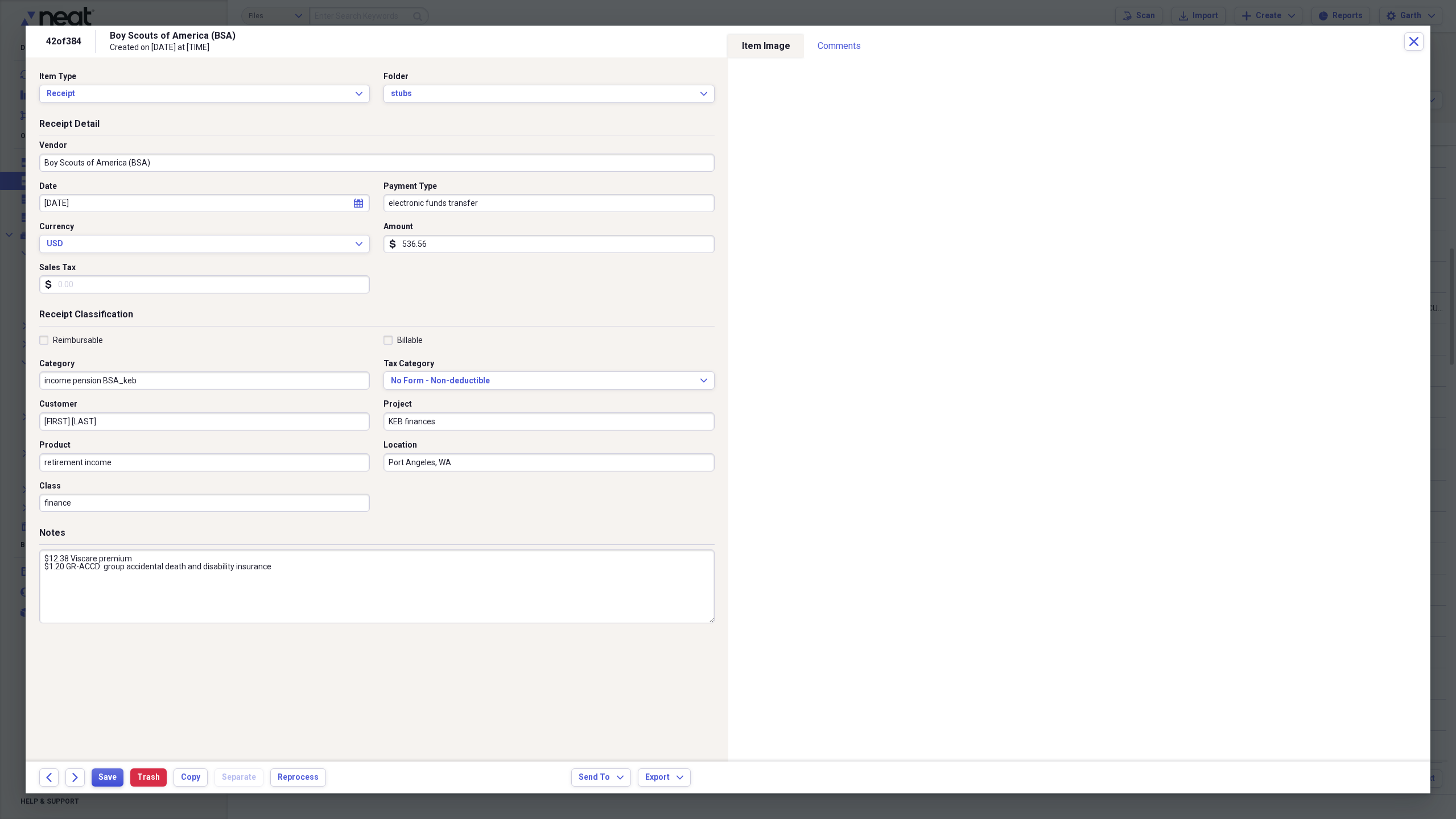 type on "536.56" 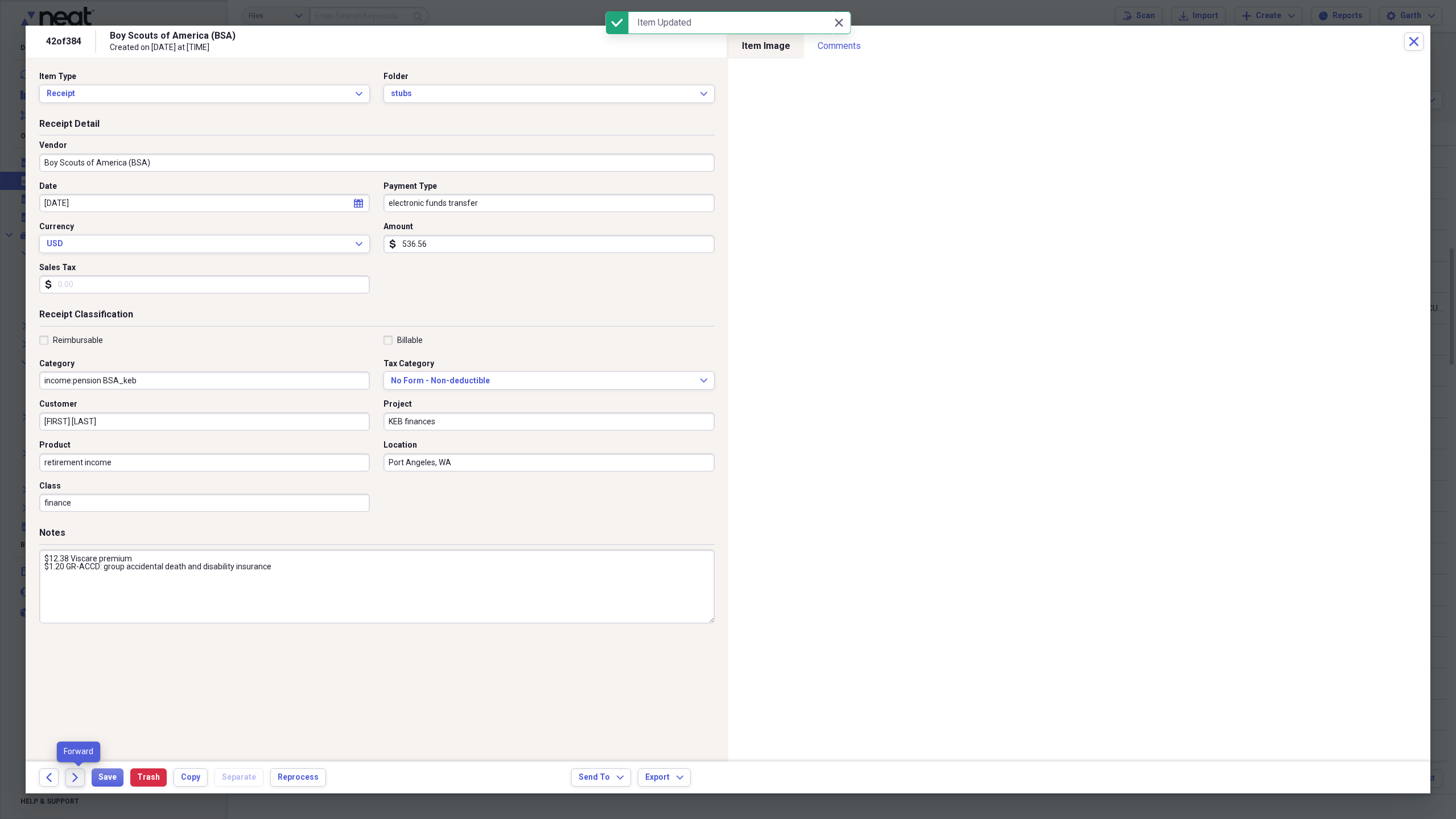 click 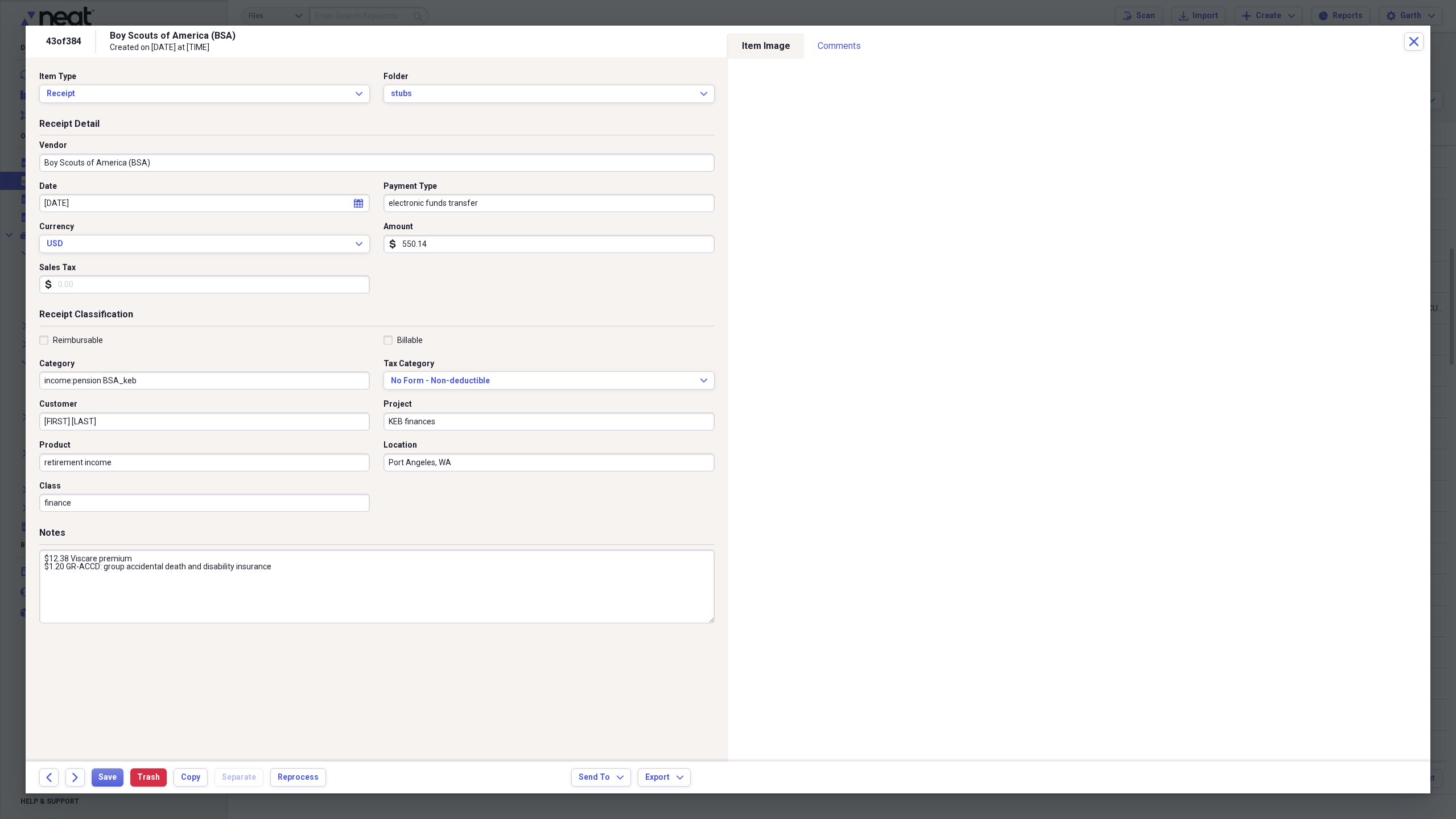 click on "550.14" at bounding box center [548, 244] 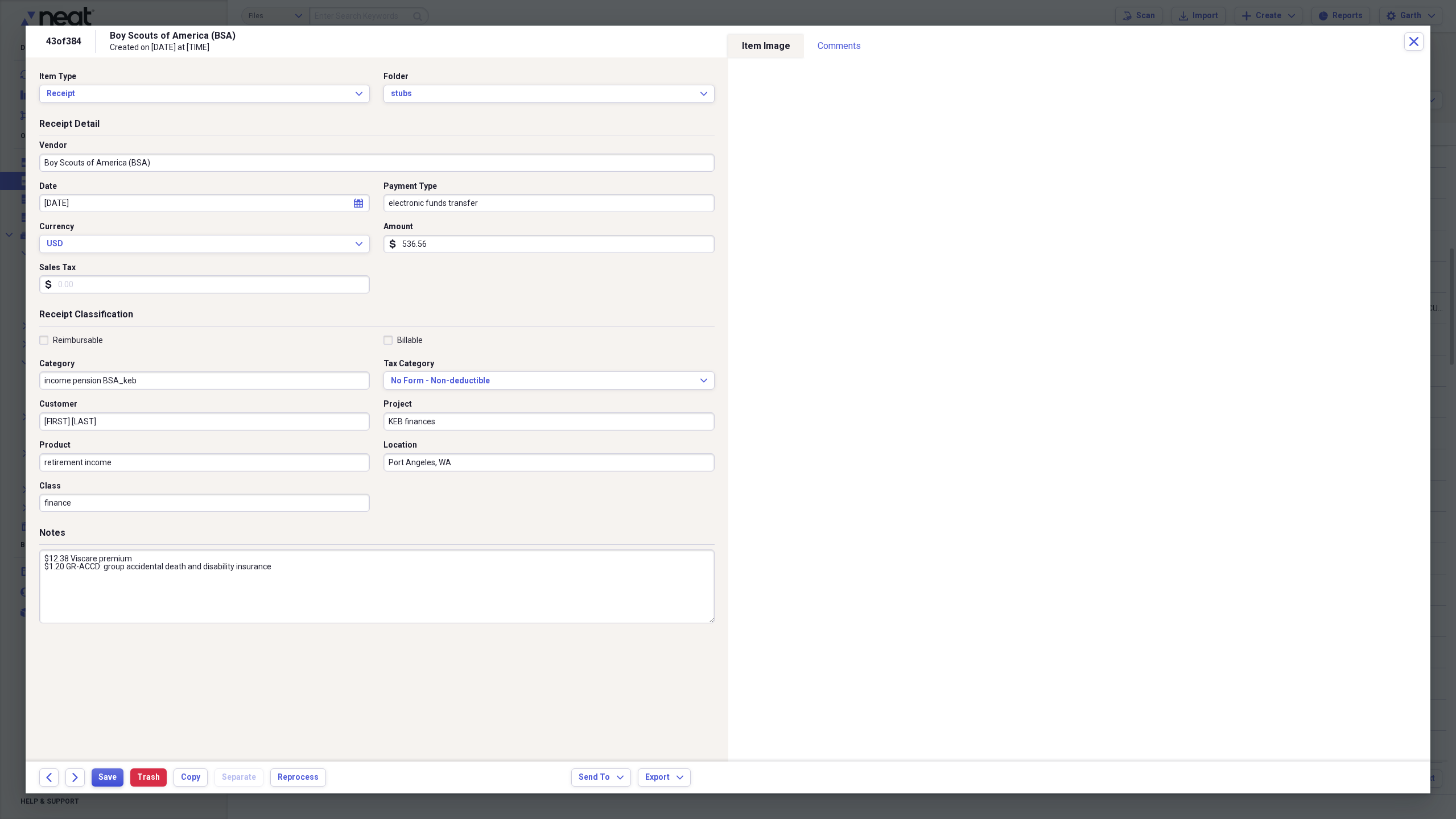 type on "536.56" 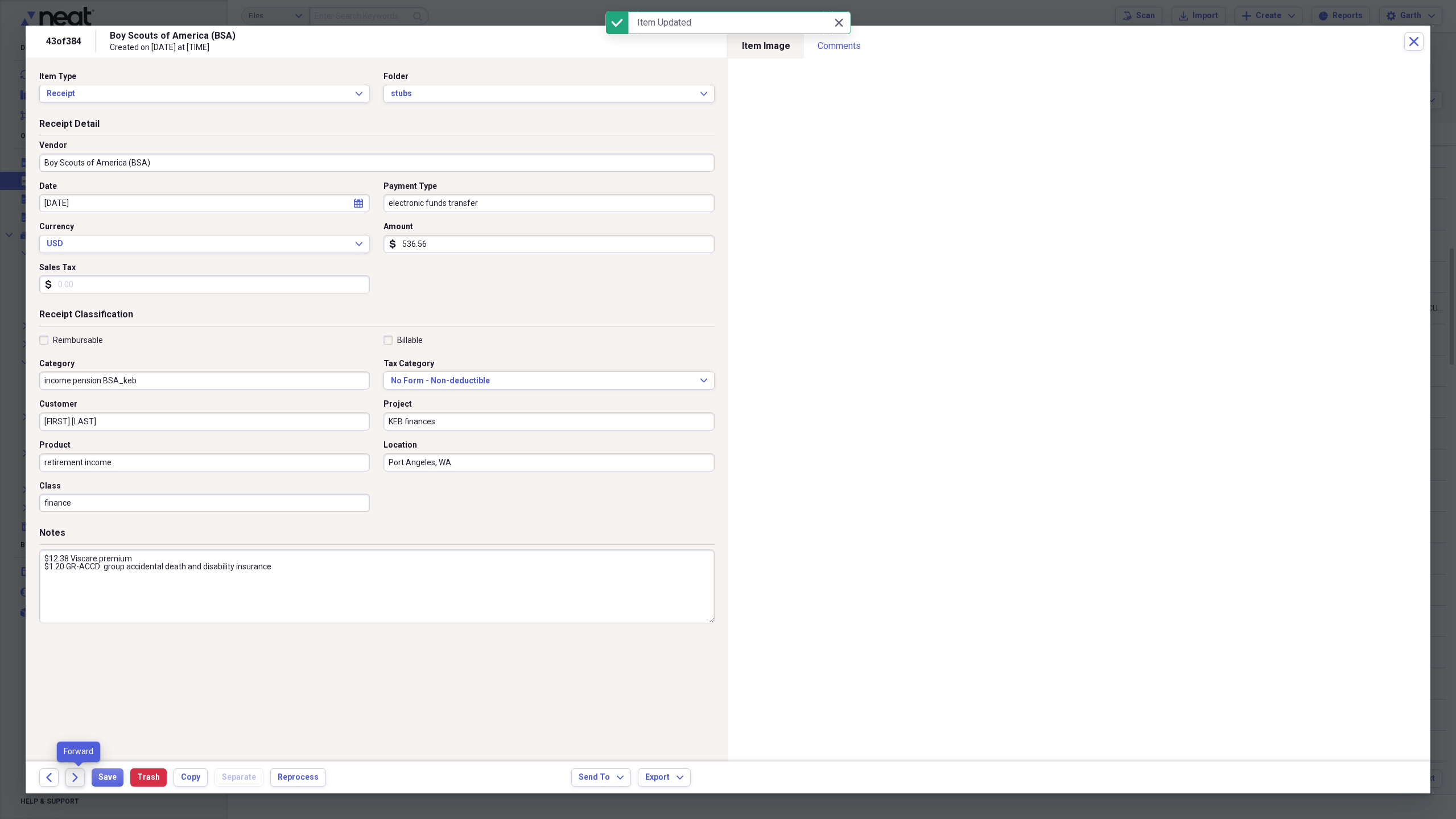 click on "Forward" 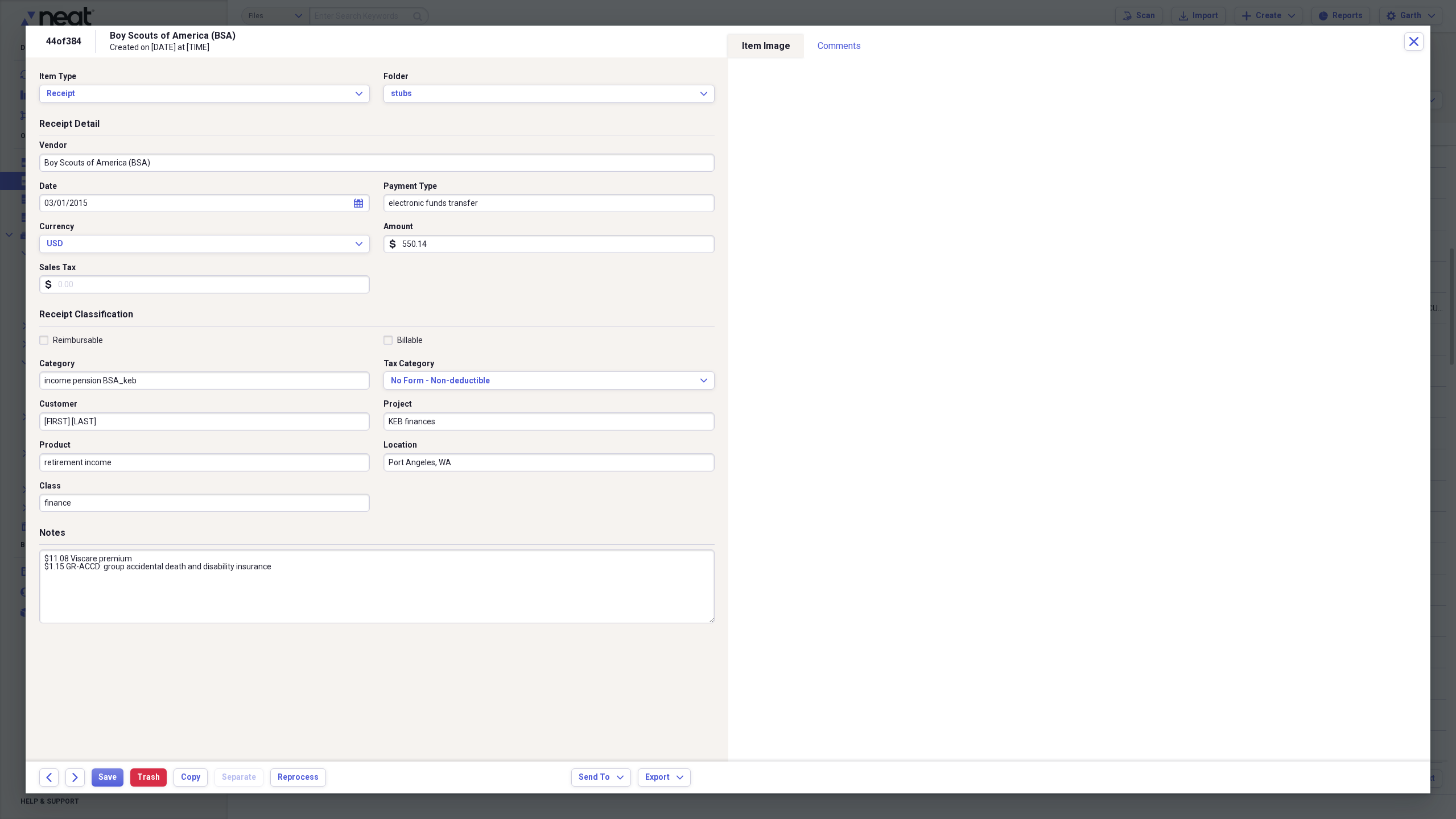 click on "550.14" at bounding box center [548, 244] 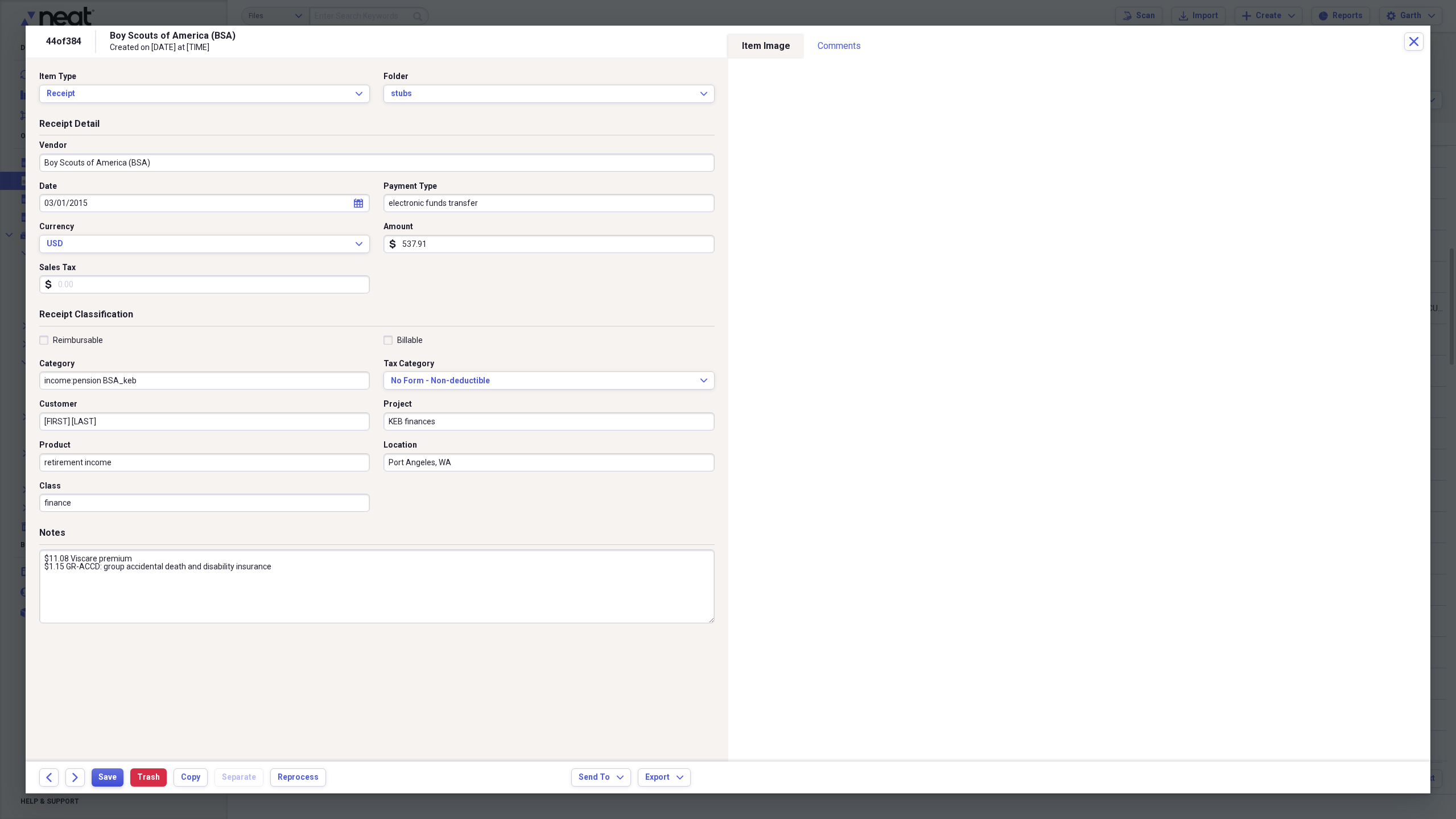 type on "537.91" 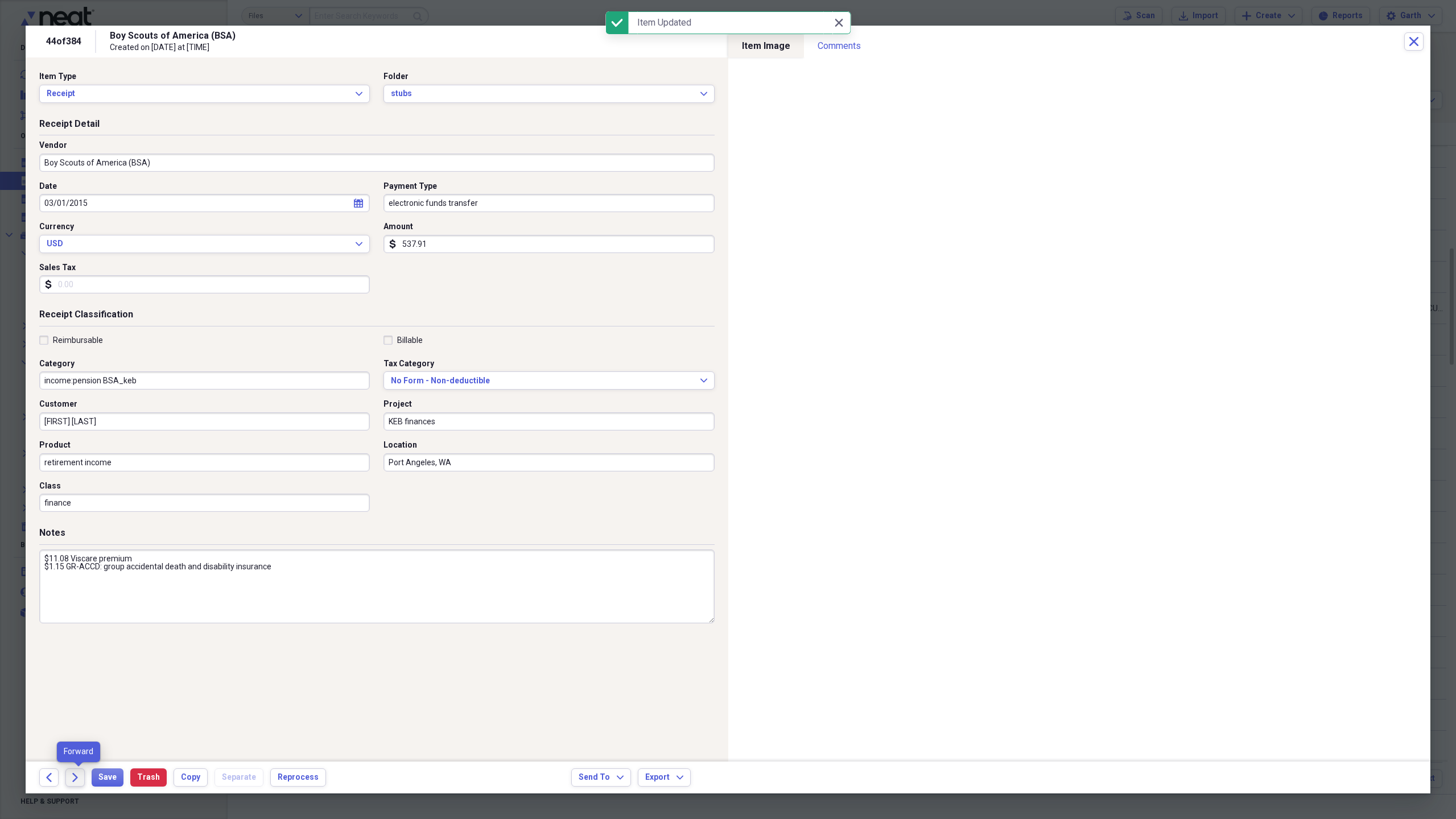 click 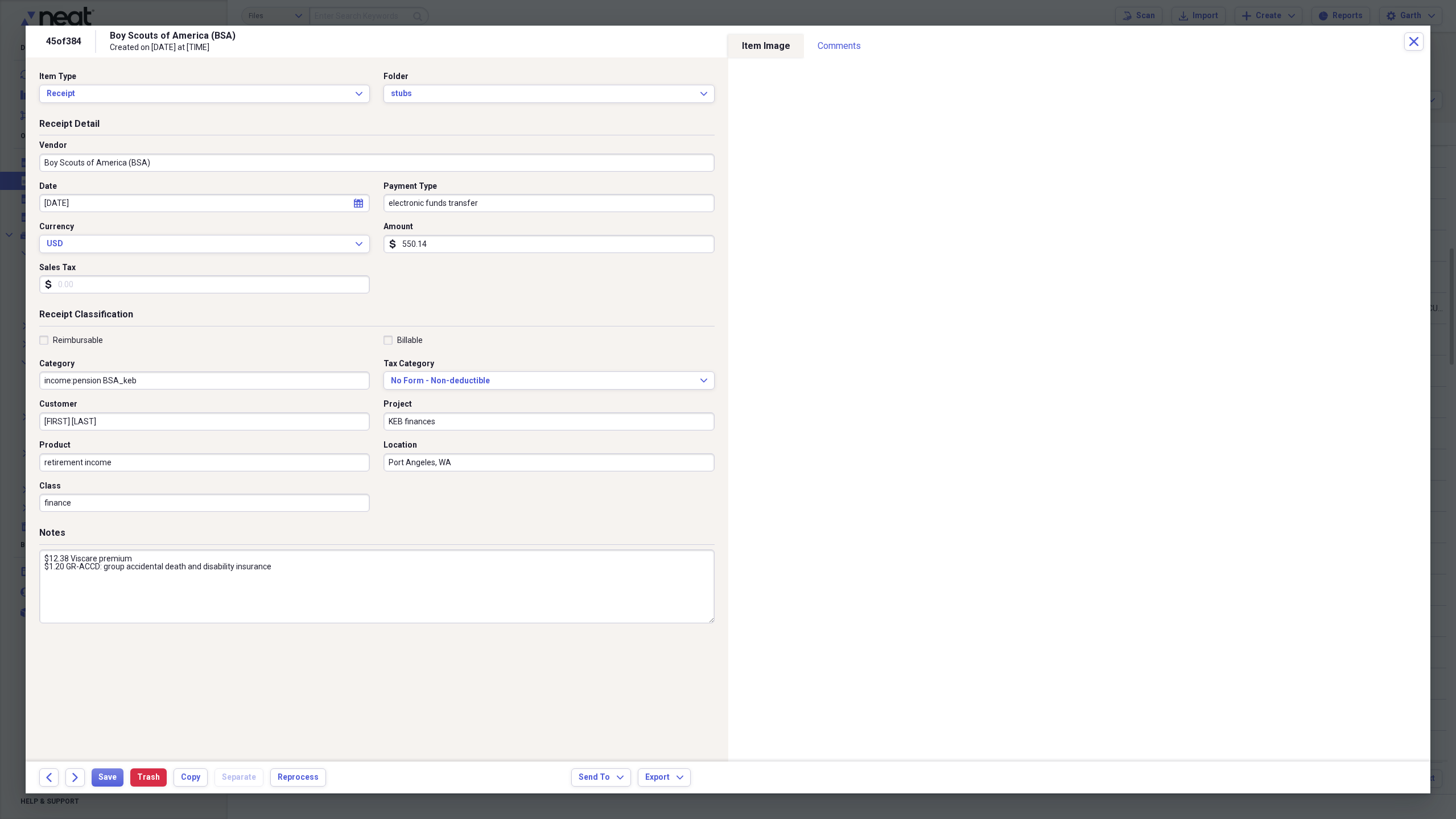 click on "550.14" at bounding box center [548, 244] 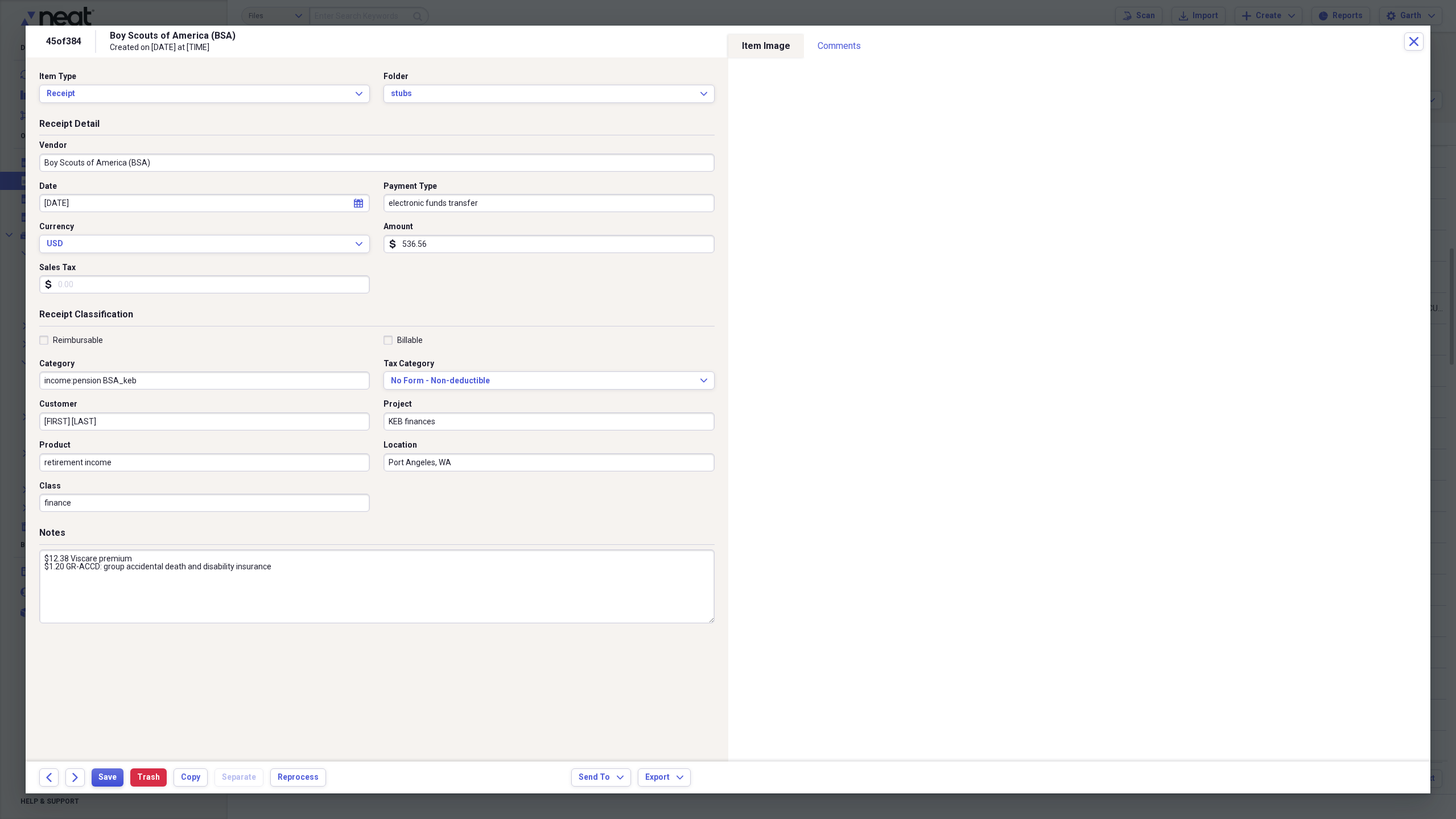 type on "536.56" 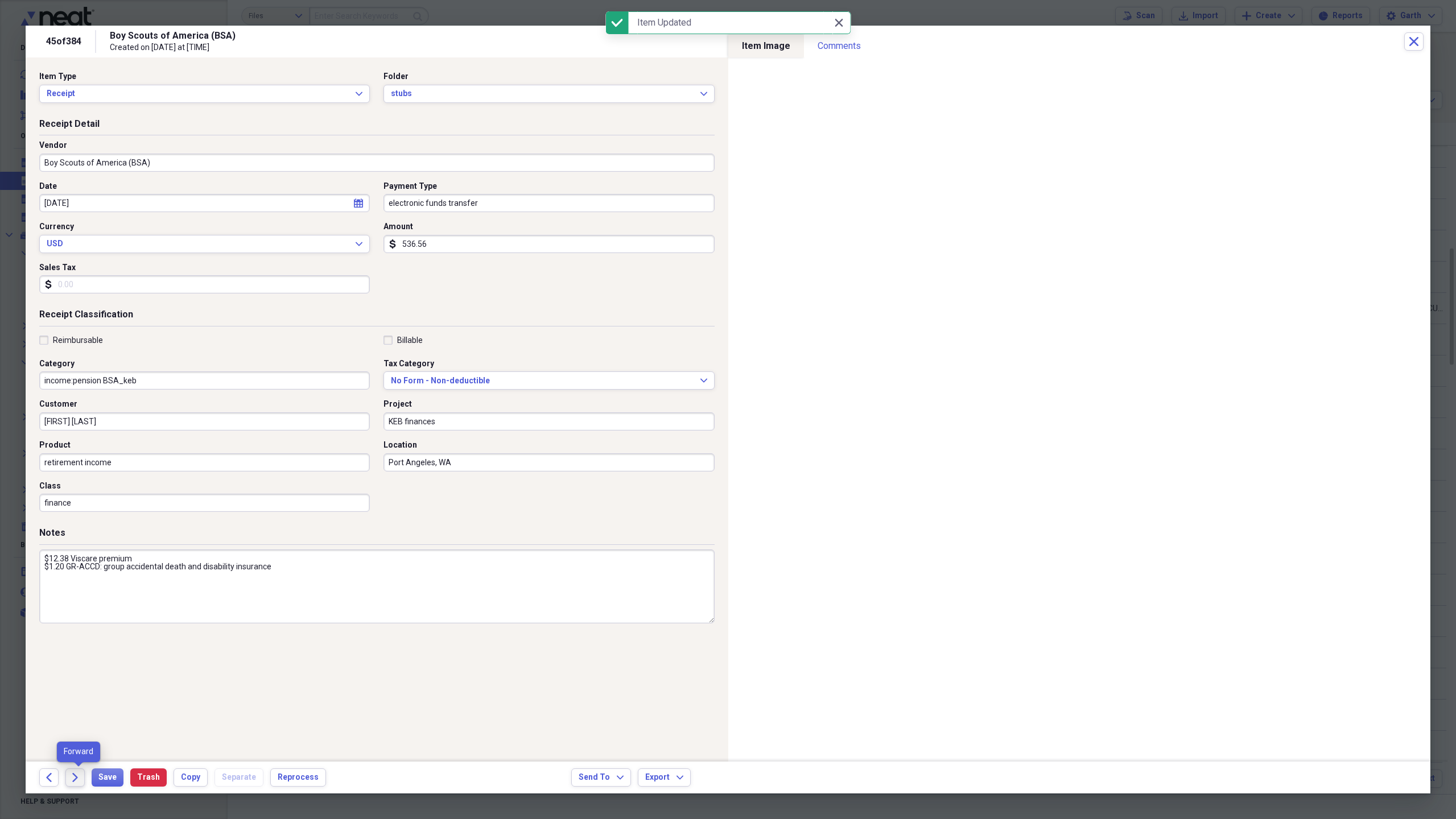 click 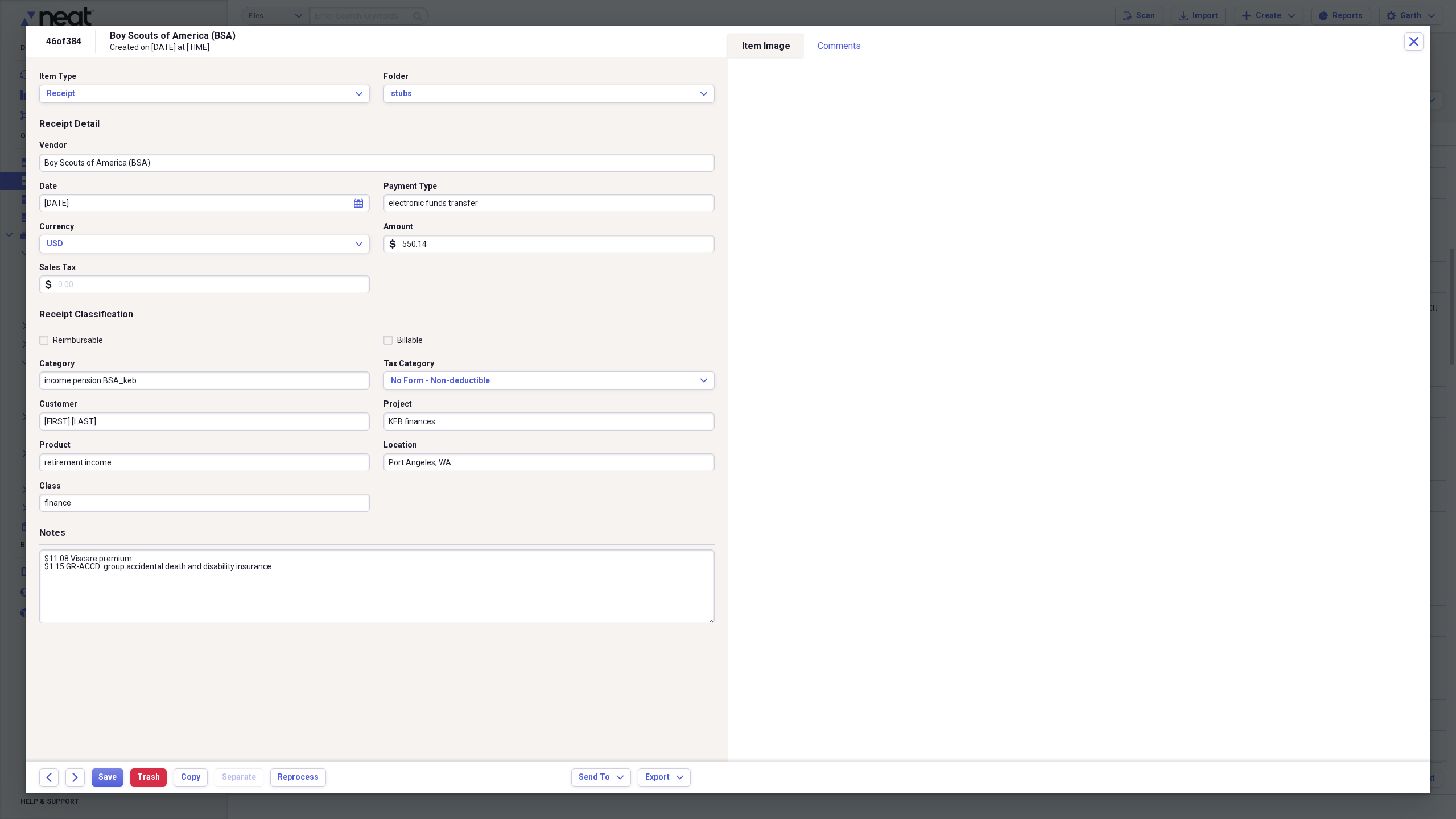 click on "550.14" at bounding box center [548, 244] 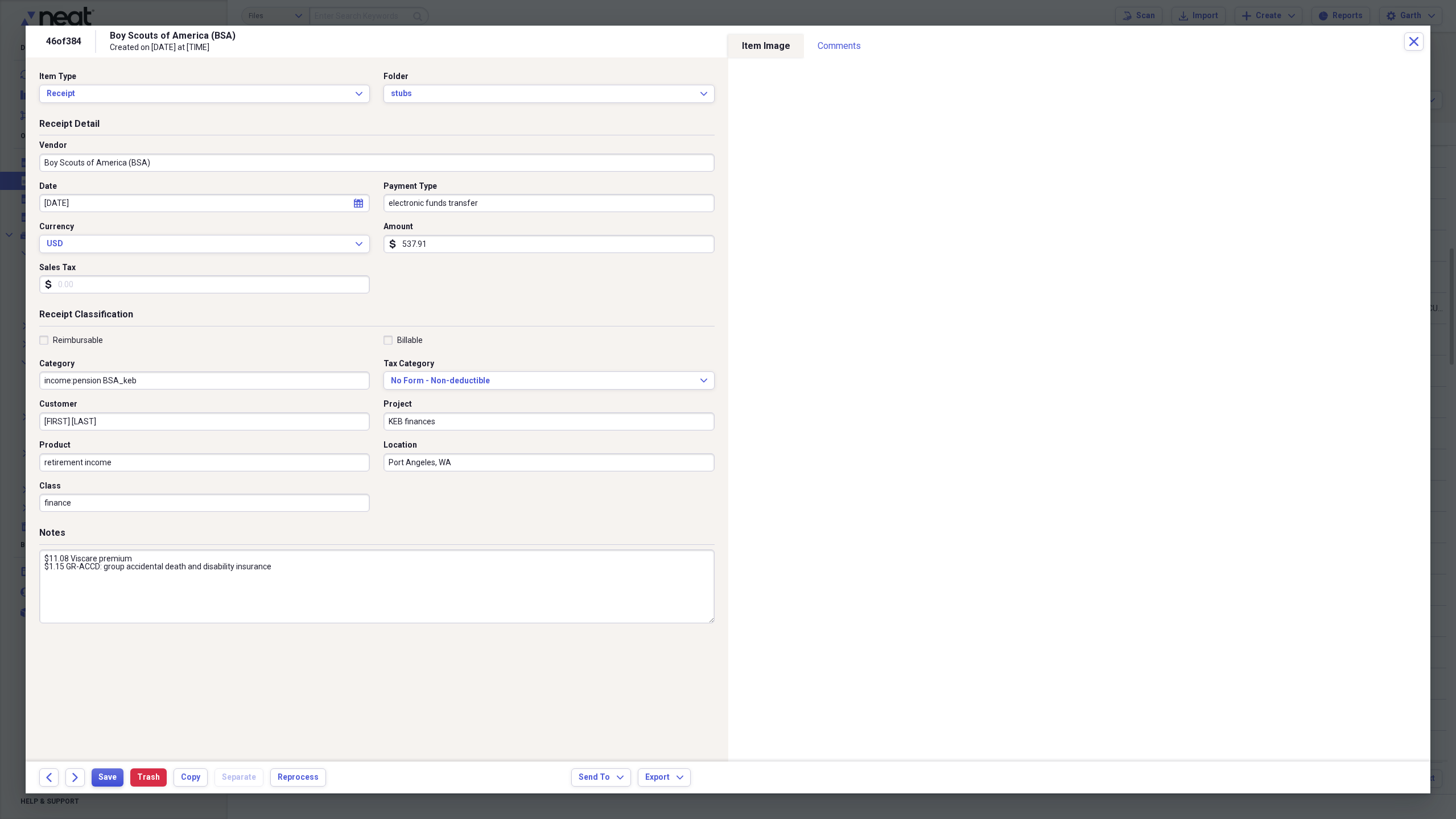 type on "537.91" 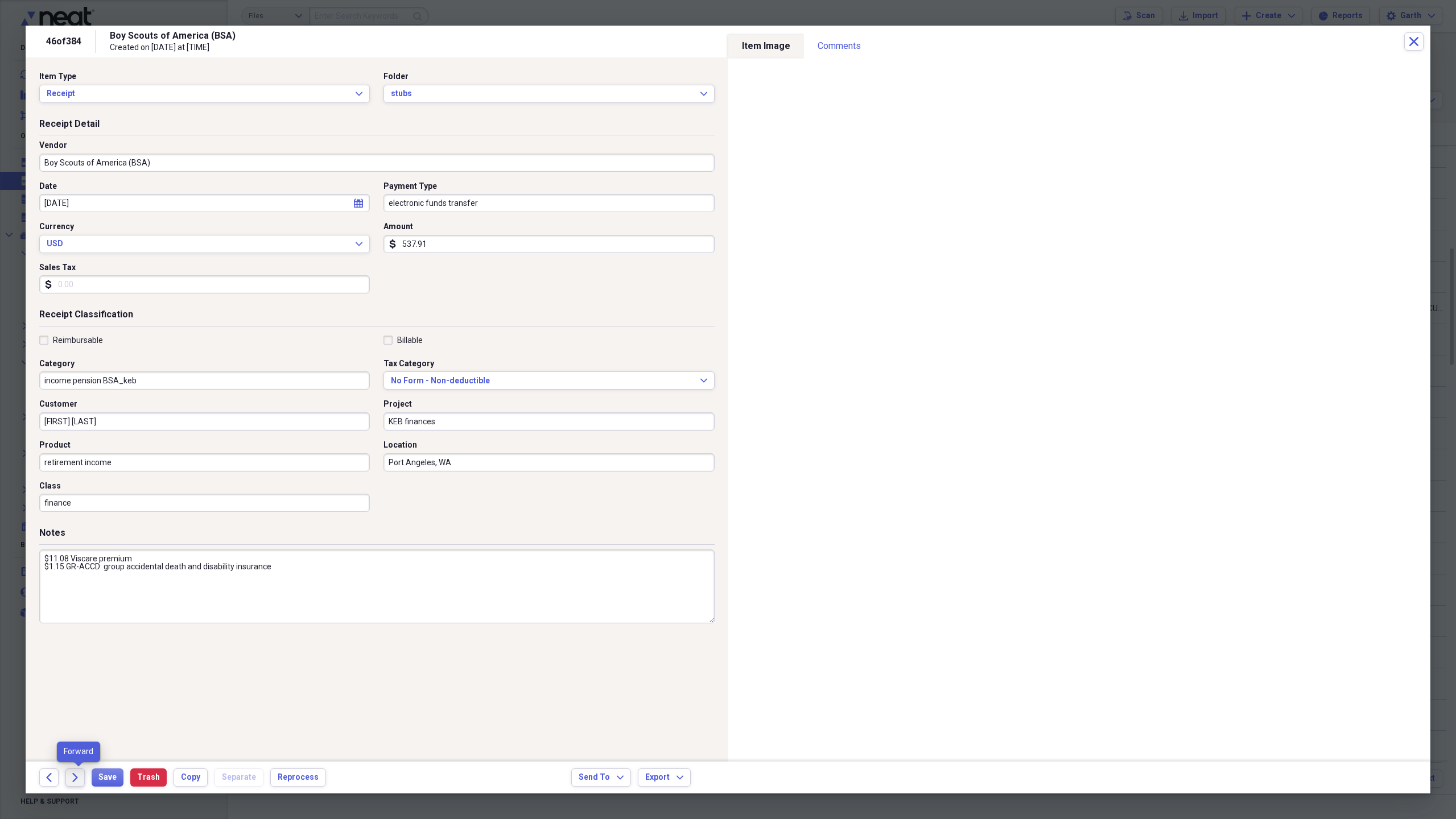 click on "Forward" 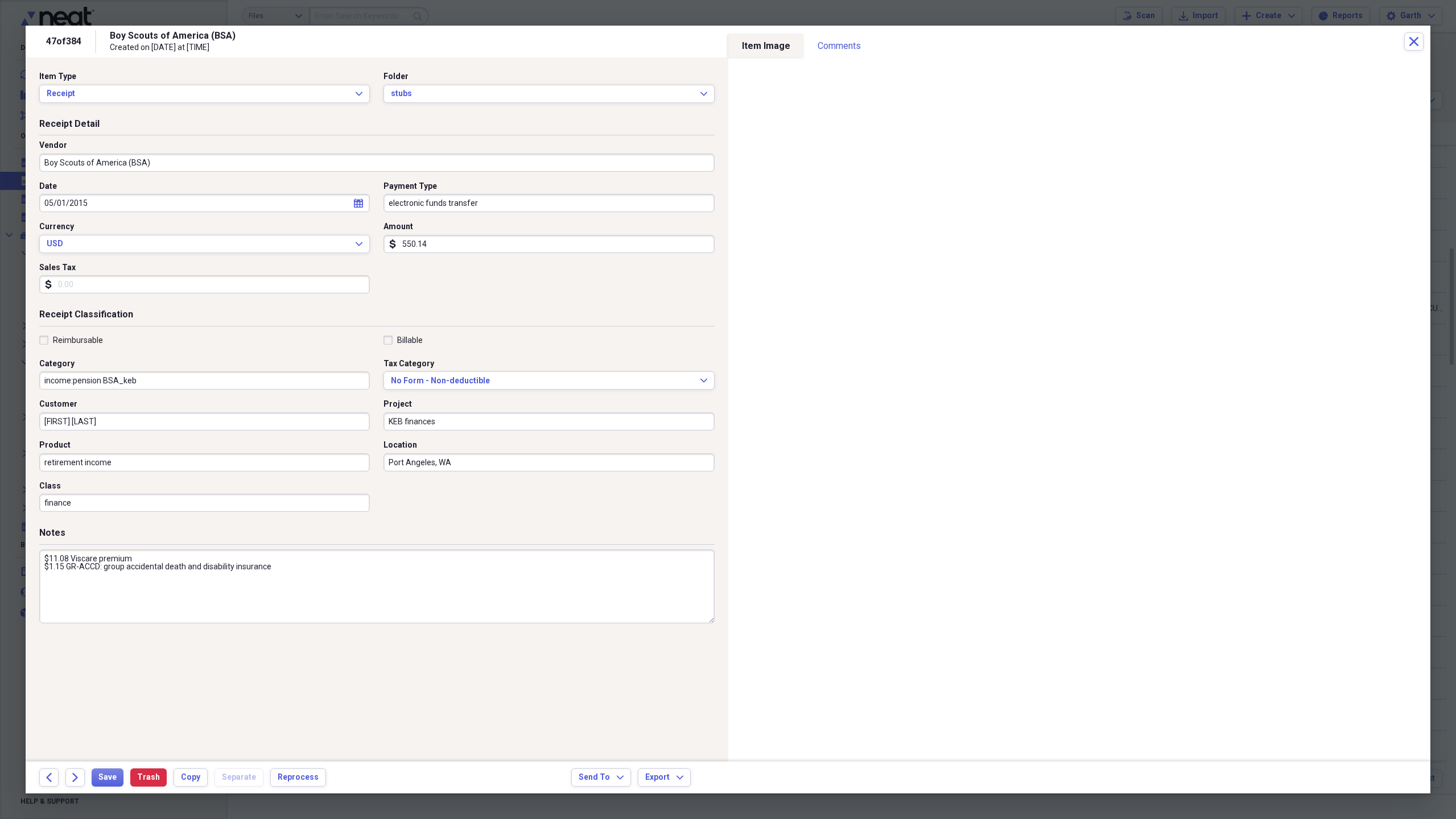 click on "550.14" at bounding box center [548, 244] 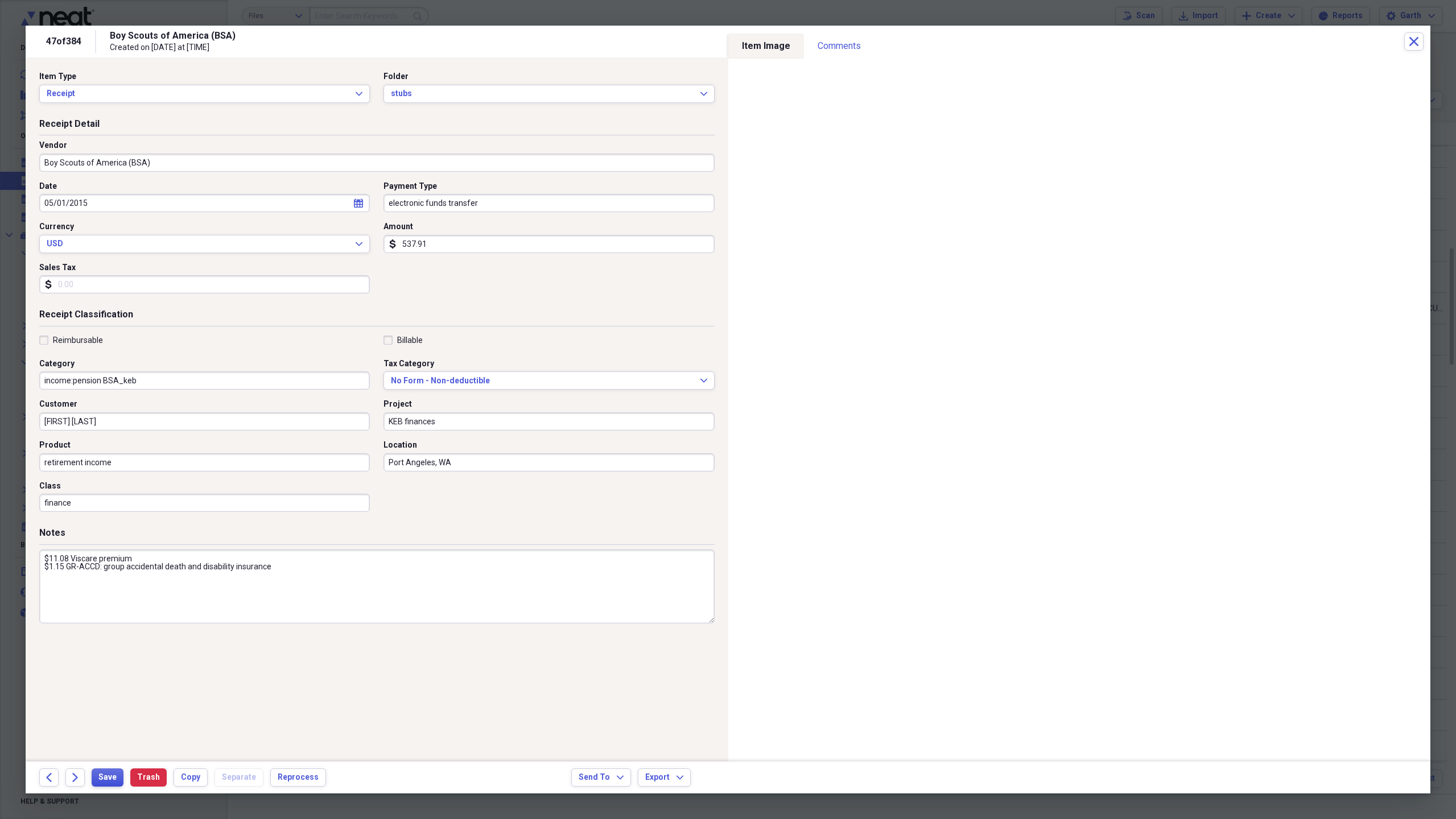 type on "537.91" 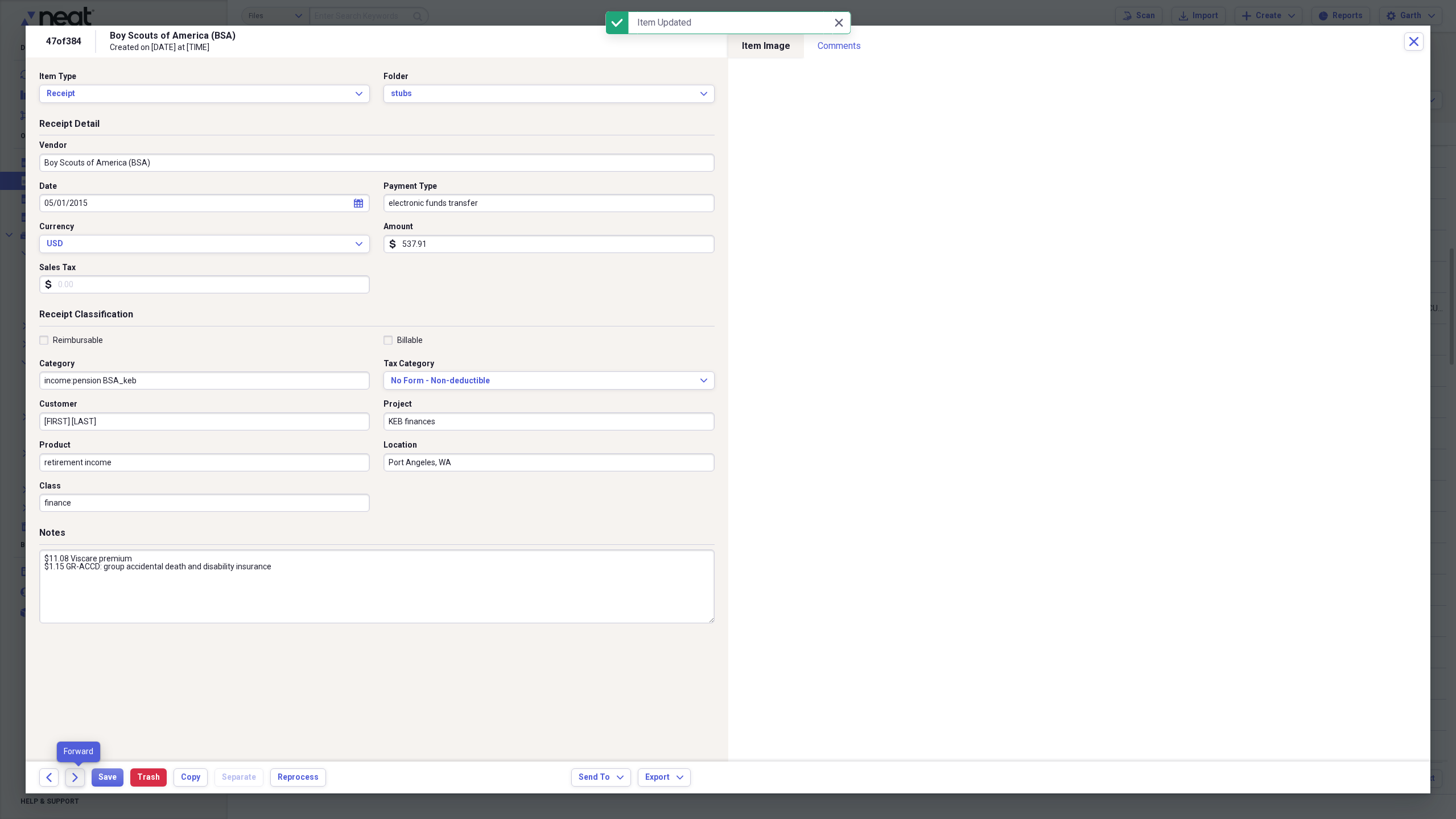click on "Forward" 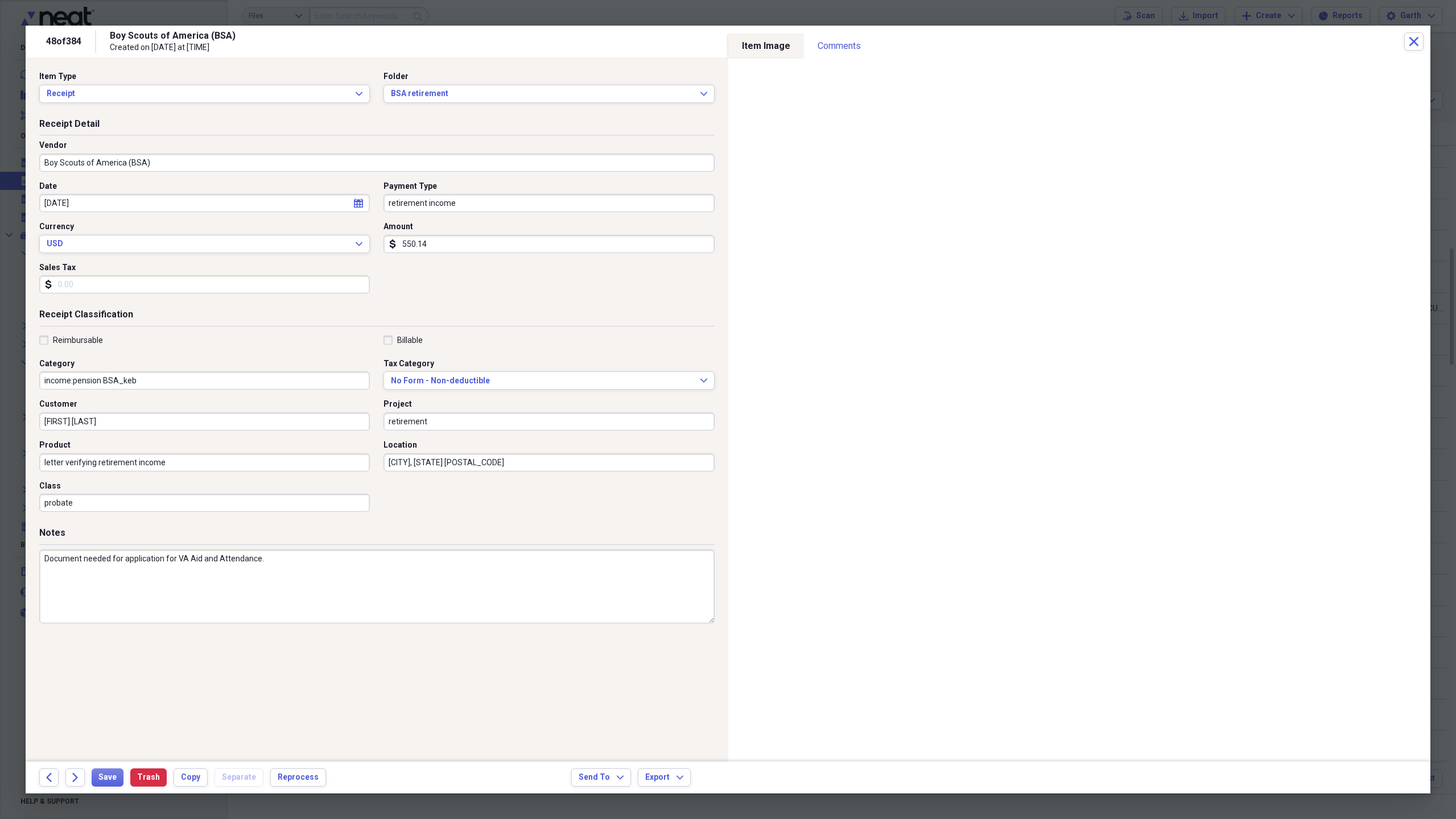 click on "letter verifying retirement income" at bounding box center (204, 462) 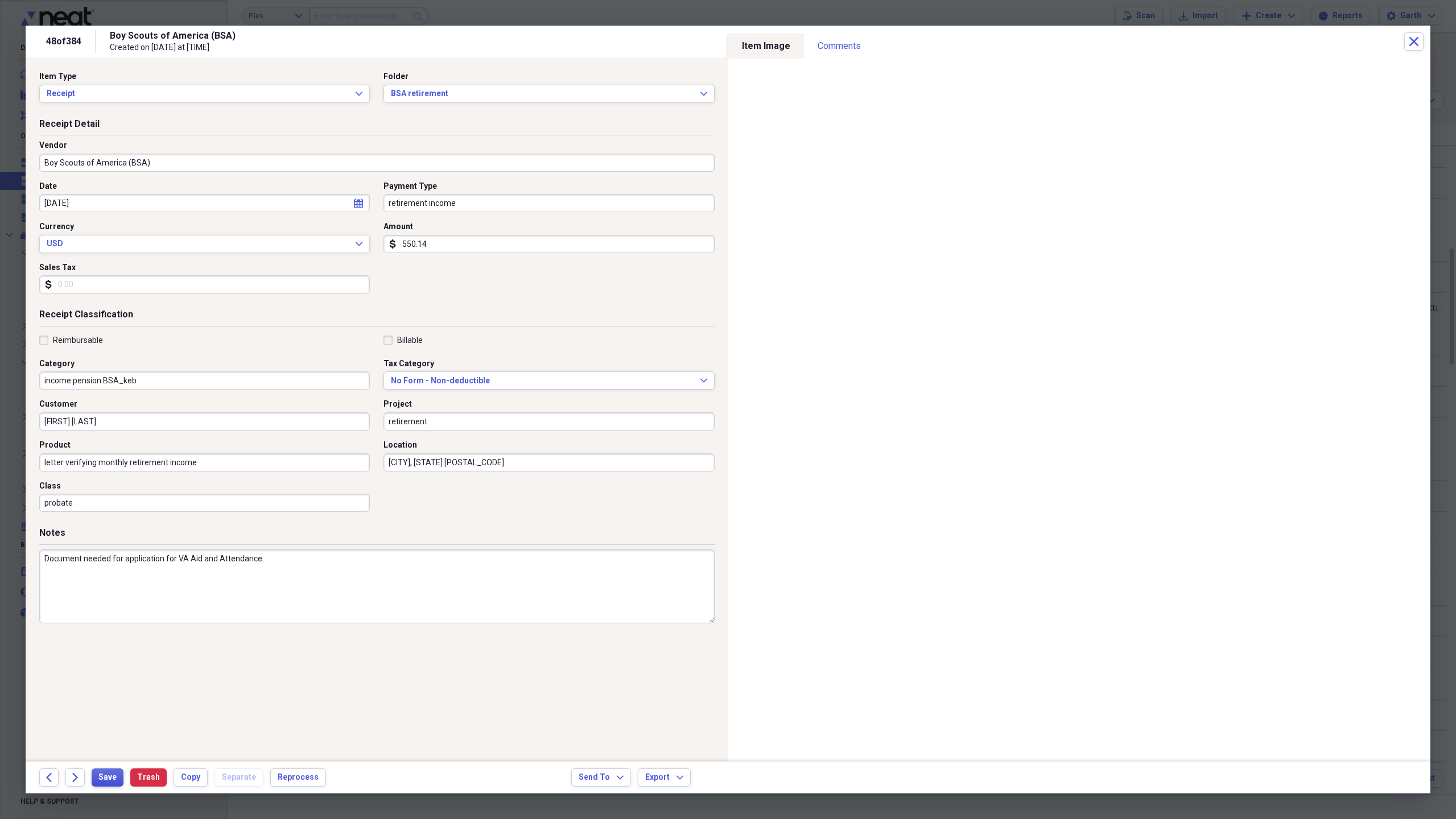 type on "letter verifying monthly retirement income" 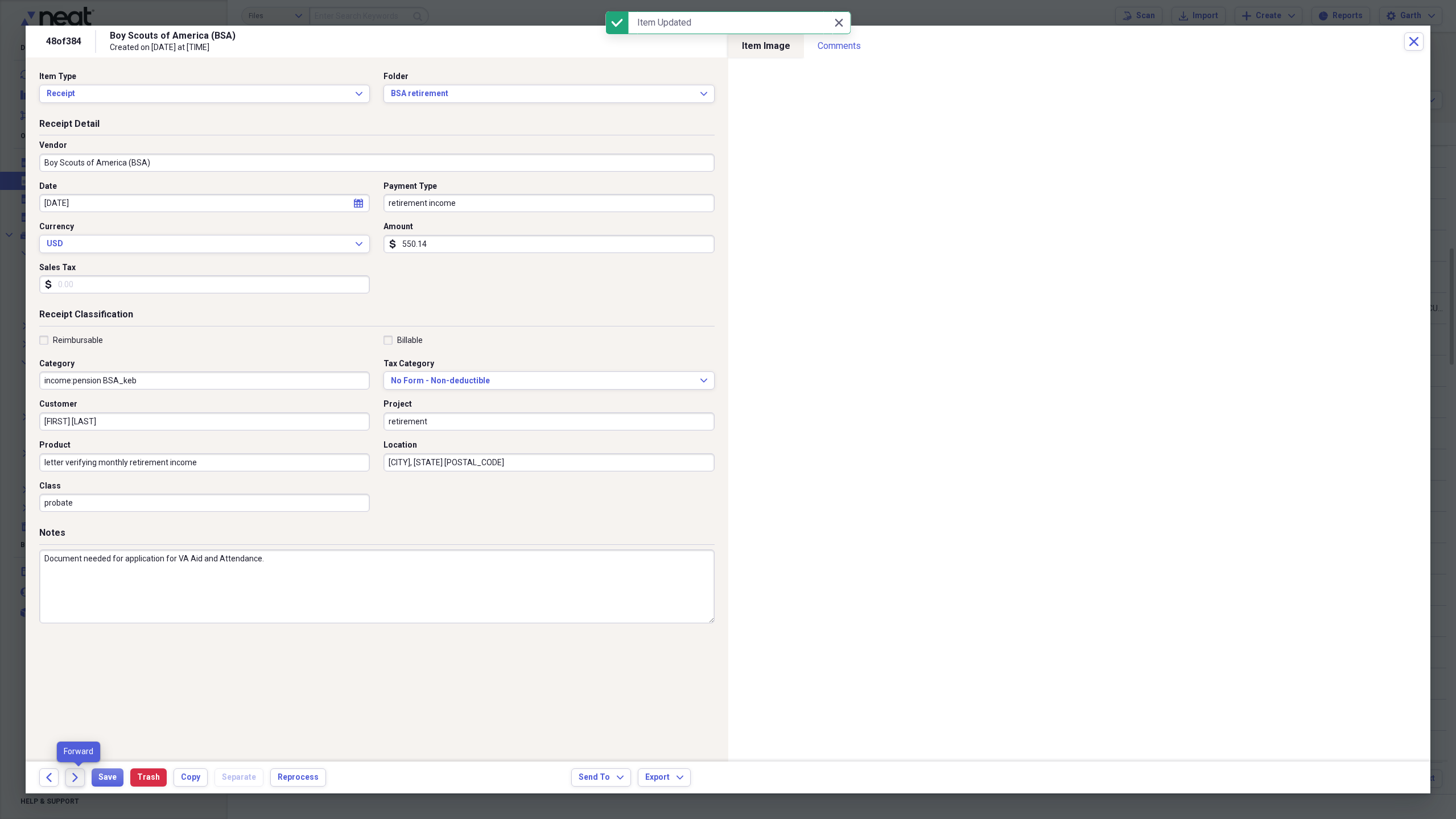 click on "Forward" 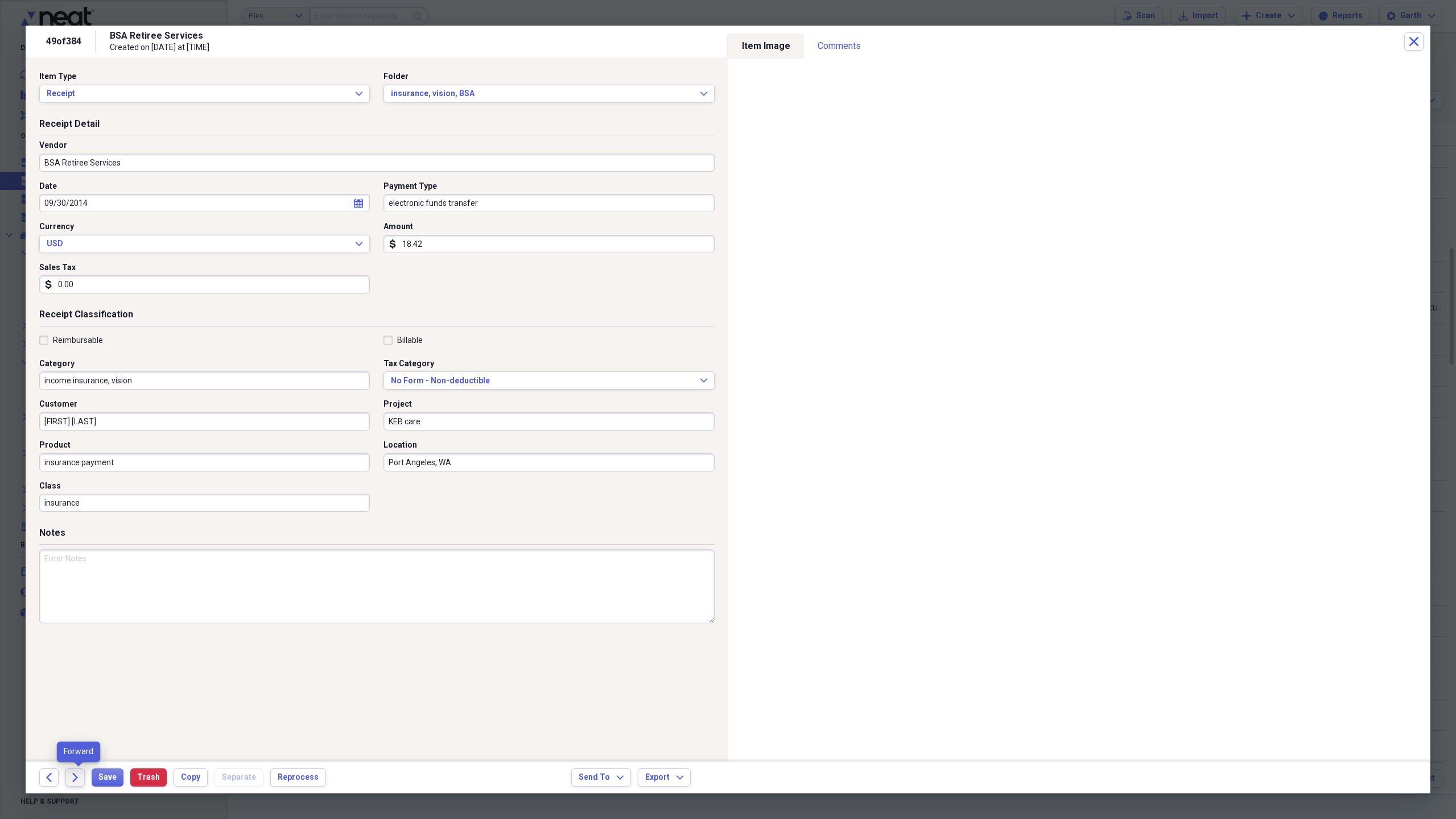 click on "Forward" 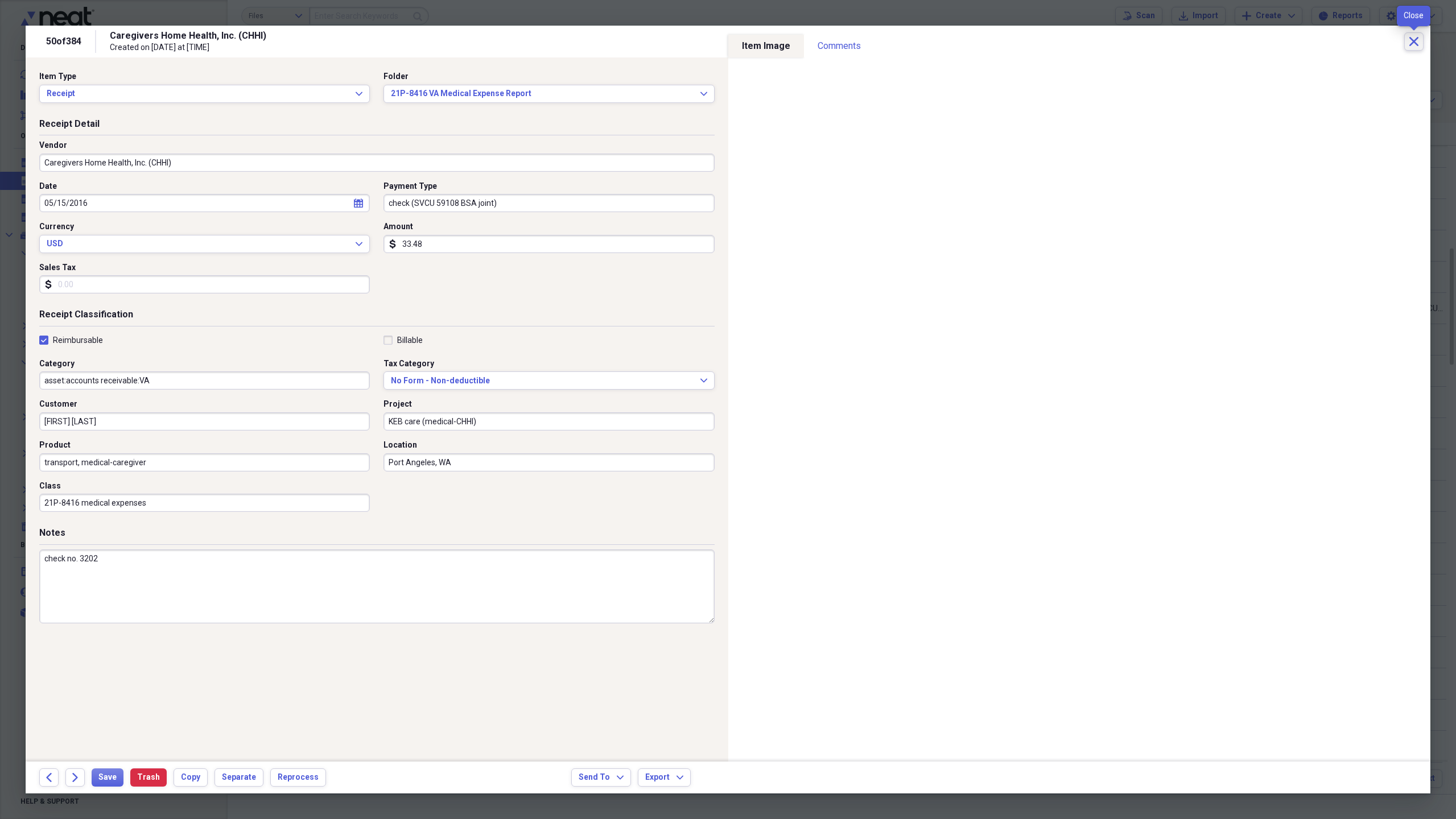 click 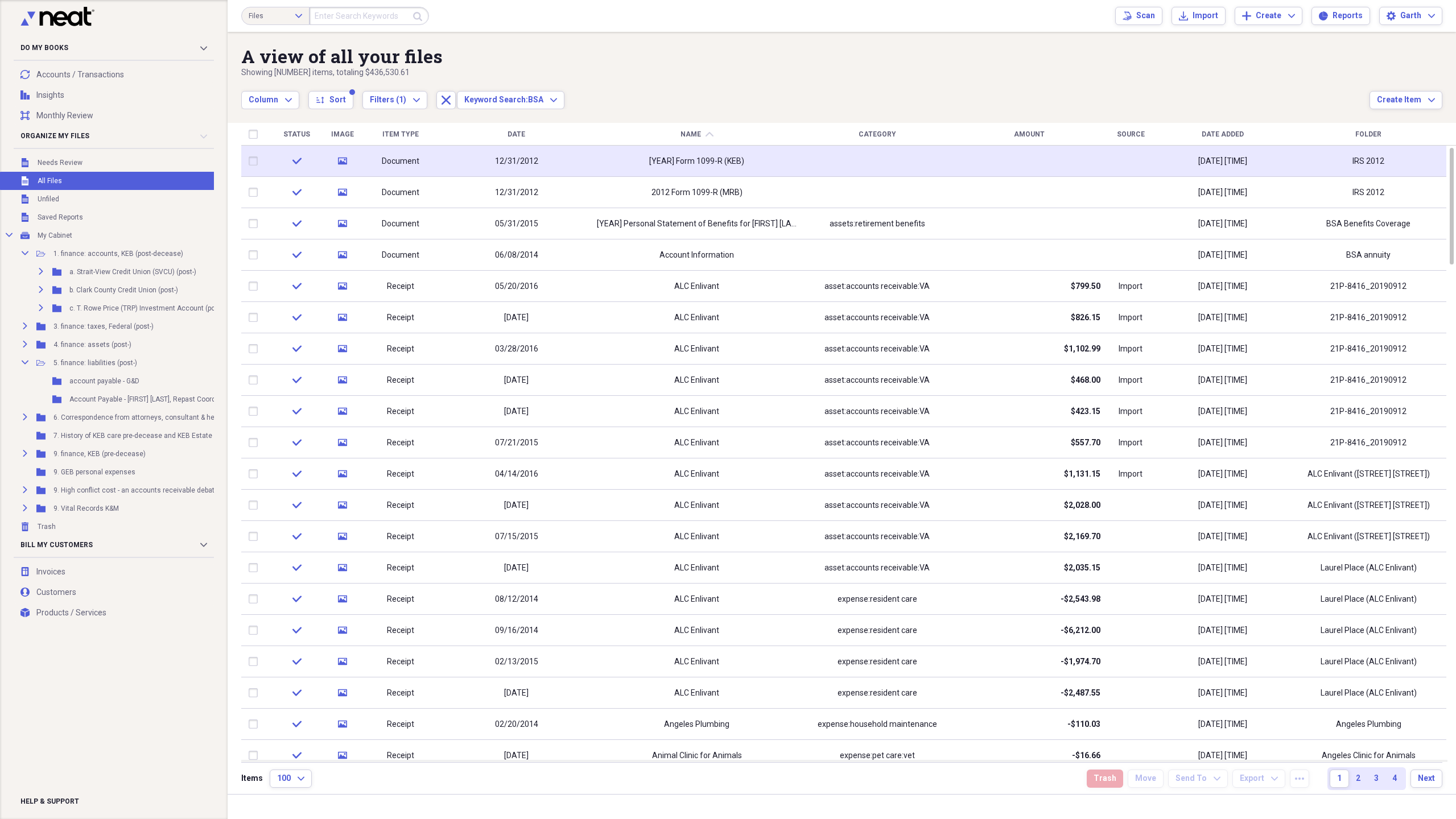 click on "Document" at bounding box center (401, 162) 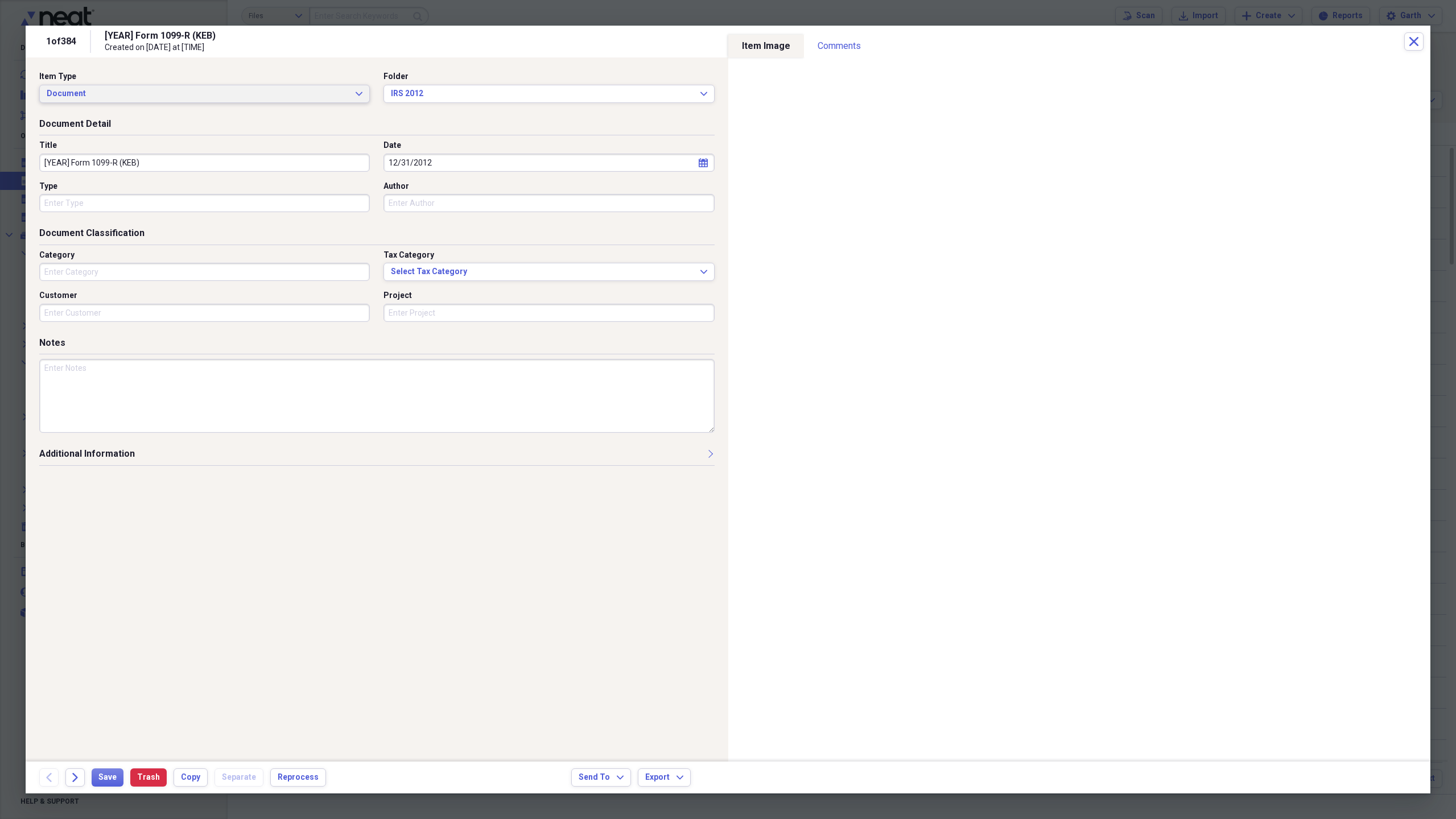 click on "Expand" 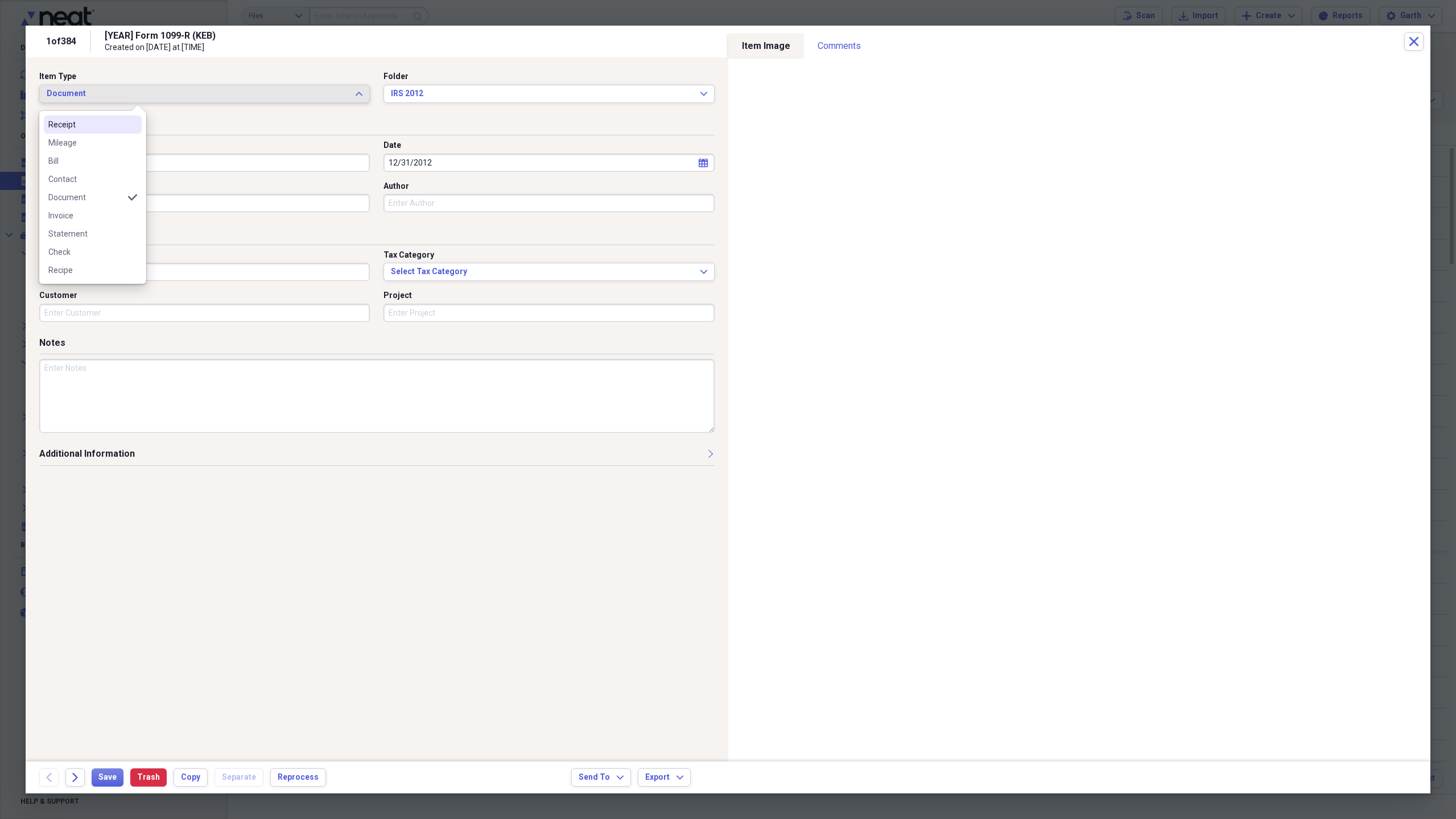 click on "Receipt" at bounding box center [86, 125] 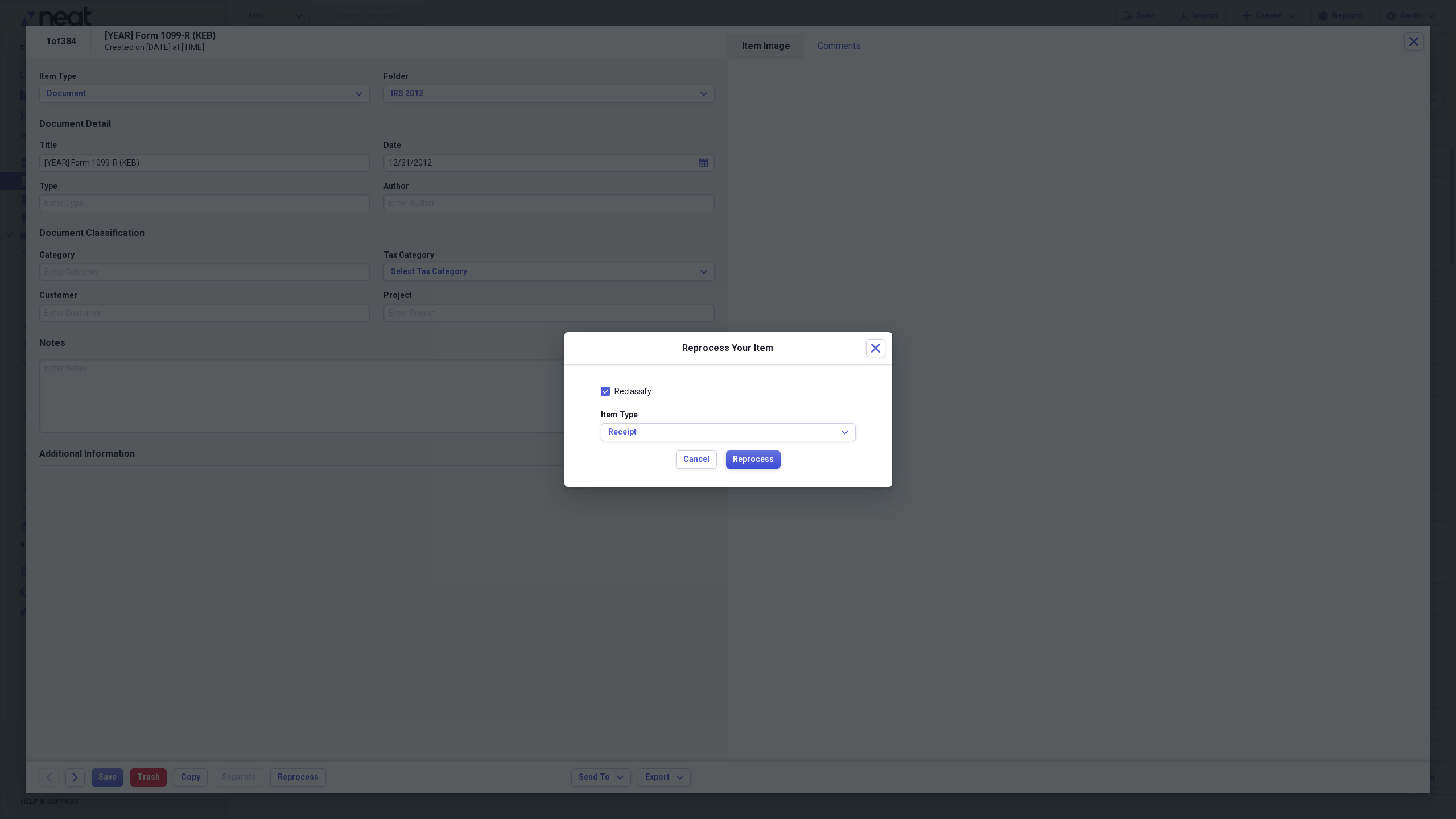 click on "Reprocess" at bounding box center (753, 460) 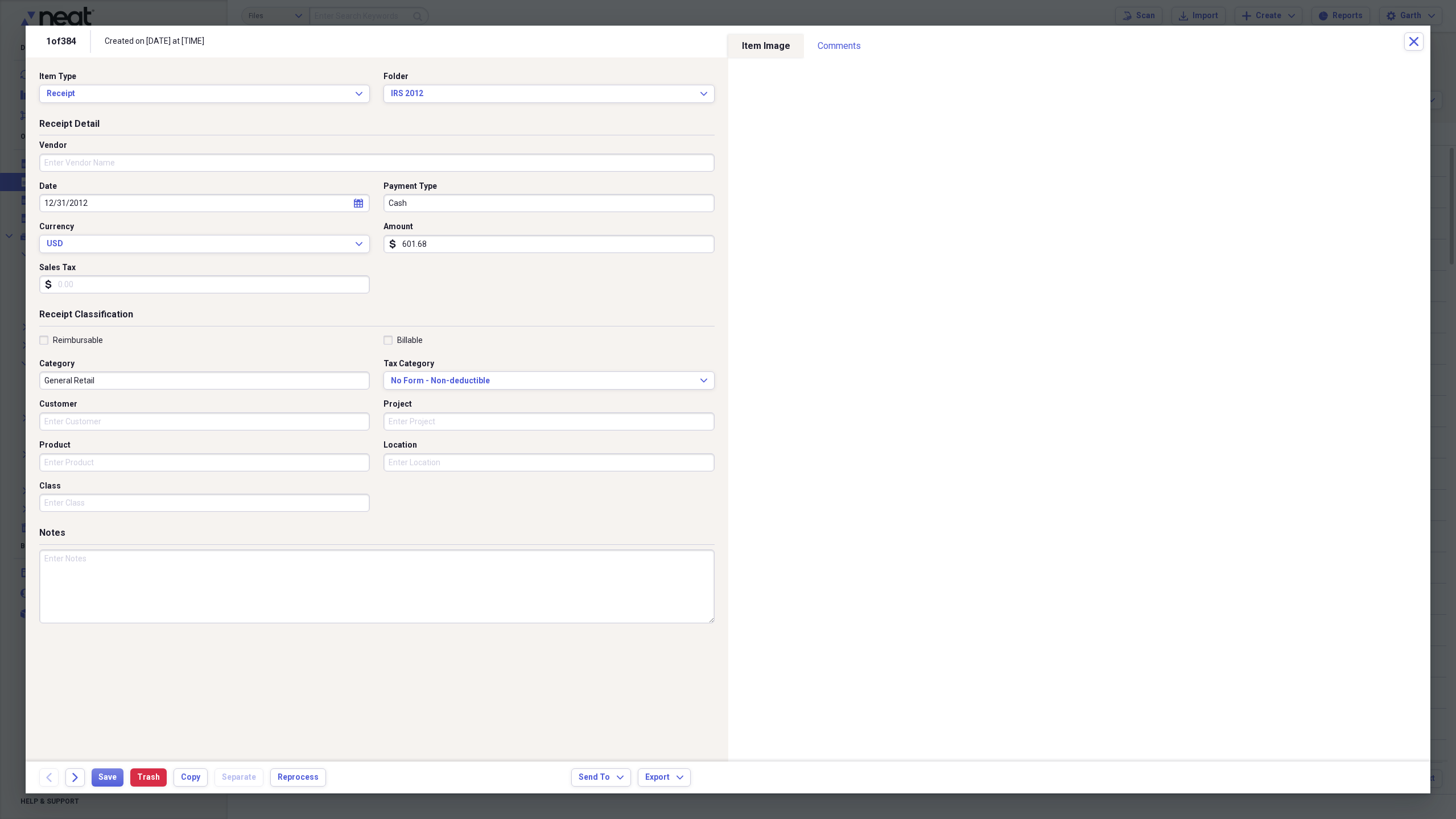 type on "Cash" 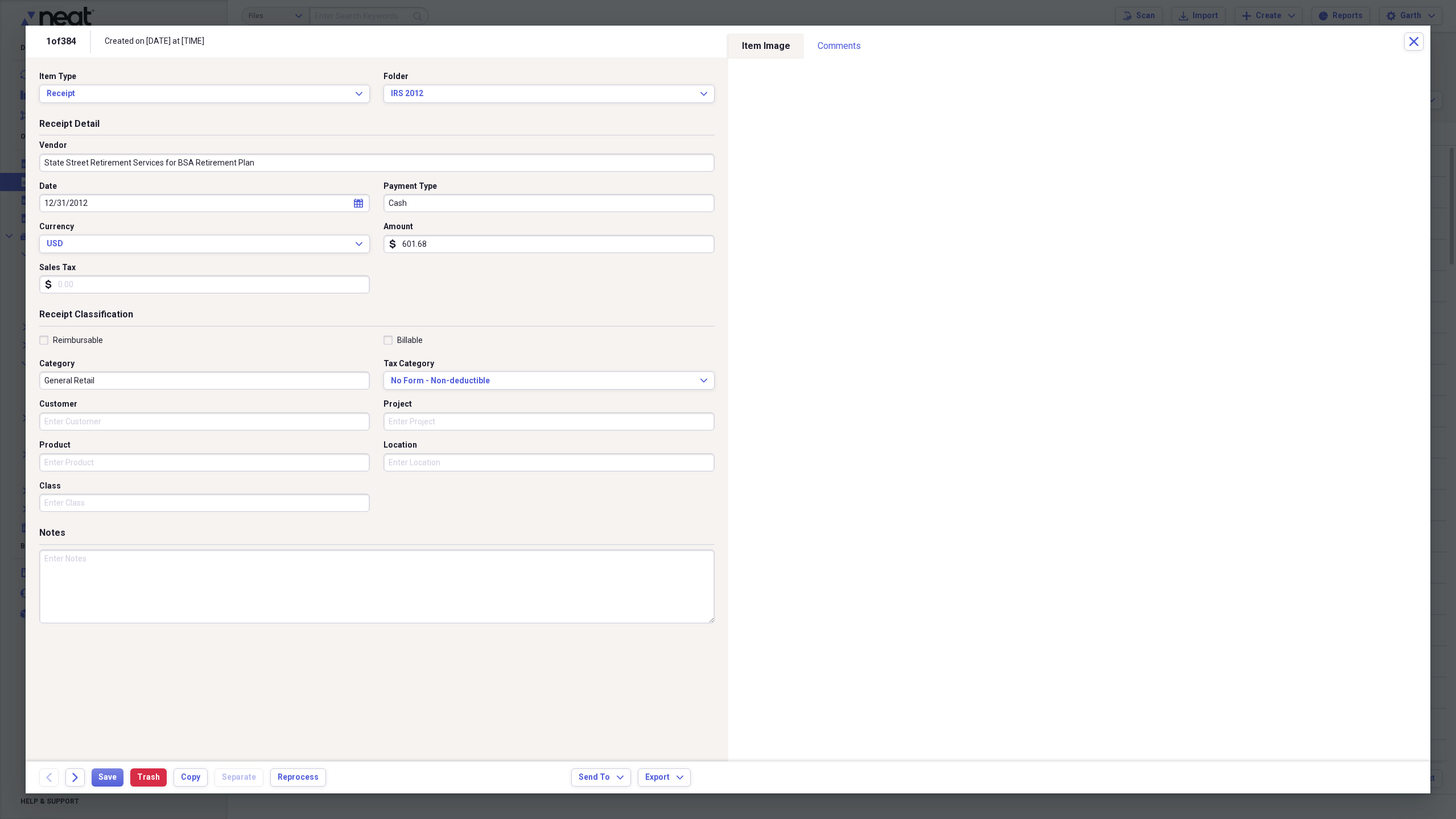 type on "State Street Retirement Services for BSA Retirement Plan" 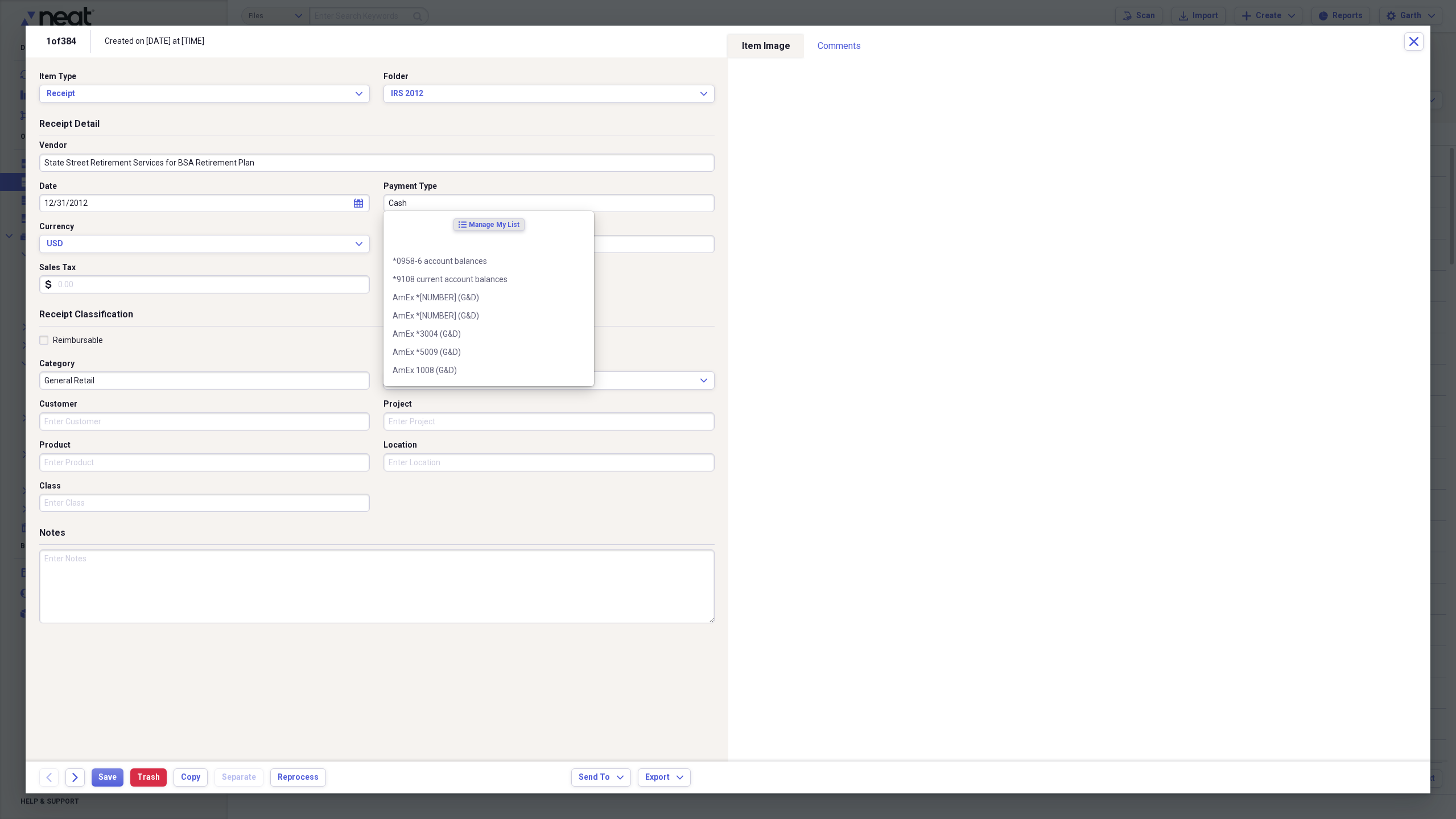 click on "Cash" at bounding box center (548, 203) 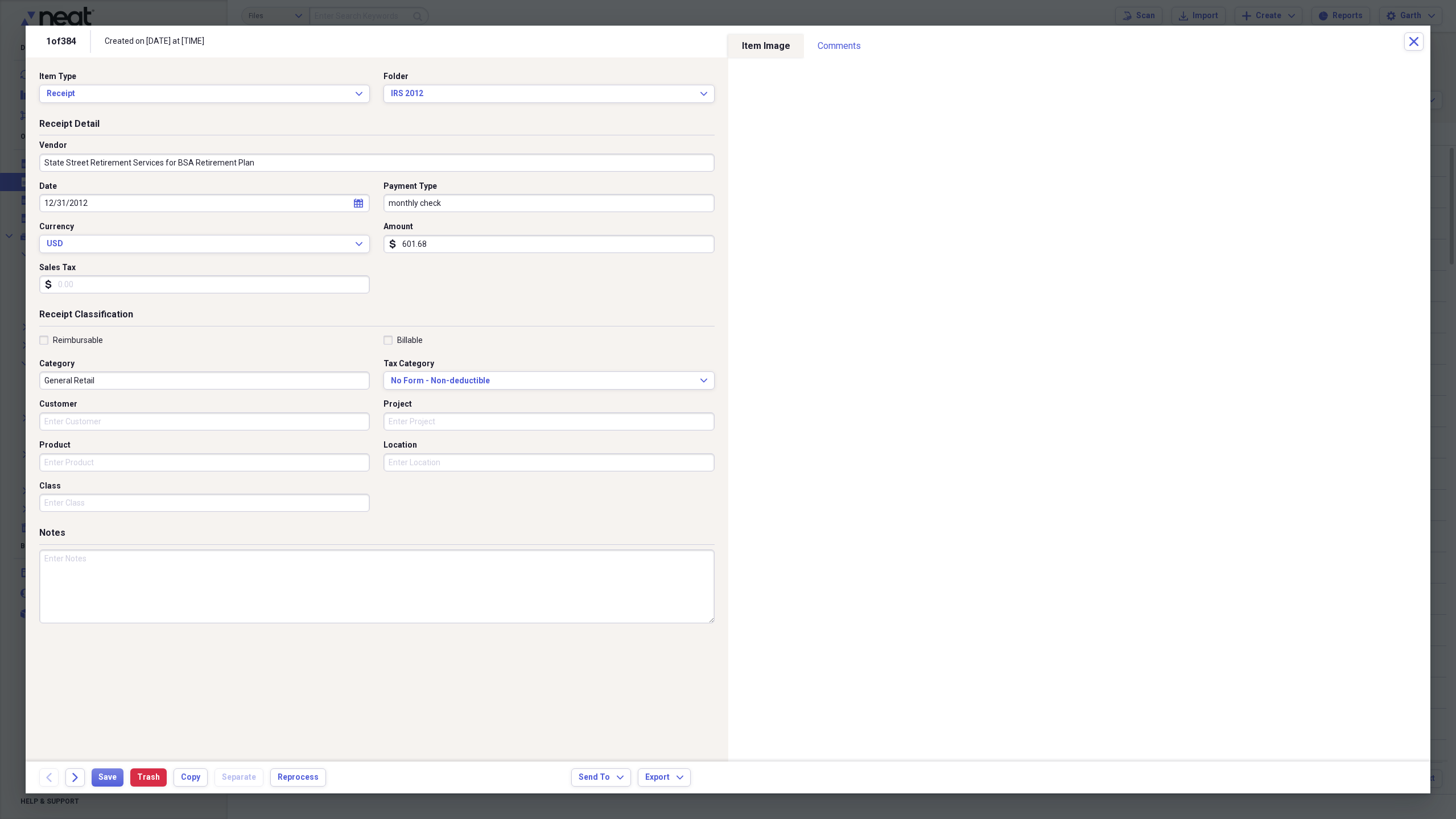 type on "monthly check" 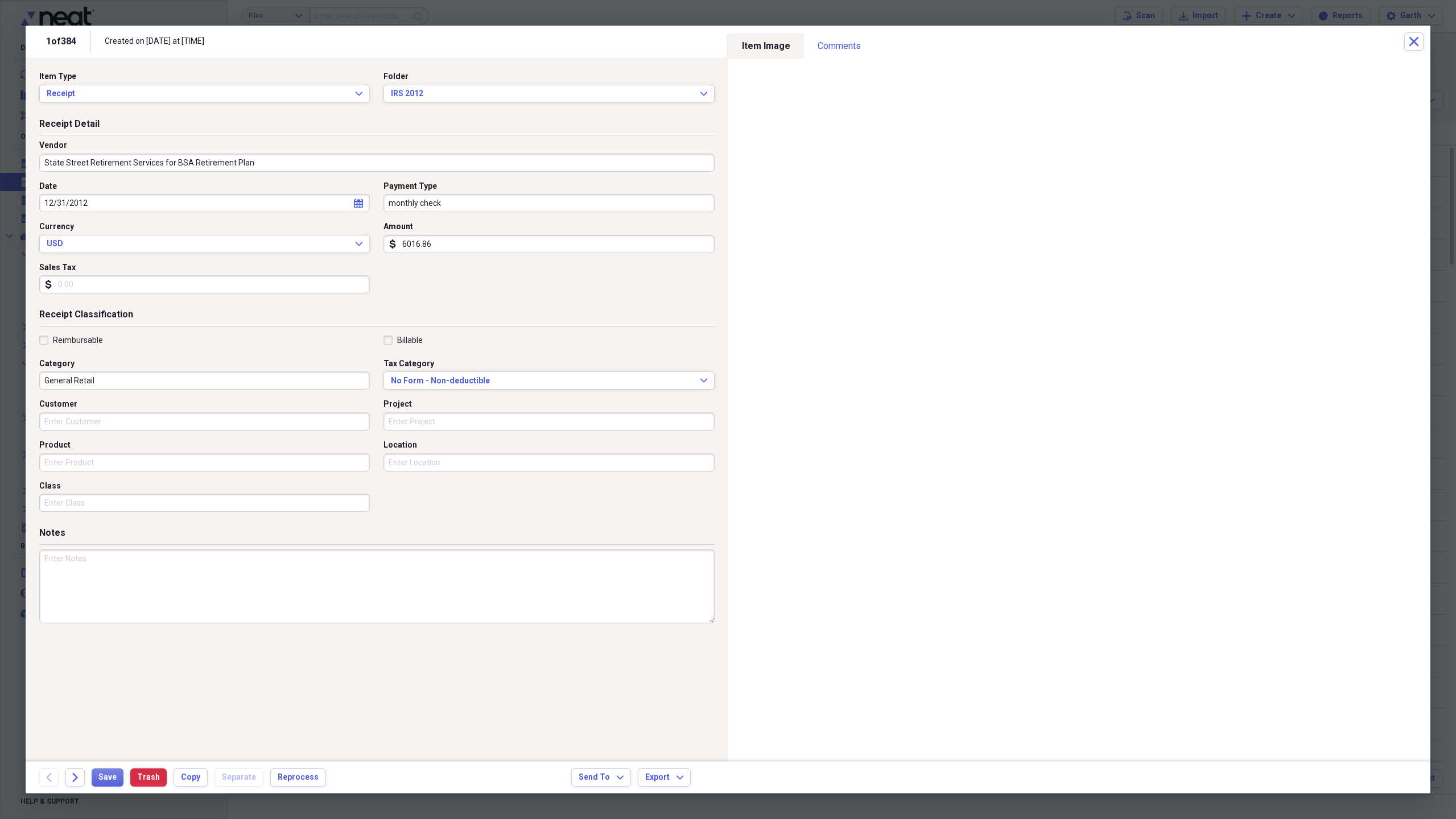 type on "6016.86" 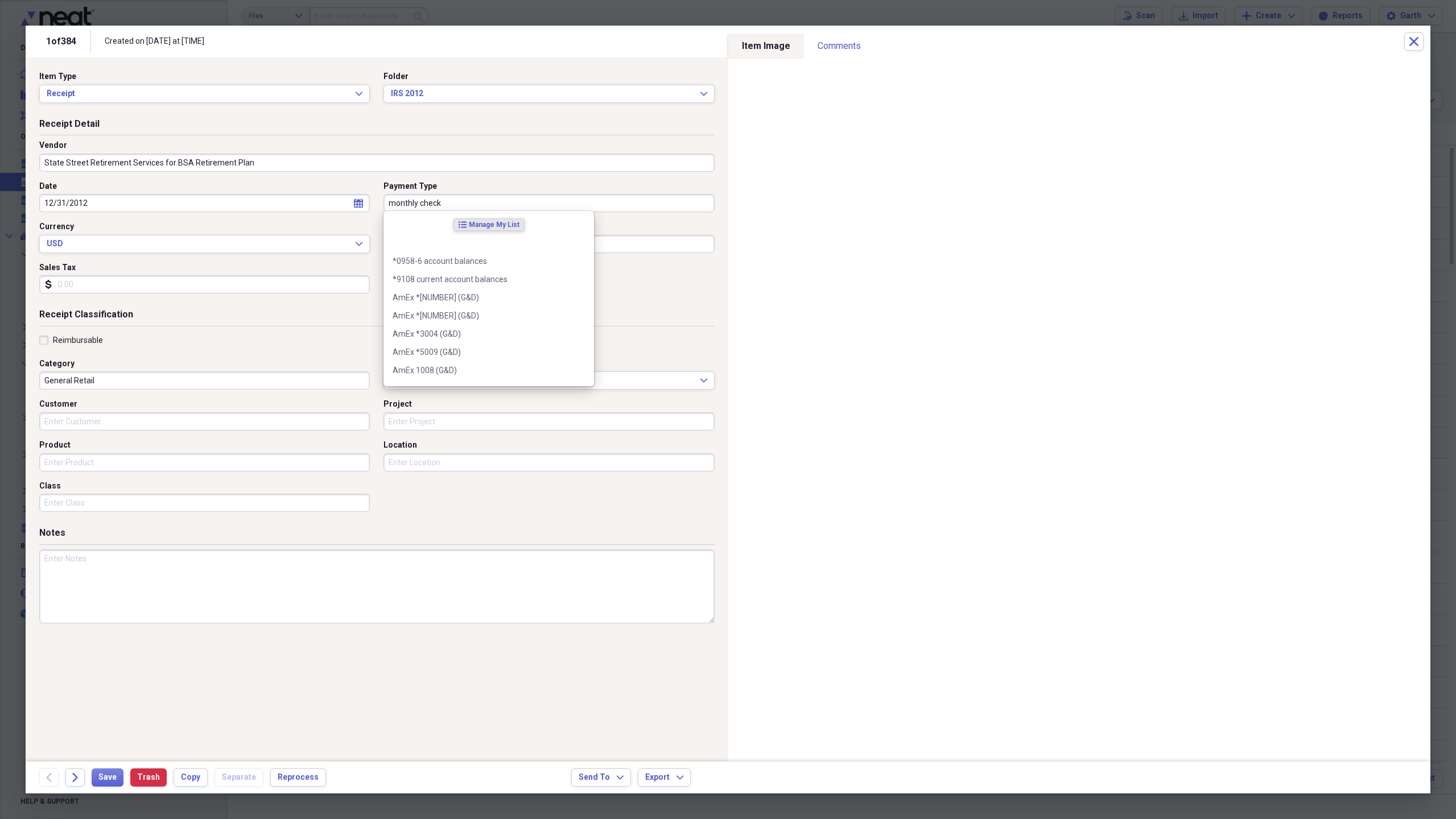 click on "monthly check" at bounding box center [548, 203] 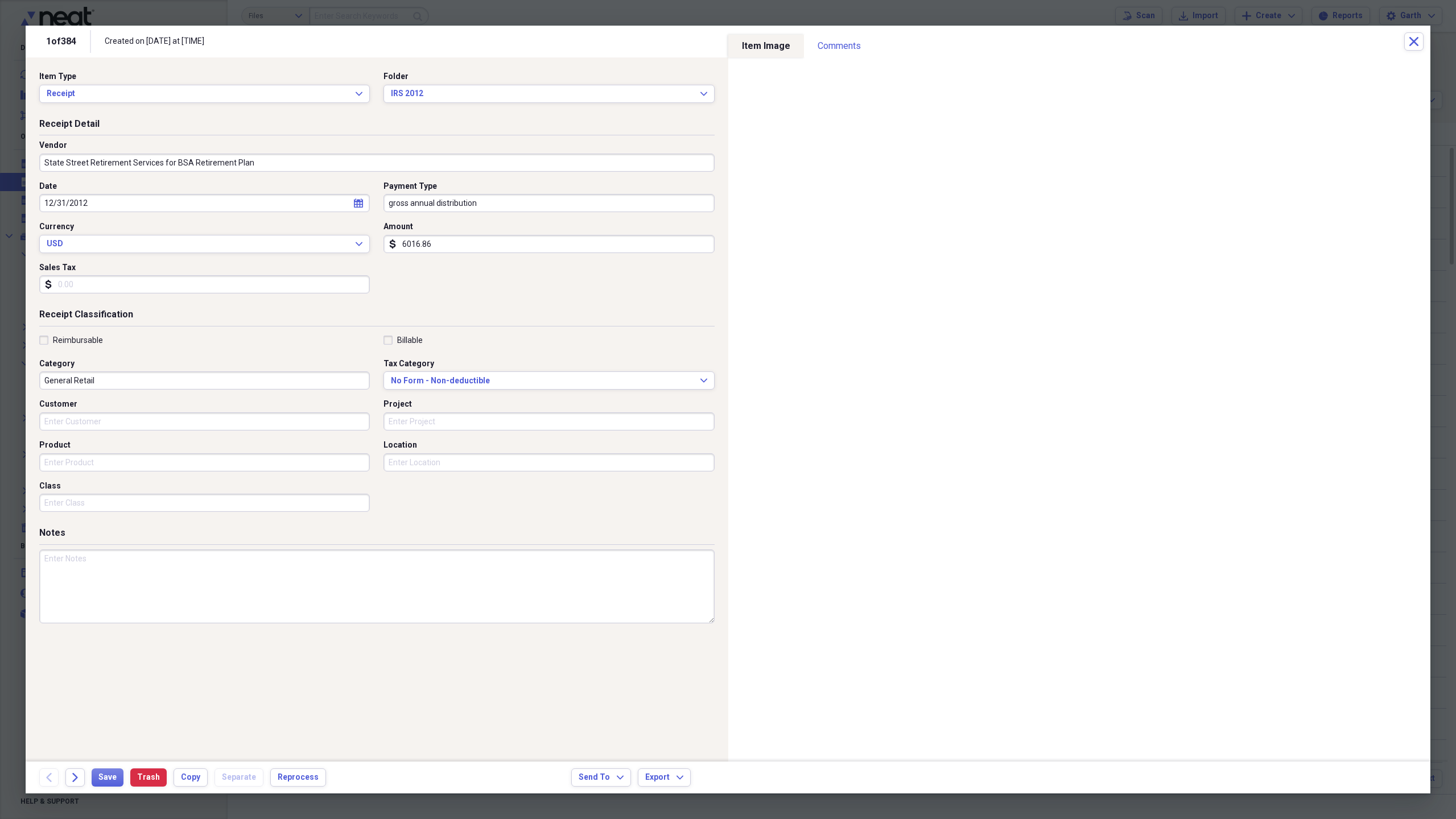 type on "gross annual distribution" 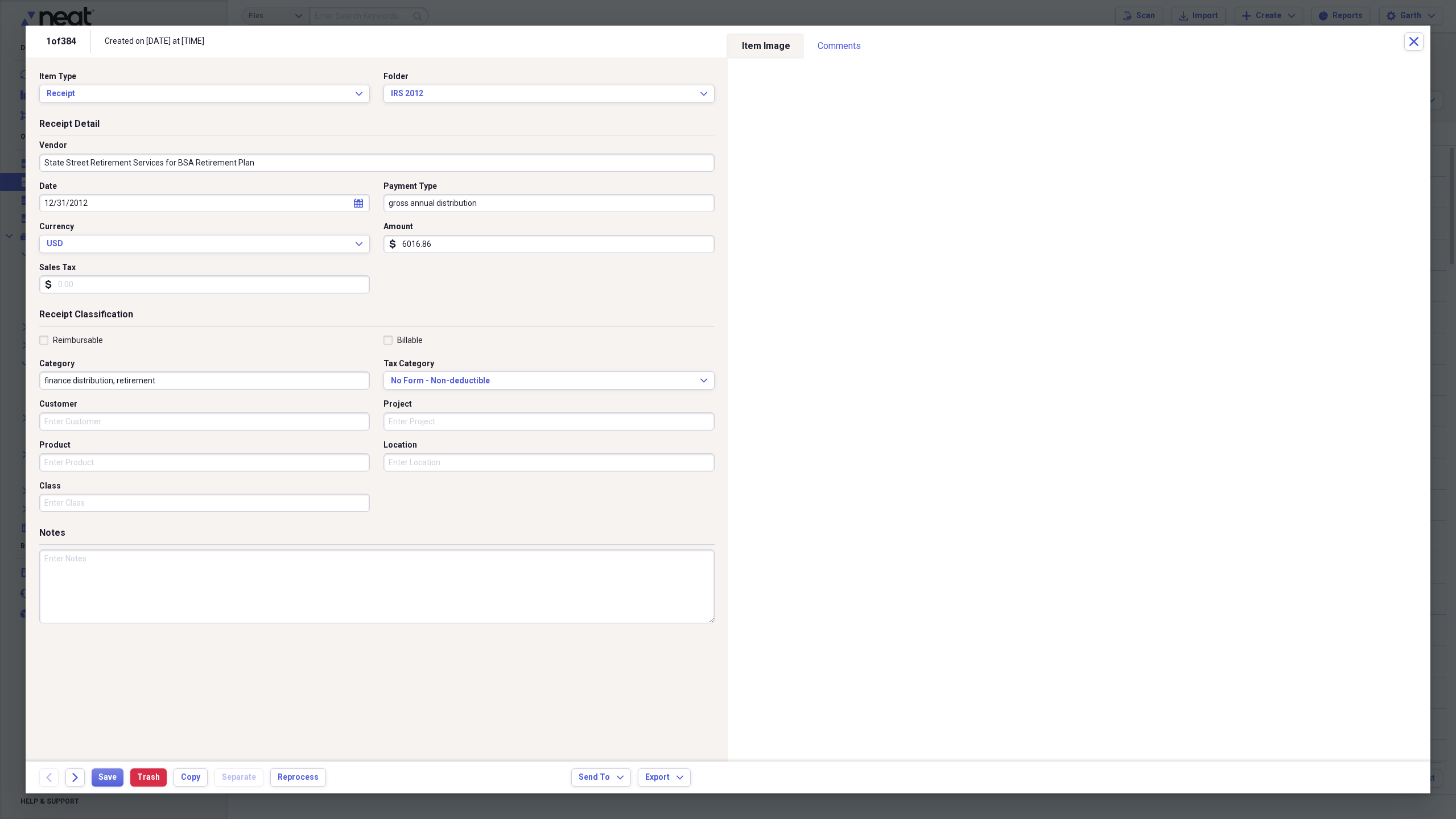 type on "finance:distribution, retirement" 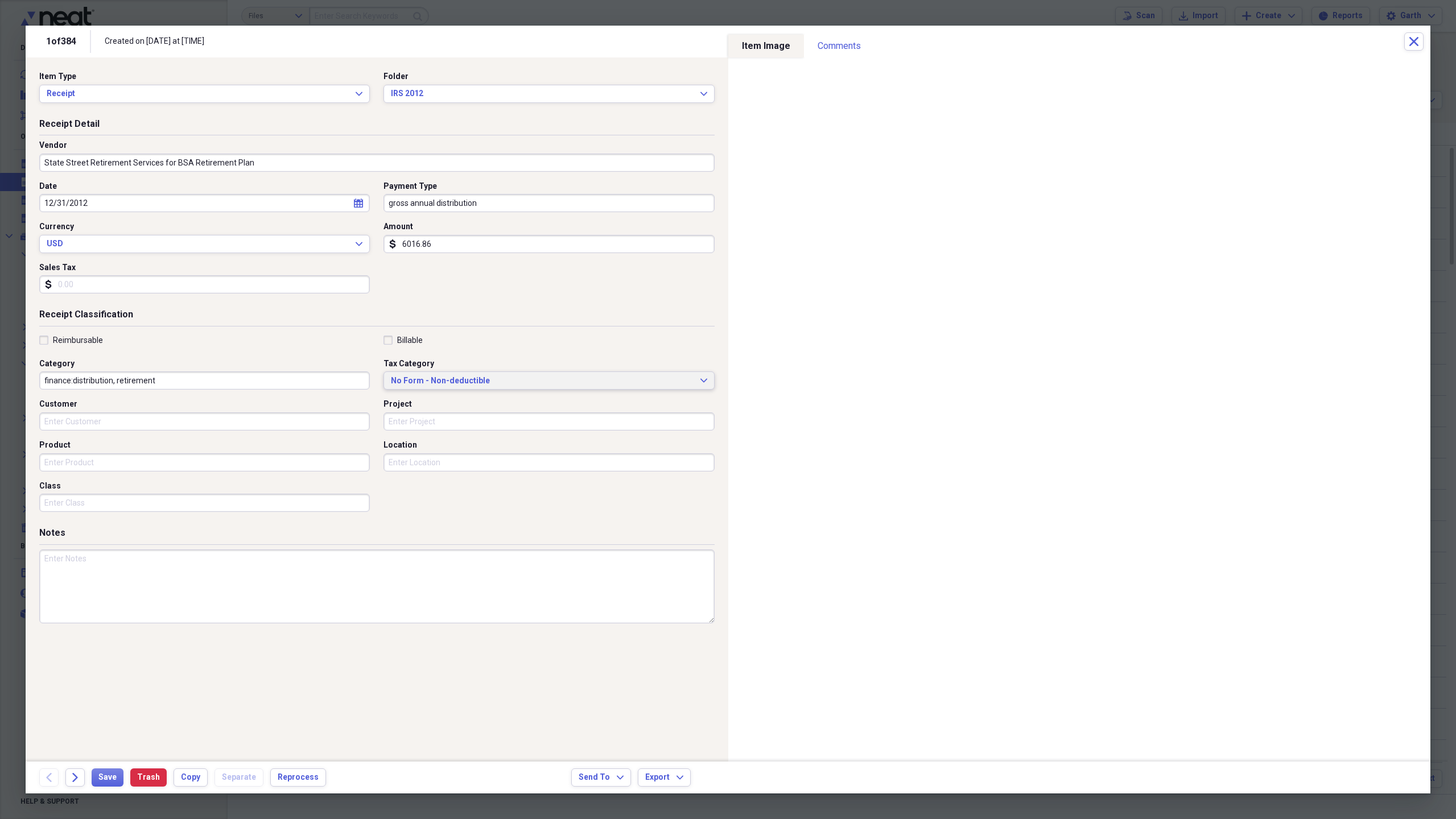 type 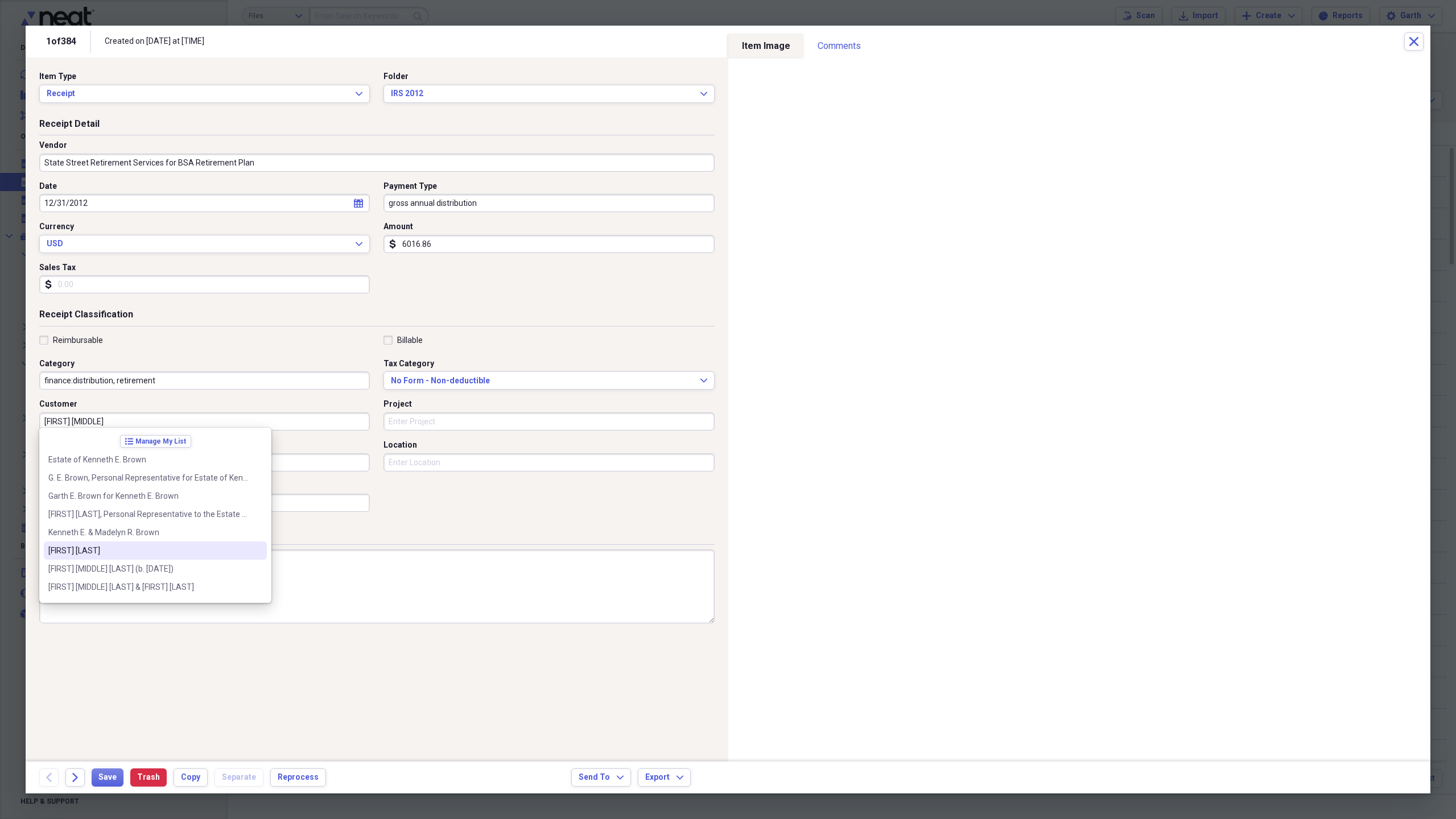 click on "[FIRST] [LAST]" at bounding box center [149, 551] 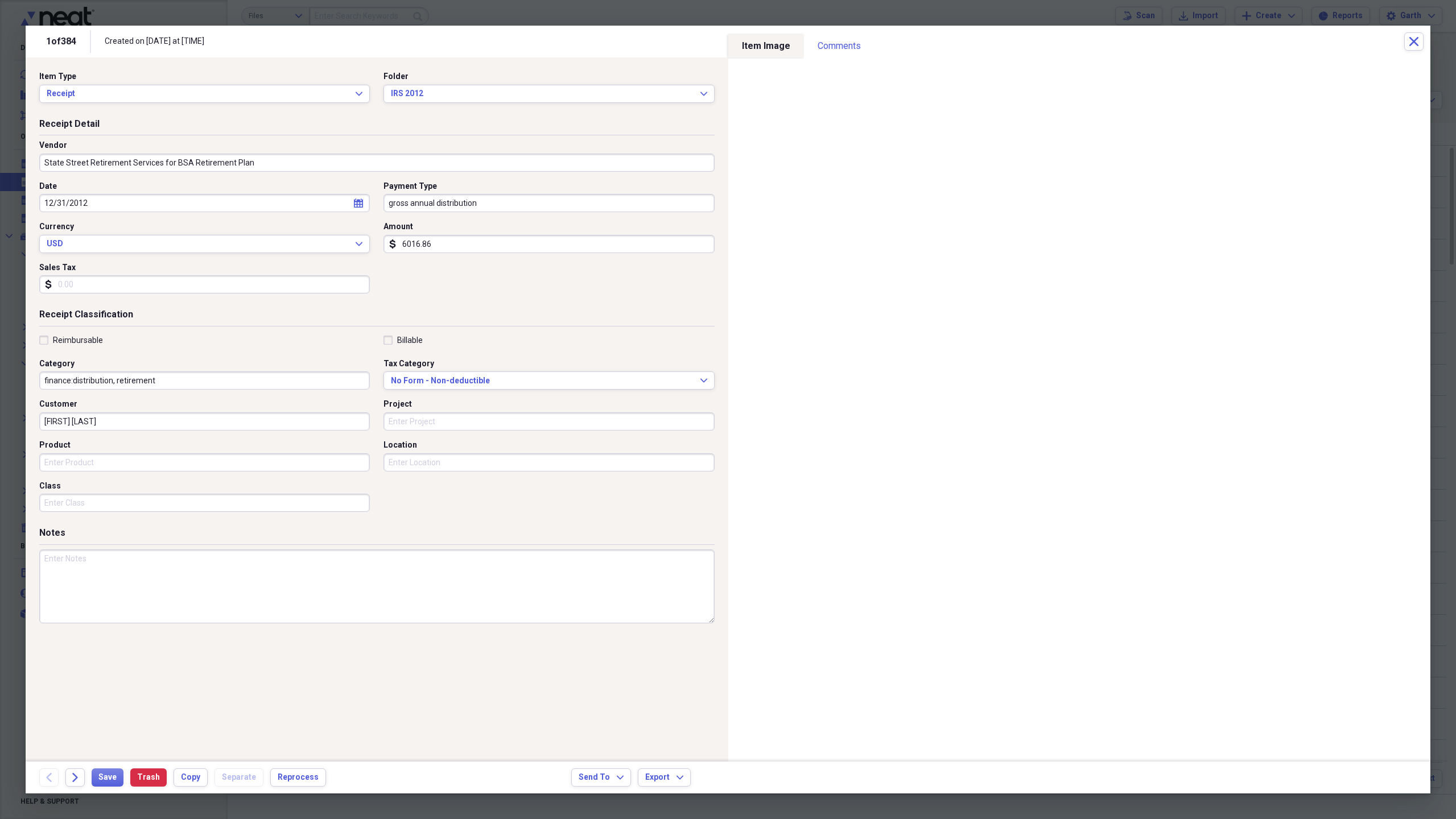click on "Project" at bounding box center [548, 421] 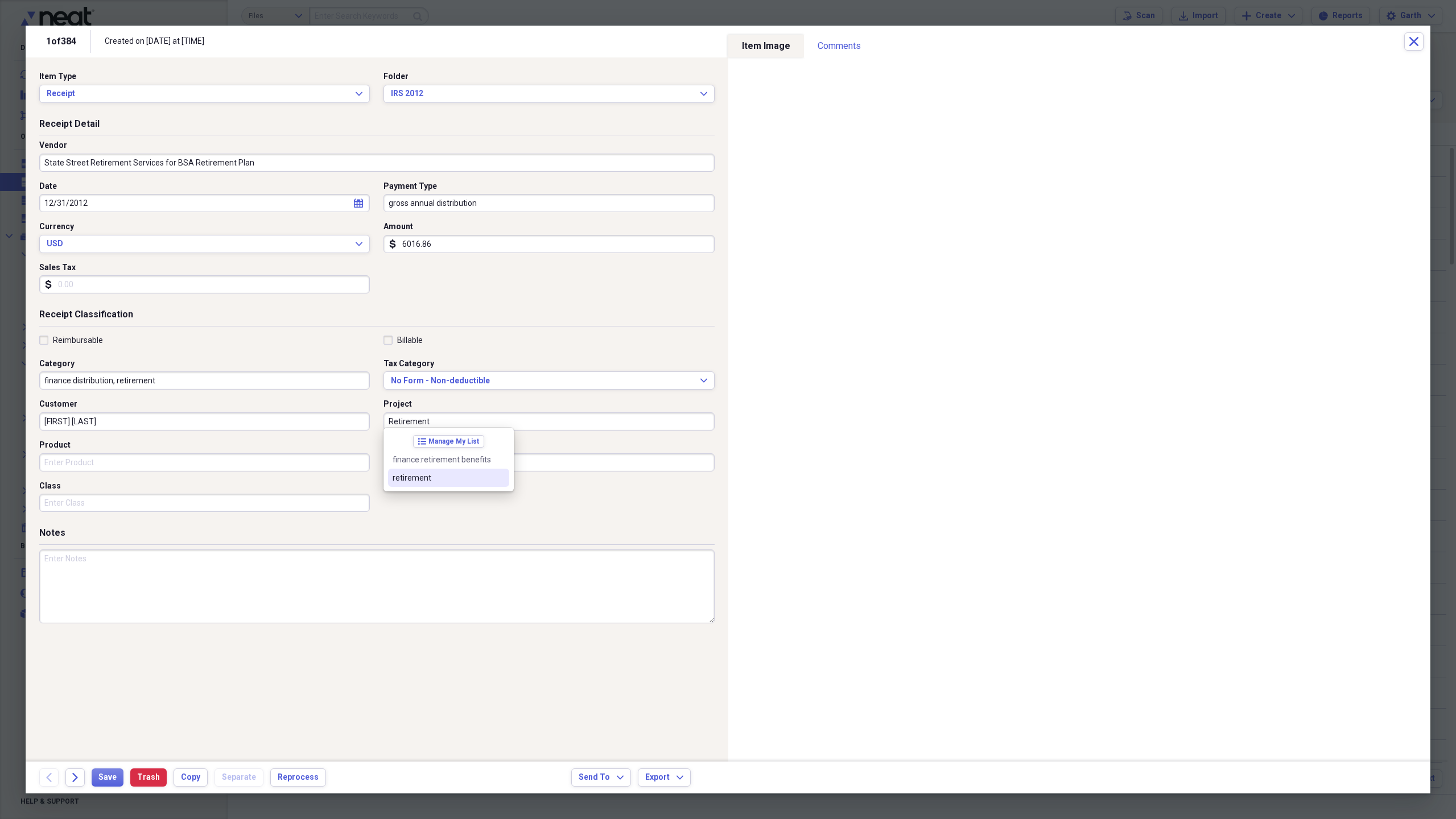 click on "retirement" at bounding box center [442, 478] 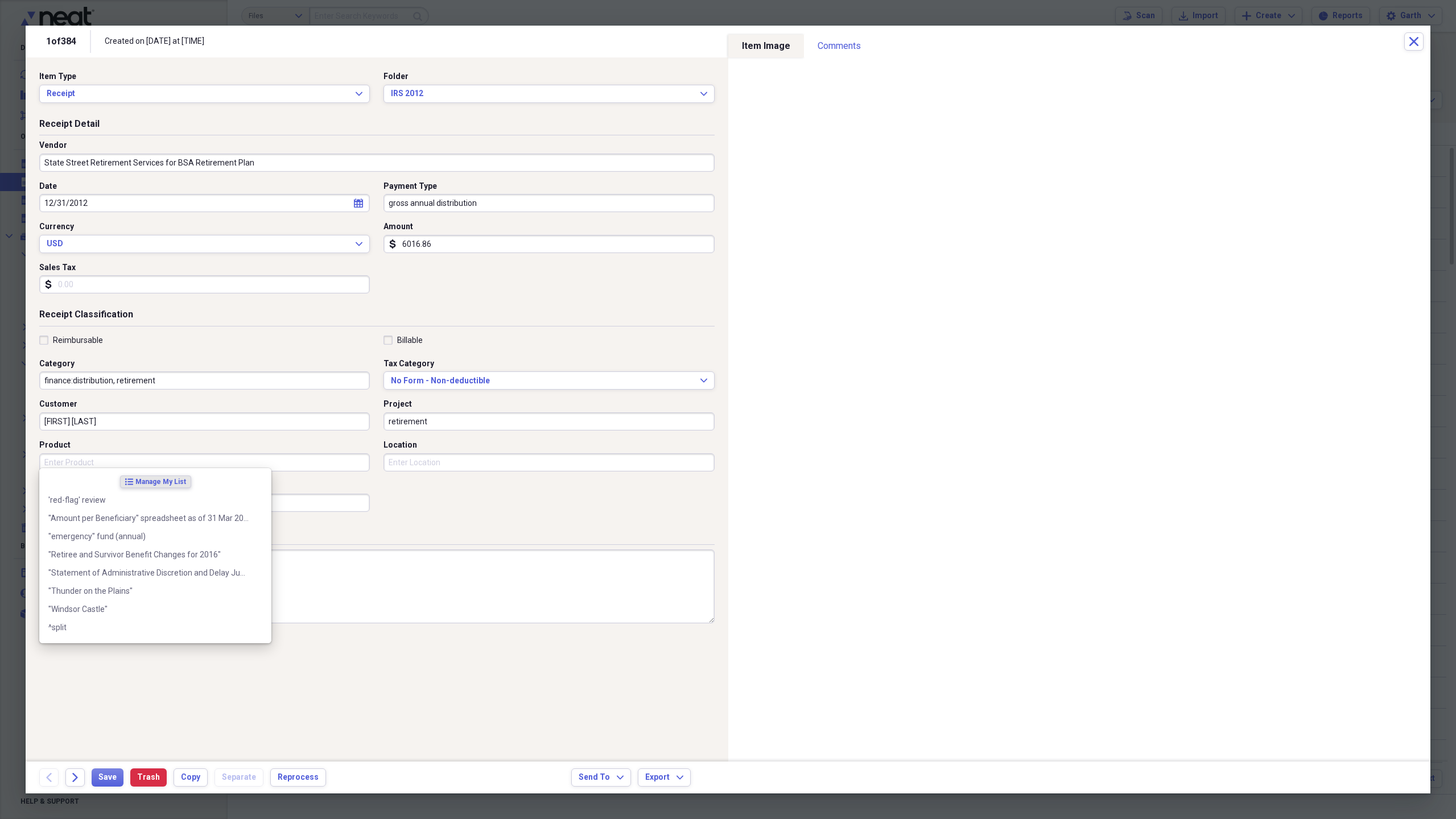 click on "Product" at bounding box center [204, 462] 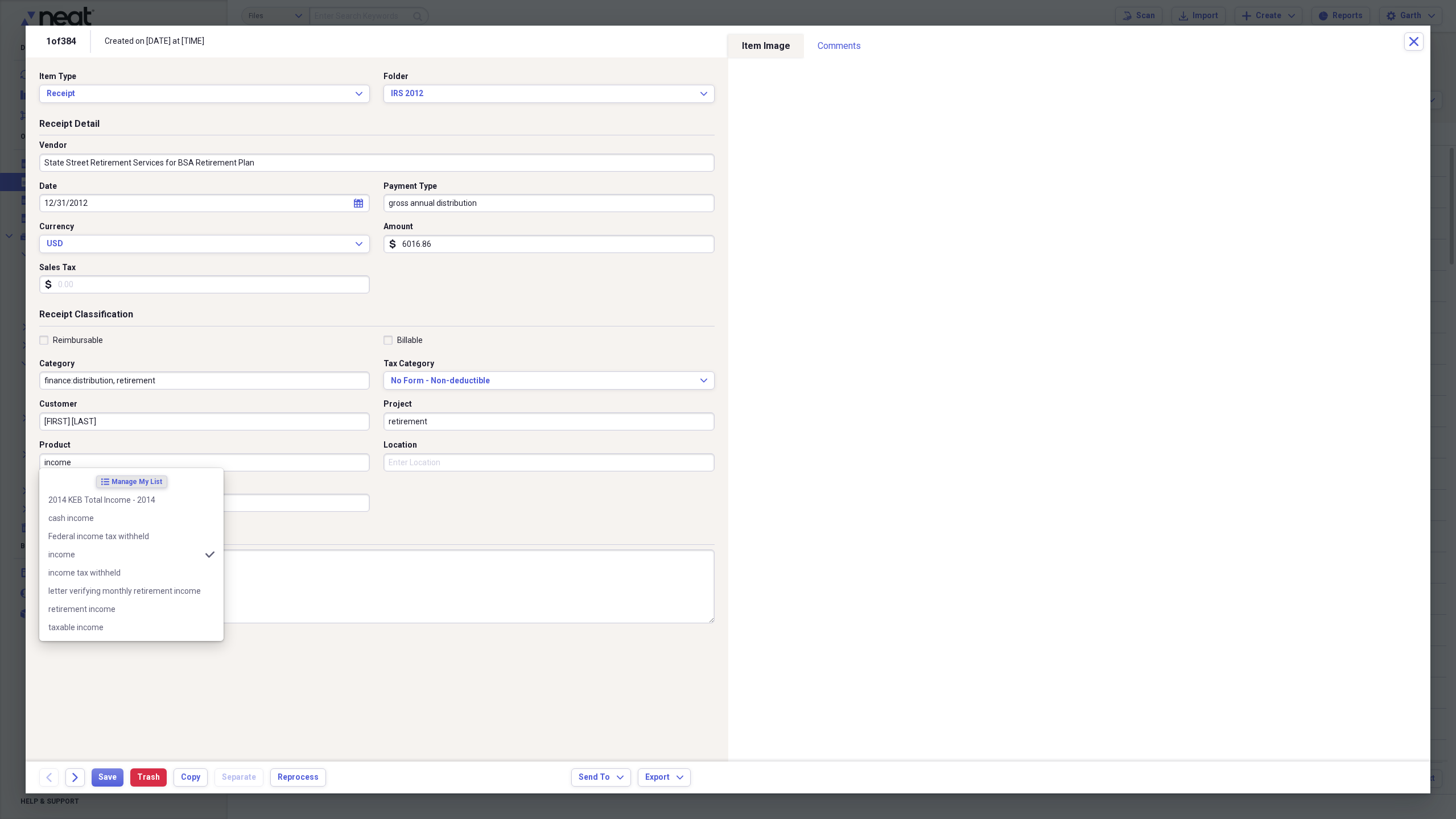 type on "income" 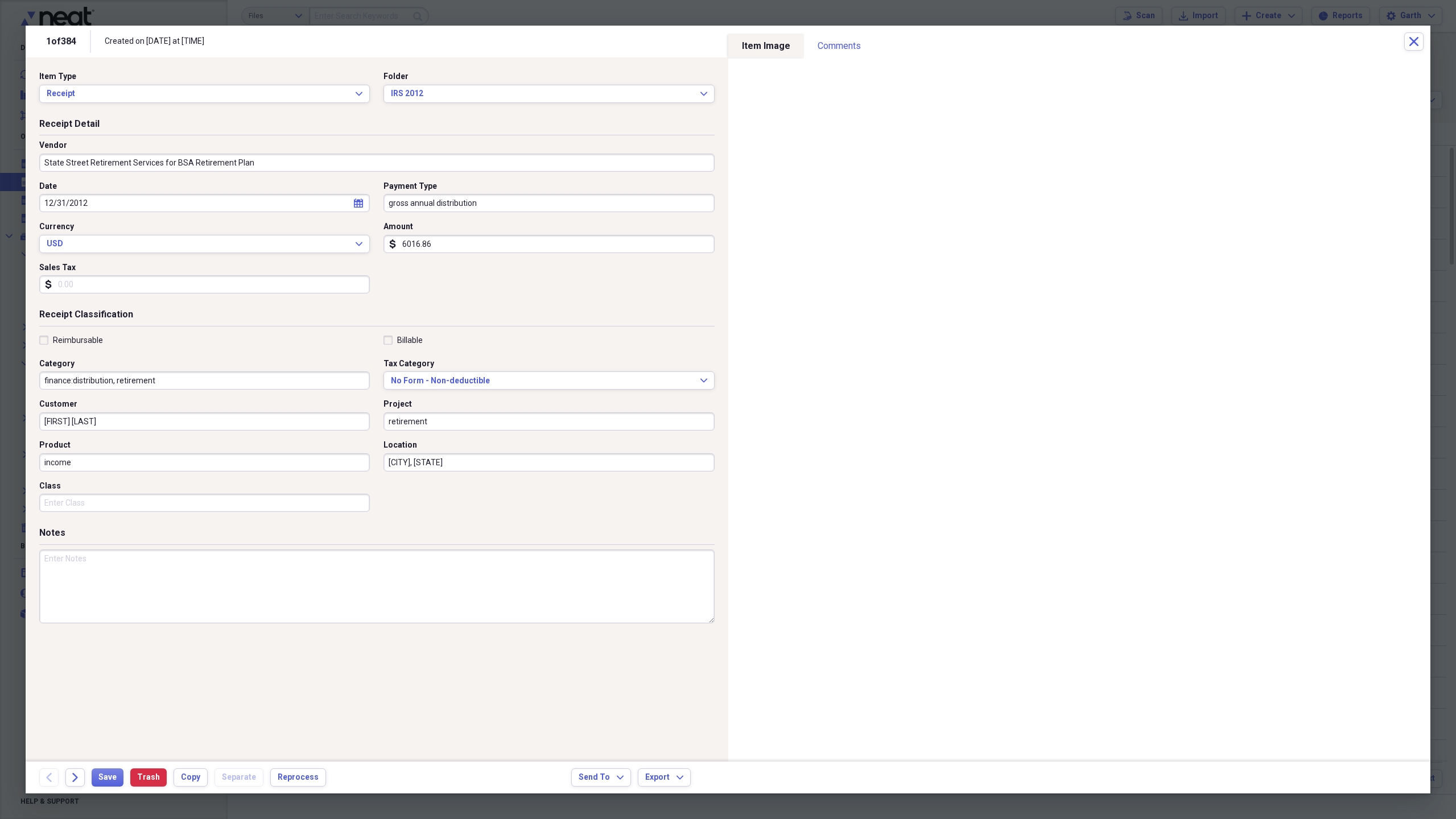 type on "[CITY], [STATE]" 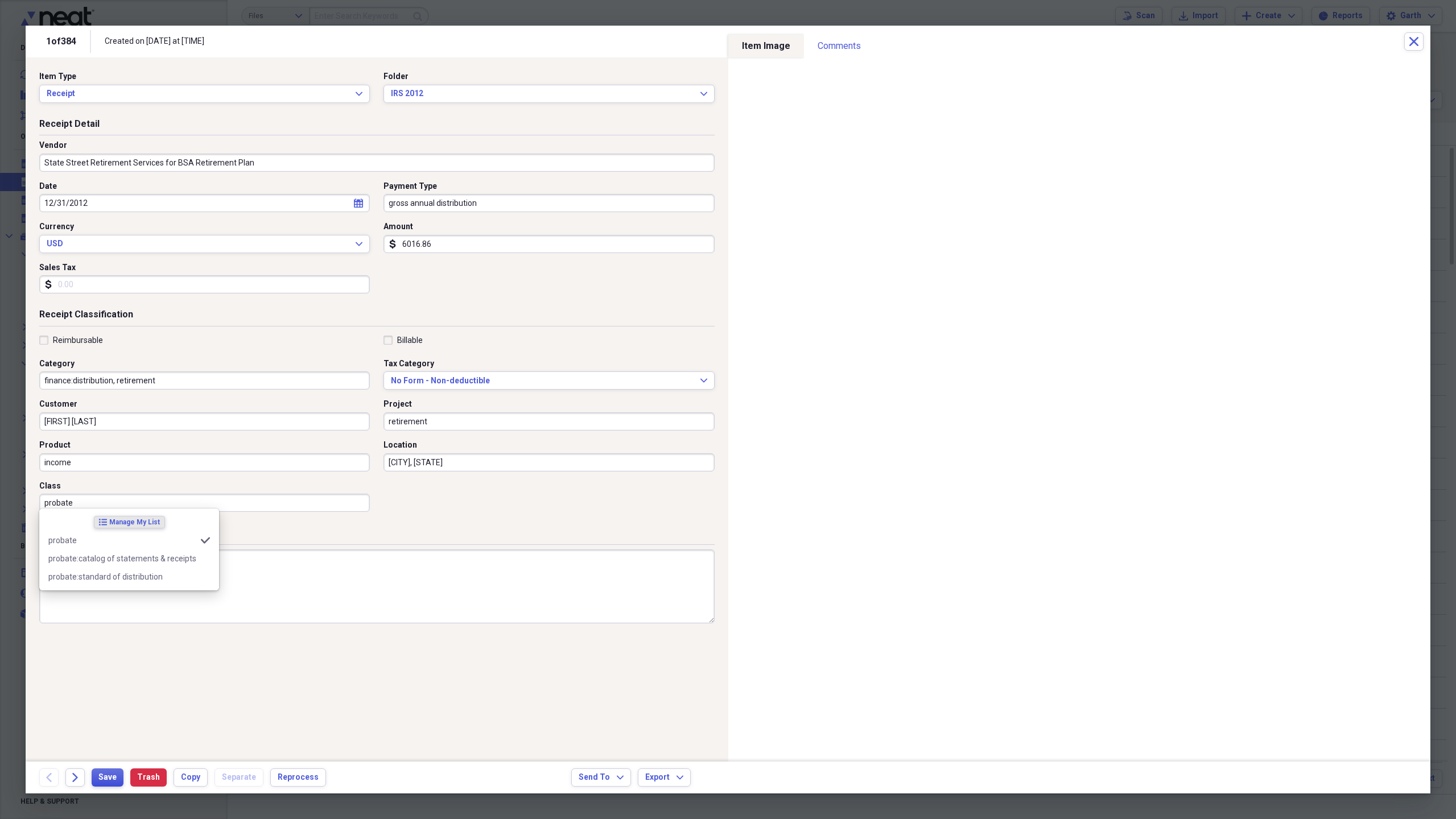 type on "probate" 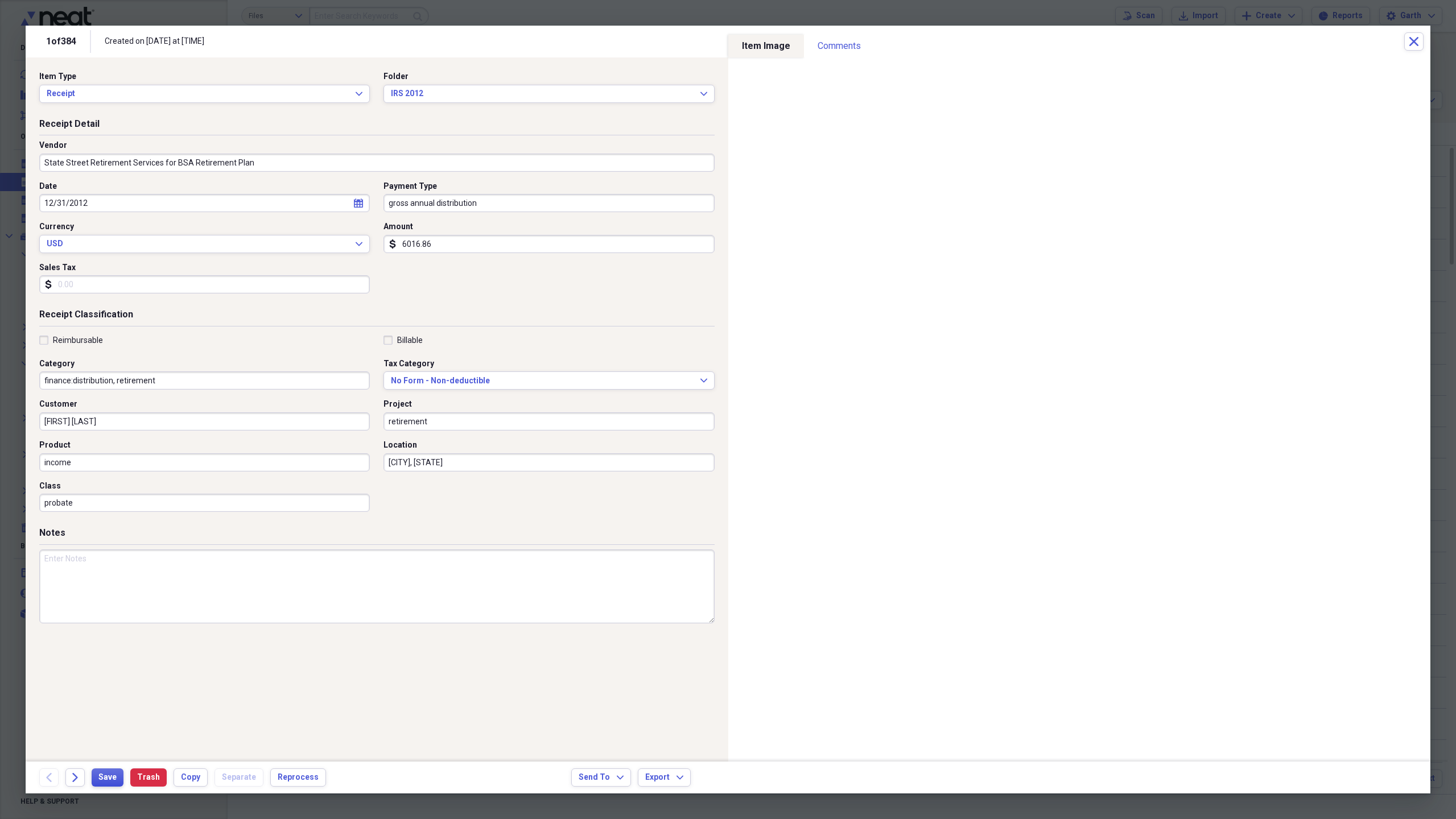 click on "Save" at bounding box center (108, 777) 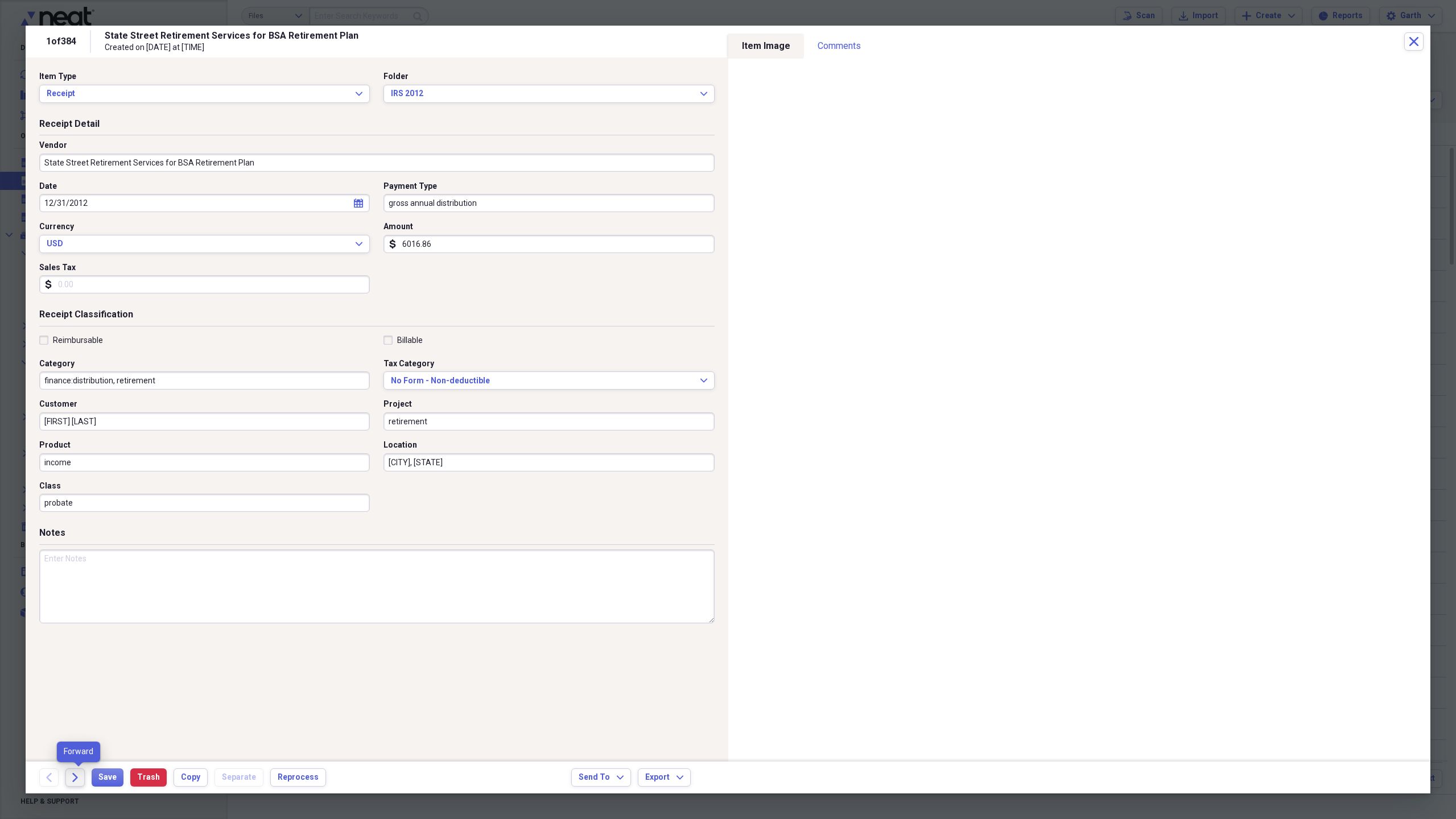 click on "Forward" 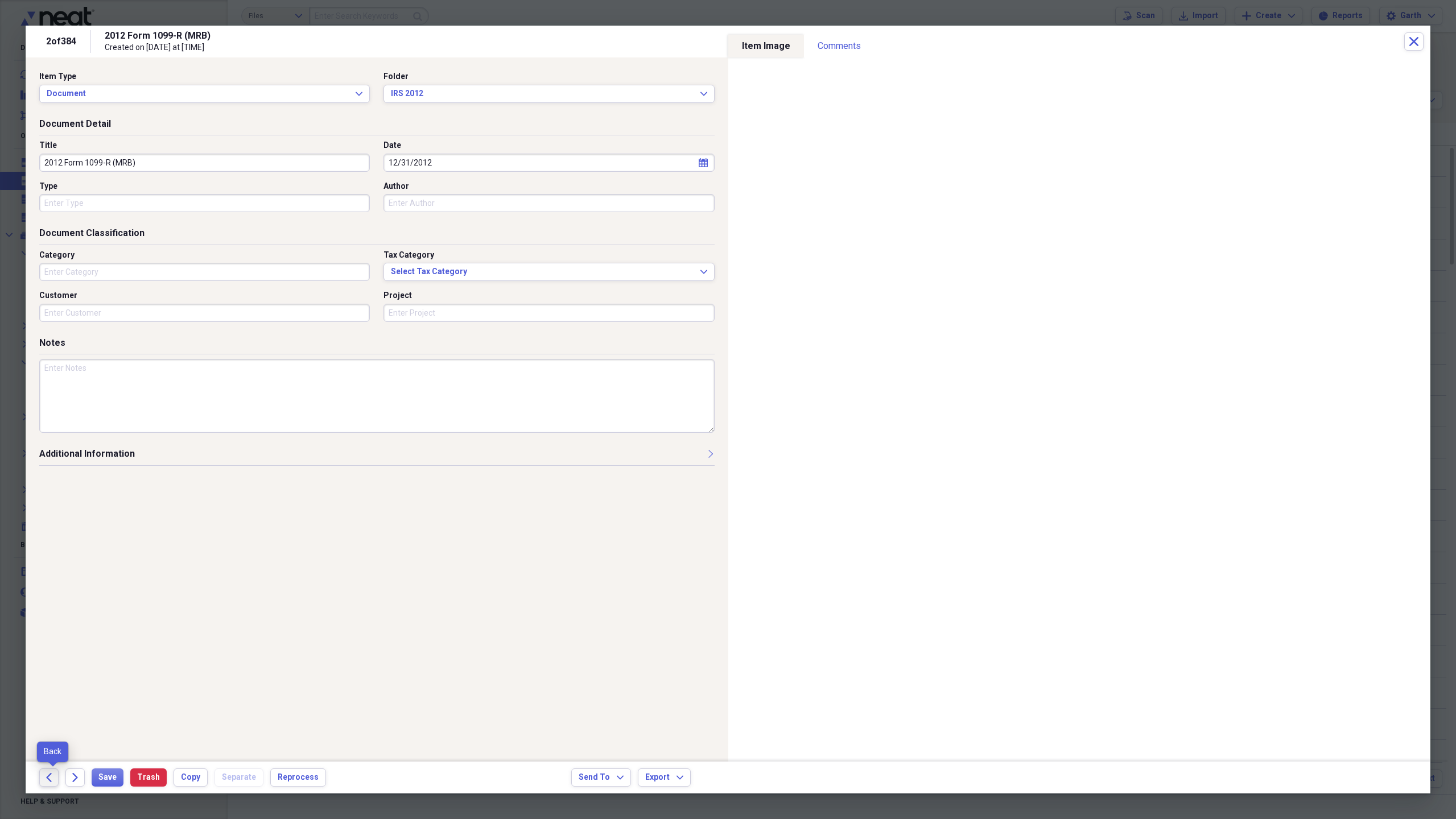 click 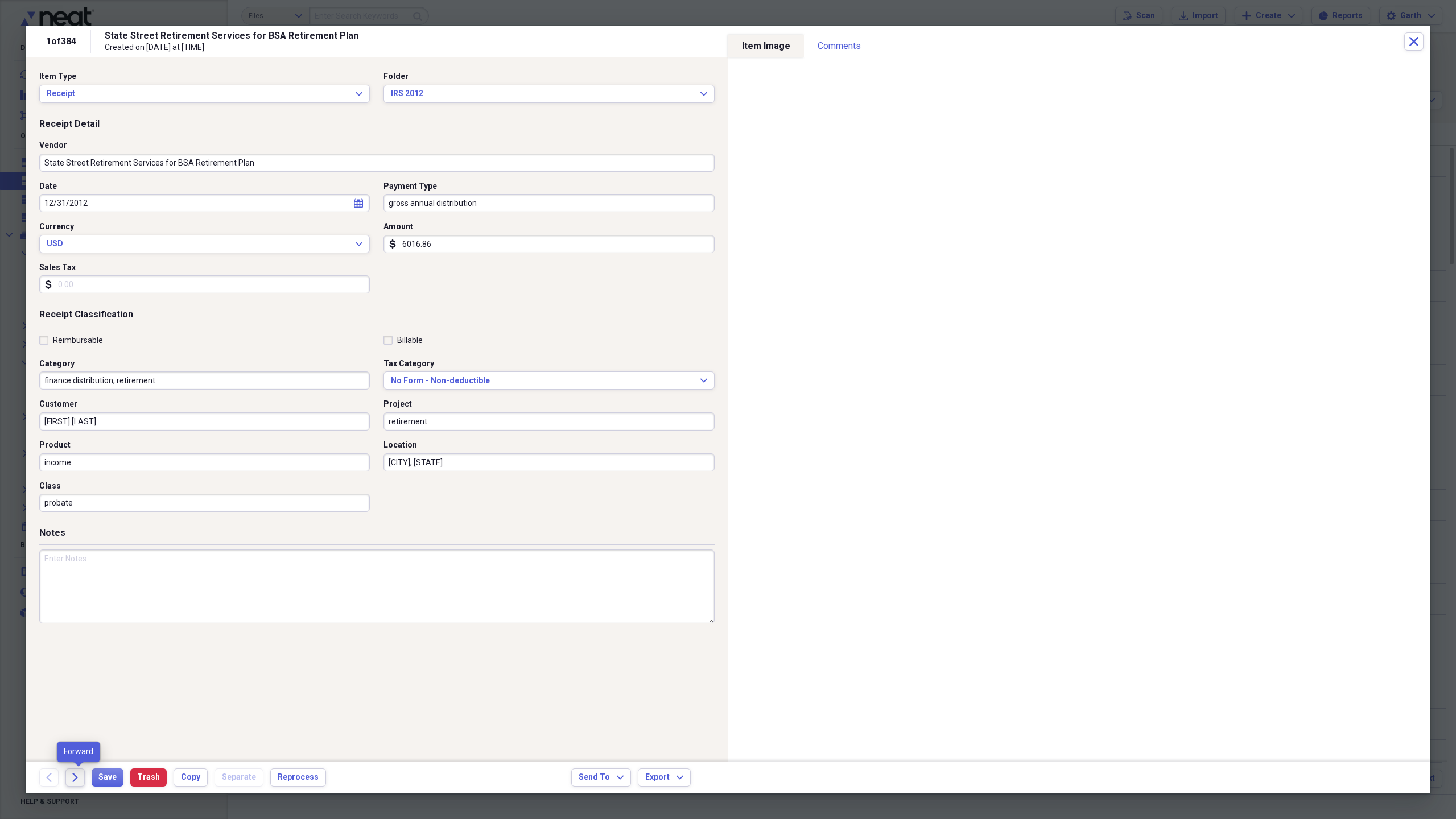 click on "Forward" 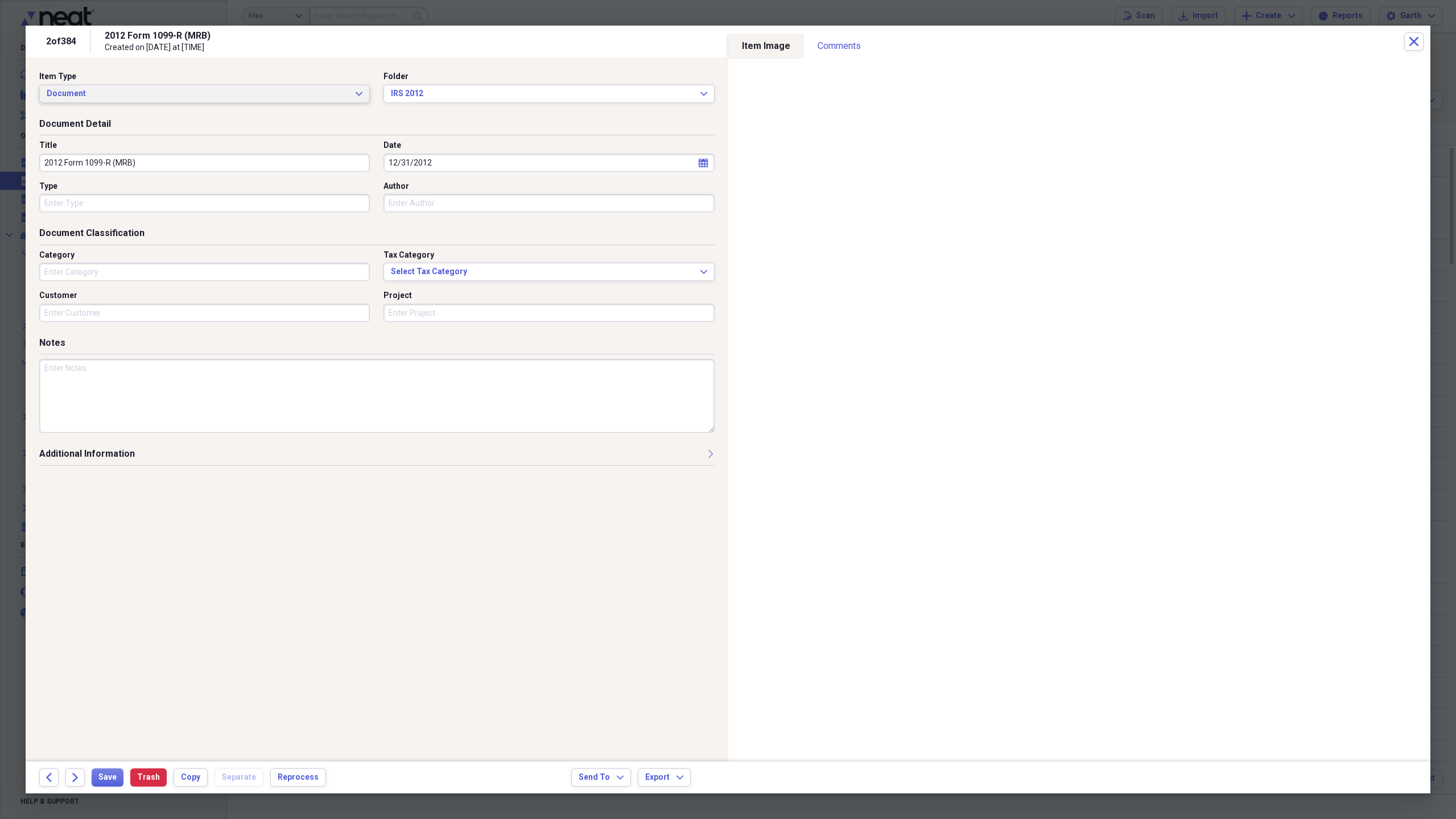 click on "Expand" 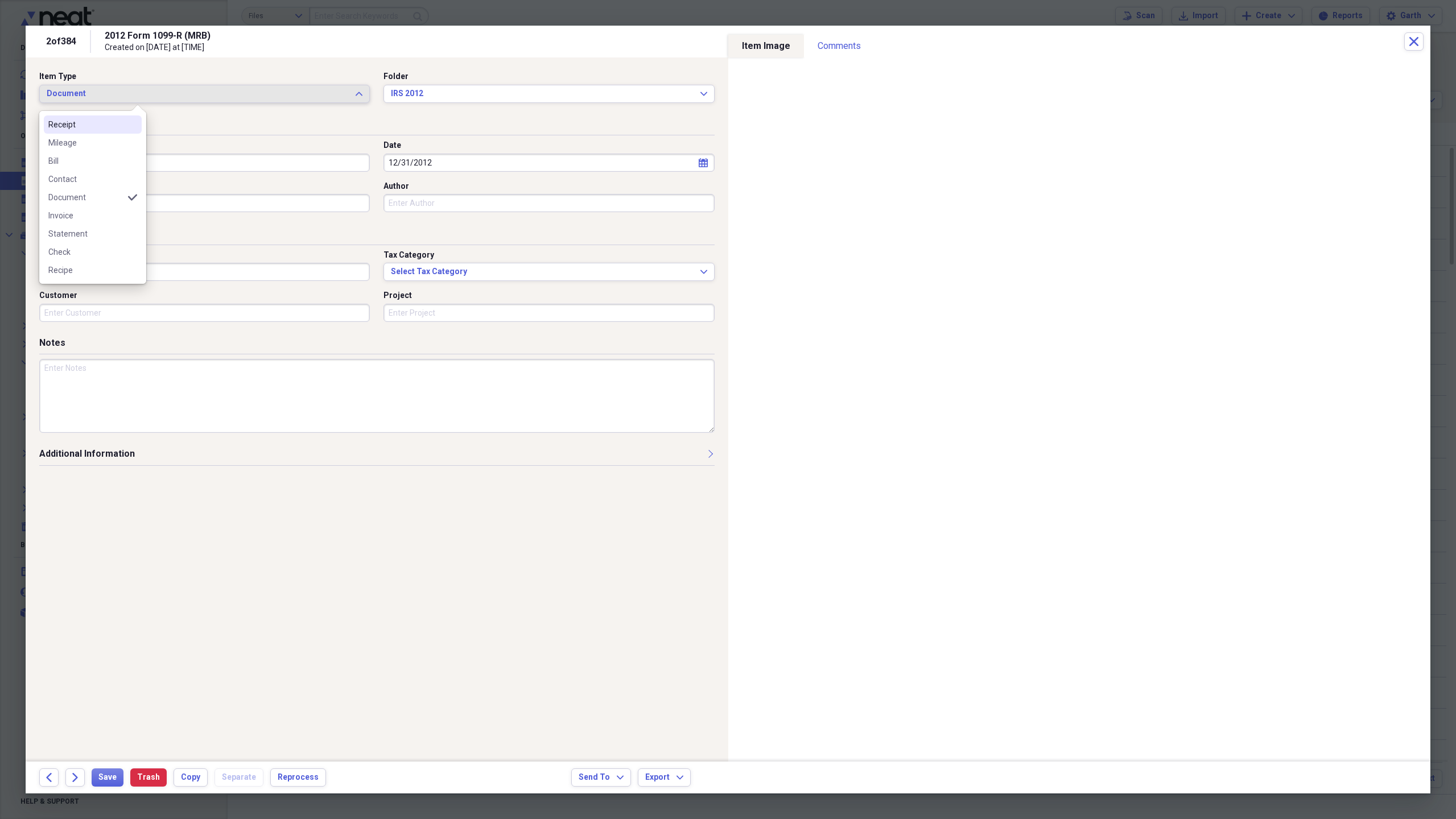 click on "Receipt" at bounding box center [86, 125] 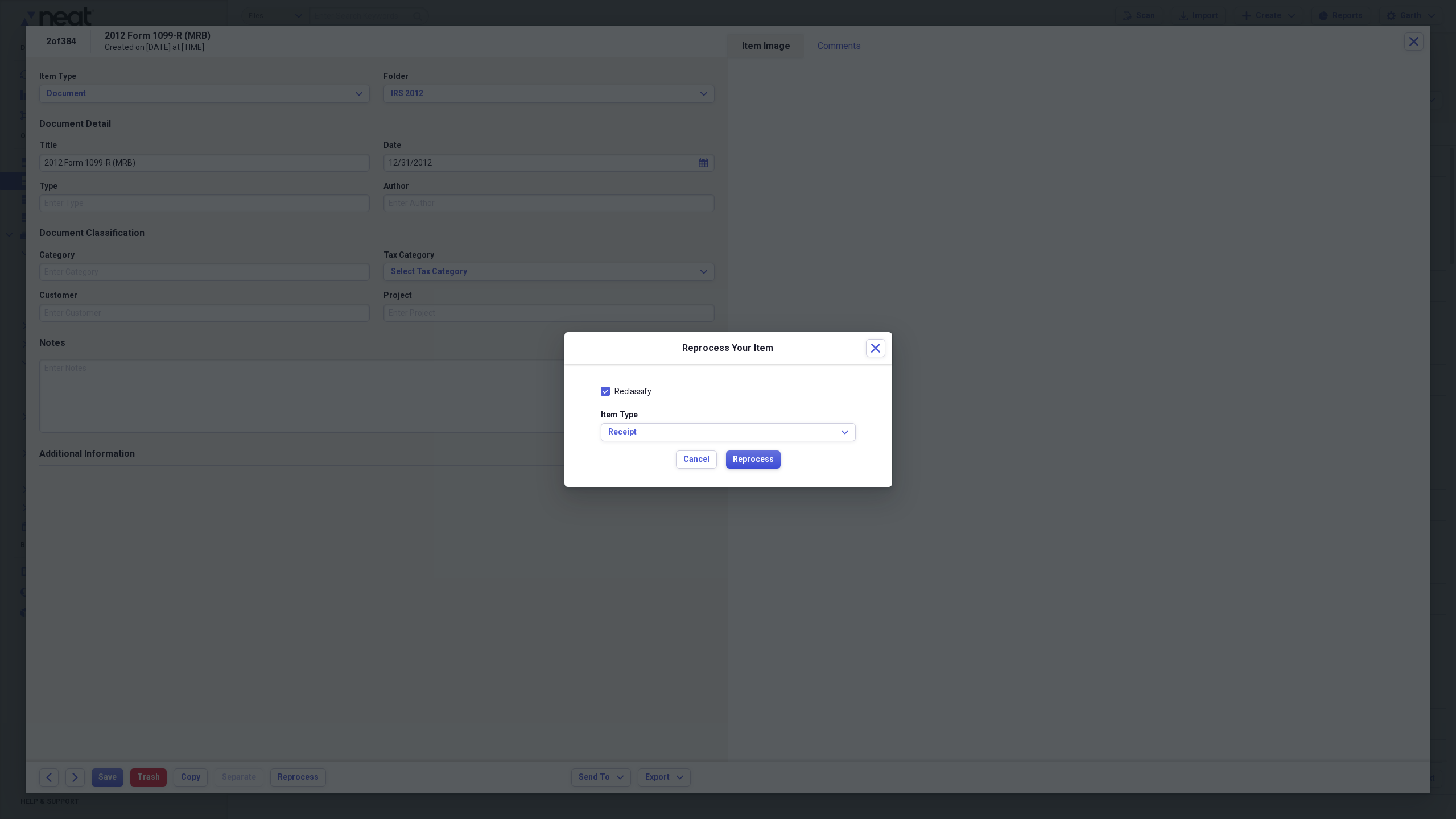 click on "Reprocess" at bounding box center (753, 460) 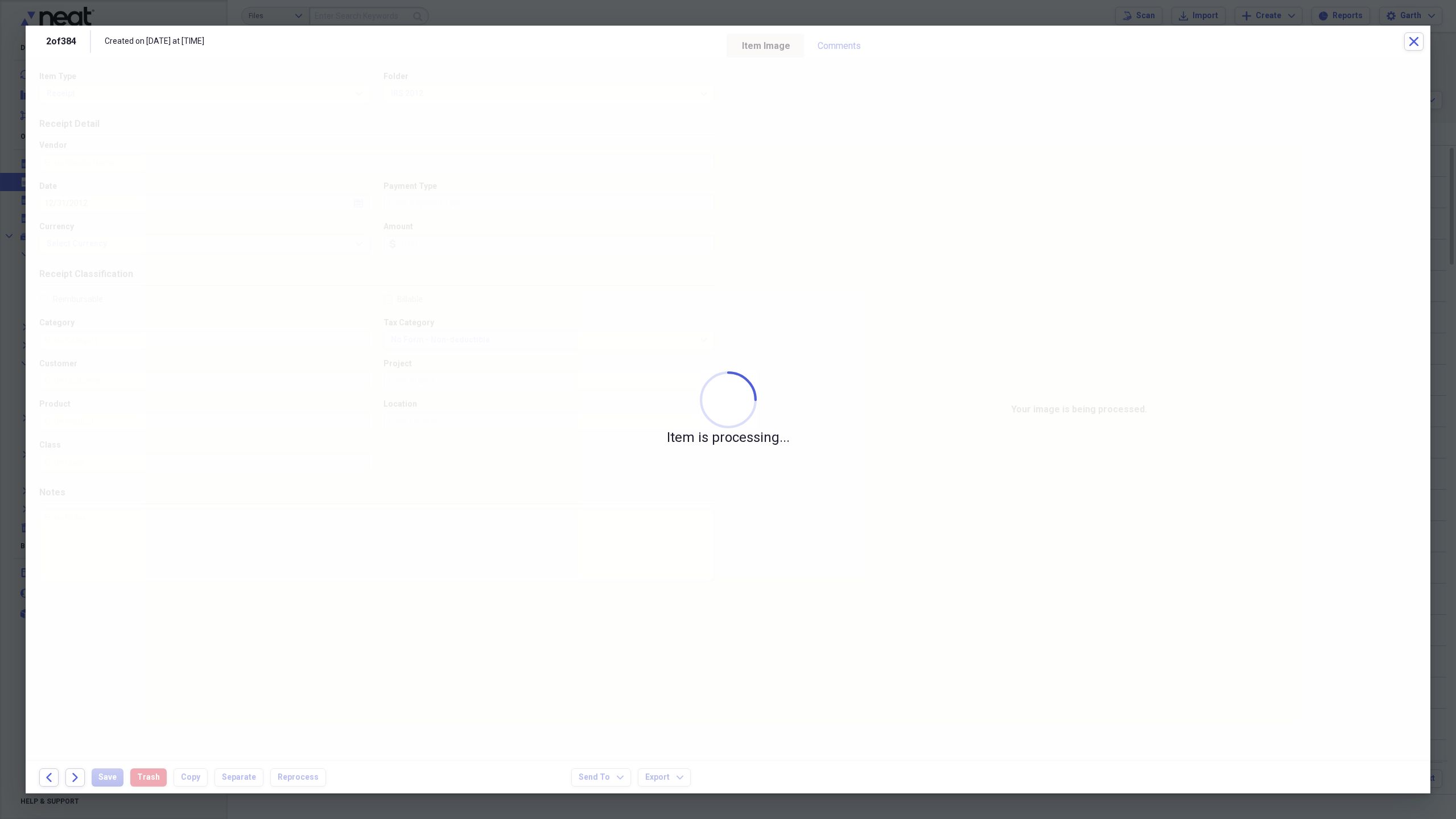 click on "Item is processing..." at bounding box center [728, 410] 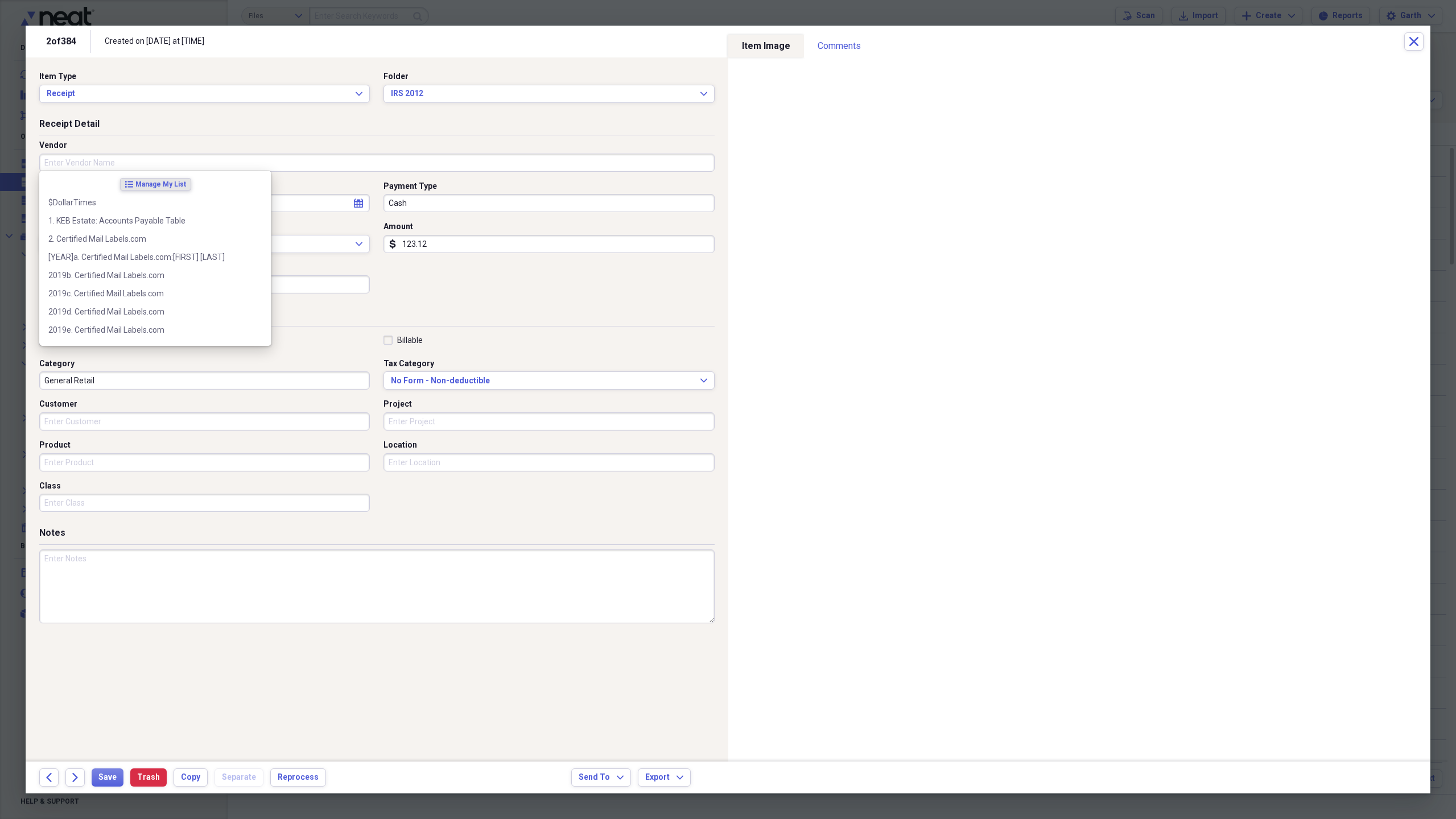 click on "Vendor" at bounding box center (377, 163) 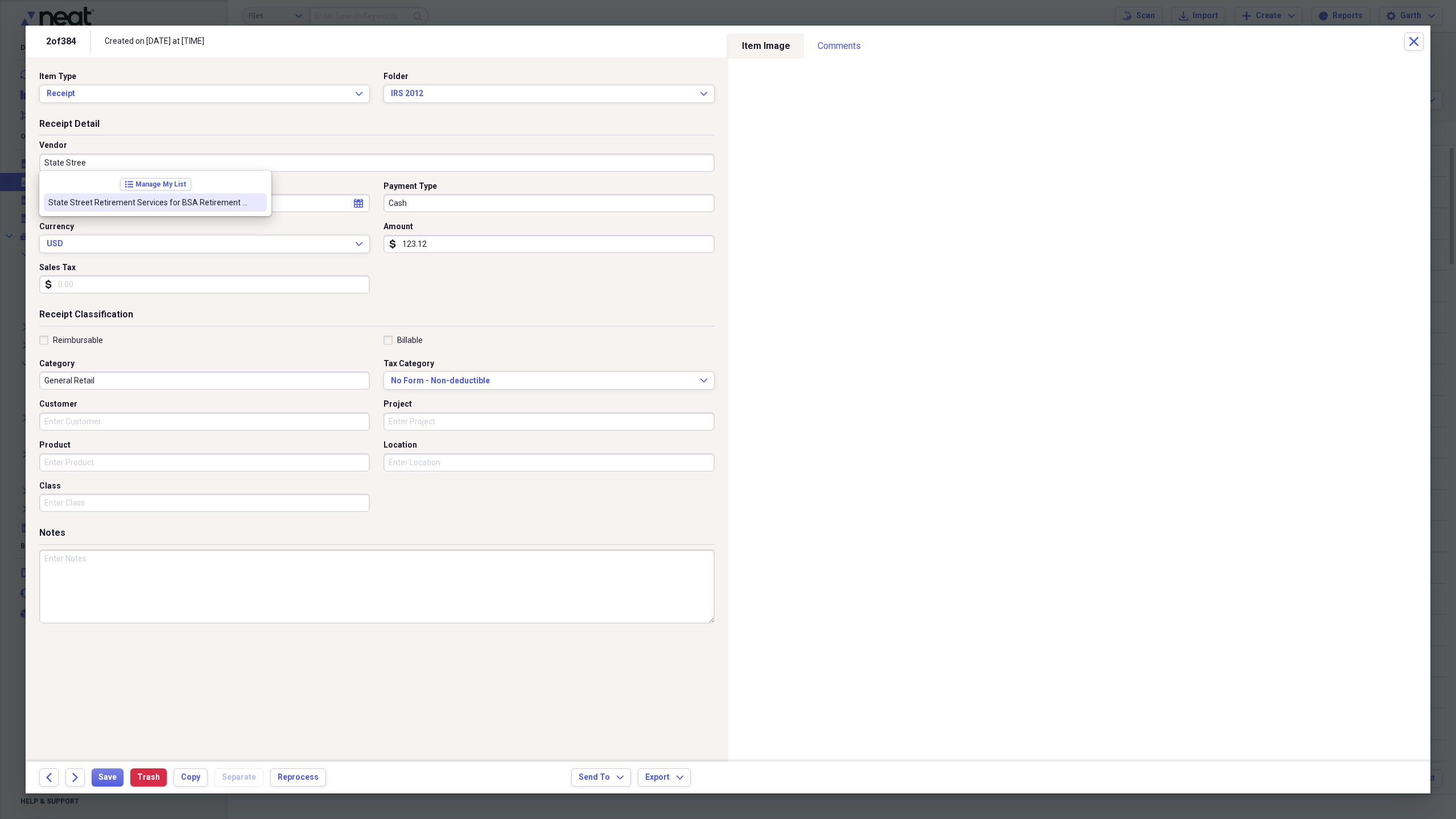 click on "State Street Retirement Services for BSA Retirement Plan" at bounding box center [155, 202] 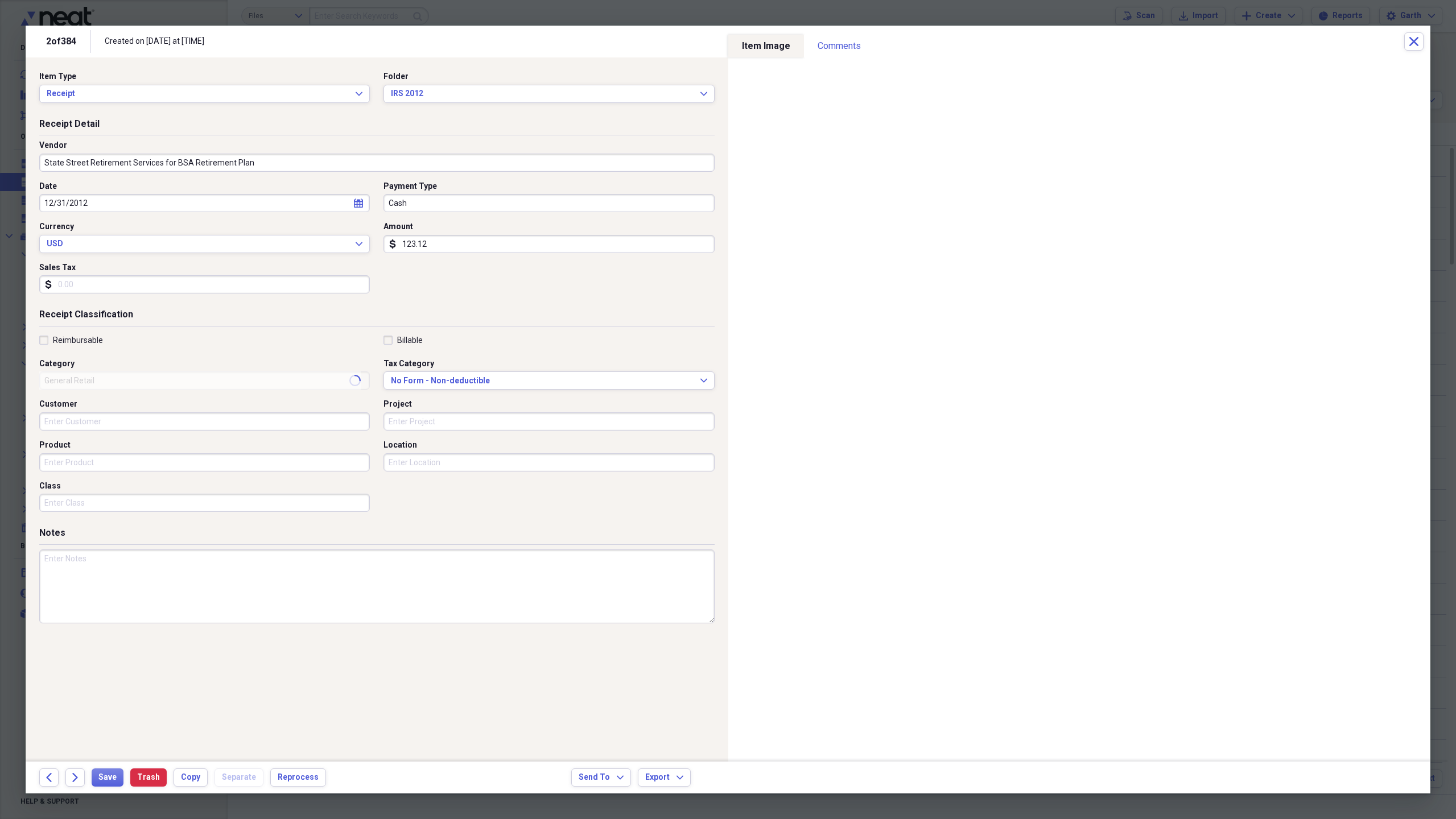type on "finance:distribution, retirement" 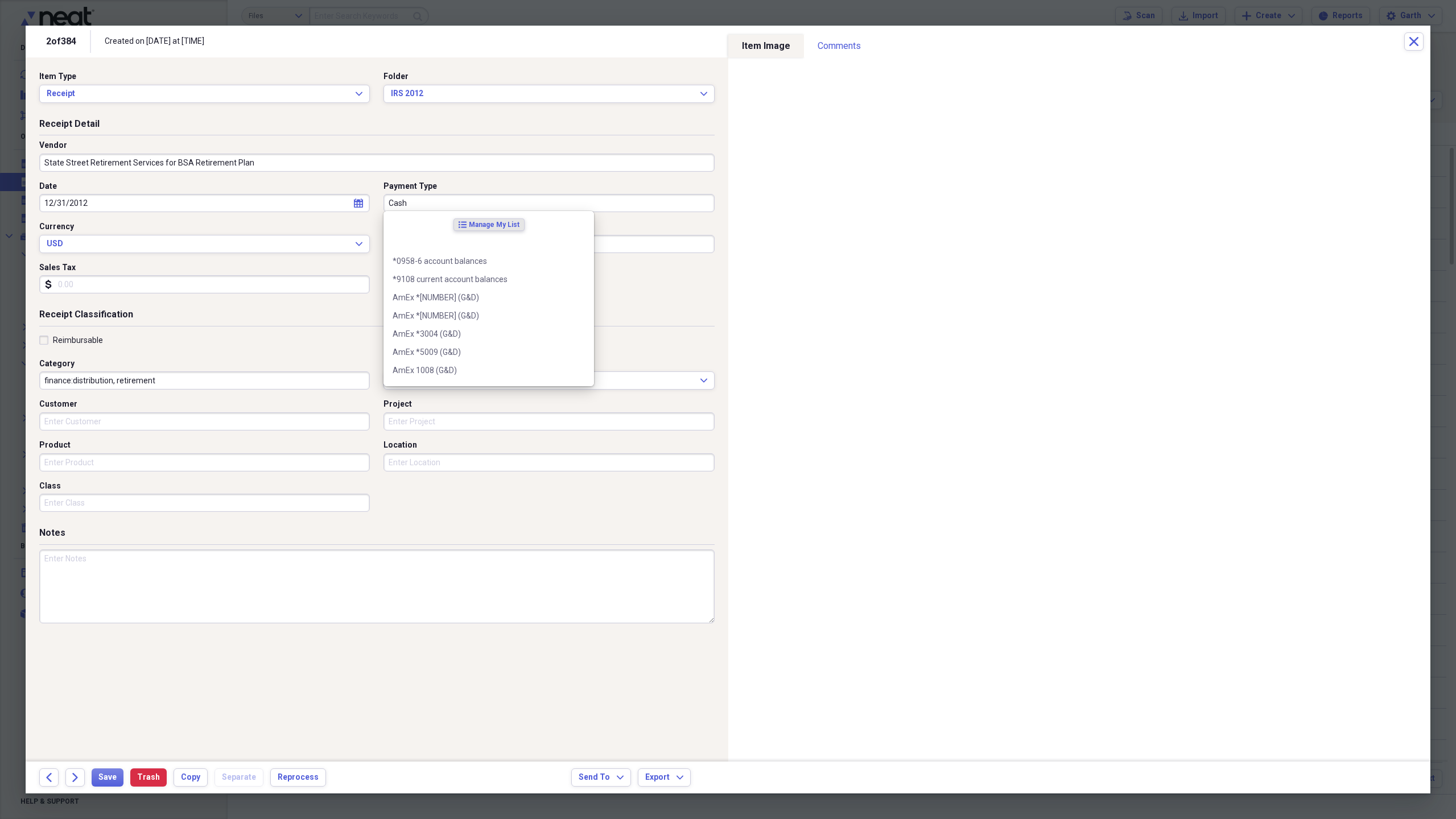 click on "Cash" at bounding box center (548, 203) 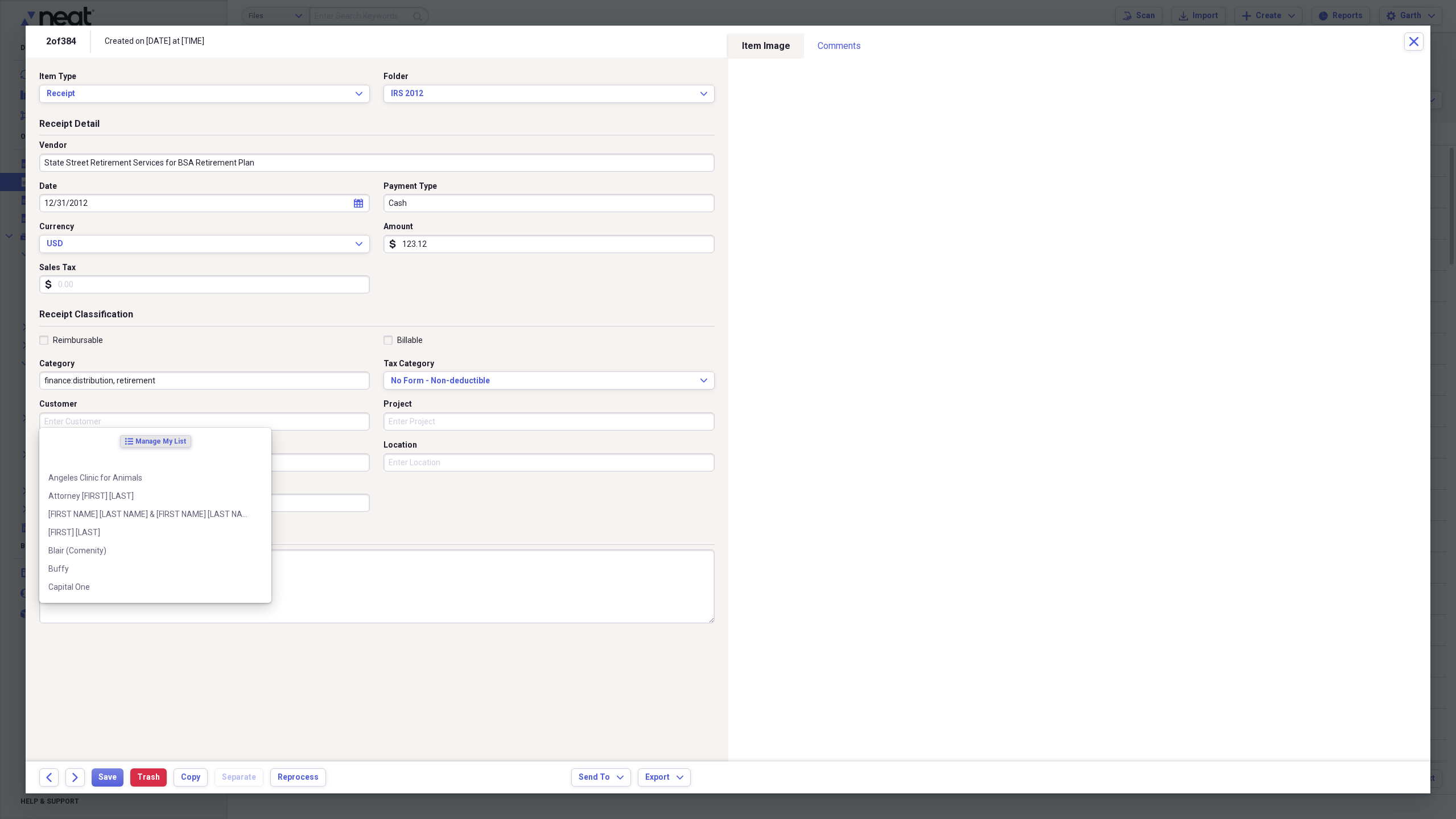 click on "Customer" at bounding box center [204, 421] 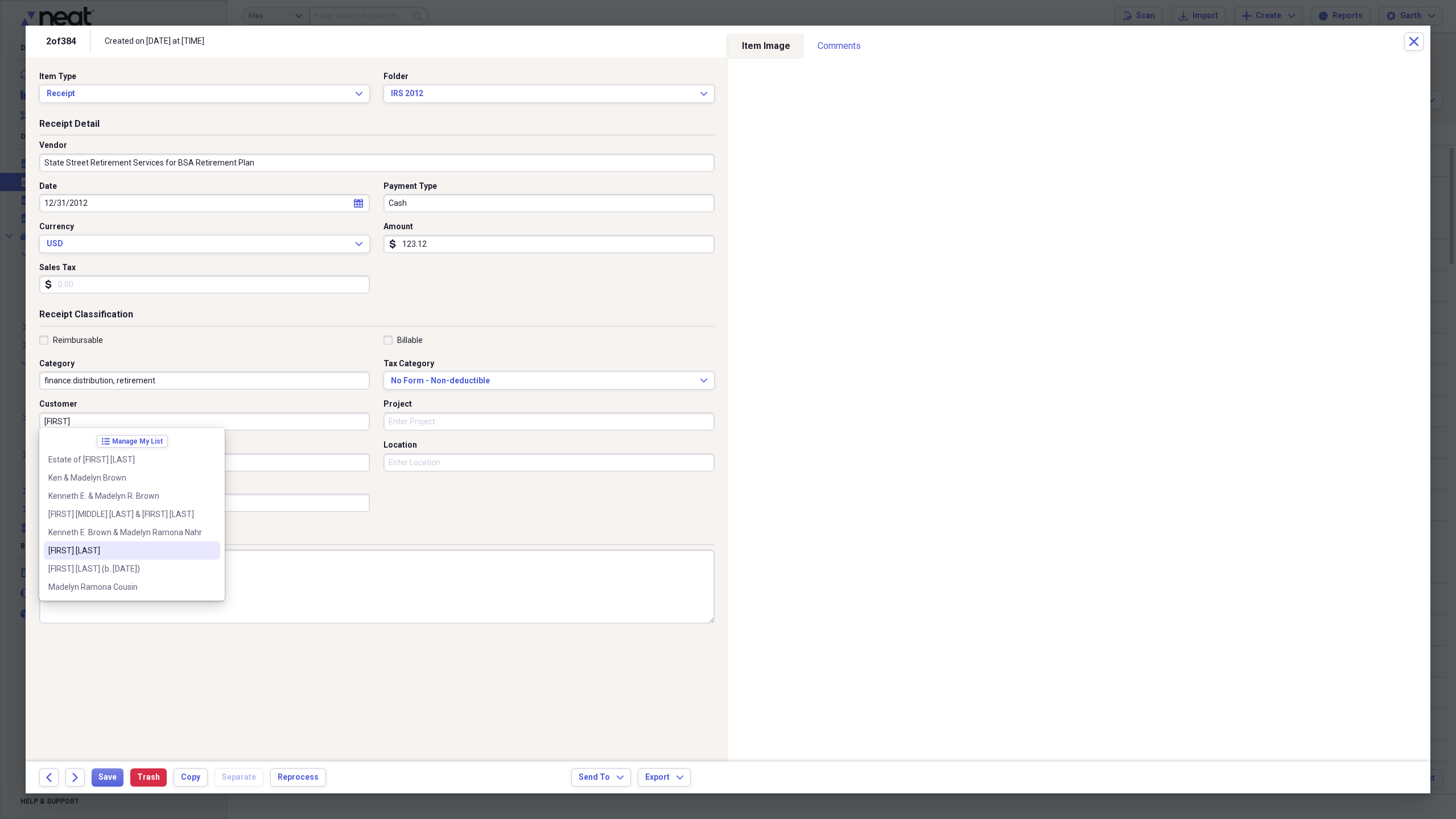 click on "[FIRST] [MIDDLE] [LAST]" at bounding box center [132, 551] 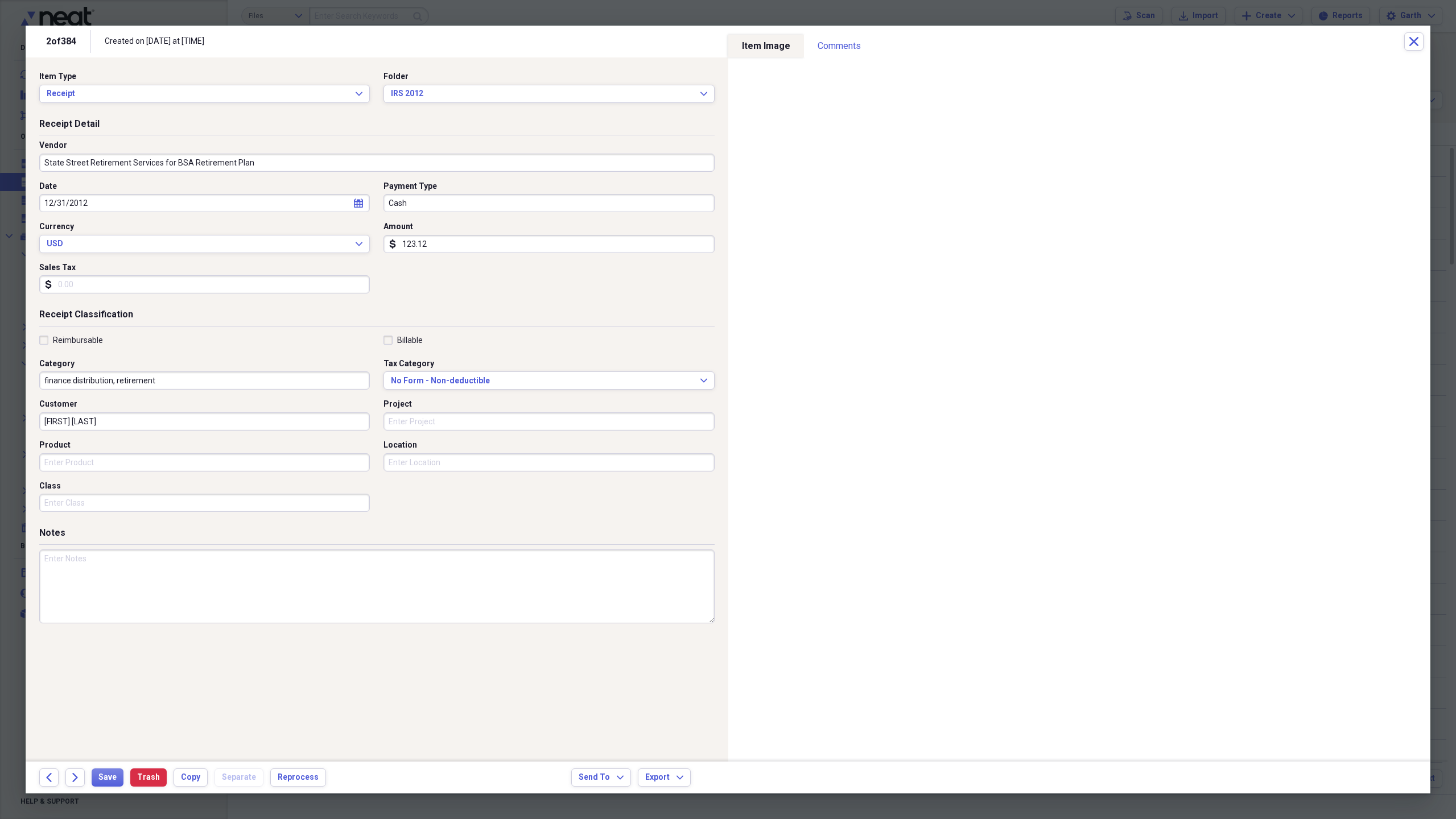 click on "Project" at bounding box center [548, 421] 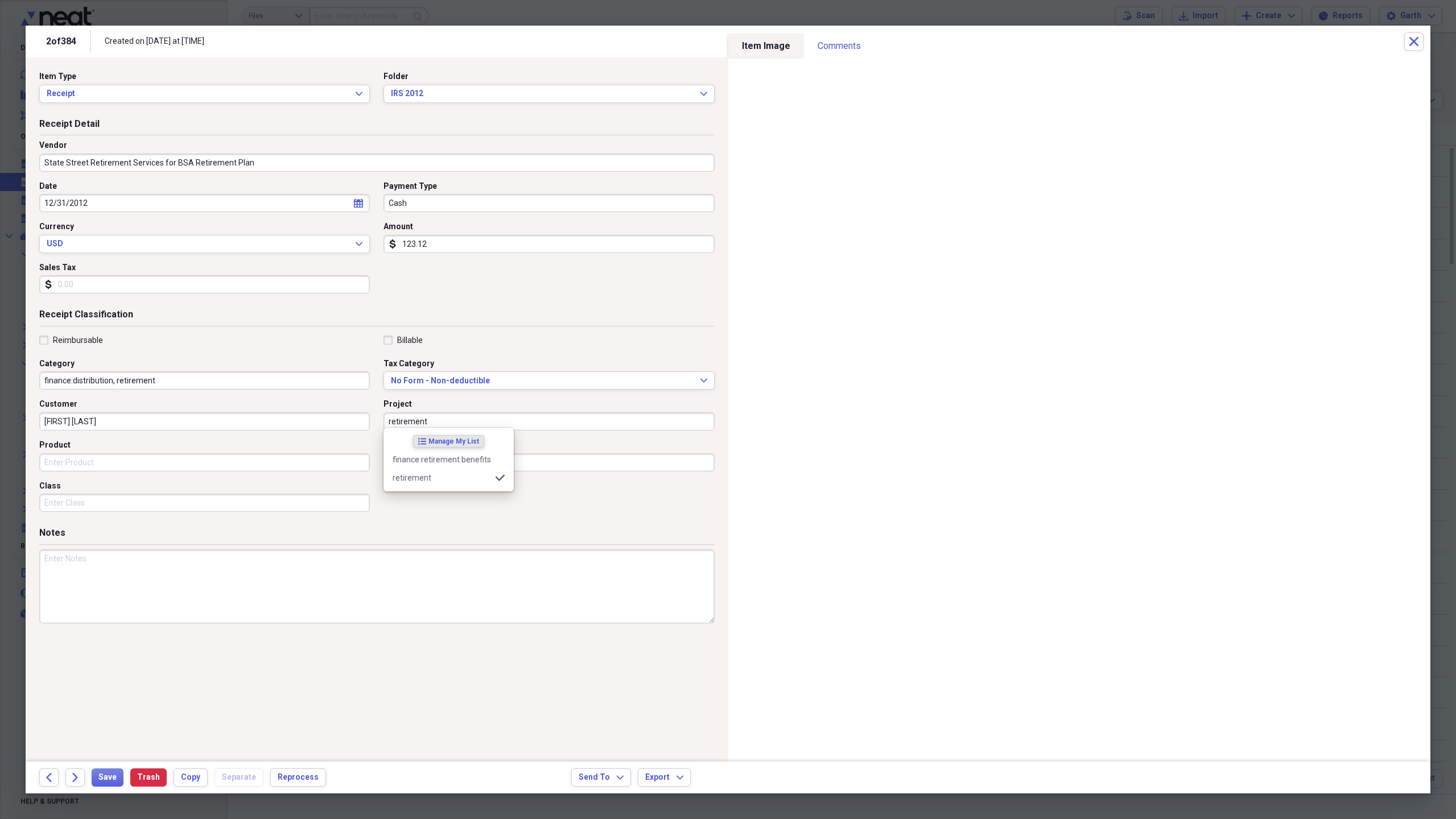type on "retirement" 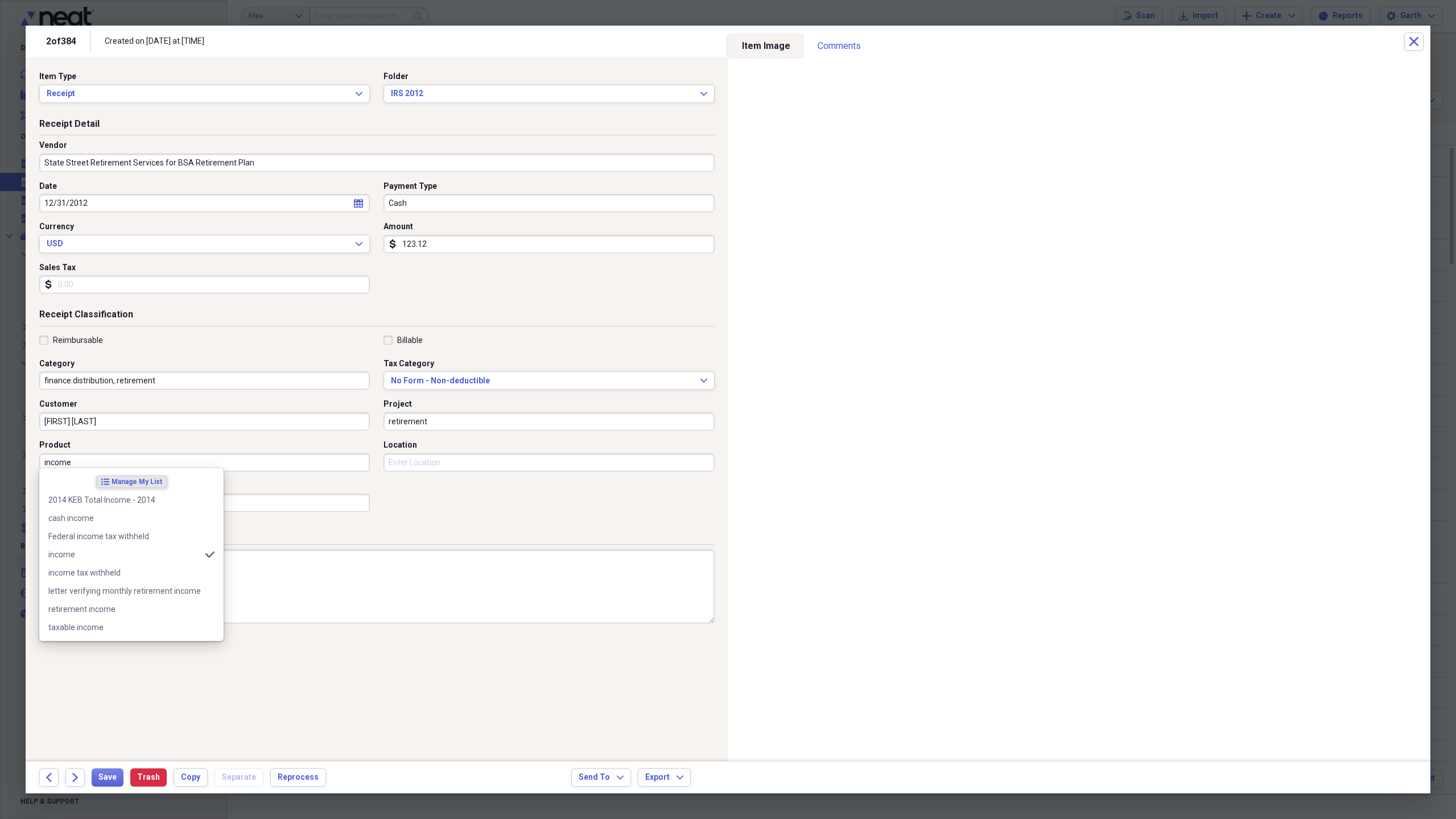 type on "income" 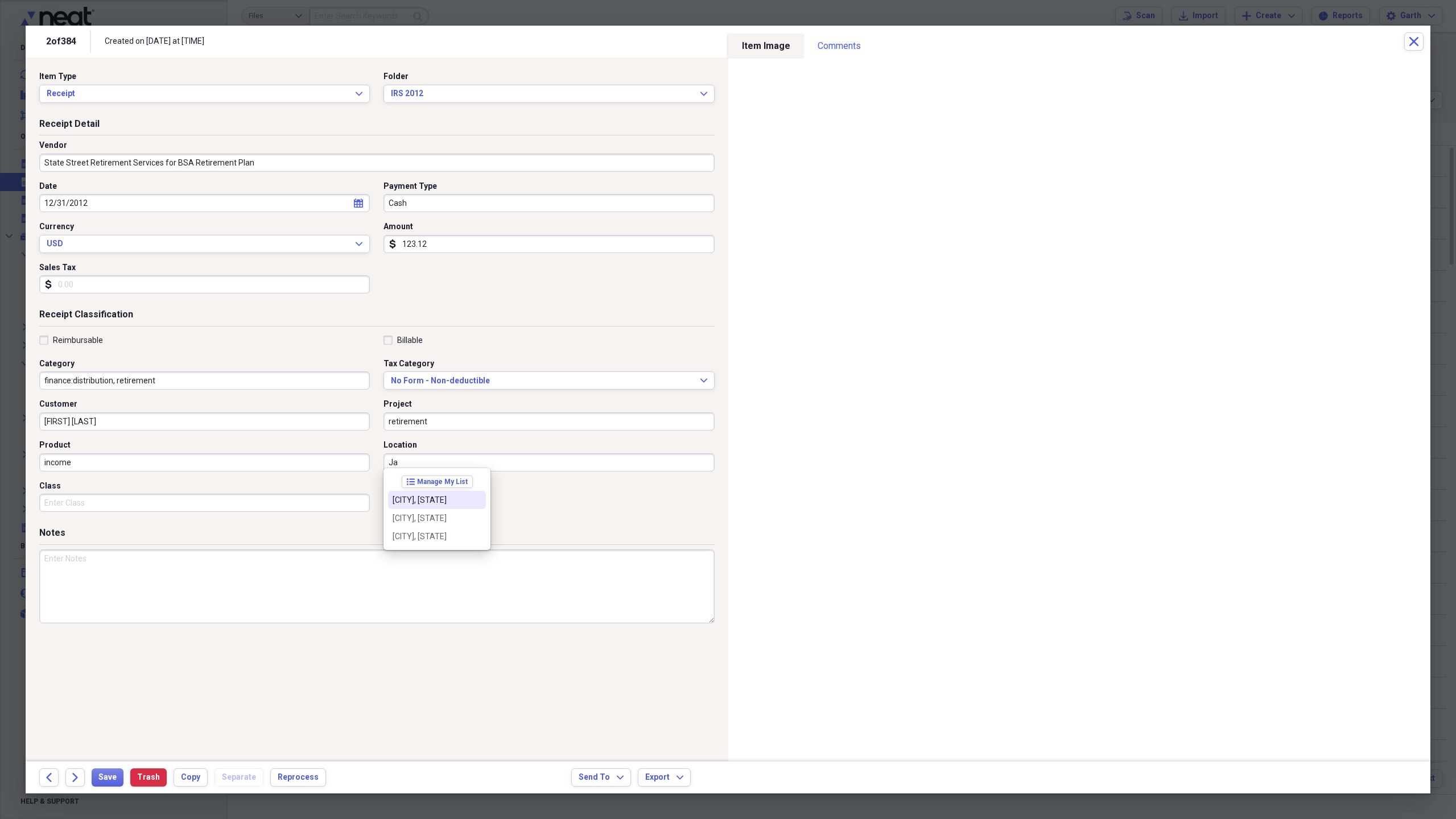 click on "[CITY], [STATE]" at bounding box center (430, 500) 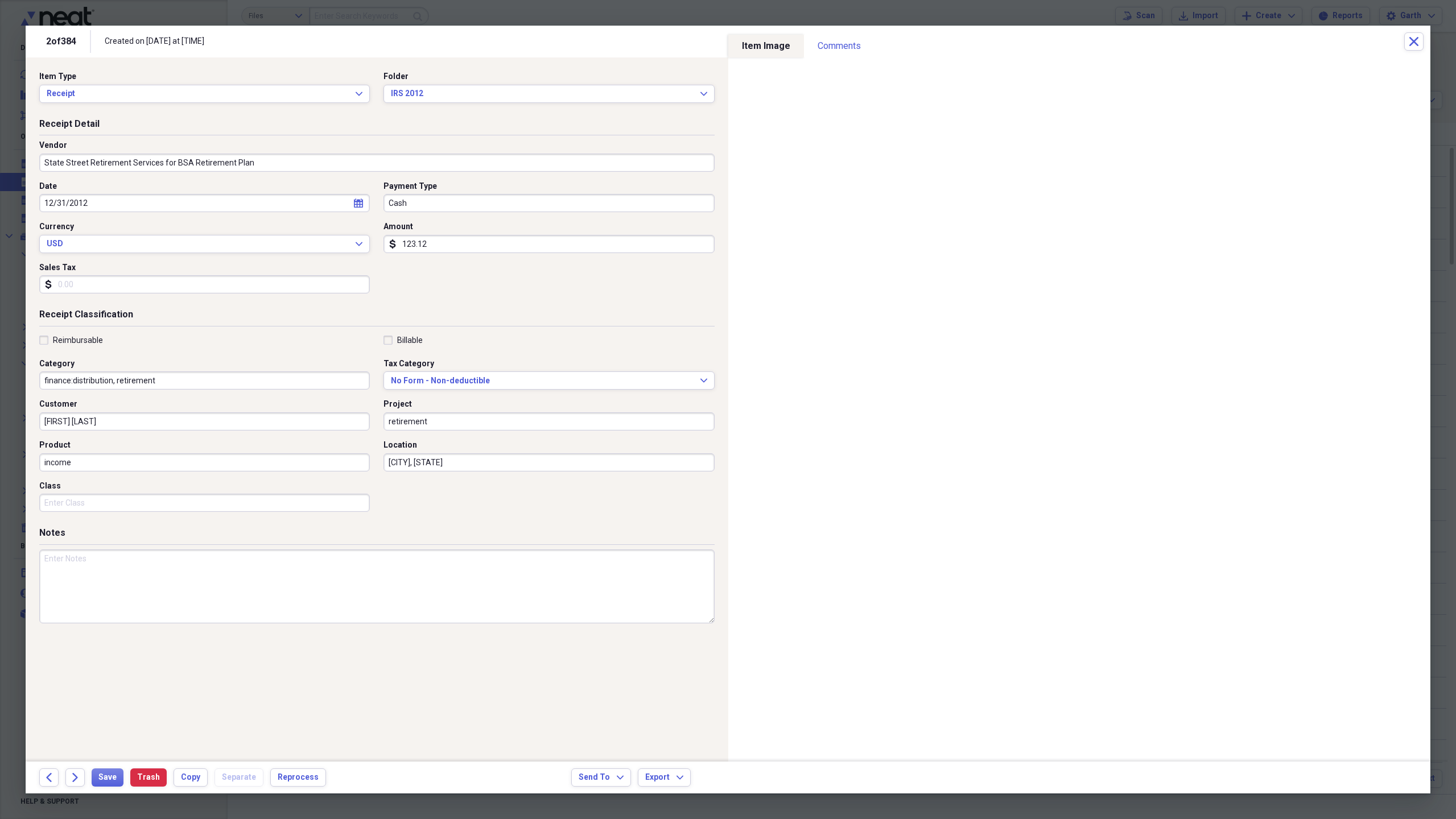 click on "Class" at bounding box center [204, 503] 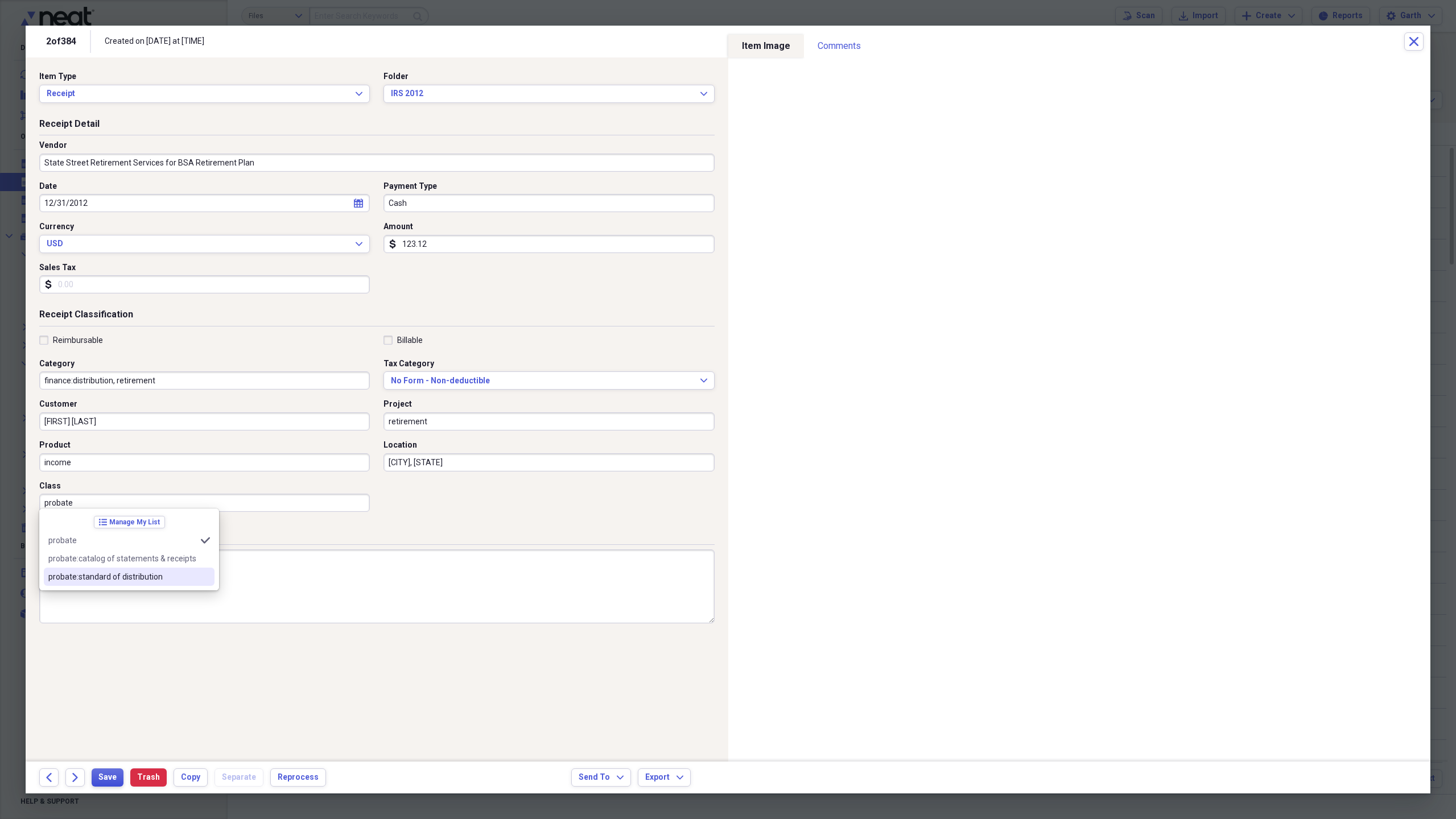 type on "probate" 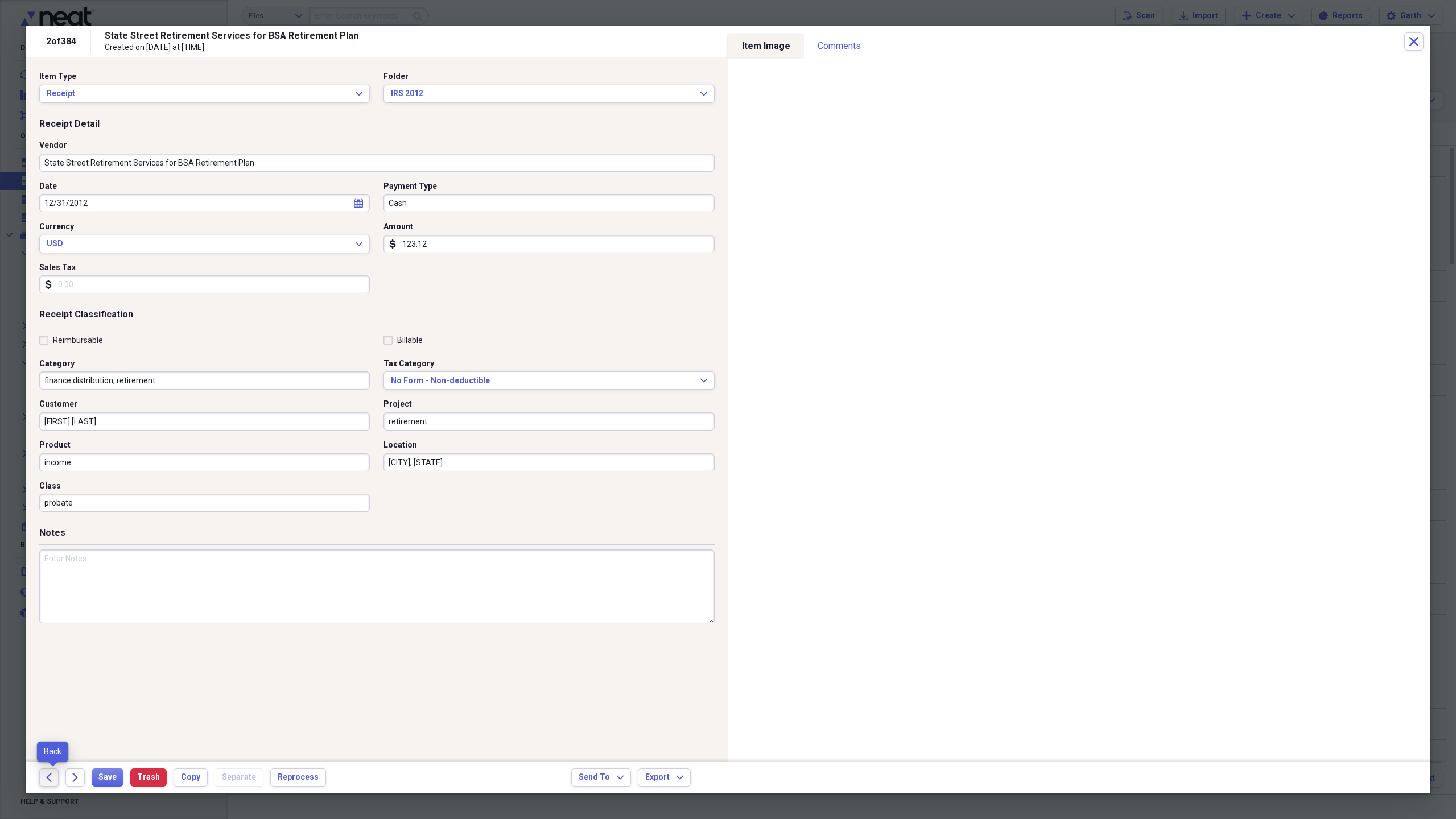 click on "Back" at bounding box center (49, 777) 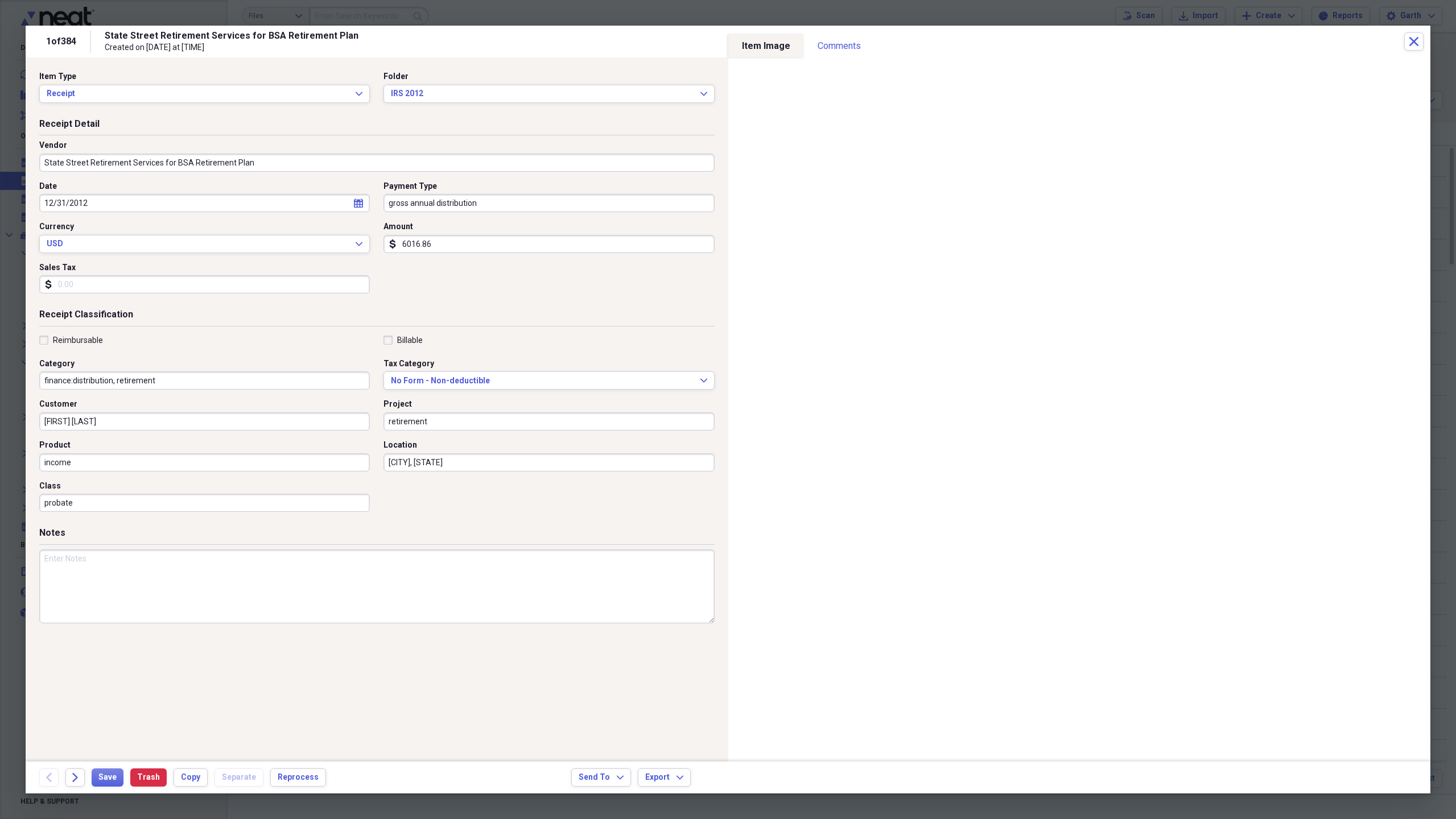click on "gross annual distribution" at bounding box center [548, 203] 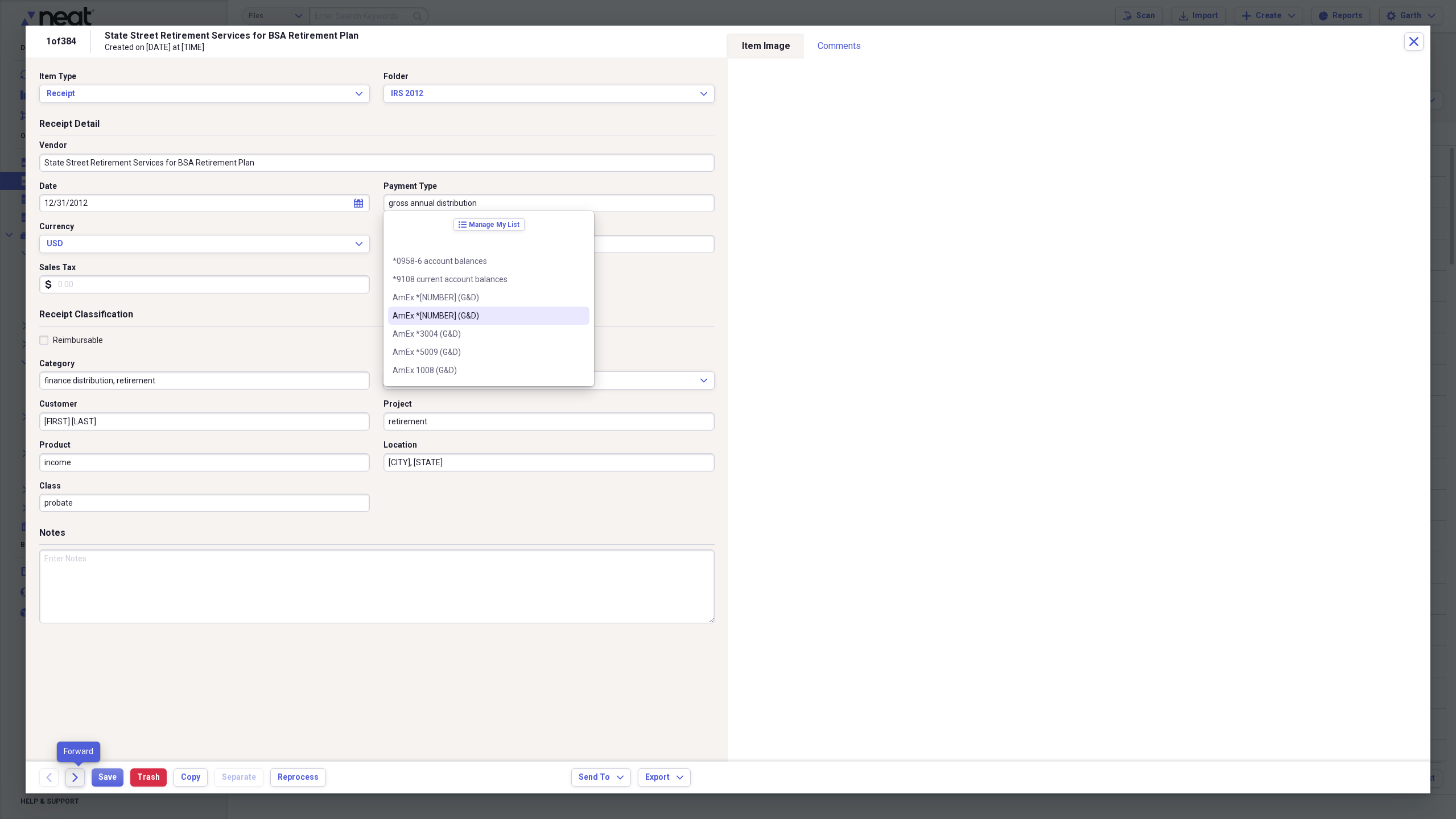 click on "Forward" 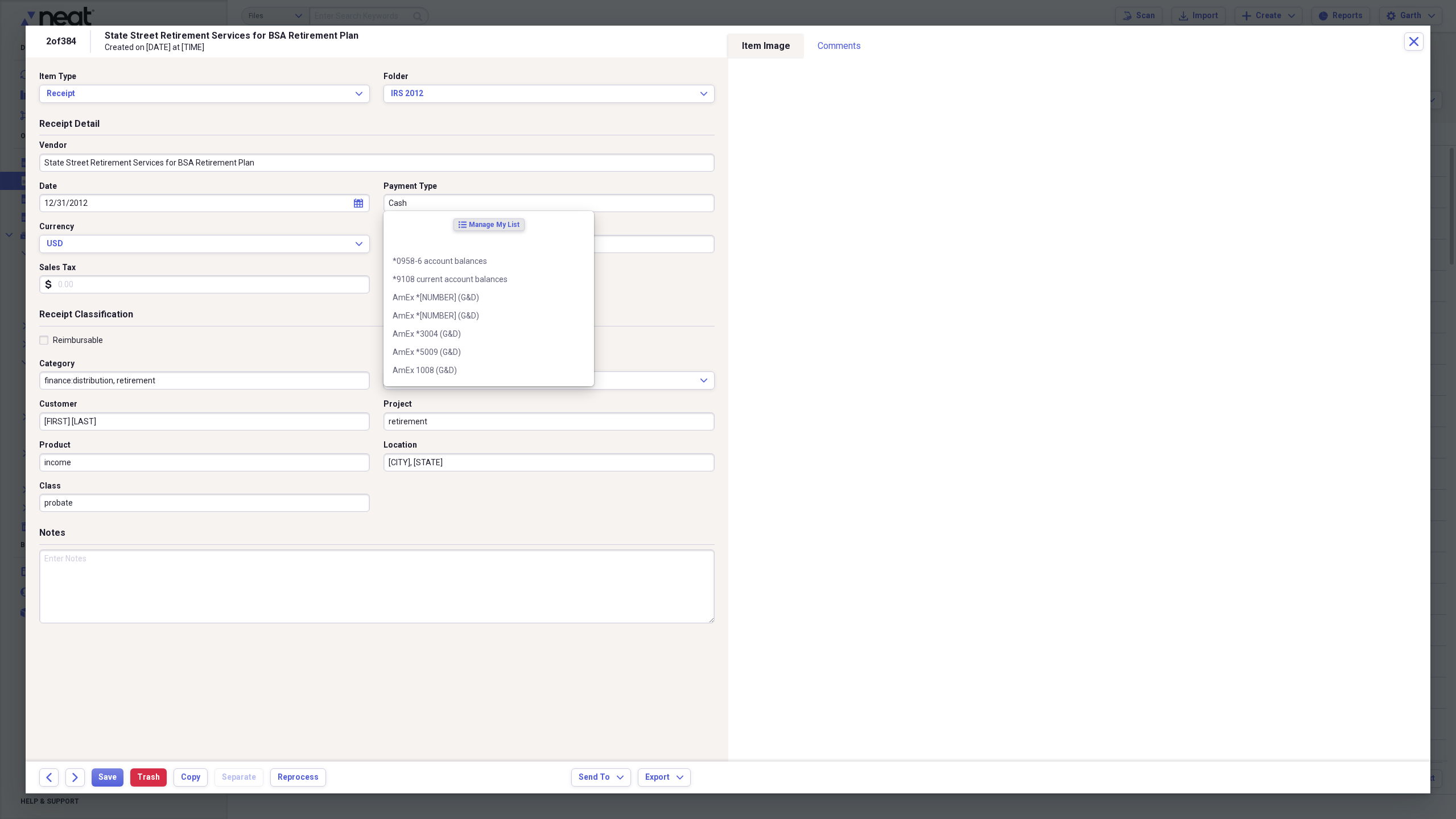 click on "Cash" at bounding box center [548, 203] 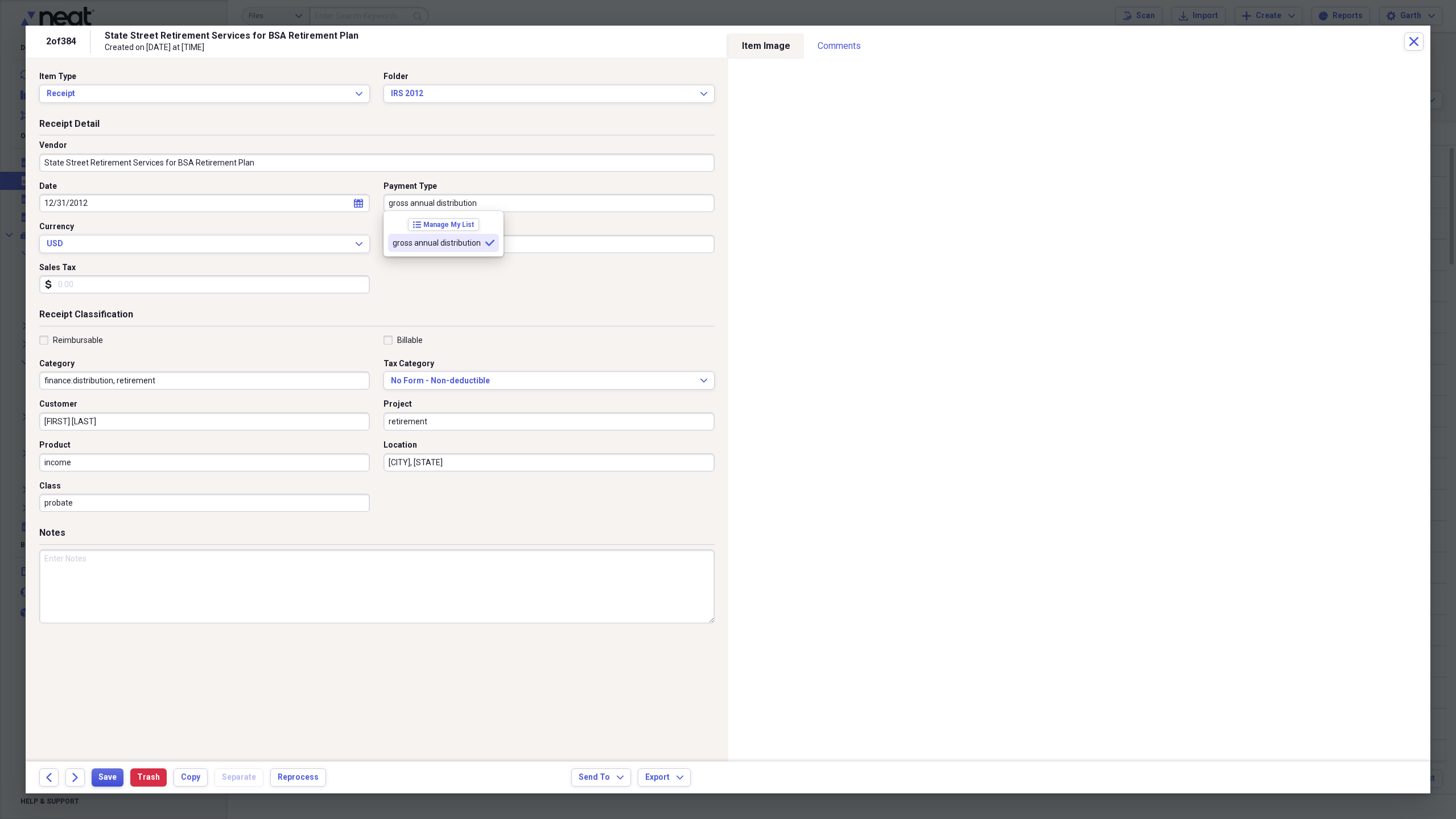 type on "gross annual distribution" 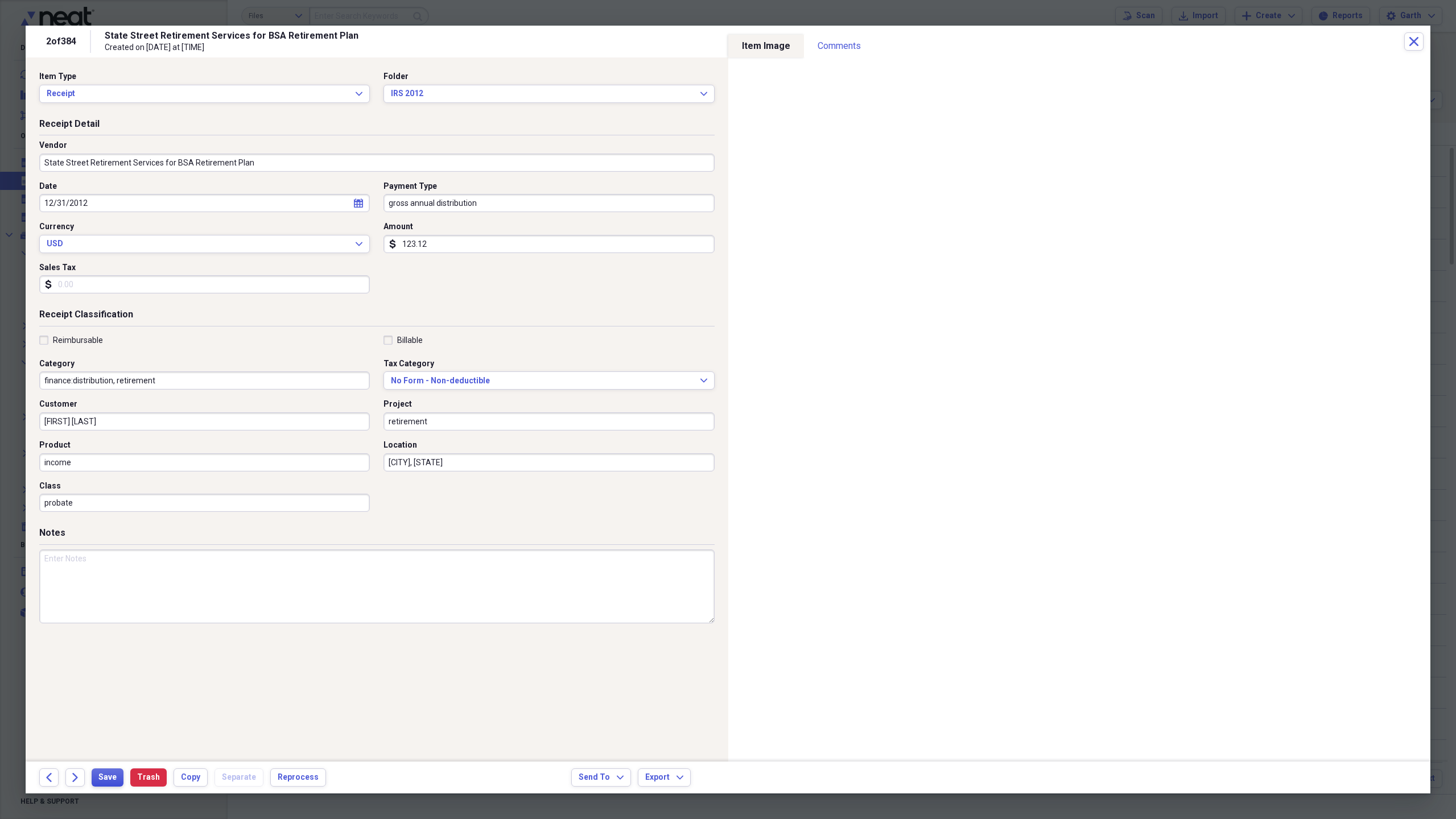 click on "Save" at bounding box center (108, 777) 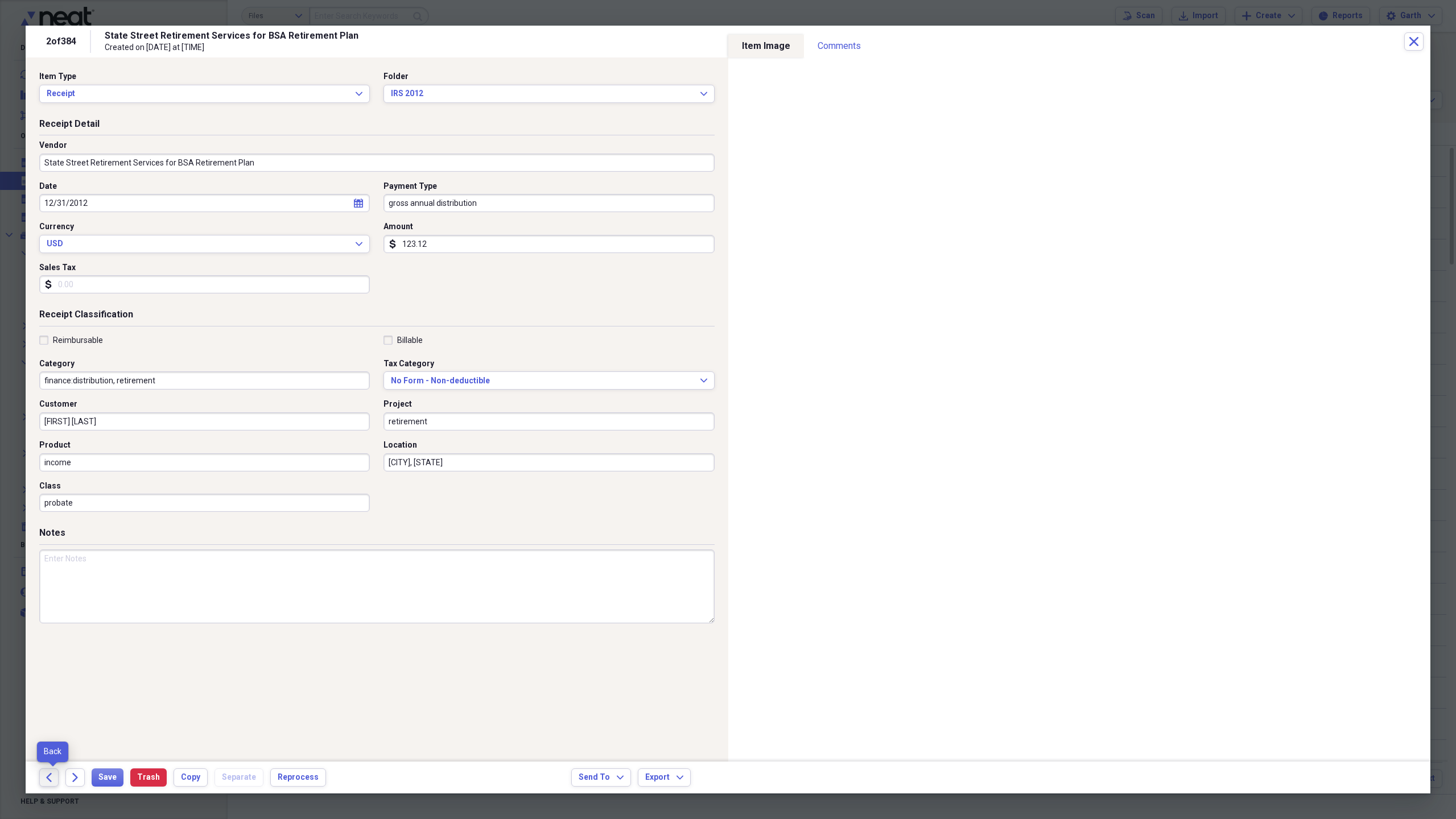 click 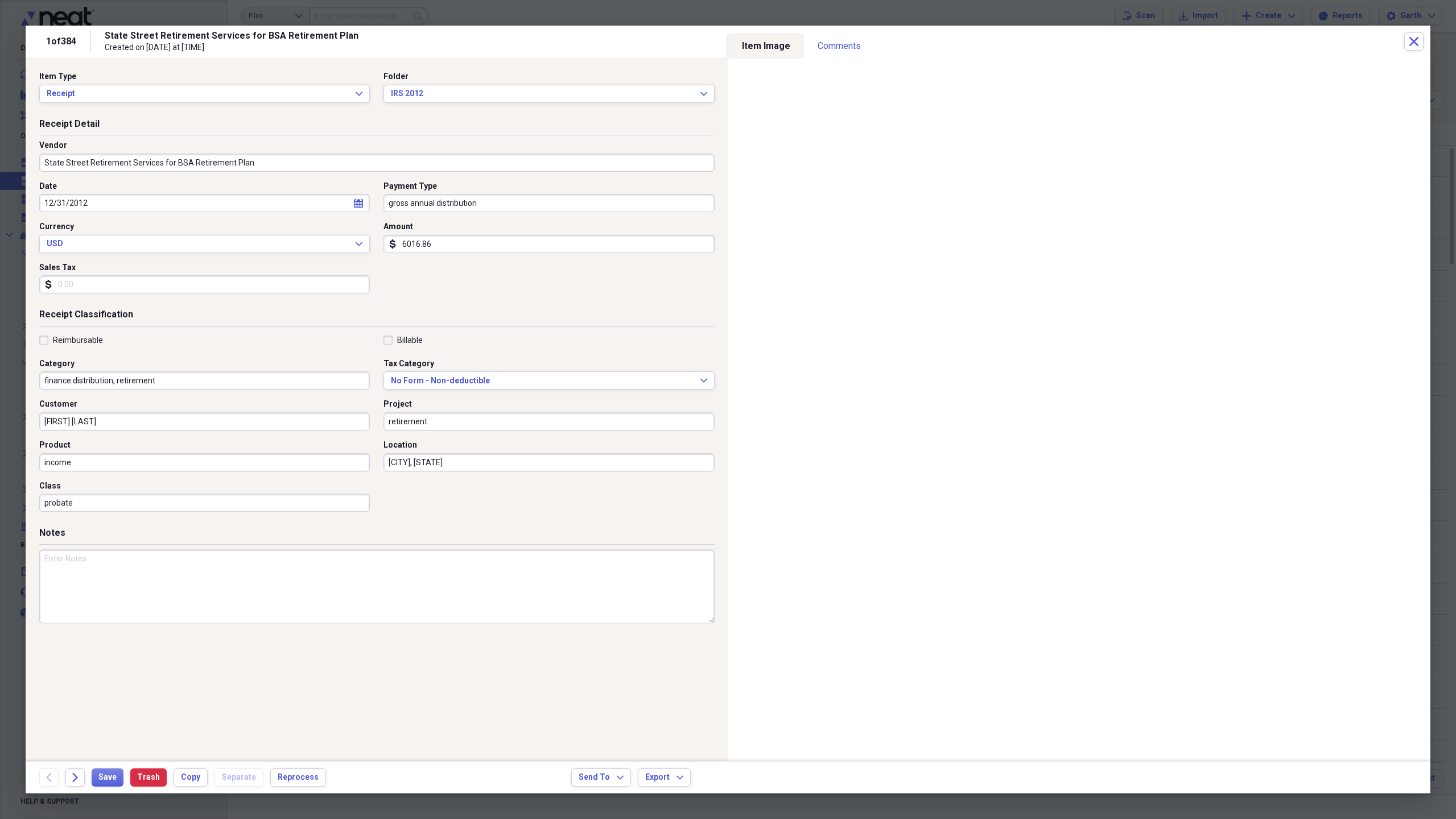 click on "finance:distribution, retirement" at bounding box center (204, 380) 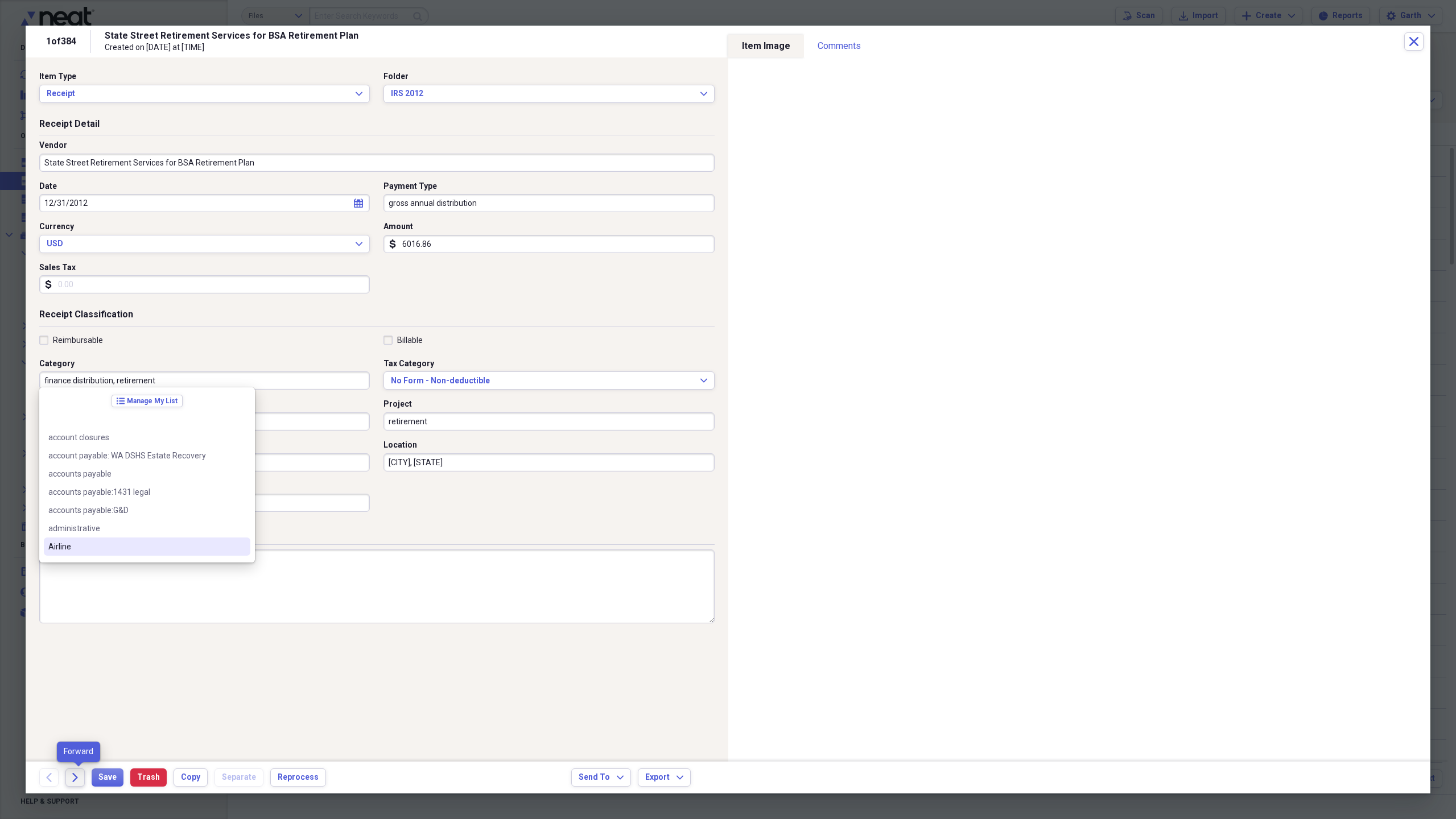 click on "Forward" at bounding box center [75, 777] 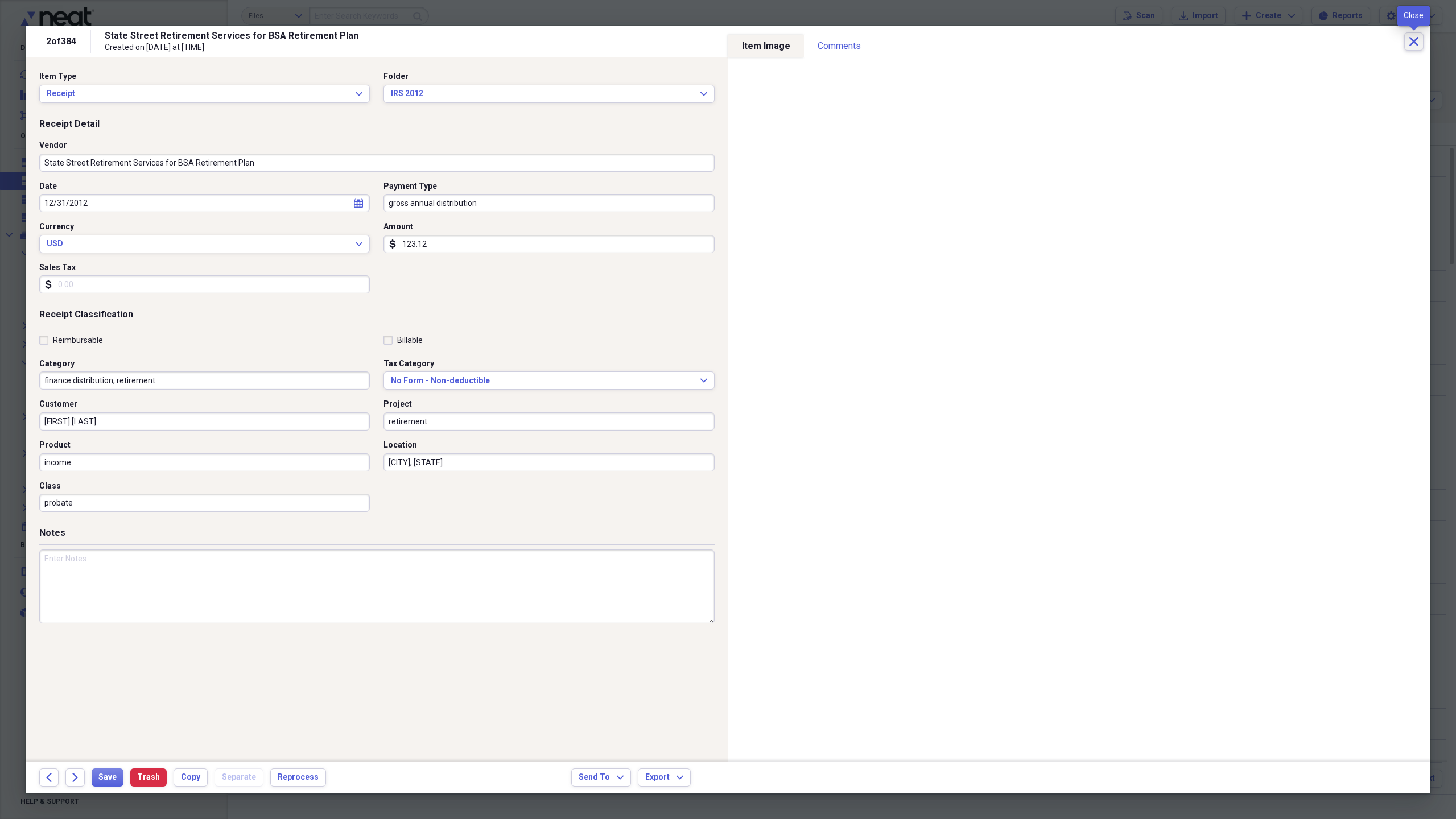 click 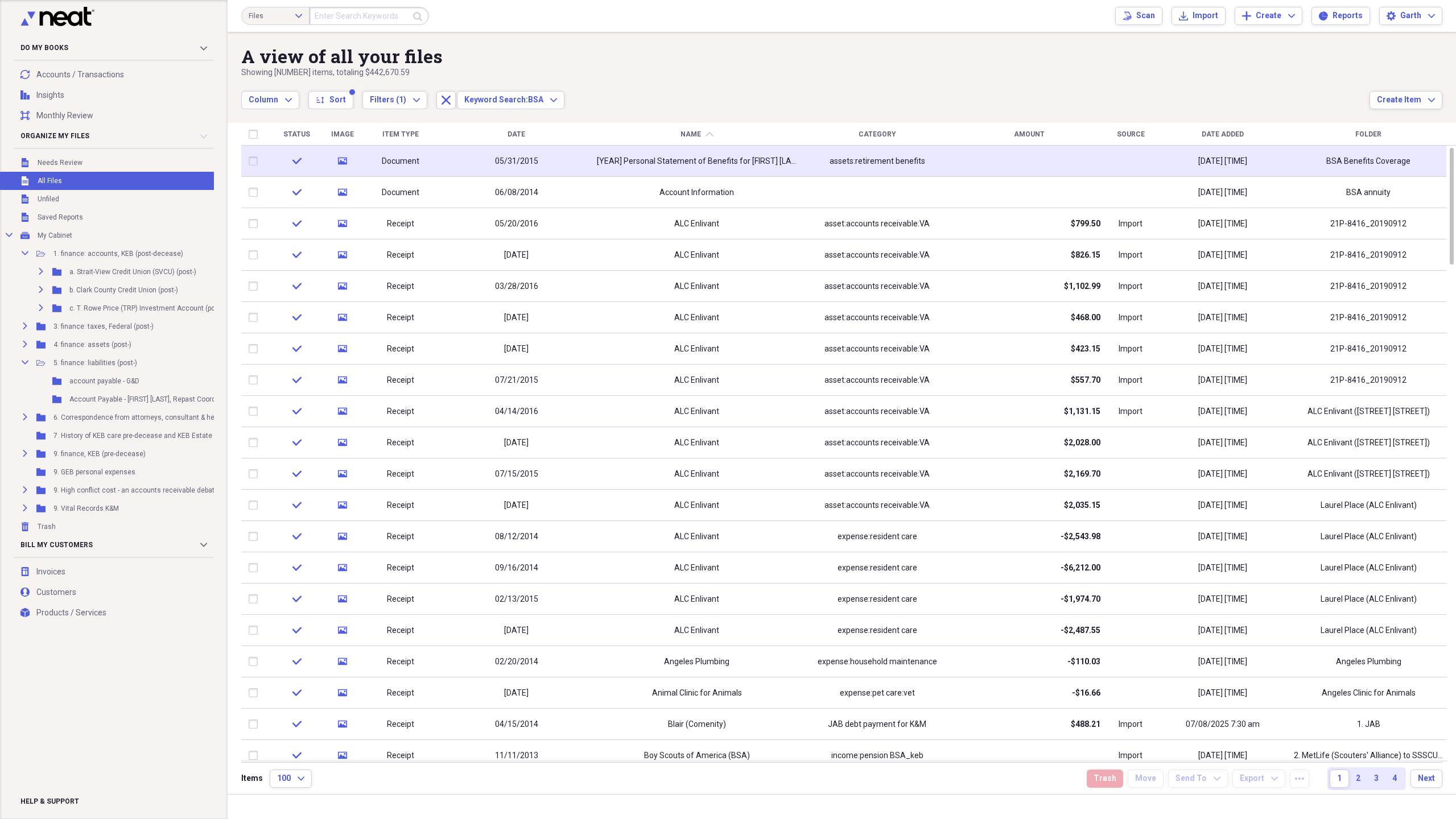 click on "05/31/2015" at bounding box center (516, 161) 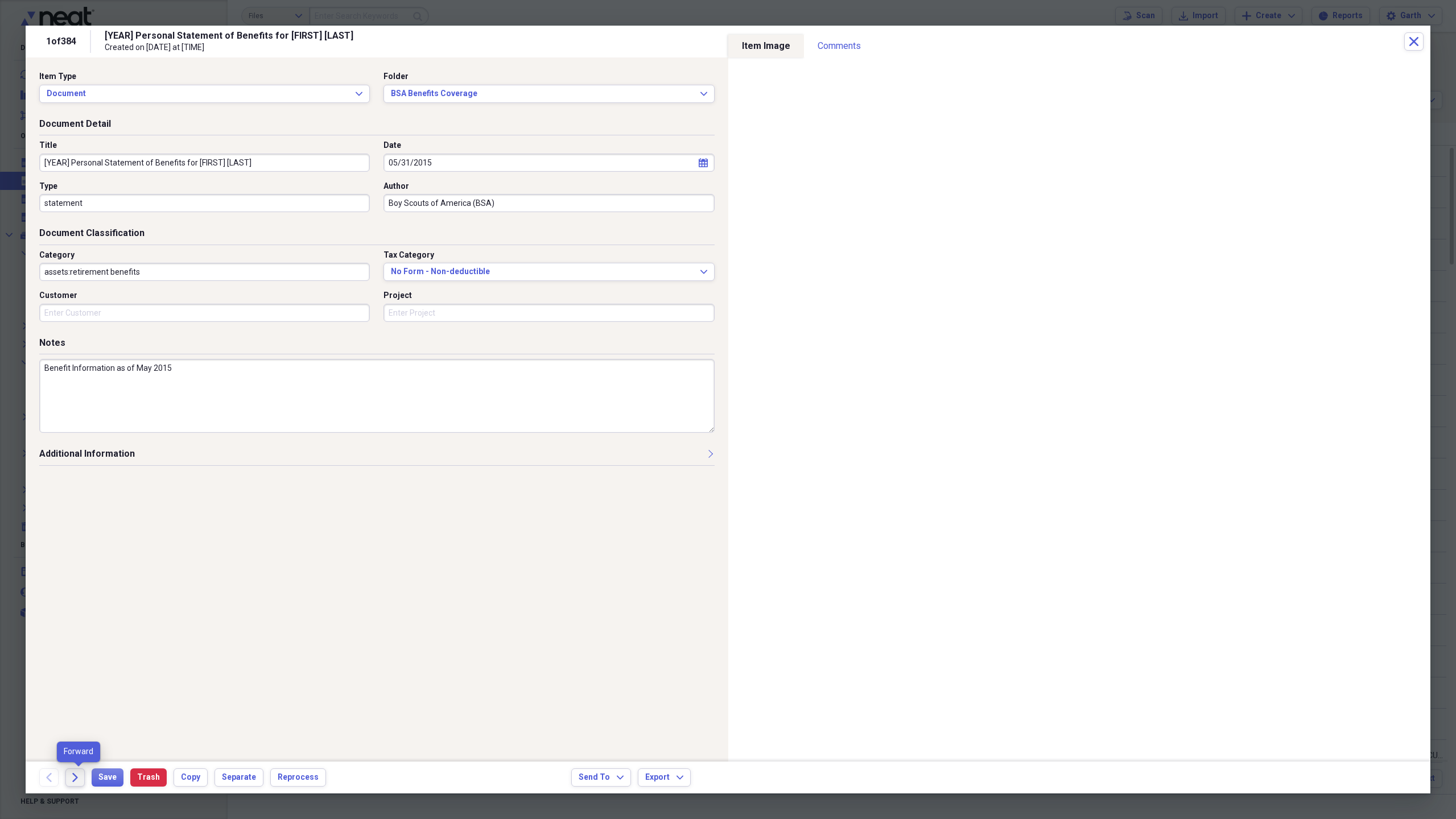 click 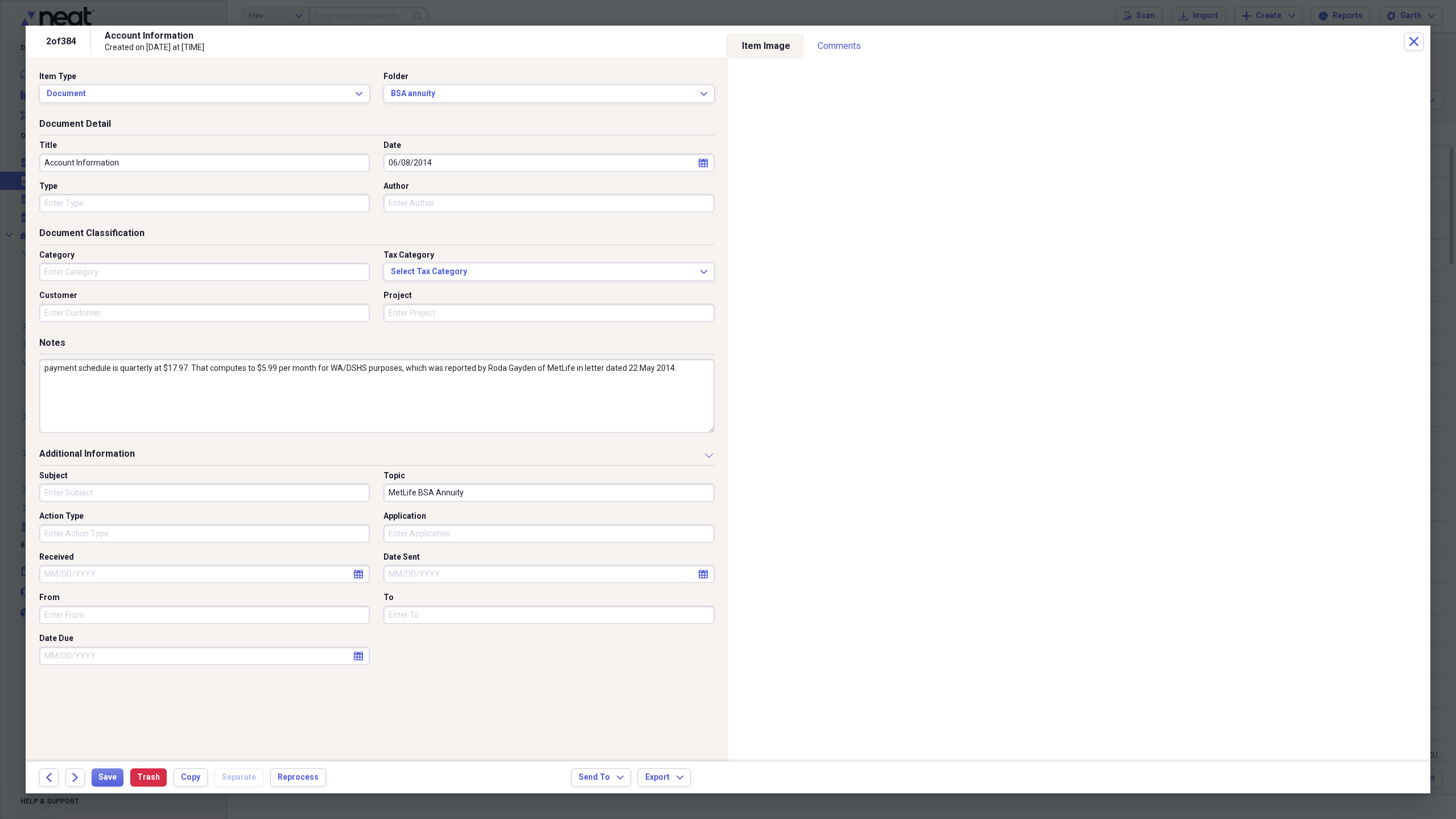 click on "payment schedule is quarterly at $17.97. That computes to $5.99 per month for WA/DSHS purposes, which was reported by Roda Gayden of MetLife in letter dated 22 May 2014." at bounding box center (377, 396) 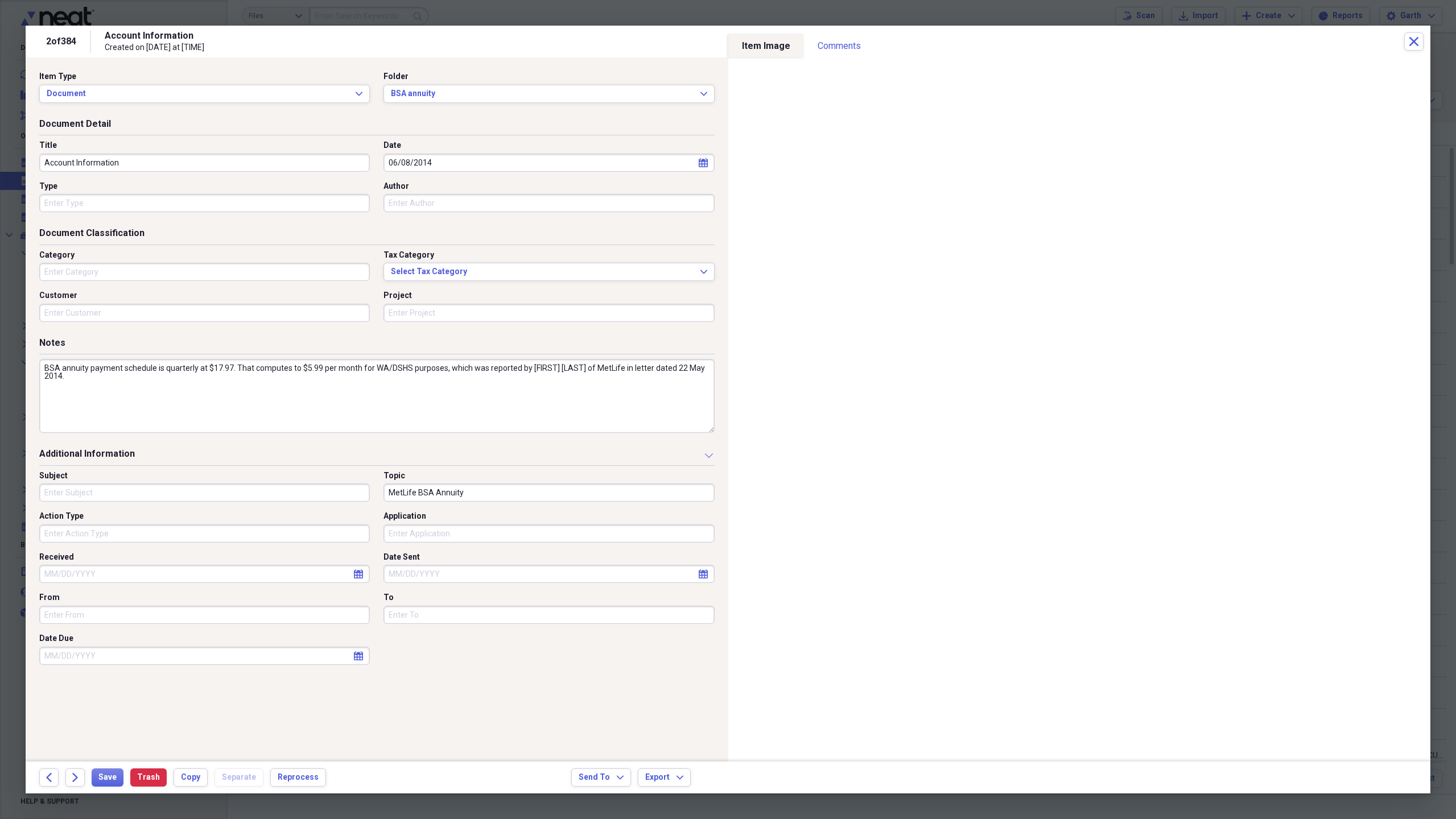 click on "BSA annuity payment schedule is quarterly at $17.97. That computes to $5.99 per month for WA/DSHS purposes, which was reported by Roda Gayden of MetLife in letter dated 22 May 2014." at bounding box center (377, 396) 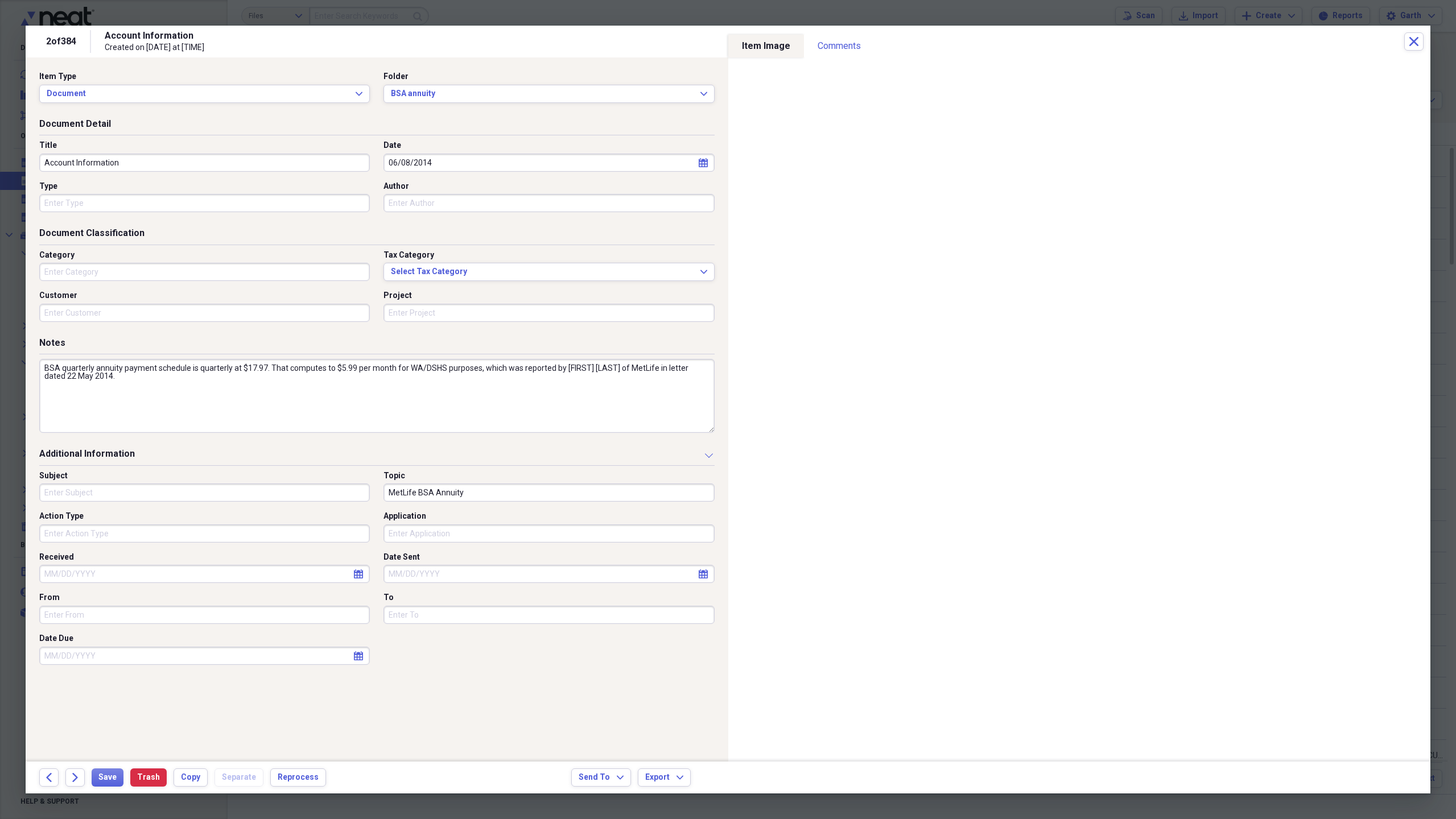 click on "BSA quarterly annuity payment schedule is quarterly at $17.97. That computes to $5.99 per month for WA/DSHS purposes, which was reported by Roda Gayden of MetLife in letter dated 22 May 2014." at bounding box center [377, 396] 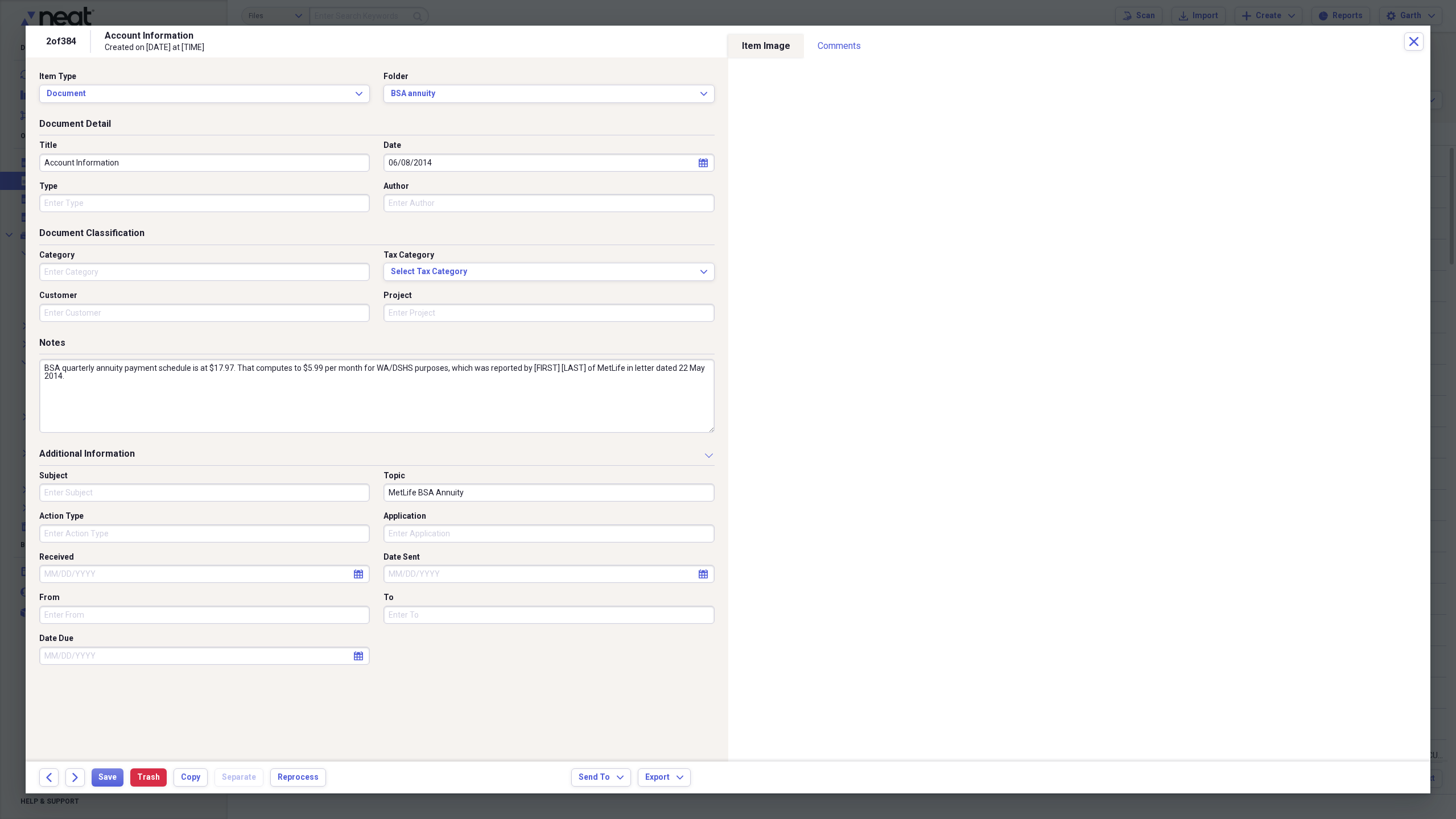 click on "BSA quarterly annuity payment schedule is at $17.97. That computes to $5.99 per month for WA/DSHS purposes, which was reported by Roda Gayden of MetLife in letter dated 22 May 2014." at bounding box center (377, 396) 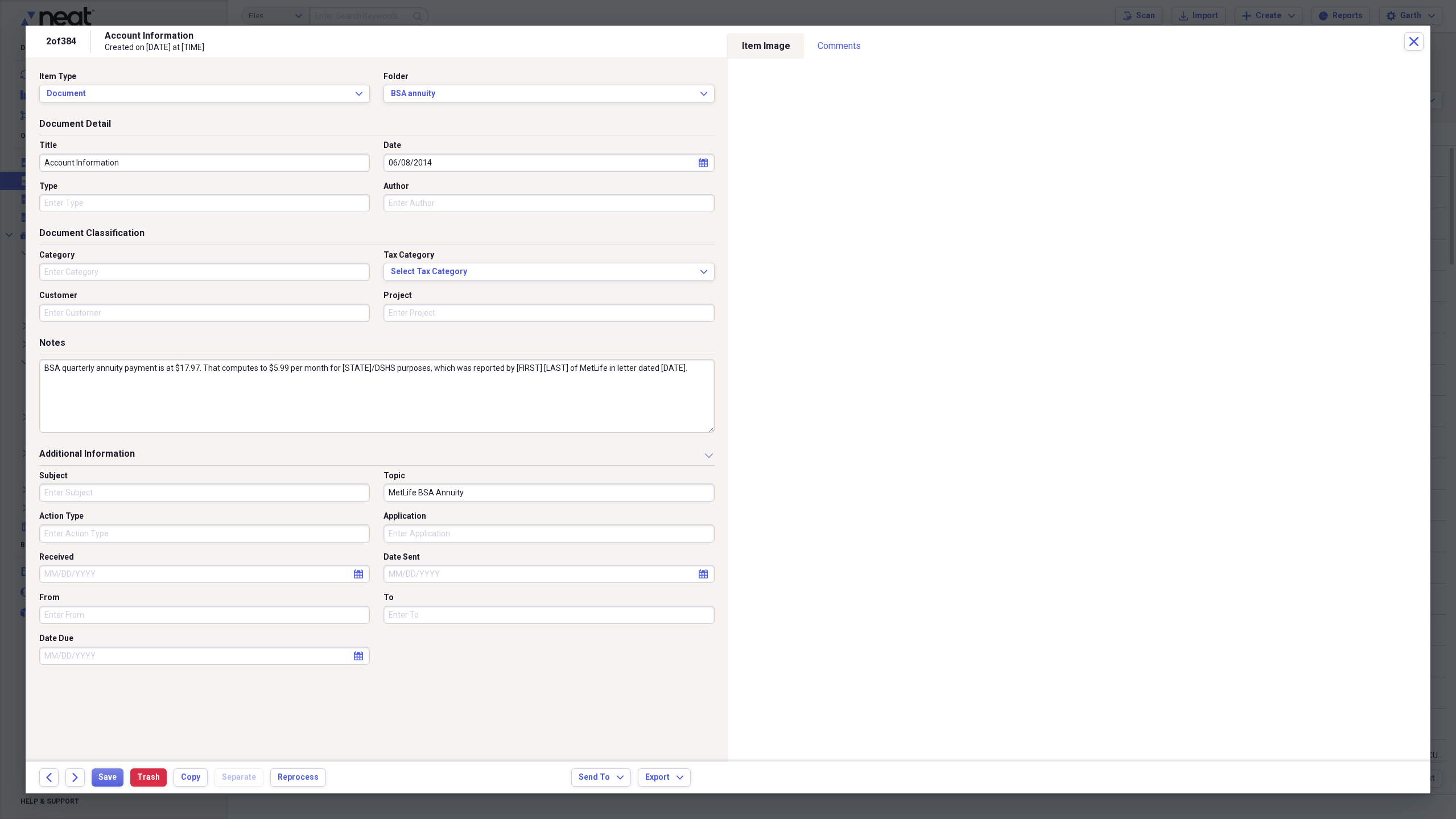type on "BSA quarterly annuity payment is at $17.97. That computes to $5.99 per month for WA/DSHS purposes, which was reported by Roda Gayden of MetLife in letter dated 22 May 2014." 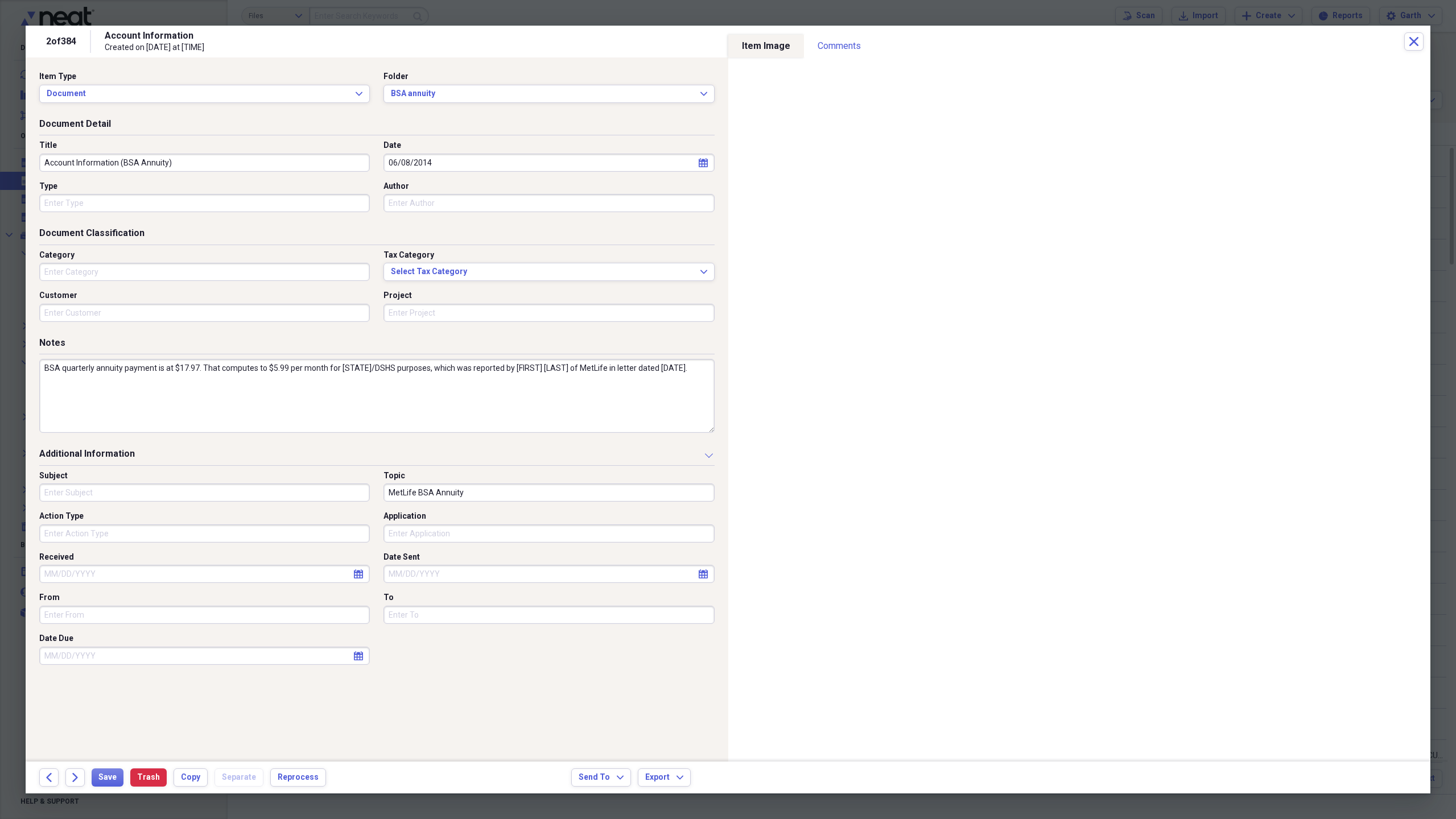 type on "Account Information (BSA Annuity)" 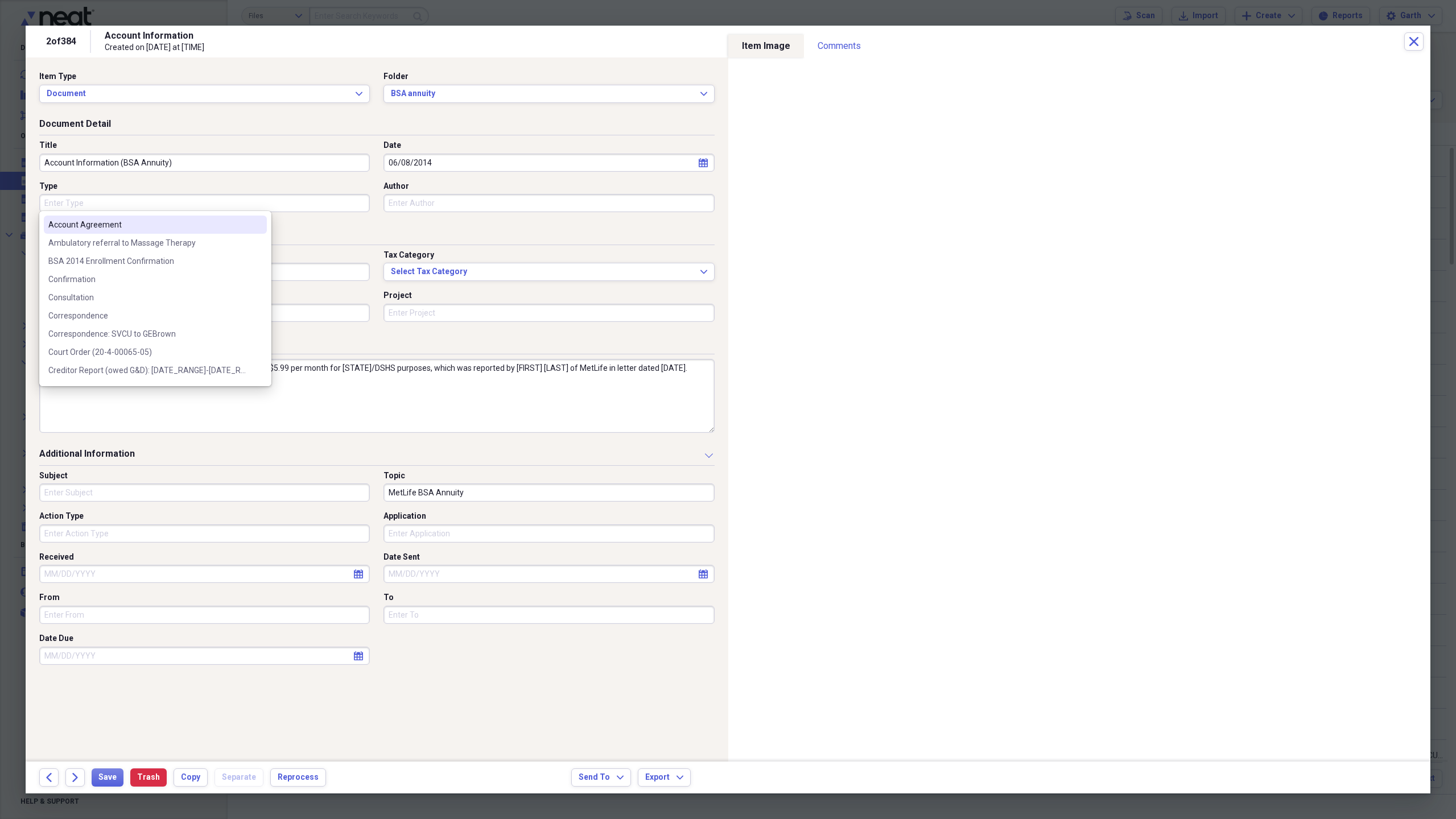 click on "Type" at bounding box center [204, 203] 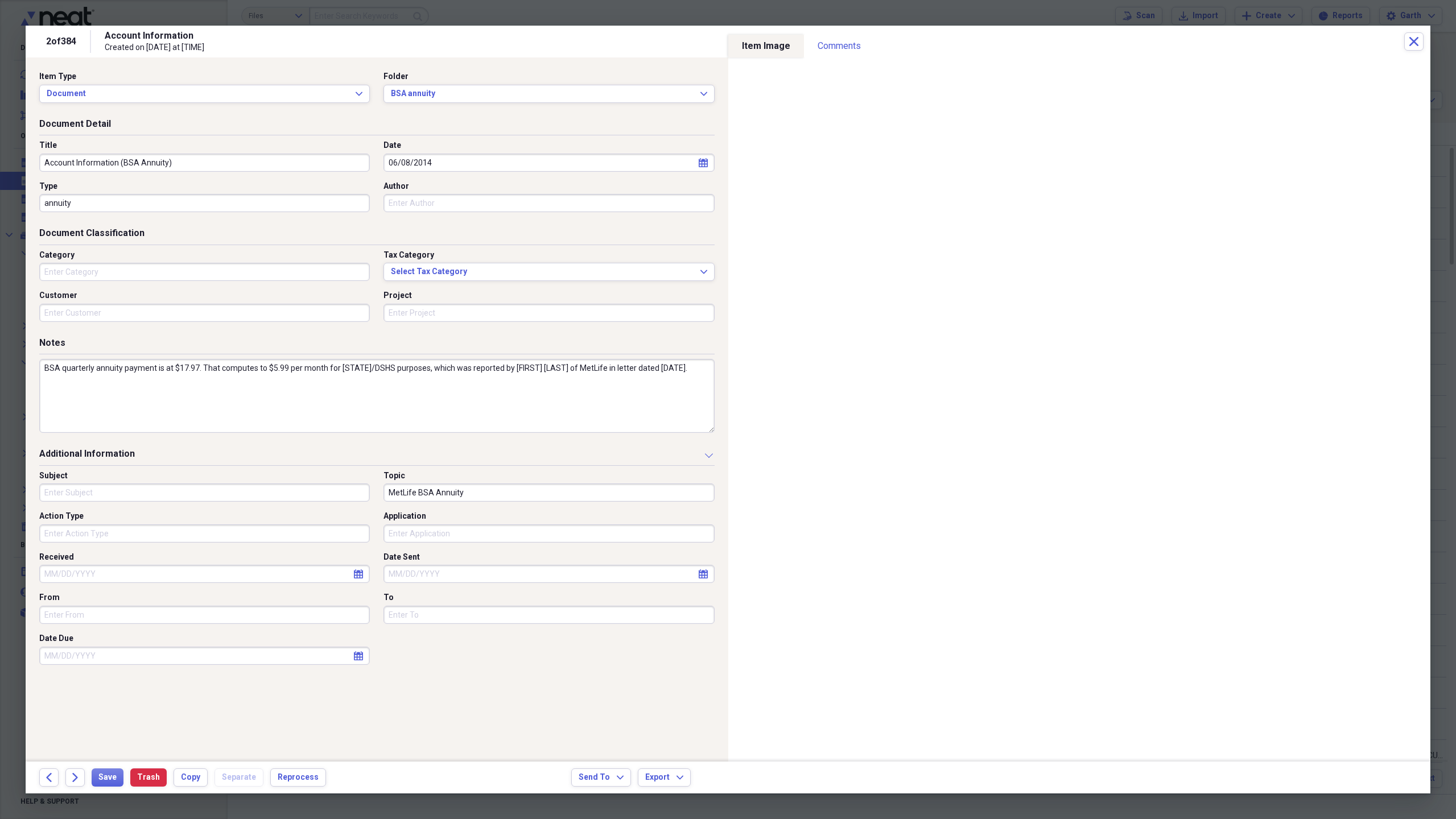 type on "annuity" 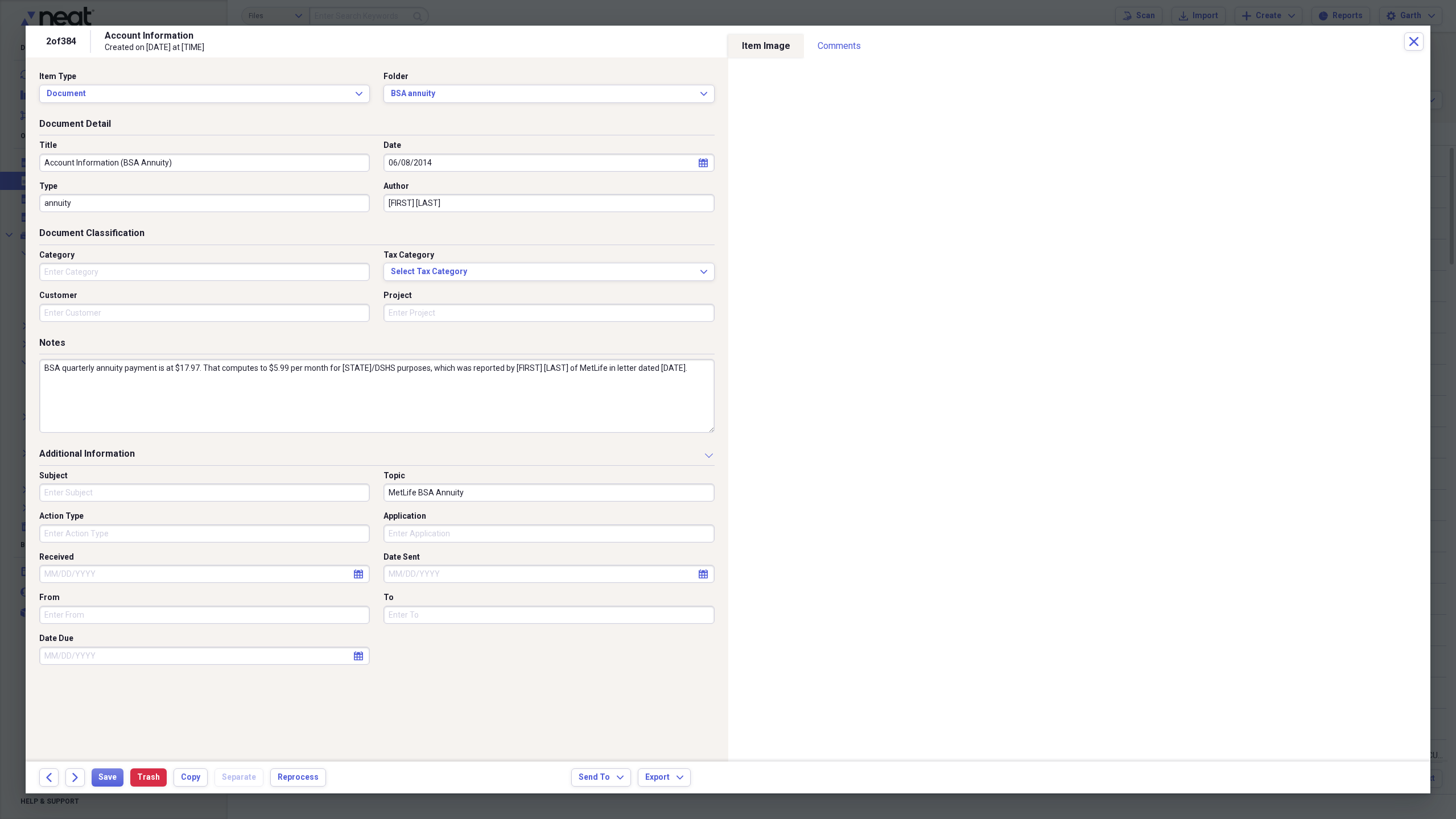 type on "[FIRST] [LAST]" 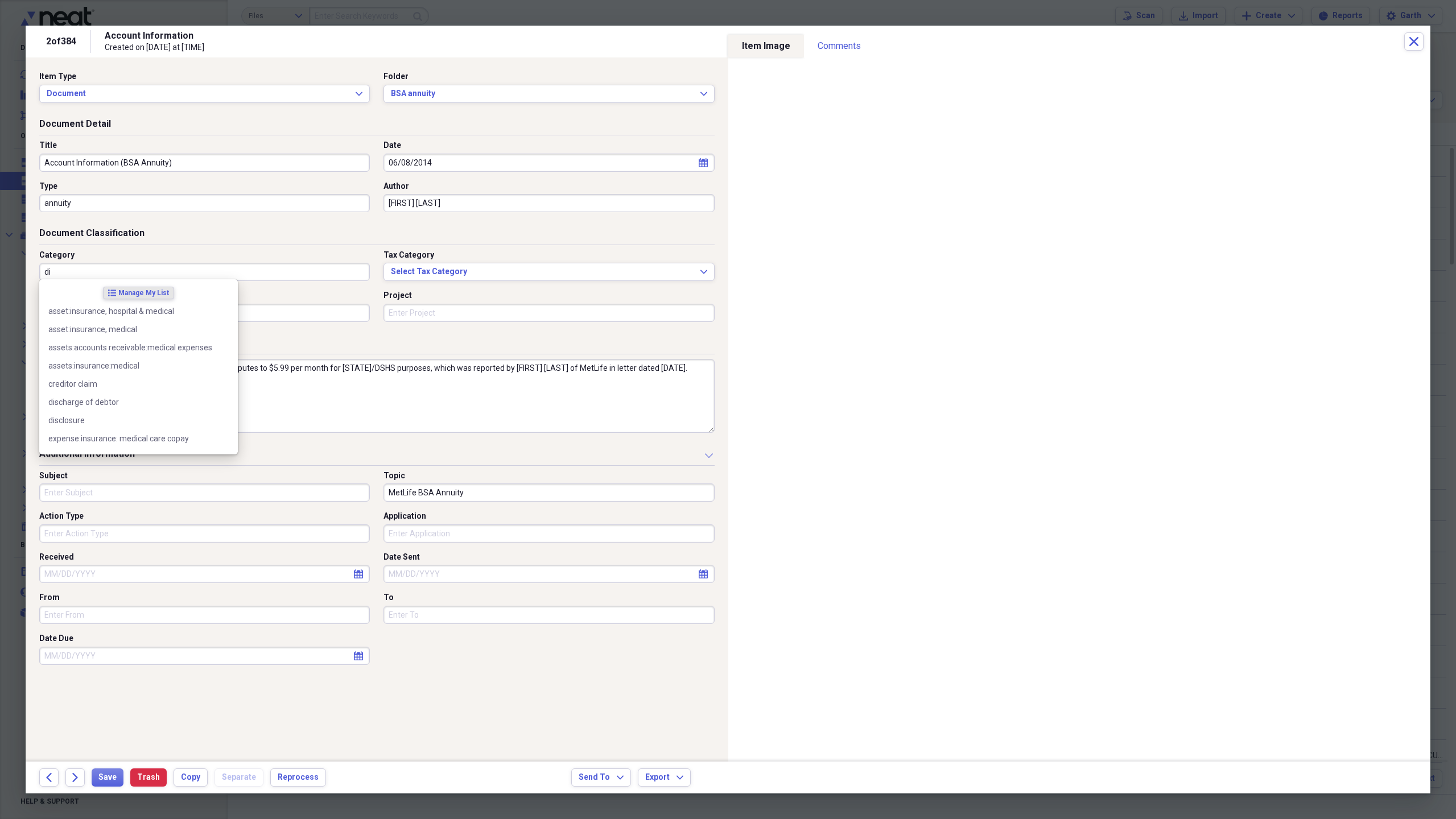type on "d" 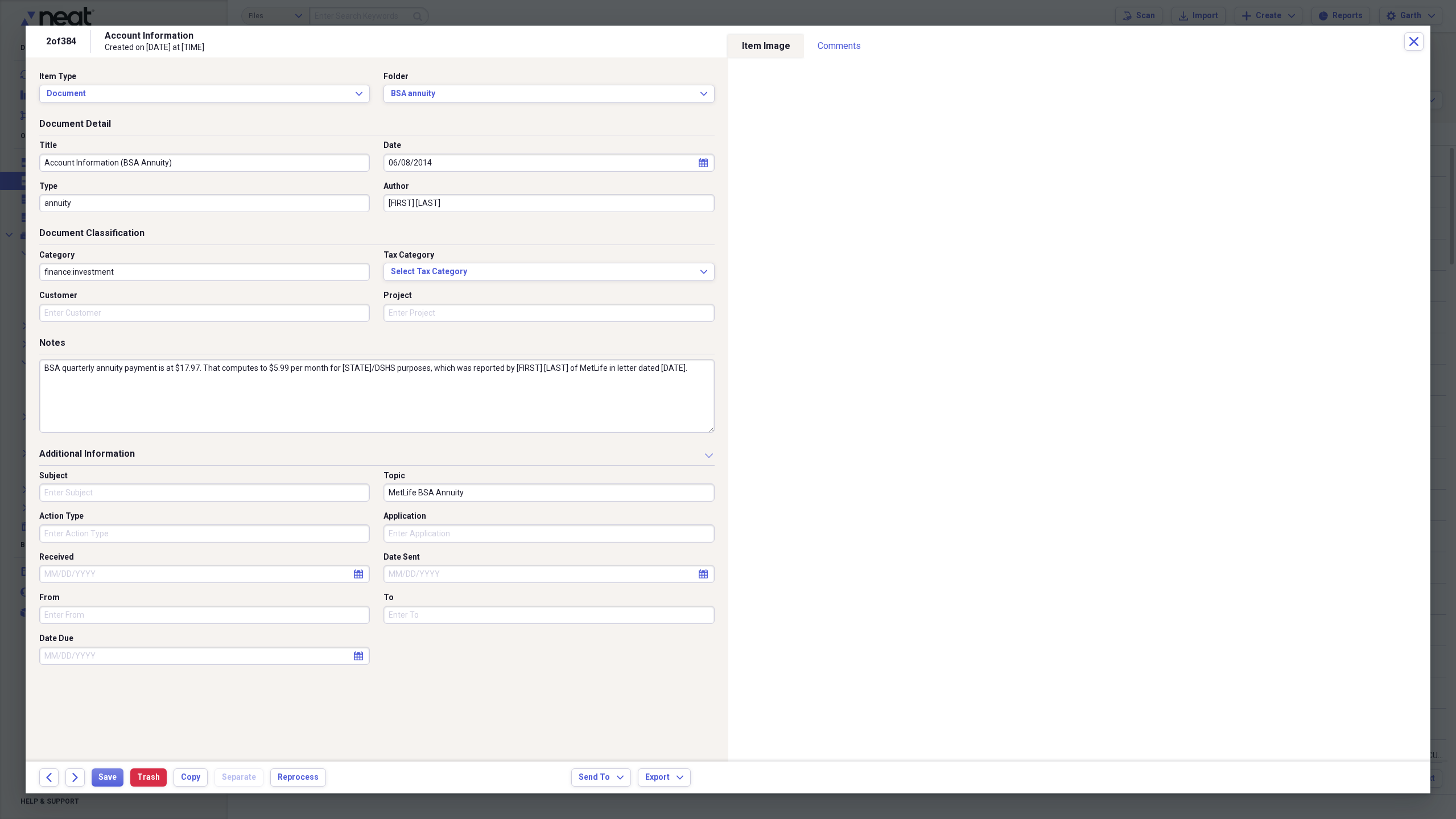 type on "finance:investment" 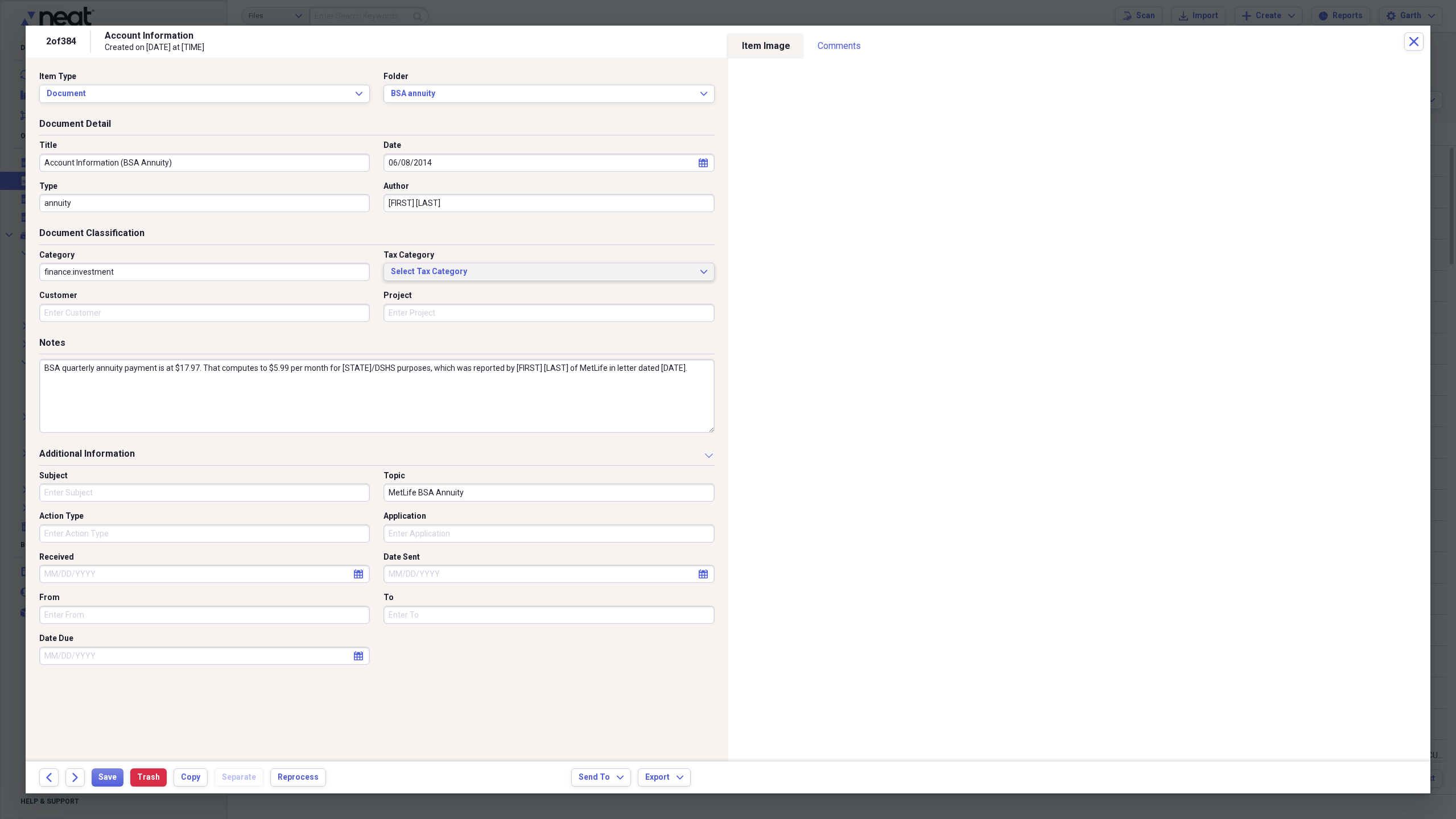 type 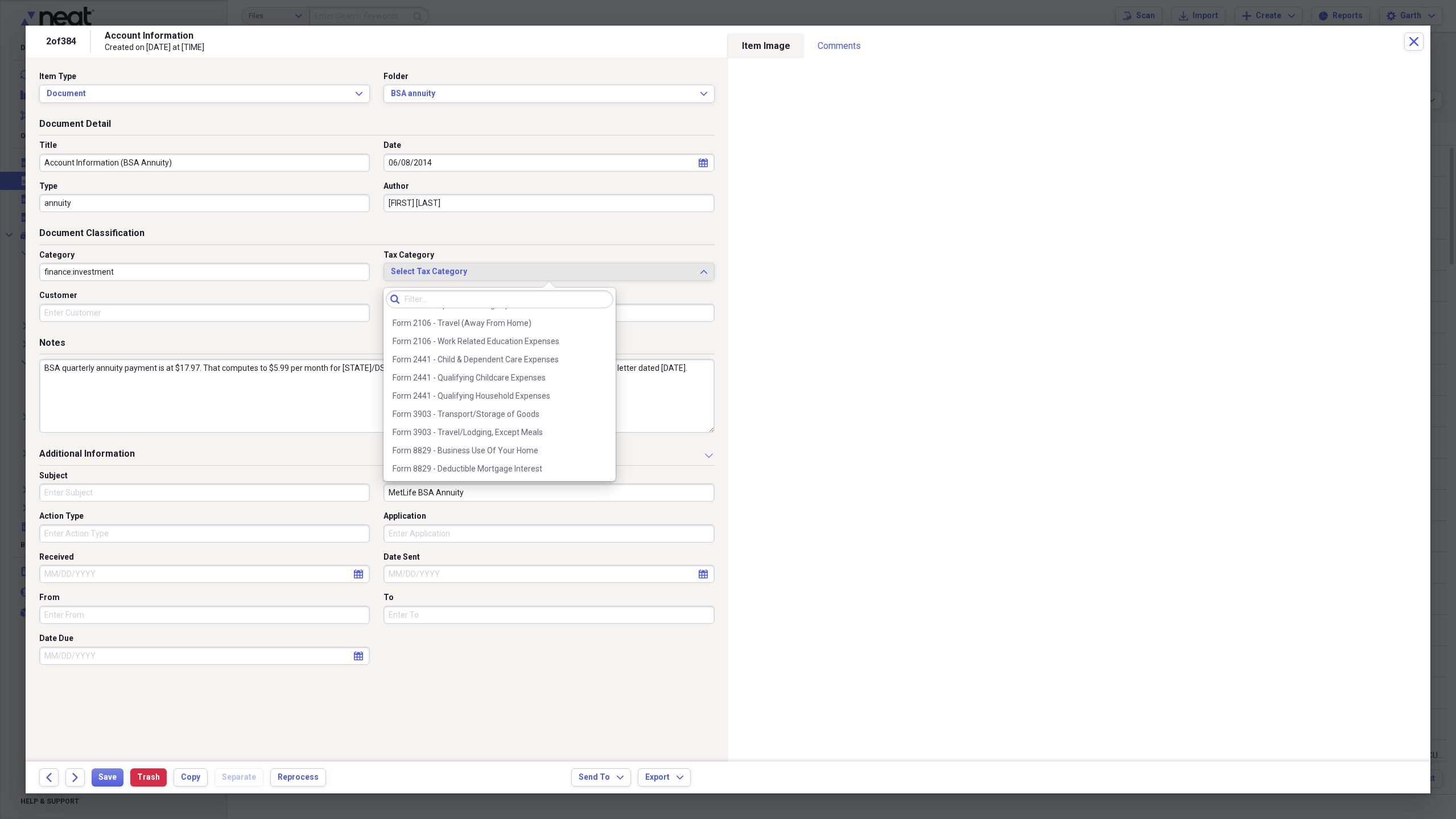 scroll, scrollTop: 1093, scrollLeft: 0, axis: vertical 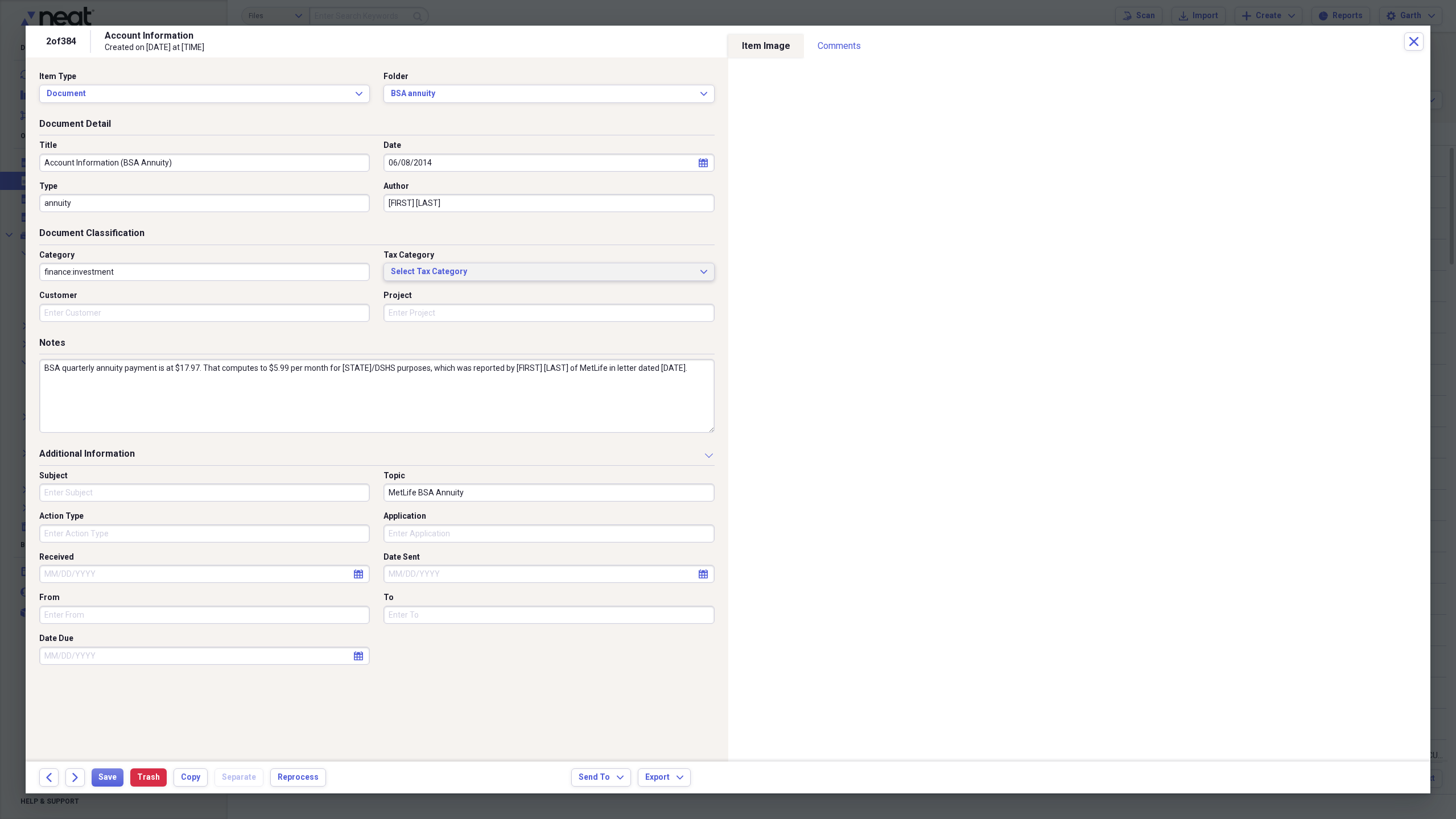 click on "Notes BSA quarterly annuity payment is at $17.97. That computes to $5.99 per month for WA/DSHS purposes, which was reported by Roda Gayden of MetLife in letter dated 22 May 2014." at bounding box center (377, 392) 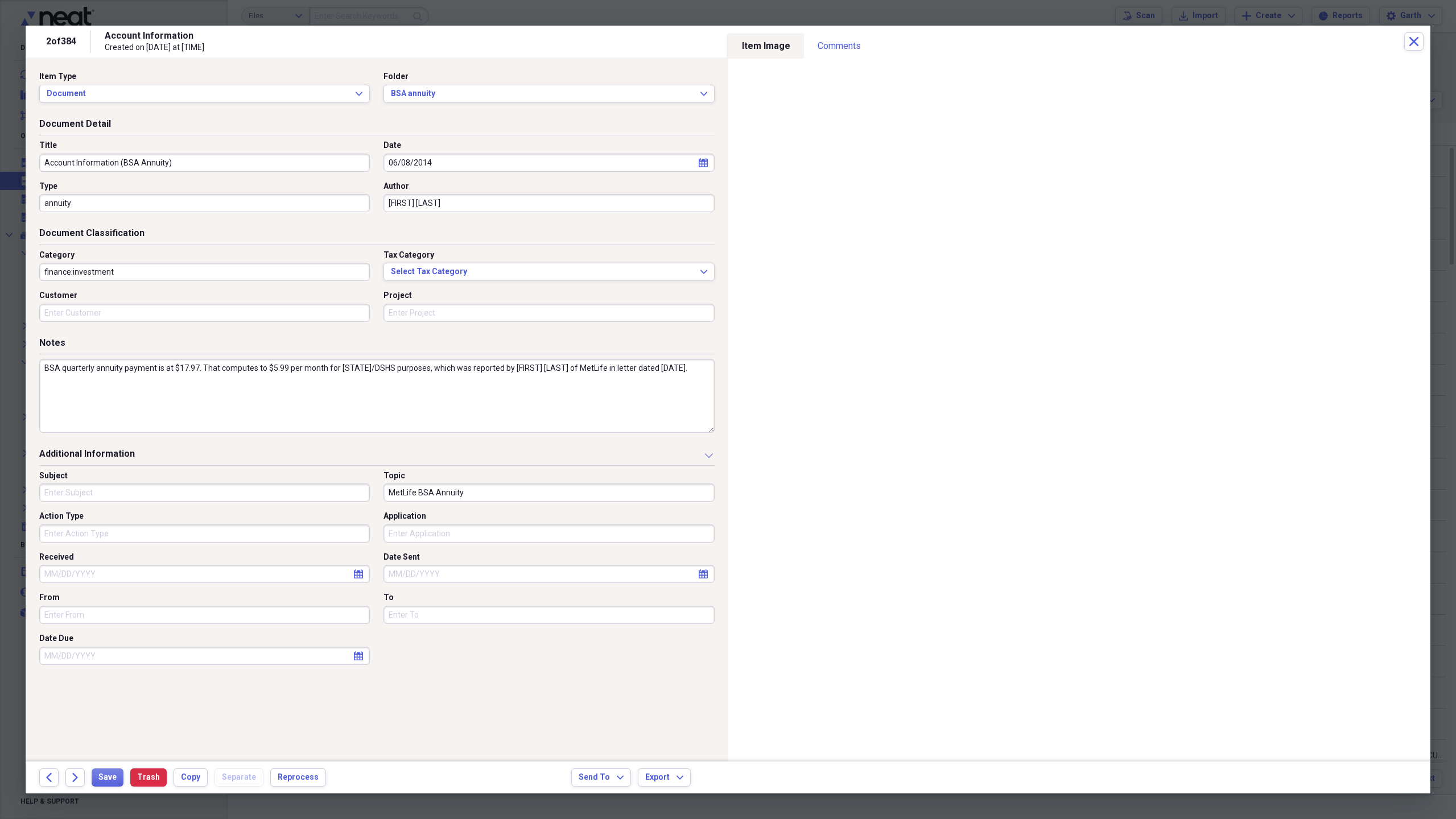 click on "Customer" at bounding box center [204, 313] 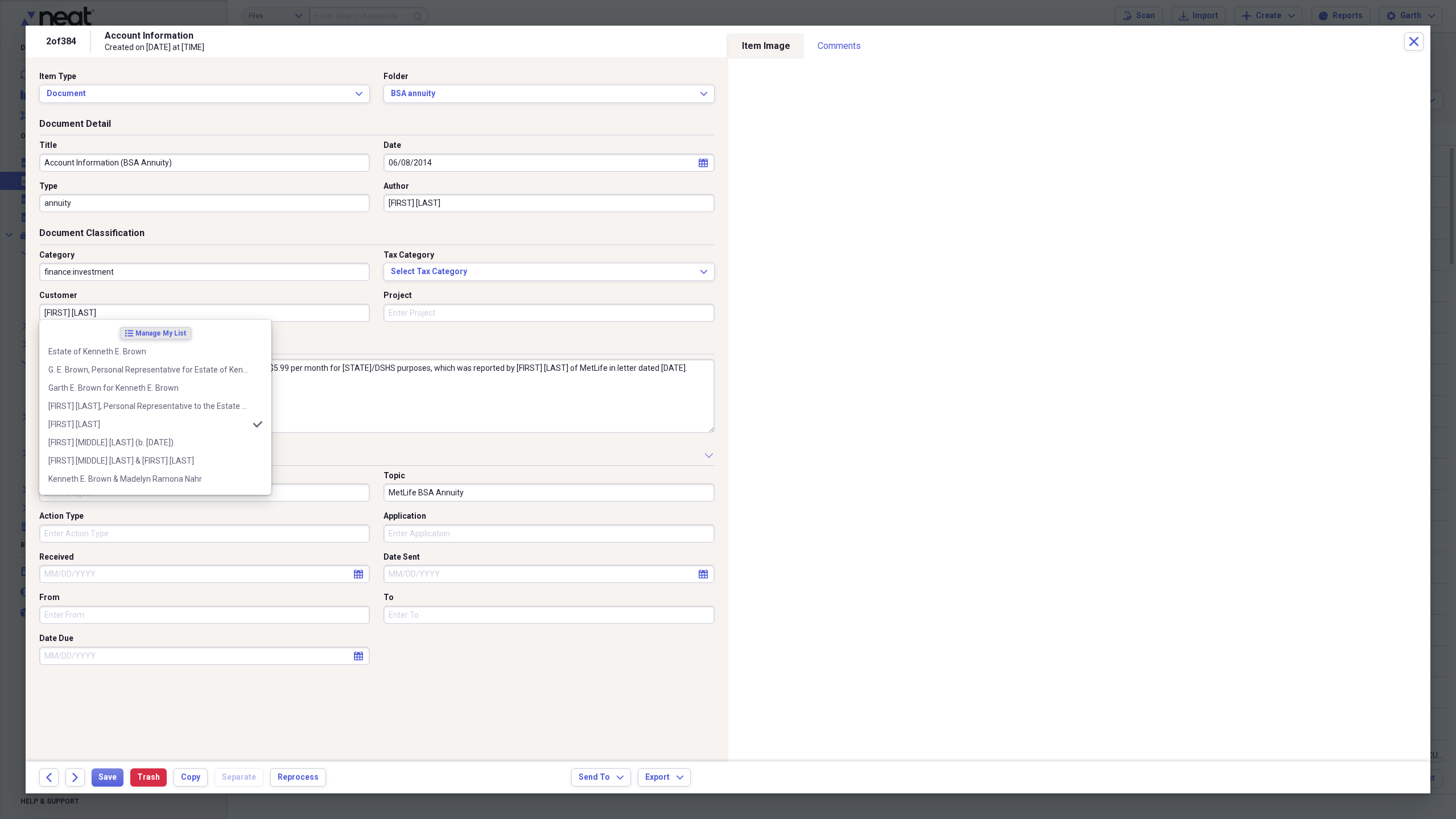 type on "[FIRST] [LAST]" 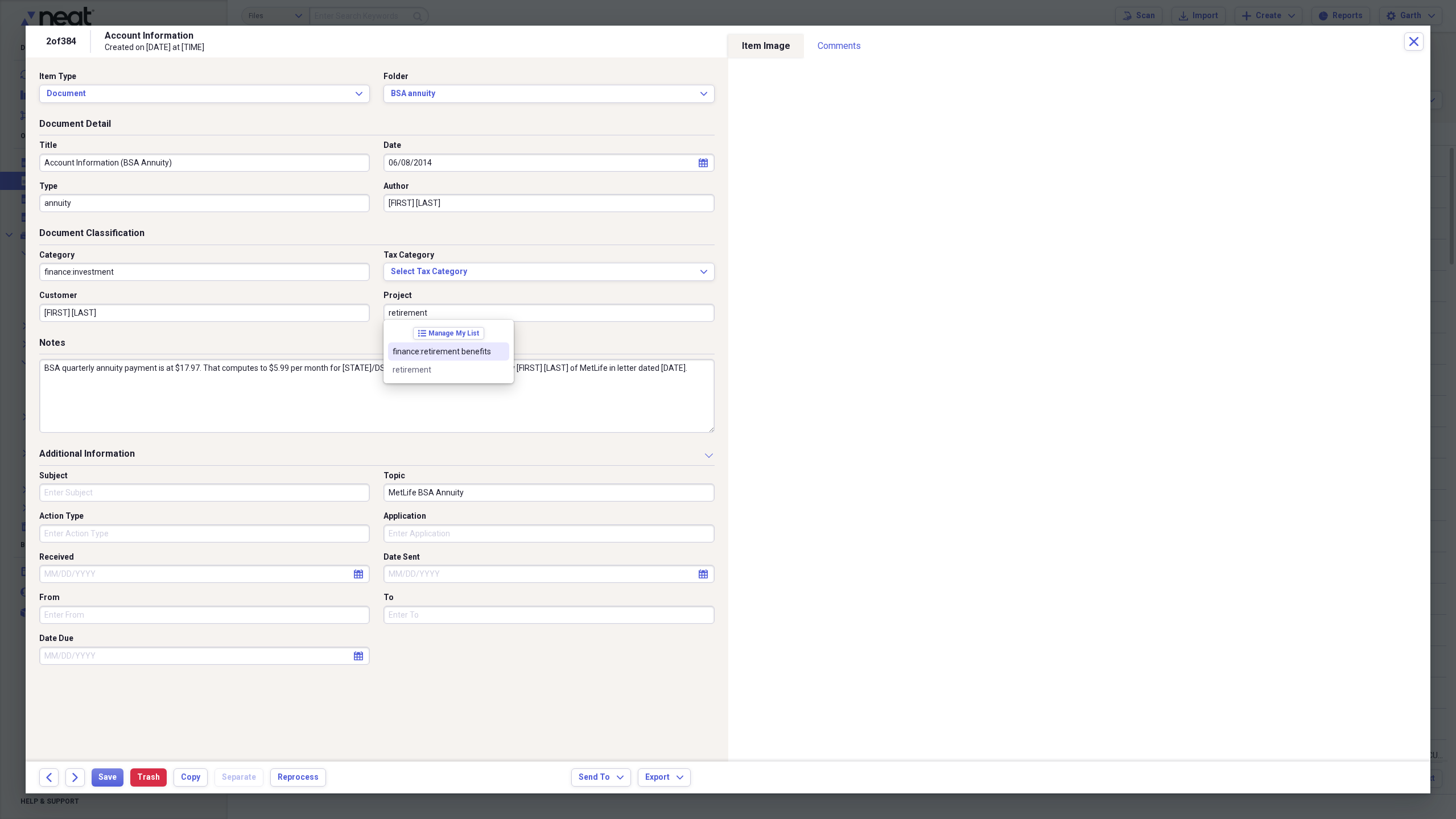 click on "finance:retirement benefits" at bounding box center [442, 351] 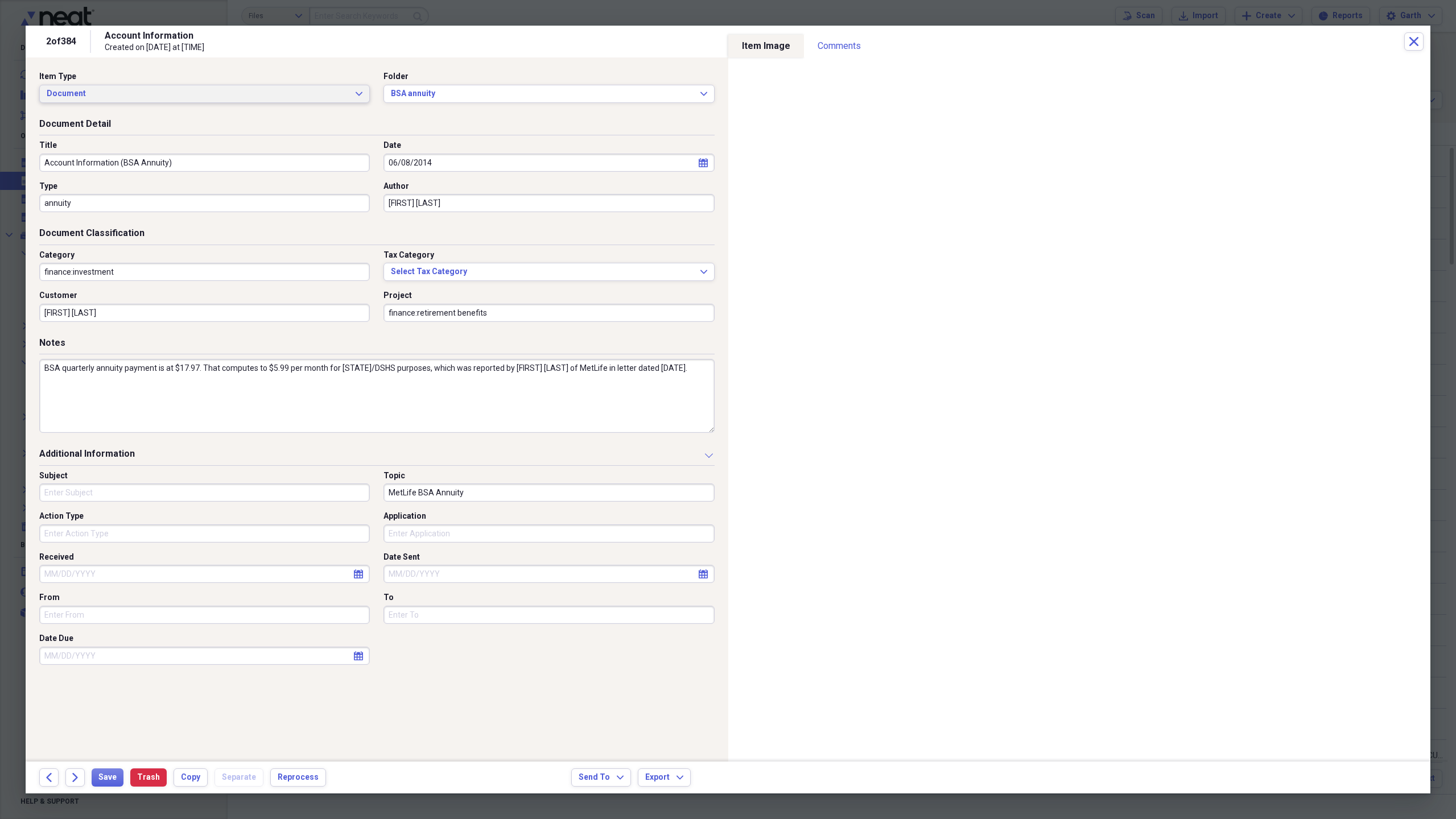 click 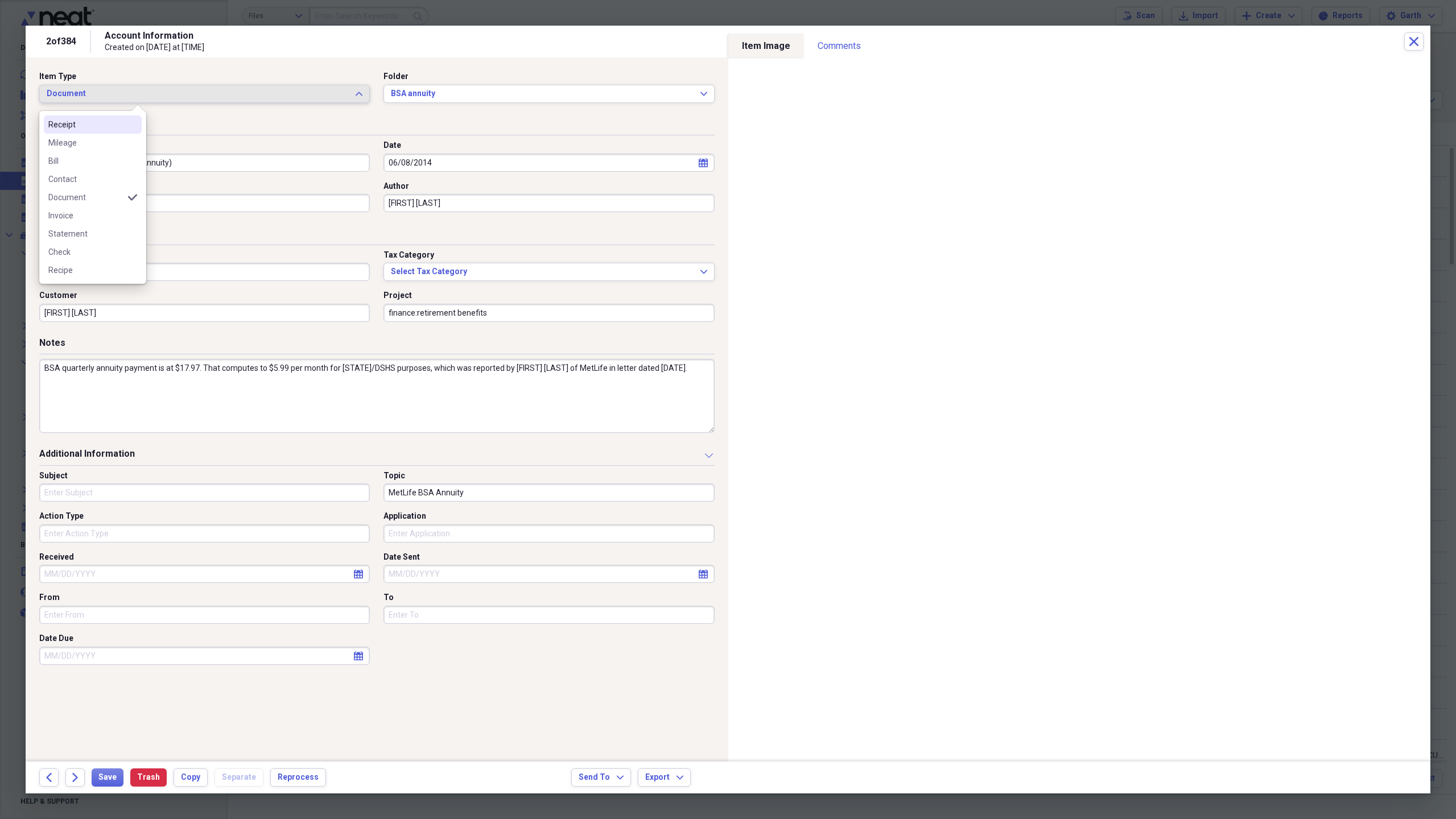 click on "Receipt" at bounding box center [86, 125] 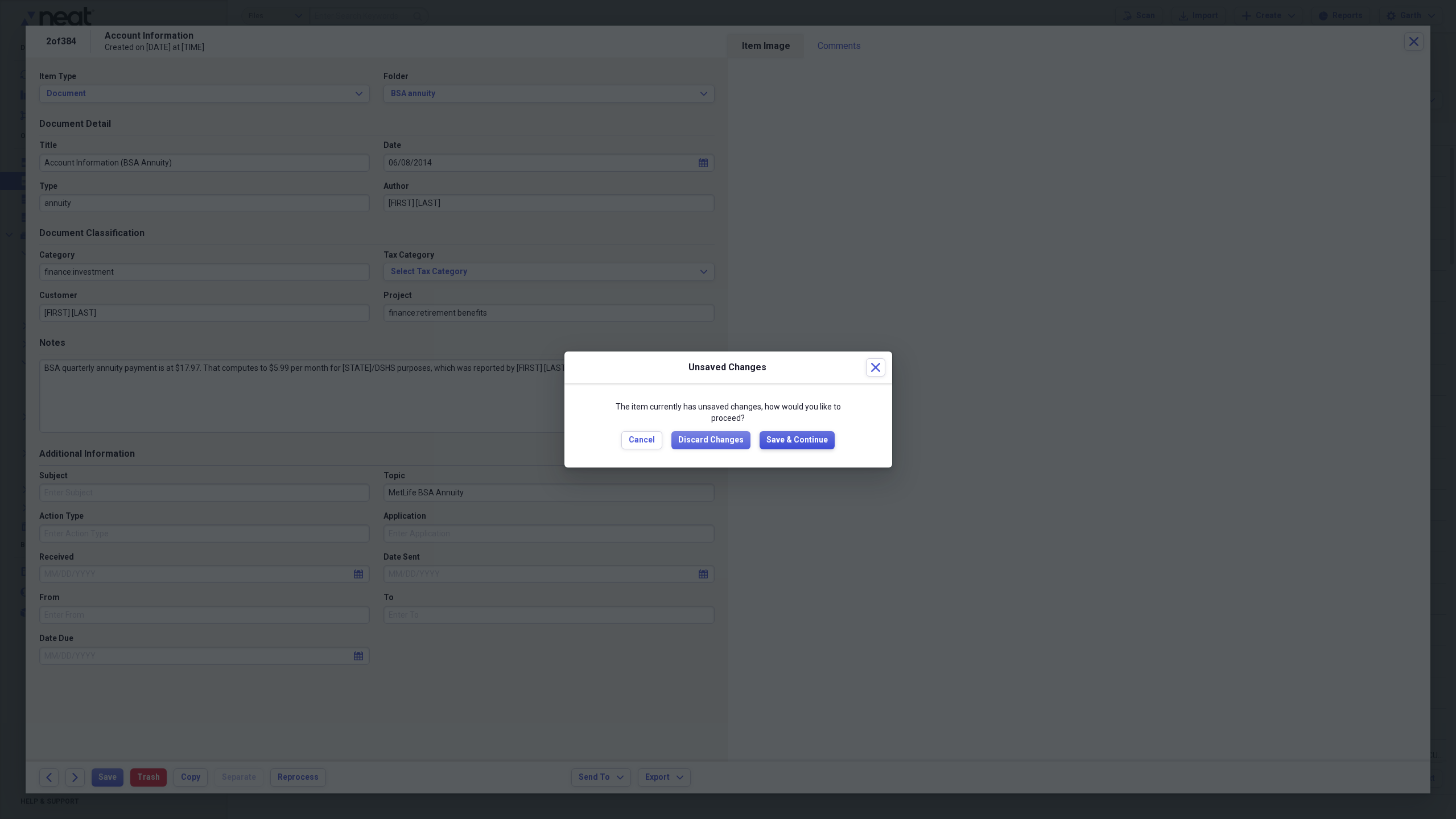 click on "Save & Continue" at bounding box center [797, 440] 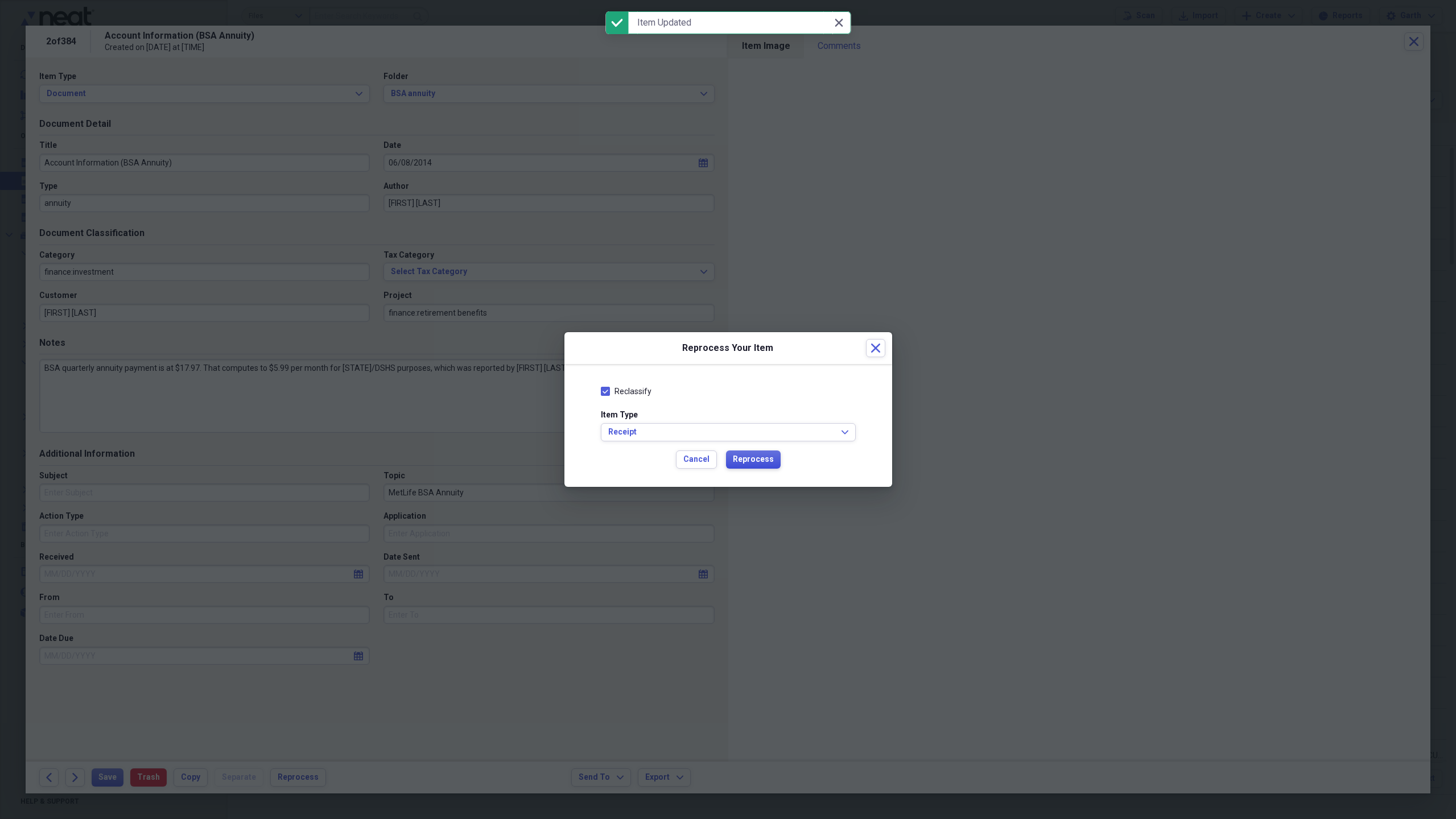 click on "Reprocess" at bounding box center (753, 460) 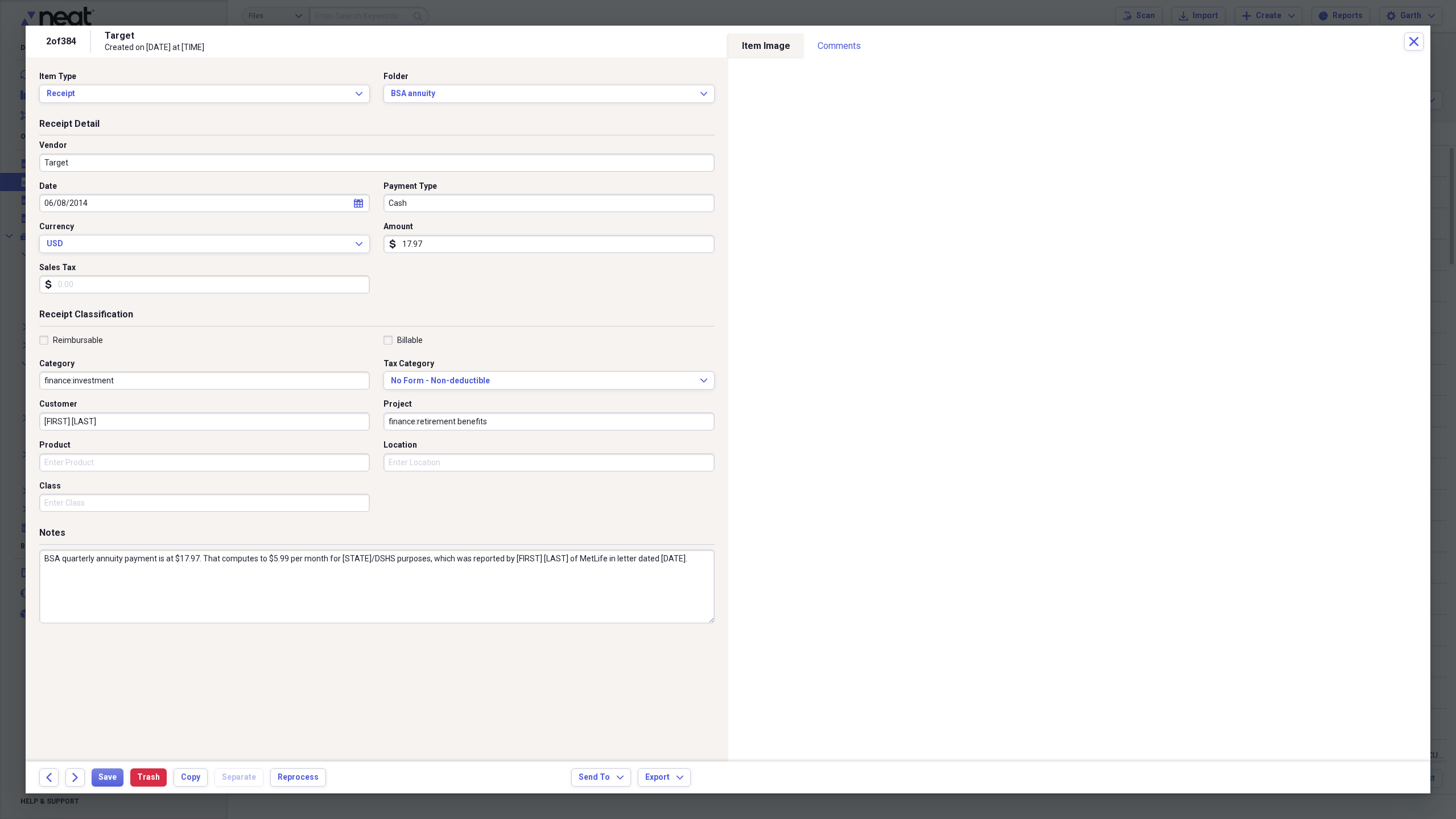 type on "Target" 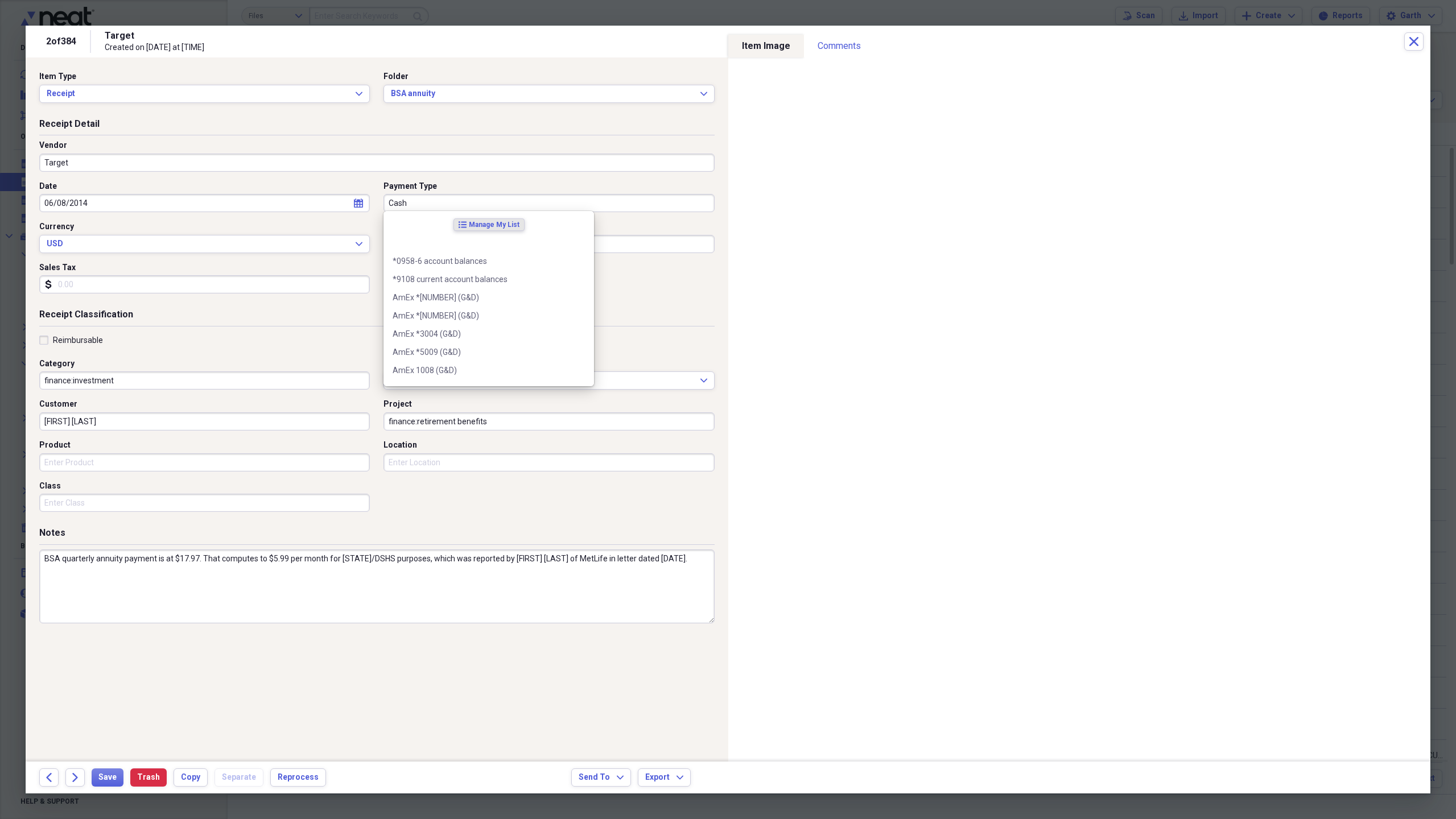 click on "Cash" at bounding box center (548, 203) 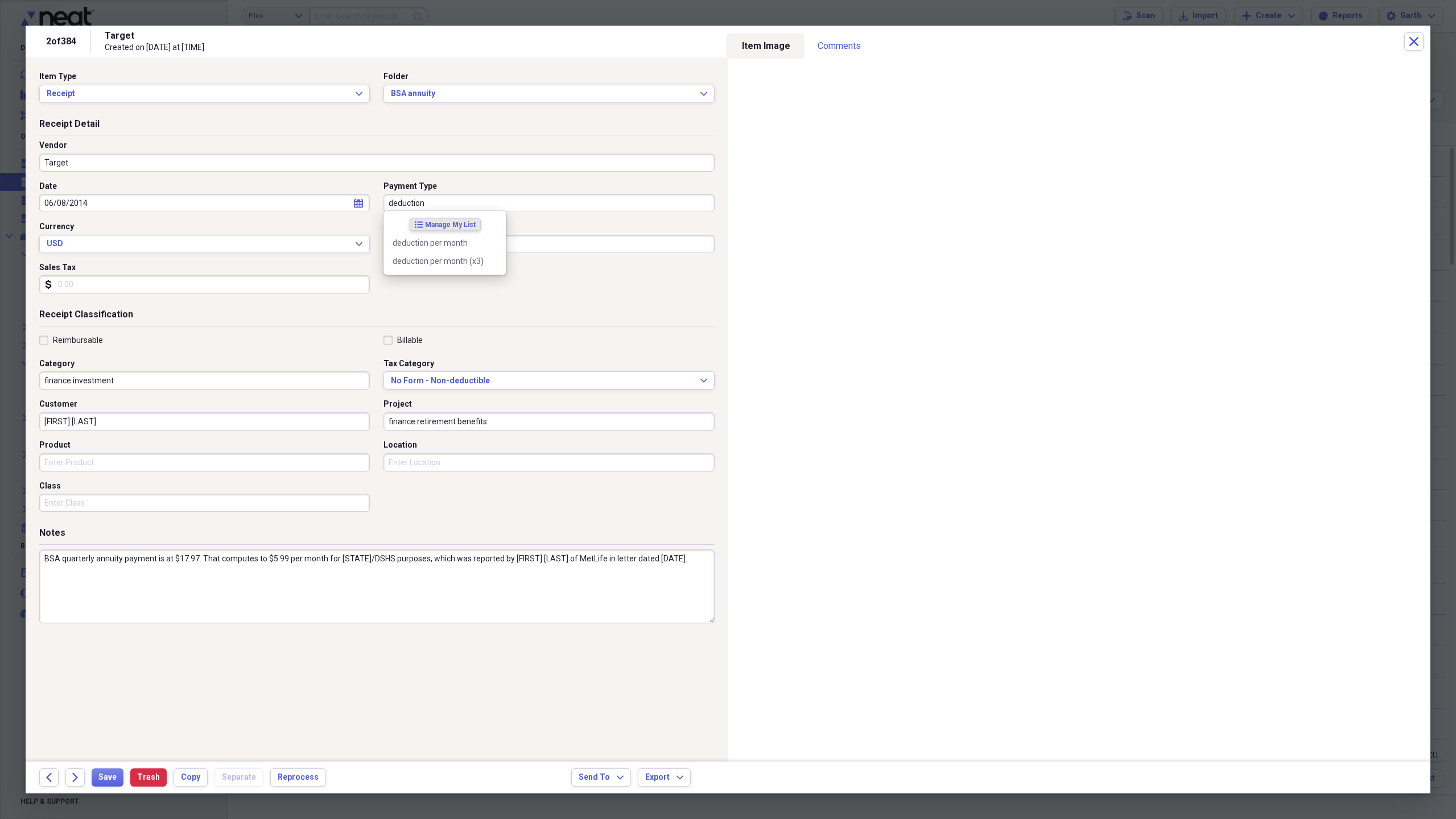 type on "deduction" 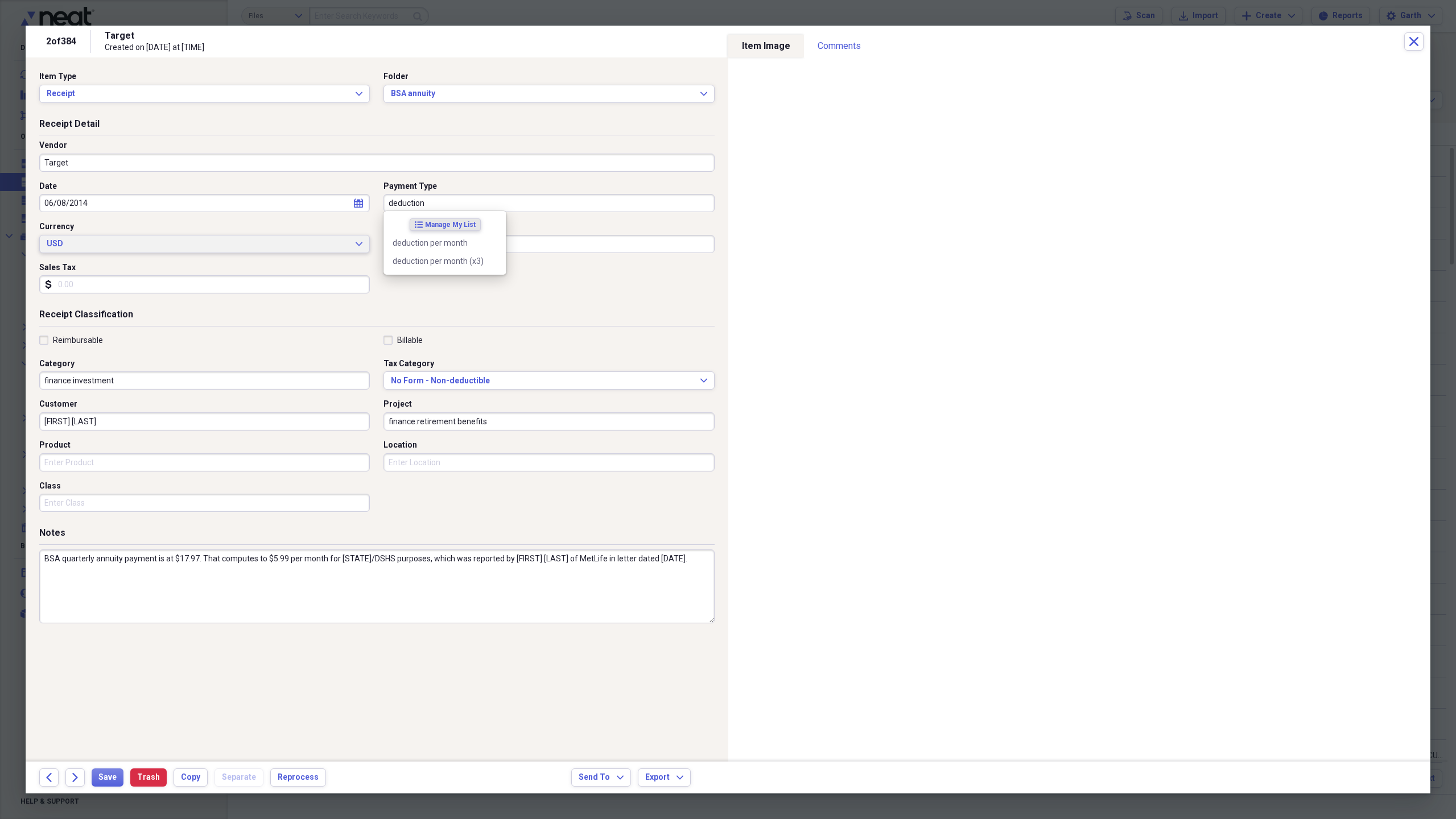 type 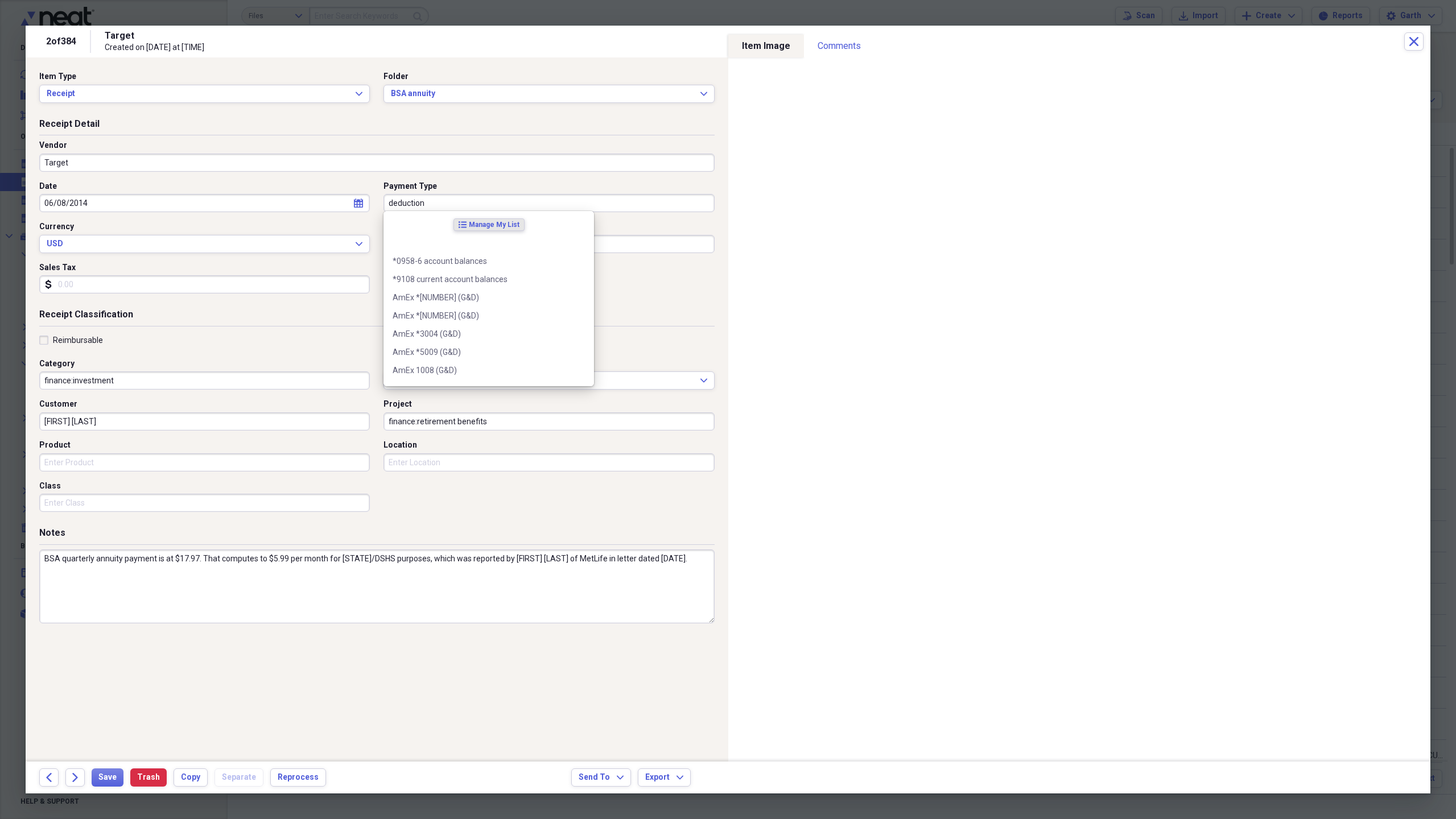 click on "deduction" at bounding box center (548, 203) 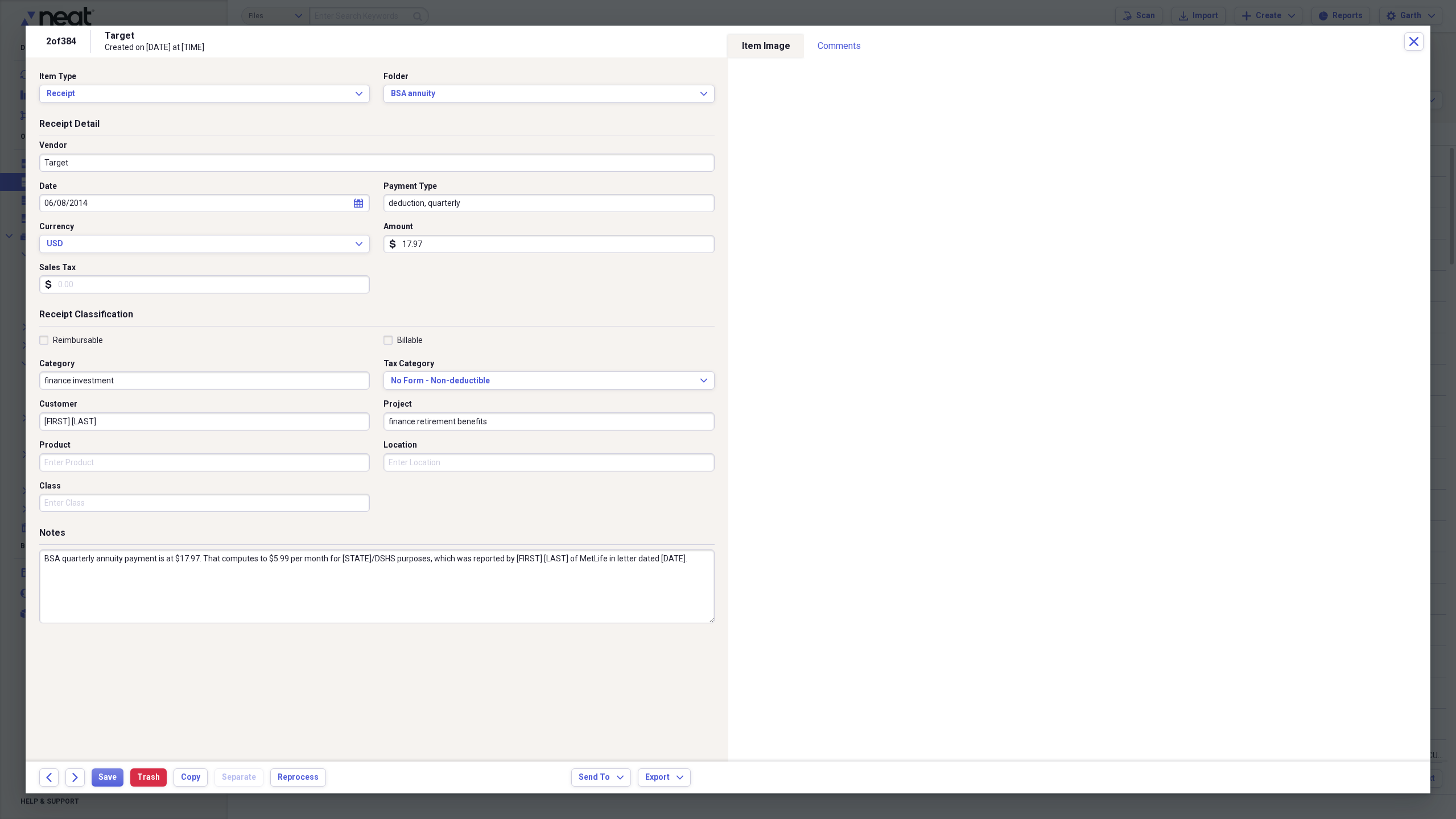 type on "deduction, quarterly" 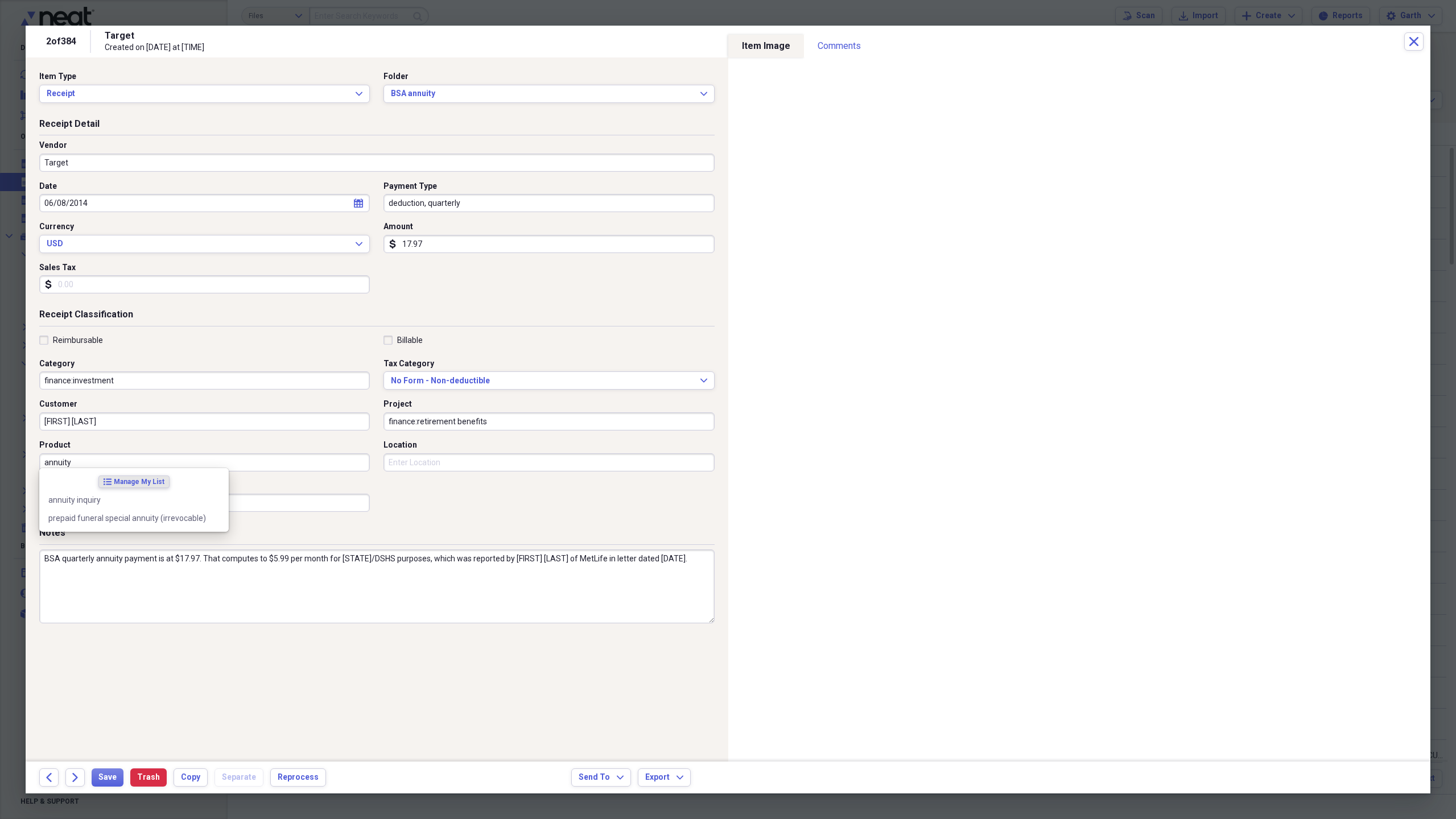 type on "annuity" 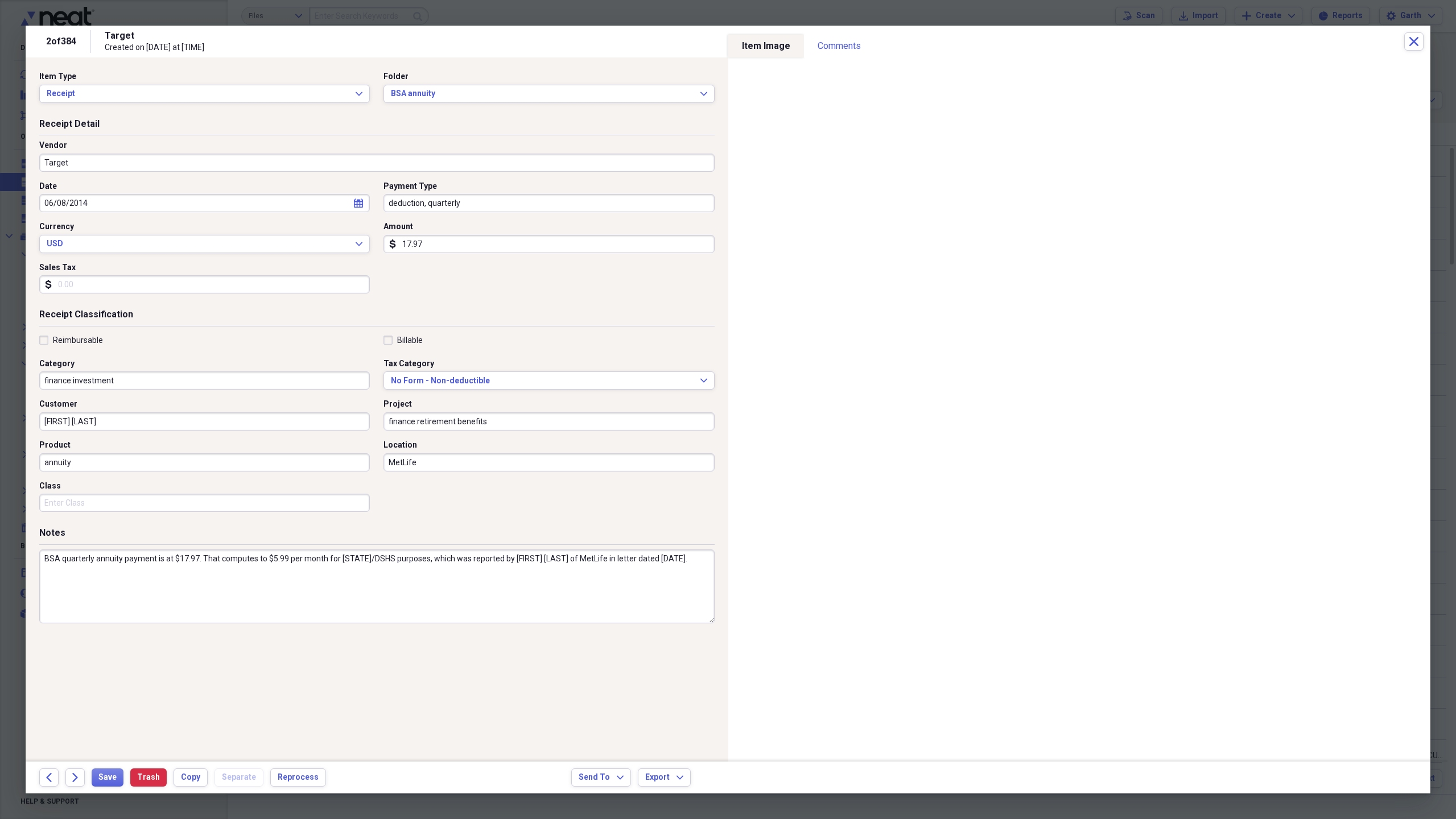 type on "MetLife" 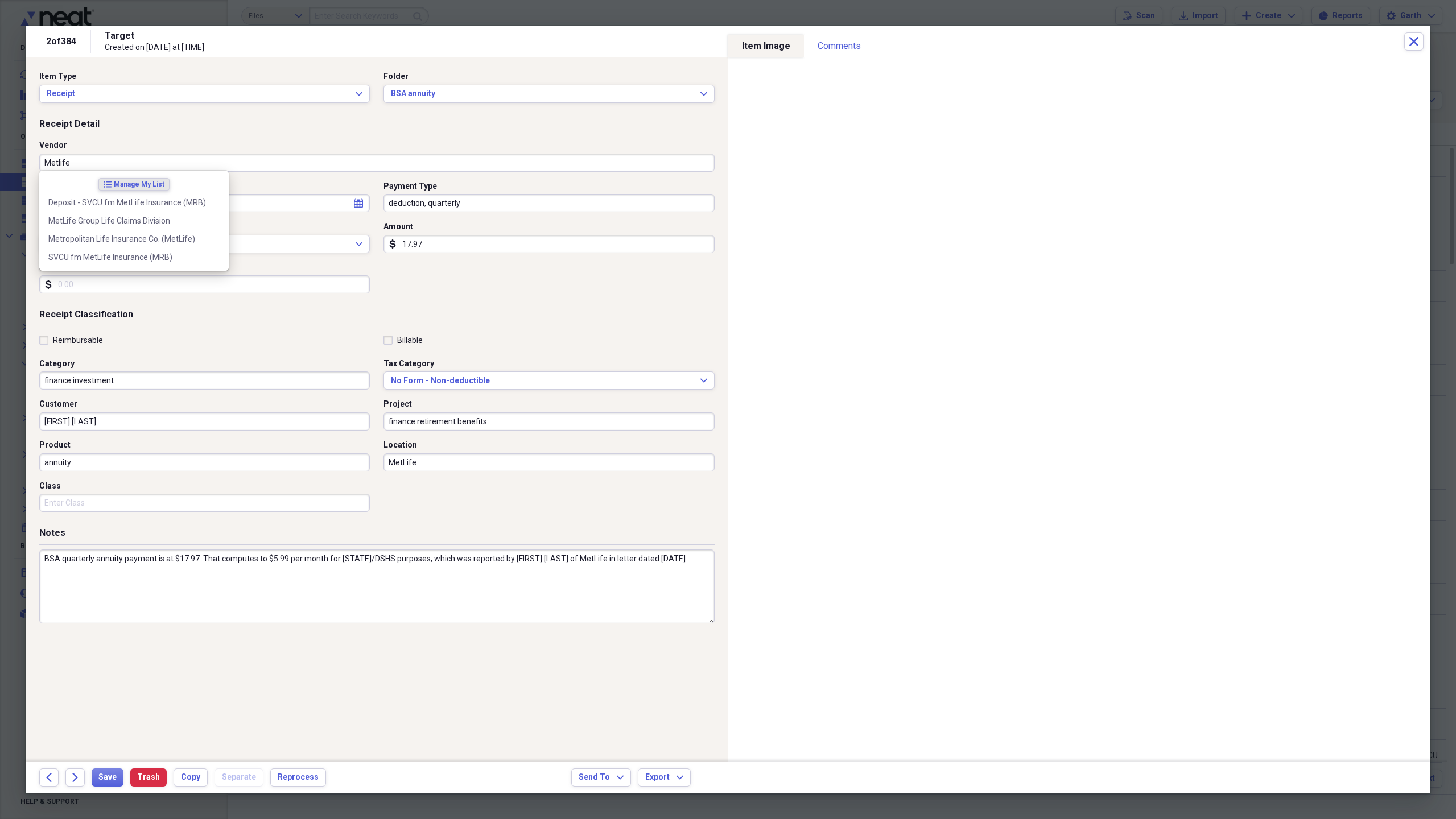 type on "Metlife" 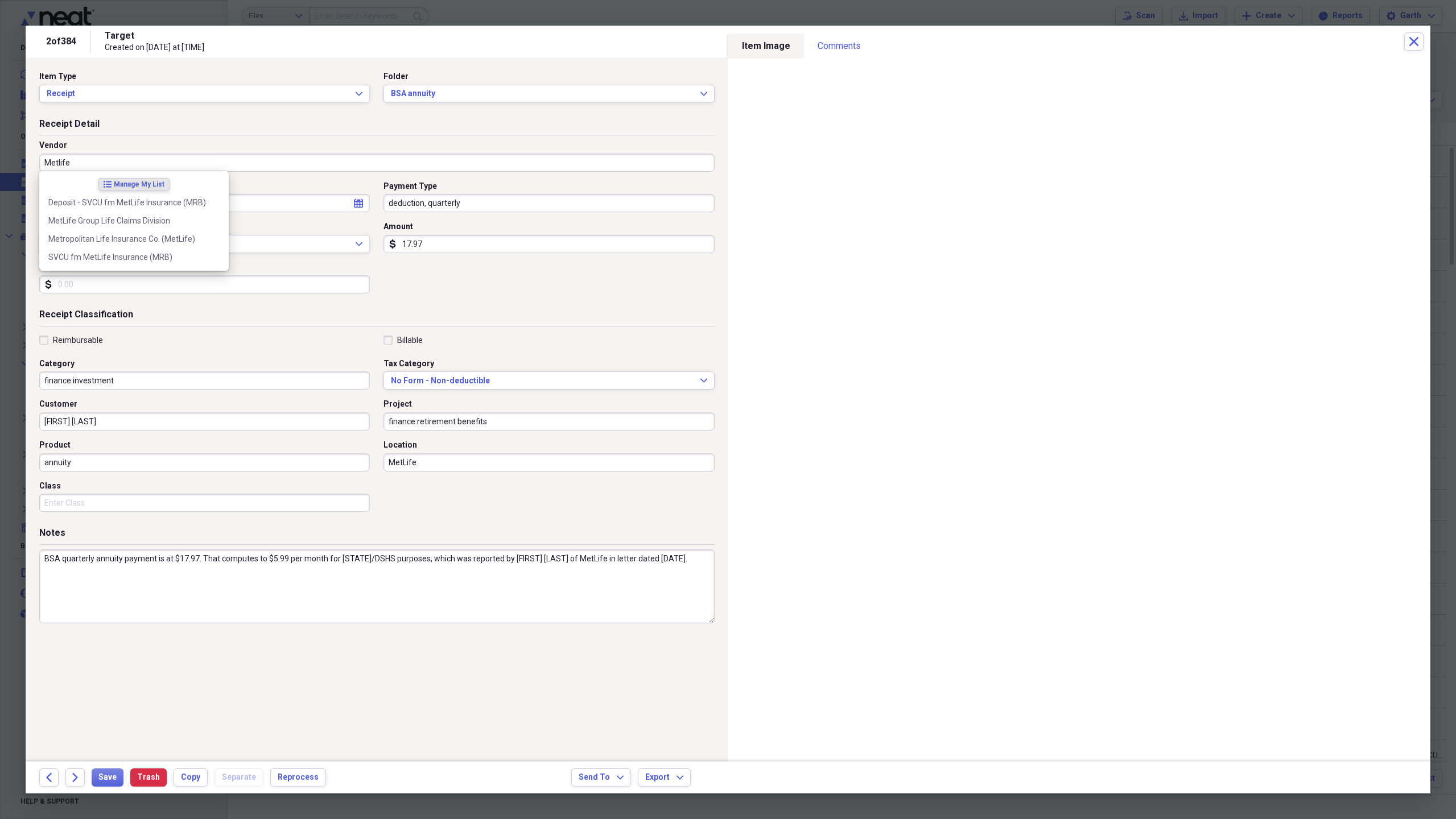 select on "5" 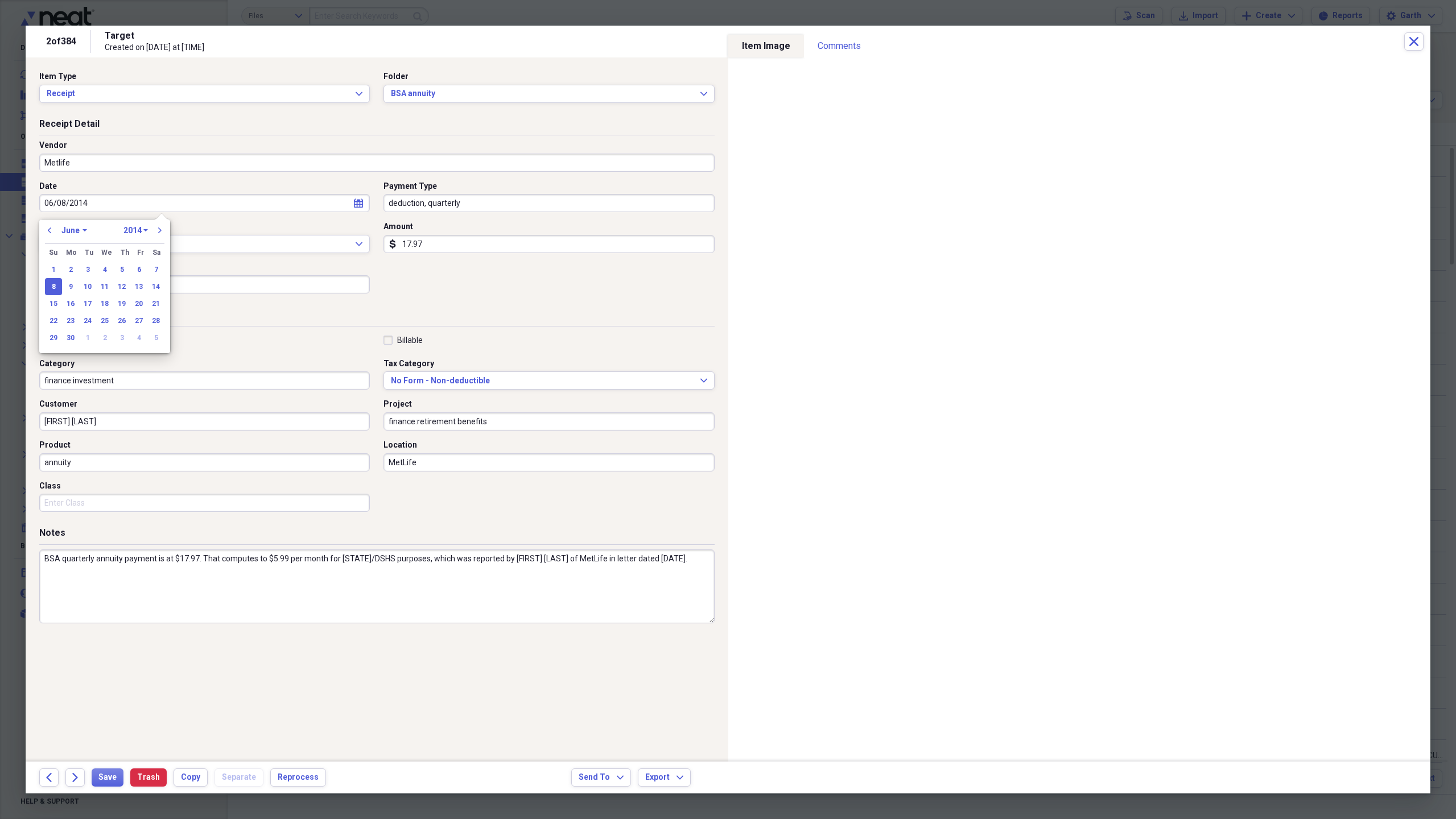 click on "BSA quarterly annuity payment is at $17.97. That computes to $5.99 per month for WA/DSHS purposes, which was reported by Roda Gayden of MetLife in letter dated 22 May 2014." at bounding box center (377, 586) 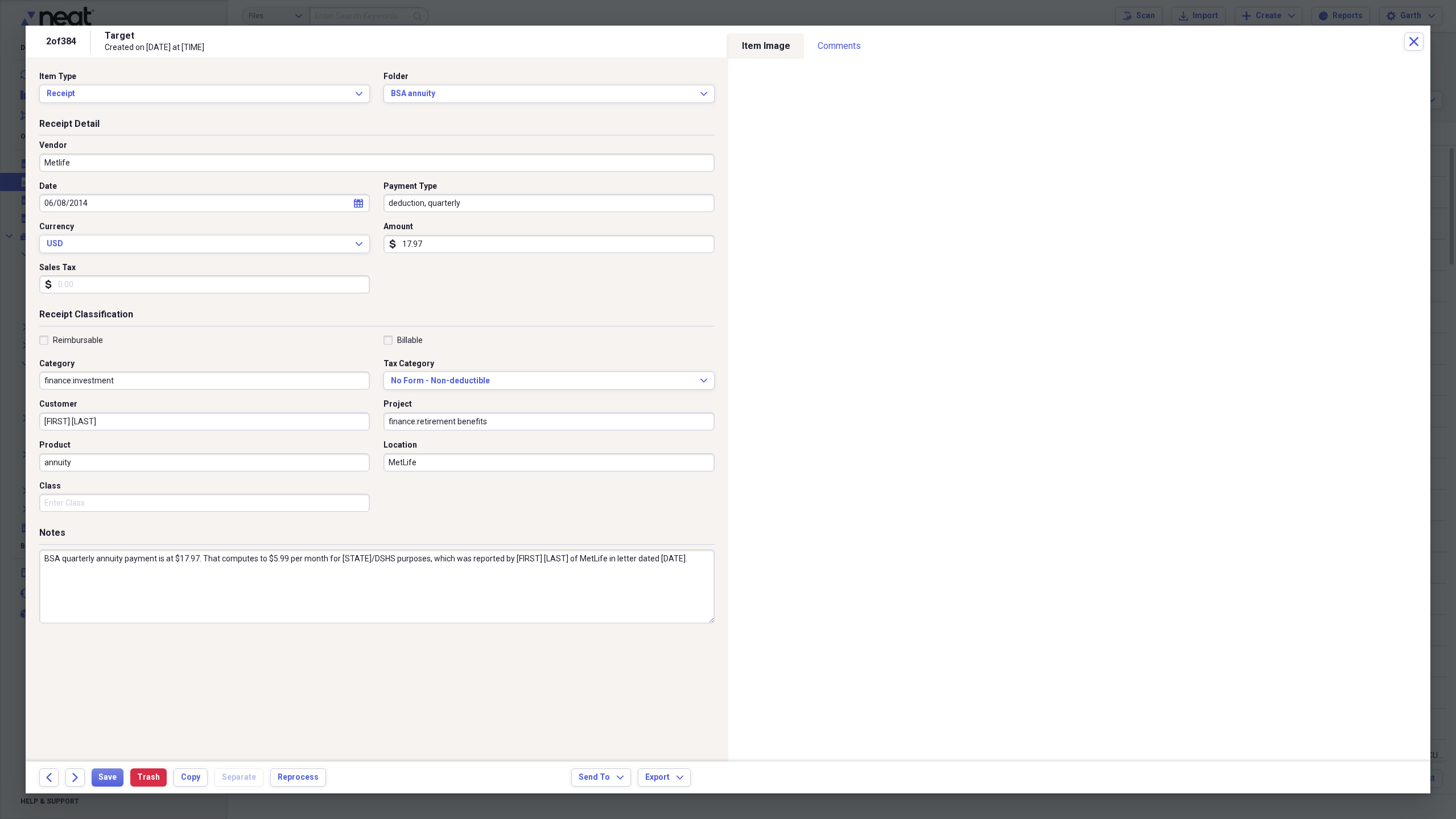 click on "Class" at bounding box center (204, 503) 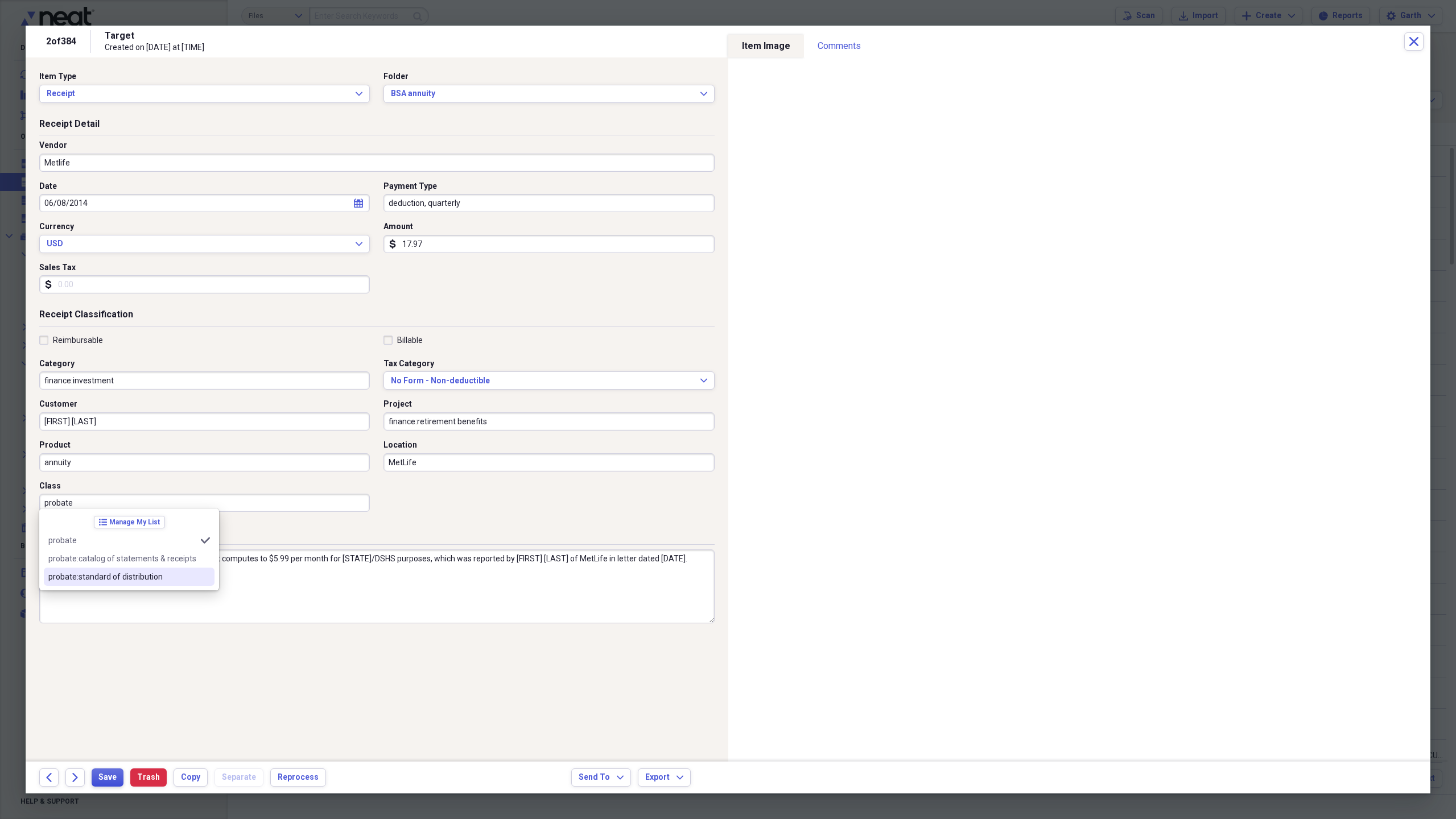 type on "probate" 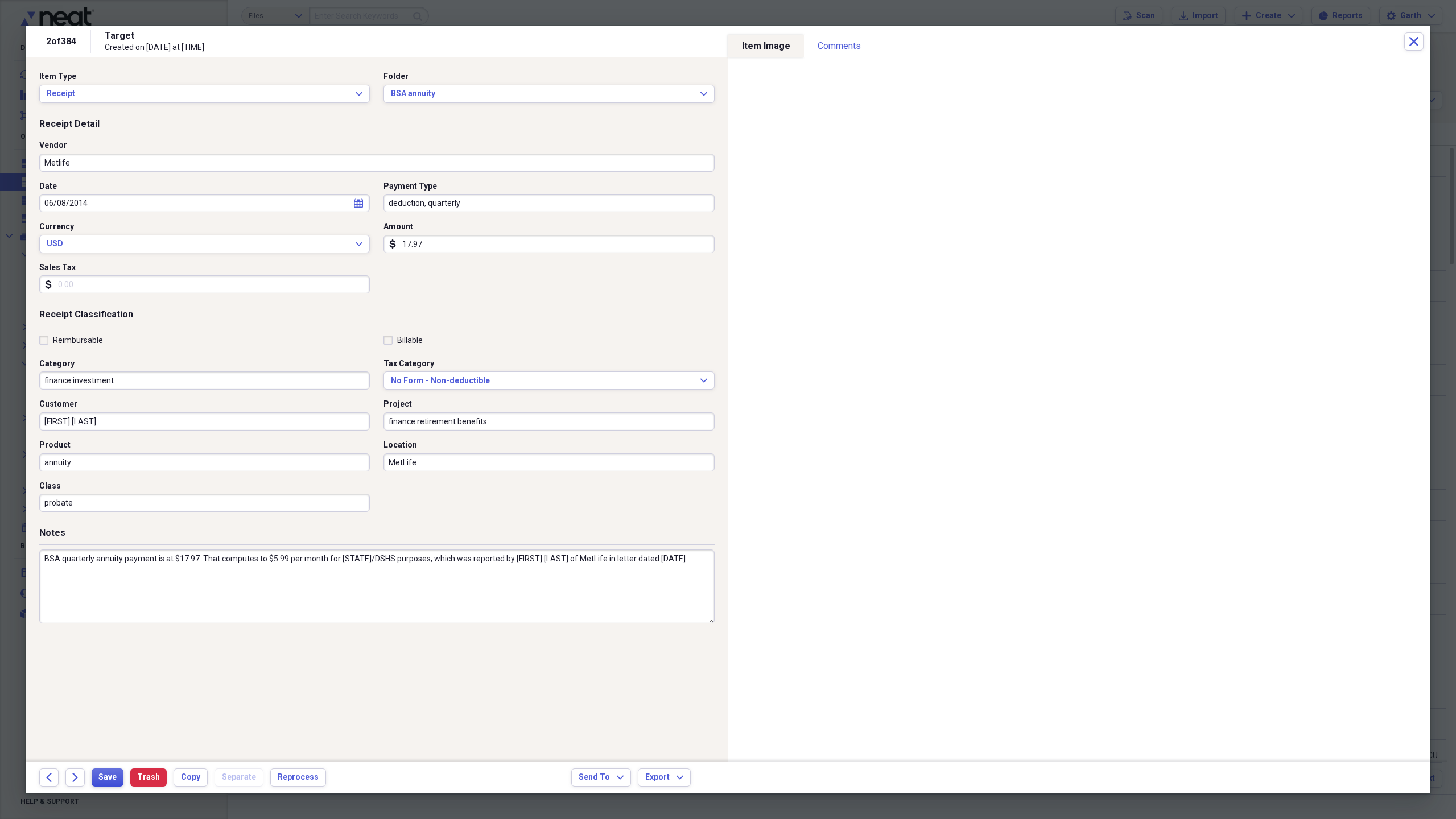 click on "Save" at bounding box center (108, 777) 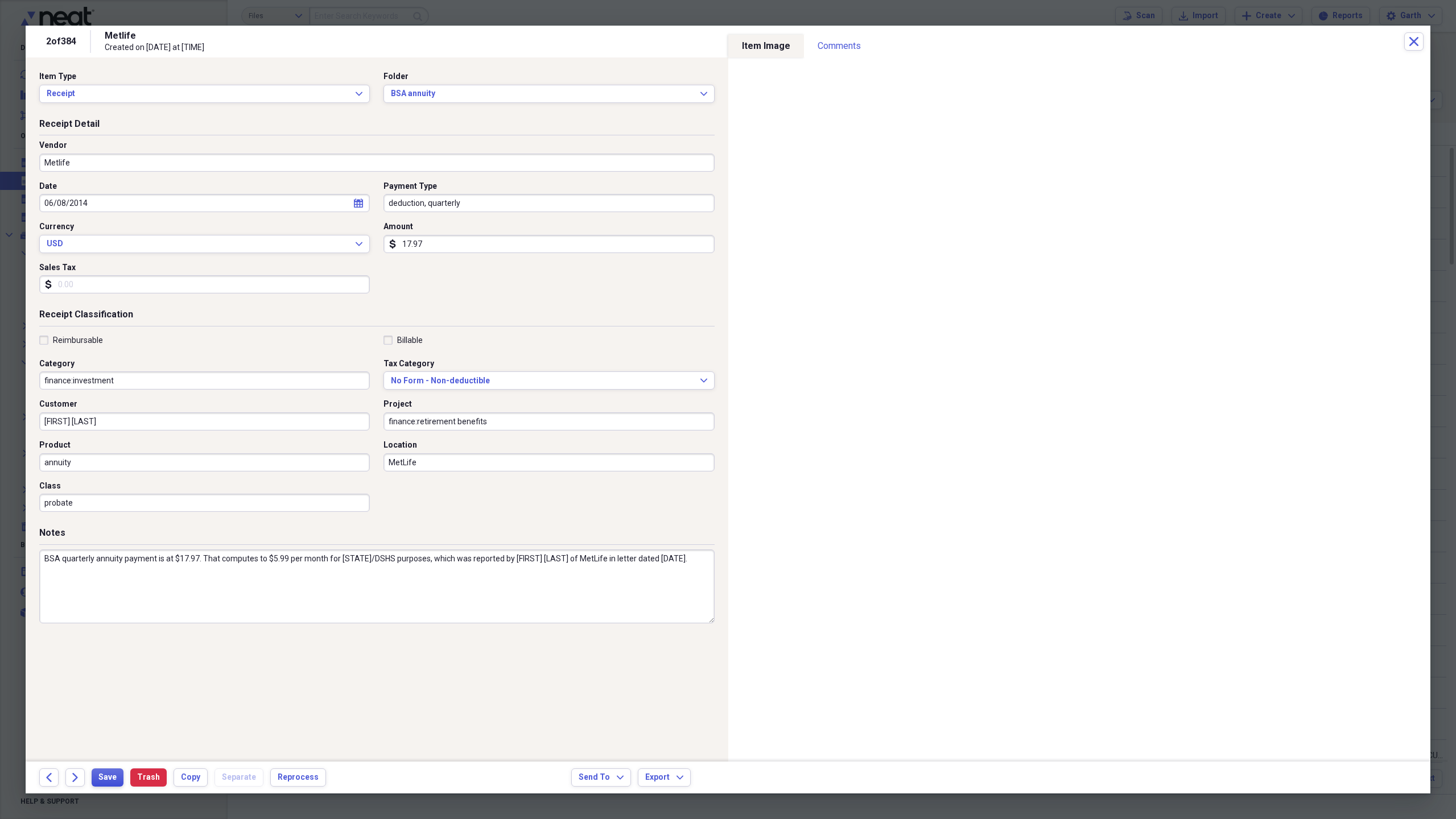 click on "Save" at bounding box center (108, 777) 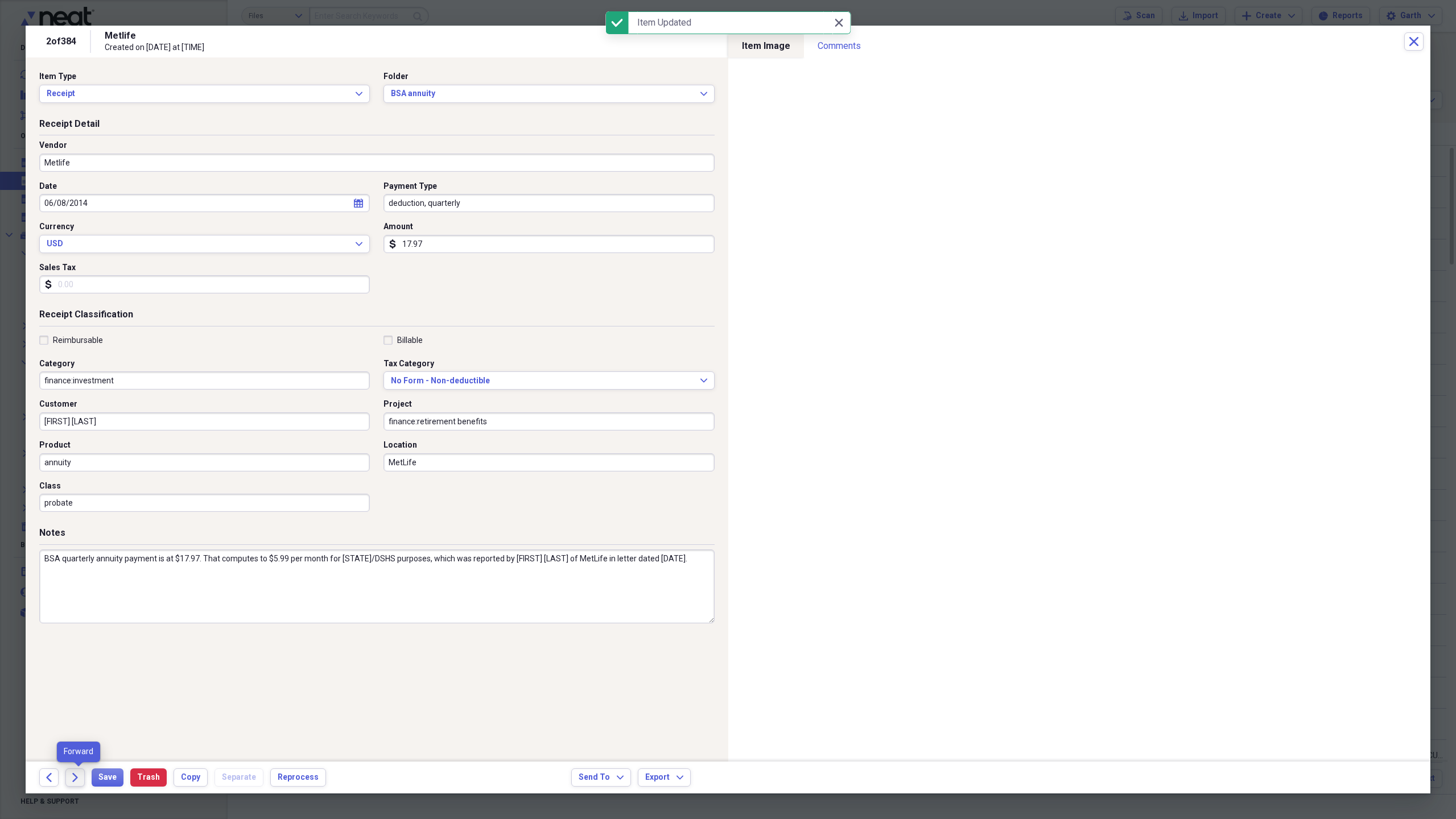click 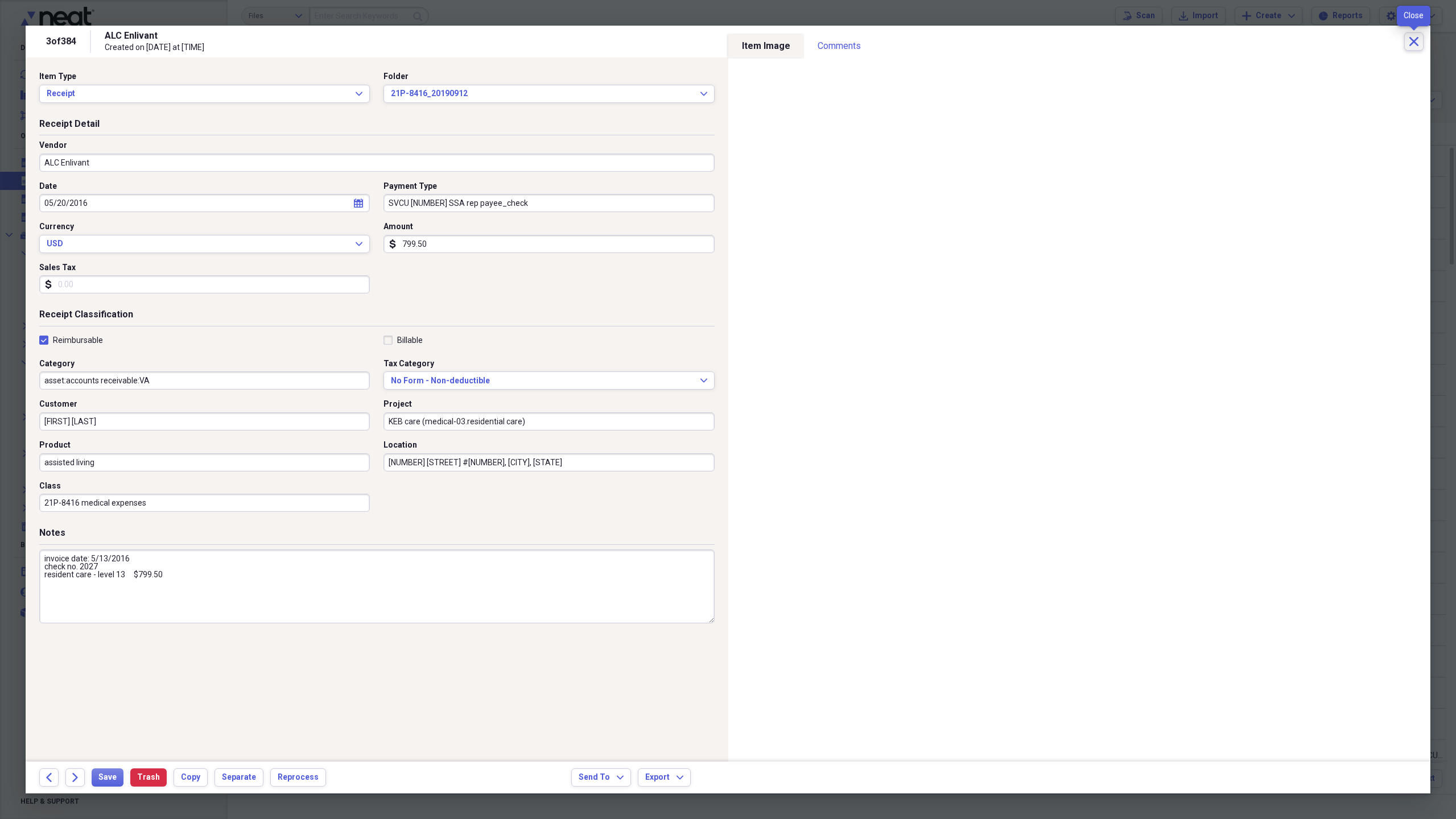 click on "Close" 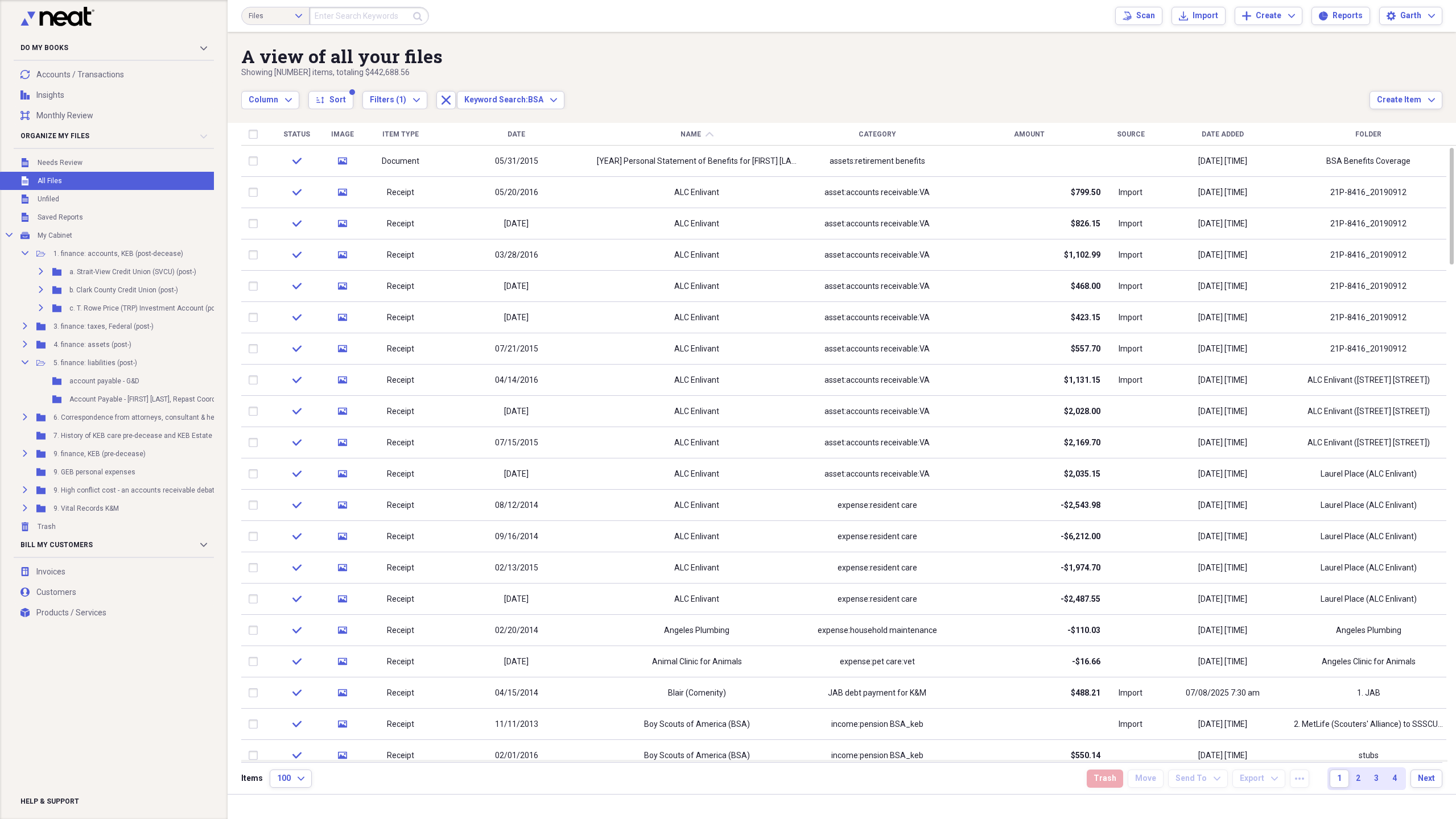 click on "Date" at bounding box center (516, 134) 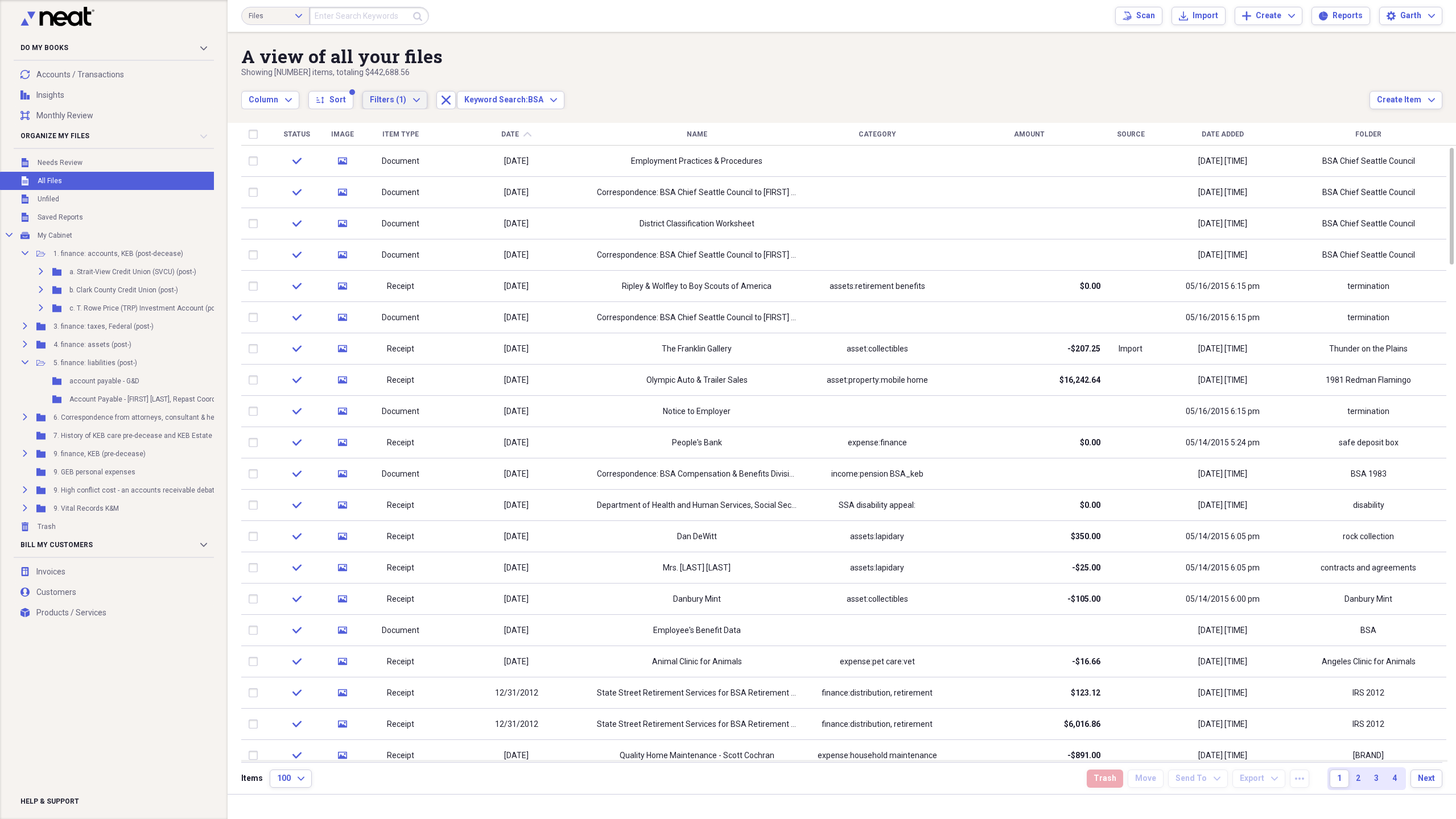 click 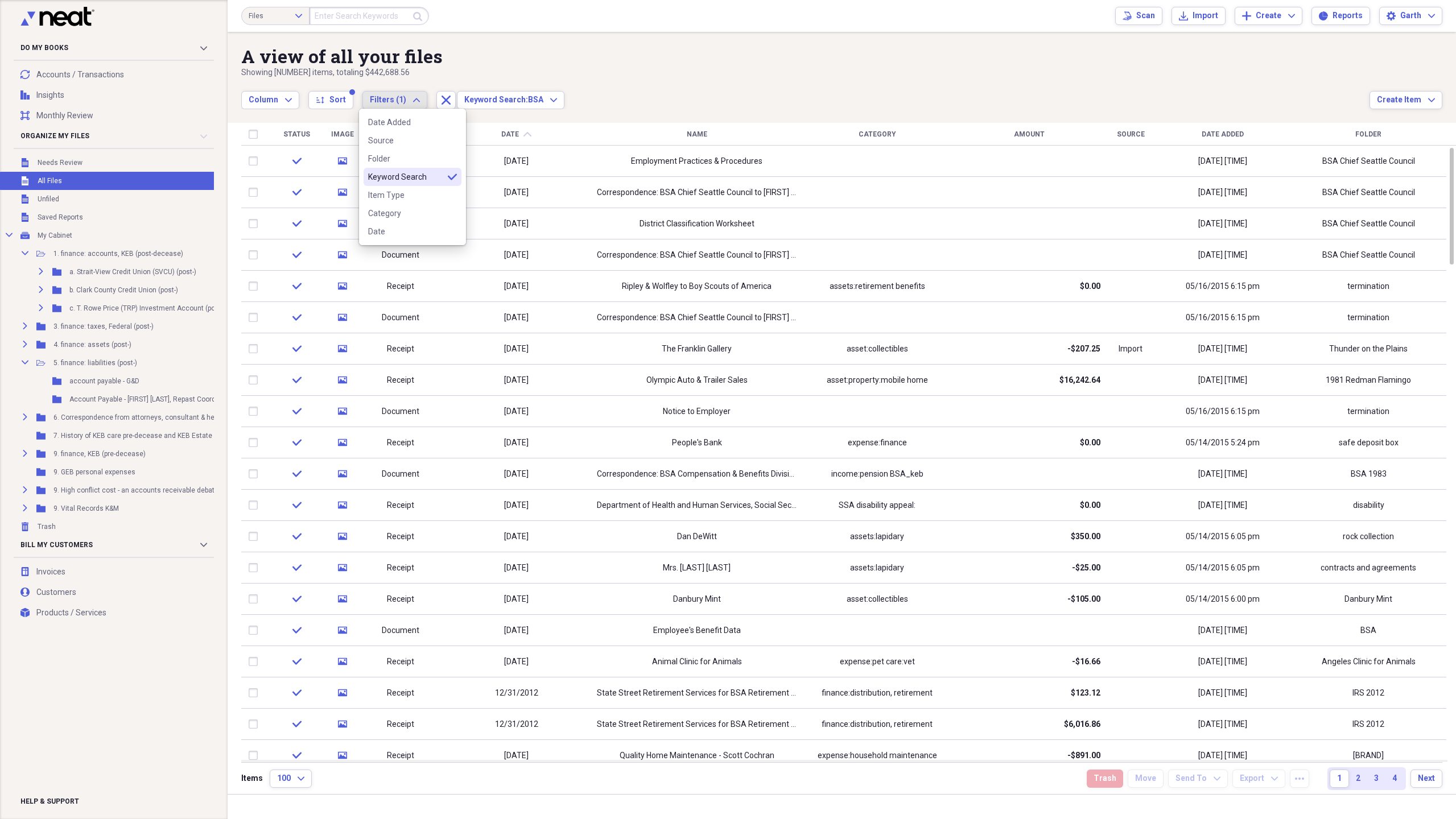 click on "Keyword Search" at bounding box center (406, 177) 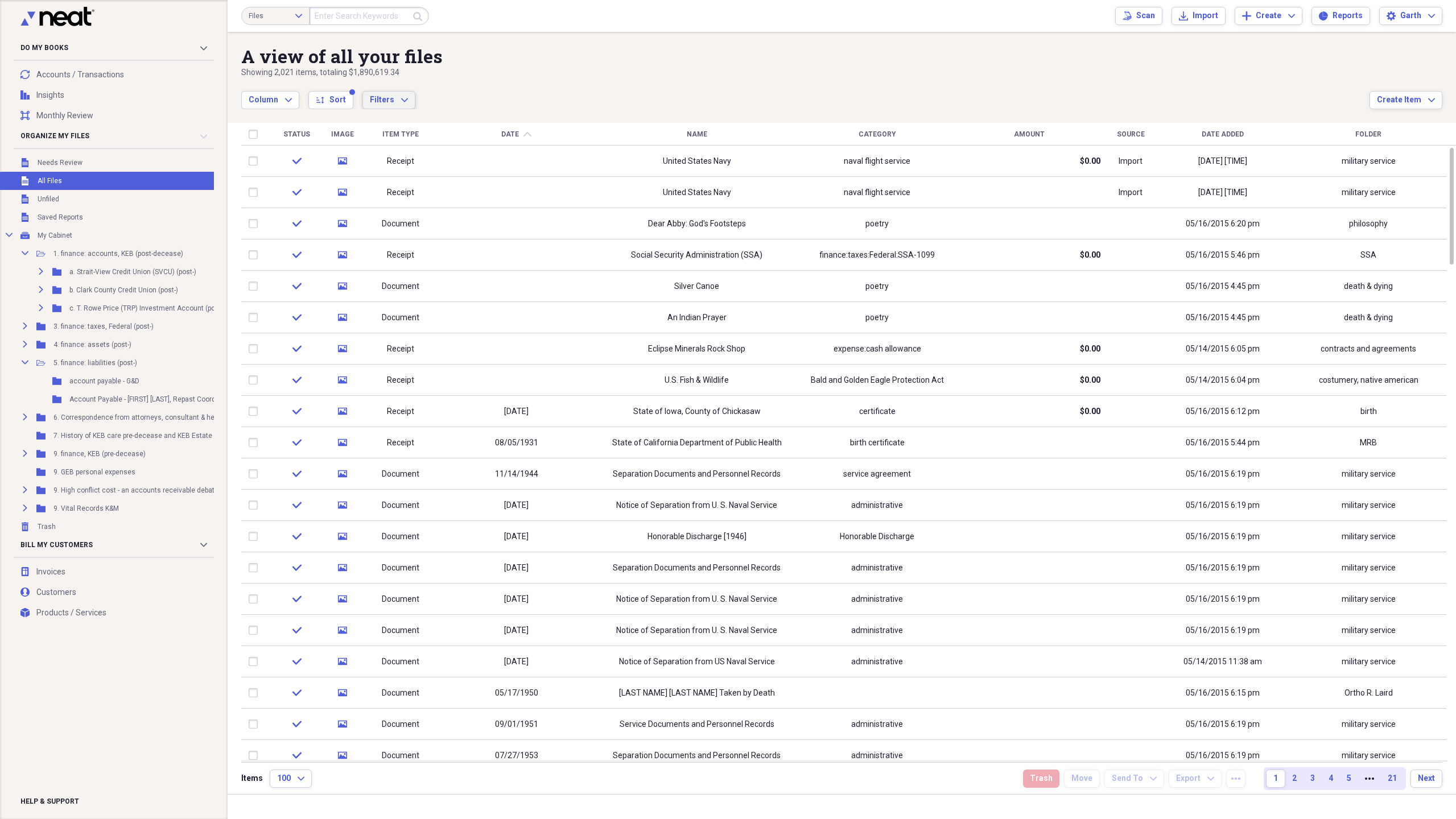 click on "Expand" 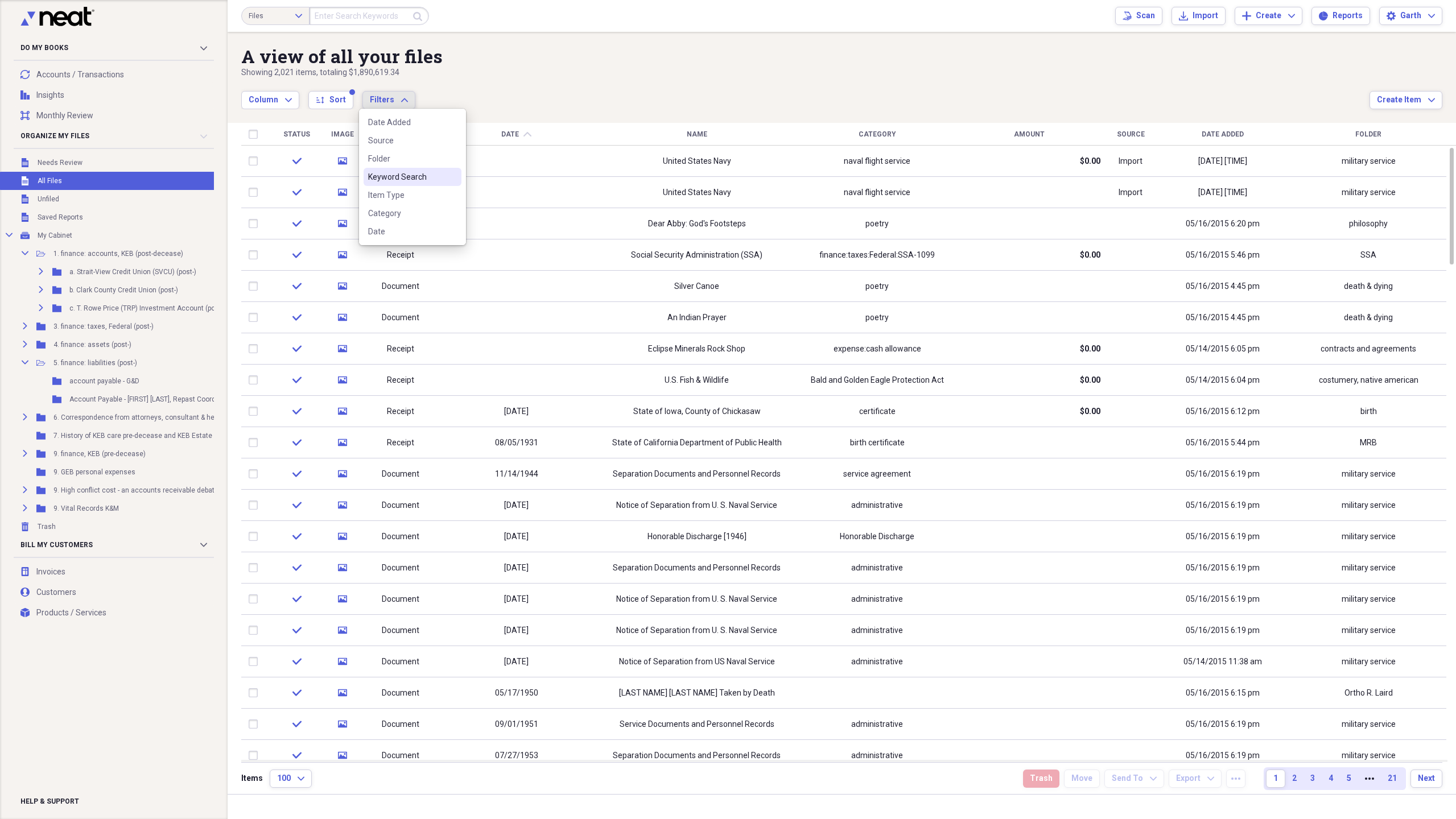 click on "Keyword Search" at bounding box center [406, 177] 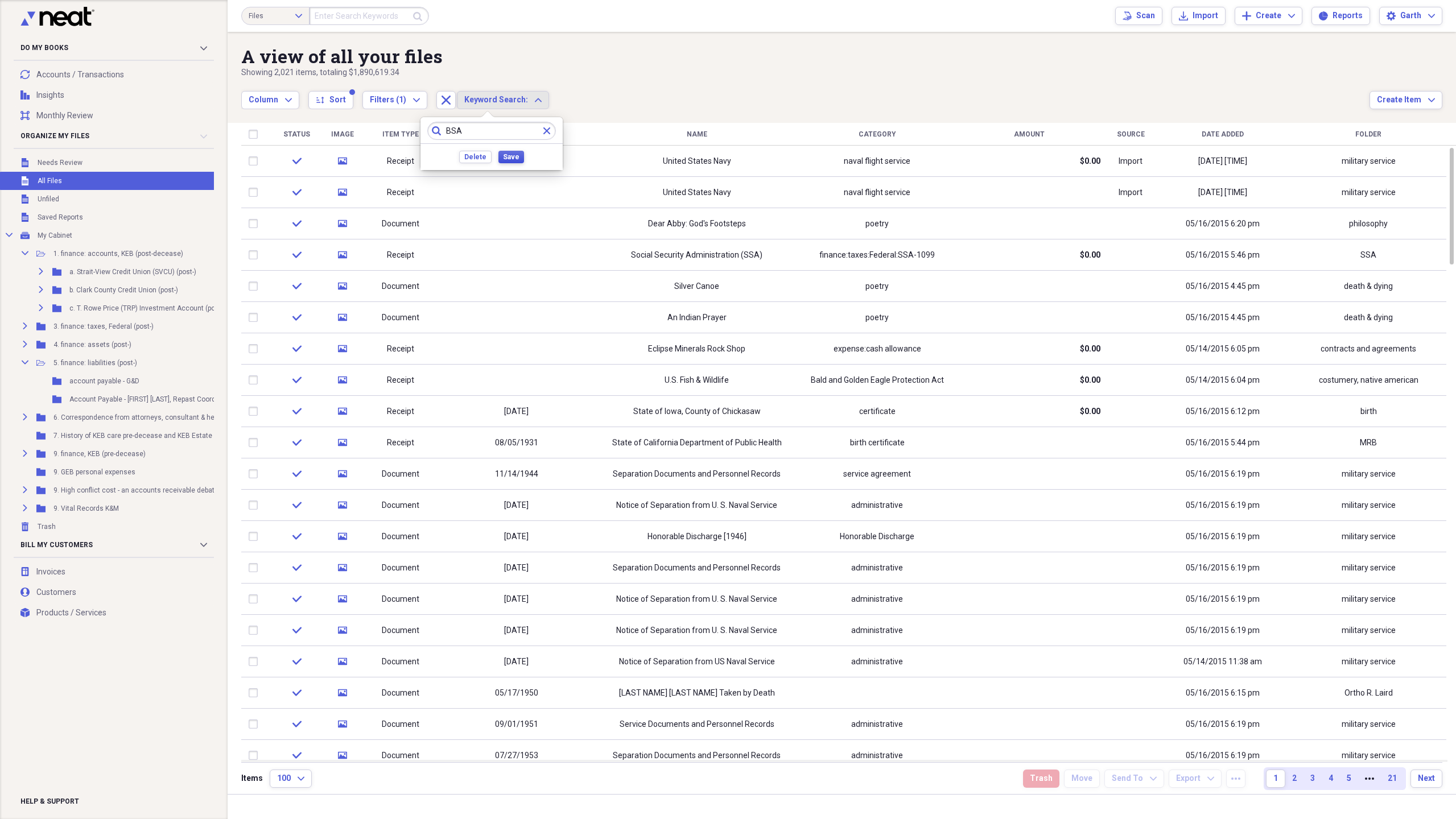 type on "BSA" 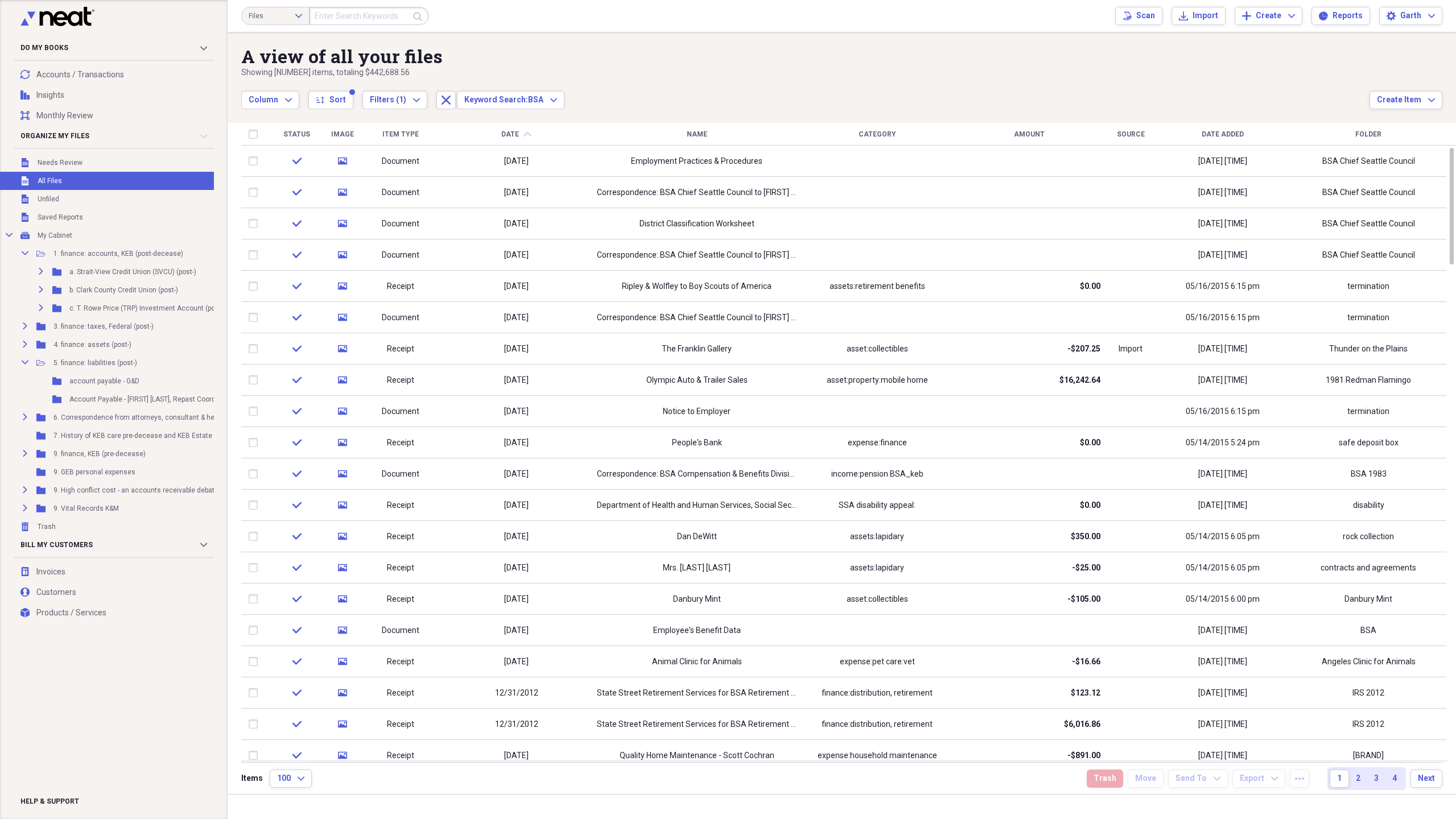 click on "Name" at bounding box center [697, 134] 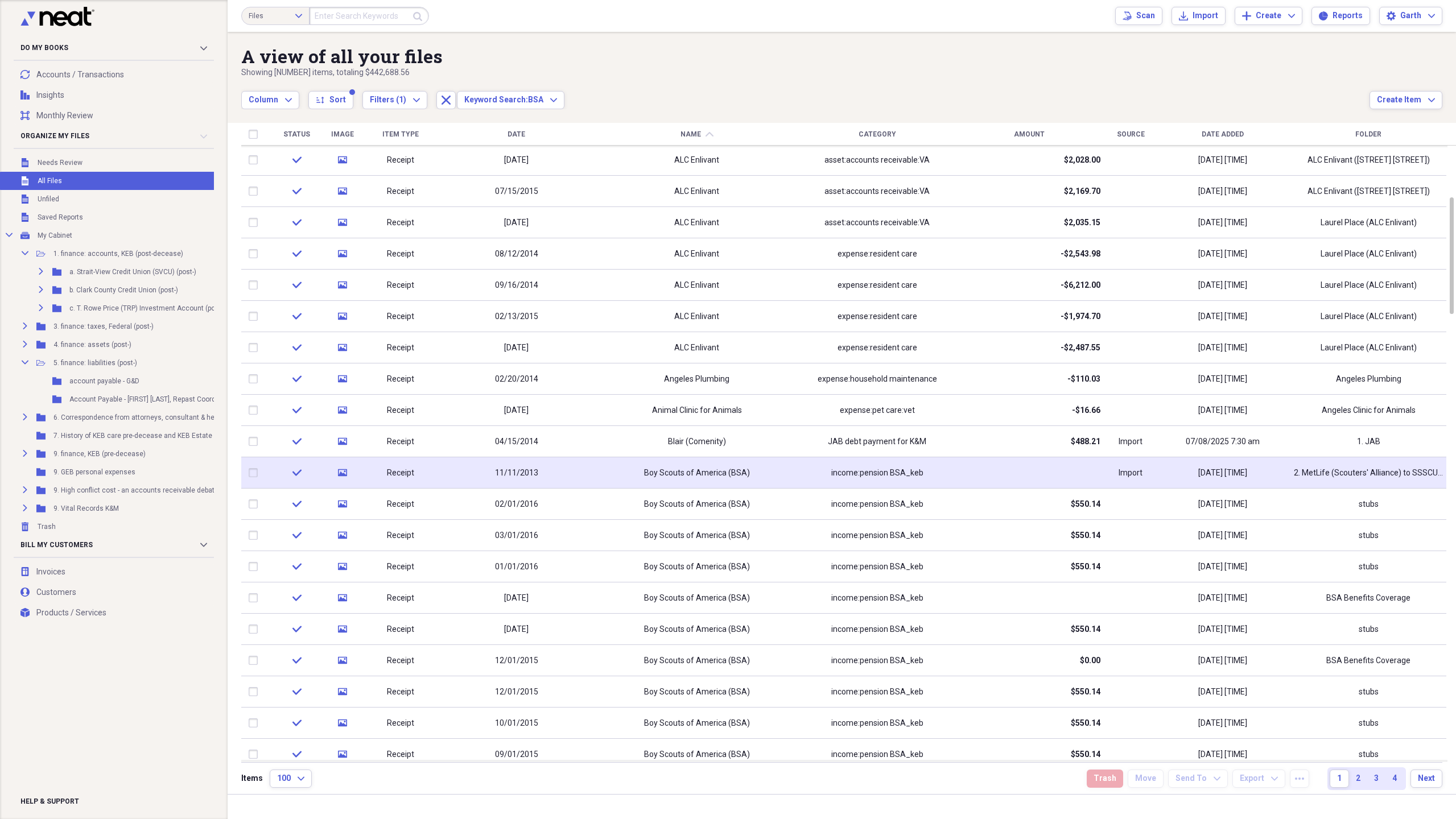 click on "Boy Scouts of America (BSA)" at bounding box center [697, 473] 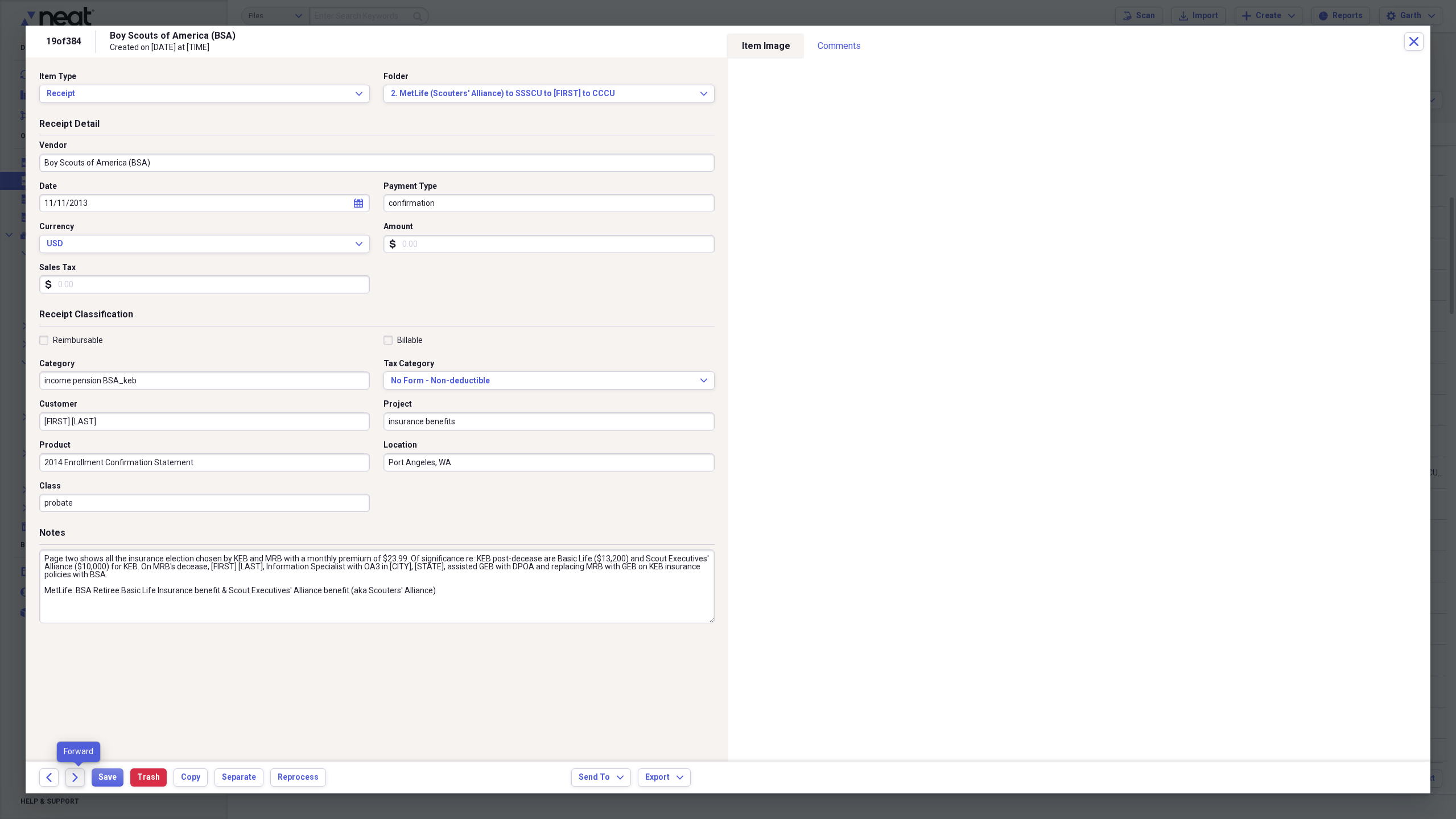 click 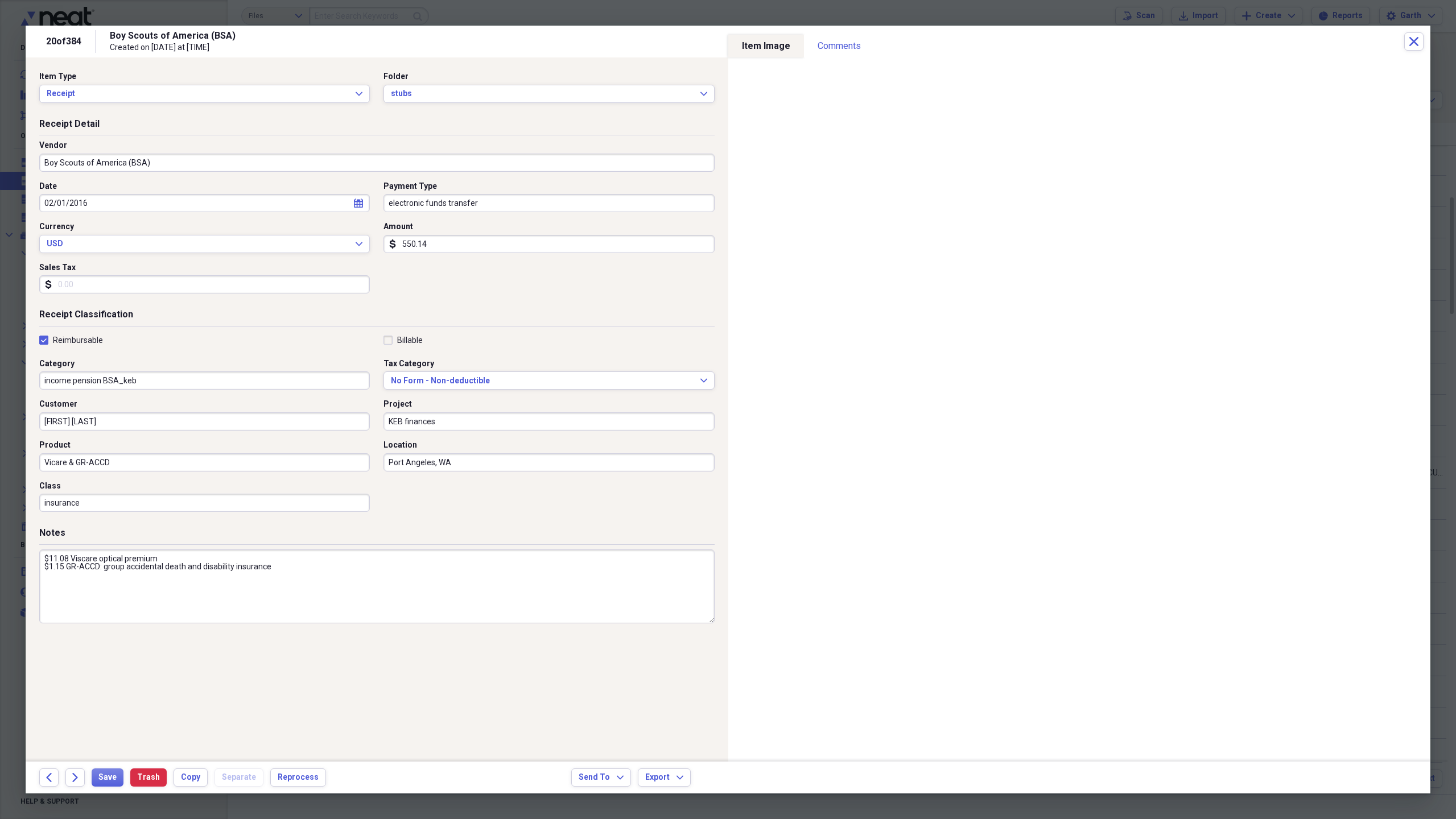 click on "Vicare & GR-ACCD" at bounding box center [204, 462] 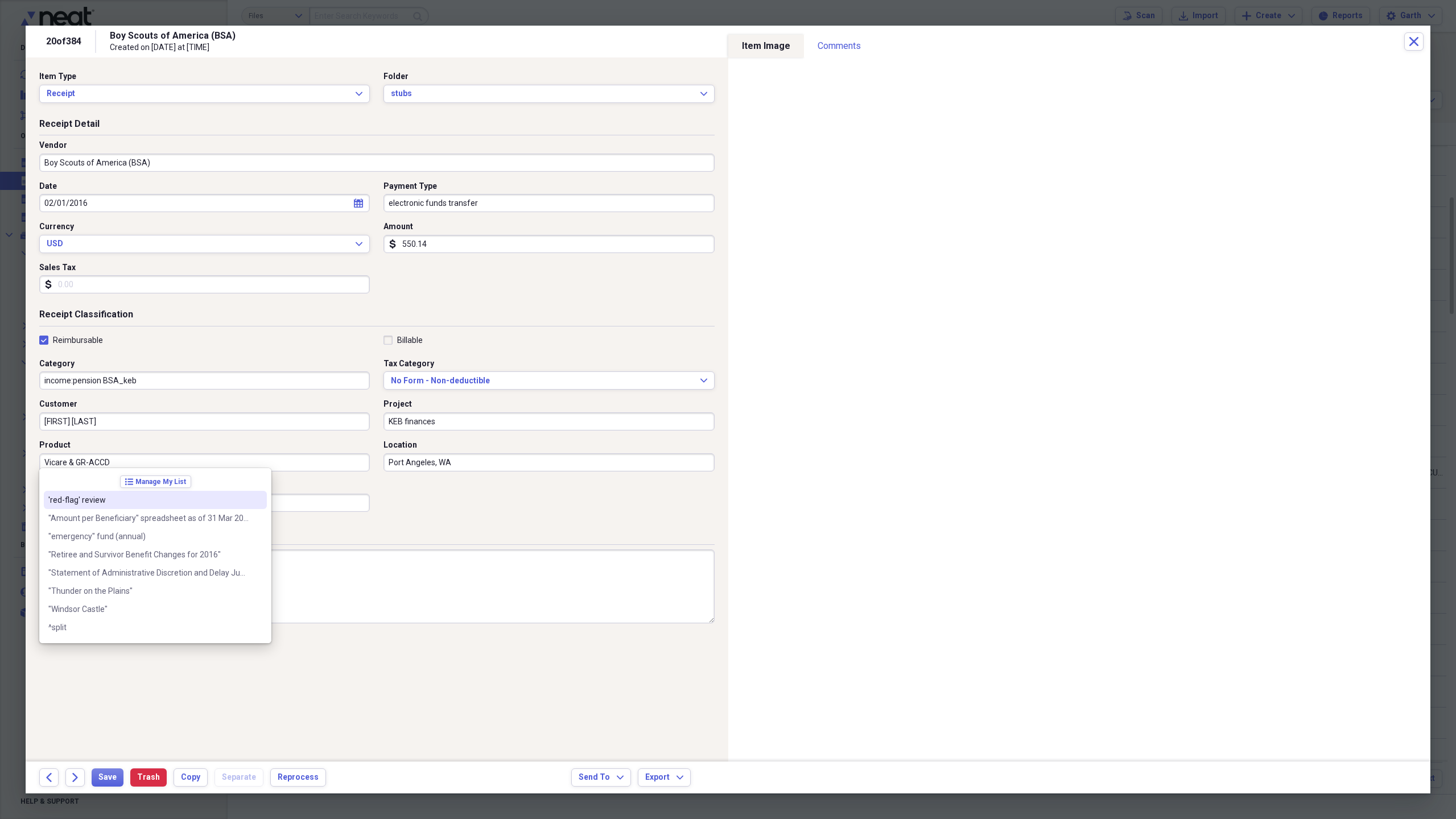 click on "Vicare & GR-ACCD" at bounding box center (204, 462) 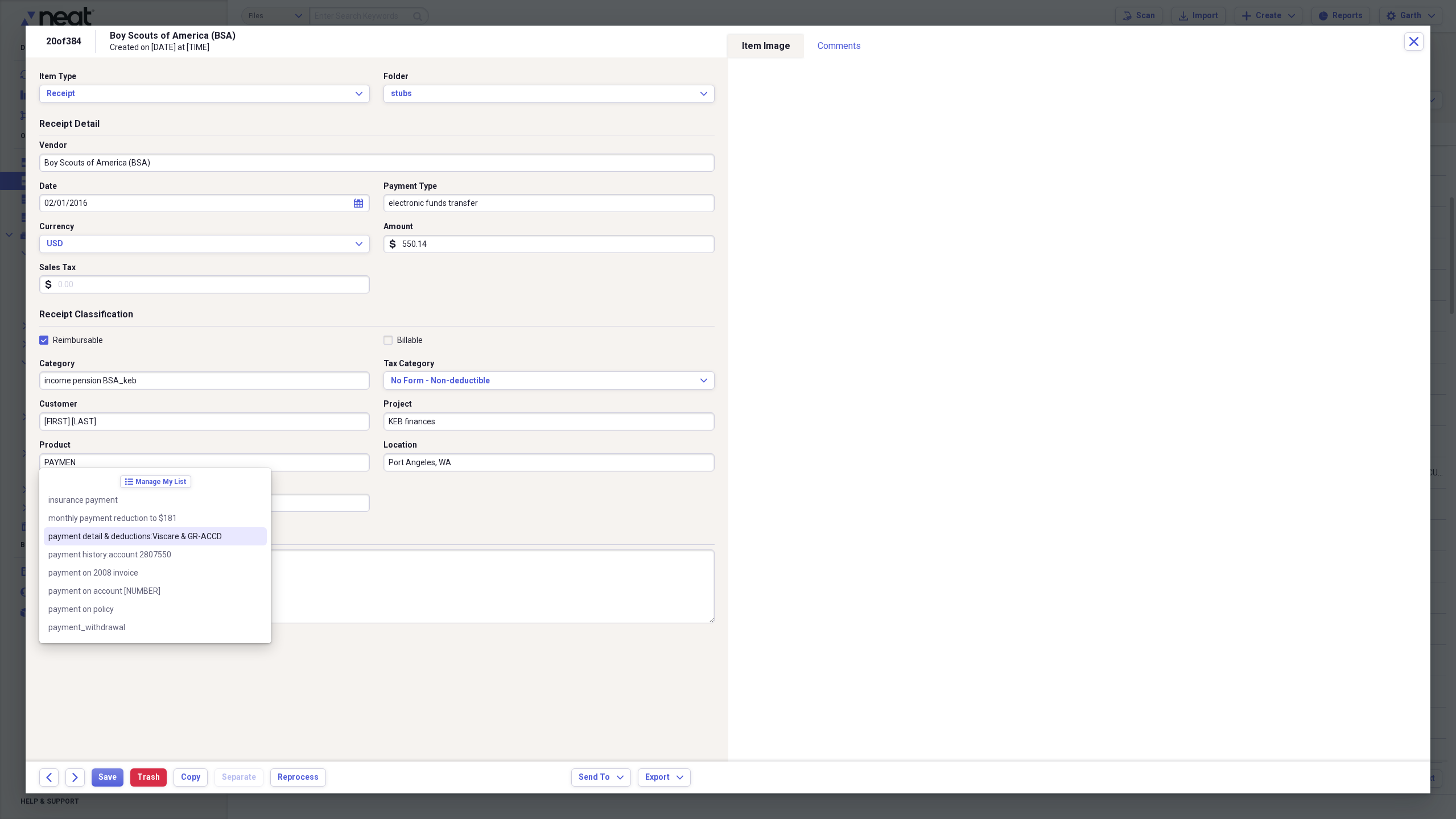 click on "payment detail & deductions:Viscare & GR-ACCD" at bounding box center (149, 536) 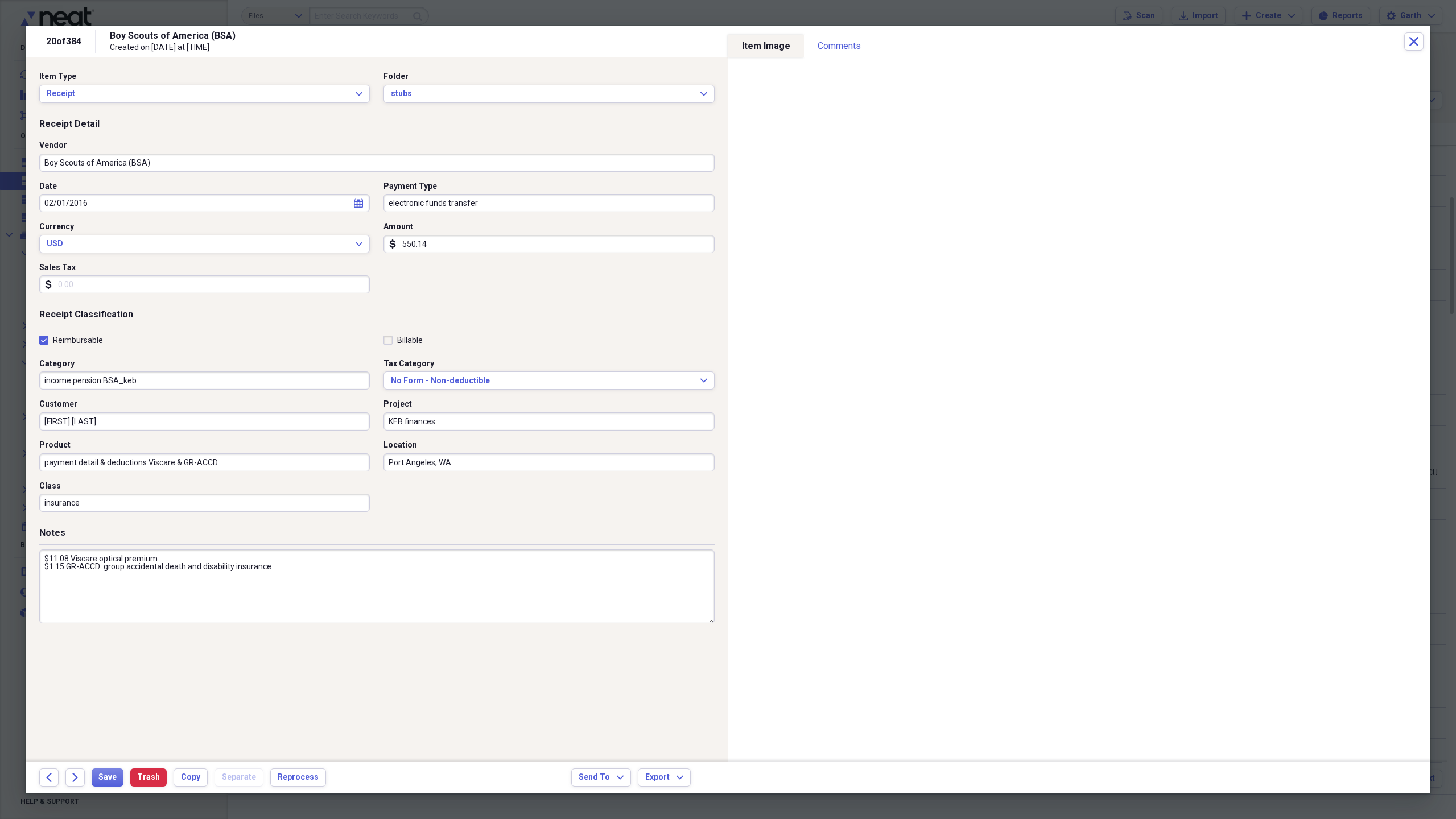 drag, startPoint x: 232, startPoint y: 457, endPoint x: 0, endPoint y: 432, distance: 233.3431 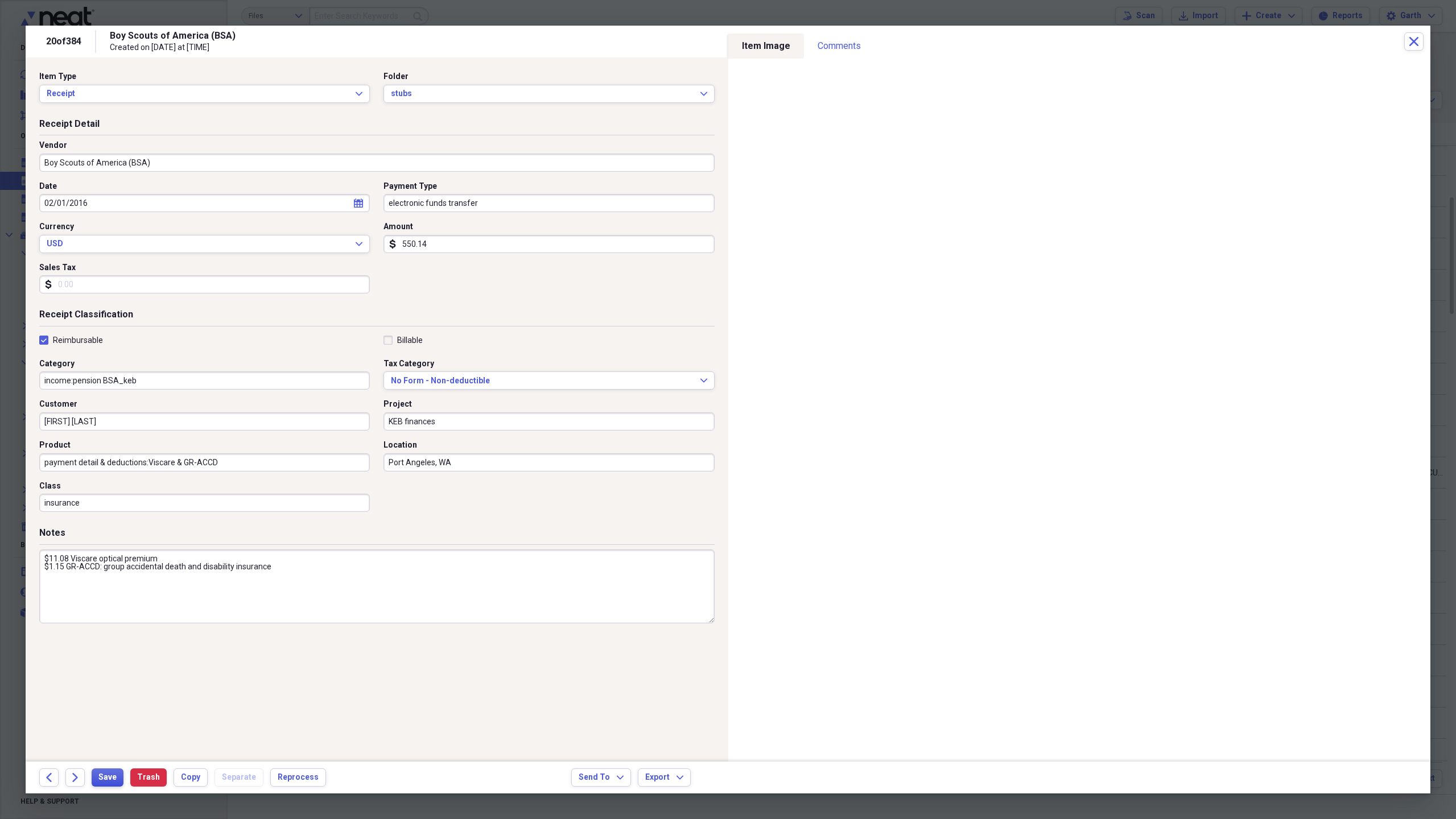 click on "Save" at bounding box center [108, 777] 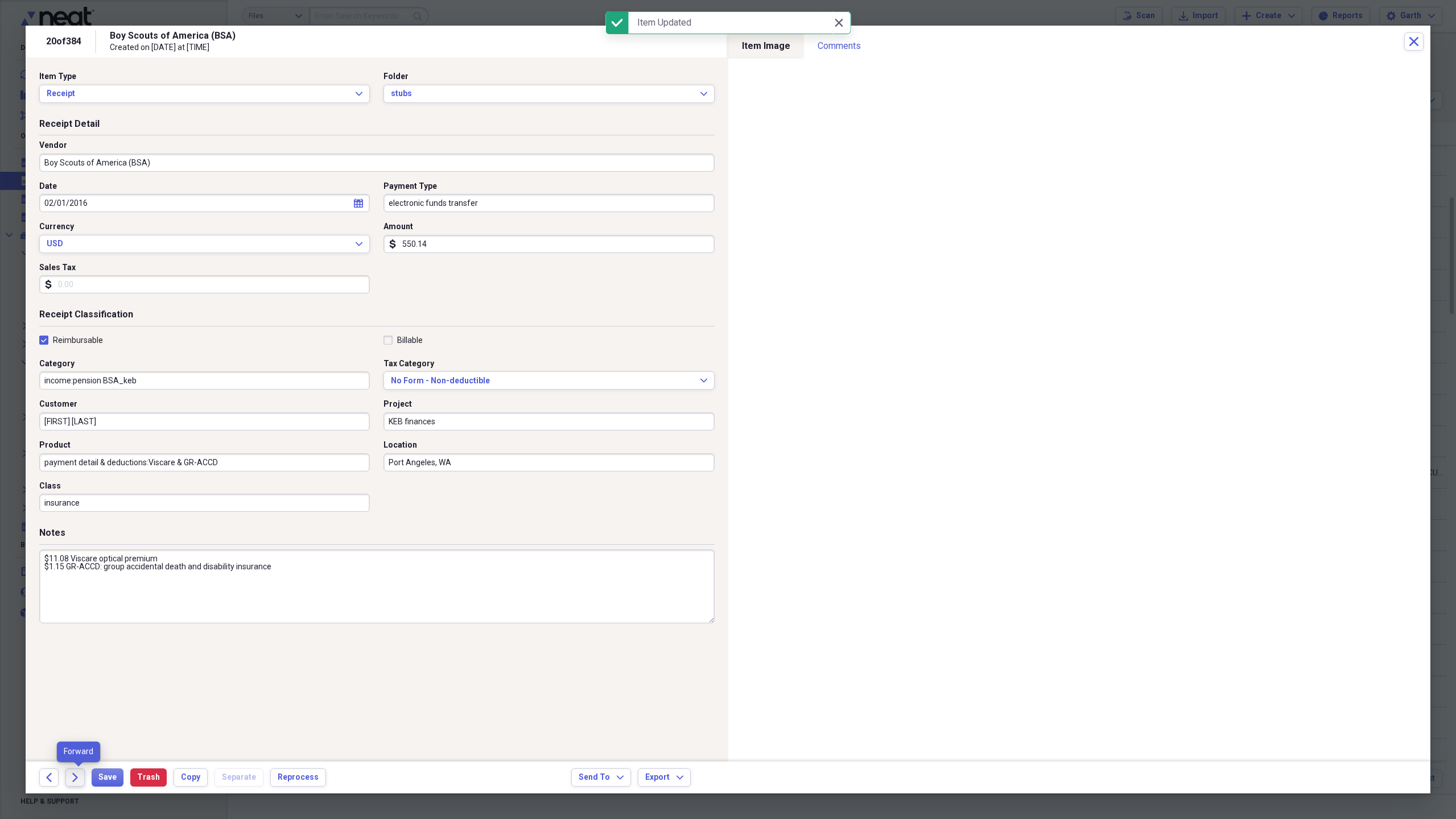 click on "Forward" 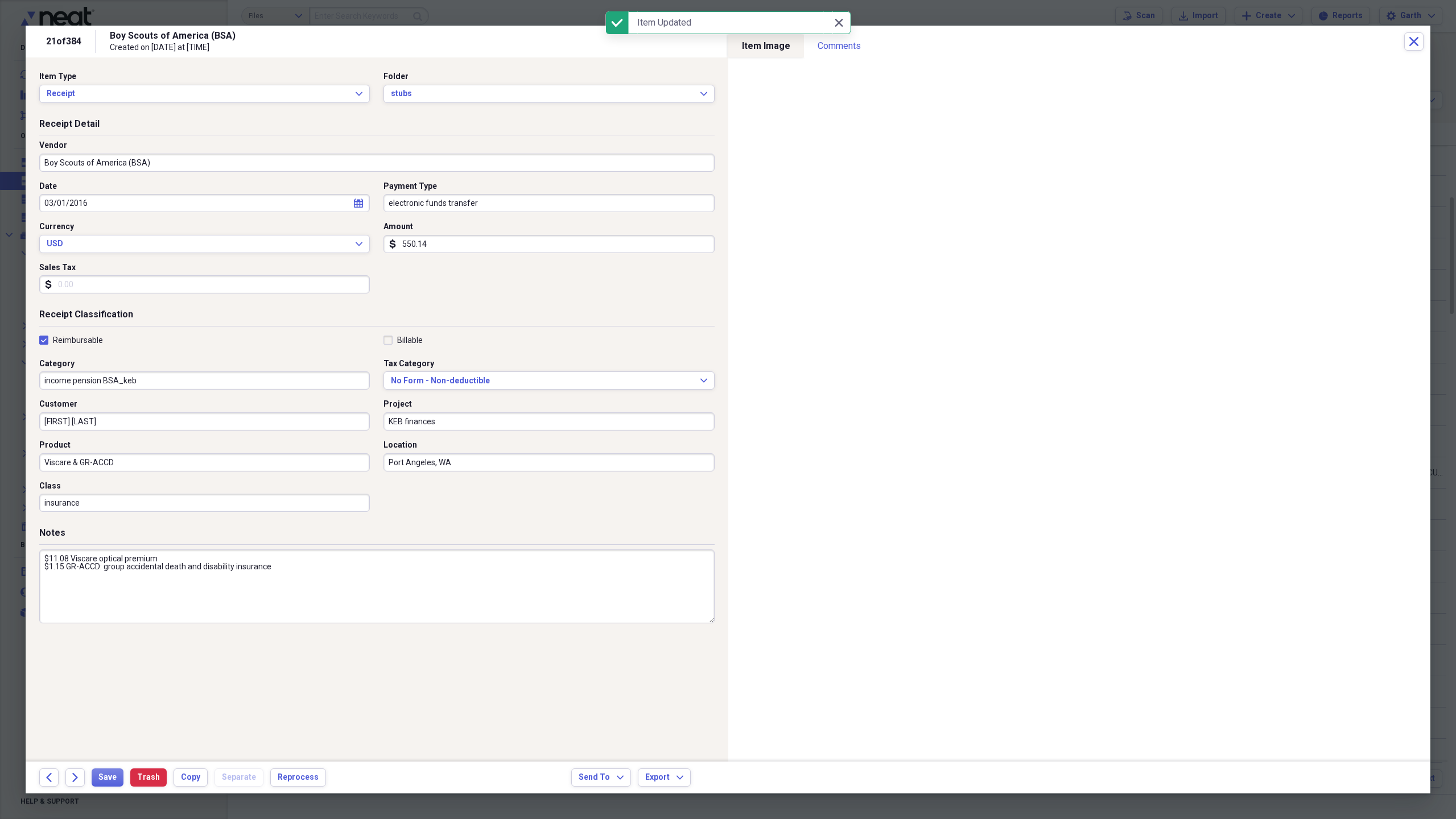 click on "Viscare & GR-ACCD" at bounding box center [204, 462] 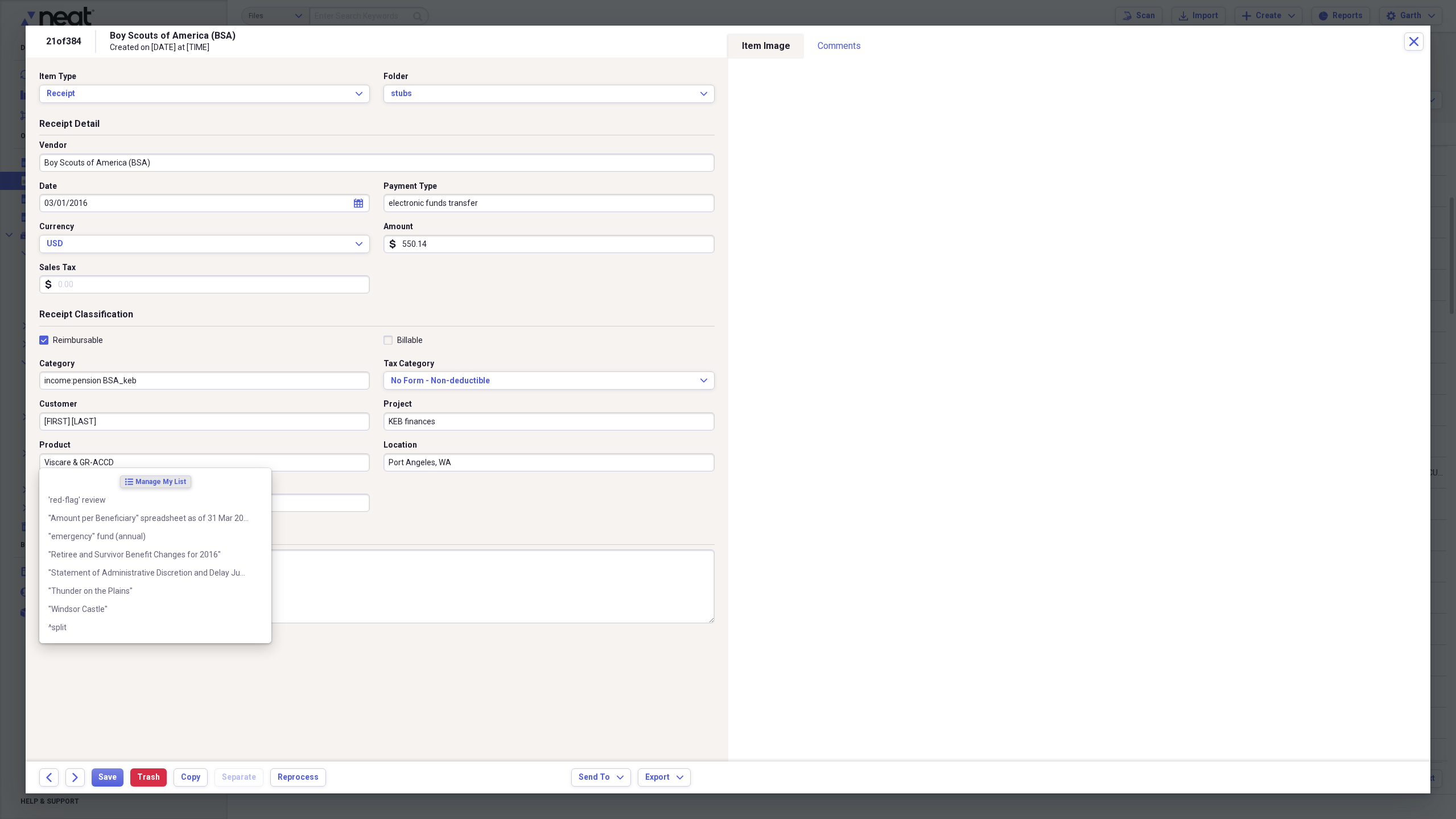 paste on "payment detail & deductions:" 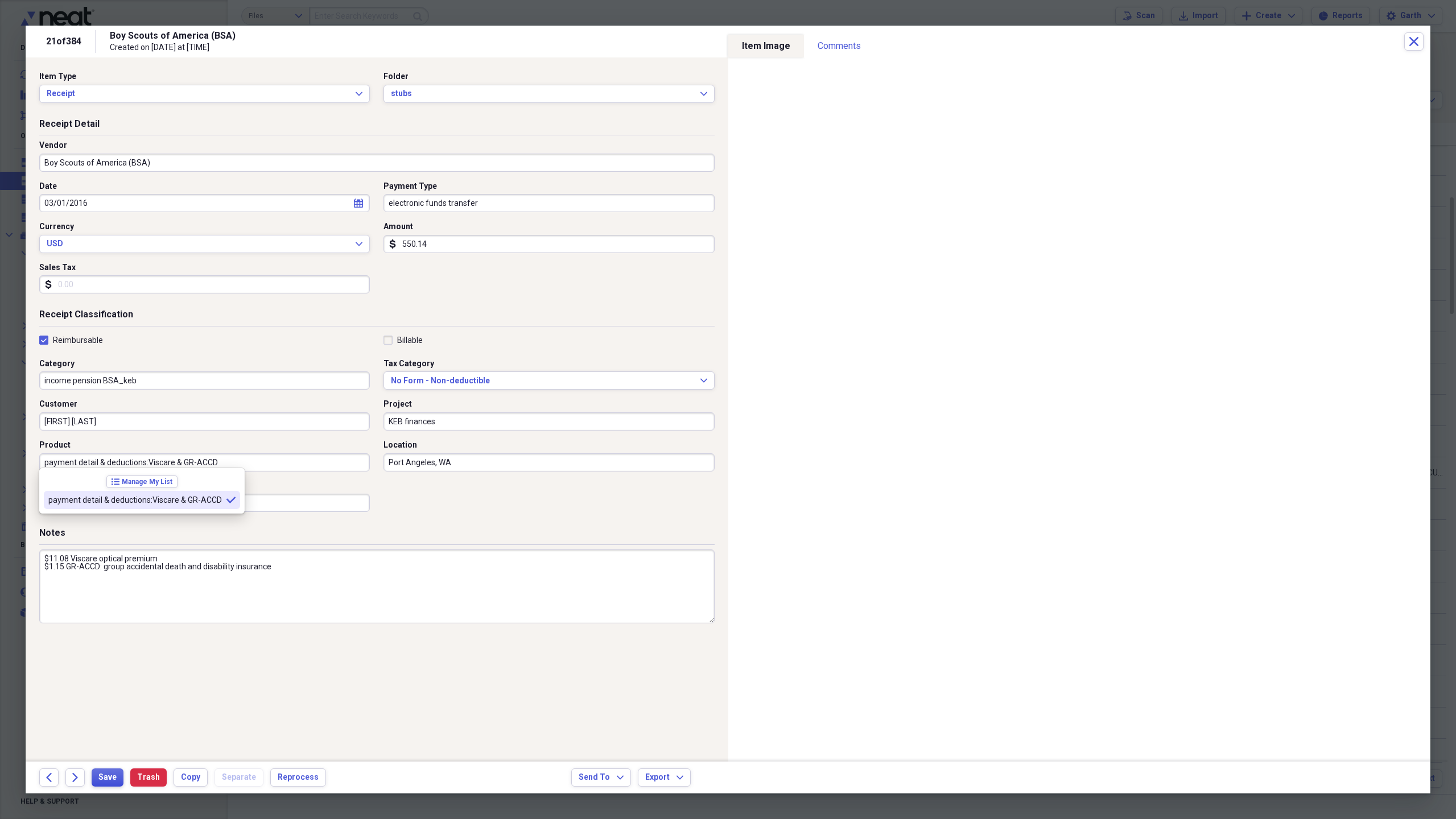 type on "payment detail & deductions:Viscare & GR-ACCD" 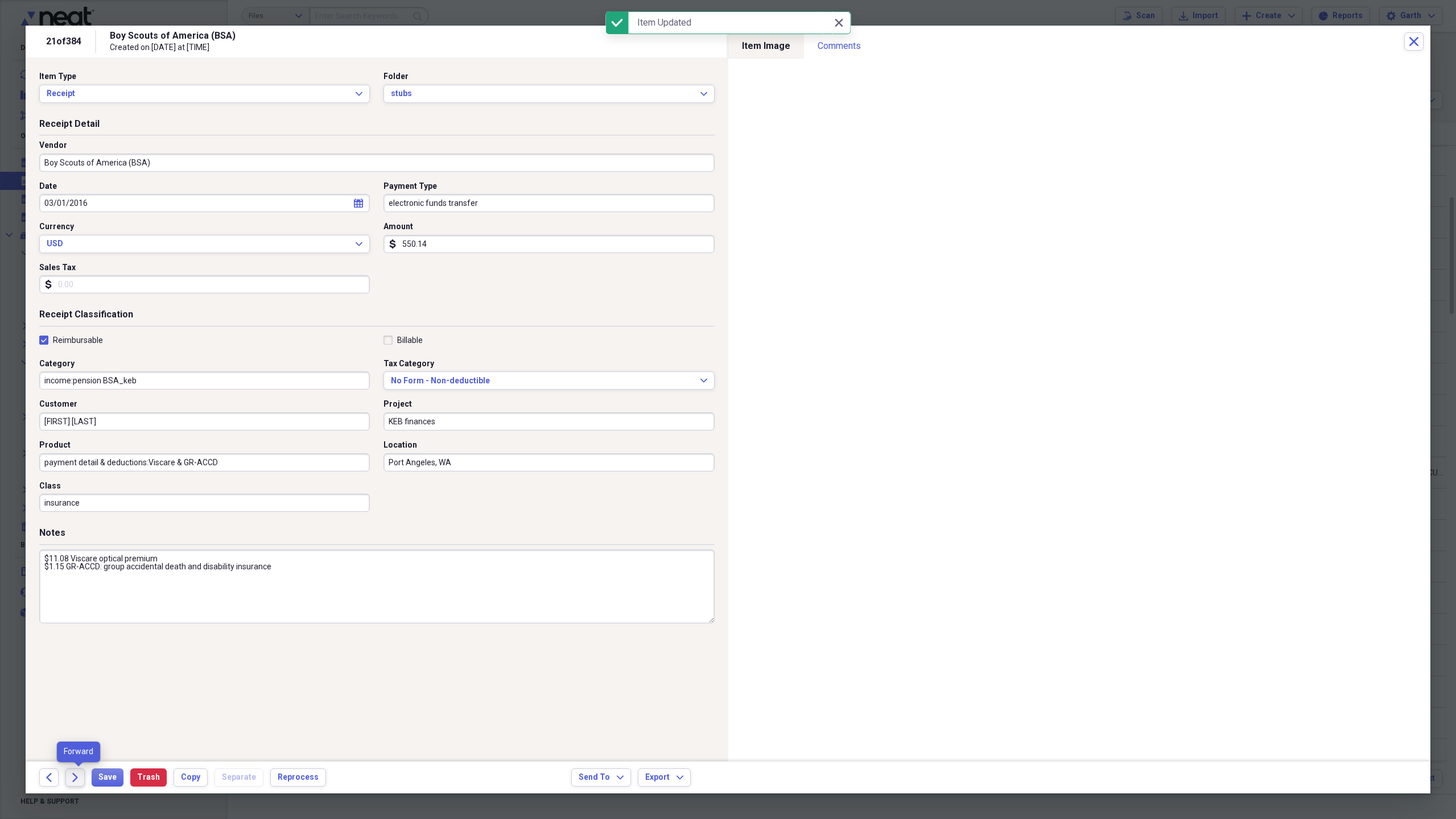 click on "Forward" 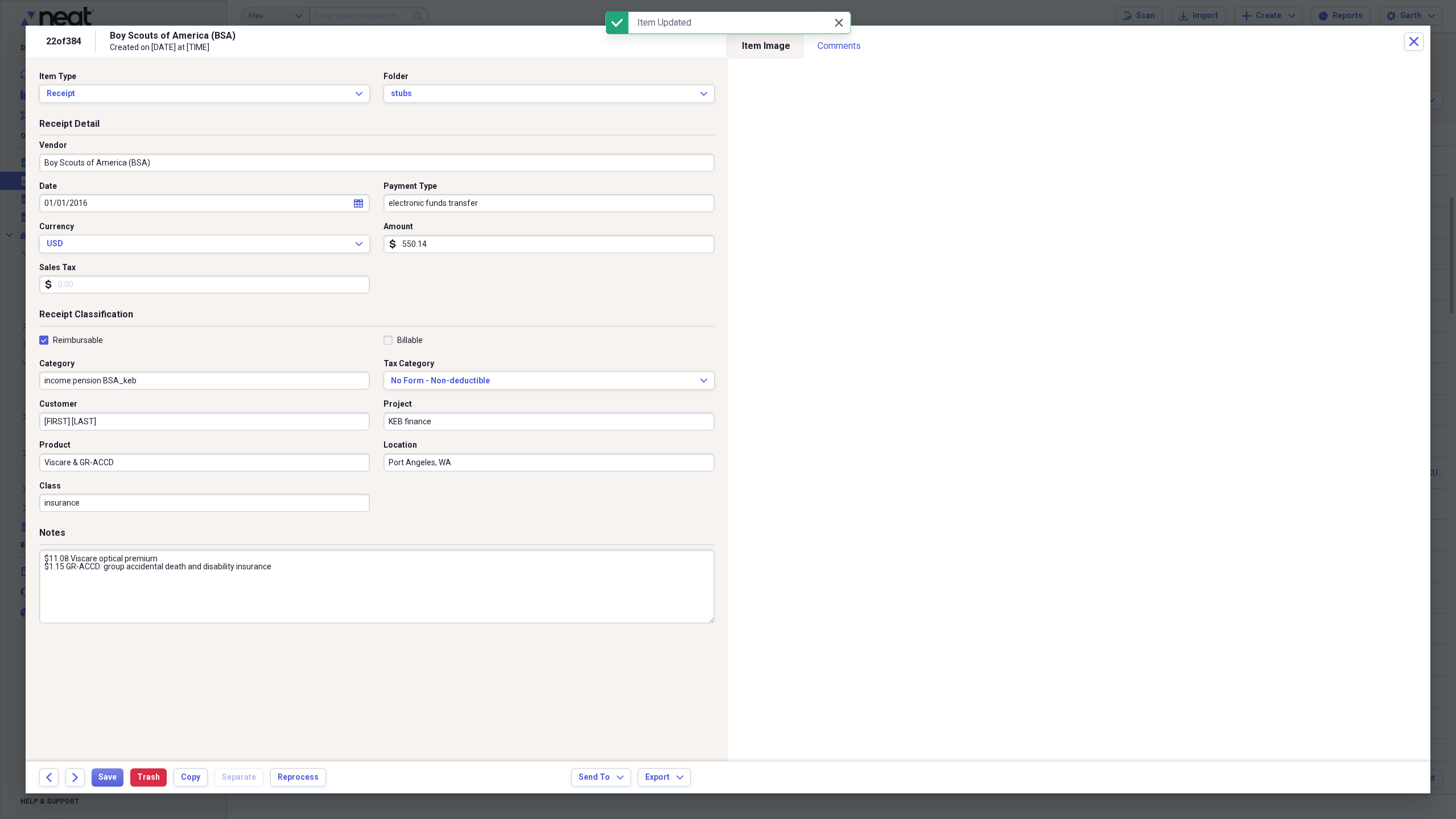 click on "Viscare & GR-ACCD" at bounding box center [204, 462] 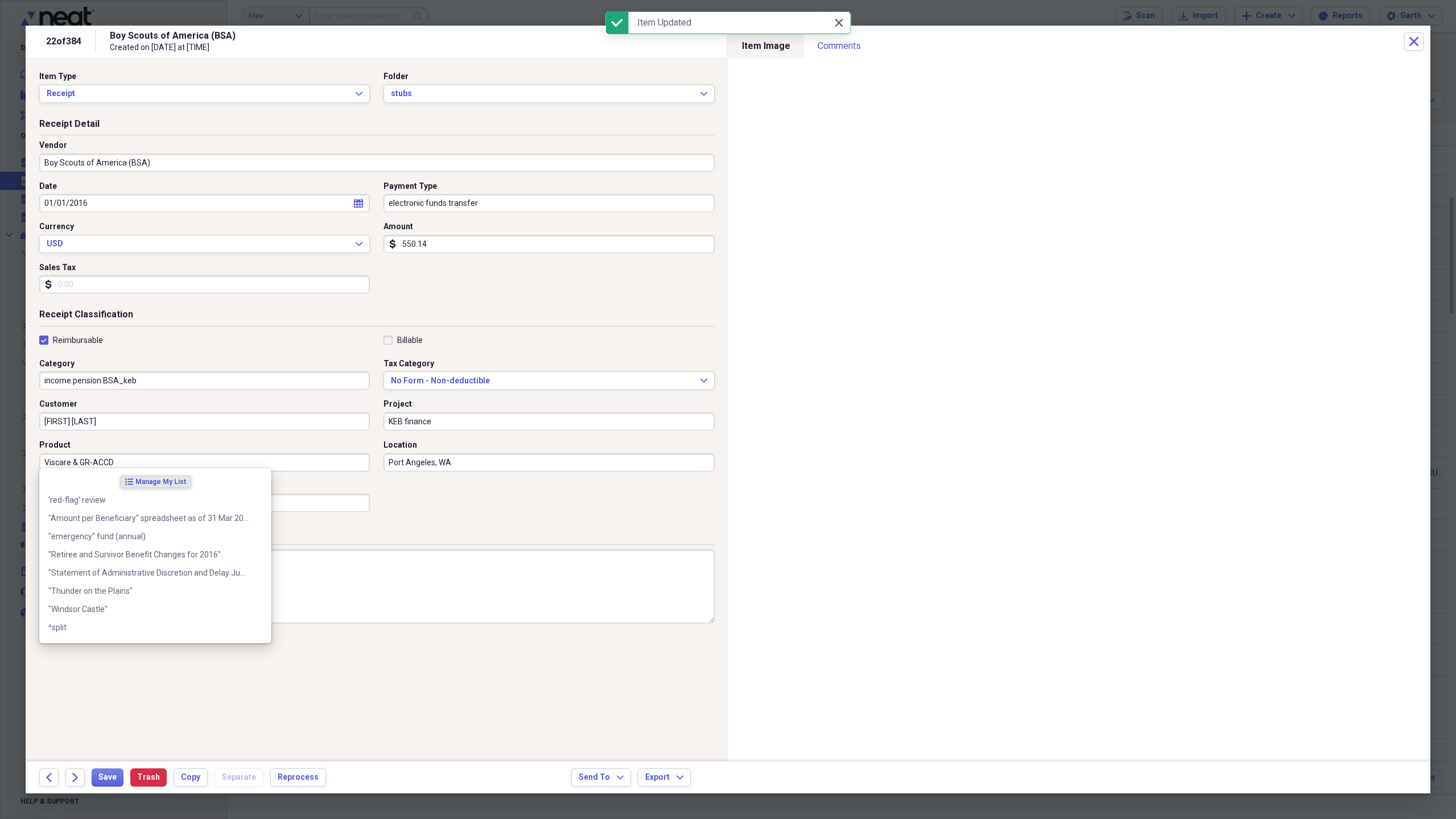 paste on "payment detail & deductions:" 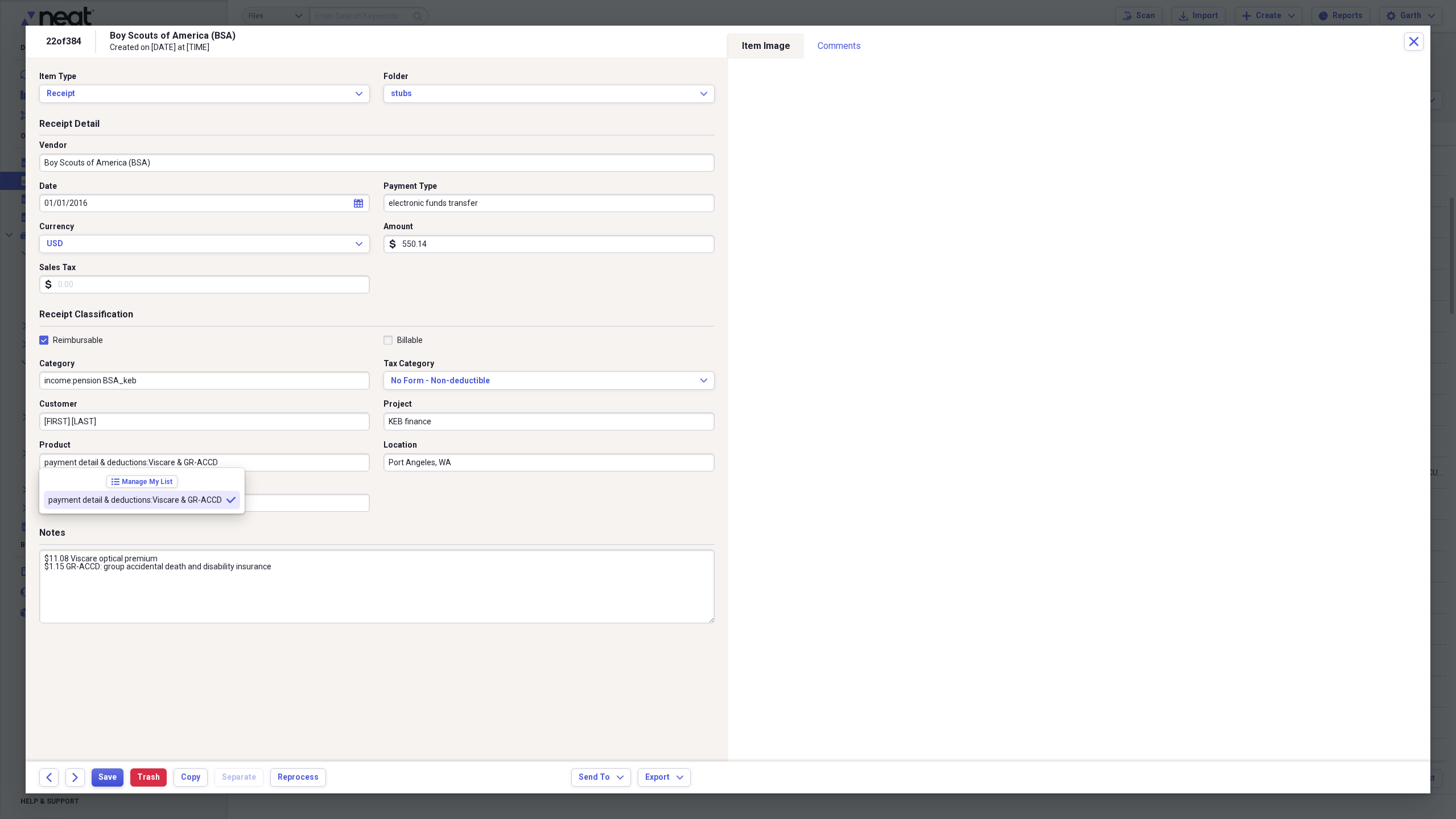 type on "payment detail & deductions:Viscare & GR-ACCD" 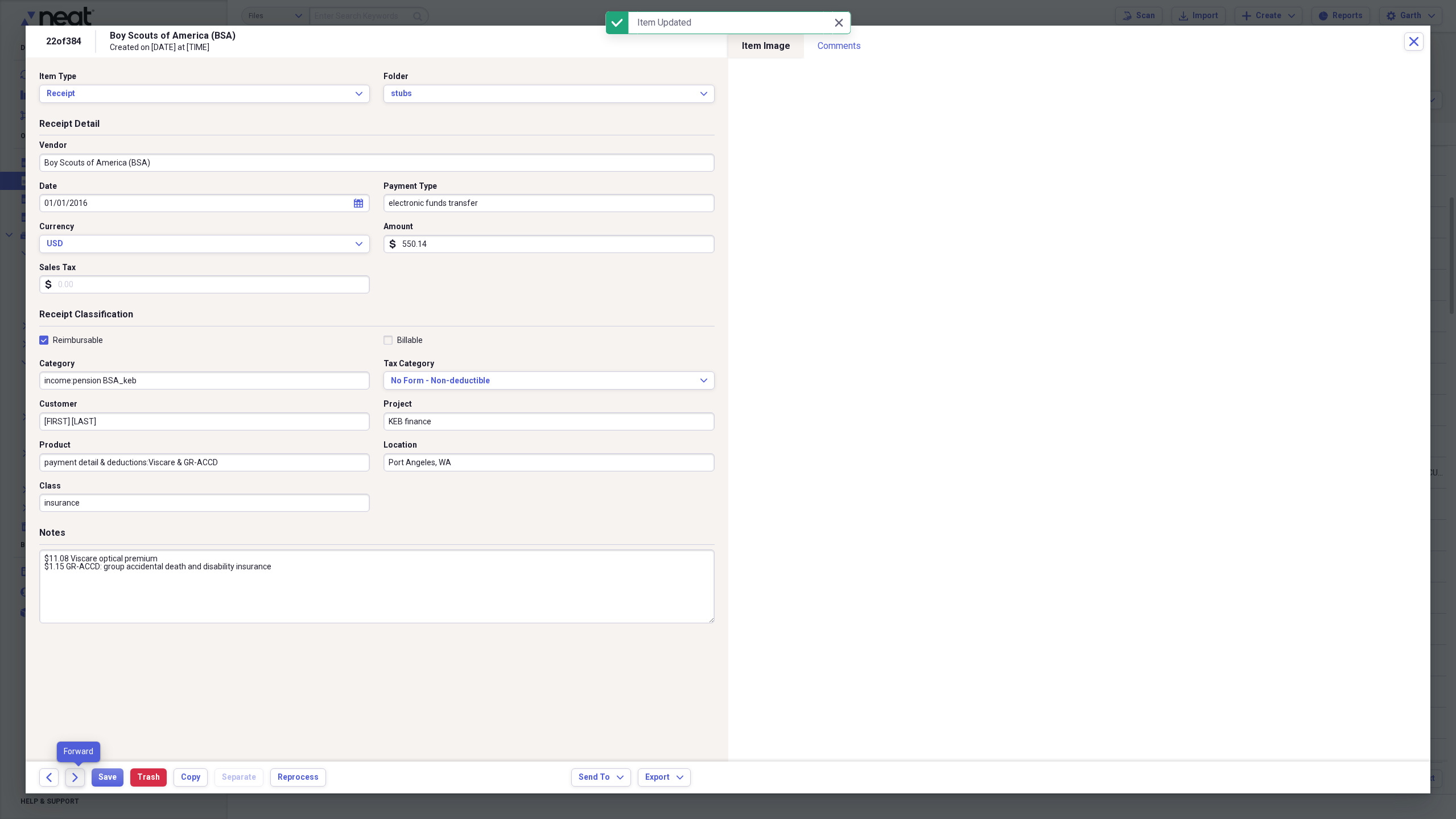 click 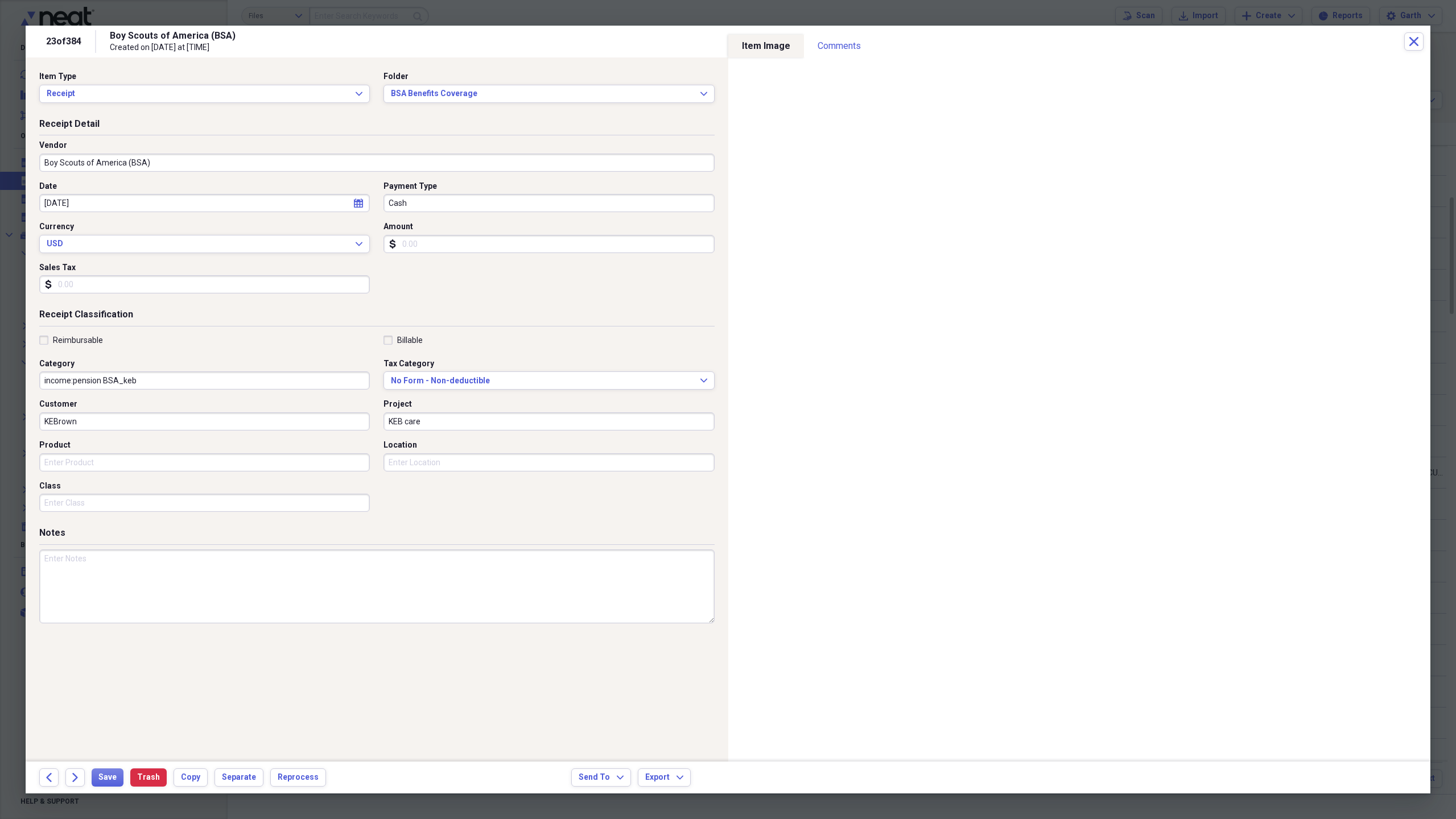 click on "Product" at bounding box center (204, 462) 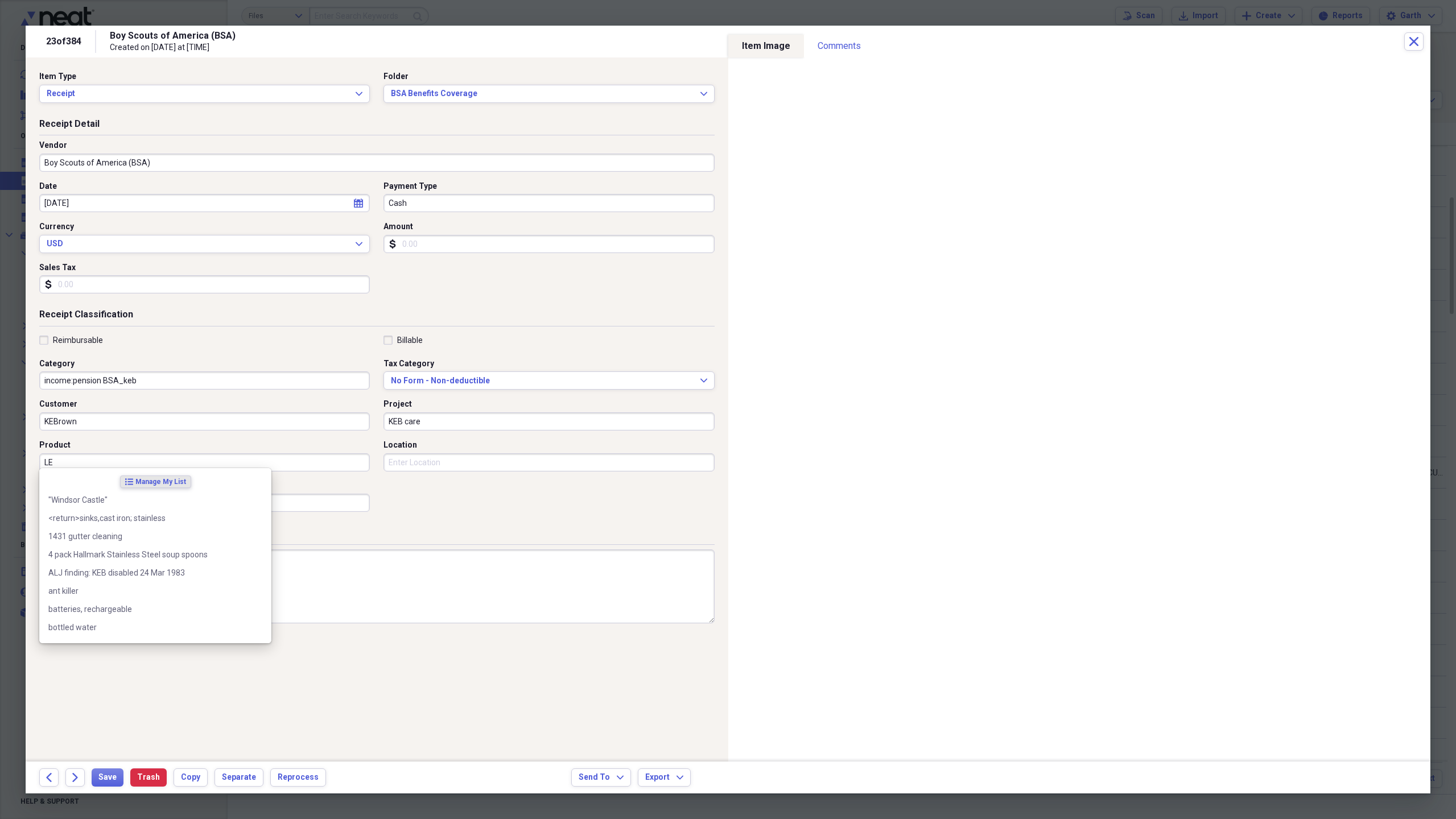 type on "L" 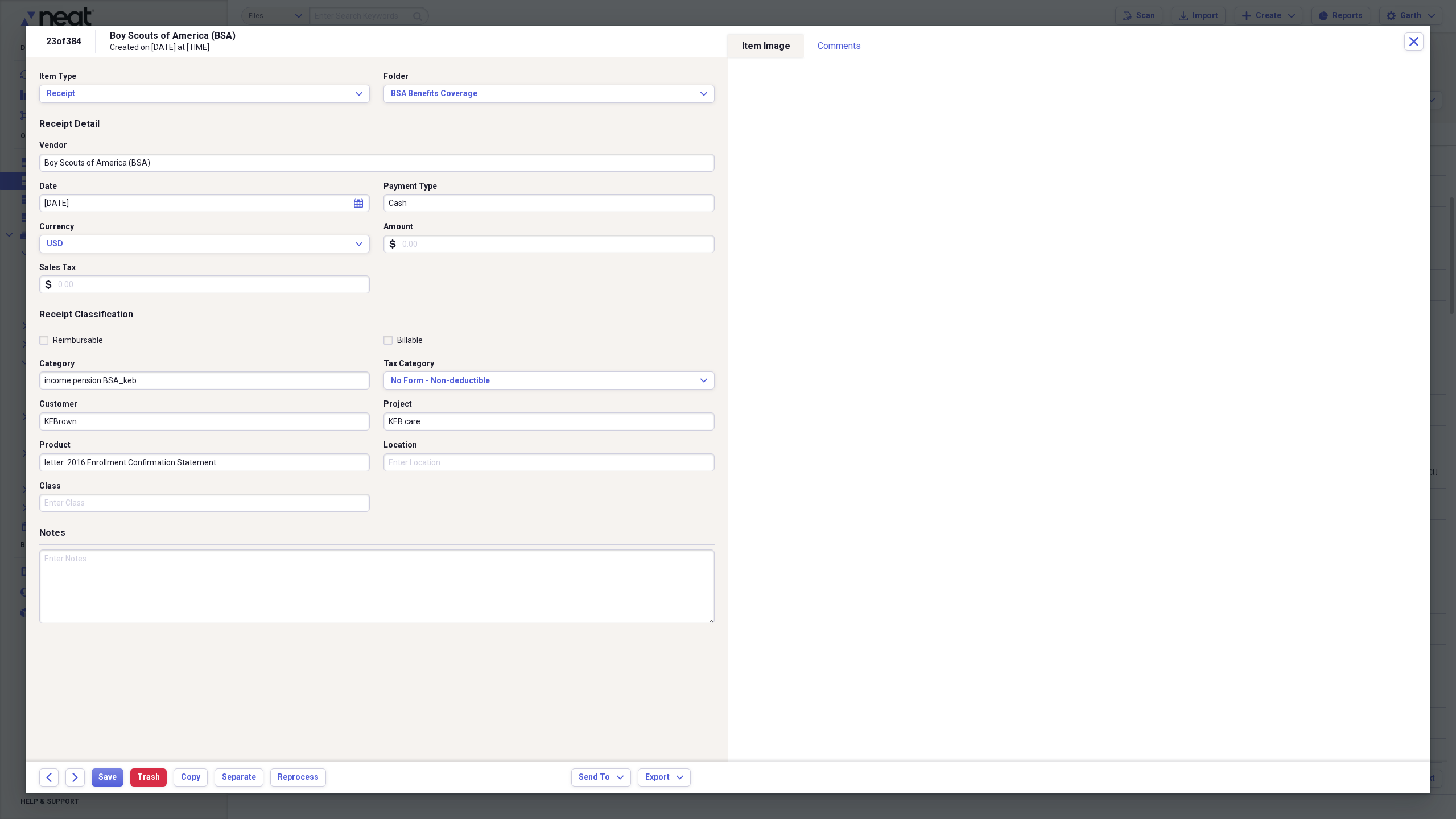 type on "letter: 2016 Enrollment Confirmation Statement" 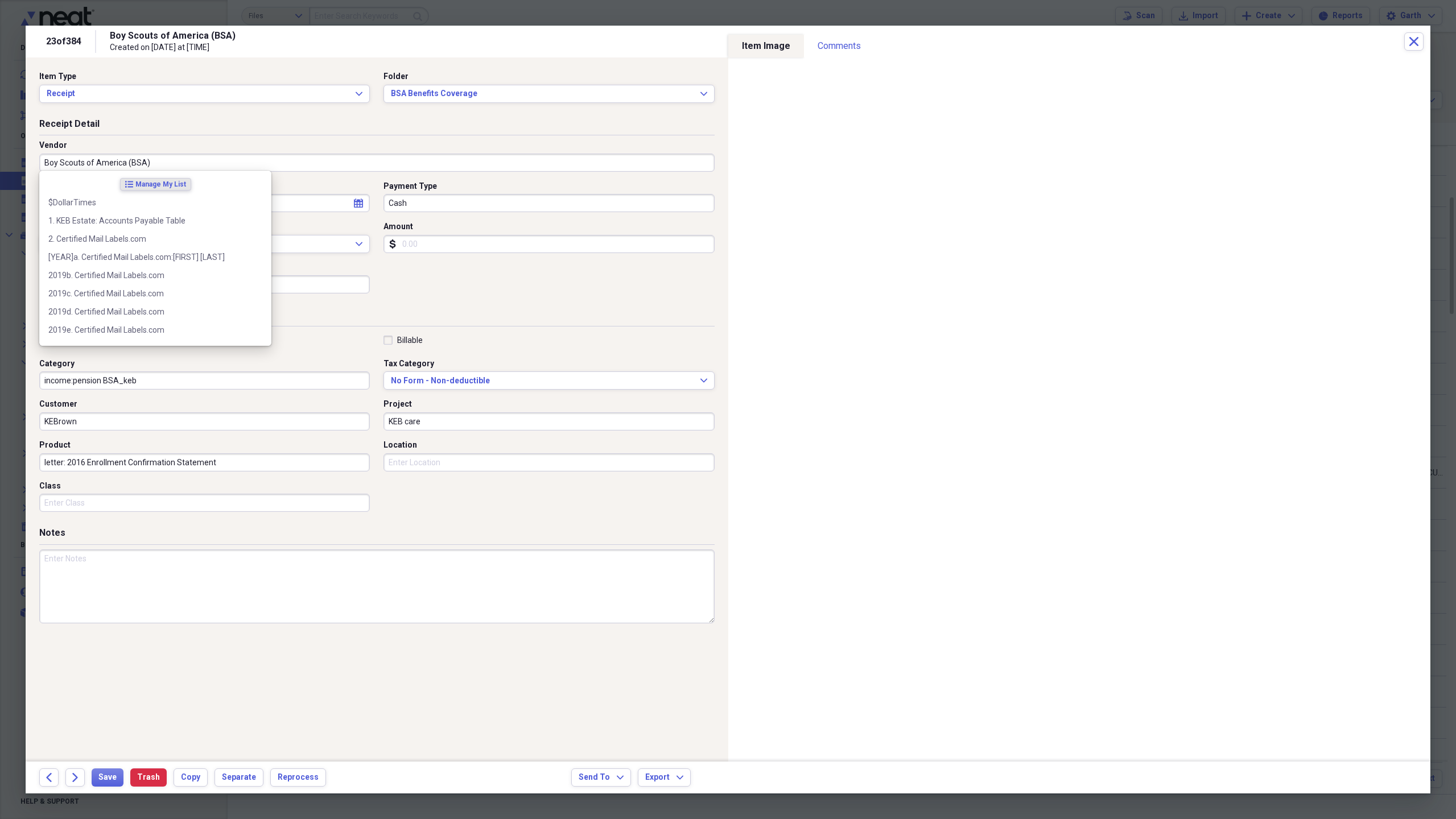 click on "Boy Scouts of America (BSA)" at bounding box center (377, 163) 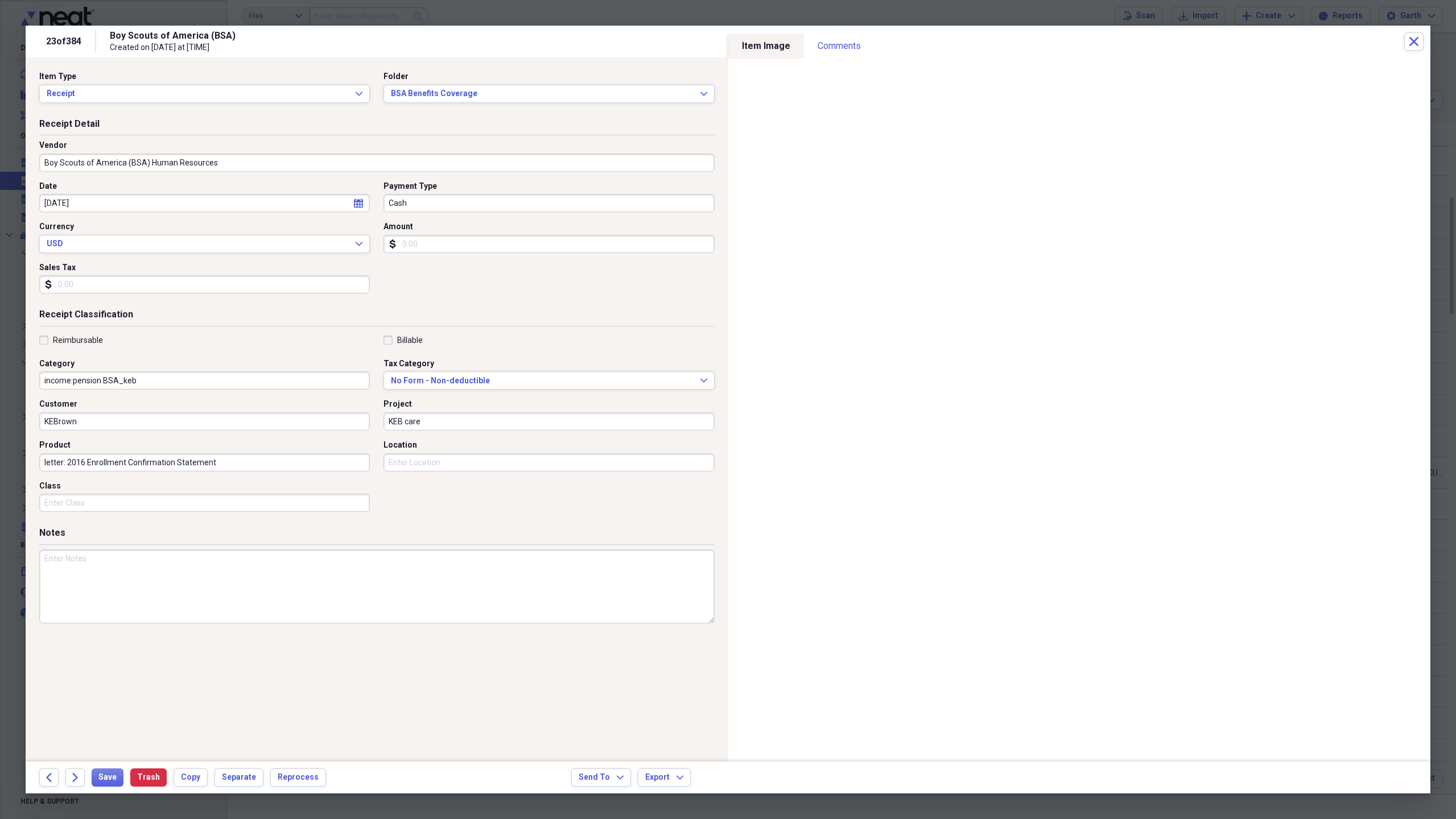 type on "Boy Scouts of America (BSA) Human Resources" 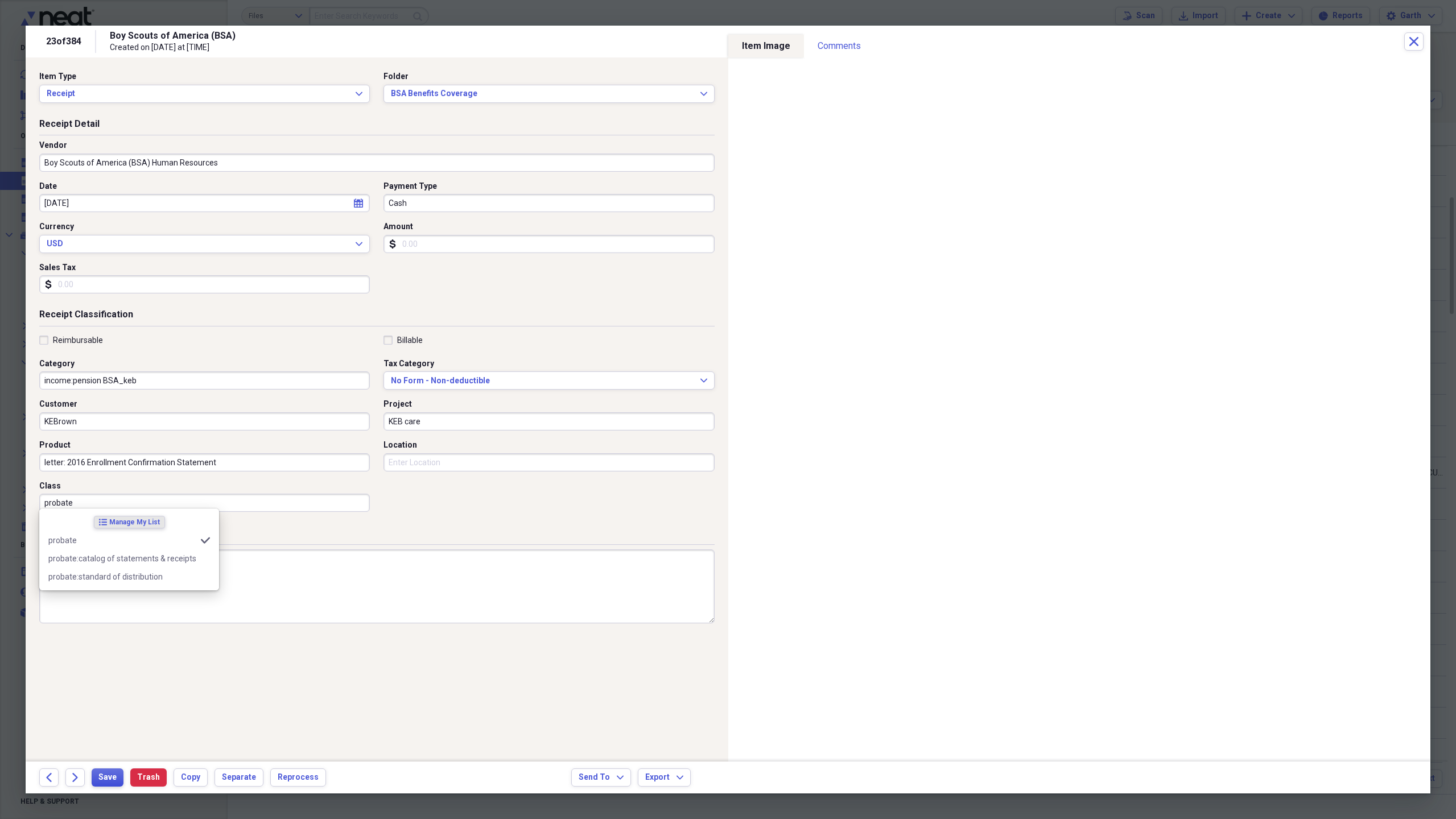 type on "probate" 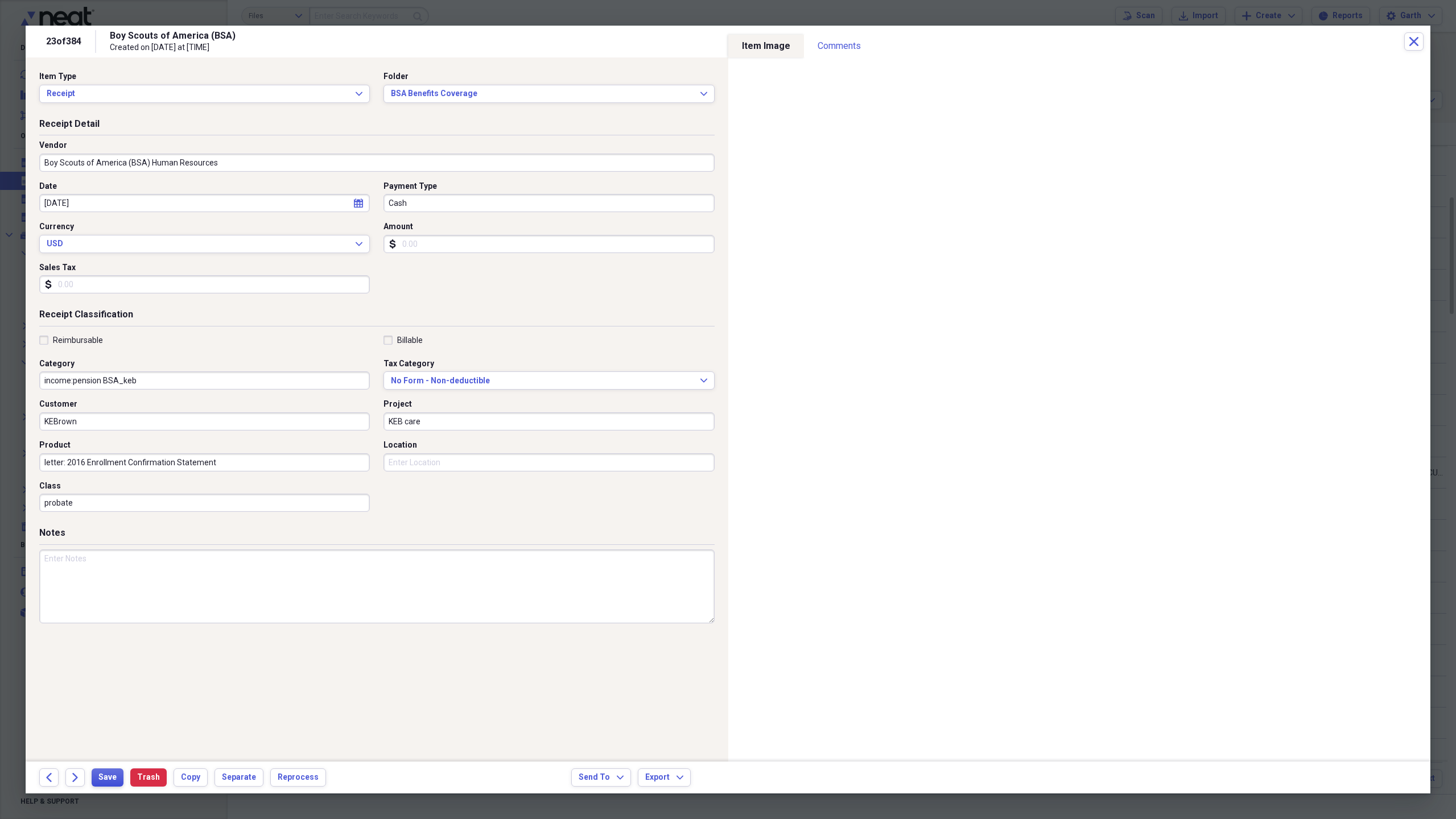 click on "Save" at bounding box center (108, 777) 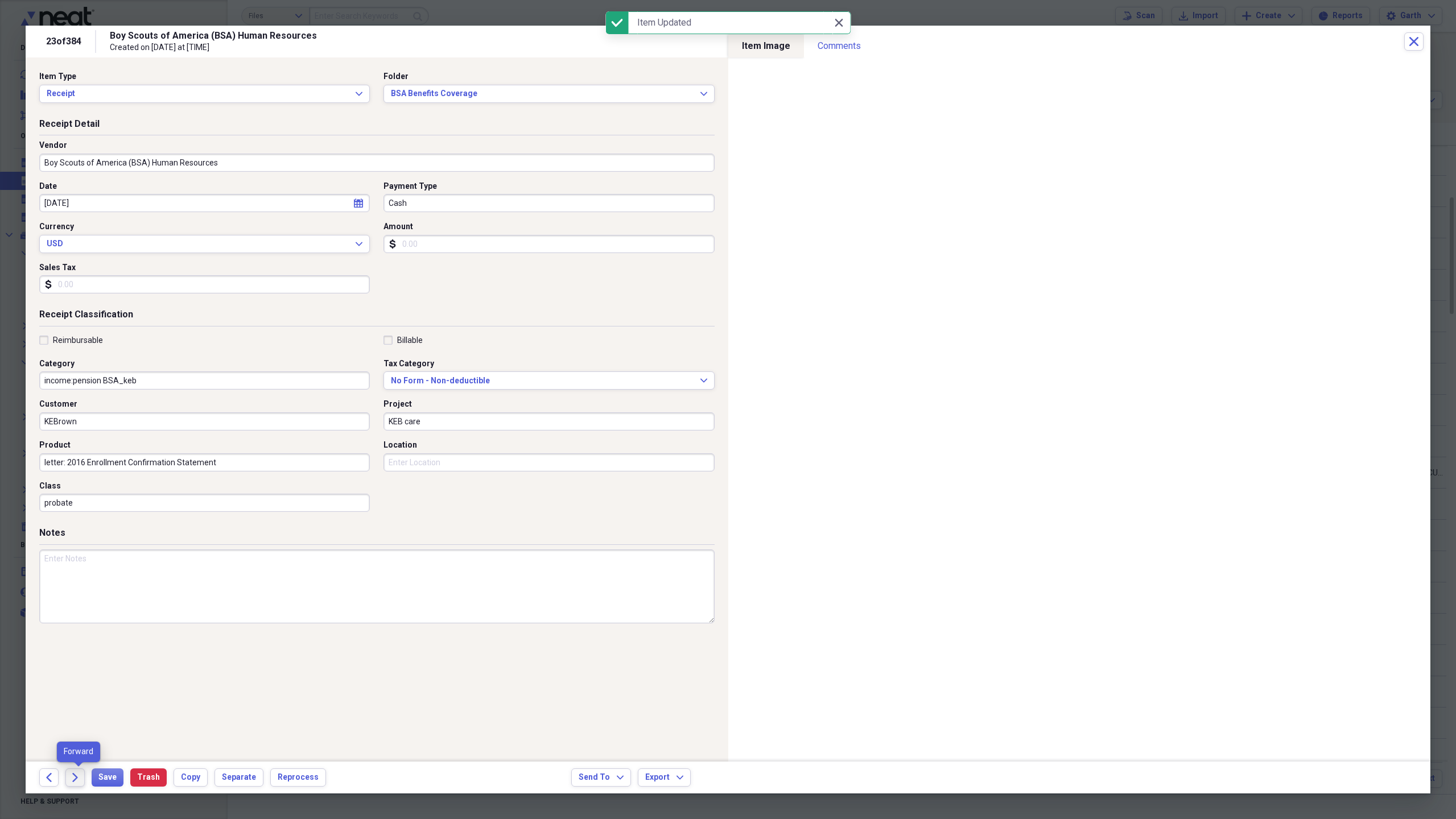 click 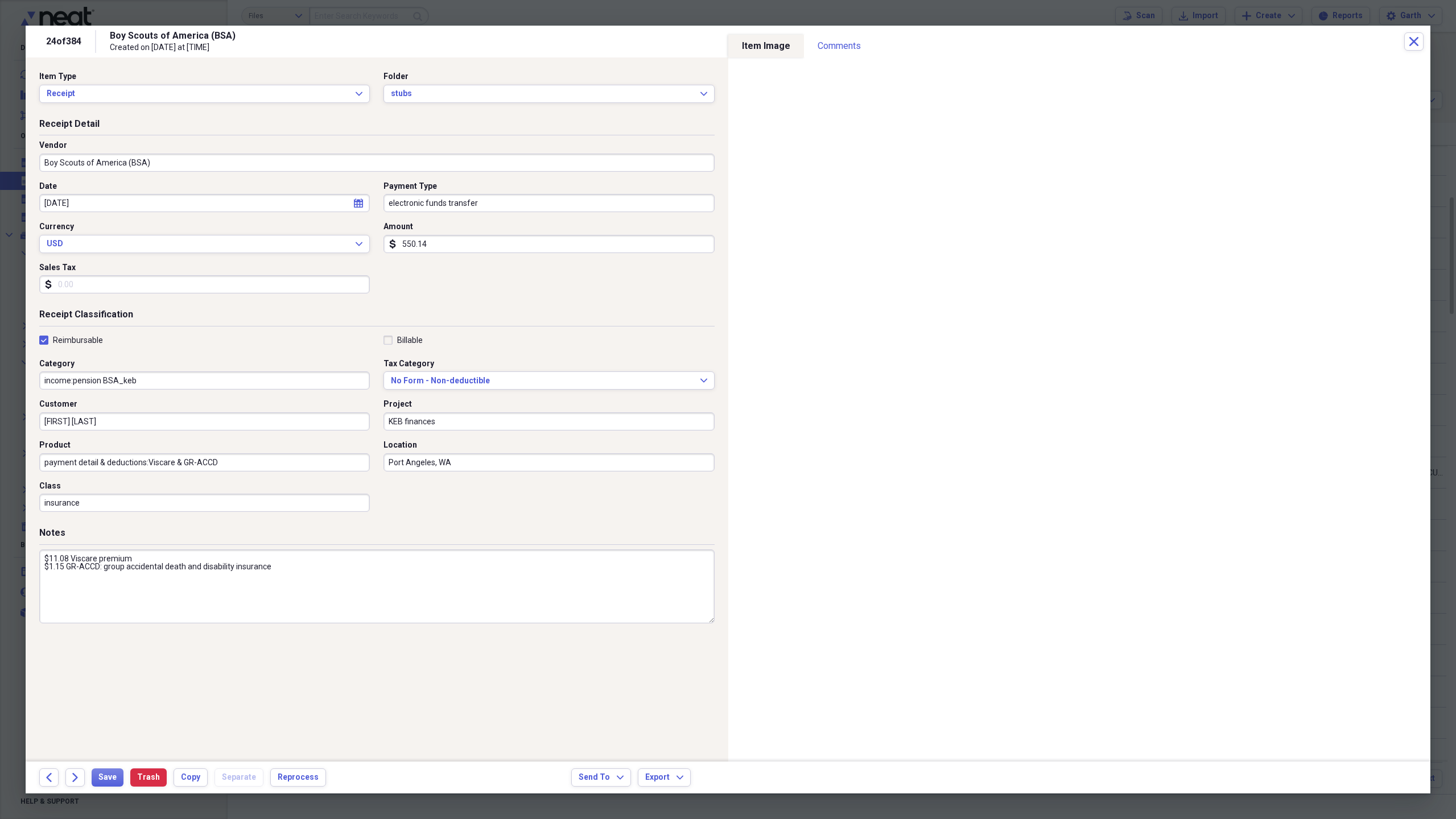 click on "550.14" at bounding box center [548, 244] 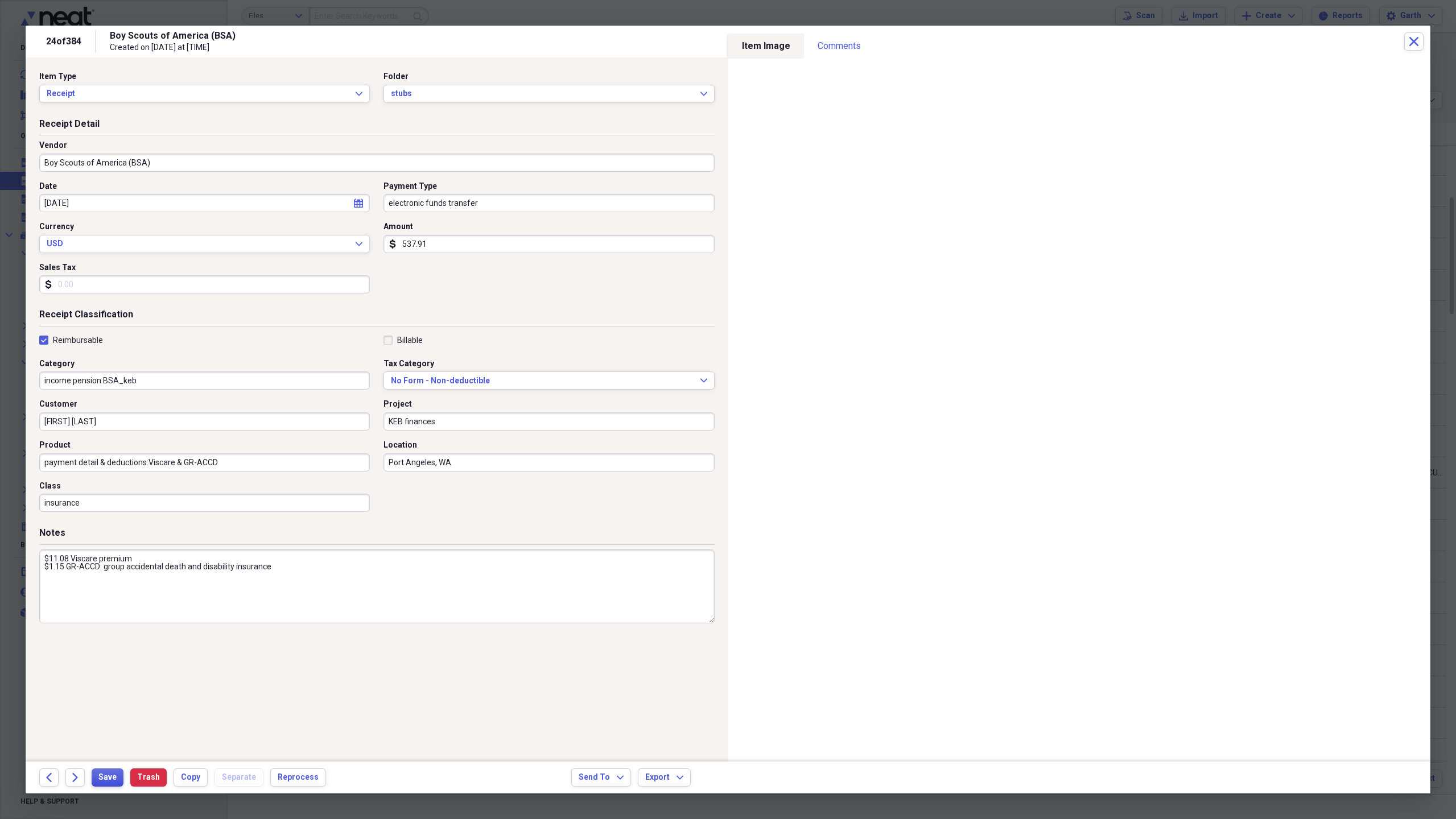 type on "537.91" 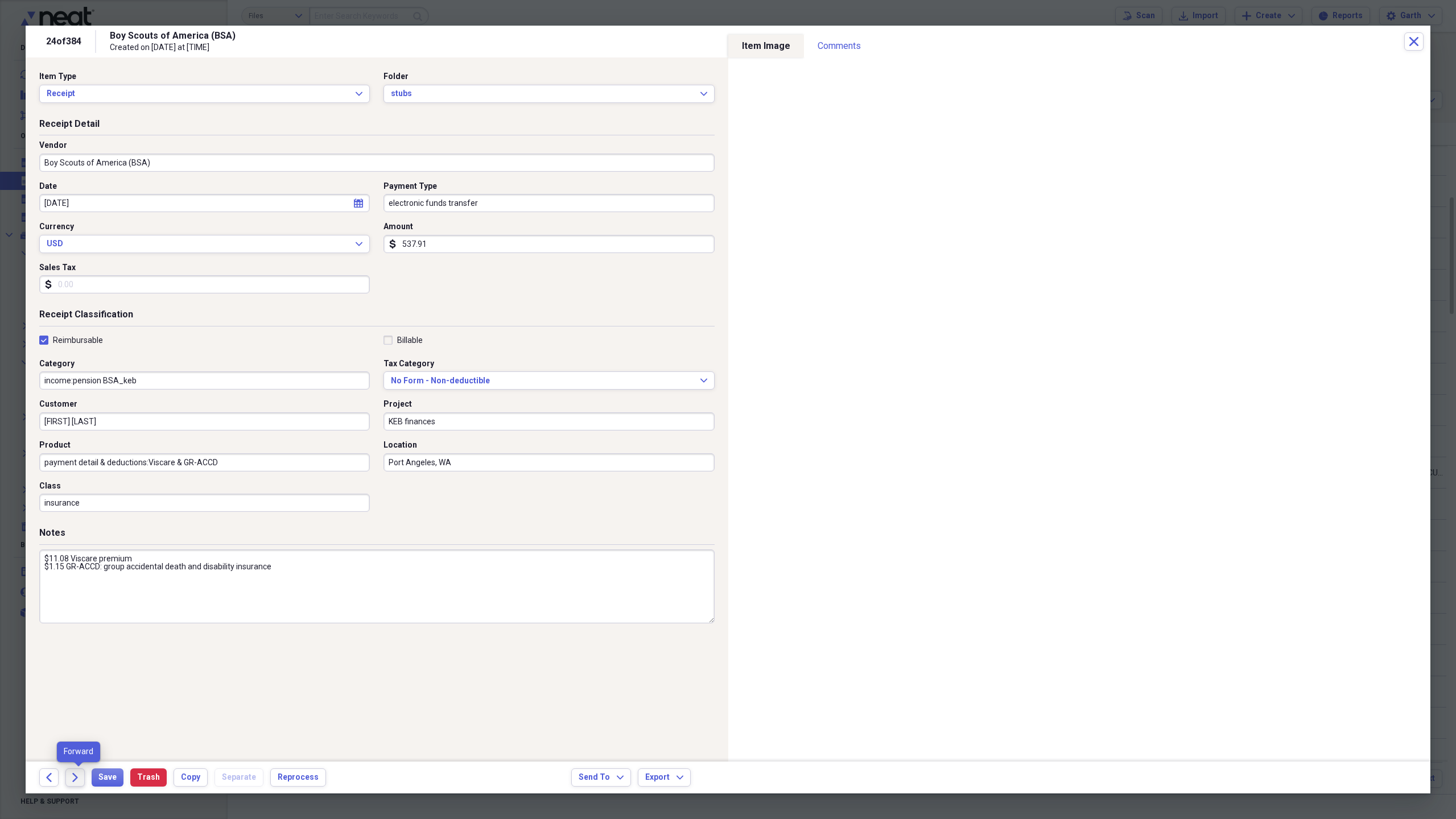click 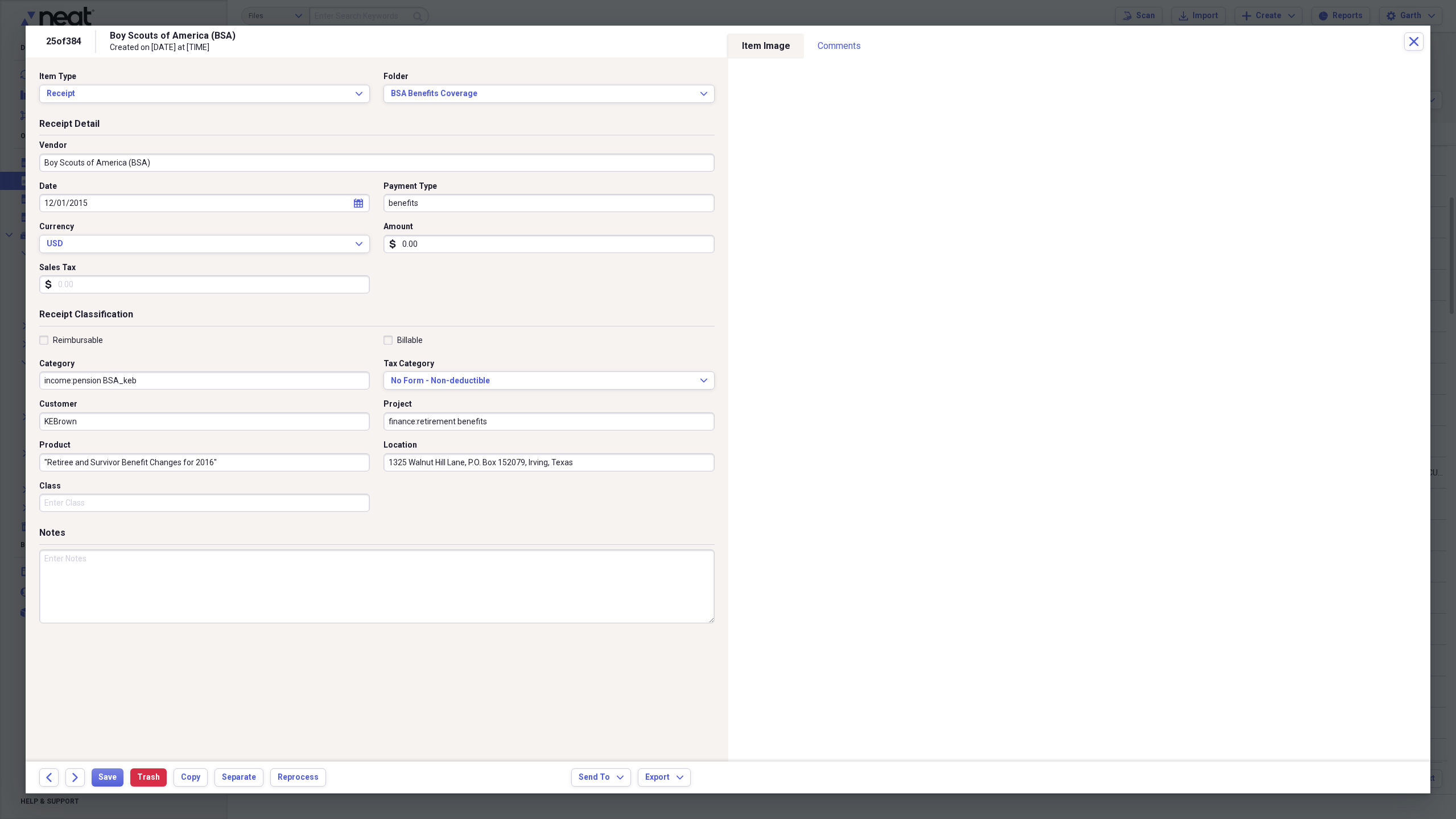 click on ""Retiree and Survivor Benefit Changes for 2016"" at bounding box center (204, 462) 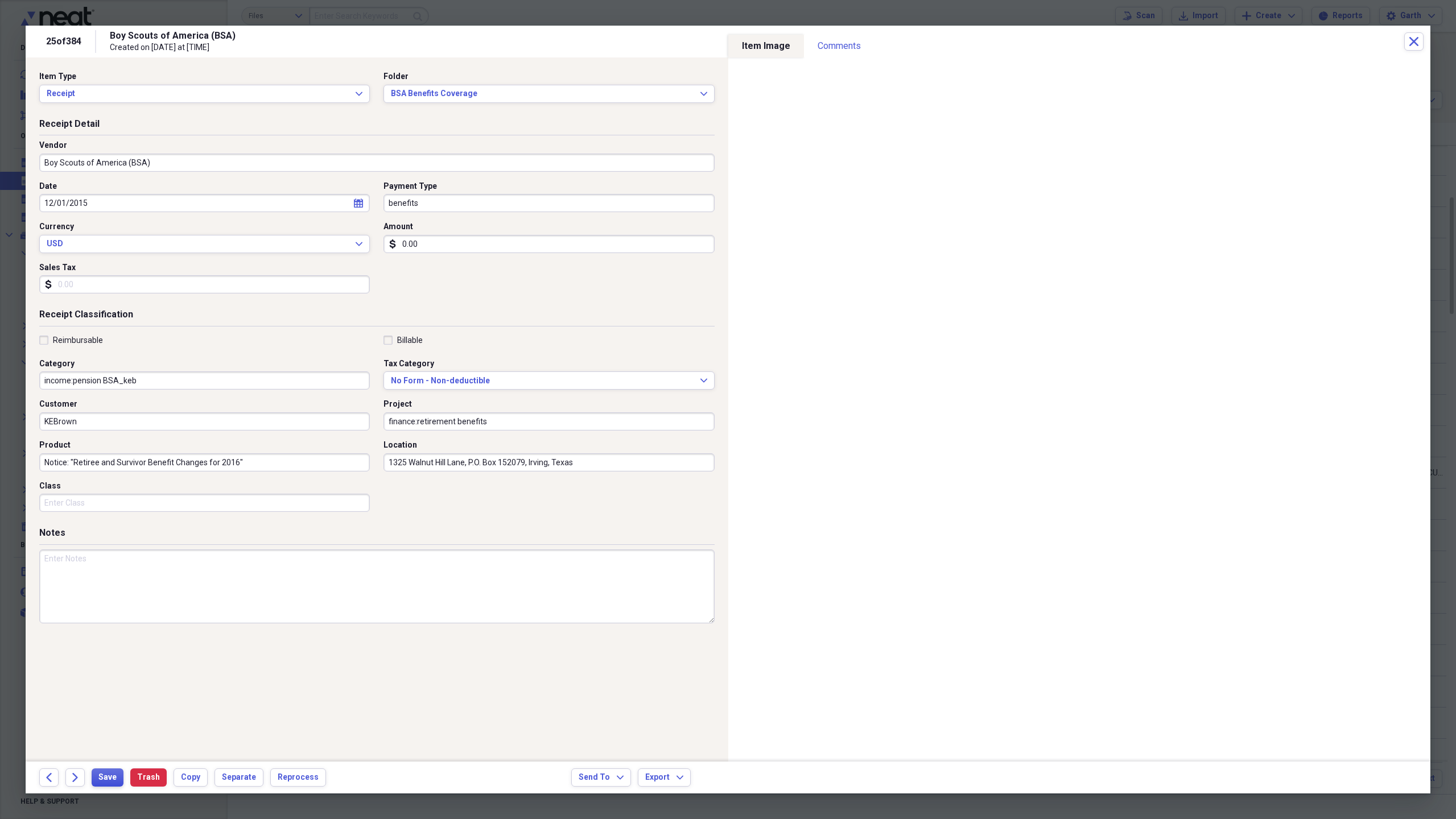 type on "Notice: "Retiree and Survivor Benefit Changes for 2016"" 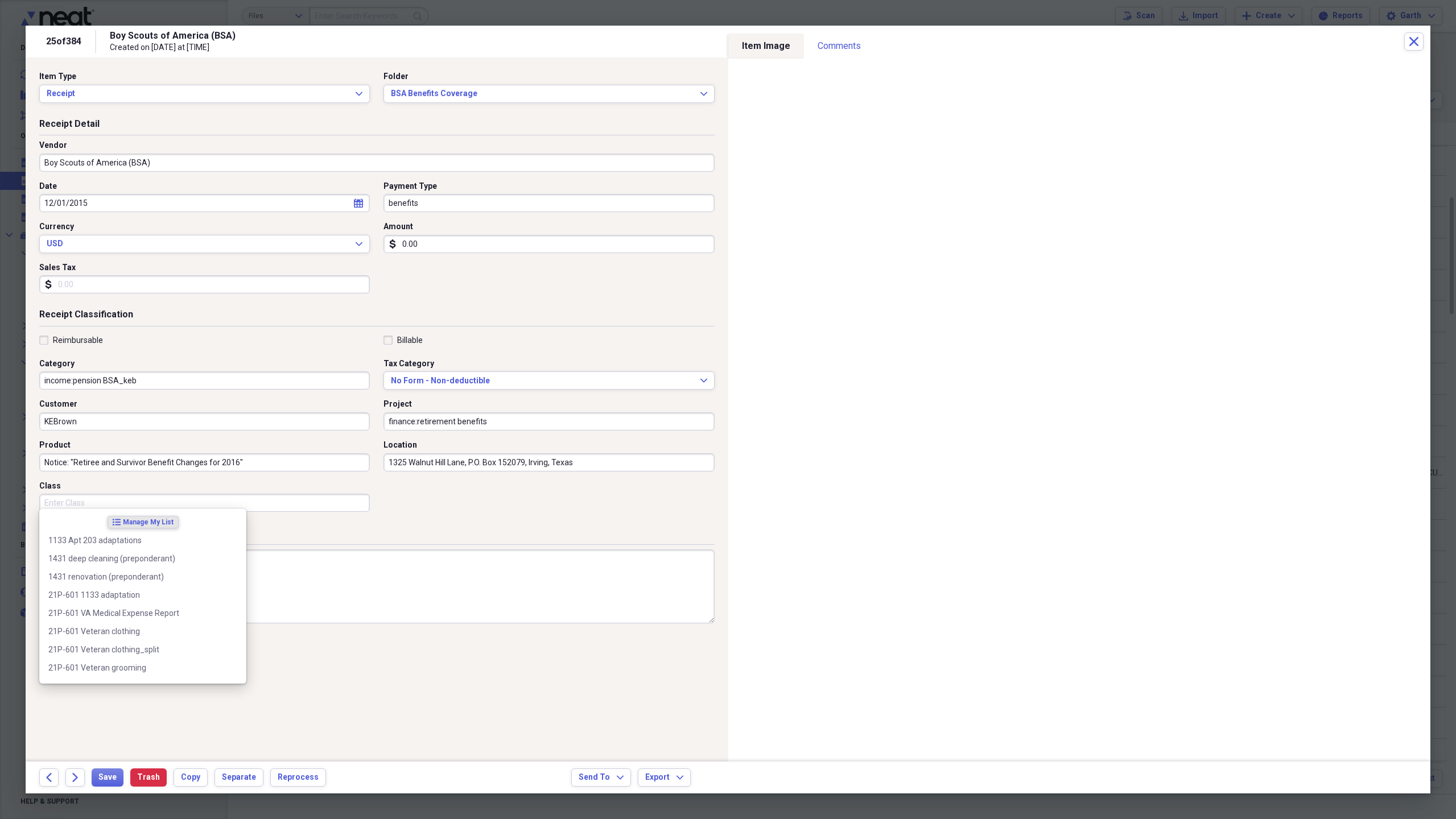 click on "Class" at bounding box center (204, 503) 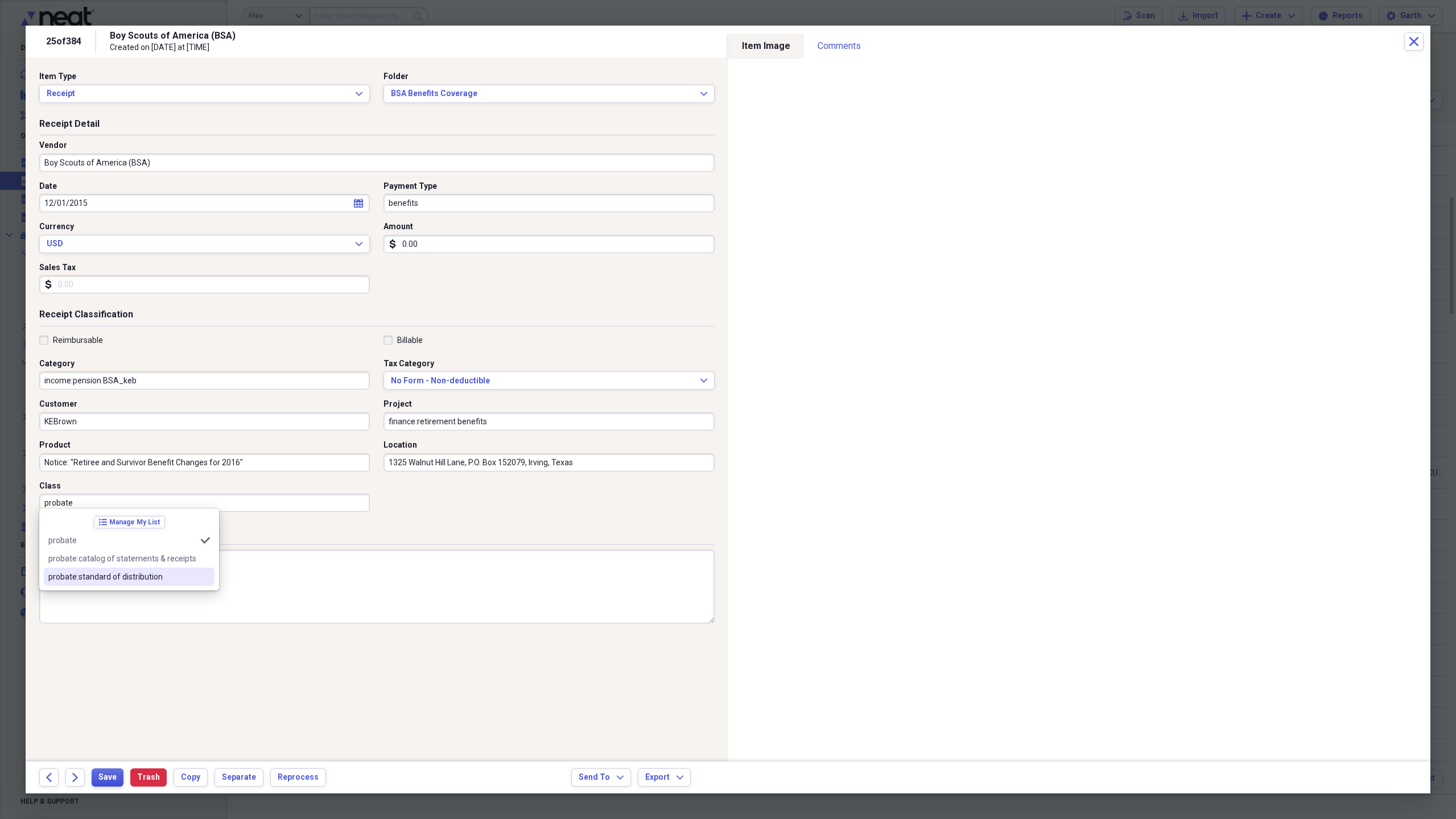 type on "probate" 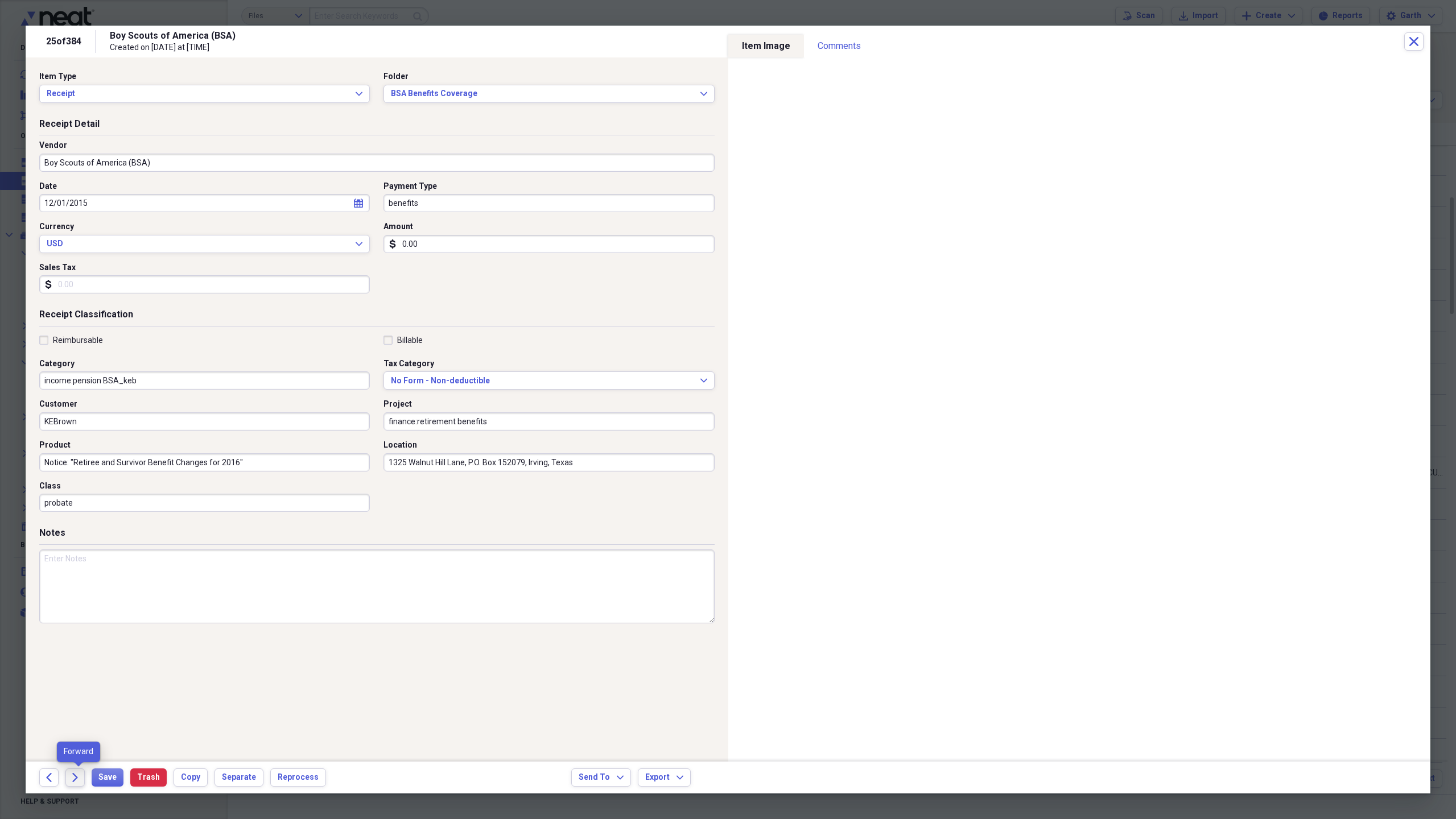 click 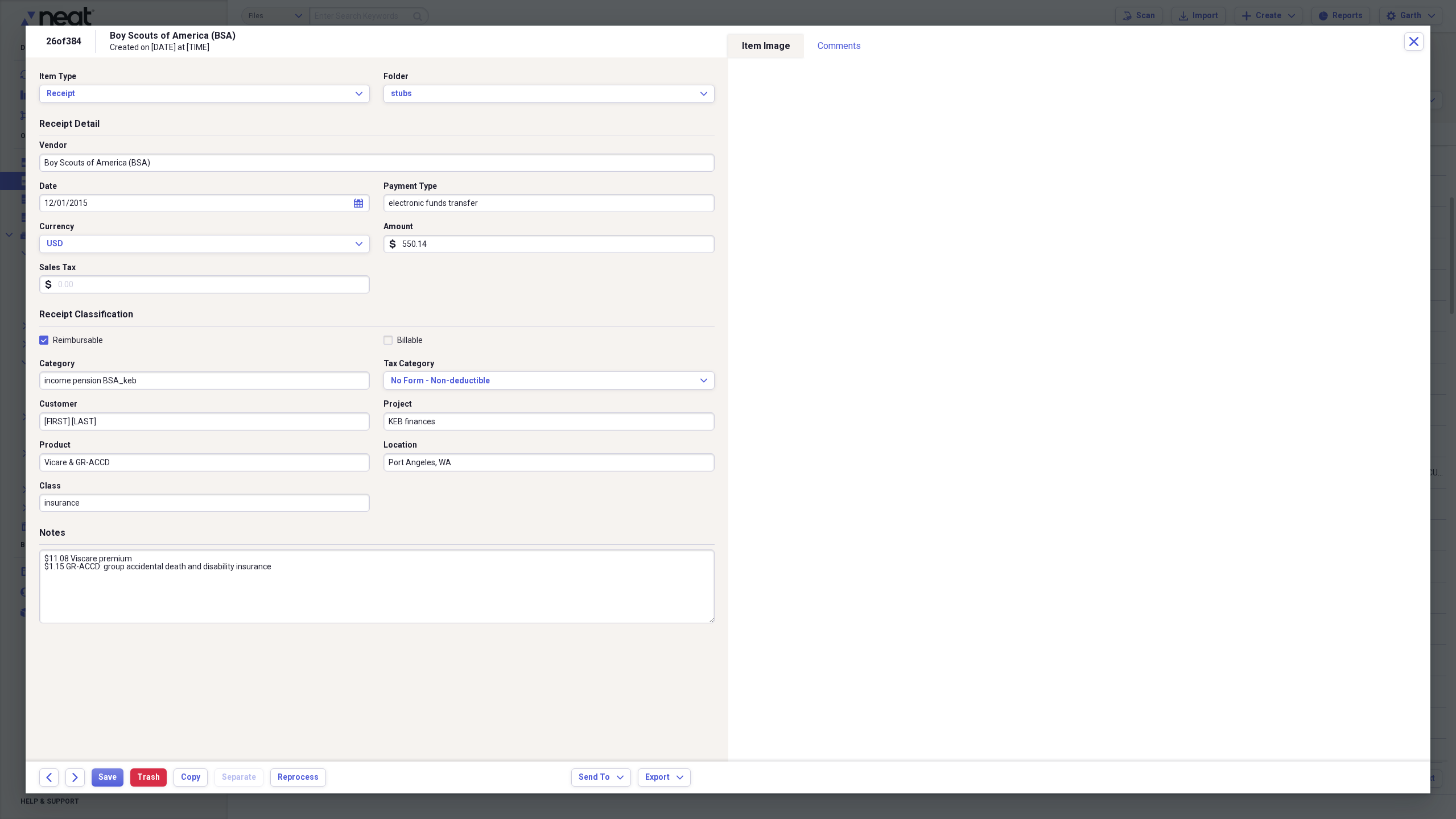 click on "550.14" at bounding box center [548, 244] 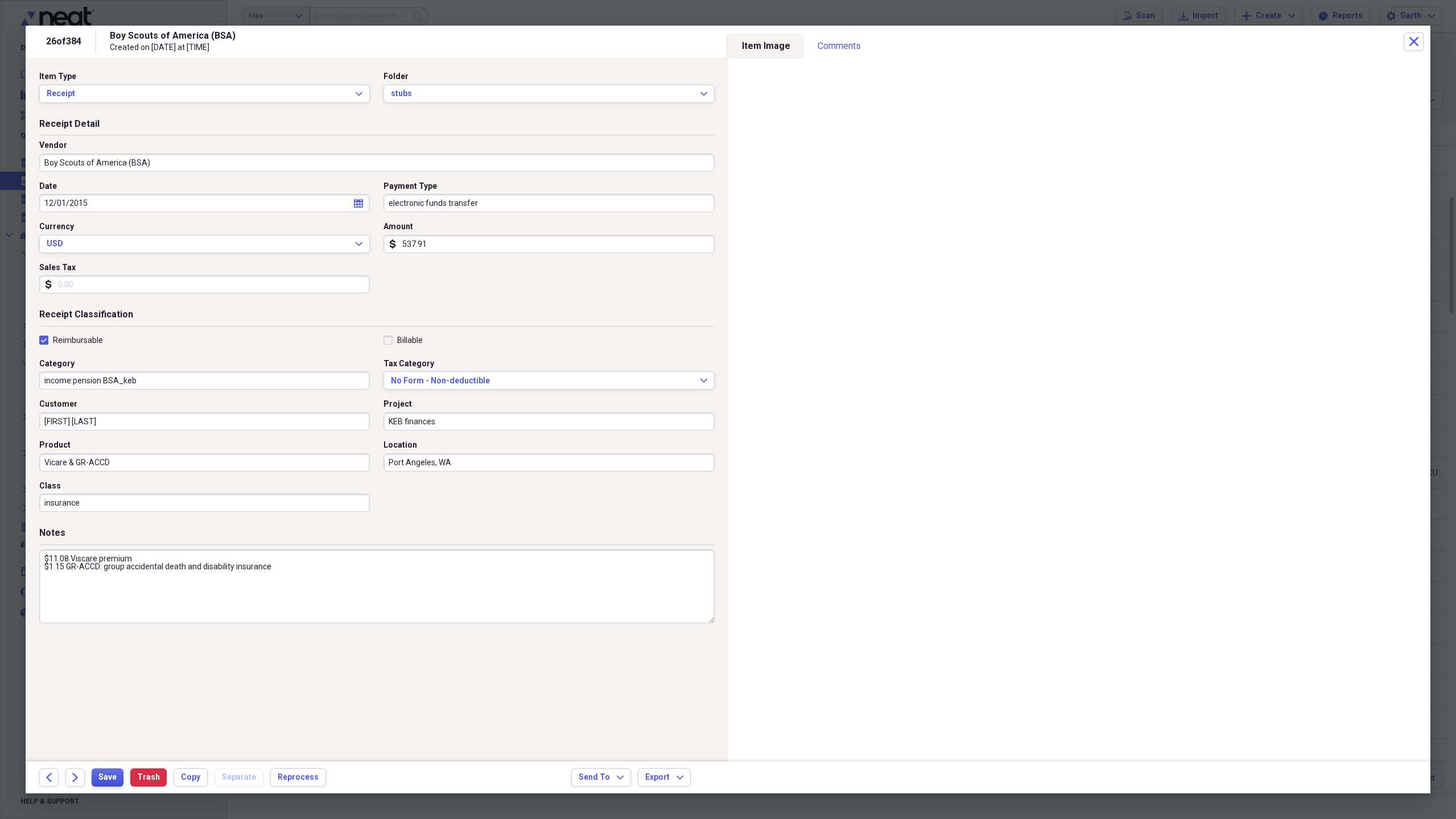 type on "537.91" 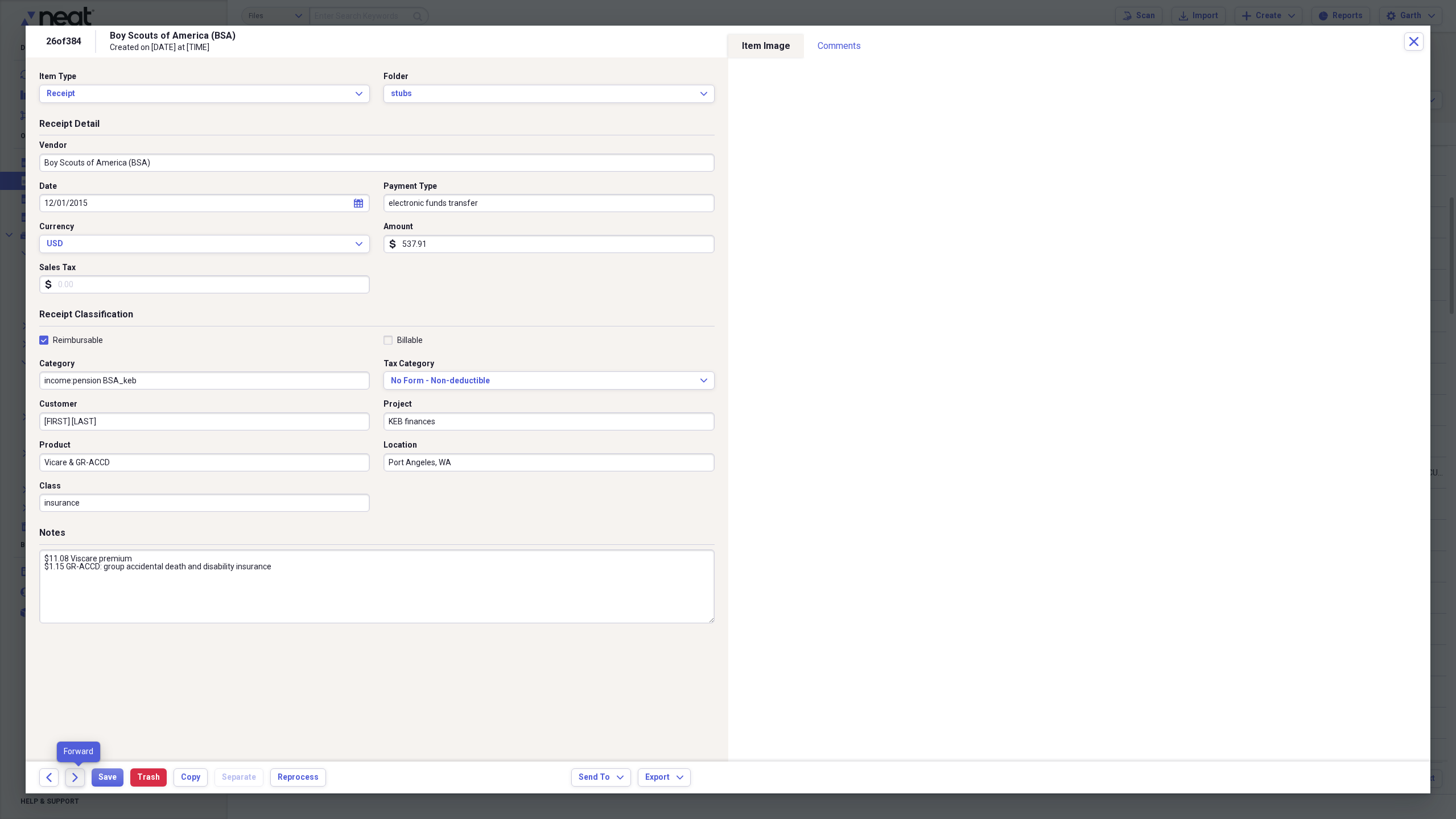click on "Forward" 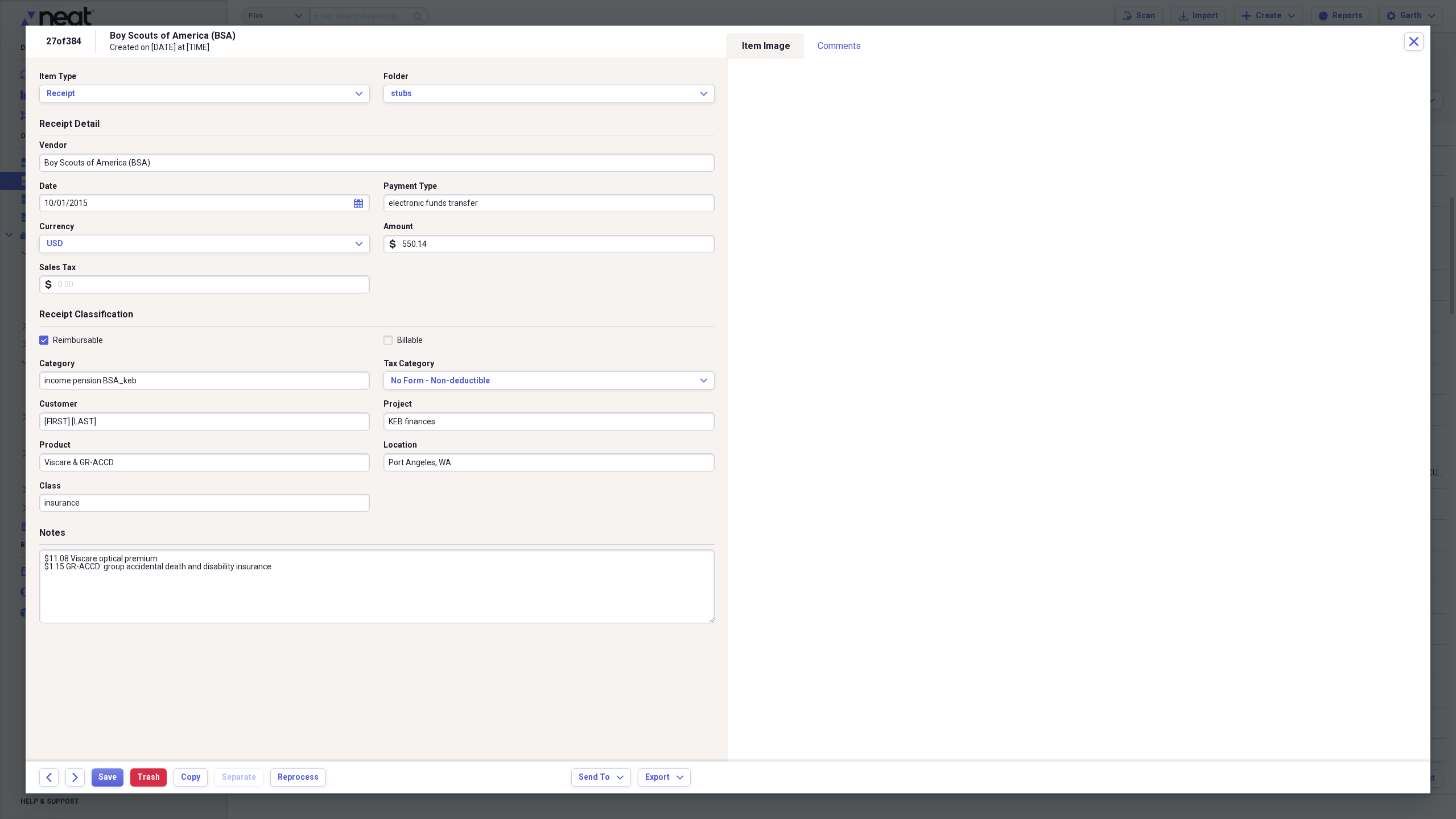 click on "550.14" at bounding box center (548, 244) 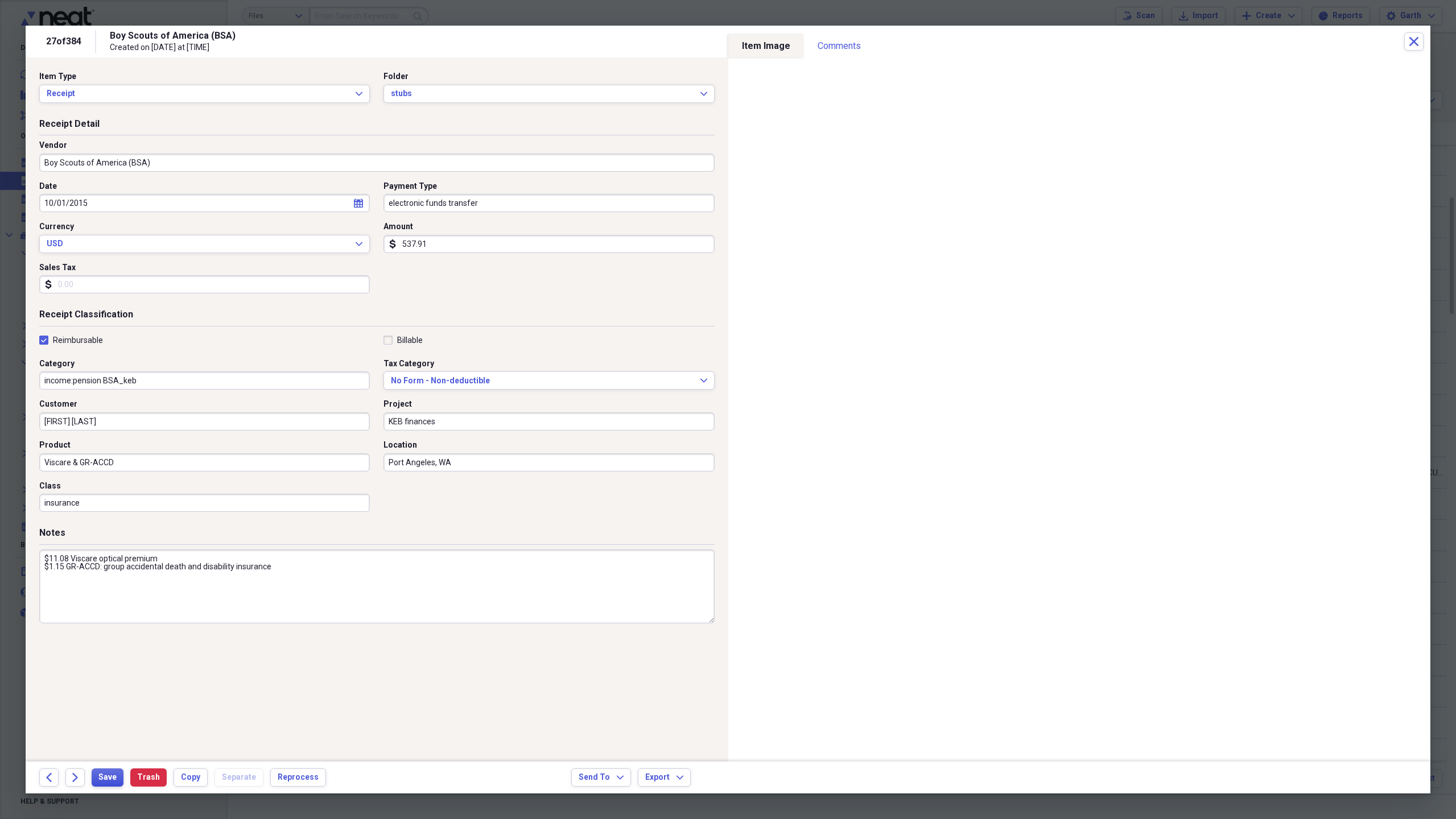 type on "537.91" 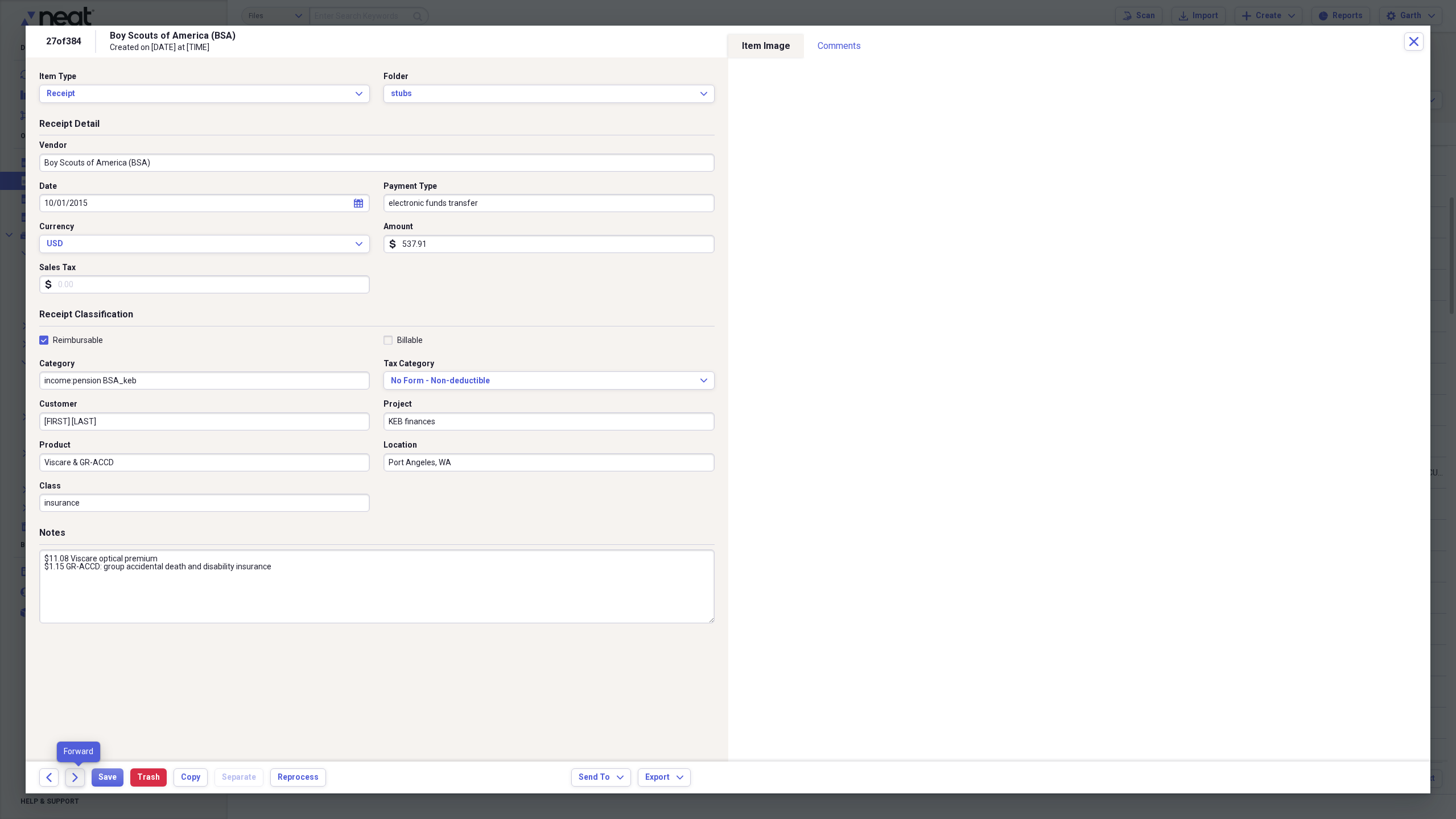 click on "Forward" 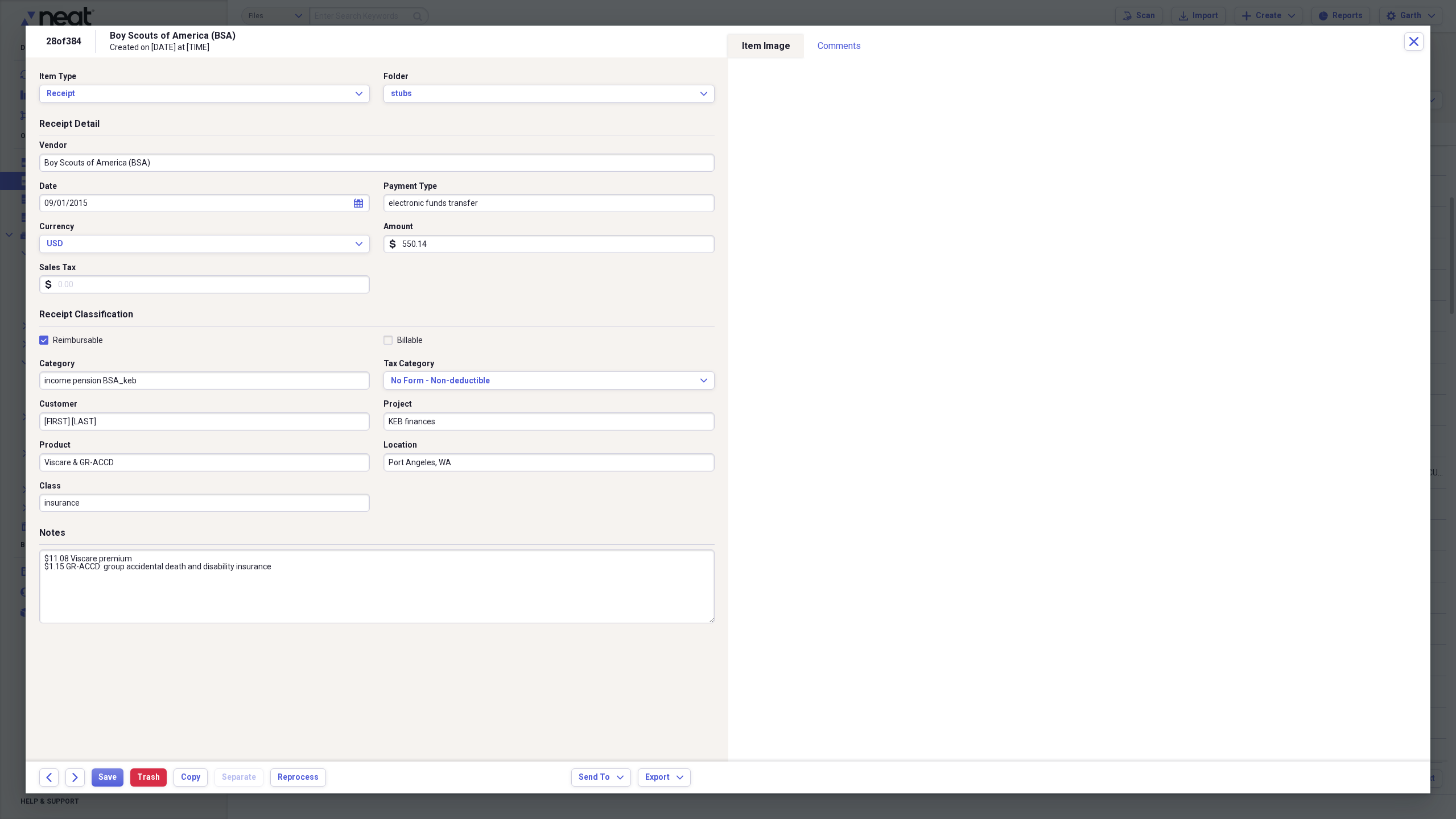 click on "550.14" at bounding box center [548, 244] 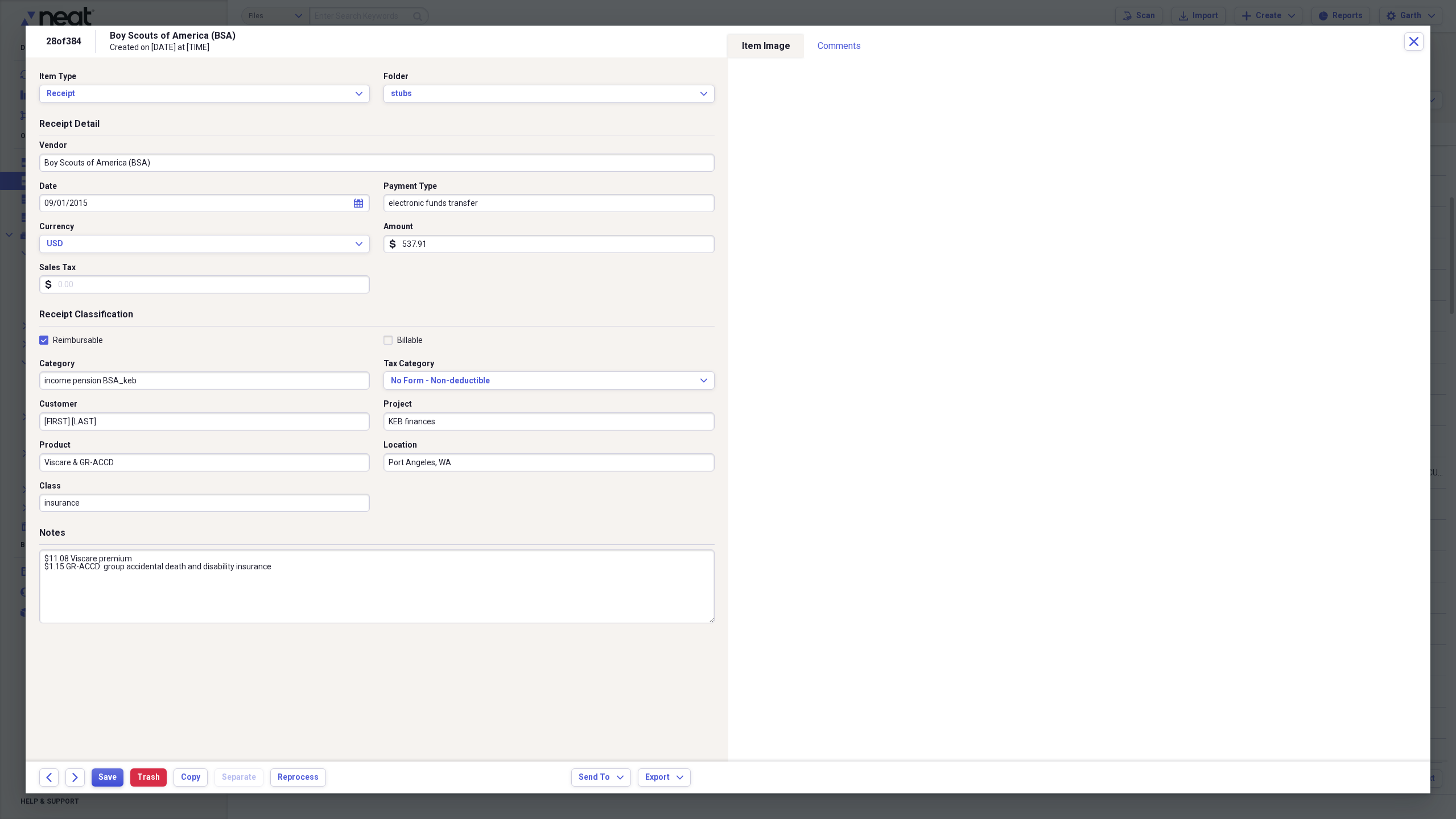 type on "537.91" 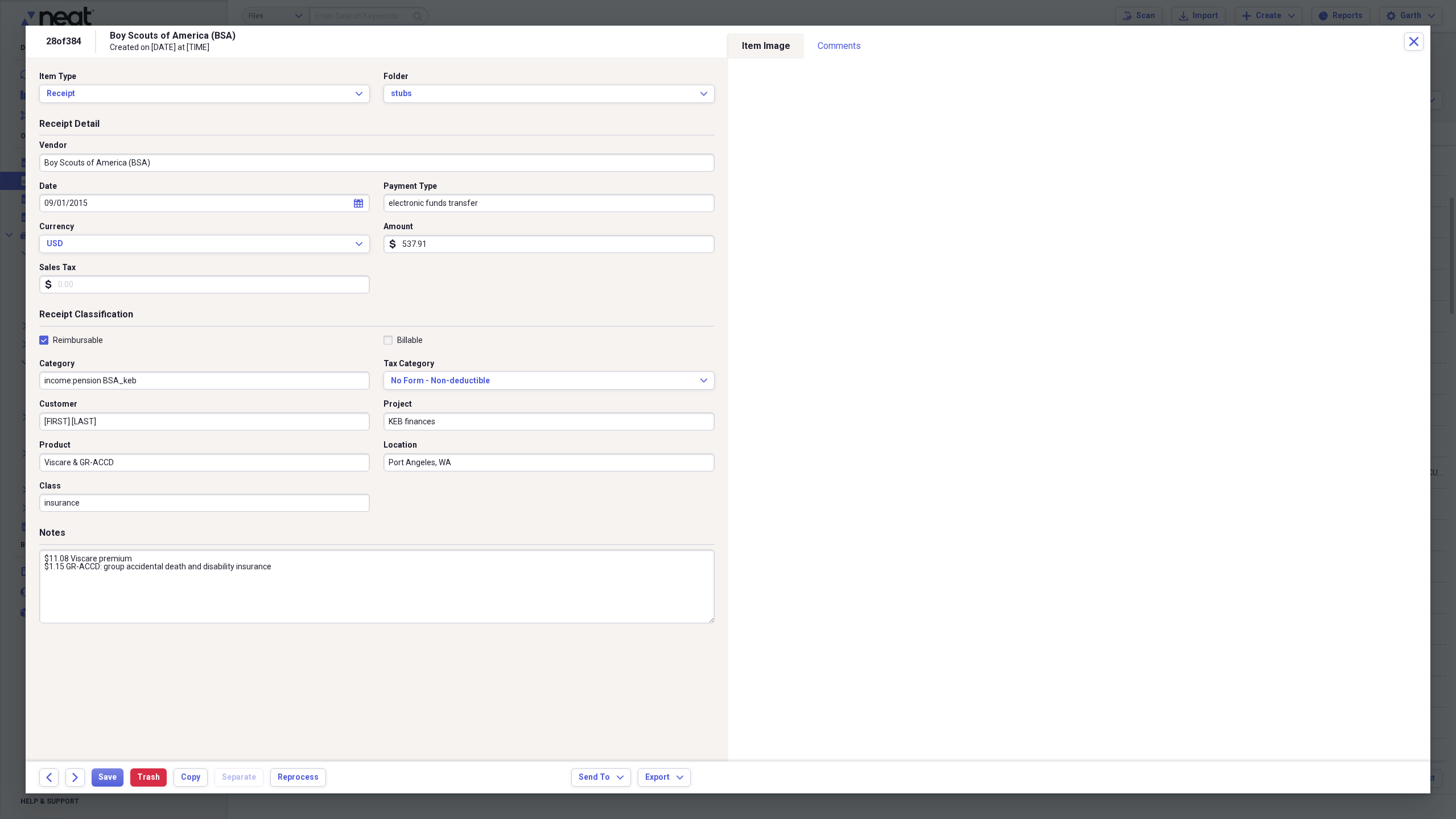 click on "Viscare & GR-ACCD" at bounding box center [204, 462] 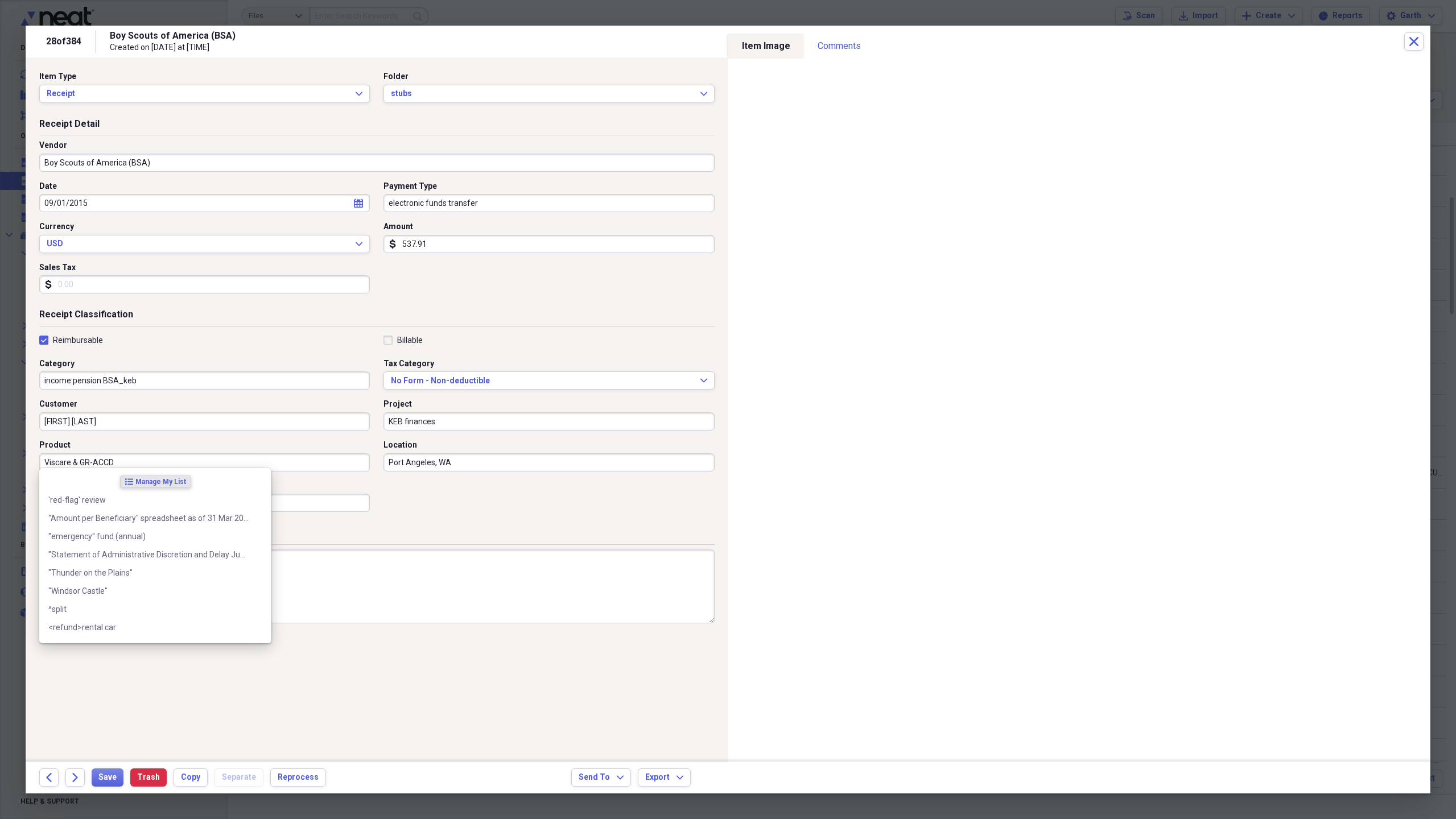 paste on "payment detail & deductions:" 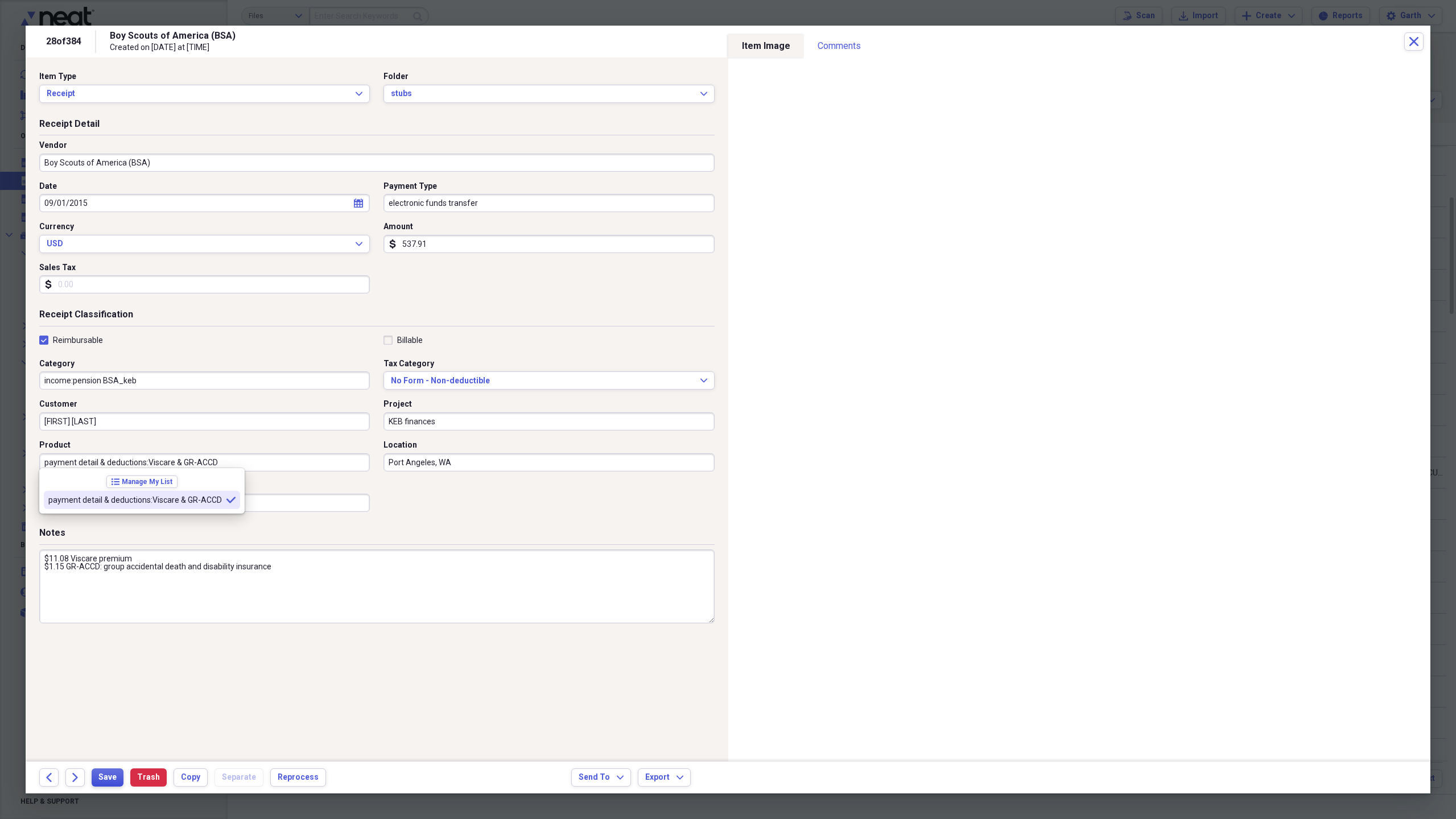 type on "payment detail & deductions:Viscare & GR-ACCD" 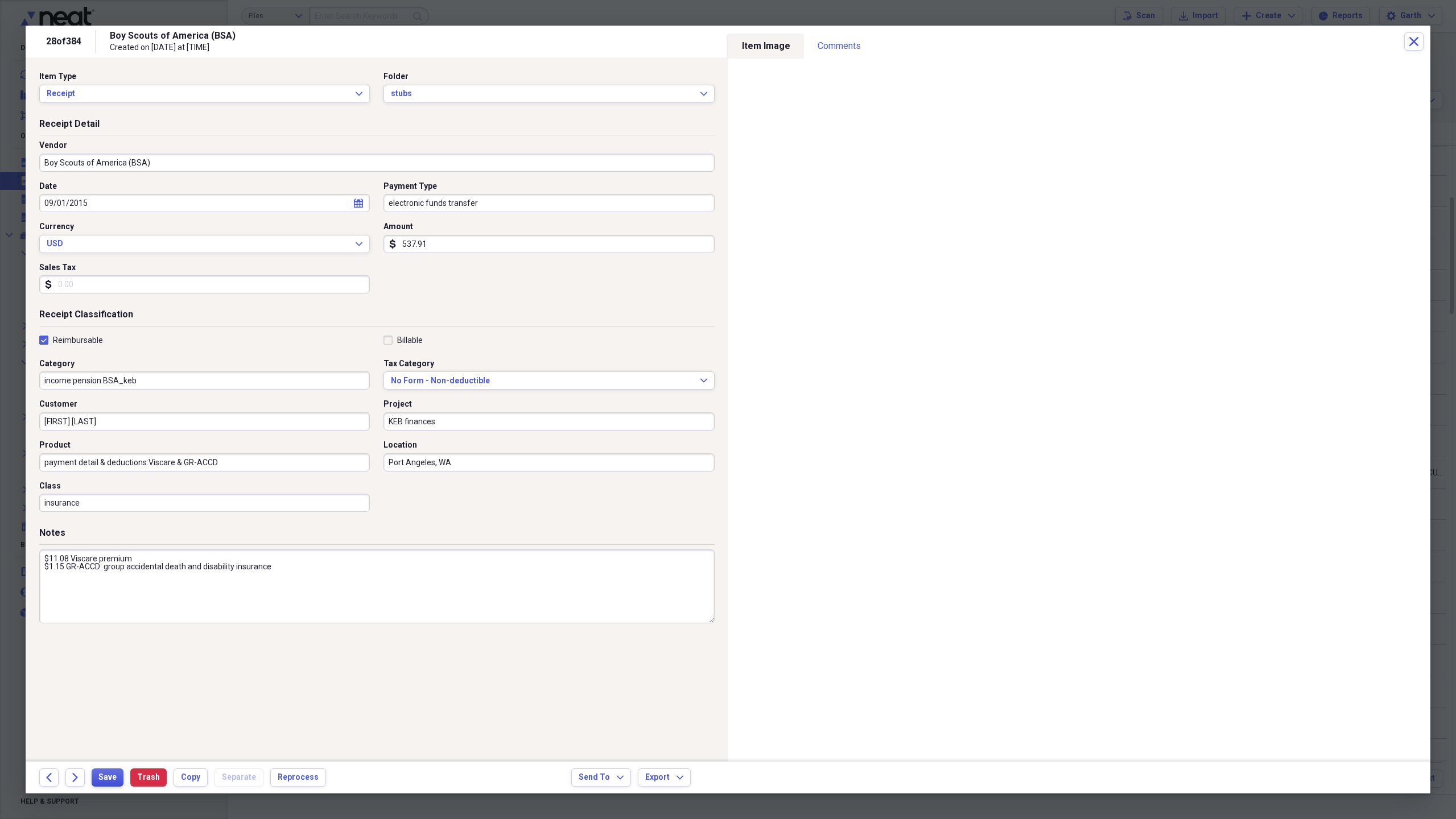 click on "Save" at bounding box center (108, 777) 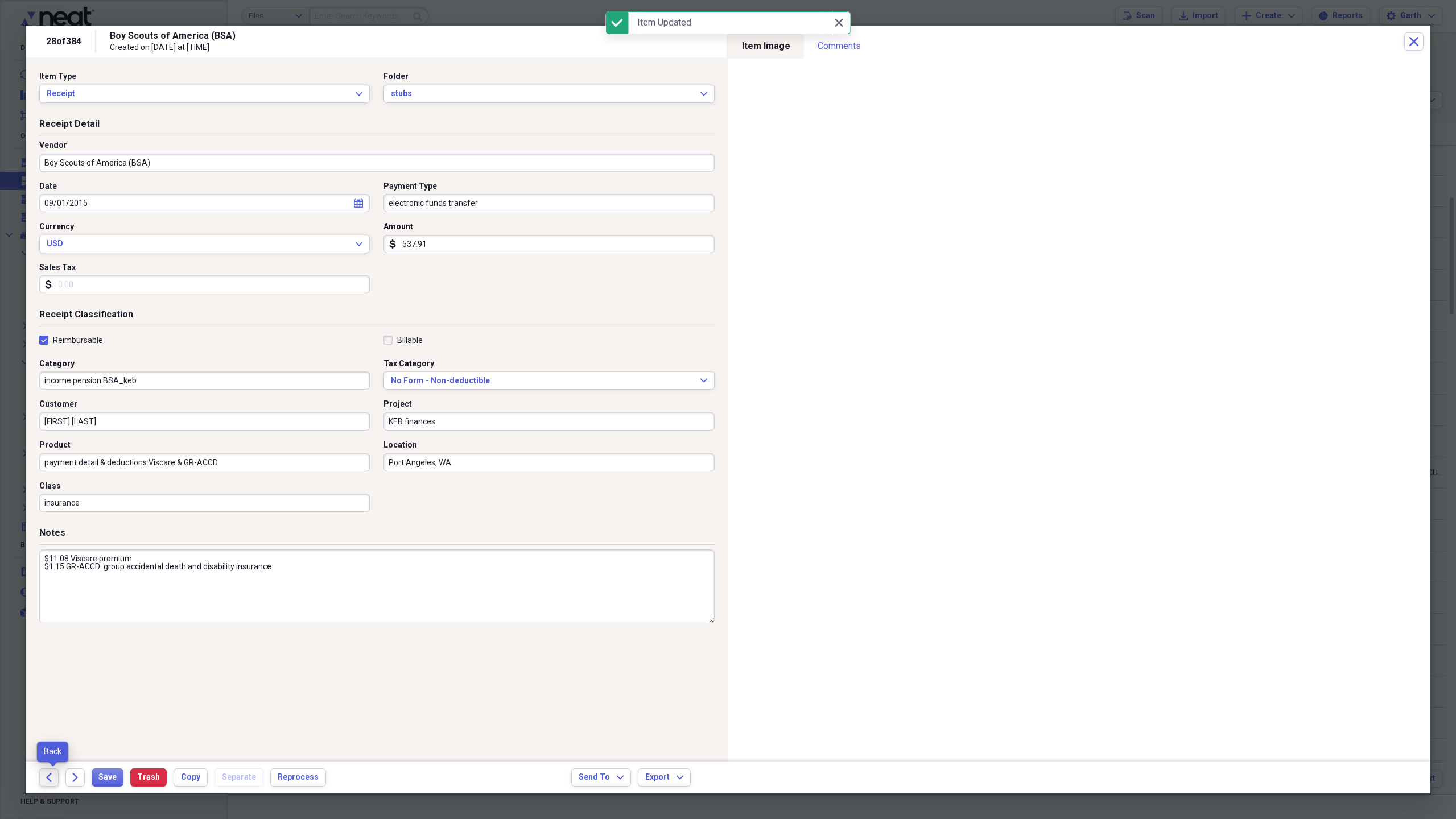 click on "Back" 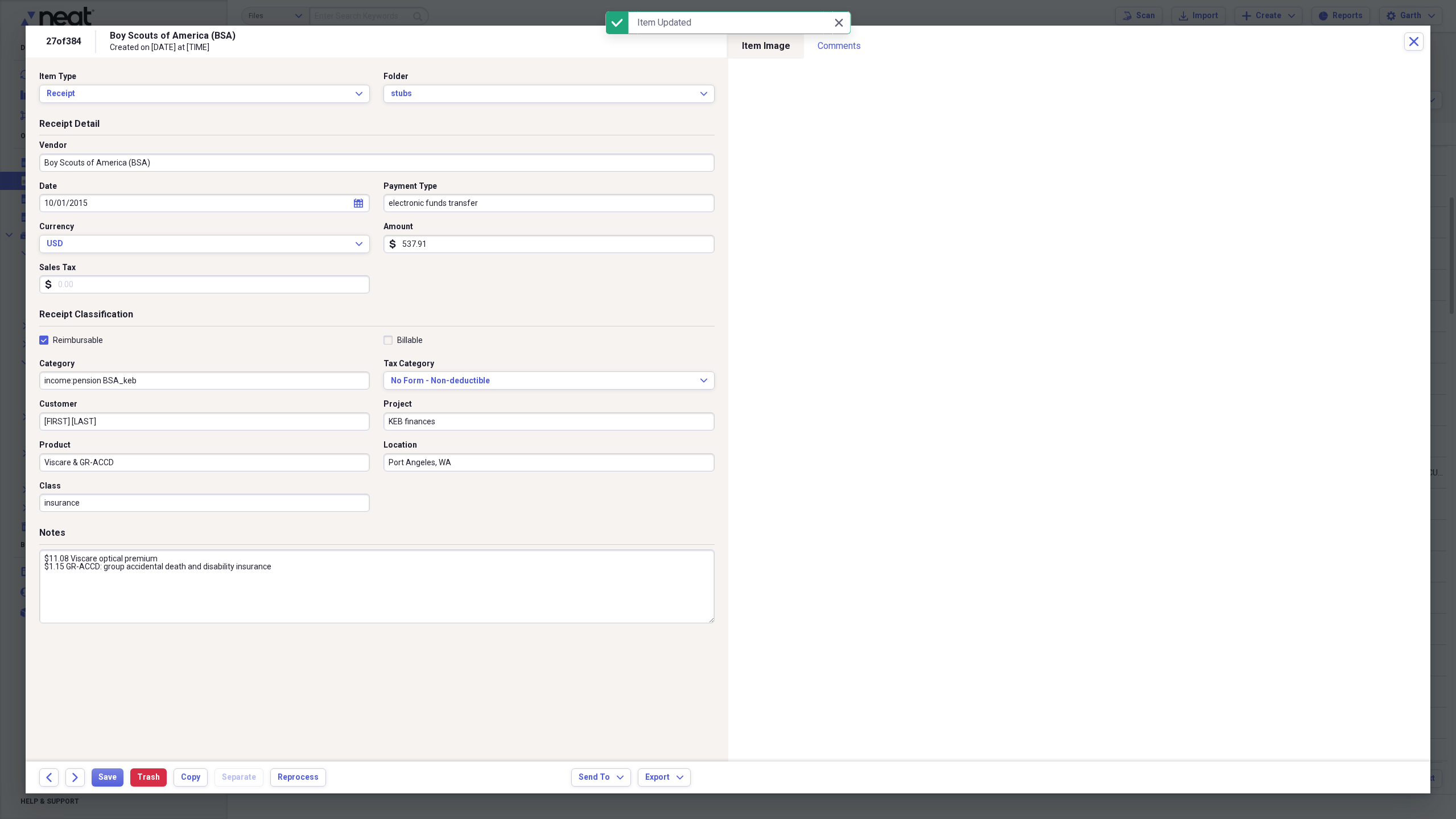 click on "Viscare & GR-ACCD" at bounding box center [204, 462] 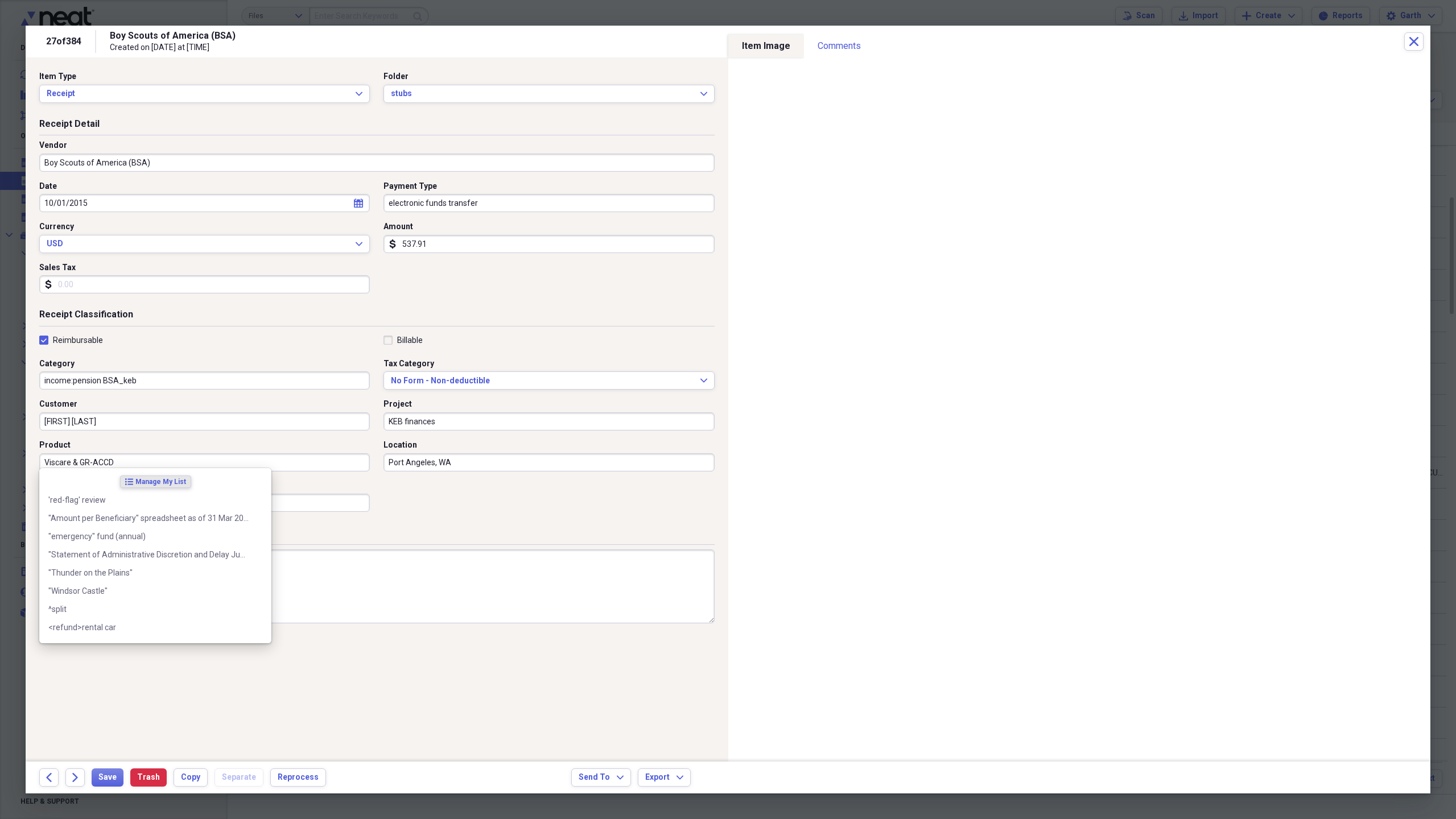 paste on "payment detail & deductions:" 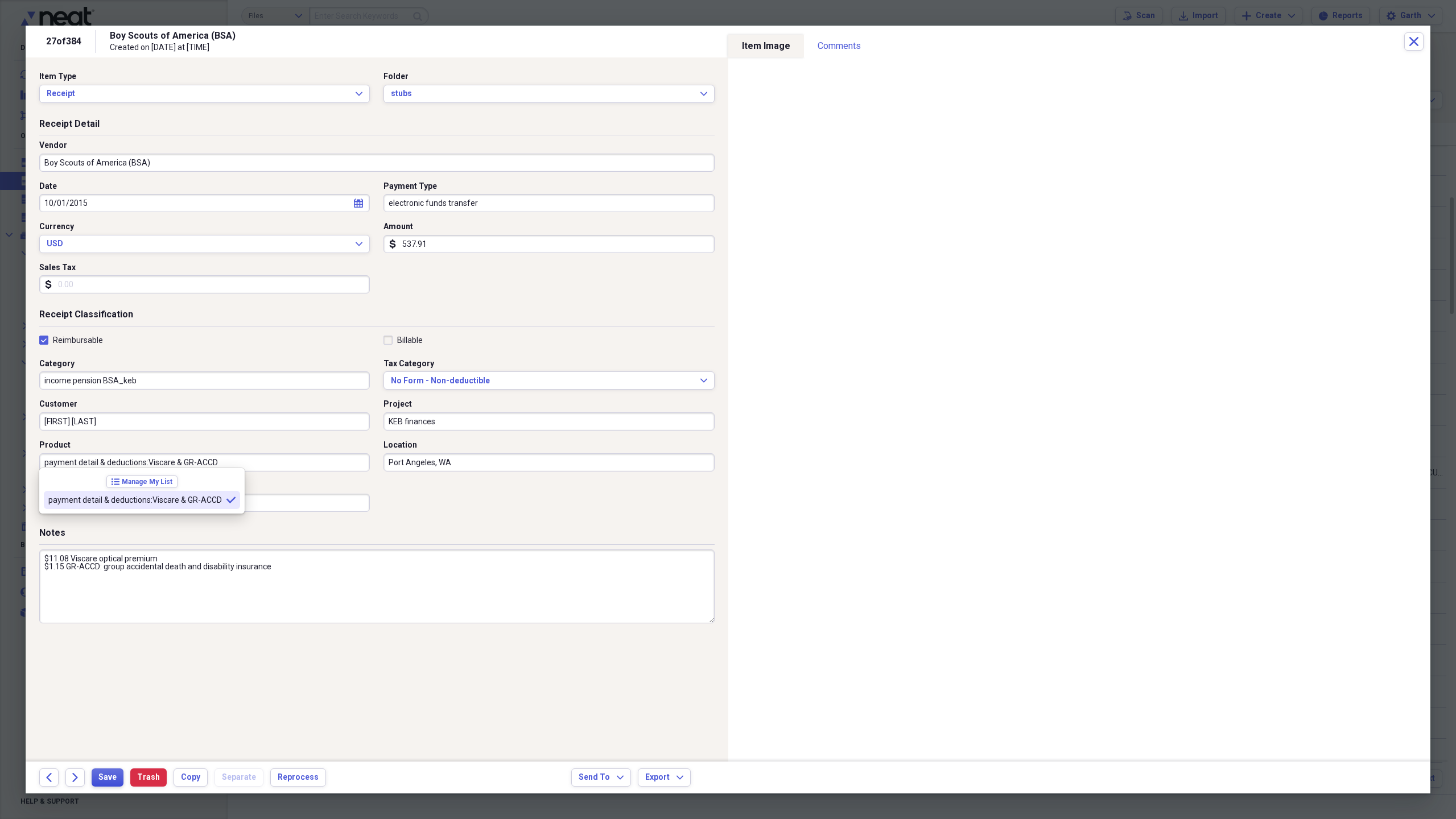 type on "payment detail & deductions:Viscare & GR-ACCD" 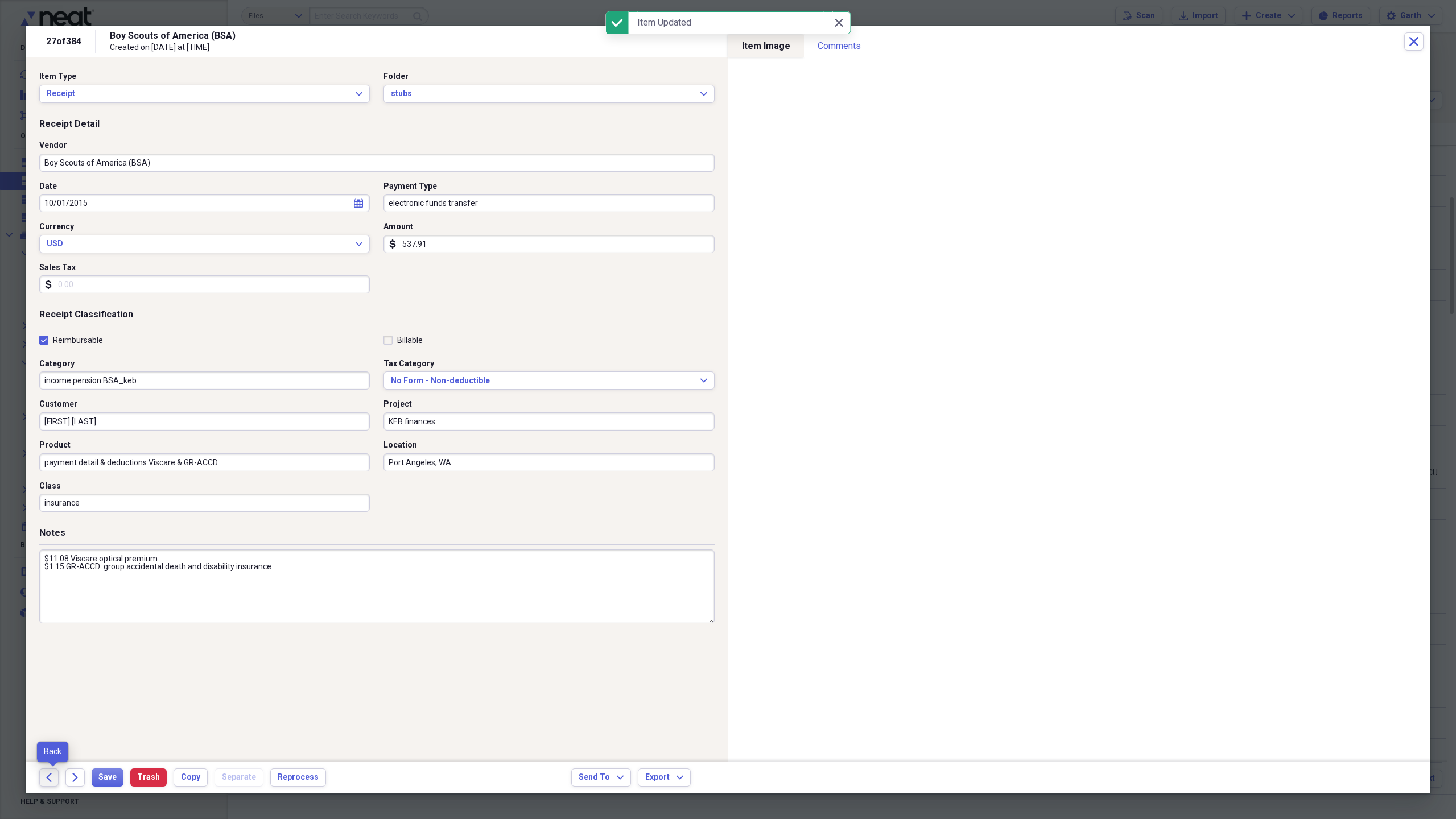 click on "Back" 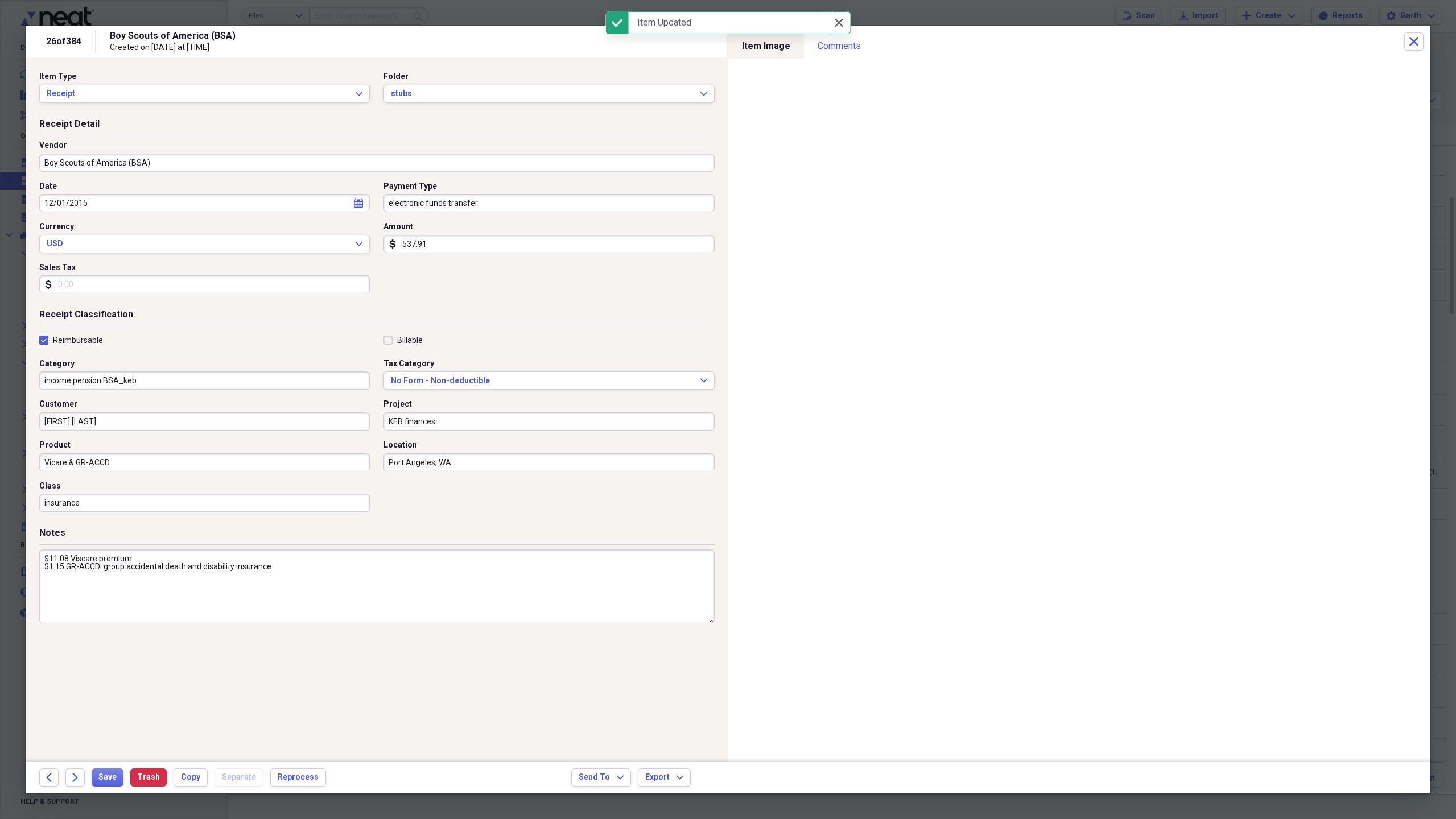 click on "Vicare & GR-ACCD" at bounding box center [204, 462] 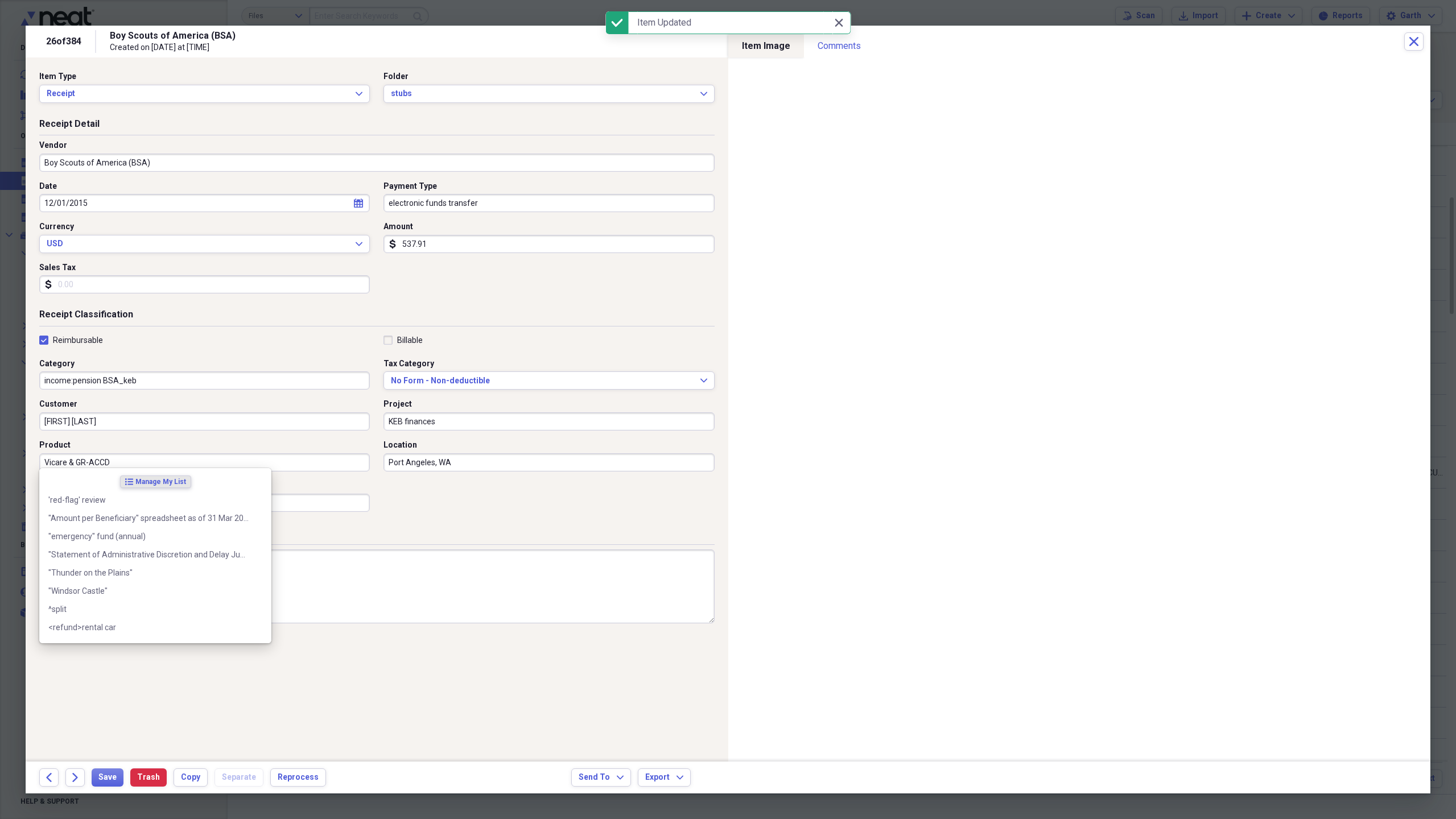 paste on "payment detail & deductions:Vis" 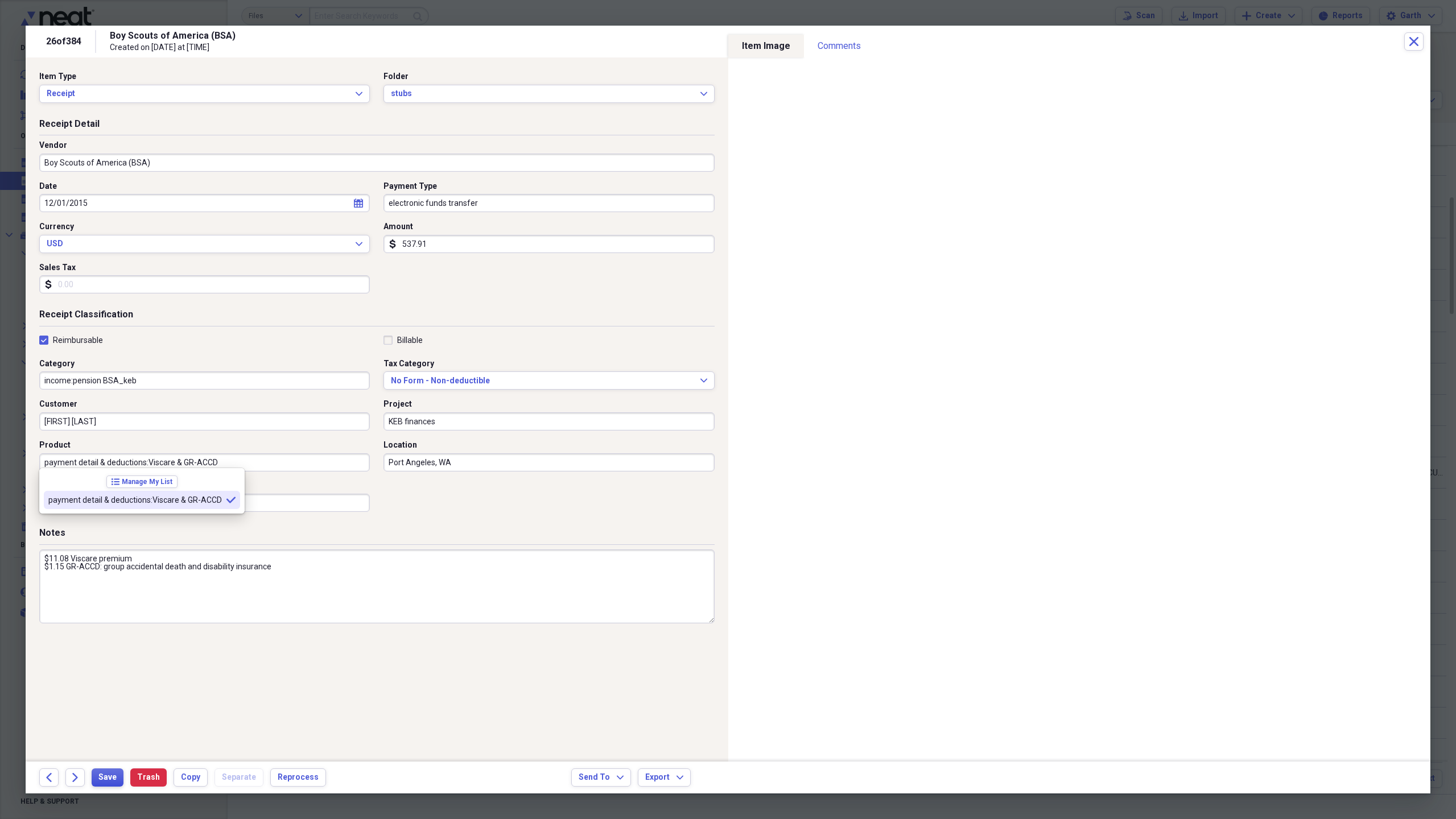 type on "payment detail & deductions:Viscare & GR-ACCD" 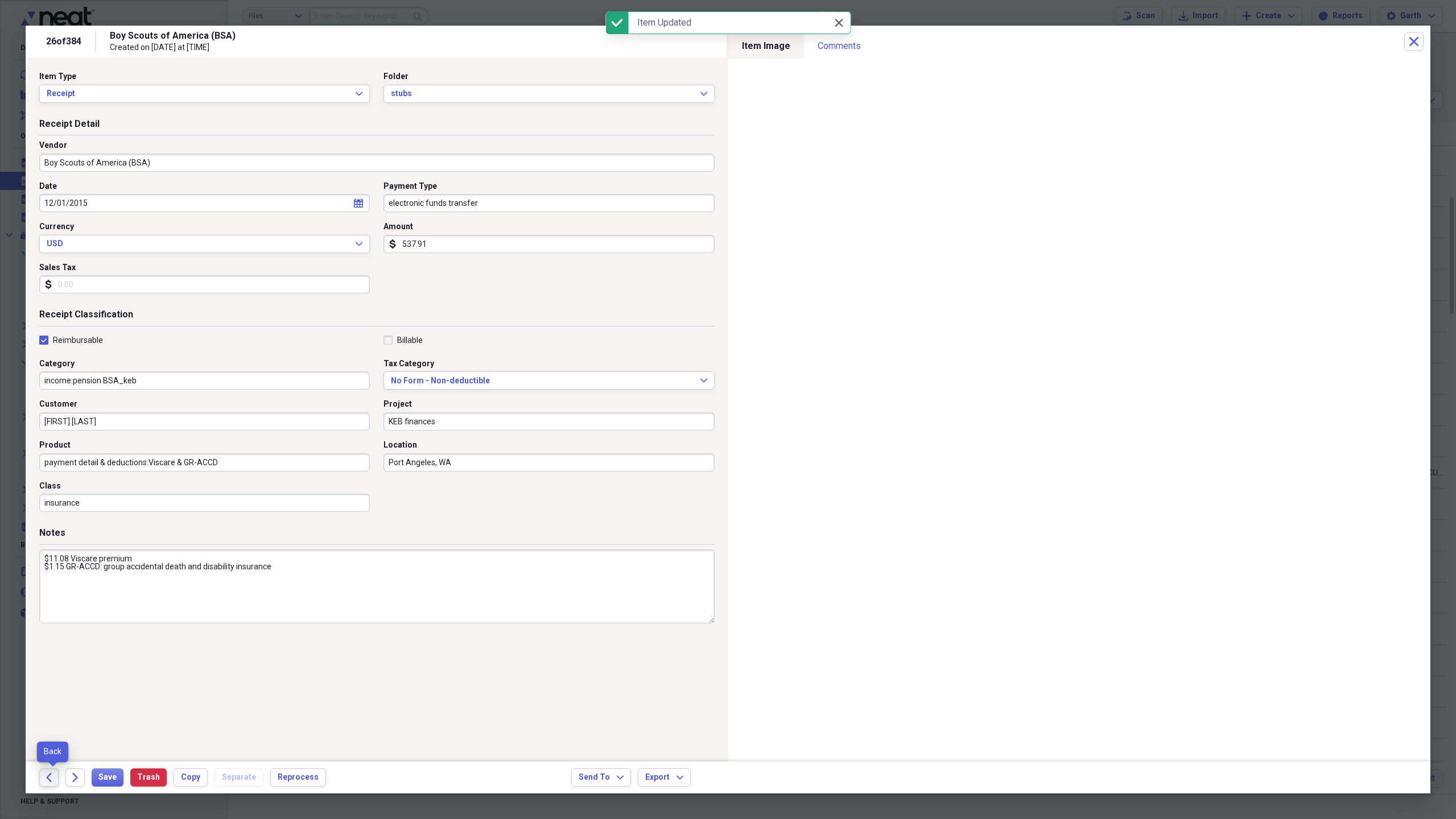 click 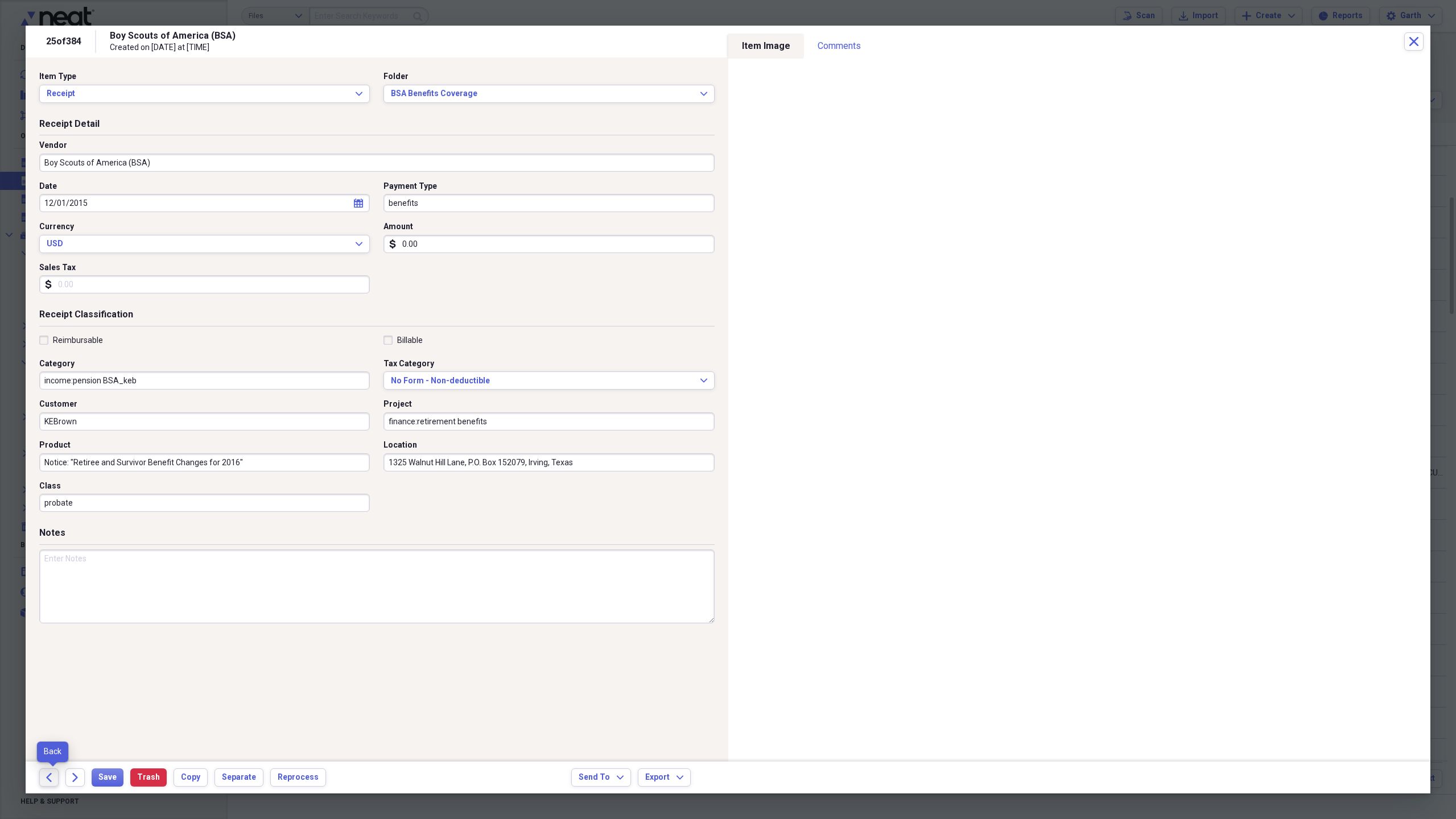 click 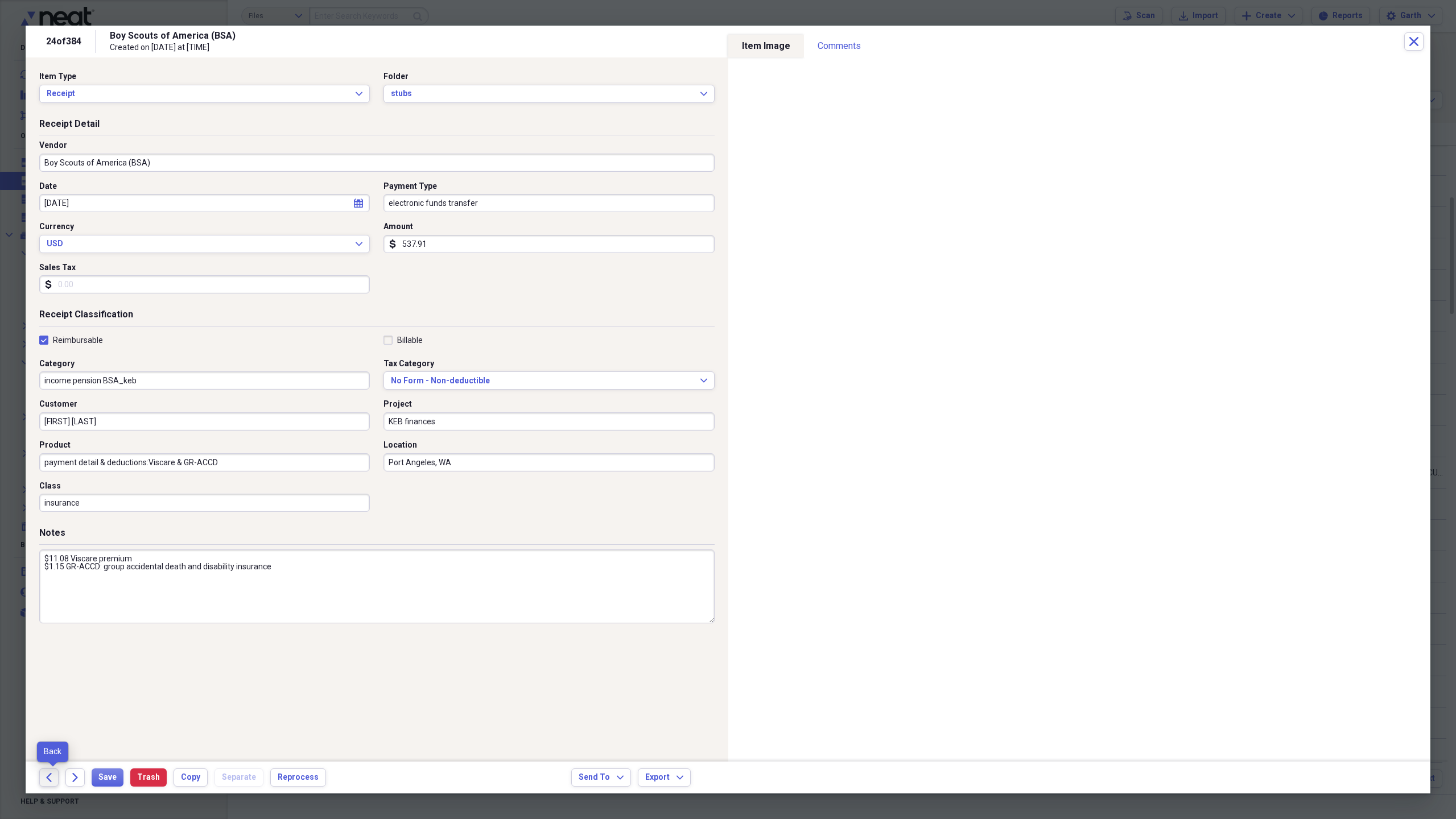 click 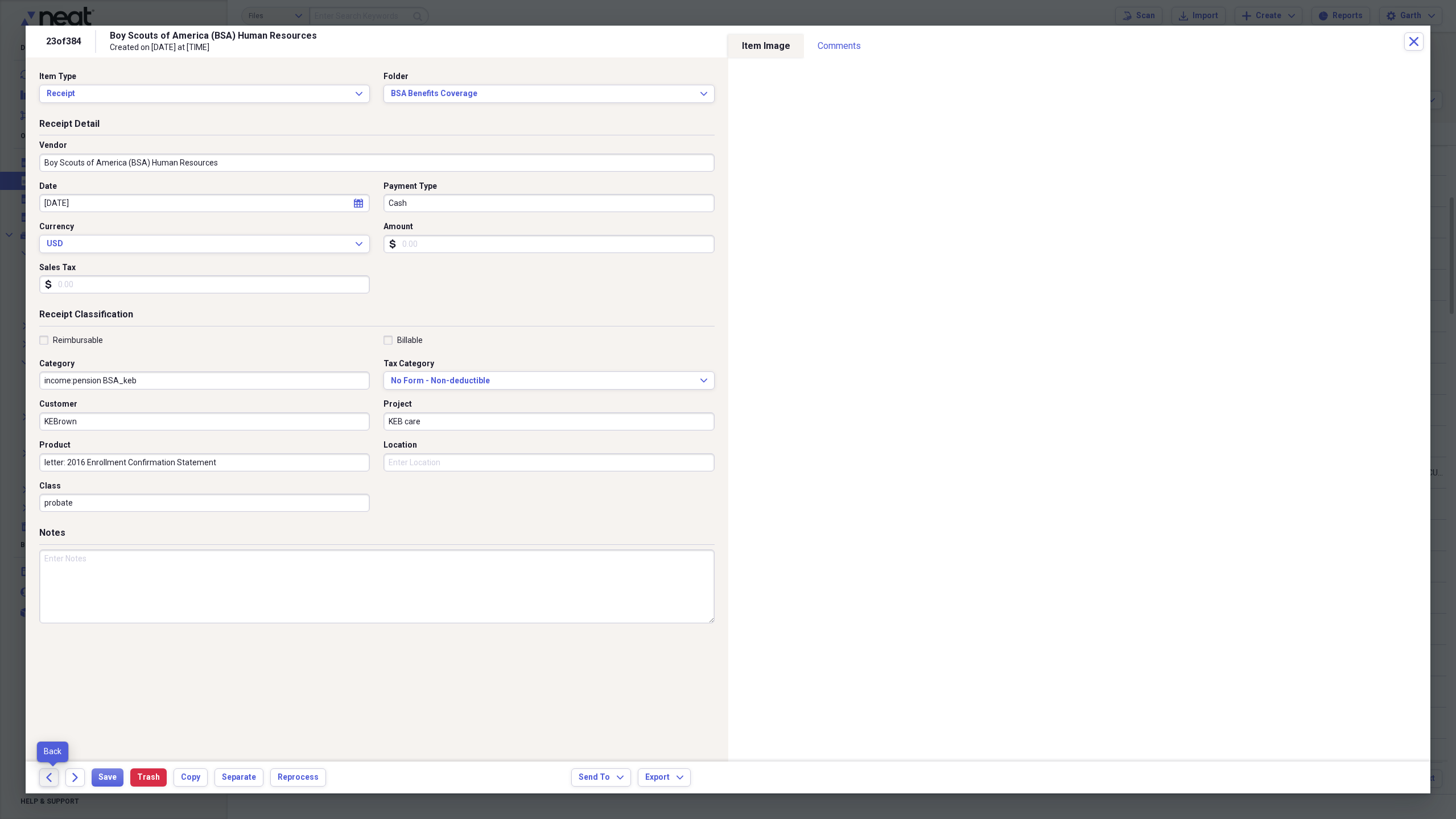 click 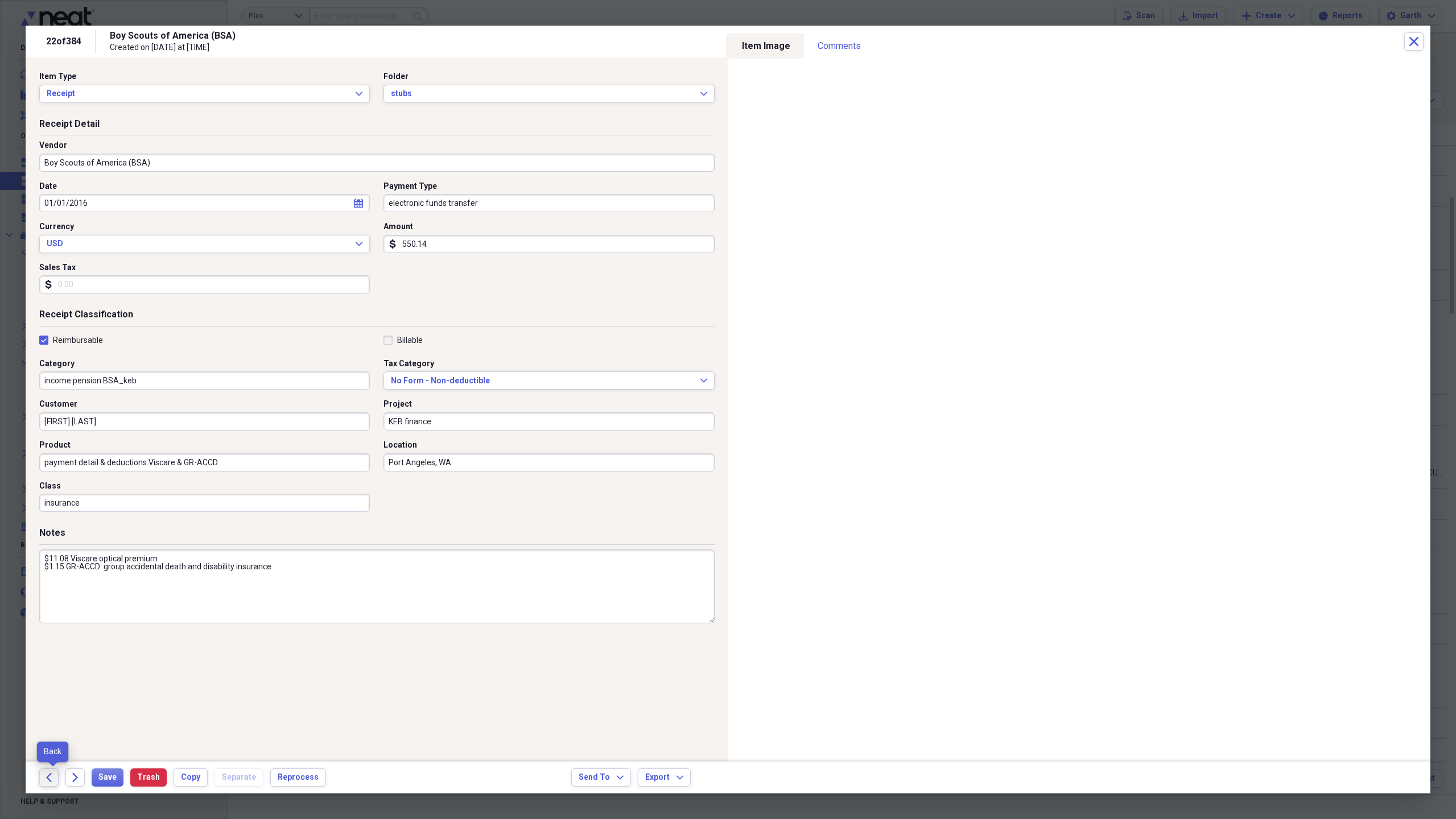 click 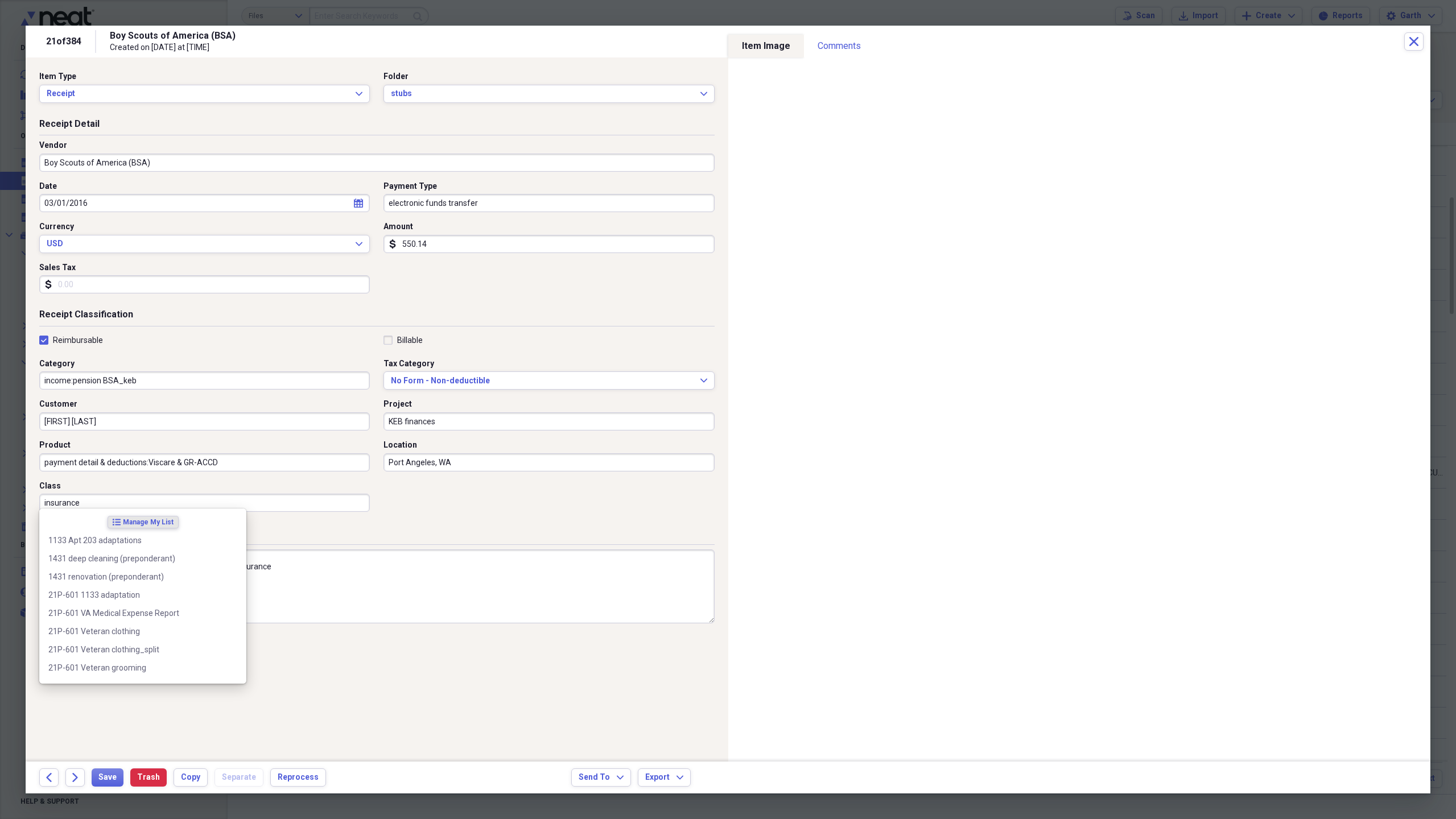 click on "insurance" at bounding box center (204, 503) 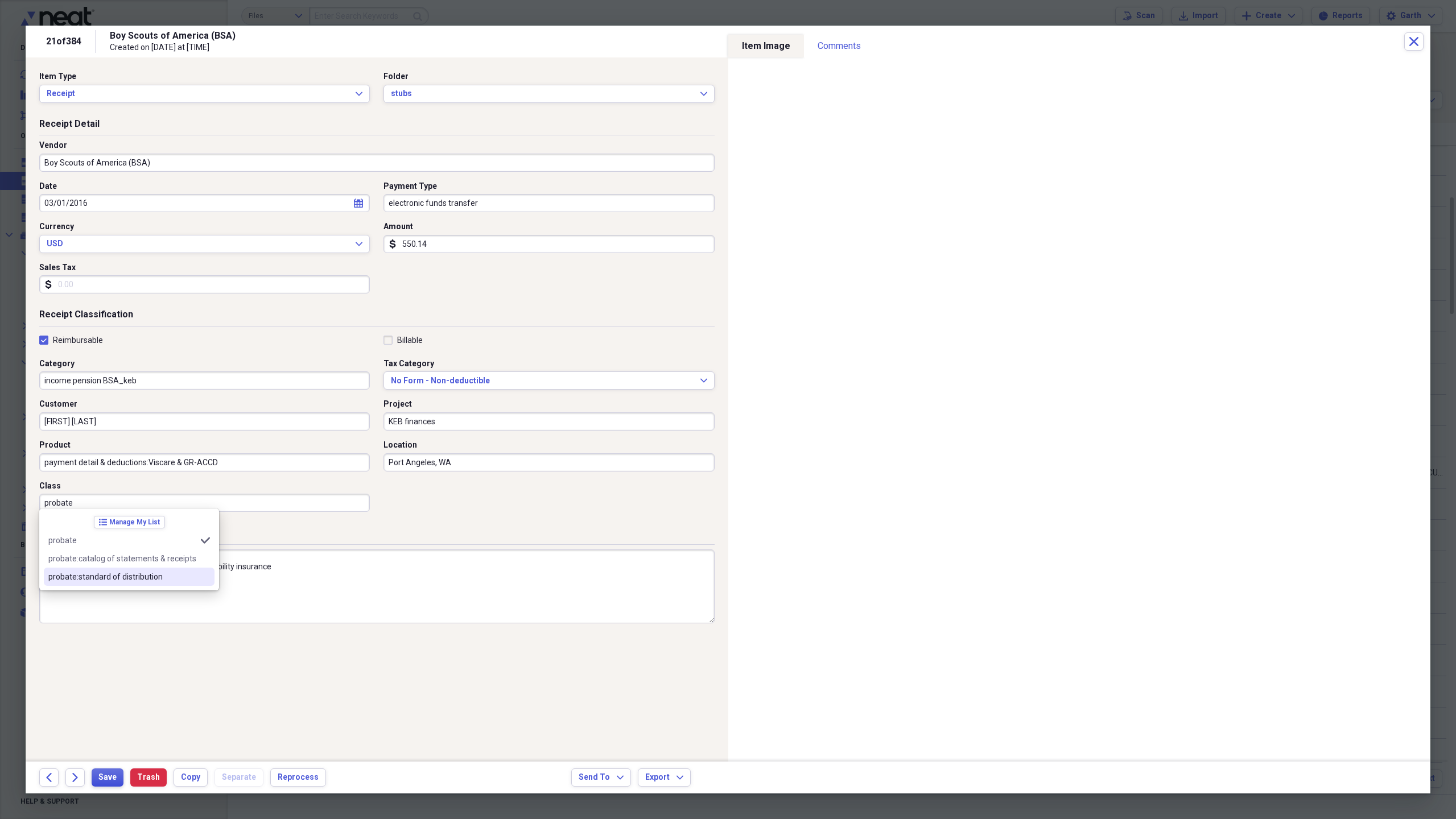type on "probate" 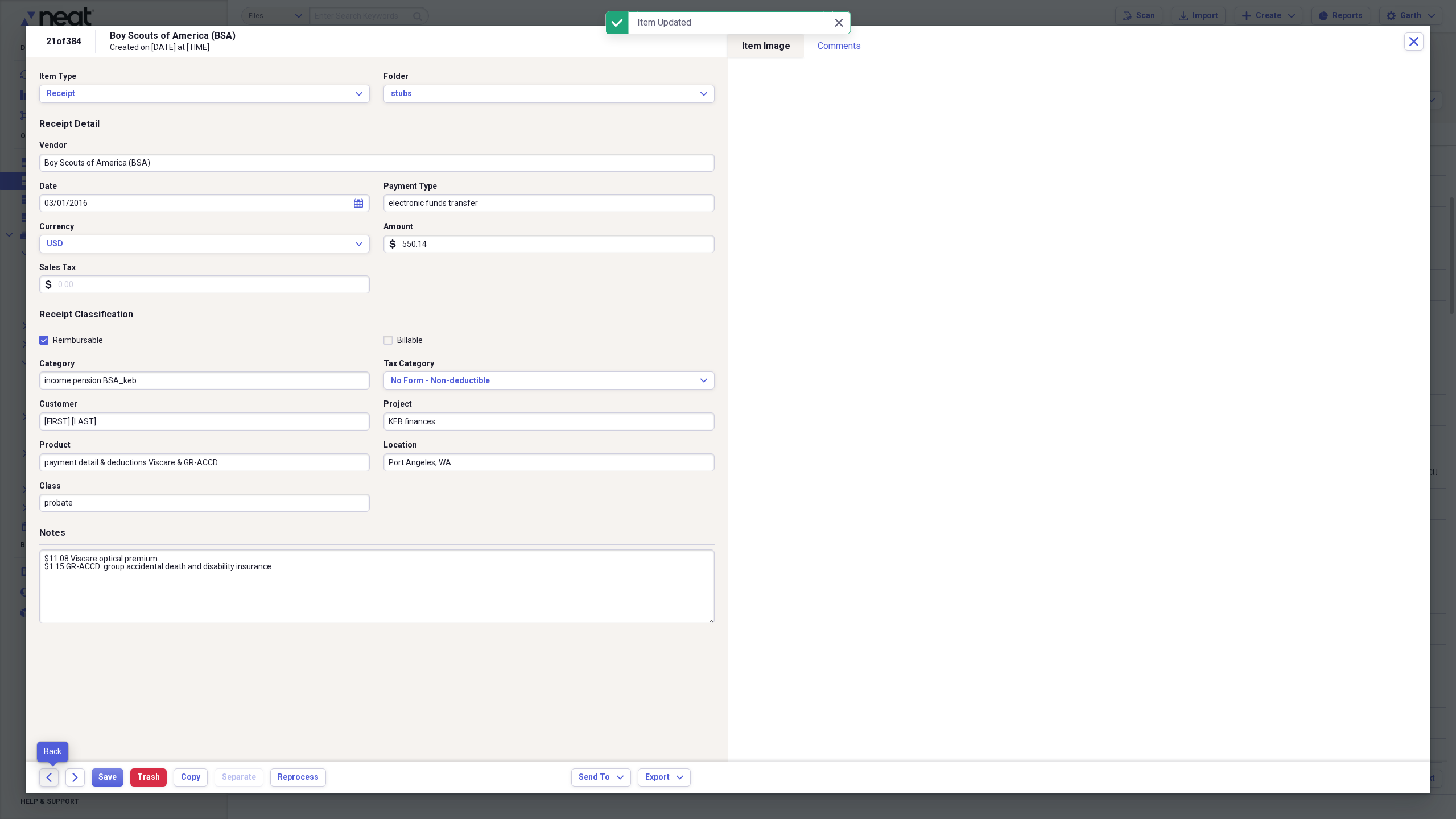 click on "Back" 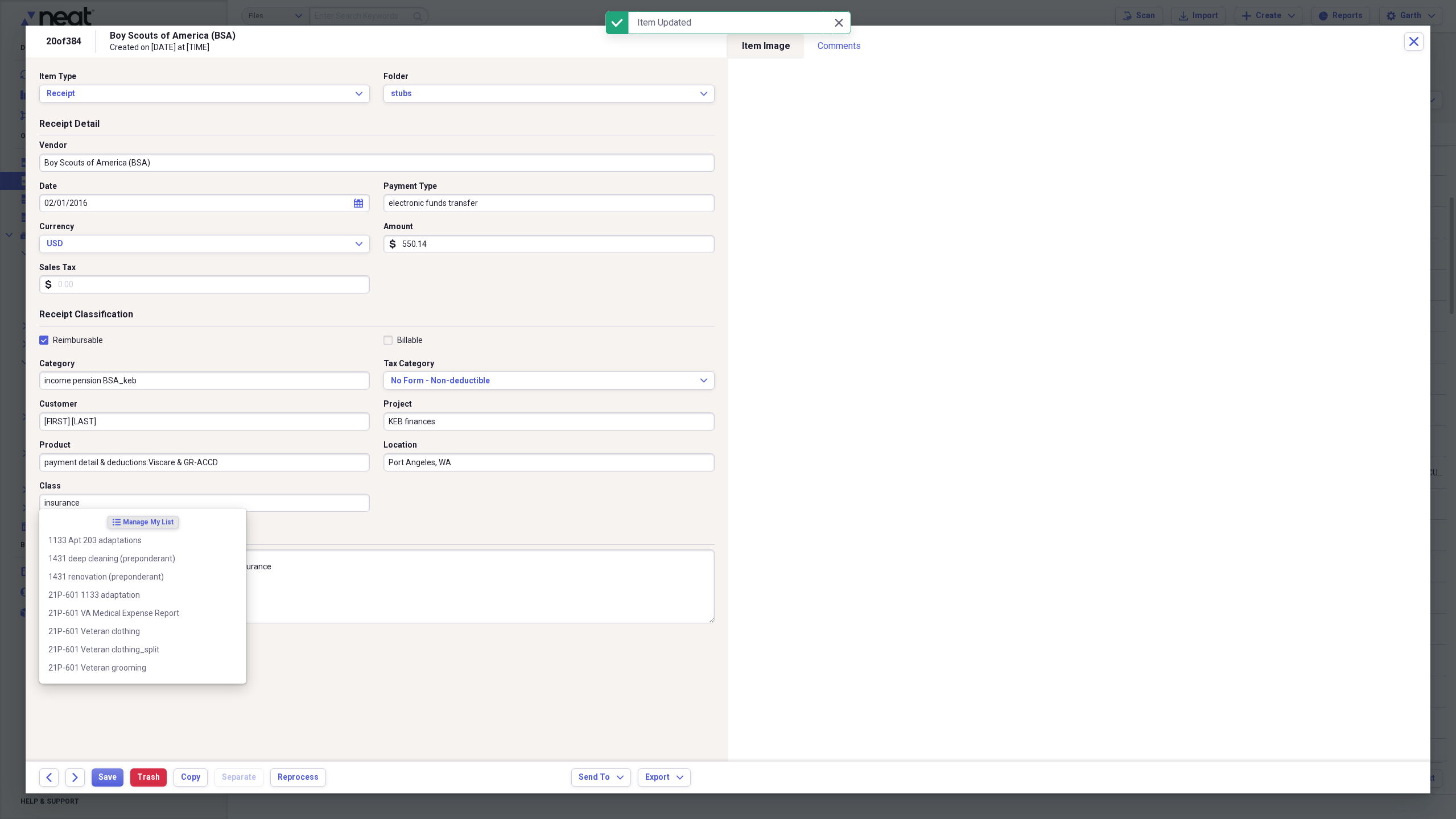 click on "insurance" at bounding box center [204, 503] 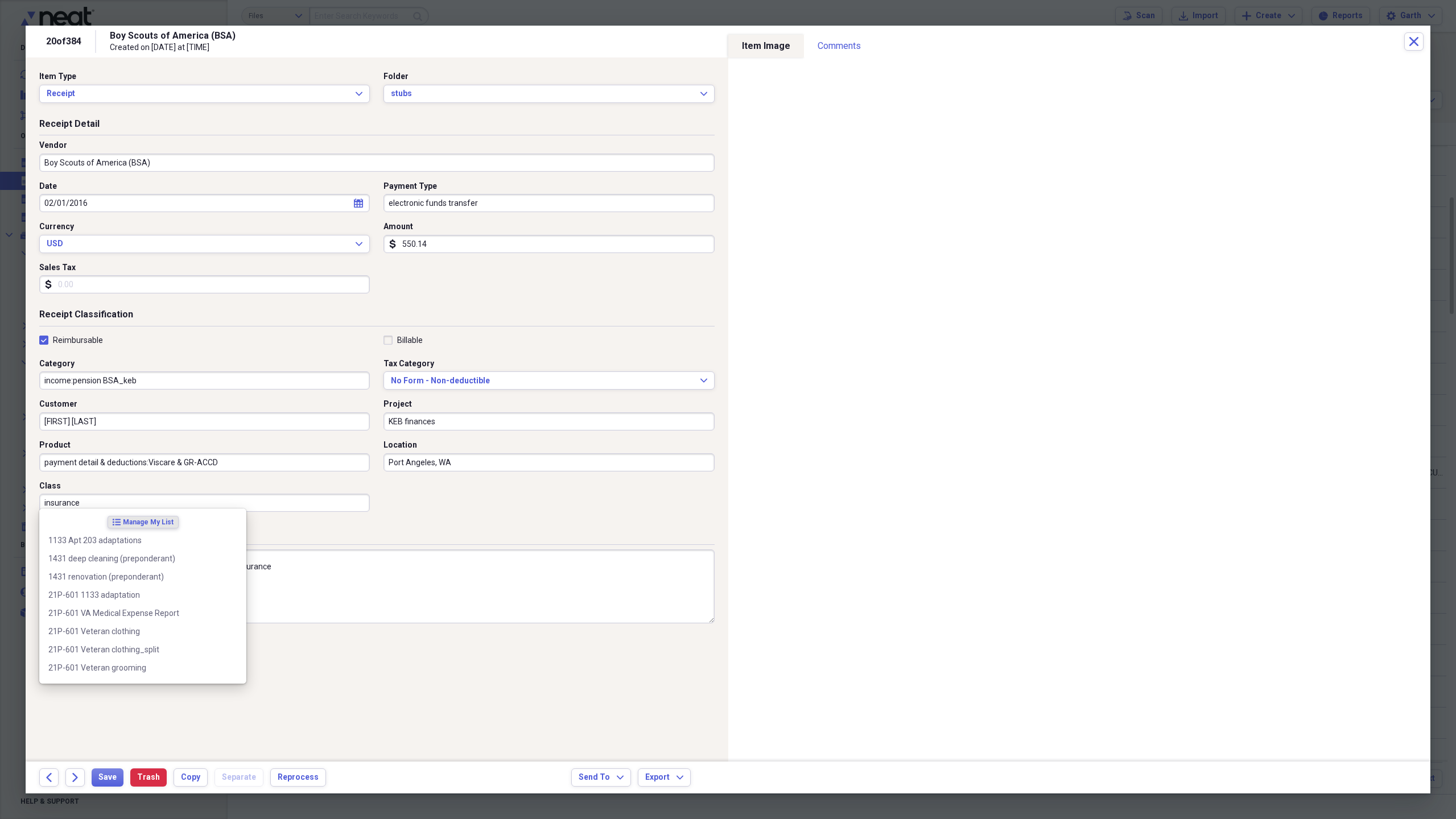 paste on "payment detail & deductions:Viscare & GR-ACCD" 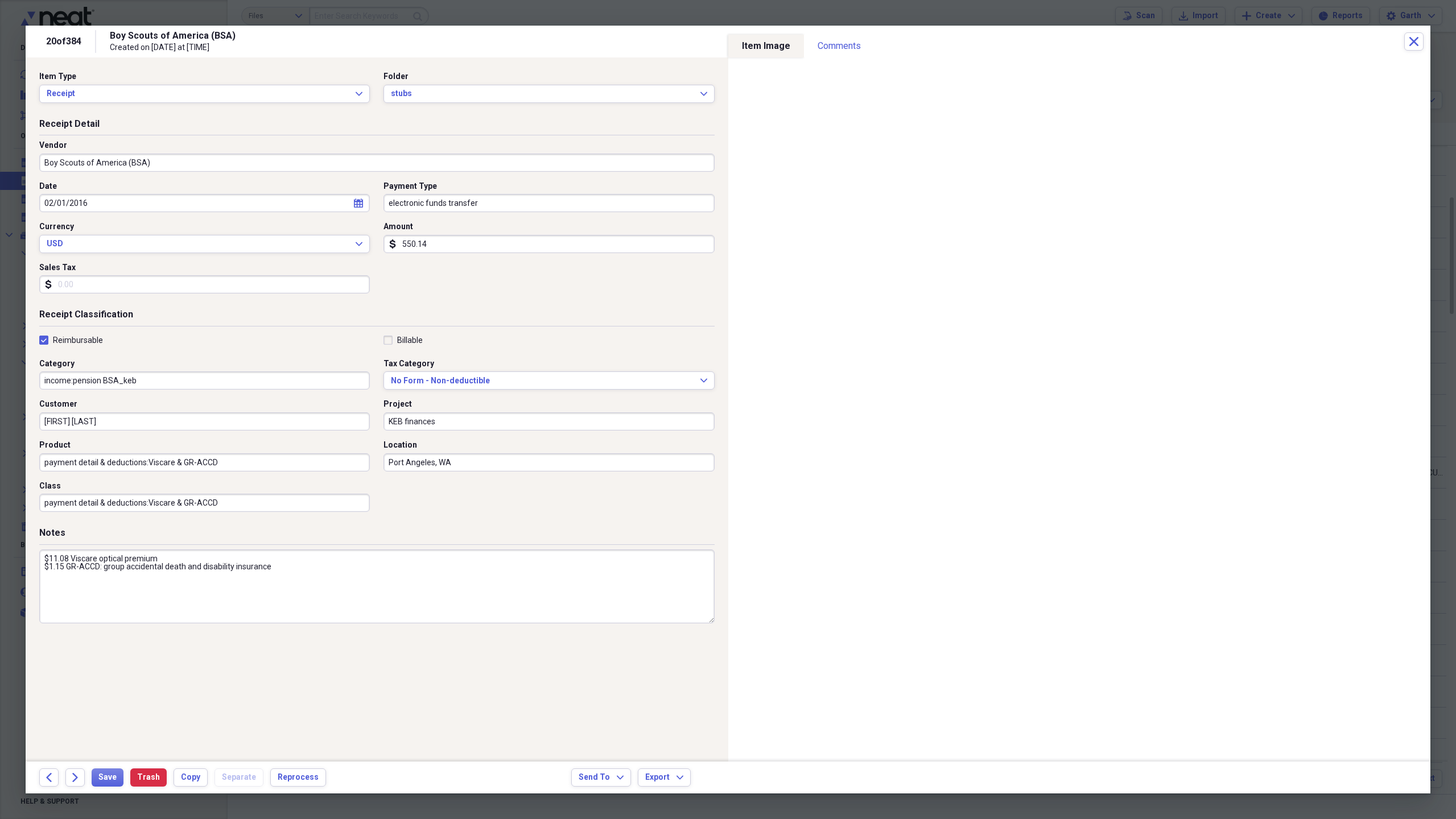 drag, startPoint x: 230, startPoint y: 500, endPoint x: 0, endPoint y: 487, distance: 230.3671 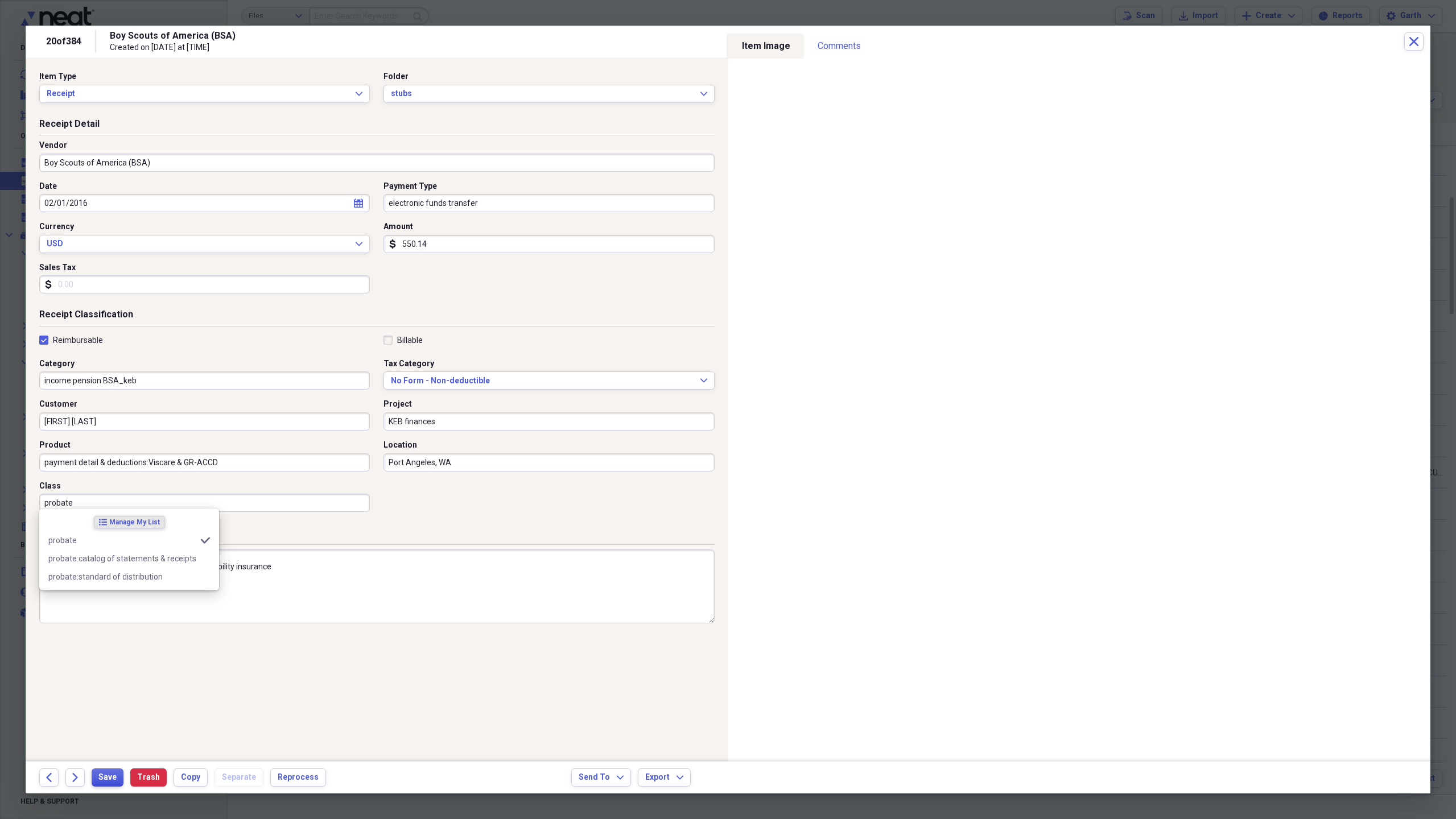 type on "probate" 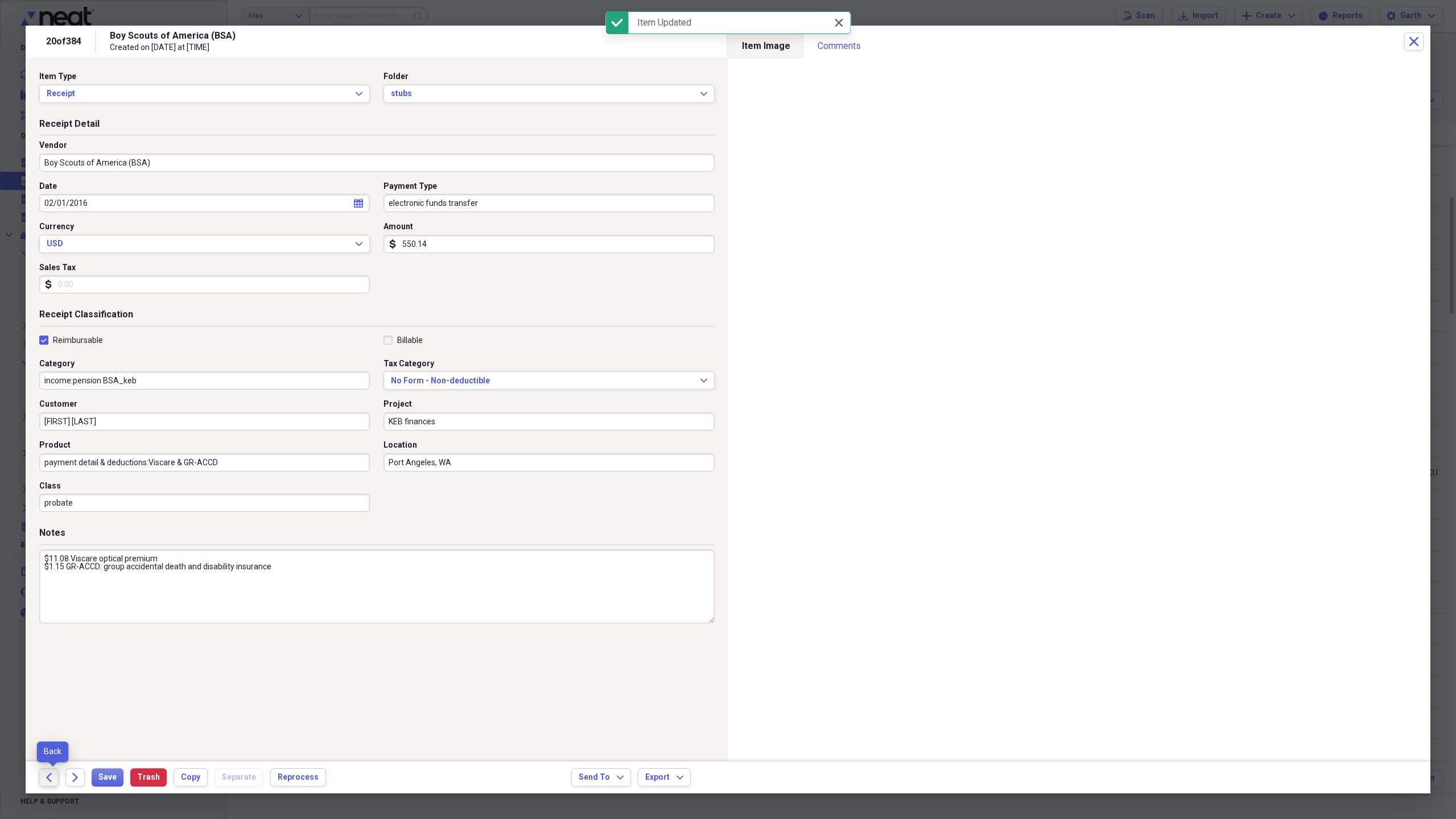 click on "Back" 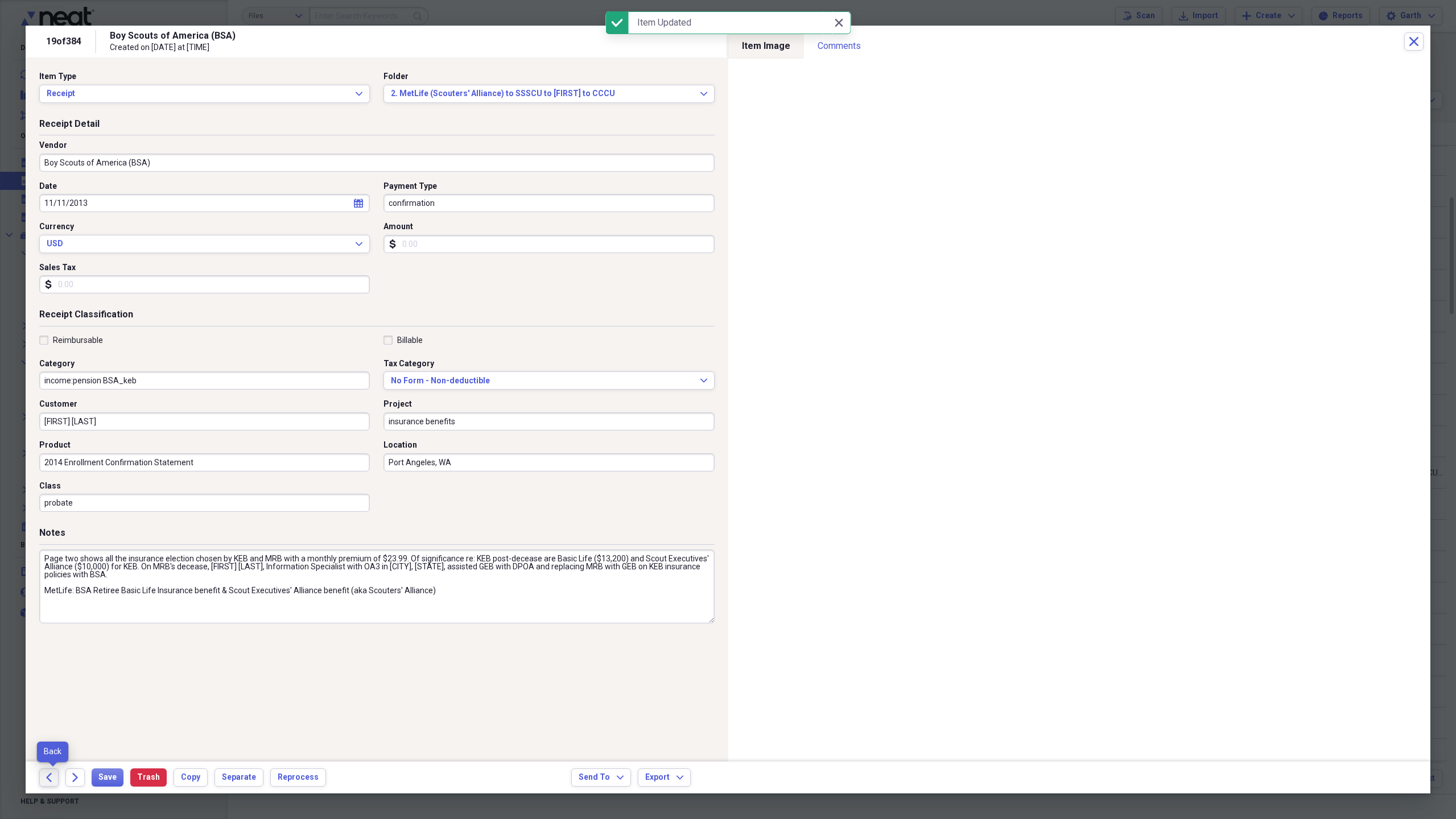 click on "Back" 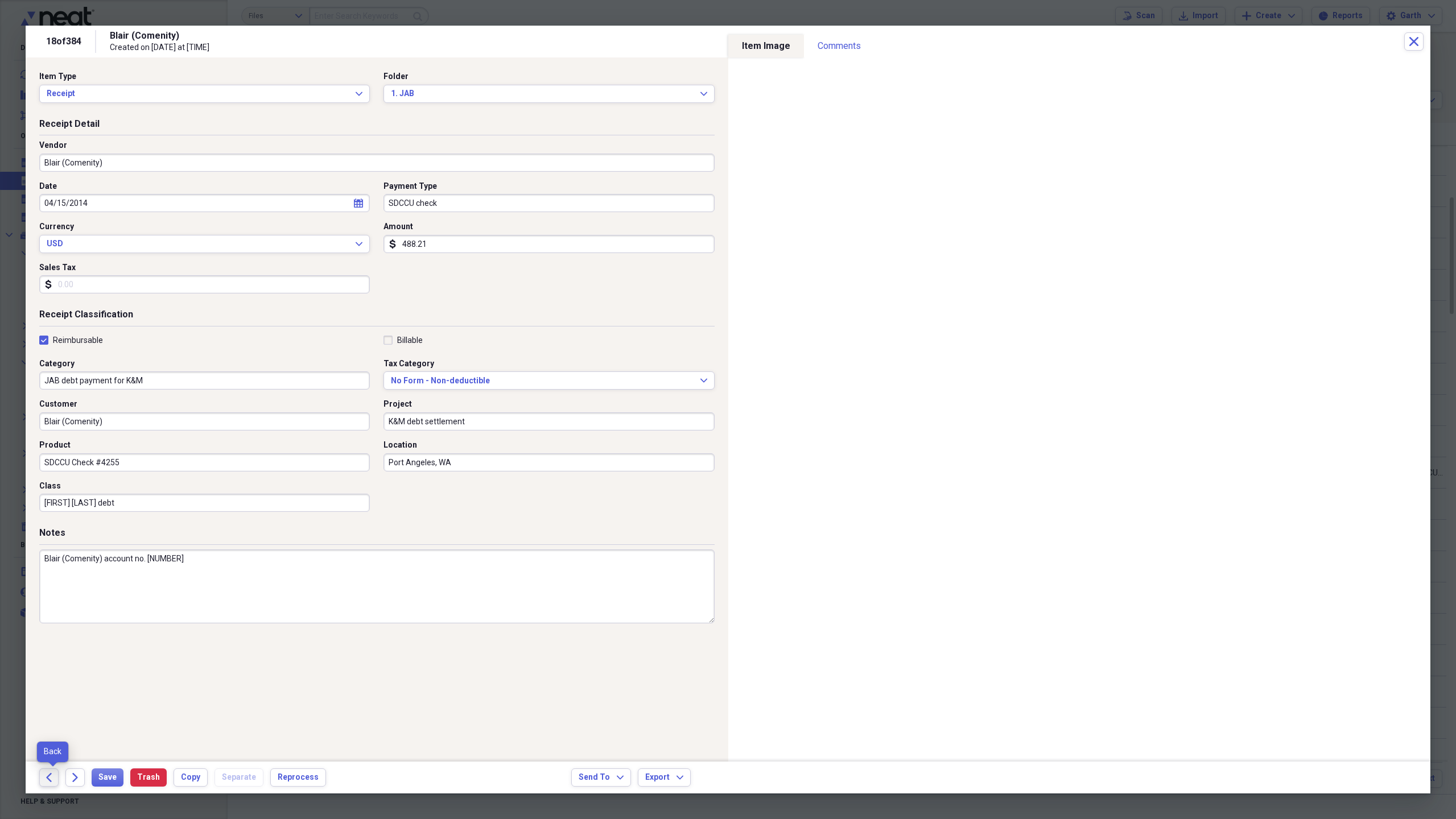 click on "Back" 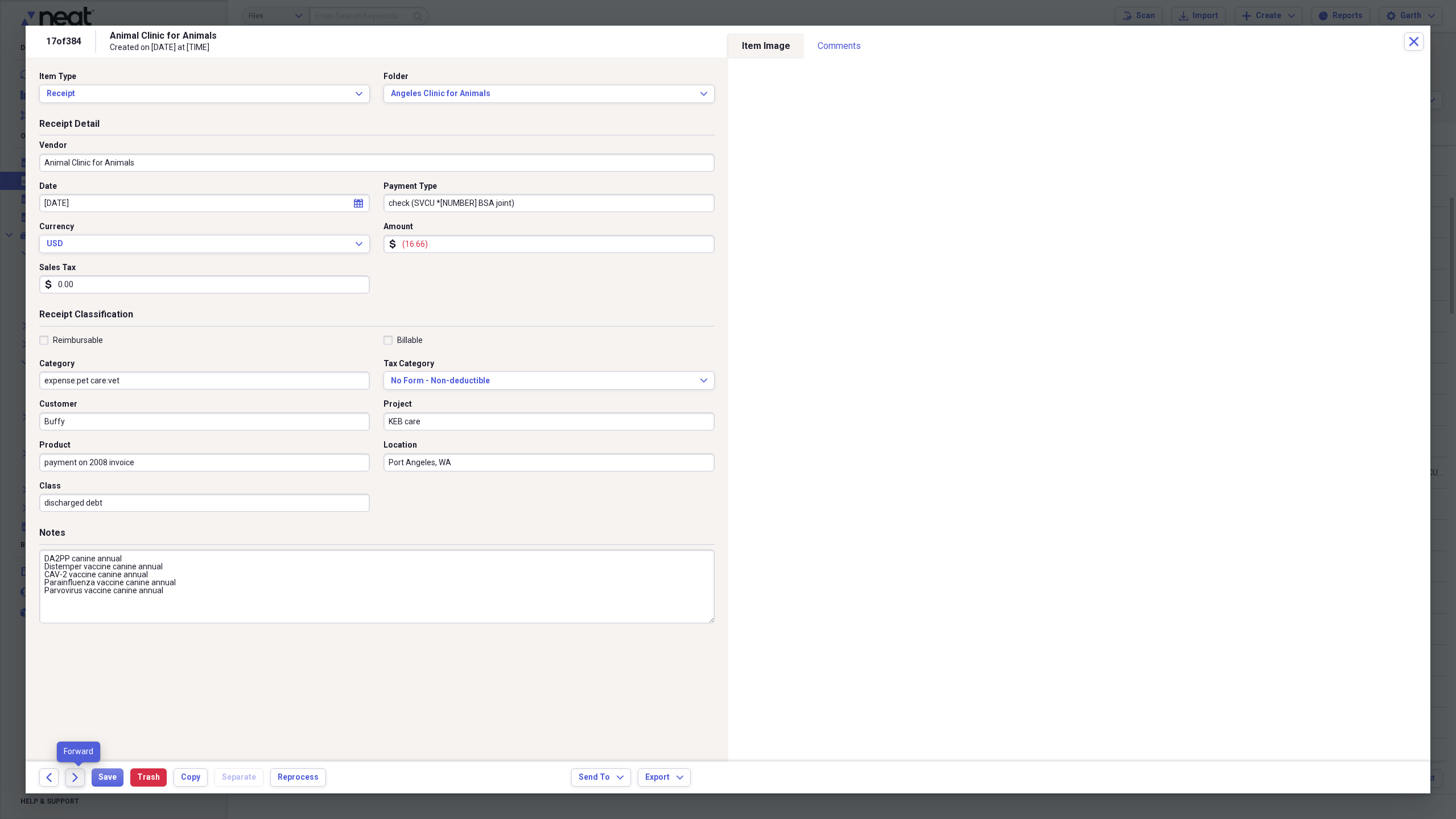click on "Forward" 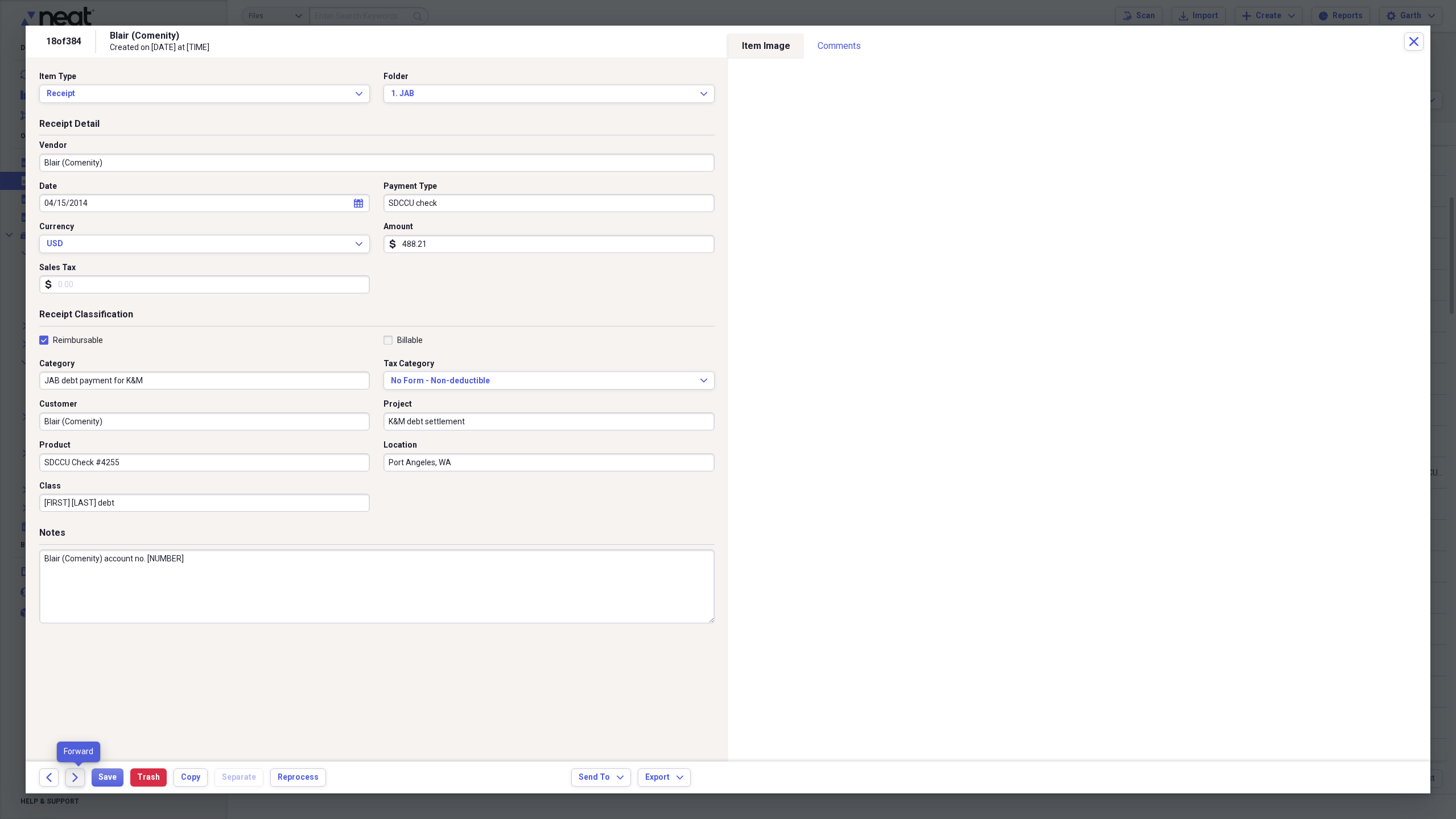 click on "Forward" 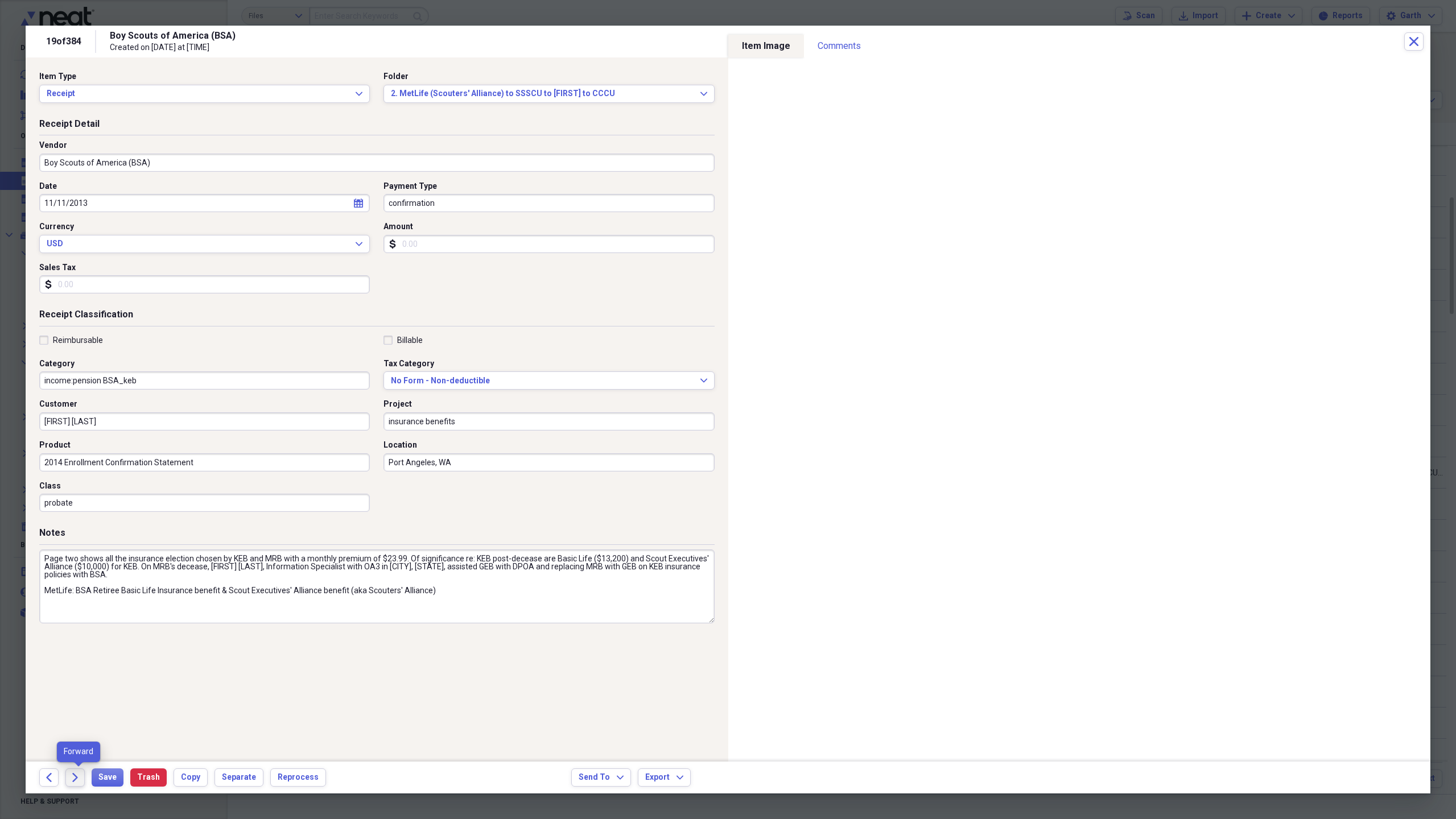 click on "Forward" 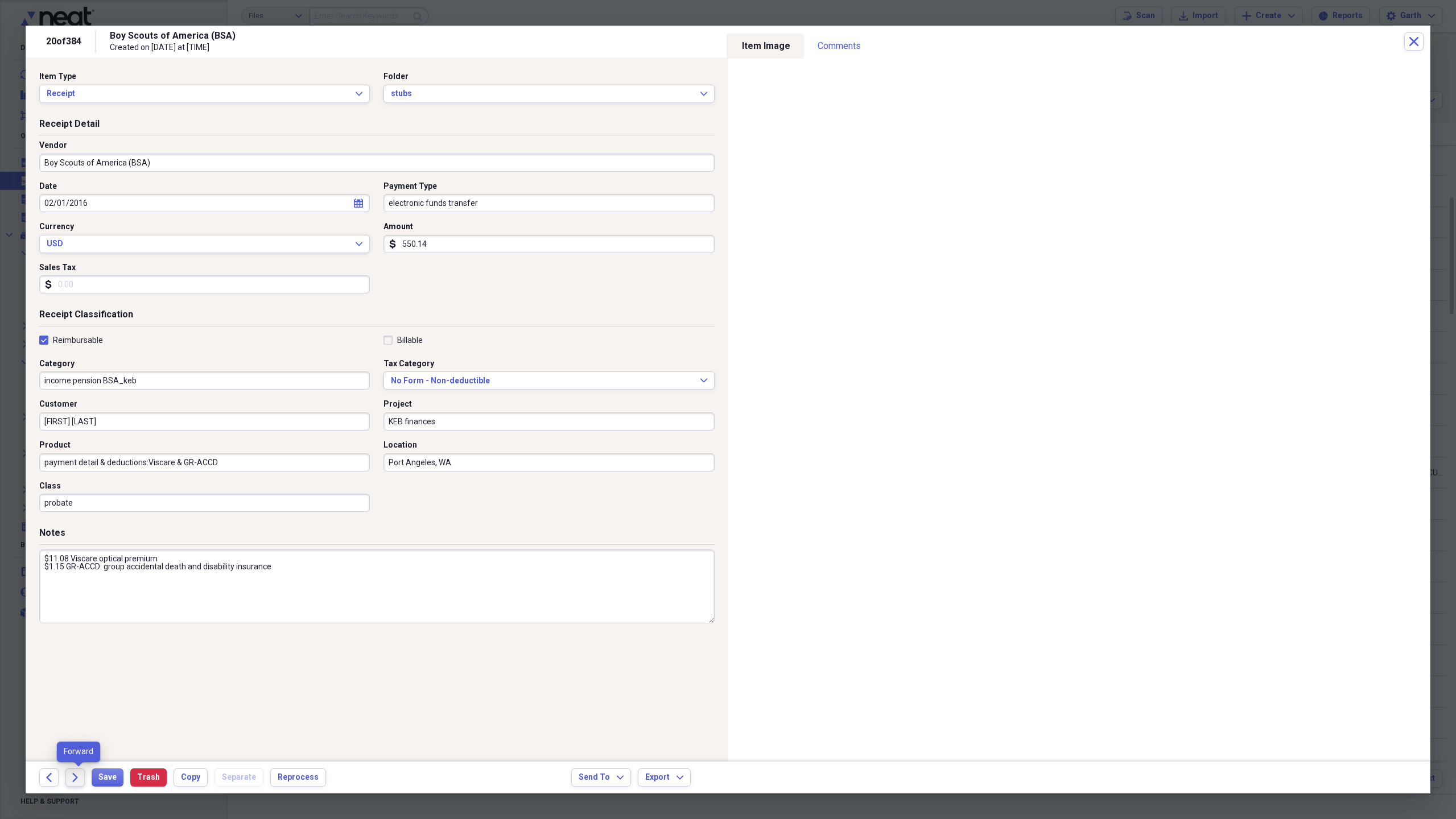 click on "Forward" 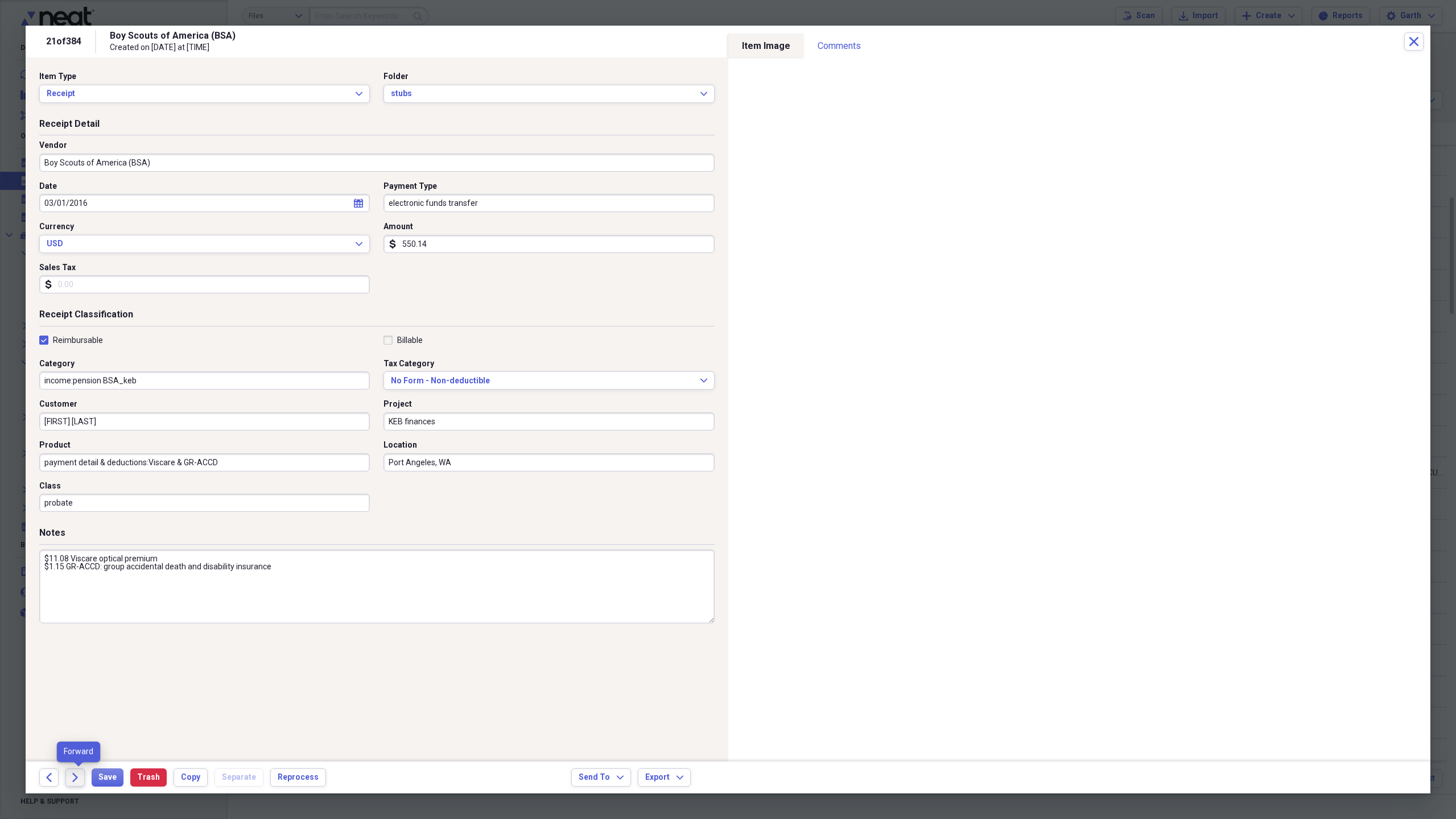 click on "Forward" 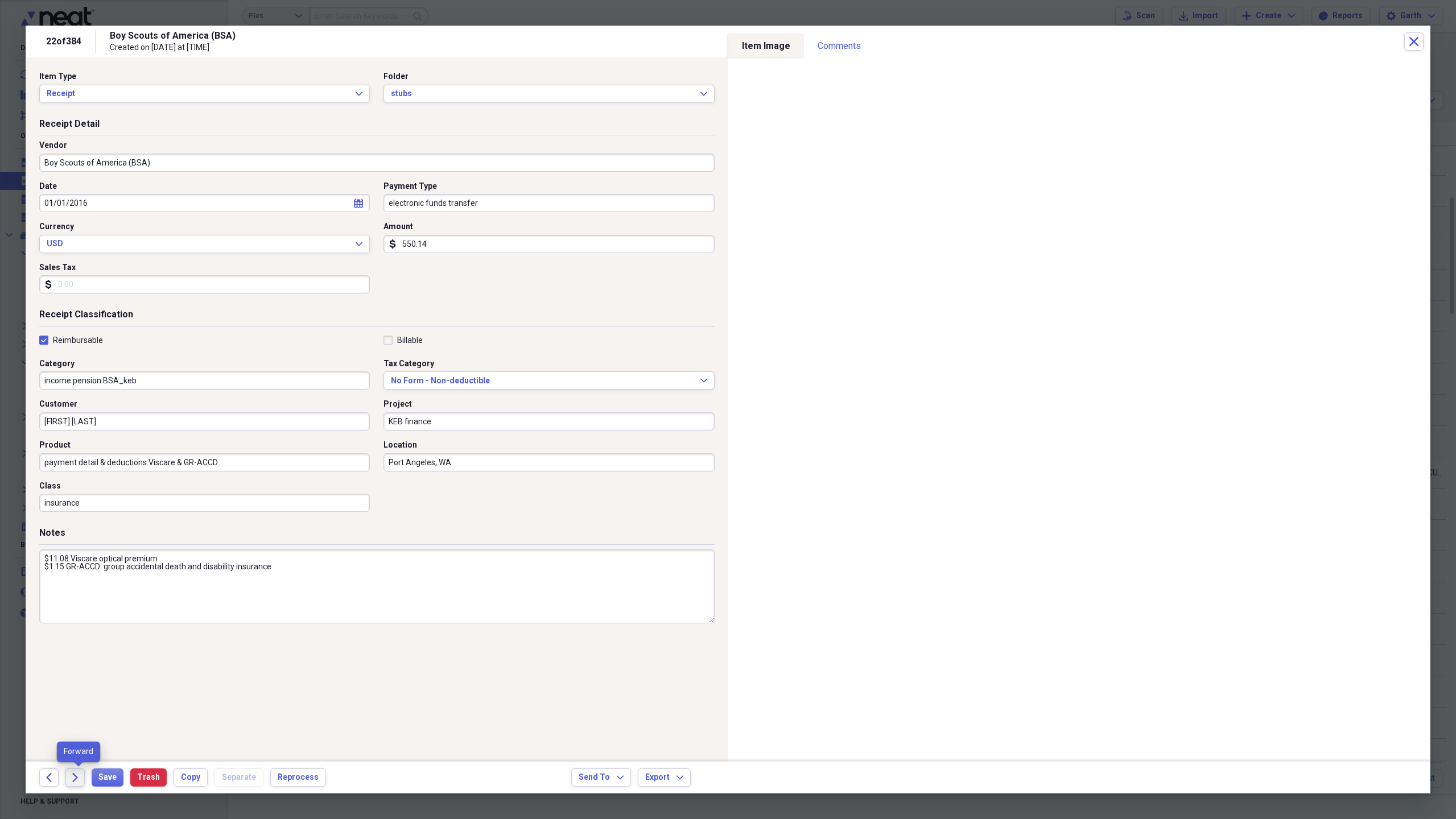 click on "Forward" 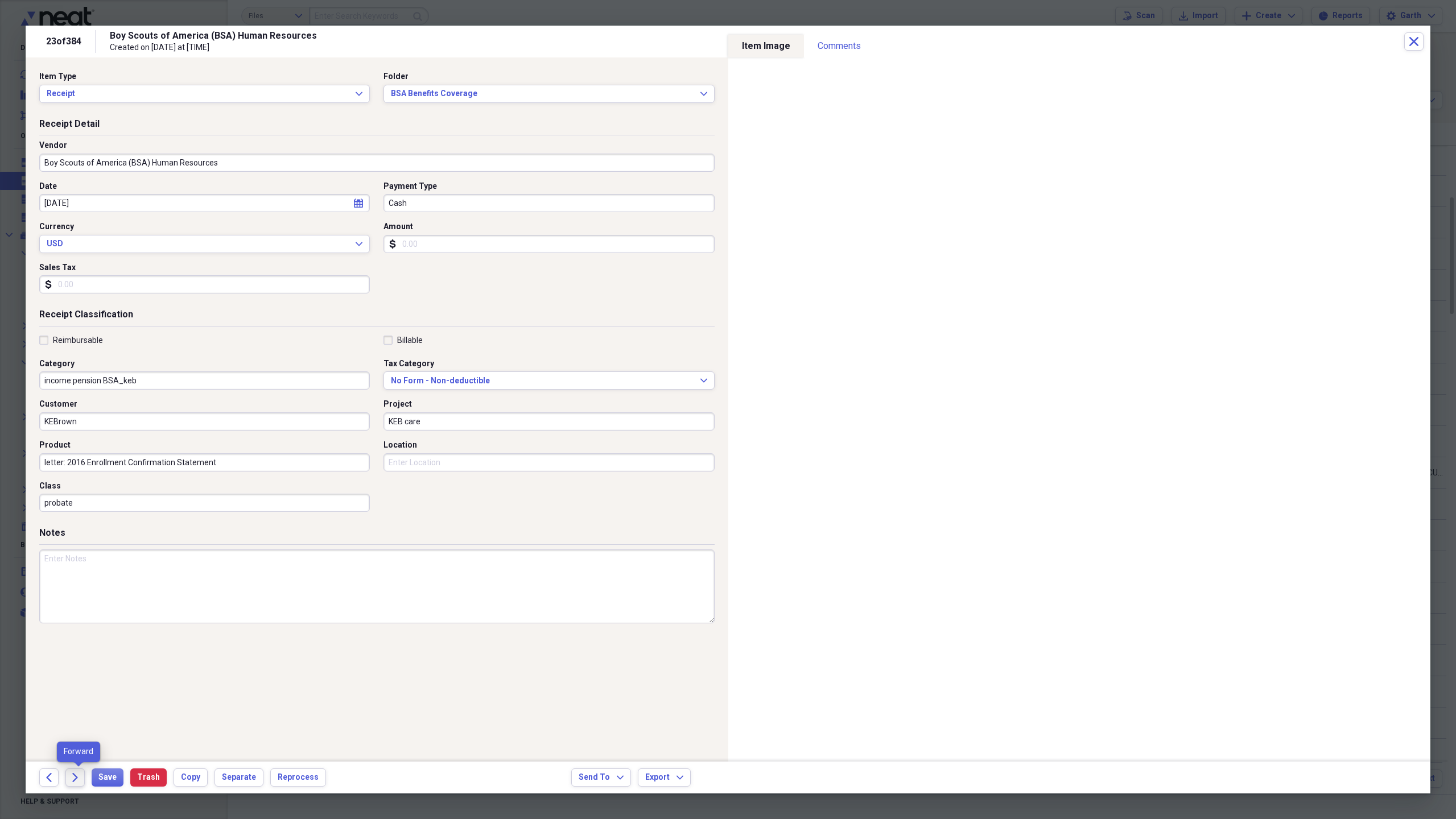 click on "Forward" 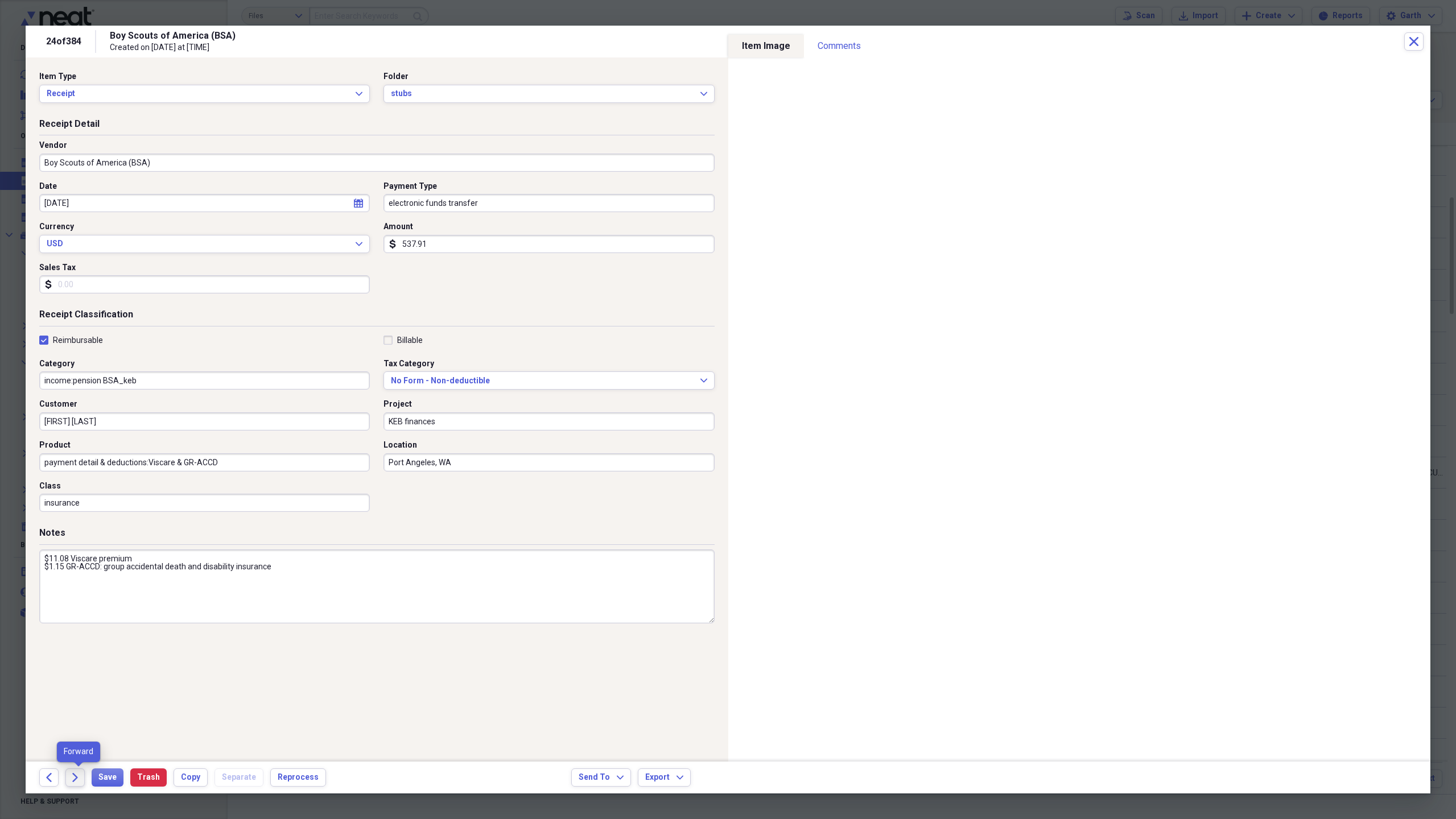 click on "Forward" 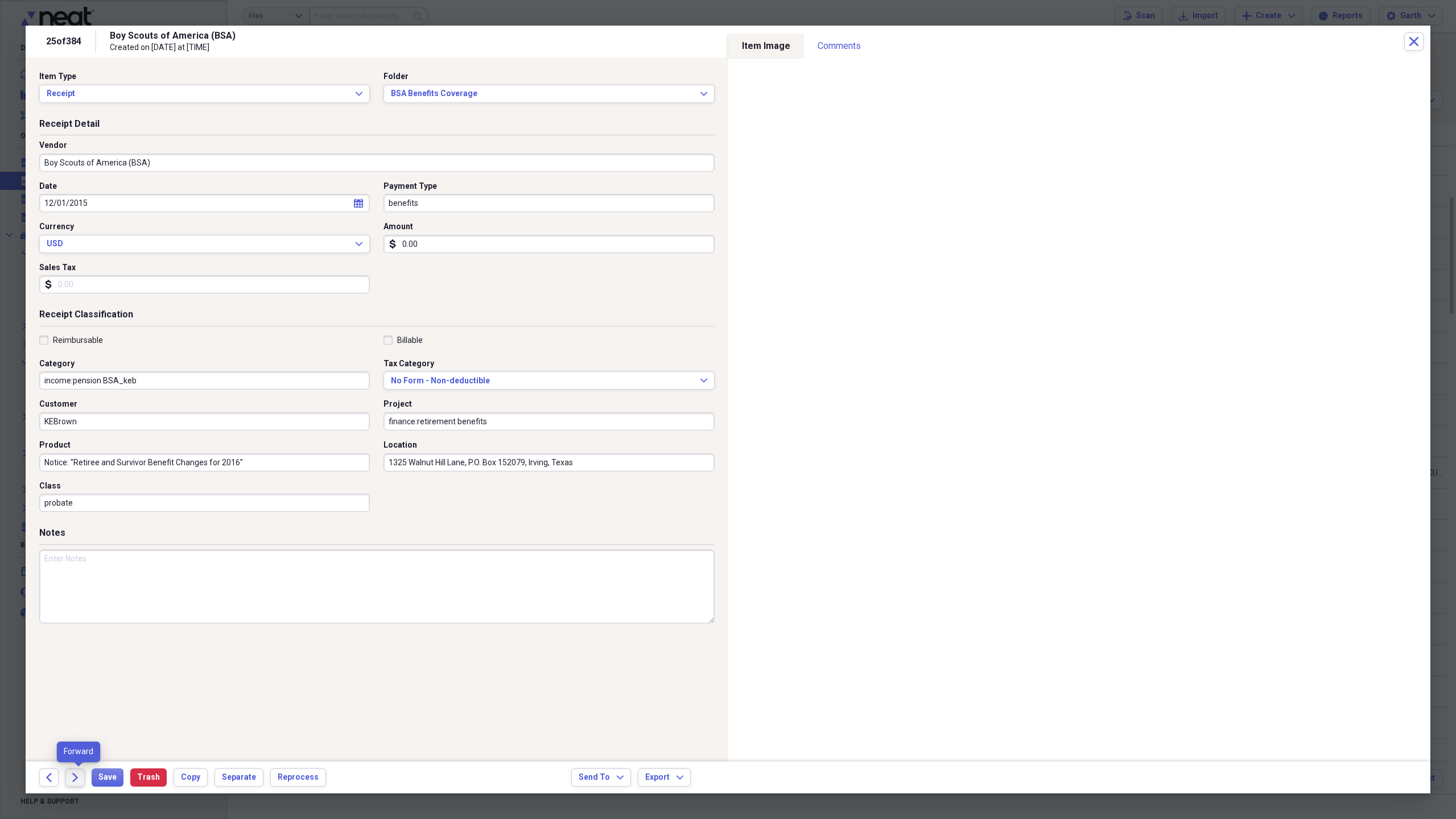 click on "Forward" 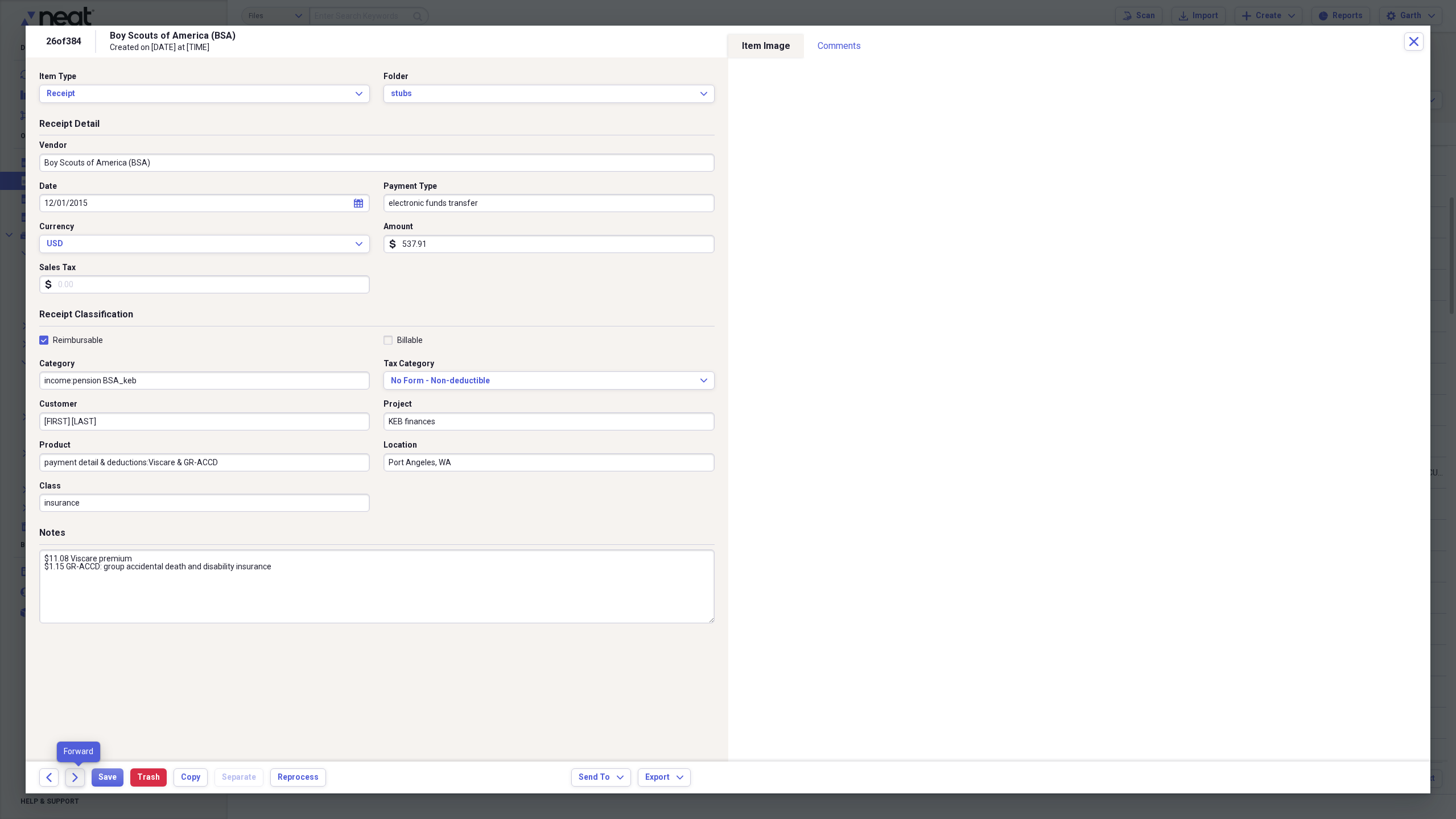 click on "Forward" 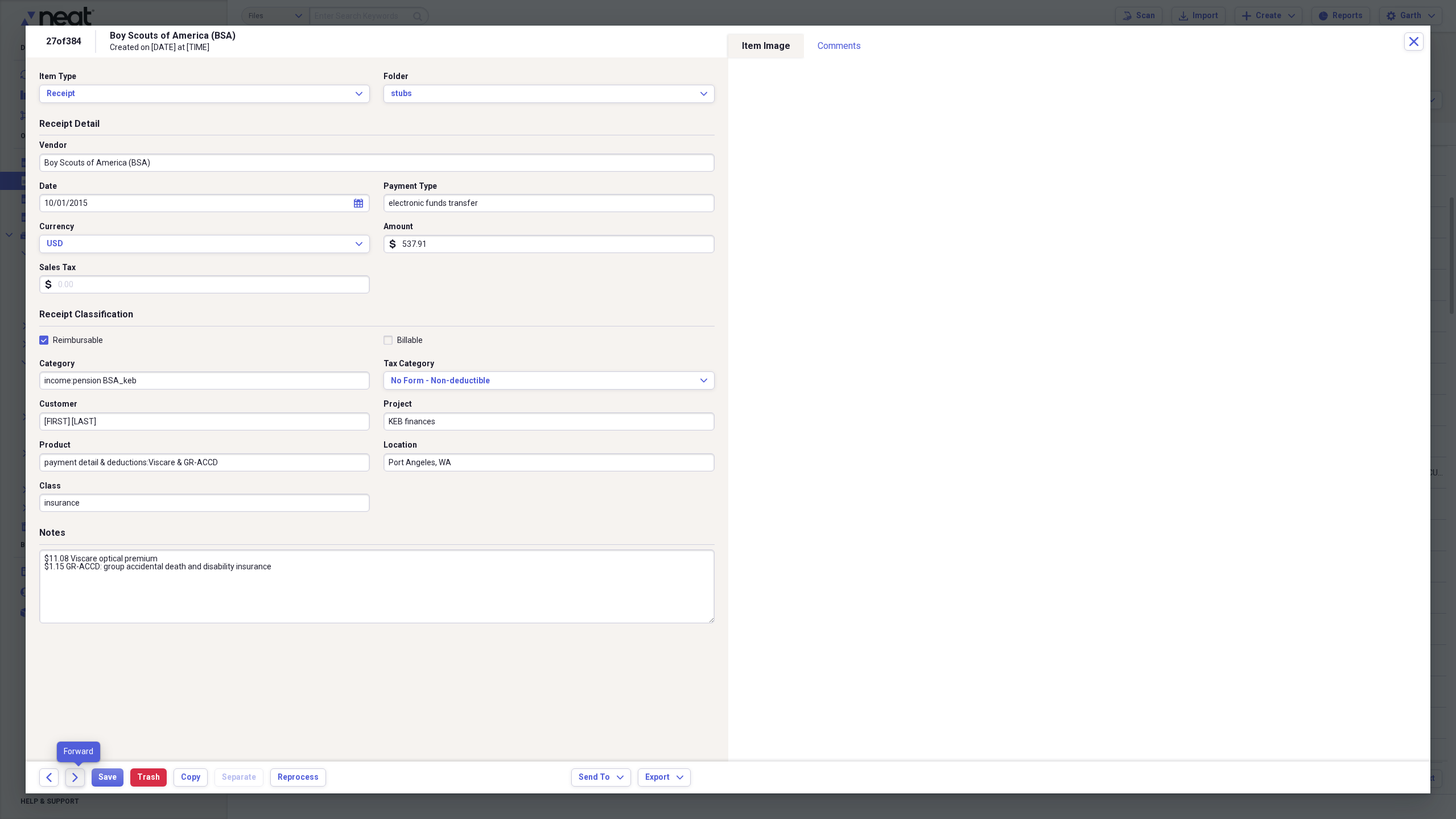 click on "Forward" 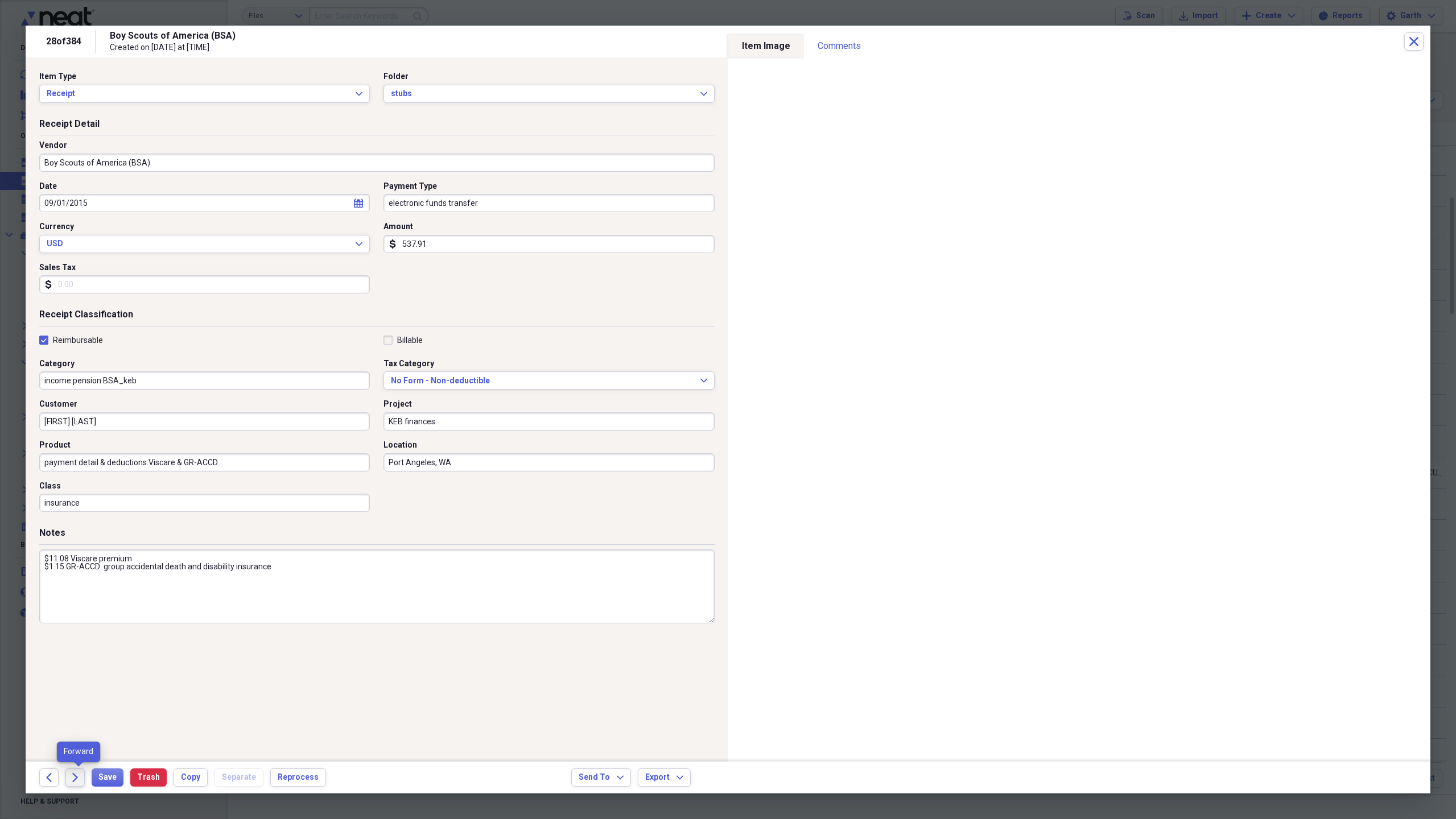 click 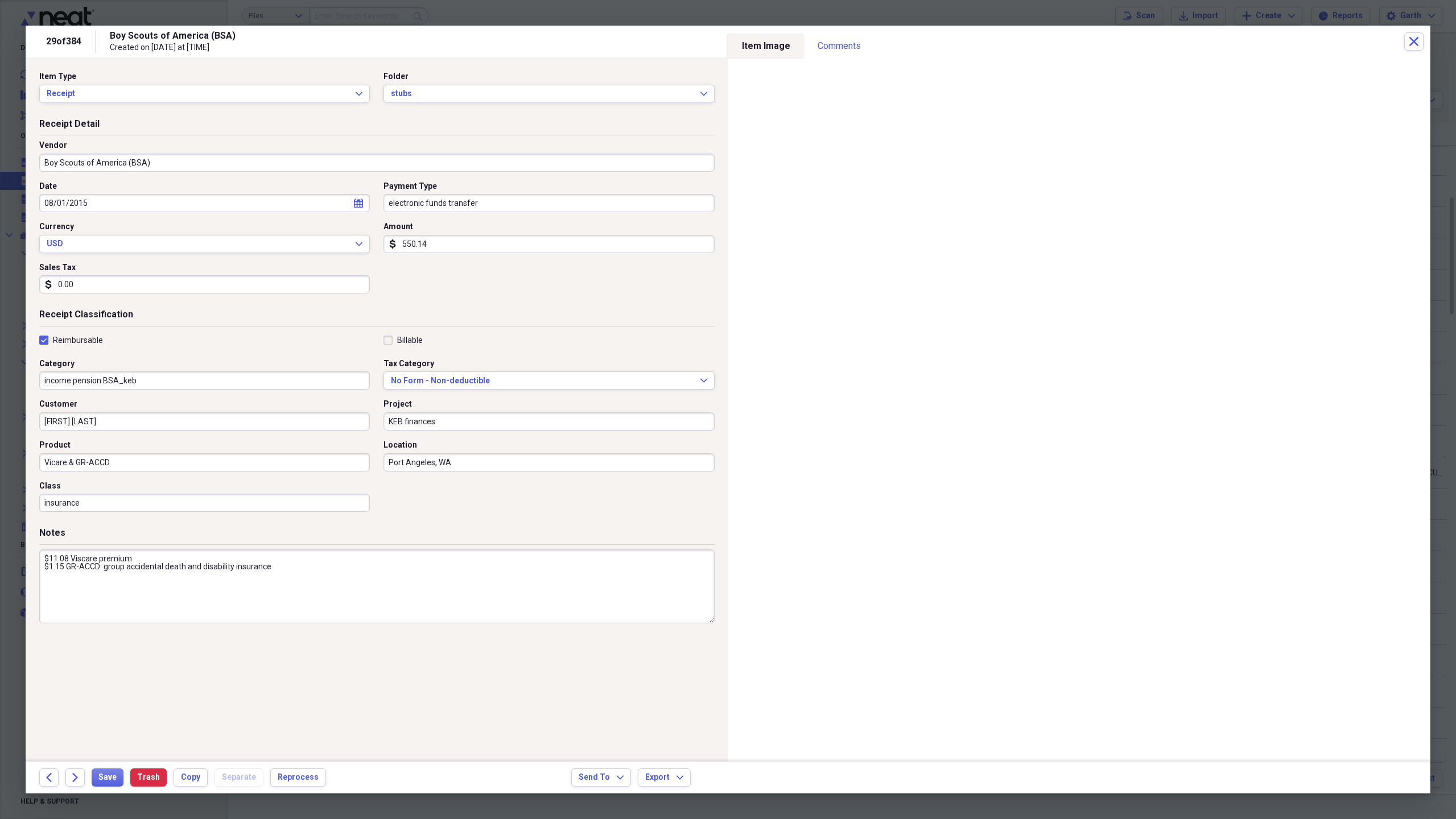 click on "Vicare & GR-ACCD" at bounding box center [204, 462] 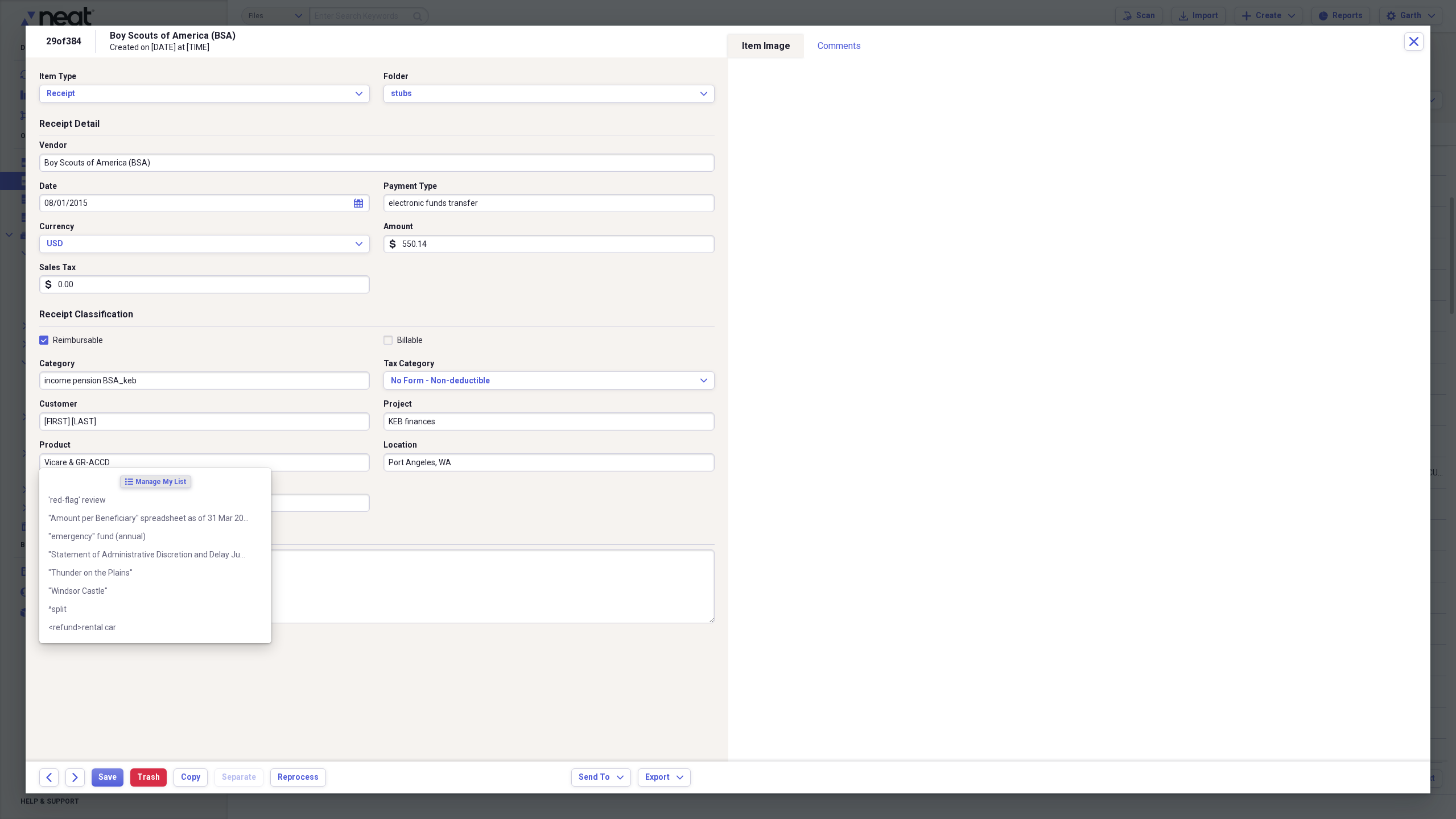 paste on "payment detail & deductions:Vis" 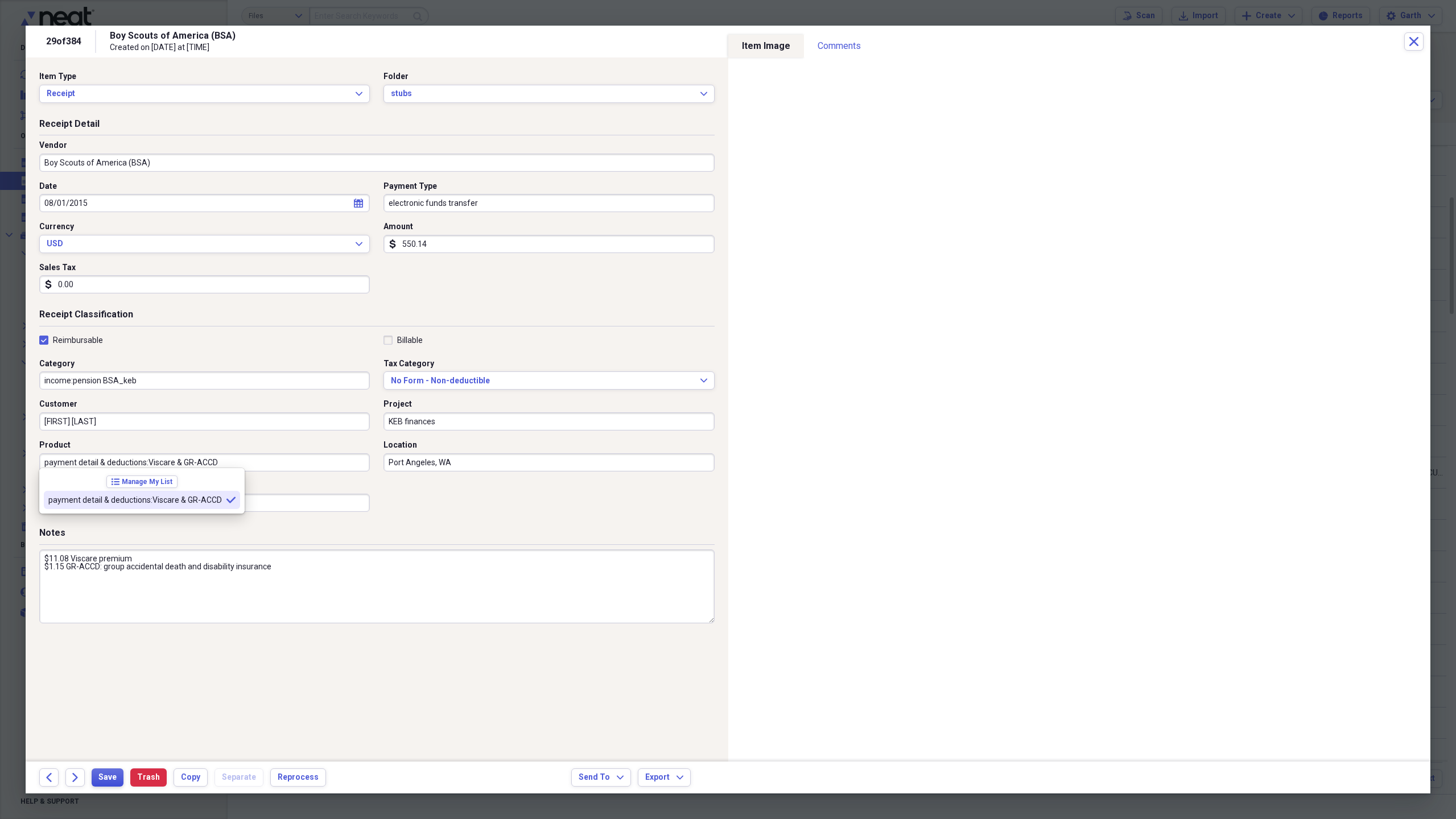 type on "payment detail & deductions:Viscare & GR-ACCD" 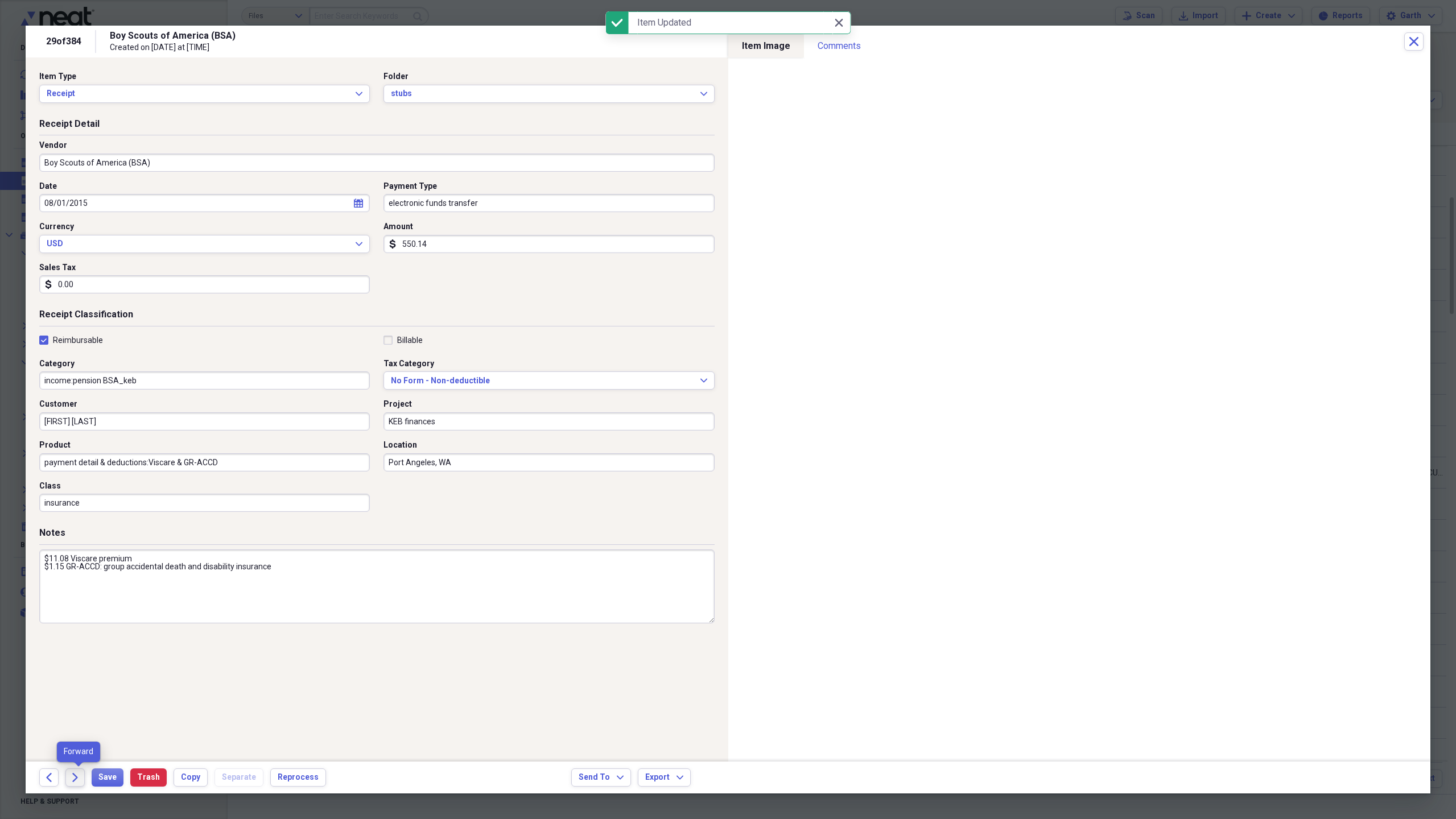 click on "Forward" 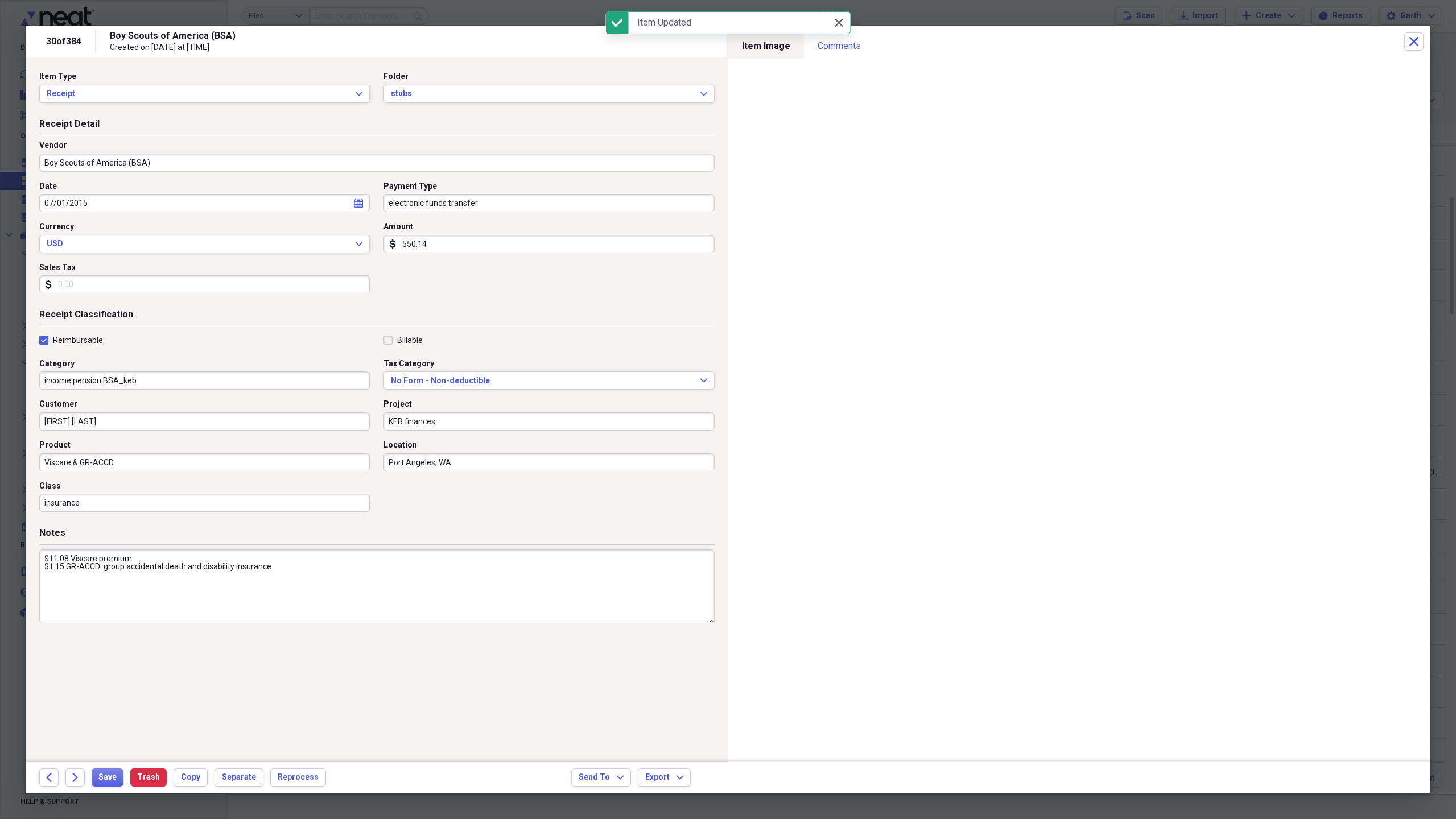 click on "Viscare & GR-ACCD" at bounding box center [204, 462] 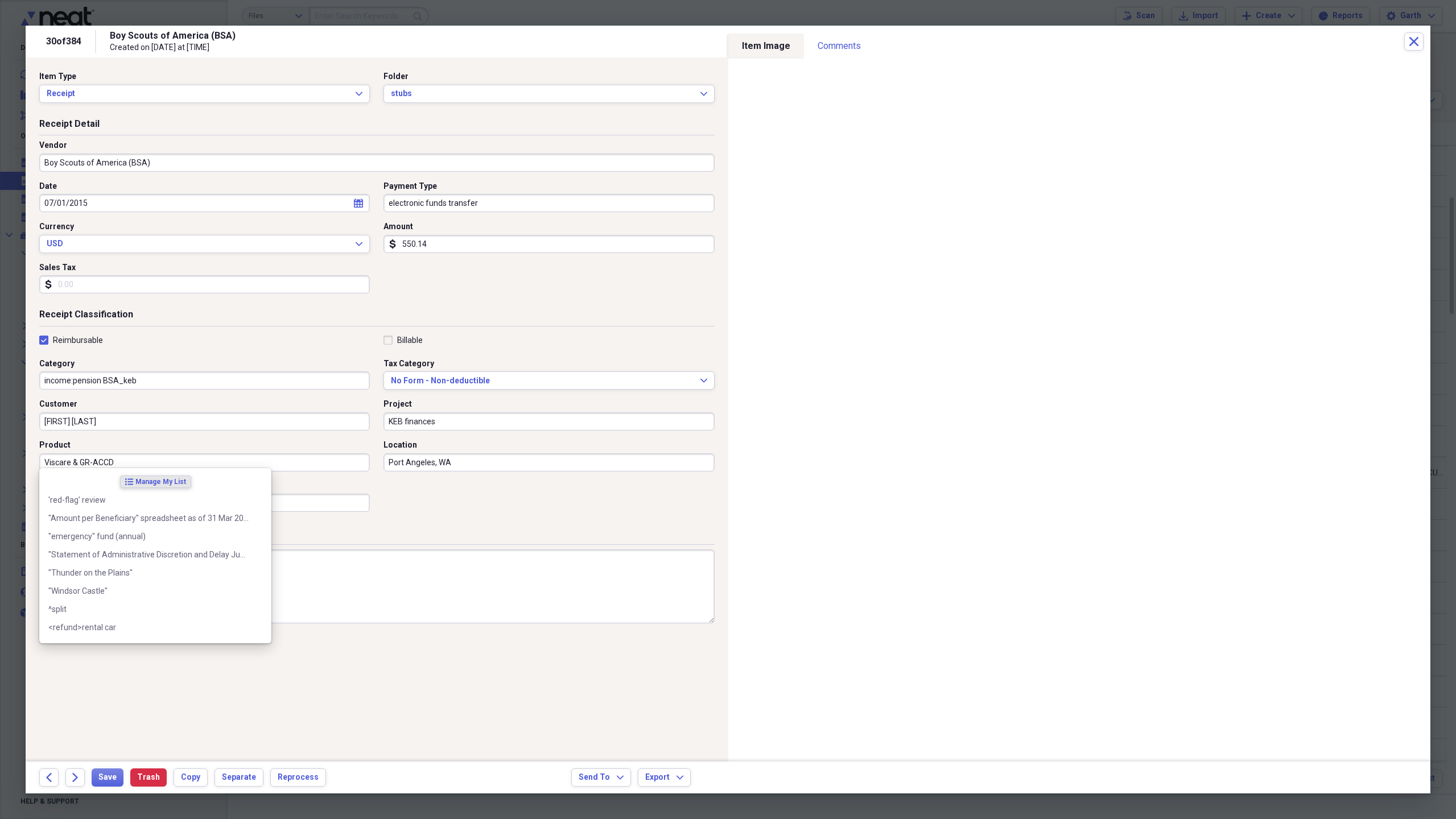 paste on "payment detail & deductions:" 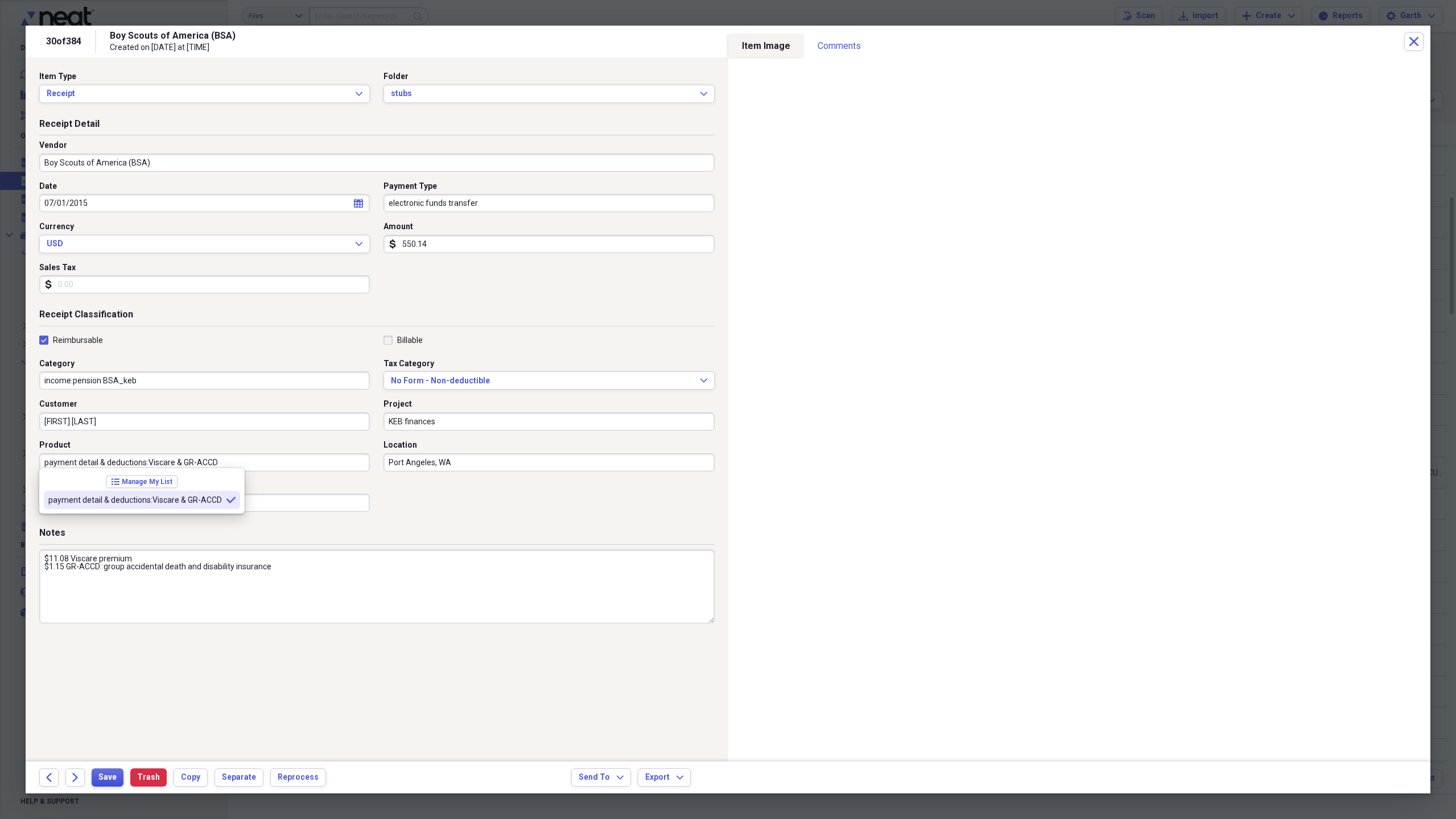 type on "payment detail & deductions:Viscare & GR-ACCD" 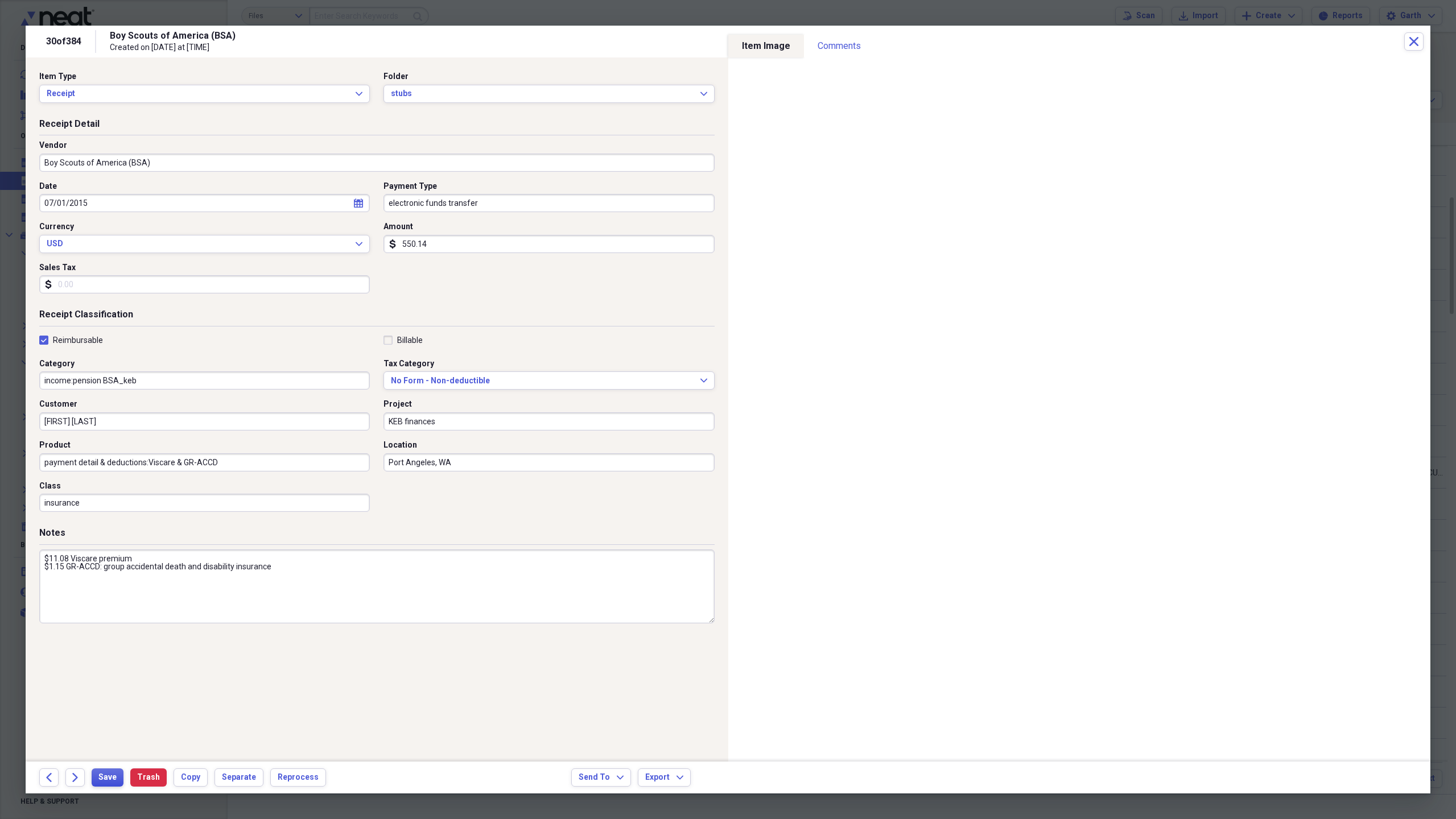 click on "Save" at bounding box center (108, 777) 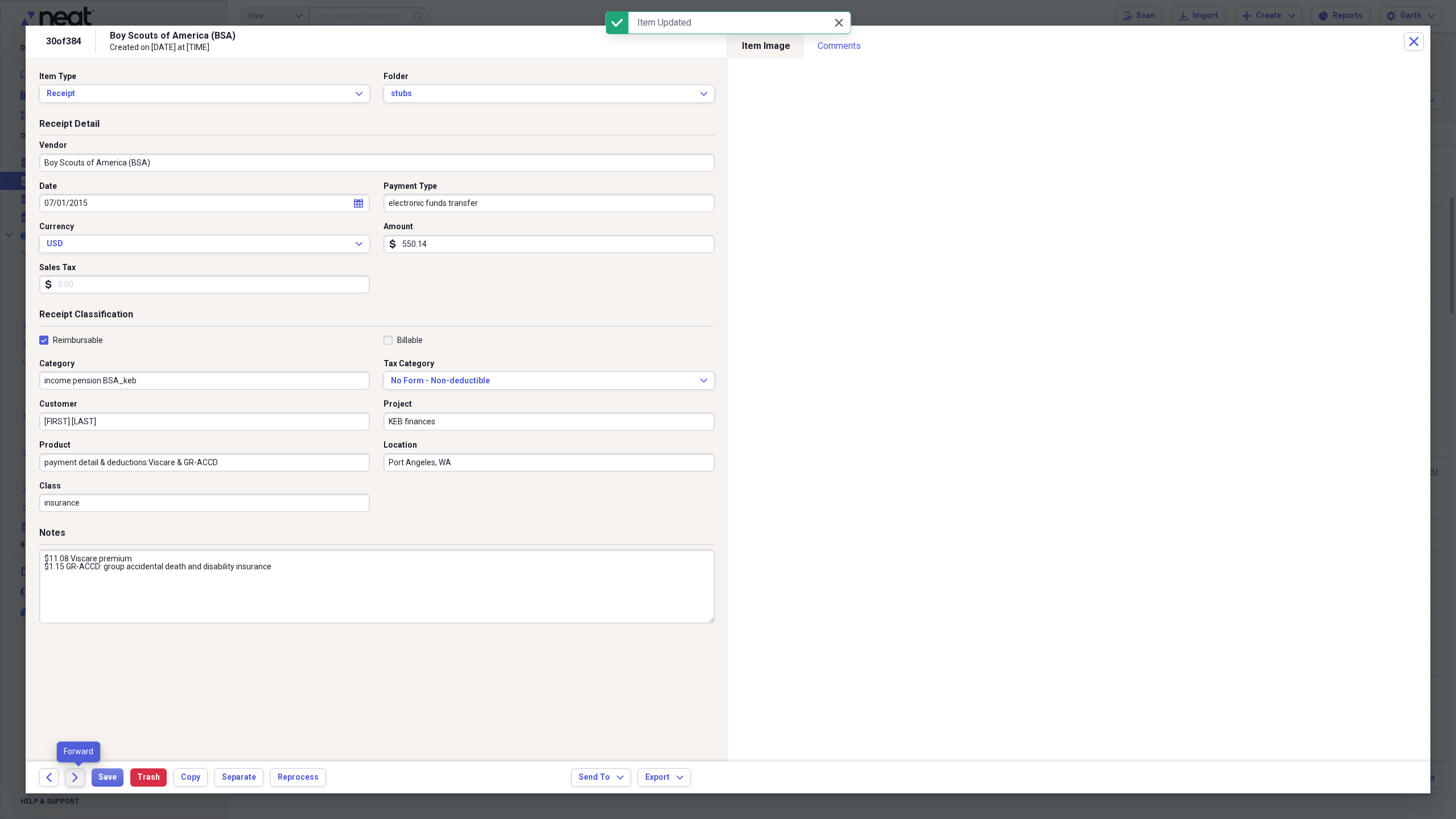 click 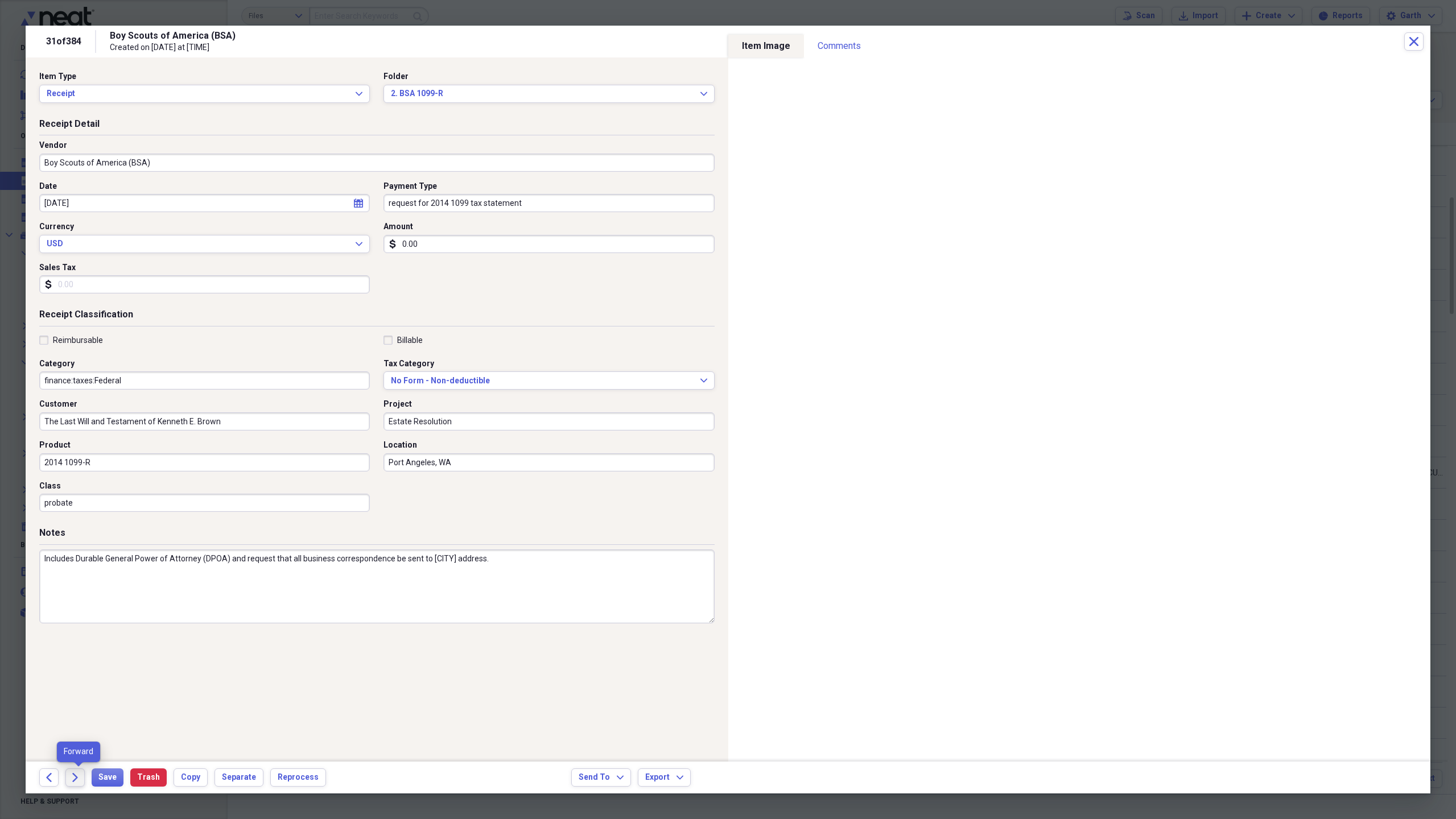 click 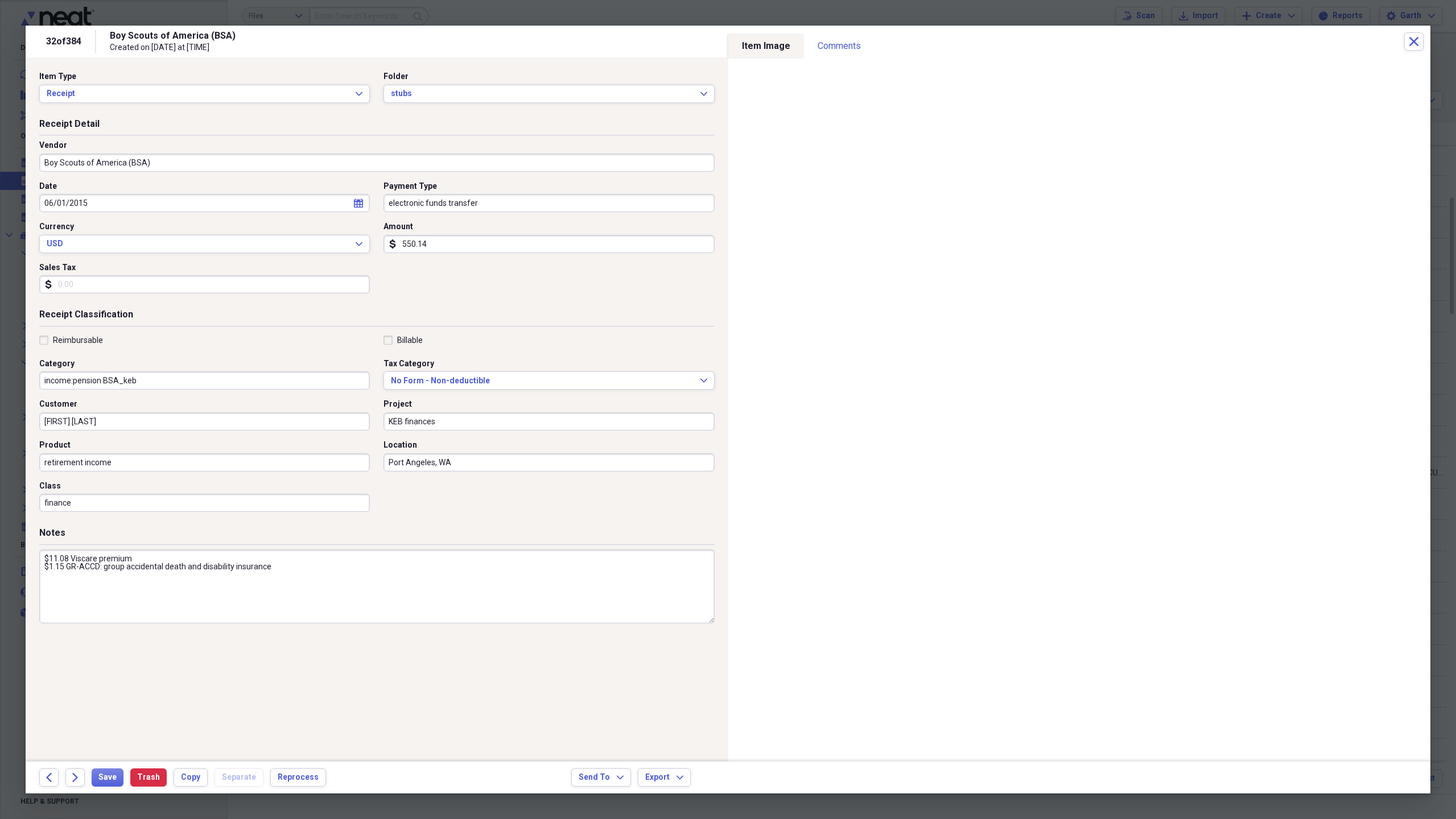 click on "retirement income" at bounding box center (204, 462) 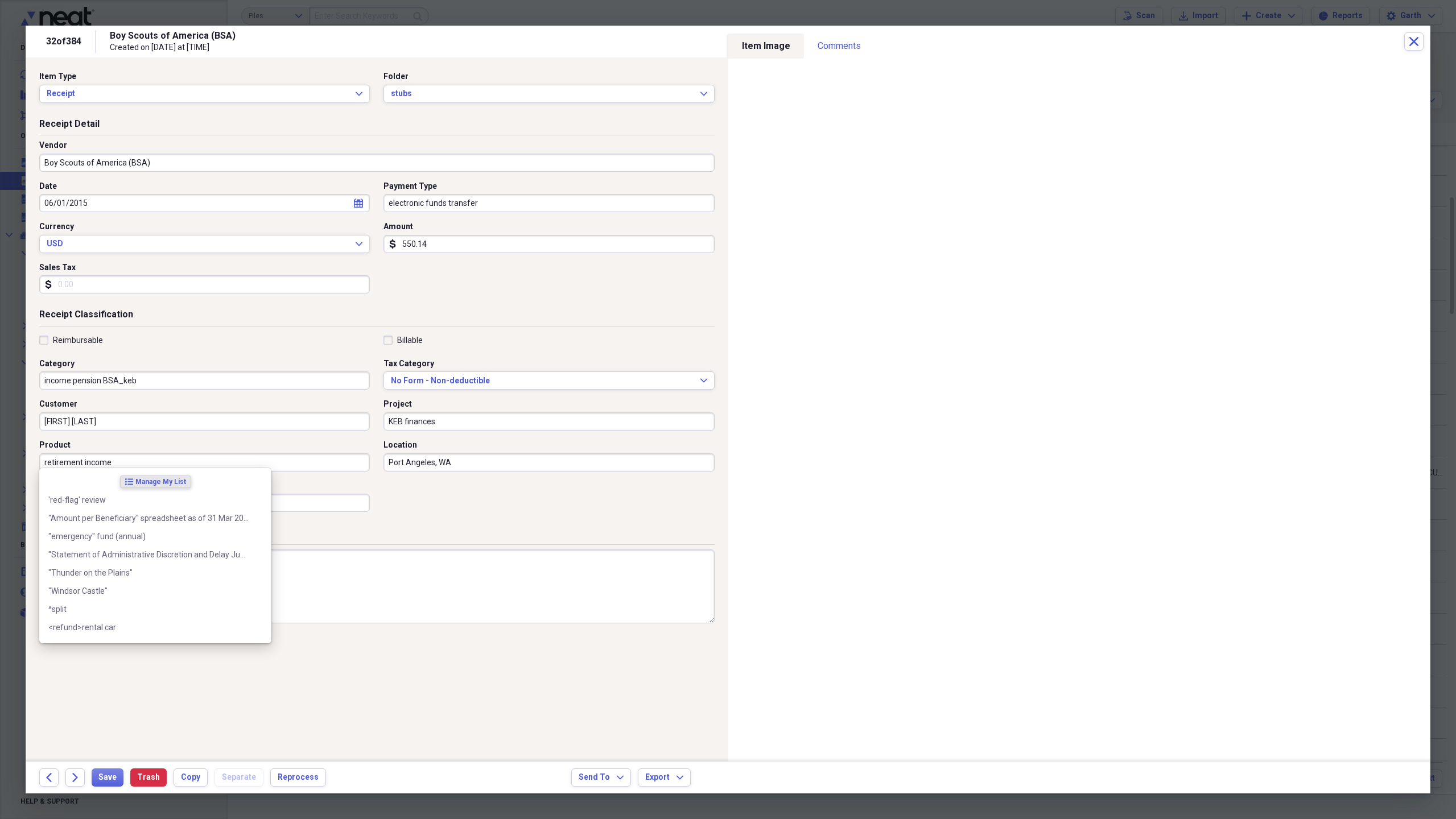 paste on "payment detail & deductions:Viscare & GR-ACCD" 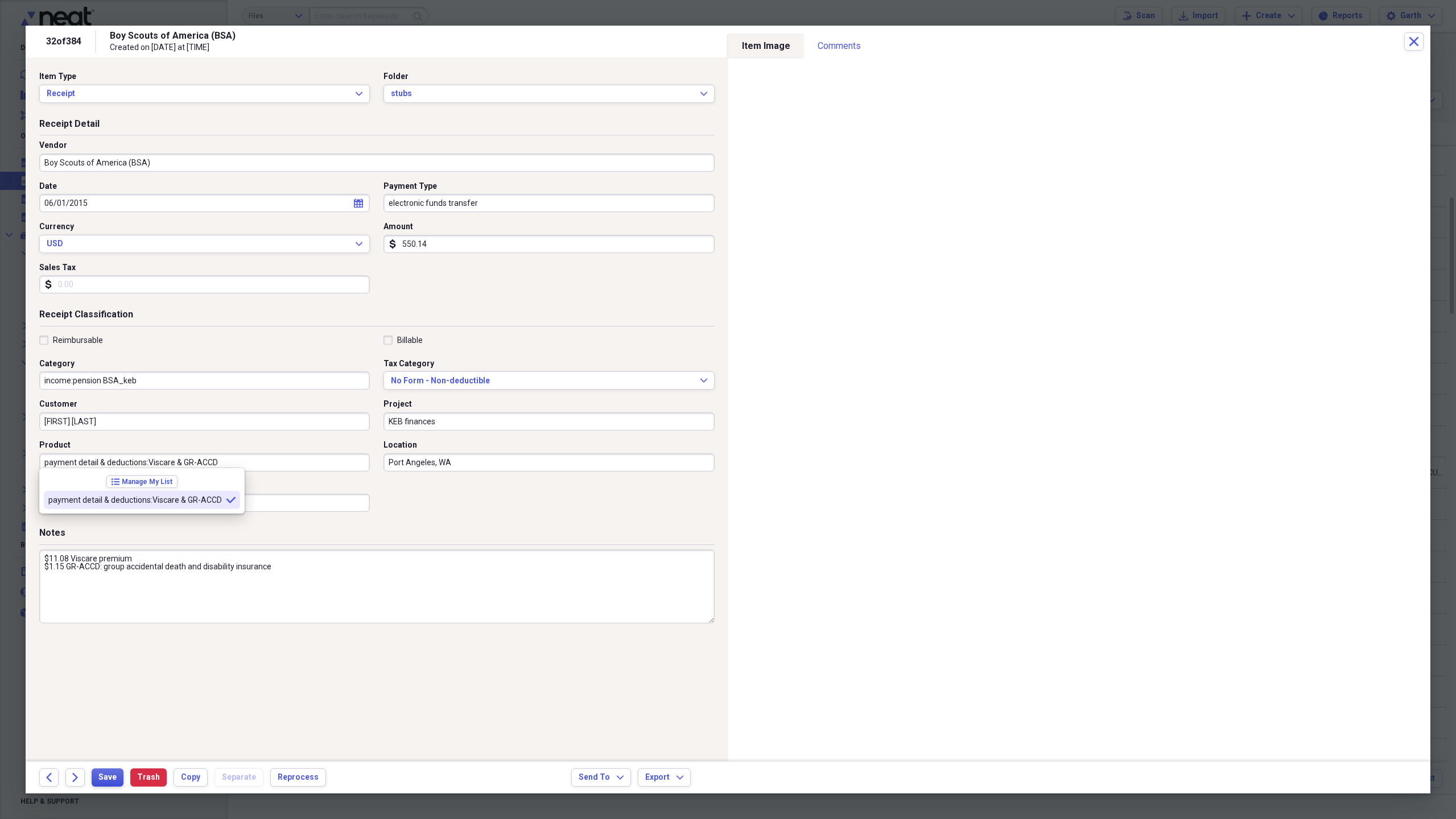 type on "payment detail & deductions:Viscare & GR-ACCD" 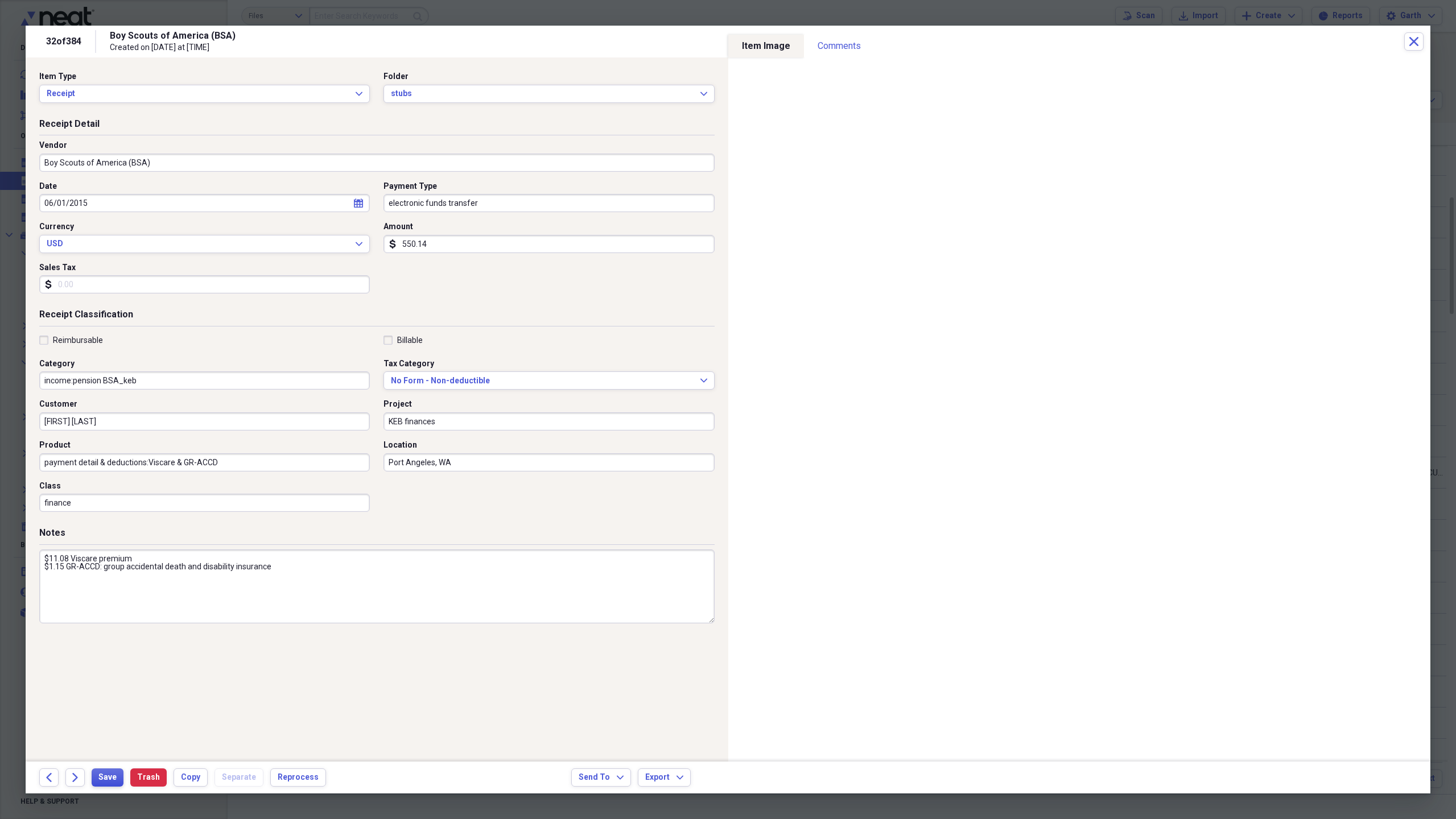 click on "Save" at bounding box center [108, 777] 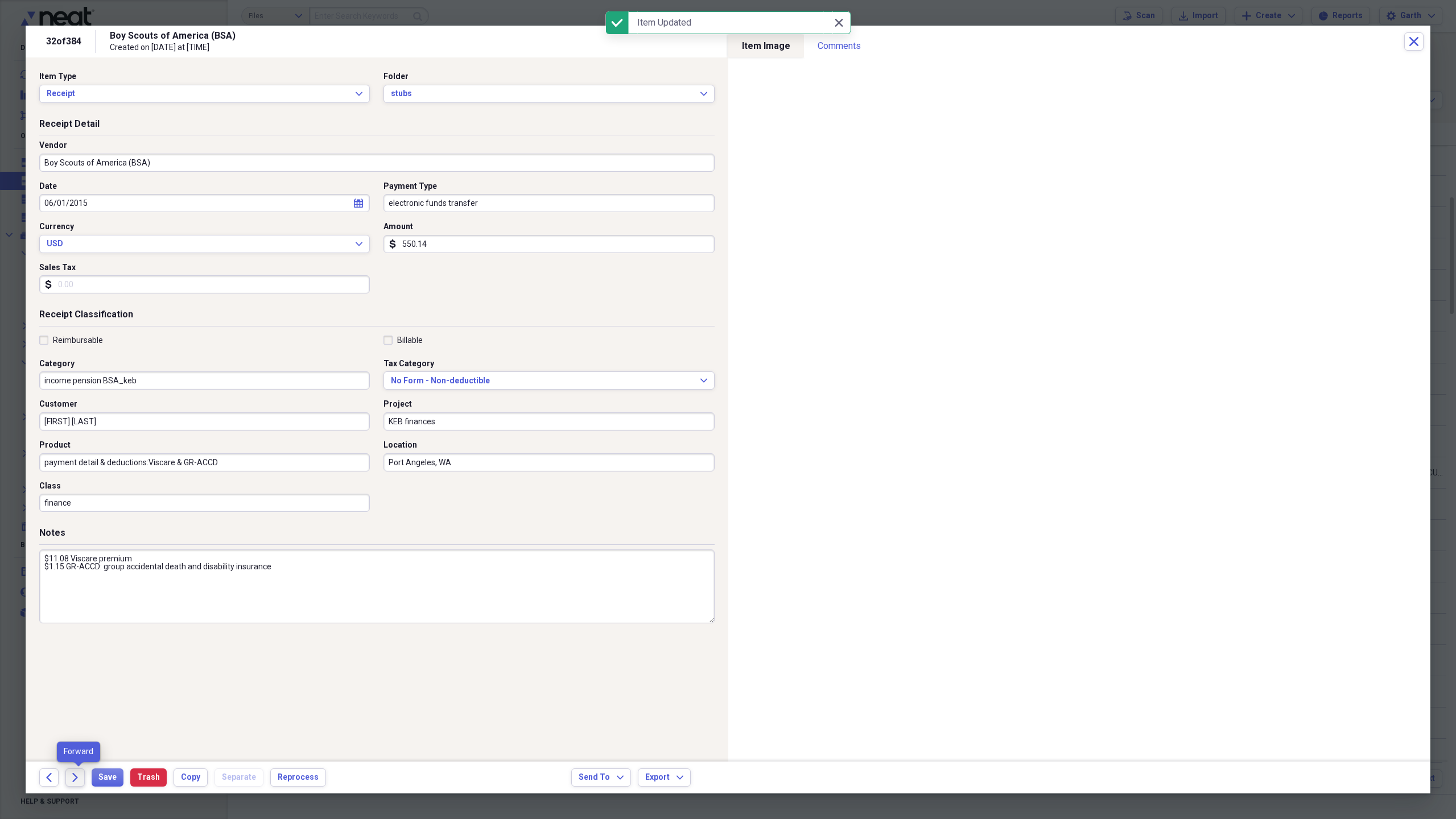 click on "Forward" 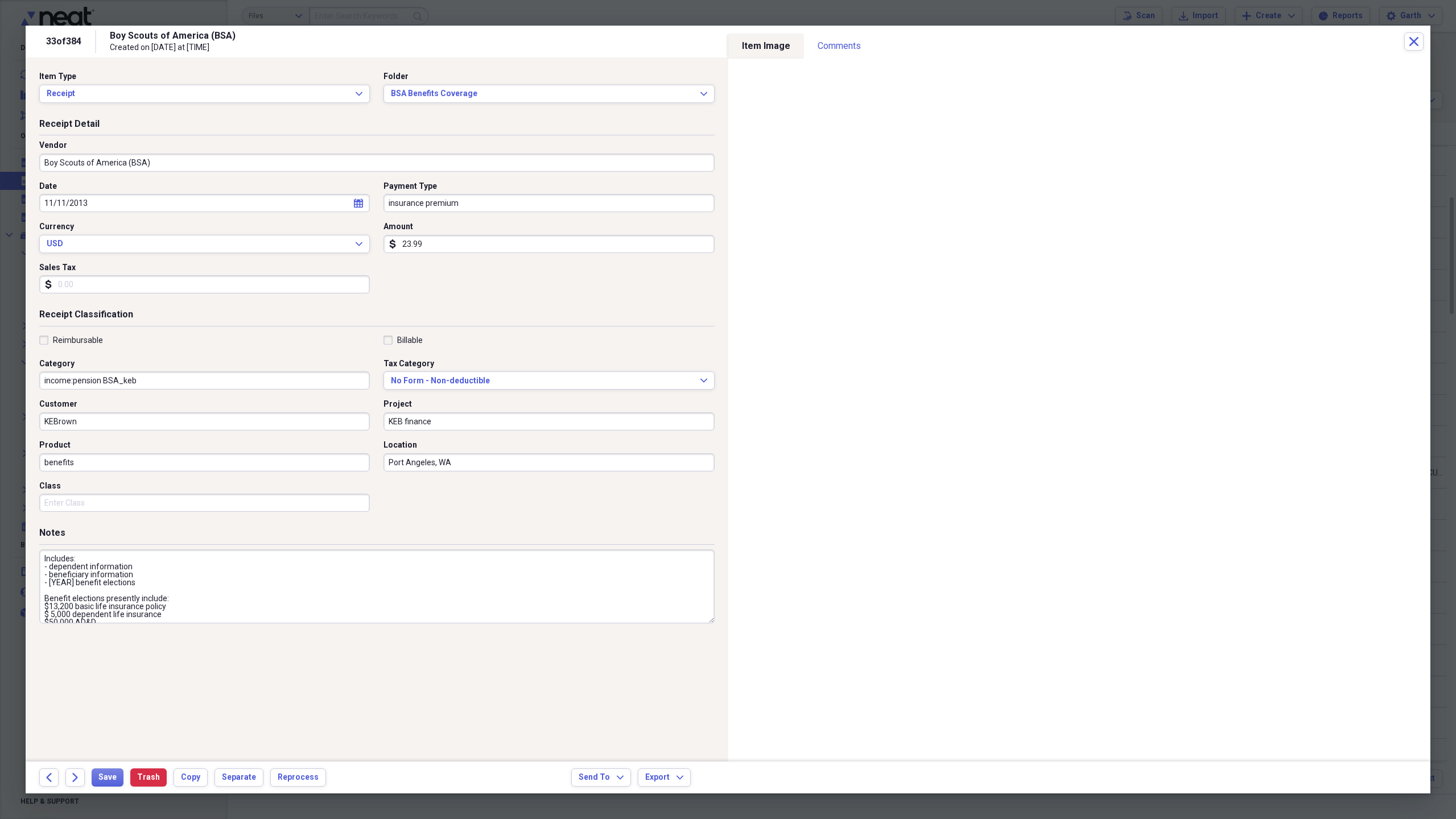 click on "Class" at bounding box center (204, 503) 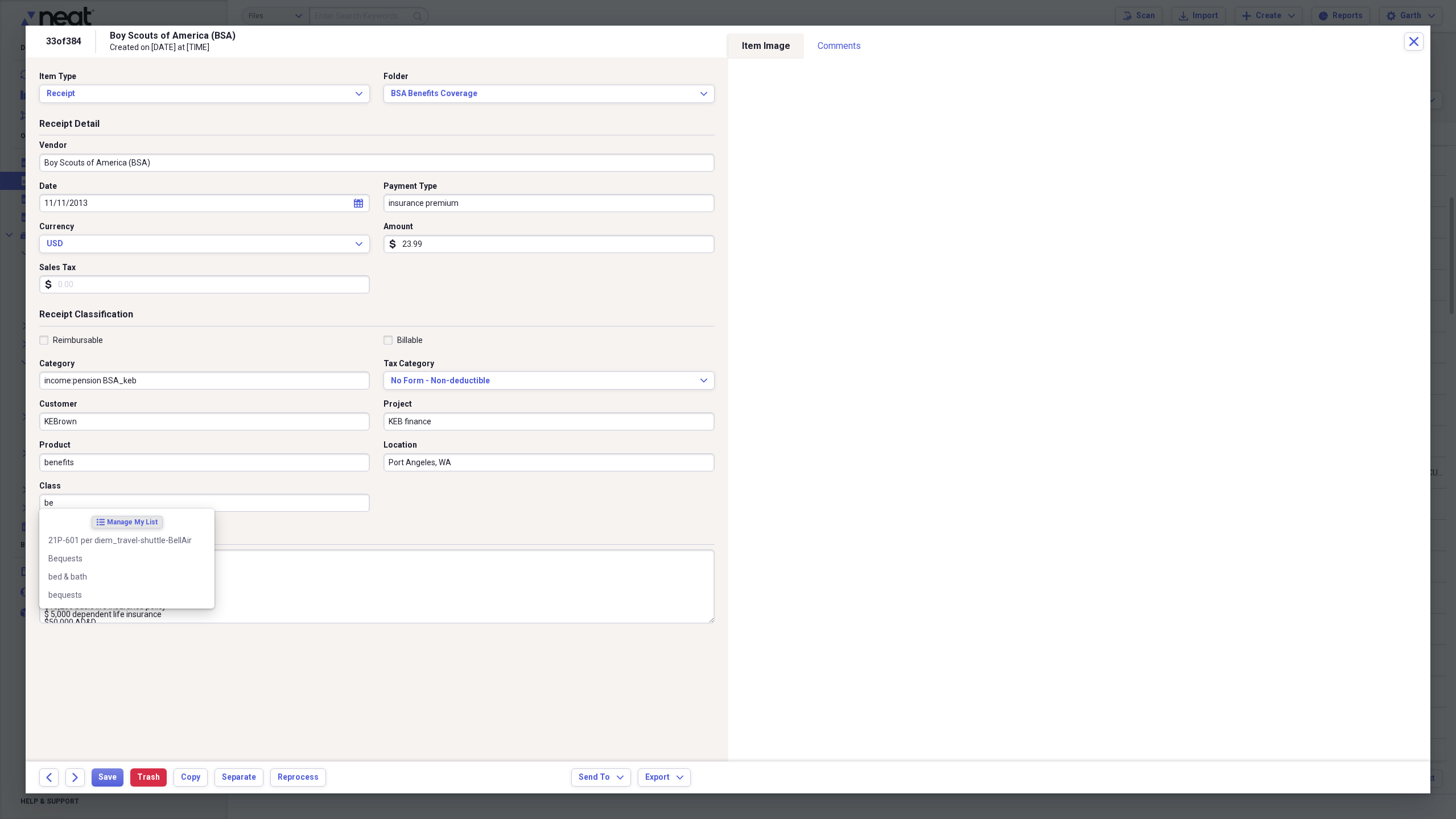 type on "b" 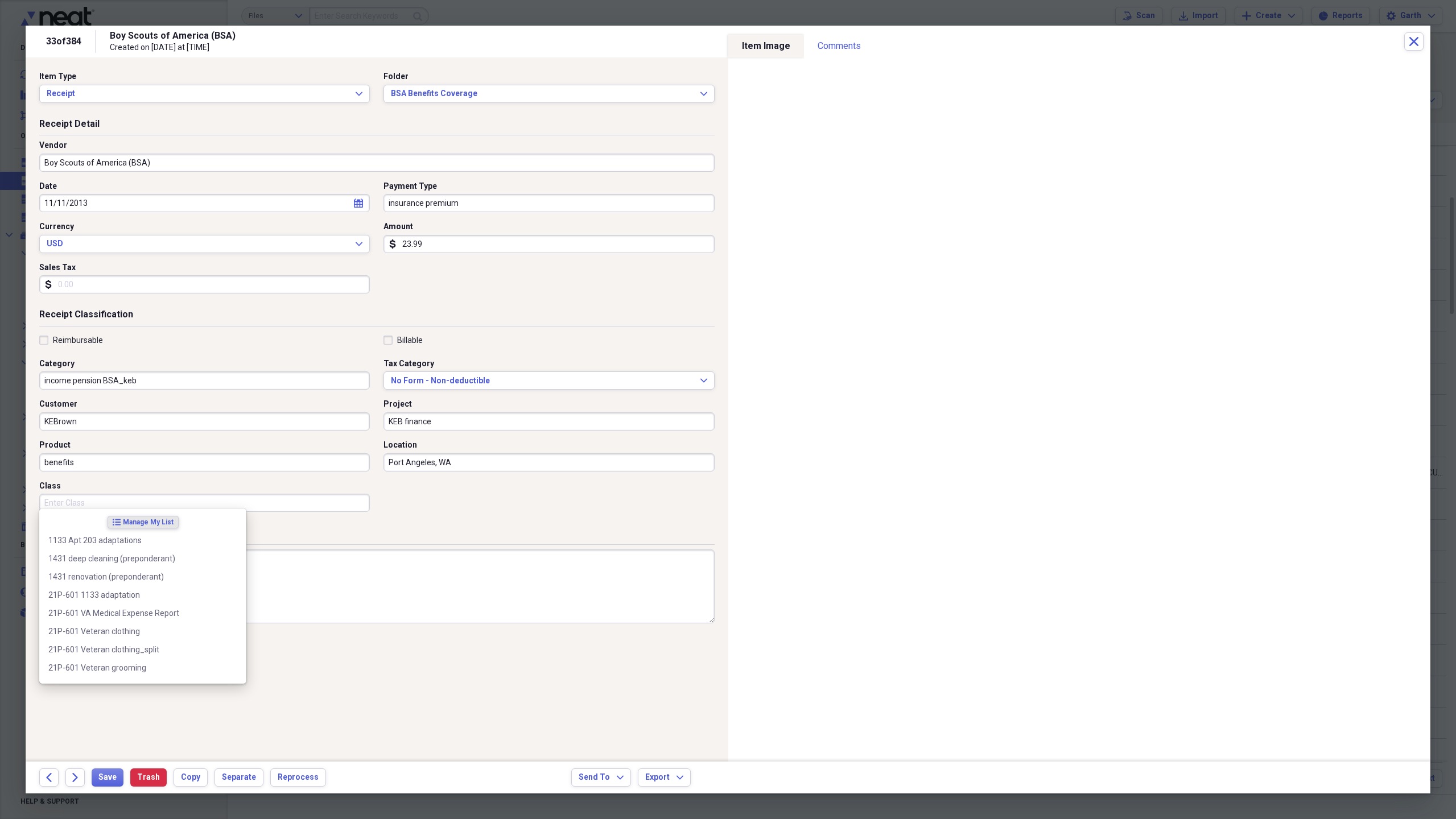 type on "r" 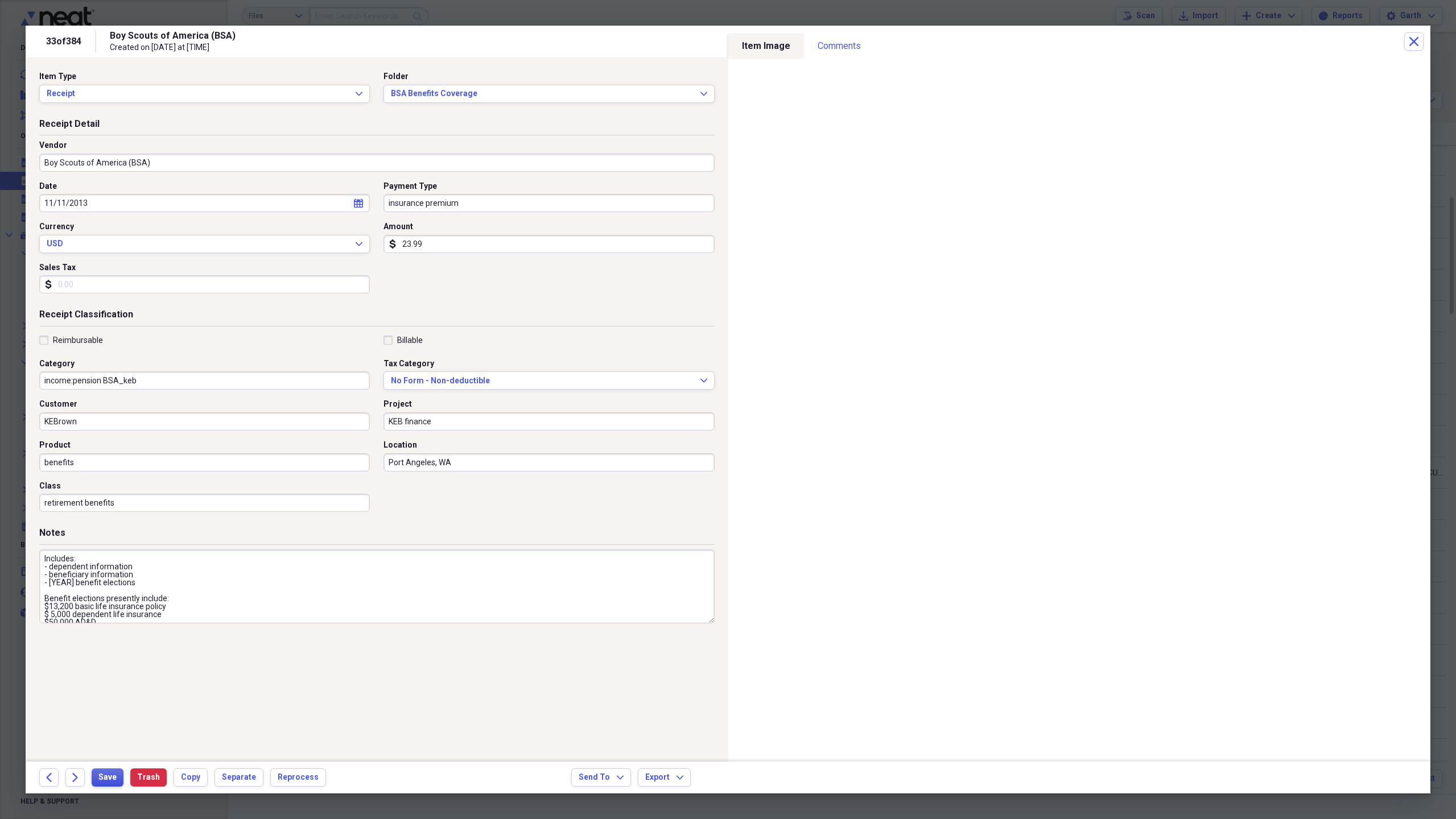 type on "retirement benefits" 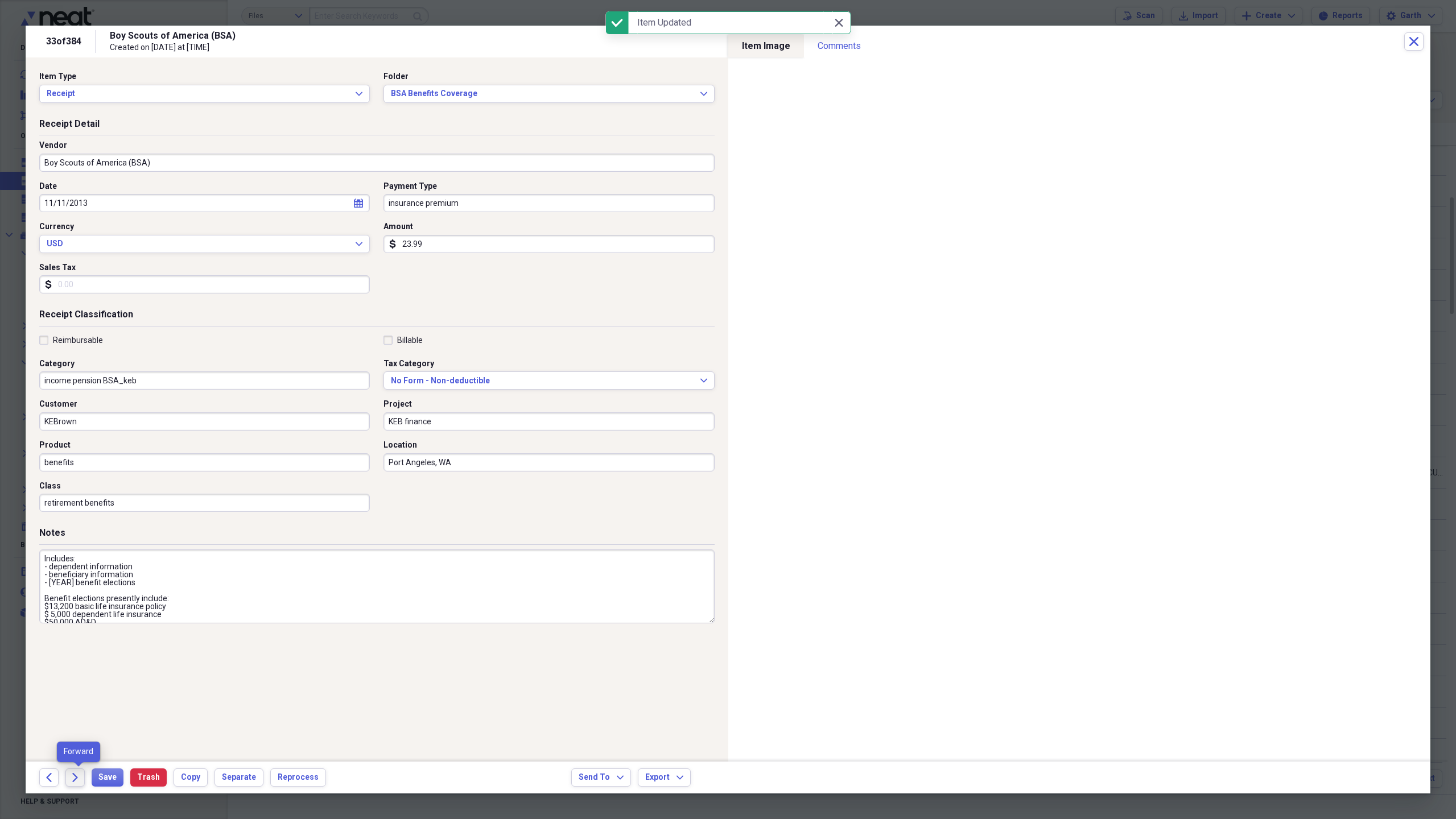 click 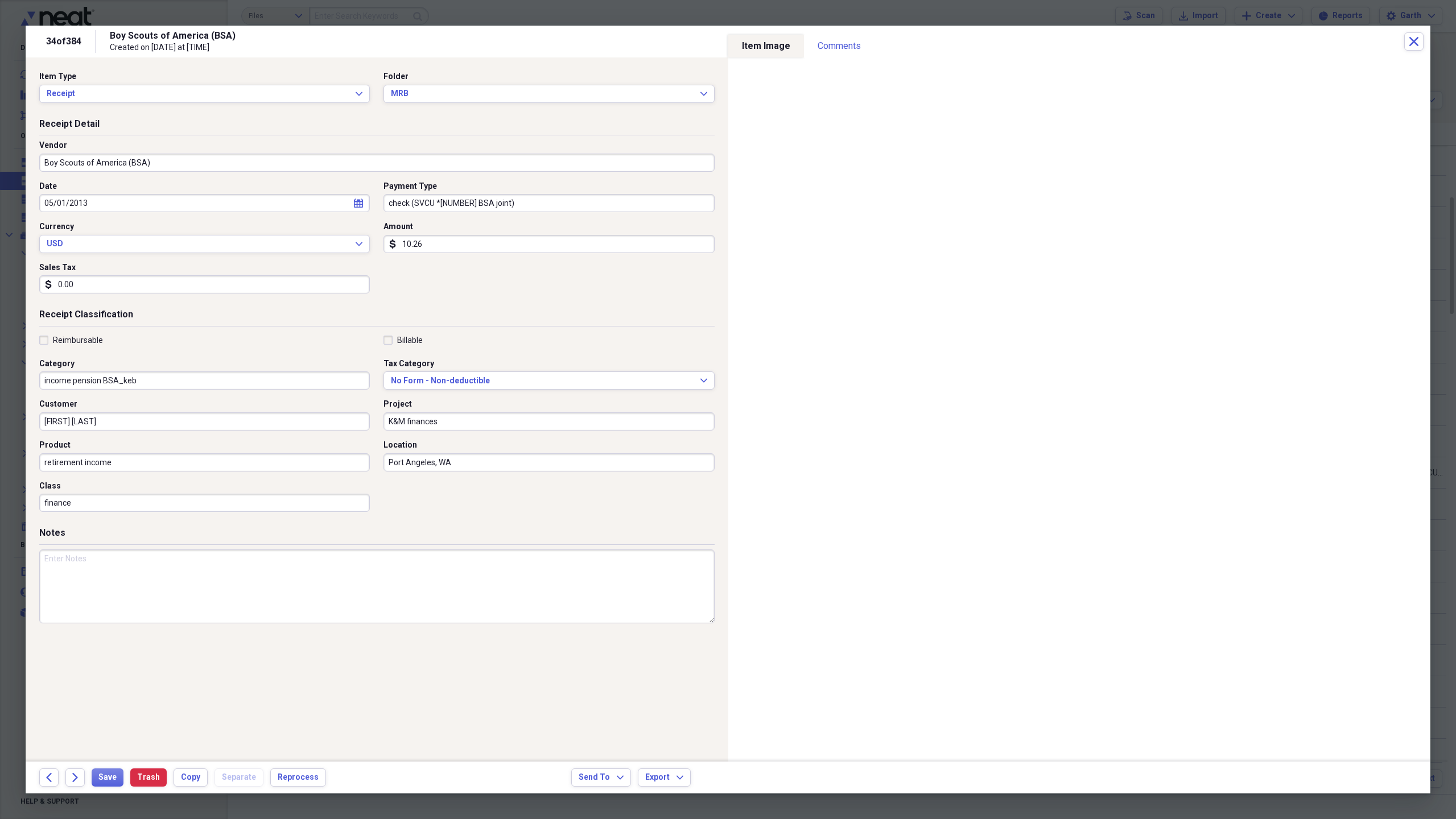 click on "retirement income" at bounding box center (204, 462) 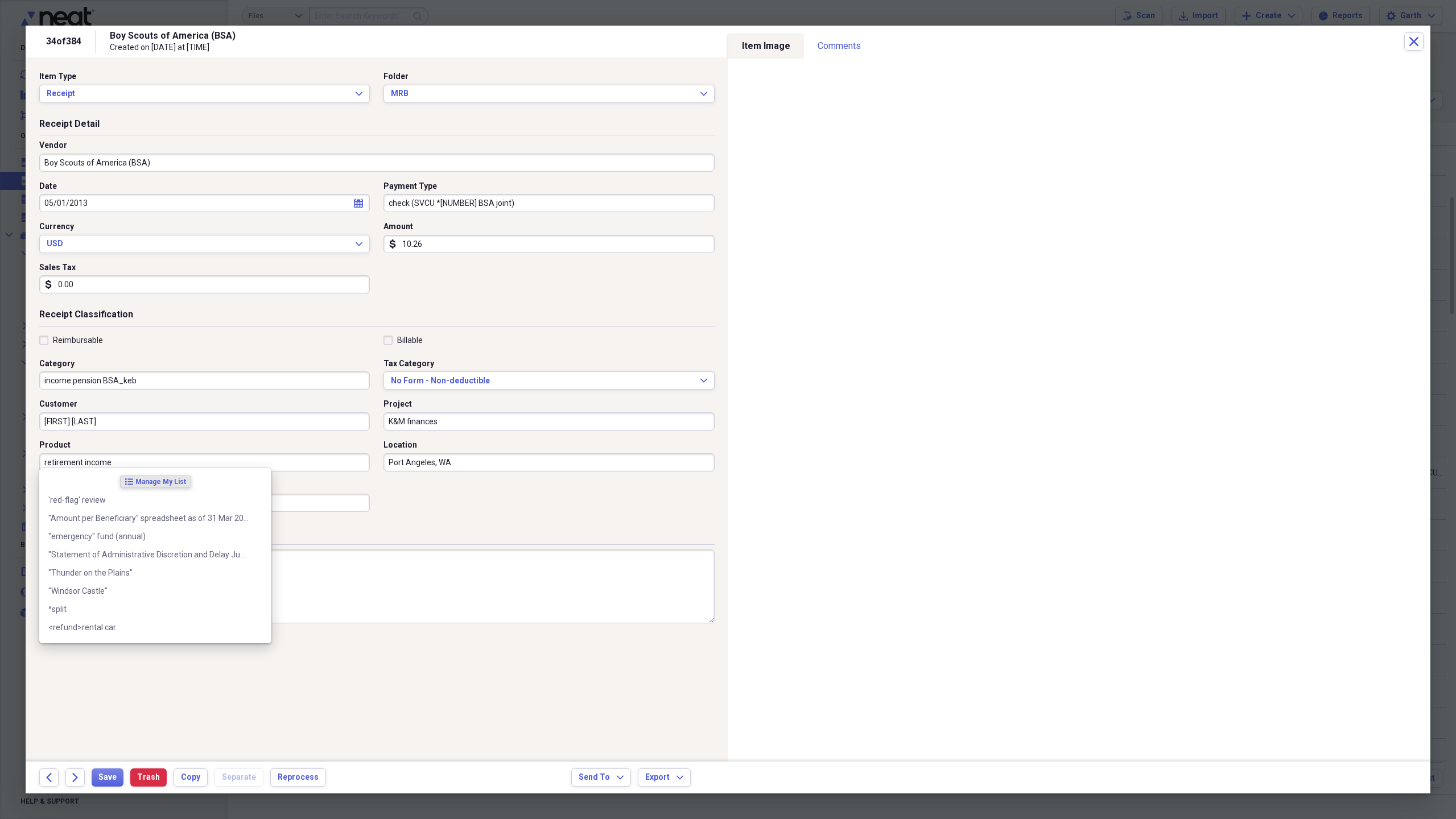 paste on "payment detail & deductions:Viscare & GR-ACCD" 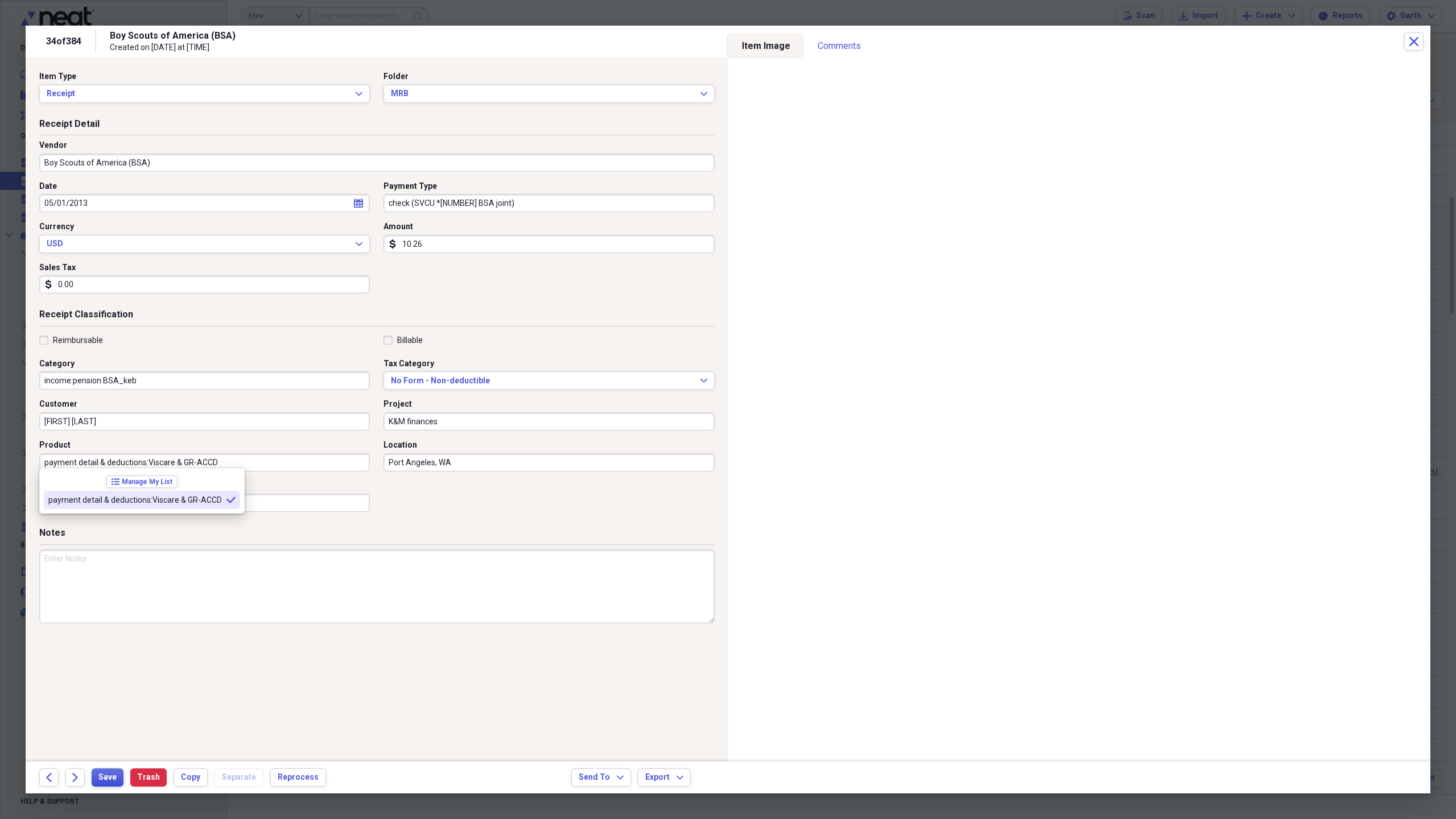 type on "payment detail & deductions:Viscare & GR-ACCD" 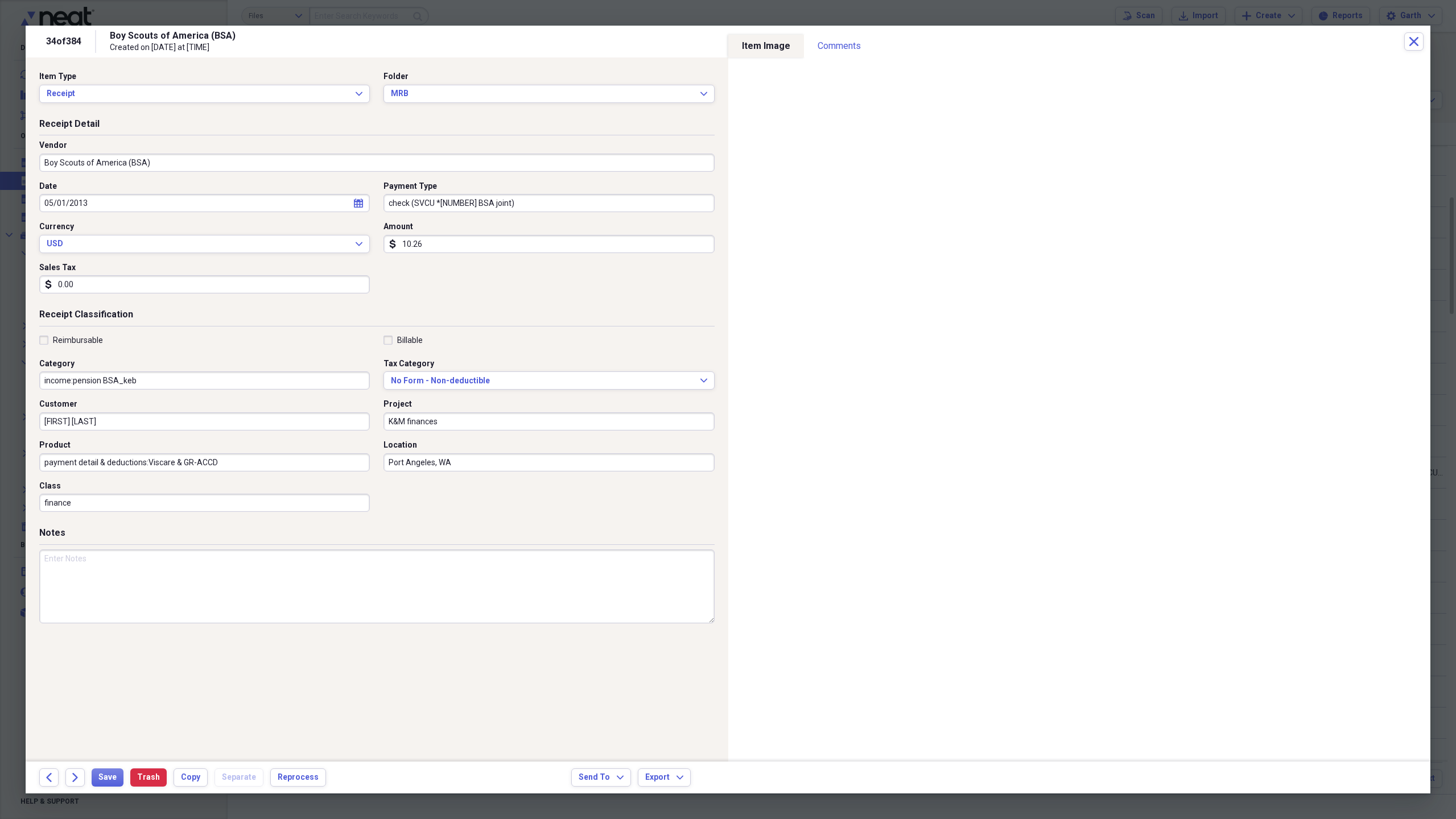 click on "finance" at bounding box center (204, 503) 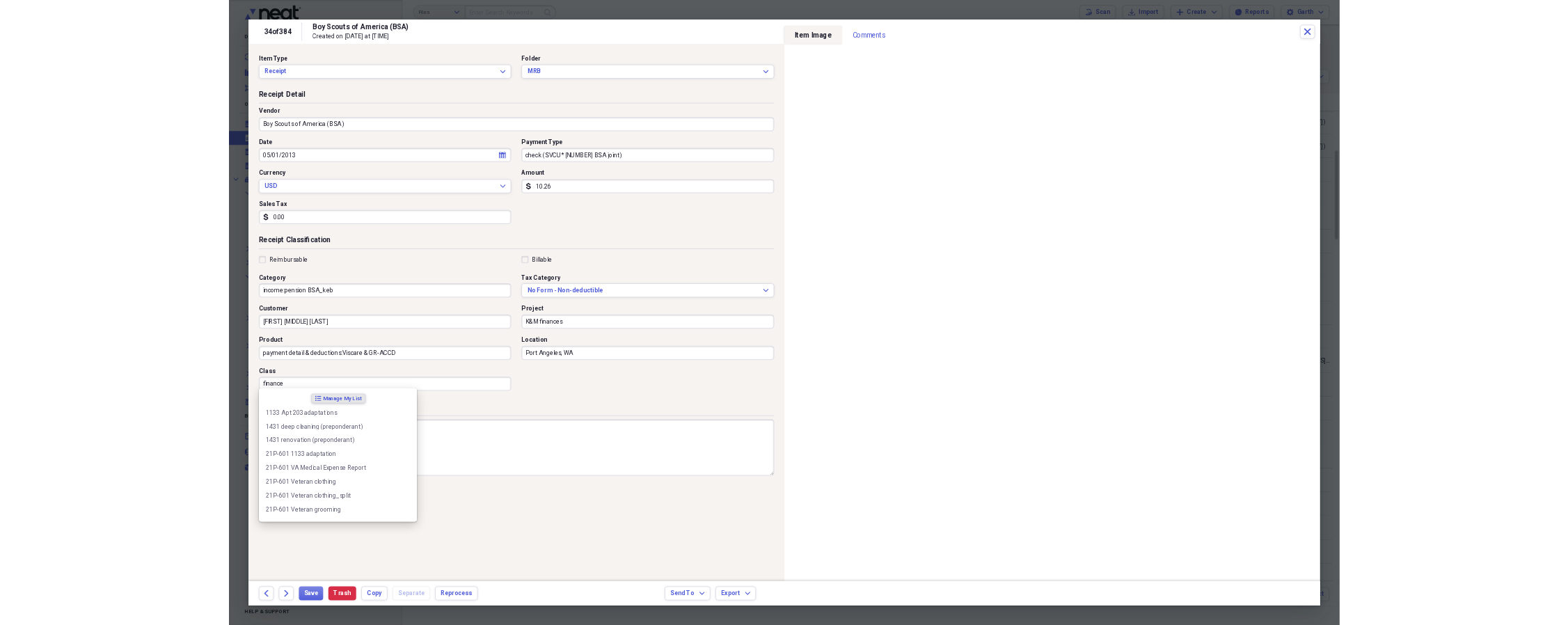 scroll, scrollTop: 0, scrollLeft: 0, axis: both 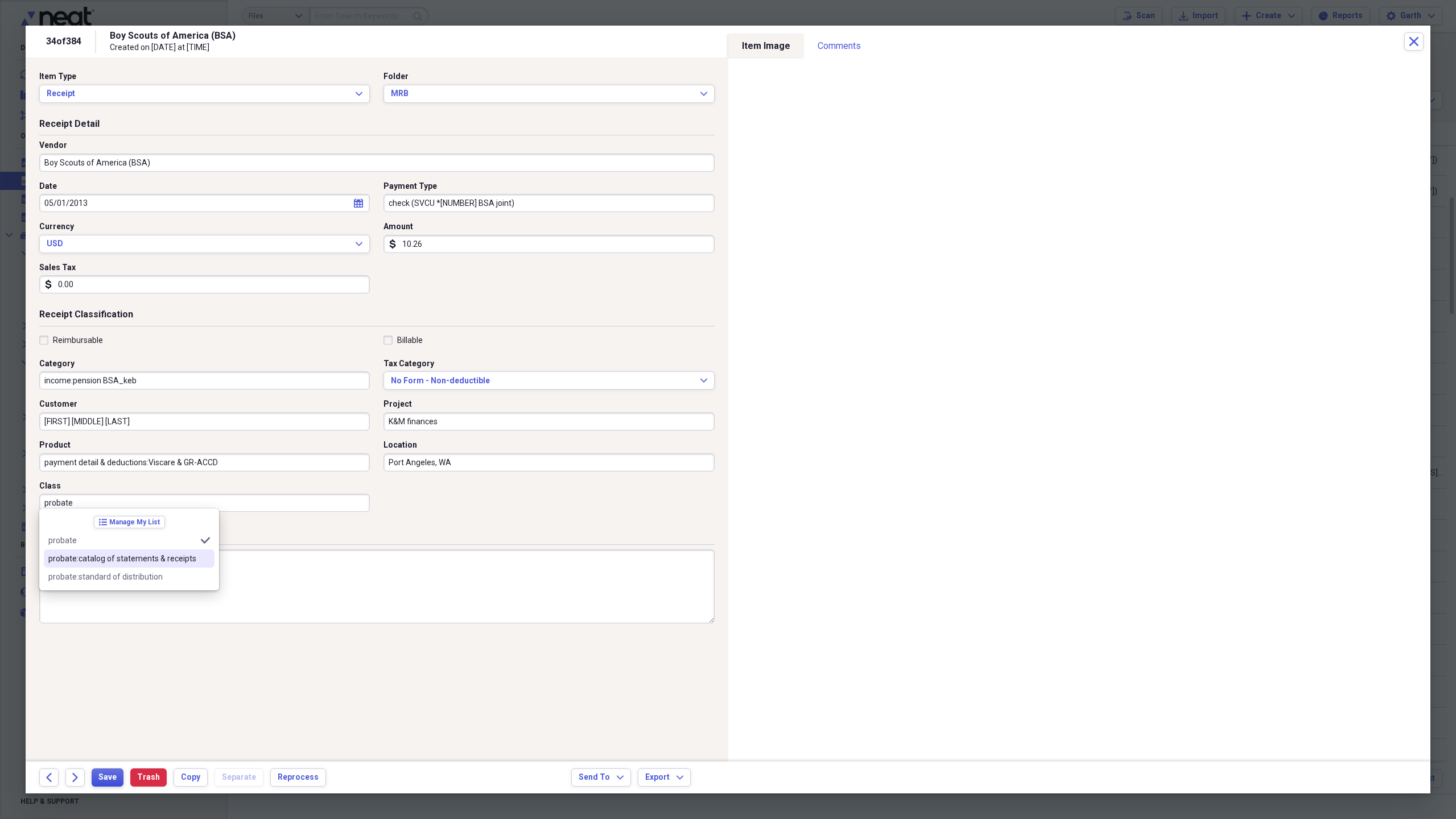 type on "probate" 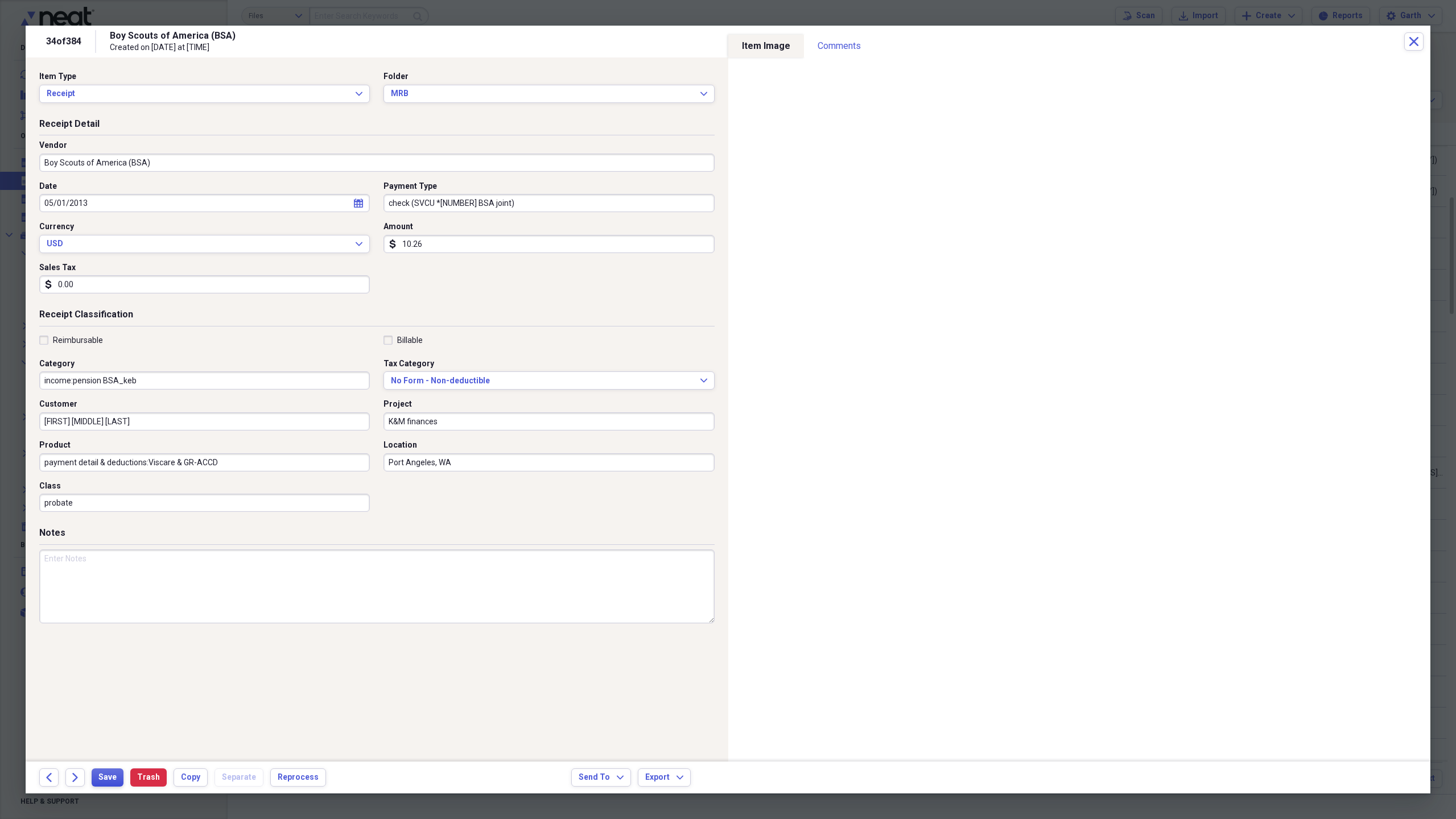 click on "Save" at bounding box center [108, 777] 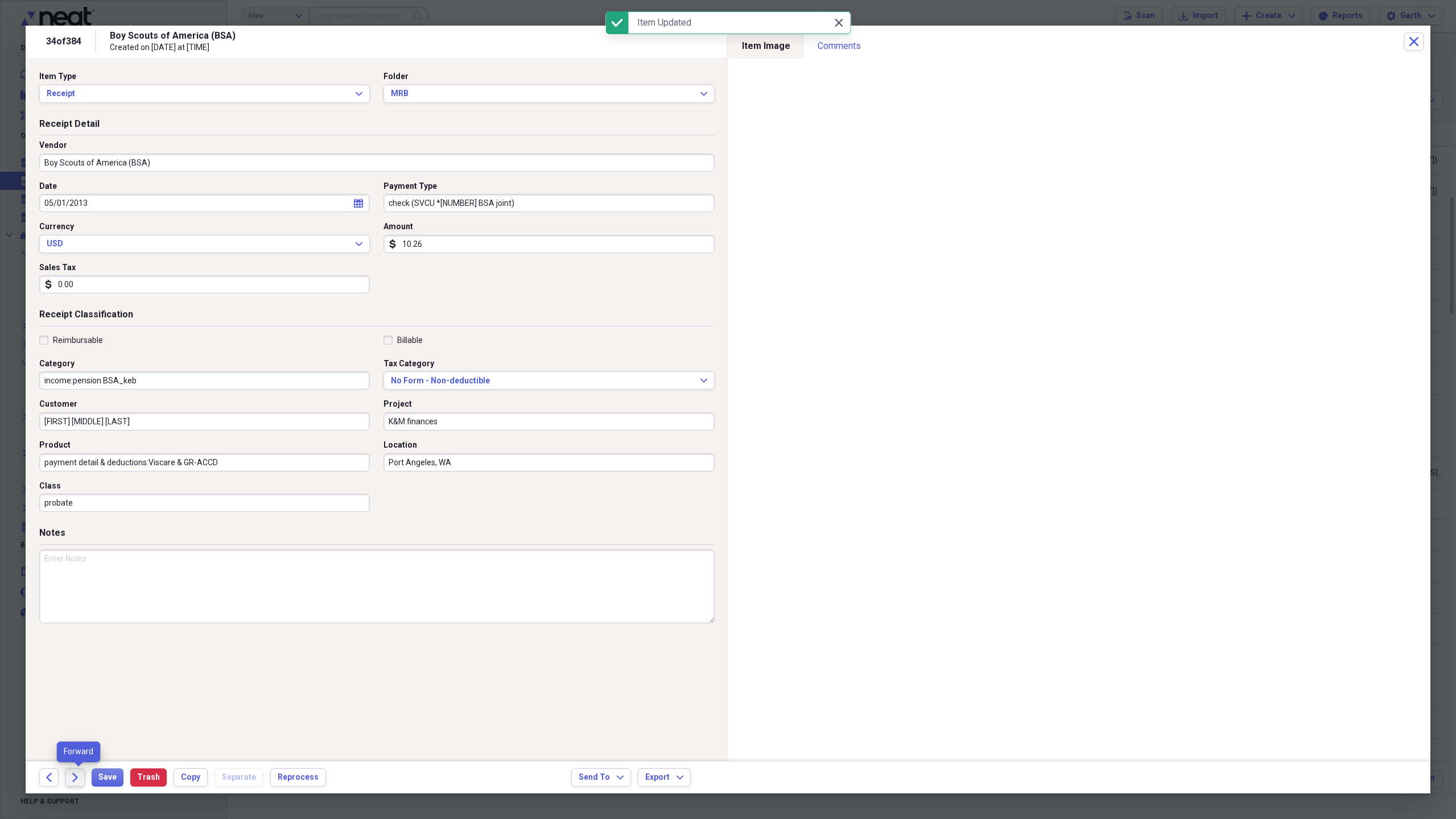 click 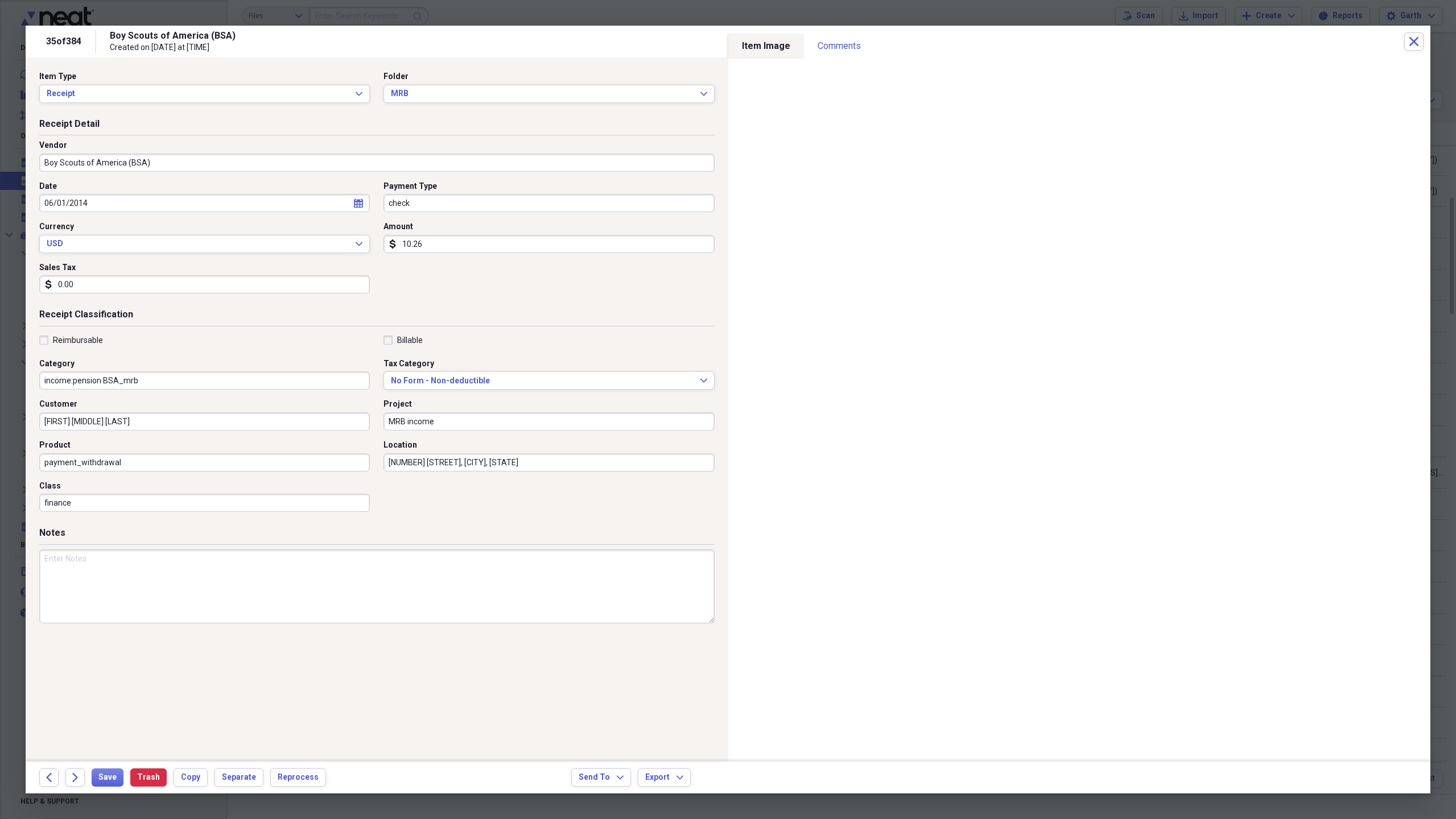 click on "payment_withdrawal" at bounding box center (204, 462) 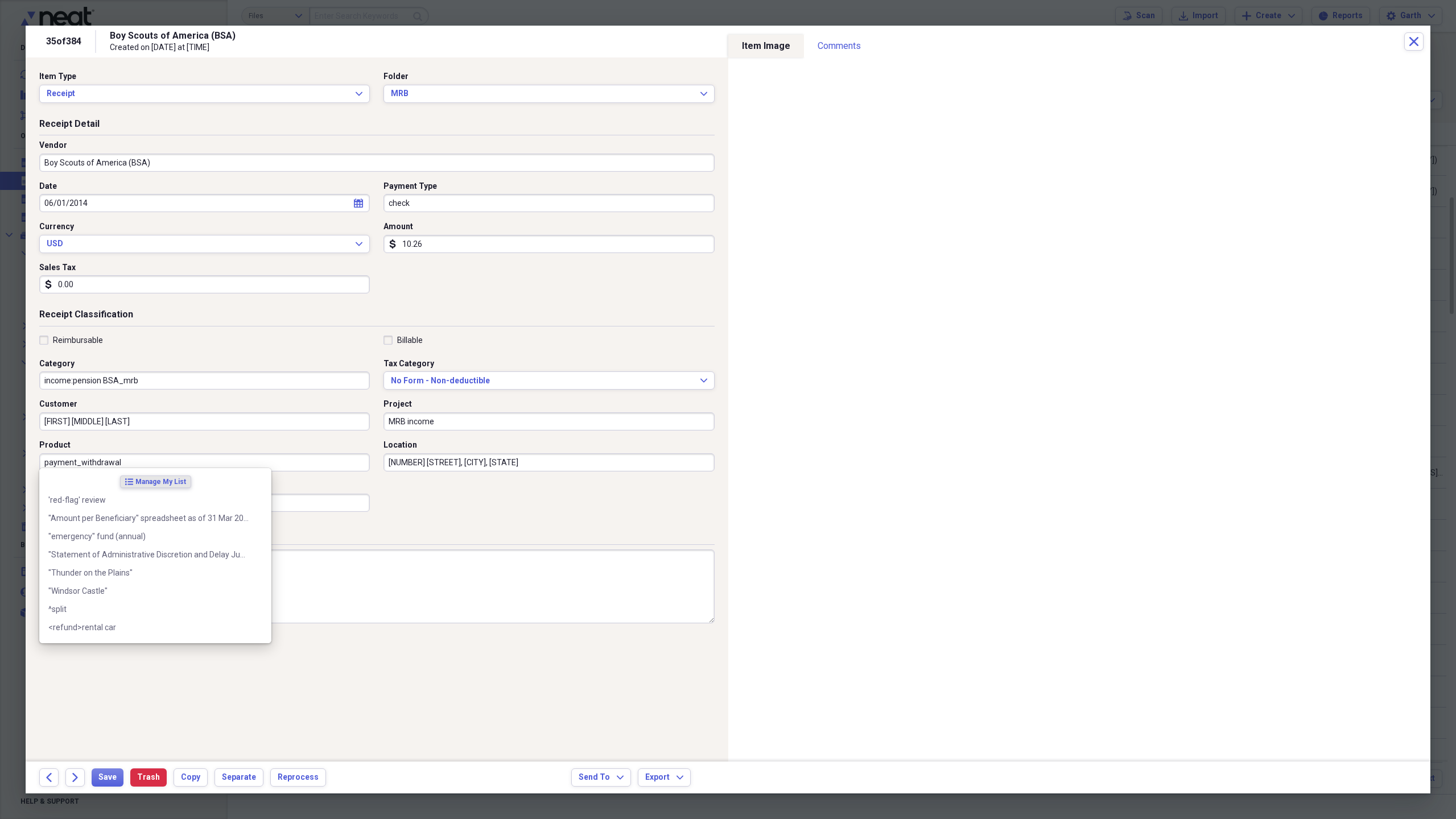 paste on "detail & deductions:[BRAND] & [ALPHANUMERIC]" 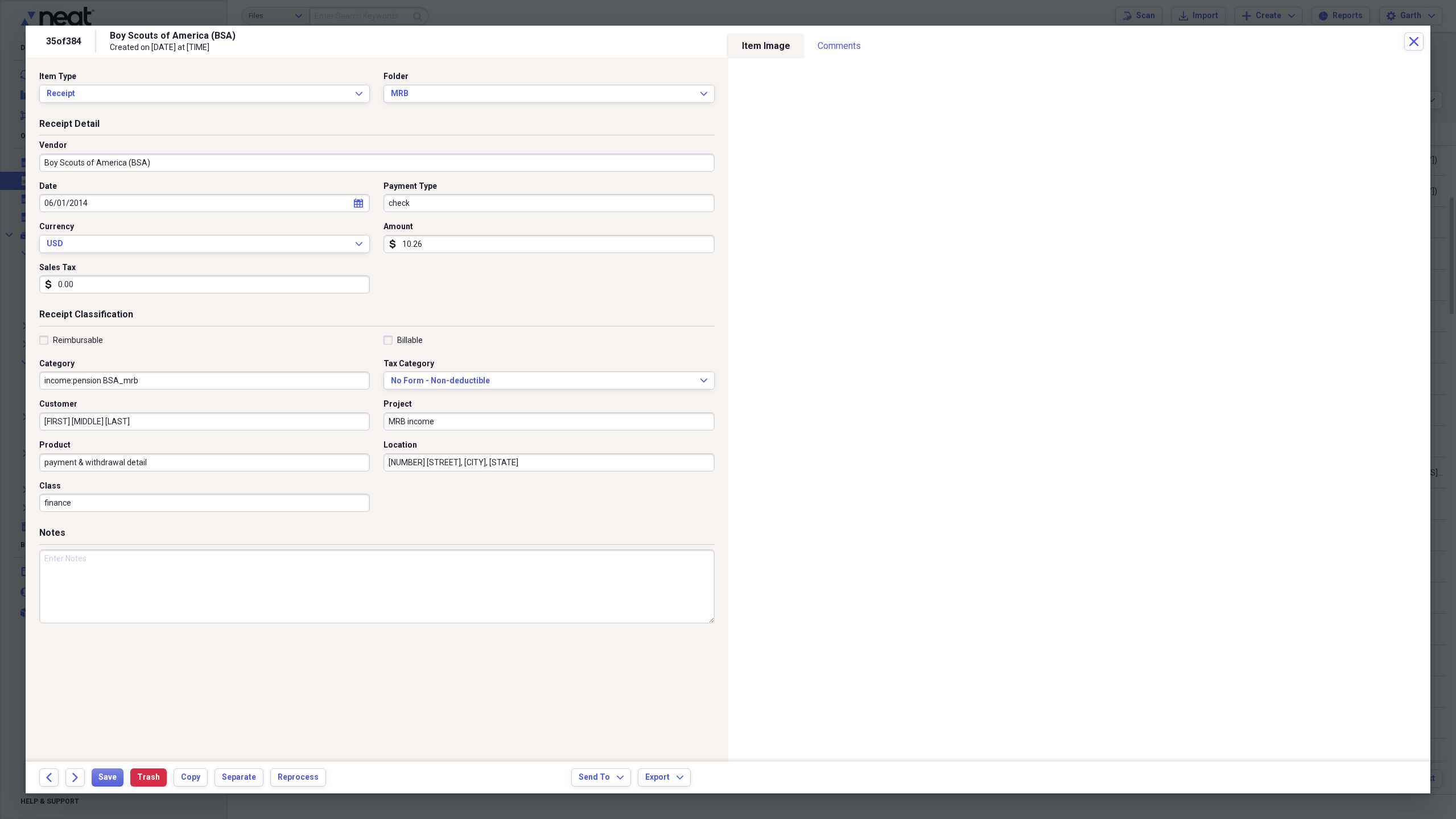 type on "payment & withdrawal detail" 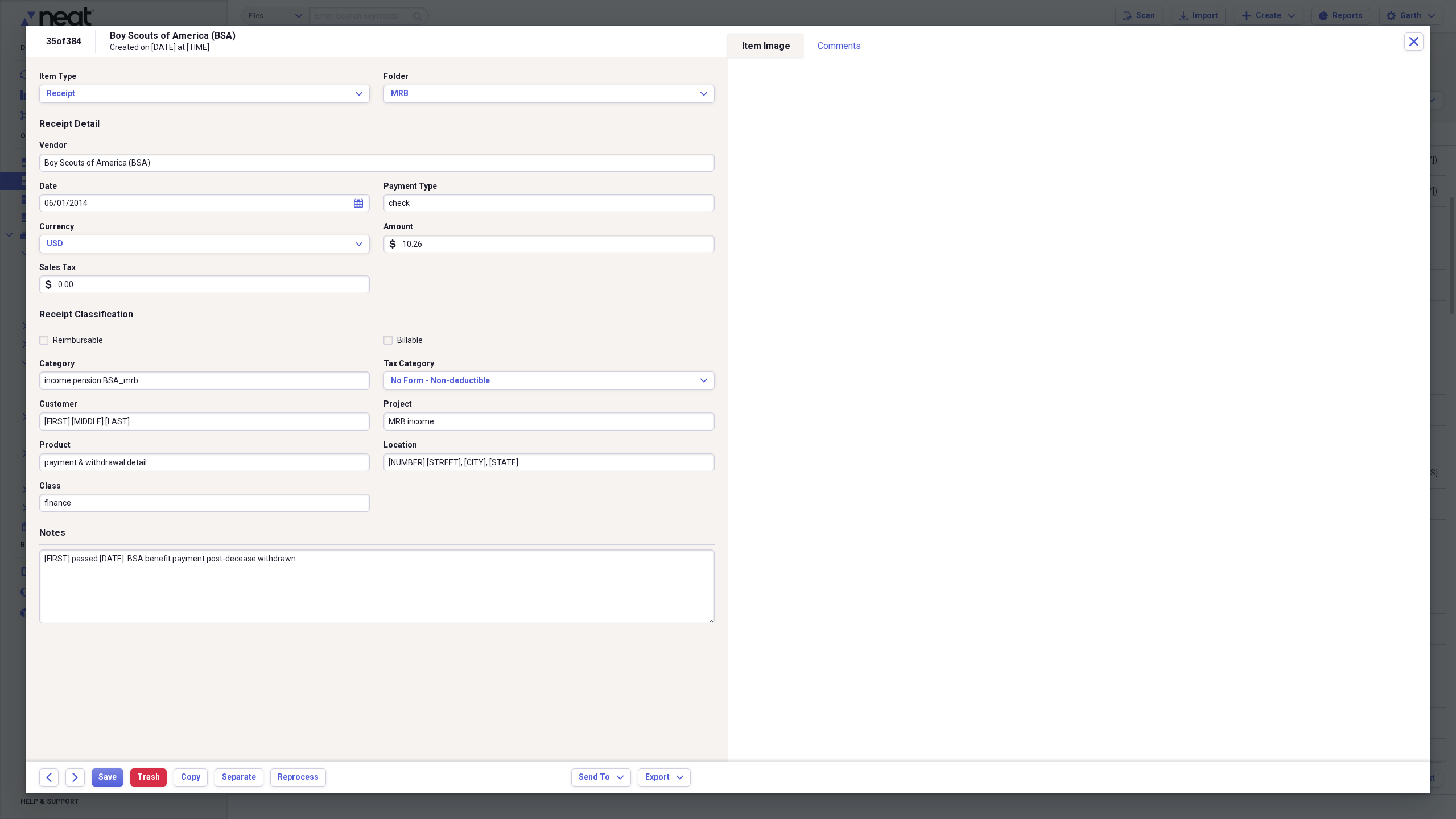 click on "[FIRST] passed [DATE]. BSA benefit payment post-decease withdrawn." at bounding box center [377, 586] 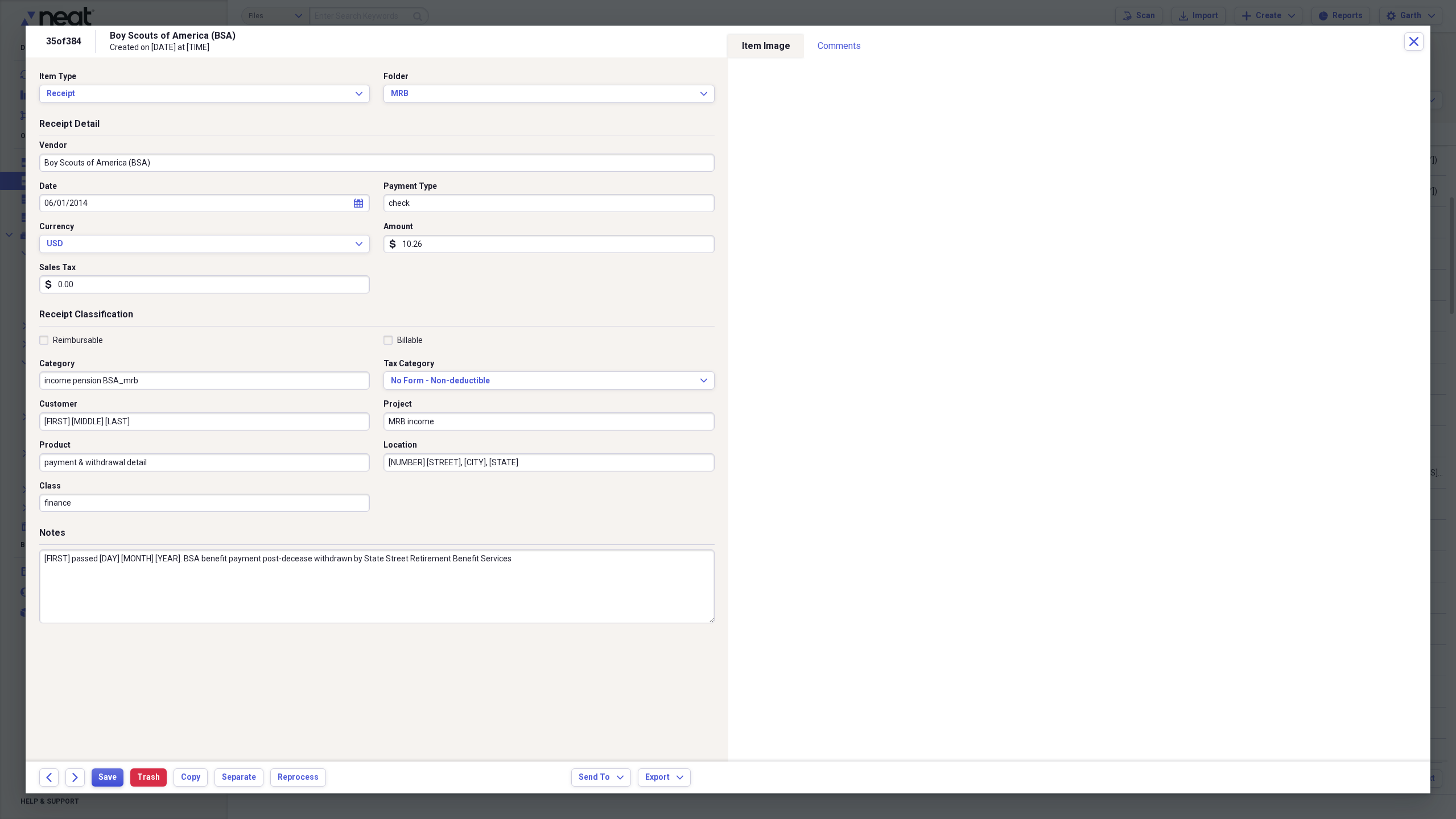 type on "[FIRST] passed [DAY] [MONTH] [YEAR]. BSA benefit payment post-decease withdrawn by State Street Retirement Benefit Services" 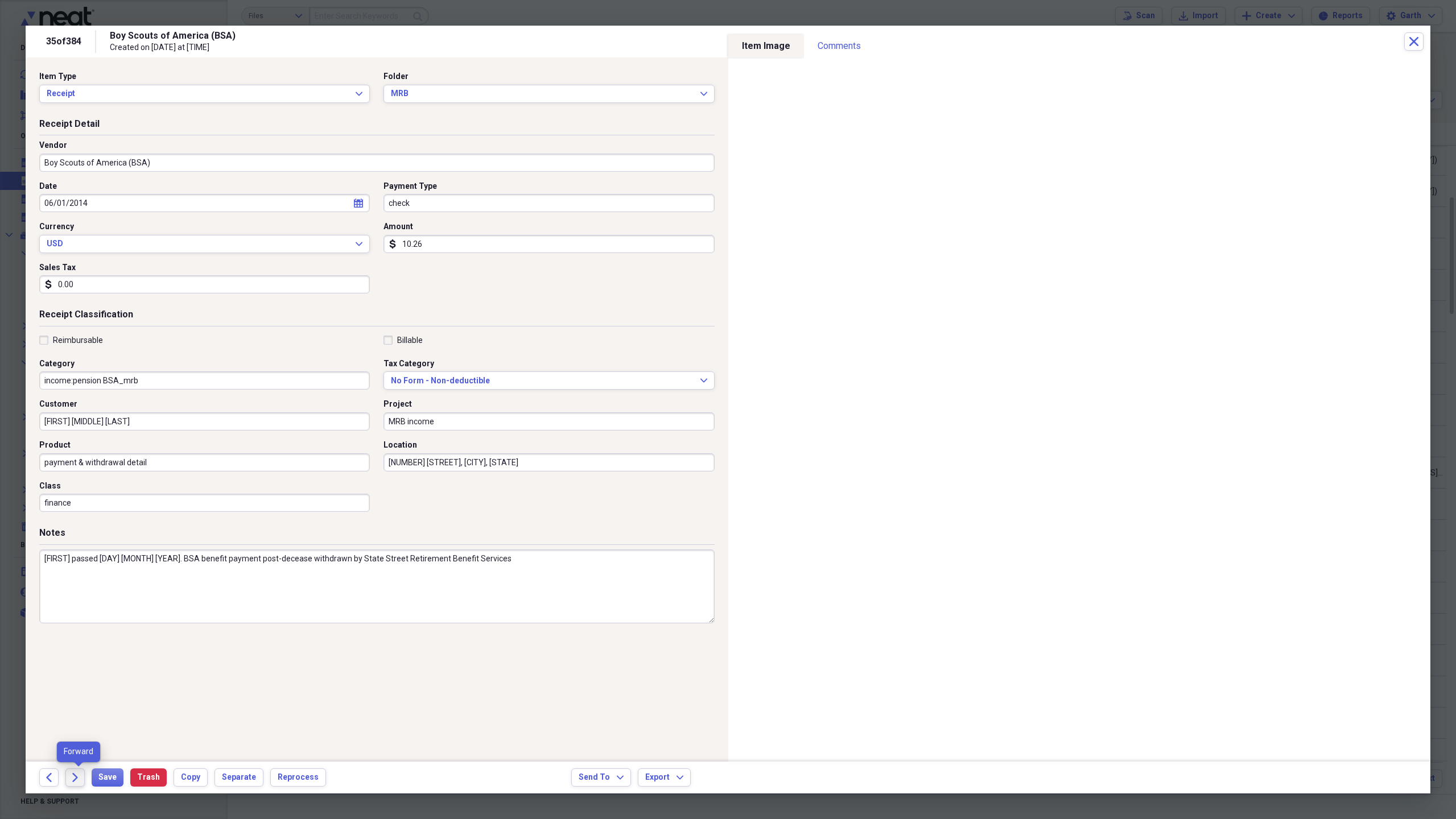 click on "Forward" 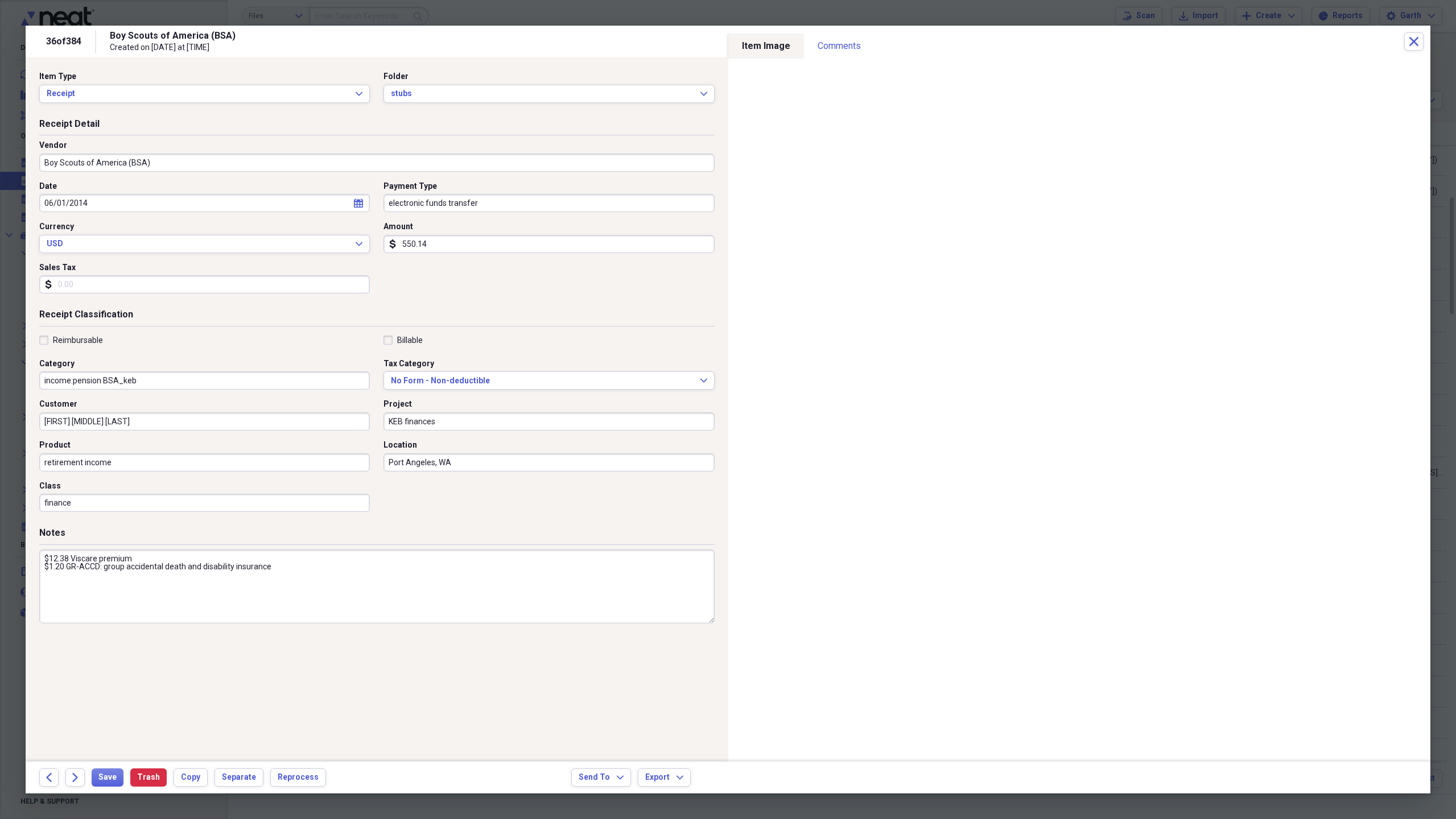 click on "550.14" at bounding box center [548, 244] 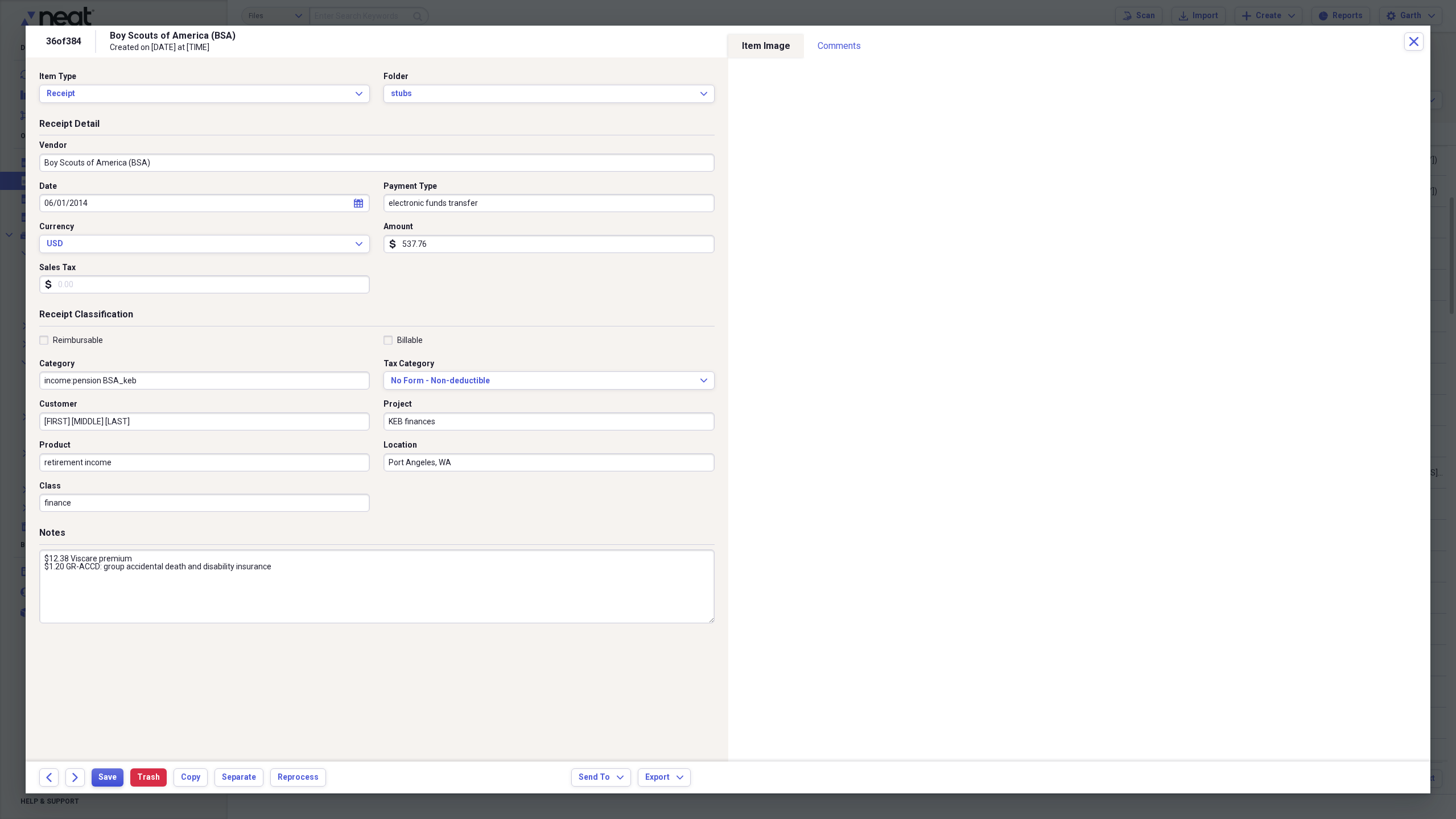 type on "537.76" 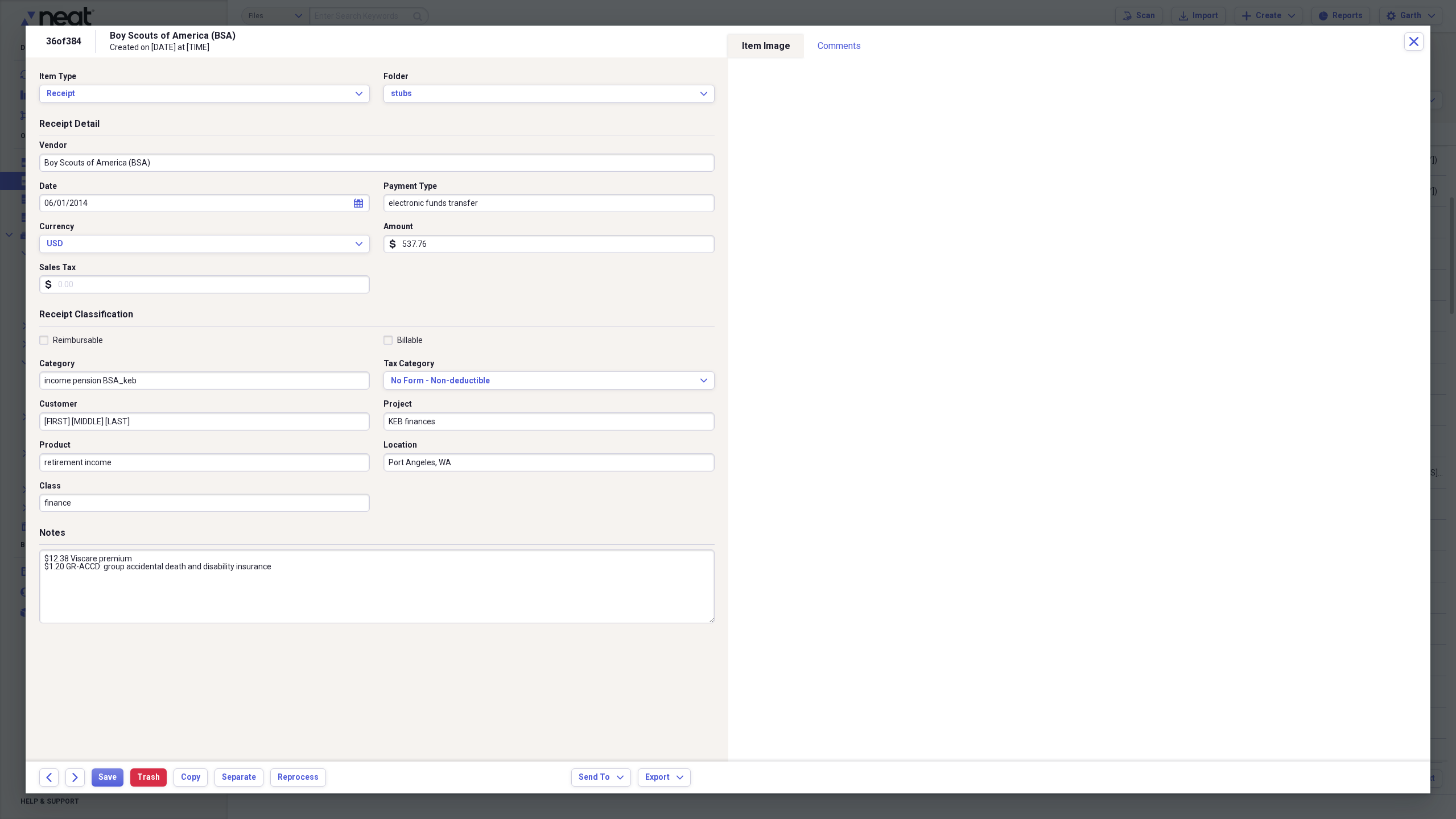 click on "retirement income" at bounding box center (204, 462) 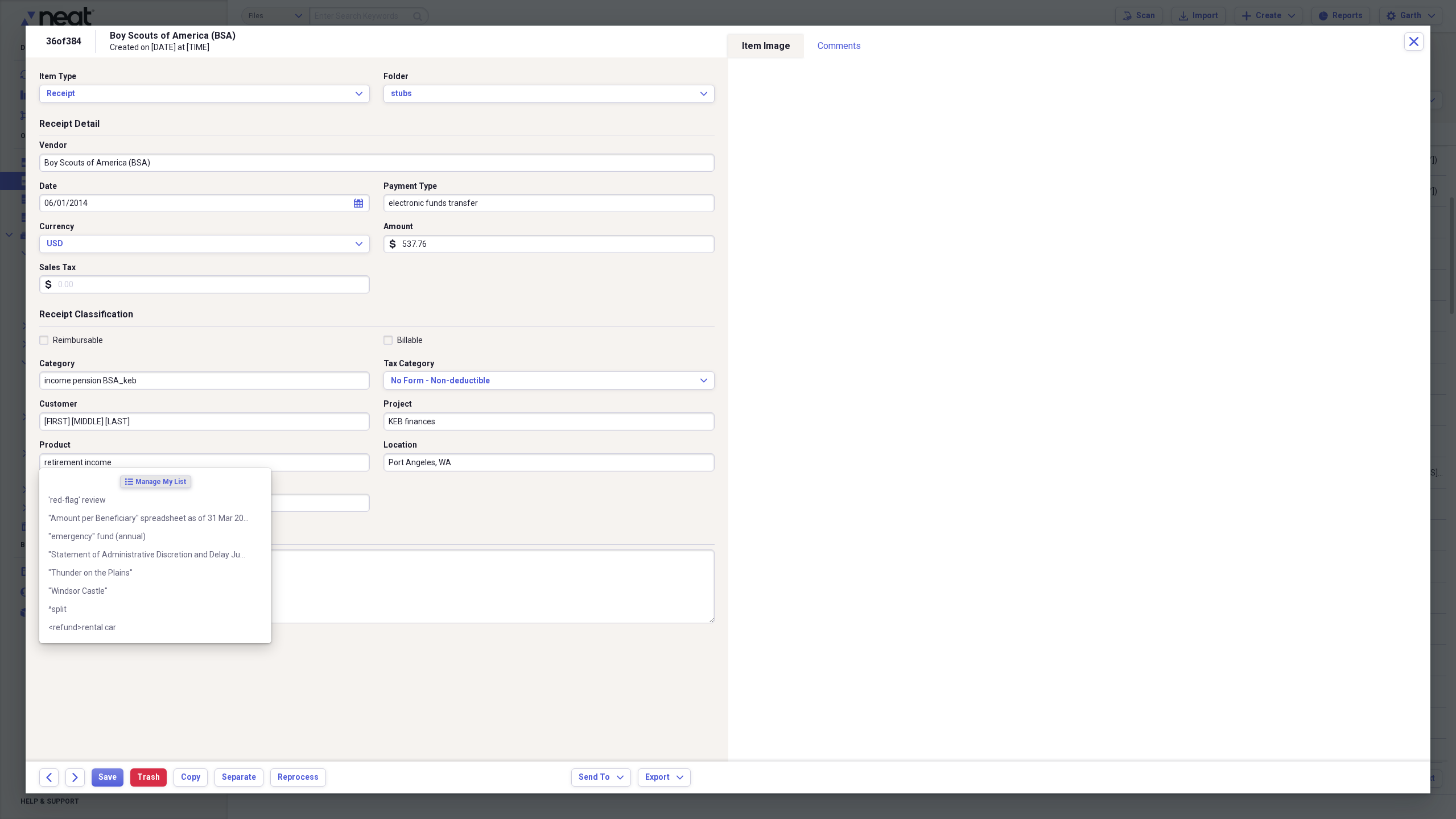 paste on "payment detail & deductions:Viscare & GR-ACCD" 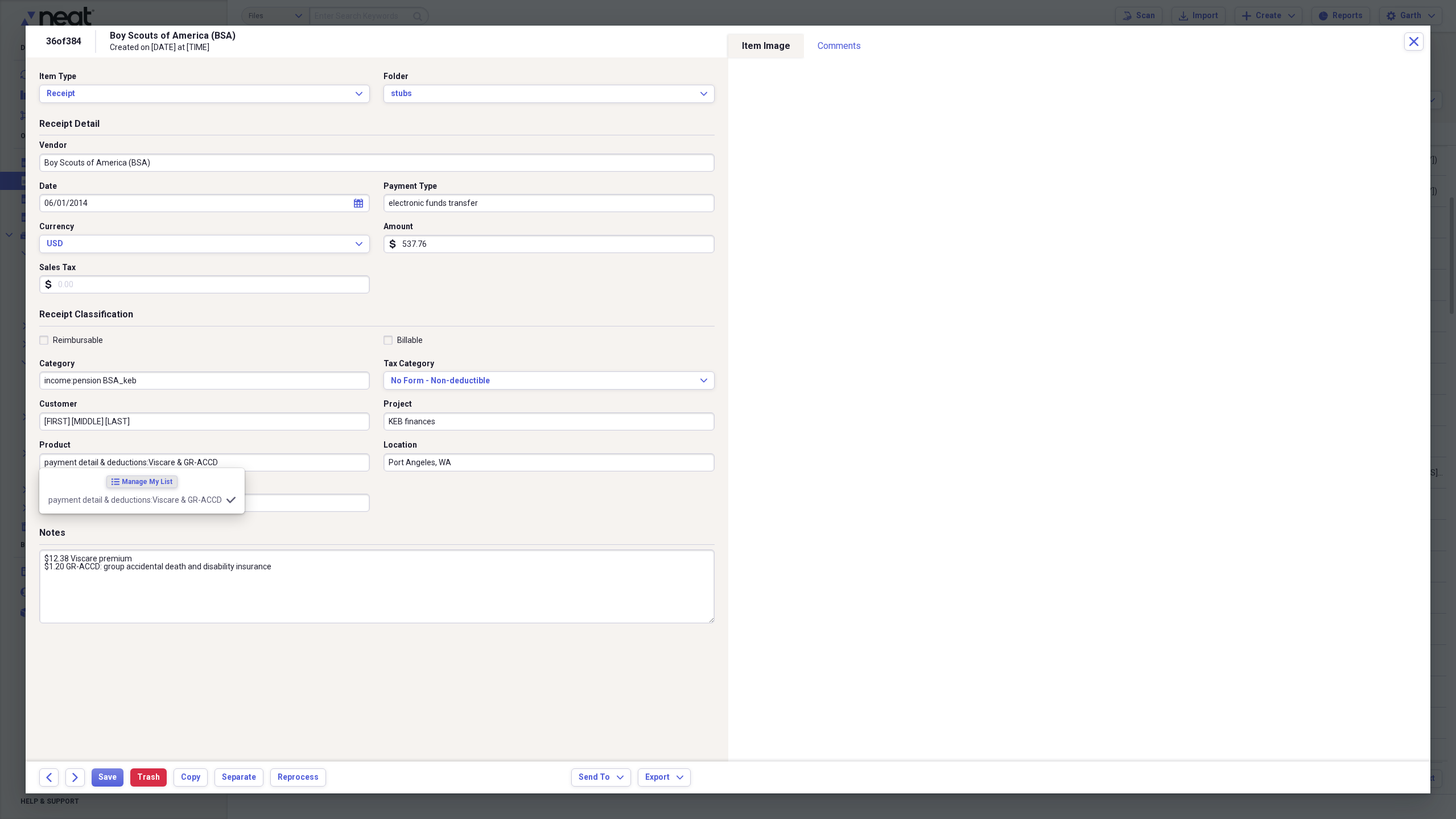 type on "payment detail & deductions:Viscare & GR-ACCD" 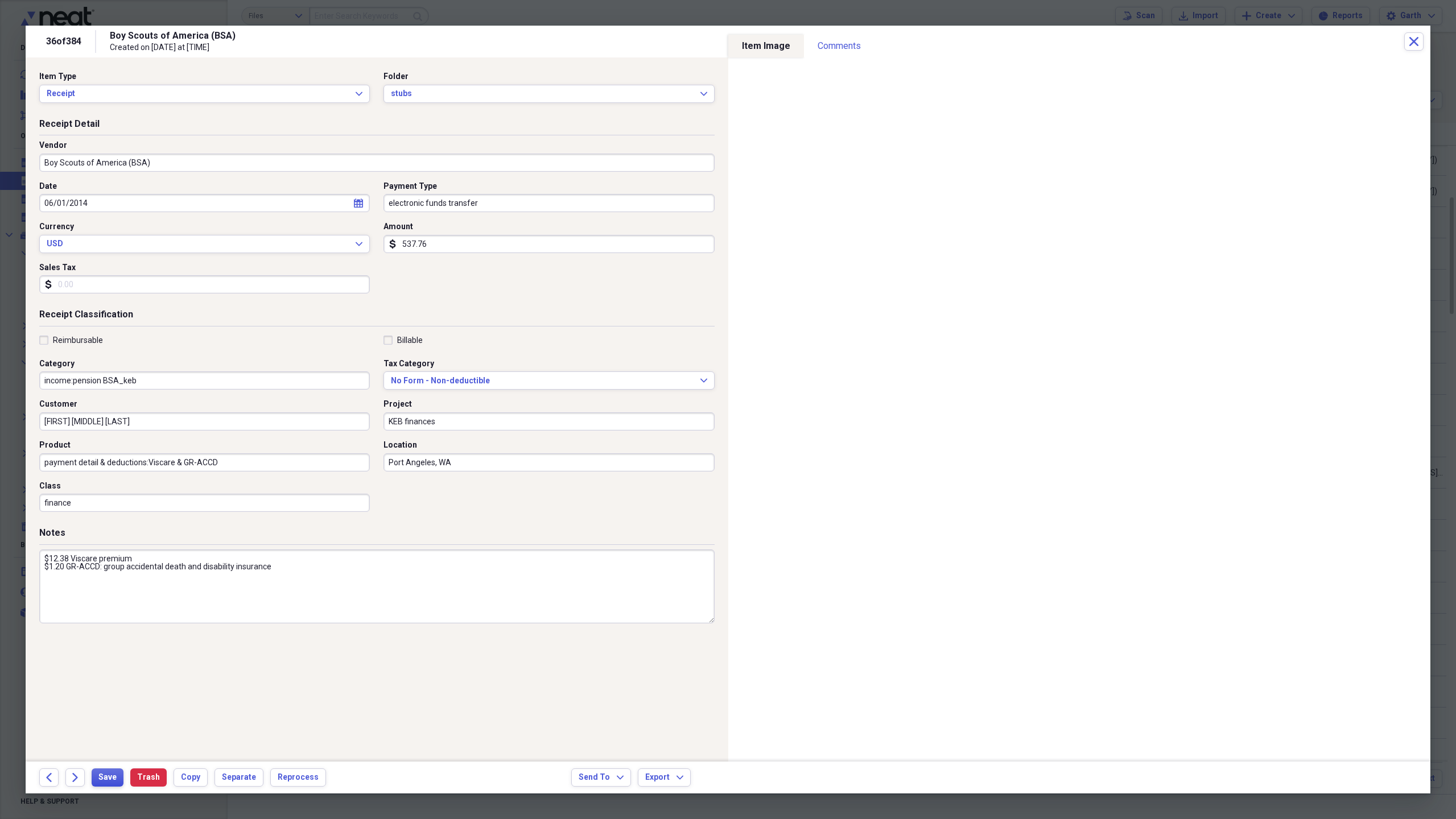 click on "Save" at bounding box center [108, 777] 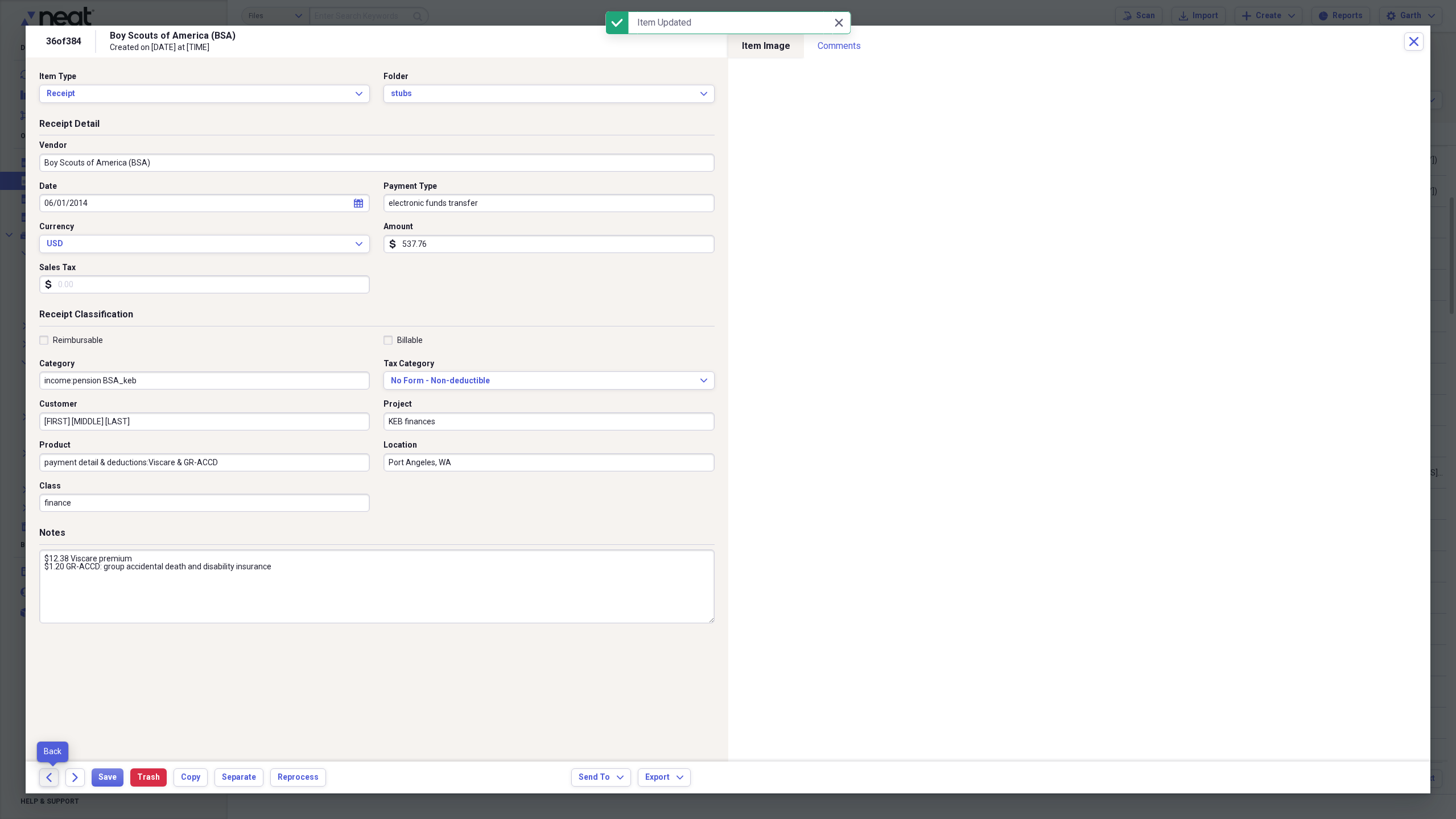 click 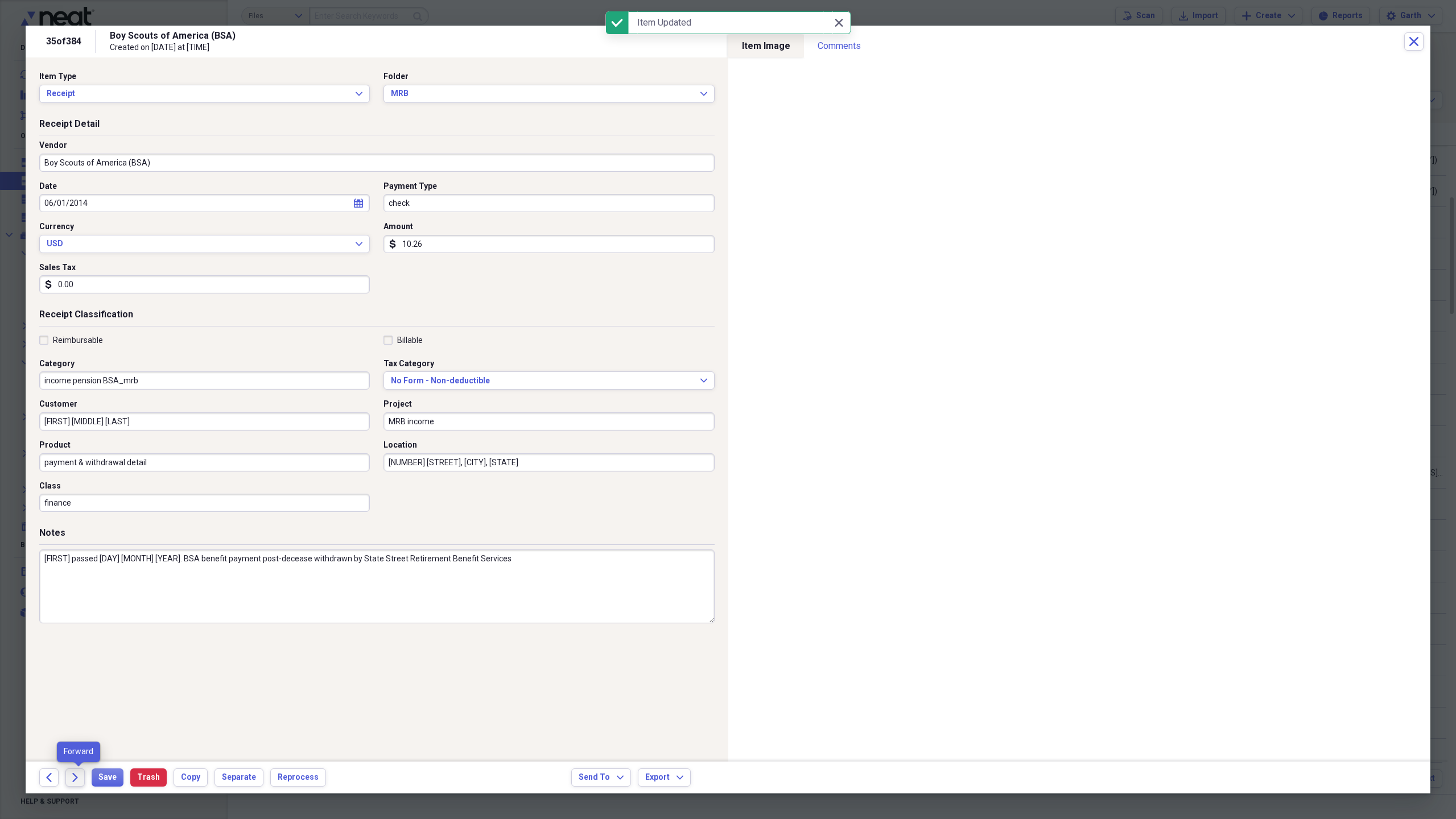 click on "Forward" 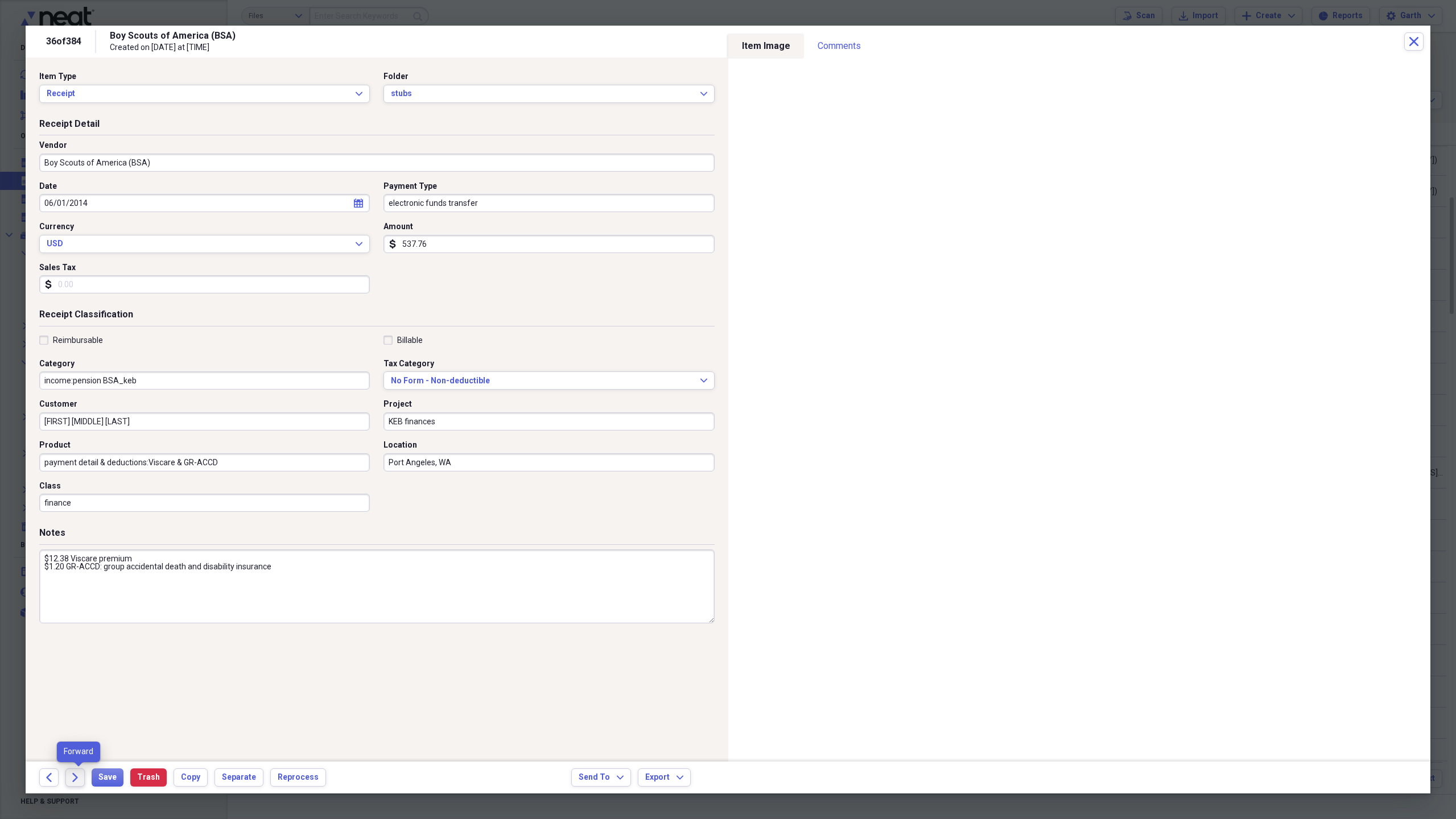 click 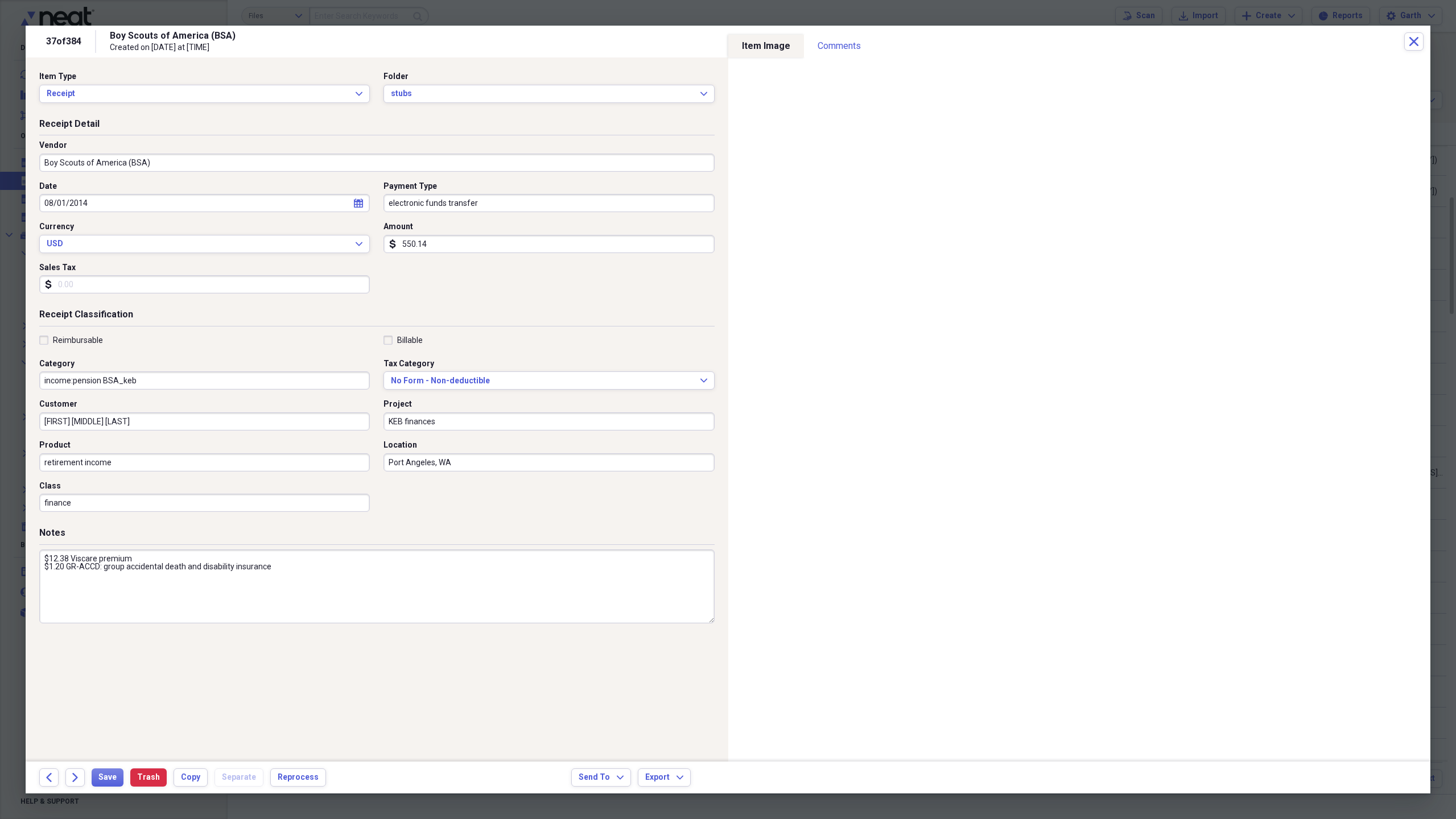 click on "retirement income" at bounding box center (204, 462) 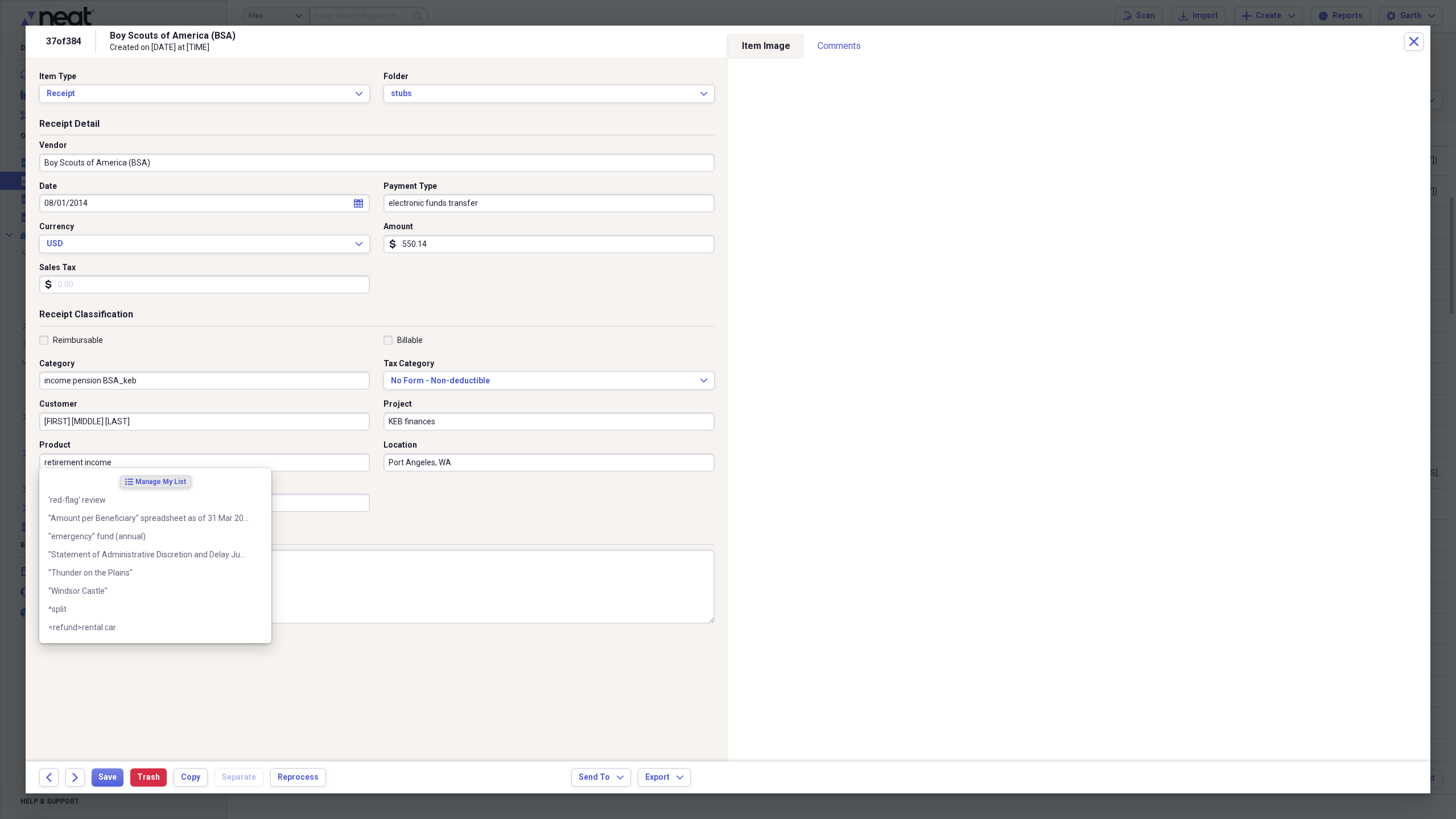paste on "payment detail & deductions:Viscare & GR-ACCD" 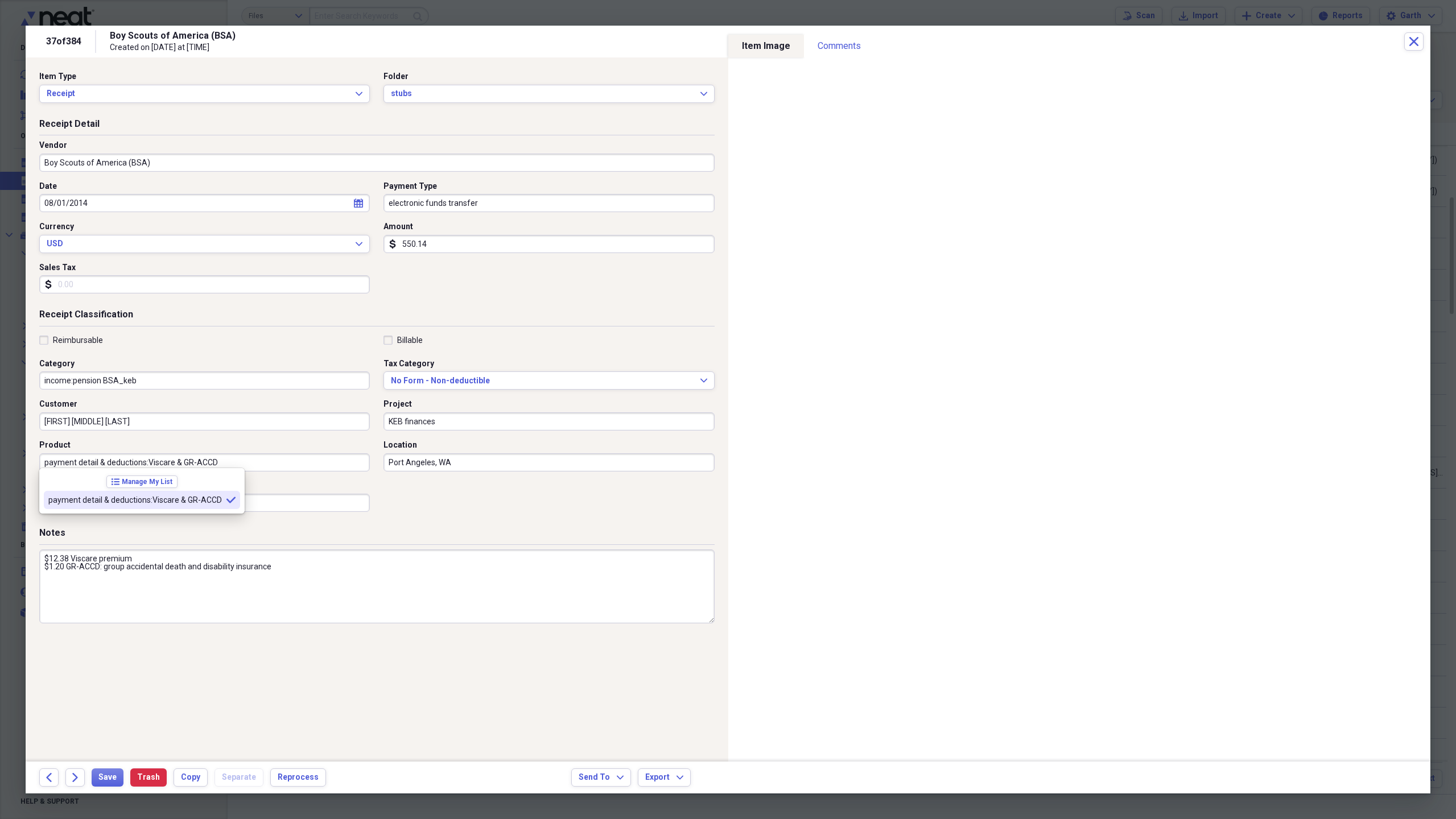 type on "payment detail & deductions:Viscare & GR-ACCD" 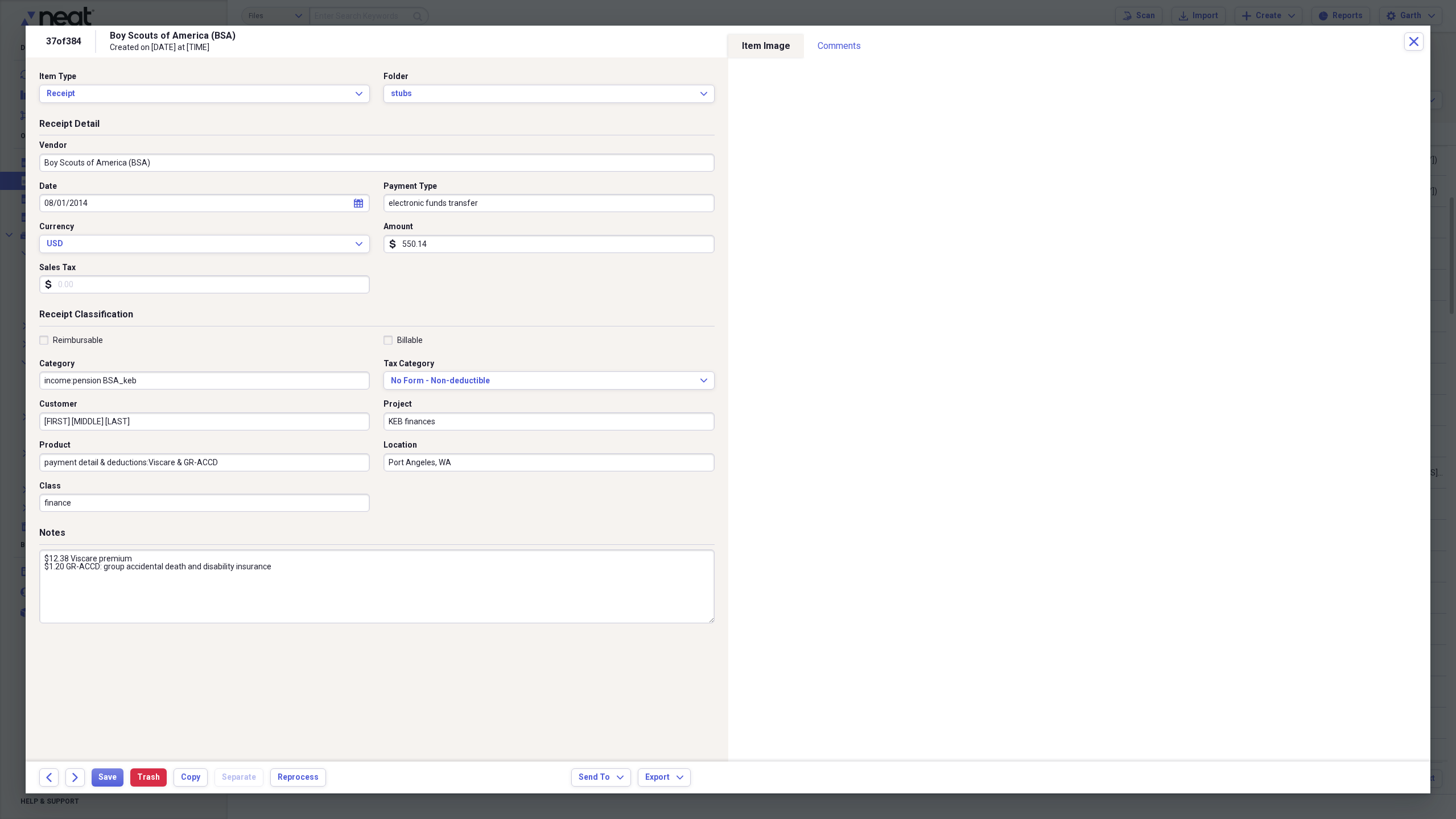 click on "Reimbursable Billable Category income:pension BSA_keb Tax Category No Form - Non-deductible Expand Customer [FIRST] [LAST] Project KEB finances Product payment detail & deductions:Viscare & GR-ACCD Location [CITY], [STATE] Class finance" at bounding box center (377, 426) 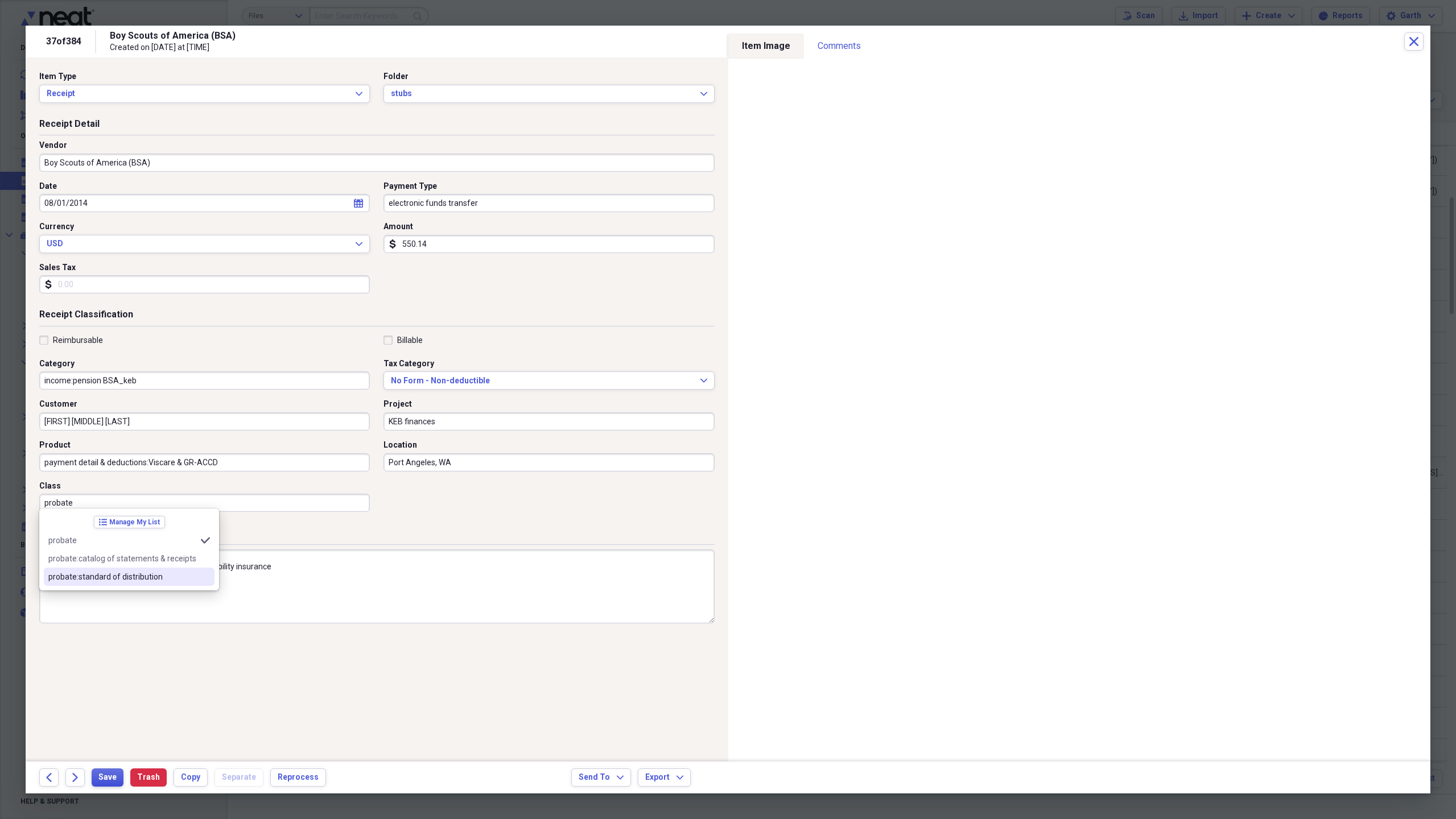 type on "probate" 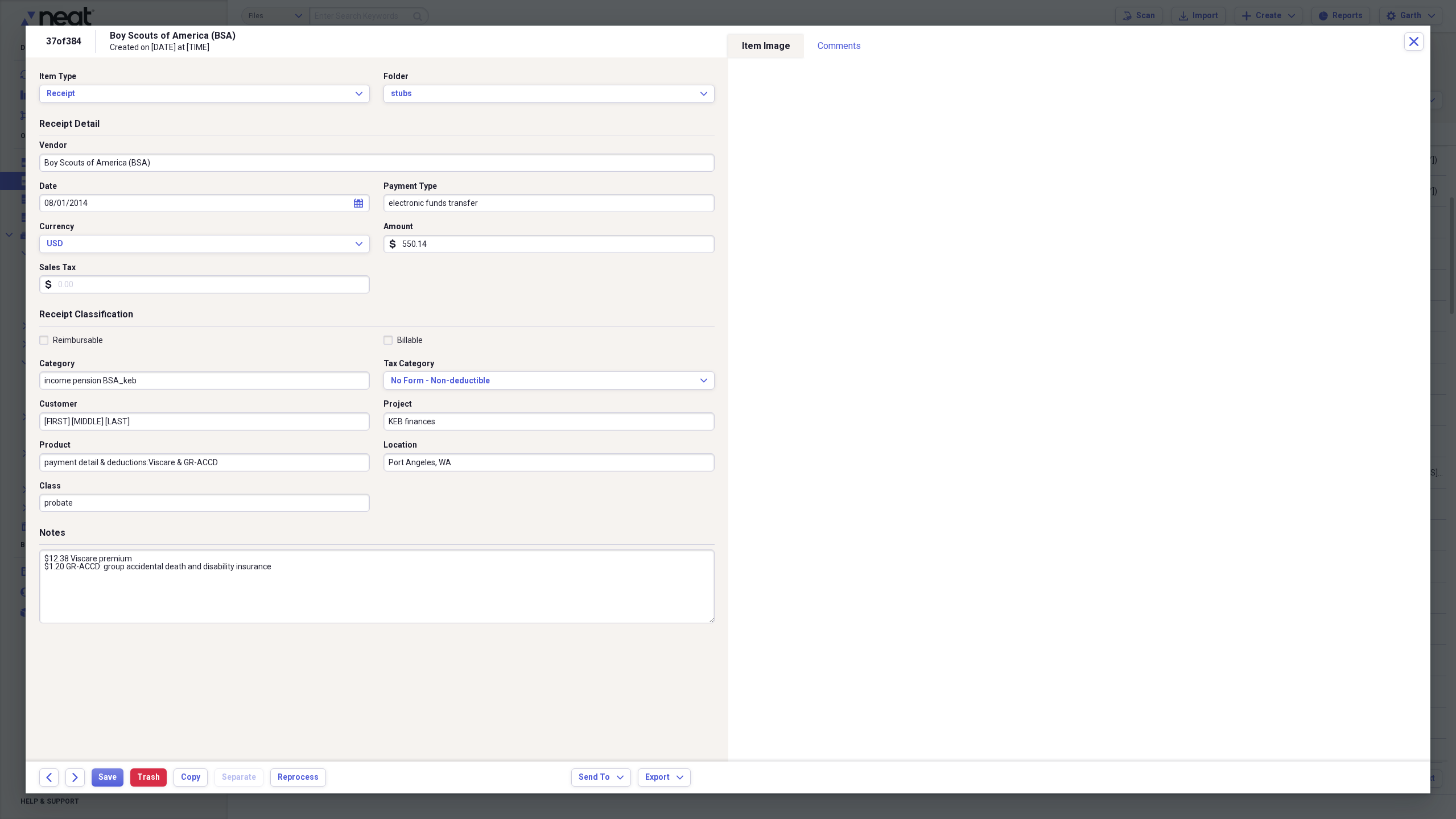 click on "550.14" at bounding box center (548, 244) 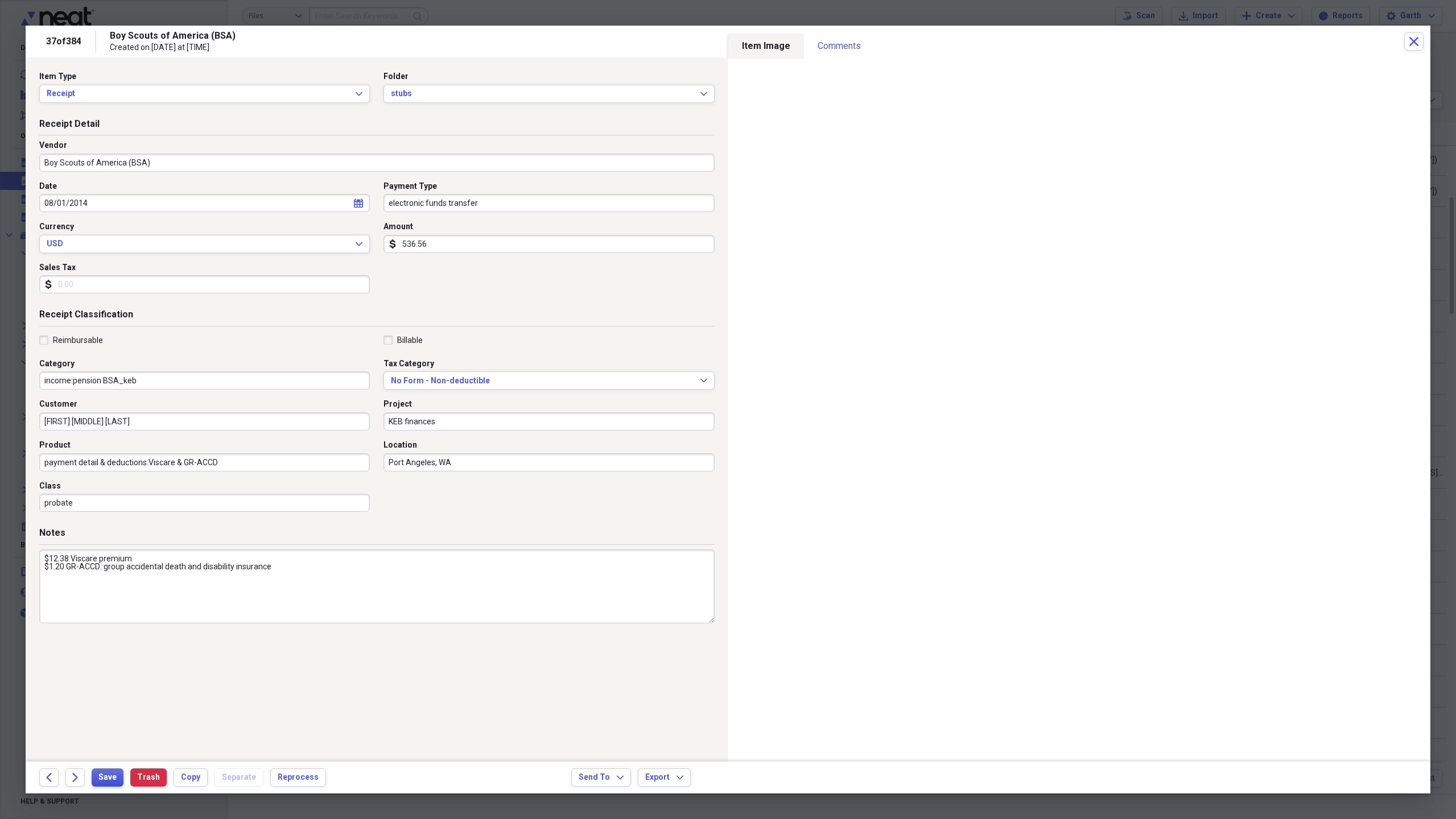 type on "536.56" 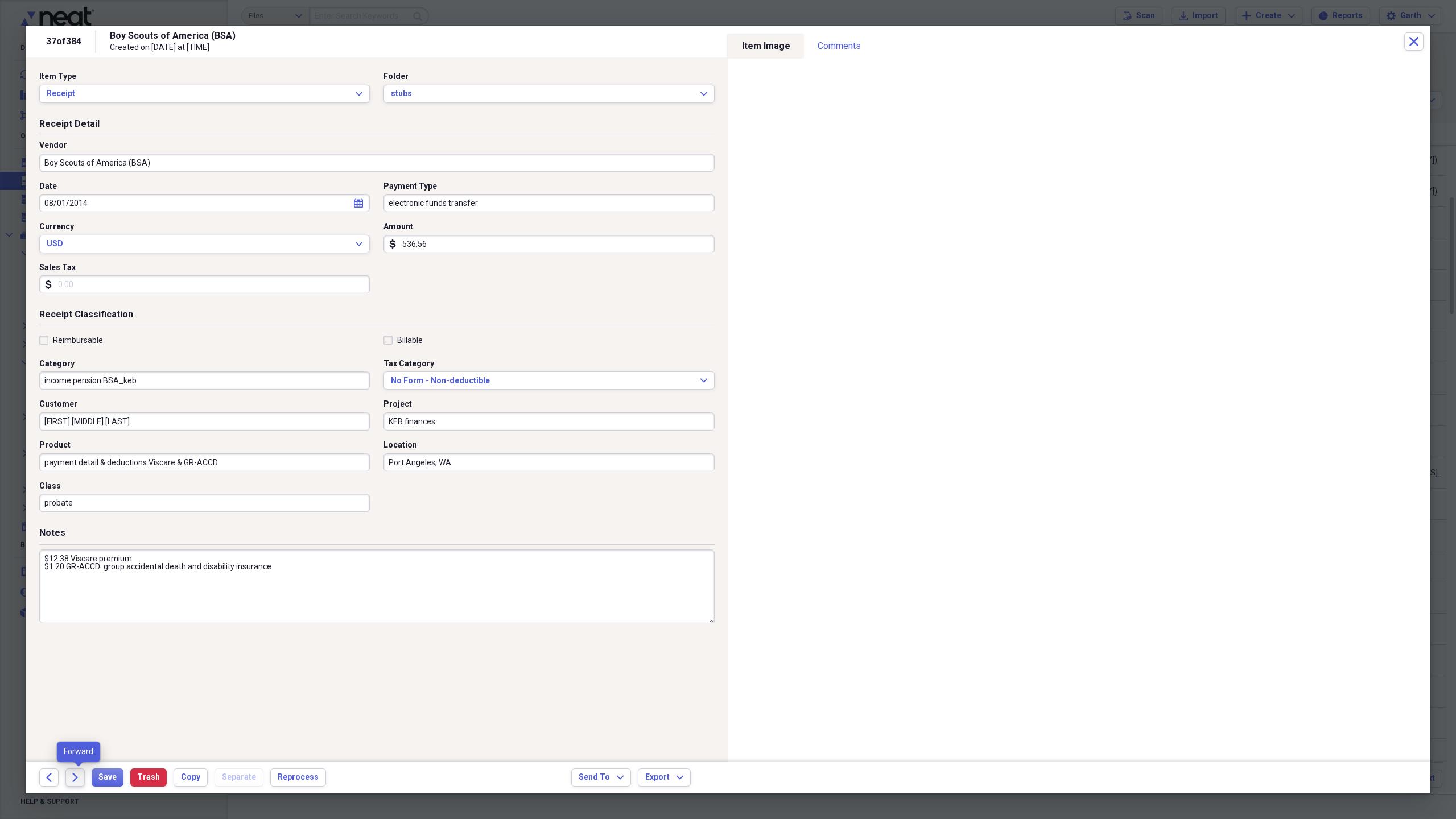 click on "Forward" 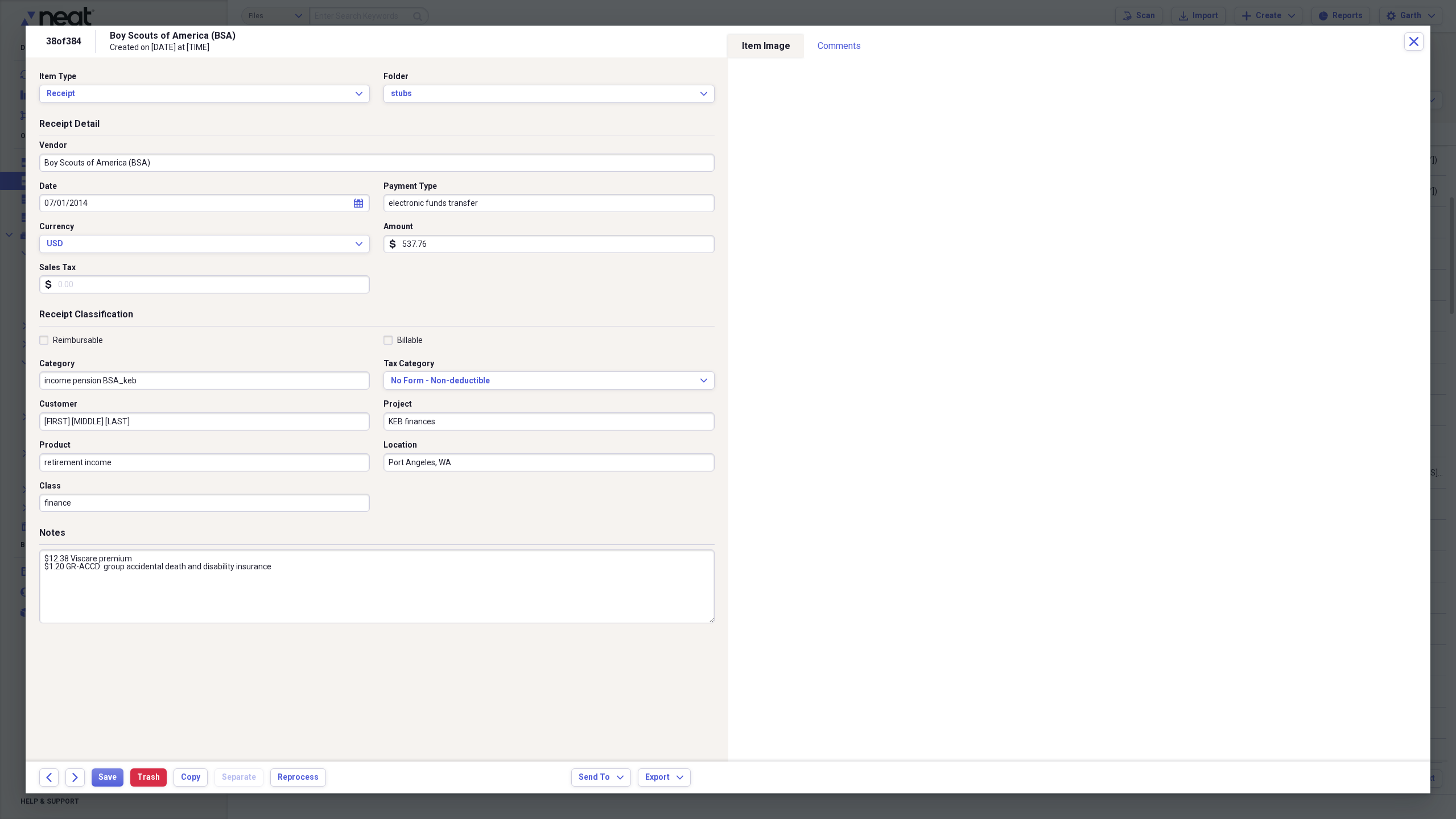 click on "retirement income" at bounding box center [204, 462] 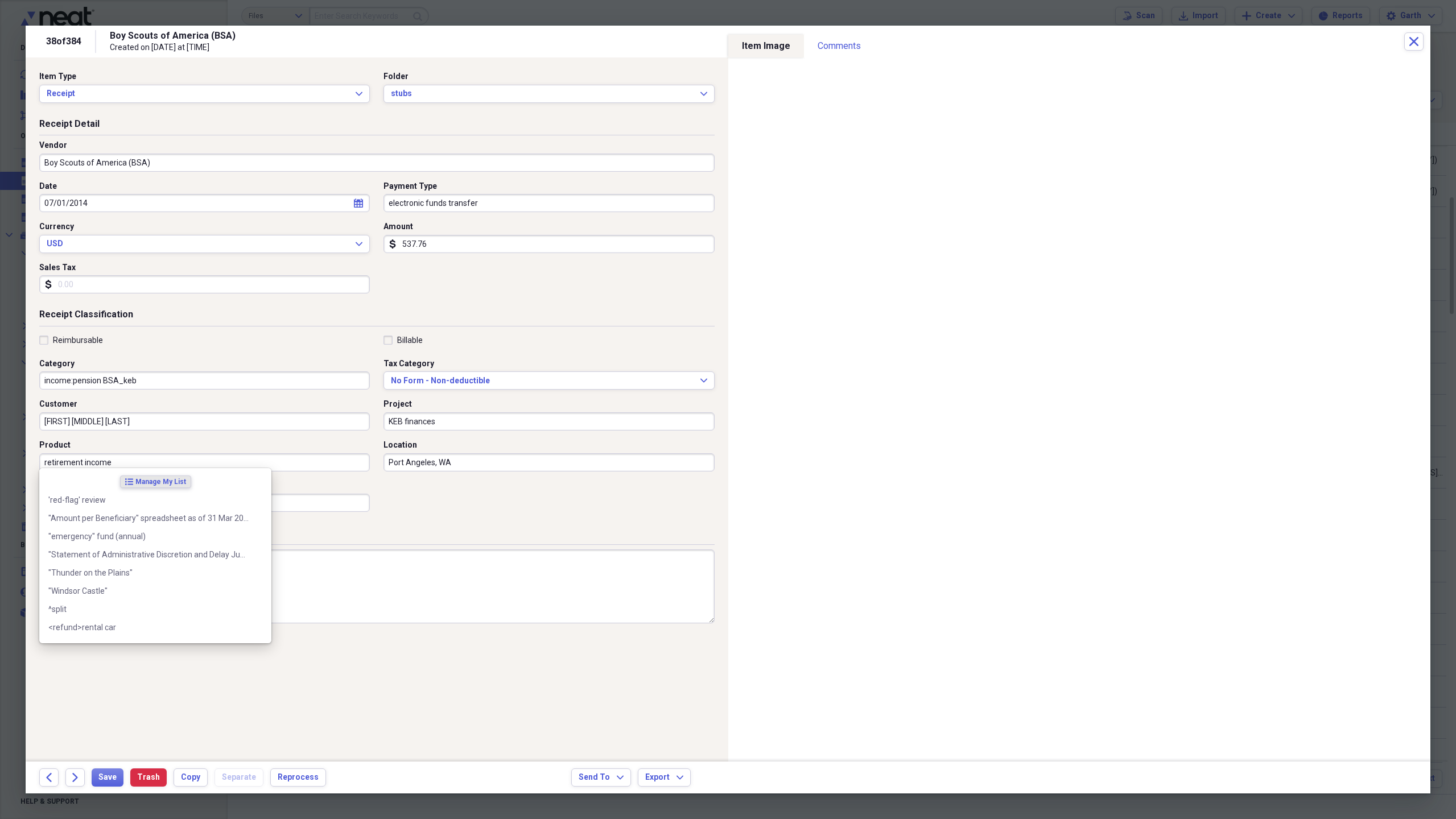paste on "payment detail & deductions:Viscare & GR-ACCD" 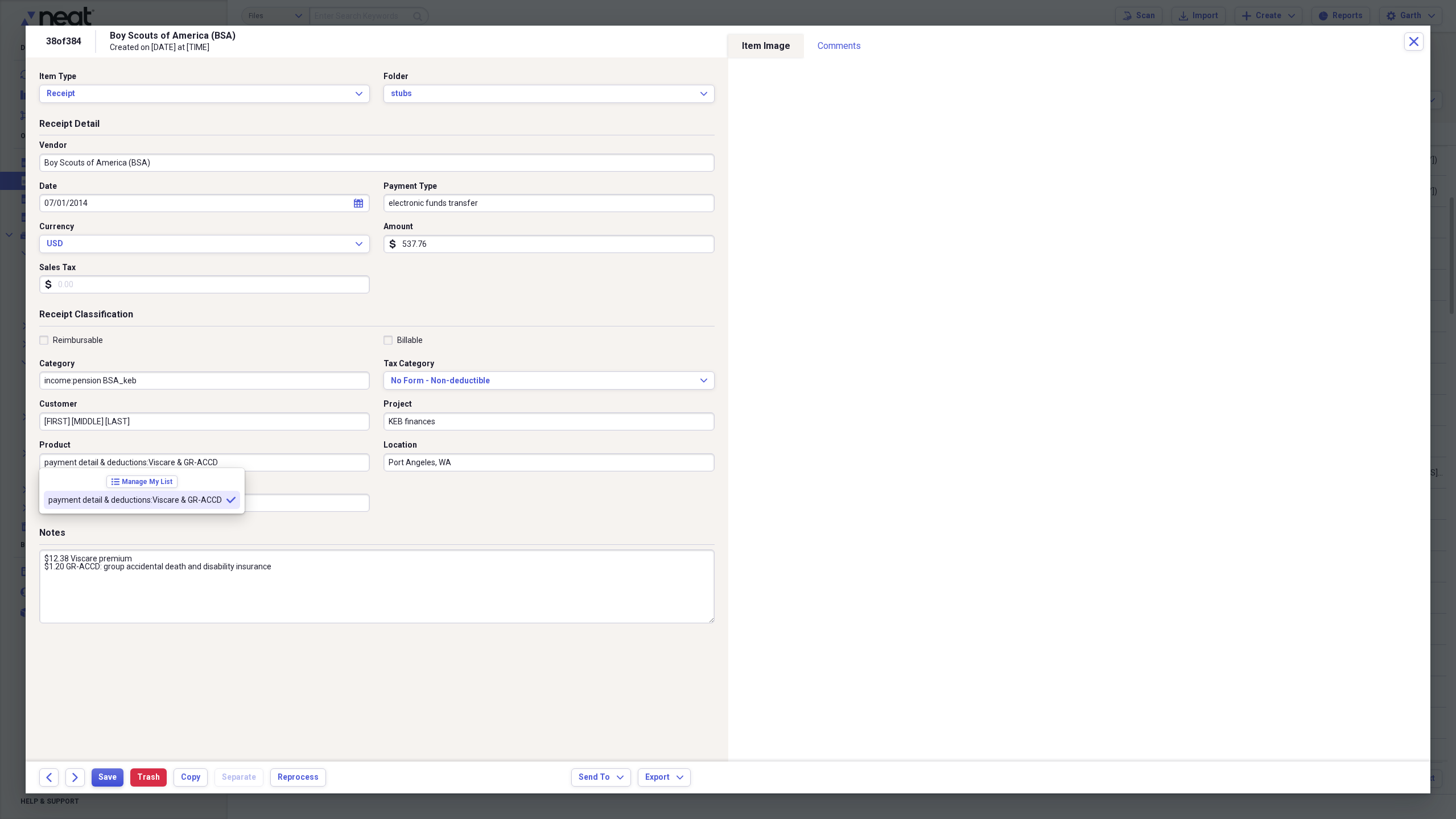 type on "payment detail & deductions:Viscare & GR-ACCD" 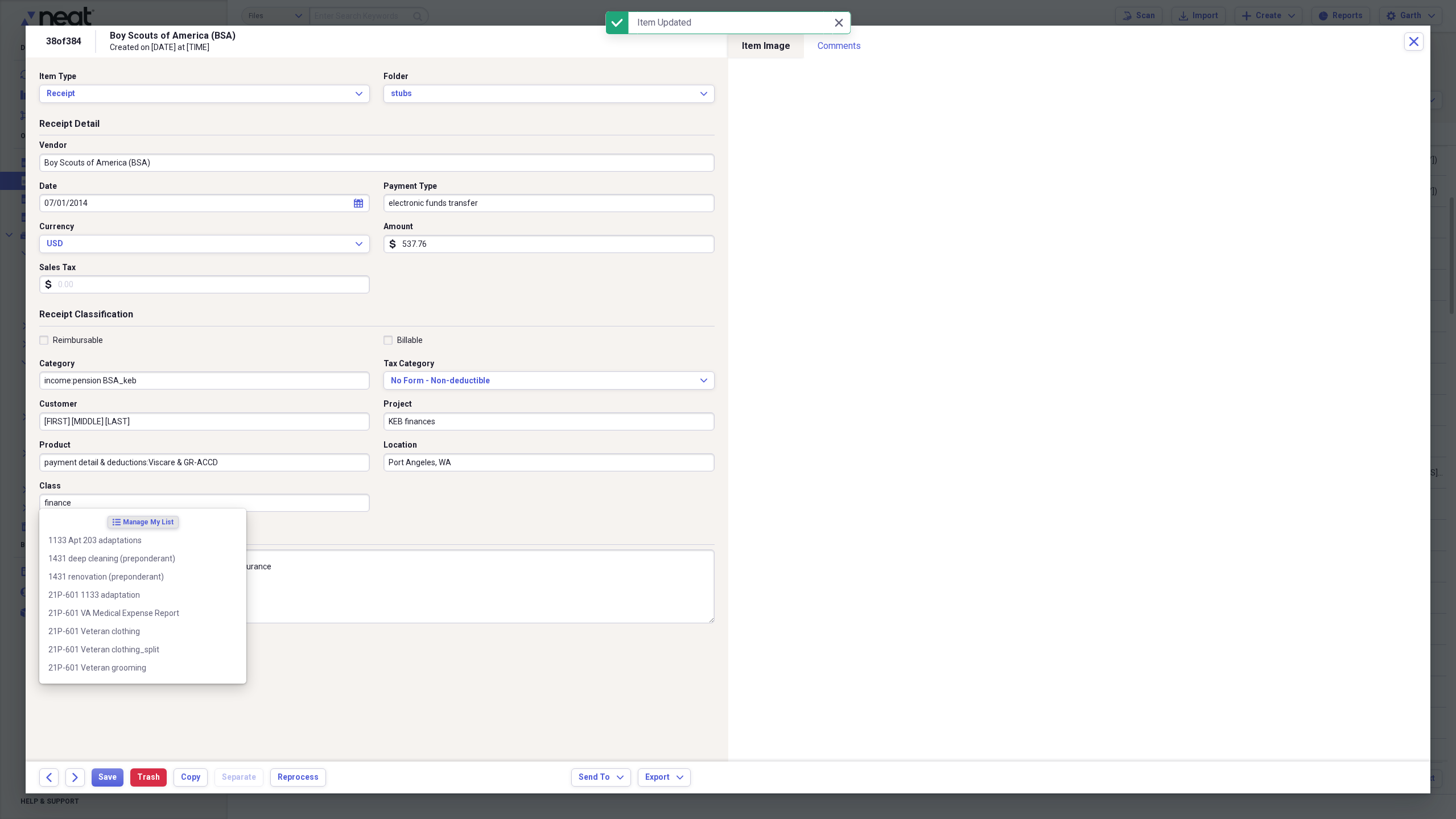 click on "finance" at bounding box center (204, 503) 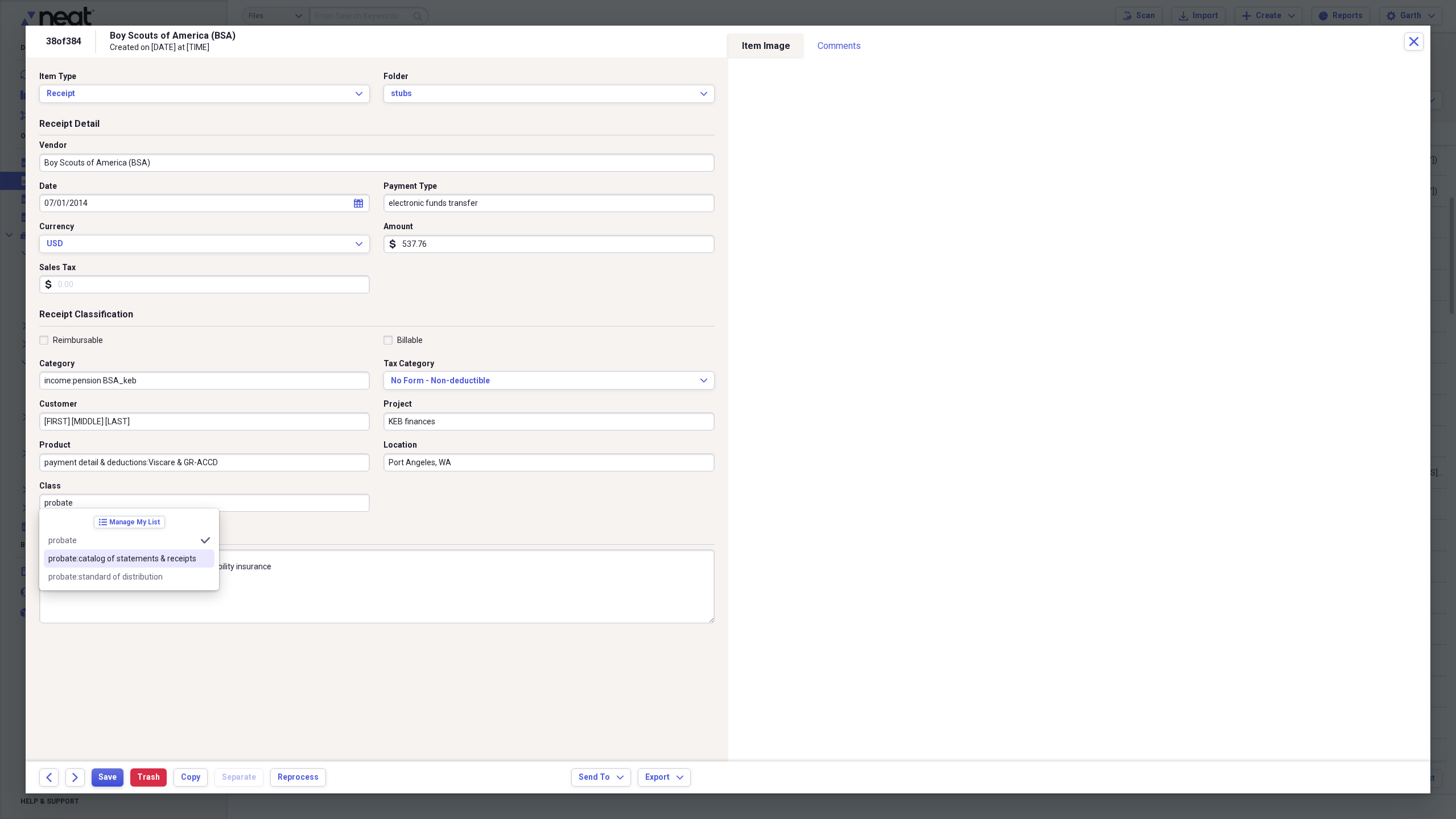 type on "probate" 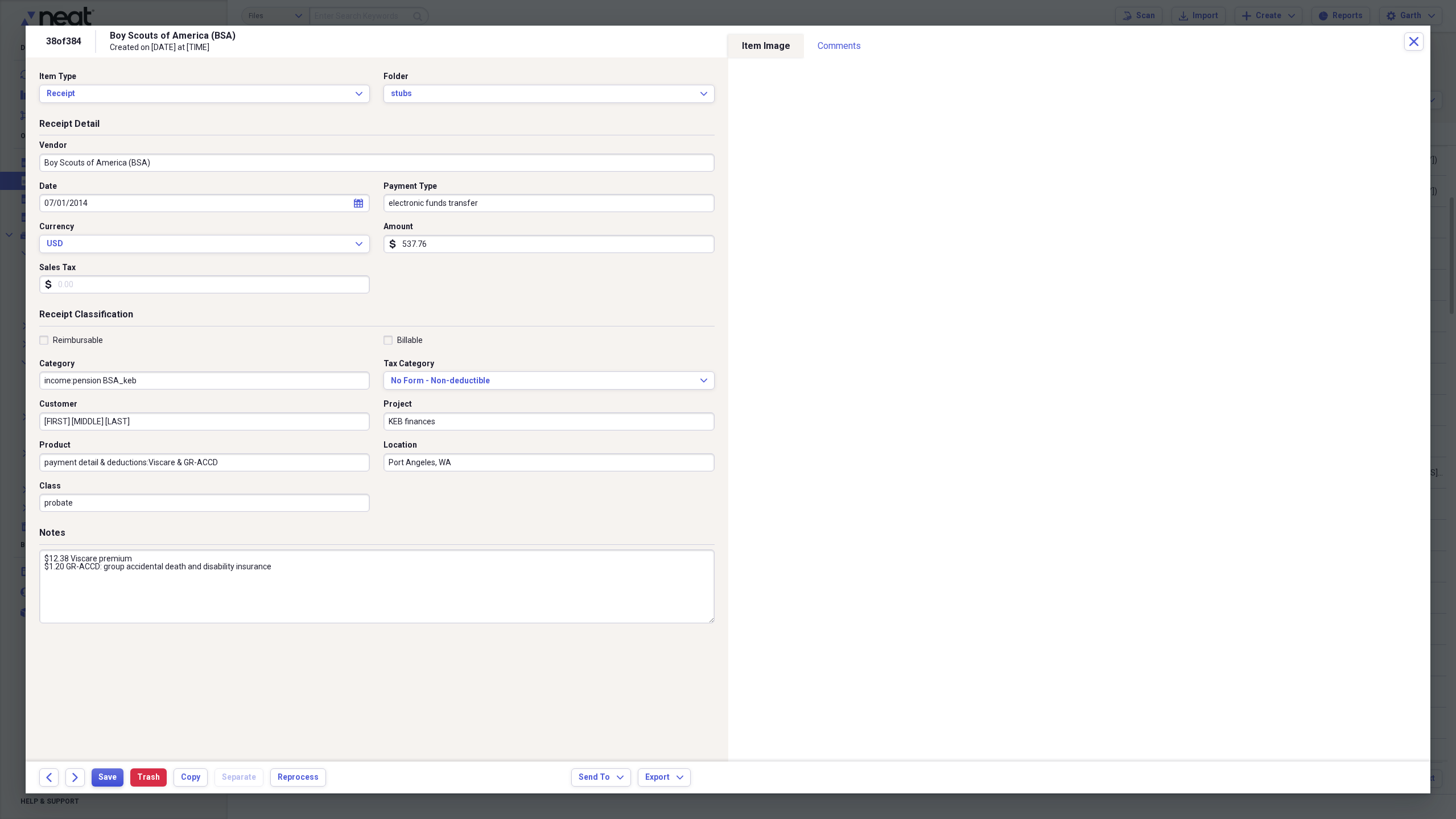 click on "Save" at bounding box center (108, 777) 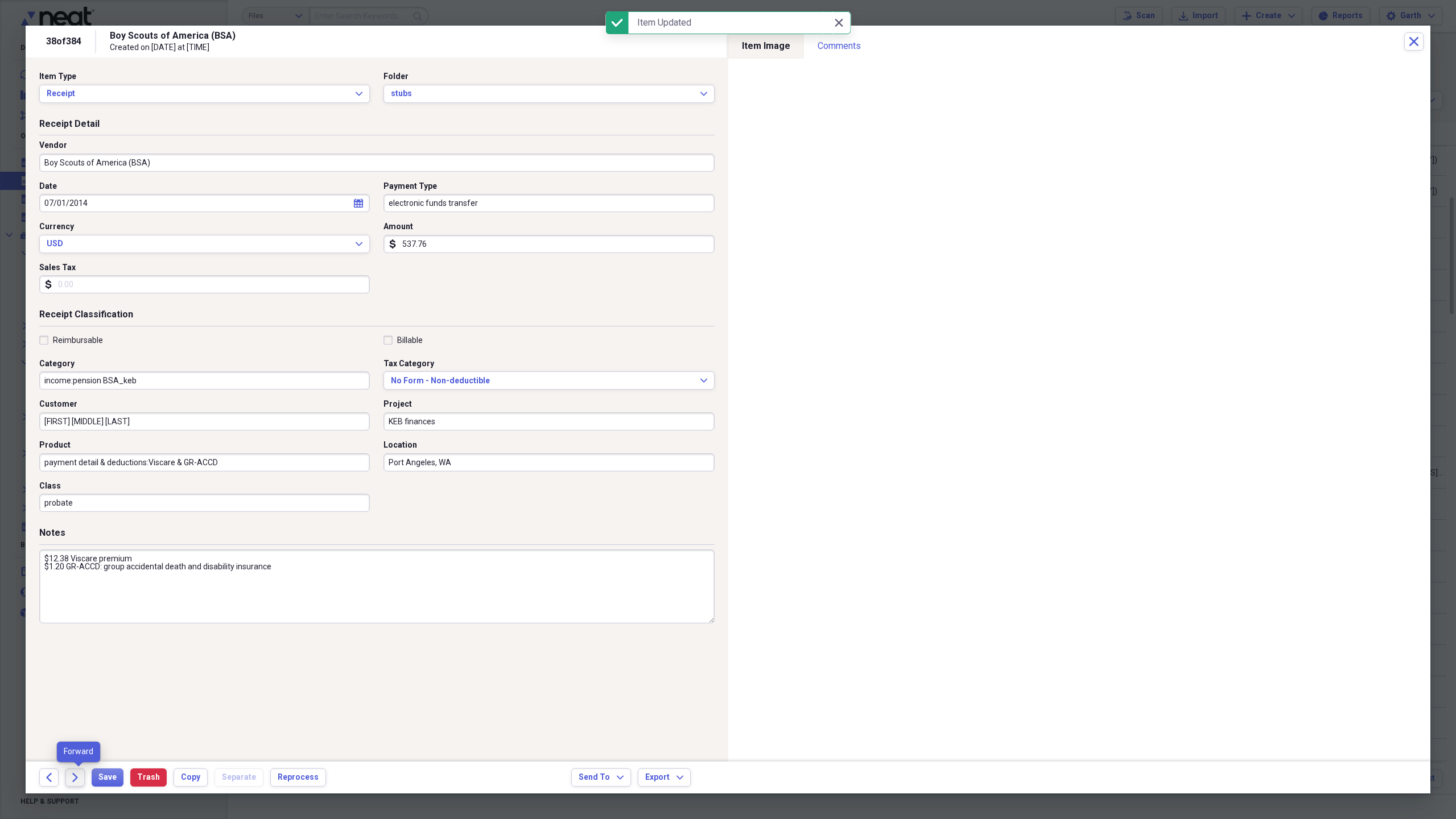 click on "Forward" 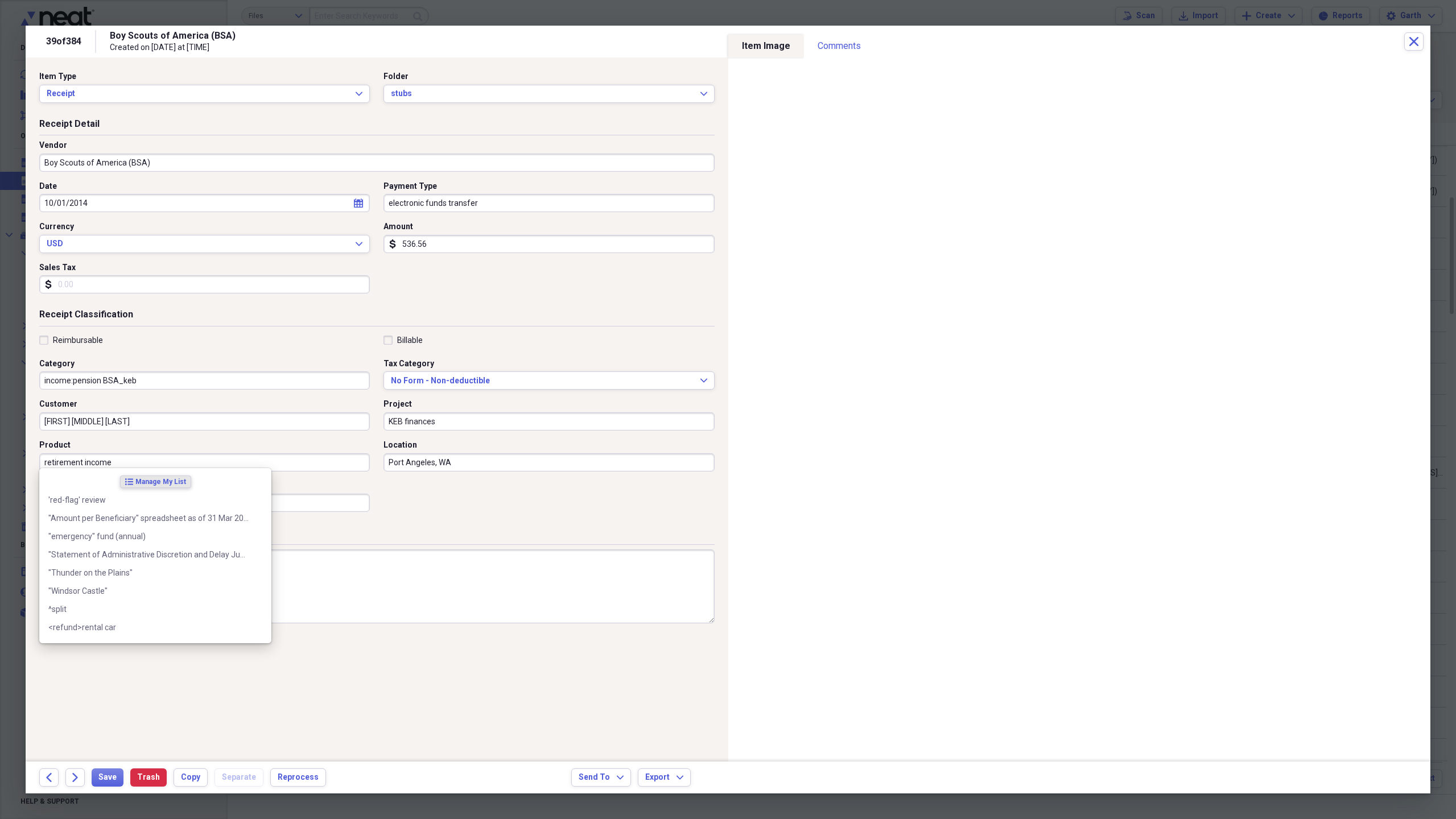 click on "retirement income" at bounding box center [204, 462] 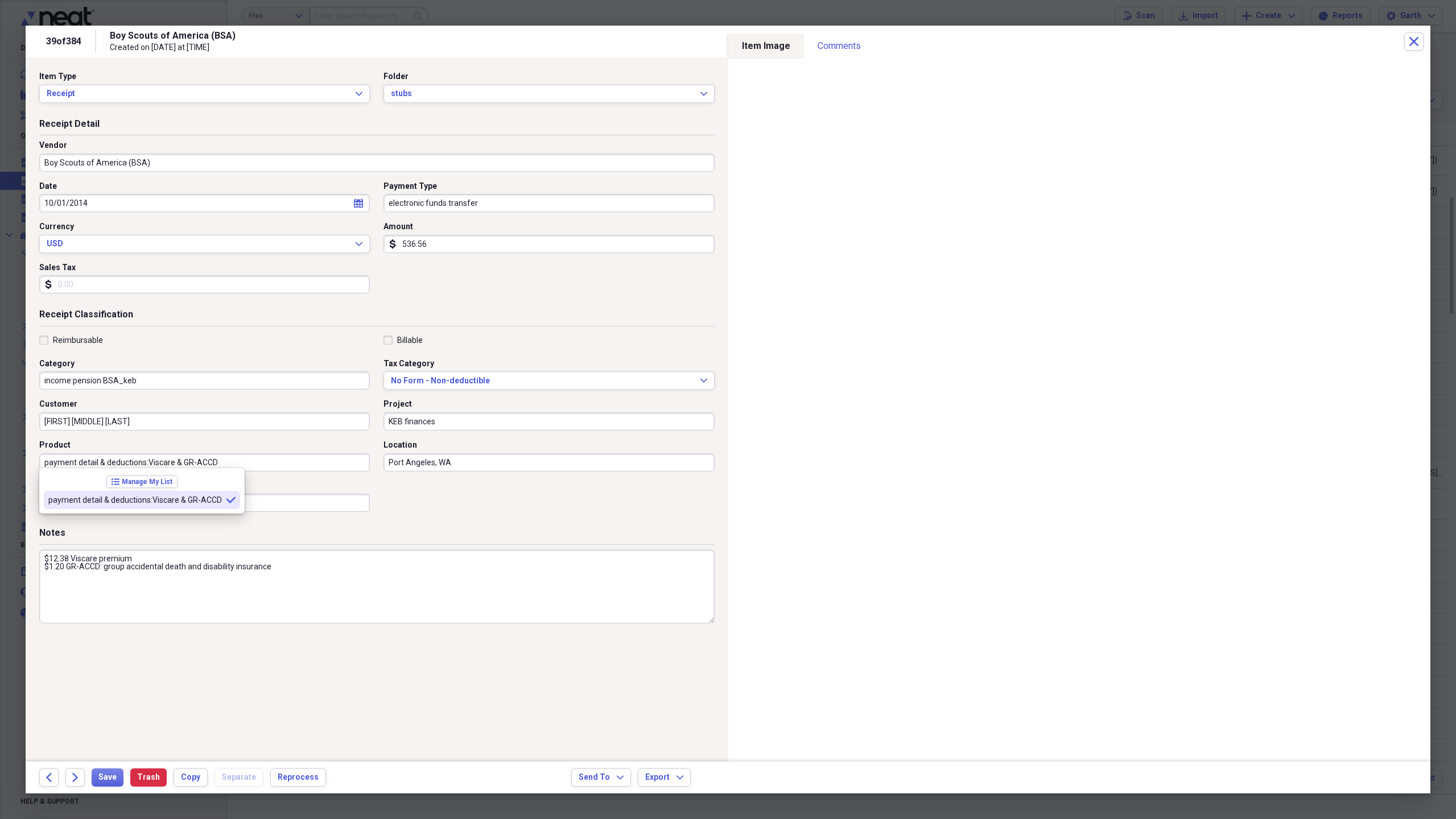 type on "payment detail & deductions:Viscare & GR-ACCD" 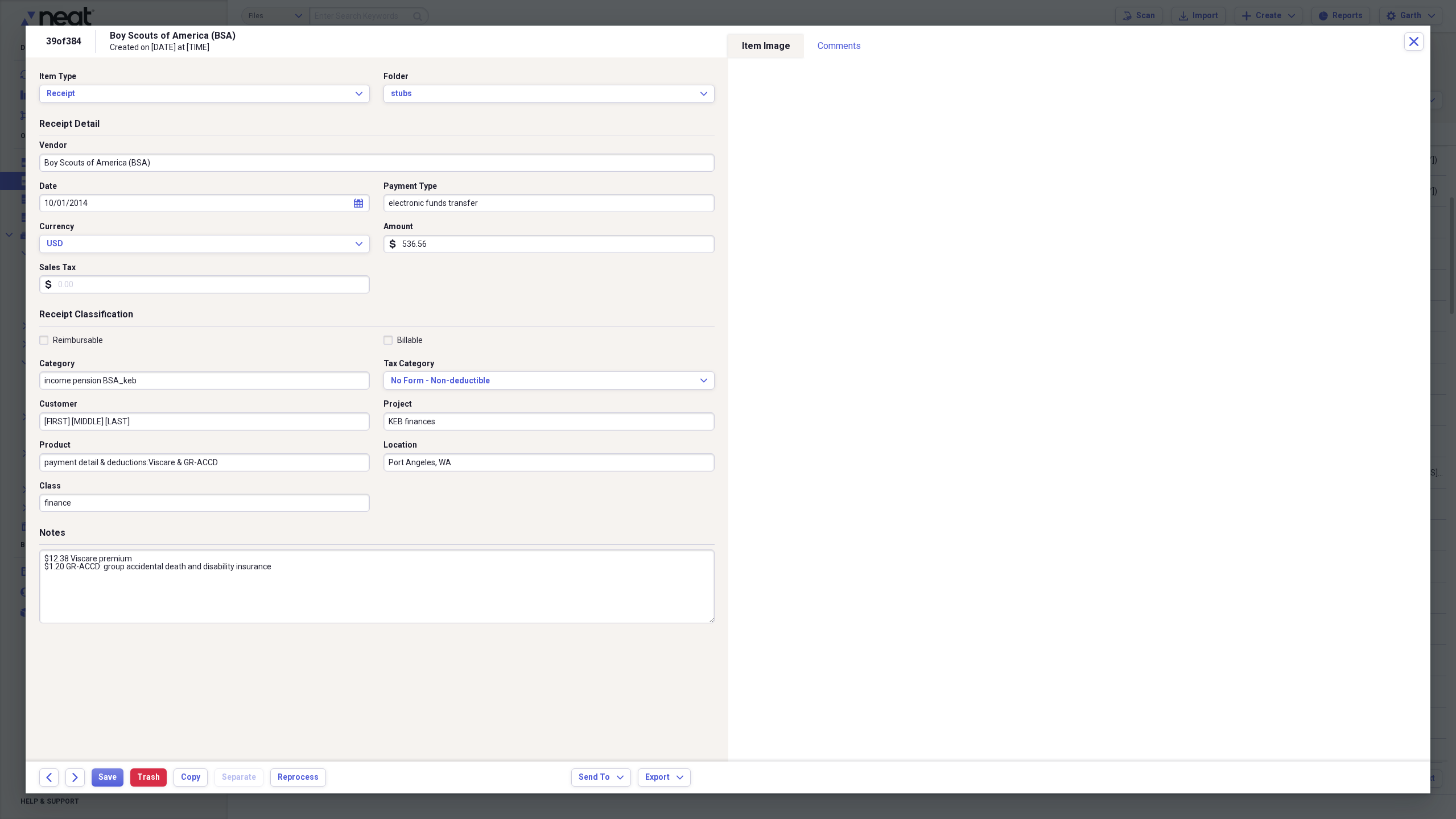 click on "Receipt Classification Reimbursable Billable Category income:pension BSA_keb Tax Category No Form - Non-deductible Expand Customer [FULL_NAME] Project KEB finances Product payment detail & deductions:Viscare & GR-ACCD Location [CITY], [STATE] Class finance" at bounding box center [377, 417] 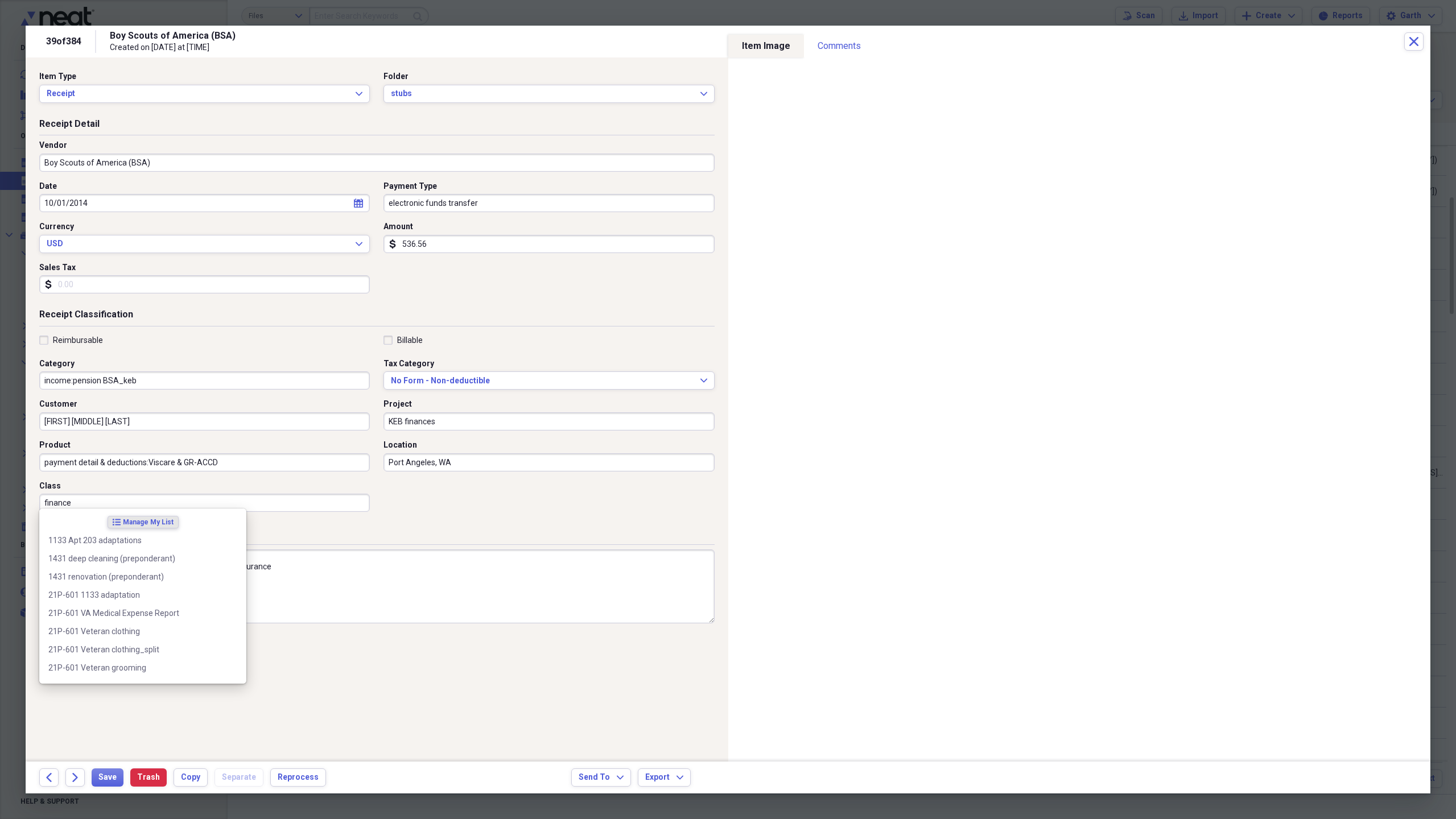 click on "finance" at bounding box center [204, 503] 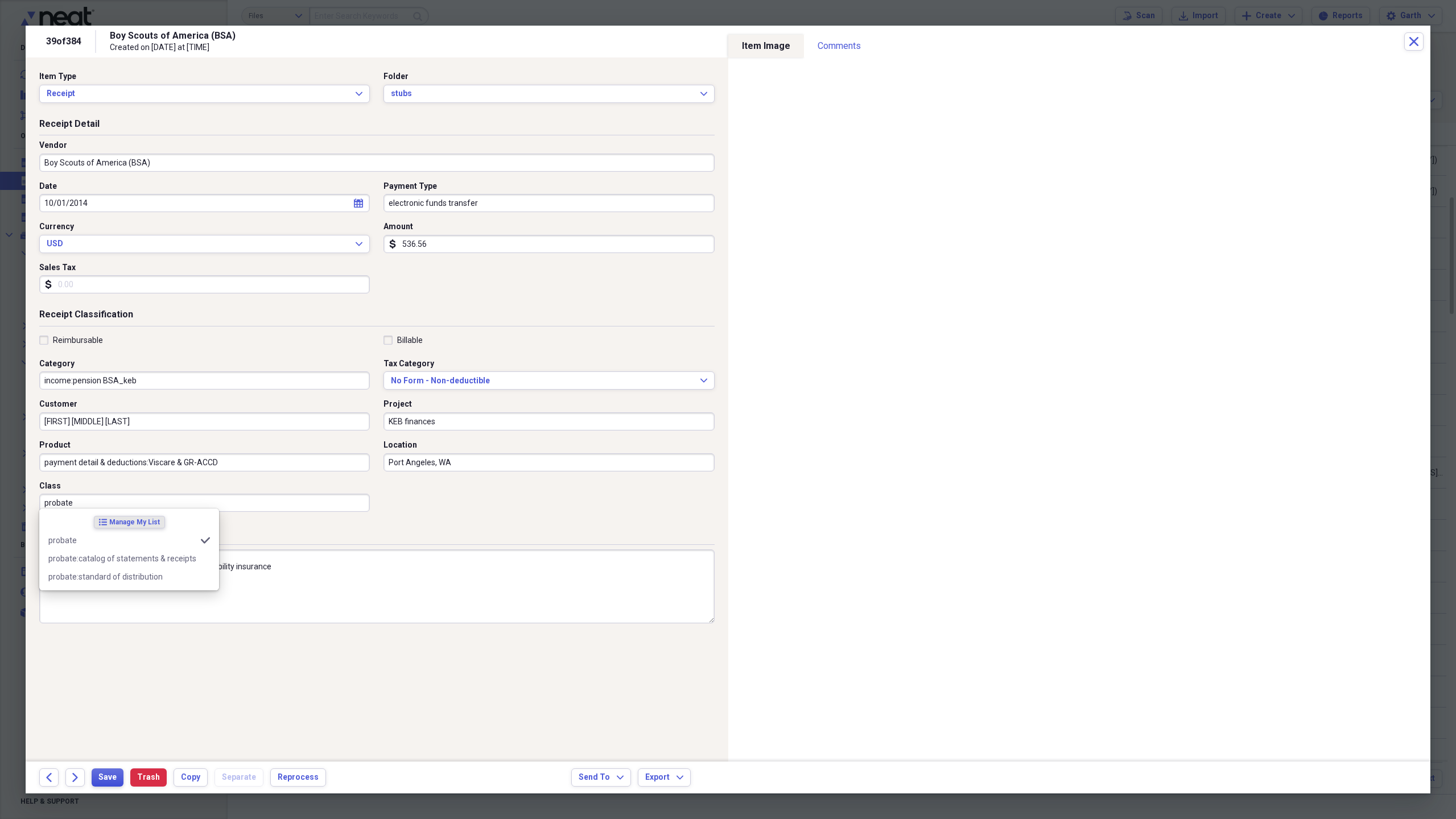 type on "probate" 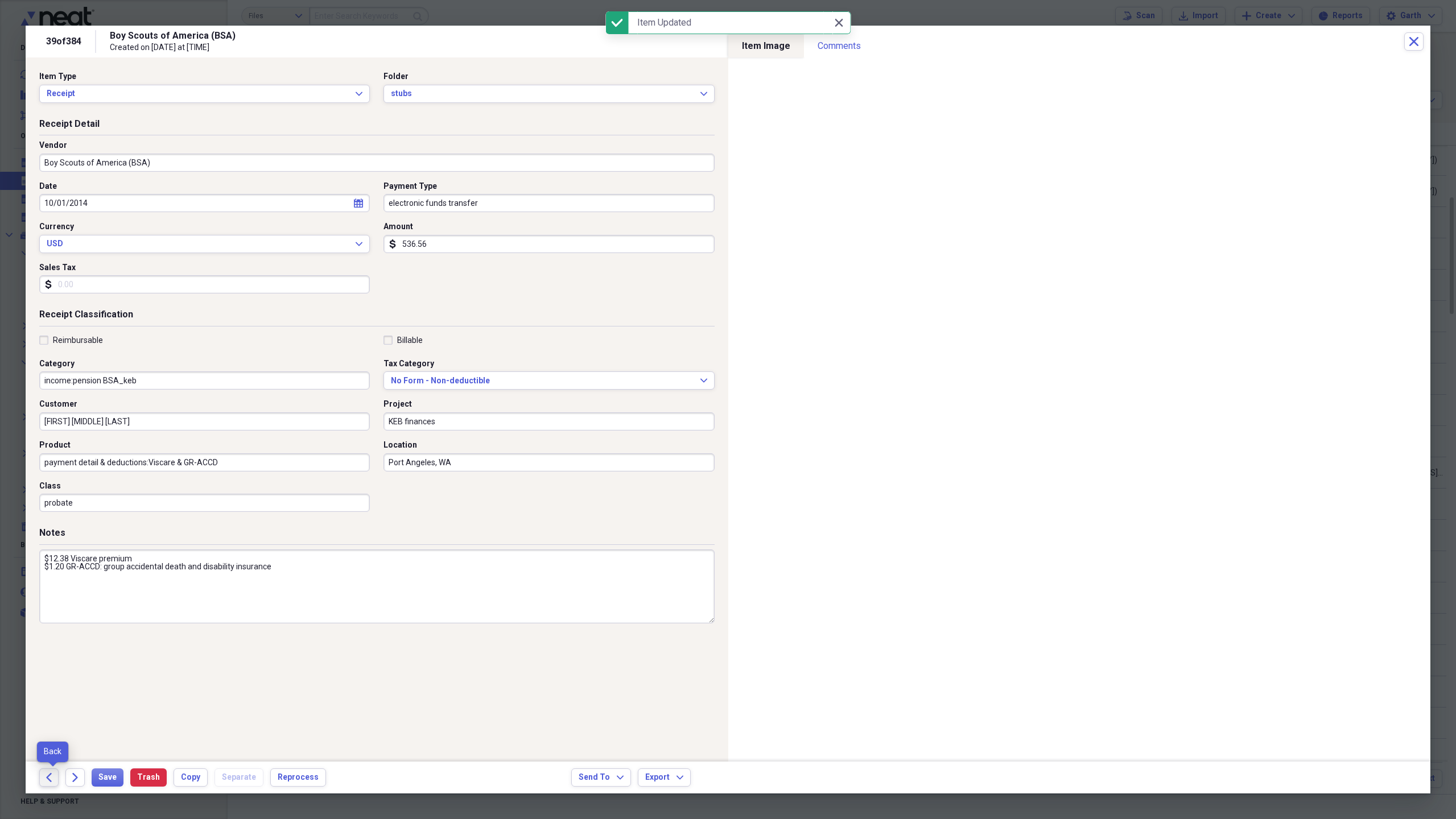 click on "Back" 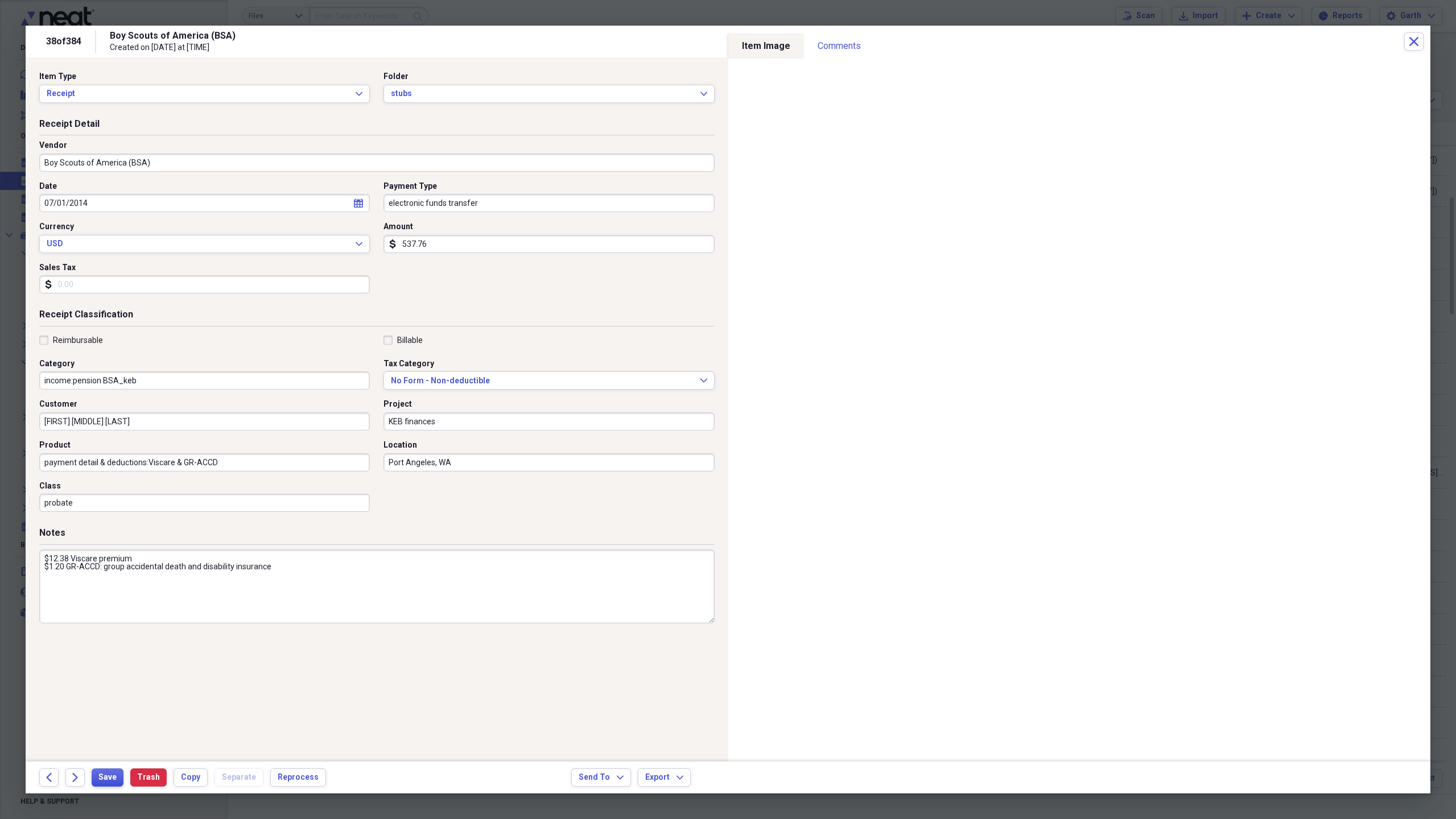 click on "Save" at bounding box center [108, 777] 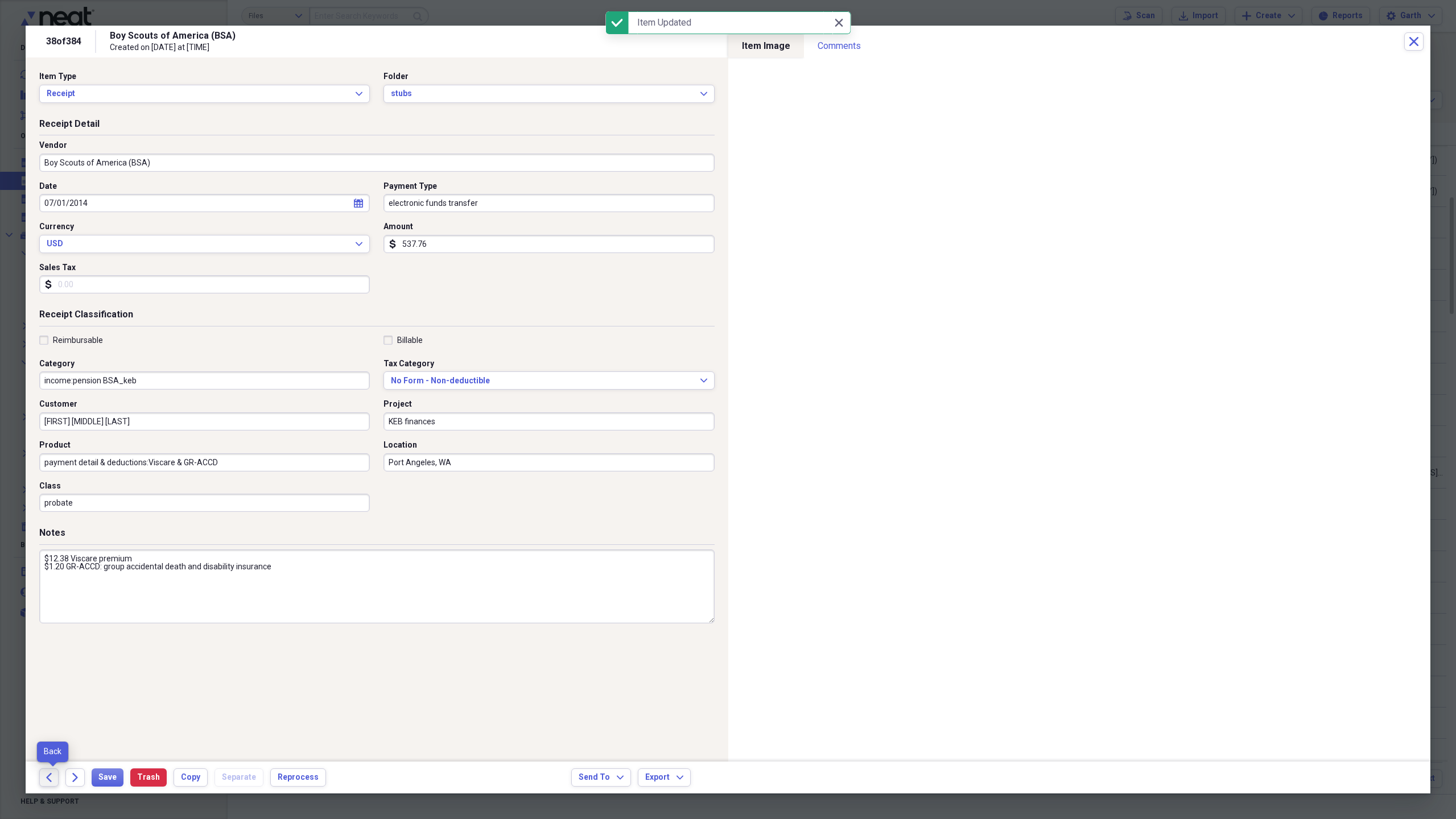click on "Back" 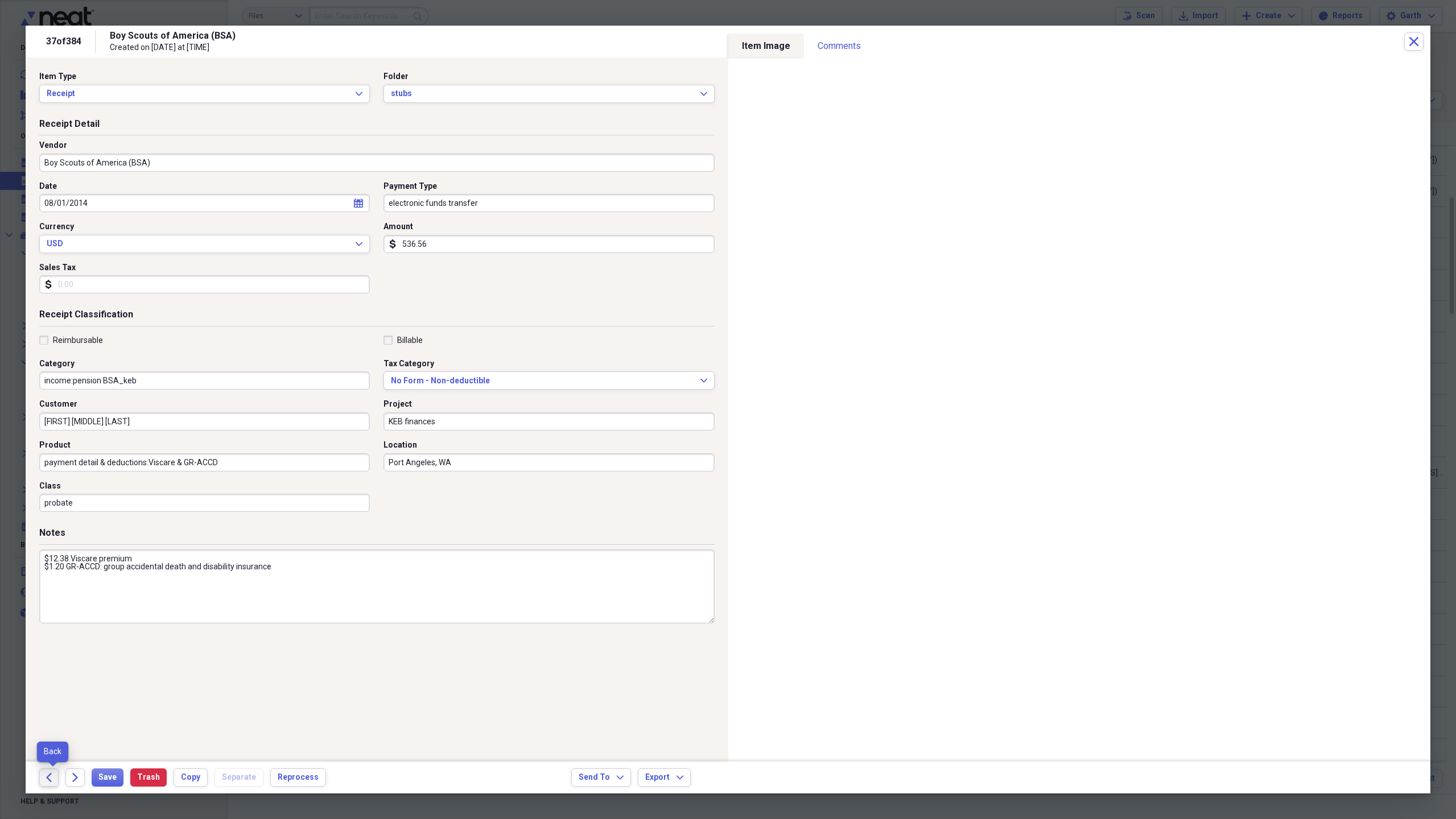 click on "Back" 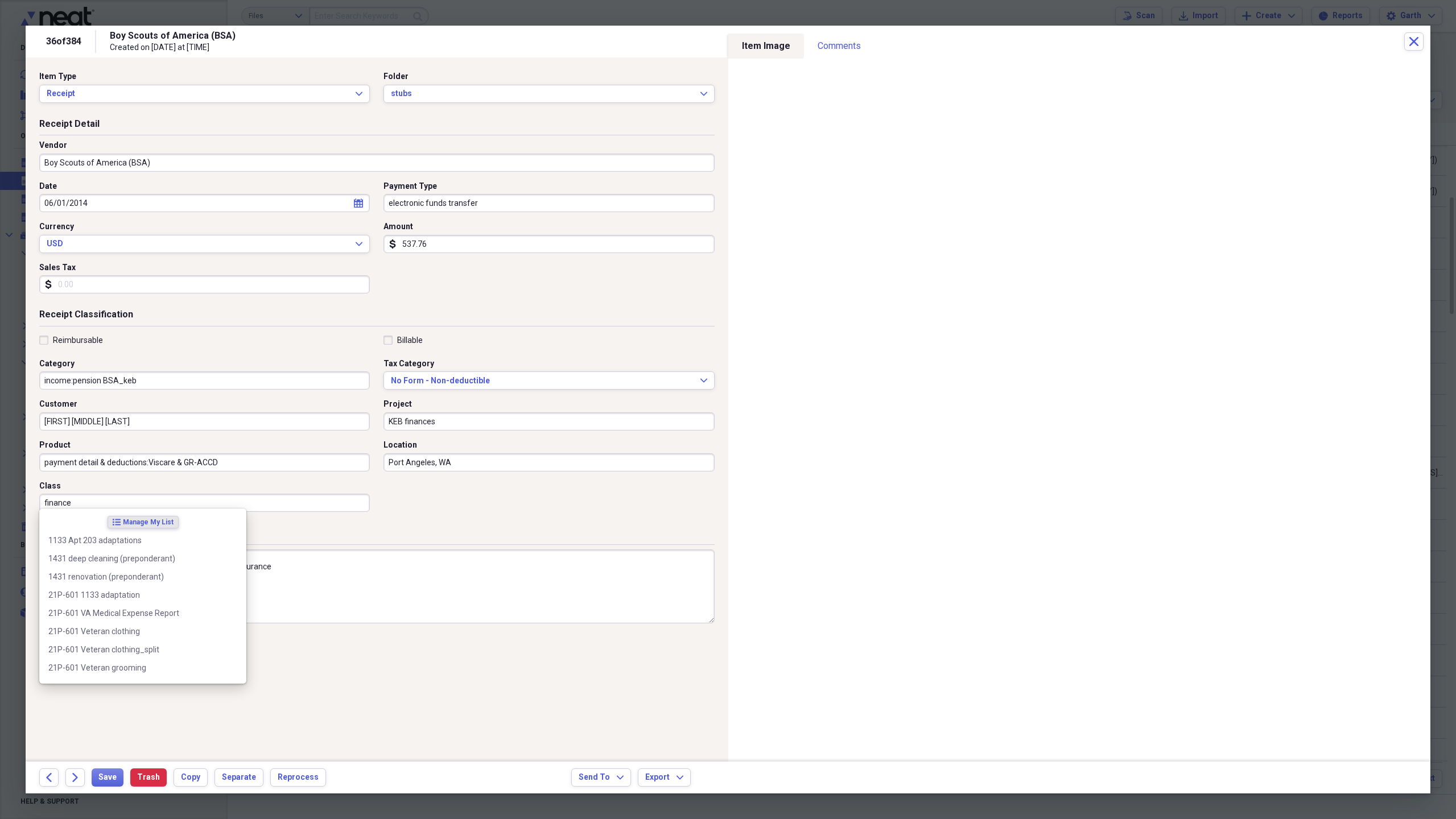 click on "finance" at bounding box center [204, 503] 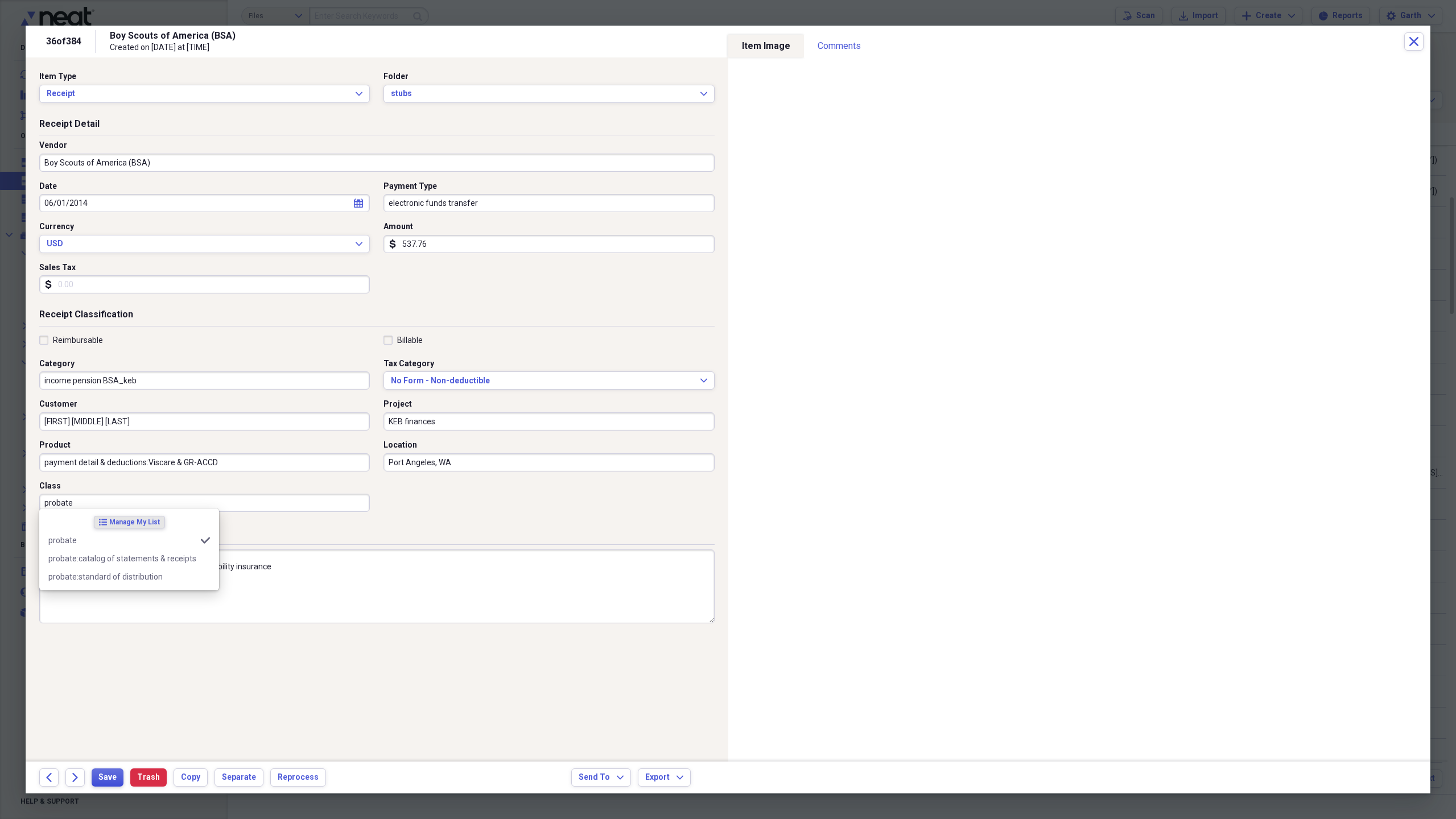 type on "probate" 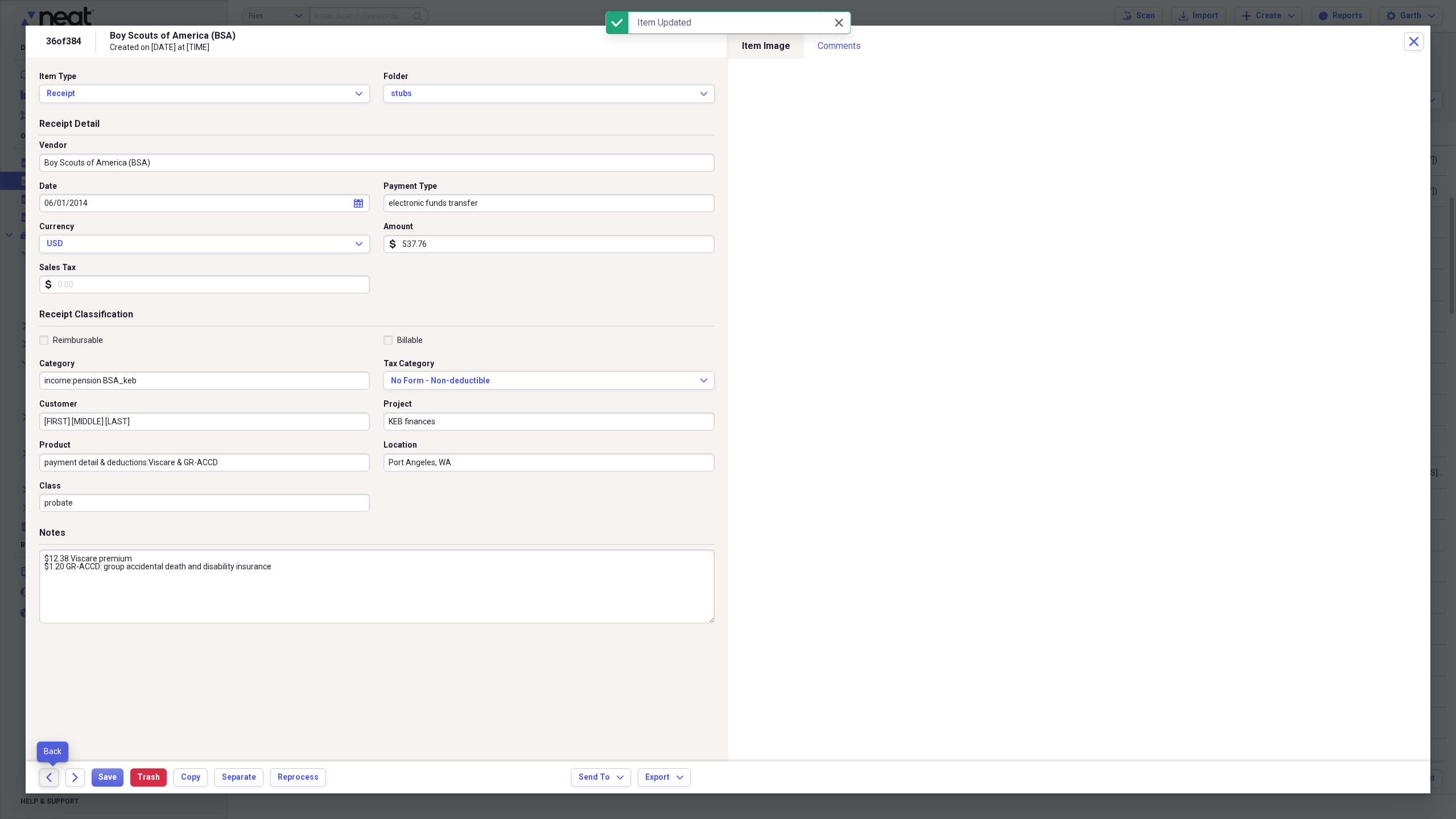 click 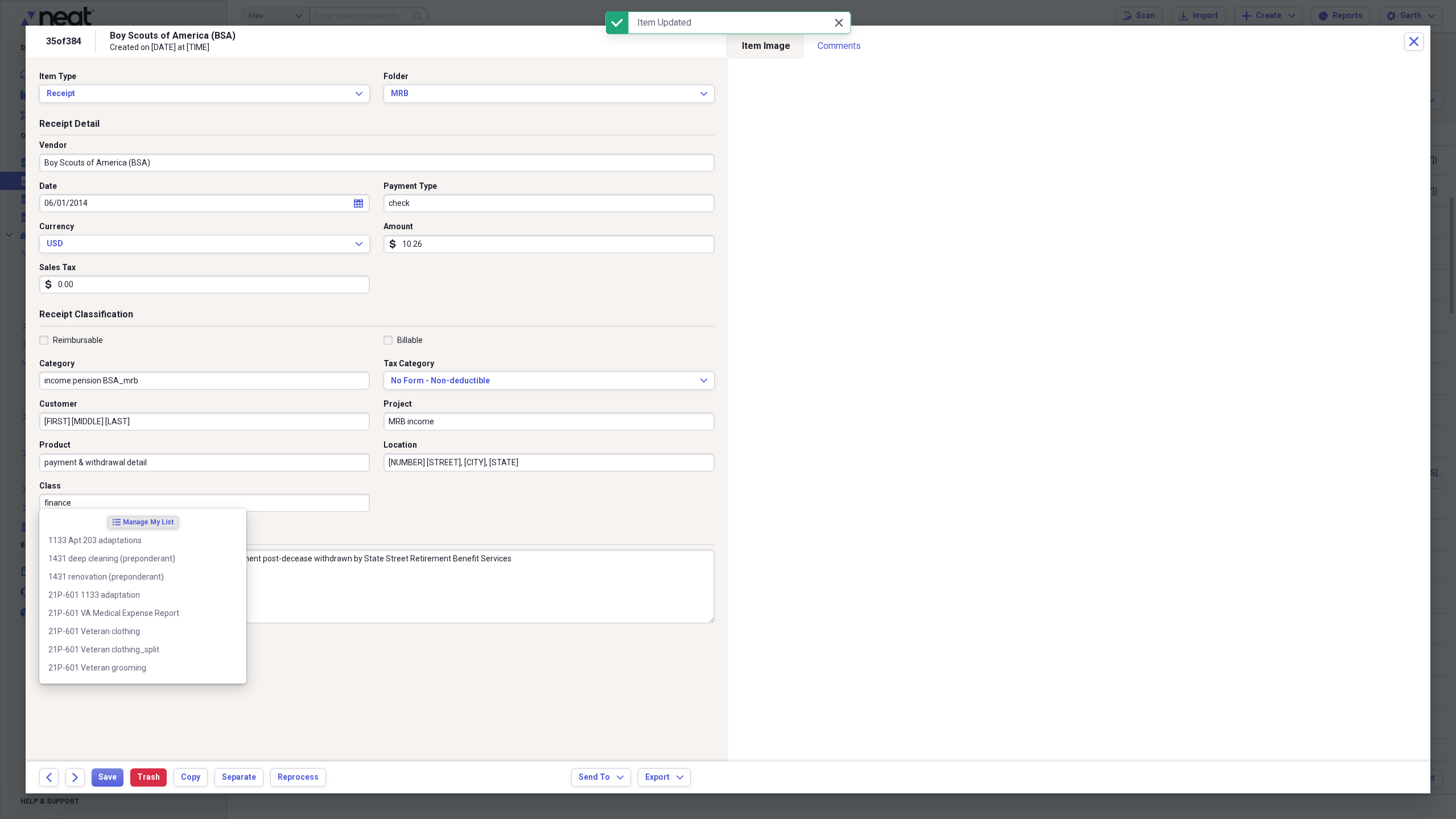 click on "finance" at bounding box center [204, 503] 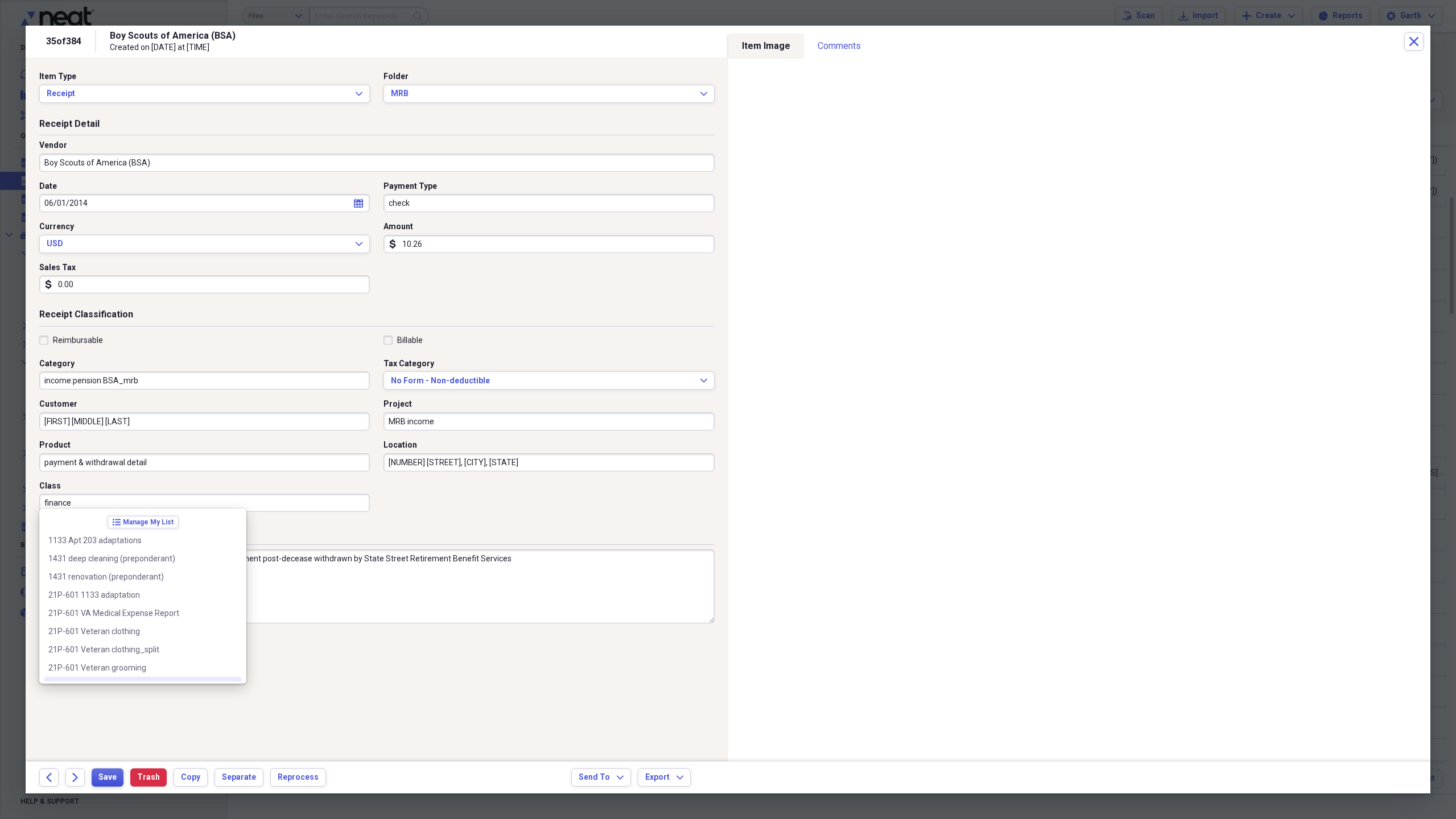 click on "Save" at bounding box center (108, 777) 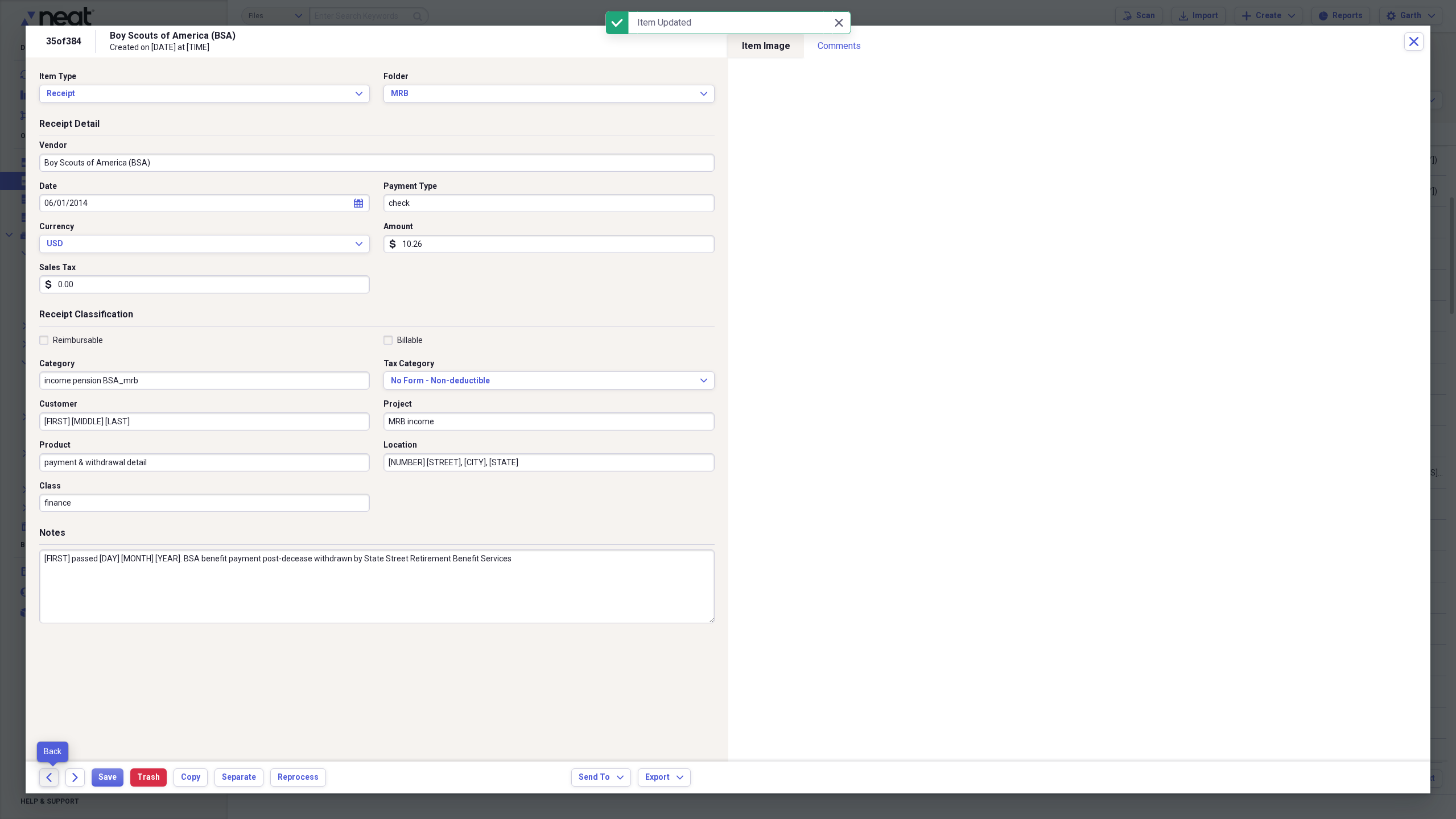 click on "Back" 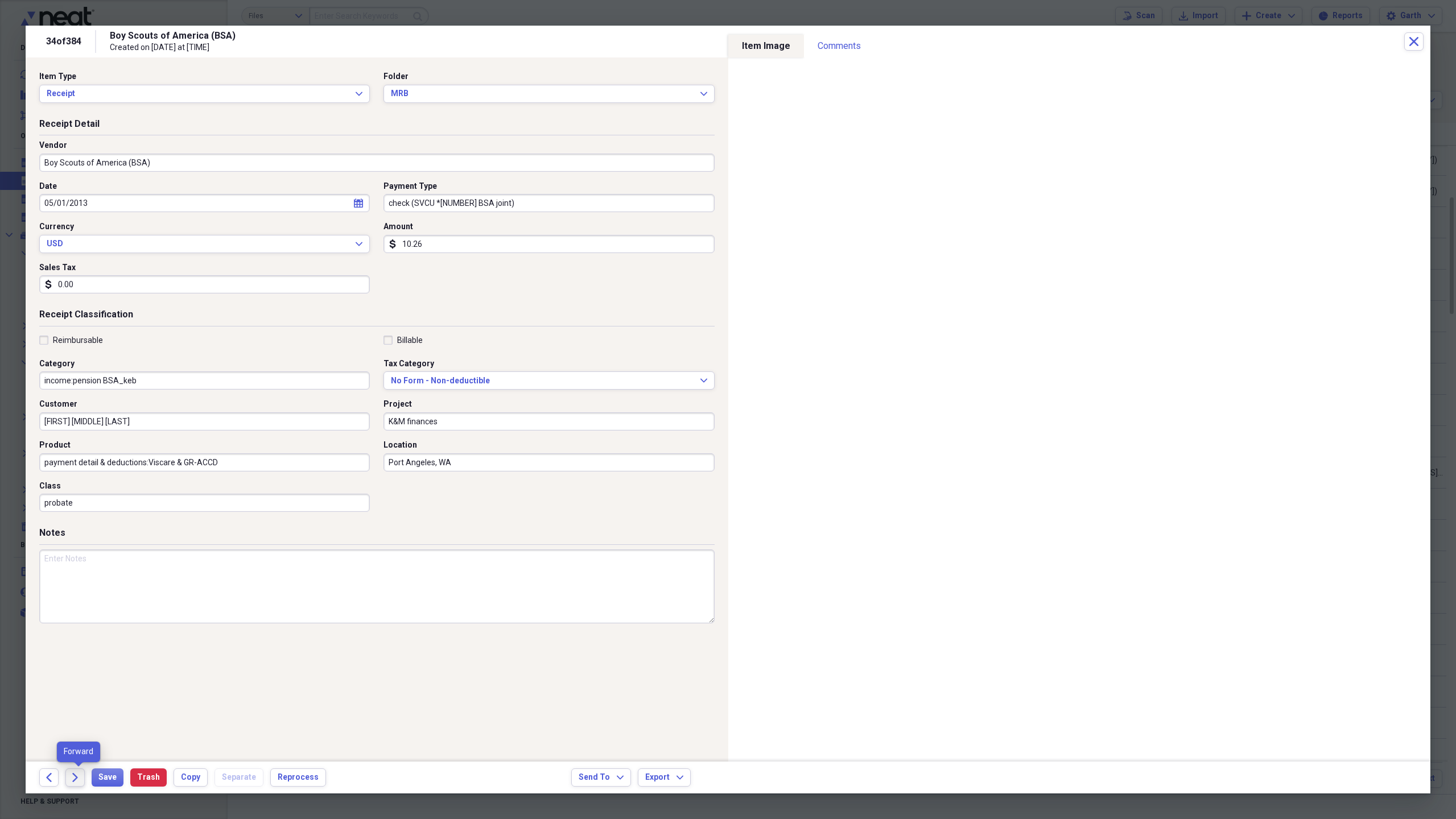click on "Forward" 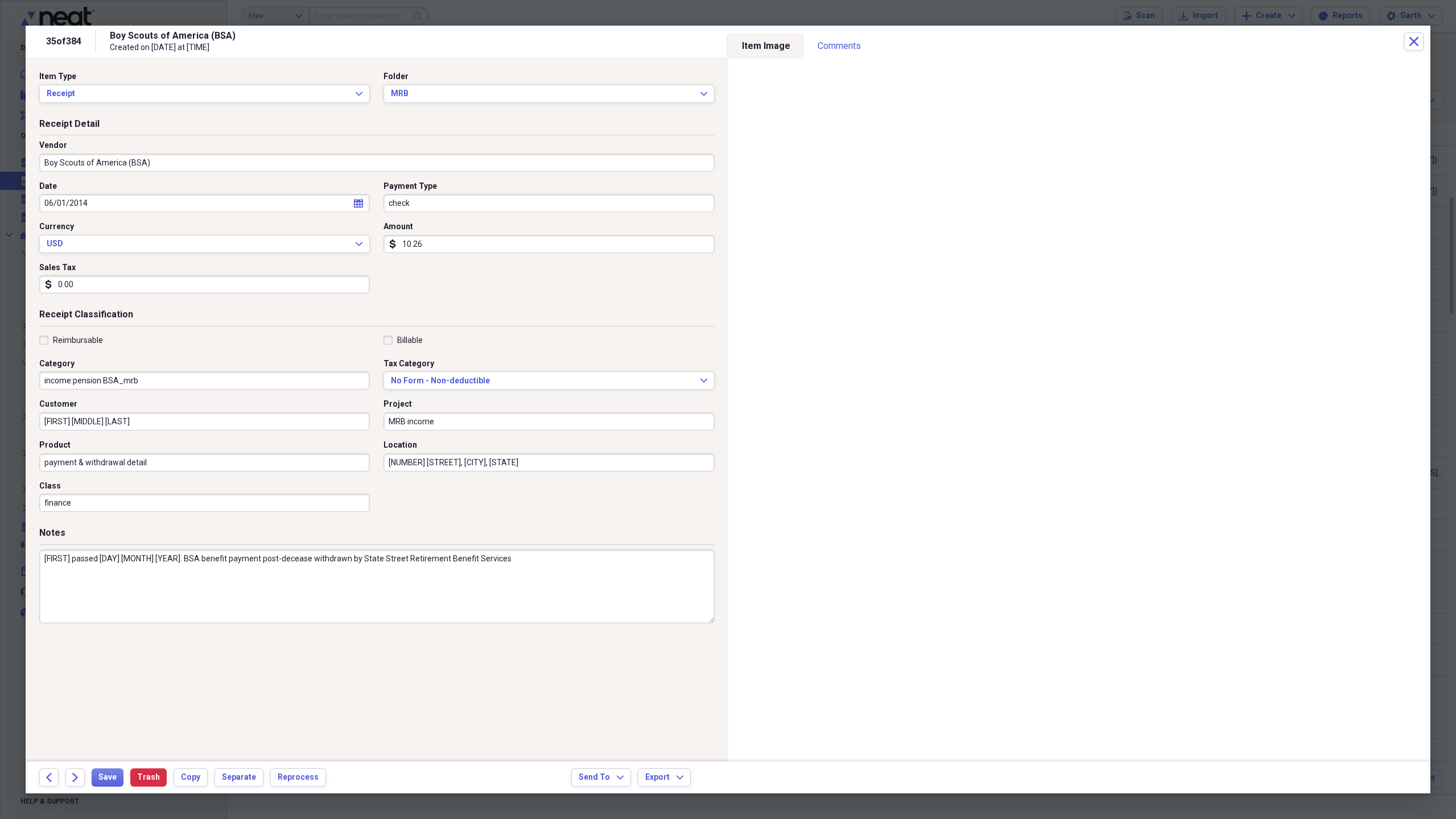 click on "[FIRST] passed [DAY] [MONTH] [YEAR]. BSA benefit payment post-decease withdrawn by State Street Retirement Benefit Services" at bounding box center (377, 586) 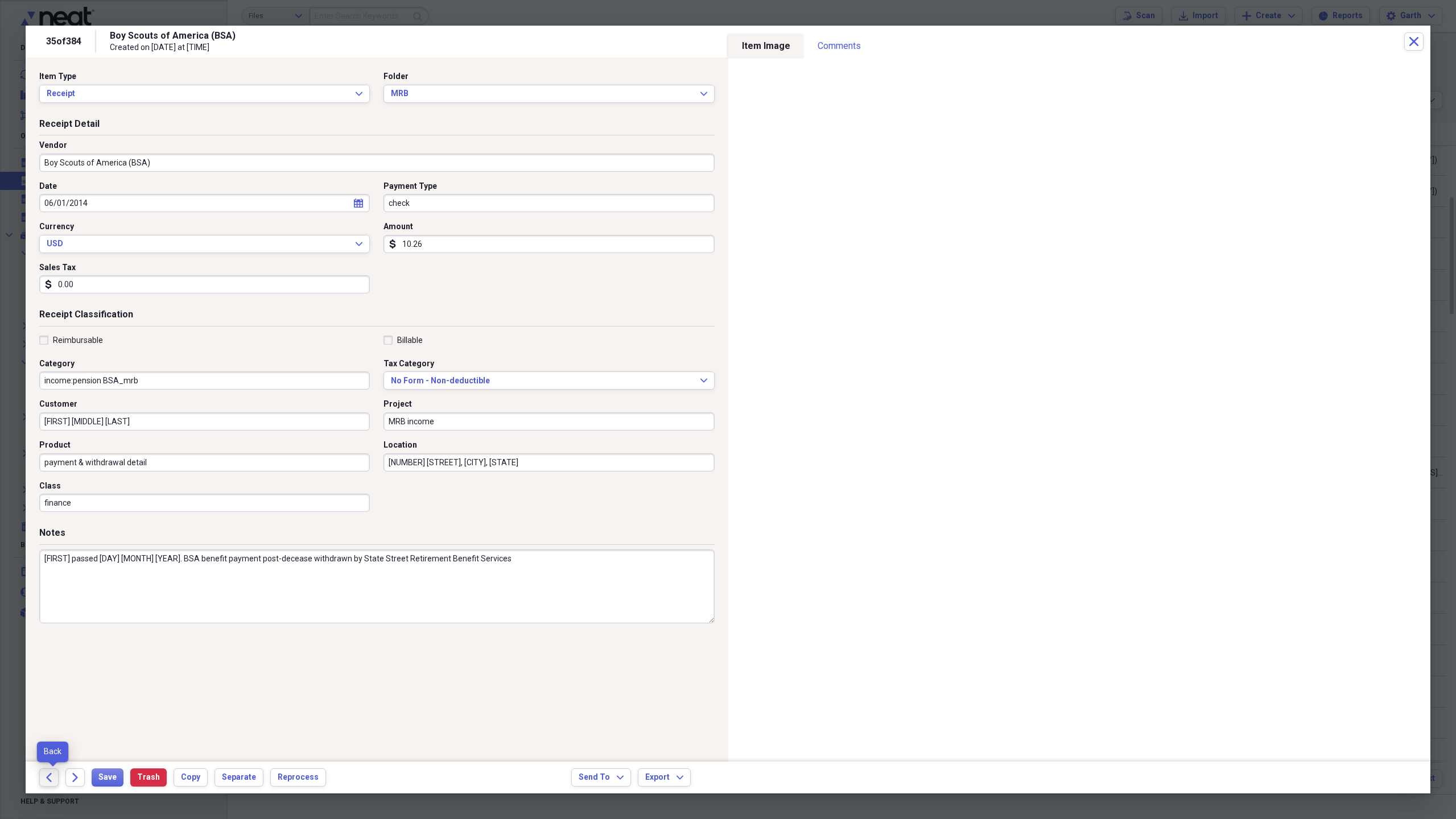 click on "Back" 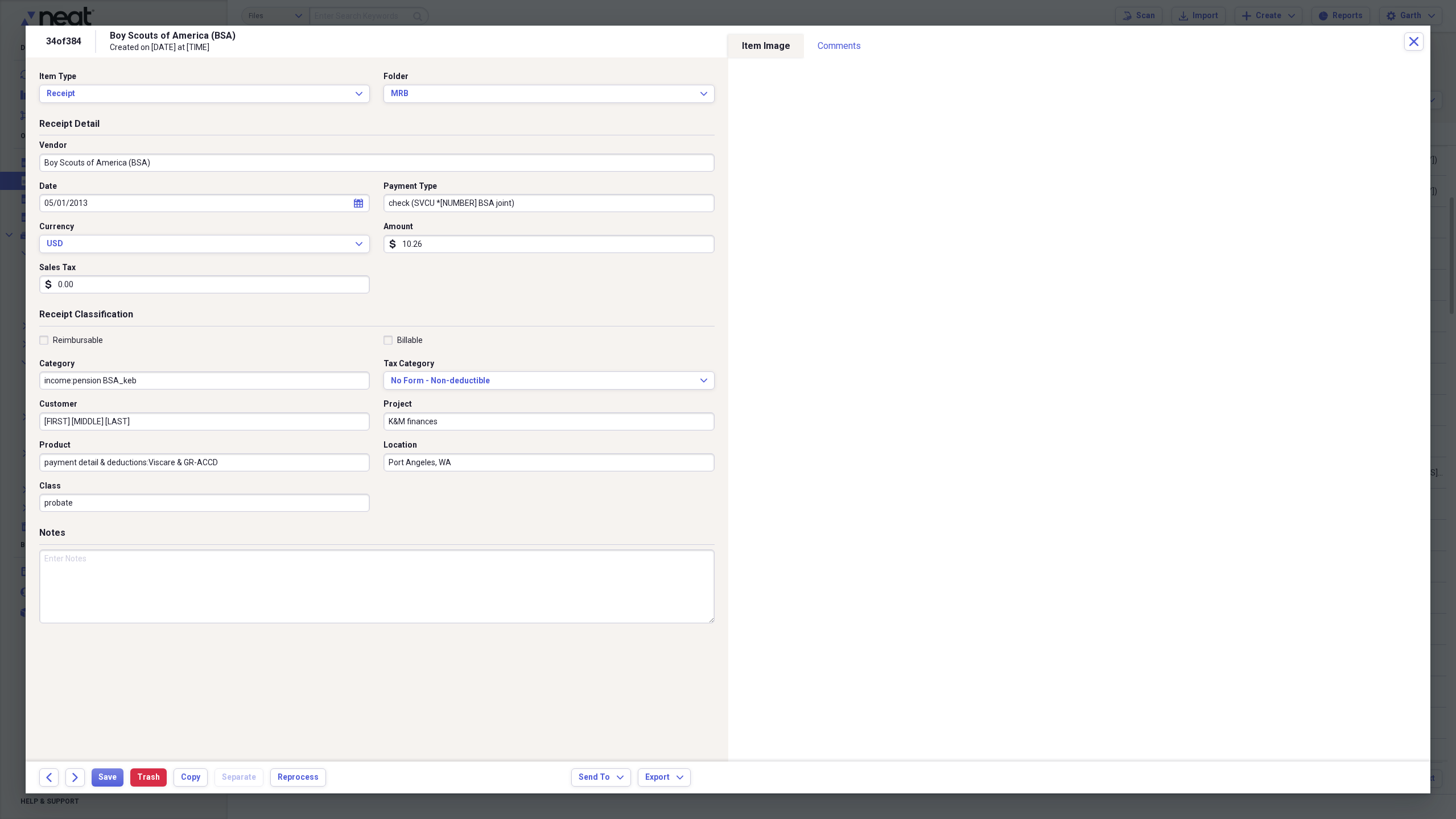 click at bounding box center (377, 586) 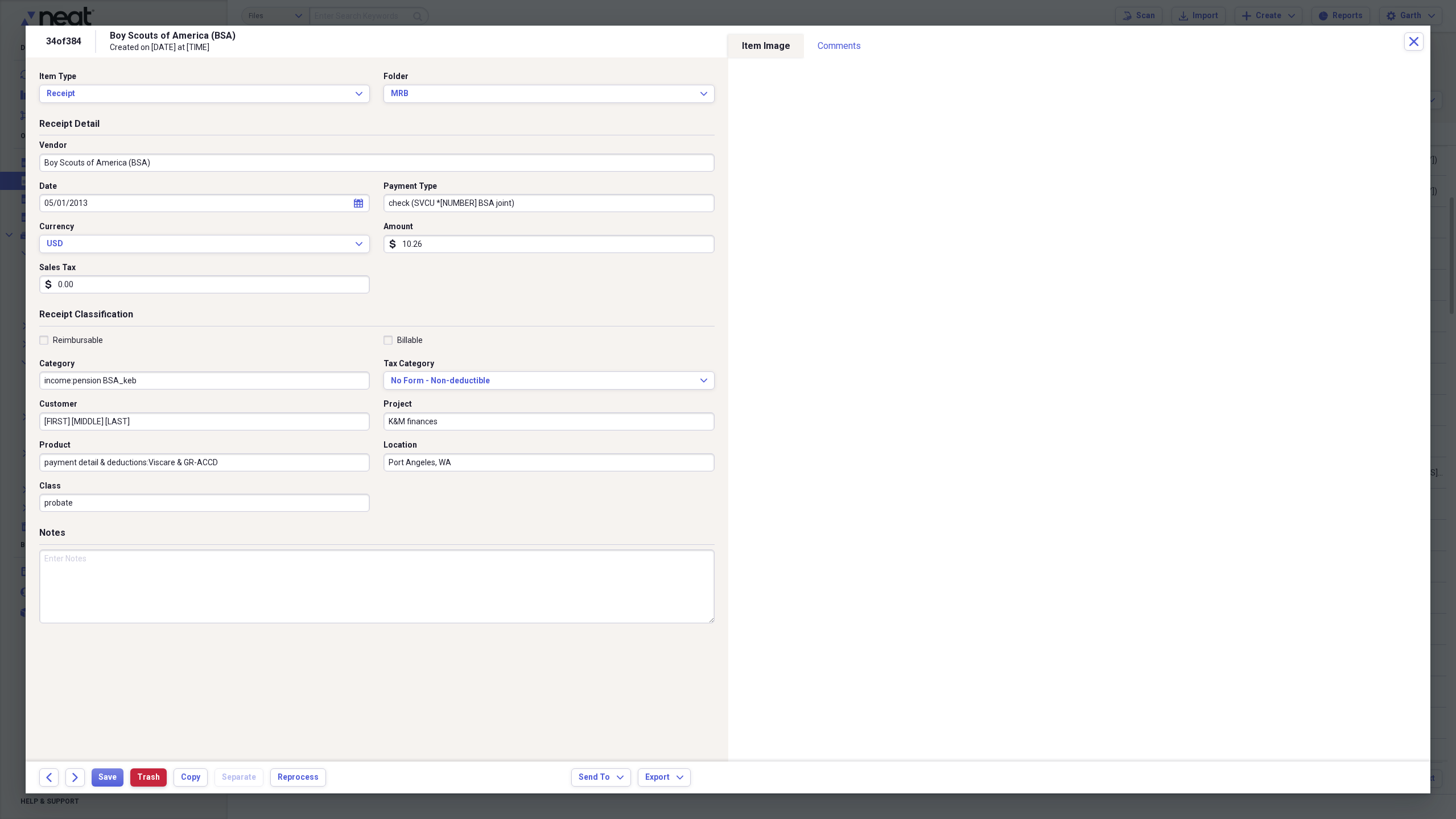 click on "Trash" at bounding box center (149, 777) 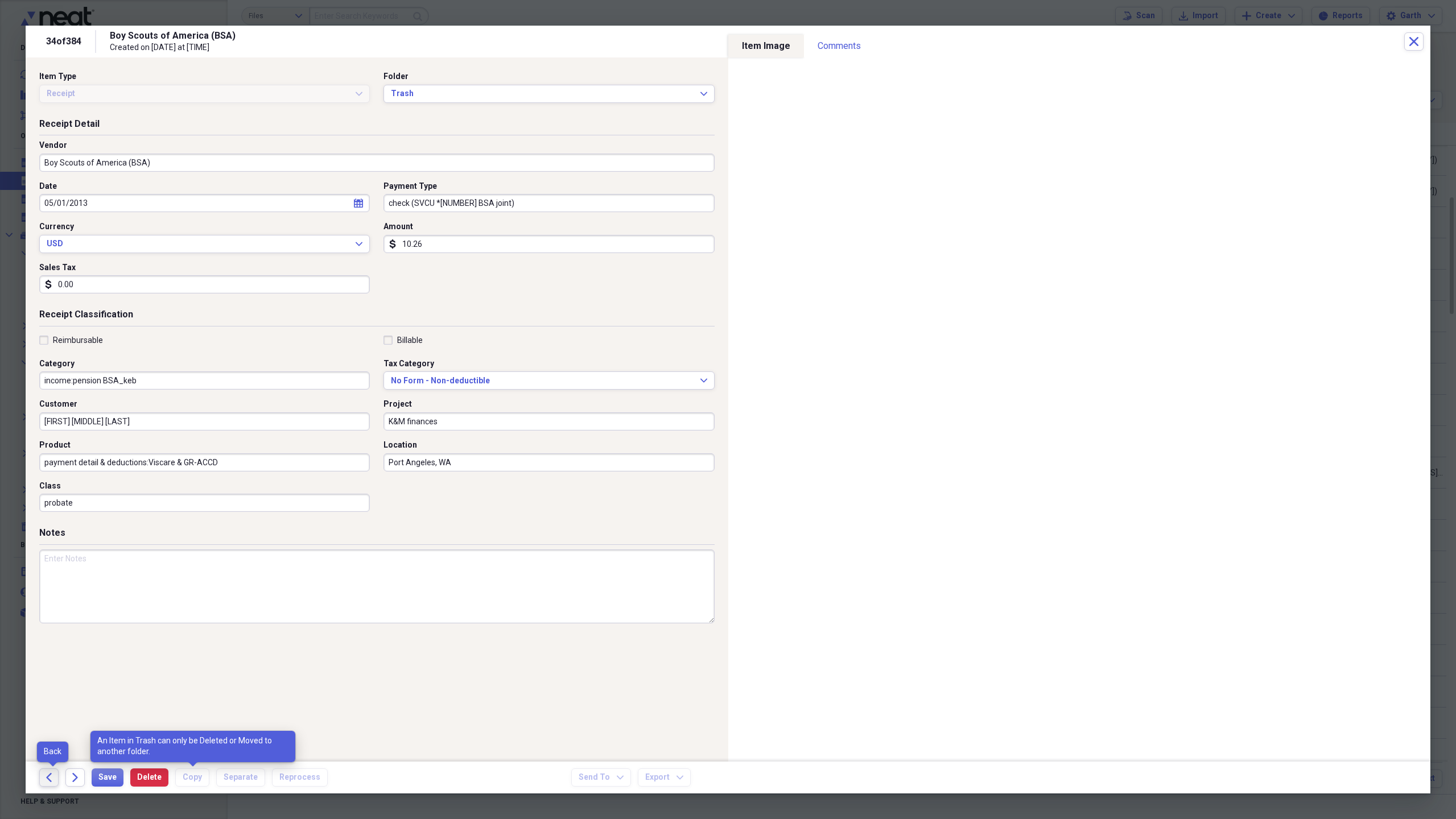 click on "Back" 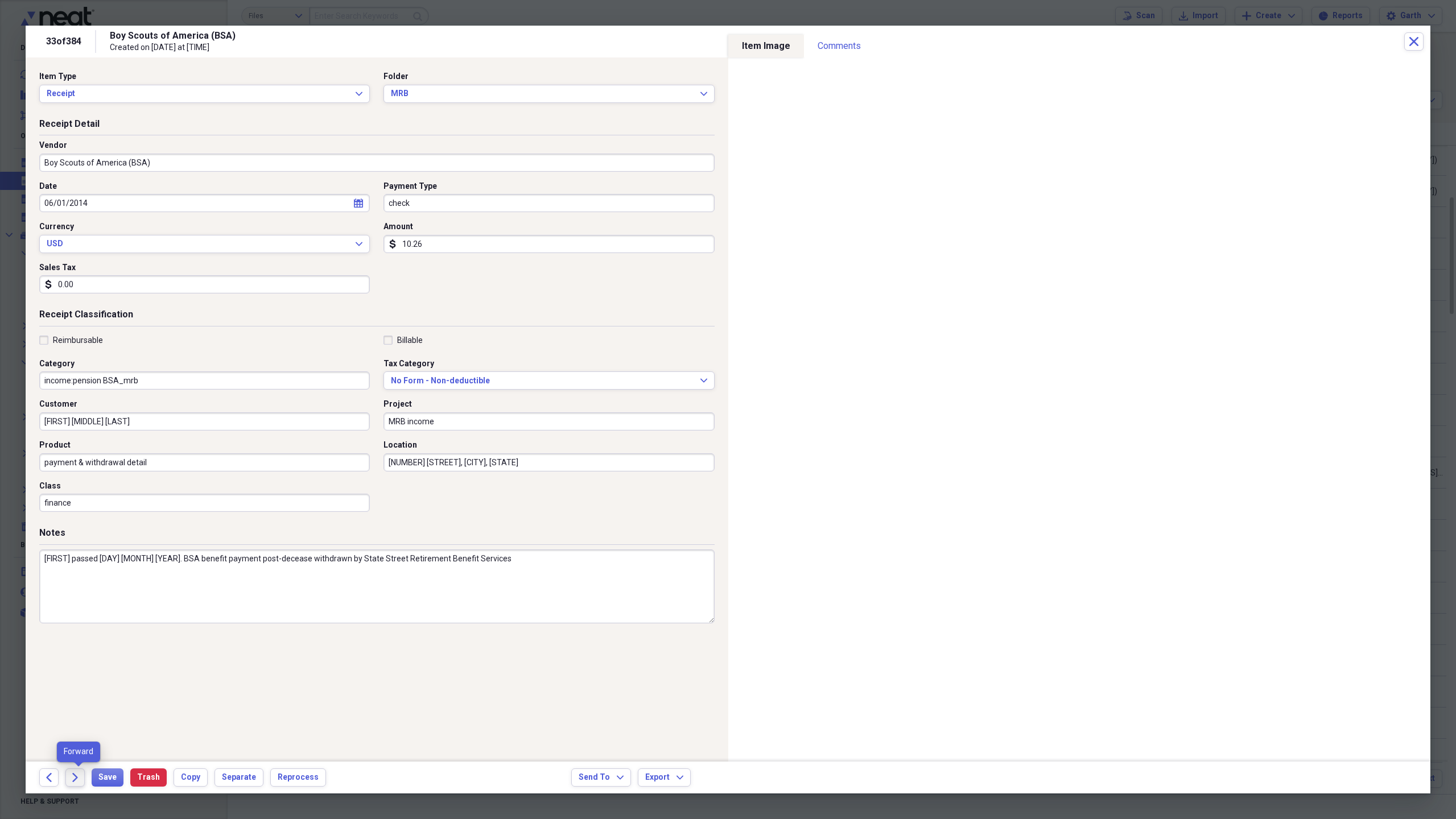 click 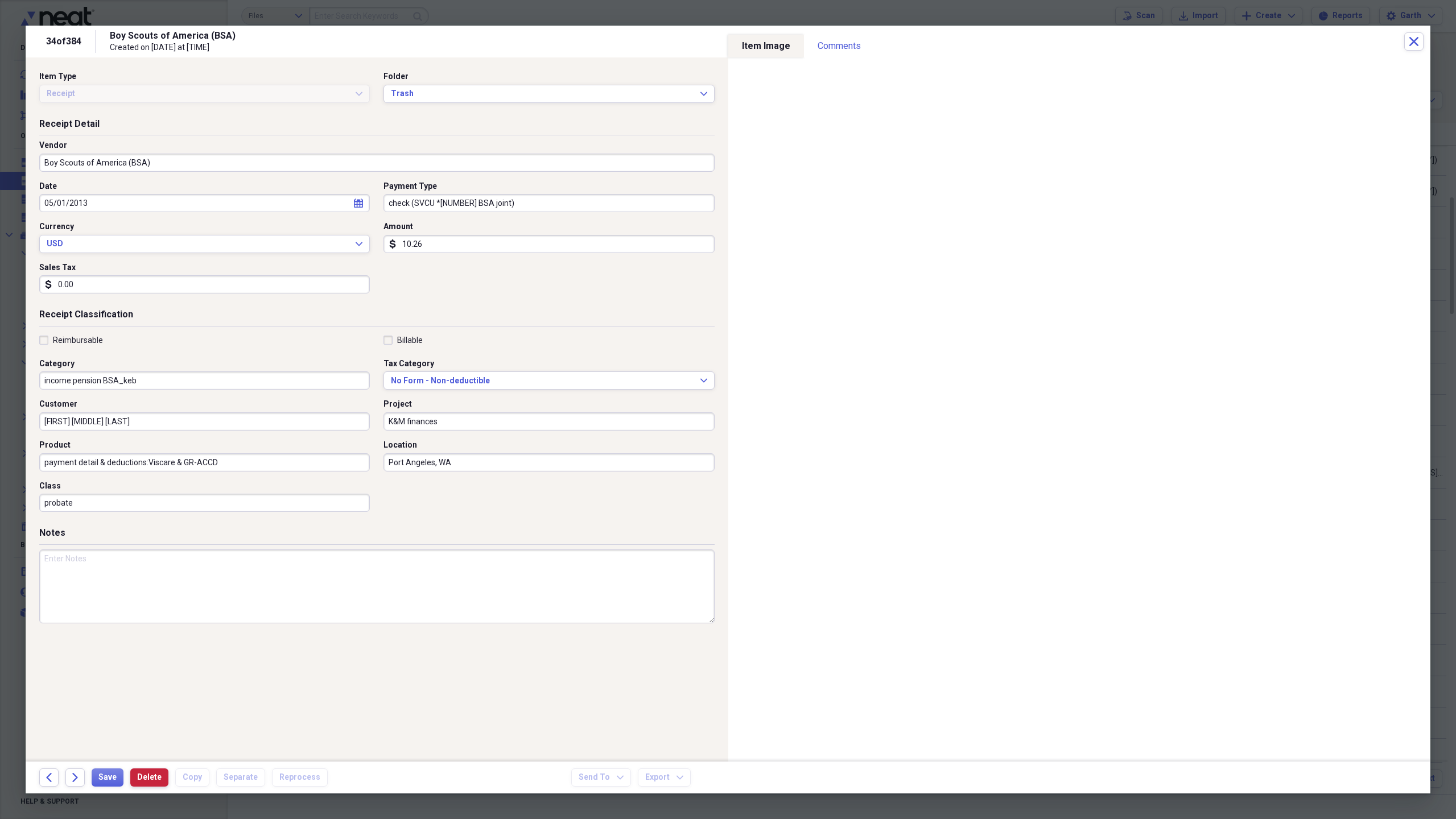 click on "Delete" at bounding box center (149, 777) 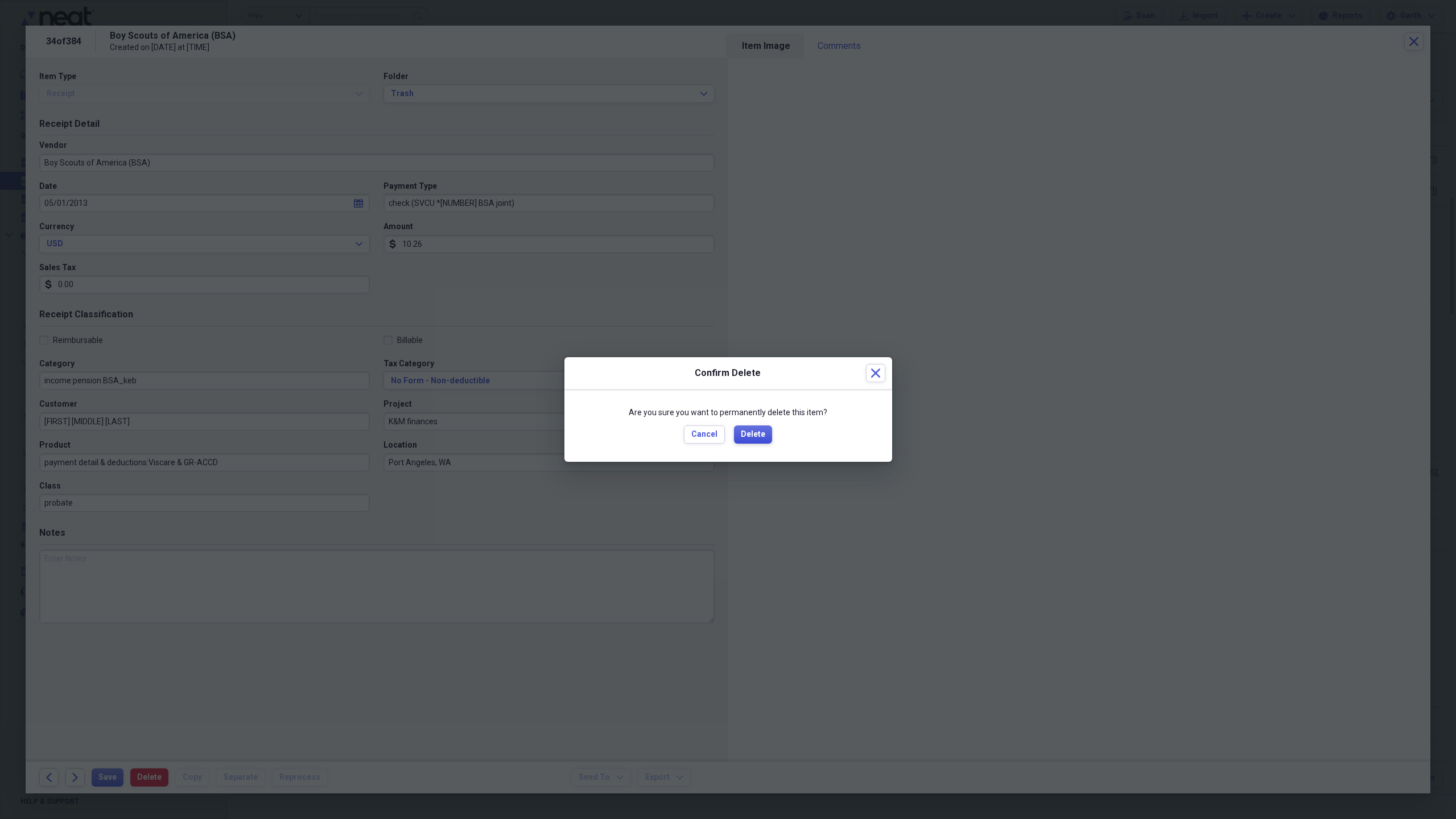 click on "Delete" at bounding box center (753, 435) 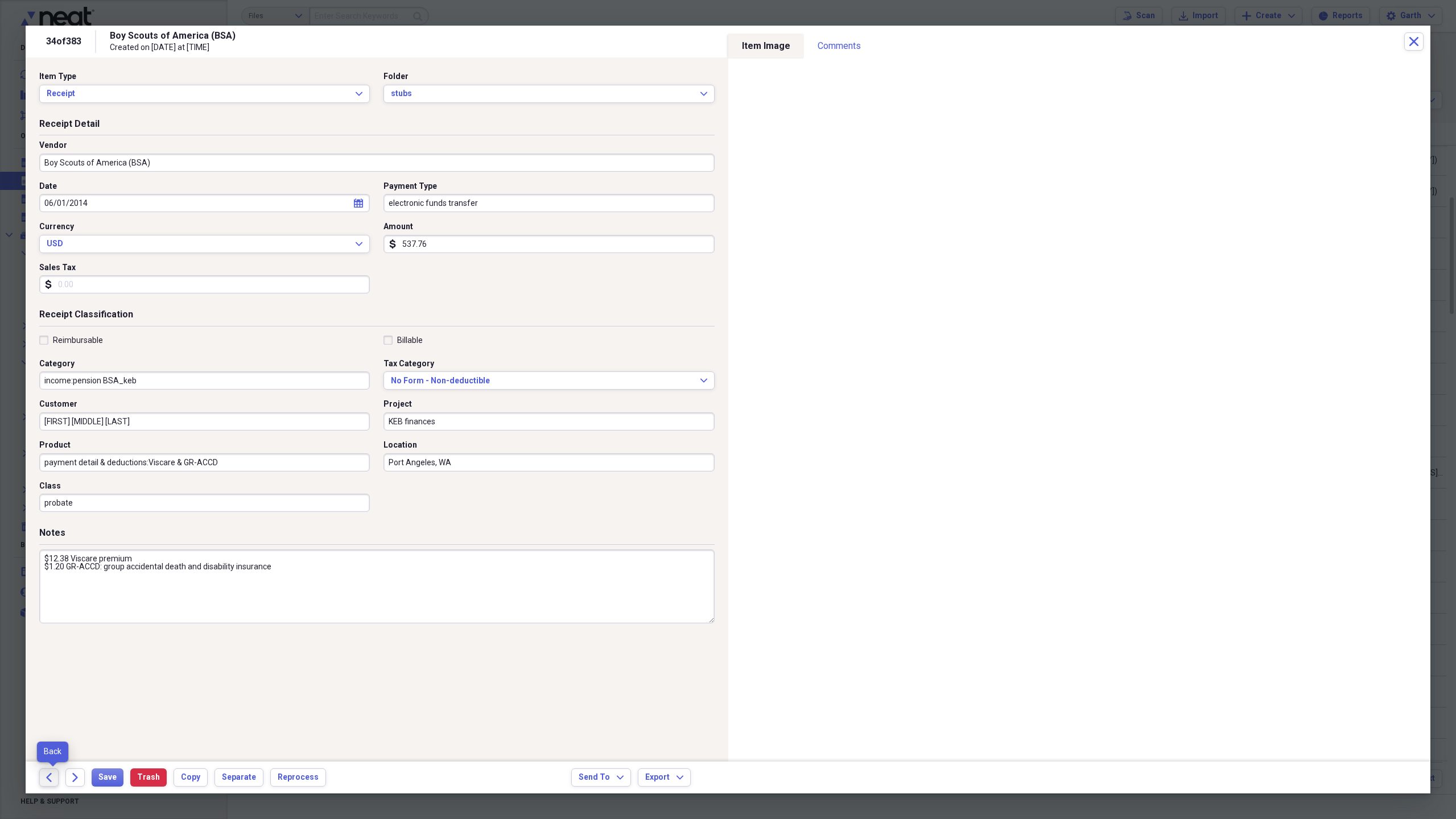 click 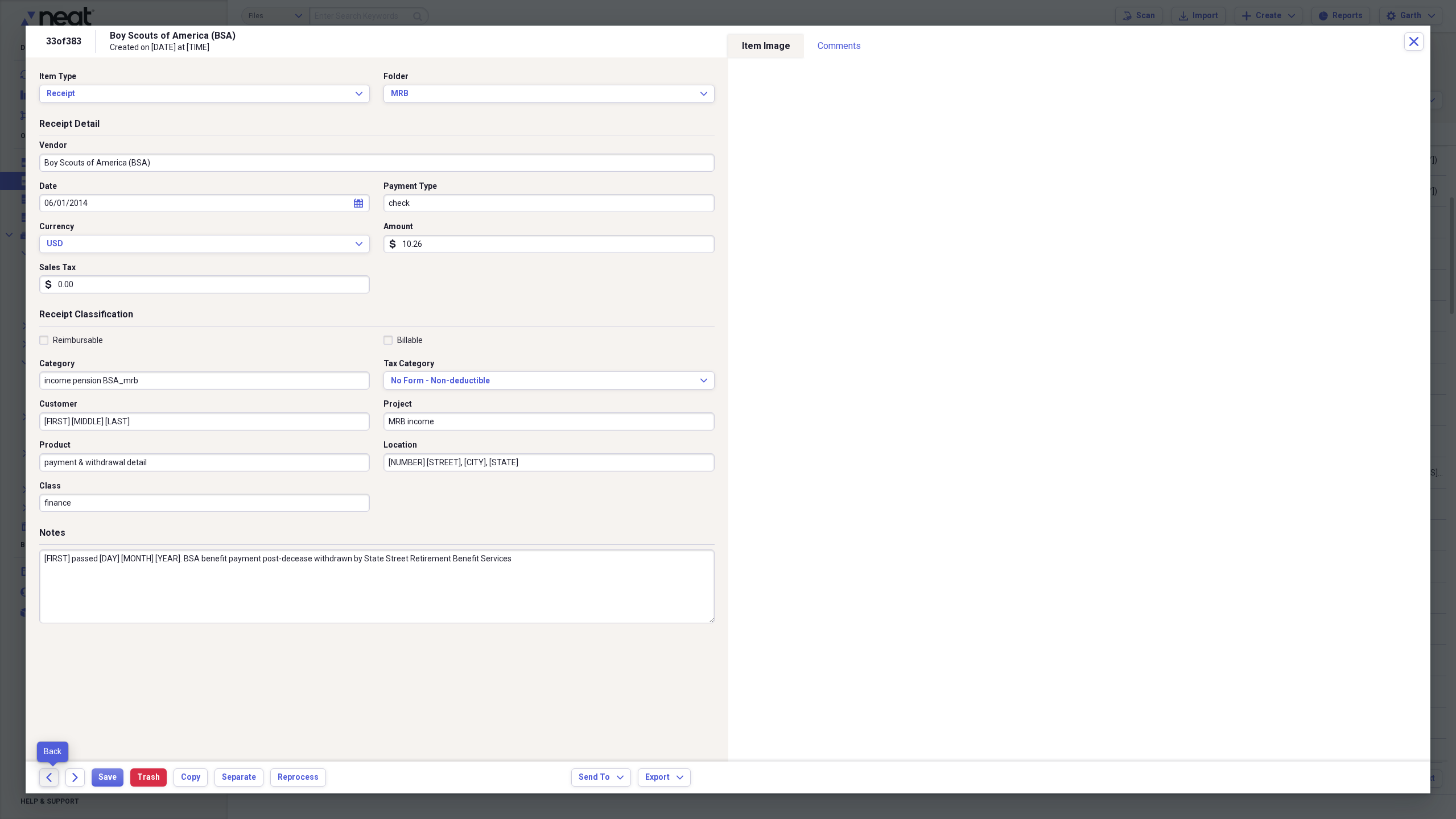 click 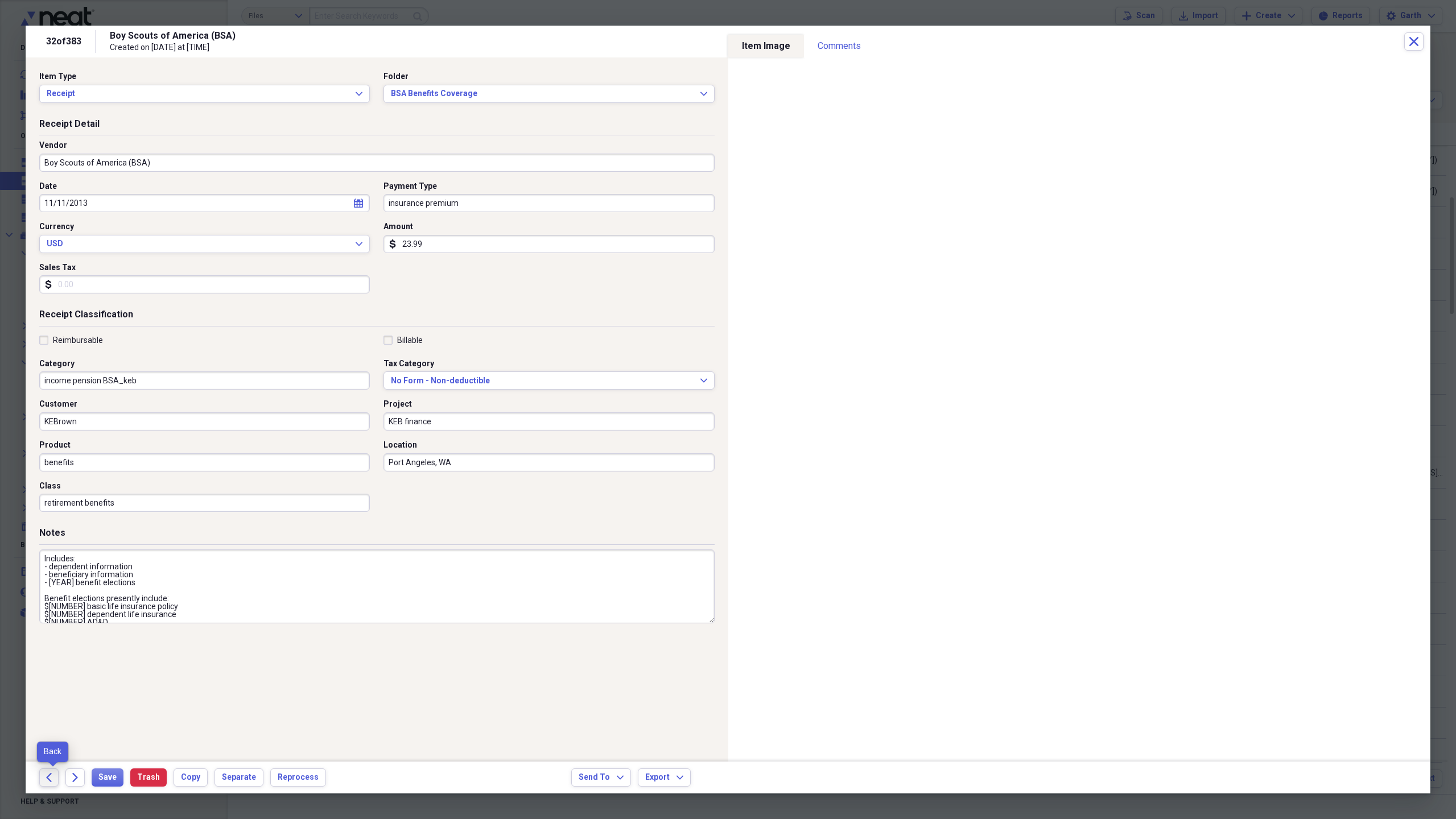 click 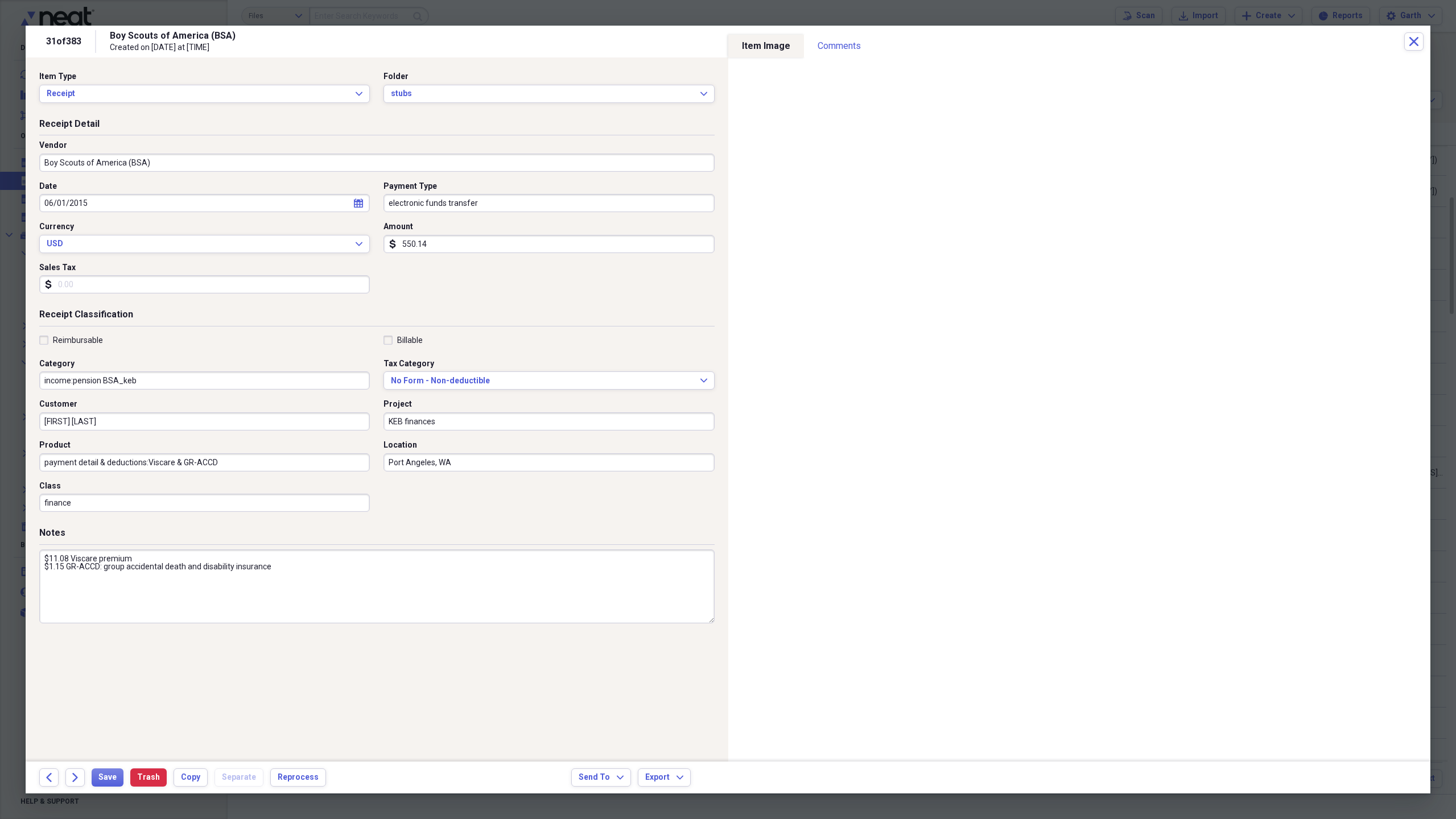 click on "550.14" at bounding box center [548, 244] 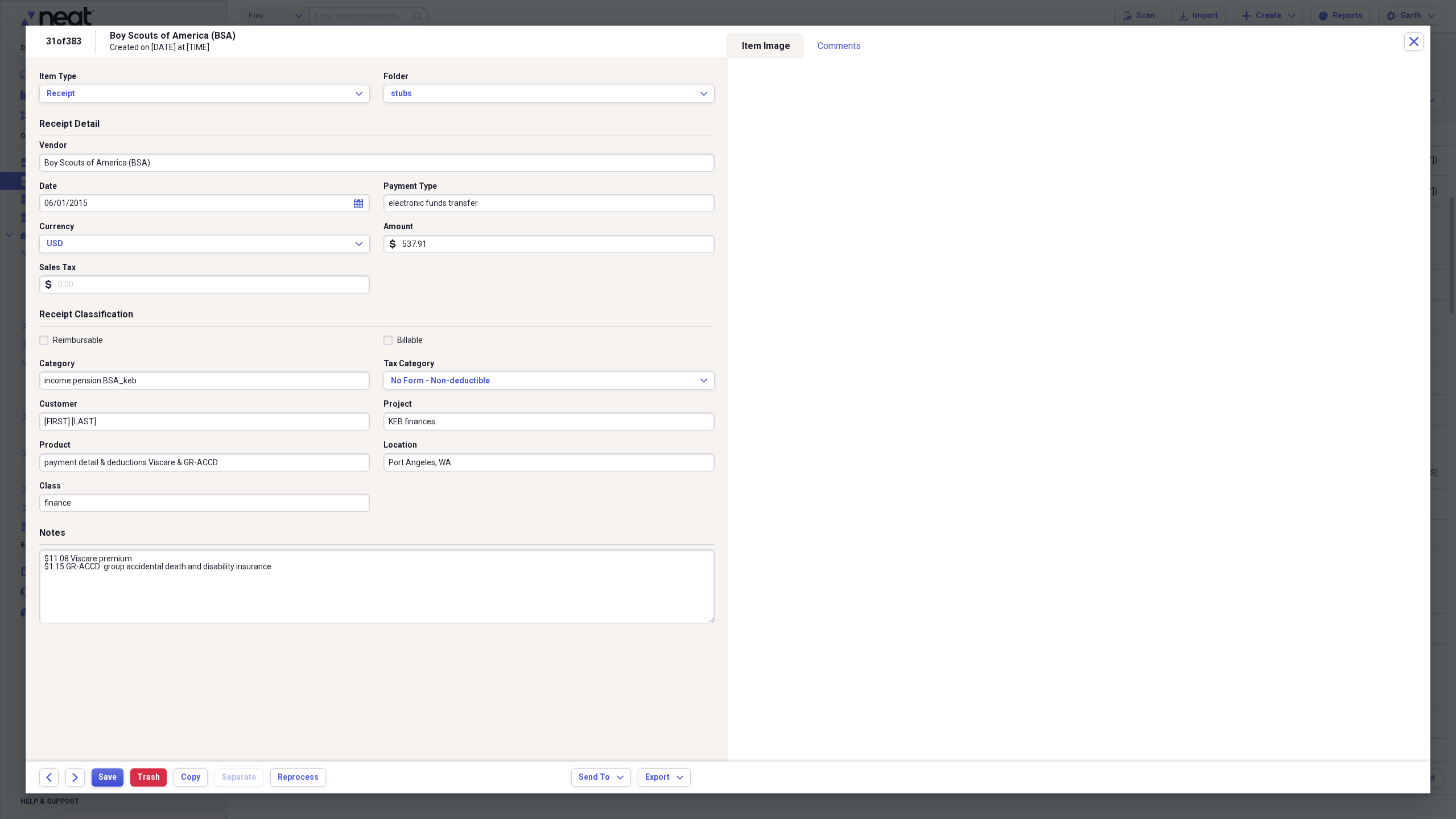 type on "537.91" 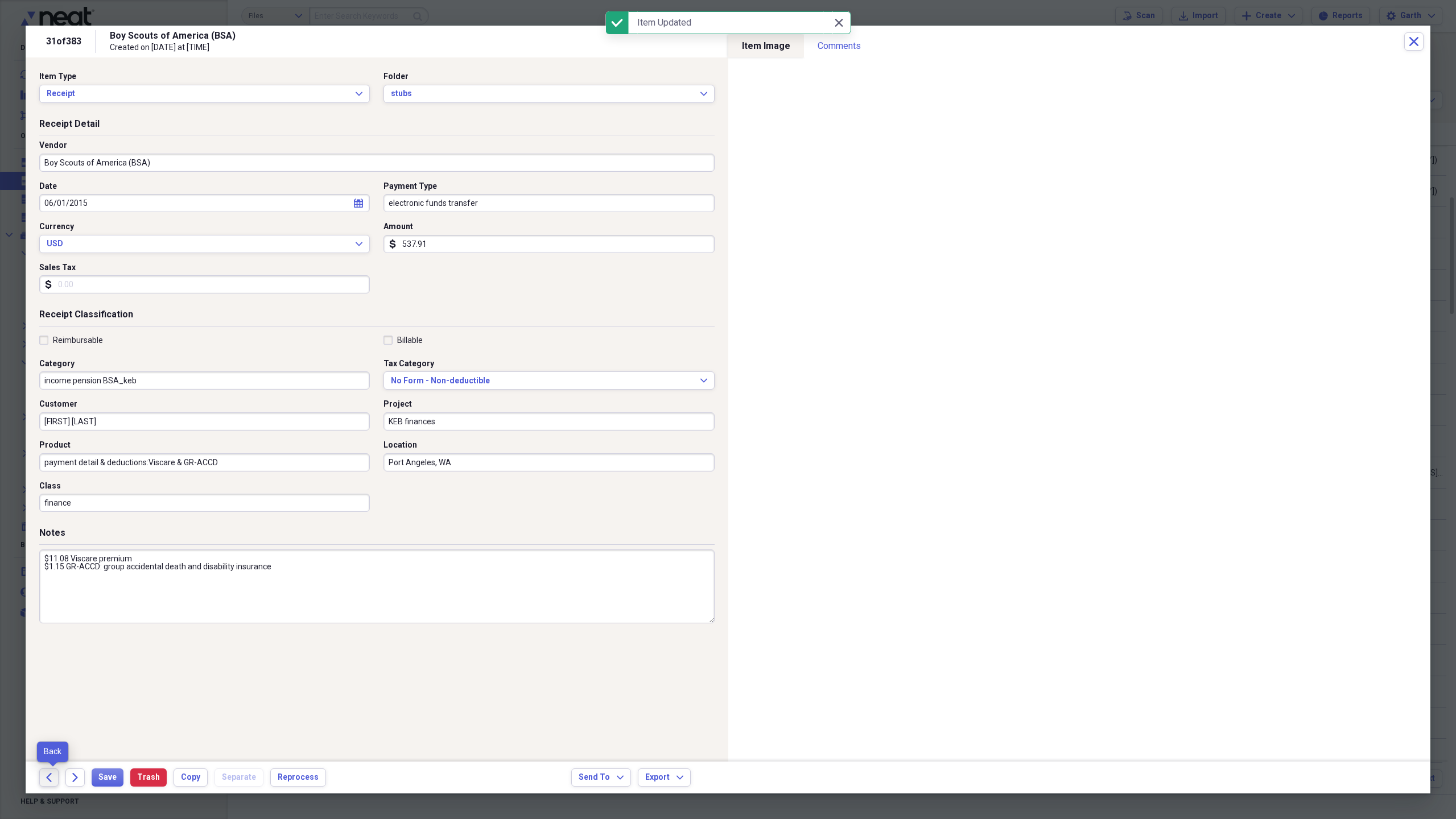 click on "Back" 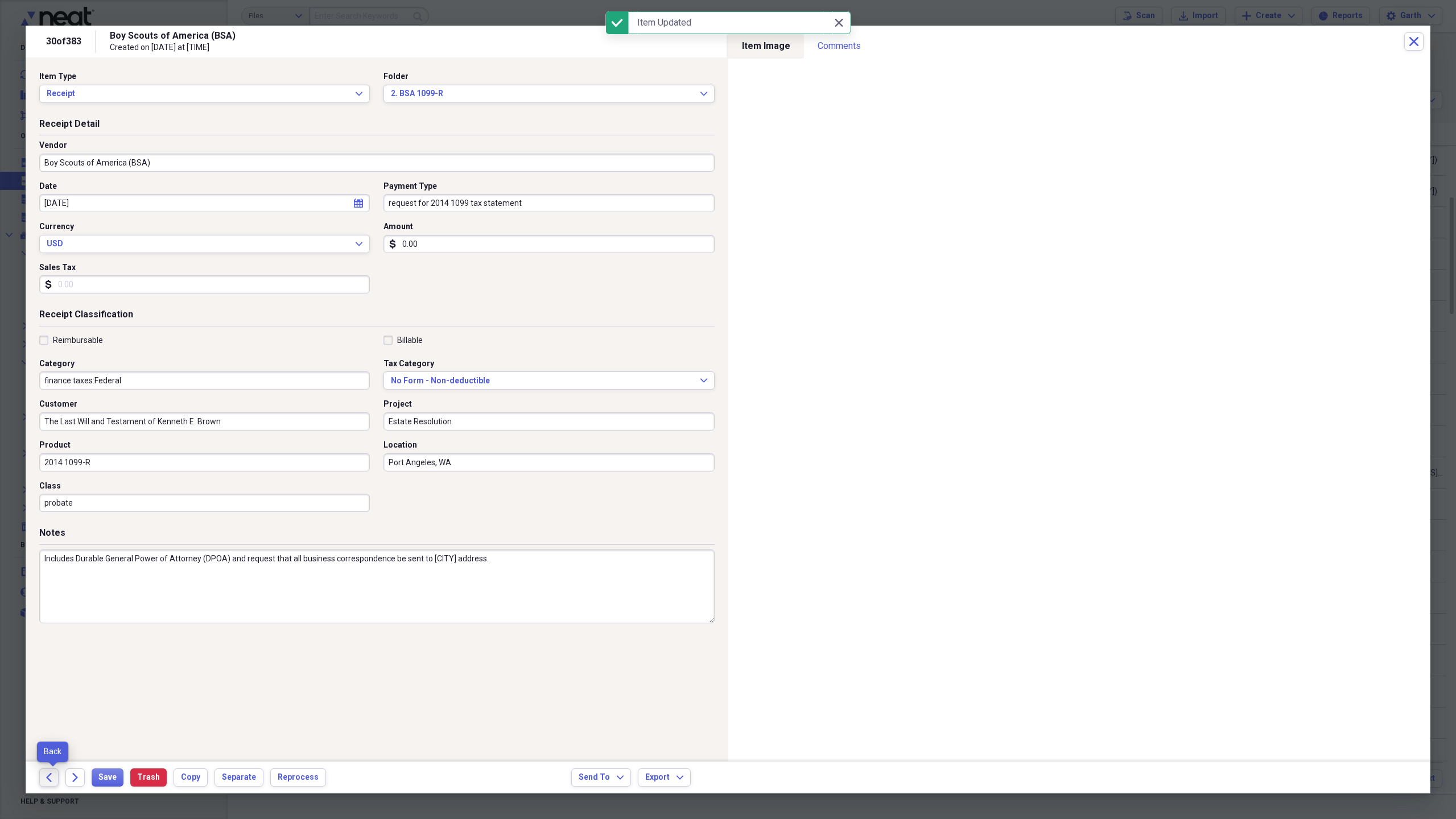 click on "Back" 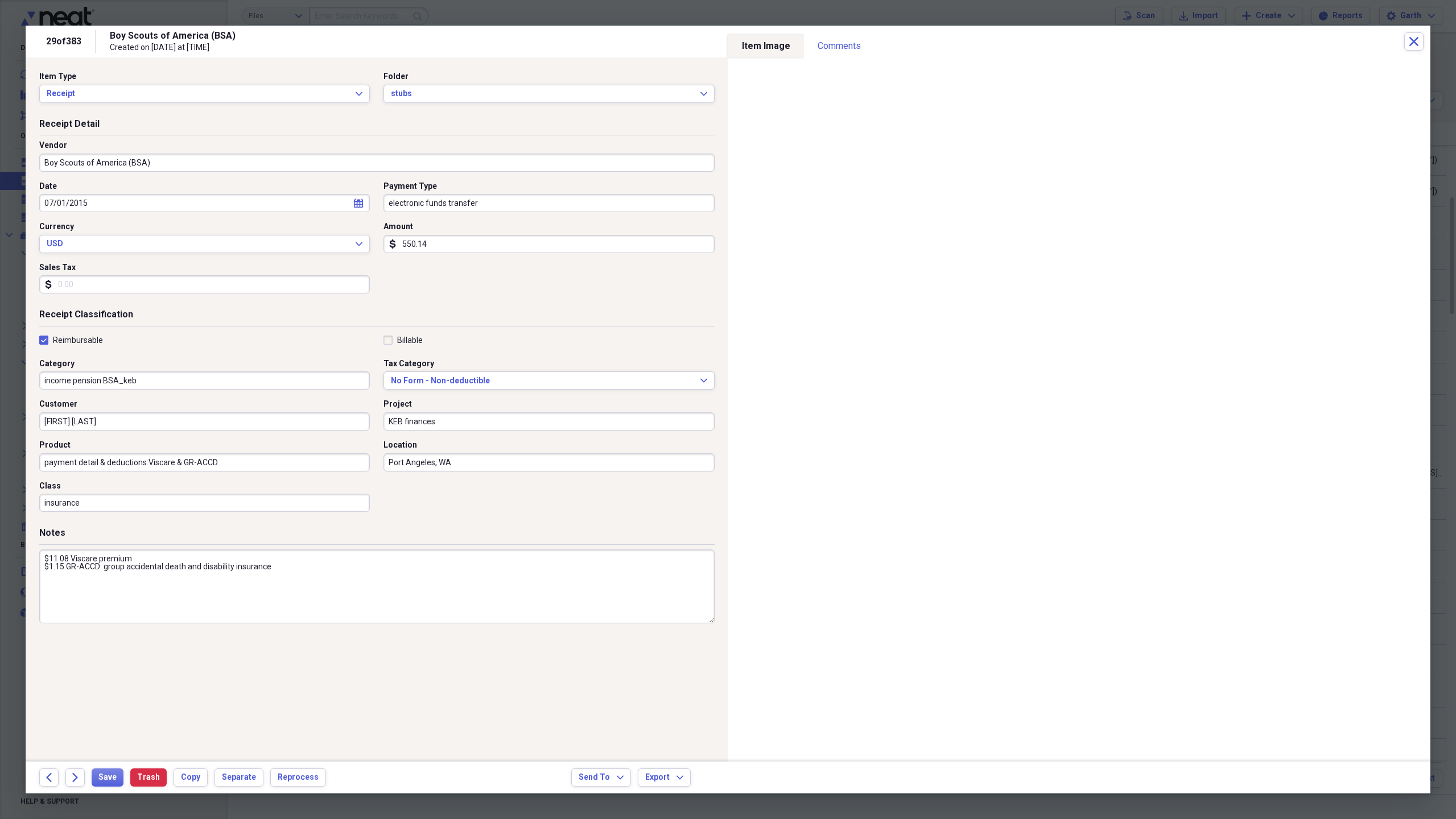 click on "550.14" at bounding box center (548, 244) 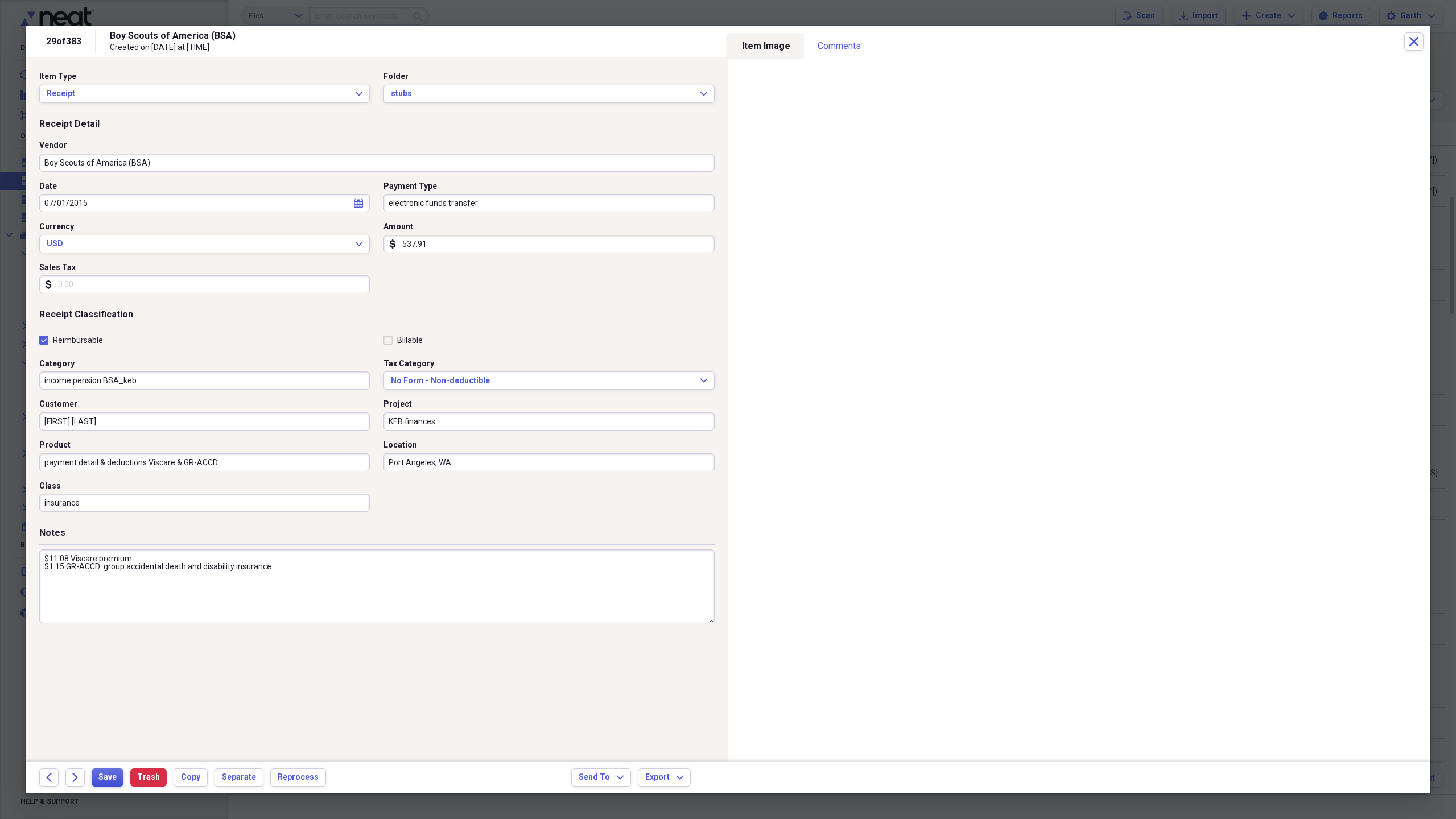 type on "537.91" 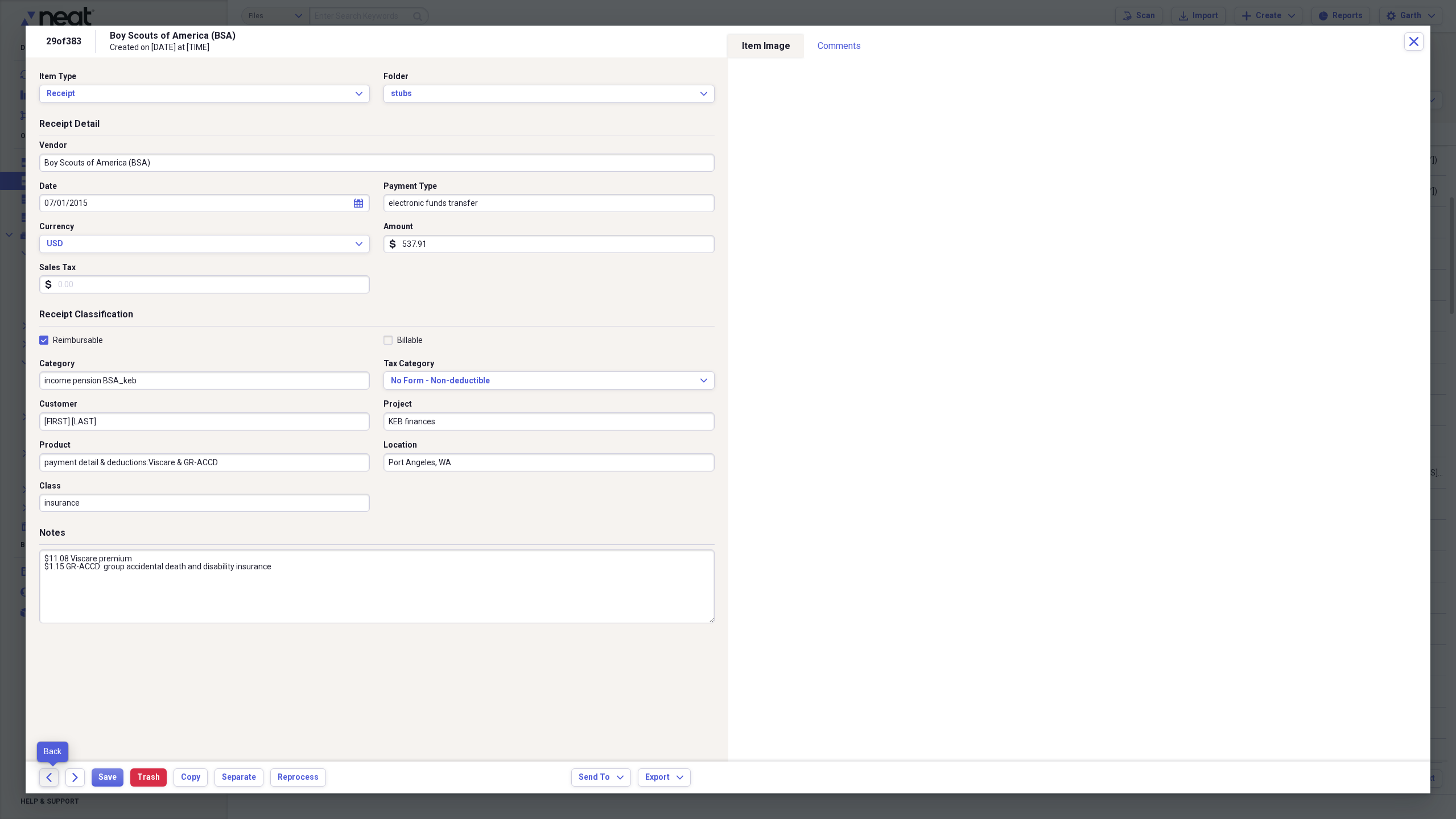 click 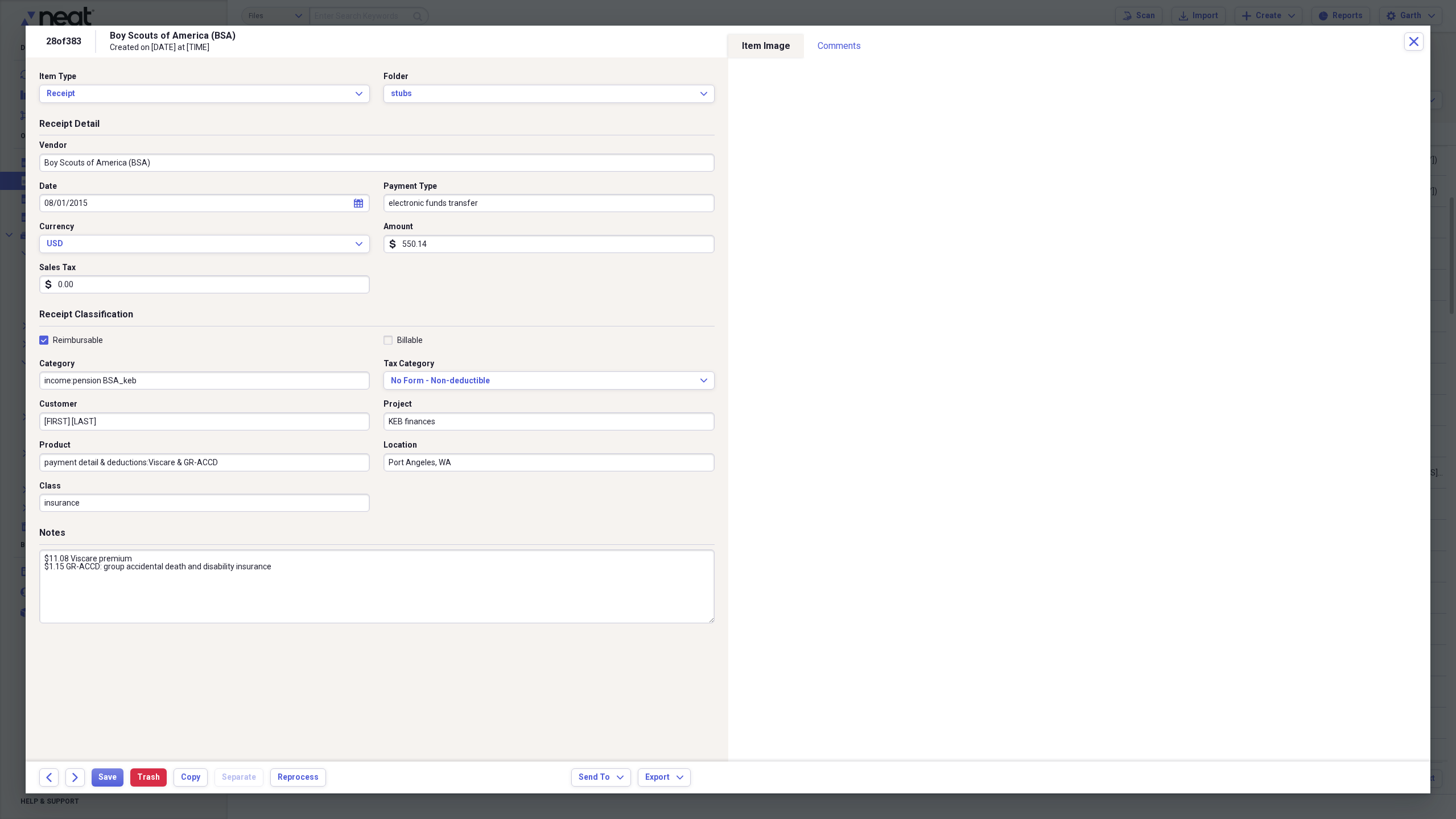 click on "550.14" at bounding box center [548, 244] 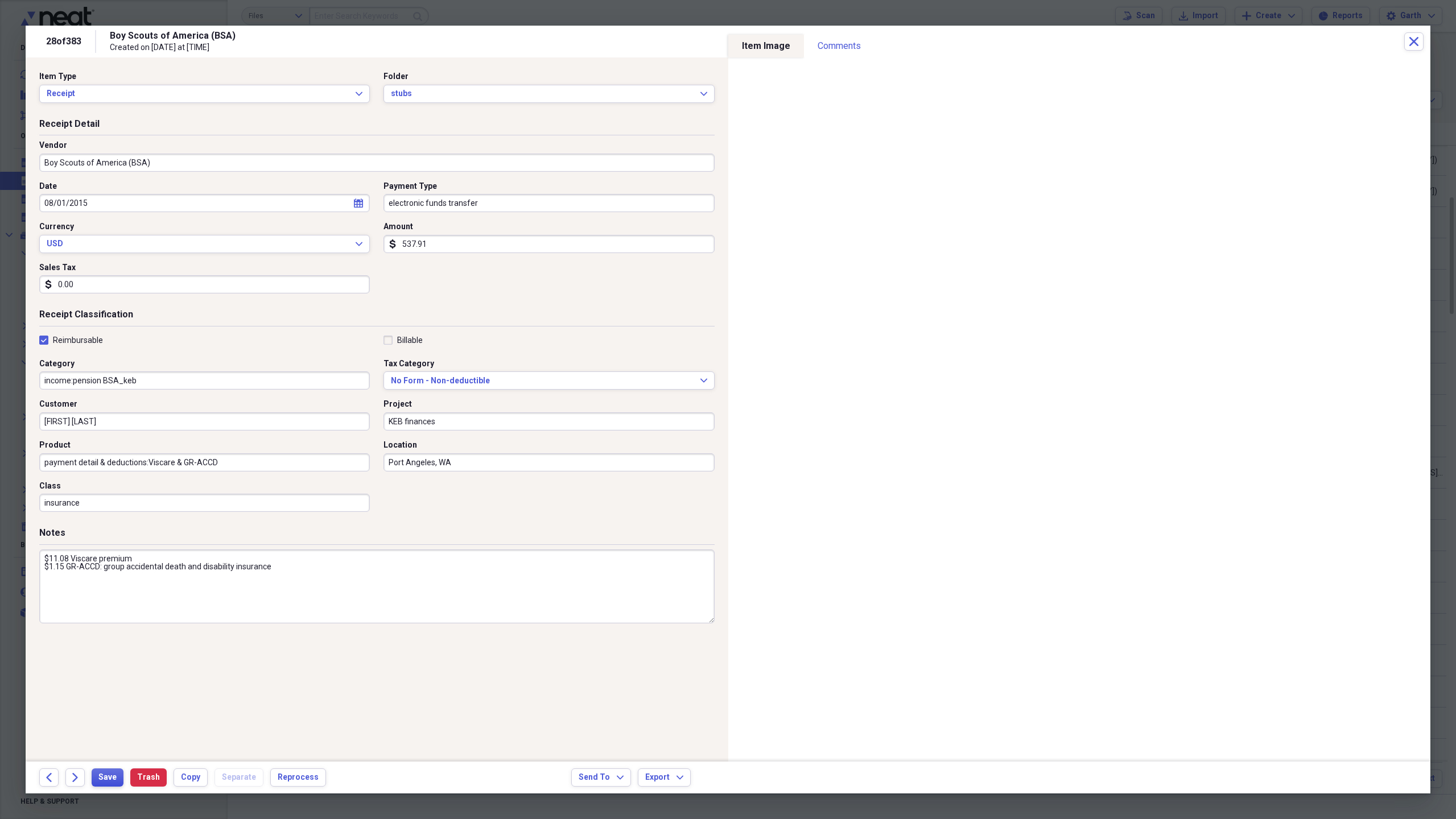 type on "537.91" 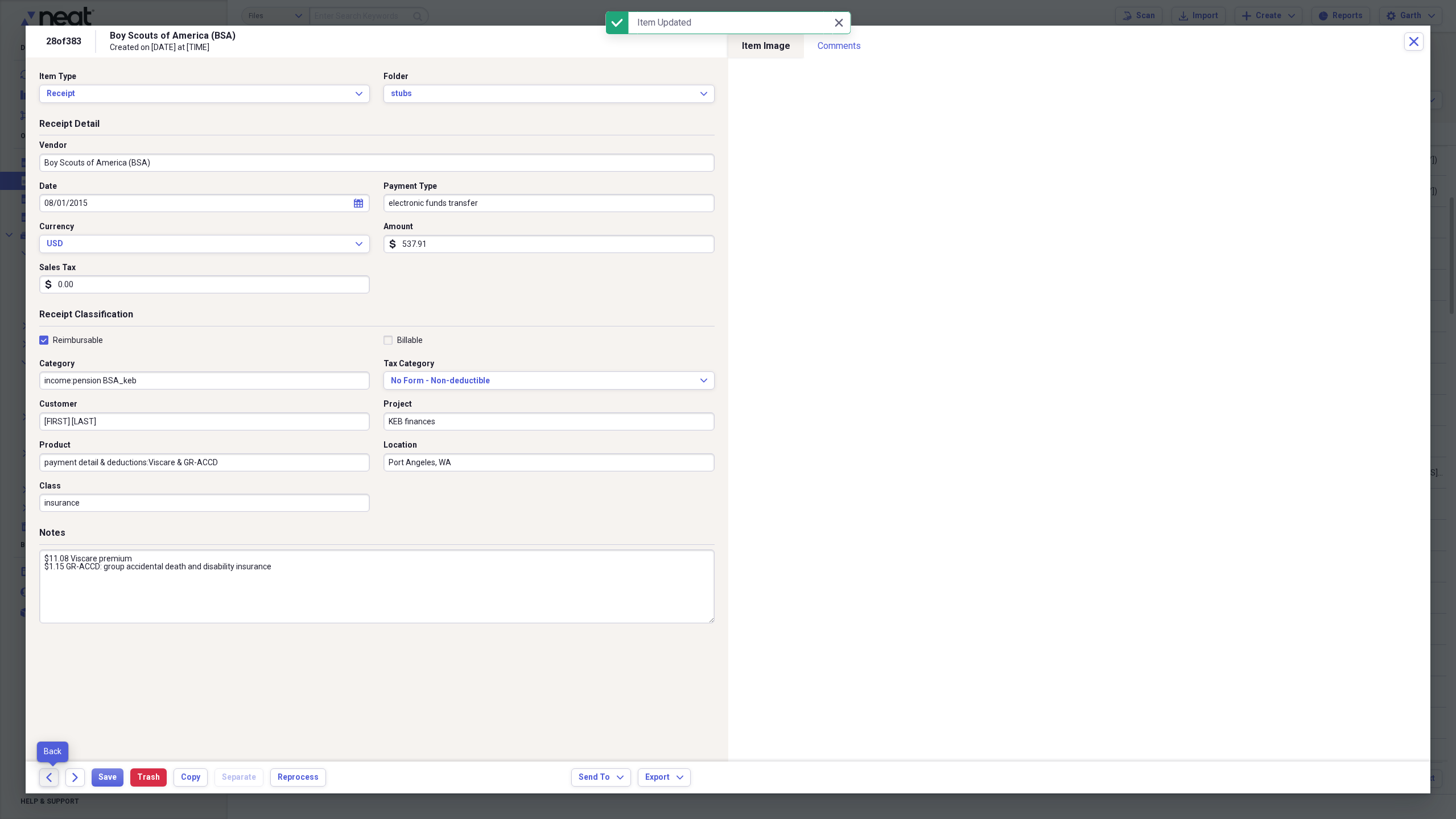 click on "Back" 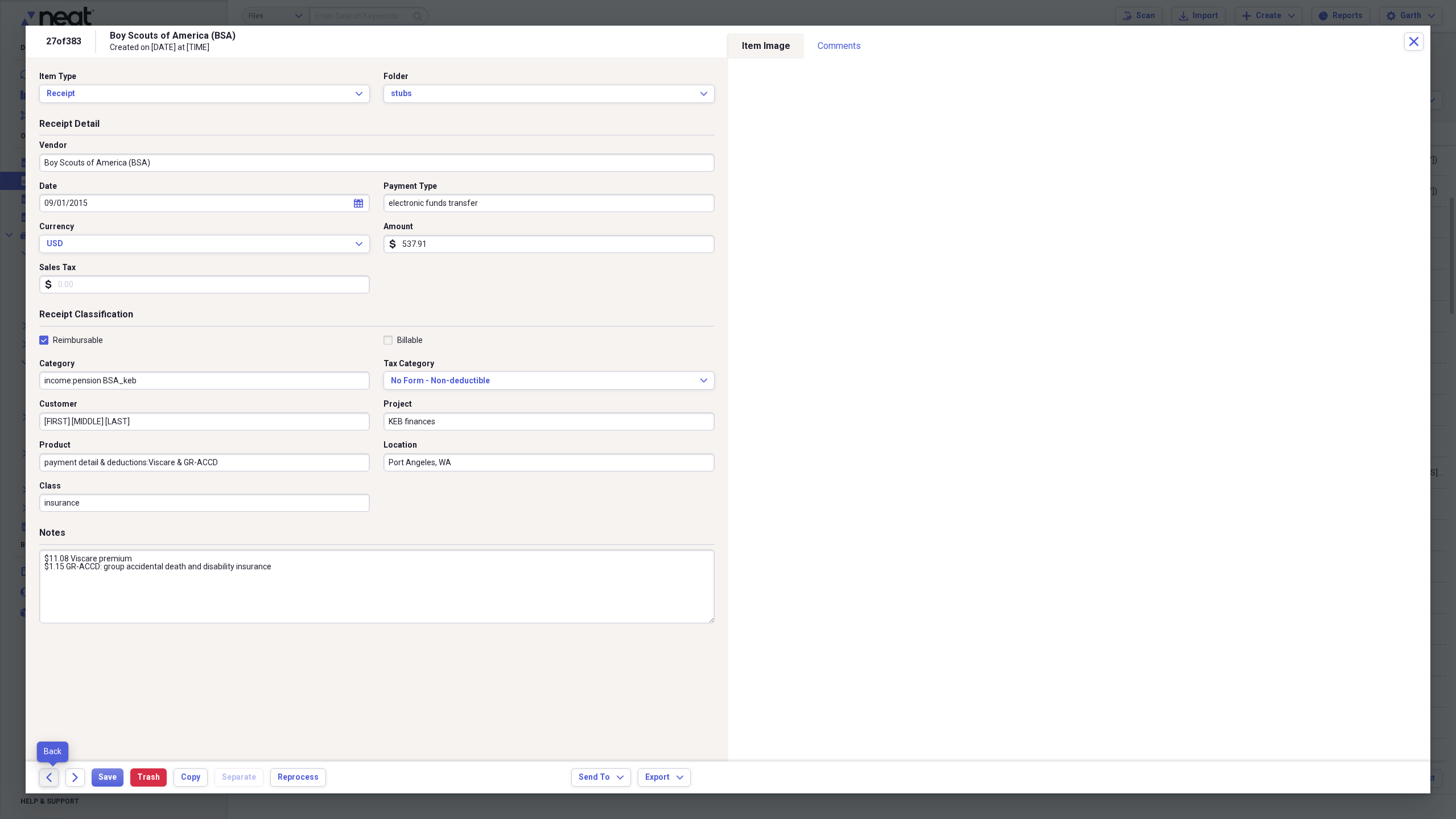 click on "Back" 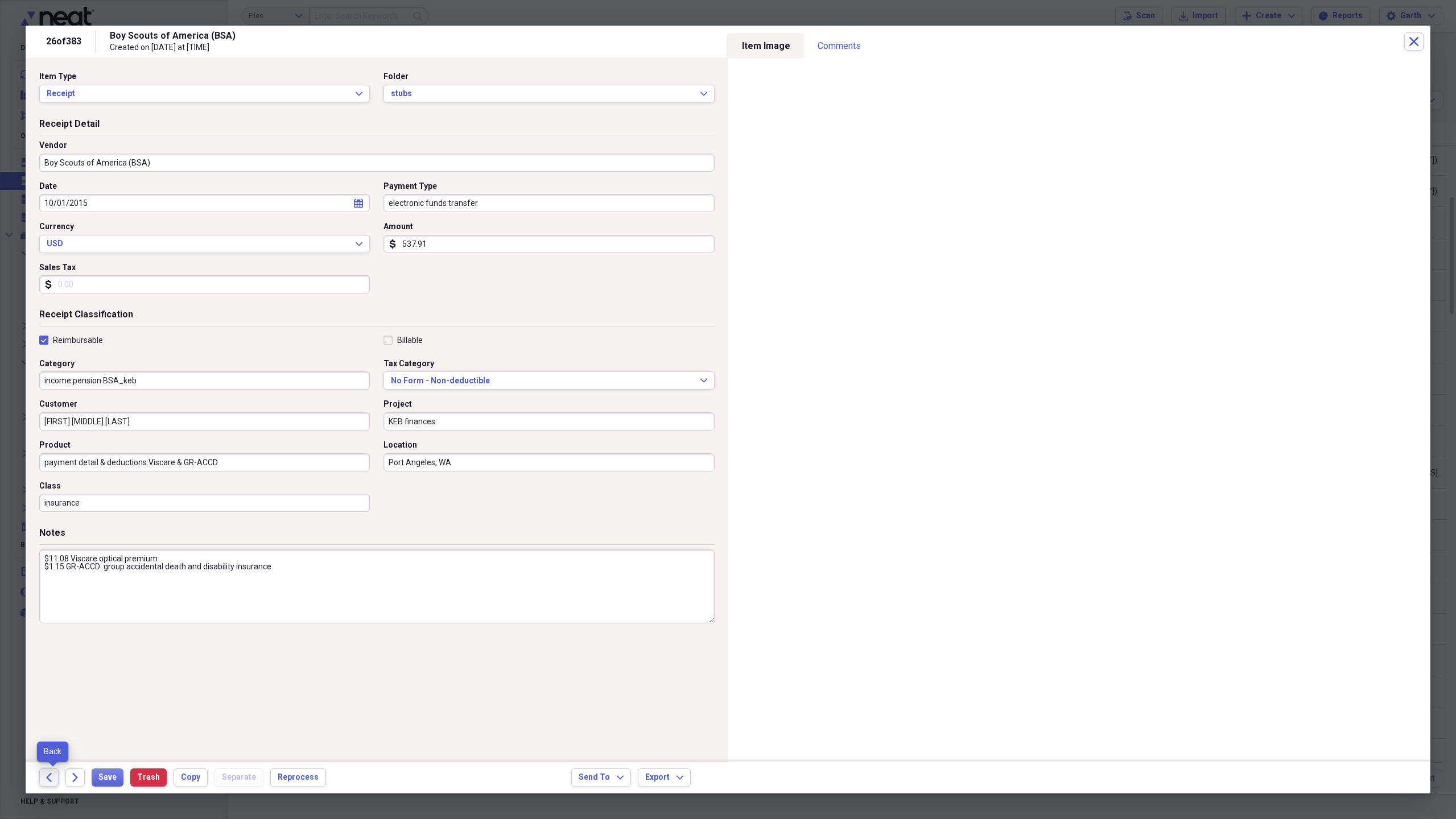 click on "Back" 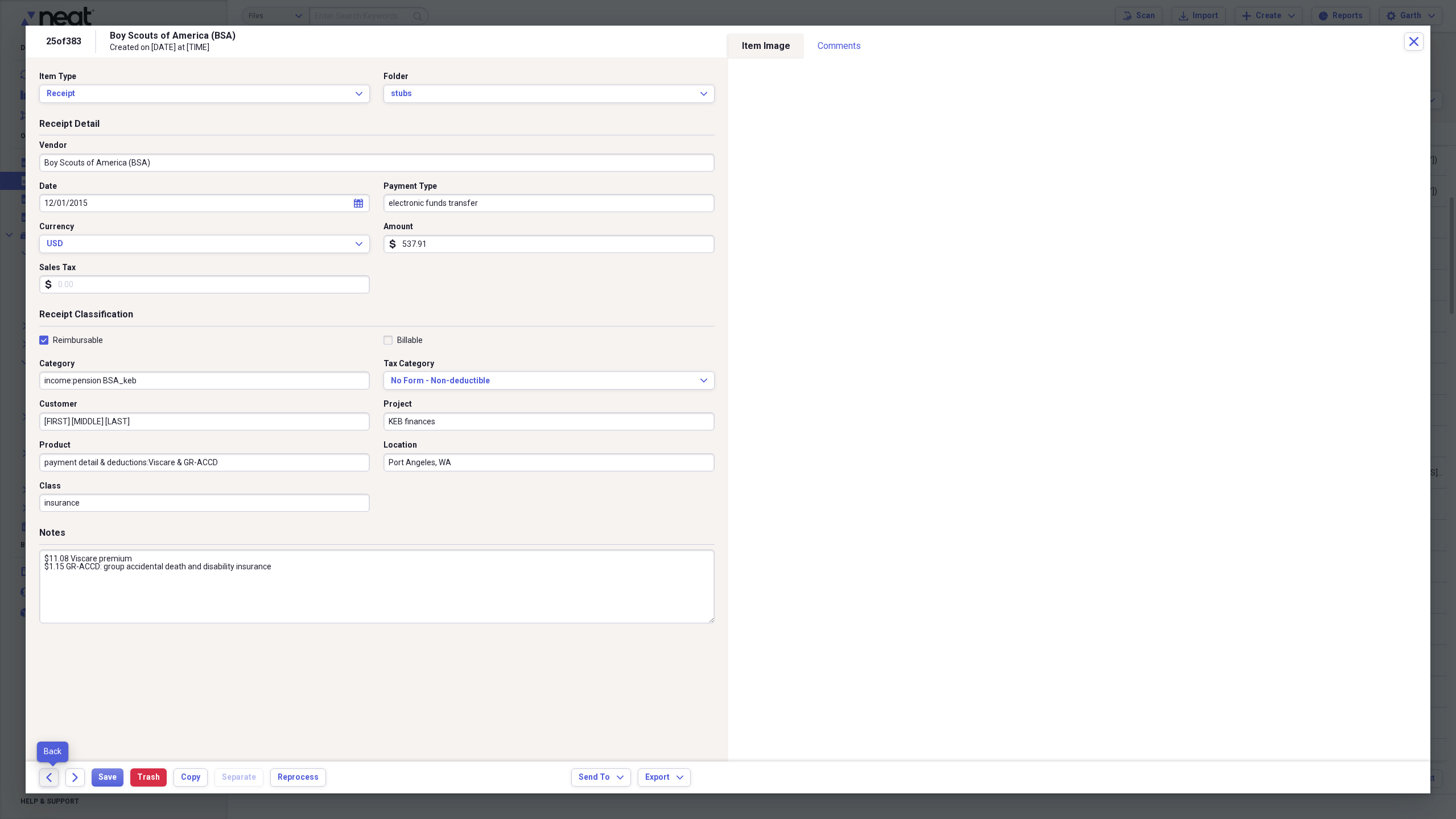 click on "Back" 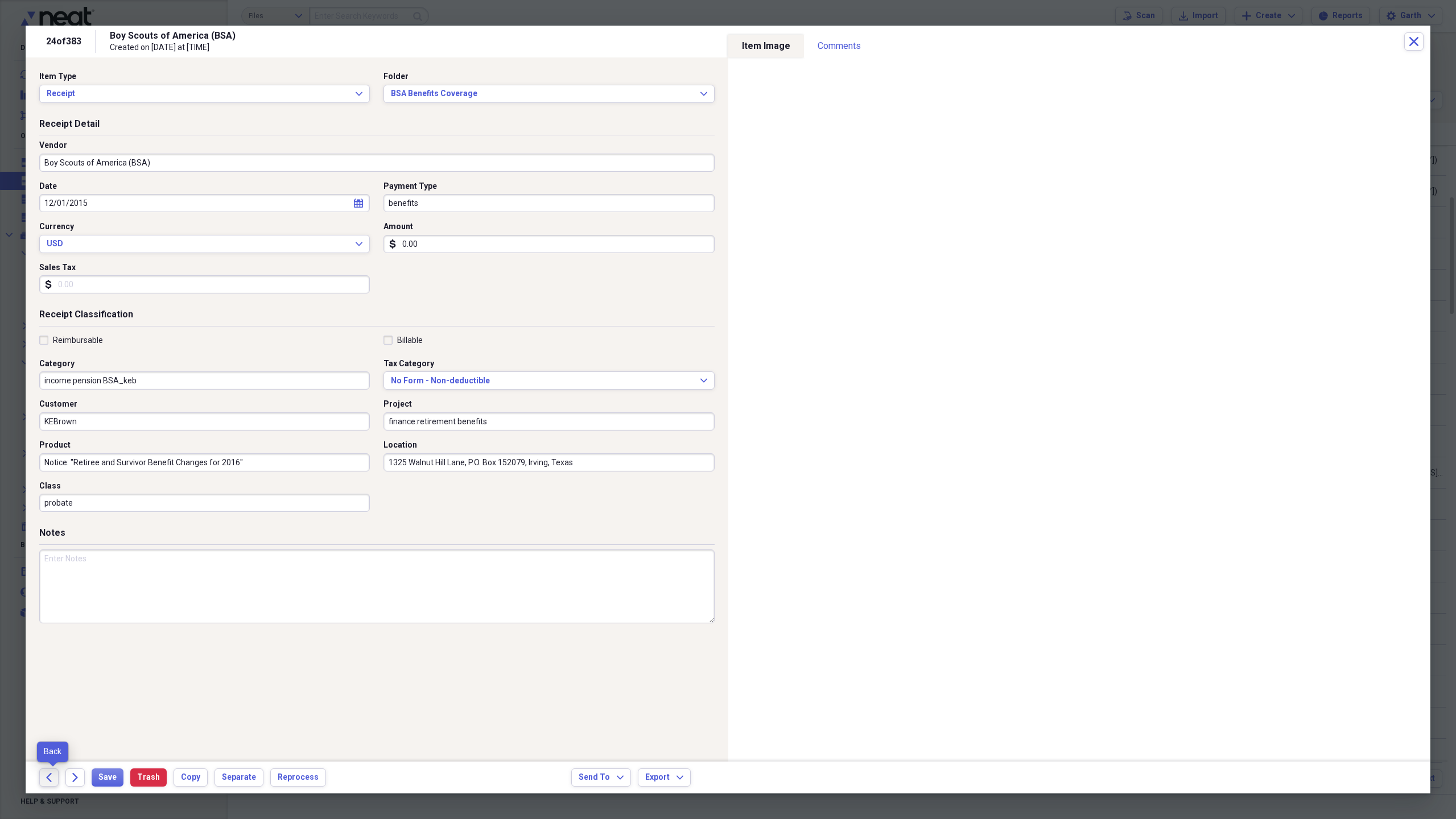 click on "Back" 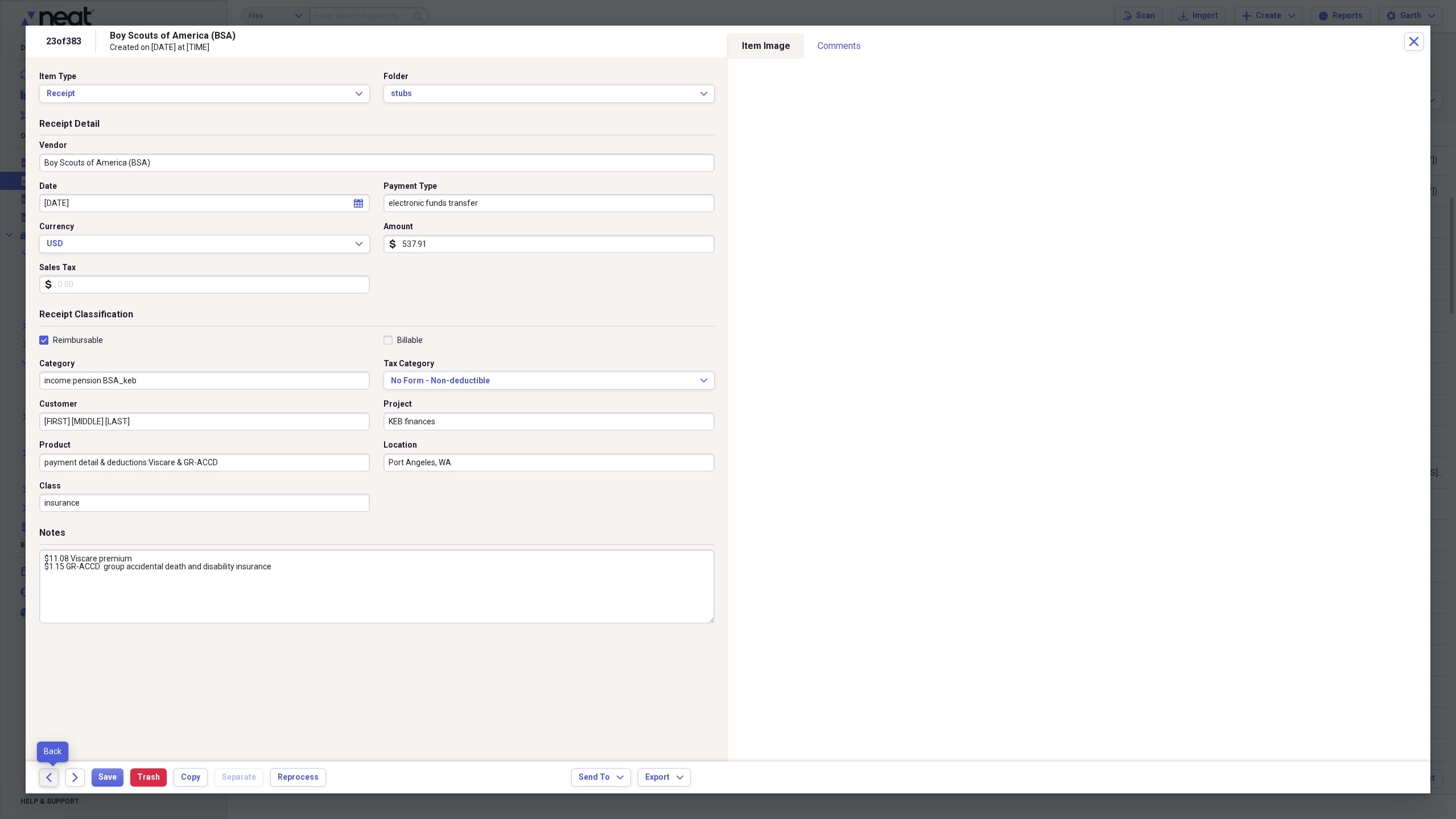 click on "Back" at bounding box center [49, 777] 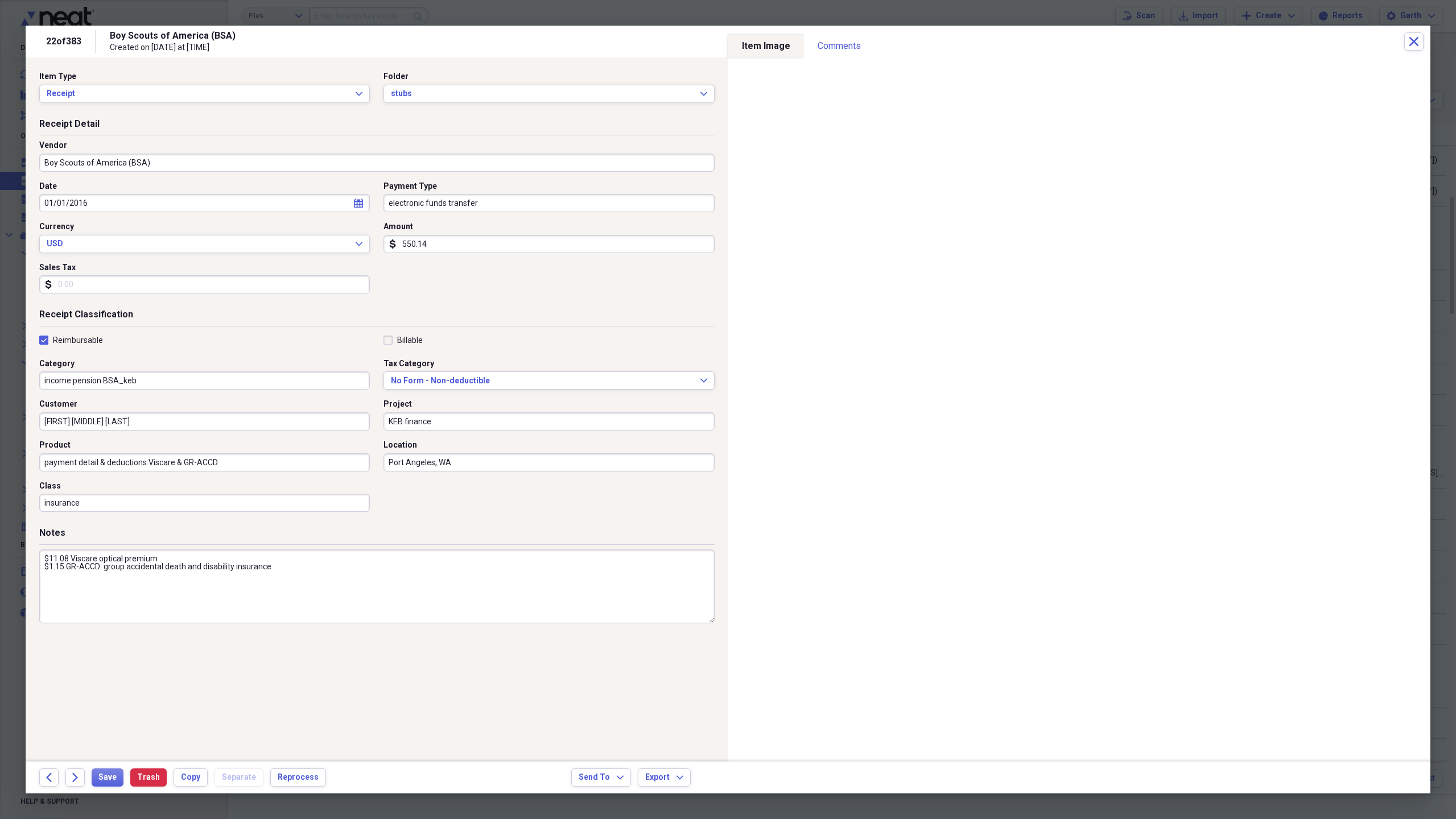 click on "550.14" at bounding box center [548, 244] 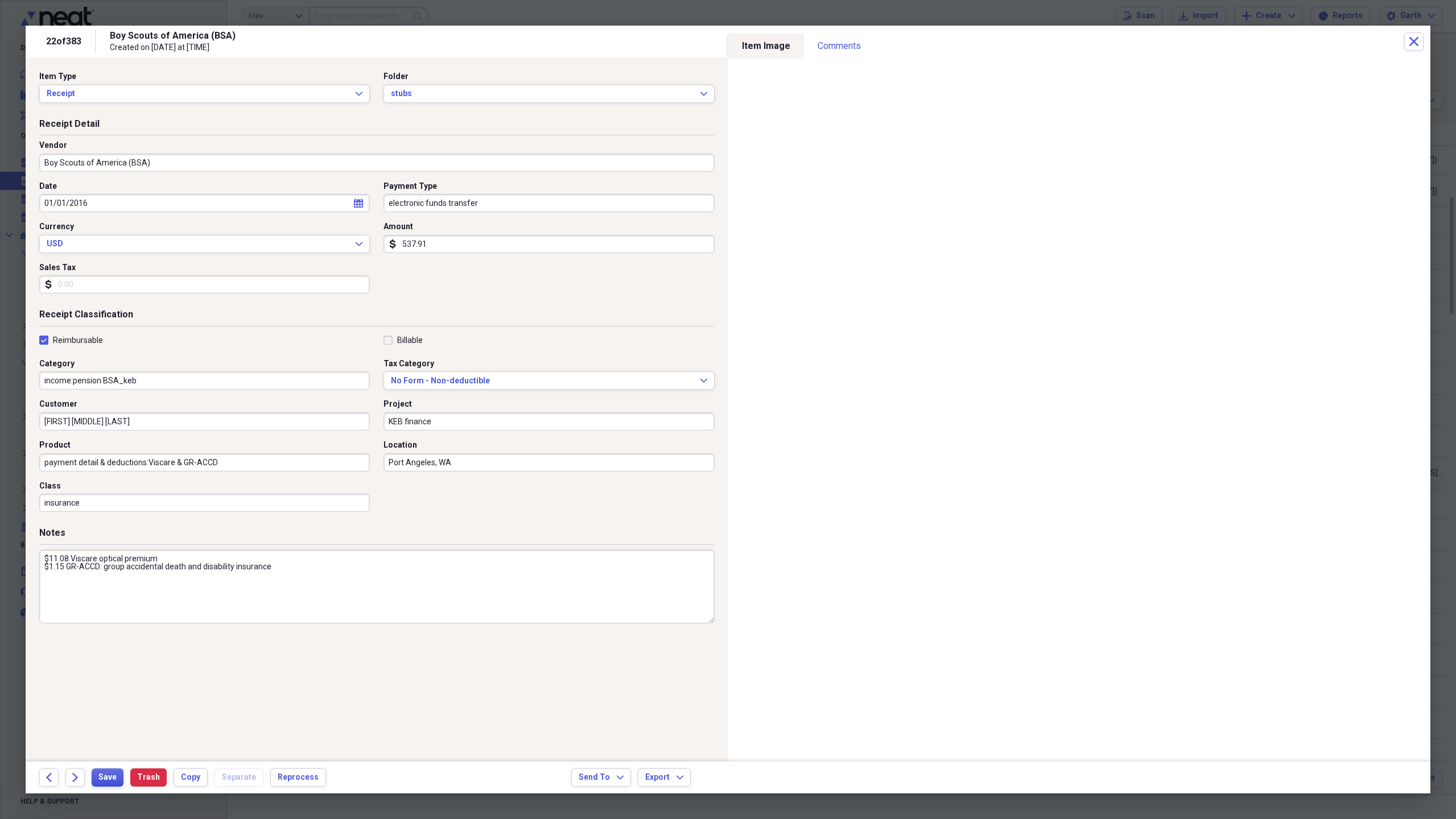 type on "537.91" 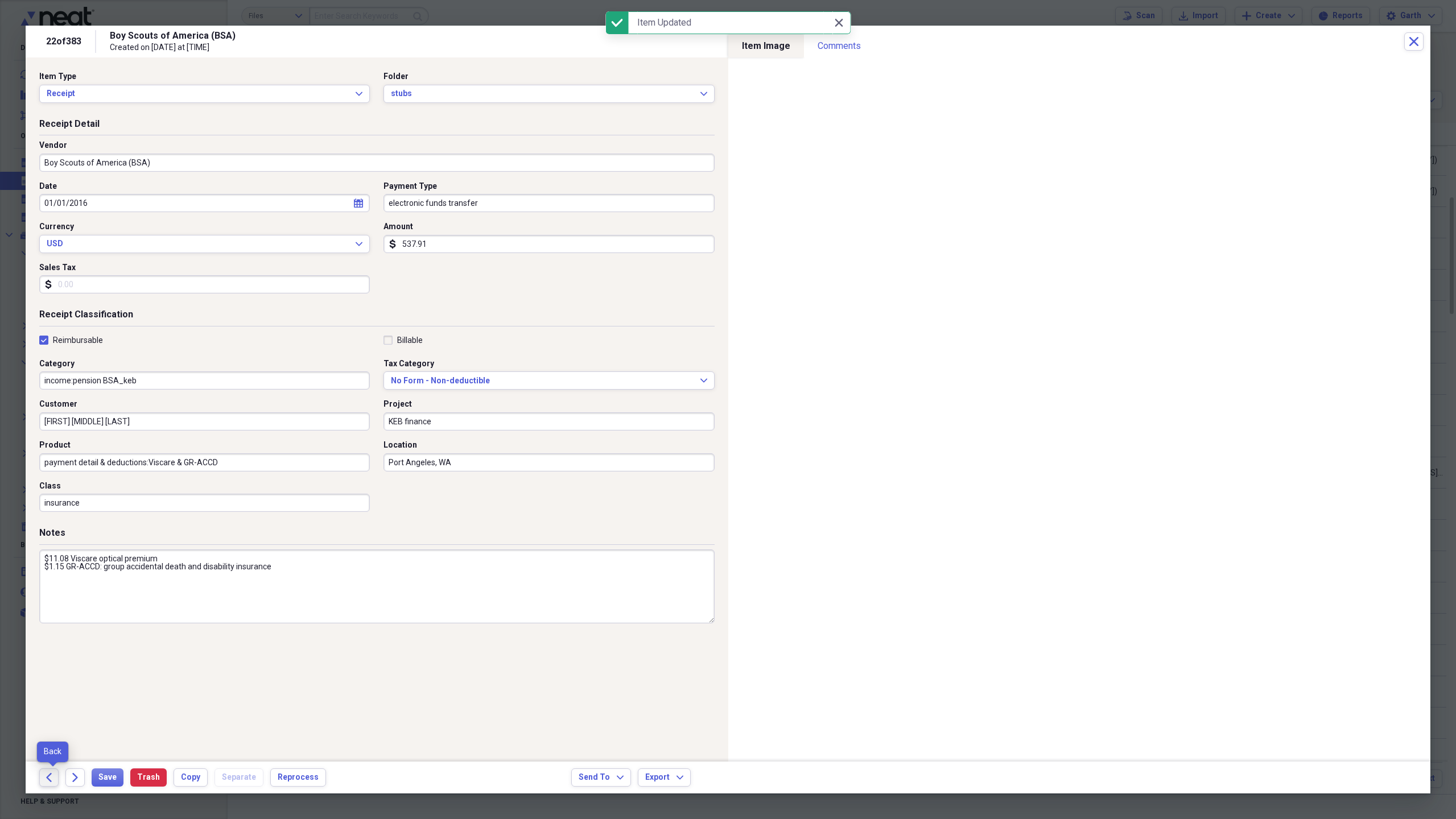click on "Back" 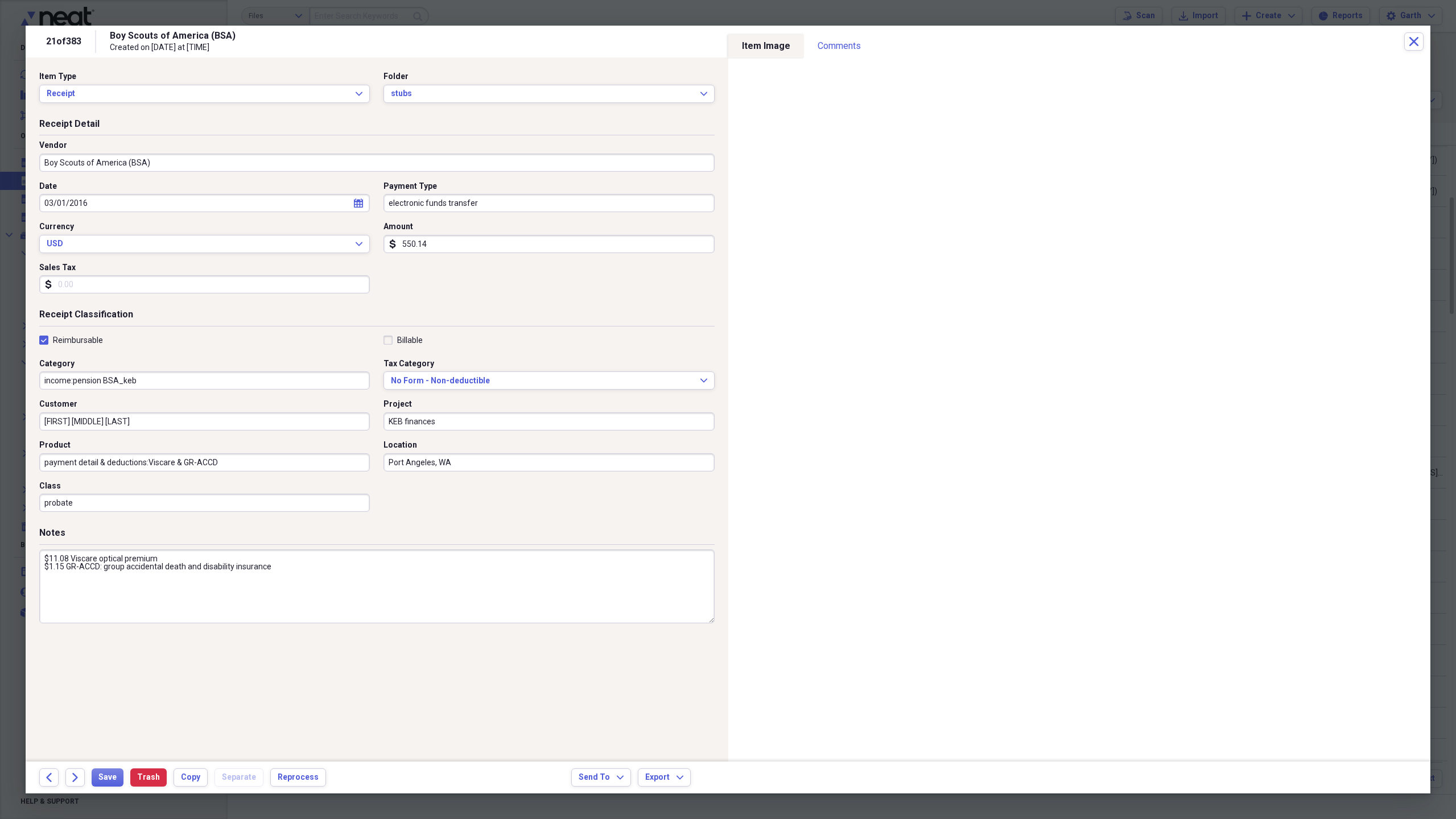 click on "550.14" at bounding box center (548, 244) 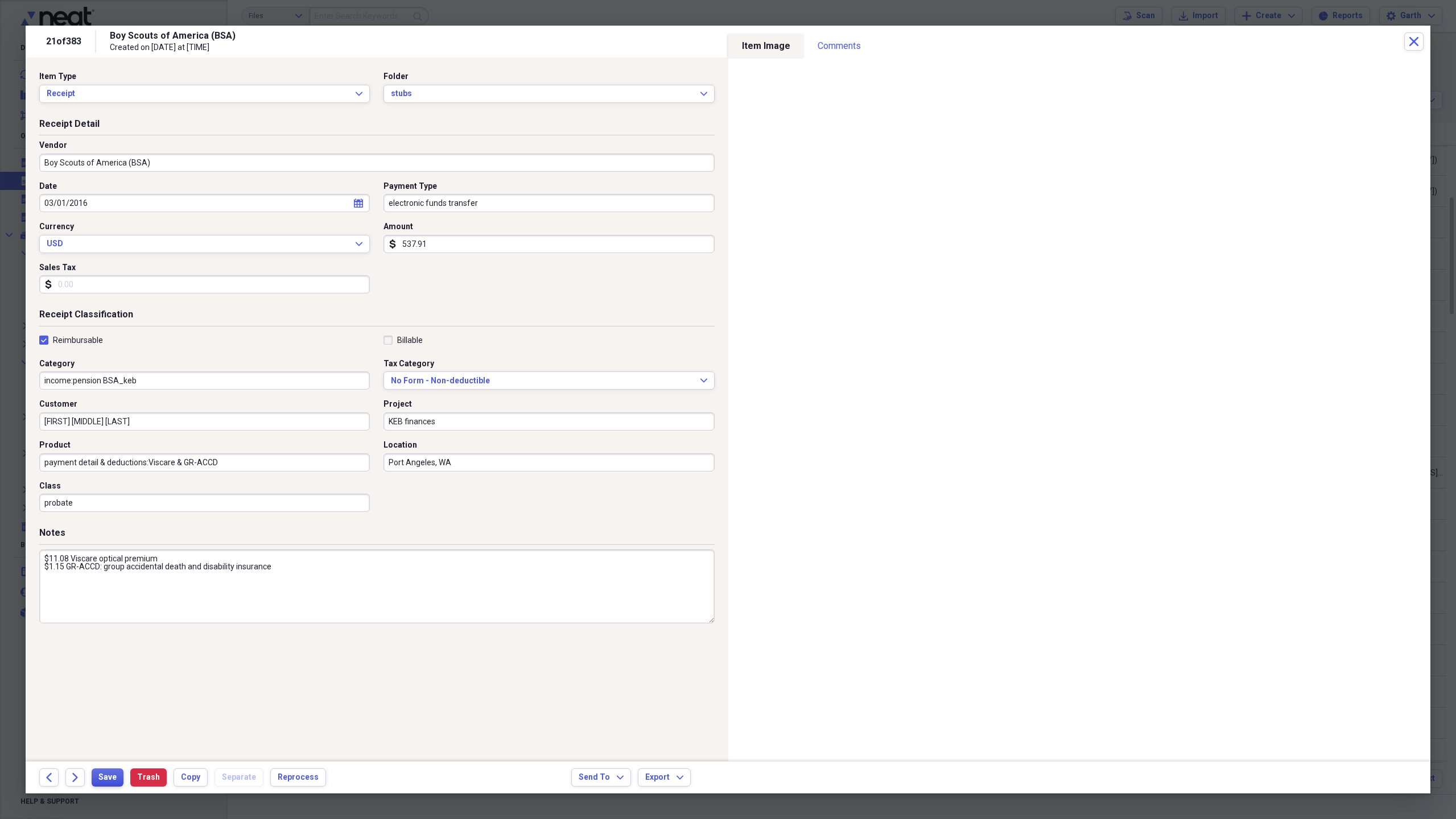 type on "537.91" 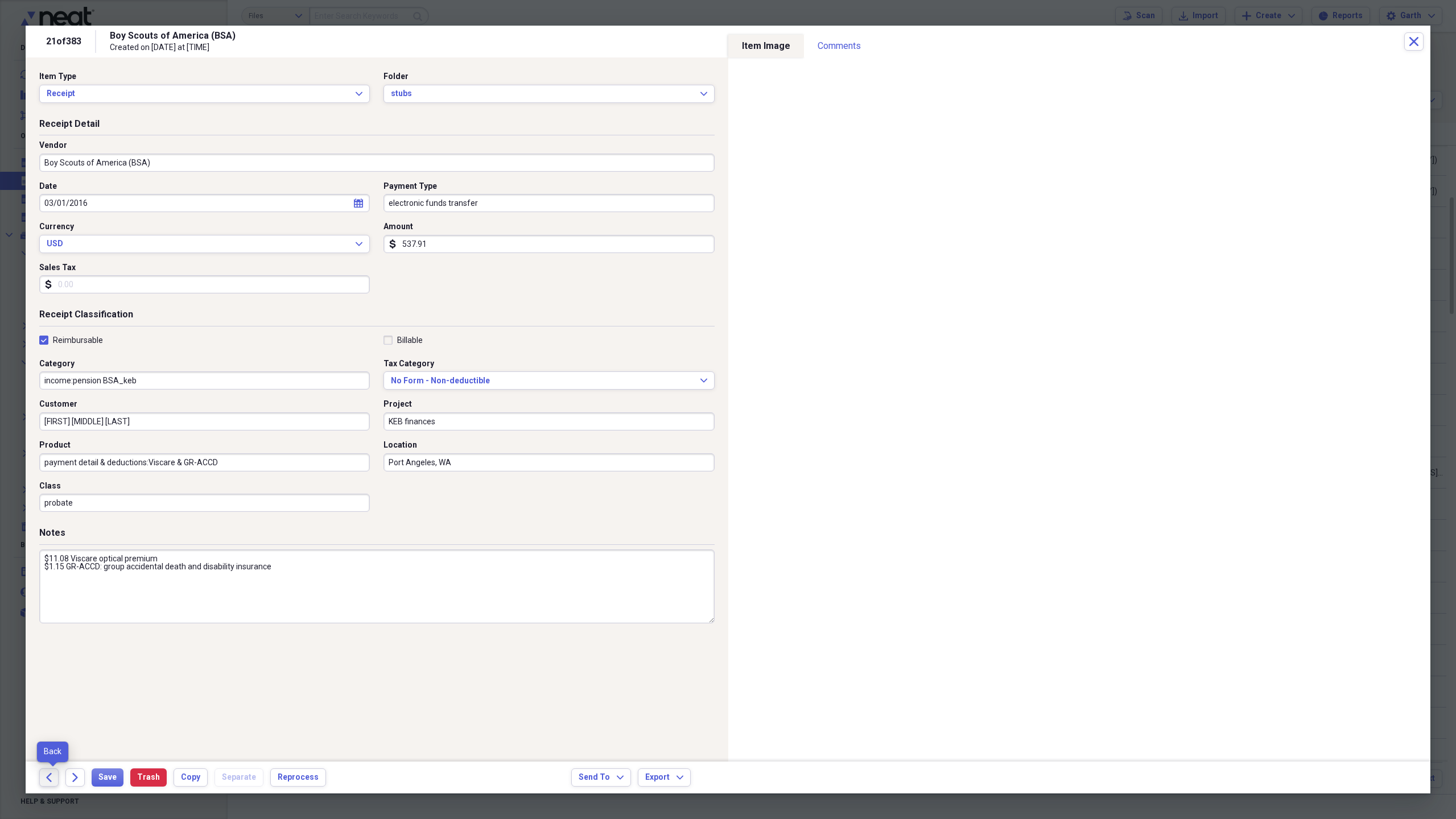 click 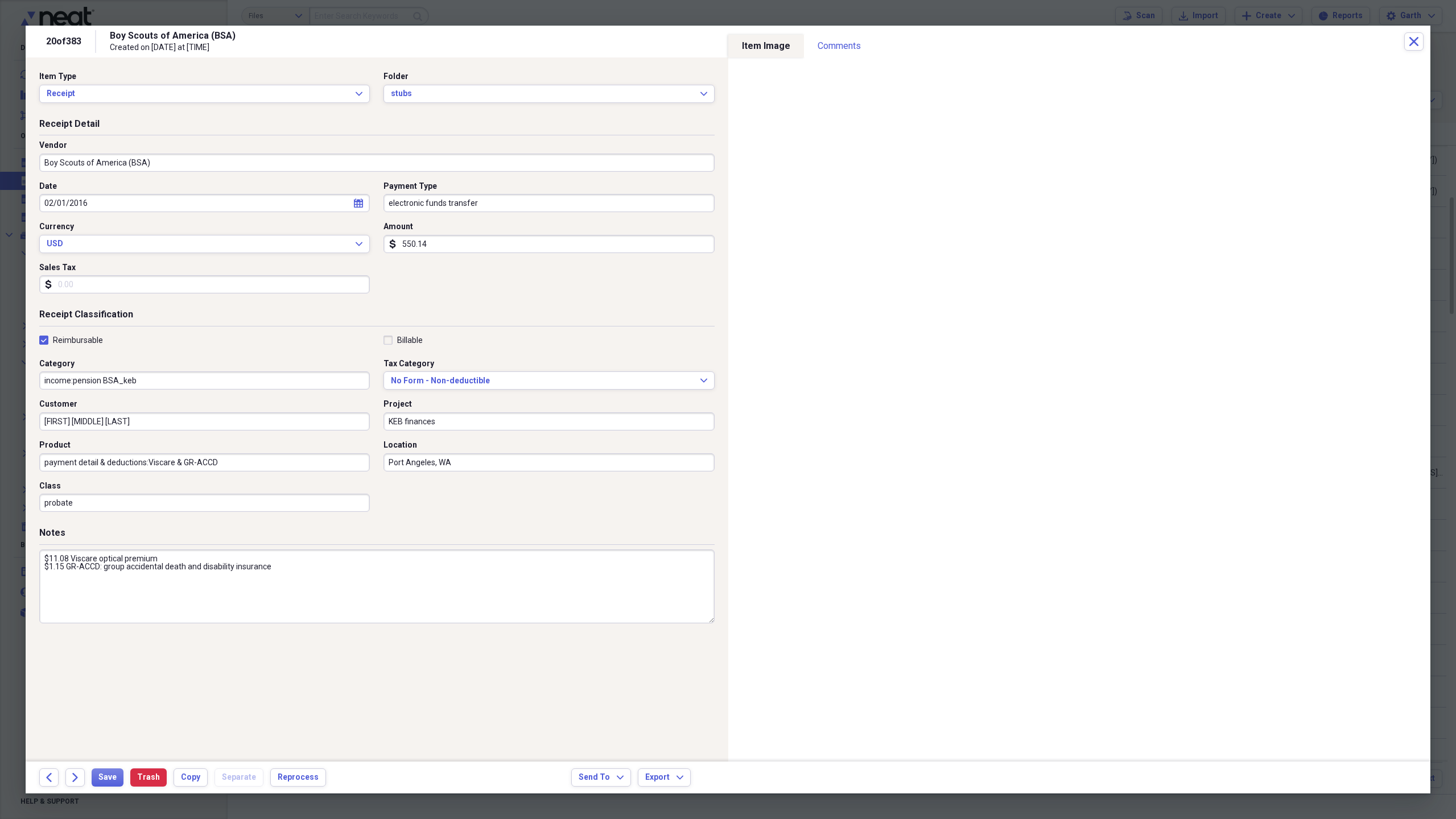 click on "550.14" at bounding box center (548, 244) 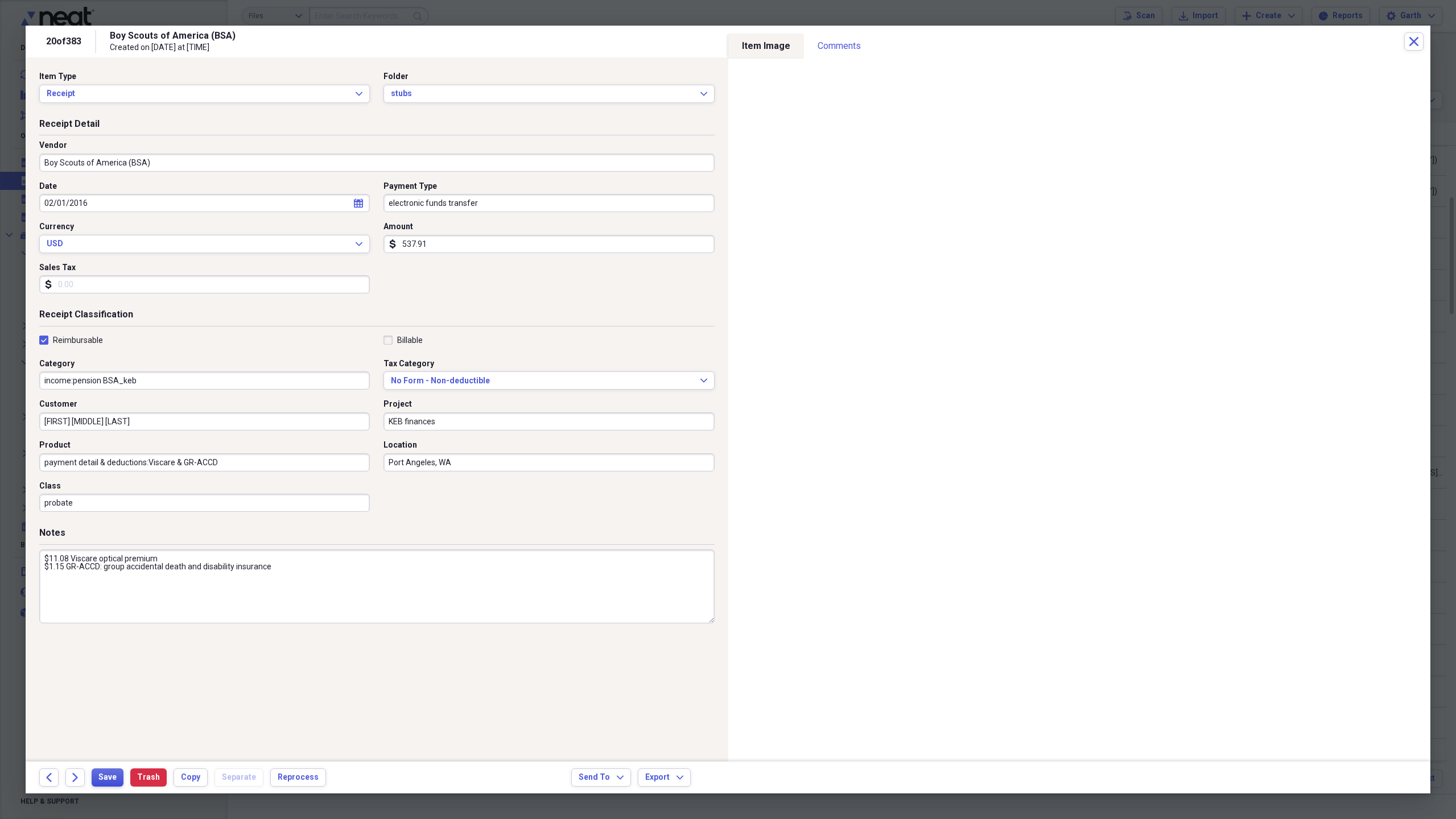 type on "537.91" 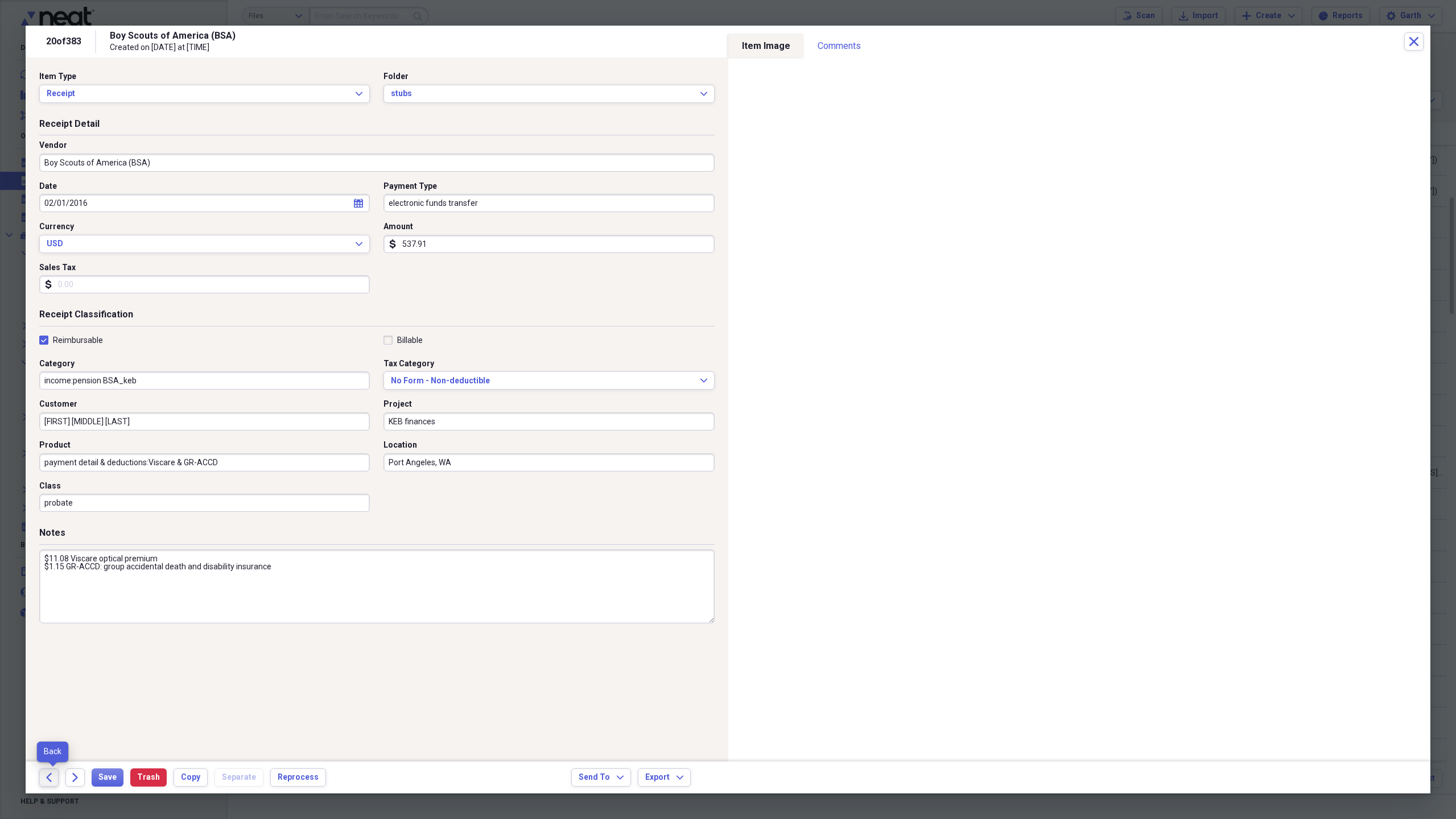 click 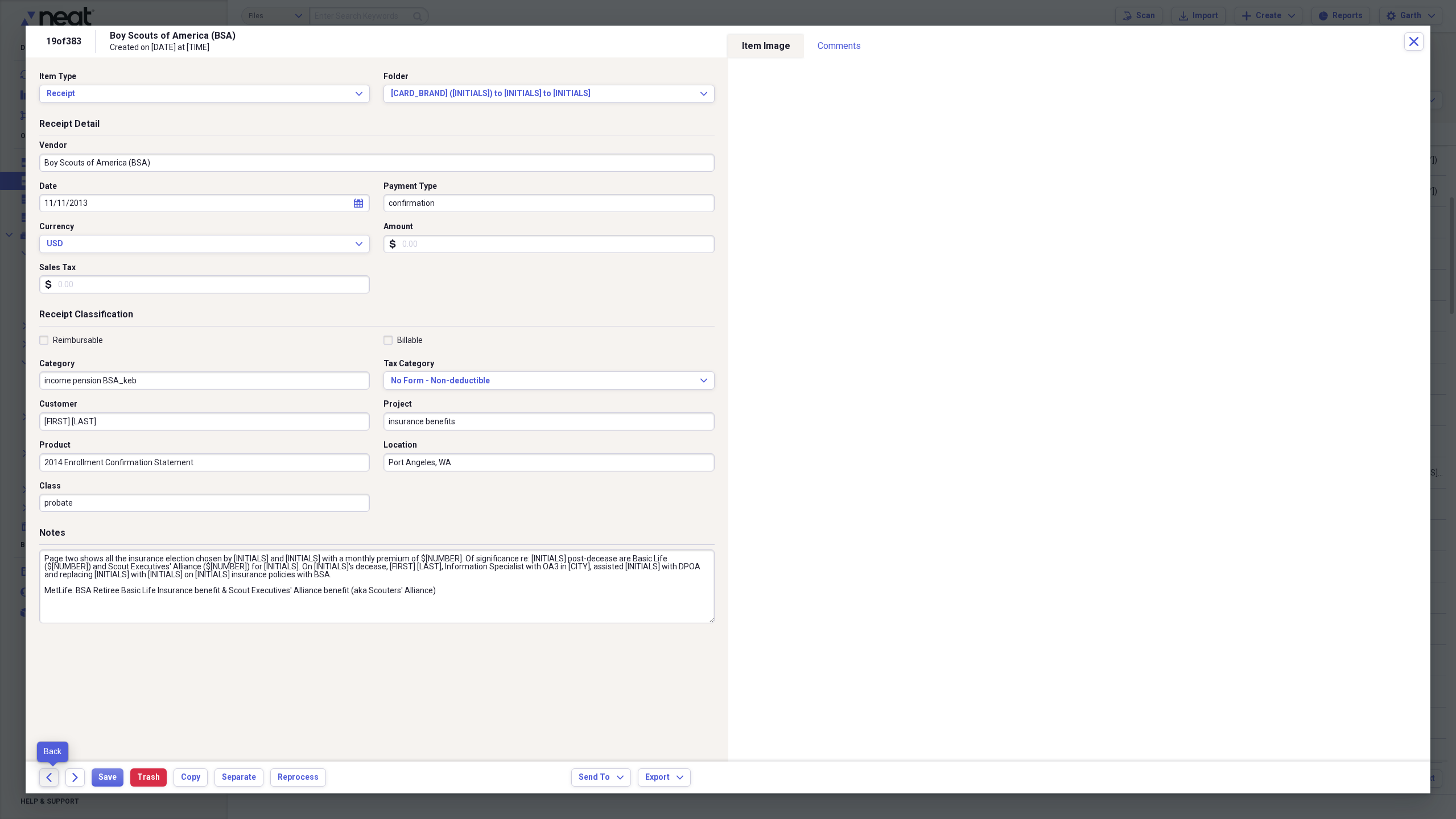 click 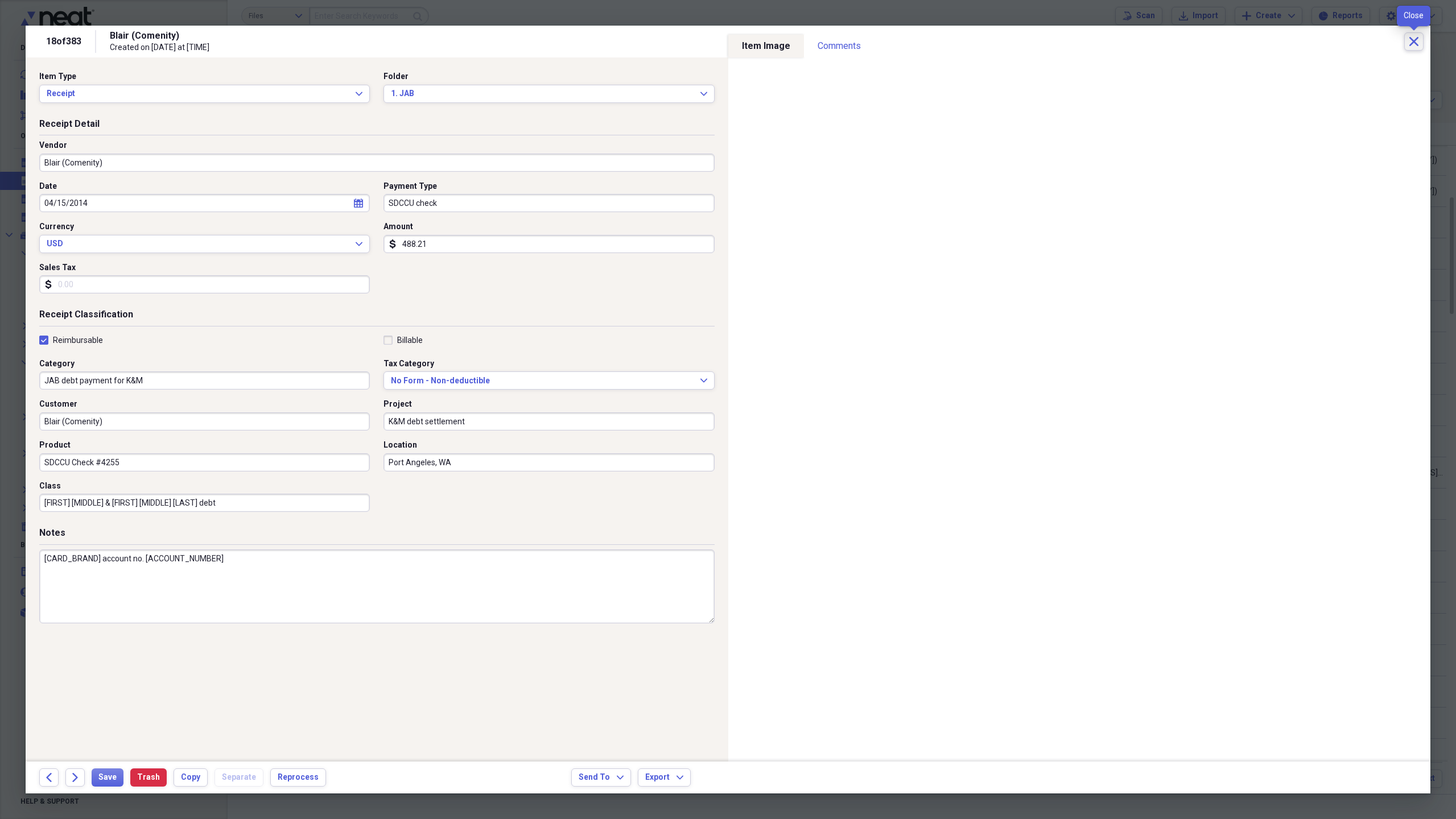 click on "Close" 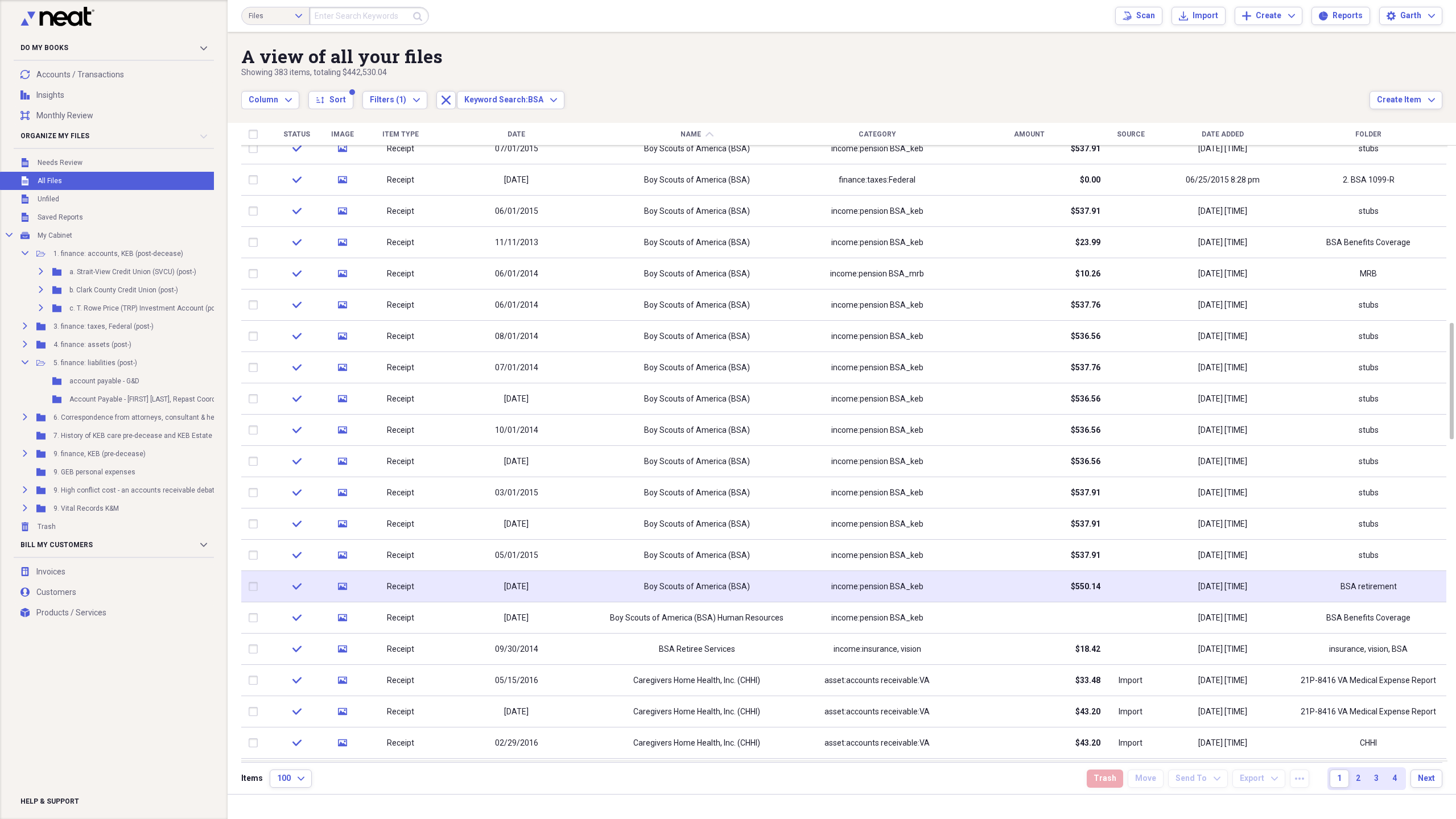 click on "$550.14" at bounding box center (1086, 587) 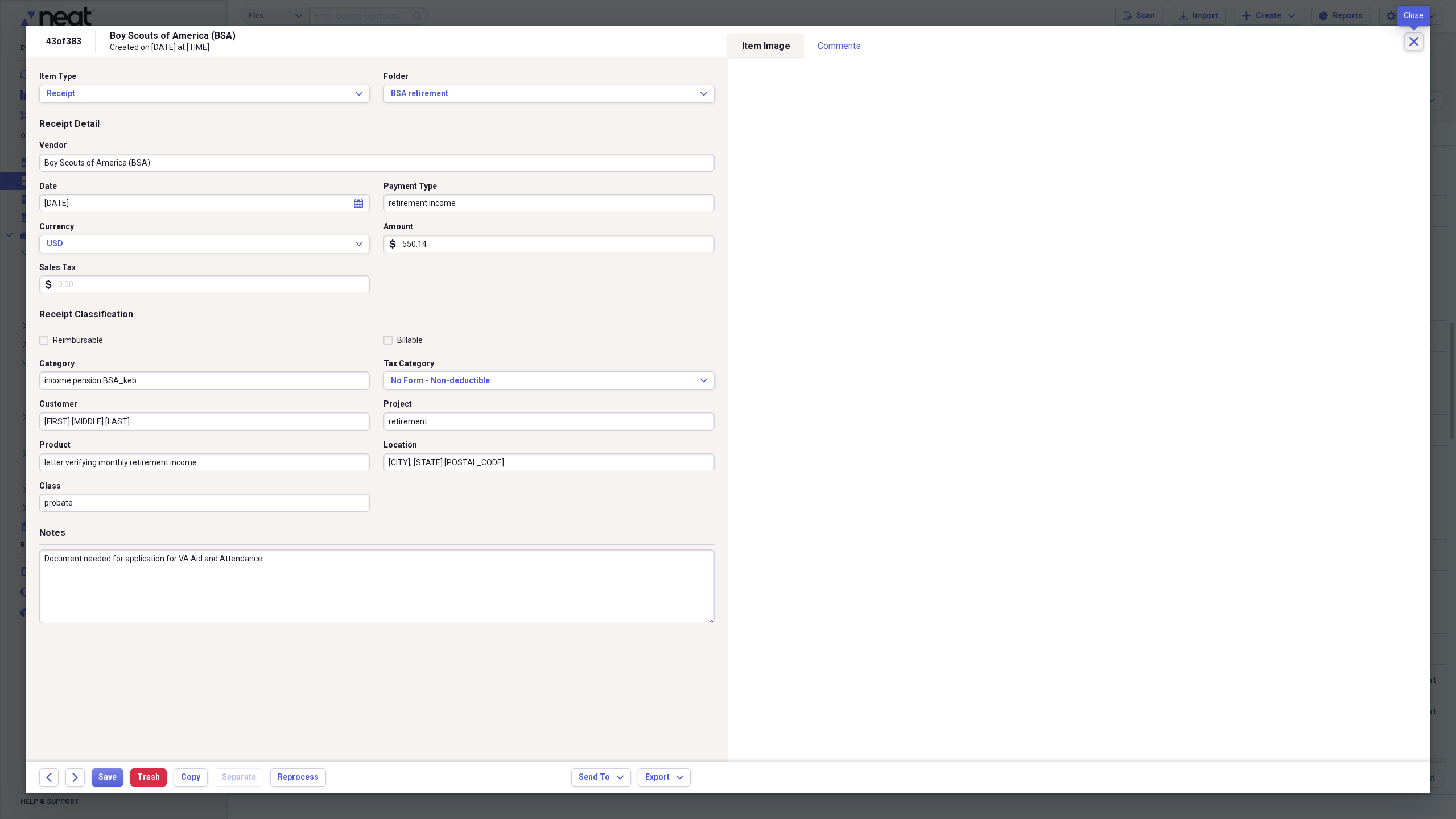 click on "Close" 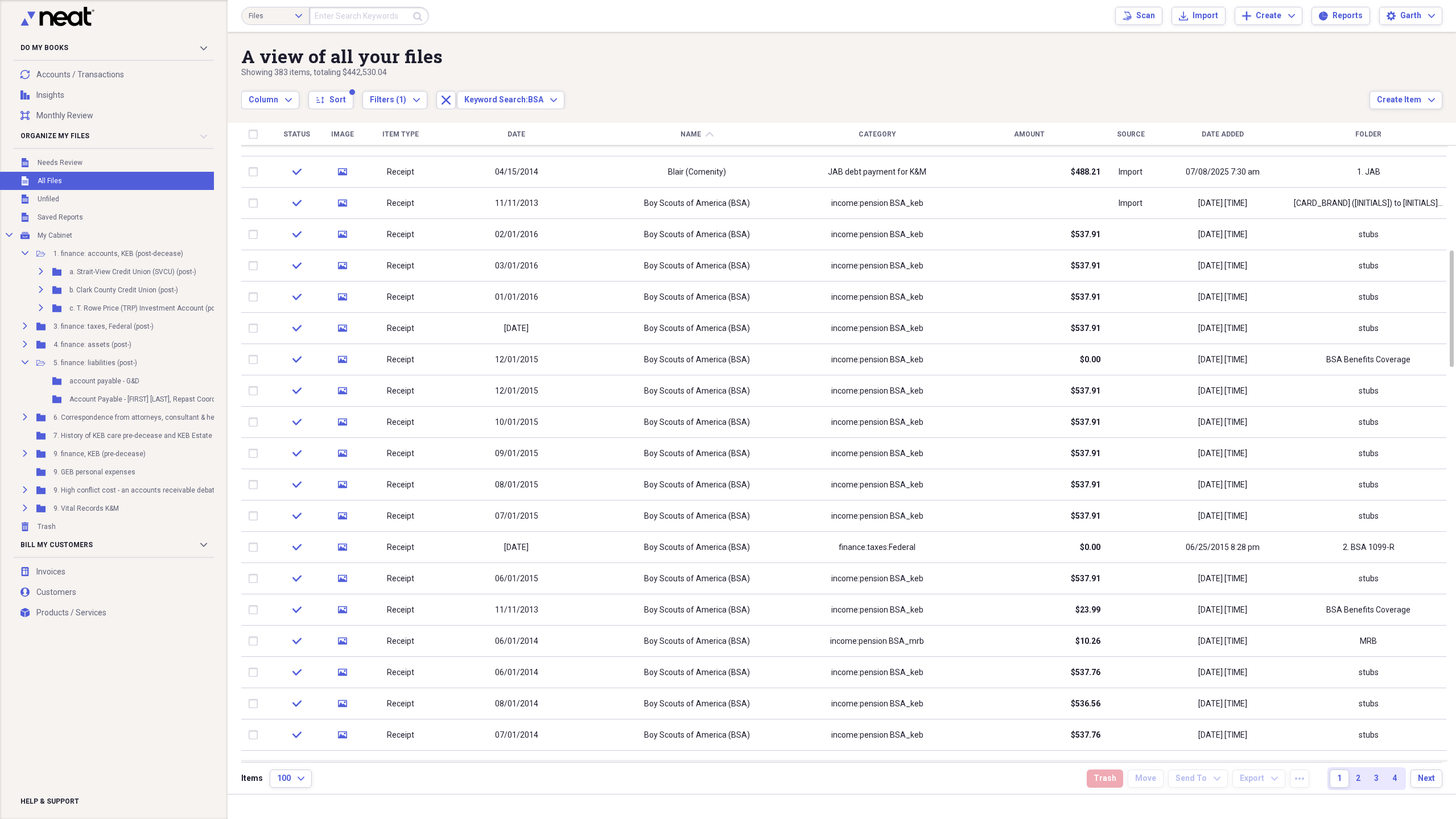 click on "Date" at bounding box center (516, 134) 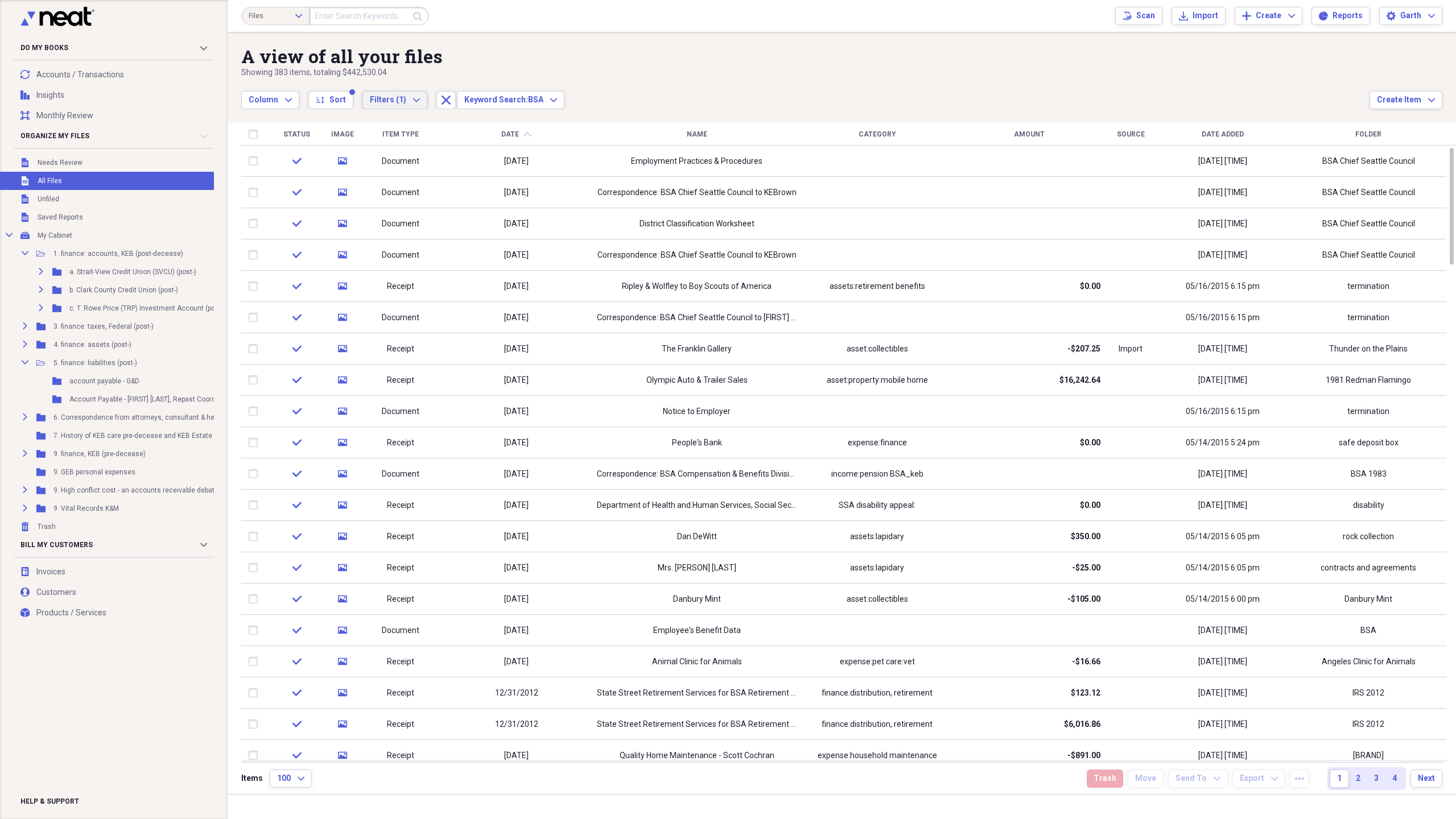 click on "Expand" 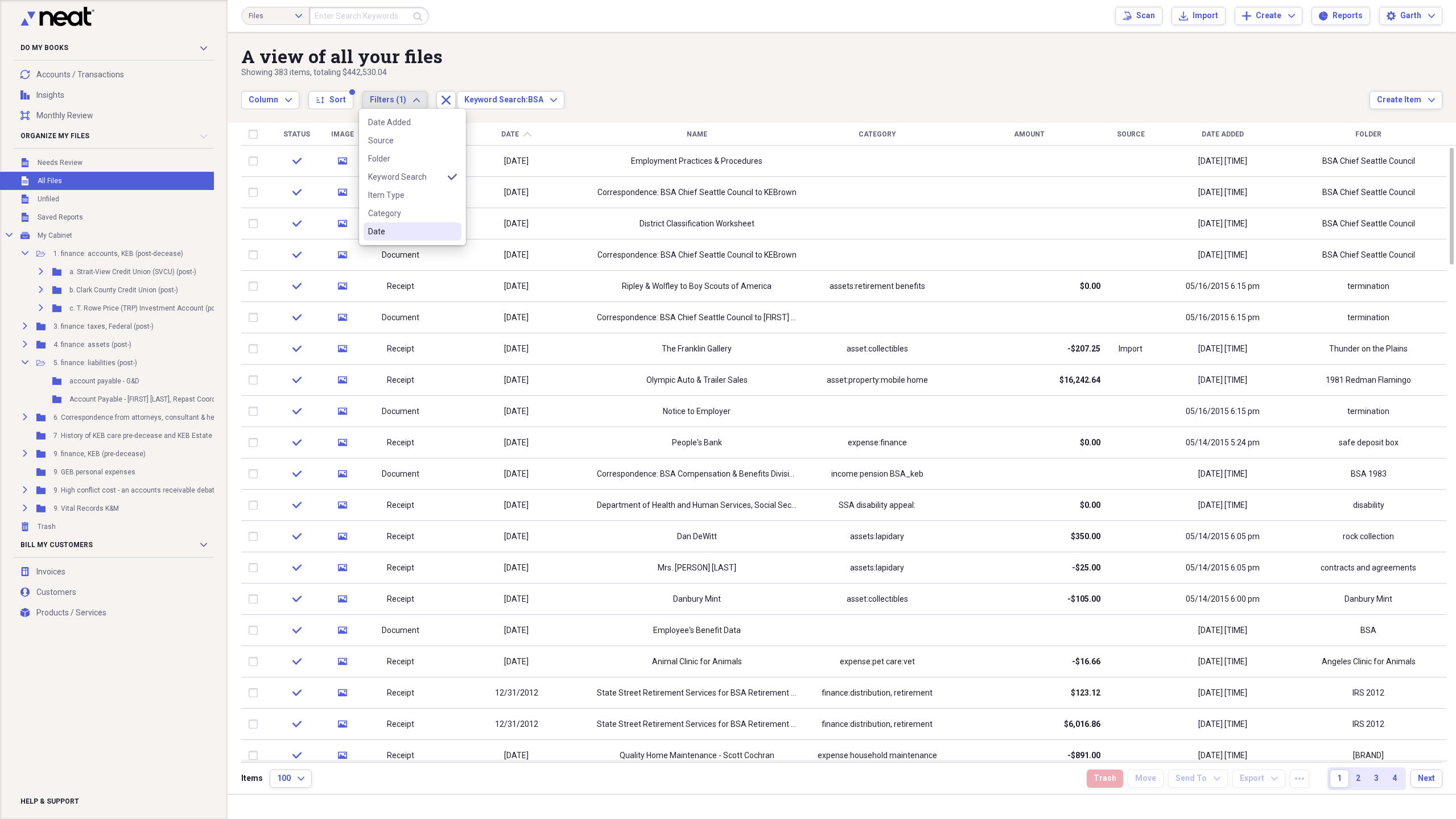 click on "Date" at bounding box center [406, 231] 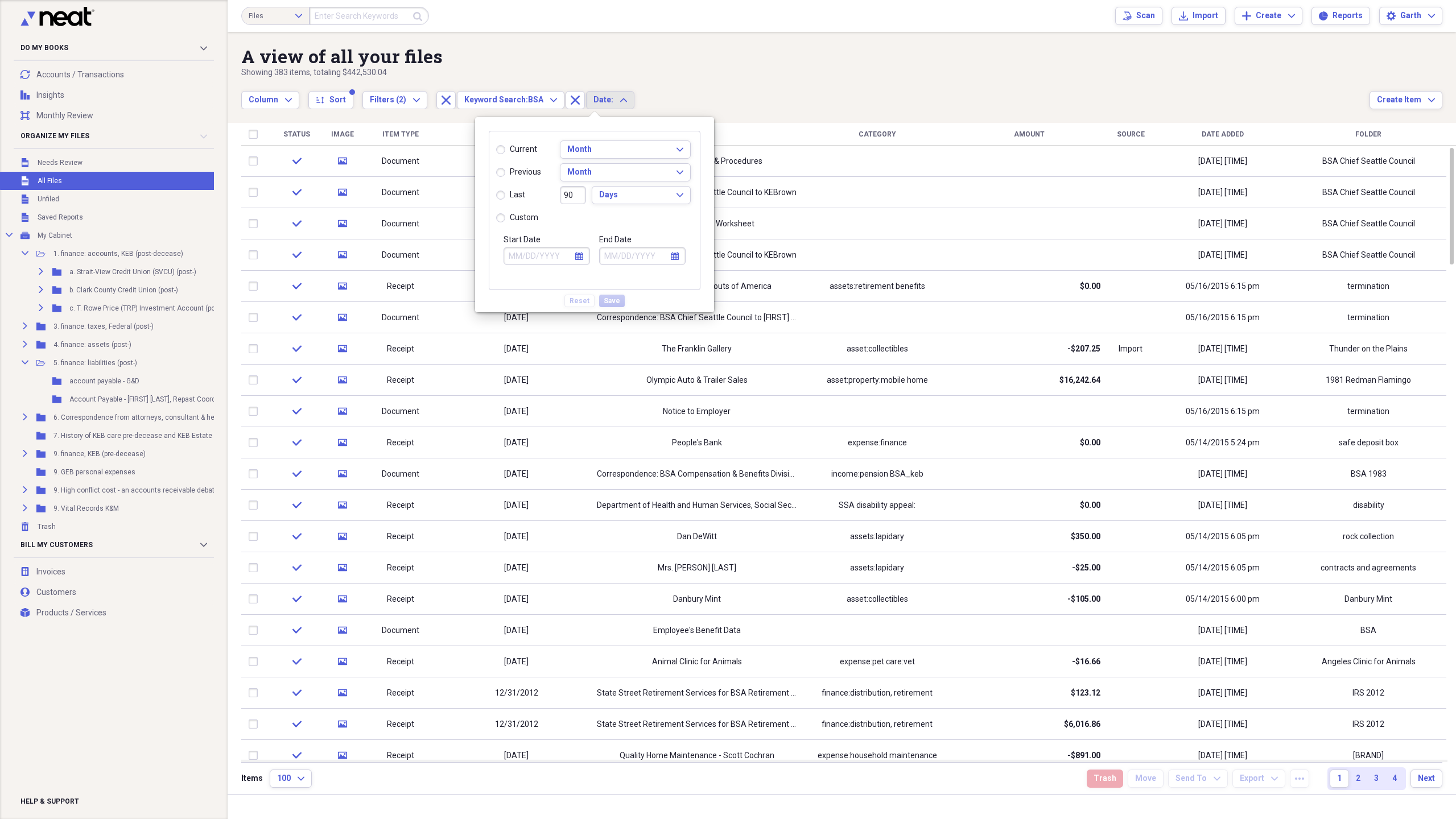 click 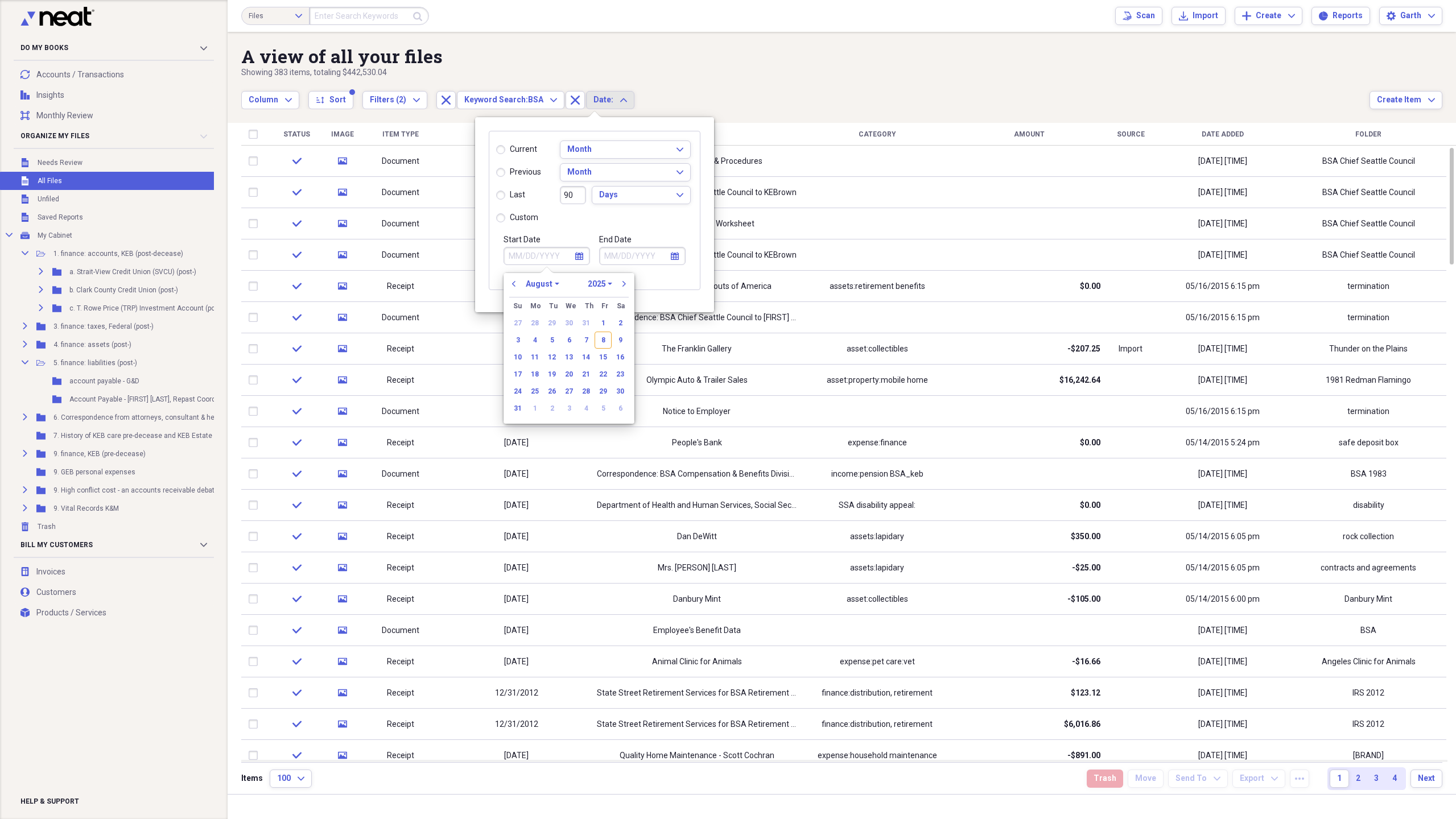 click on "January February March April May June July August September October November December" at bounding box center [542, 284] 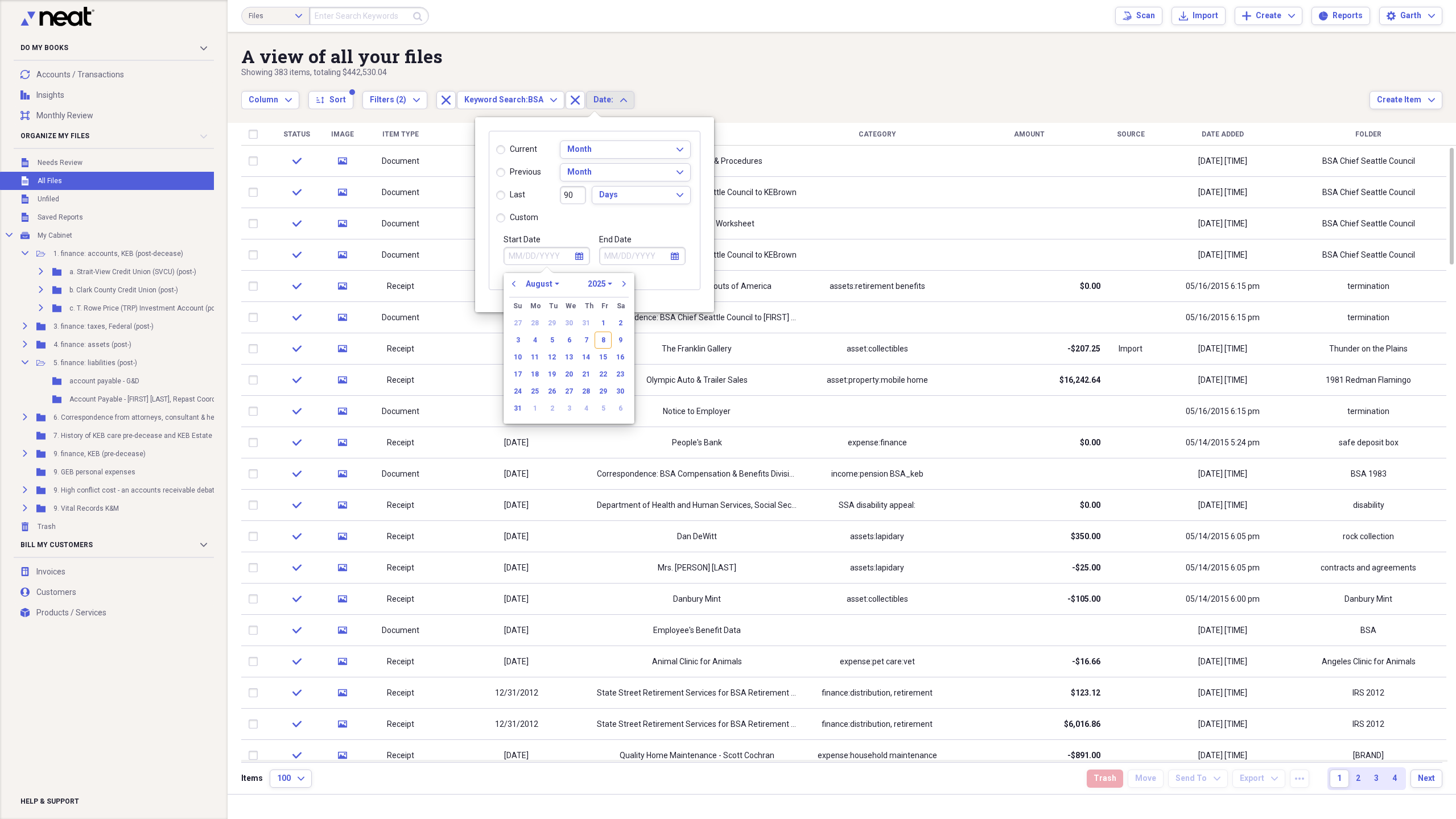 select on "3" 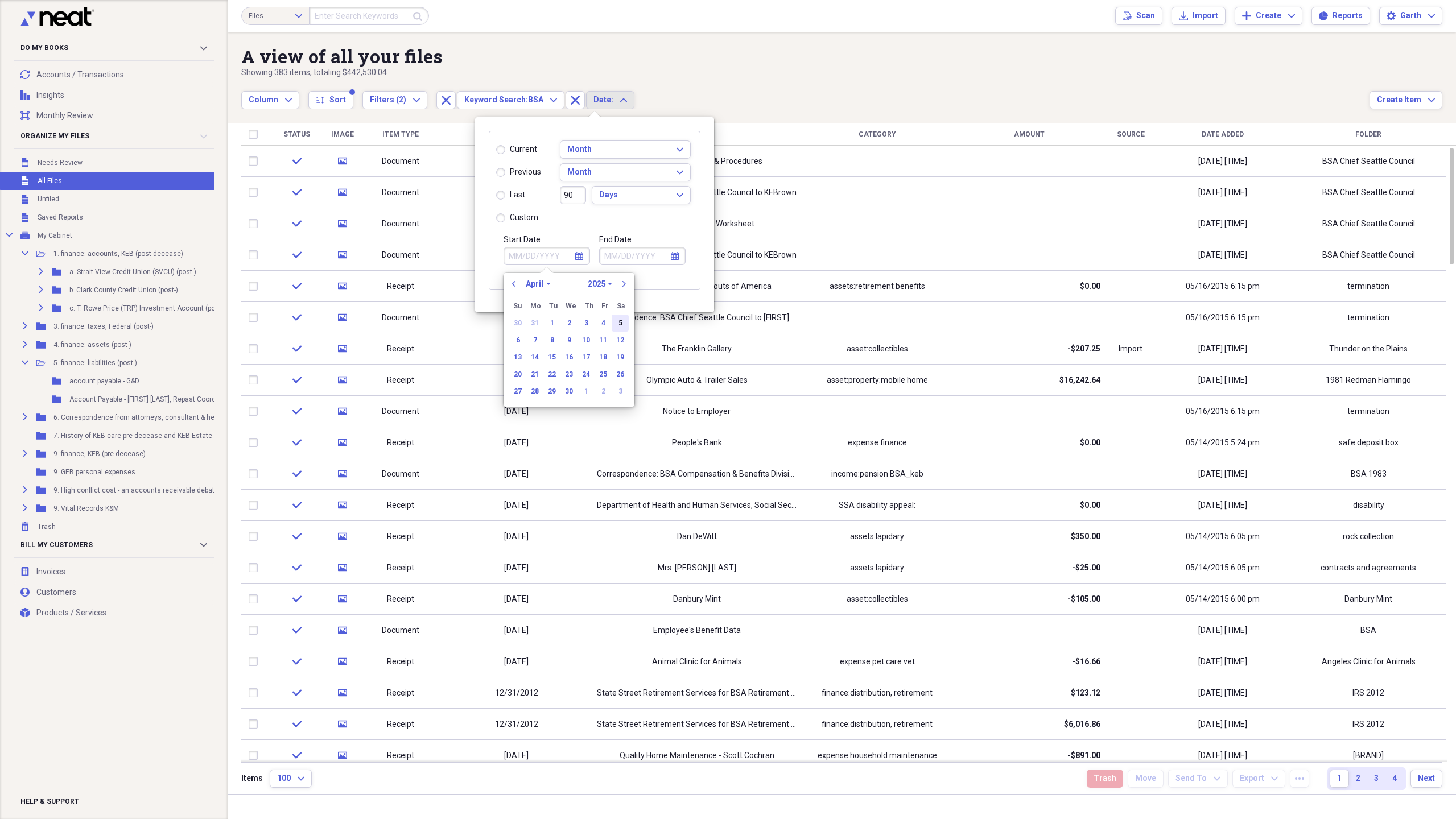 click on "5" at bounding box center (620, 323) 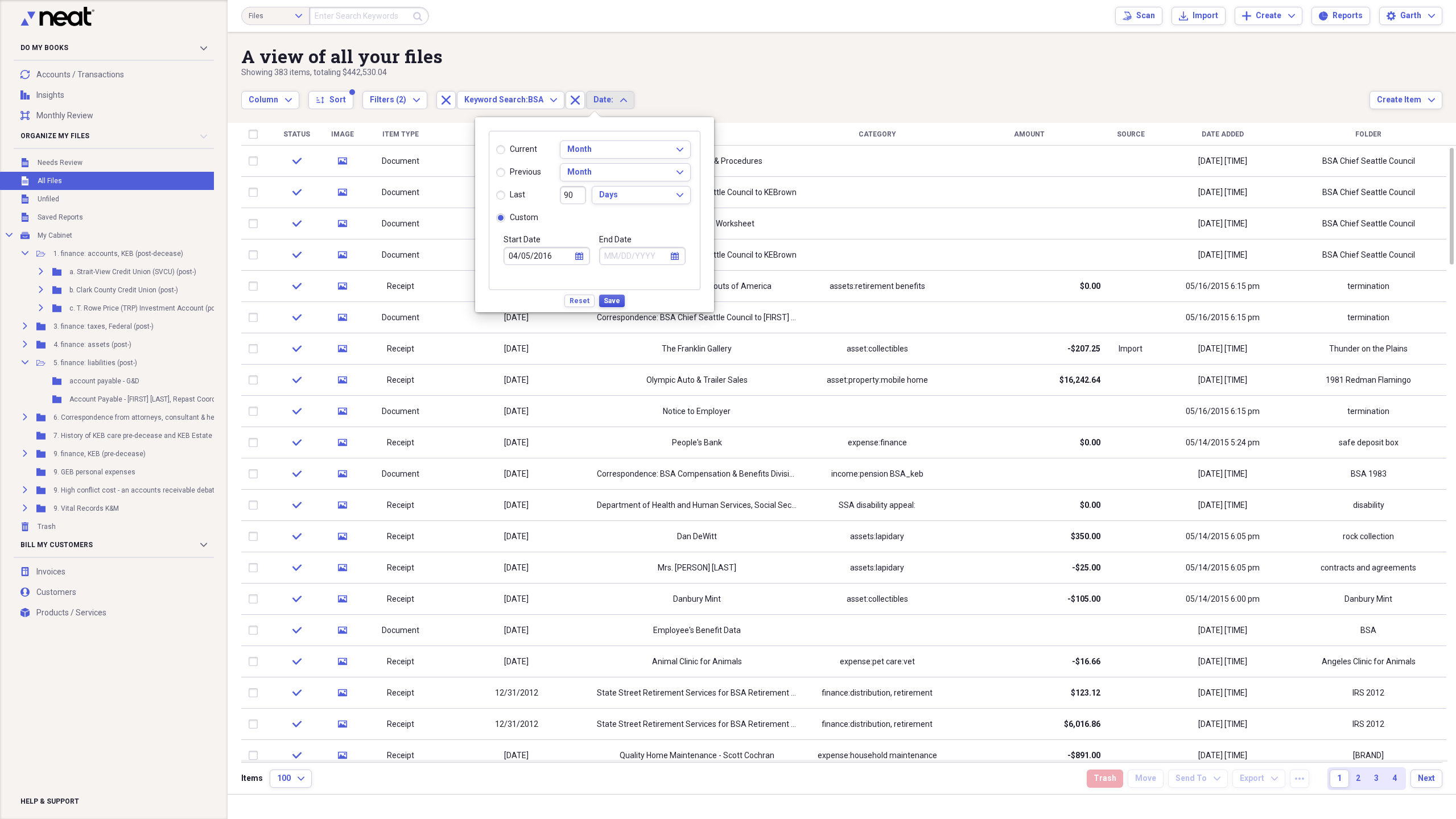 type on "04/05/2016" 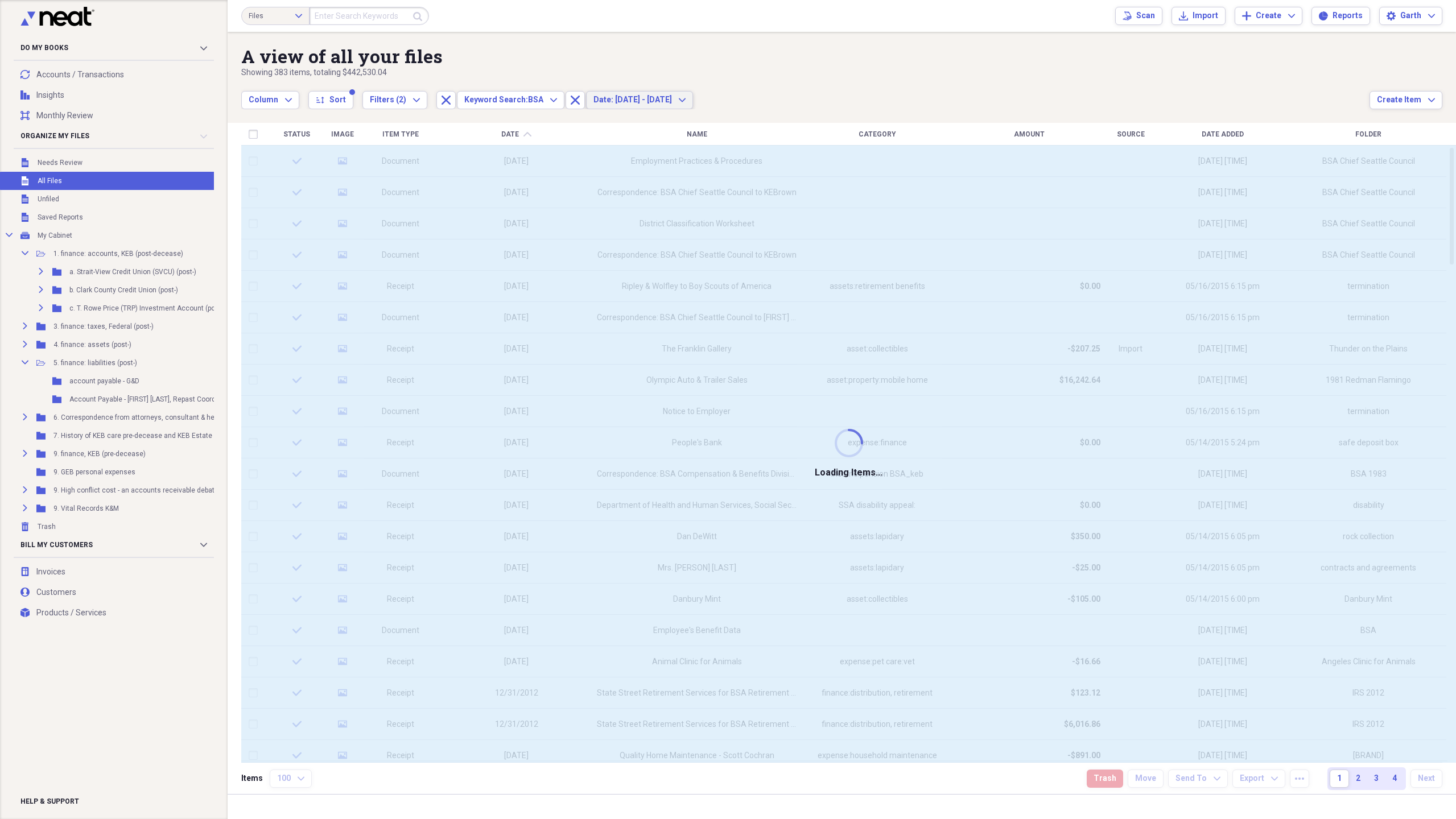 type on "04/05/2016" 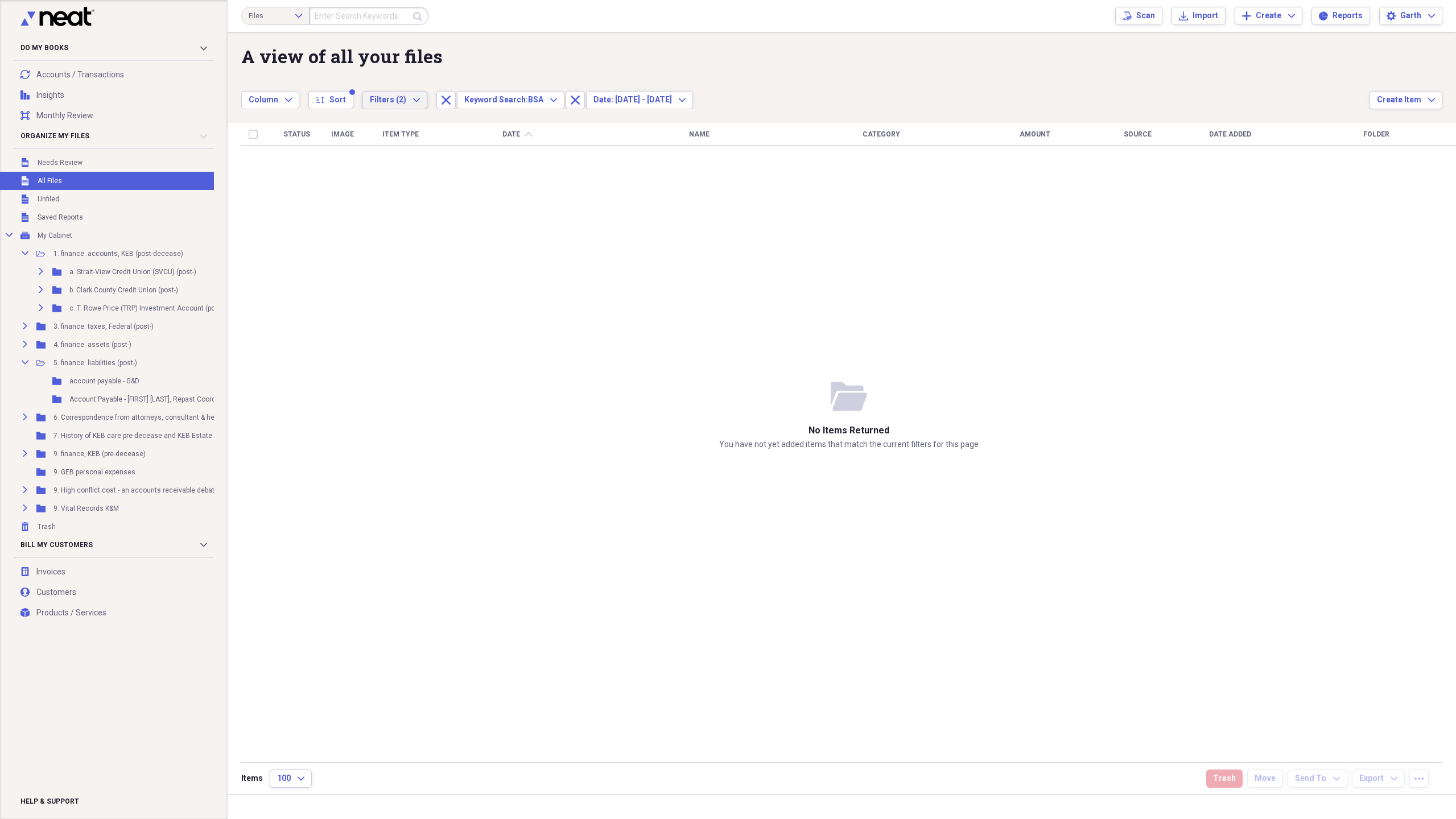 click on "Filters (2) Expand" at bounding box center (395, 100) 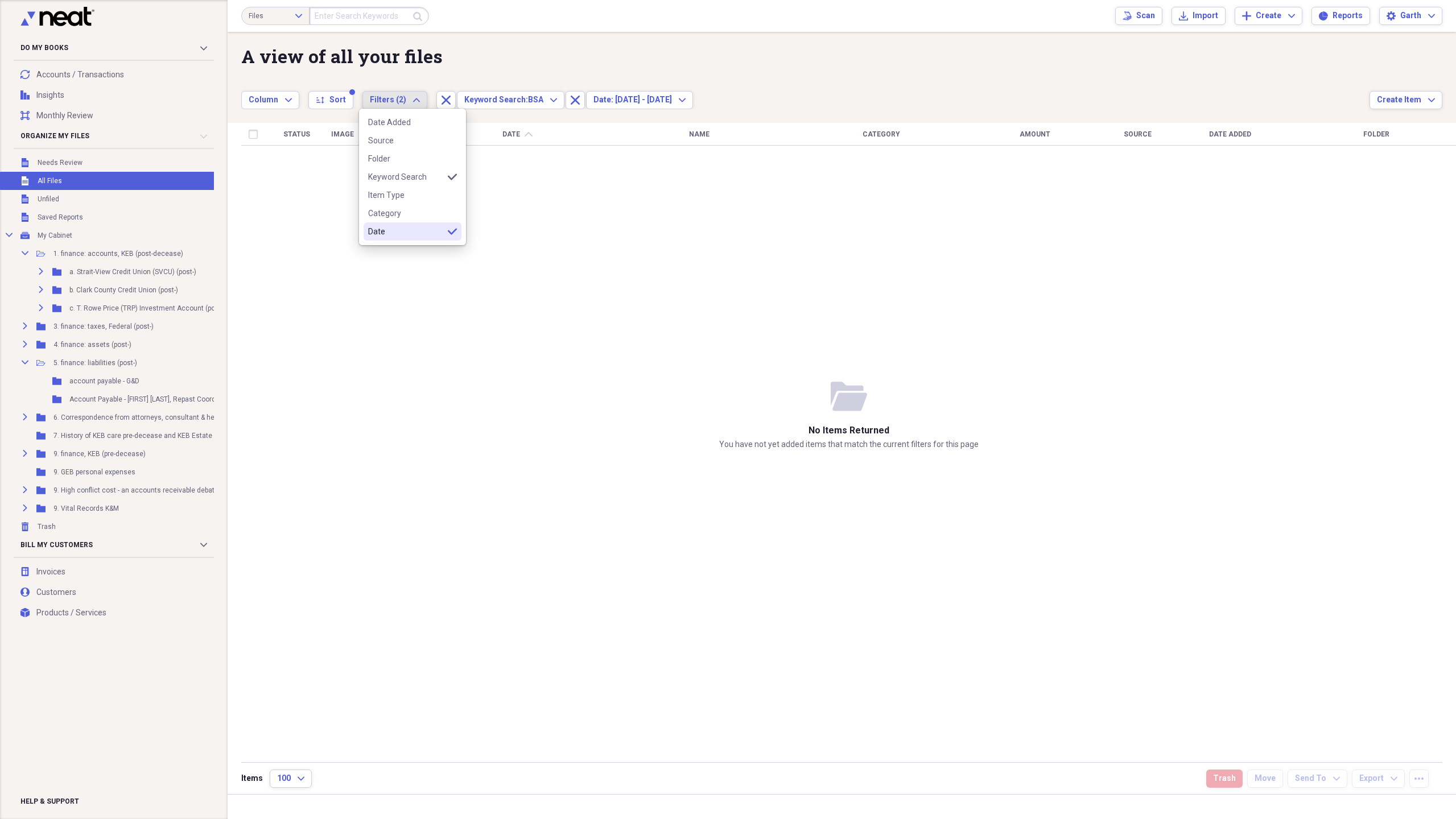 click on "Date selected" at bounding box center [413, 231] 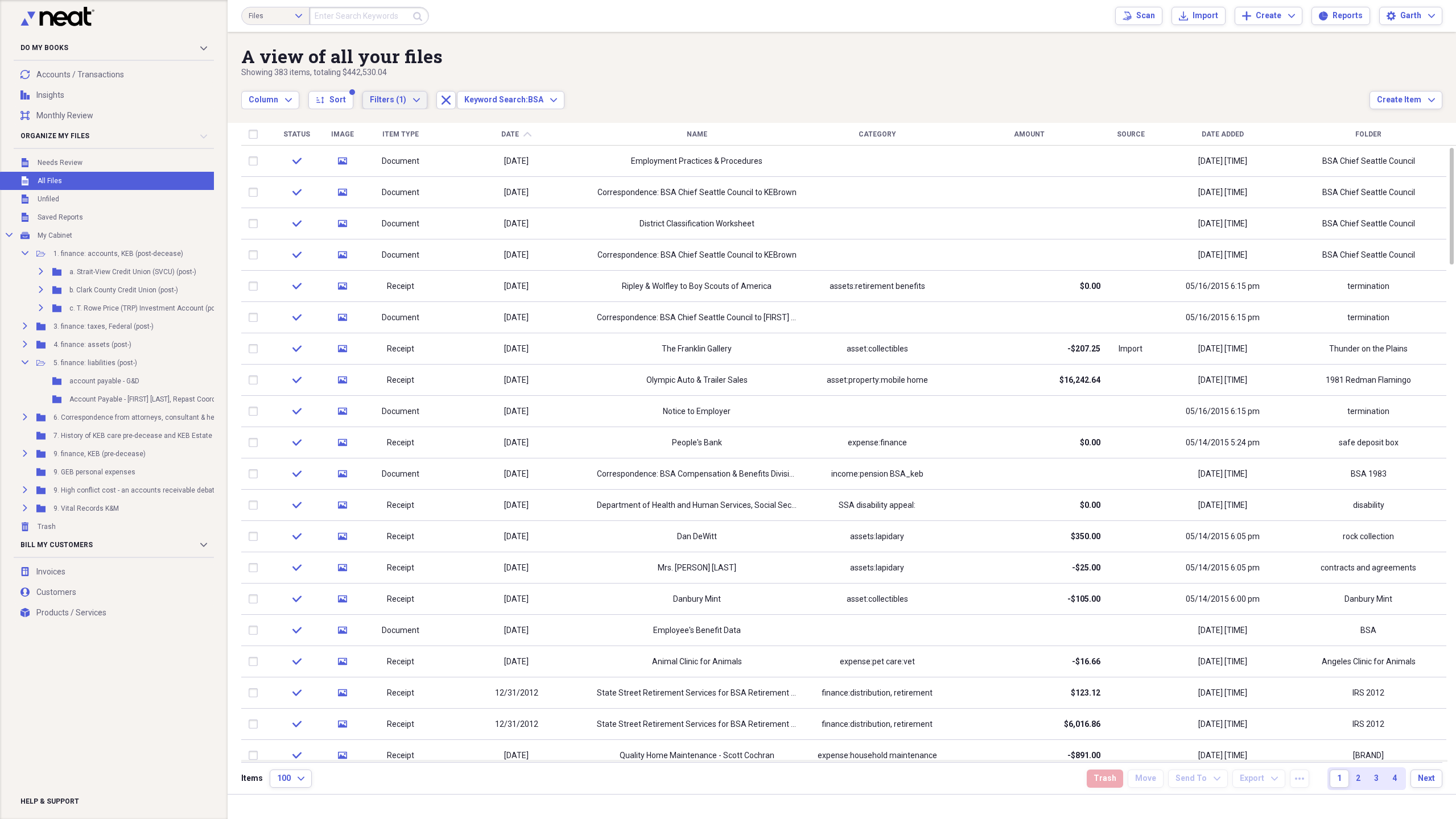 click on "Expand" 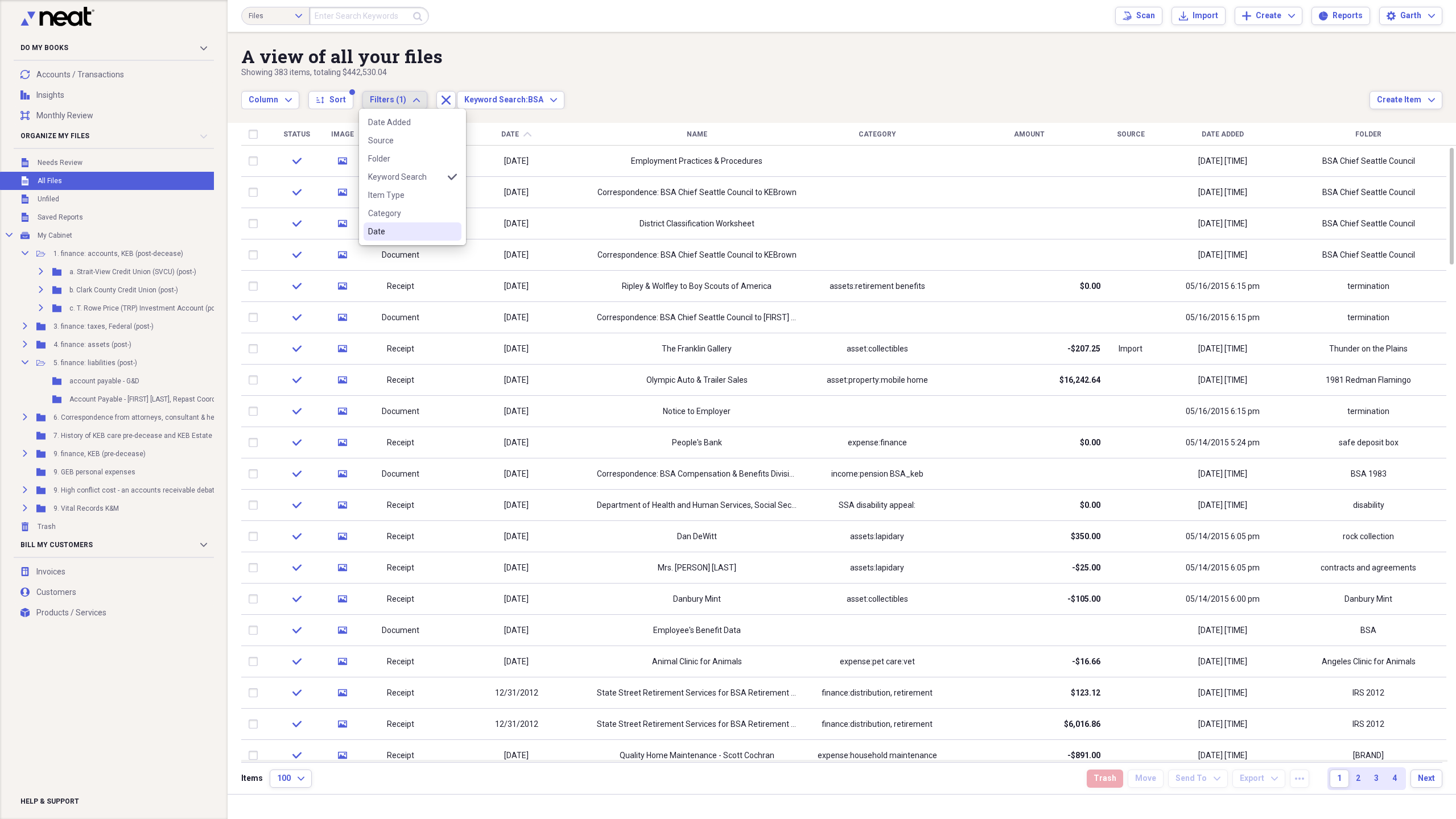 click on "Date" at bounding box center (406, 231) 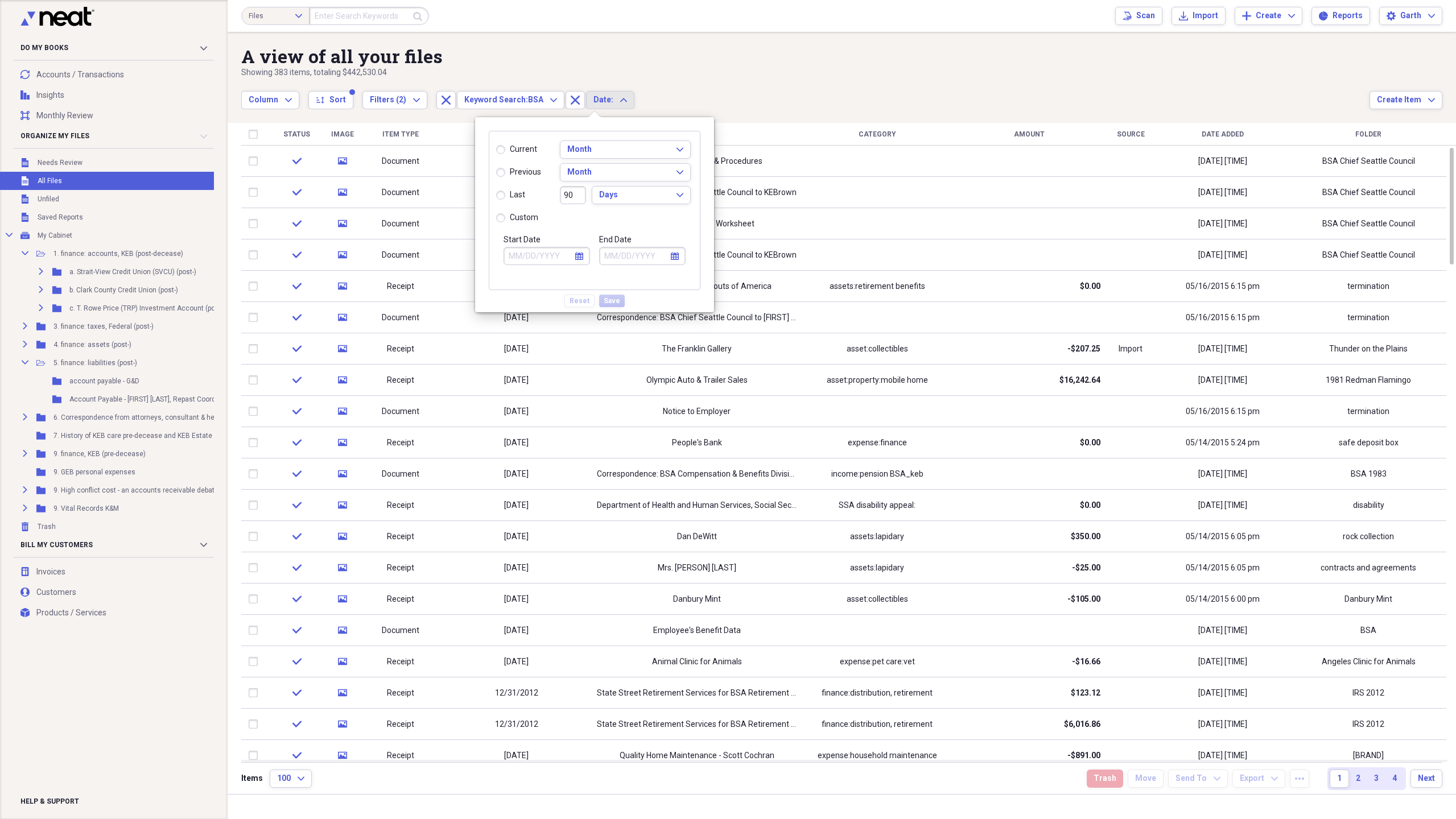 click 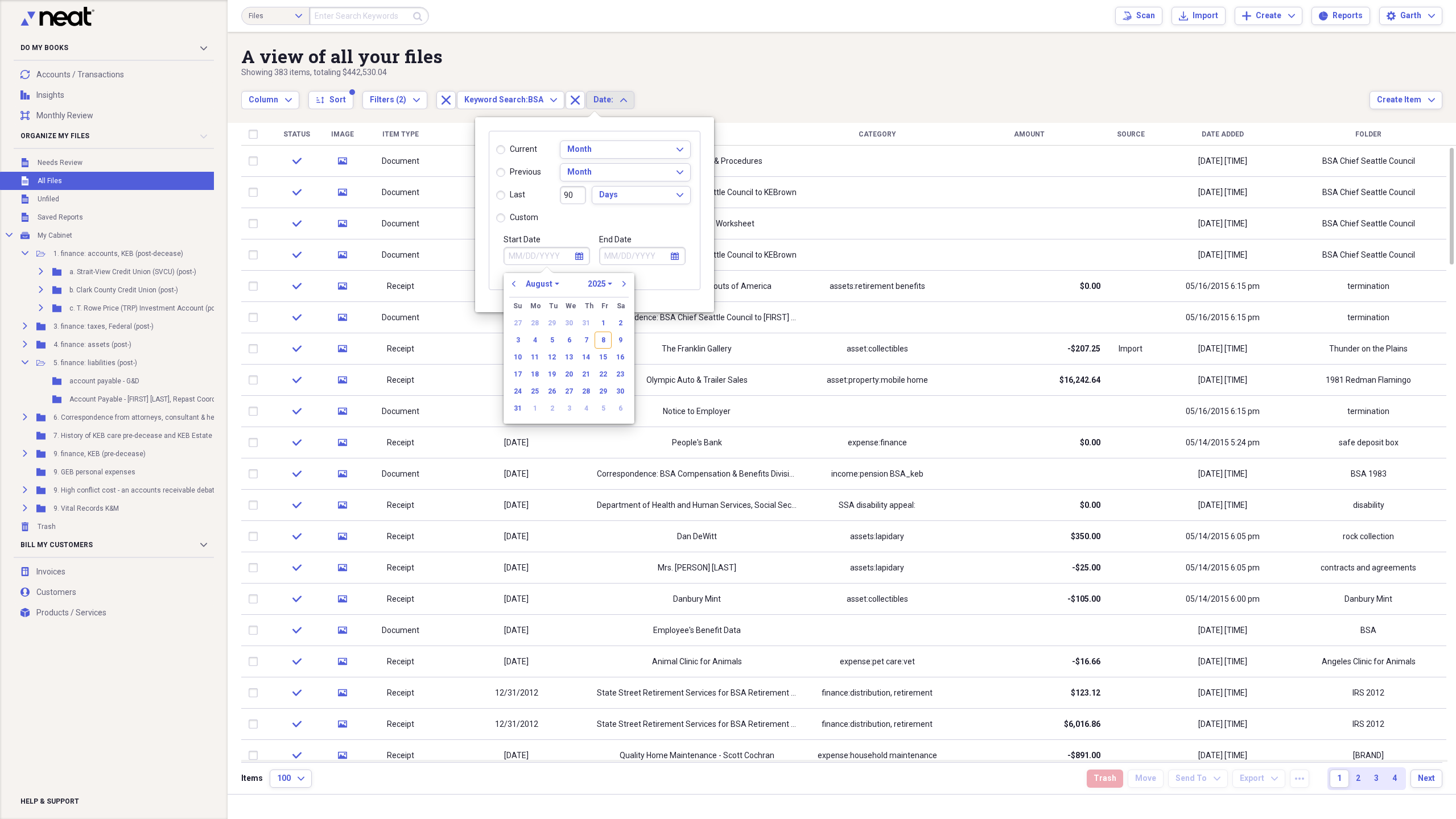 click on "1970 1971 1972 1973 1974 1975 1976 1977 1978 1979 1980 1981 1982 1983 1984 1985 1986 1987 1988 1989 1990 1991 1992 1993 1994 1995 1996 1997 1998 1999 2000 2001 2002 2003 2004 2005 2006 2007 2008 2009 2010 2011 2012 2013 2014 2015 2016 2017 2018 2019 2020 2021 2022 2023 2024 2025 2026 2027 2028 2029 2030 2031 2032 2033 2034 2035" at bounding box center [600, 284] 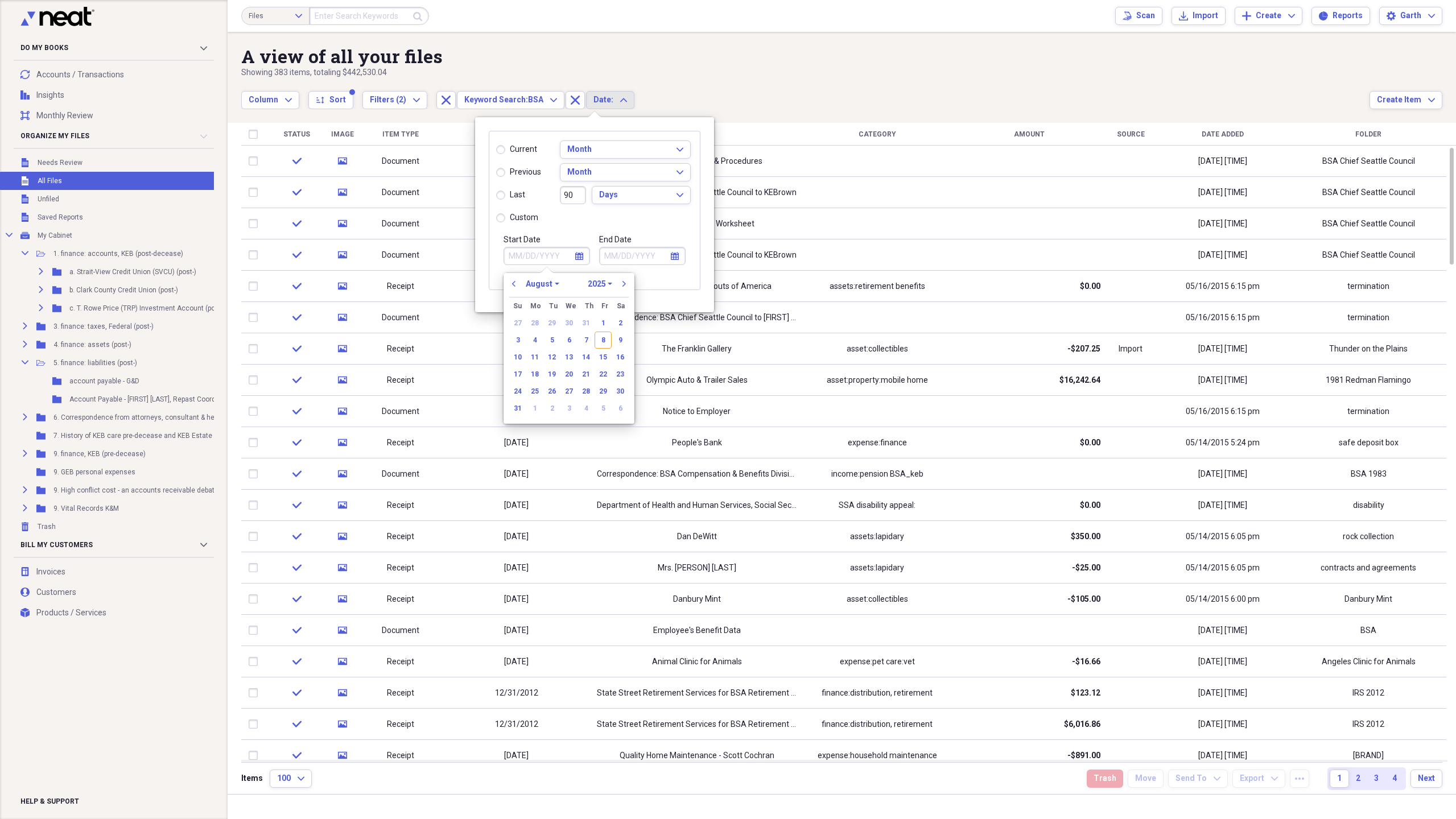 select on "2014" 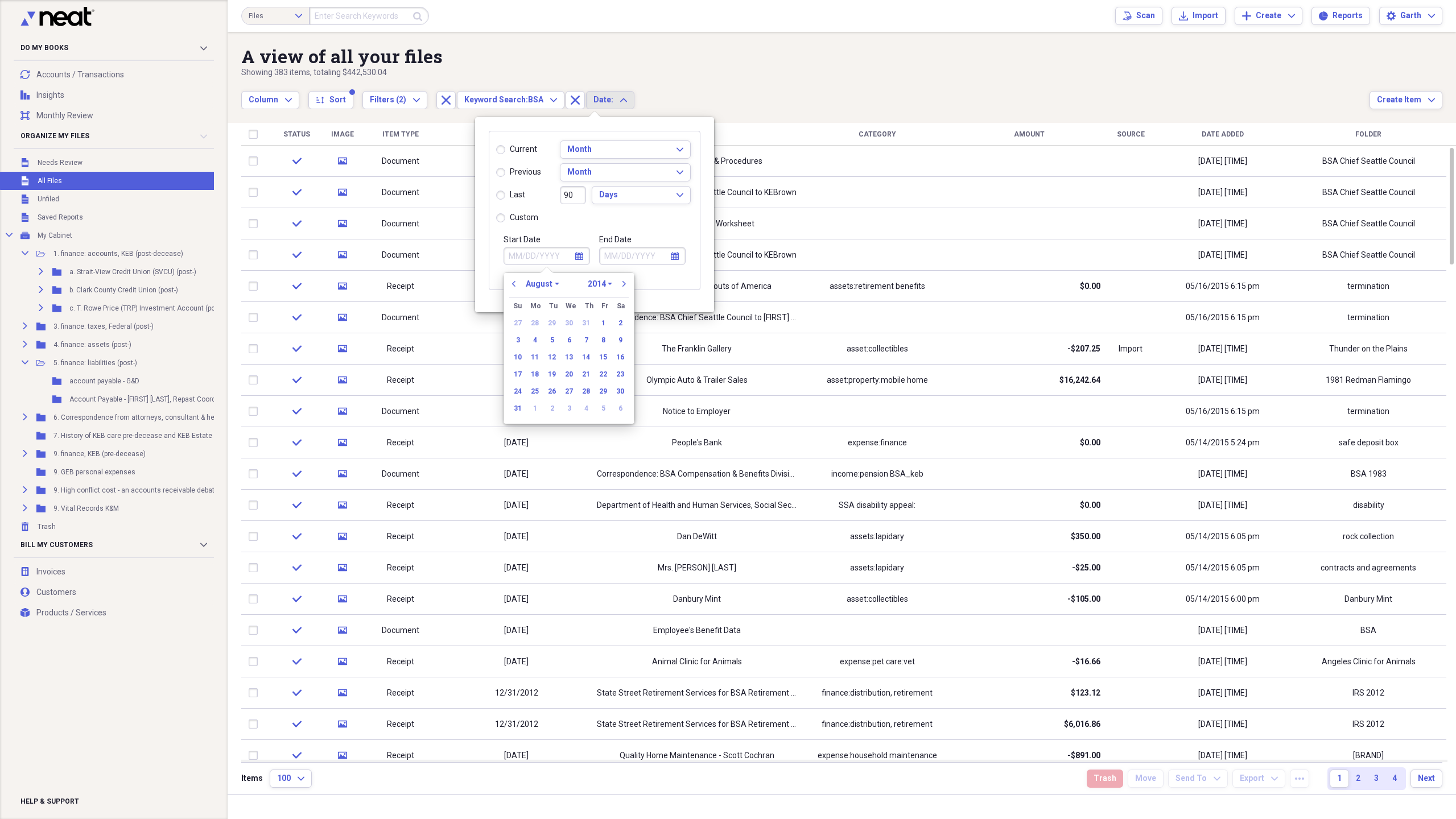 click on "January February March April May June July August September October November December" at bounding box center [542, 284] 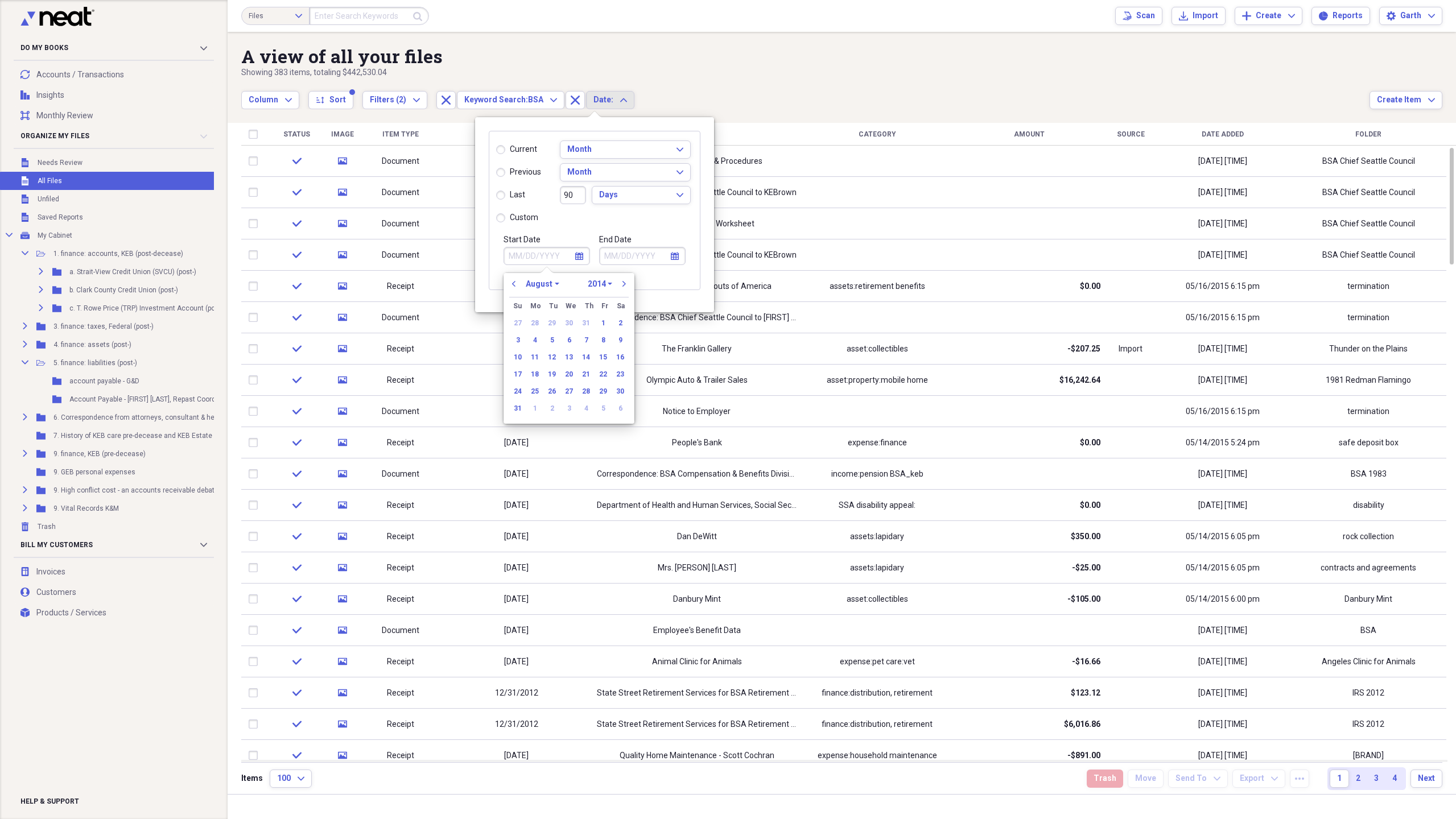 select on "3" 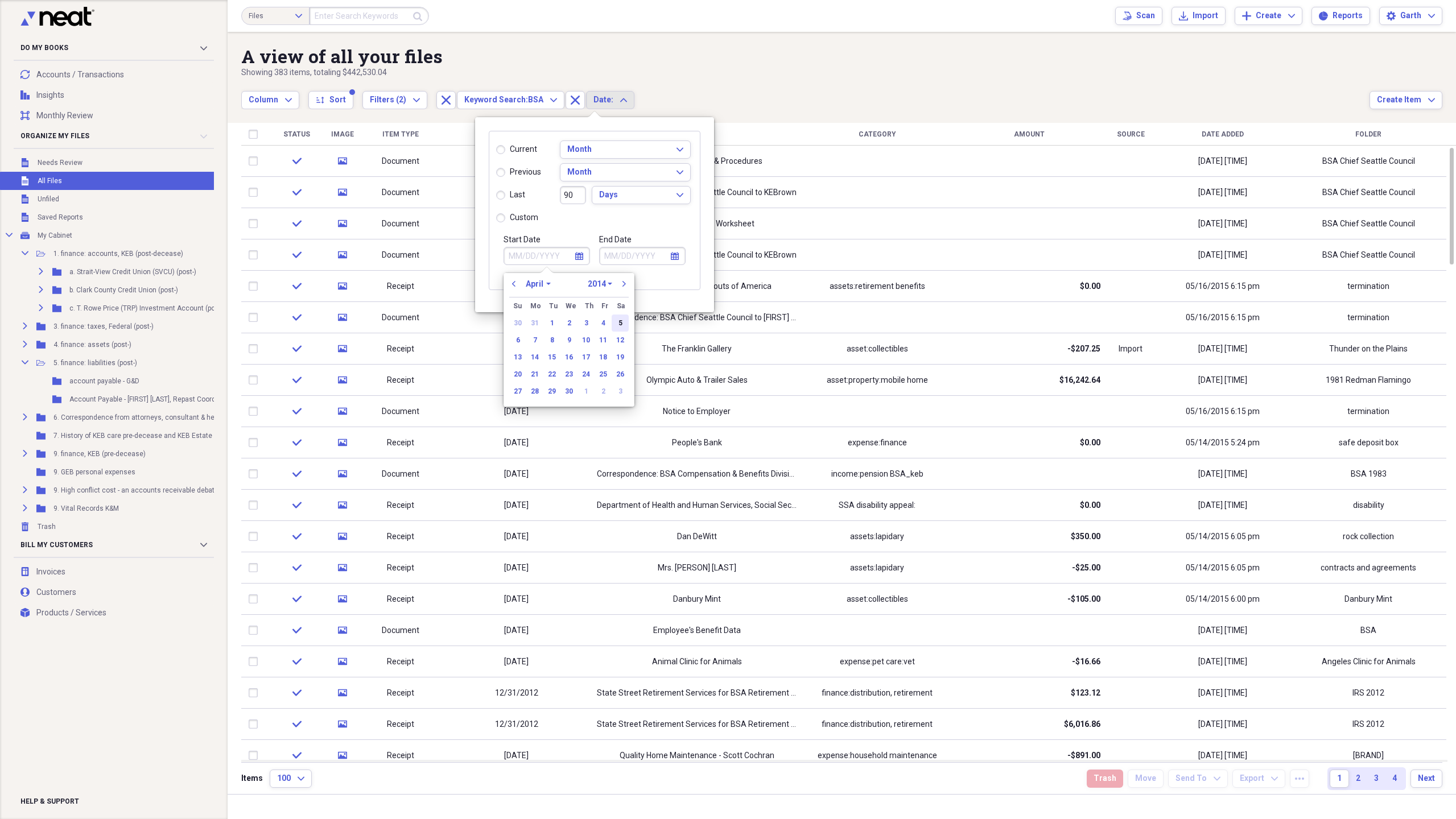 click on "5" at bounding box center (620, 323) 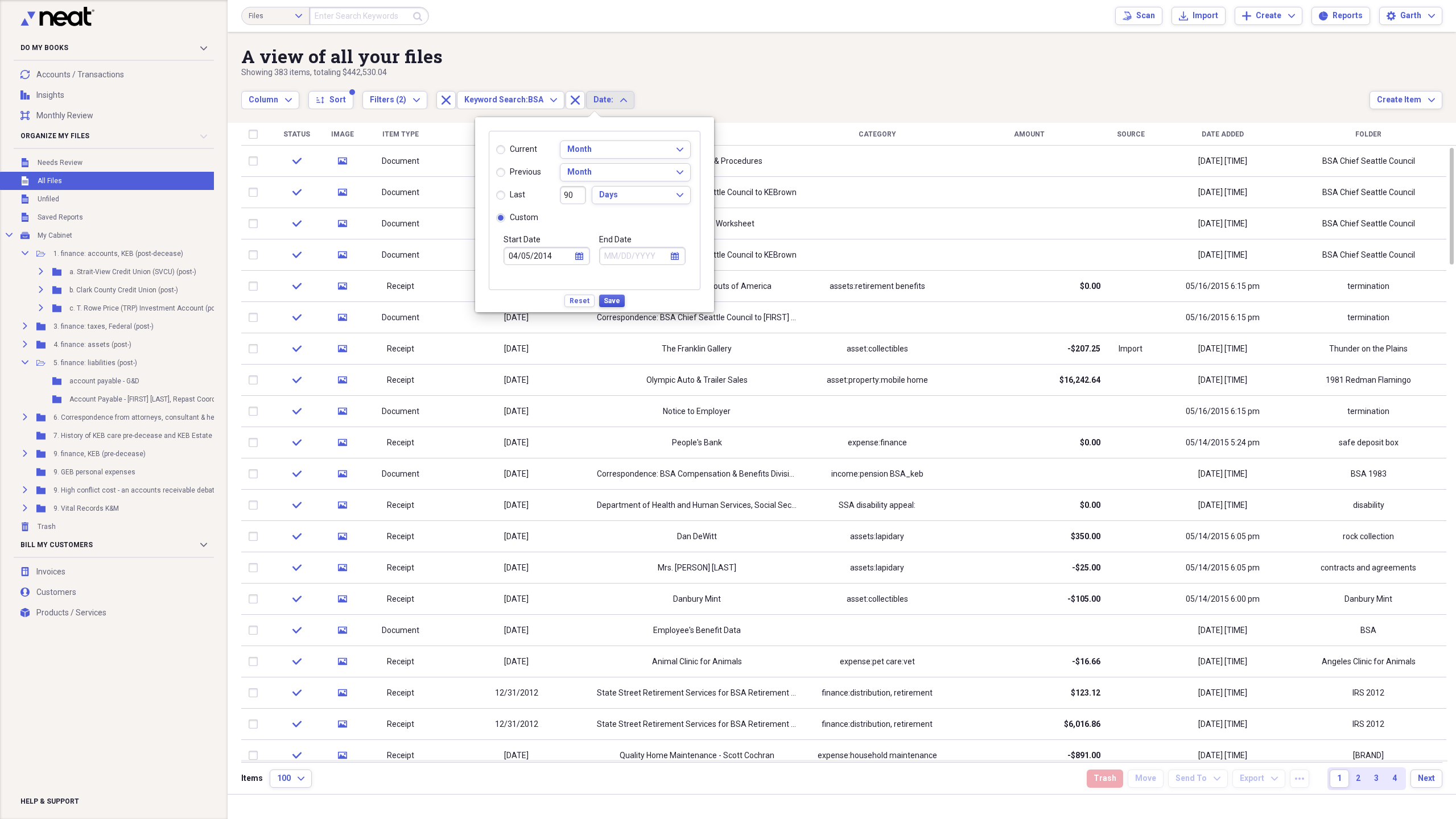 click on "Save" at bounding box center [612, 301] 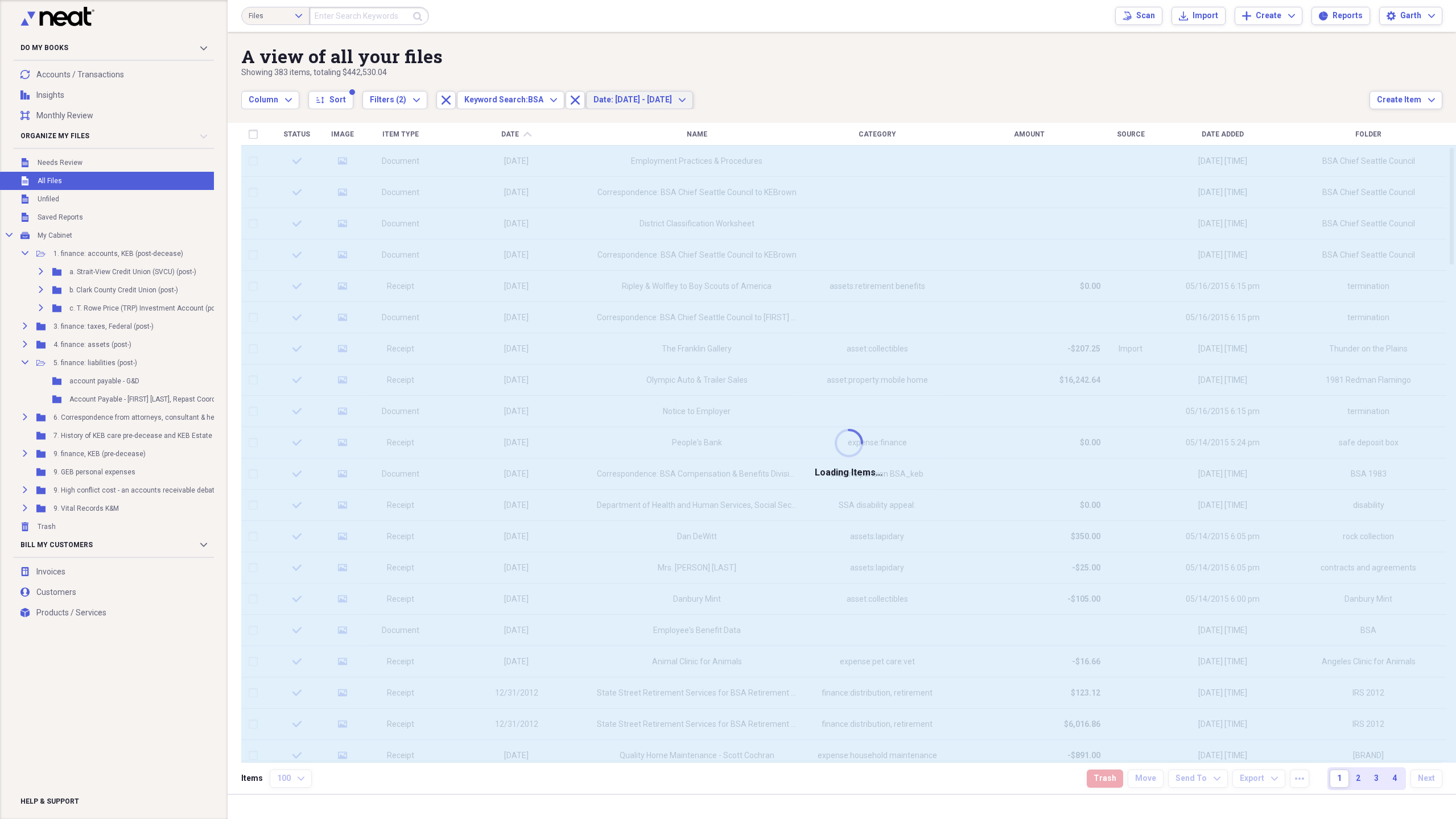 type on "04/05/2014" 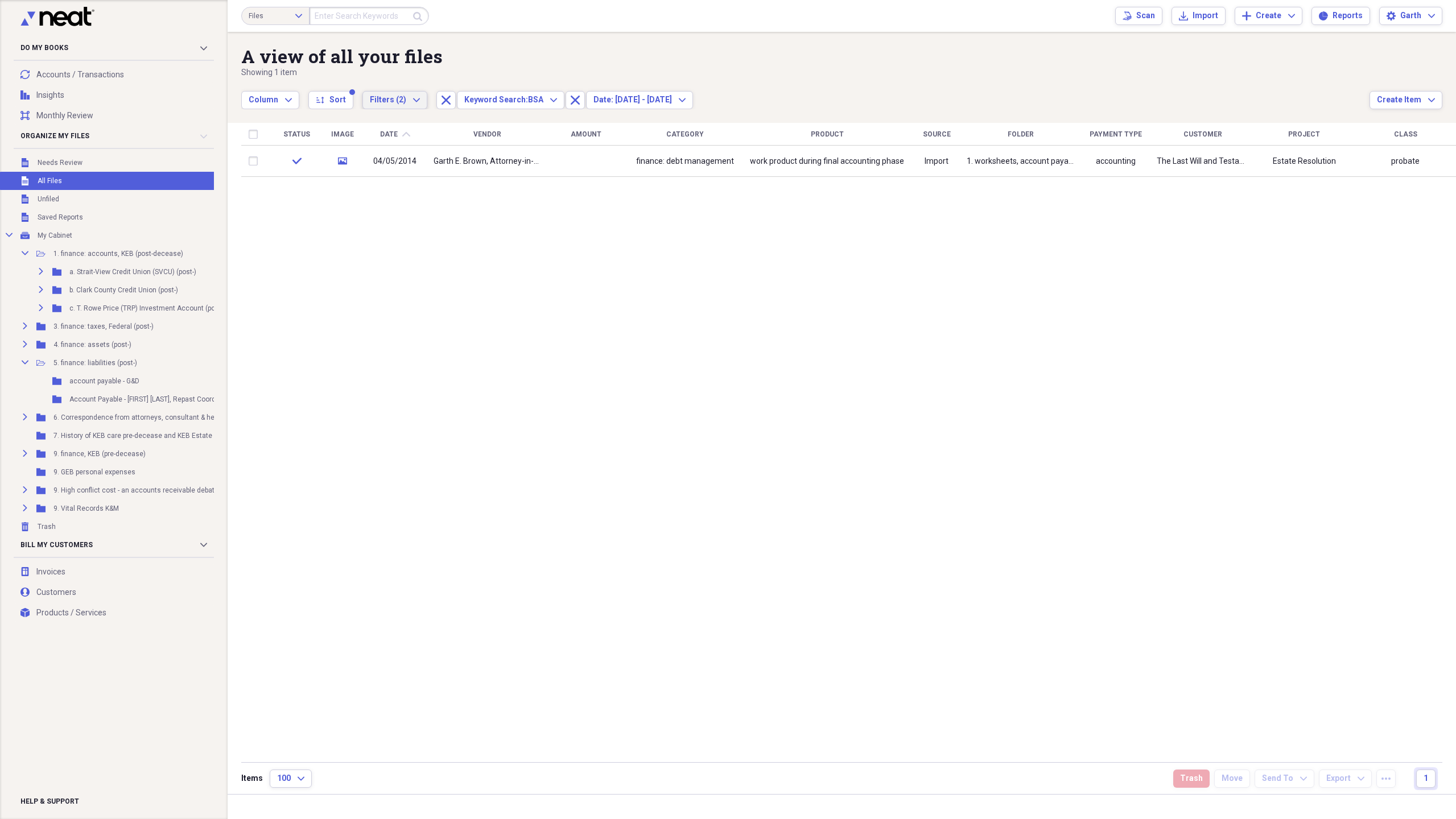 click on "Expand" 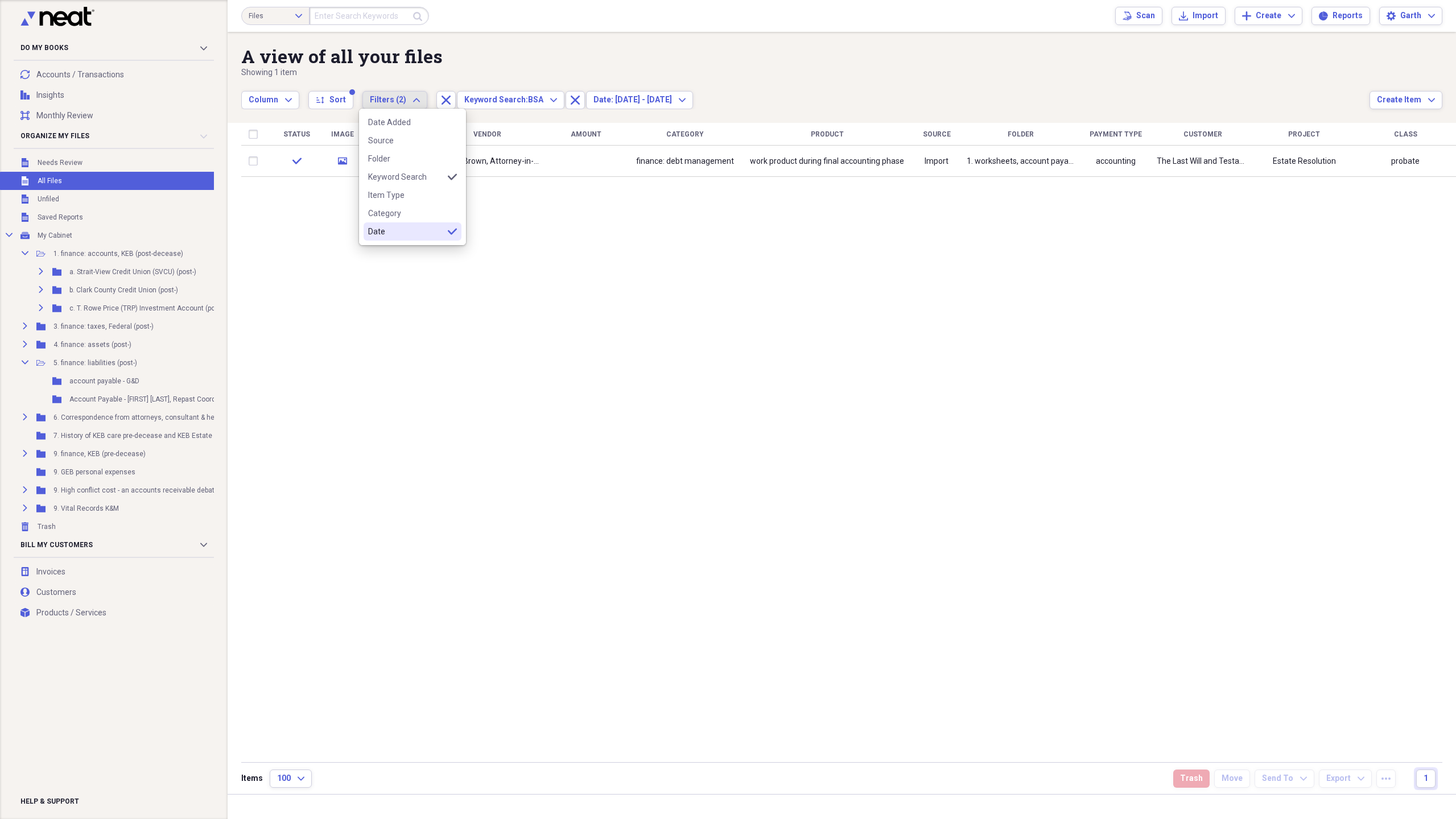 click on "Date" at bounding box center (406, 231) 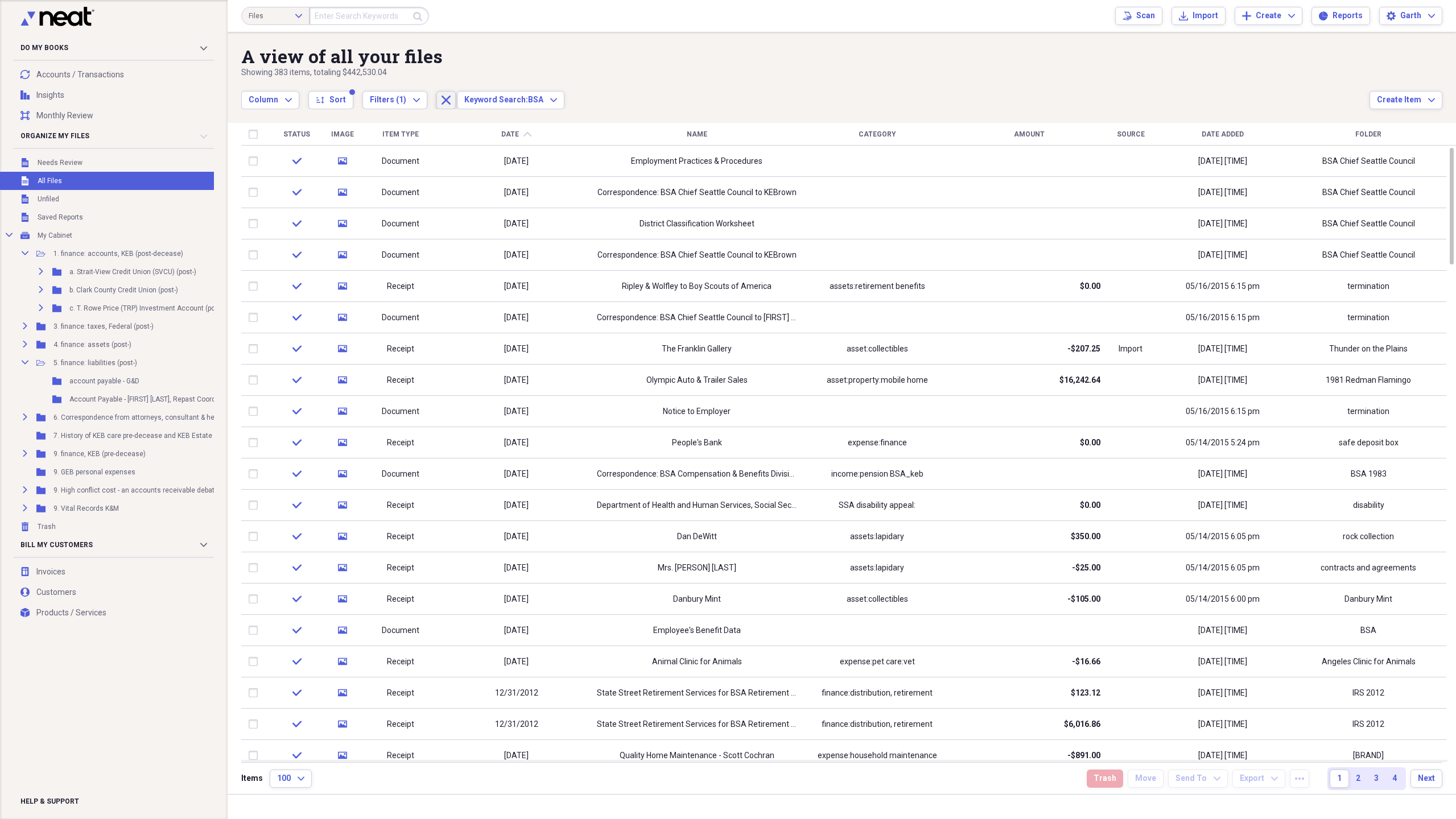click on "Close" 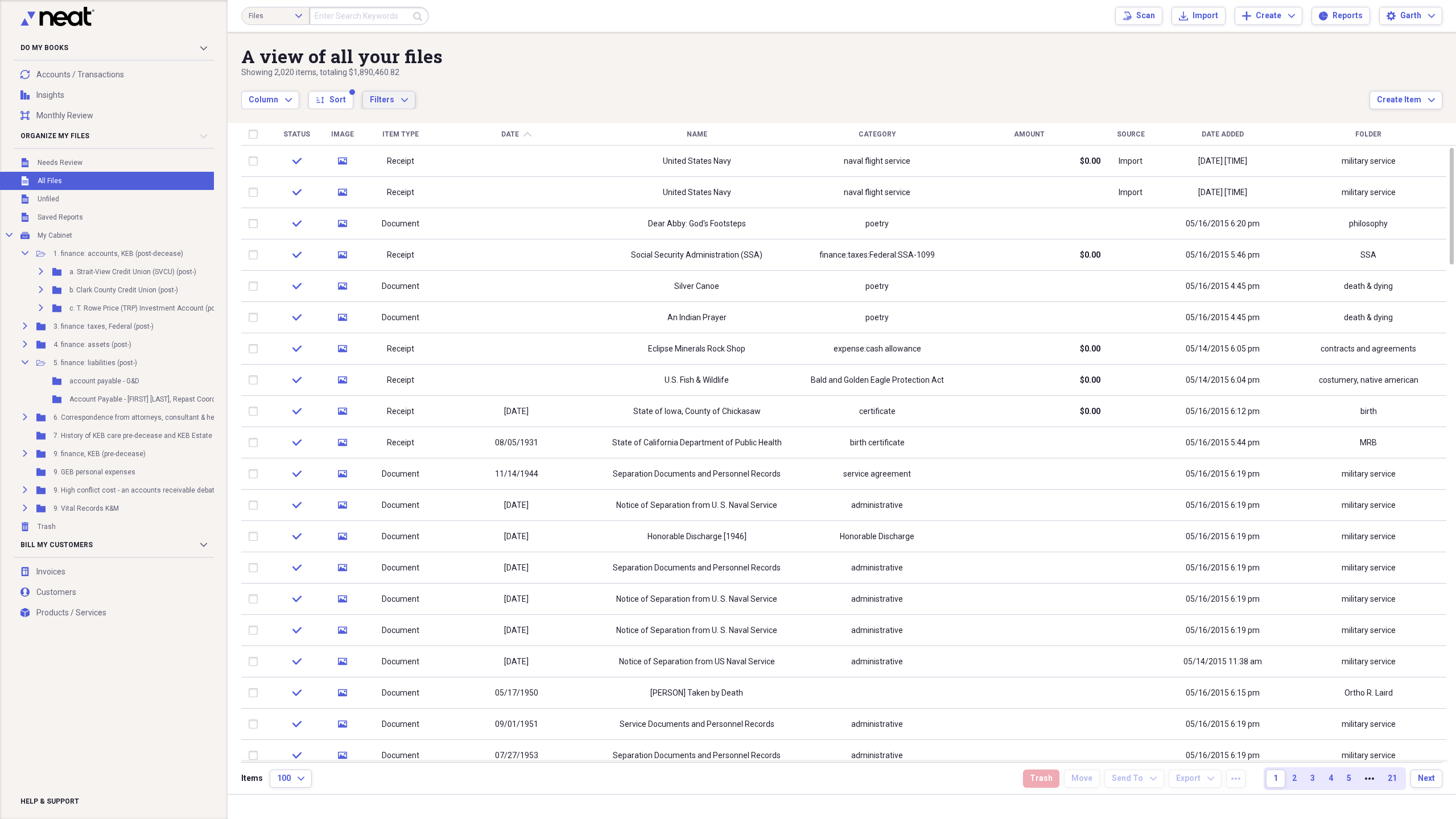click on "Expand" 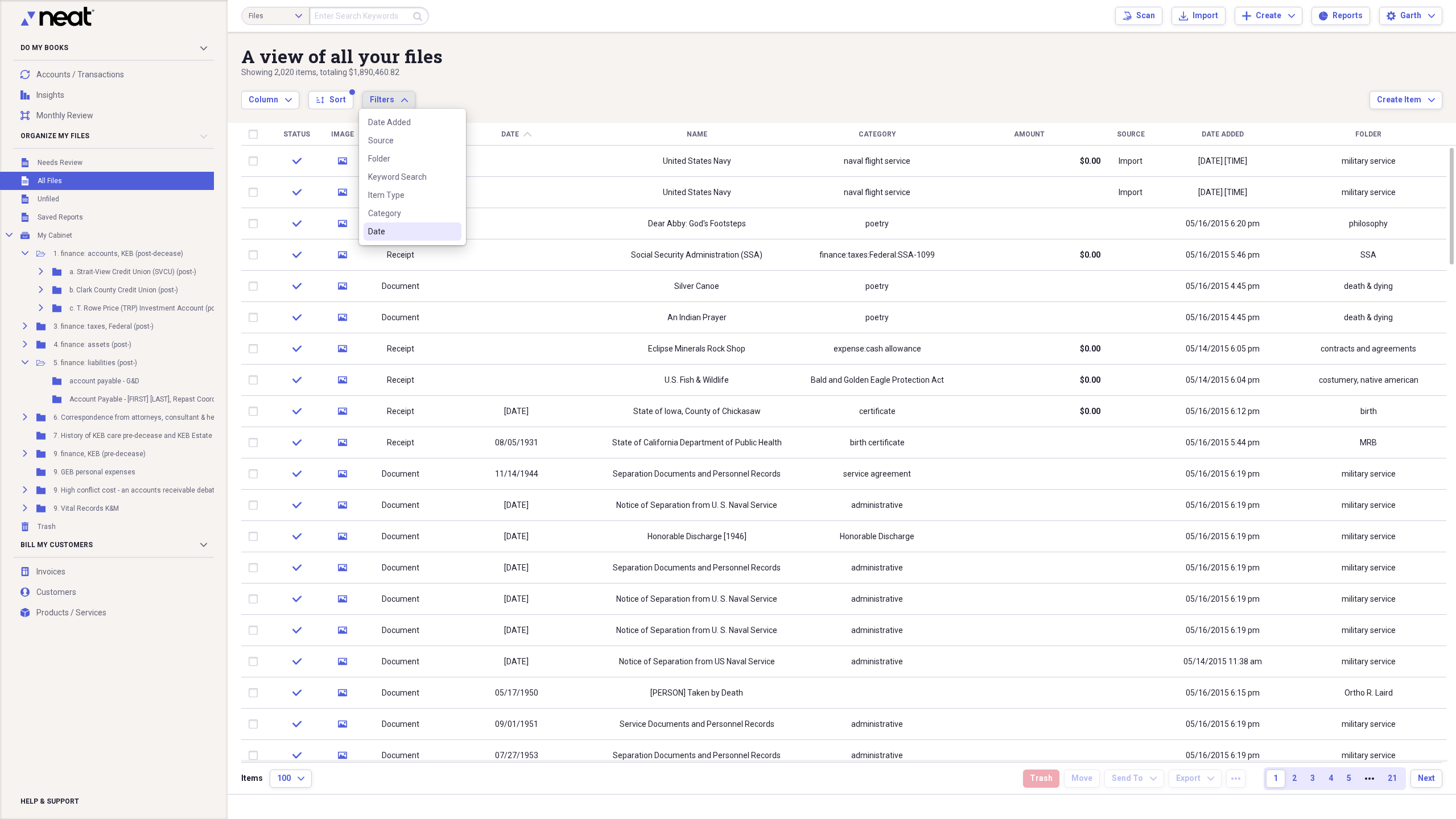 click on "Date" at bounding box center (406, 231) 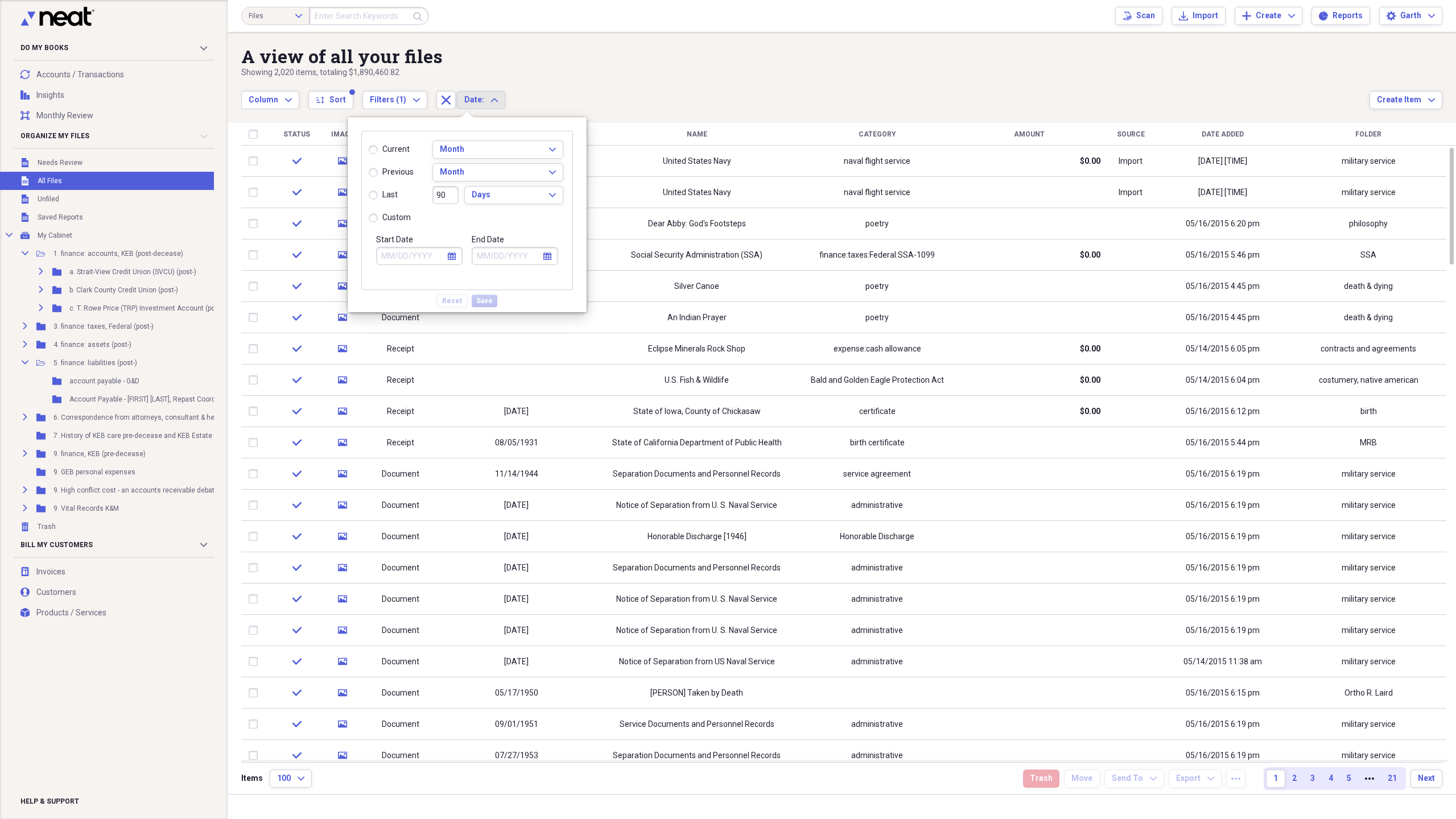 click 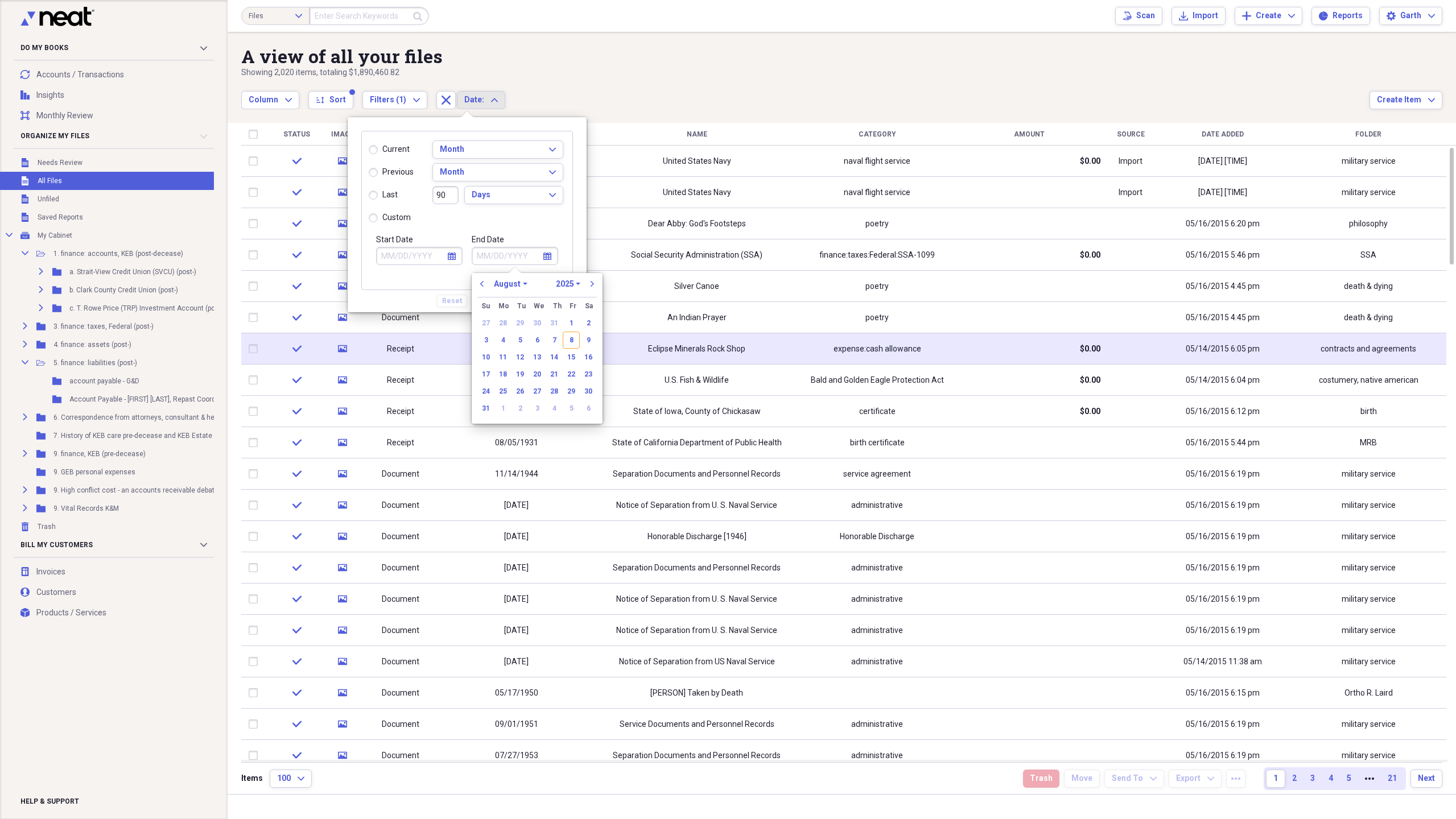 click on "8" at bounding box center (571, 340) 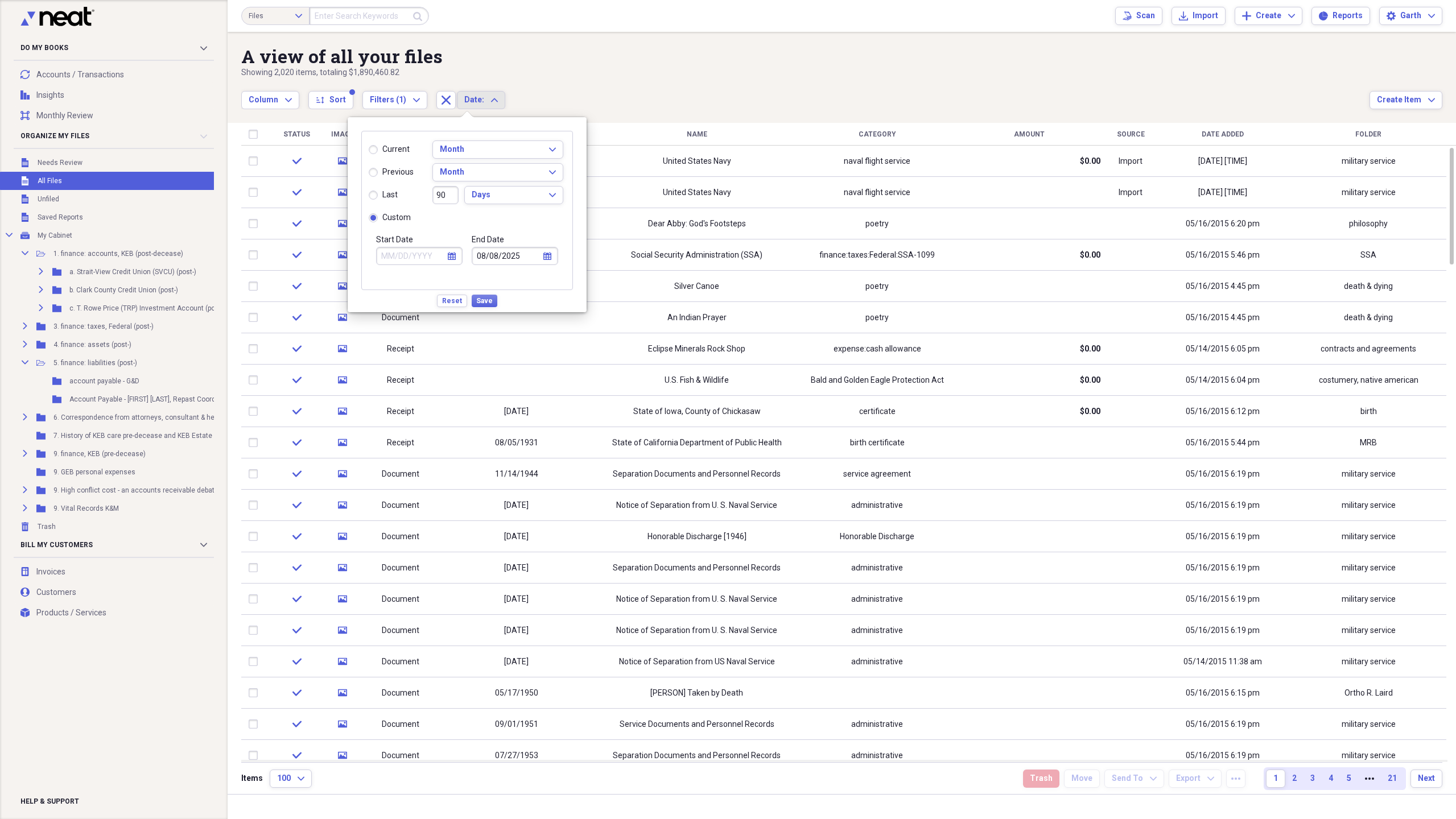 click on "calendar" 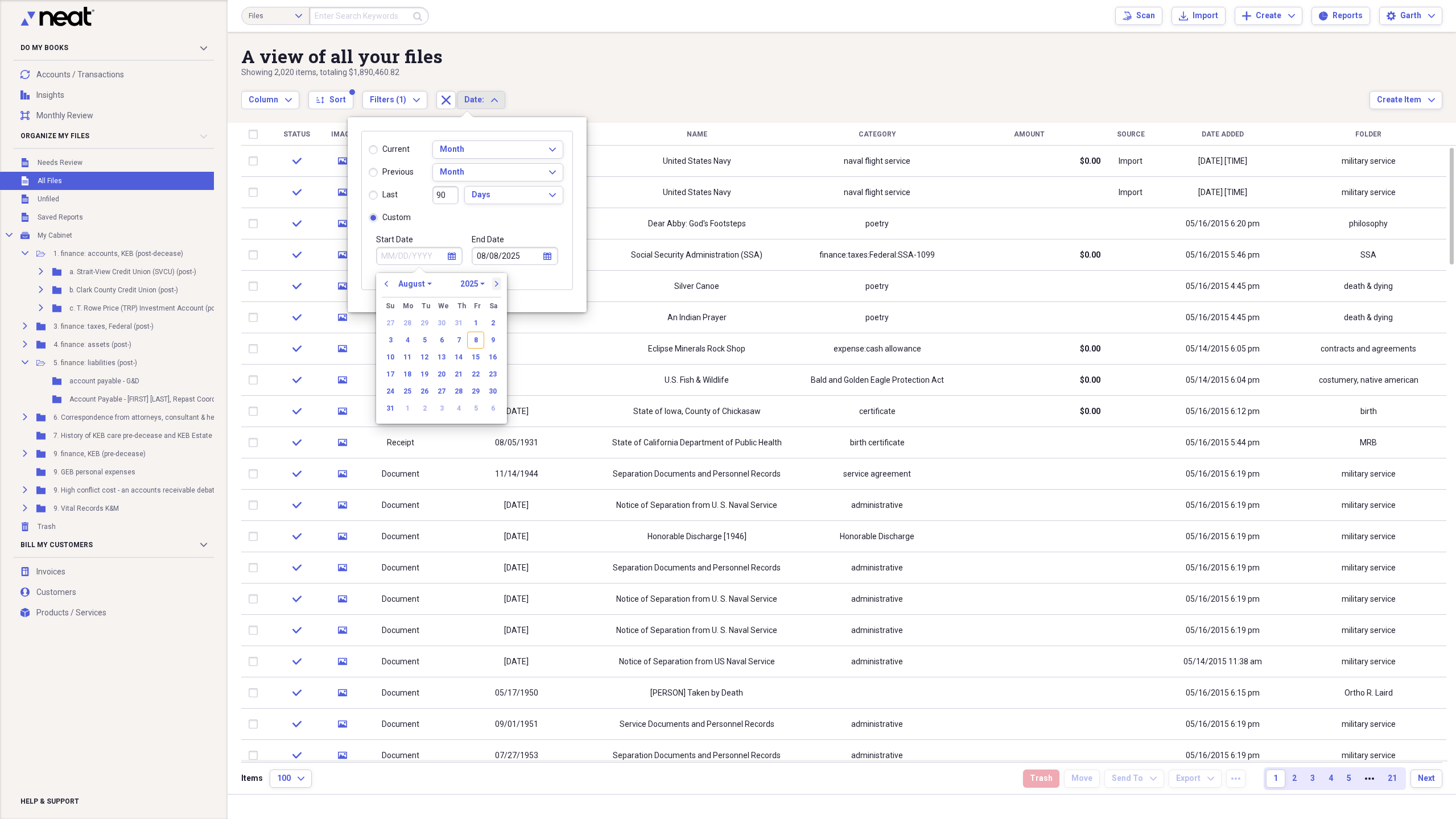 click on "next" at bounding box center [497, 284] 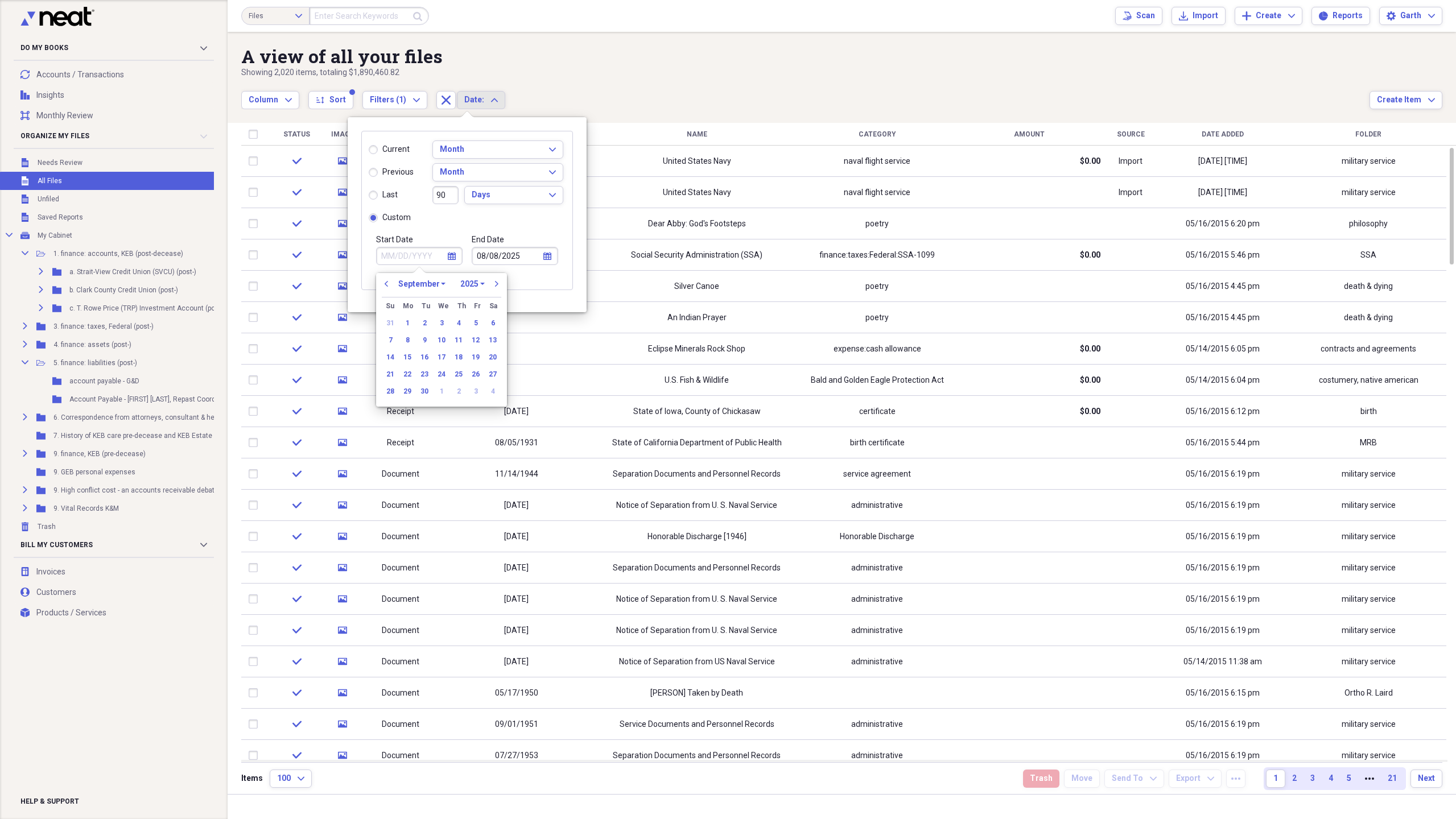 click on "1970 1971 1972 1973 1974 1975 1976 1977 1978 1979 1980 1981 1982 1983 1984 1985 1986 1987 1988 1989 1990 1991 1992 1993 1994 1995 1996 1997 1998 1999 2000 2001 2002 2003 2004 2005 2006 2007 2008 2009 2010 2011 2012 2013 2014 2015 2016 2017 2018 2019 2020 2021 2022 2023 2024 2025 2026 2027 2028 2029 2030 2031 2032 2033 2034 2035" at bounding box center (472, 284) 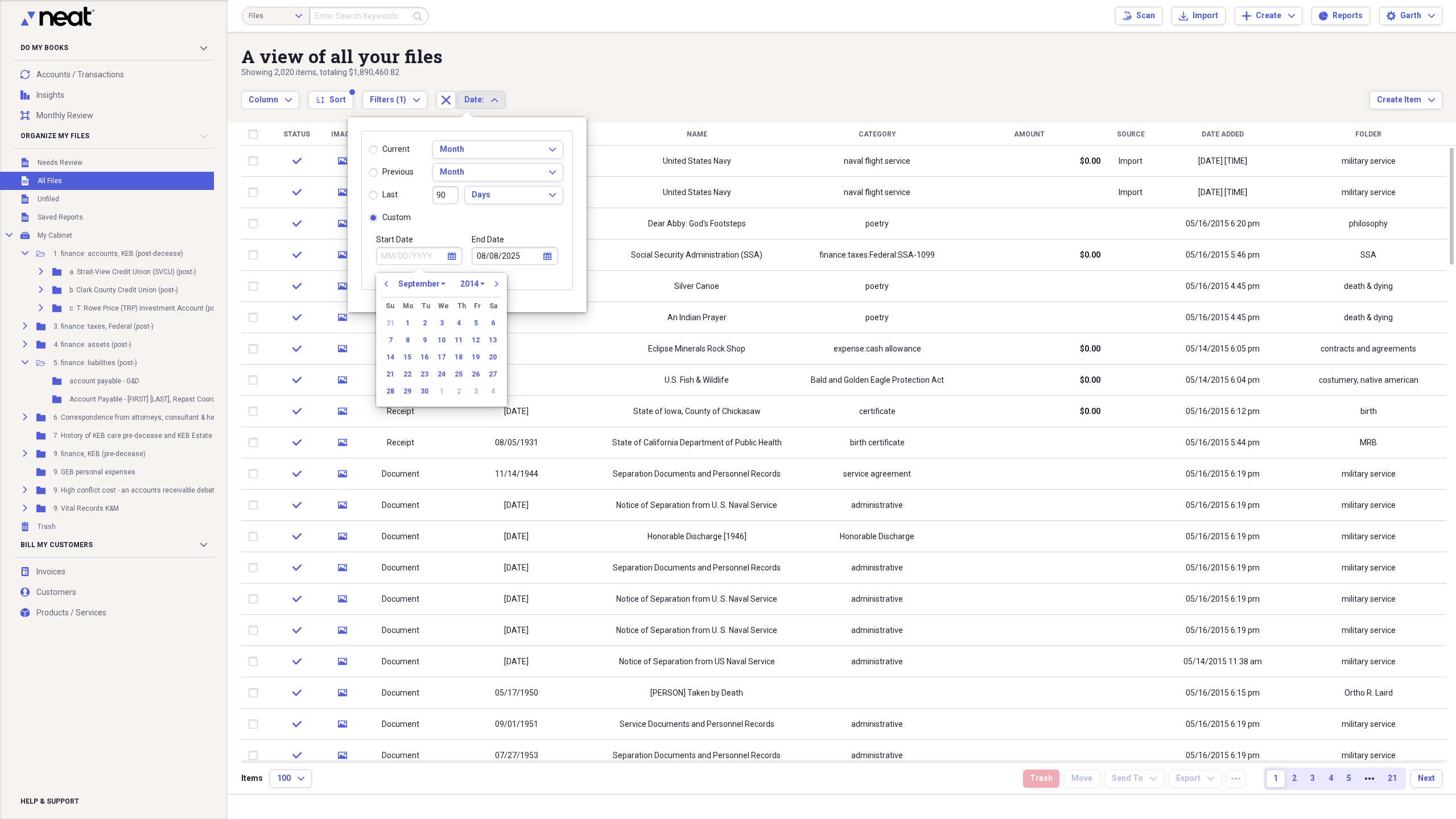 click on "January February March April May June July August September October November December" at bounding box center (422, 284) 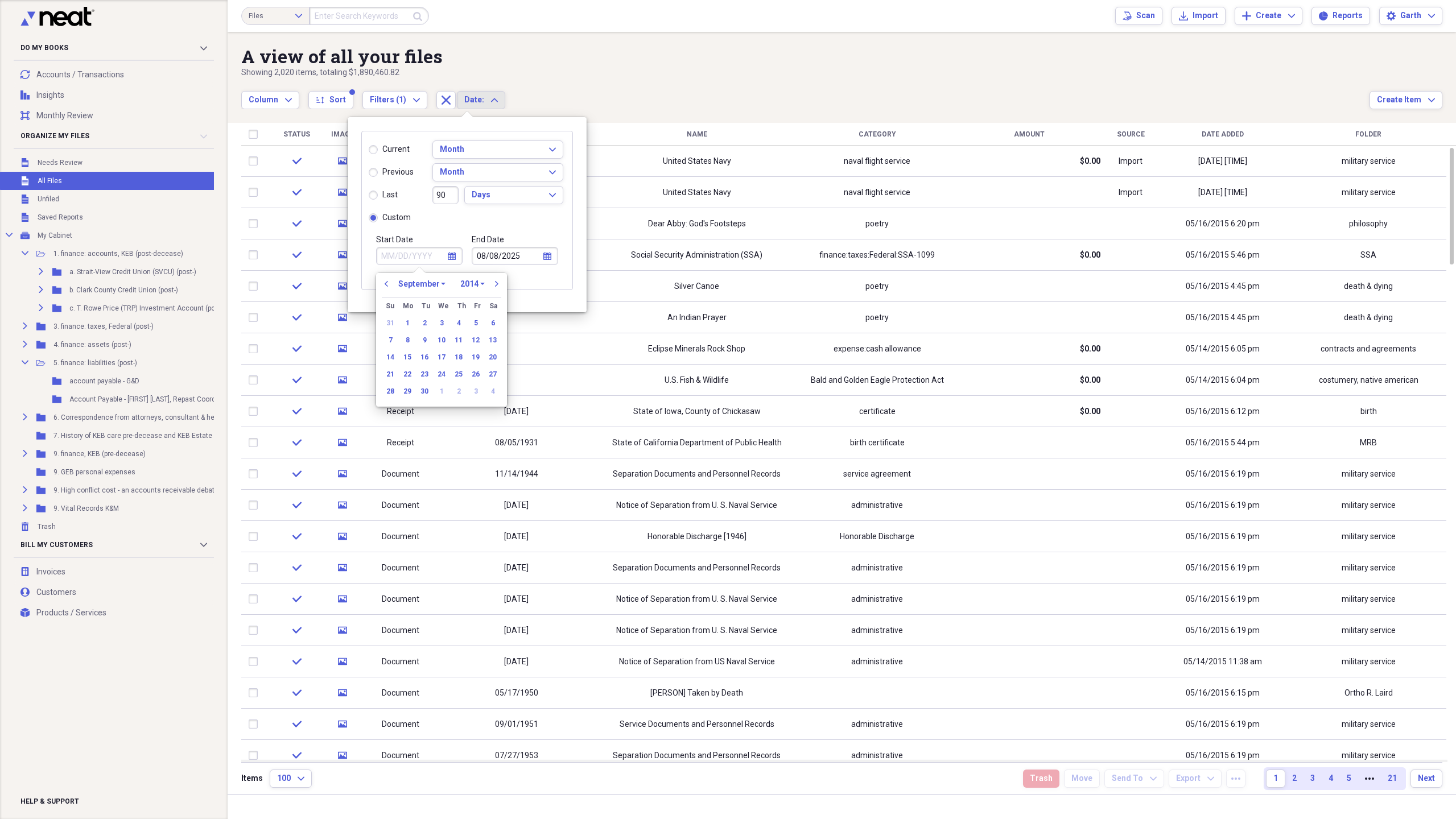 select on "3" 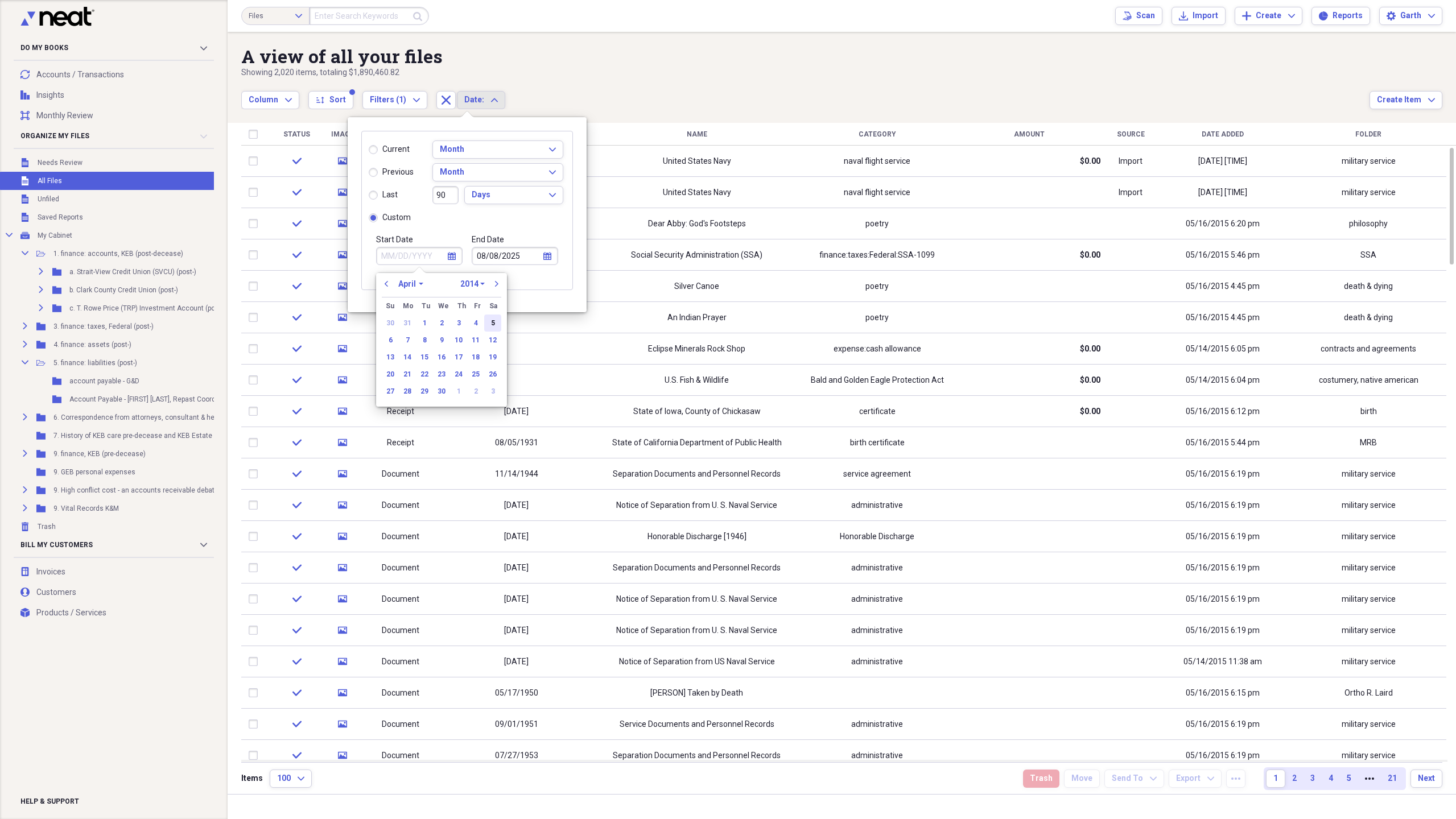 click on "5" at bounding box center (493, 323) 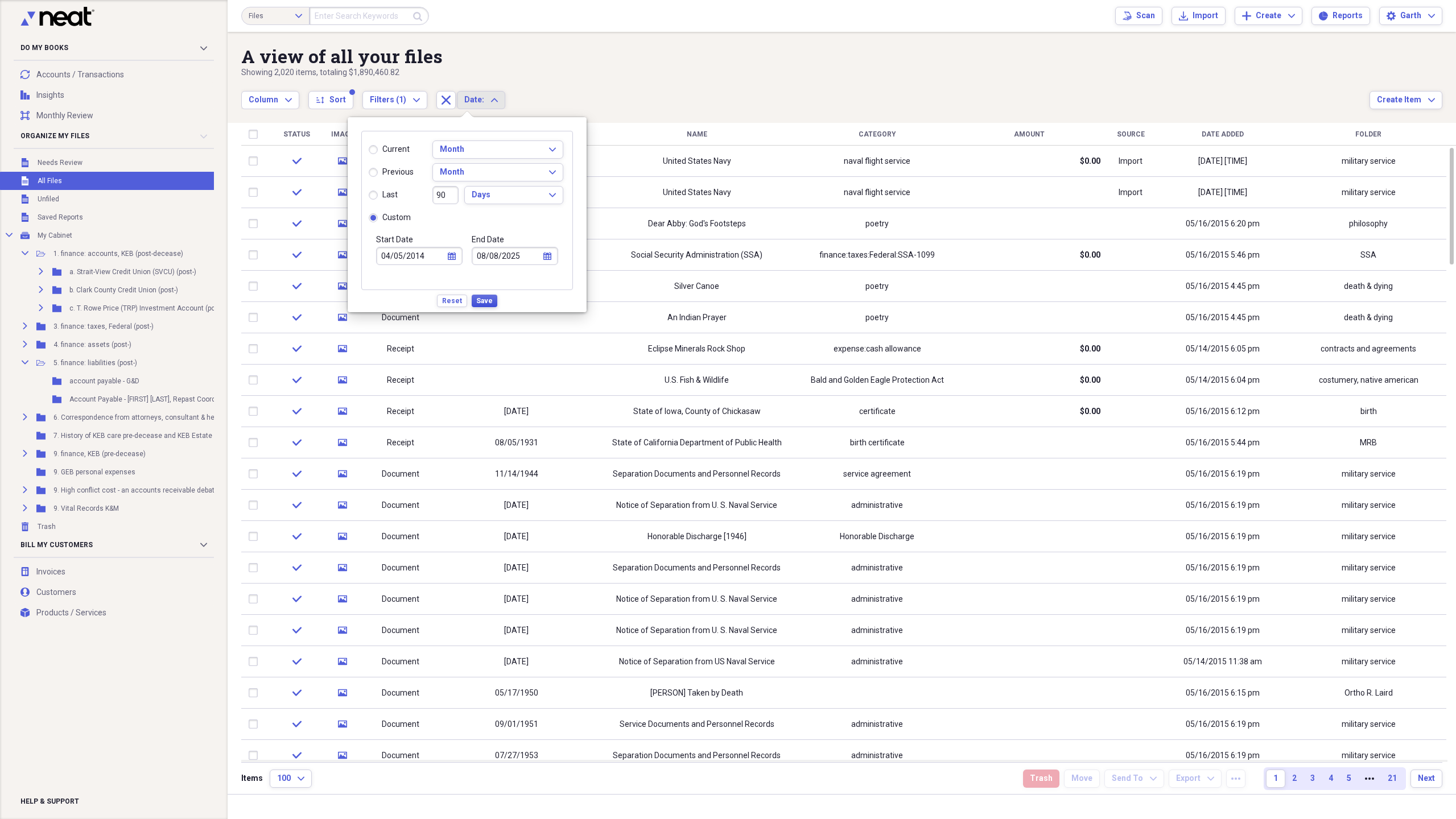 click on "Save" at bounding box center (484, 301) 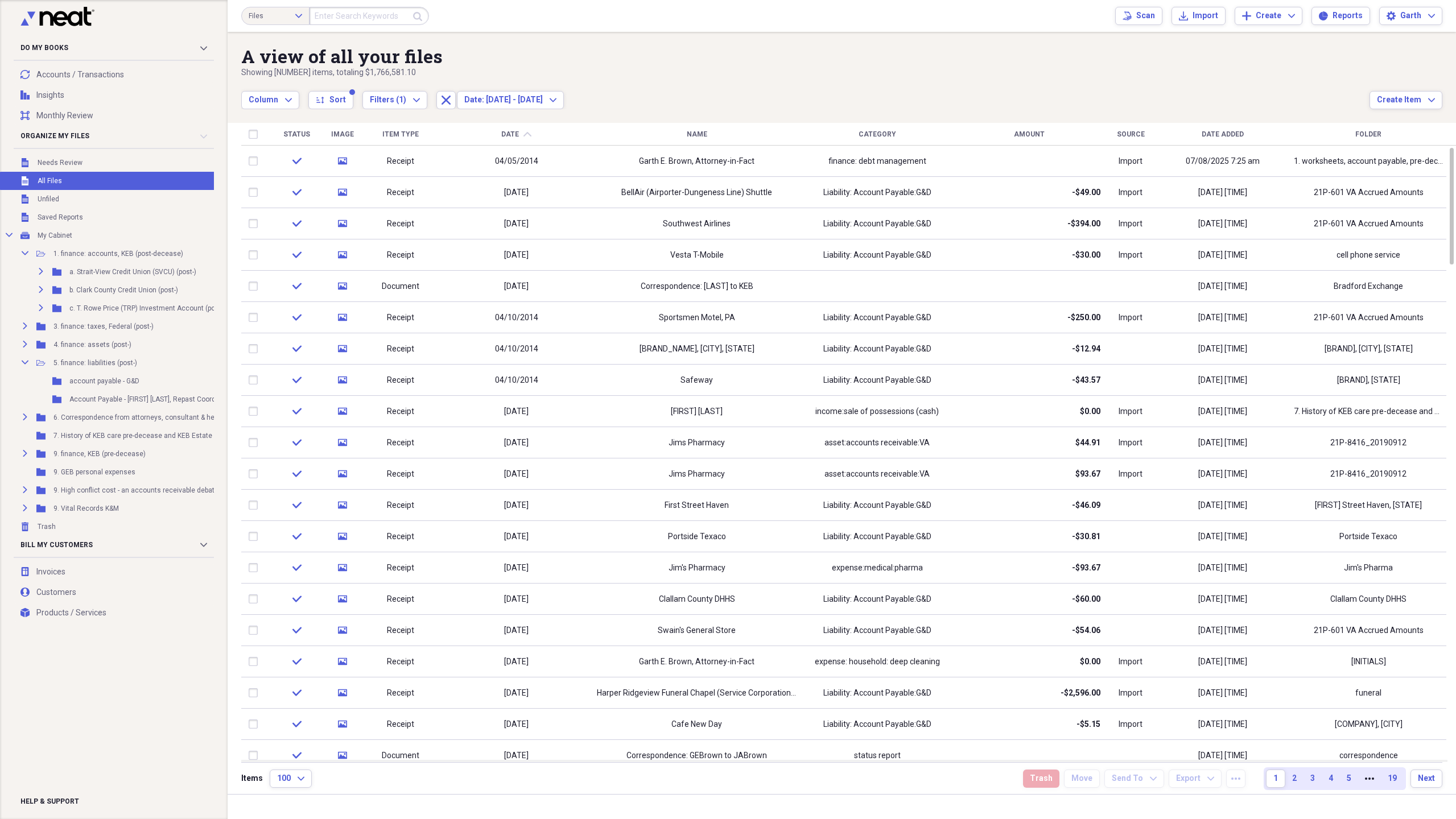 click on "Name" at bounding box center [697, 134] 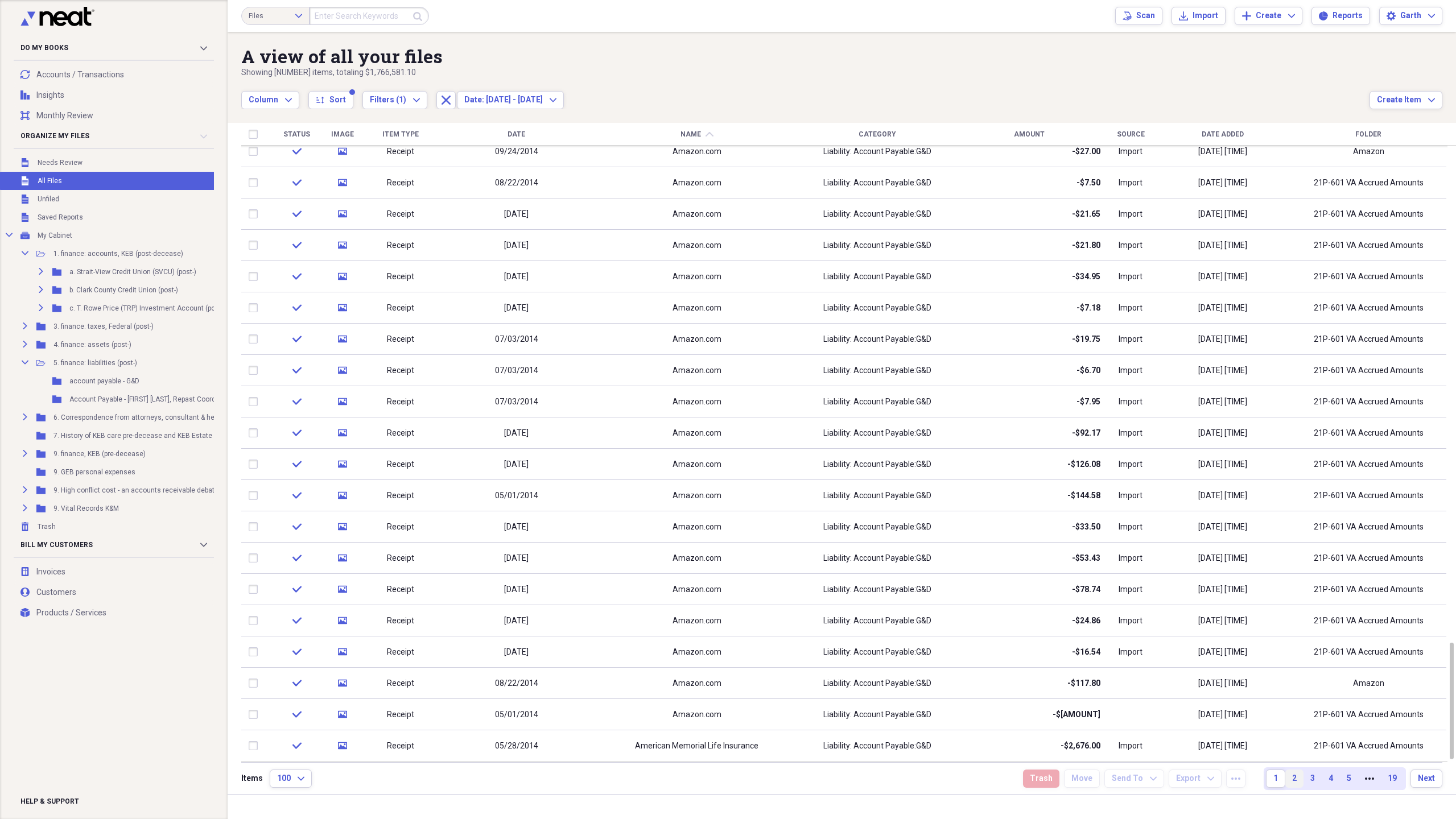 click on "2" at bounding box center [1294, 779] 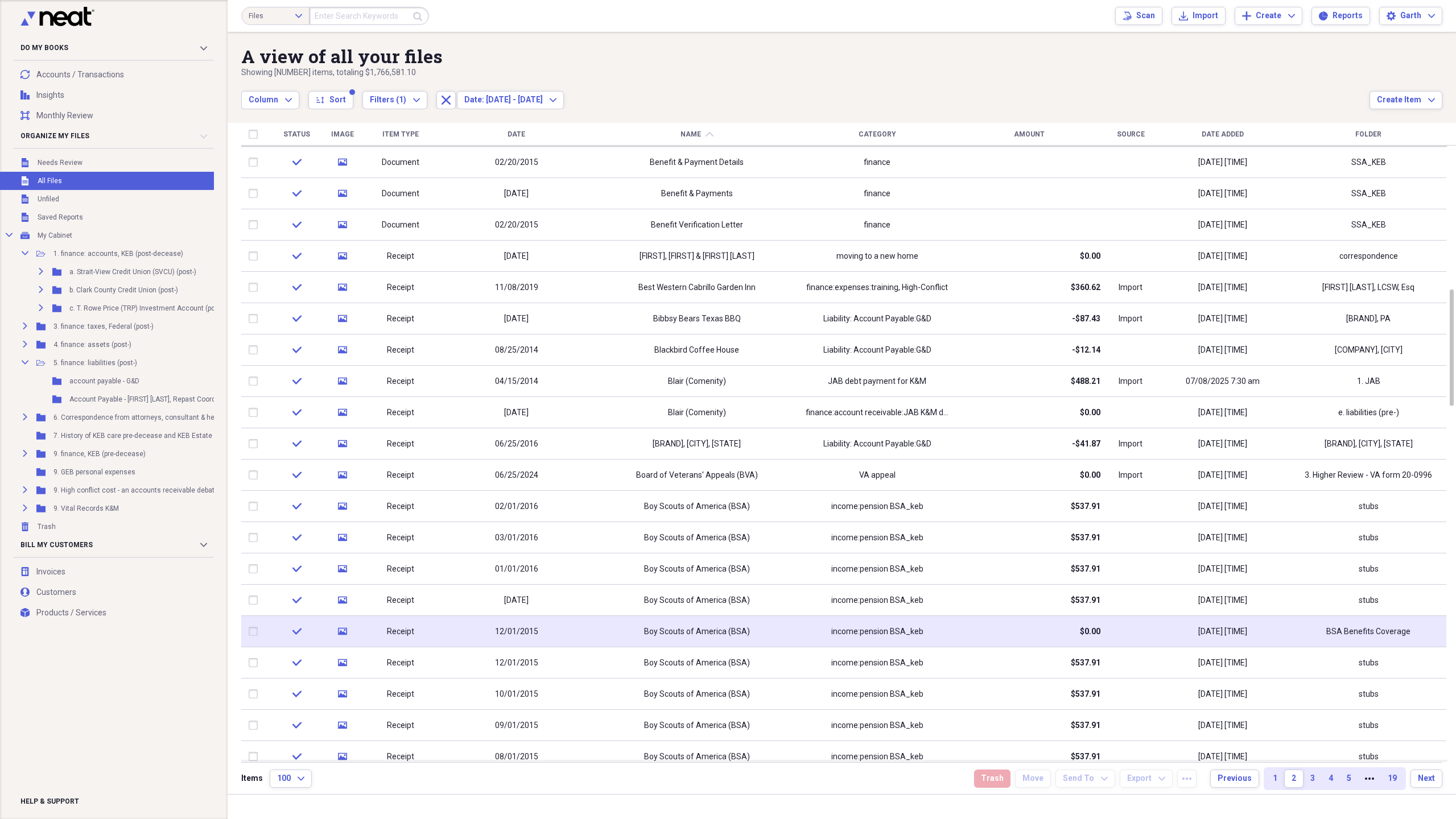click on "income:pension BSA_keb" at bounding box center (877, 631) 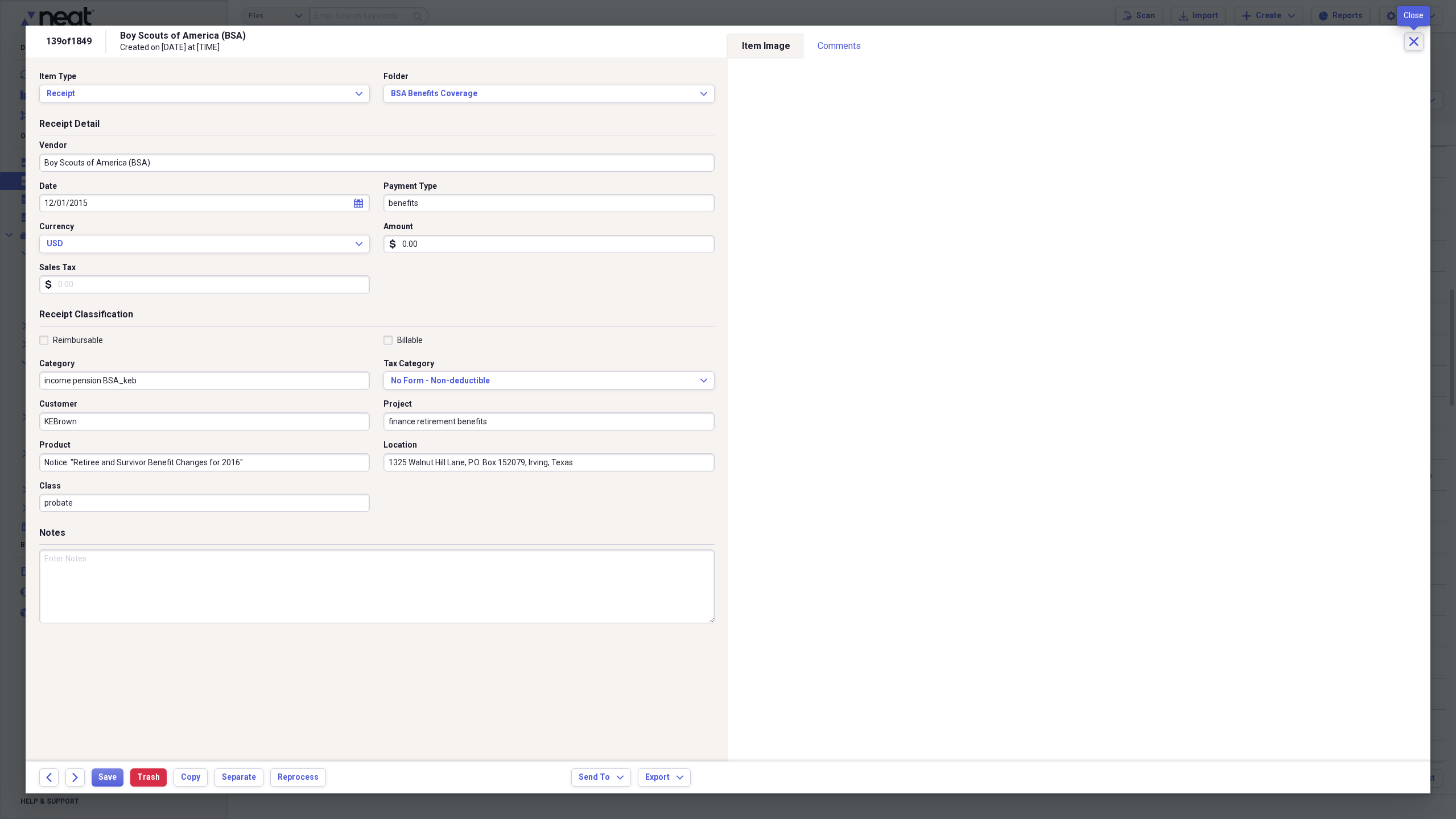 click 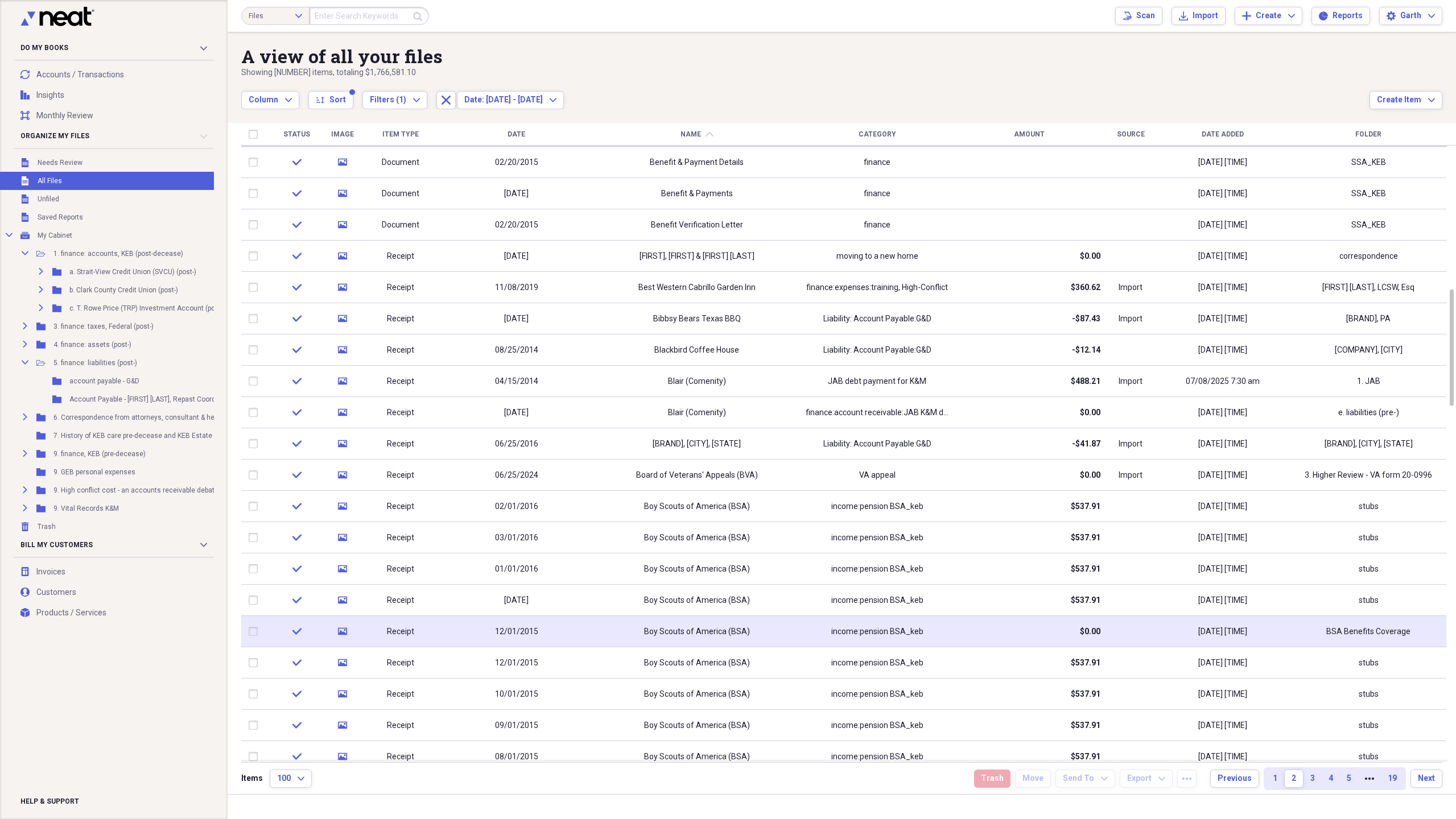 click at bounding box center [1131, 631] 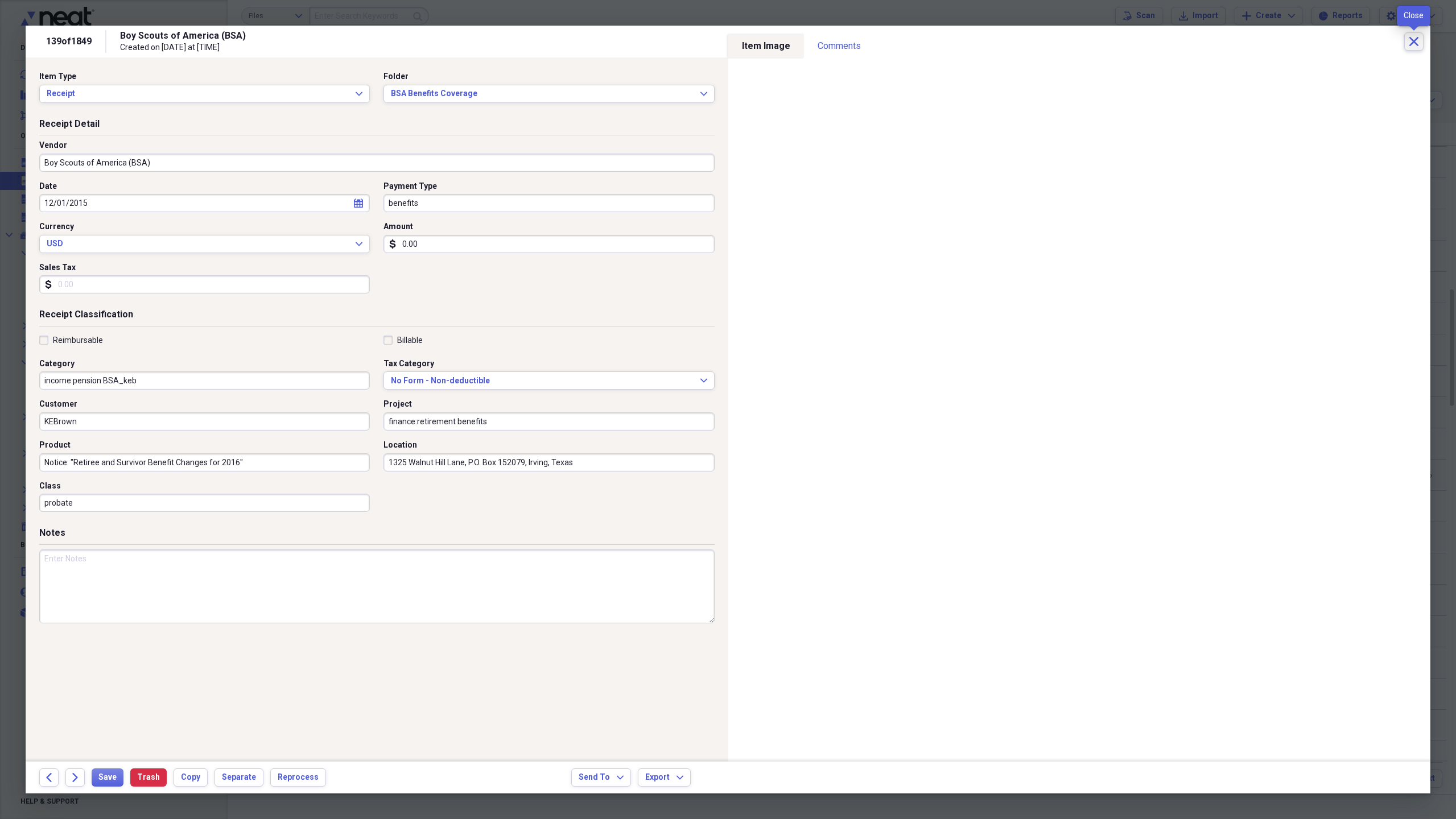 click 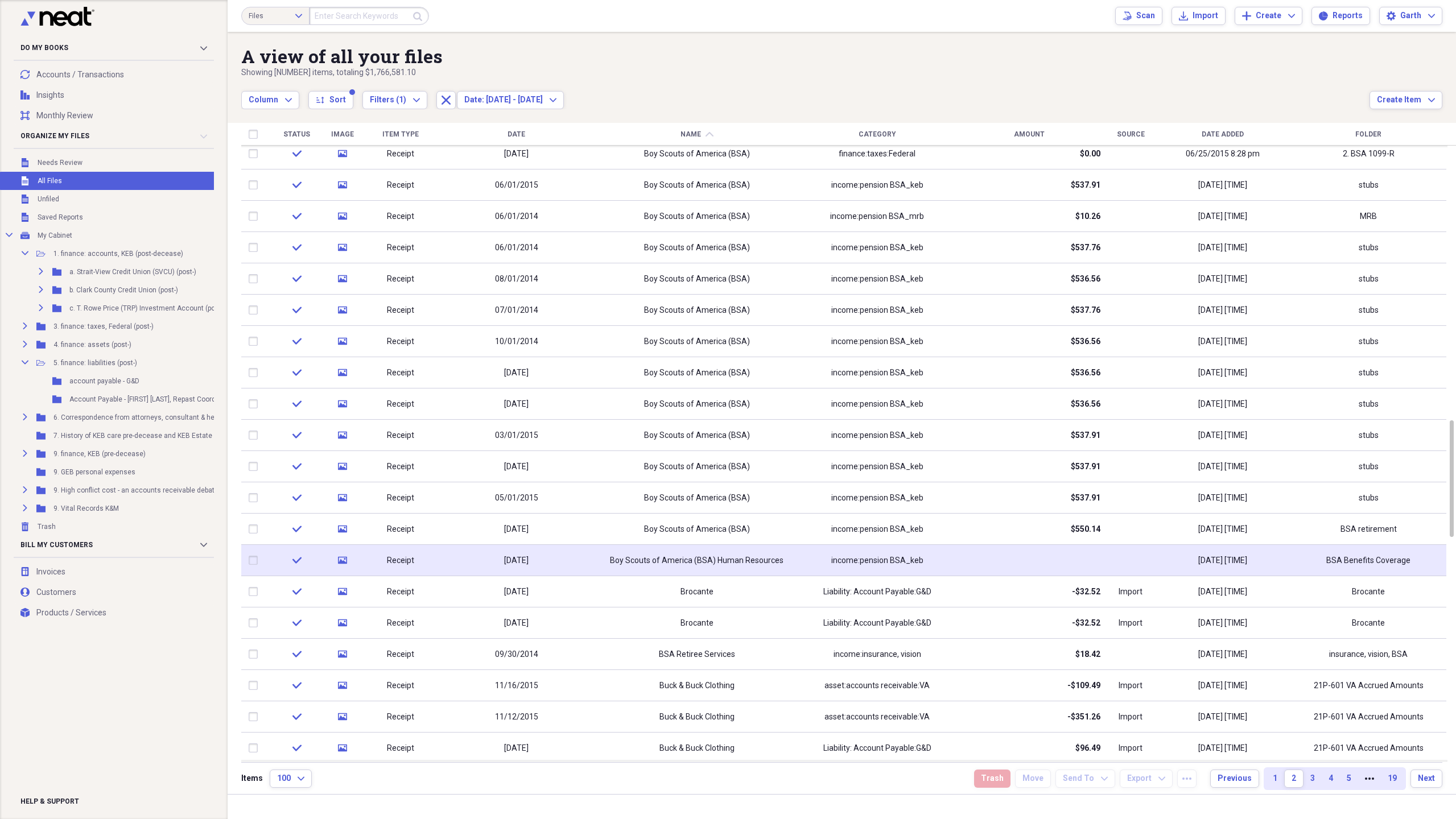click on "income:pension BSA_keb" at bounding box center (877, 561) 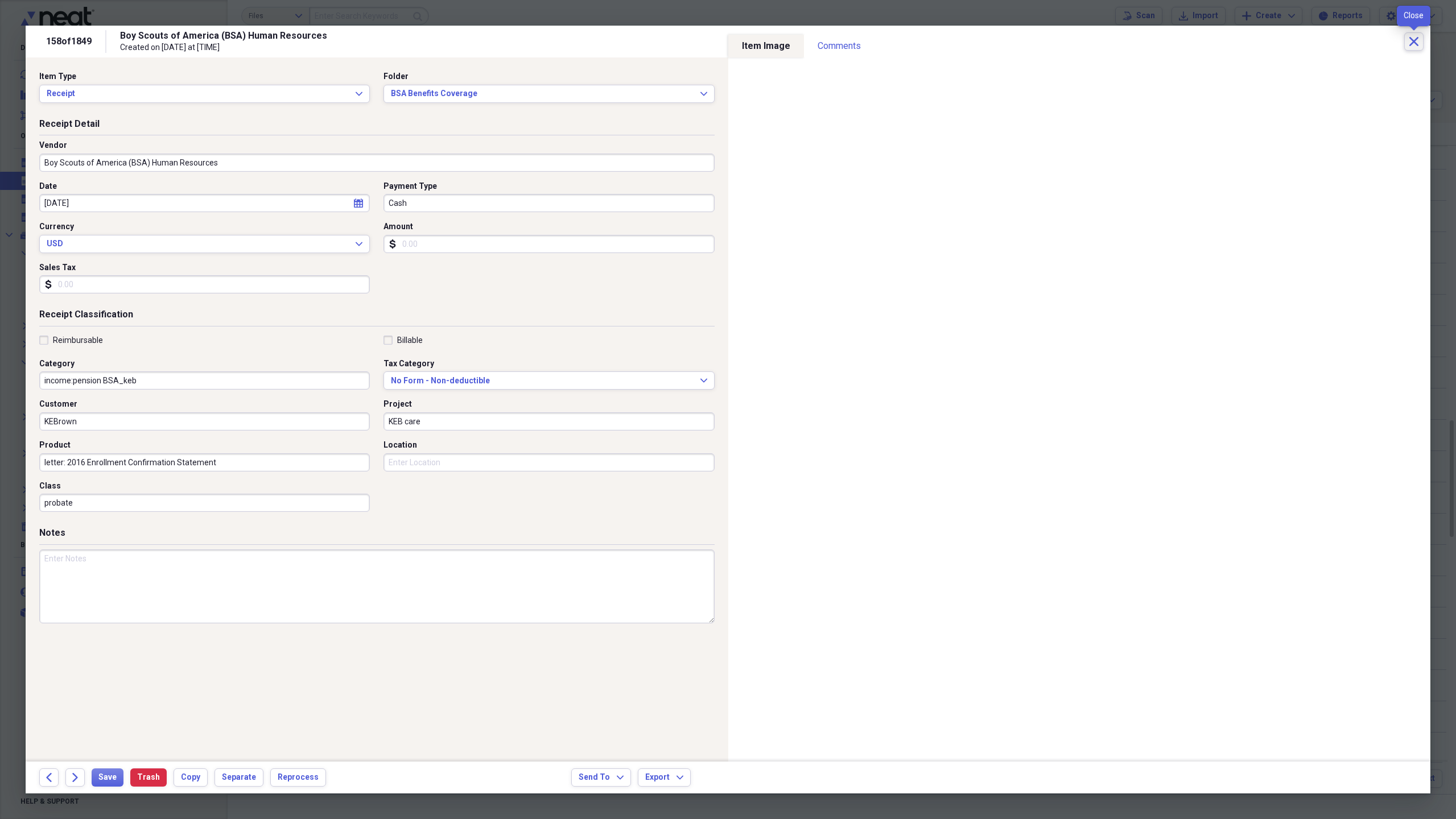 click on "Close" 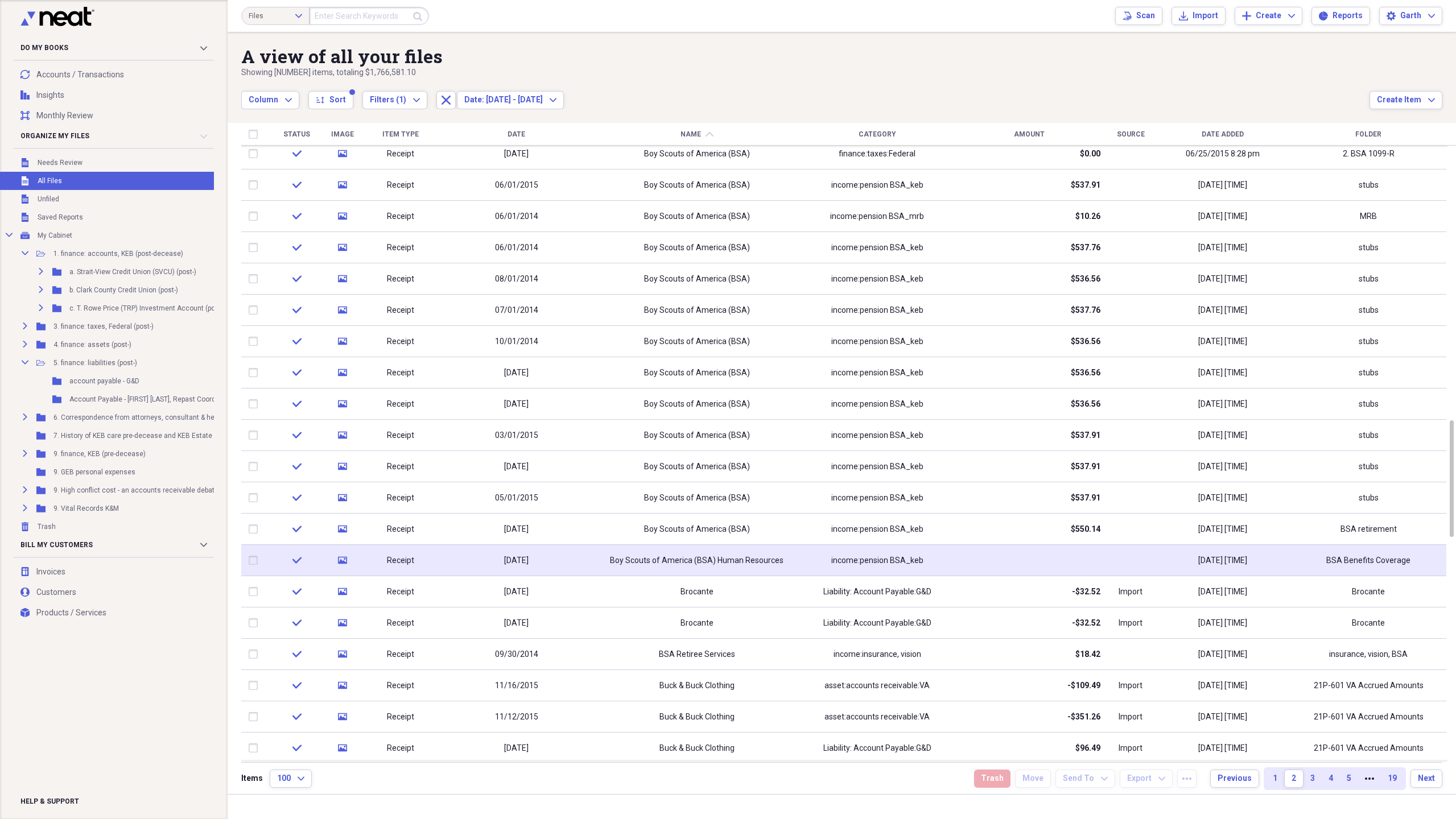 click on "Boy Scouts of America (BSA) Human Resources" at bounding box center (696, 561) 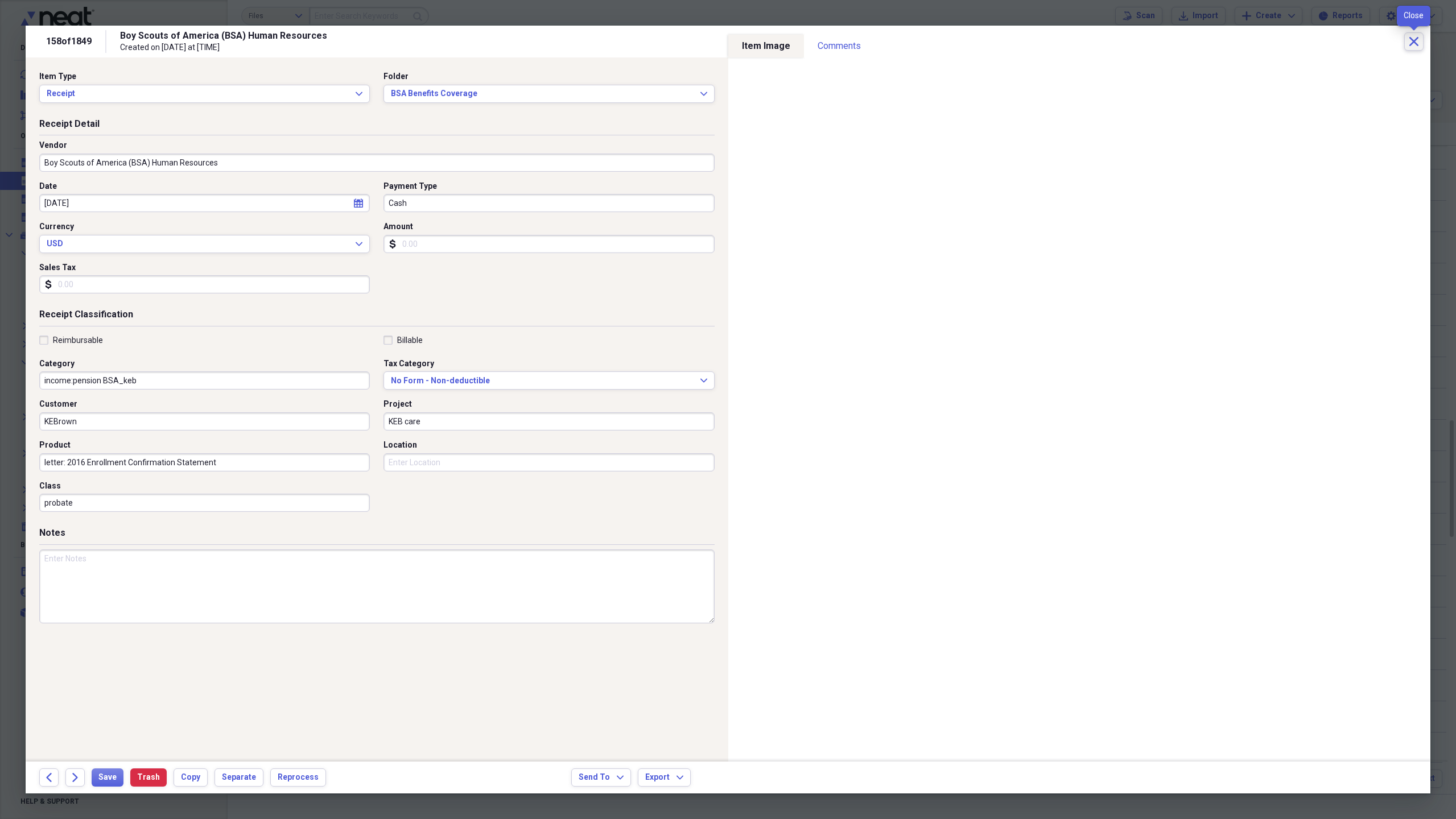 click on "Close" 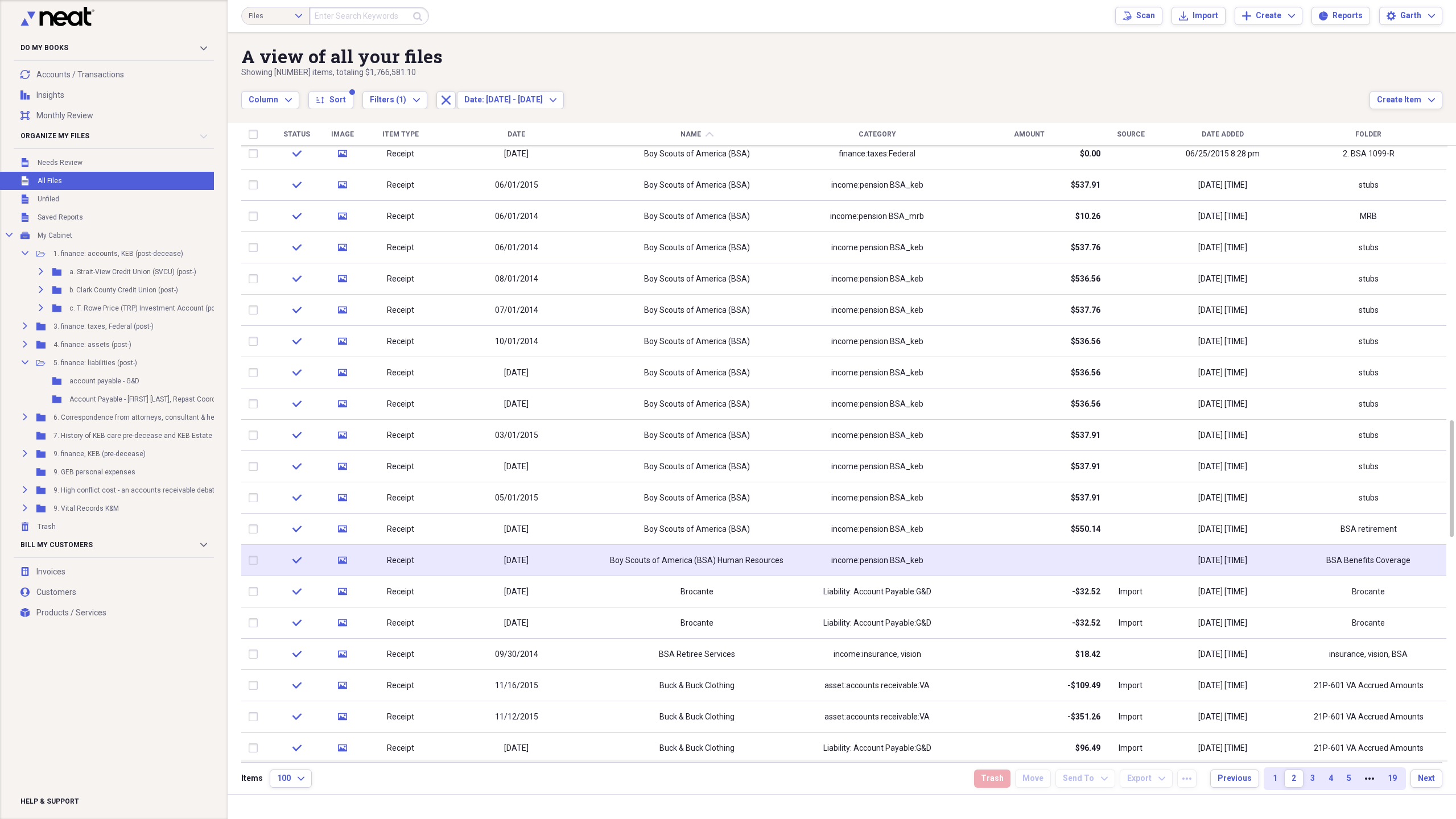 click at bounding box center [1131, 560] 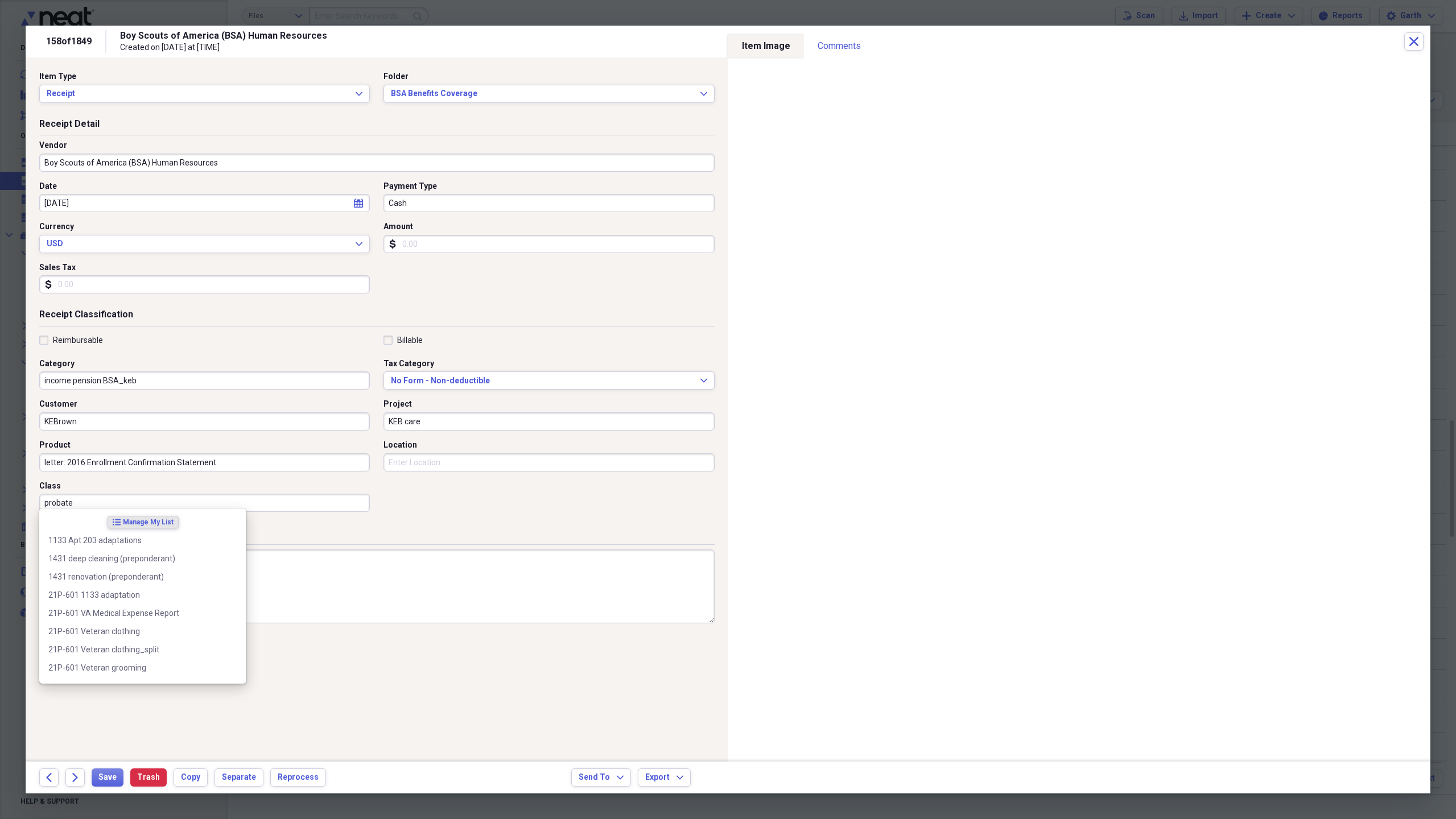click on "probate" at bounding box center [204, 503] 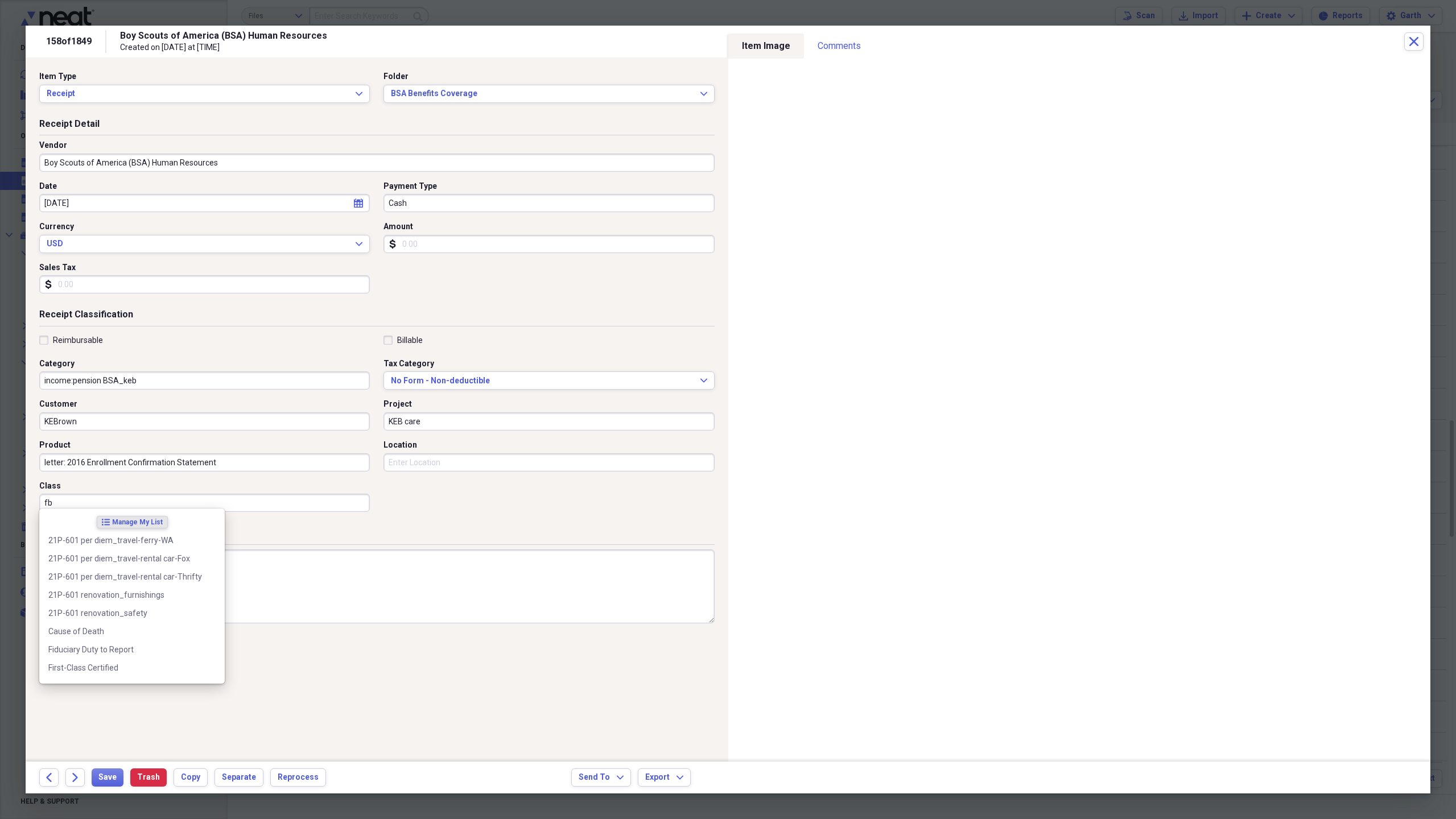 type on "f" 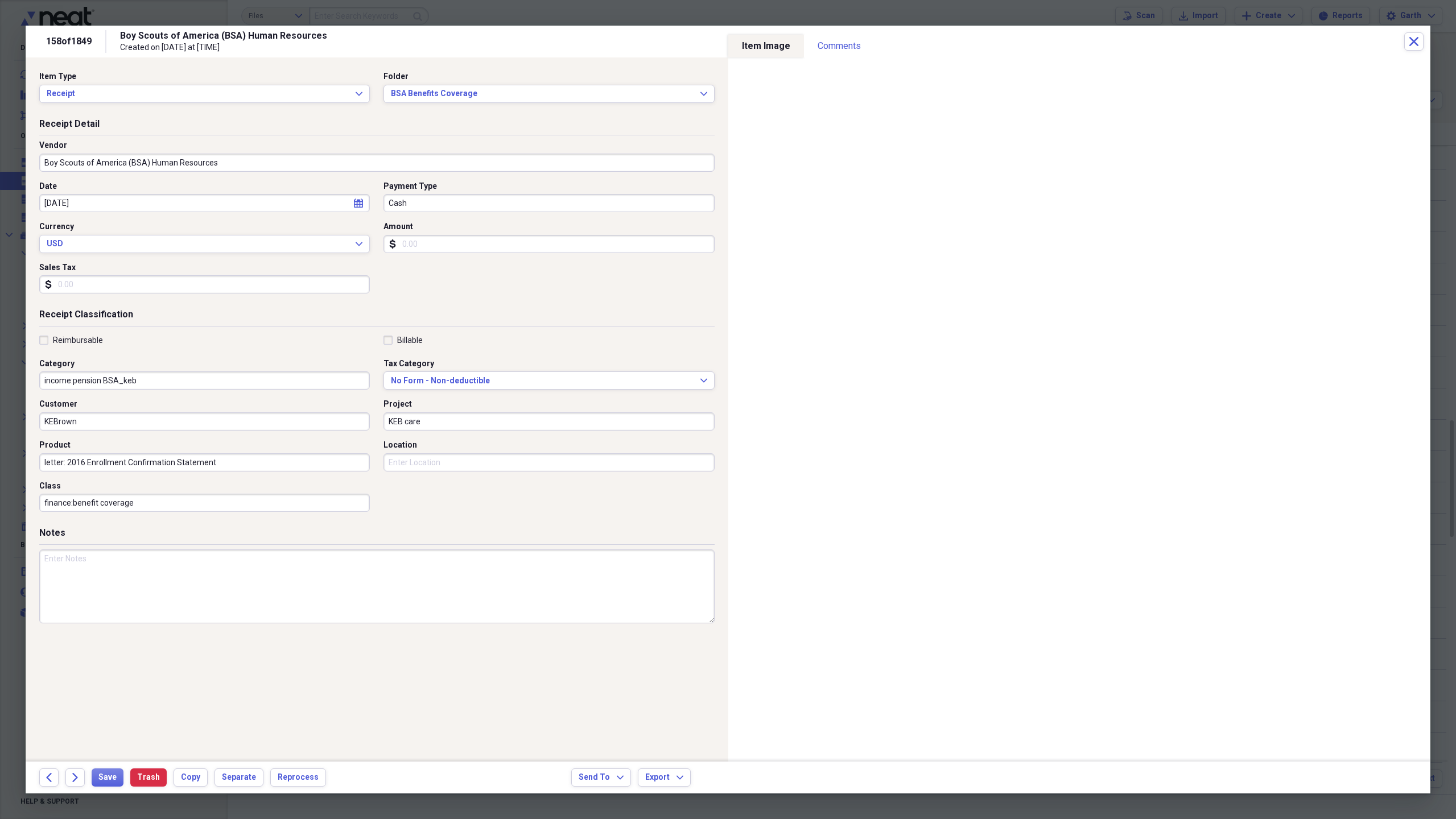 drag, startPoint x: 162, startPoint y: 501, endPoint x: 27, endPoint y: 502, distance: 135.0037 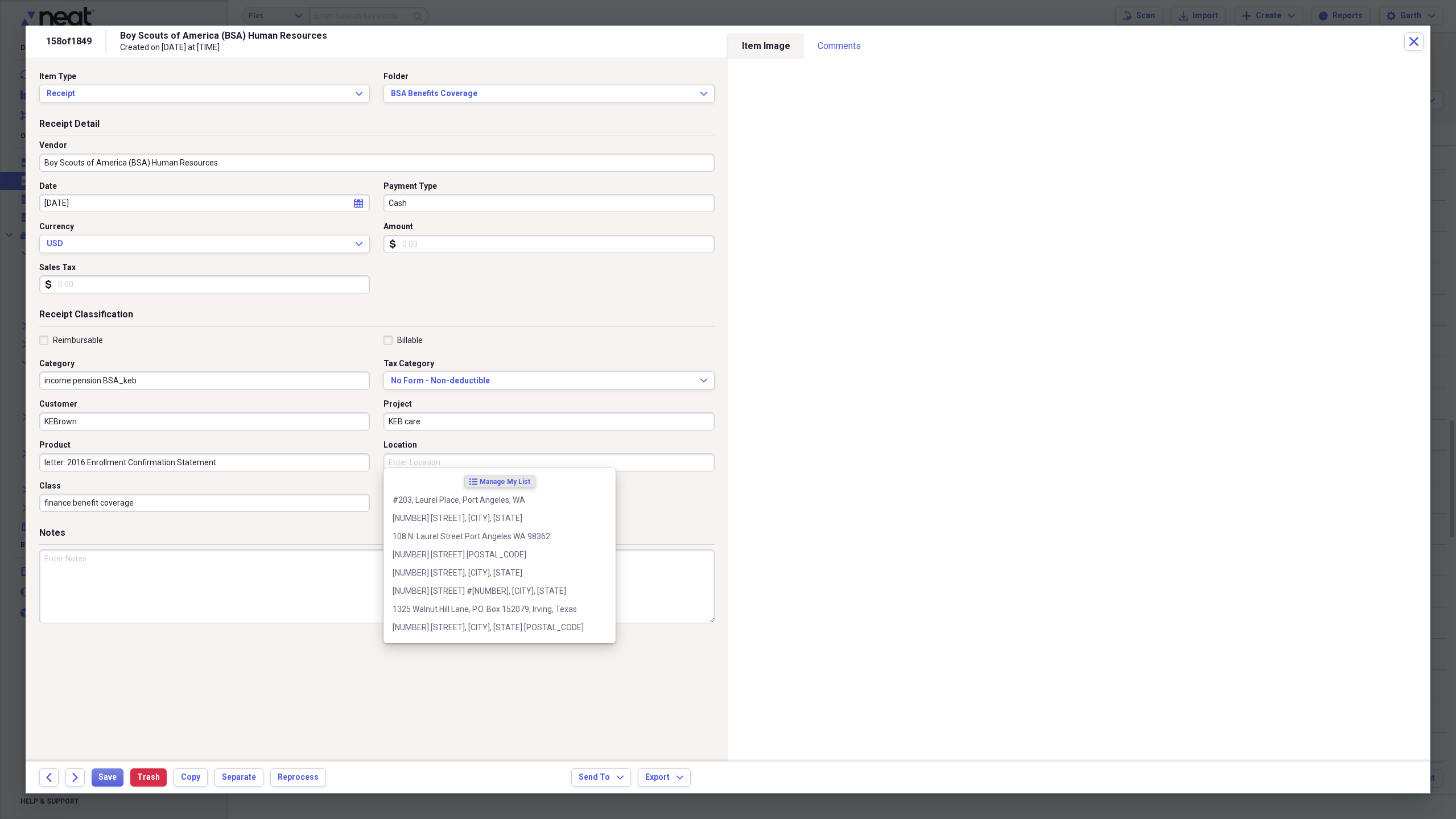 click on "Location" at bounding box center [548, 462] 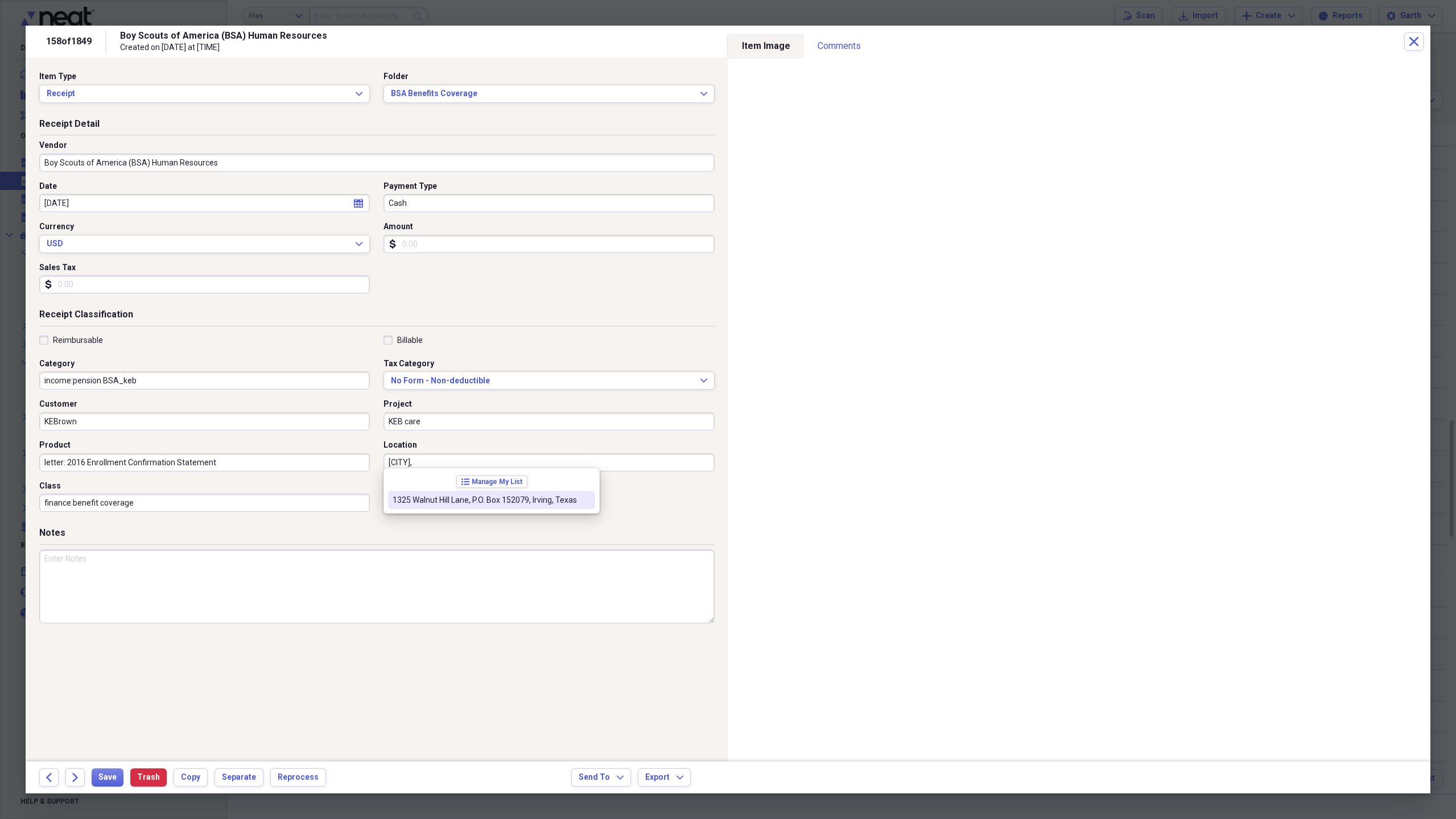 click on "1325 Walnut Hill Lane, P.O. Box 152079, Irving, Texas" at bounding box center (485, 500) 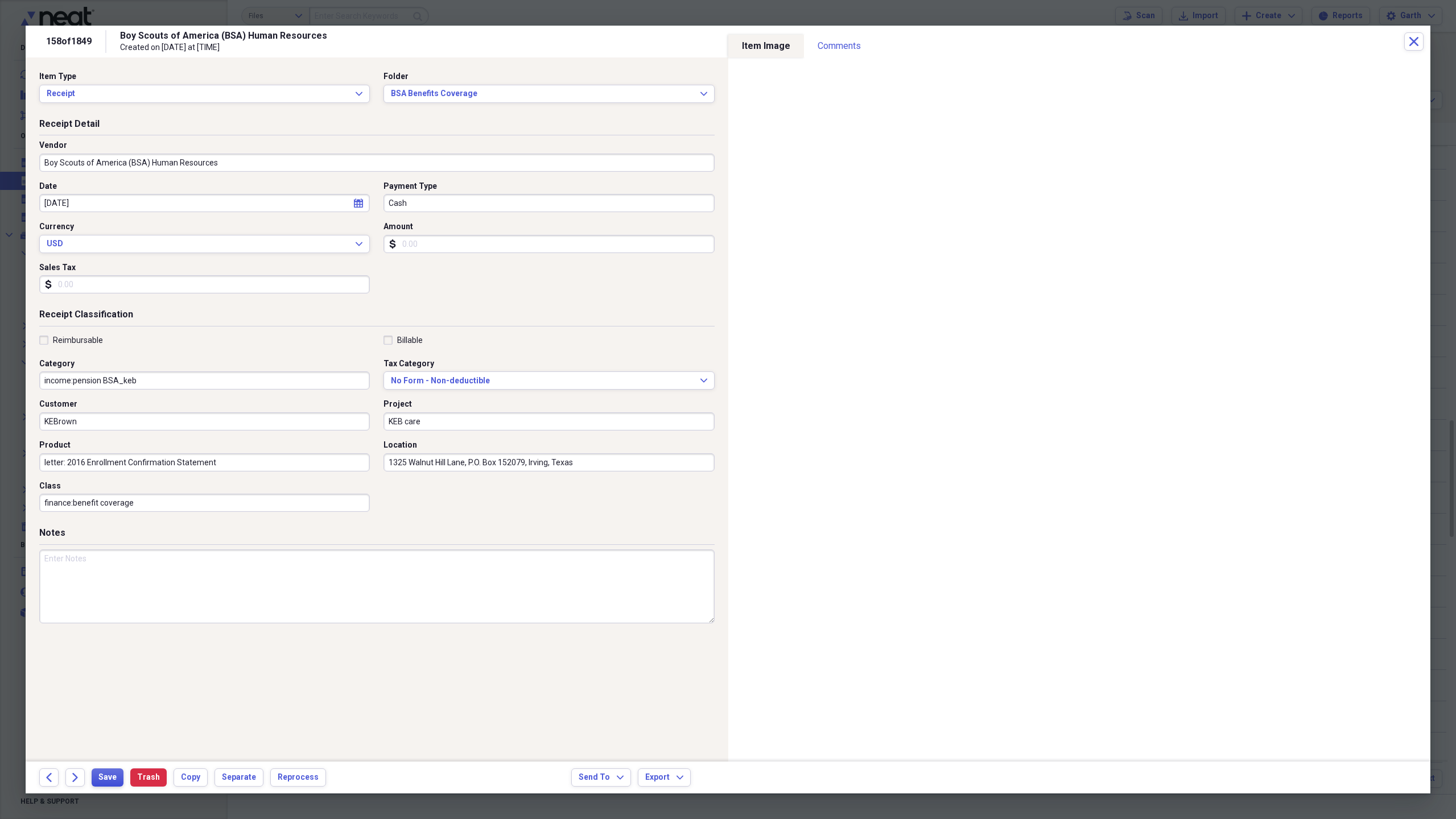 click on "Save" at bounding box center (108, 777) 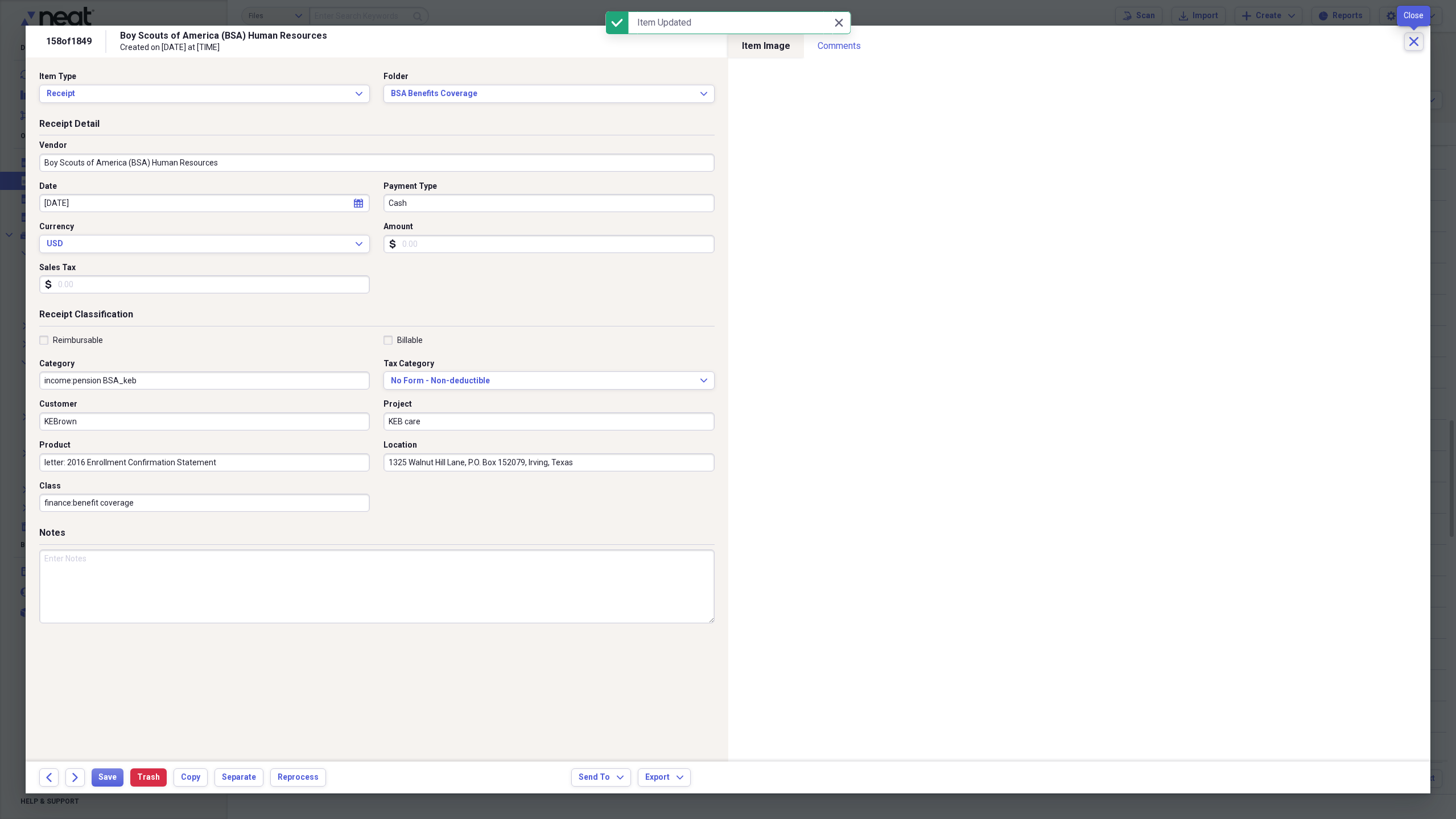 click 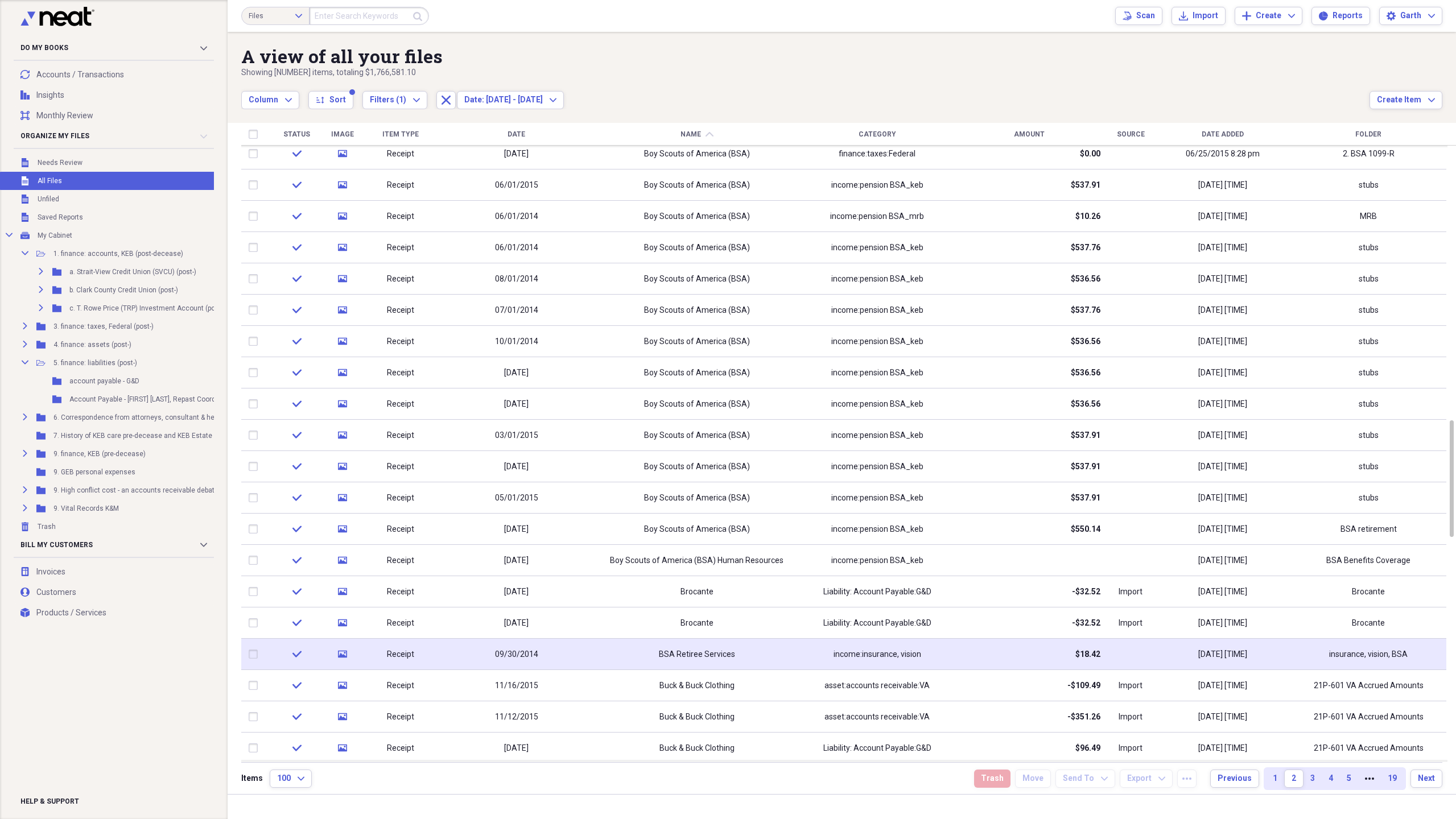 click on "insurance, vision, BSA" at bounding box center [1368, 655] 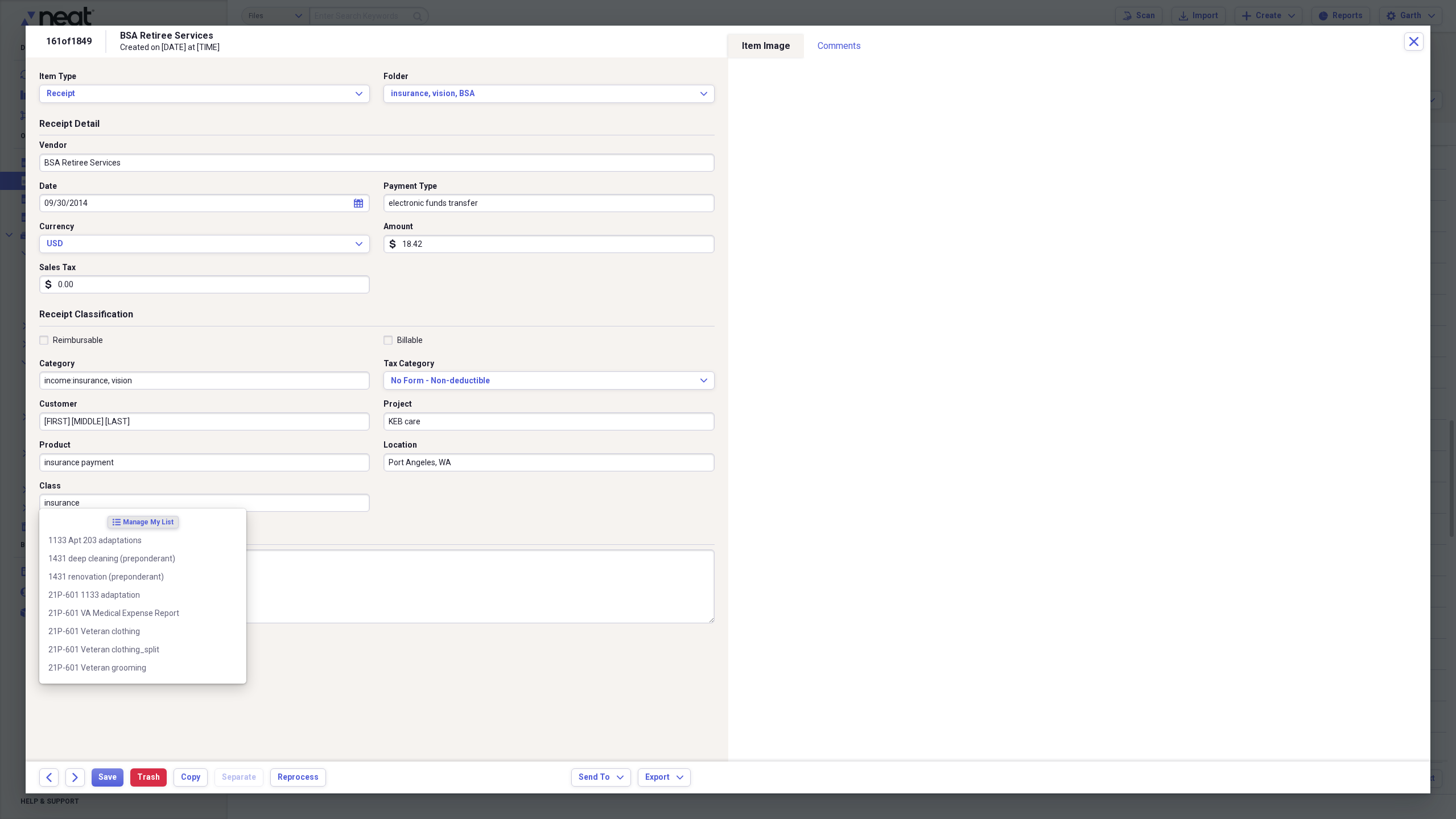click on "insurance" at bounding box center (204, 503) 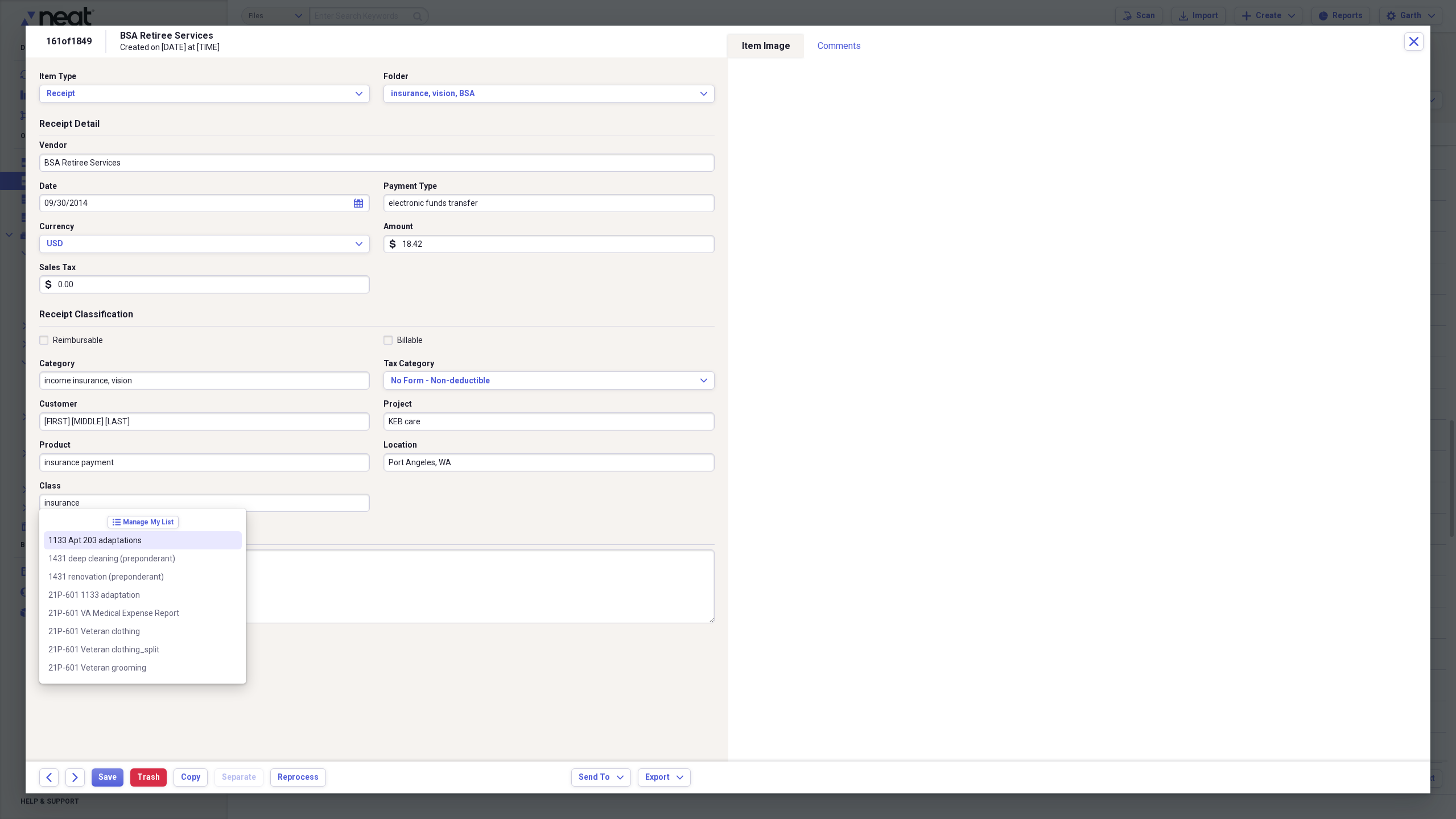 click on "income:insurance, vision" at bounding box center [204, 380] 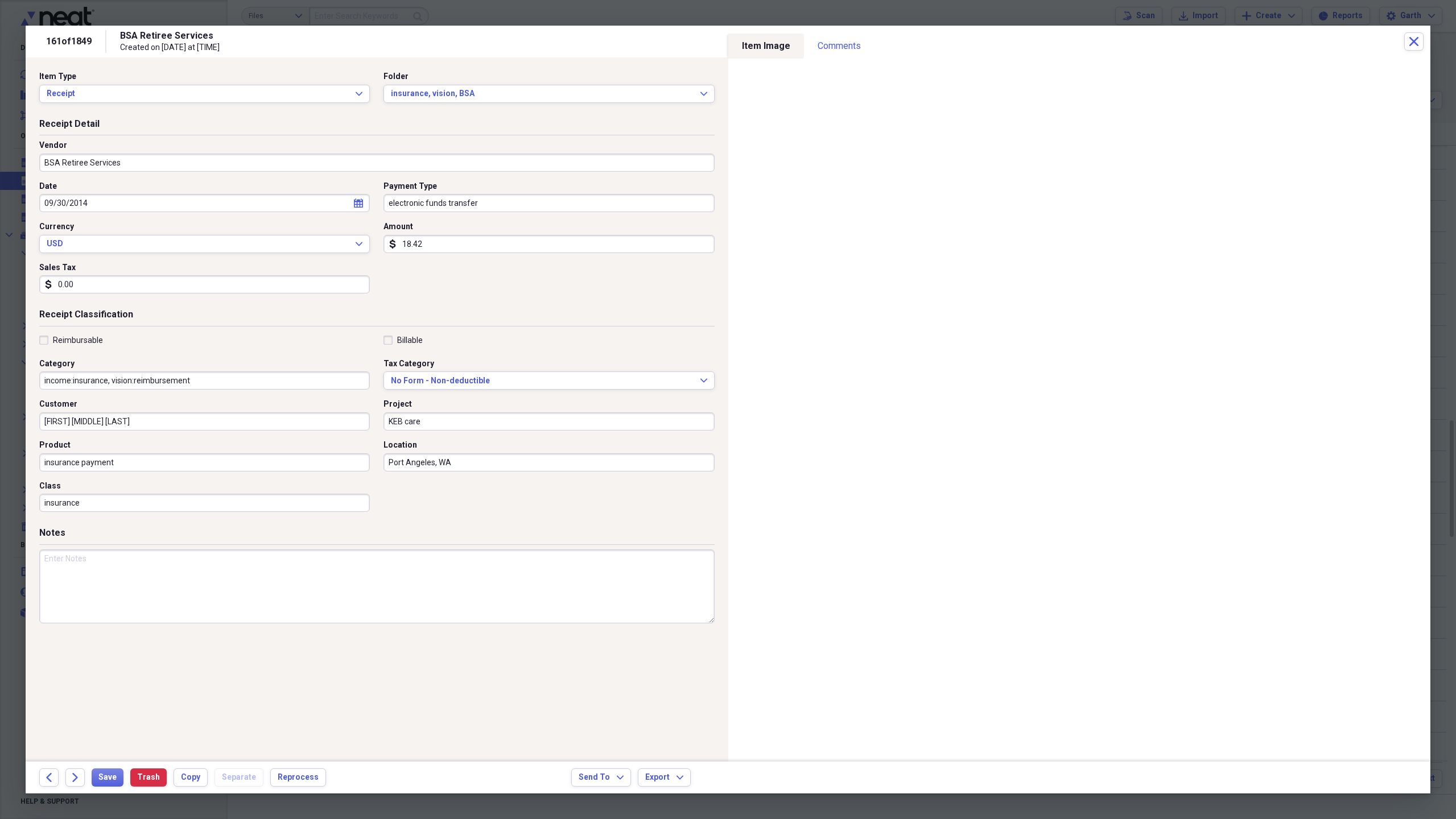 type on "income:insurance, vision:reimbursement" 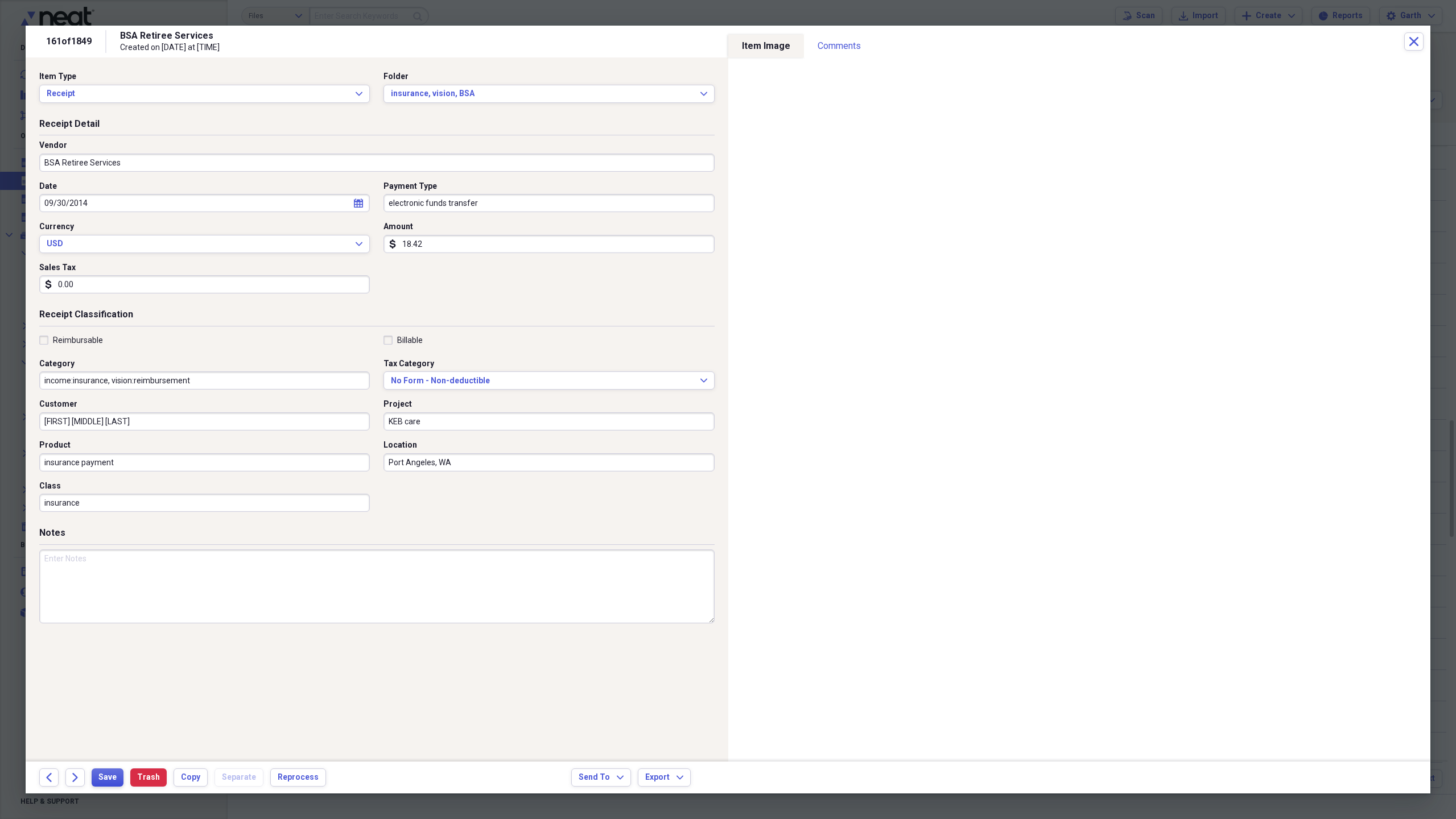 click on "Save" at bounding box center (108, 777) 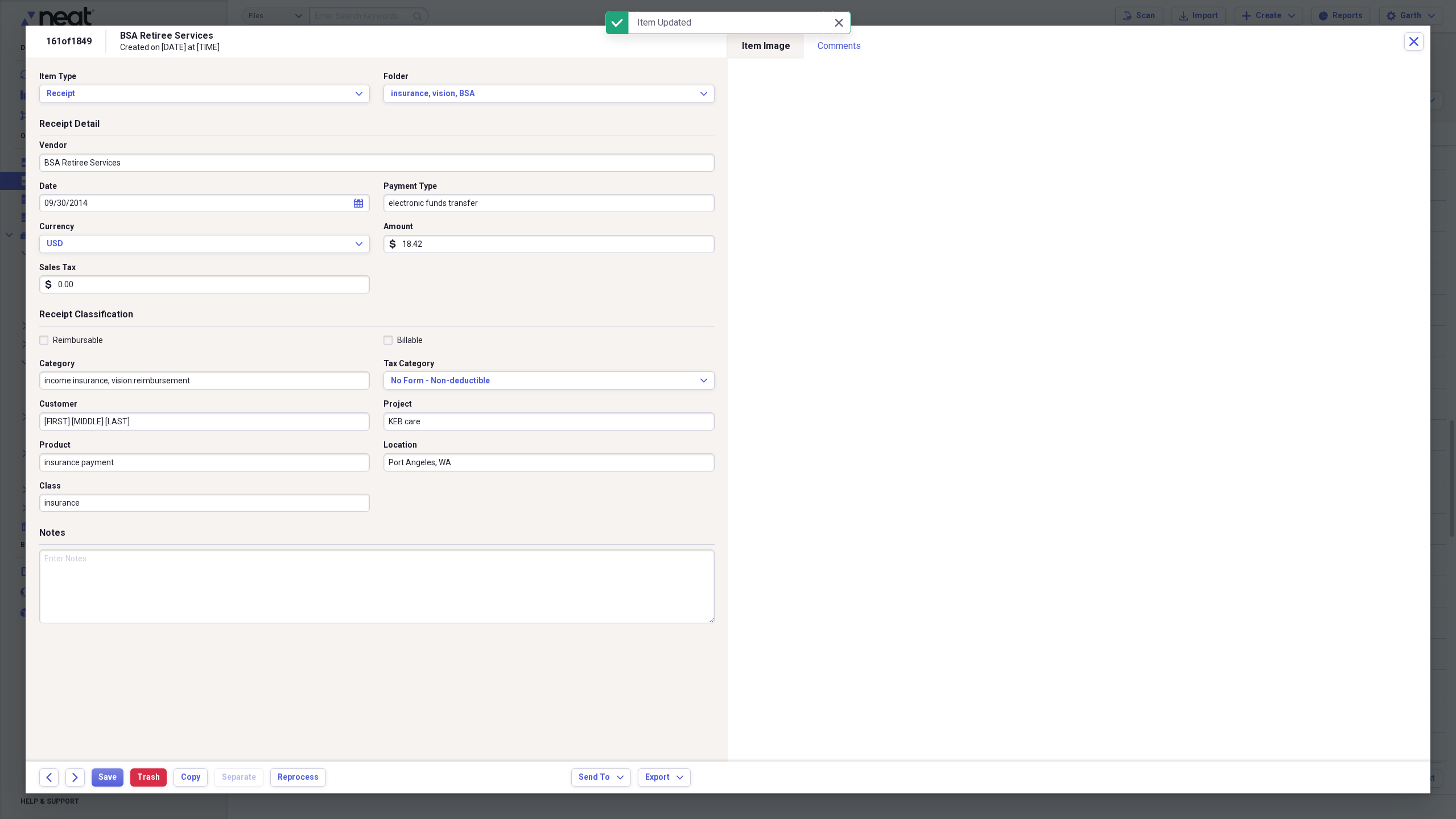 click on "insurance" at bounding box center [204, 503] 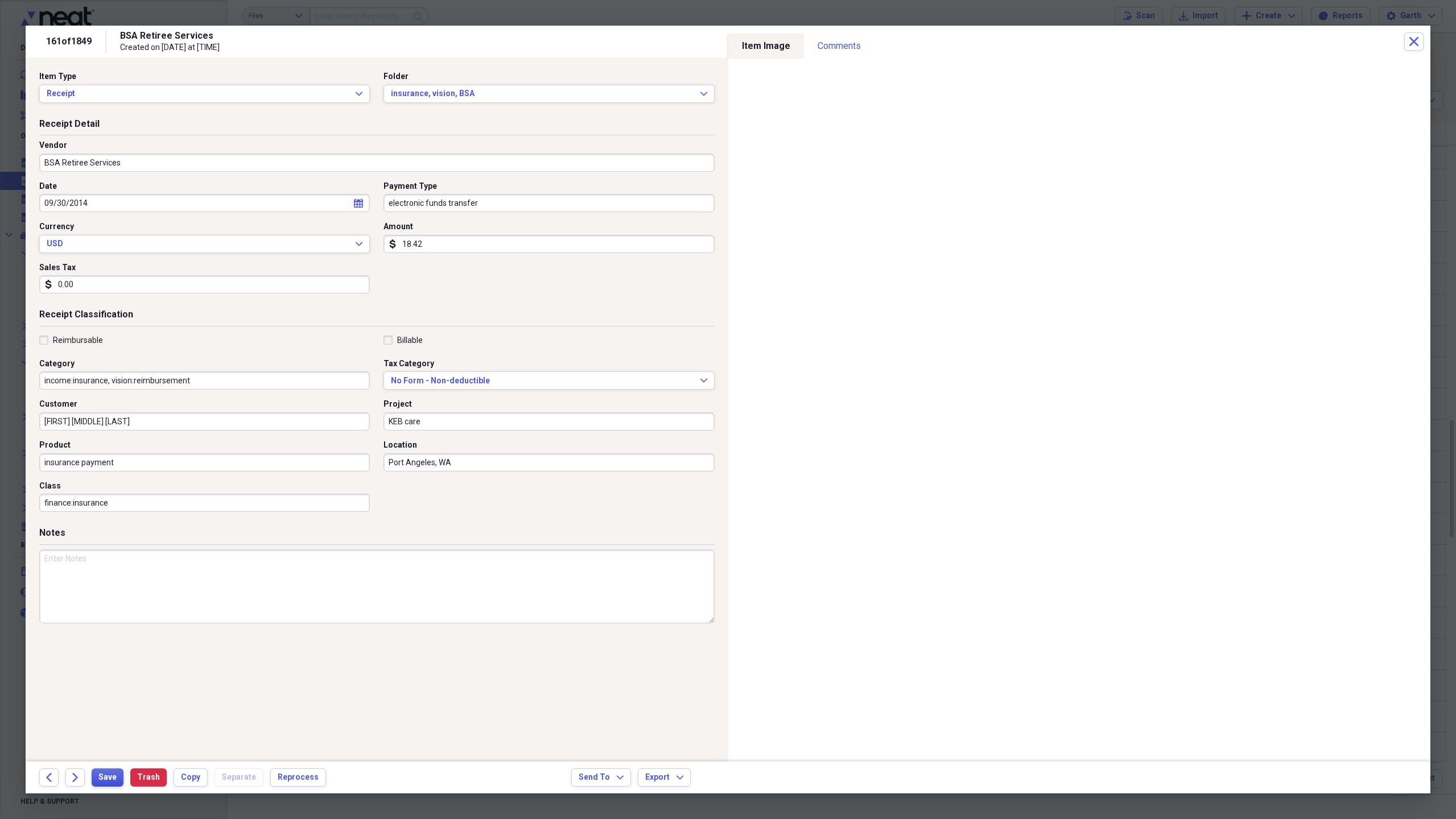 type on "finance:insurance" 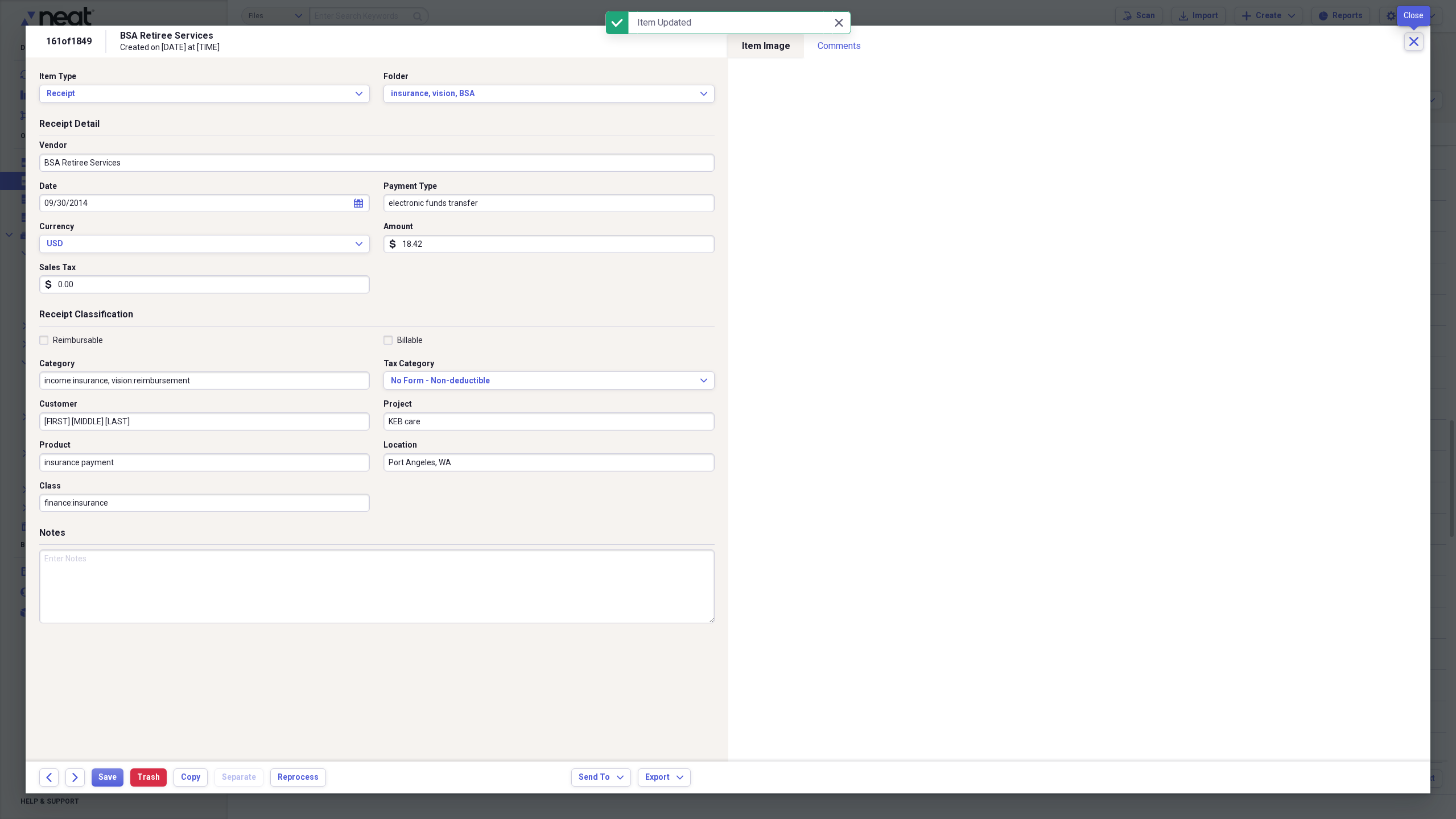 click on "Close" 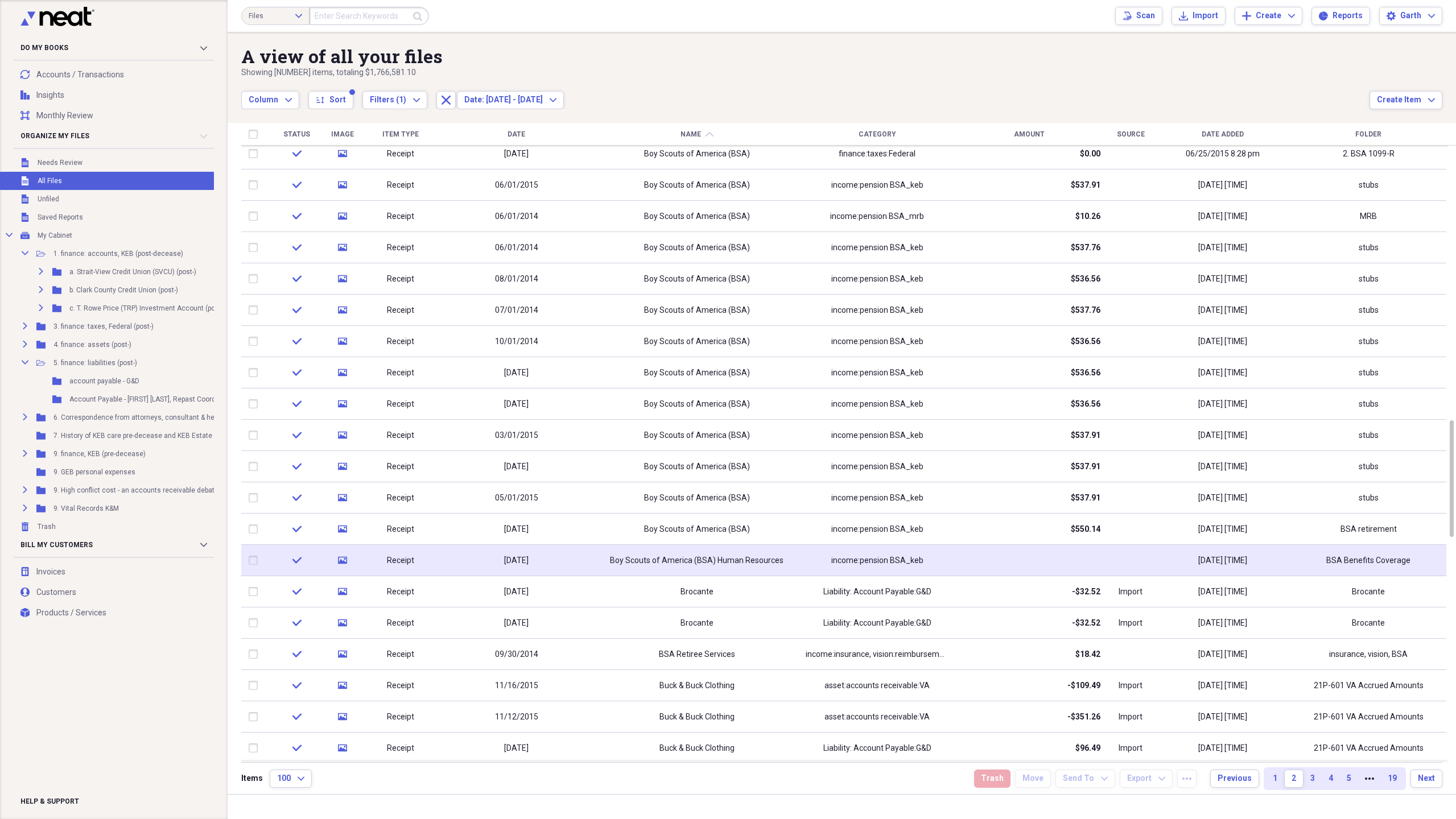 click on "Boy Scouts of America (BSA) Human Resources" at bounding box center [696, 561] 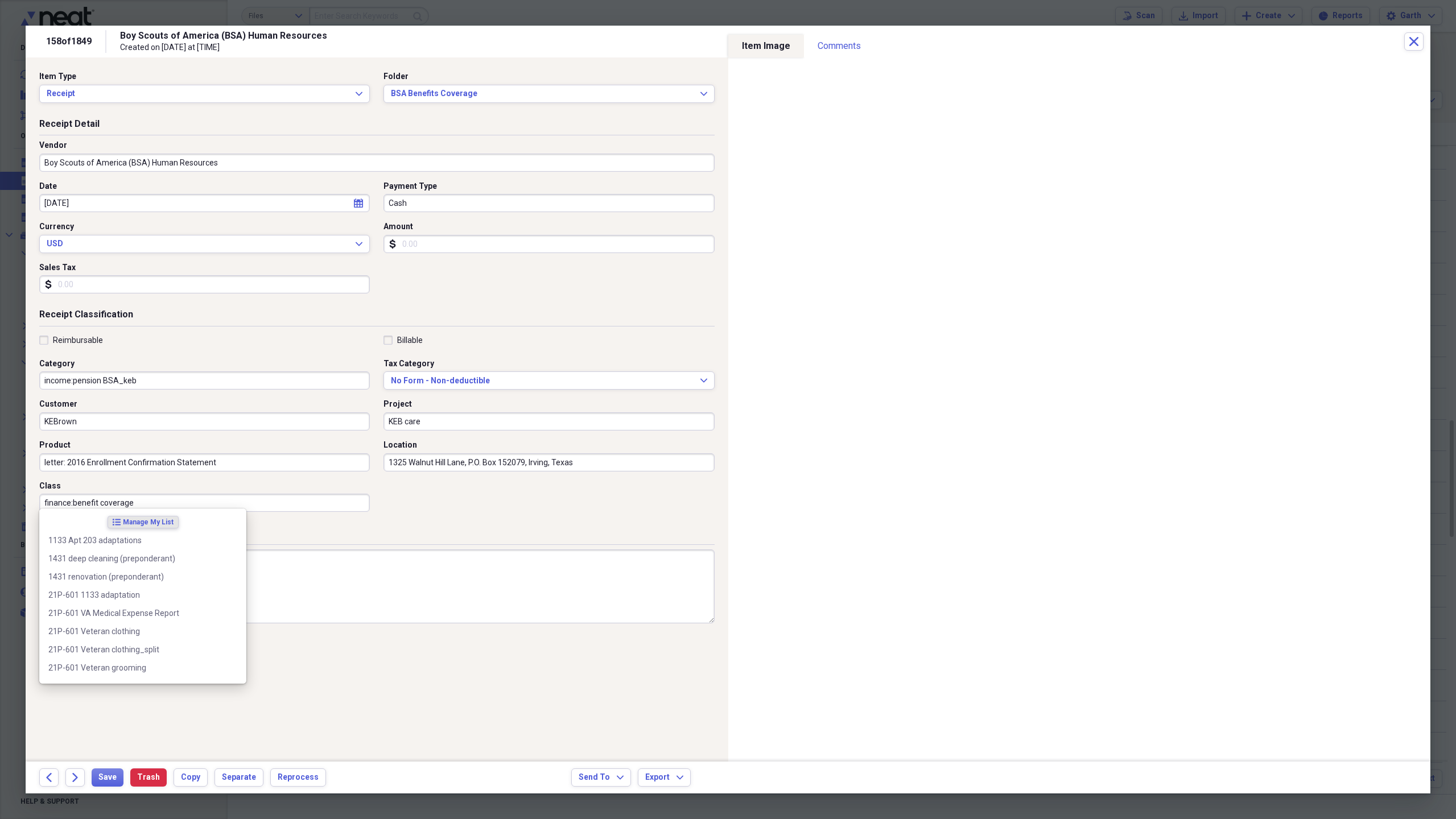 click on "finance:benefit coverage" at bounding box center [204, 503] 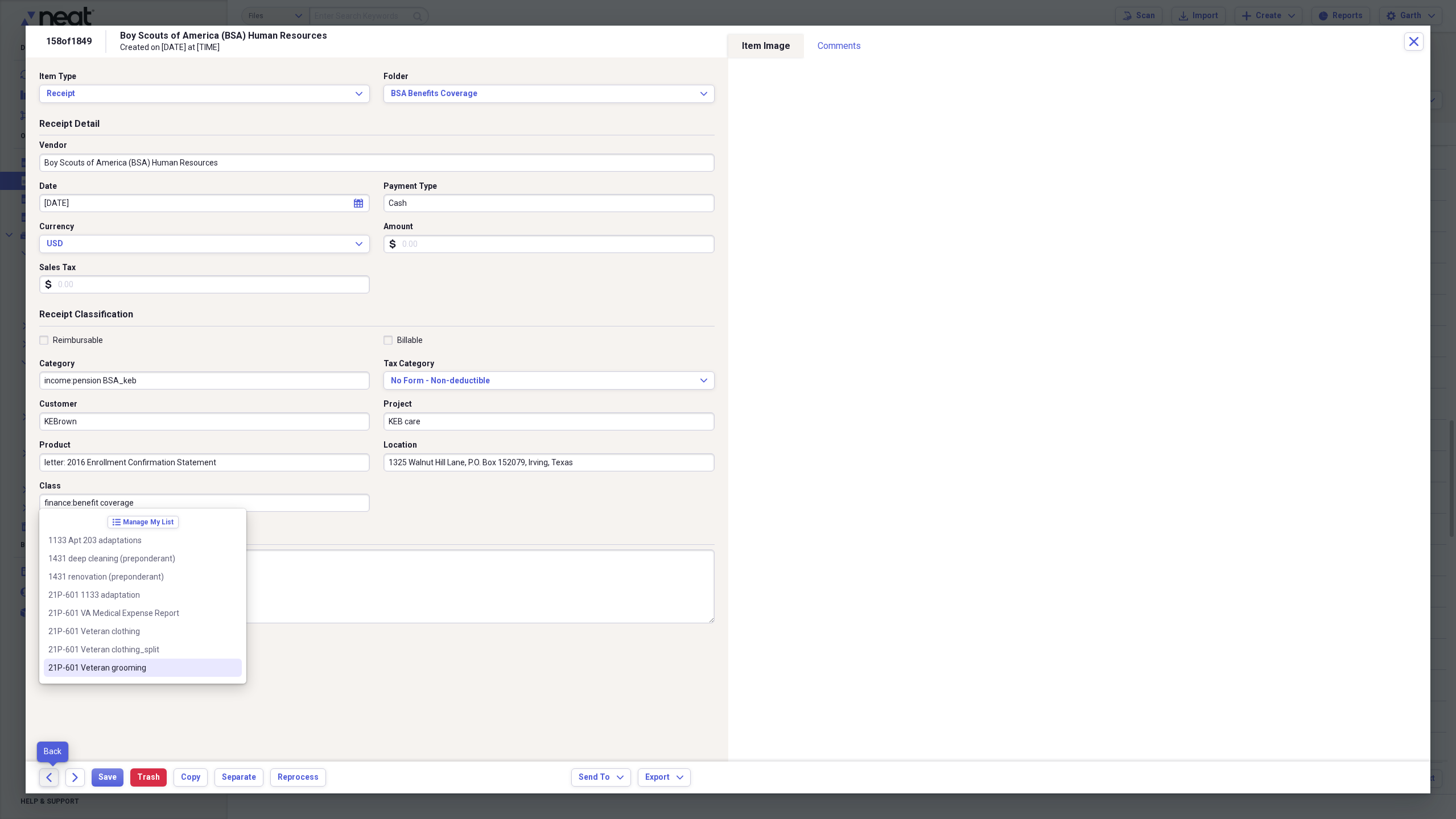 click on "Back" 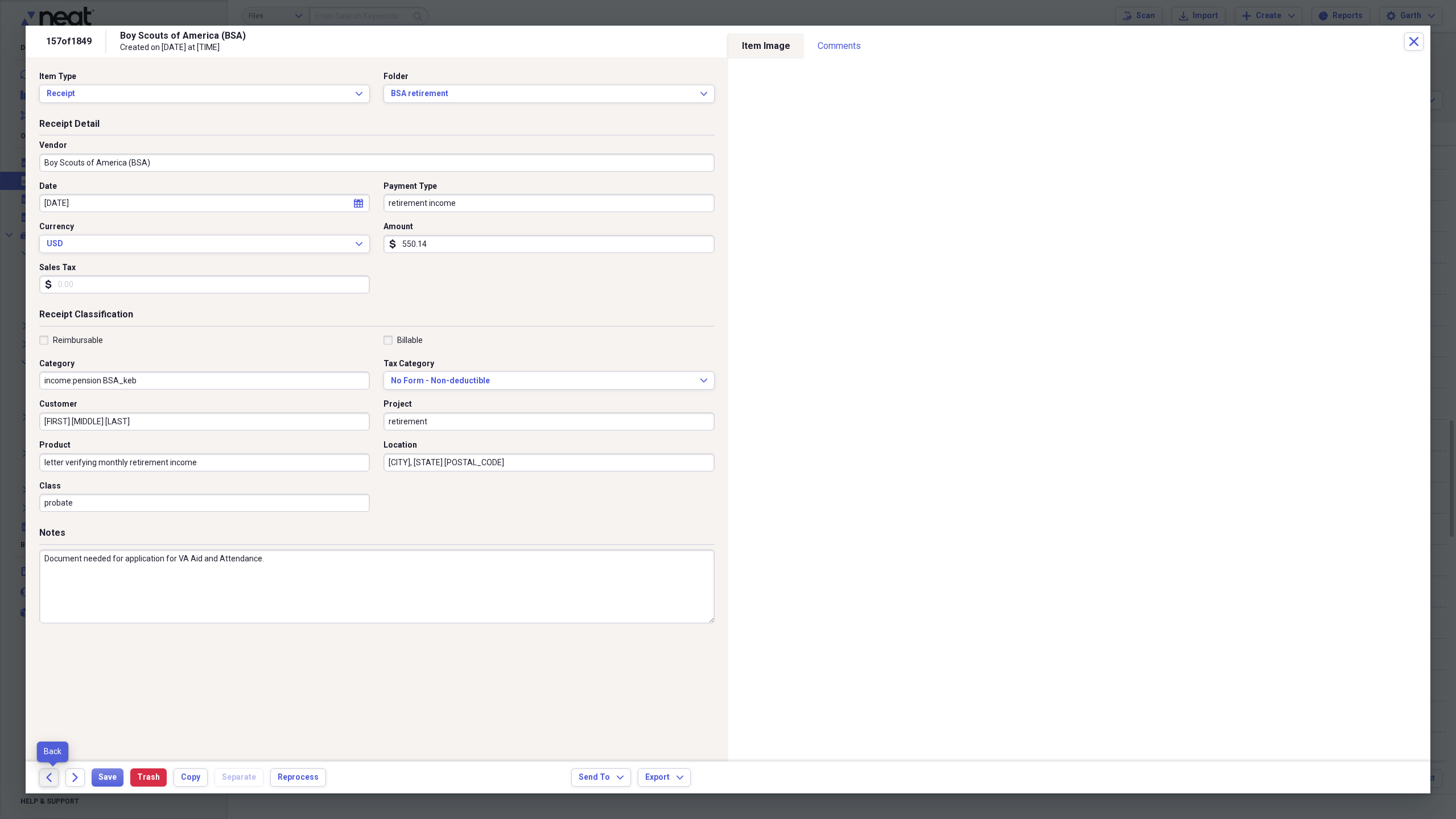 click on "Back" 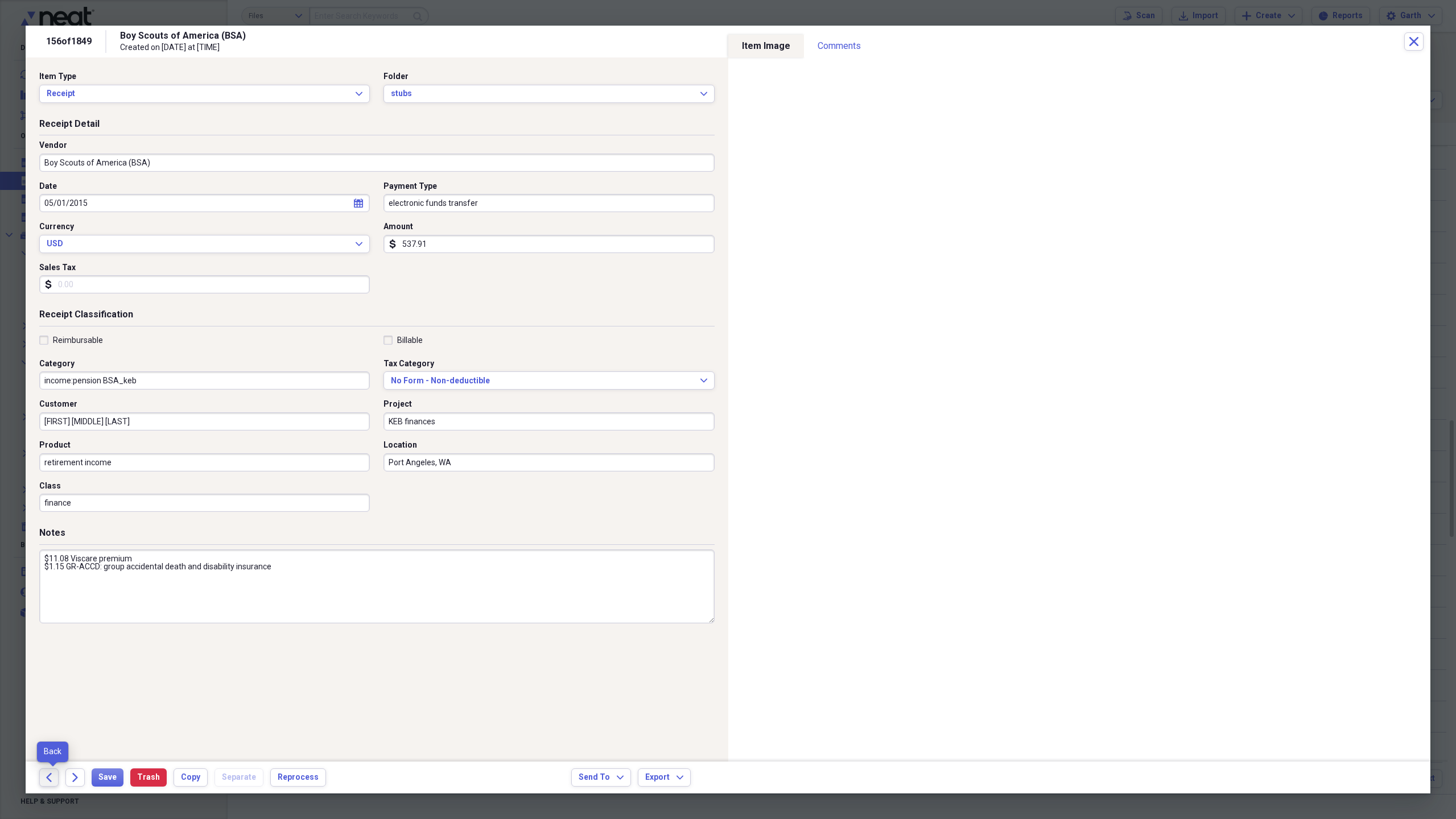 click on "Back" 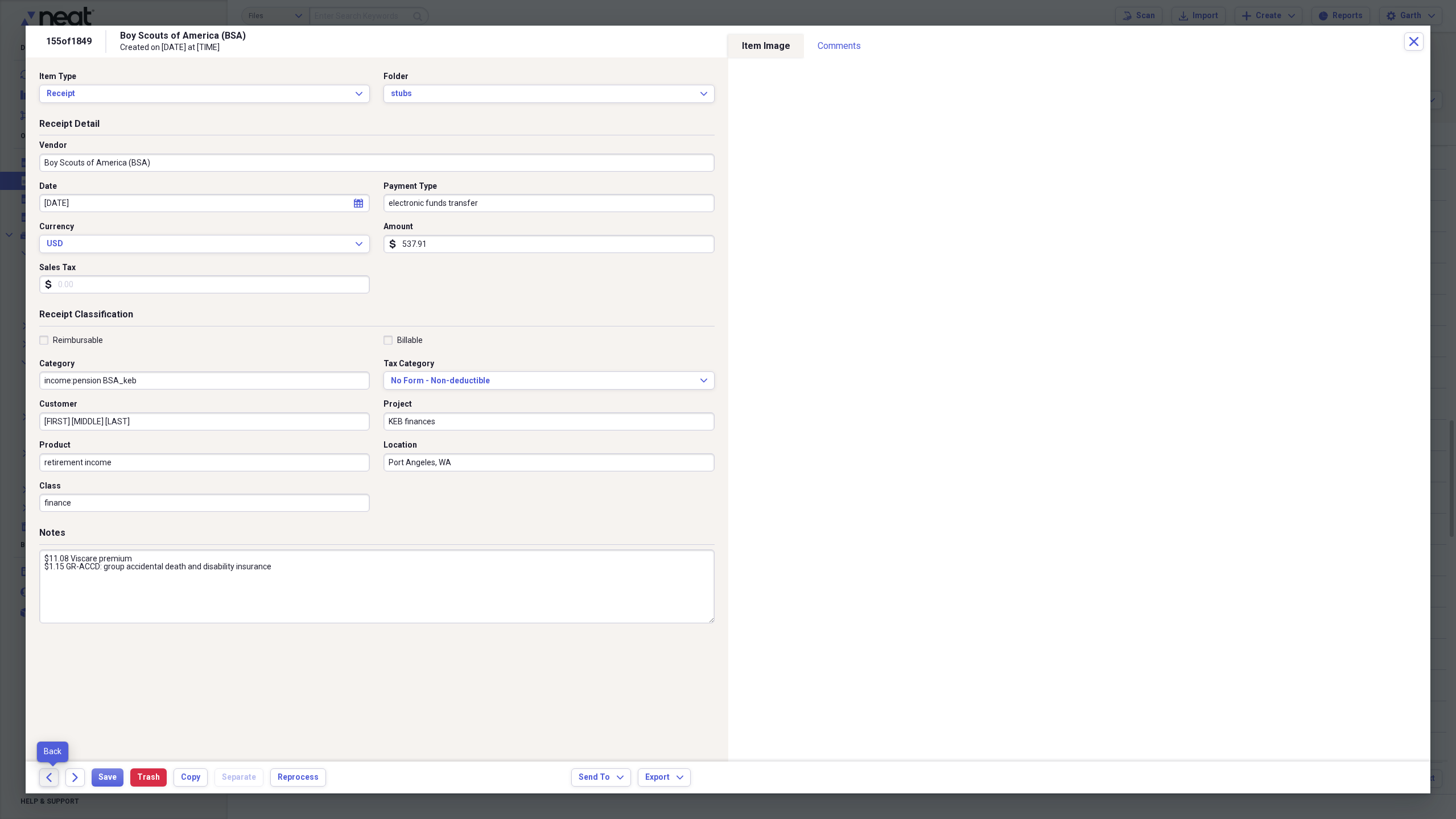click on "Back" 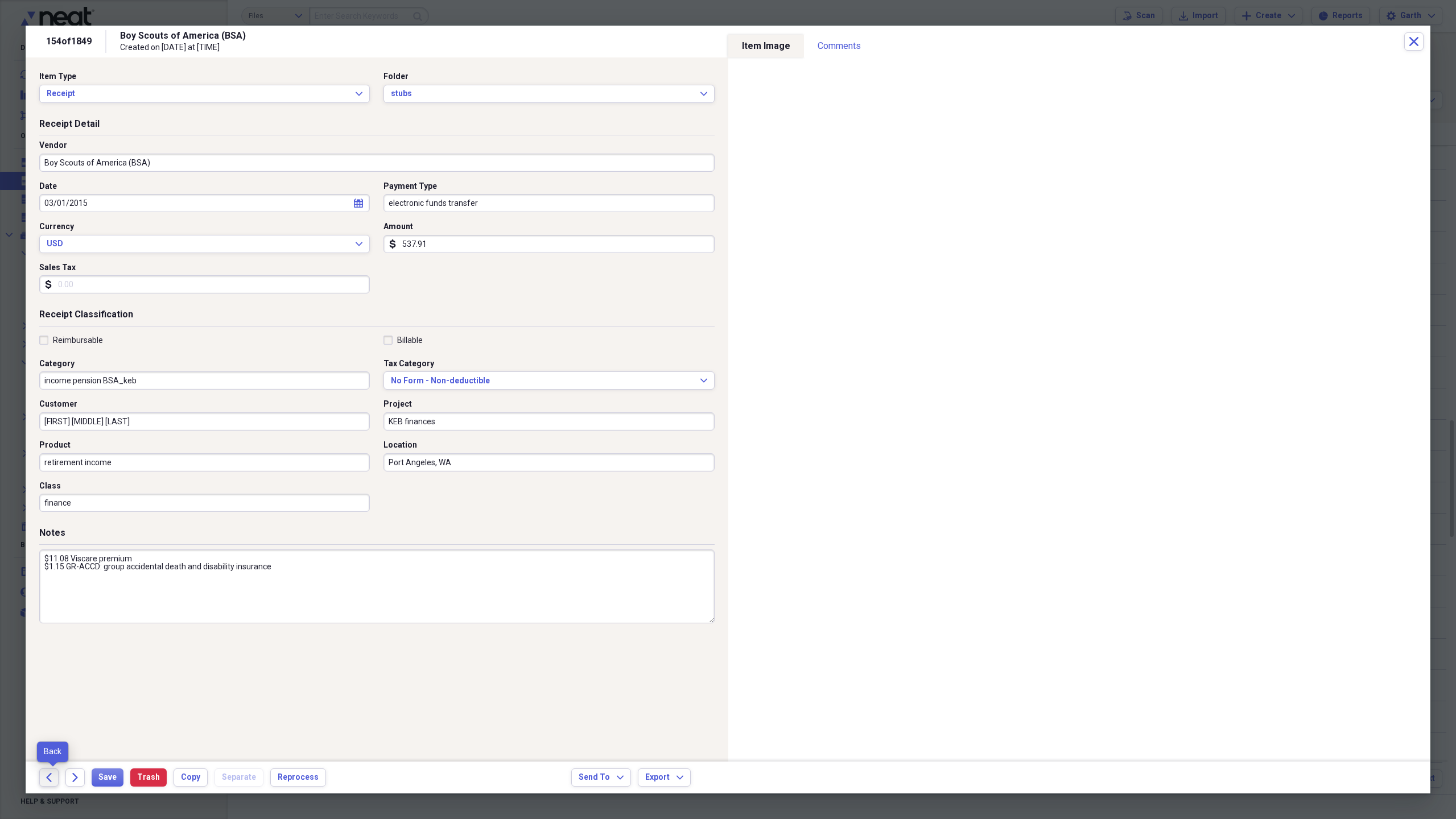 click on "Back" 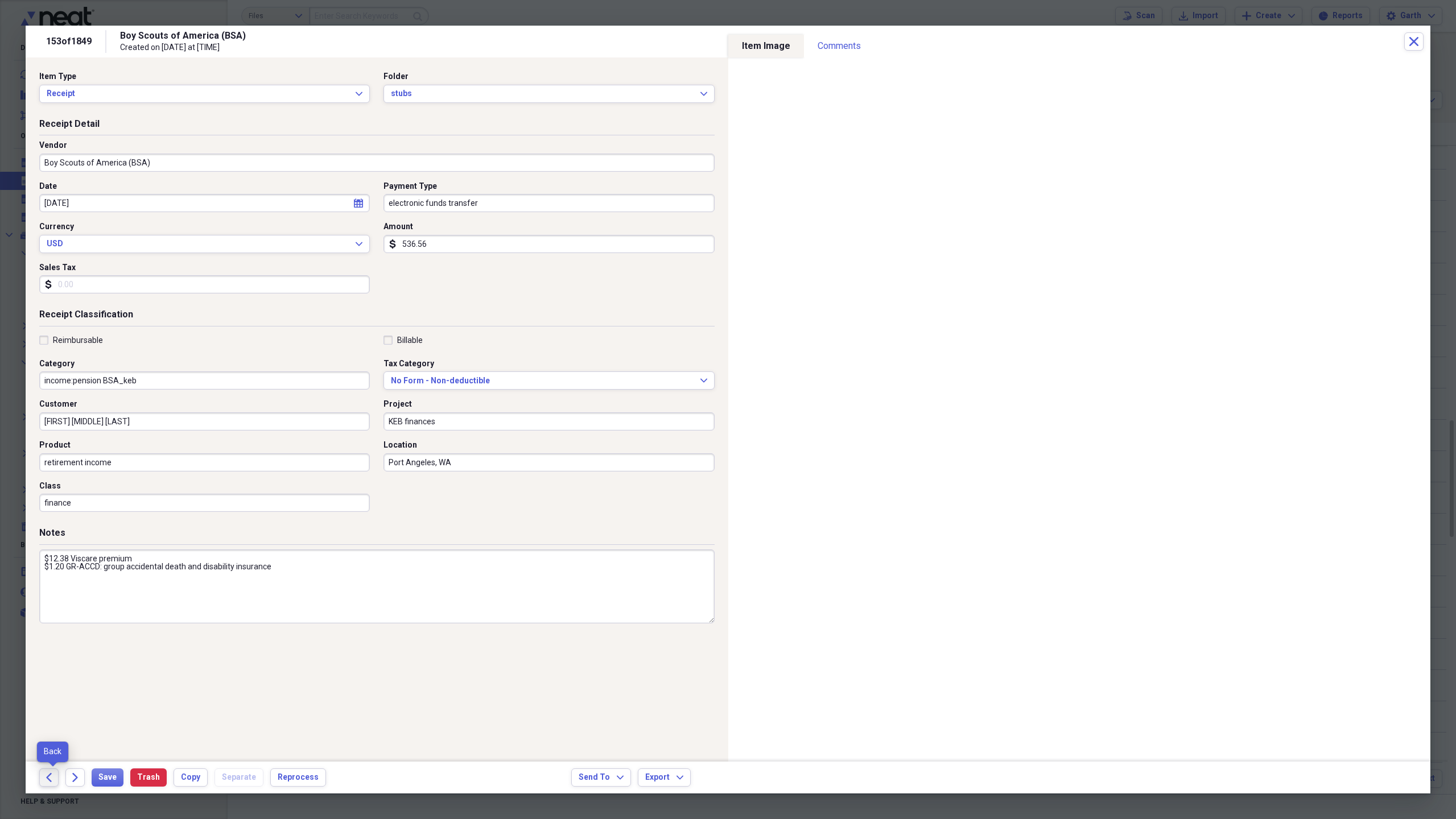 click on "Back" 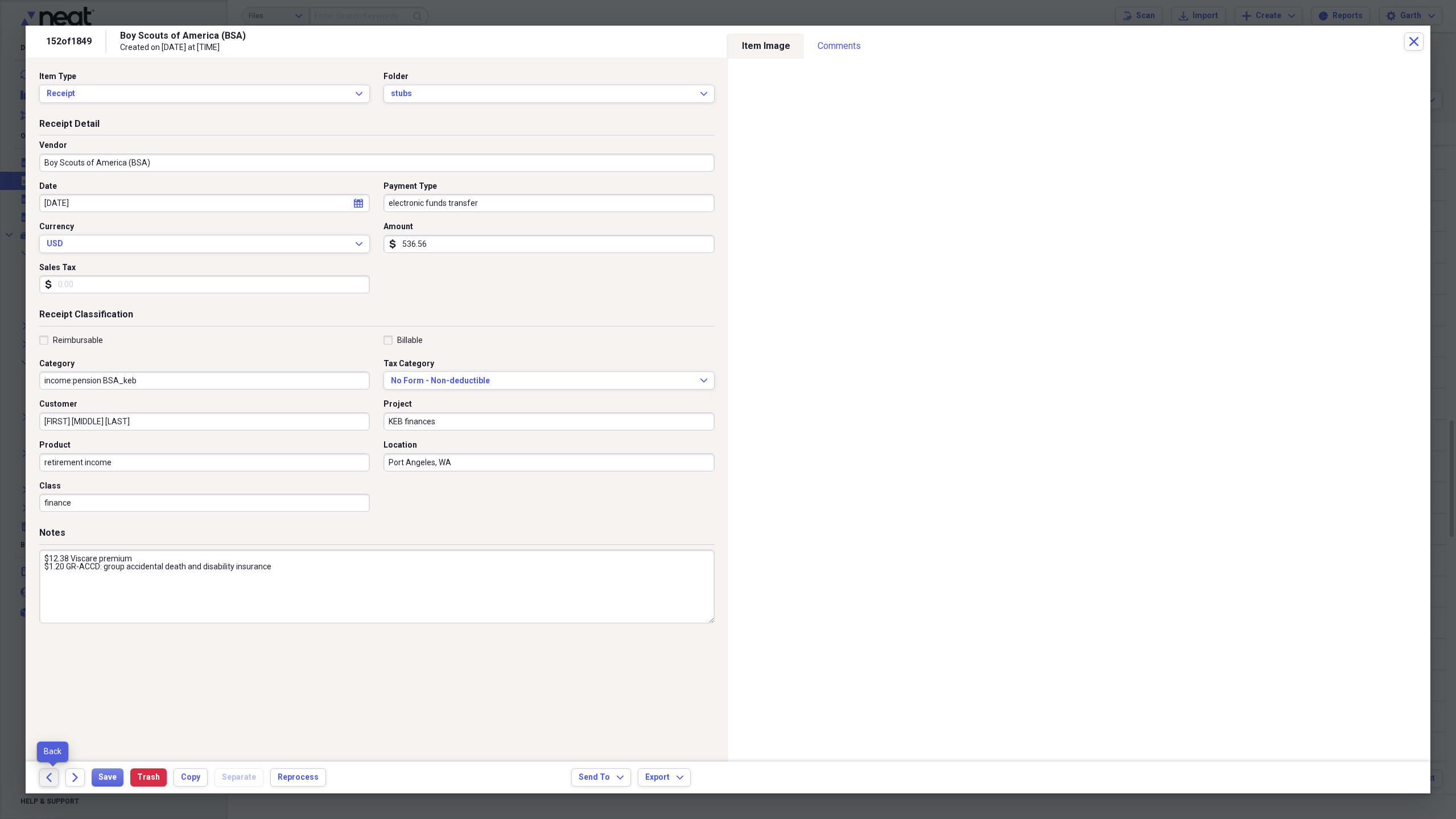 click on "Back" 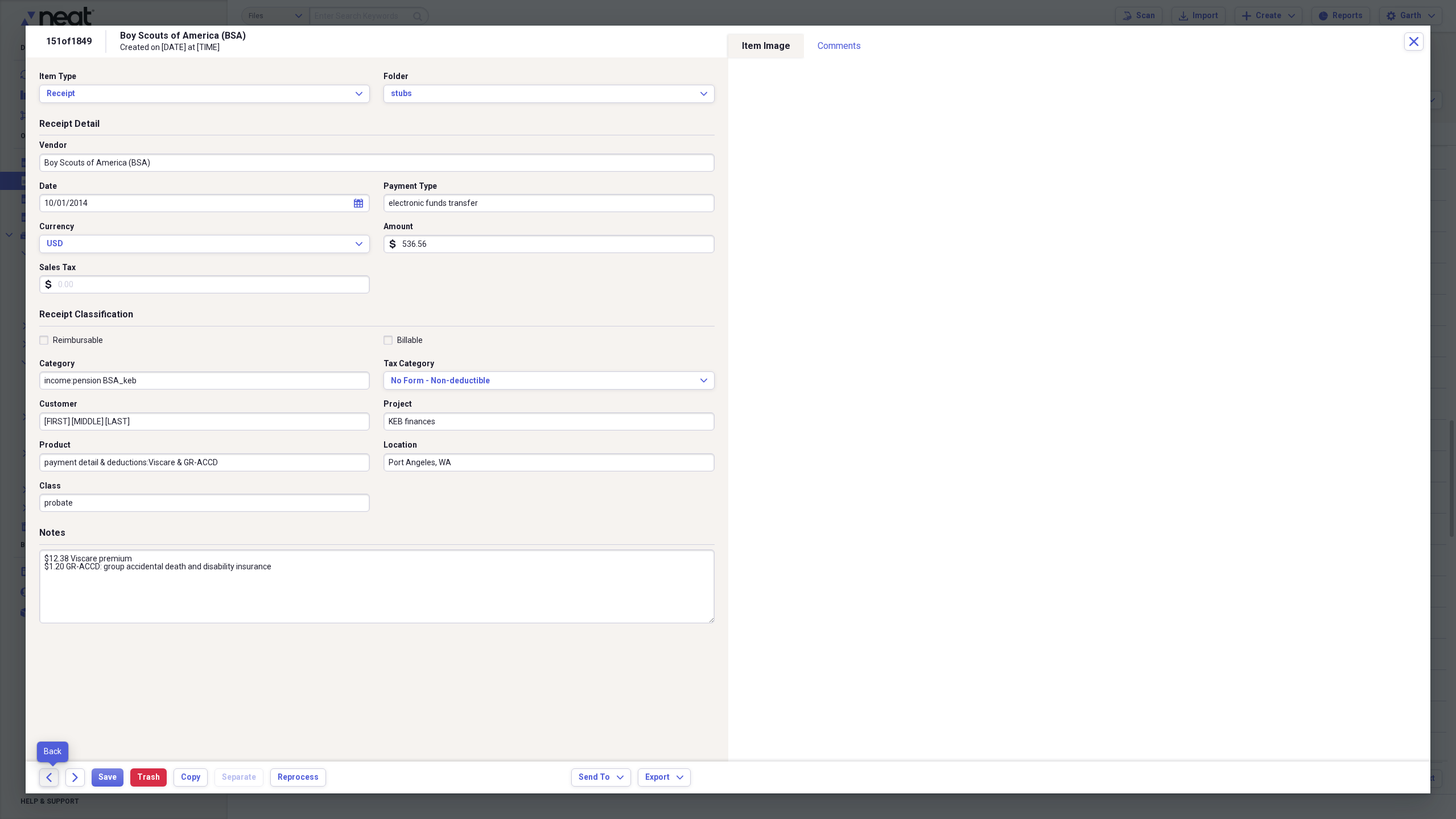 click on "Back" 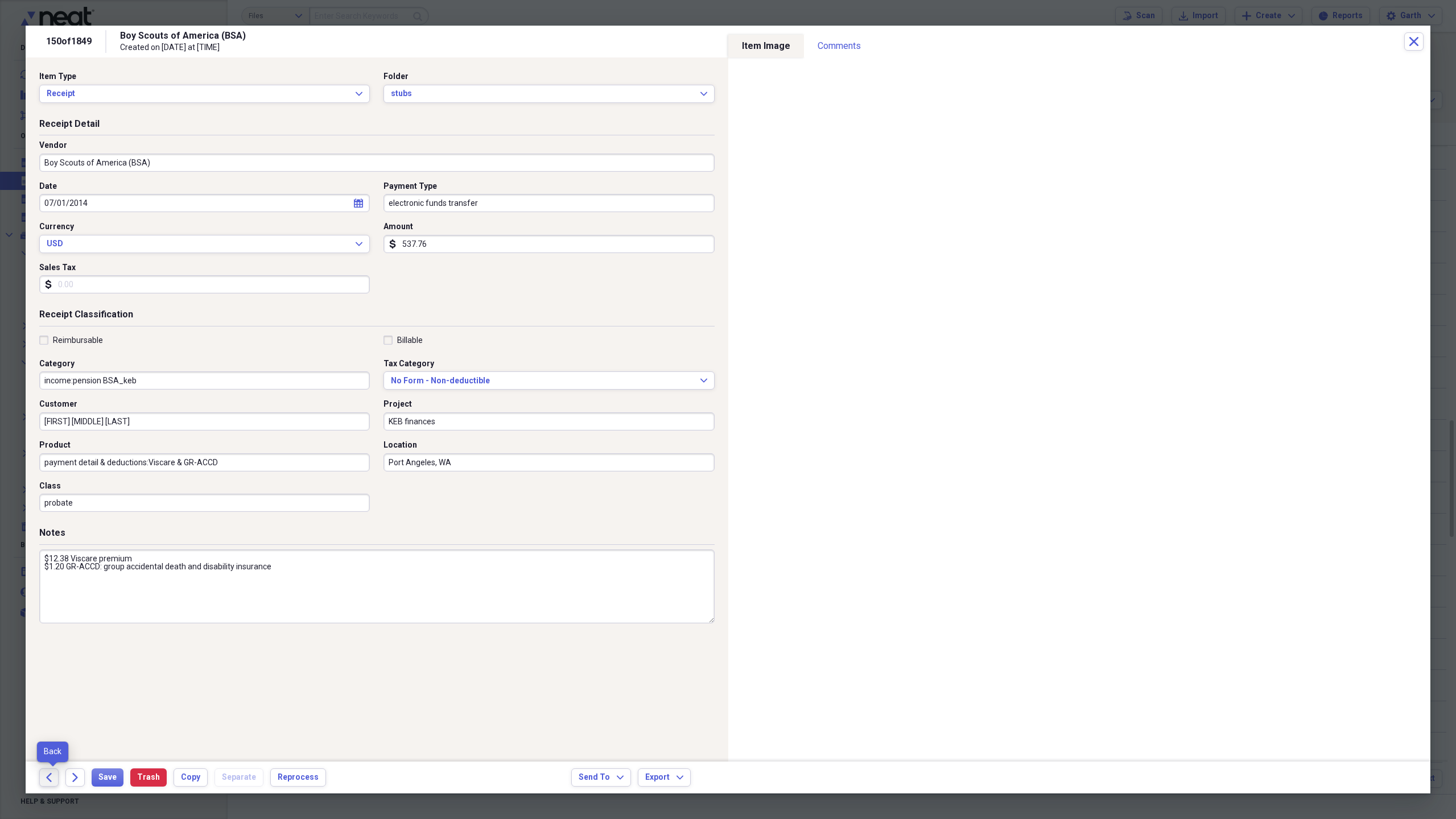 click on "Back" 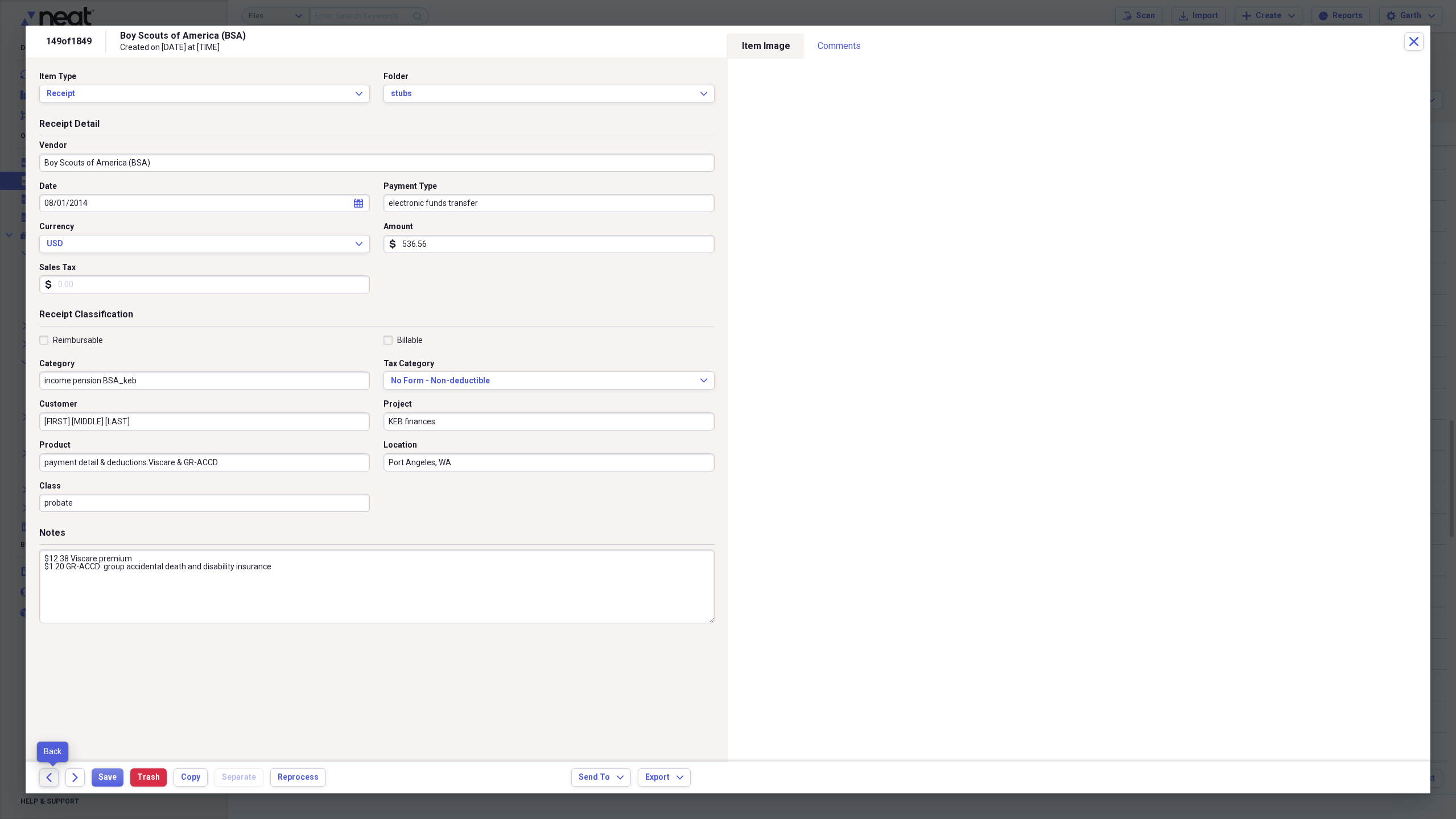 click on "Back" 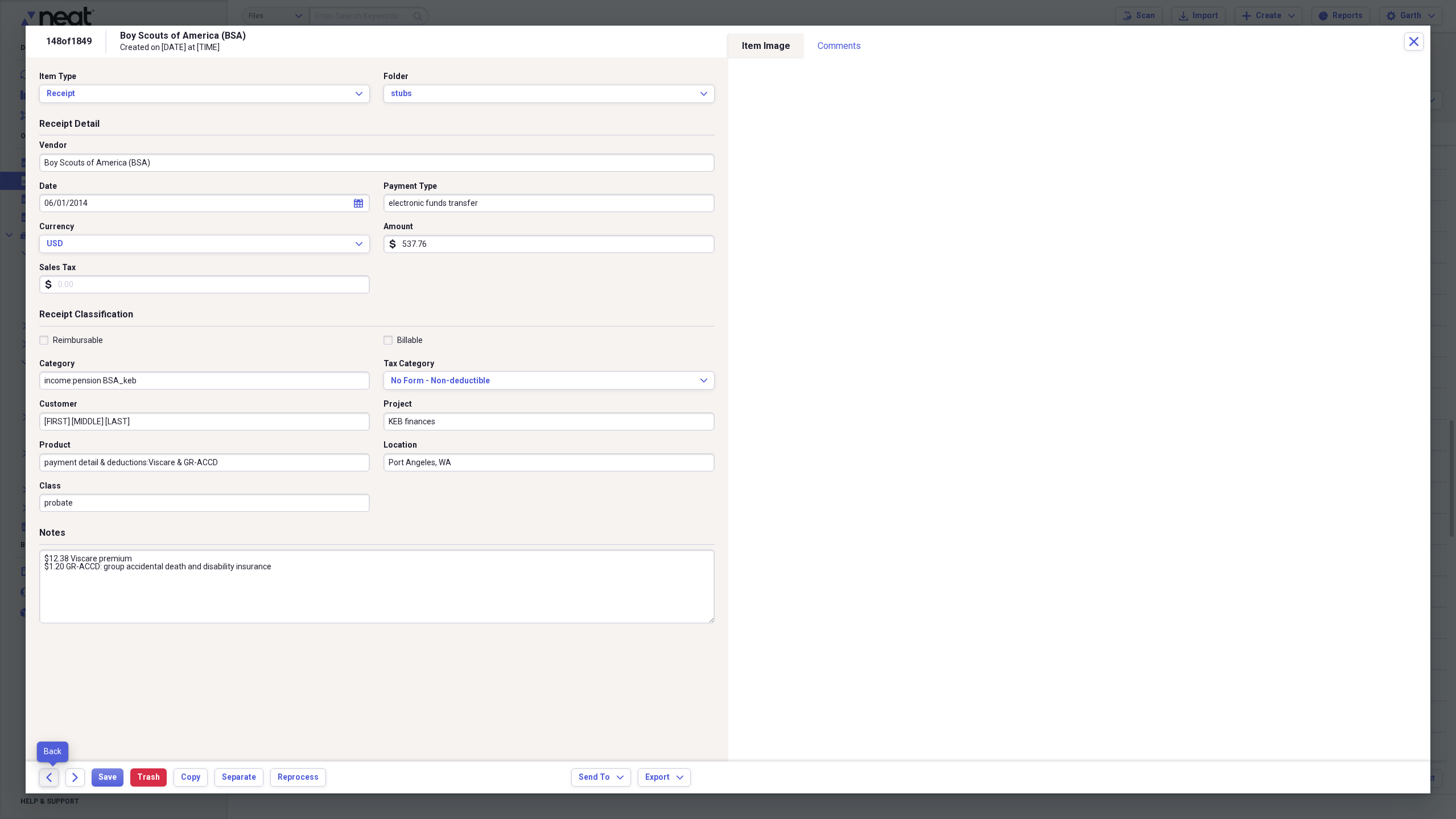 click on "Back" 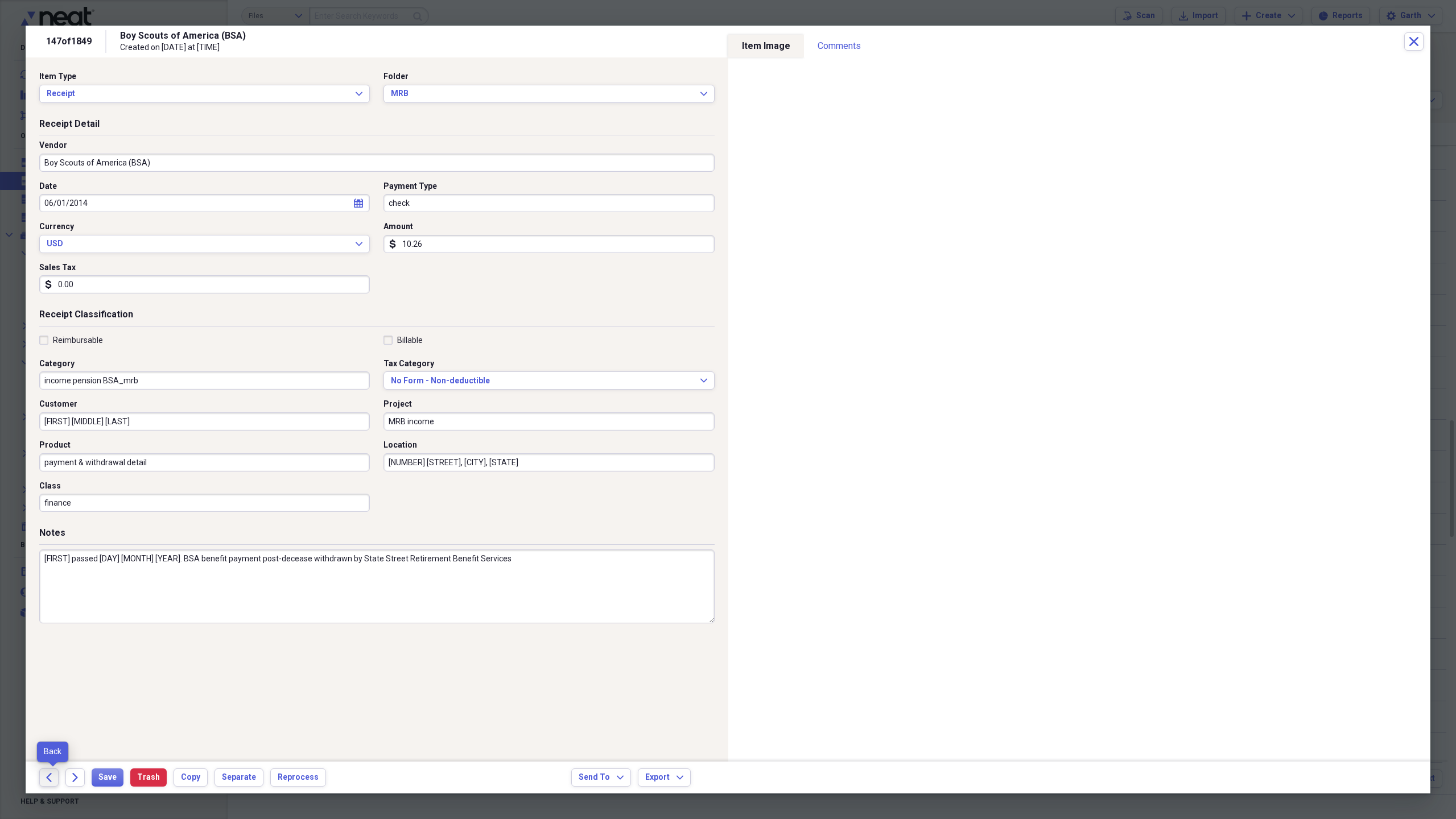 click on "Back" 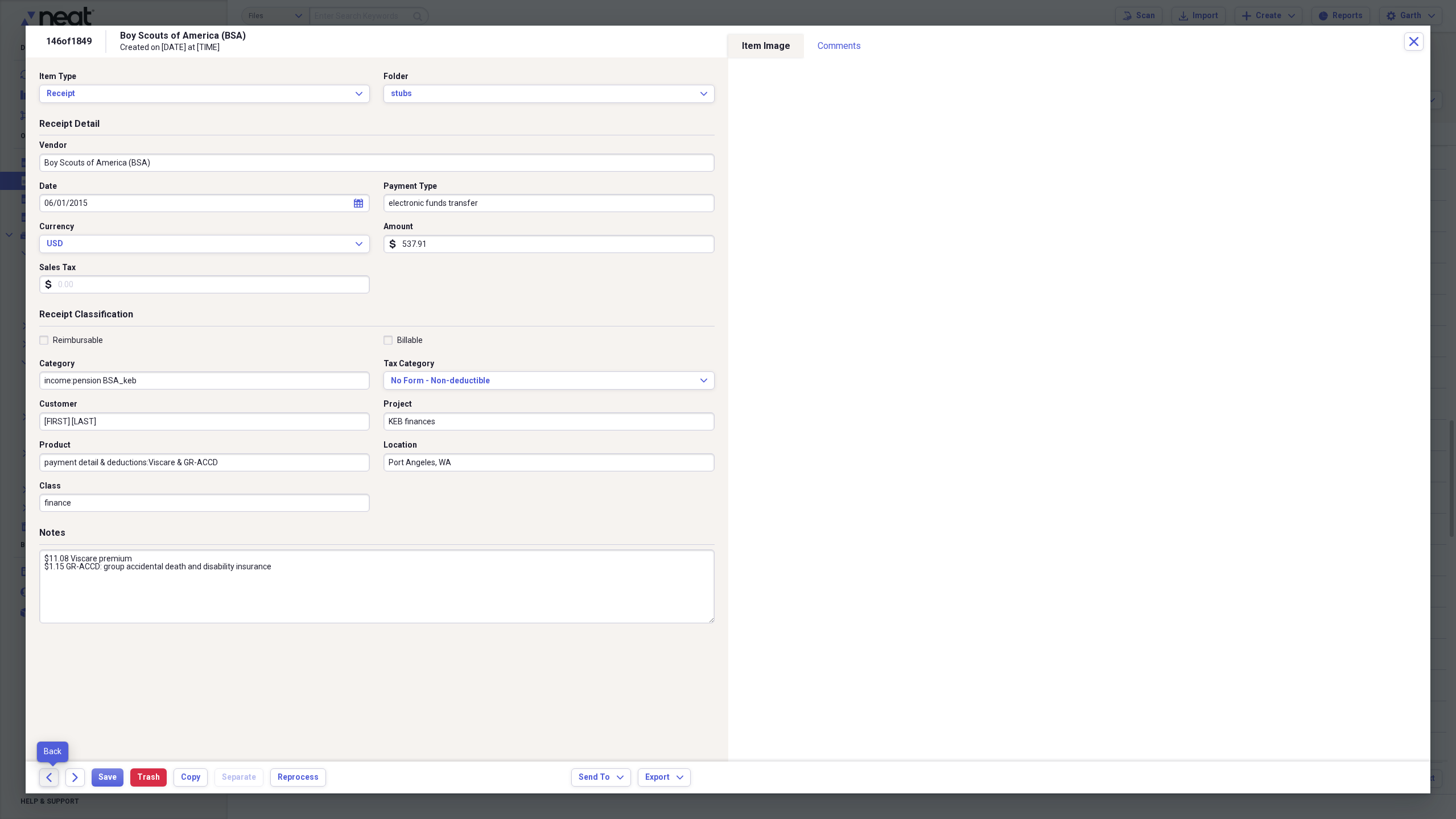 click on "Back" at bounding box center (49, 777) 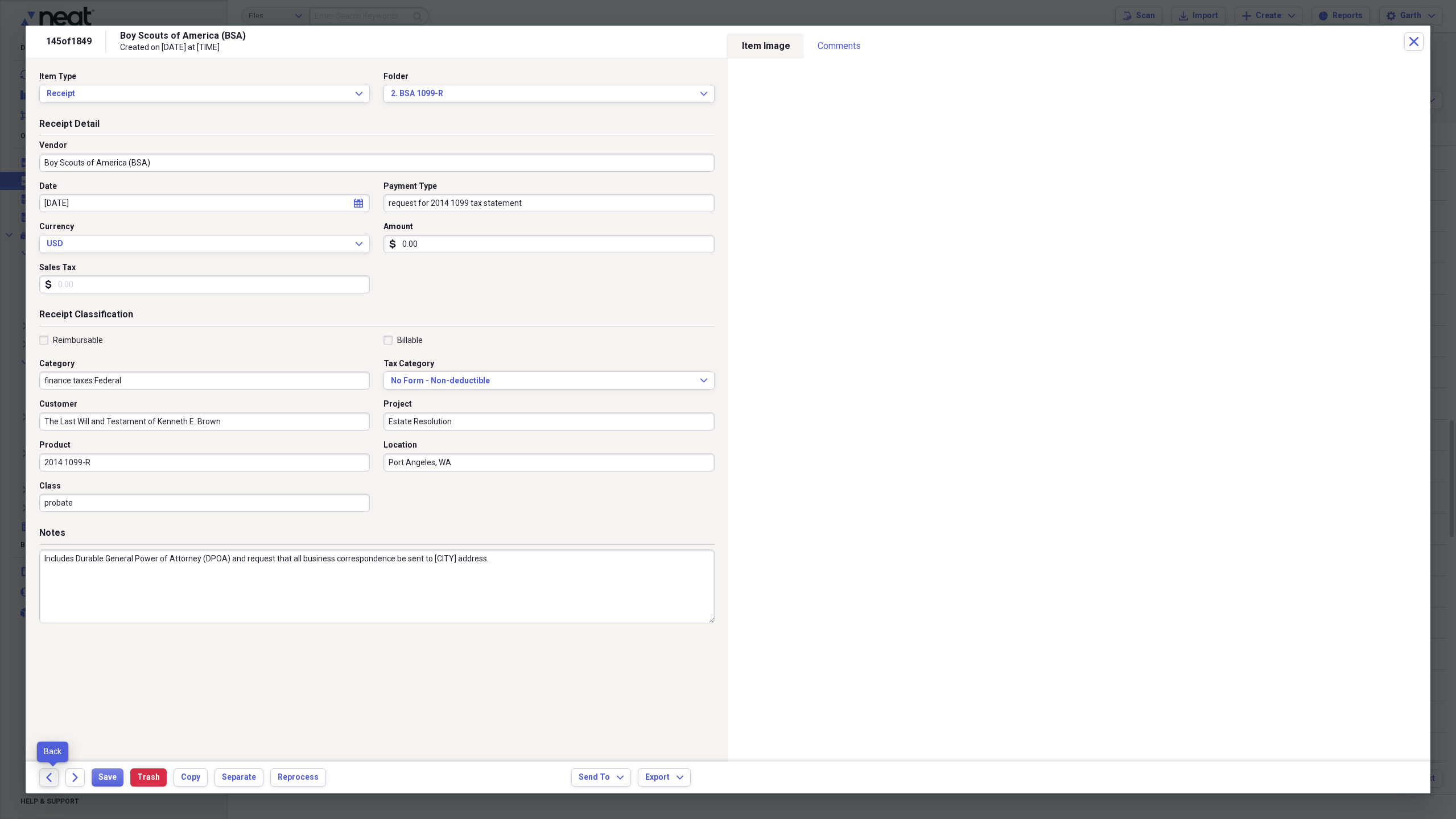 click on "Back" 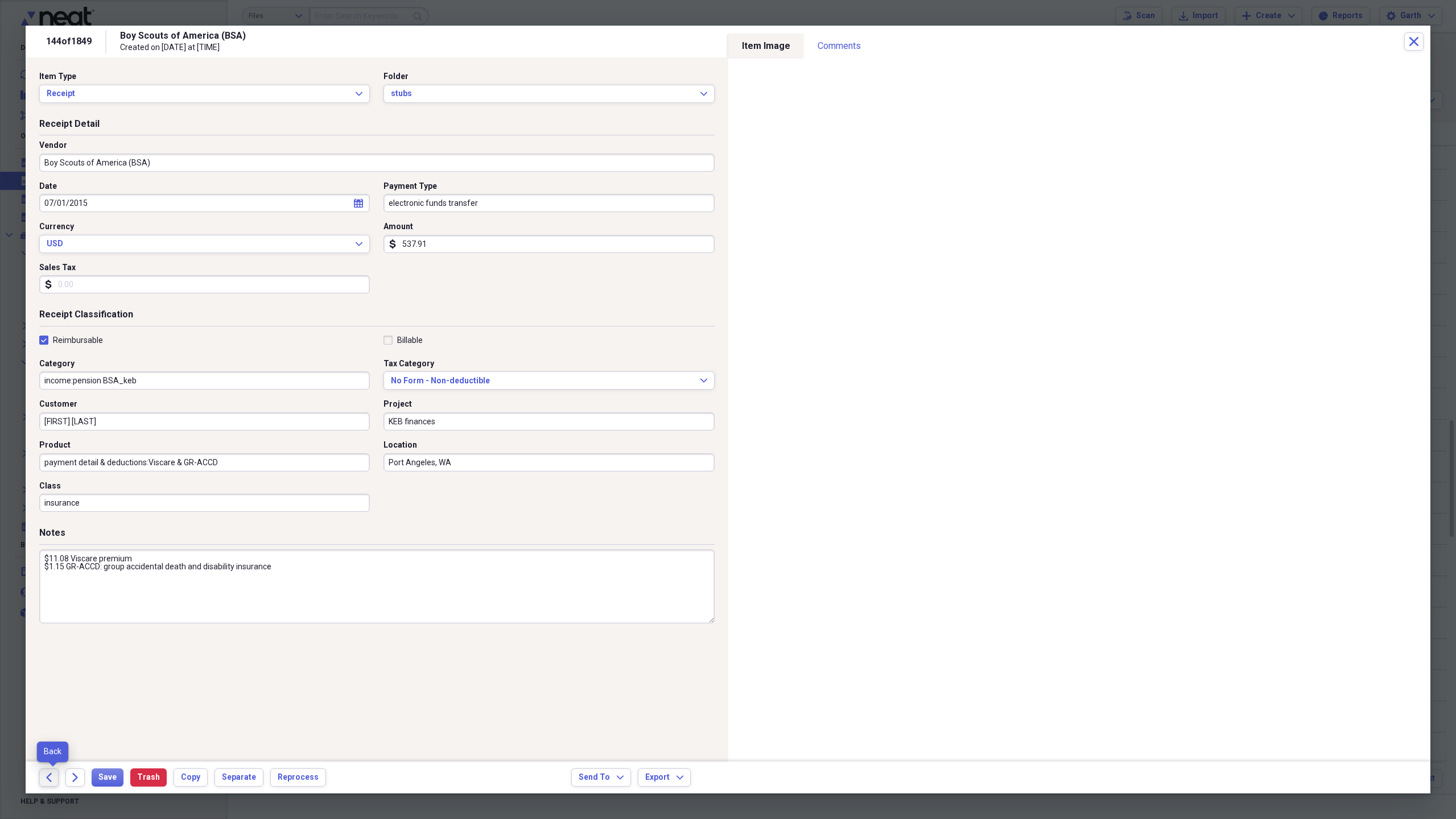 click on "Back" 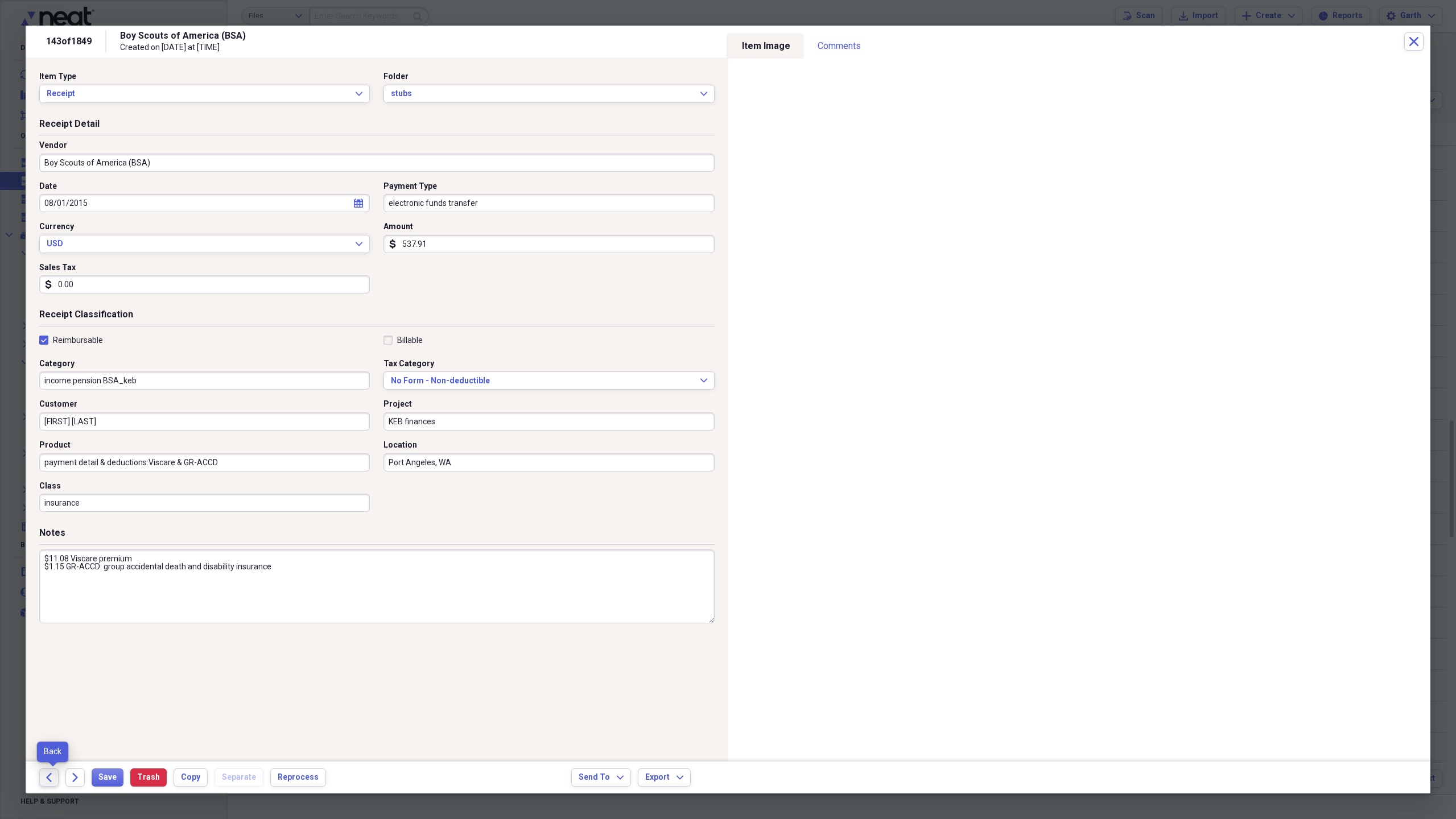 click on "Back" 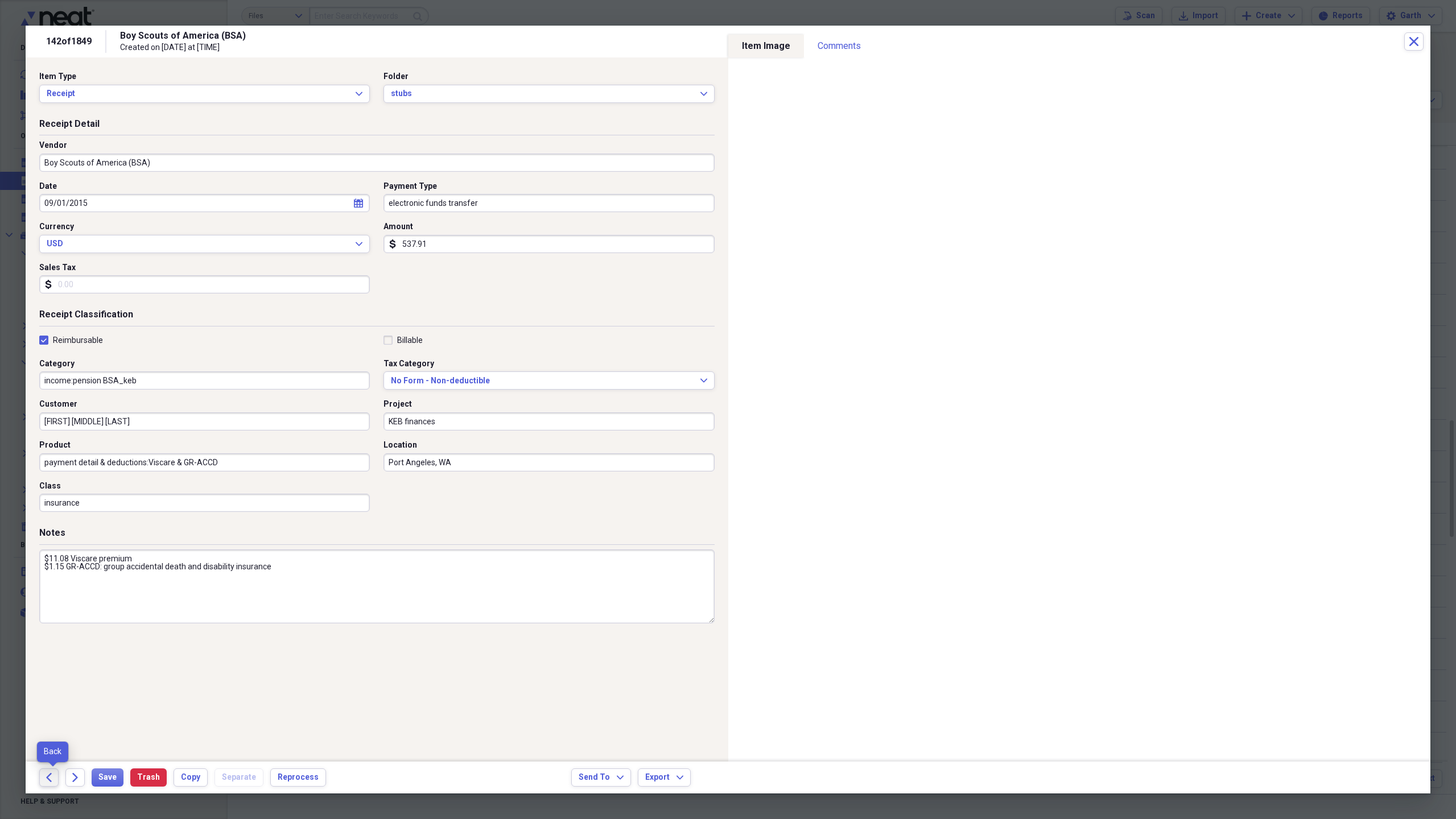 click on "Back" 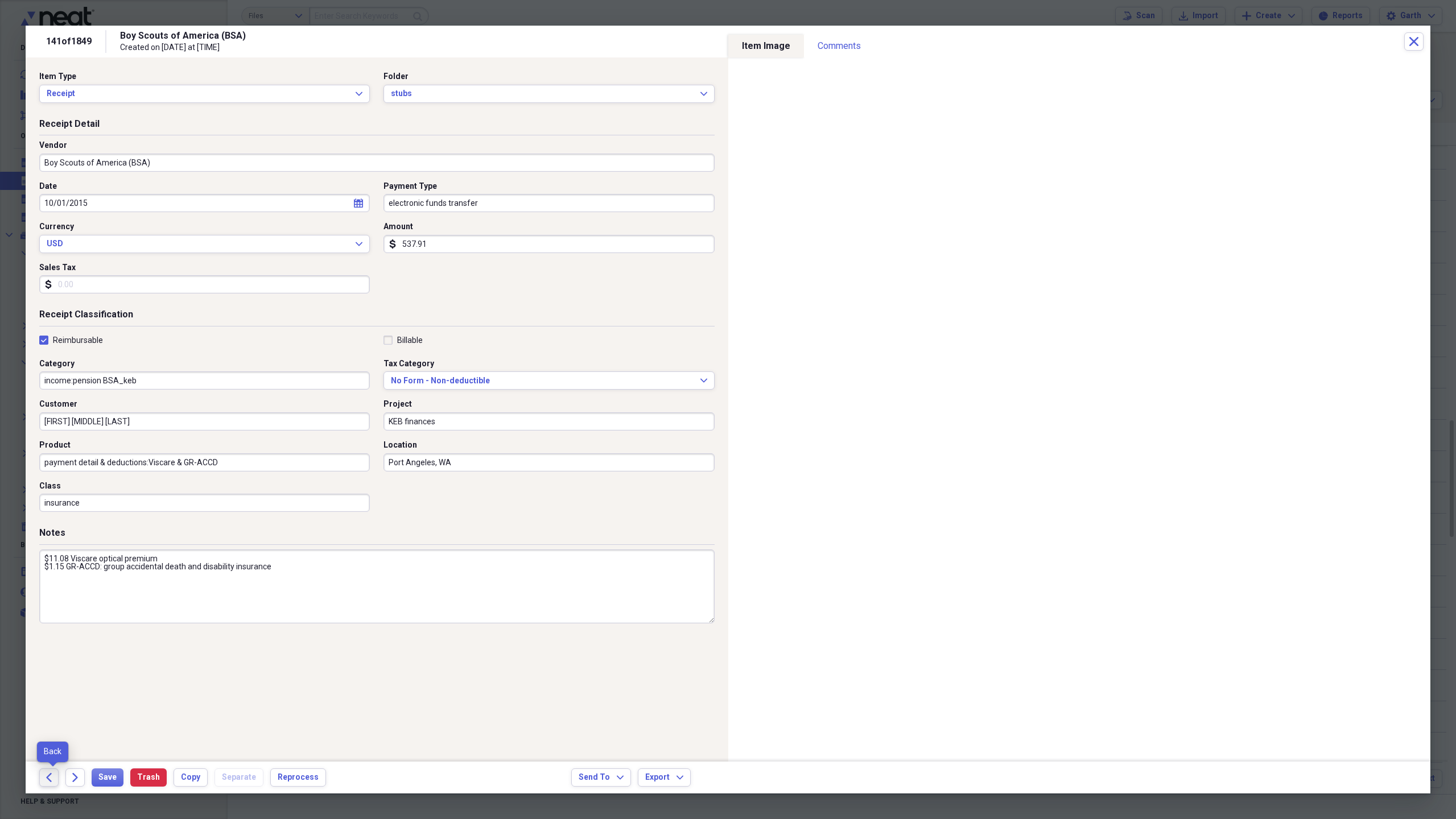 click 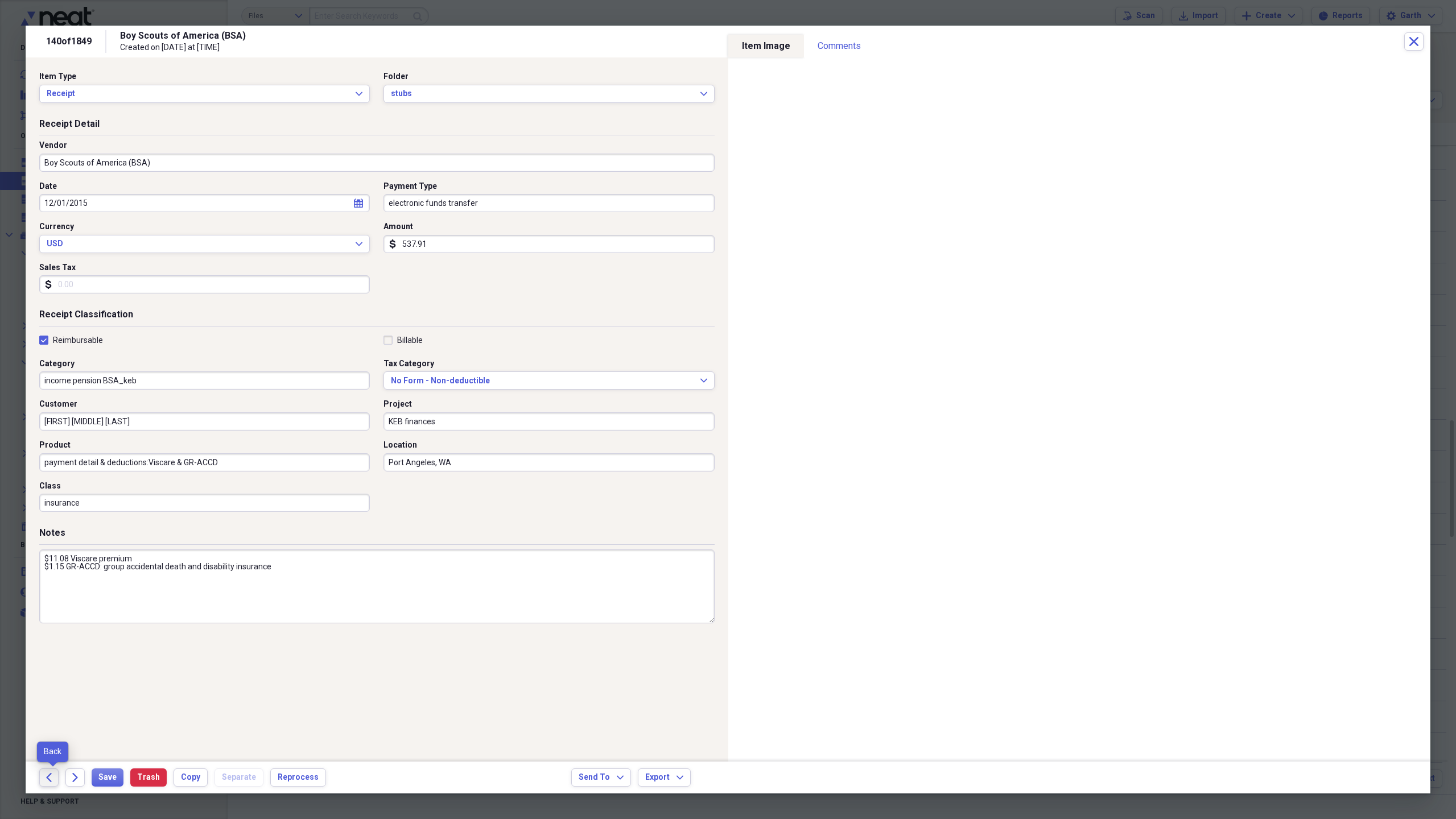 click 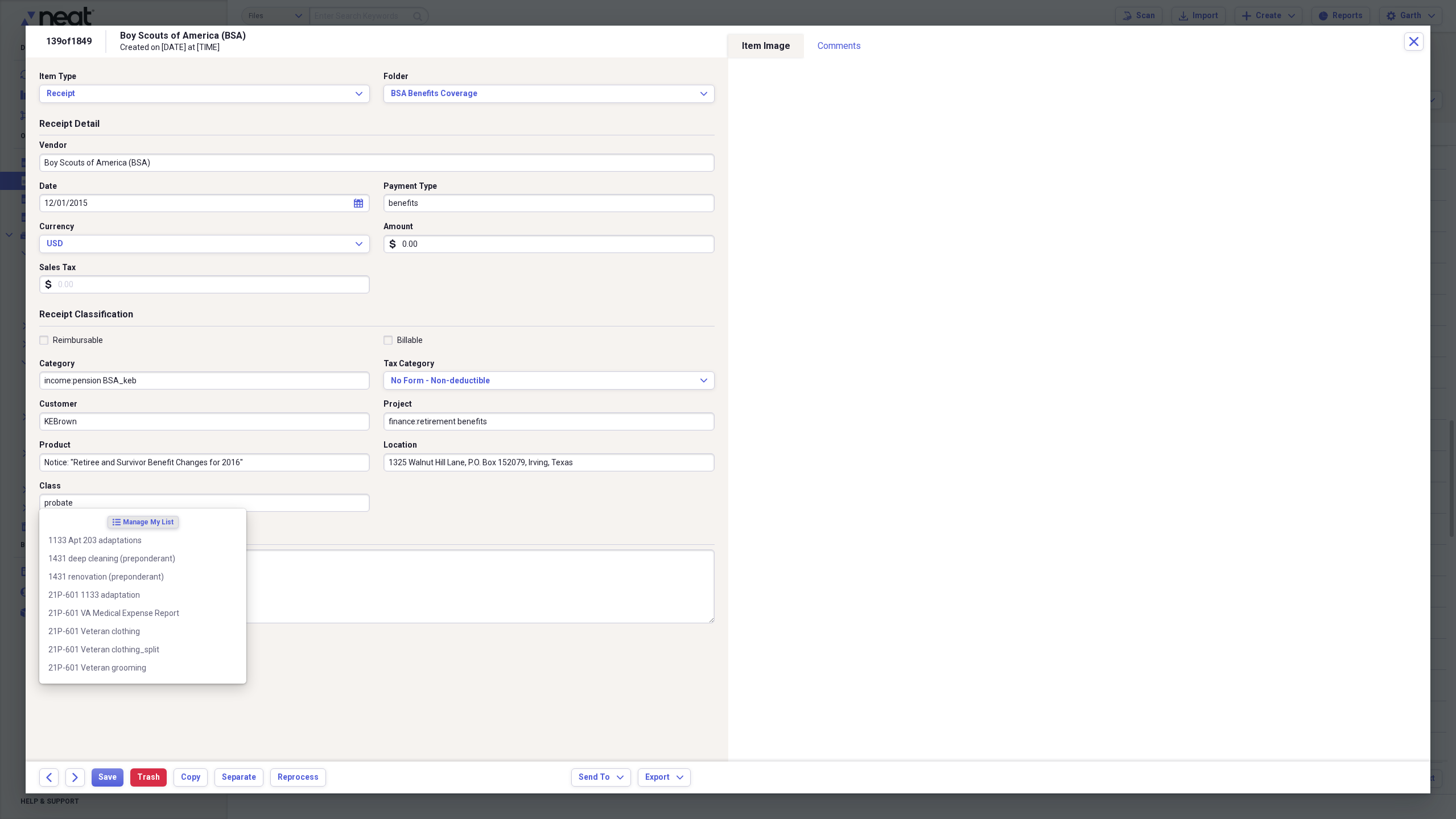 click on "probate" at bounding box center (204, 503) 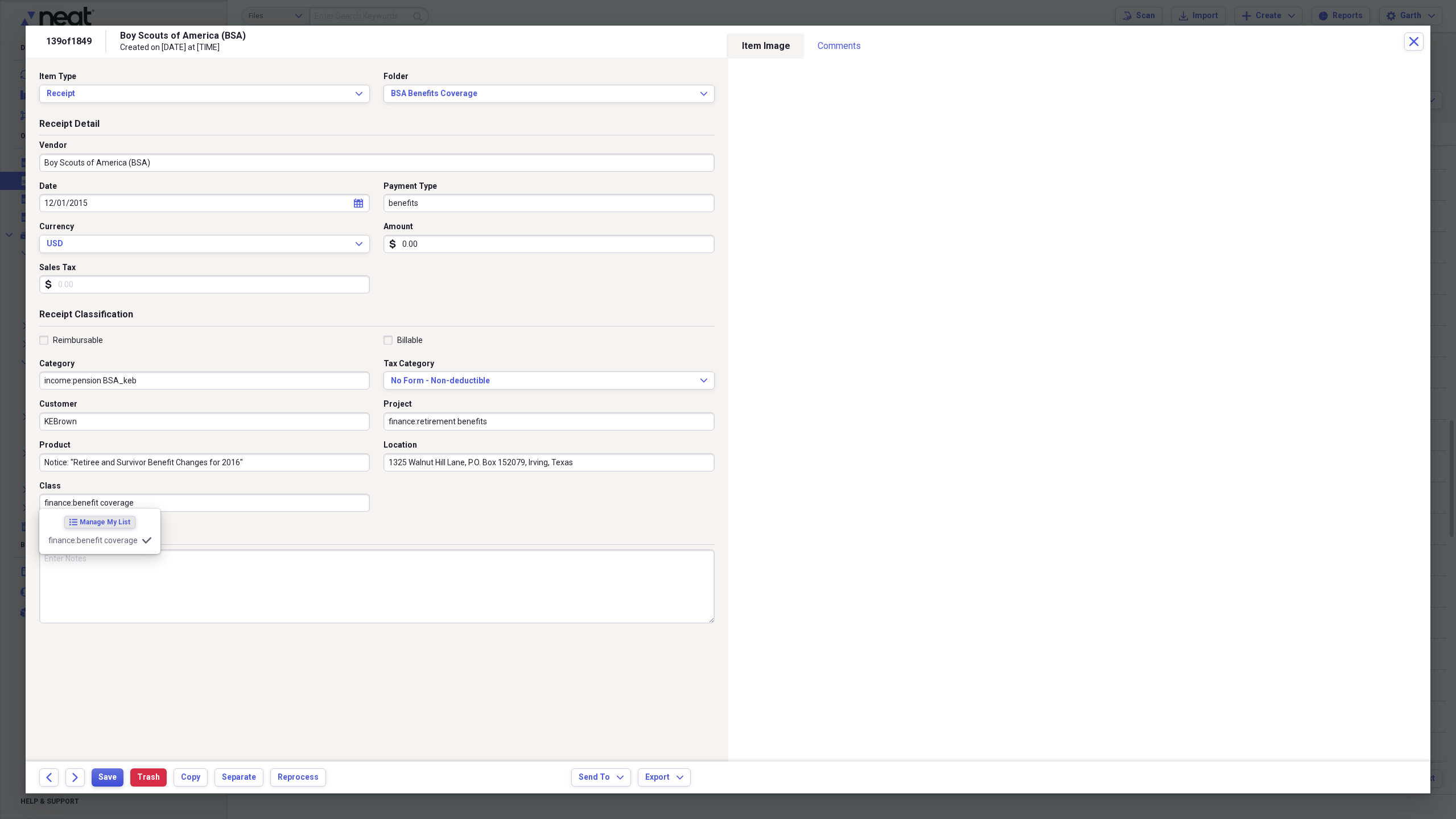 type on "finance:benefit coverage" 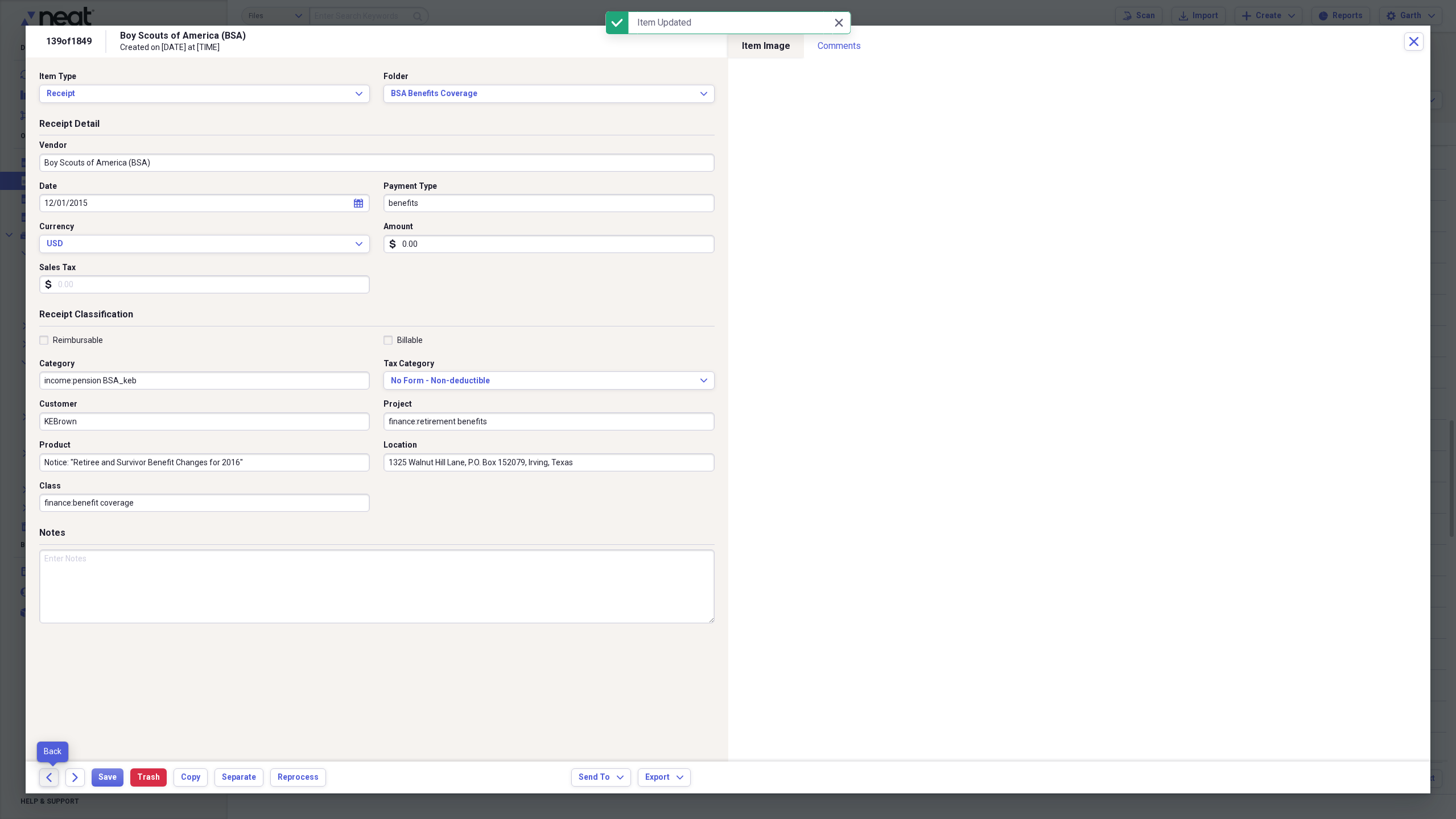 click on "Back" 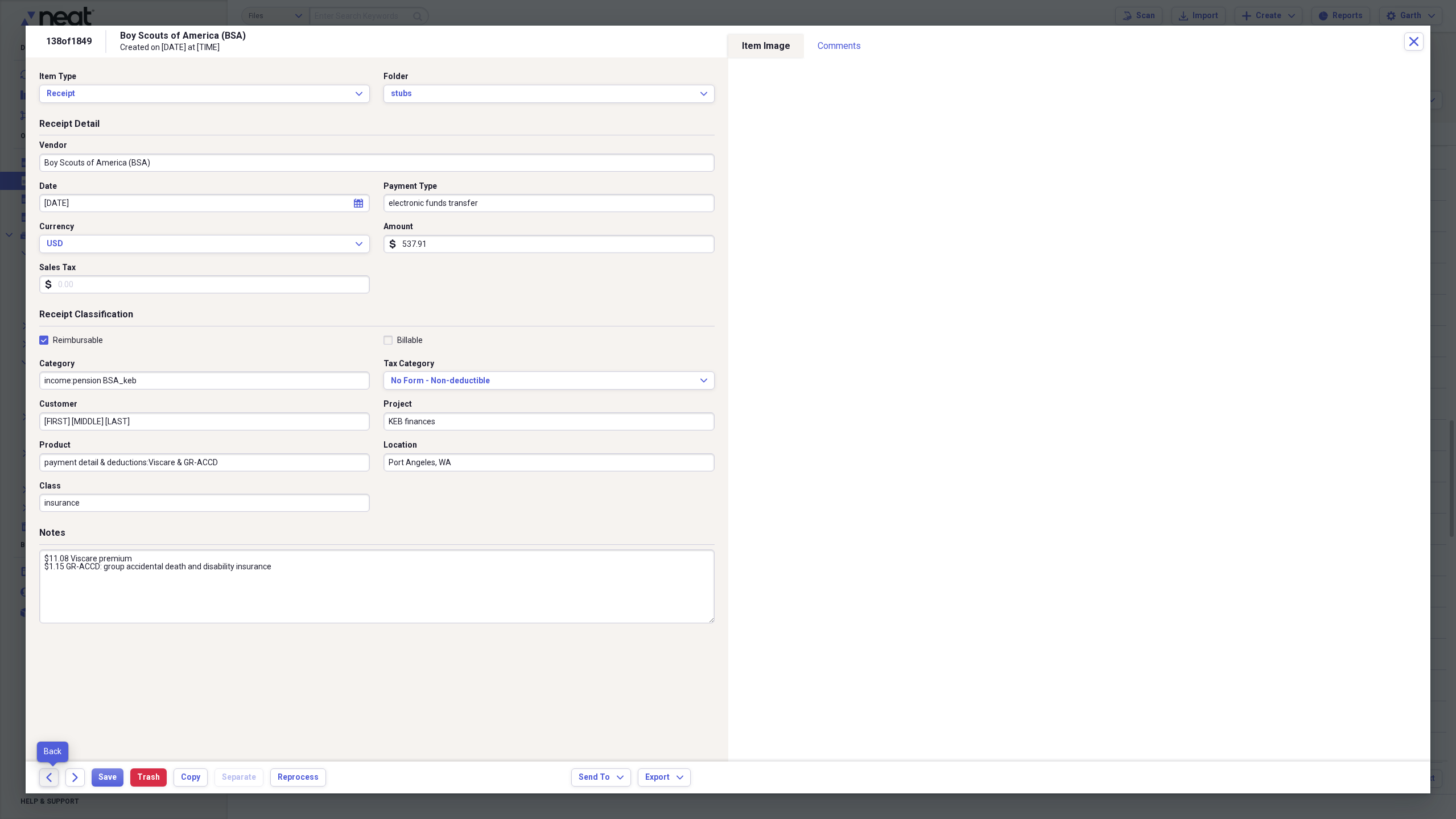 click on "Back" 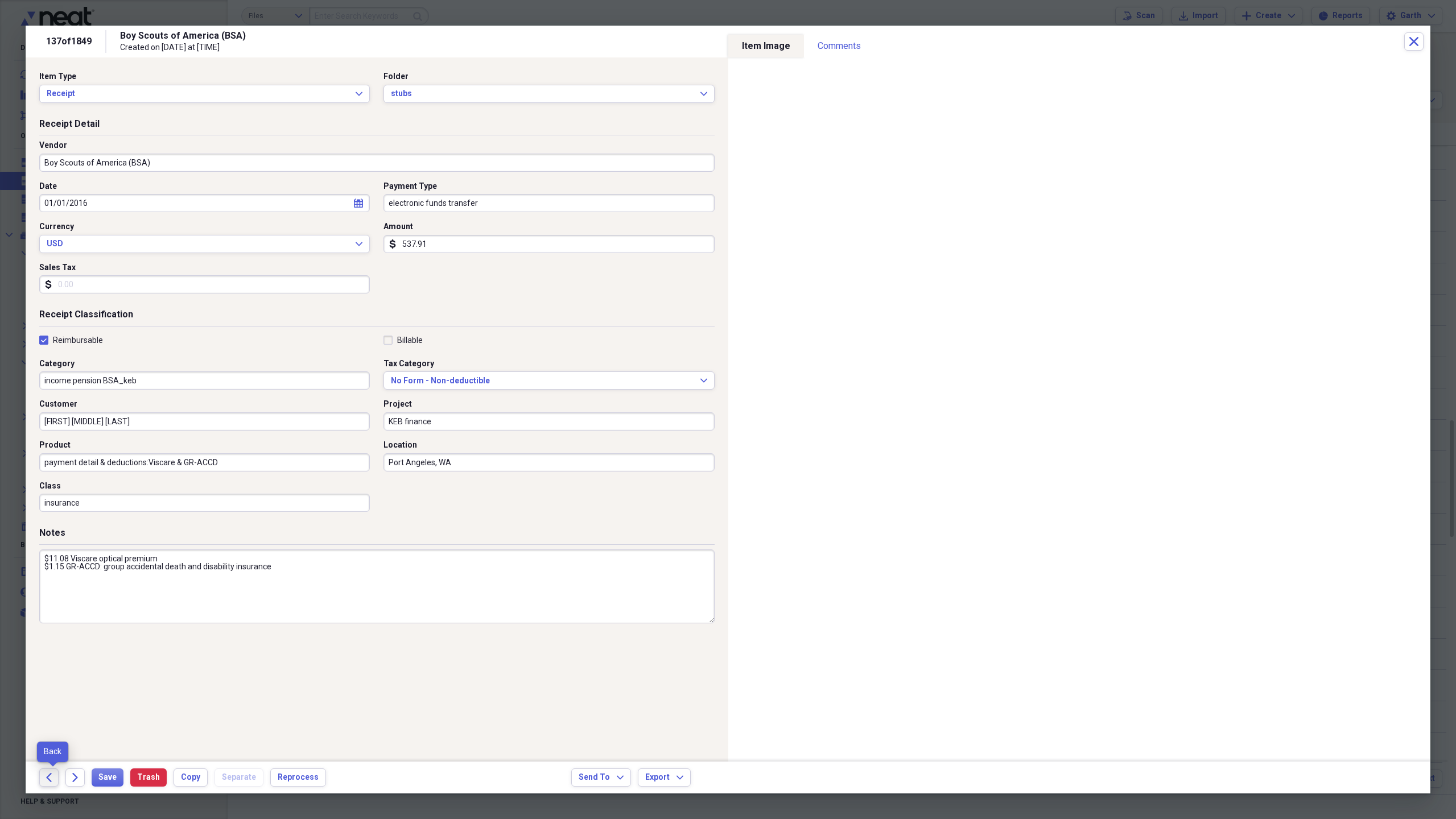 click on "Back" 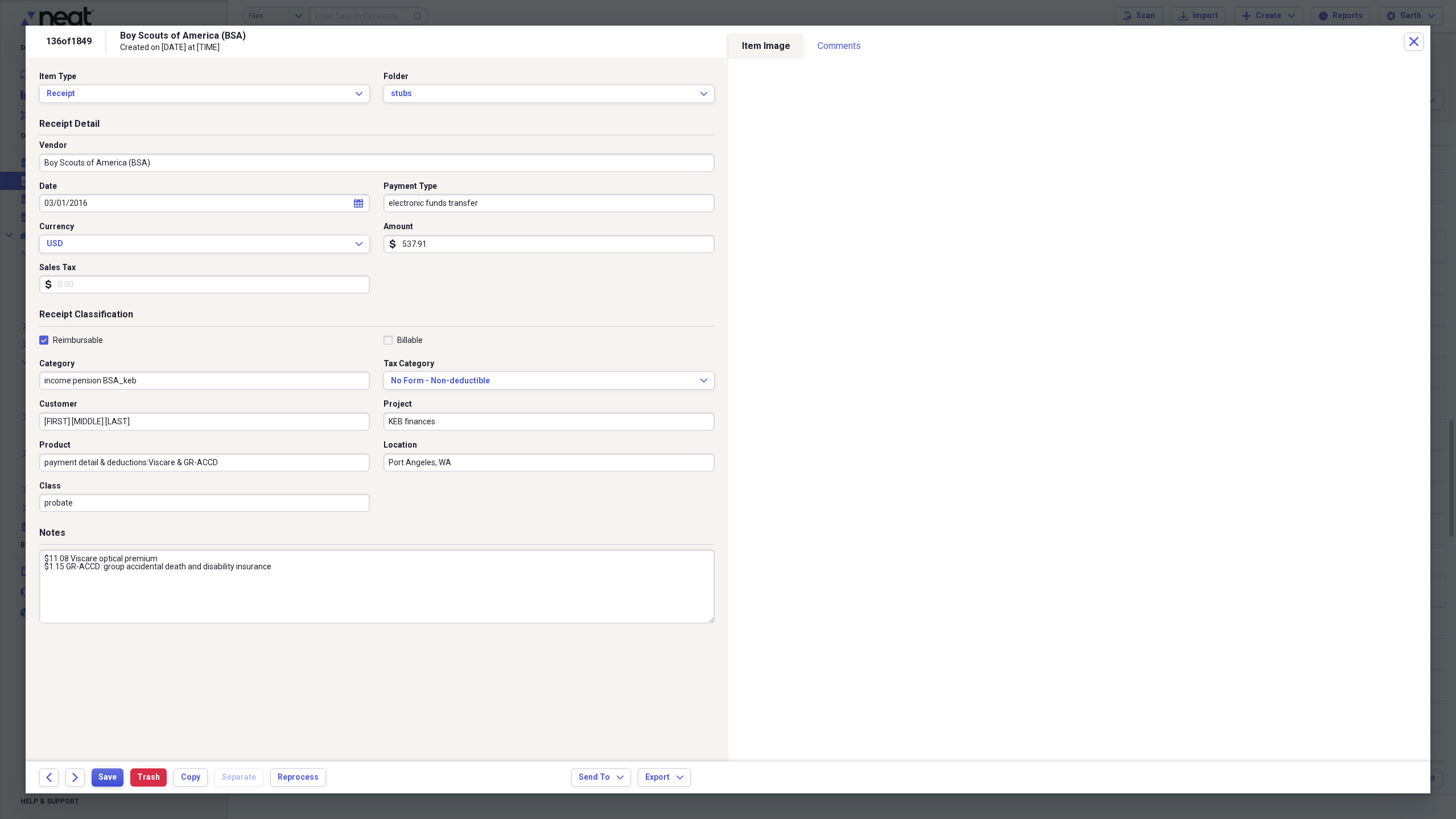 click on "Save" at bounding box center (108, 777) 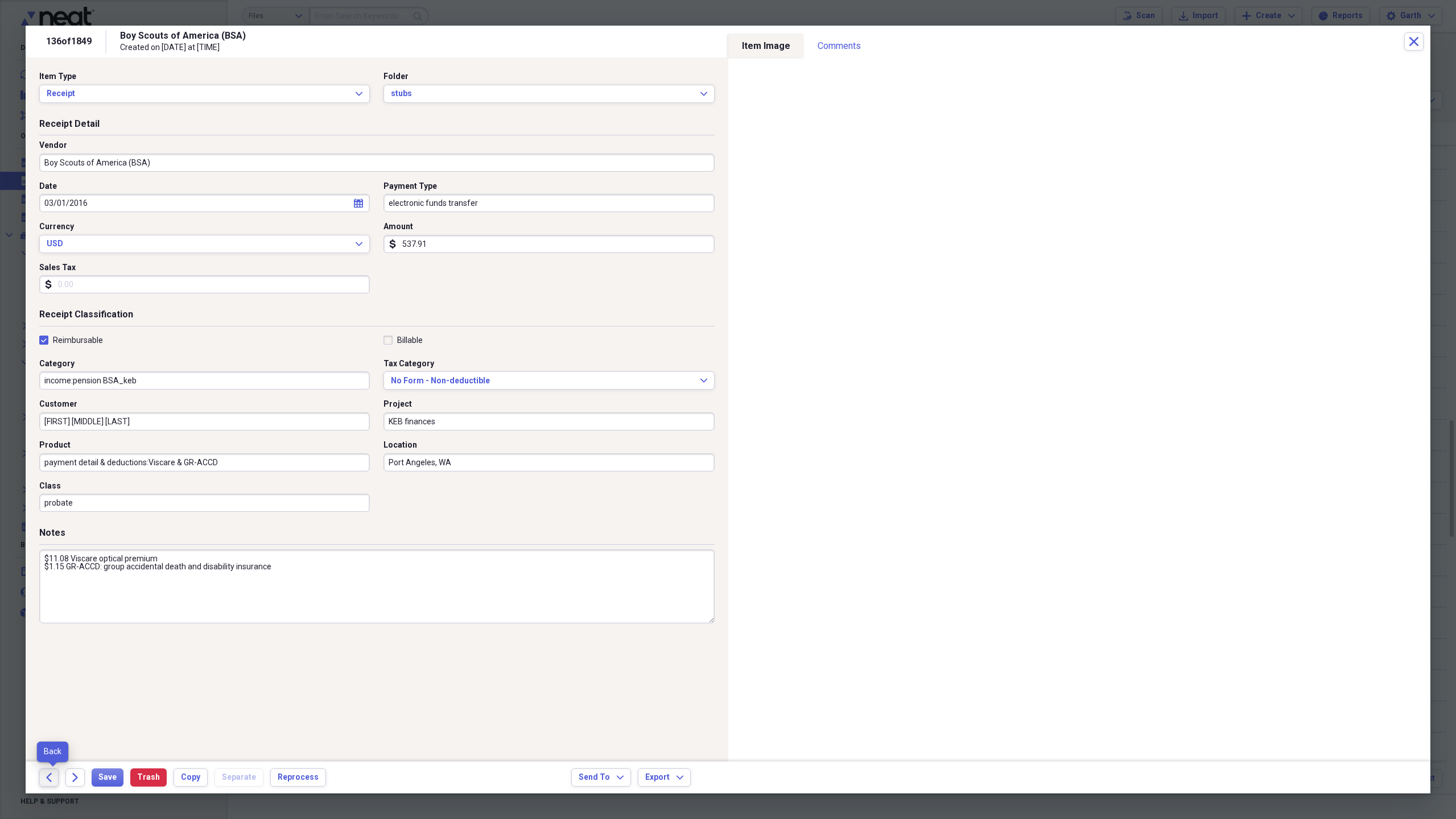 click 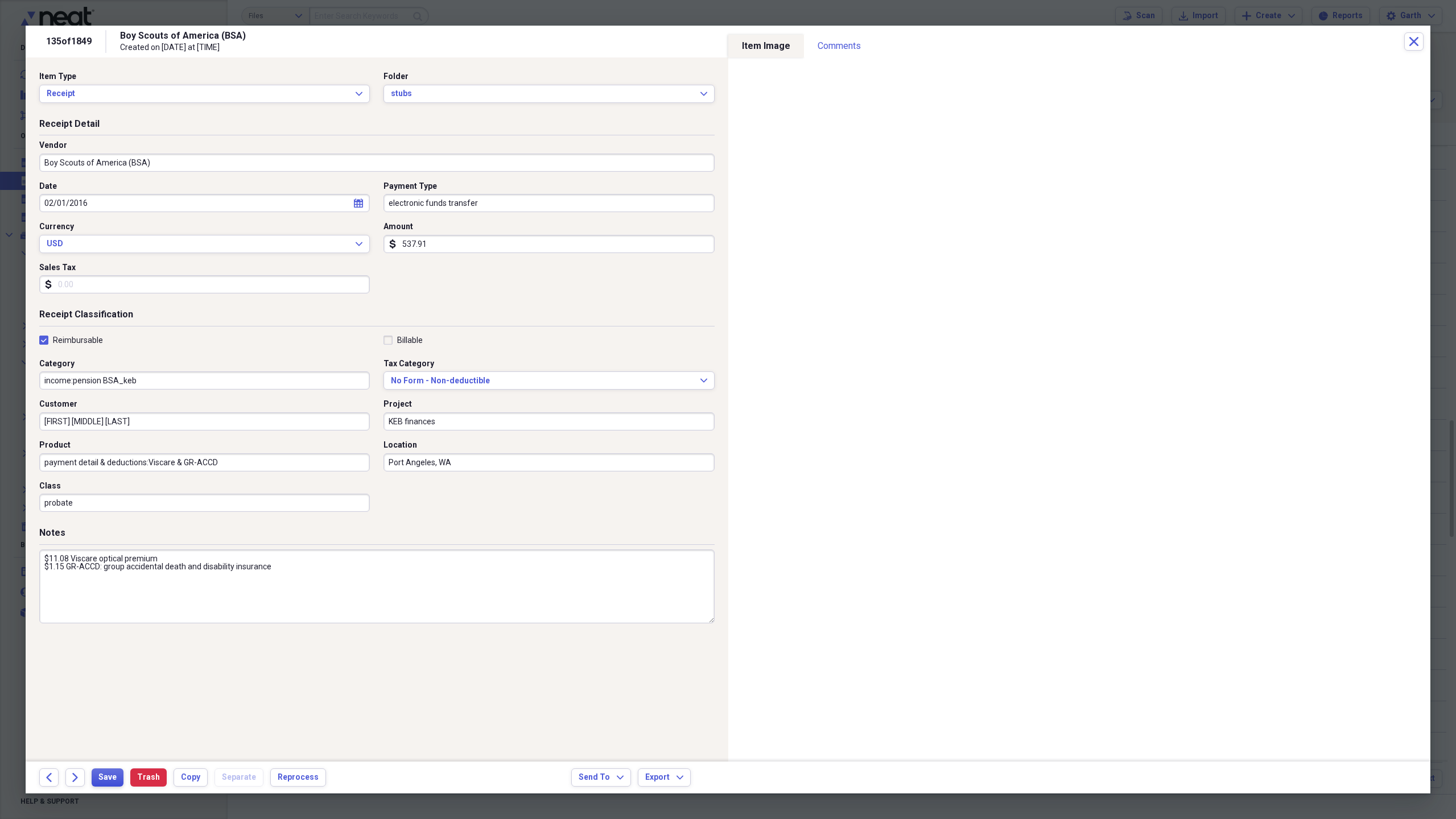 click on "Save" at bounding box center (108, 777) 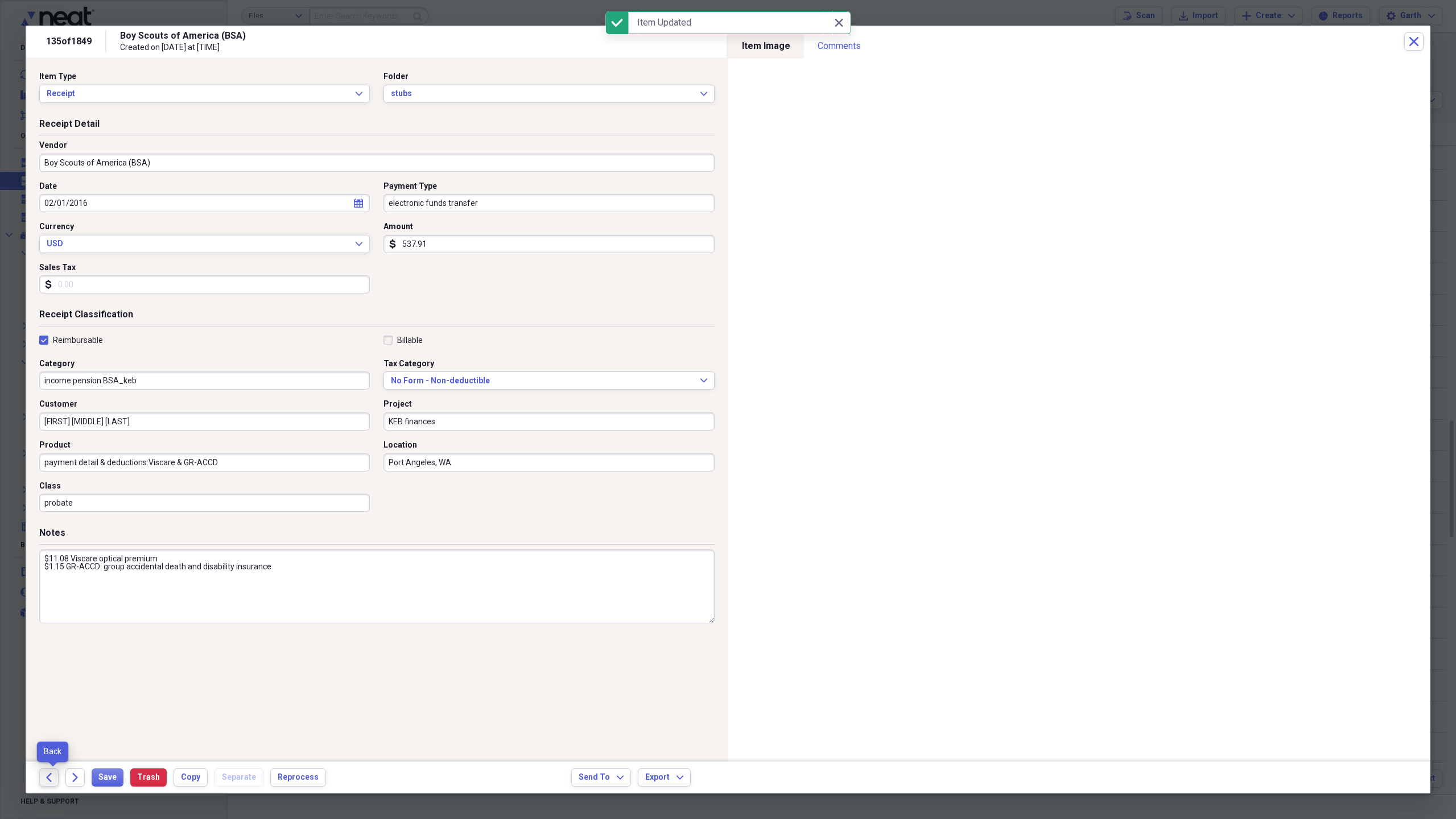 click 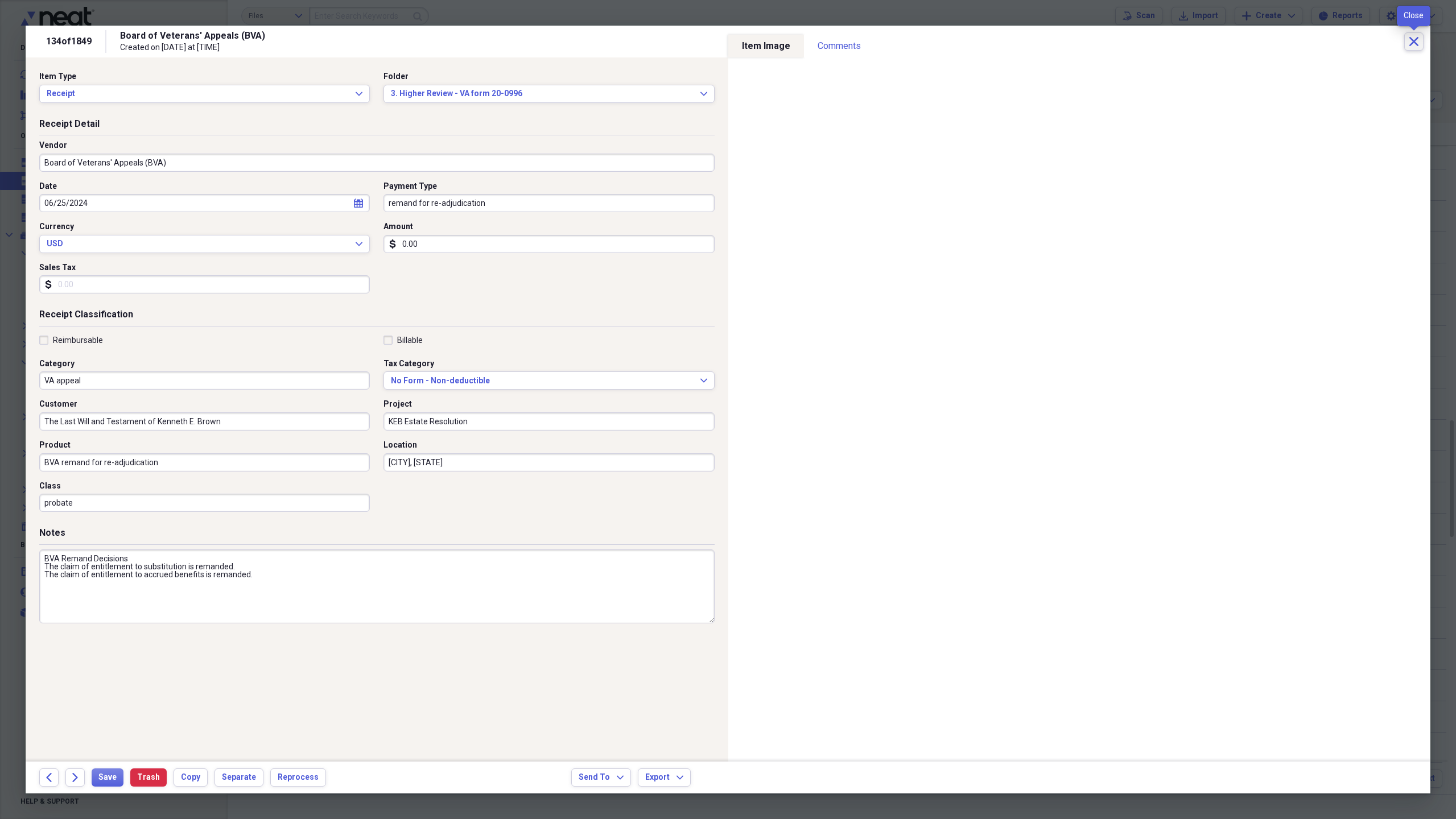 click on "Close" 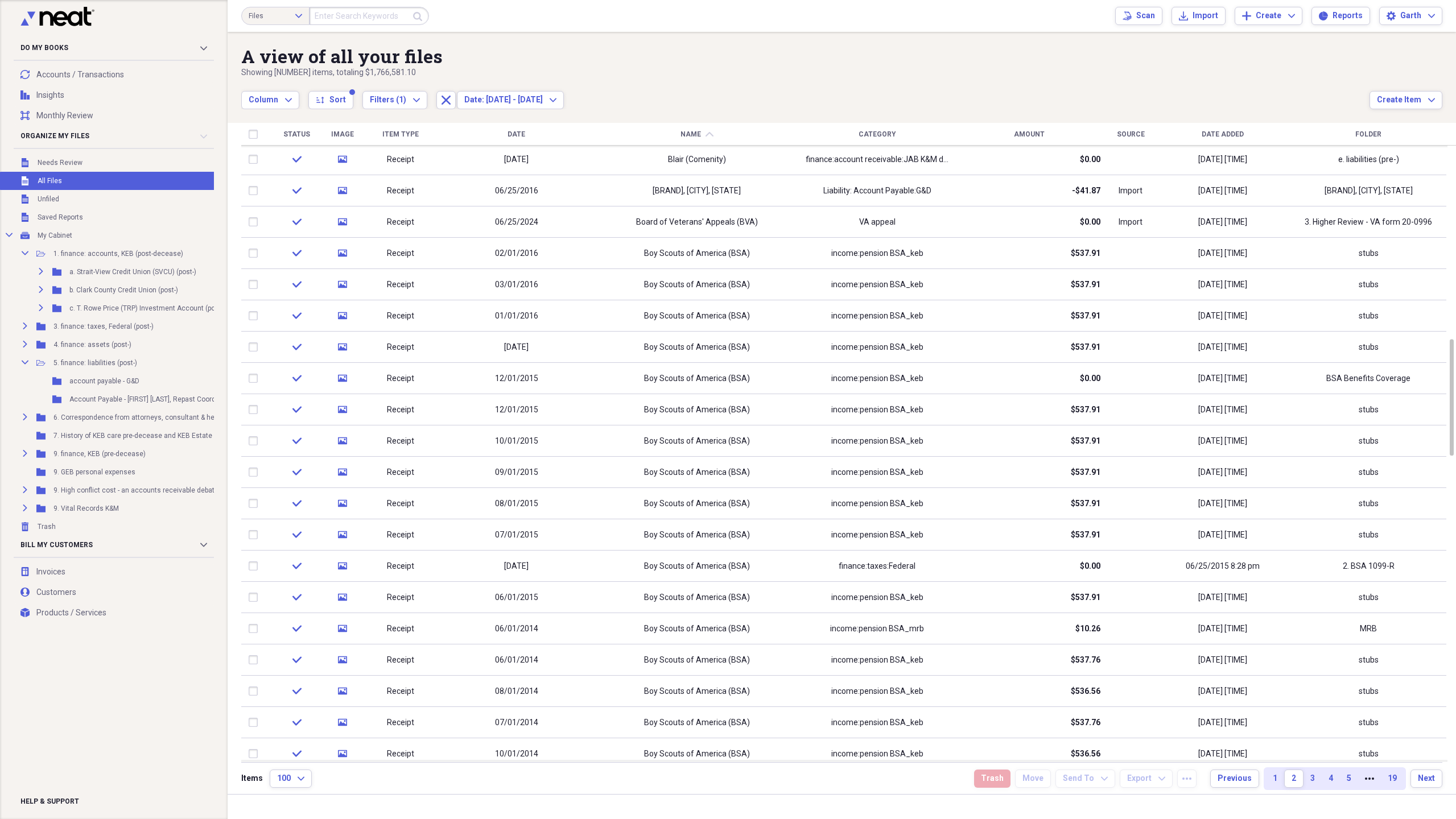 click at bounding box center (842, 806) 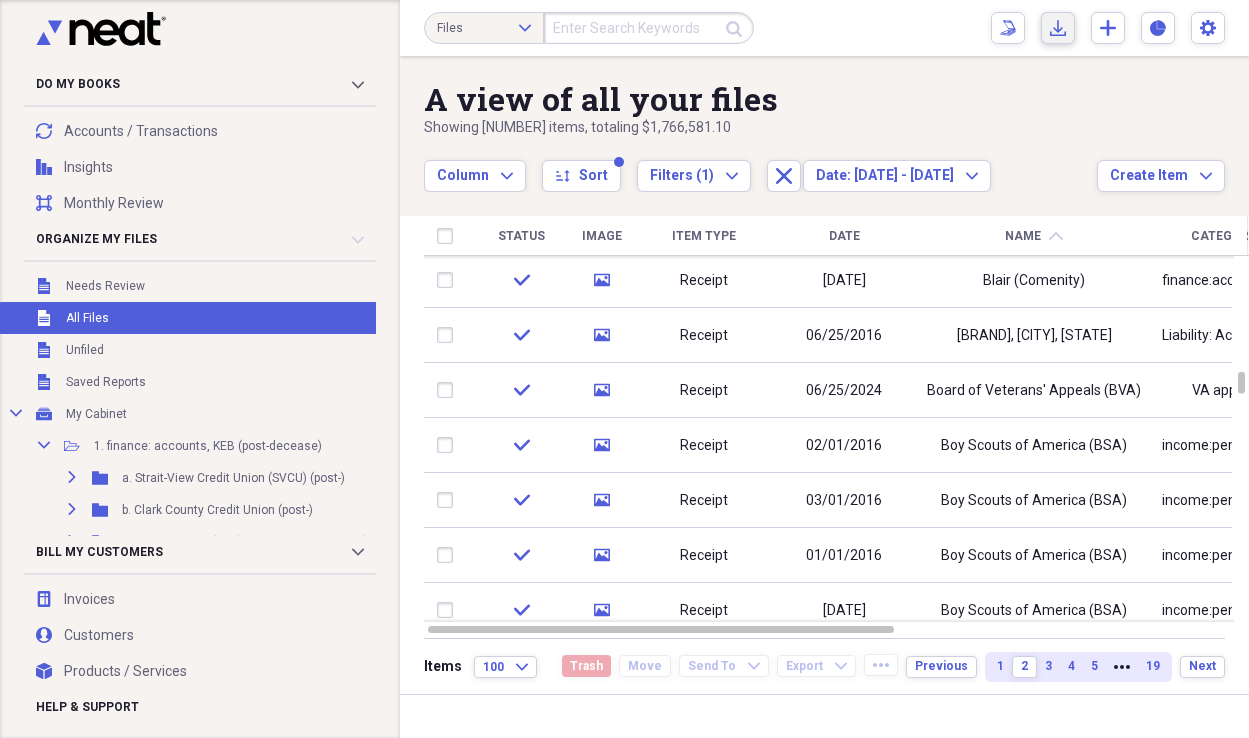 click on "Import" 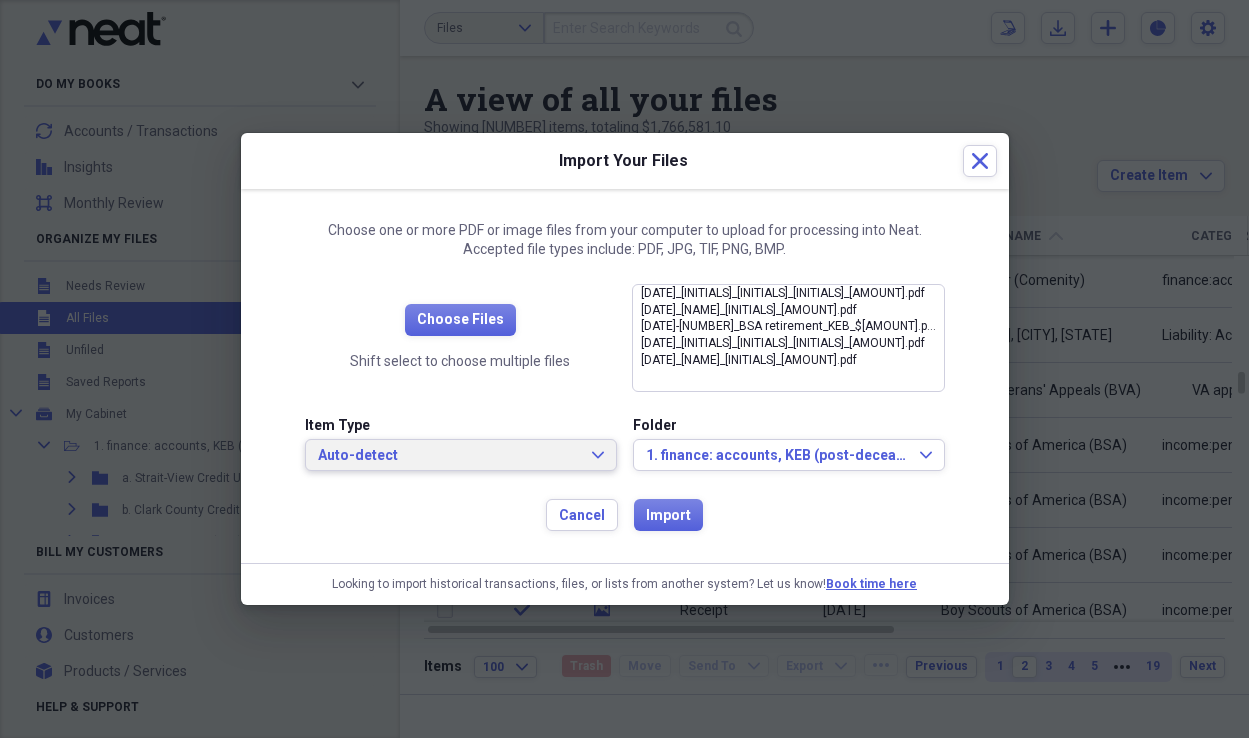 click on "Expand" 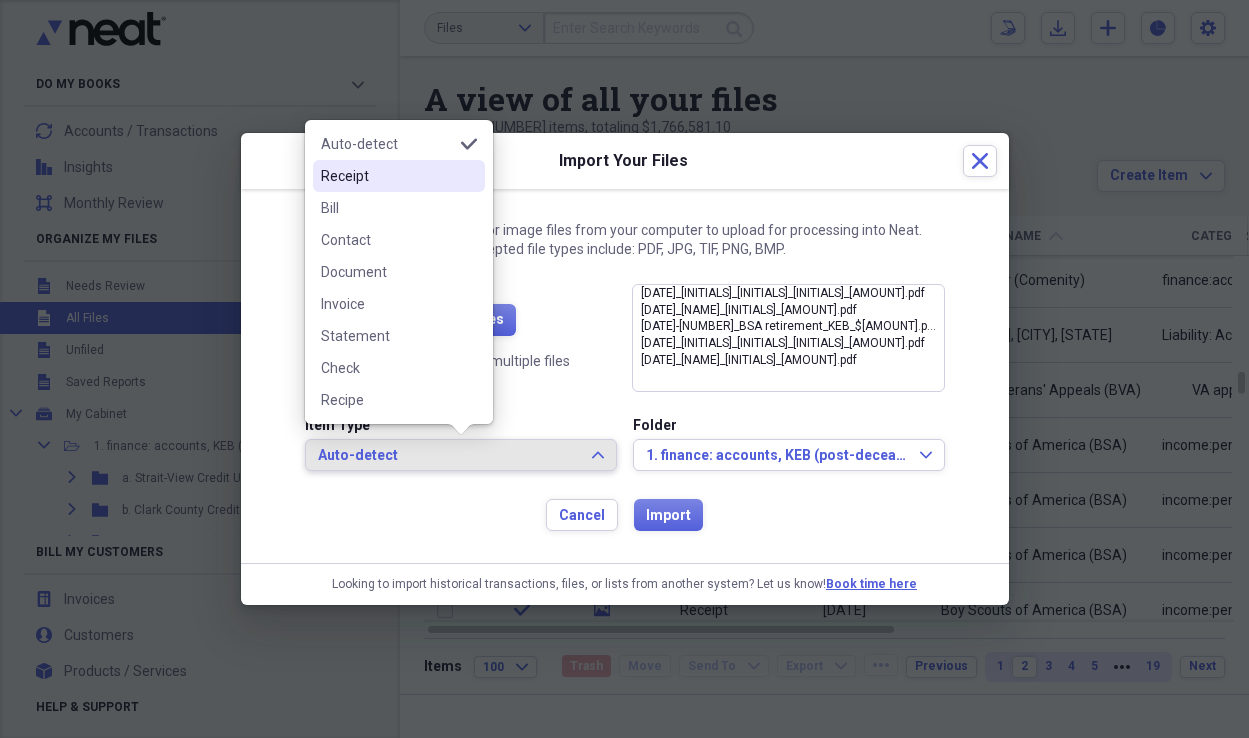 click on "Receipt" at bounding box center (387, 176) 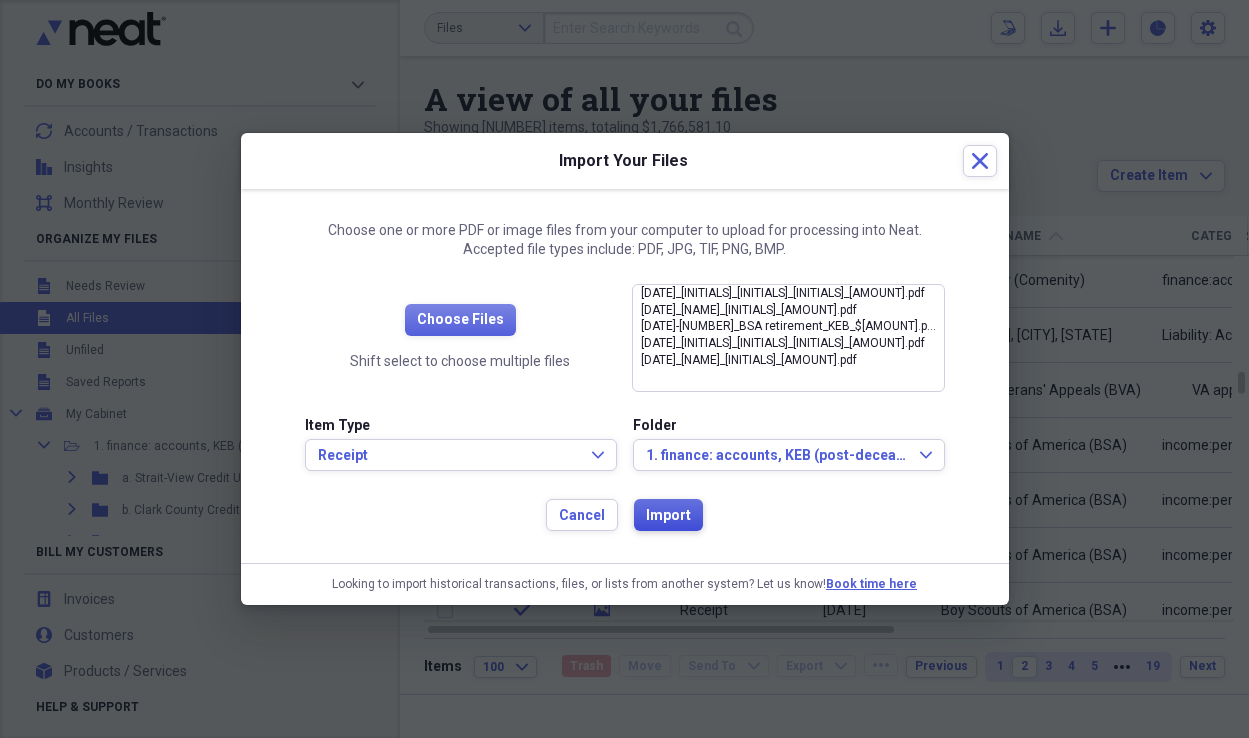 click on "Import" at bounding box center [668, 516] 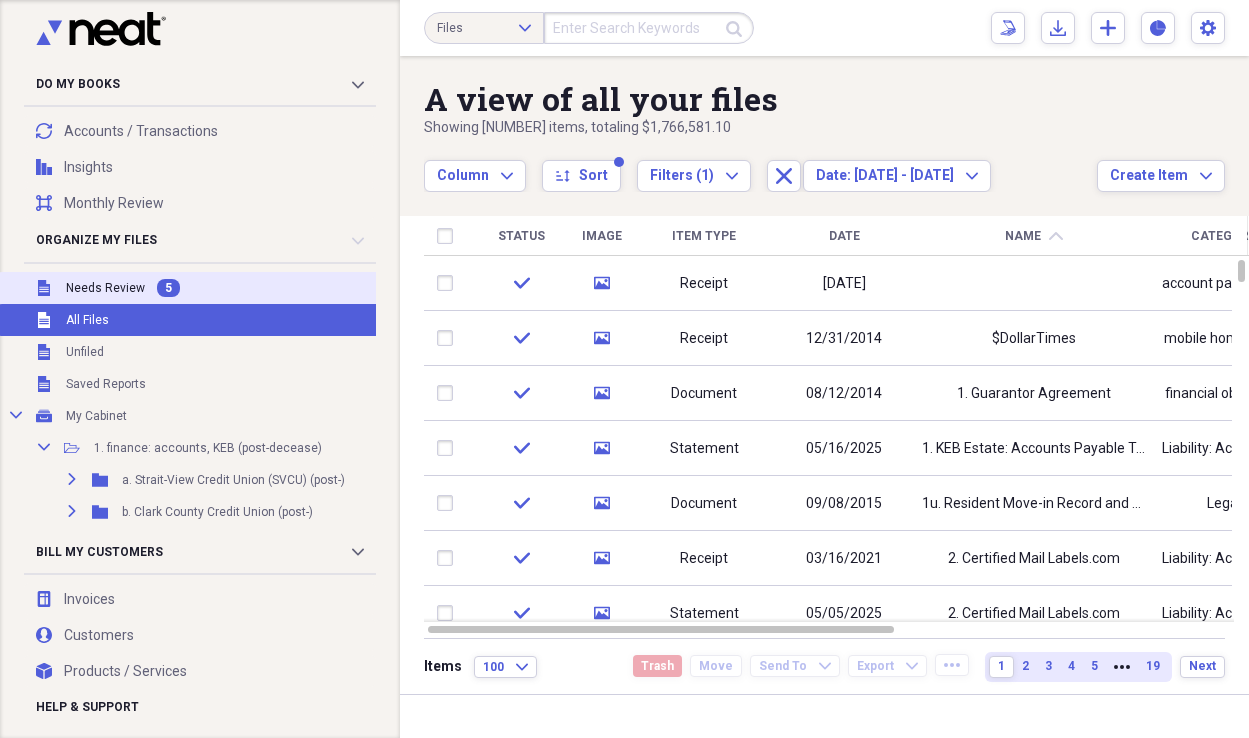 click on "Needs Review" at bounding box center (105, 288) 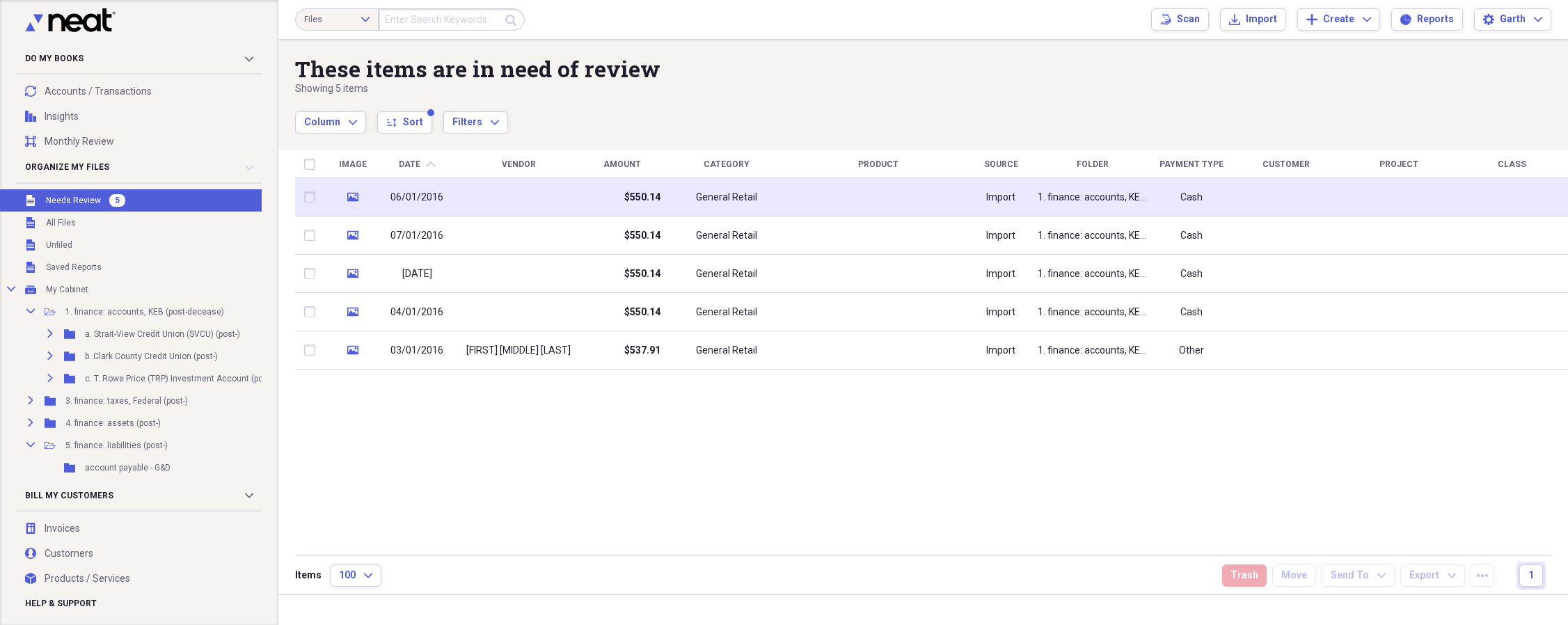 click at bounding box center (518, 197) 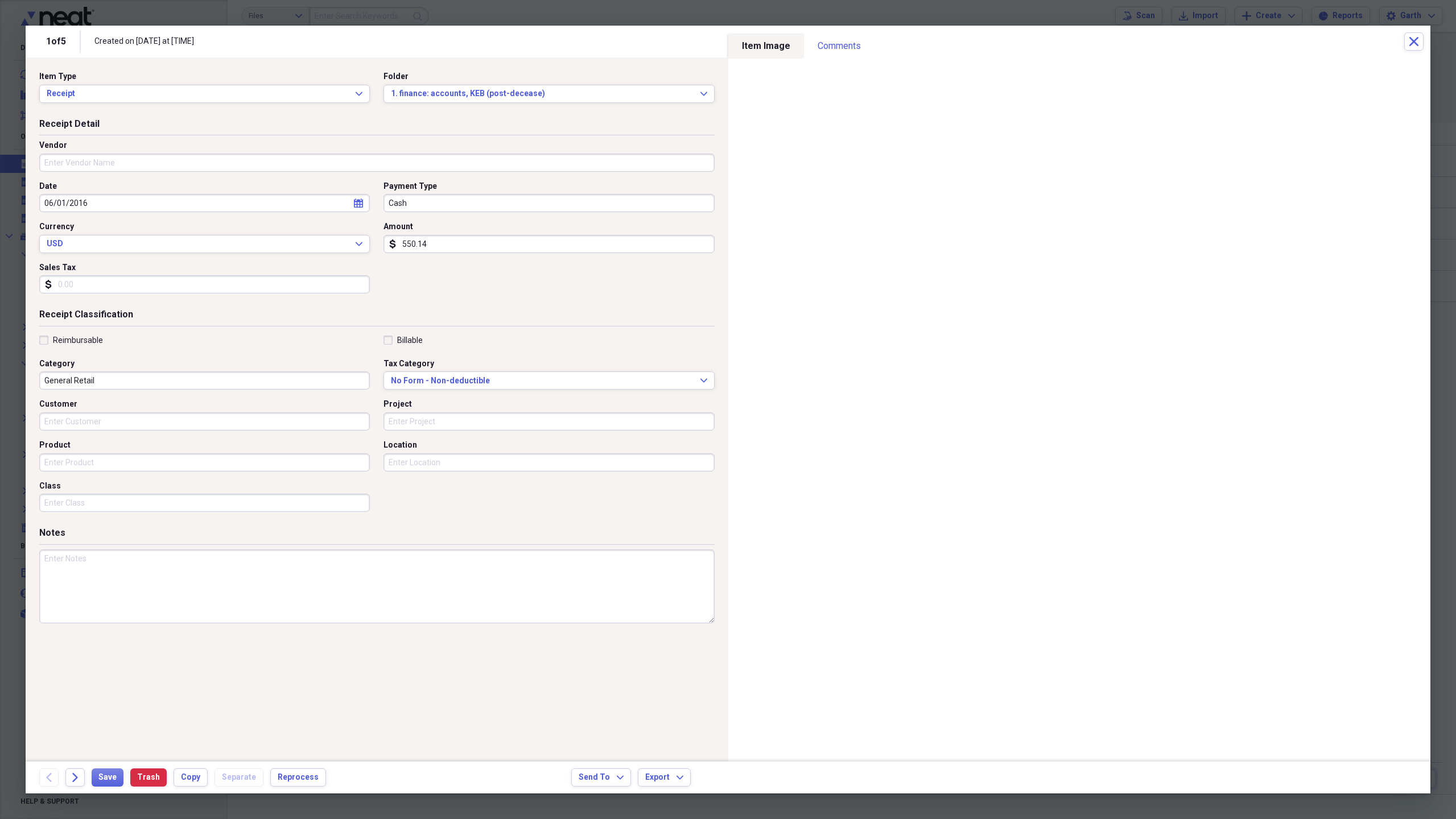 click on "550.14" at bounding box center [548, 244] 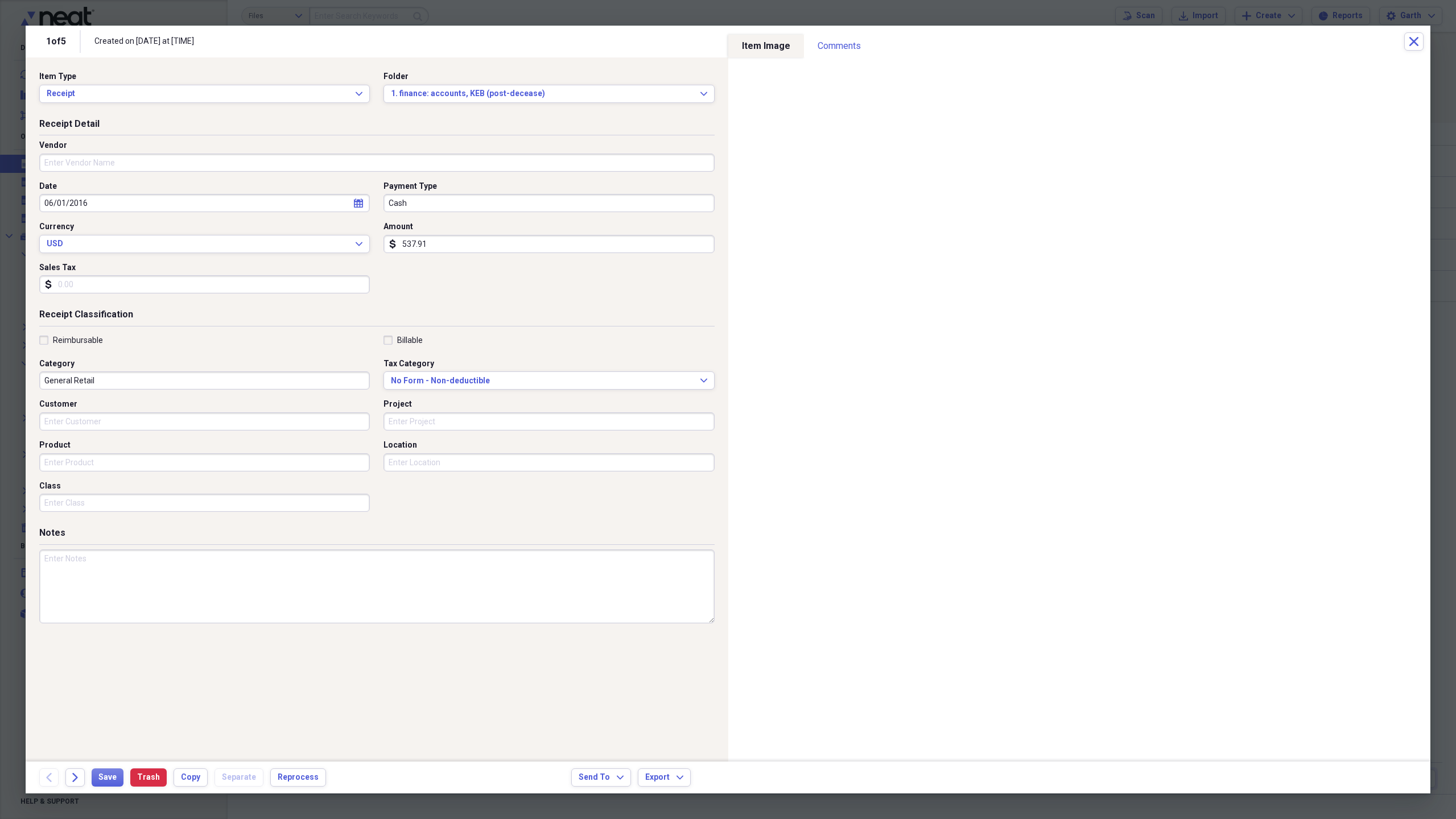 type on "537.91" 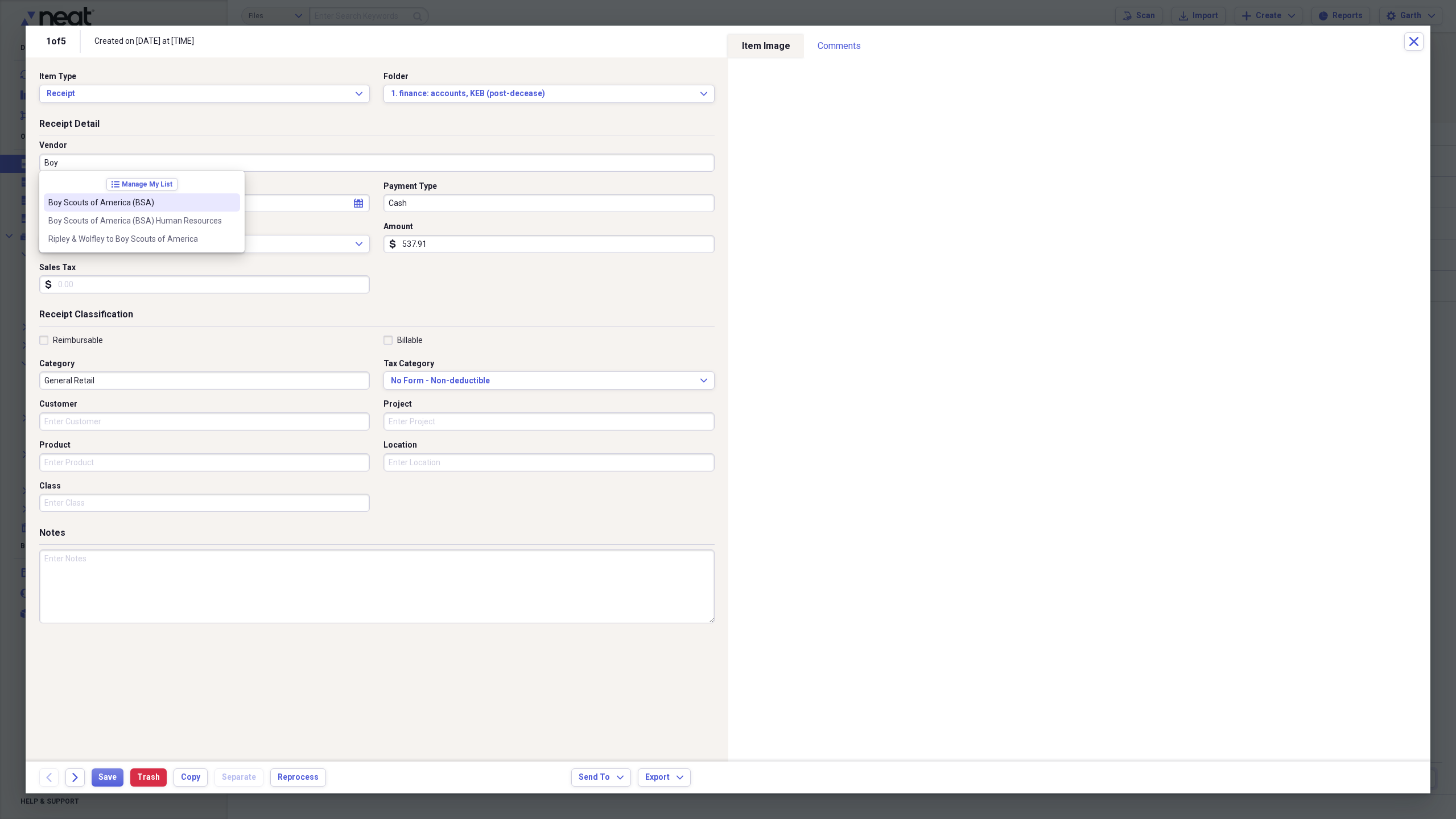 click on "Boy Scouts of America (BSA)" at bounding box center [142, 202] 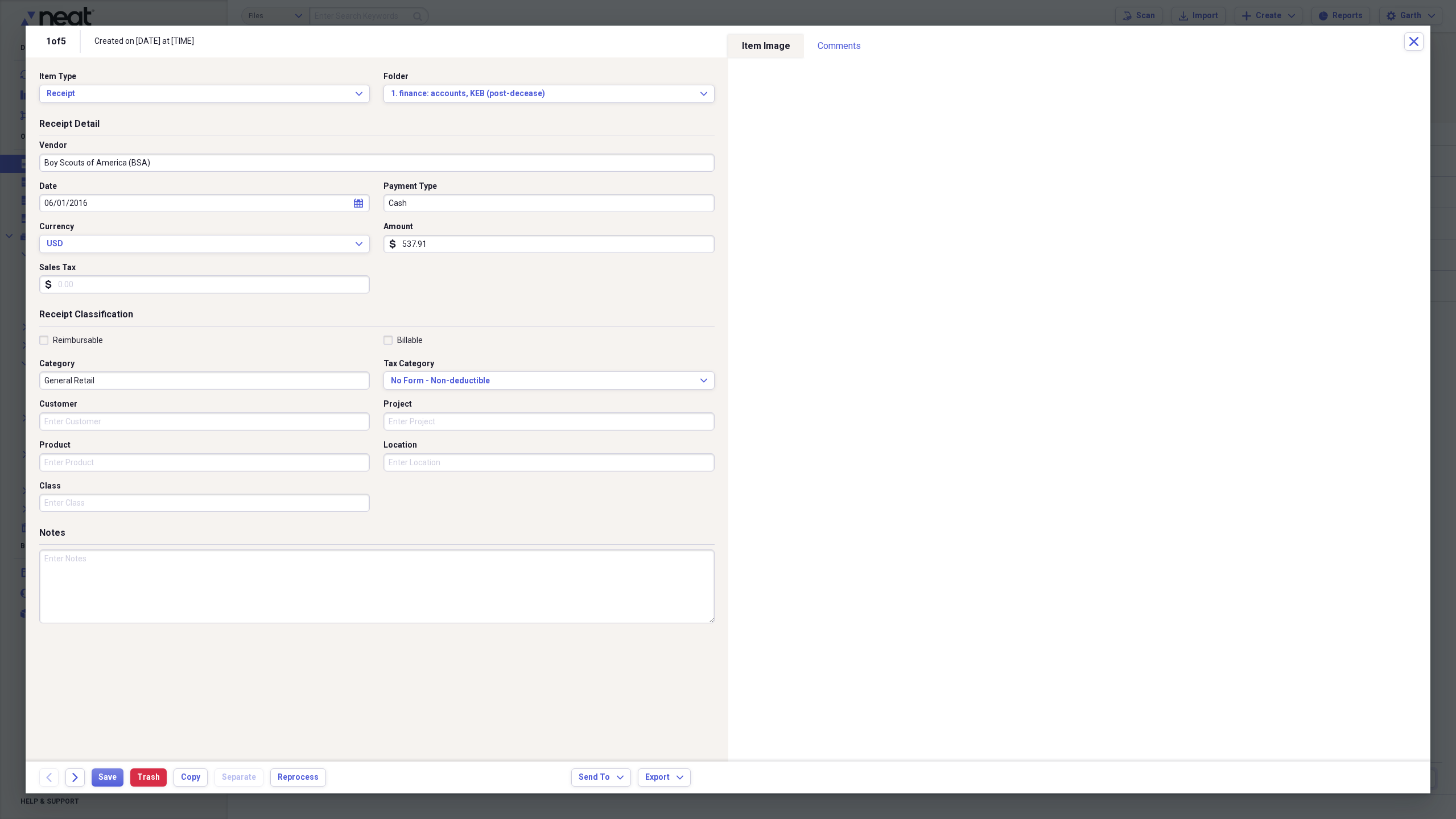 type on "income:pension BSA_keb" 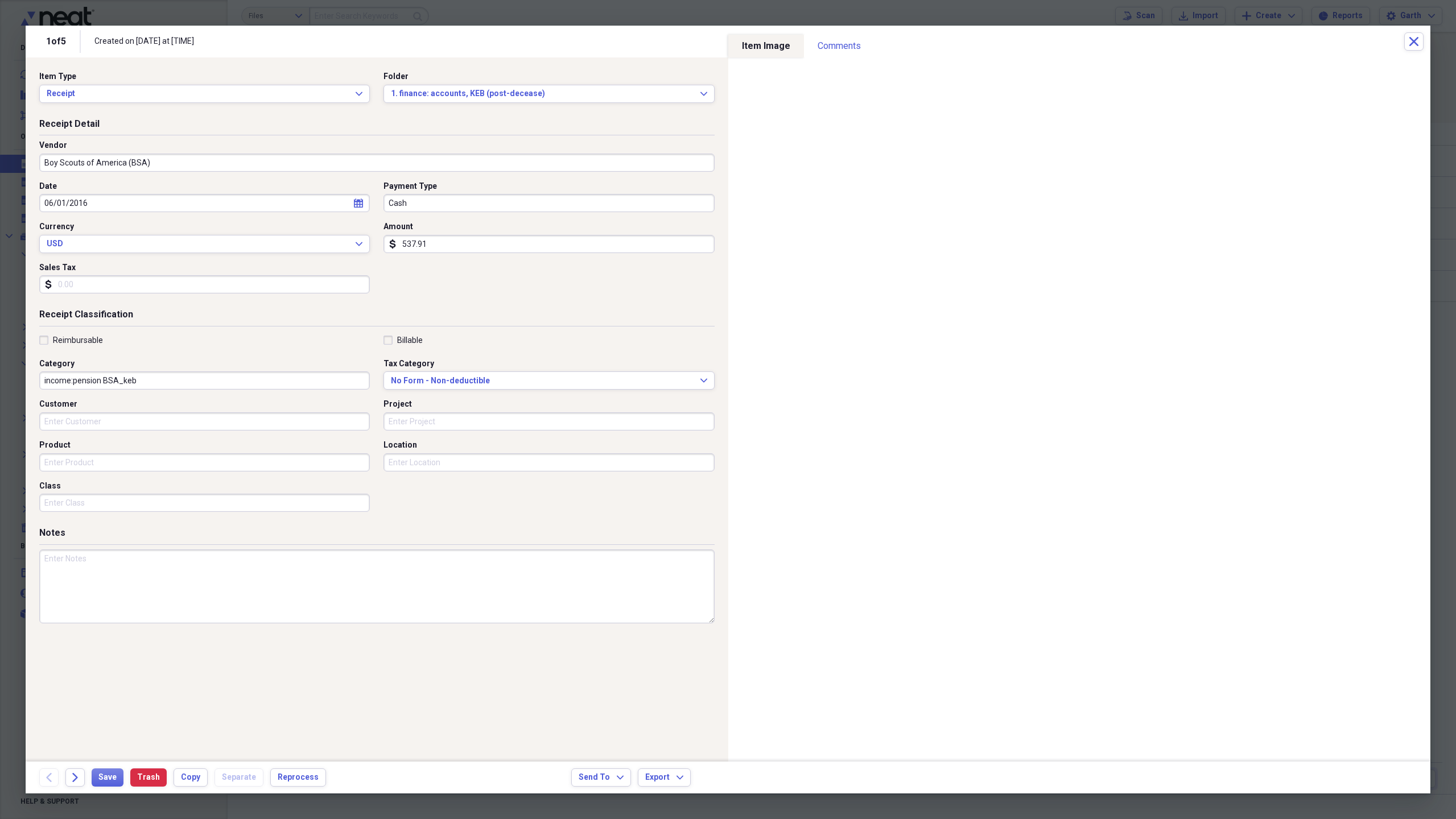 click on "Cash" at bounding box center (548, 203) 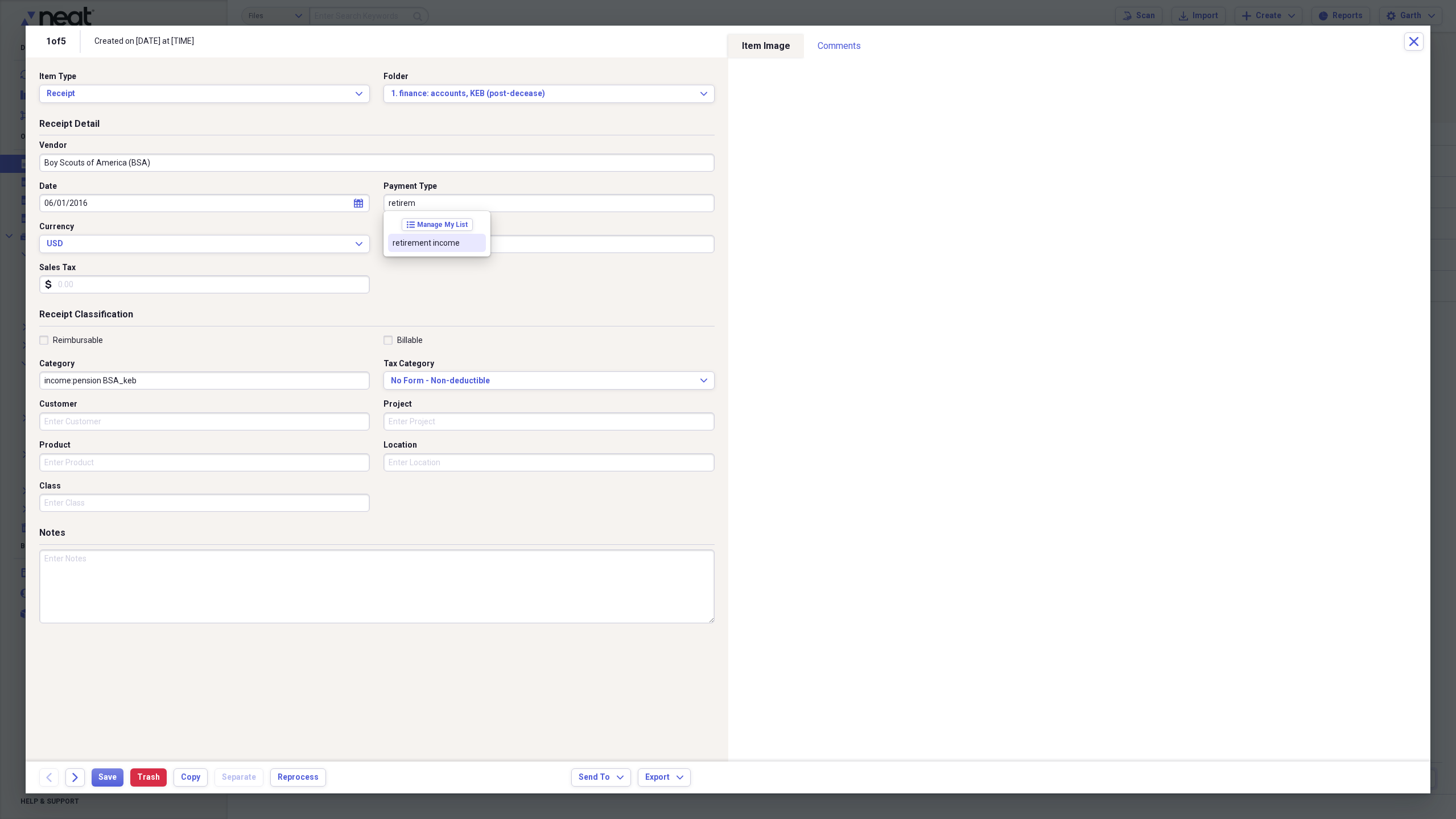 click on "retirement income" at bounding box center [430, 243] 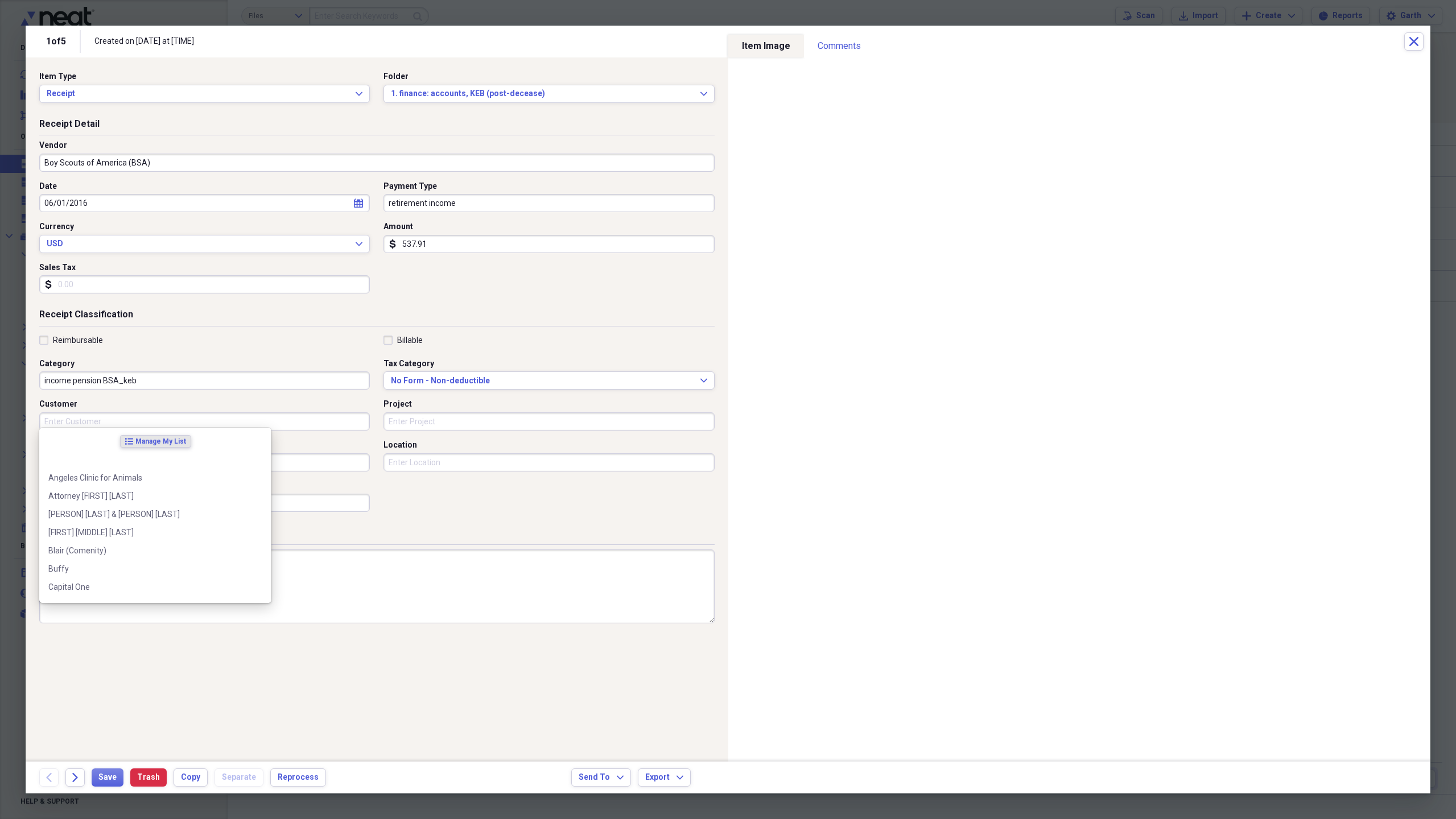 click on "Customer" at bounding box center (204, 421) 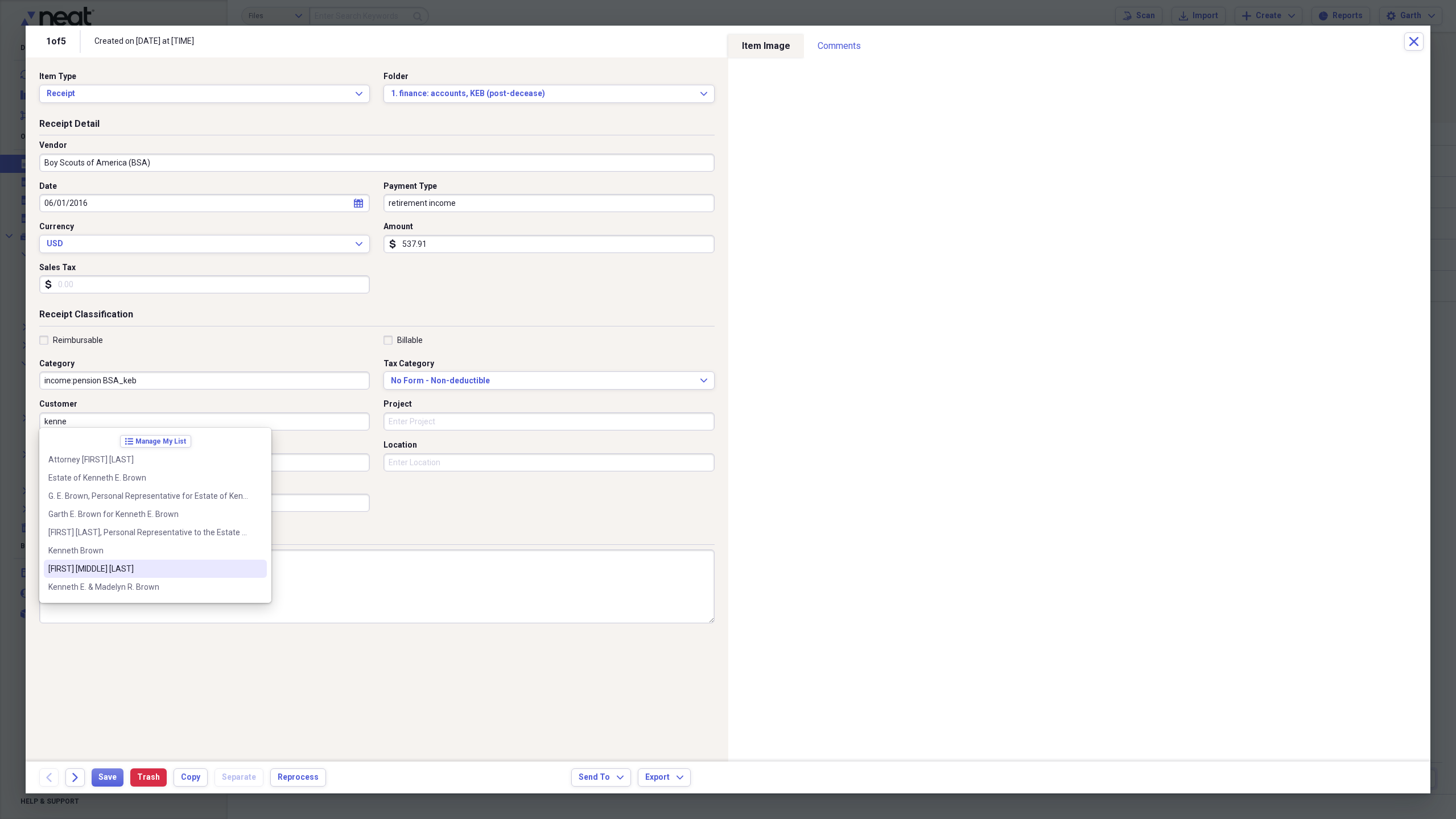 drag, startPoint x: 89, startPoint y: 564, endPoint x: 135, endPoint y: 564, distance: 46 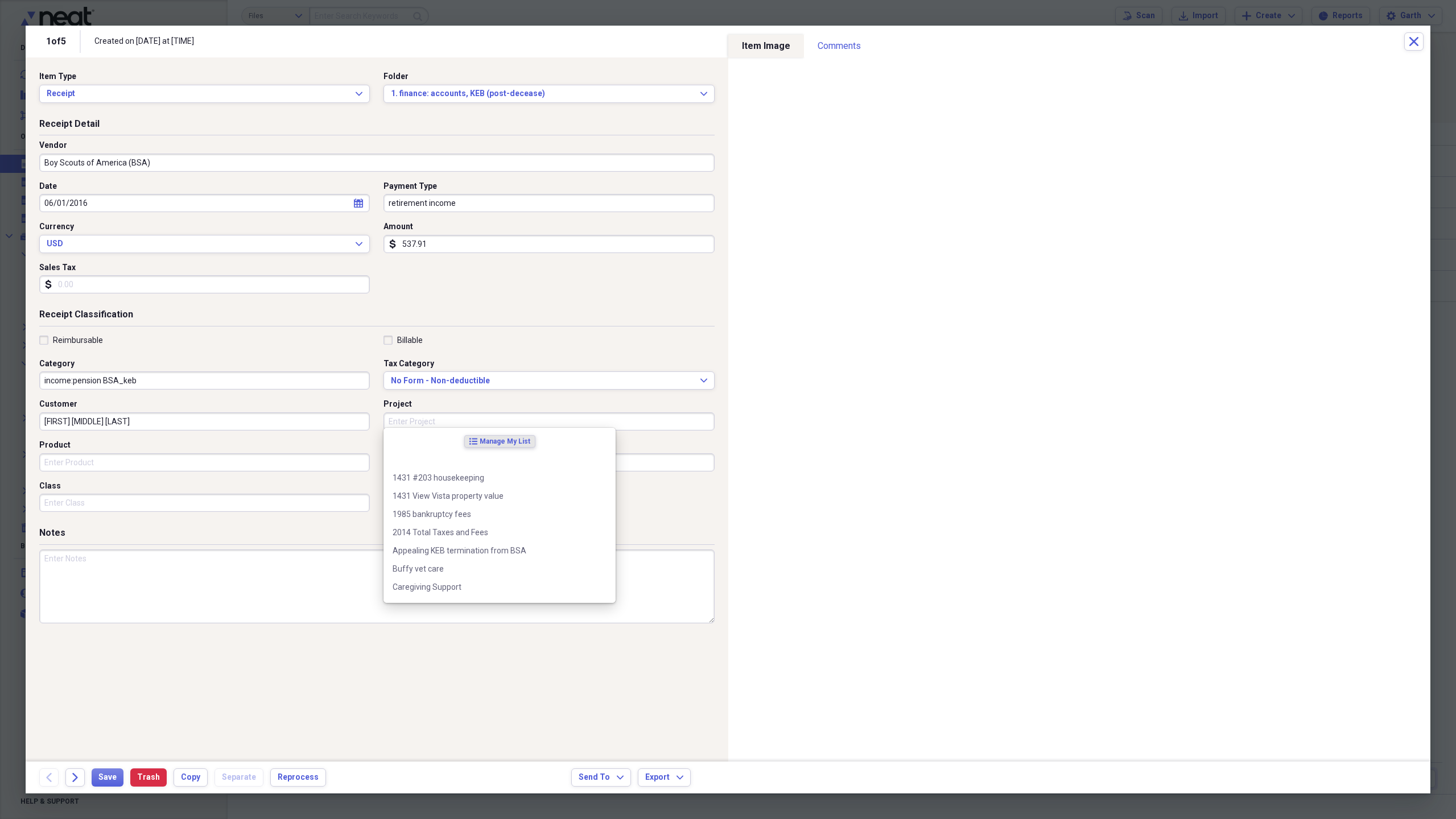 click on "Project" at bounding box center [548, 421] 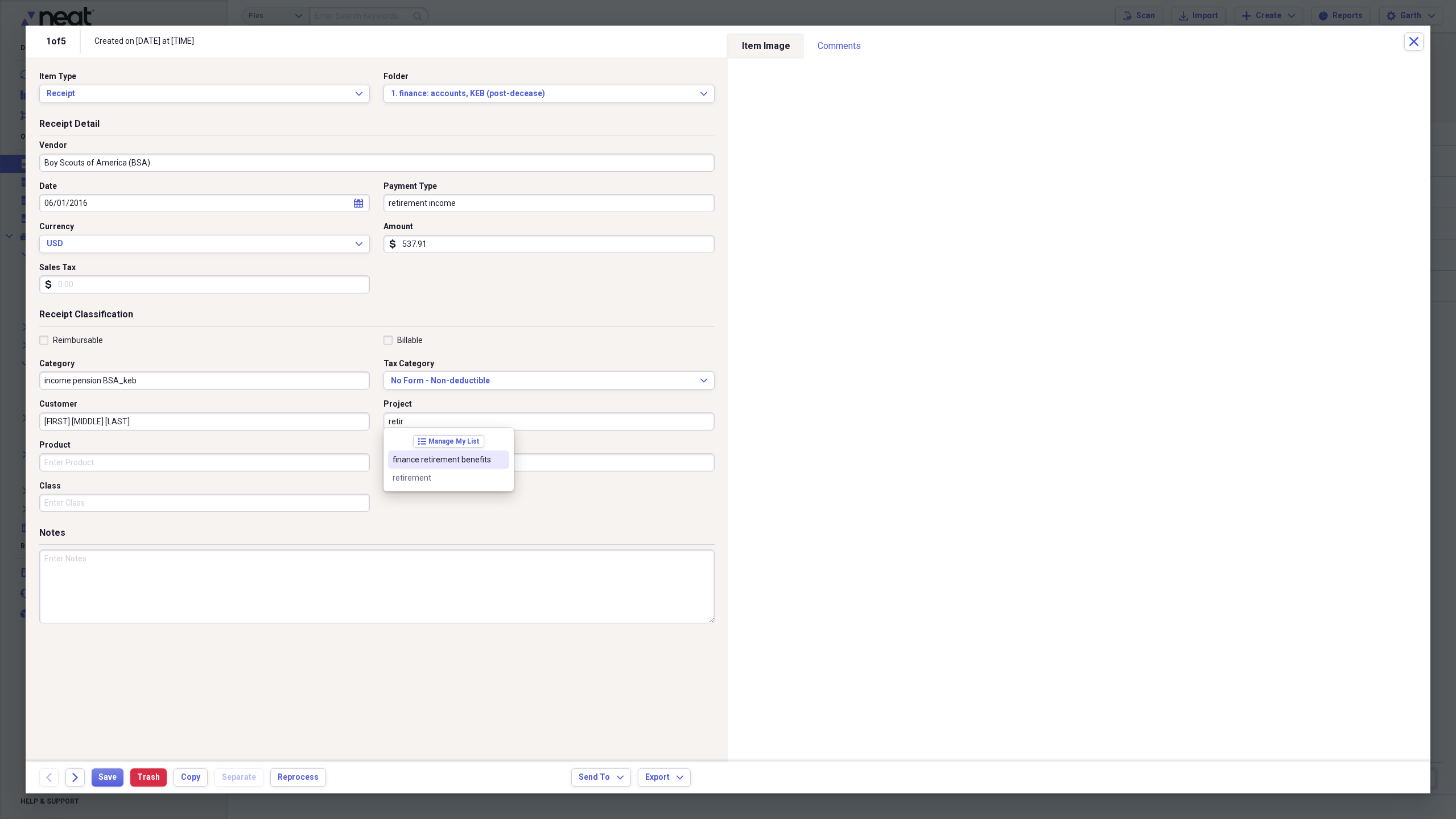 click on "finance:retirement benefits" at bounding box center (442, 460) 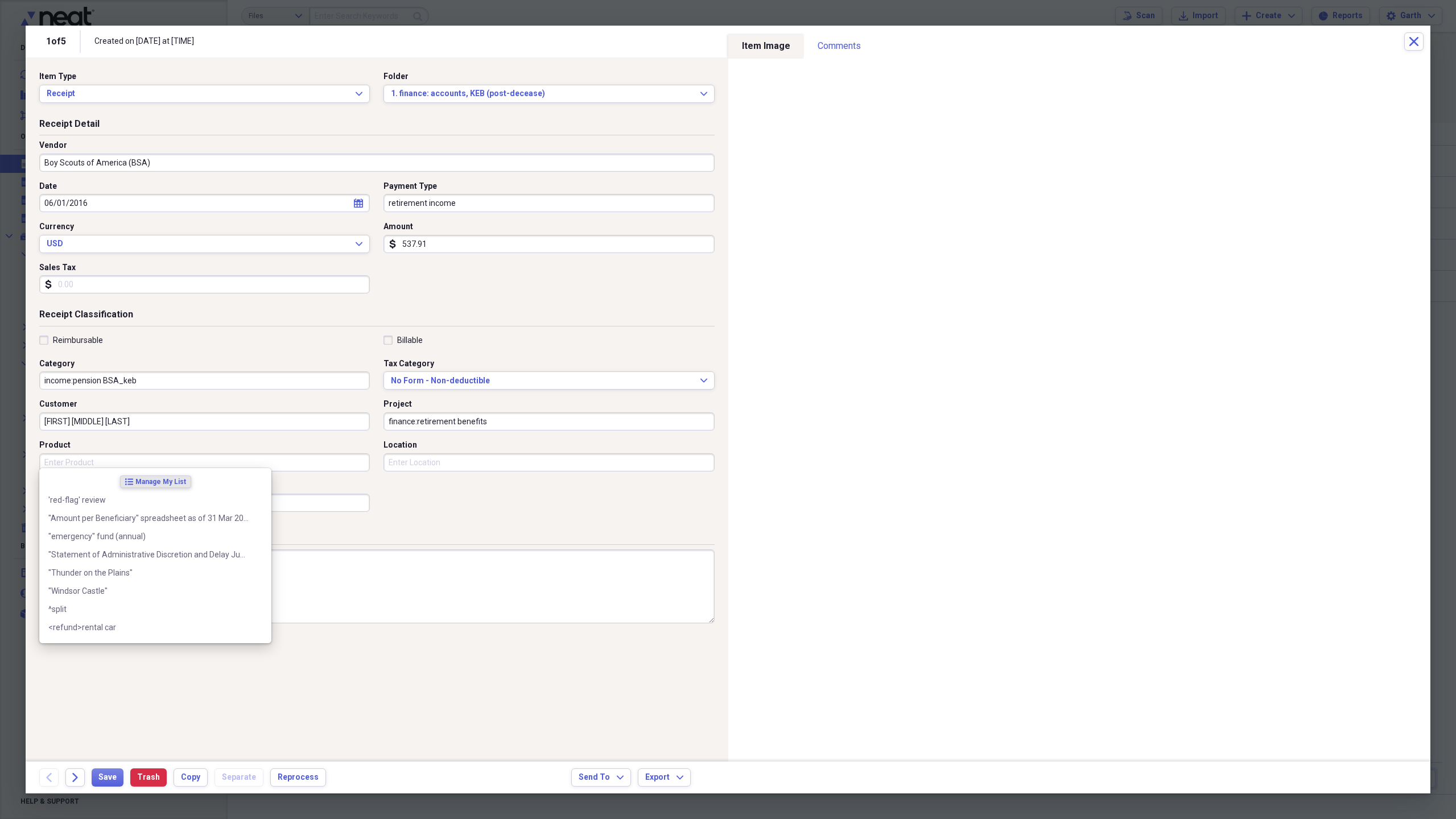click on "Product" at bounding box center (204, 462) 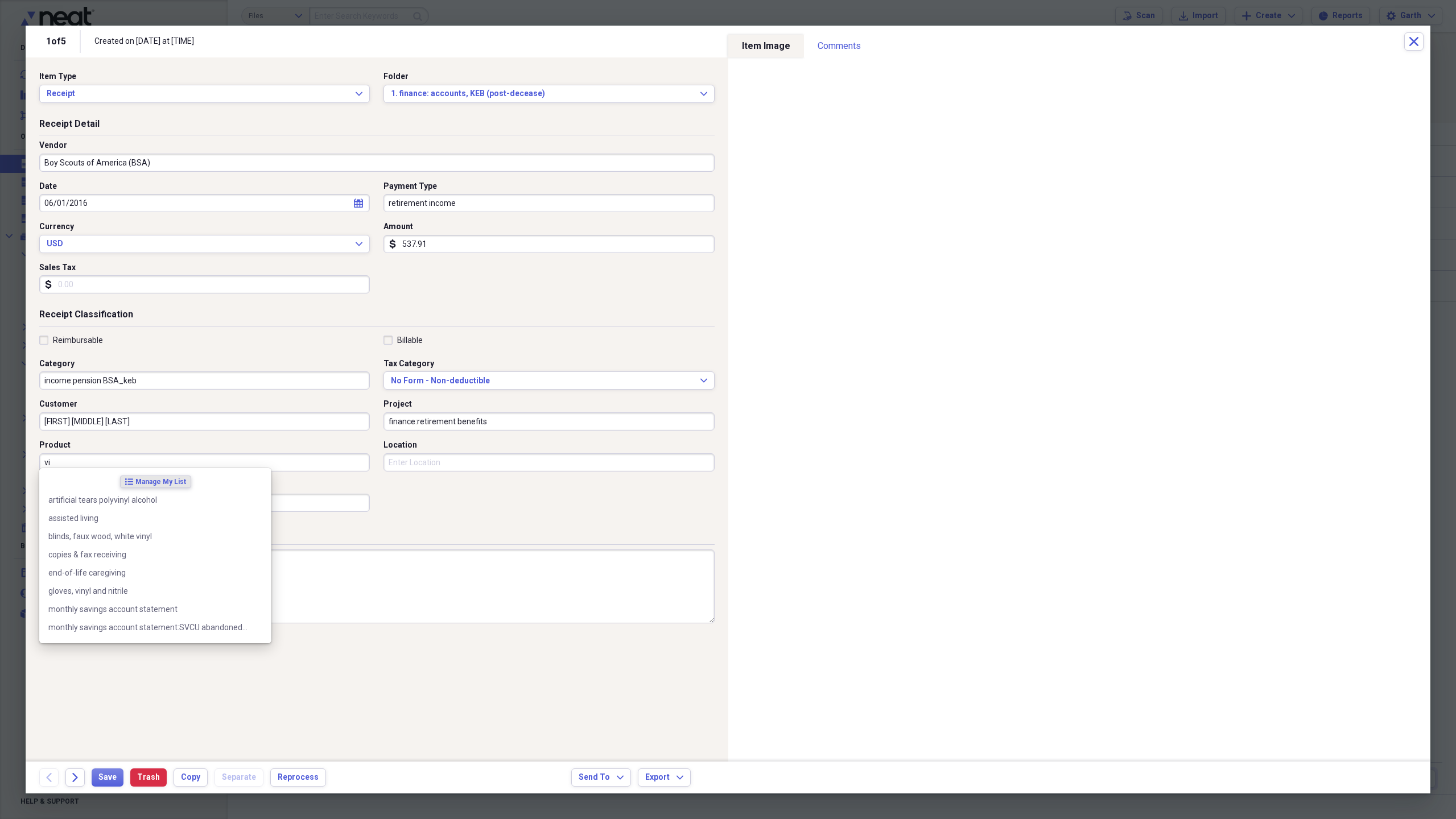 type on "v" 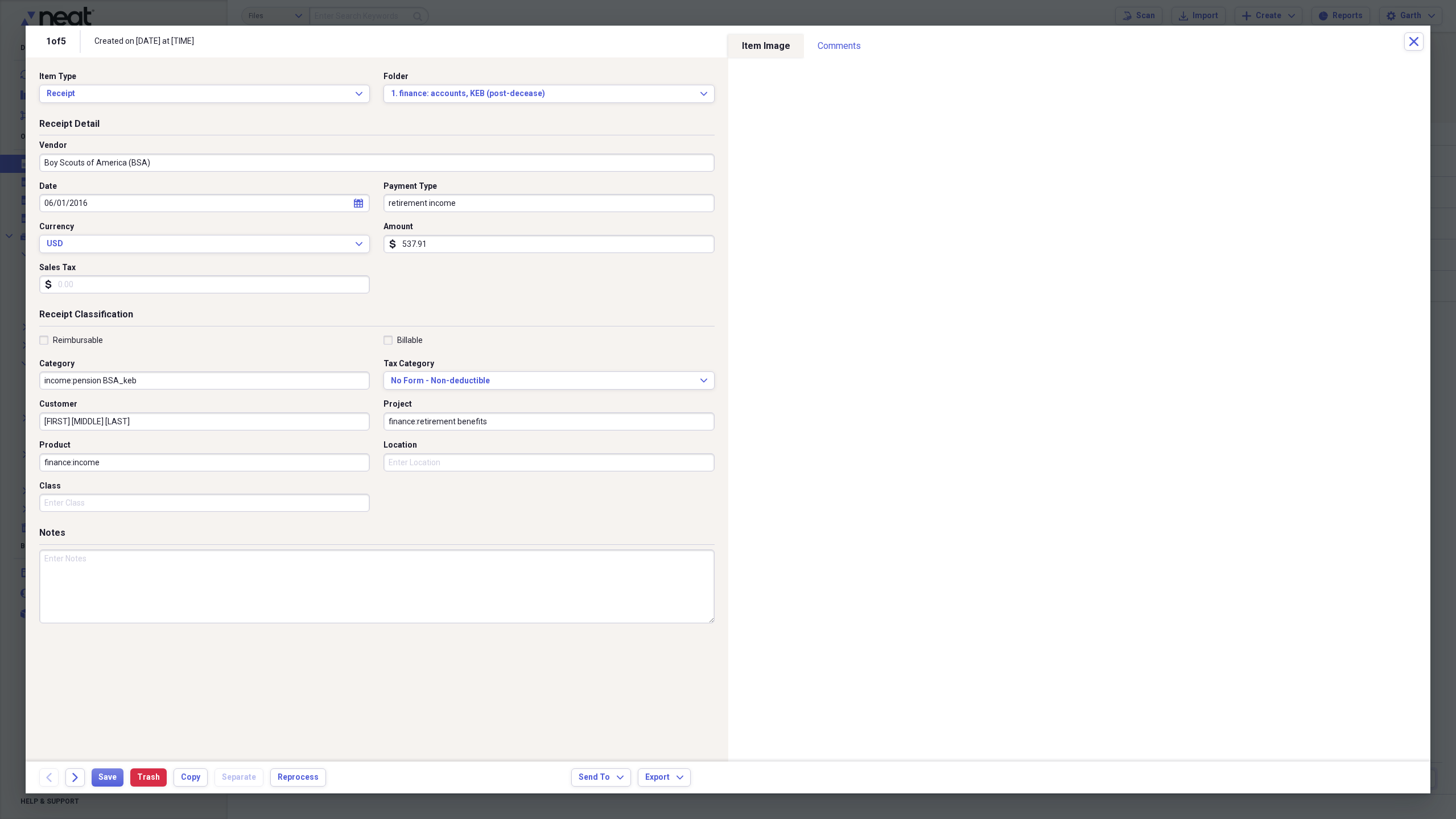 type on "finance:income" 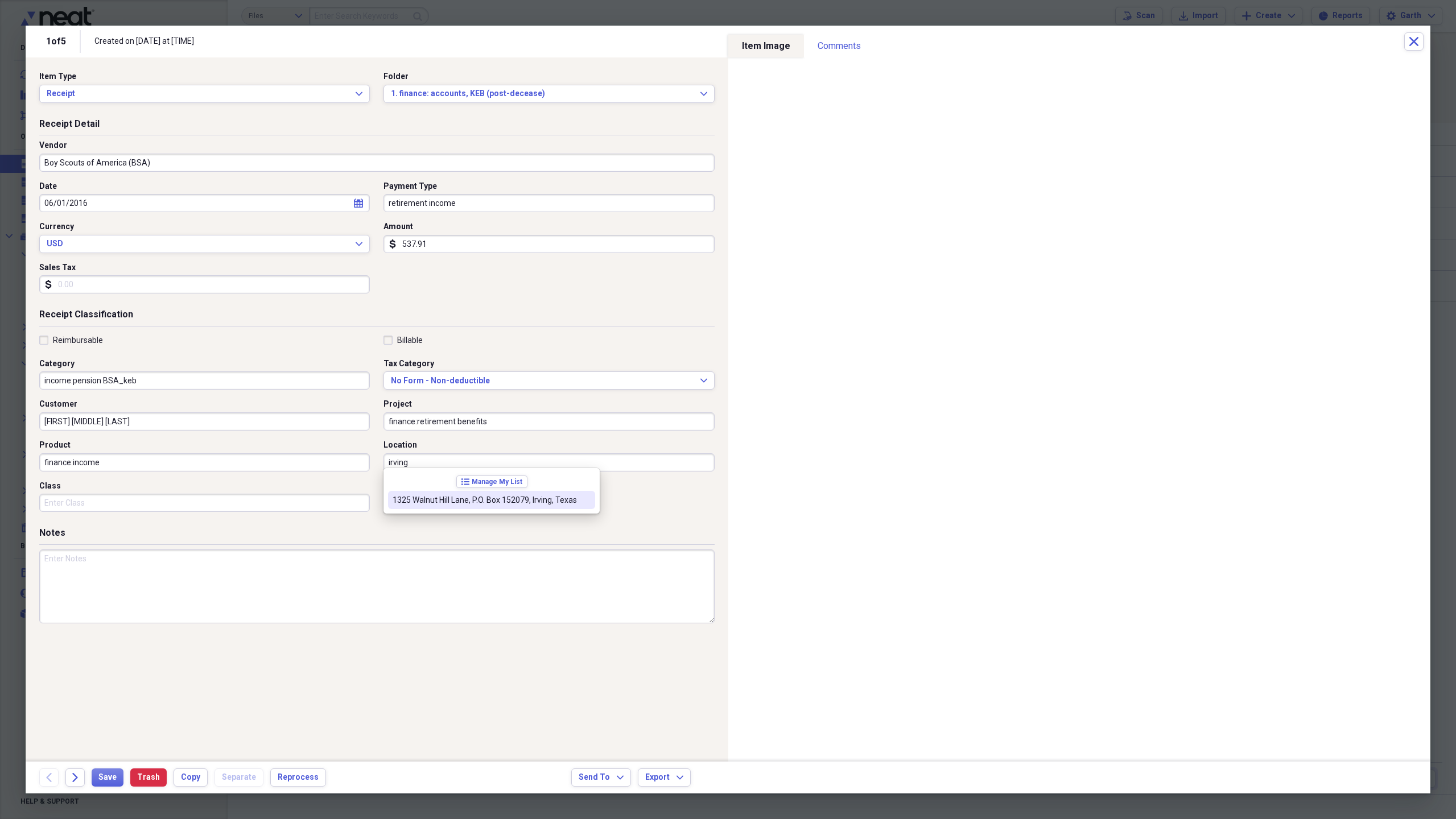 click on "1325 Walnut Hill Lane, P.O. Box 152079, Irving, Texas" at bounding box center (485, 500) 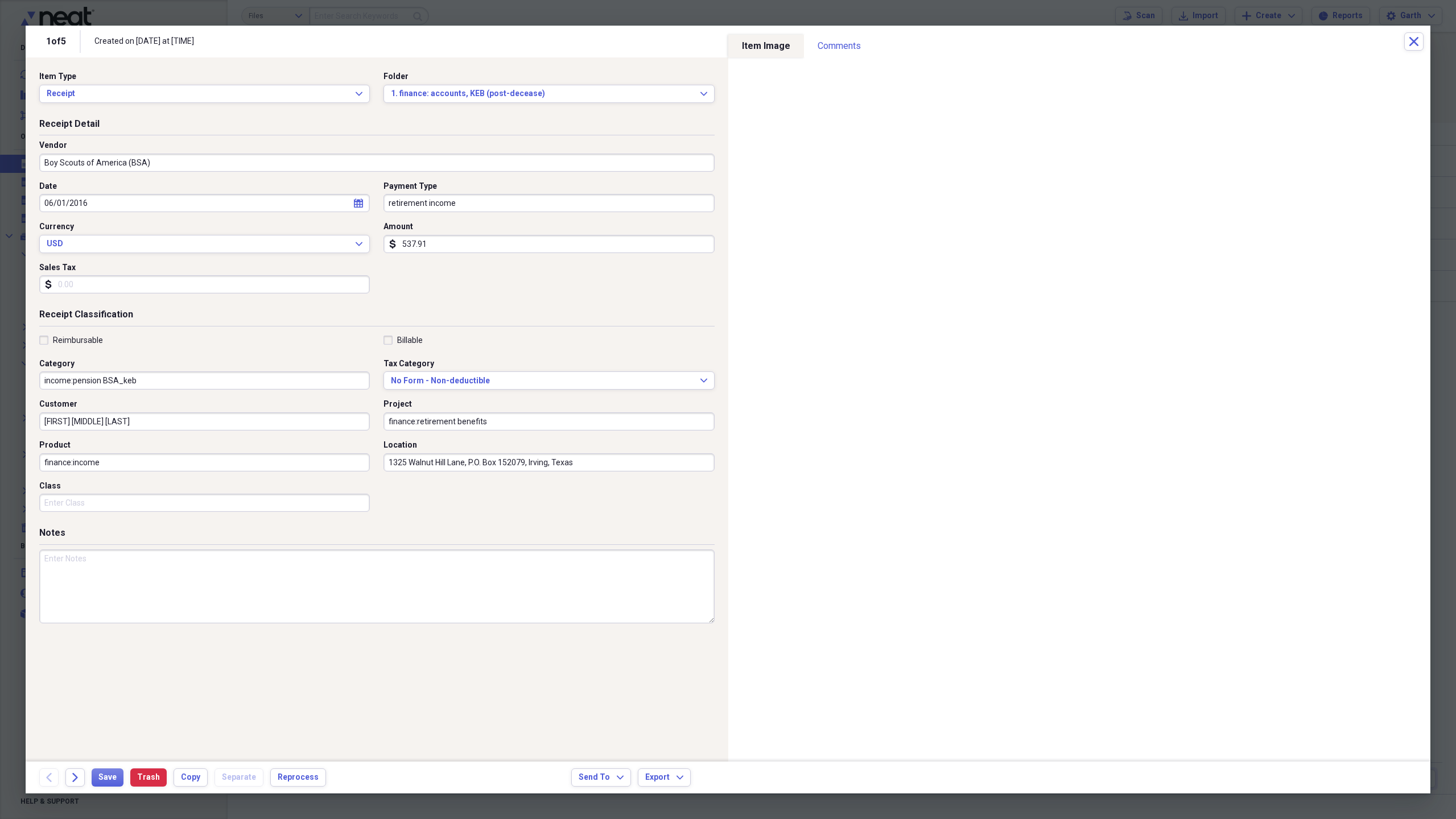 click on "Class" at bounding box center [204, 503] 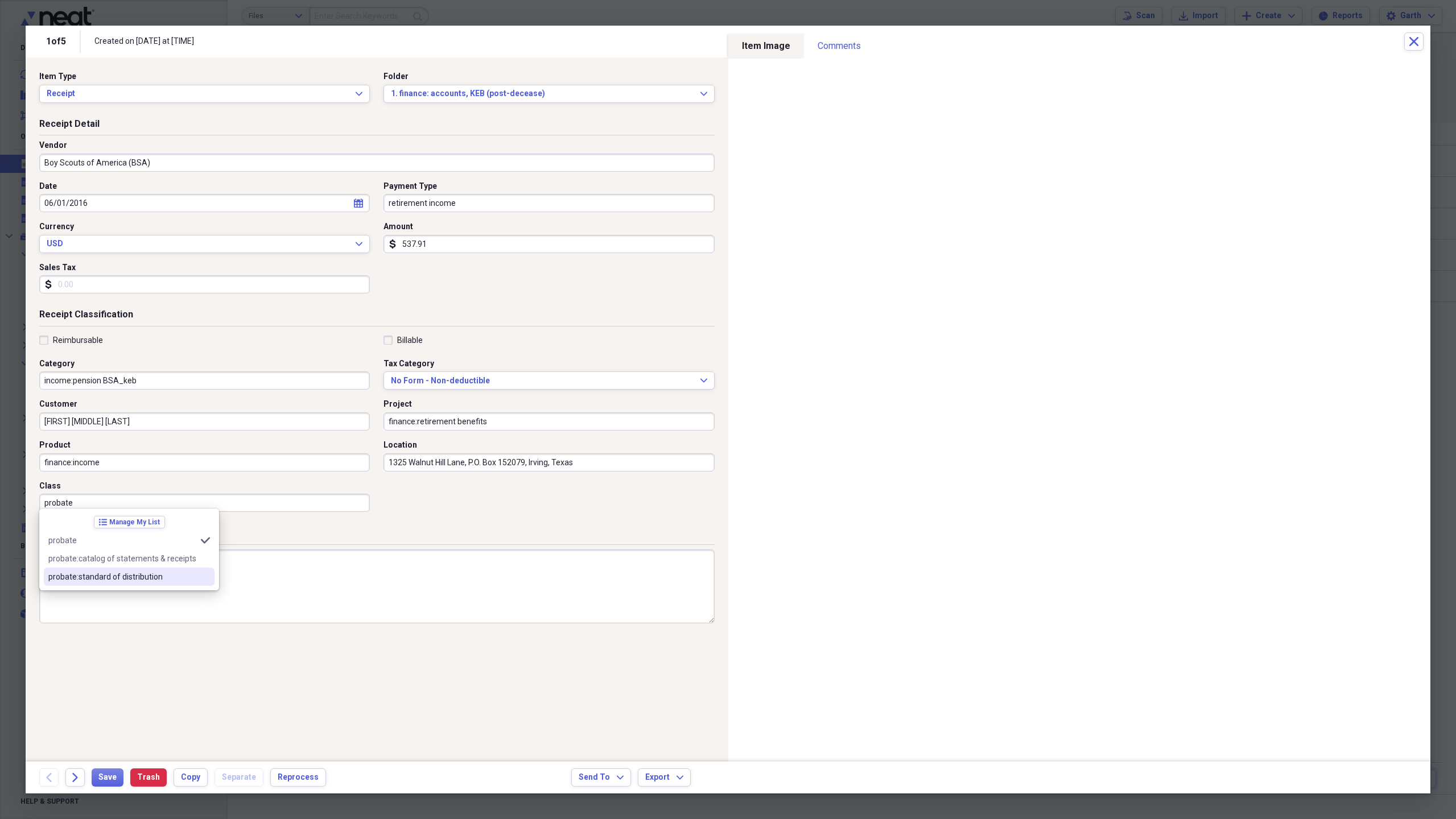 type on "probate" 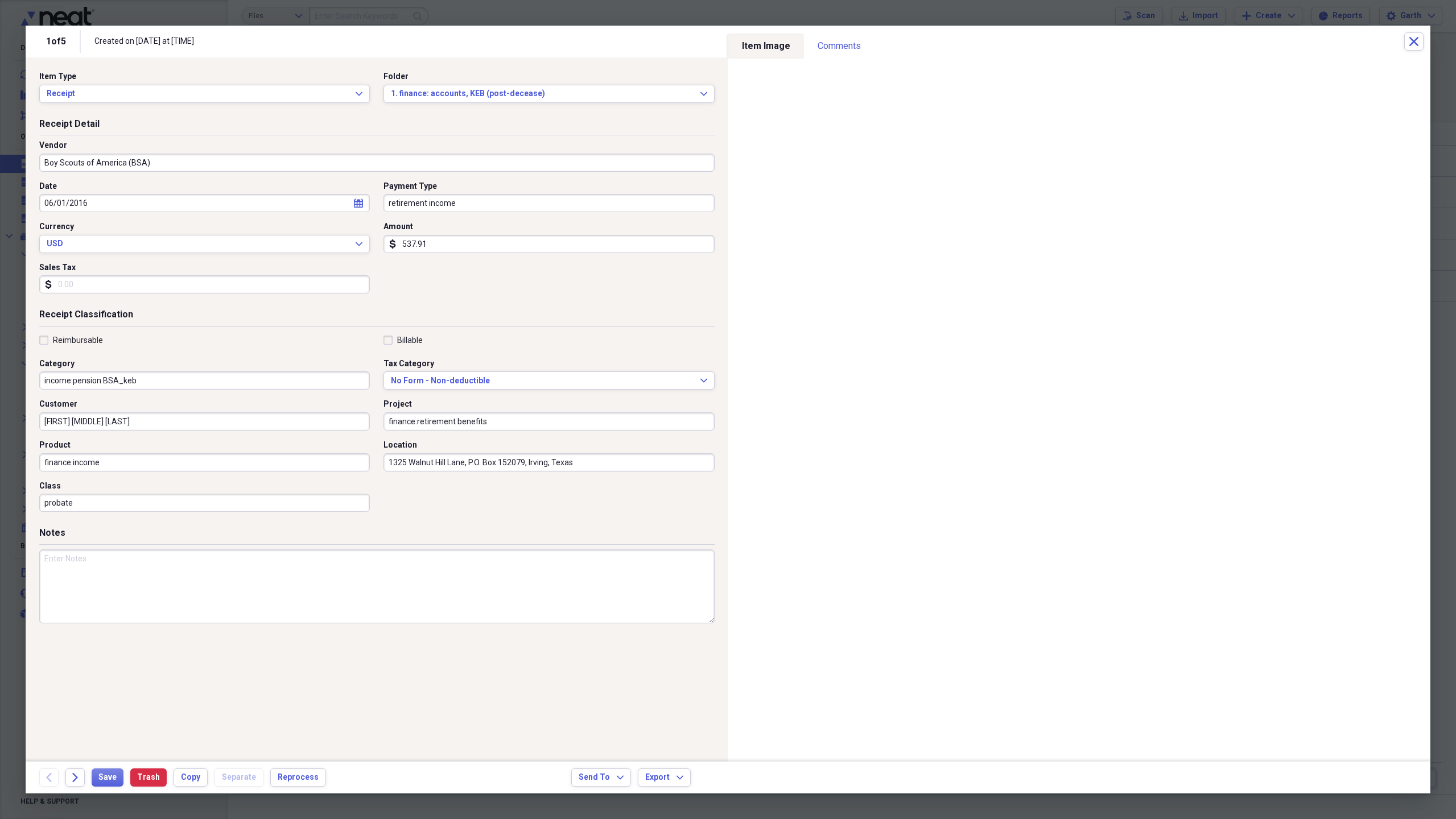 click at bounding box center (377, 586) 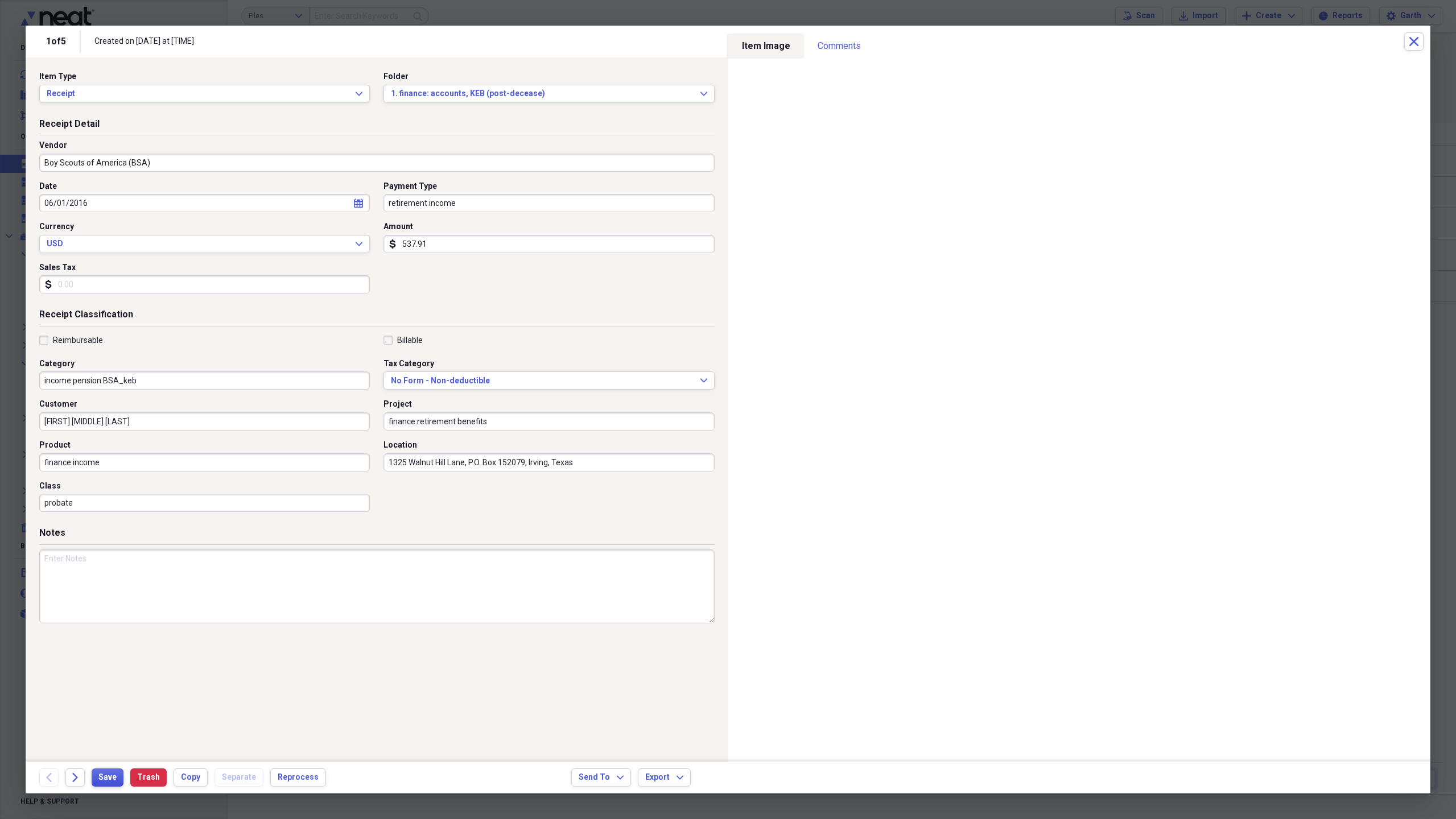 click on "Save" at bounding box center (108, 777) 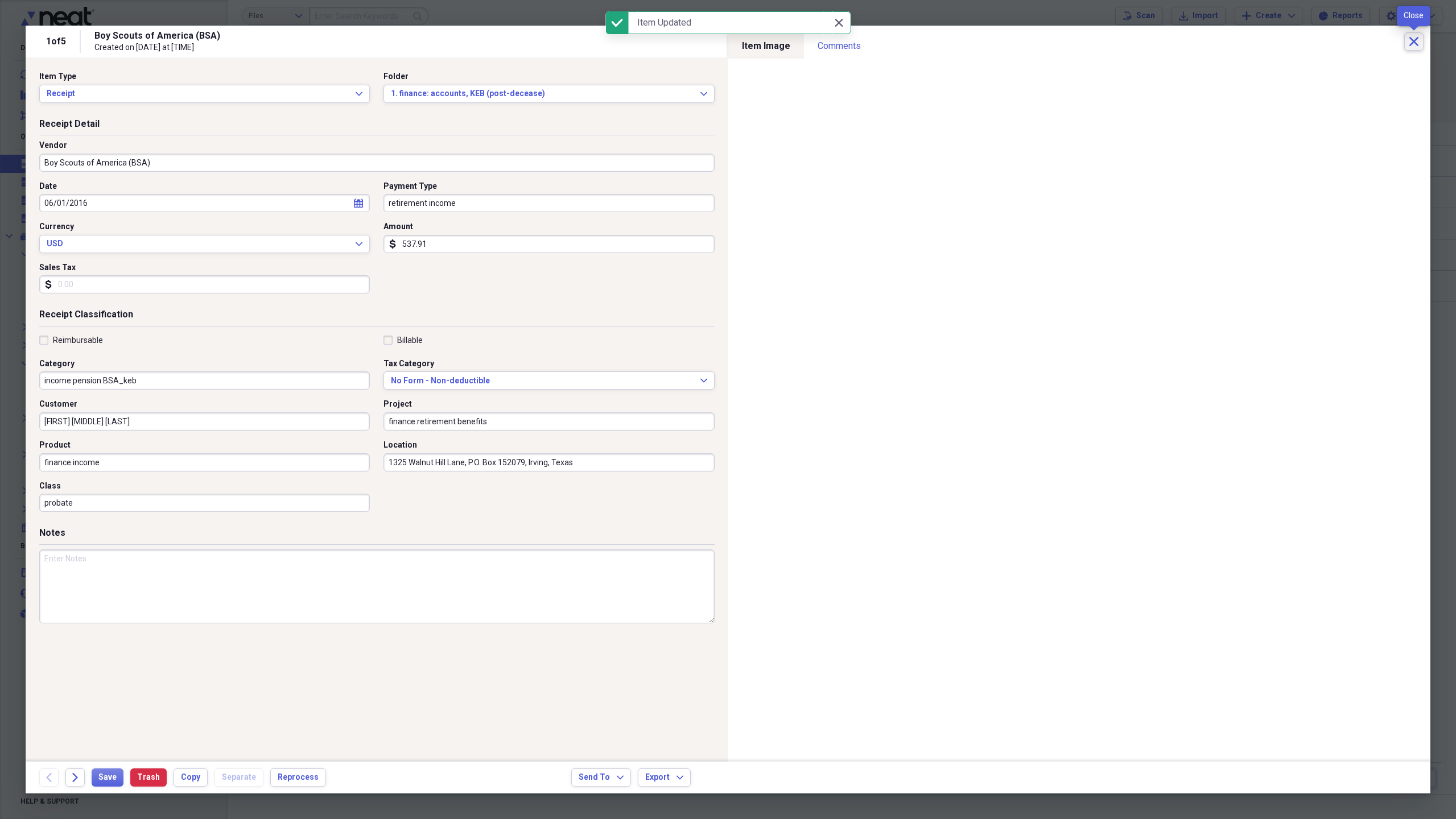 click on "Close" 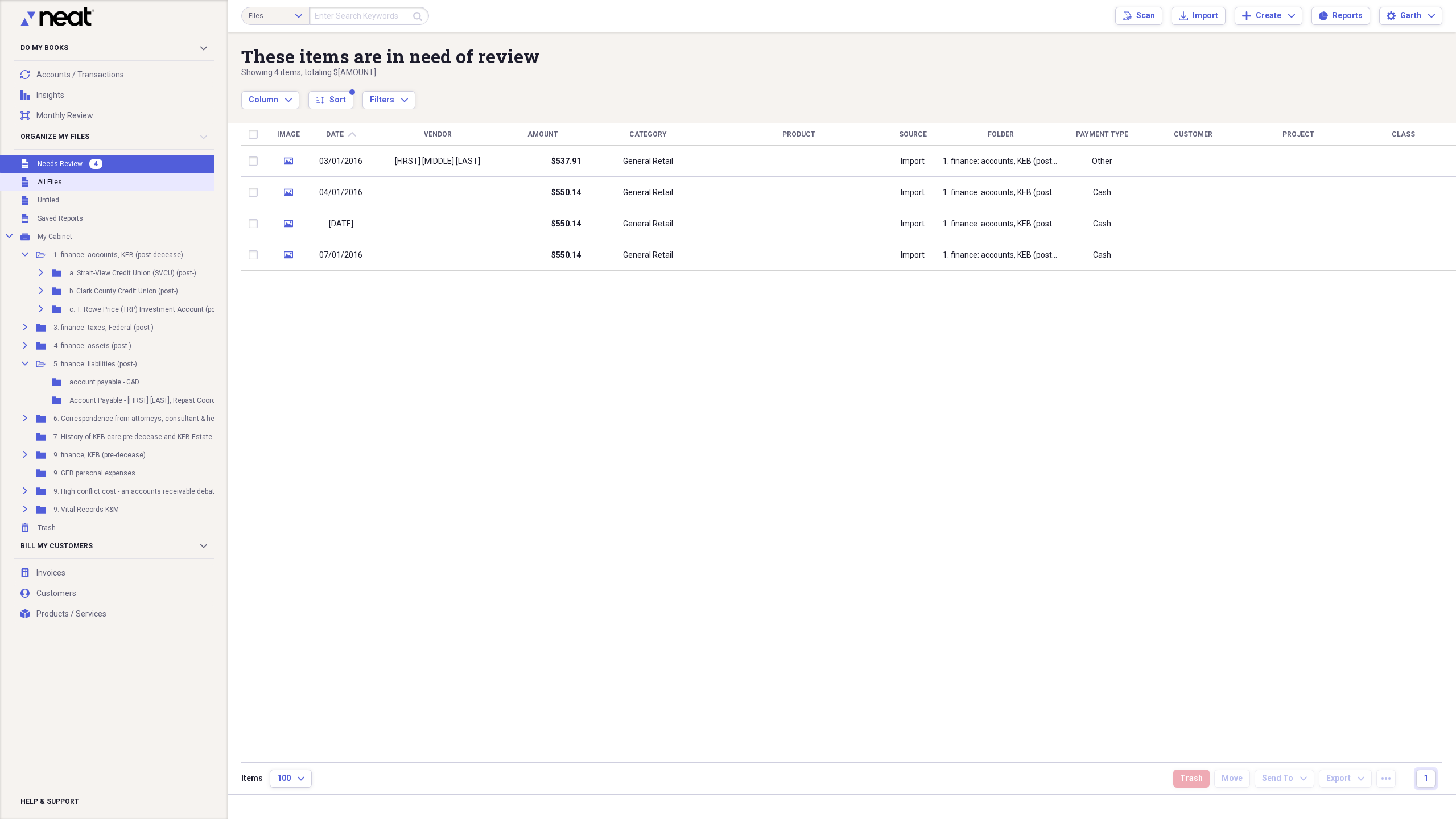 click on "All Files" at bounding box center (50, 182) 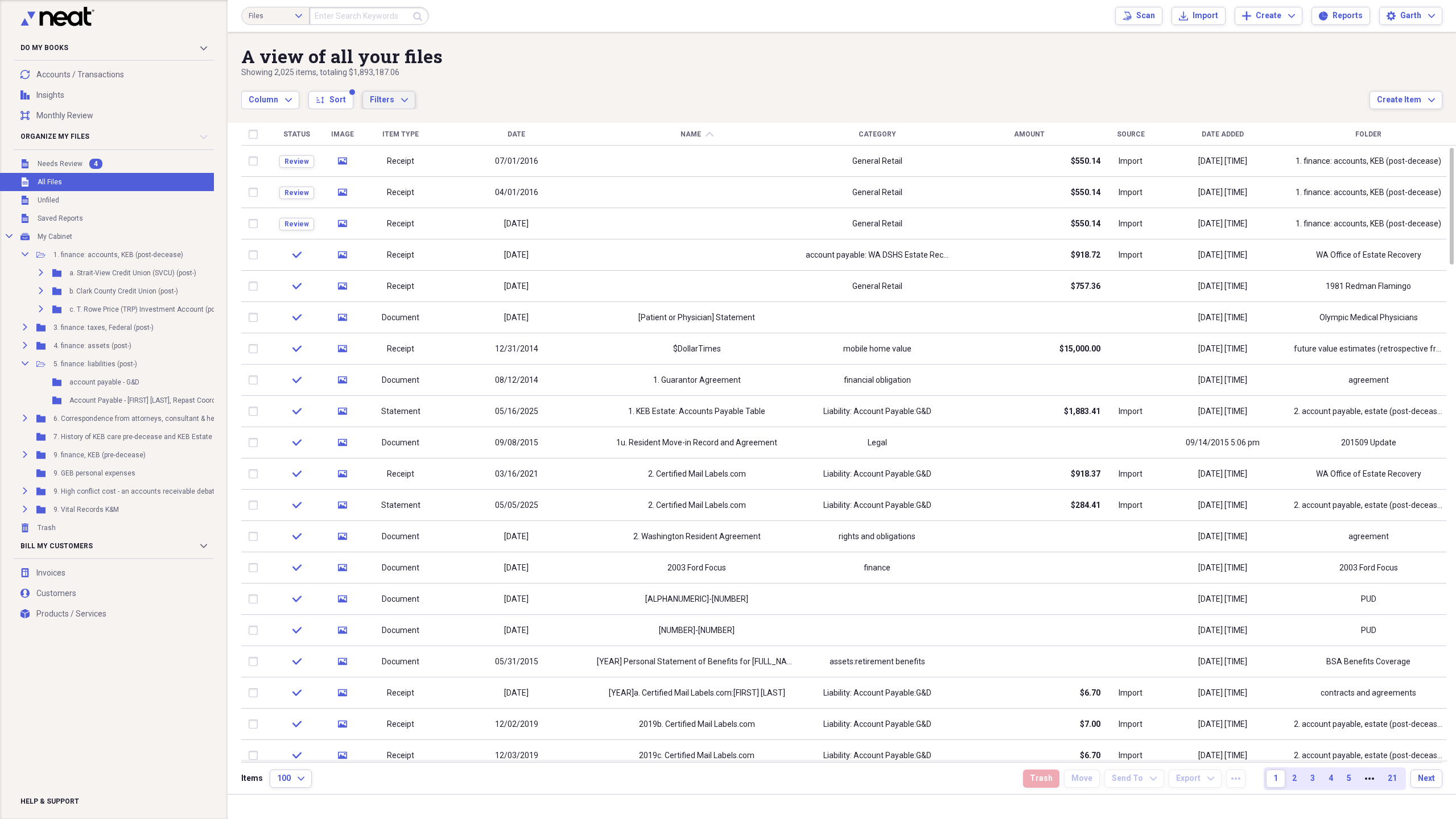 click on "Expand" 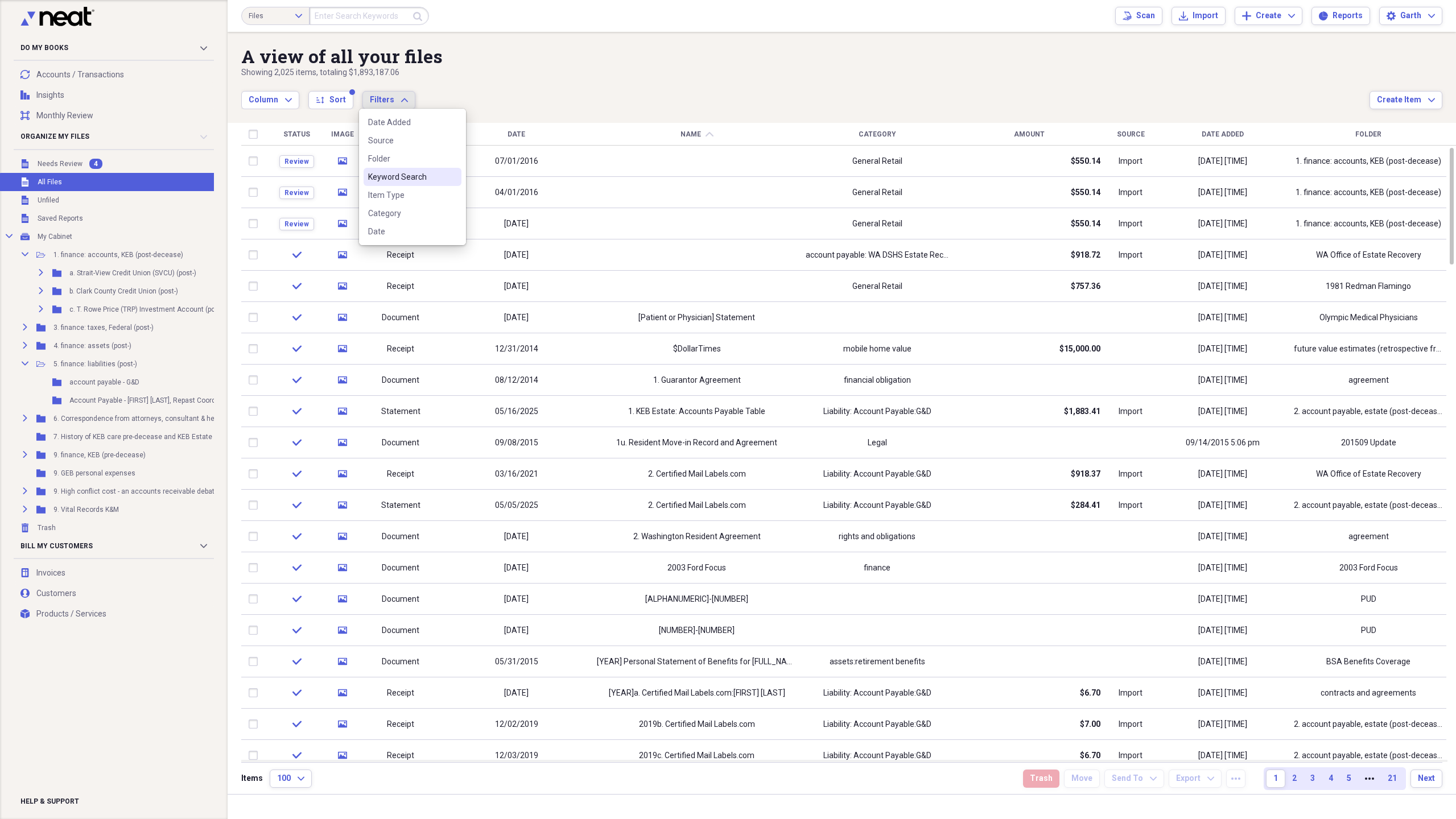 click on "Keyword Search" at bounding box center (413, 177) 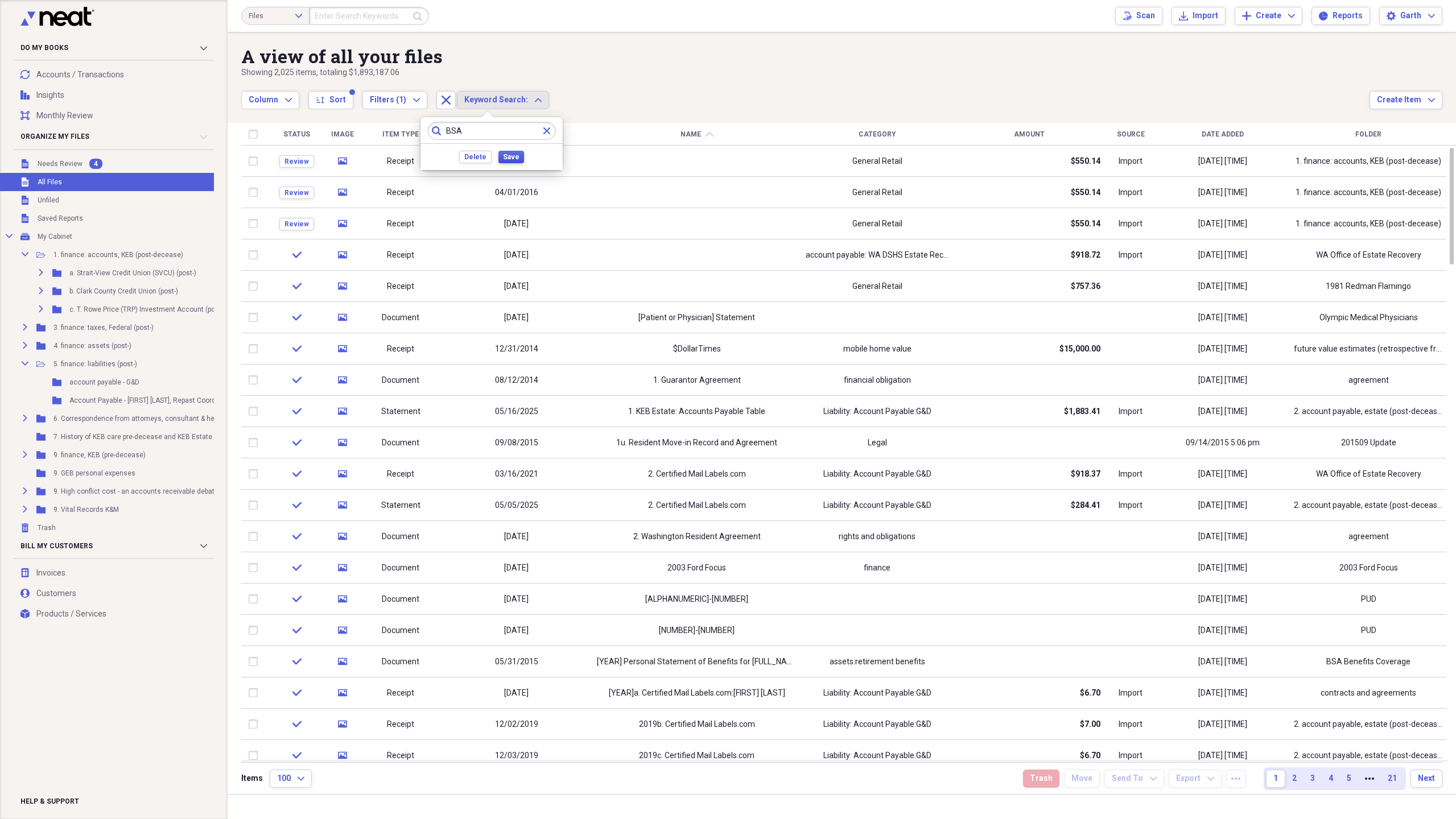 type on "BSA" 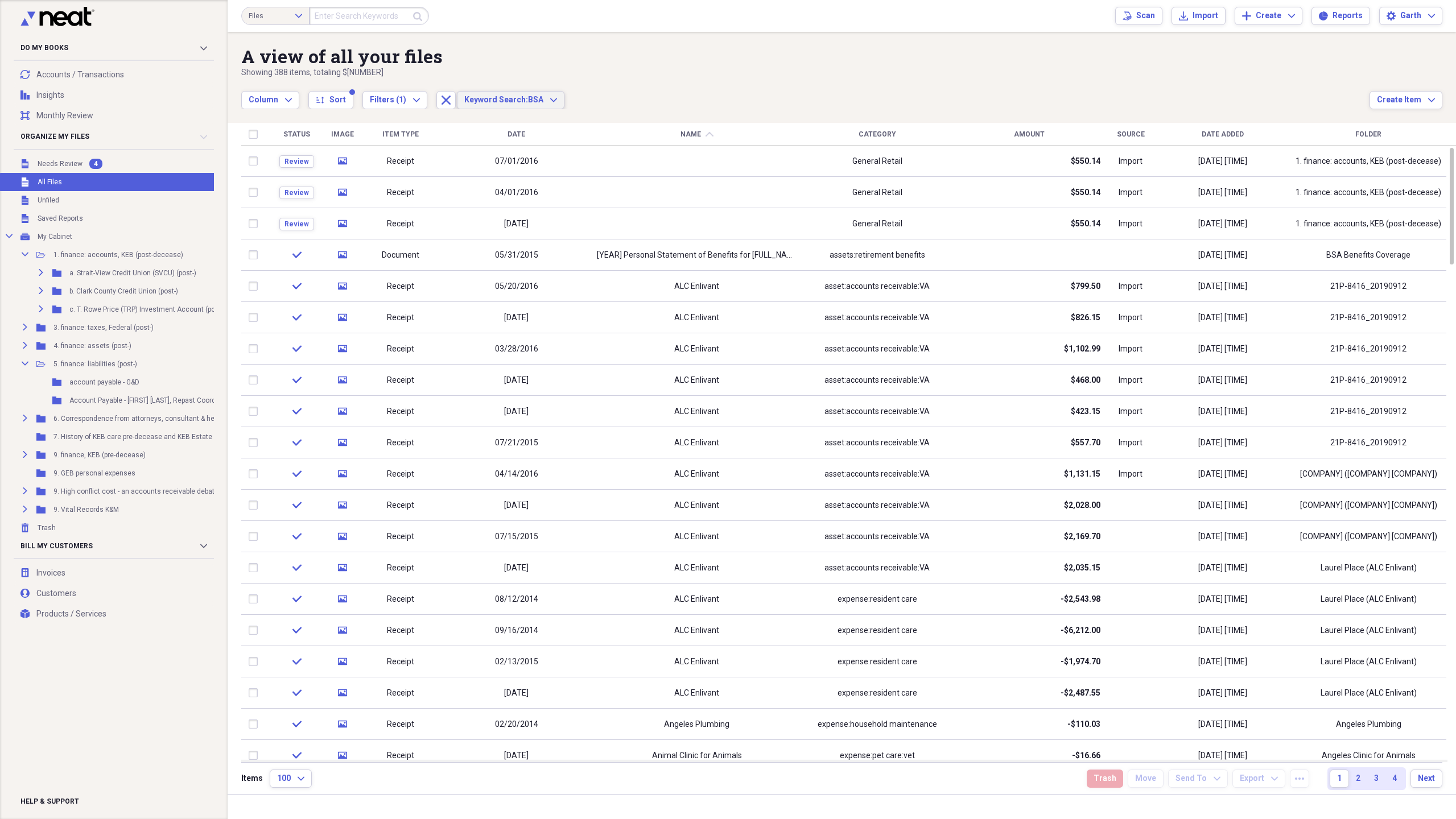 click on "Keyword Search:  BSA Expand" at bounding box center (510, 100) 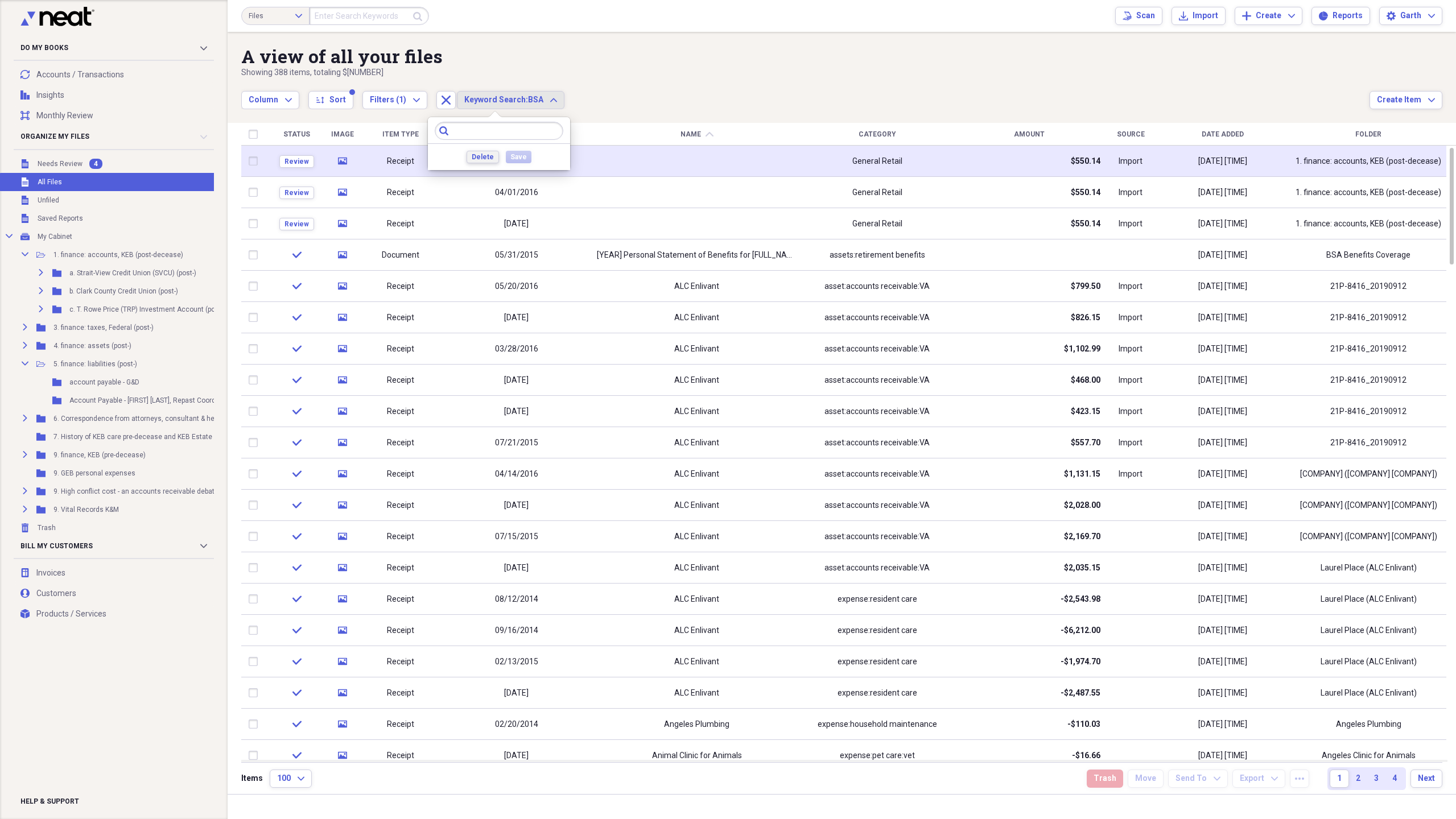click on "Delete" at bounding box center (482, 157) 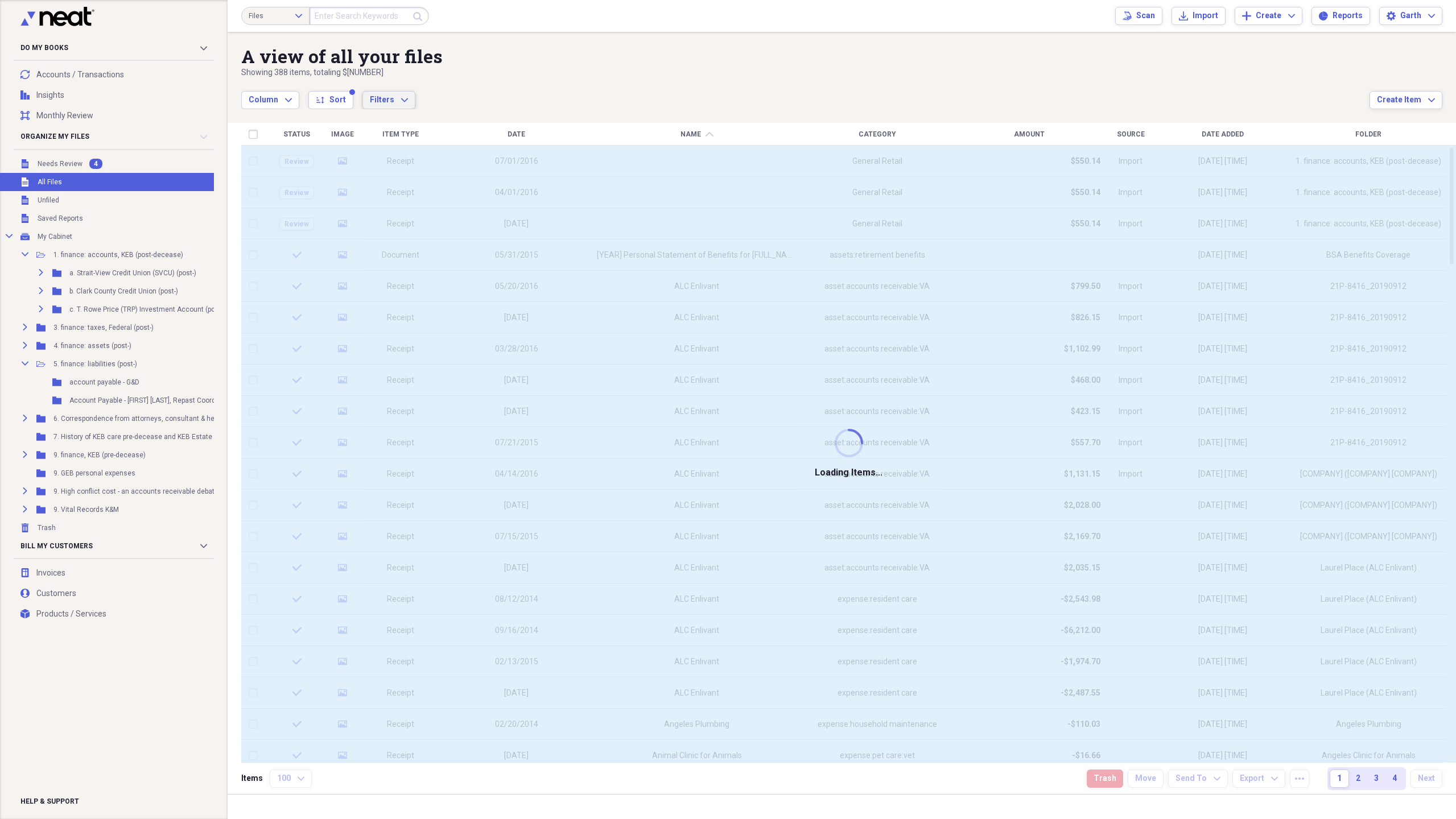 click on "Expand" 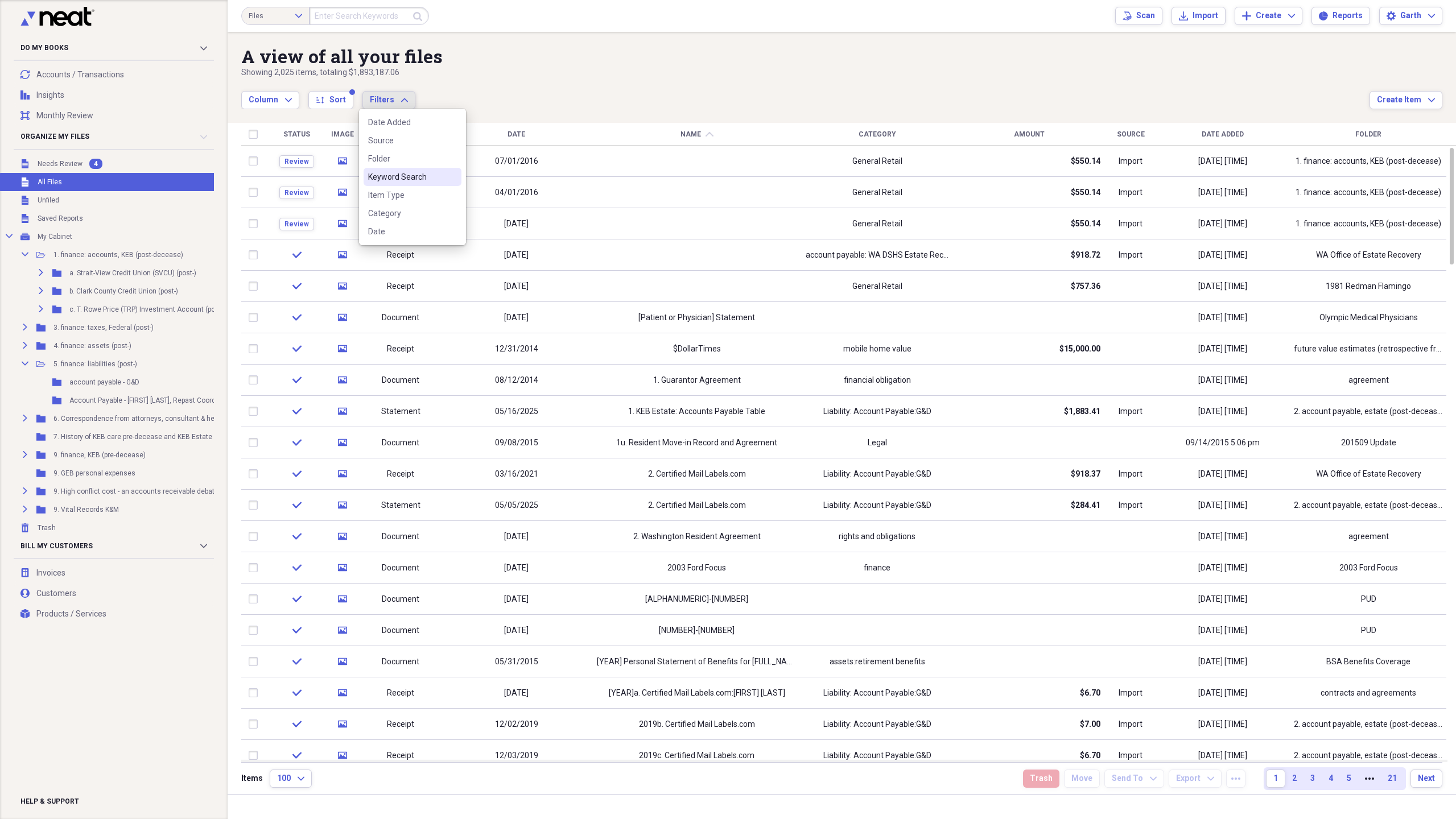 click on "Keyword Search" at bounding box center (406, 177) 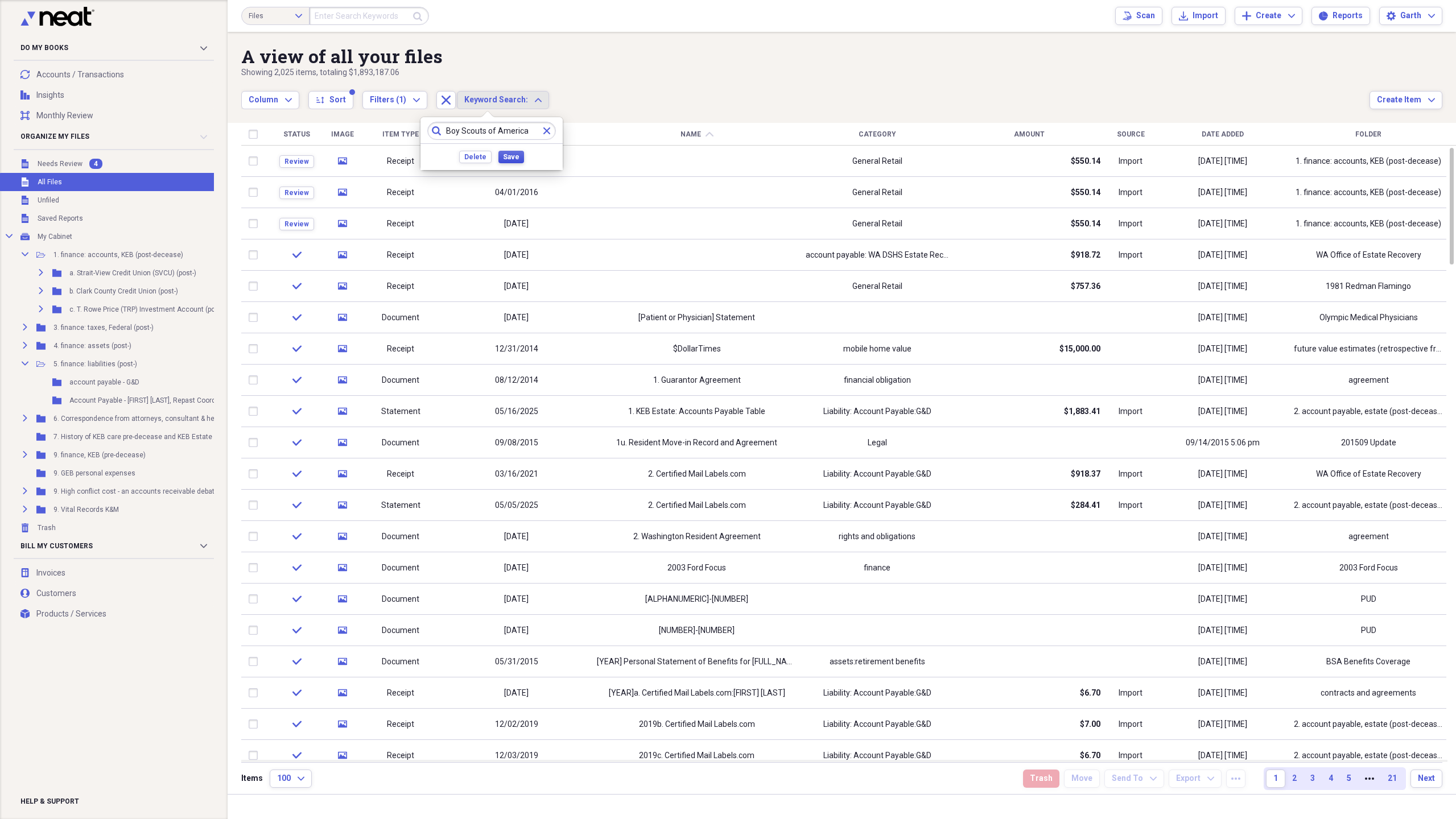type on "Boy Scouts of America" 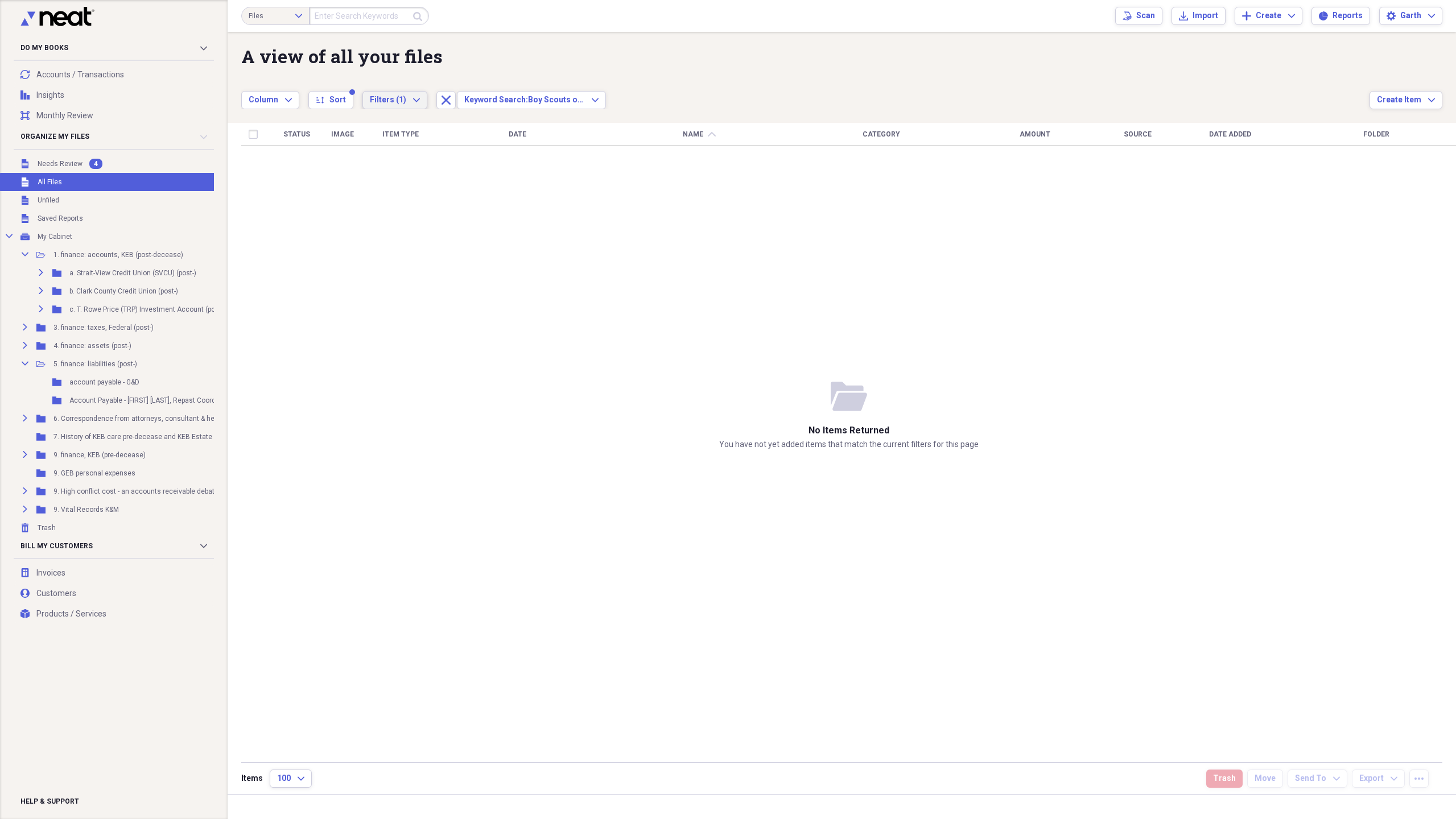 click on "Expand" 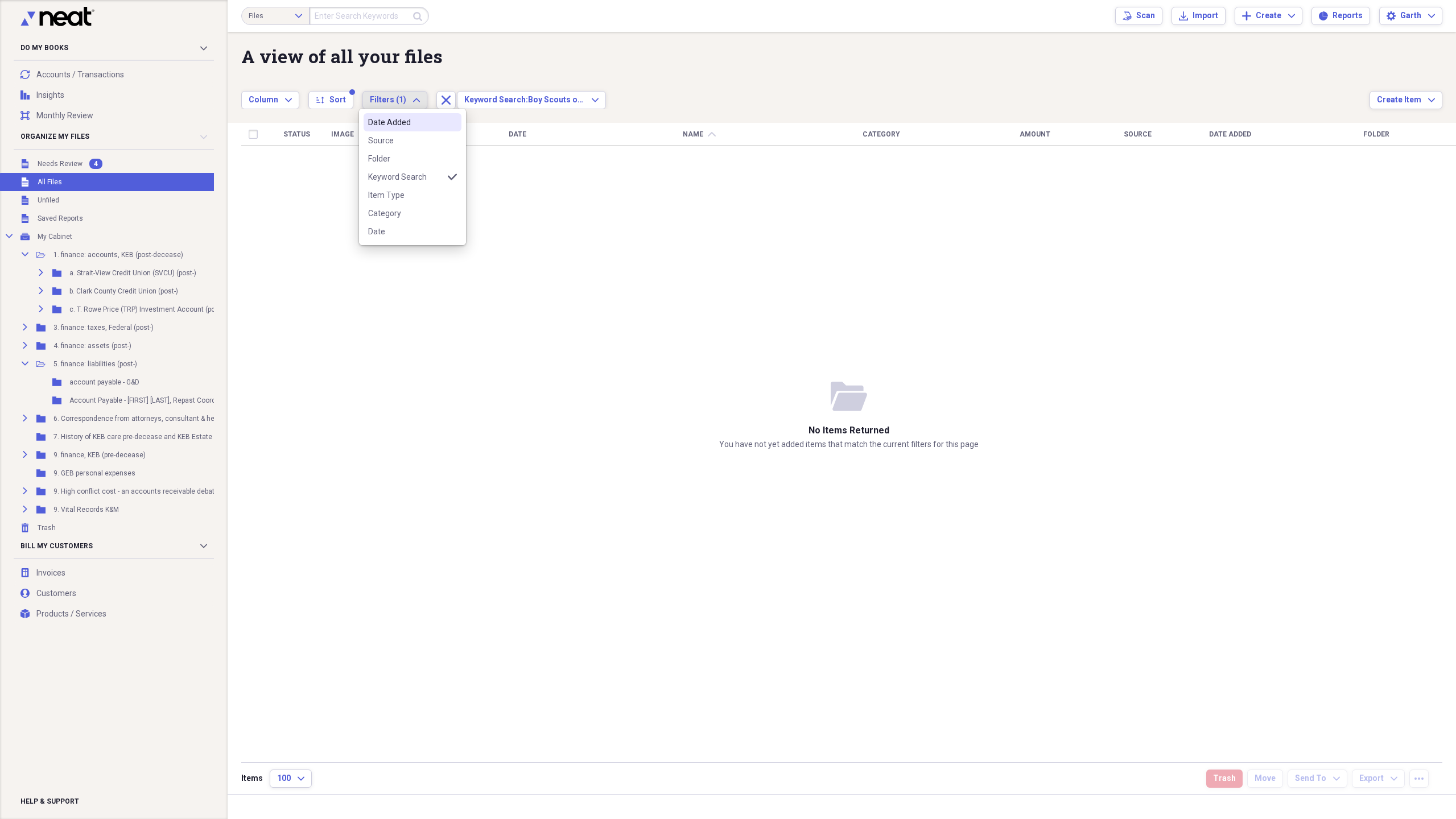 click on "Column Expand sort Sort Filters (1) Expand Close Keyword Search: Boy Scouts of America Expand" at bounding box center [805, 94] 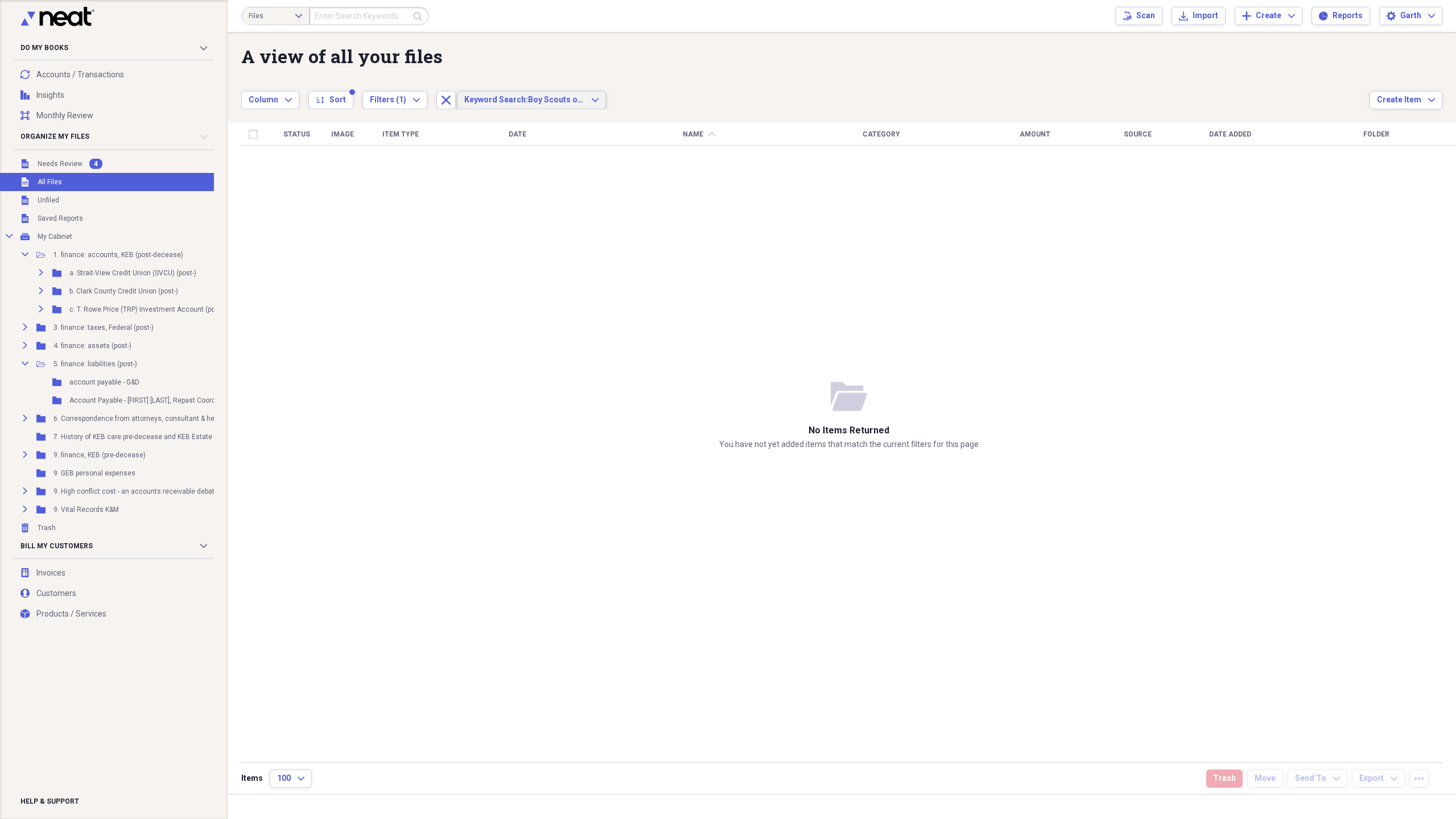 click on "Expand" 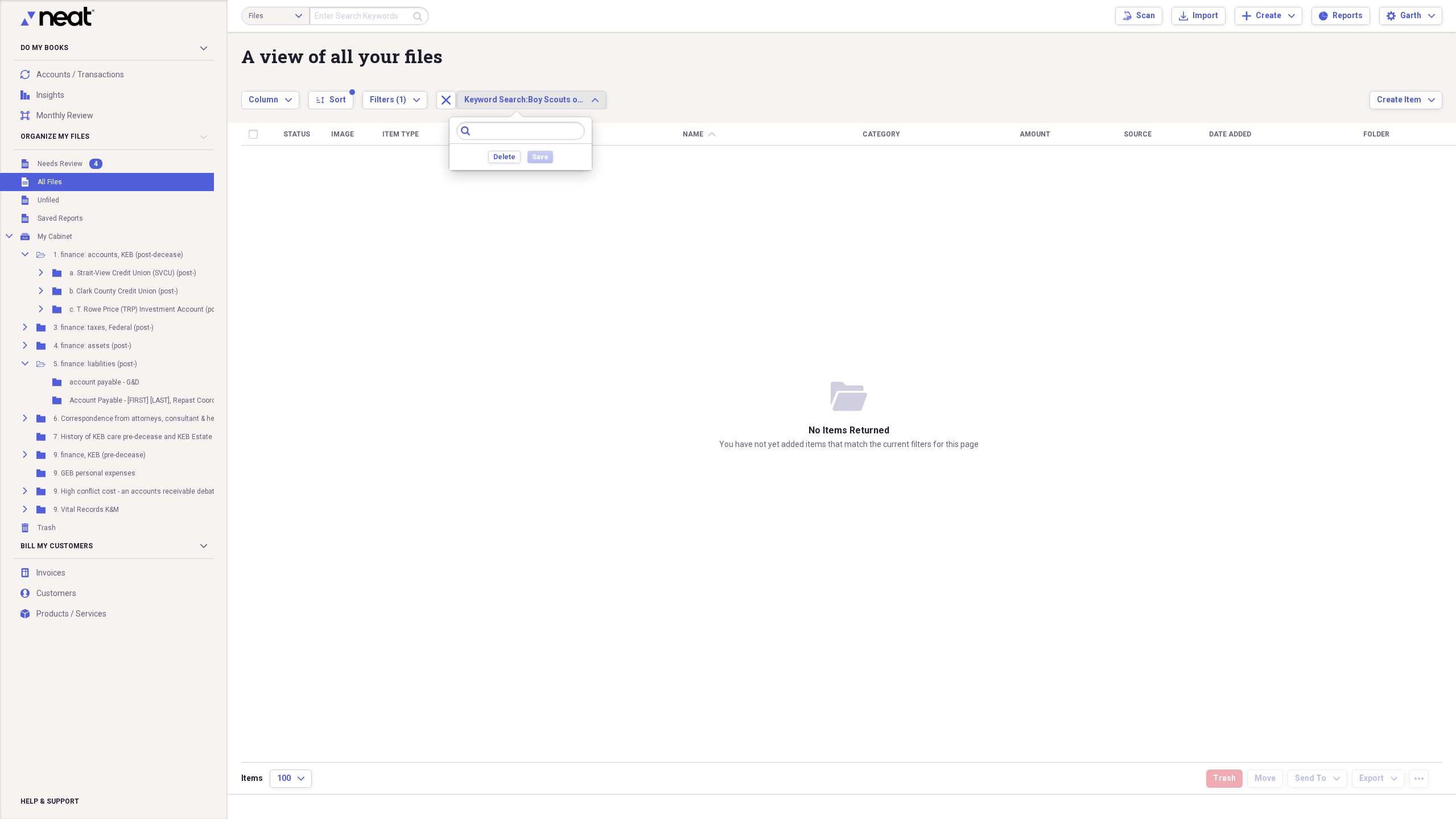 click on "Column Expand sort Sort Filters (1) Expand Close Keyword Search: Boy Scouts of America Expand" at bounding box center [805, 94] 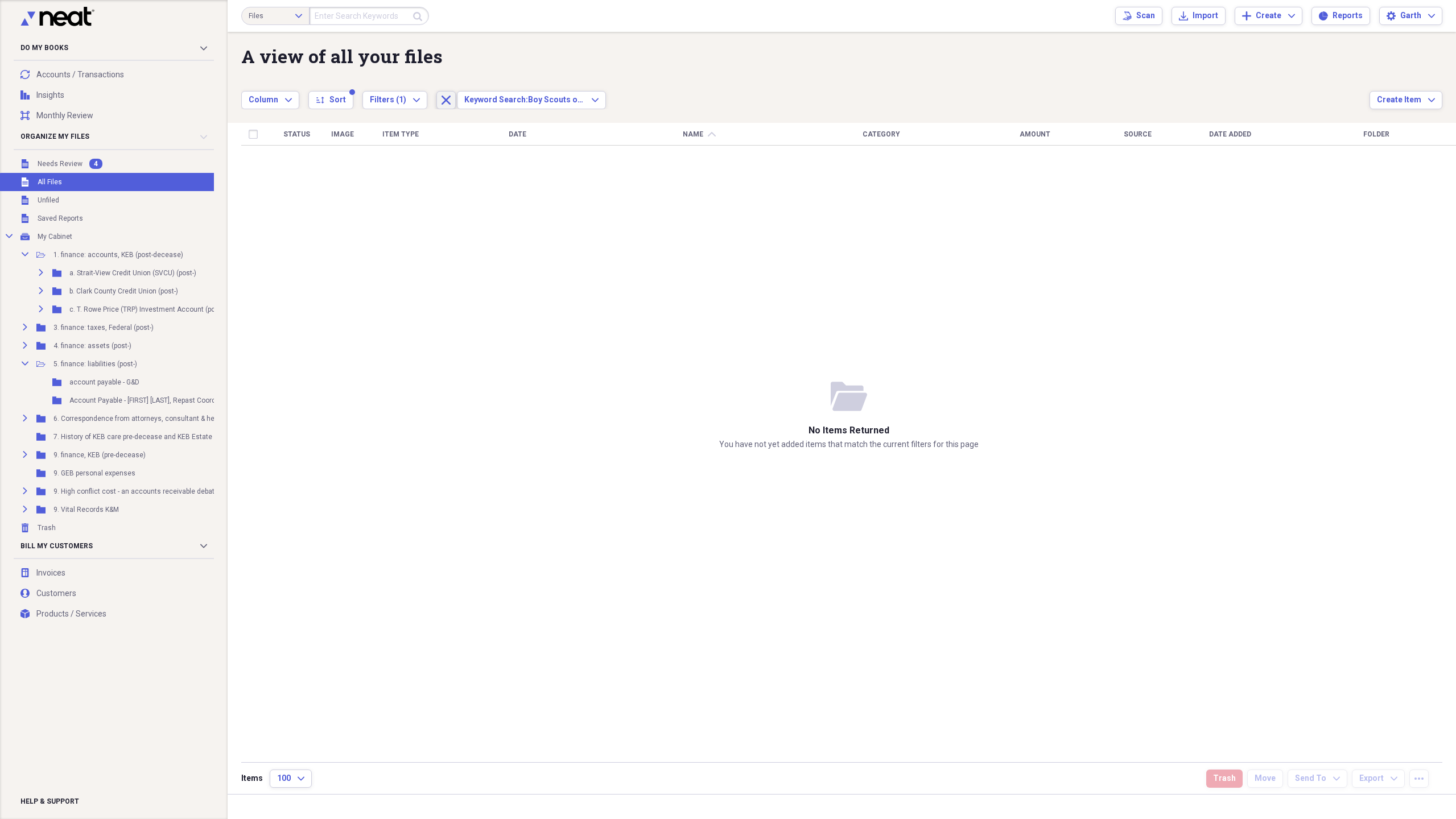 click on "Close" 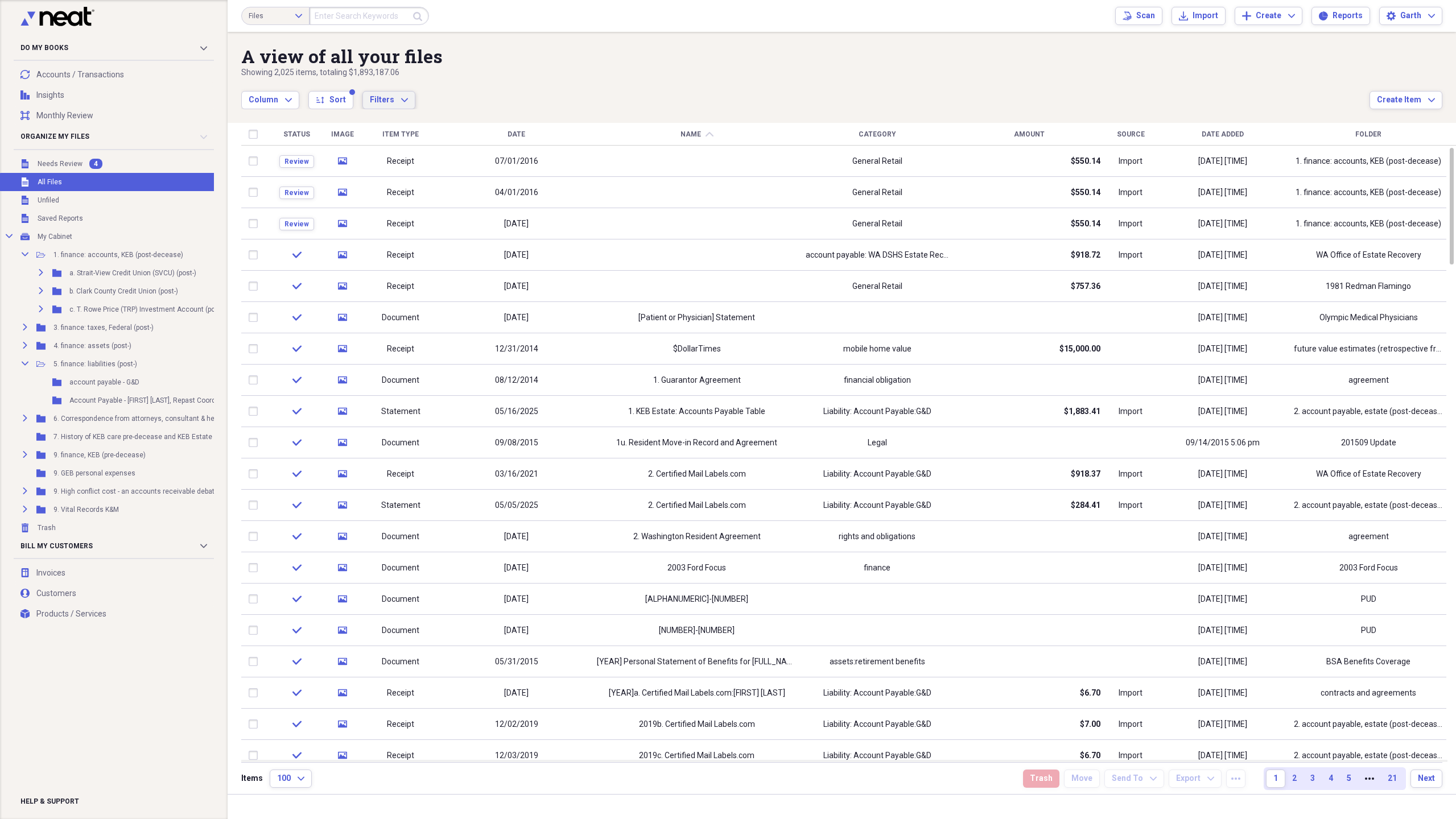 click on "Expand" 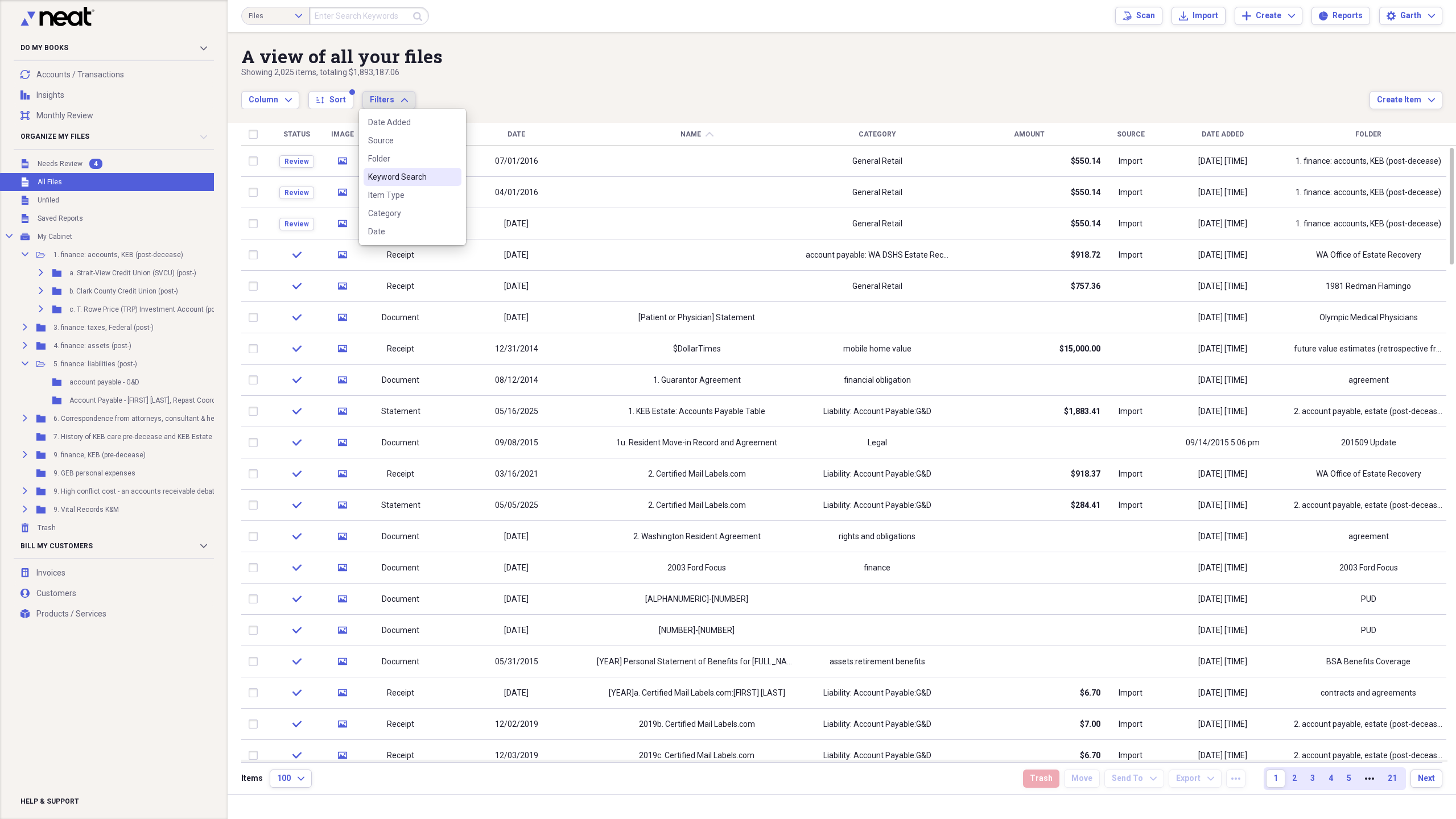 click on "Keyword Search" at bounding box center [406, 177] 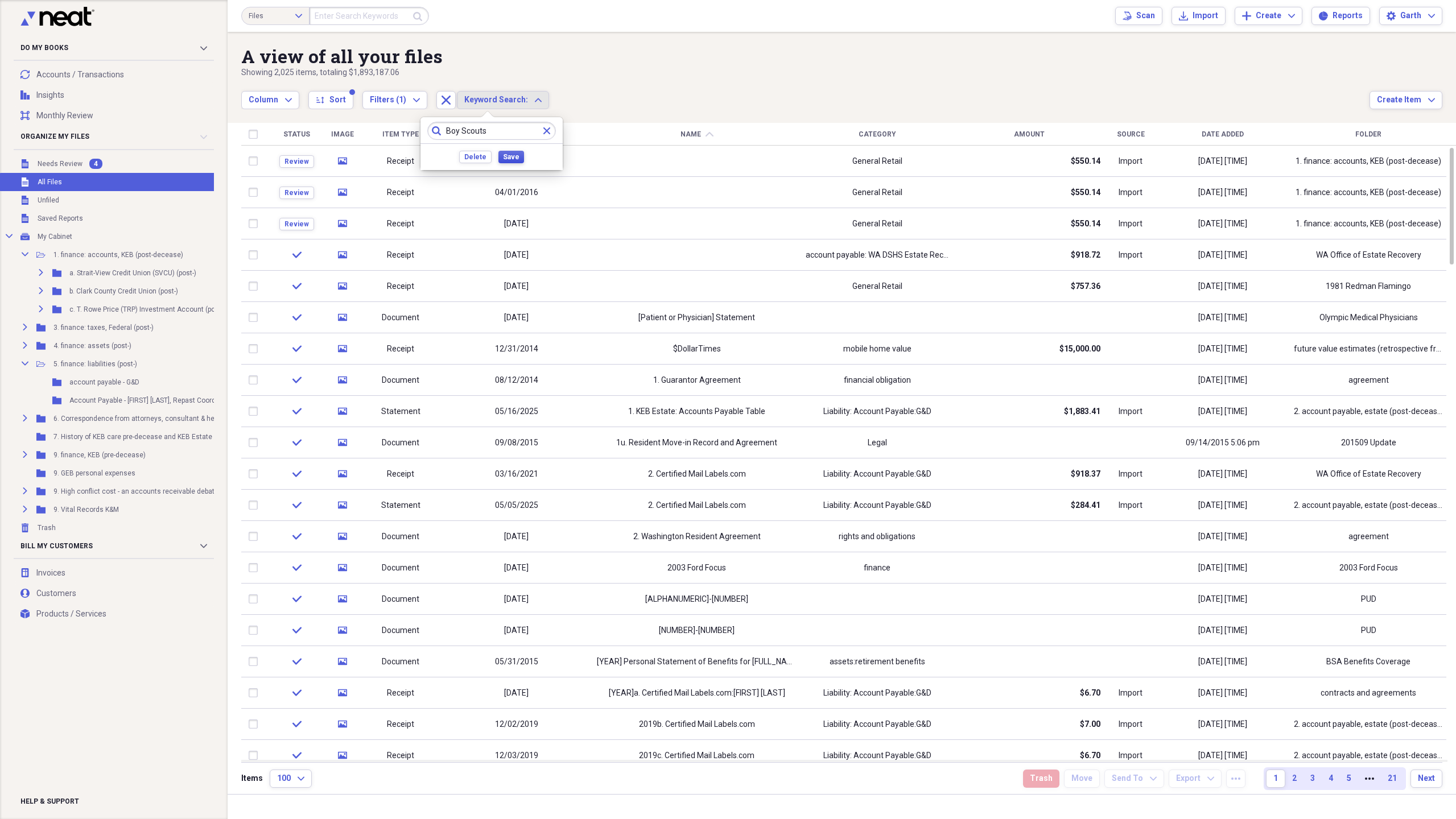 type on "Boy Scouts" 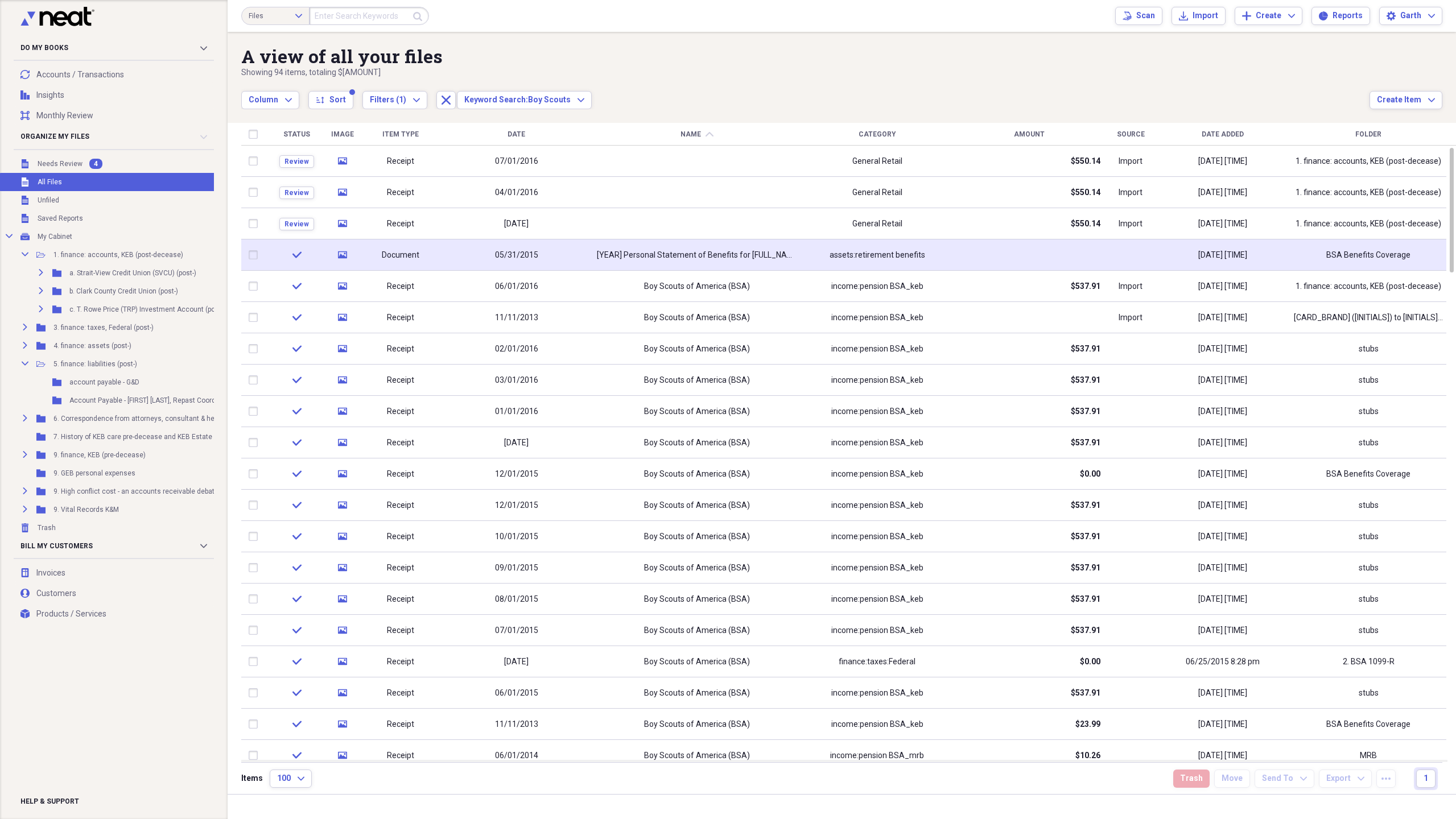 click on "[YEAR] Personal Statement of Benefits for [FULL_NAME]" at bounding box center (696, 255) 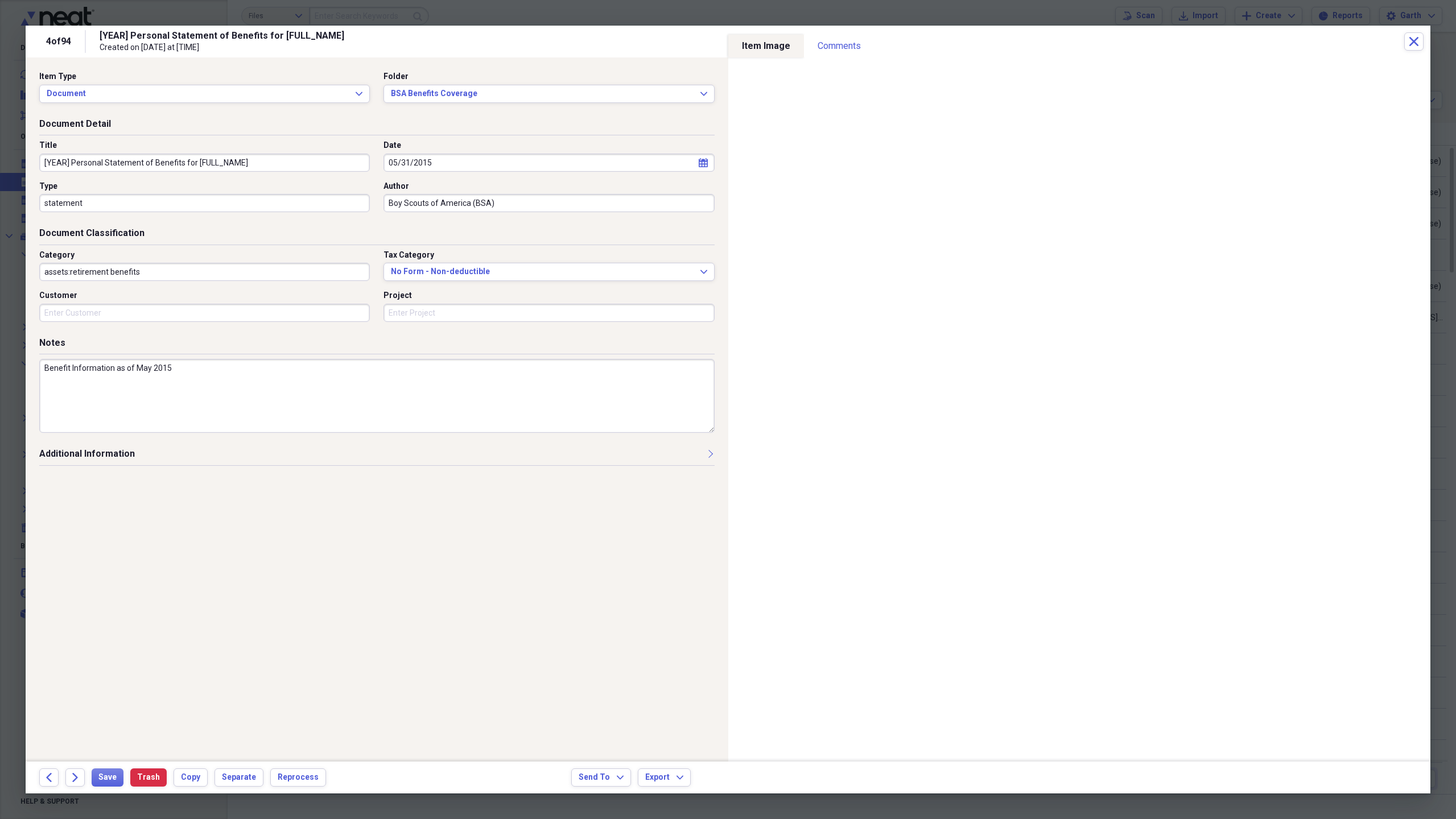 click on "[YEAR] Personal Statement of Benefits for [FULL_NAME]" at bounding box center [204, 163] 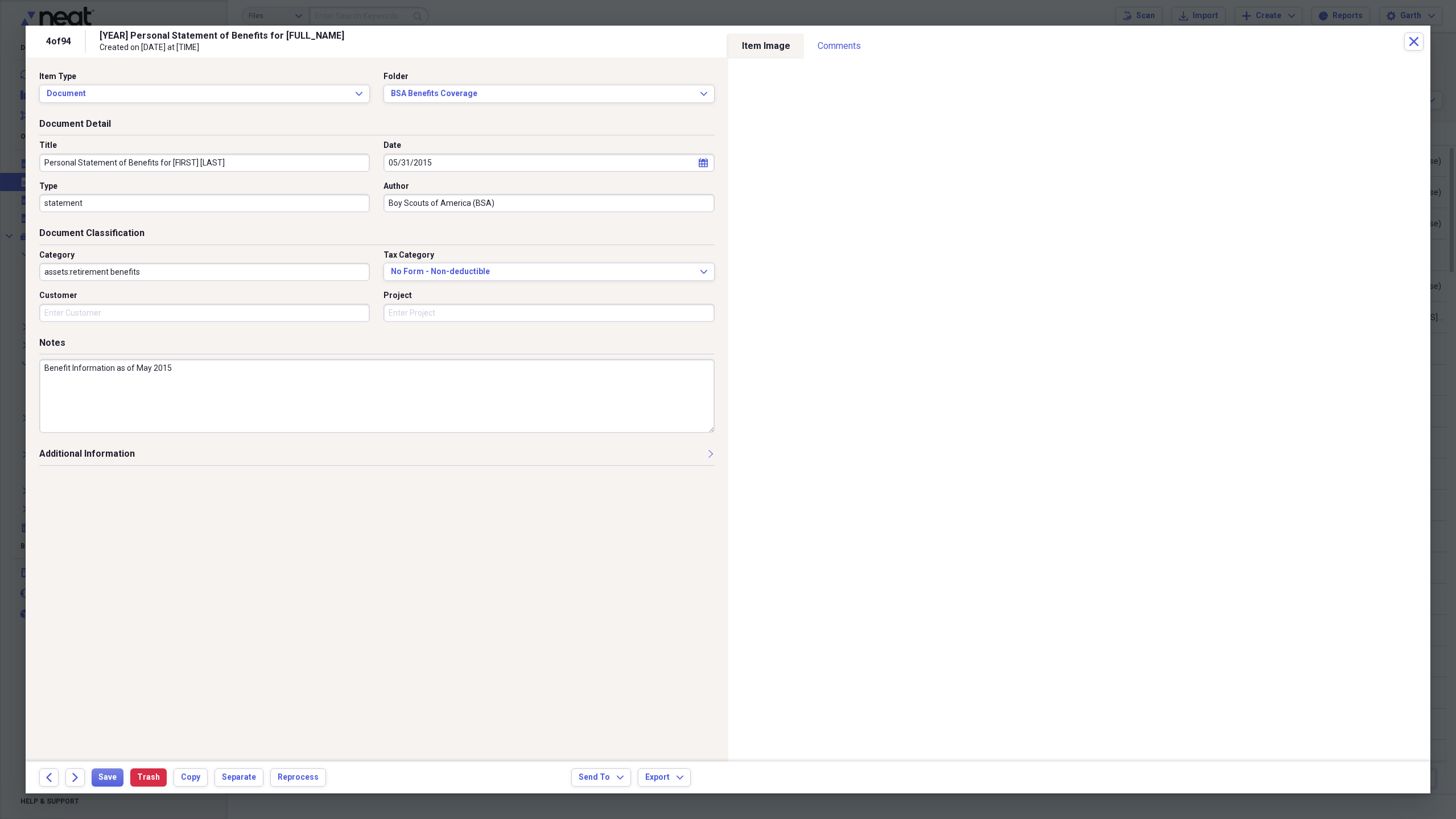 click on "Personal Statement of Benefits for [FIRST] [LAST]" at bounding box center (204, 163) 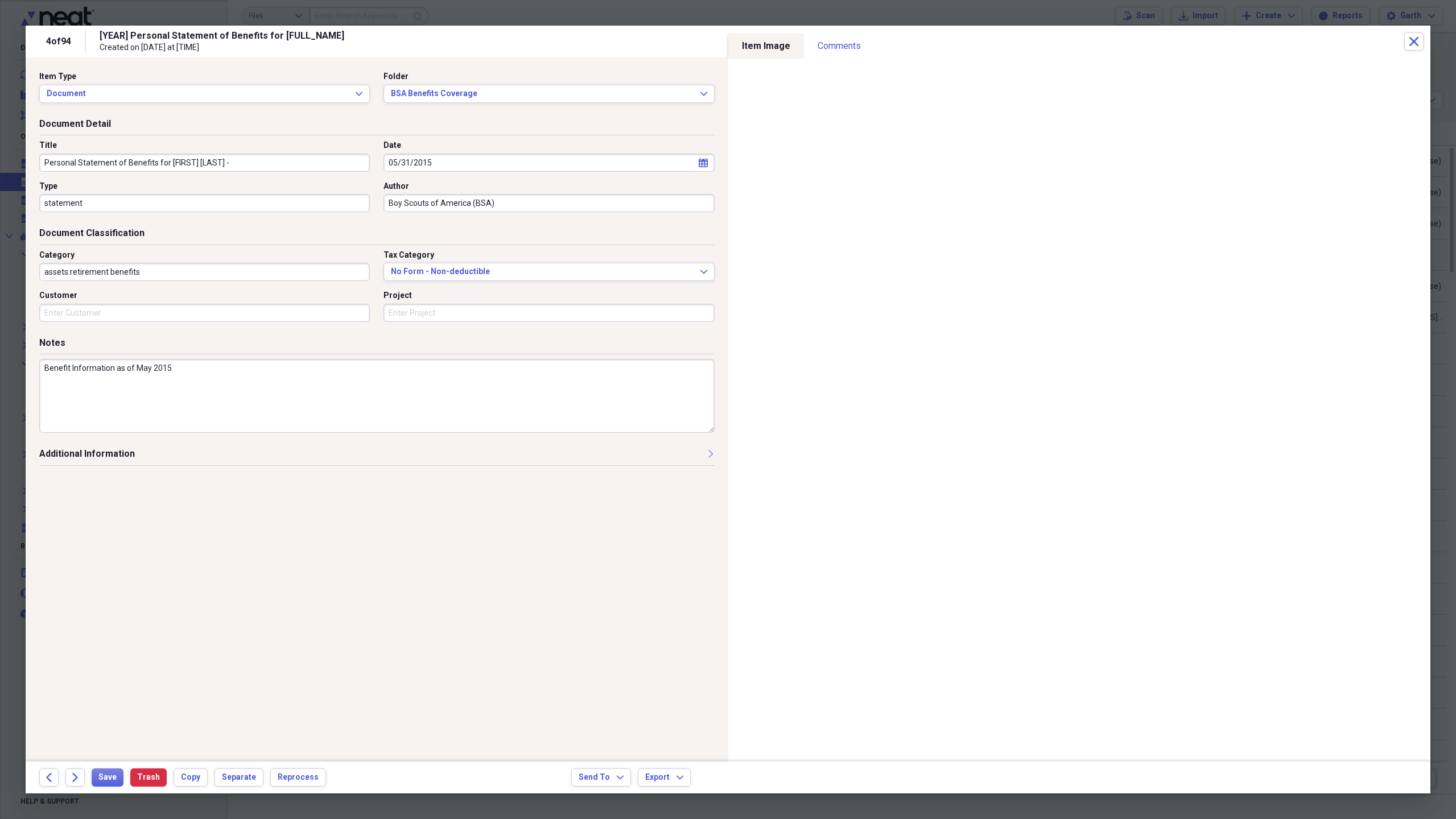 paste on "2015" 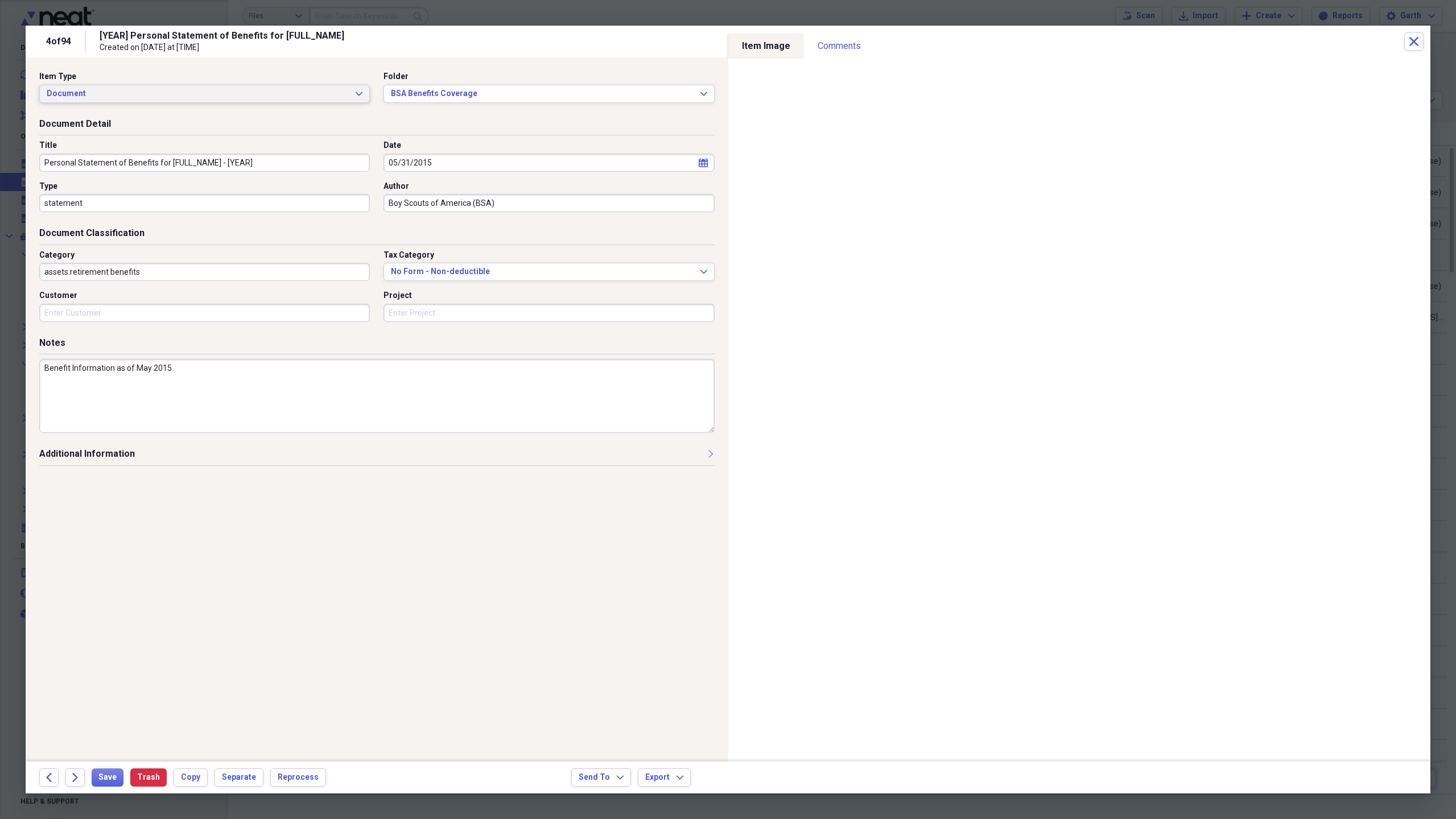 click on "Expand" 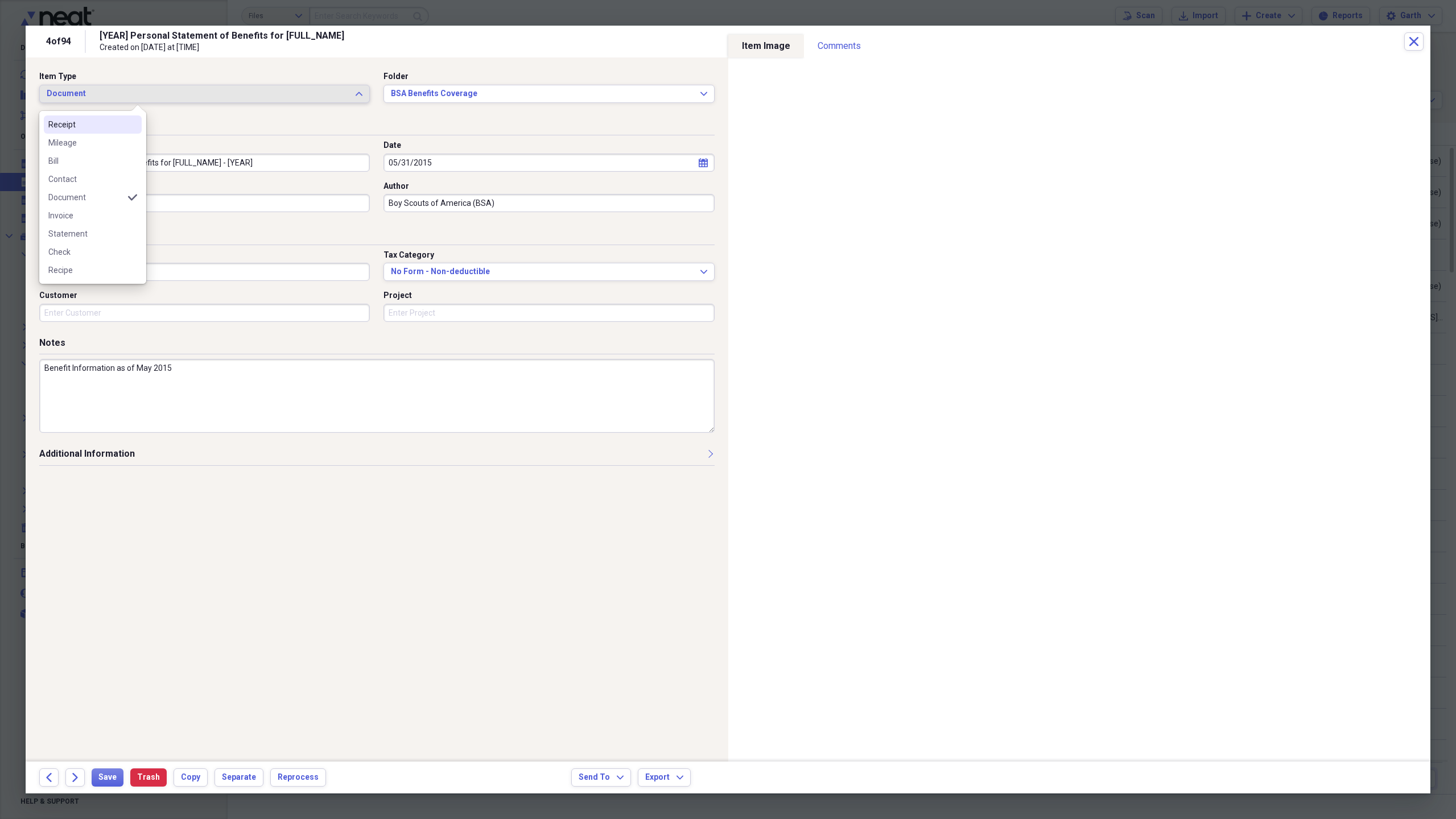 click on "Receipt" at bounding box center [86, 125] 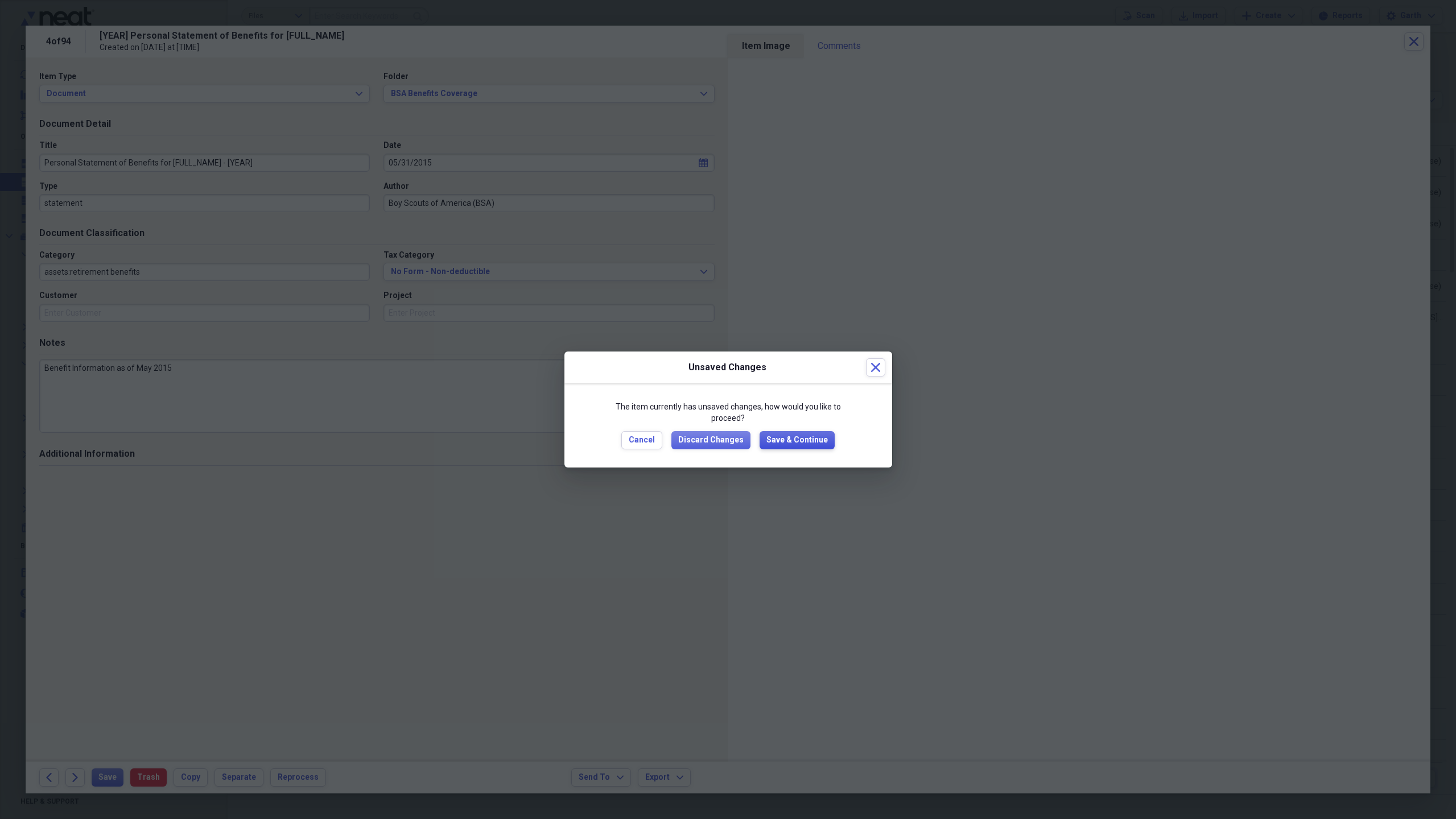 click on "Save & Continue" at bounding box center (797, 440) 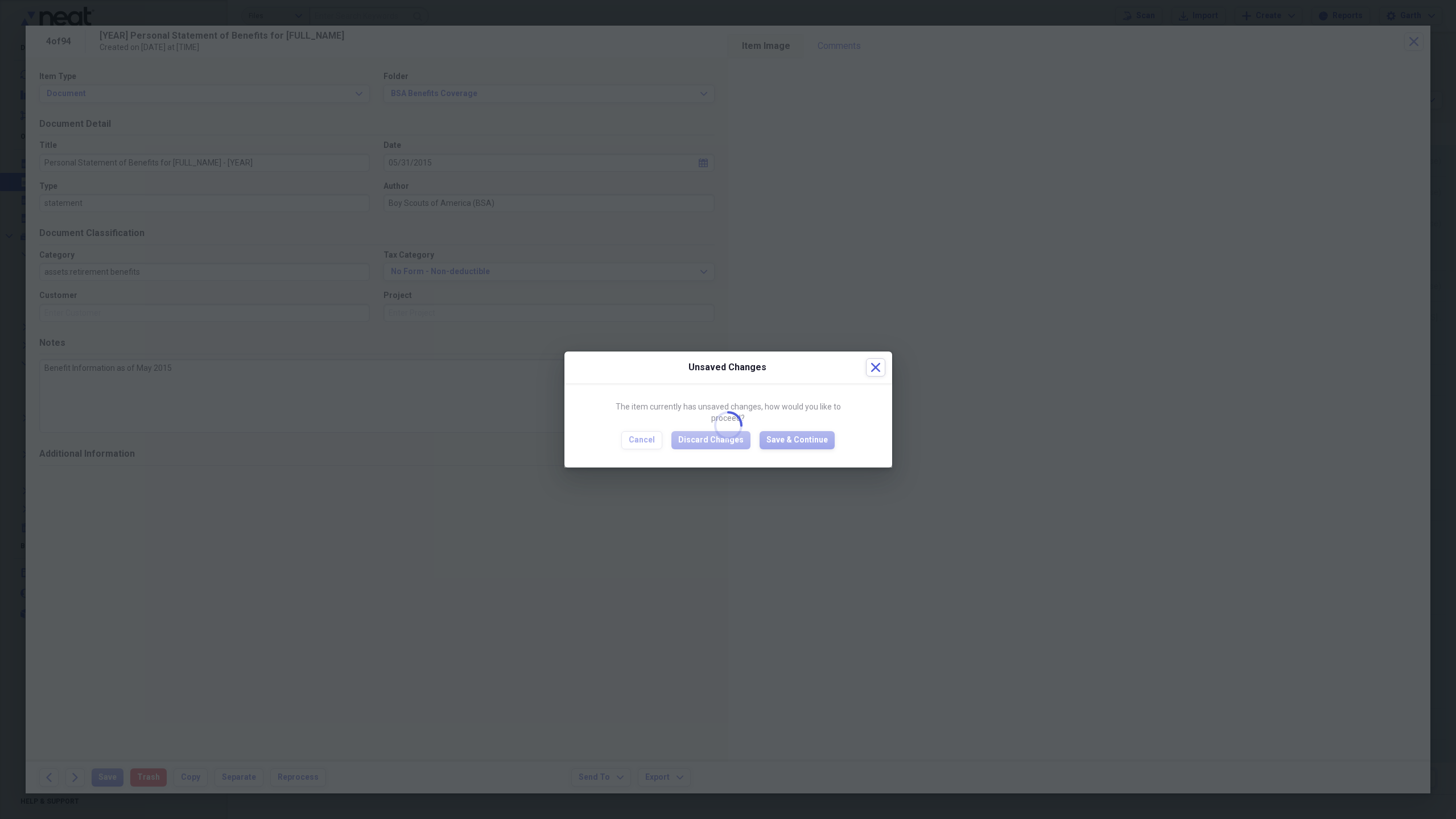 type on "Personal Statement of Benefits for [FULL_NAME] - [YEAR]" 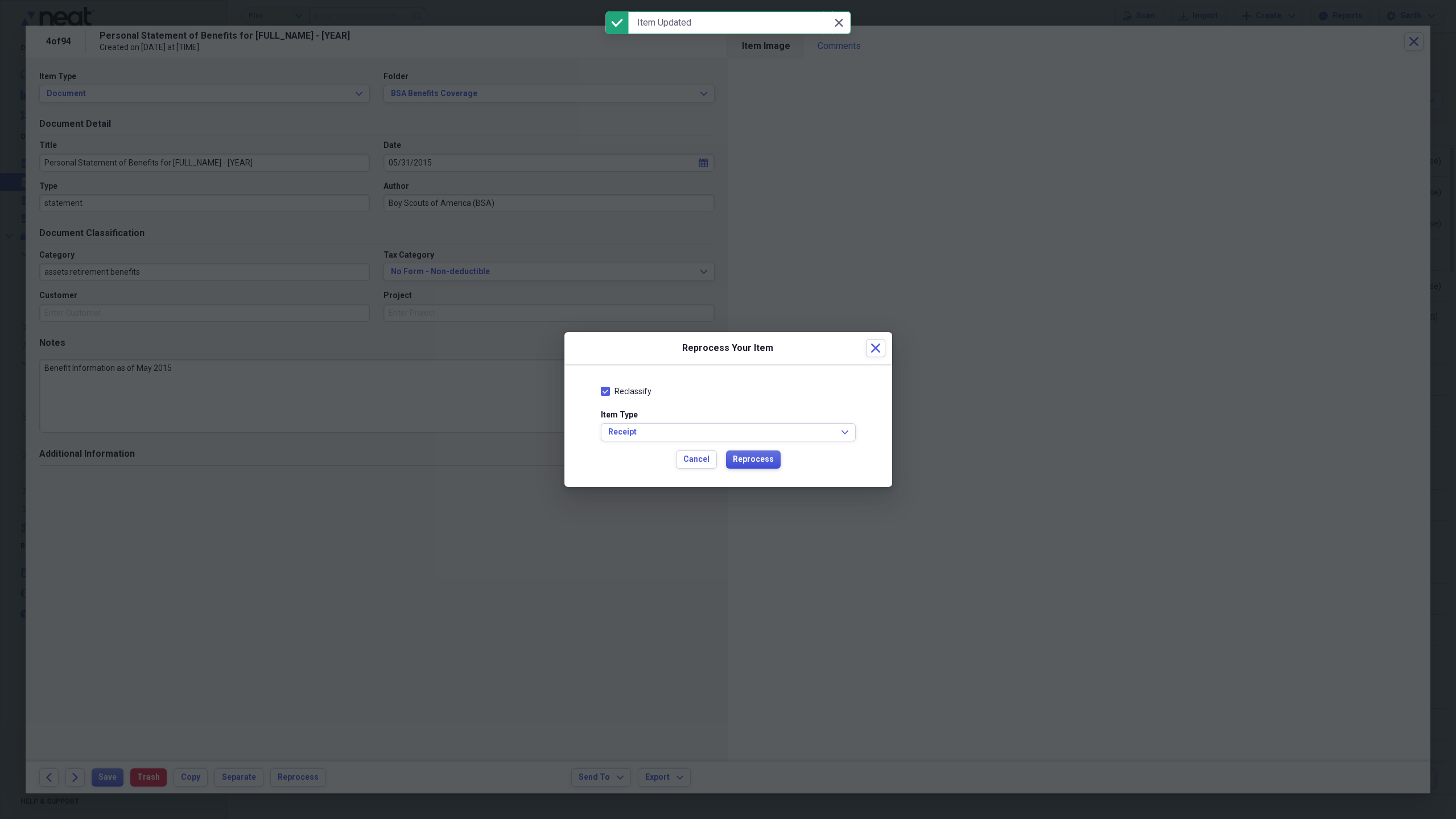 click on "Reprocess" at bounding box center [753, 460] 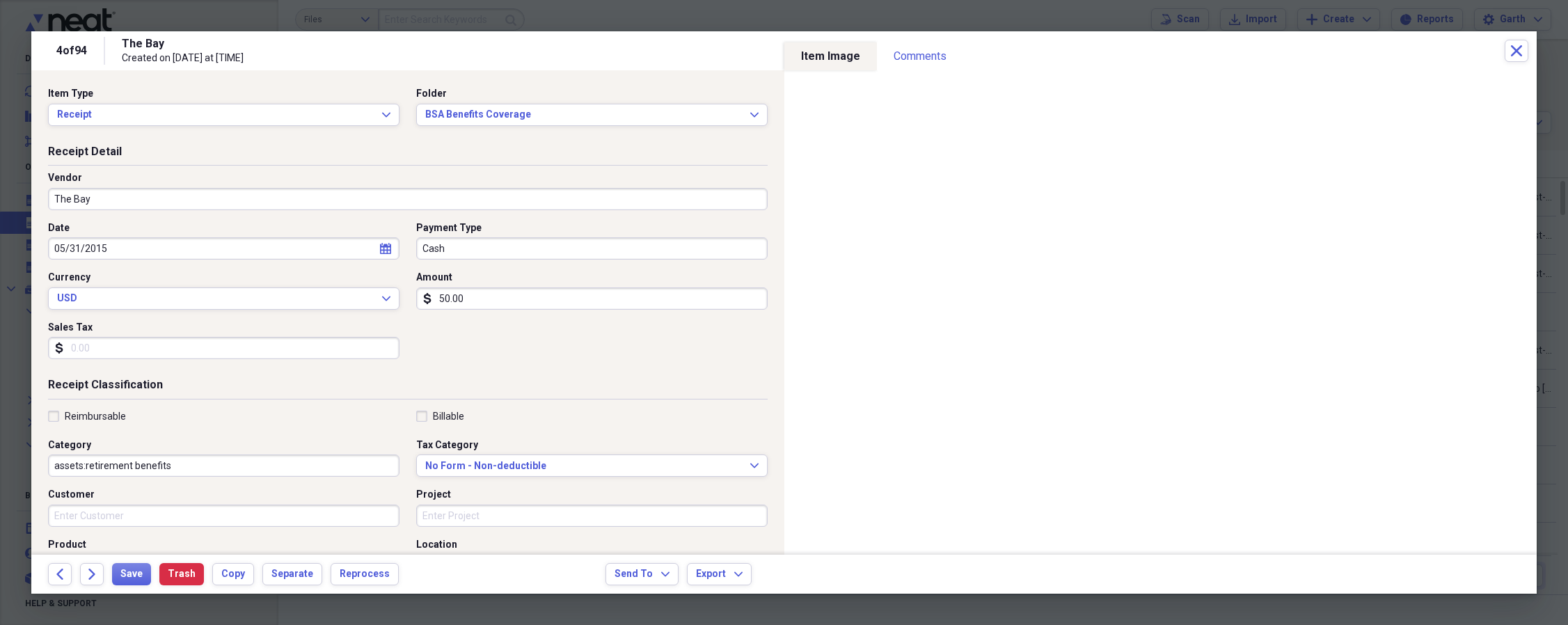 type on "The Bay" 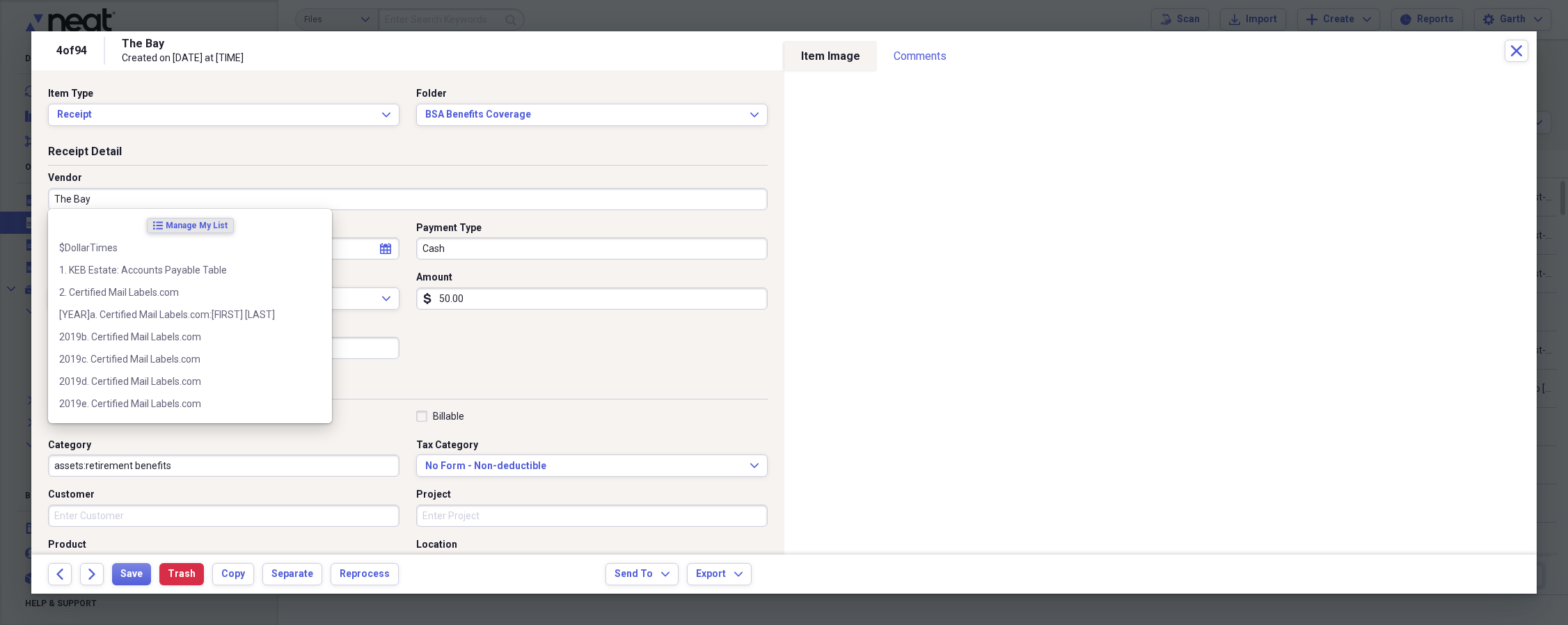 click on "The Bay" at bounding box center (408, 199) 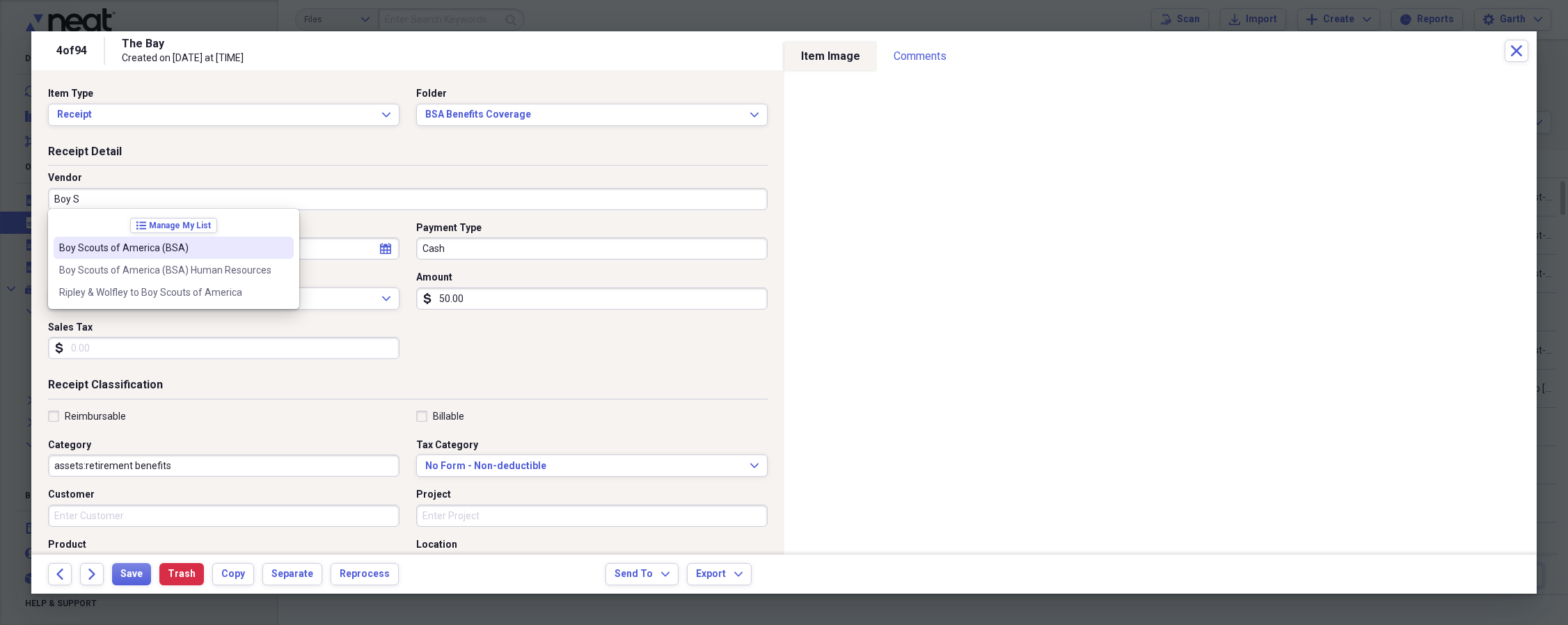 click on "Boy Scouts of America (BSA)" at bounding box center [165, 248] 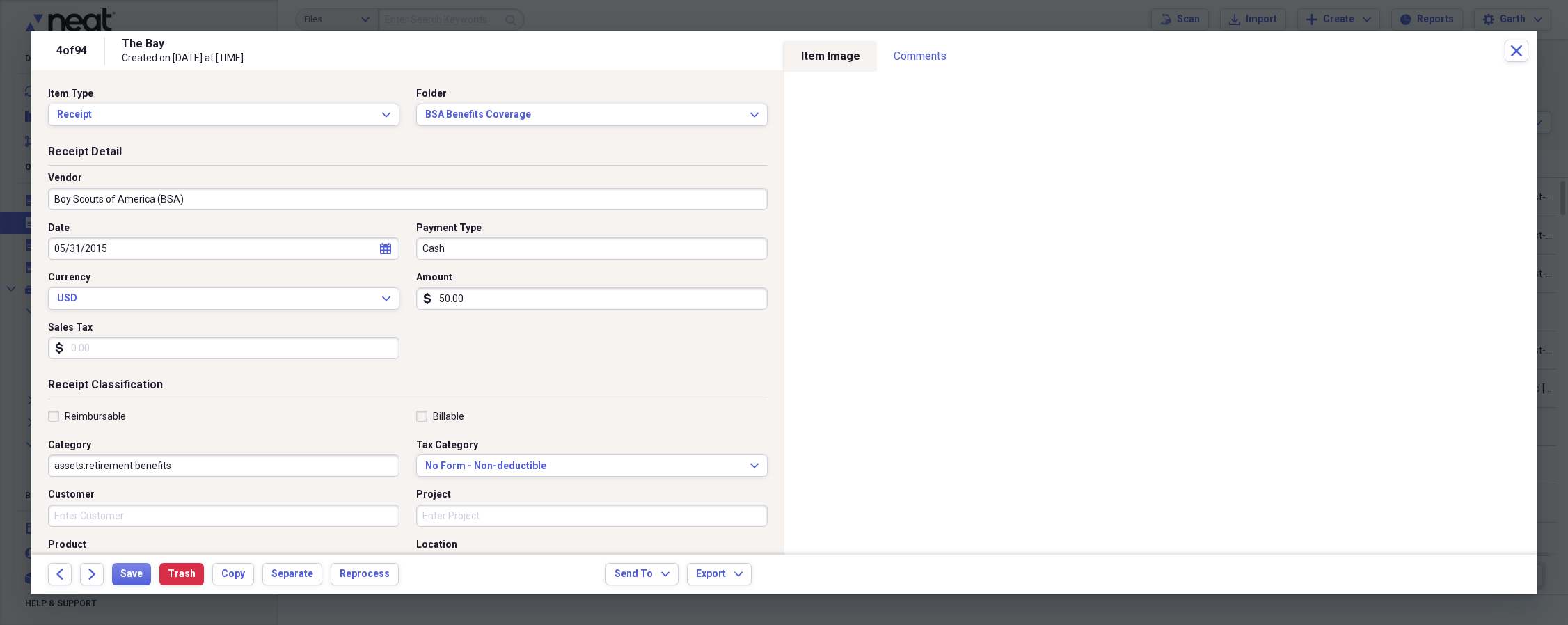type on "income:pension BSA_keb" 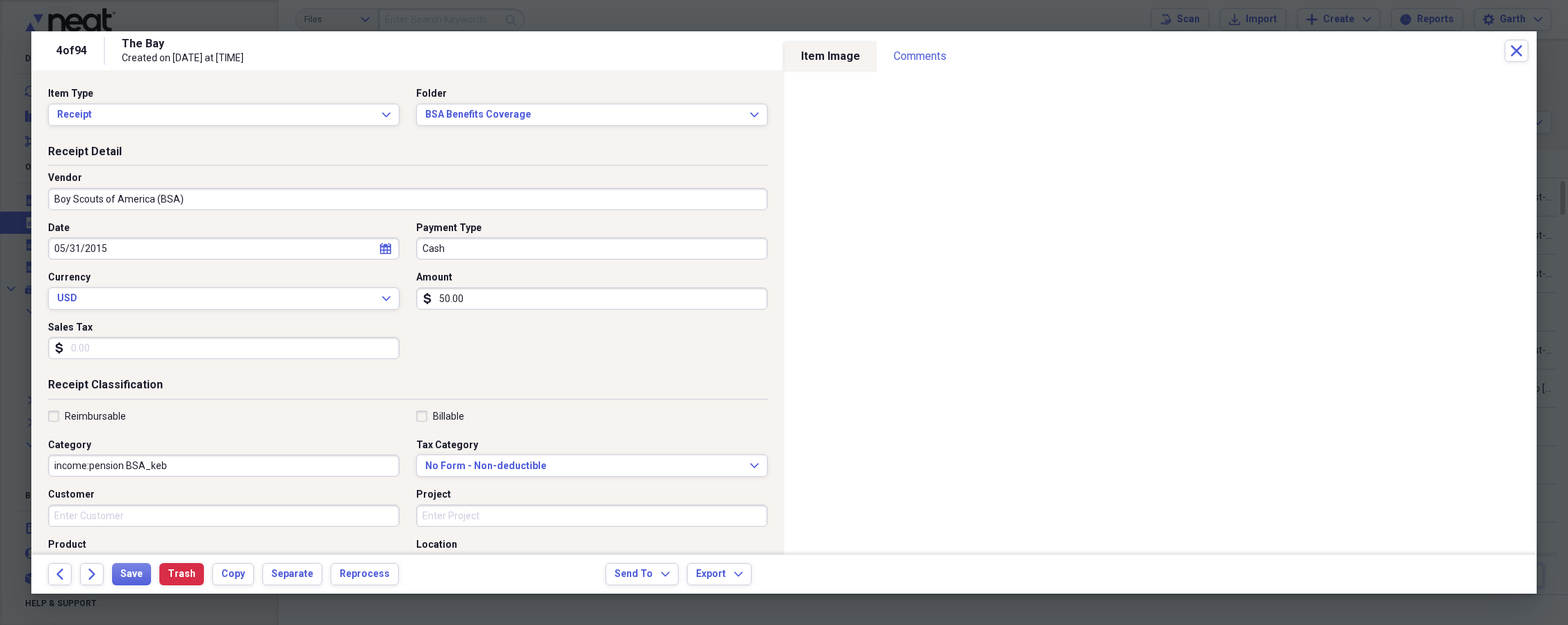 select on "4" 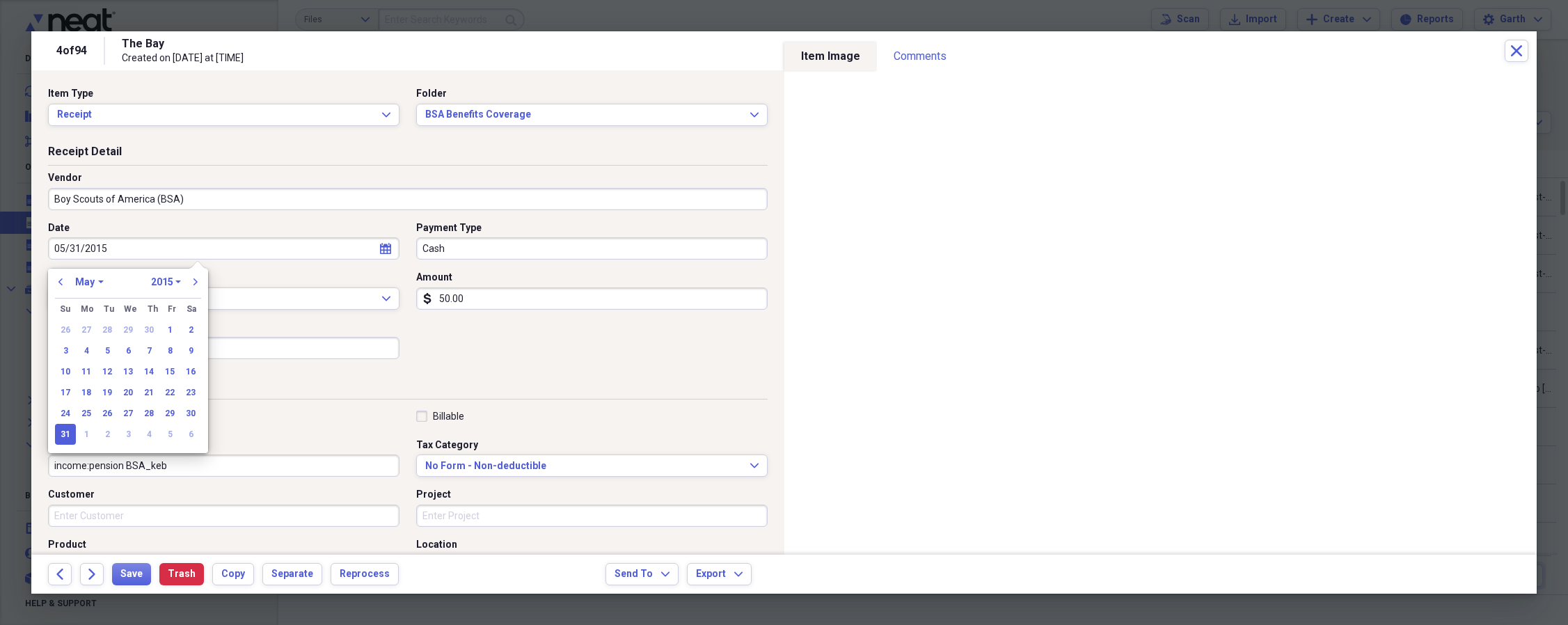 click on "05/31/2015" at bounding box center (223, 248) 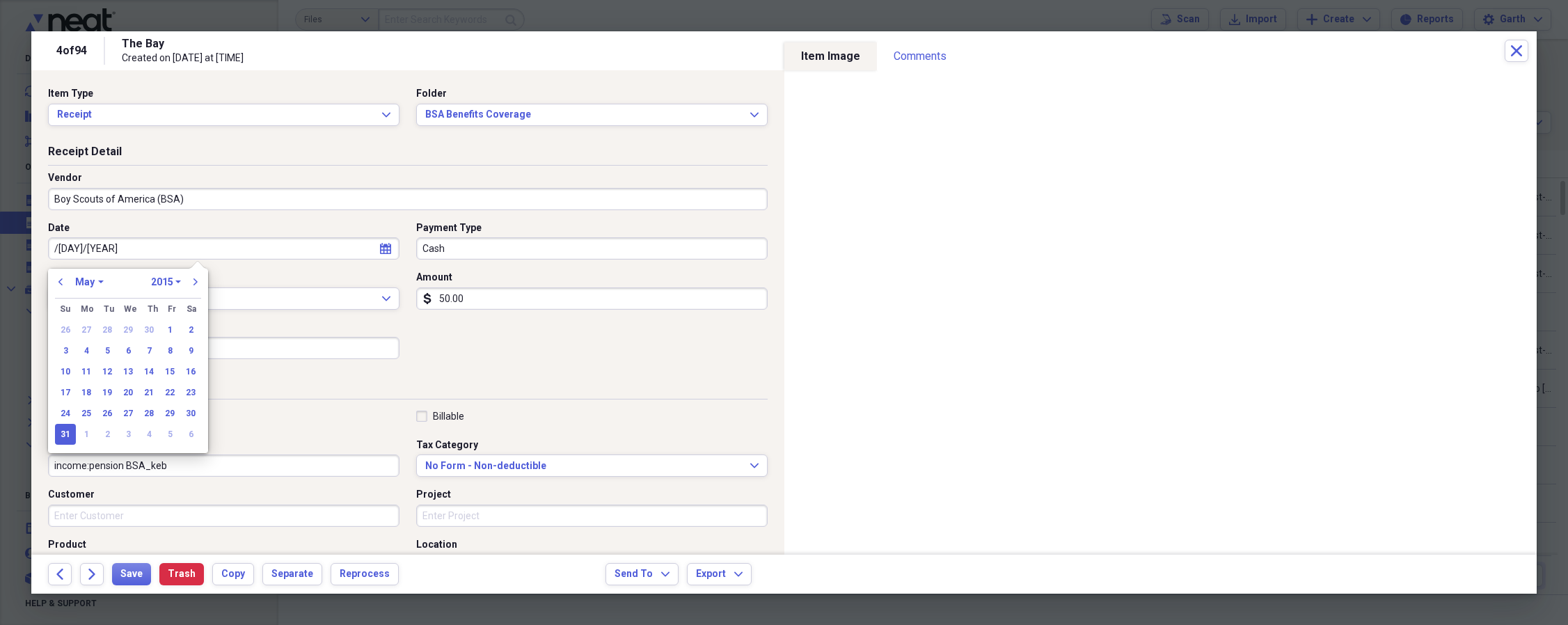 type on "1/31/2015" 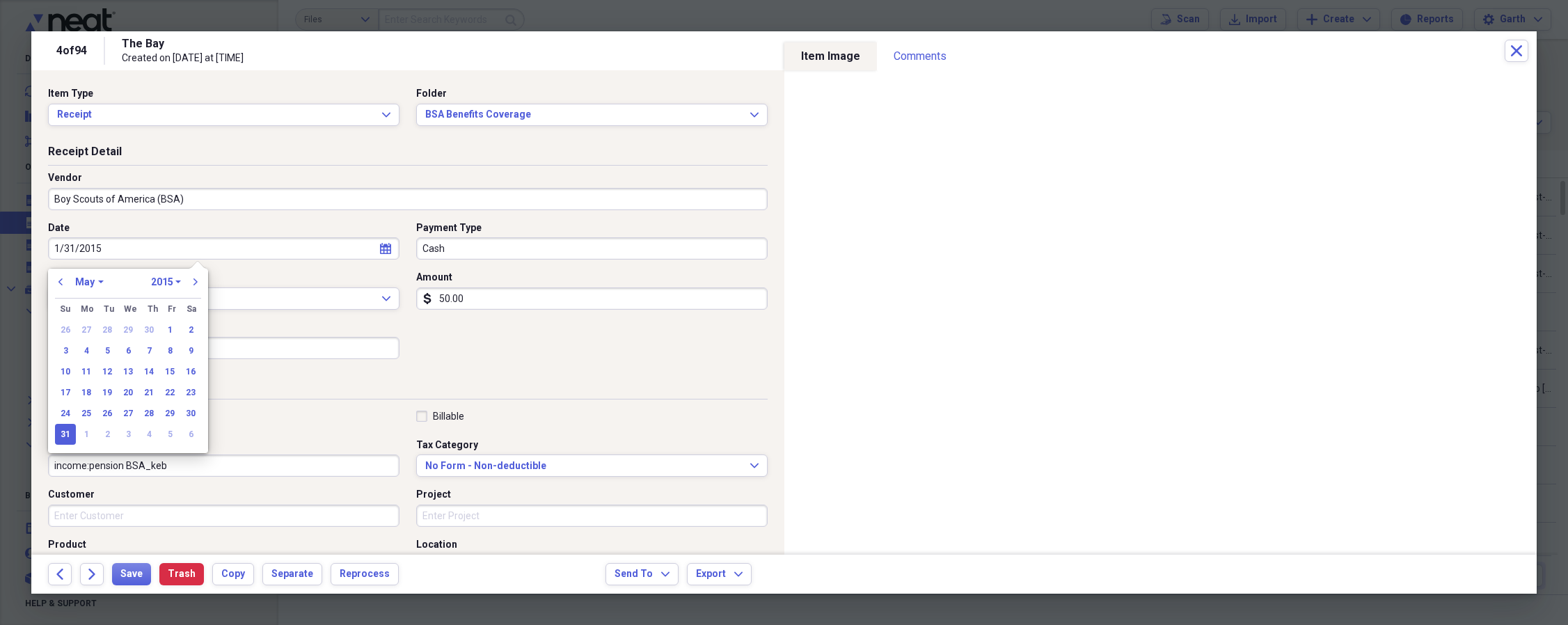 select on "0" 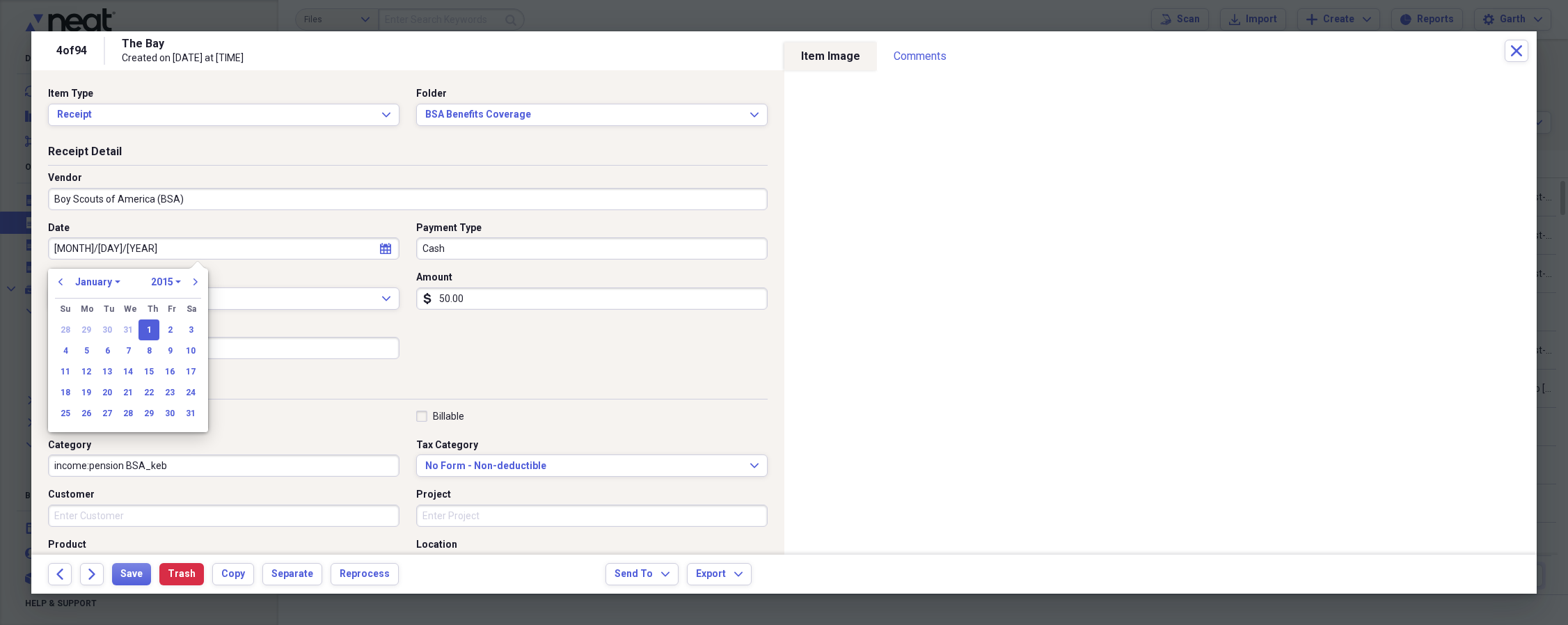 click on "Cash" at bounding box center (592, 248) 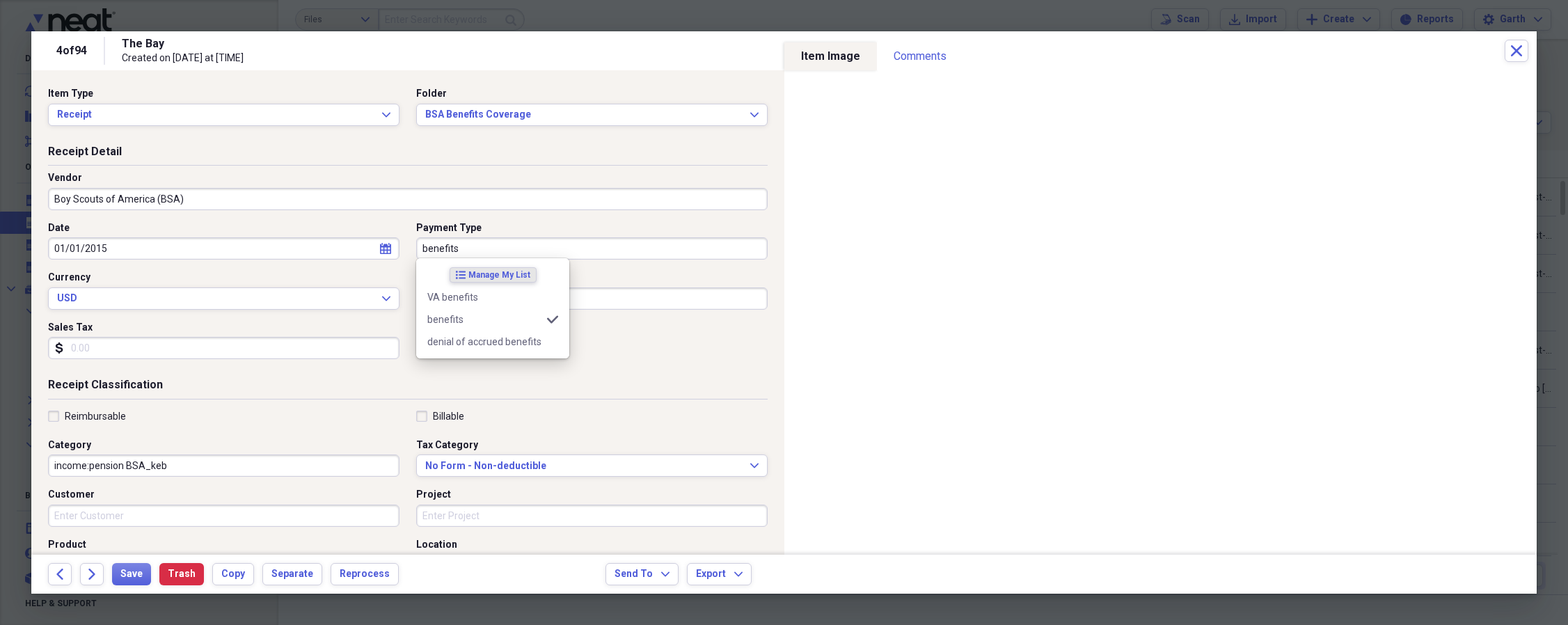 type on "benefits" 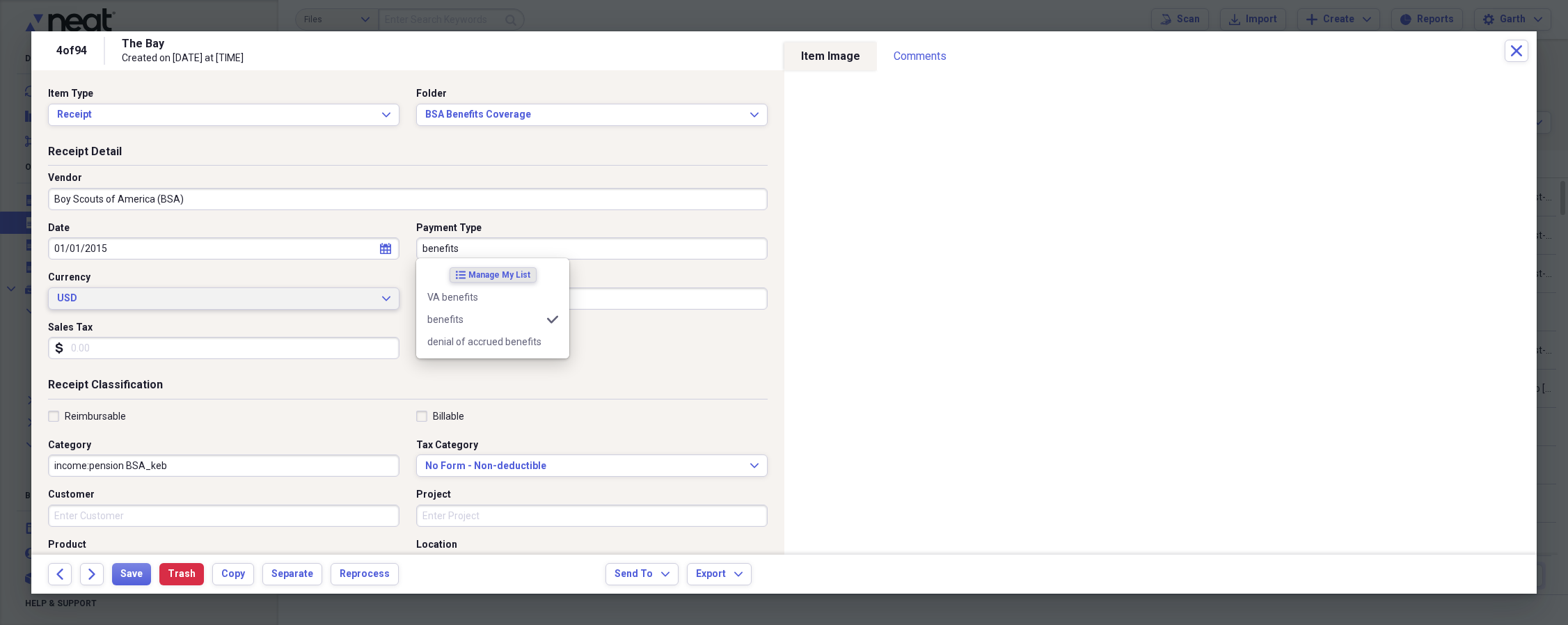 type 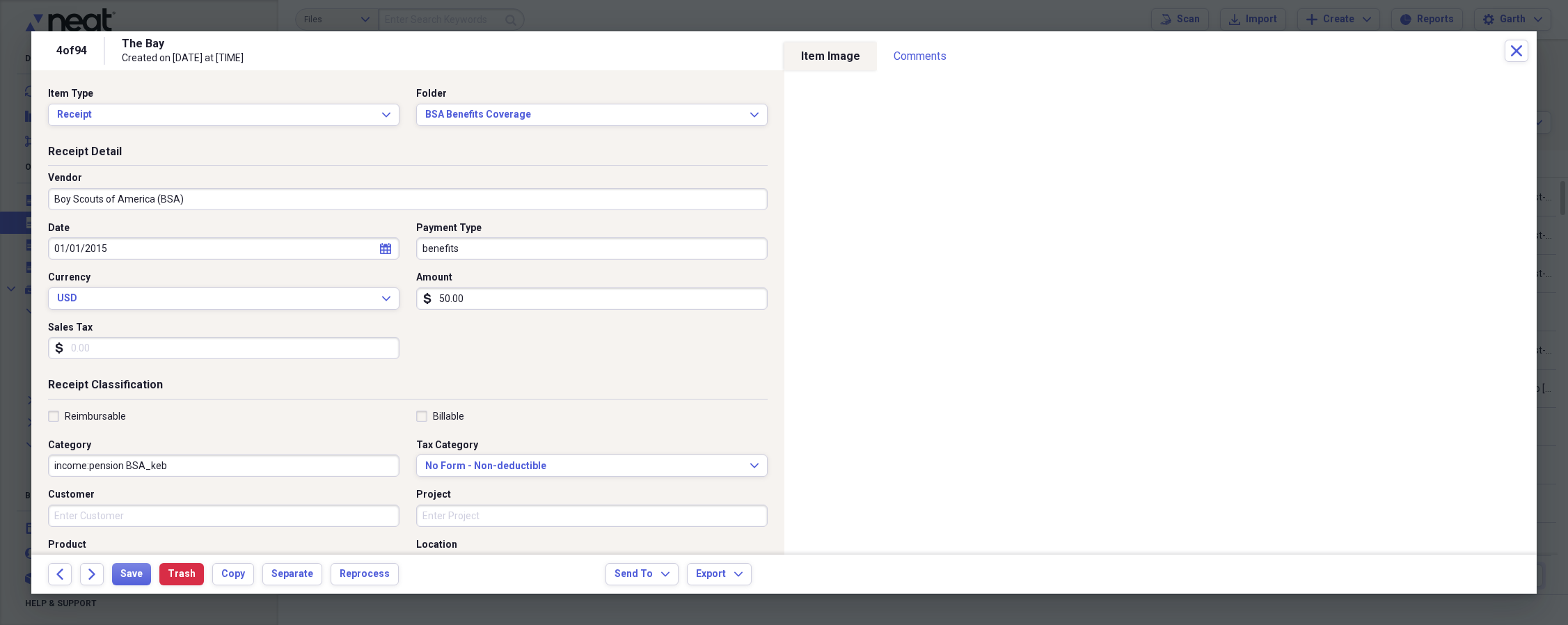 click on "50.00" at bounding box center (592, 299) 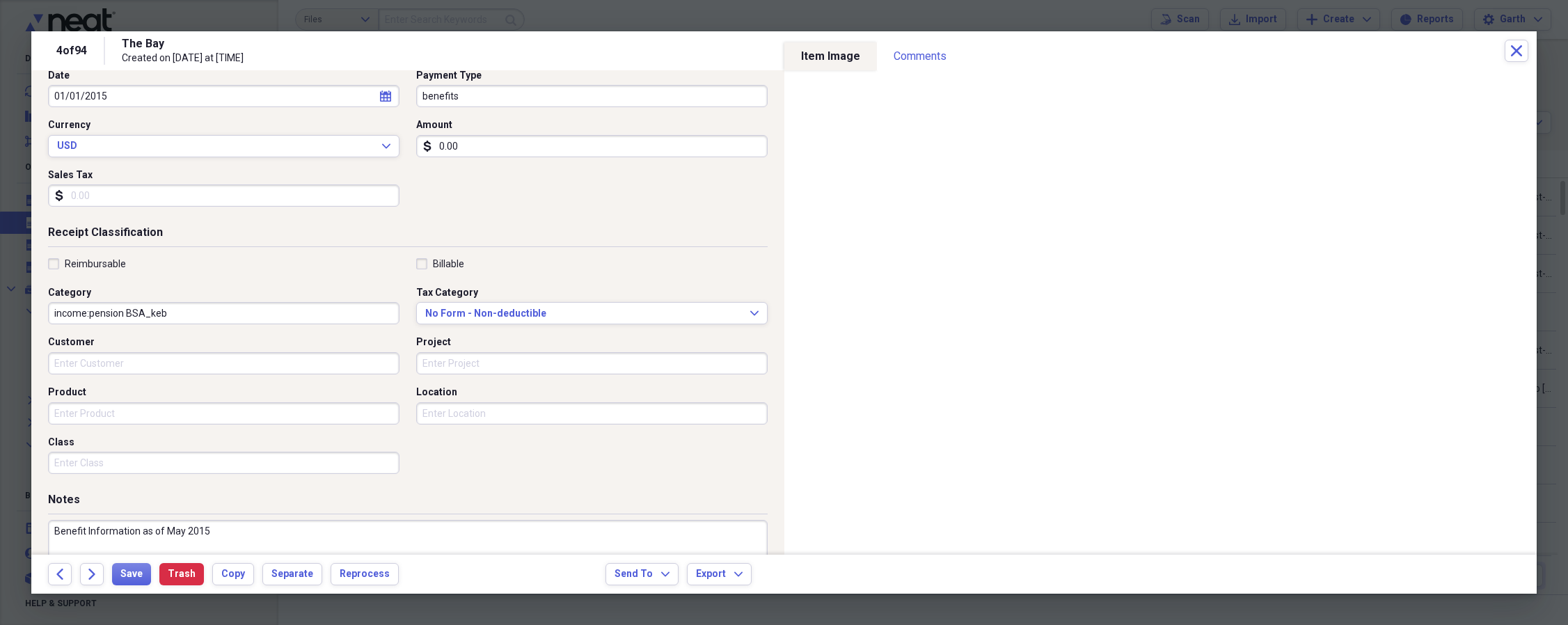 scroll, scrollTop: 221, scrollLeft: 0, axis: vertical 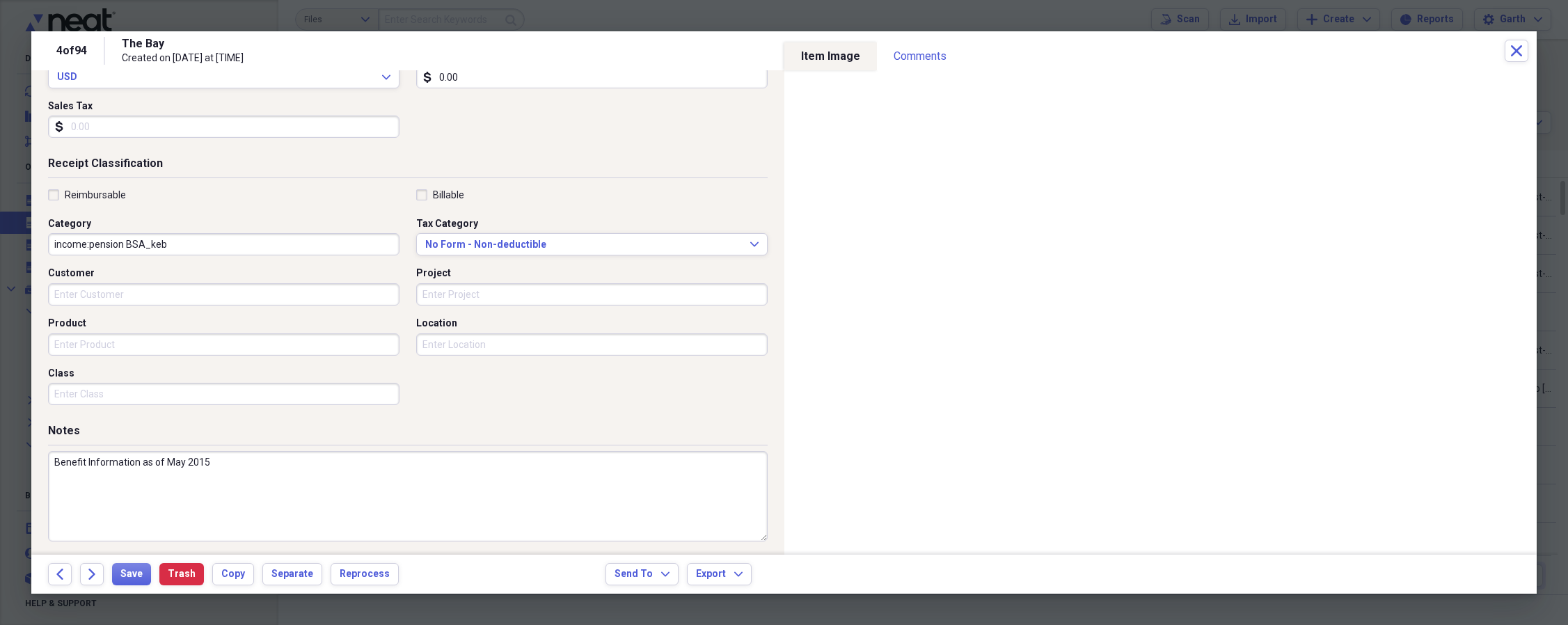 type on "0.00" 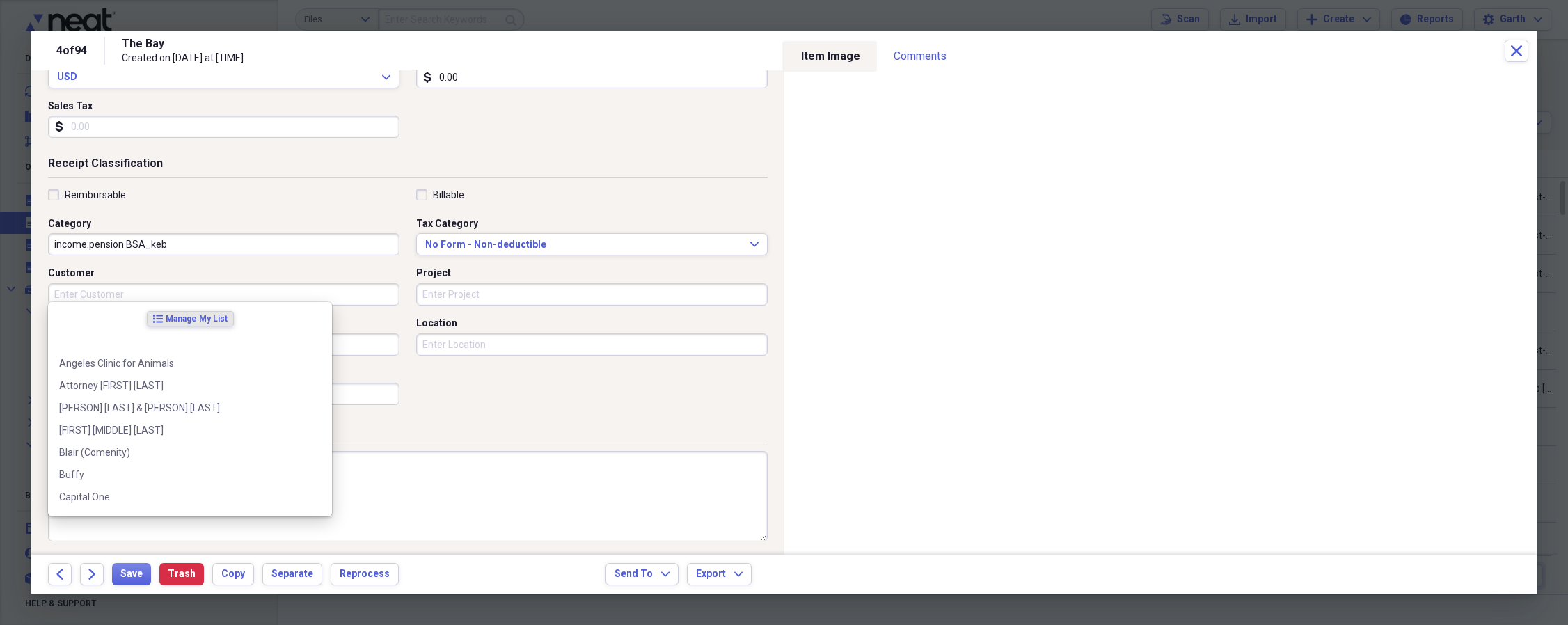 click on "Customer" at bounding box center [223, 294] 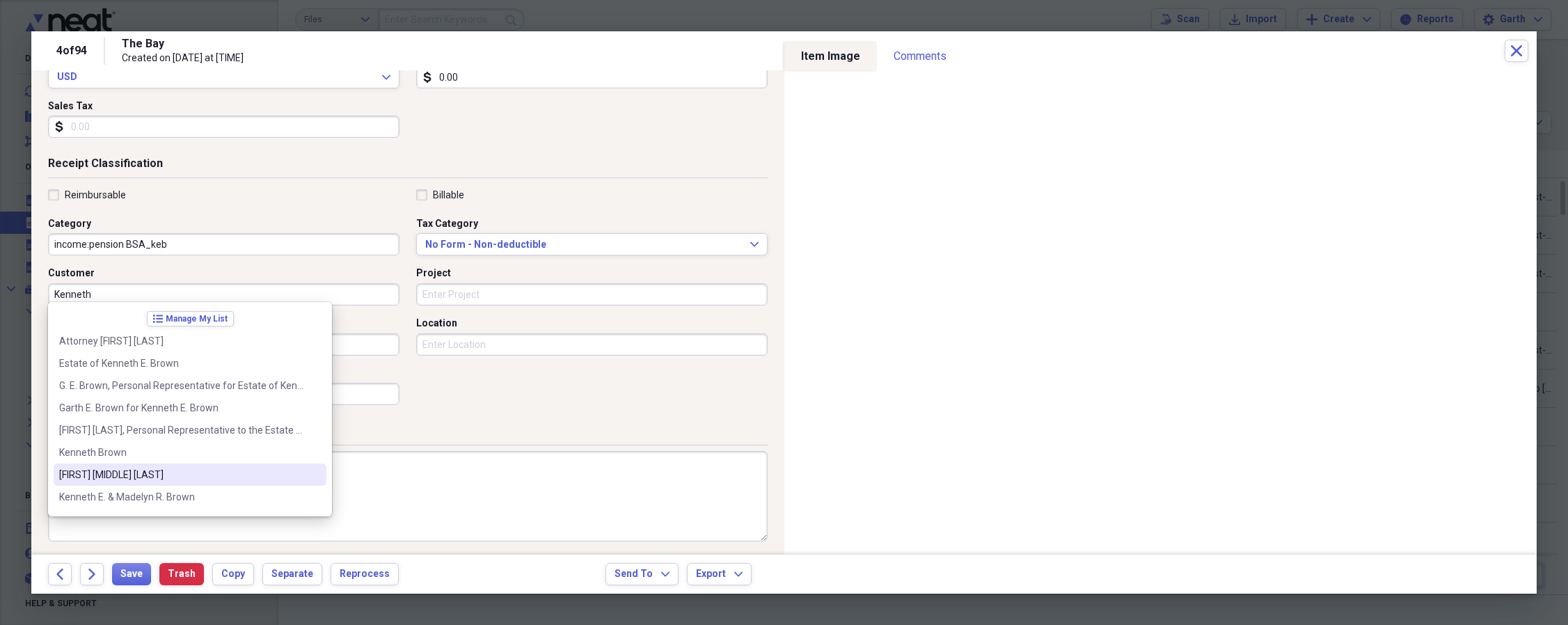 click on "[FIRST] [MIDDLE] [LAST]" at bounding box center [182, 475] 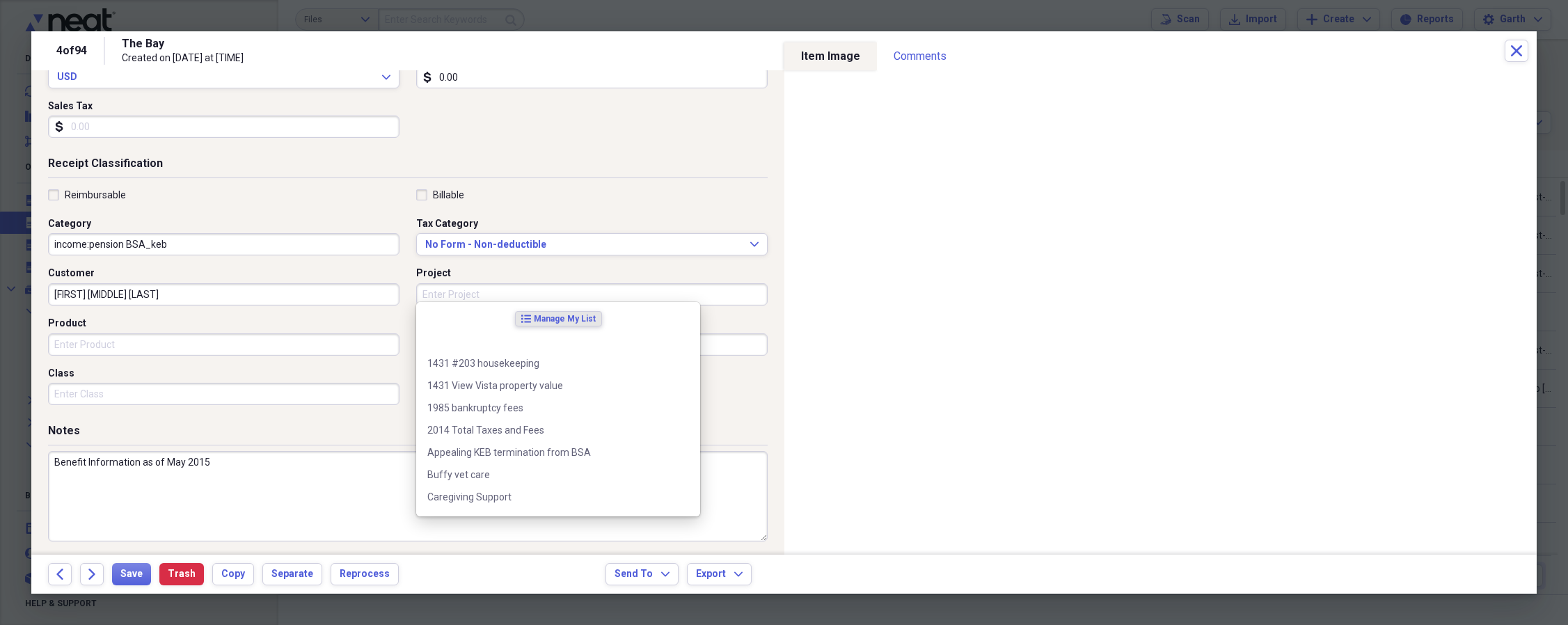 click on "Project" at bounding box center [592, 294] 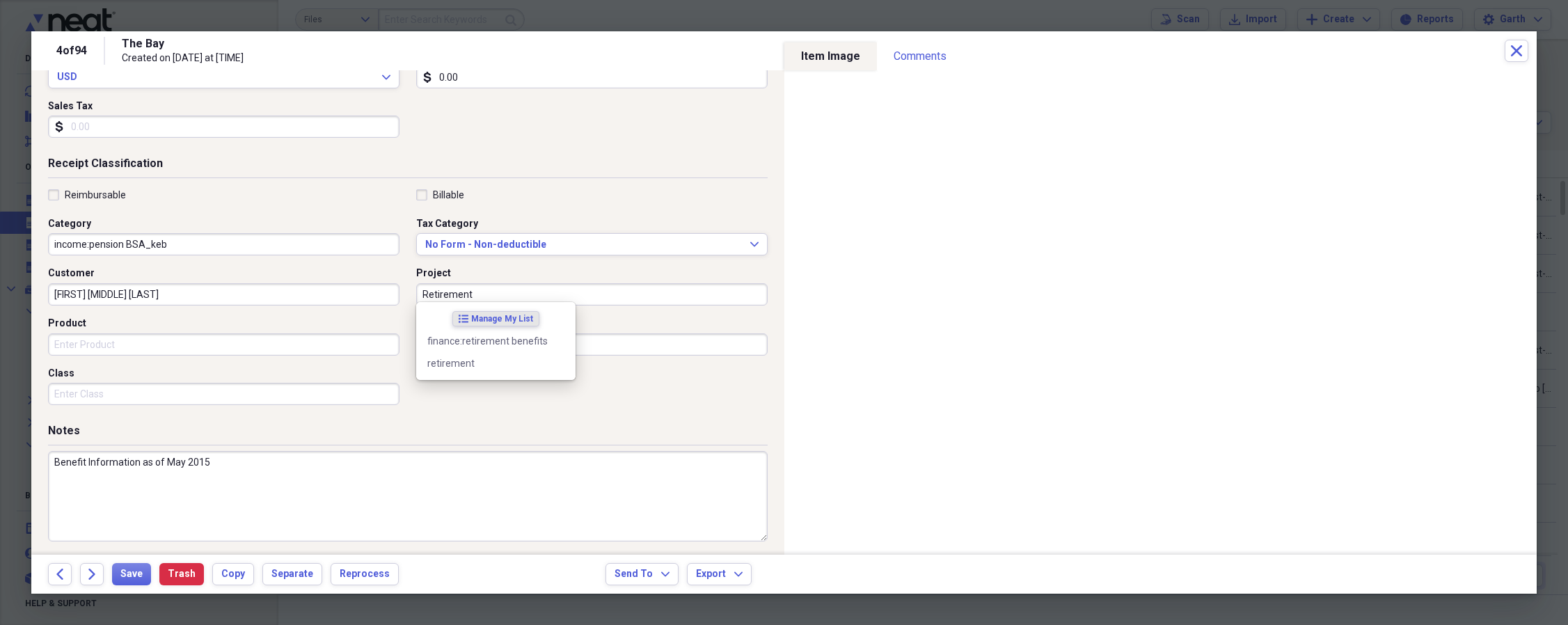 type on "Retirement" 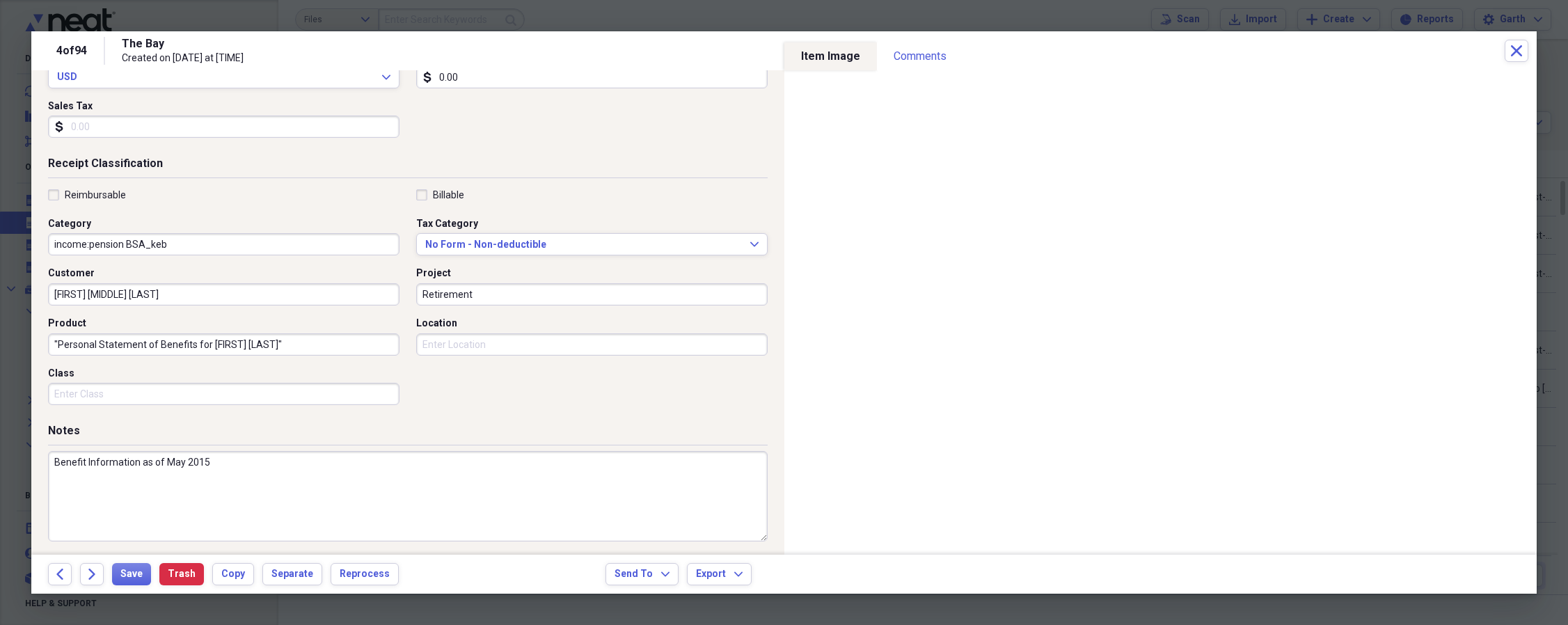 type on ""Personal Statement of Benefits for [FIRST] [LAST]"" 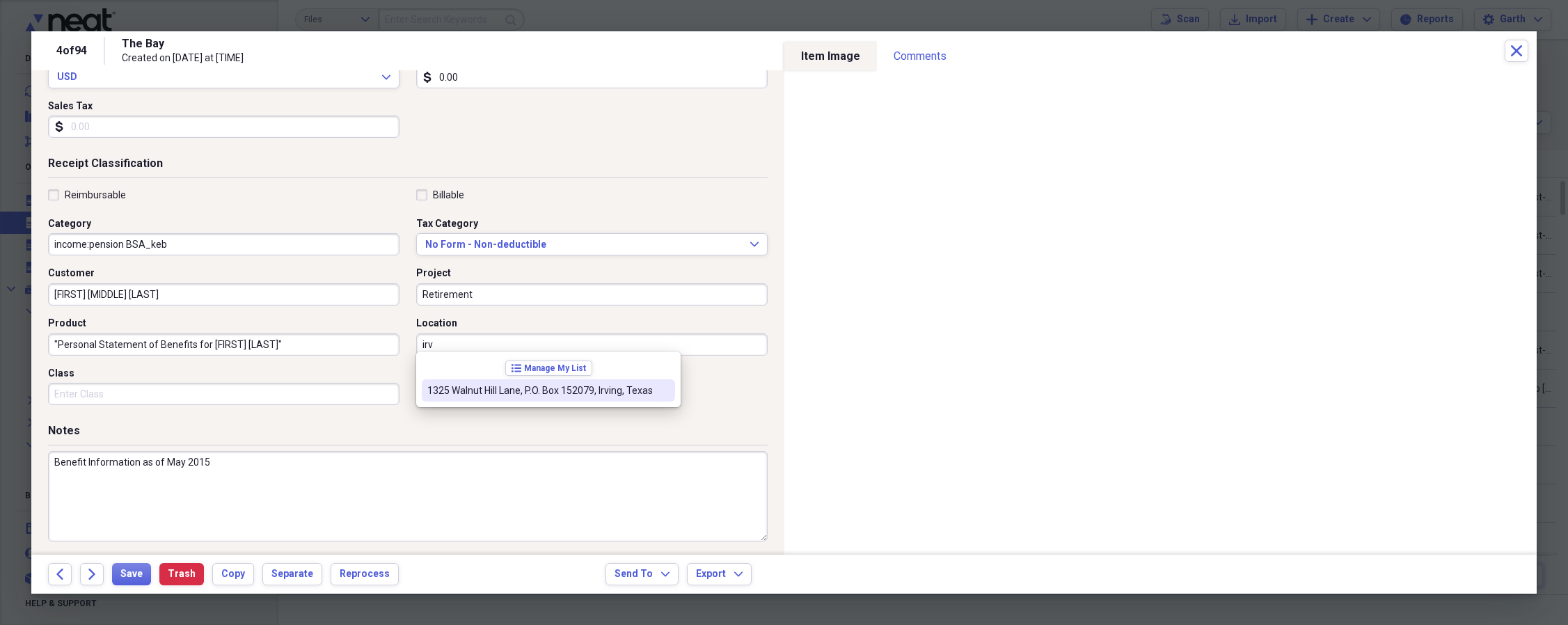 click on "1325 Walnut Hill Lane, P.O. Box 152079, Irving, Texas" at bounding box center (548, 390) 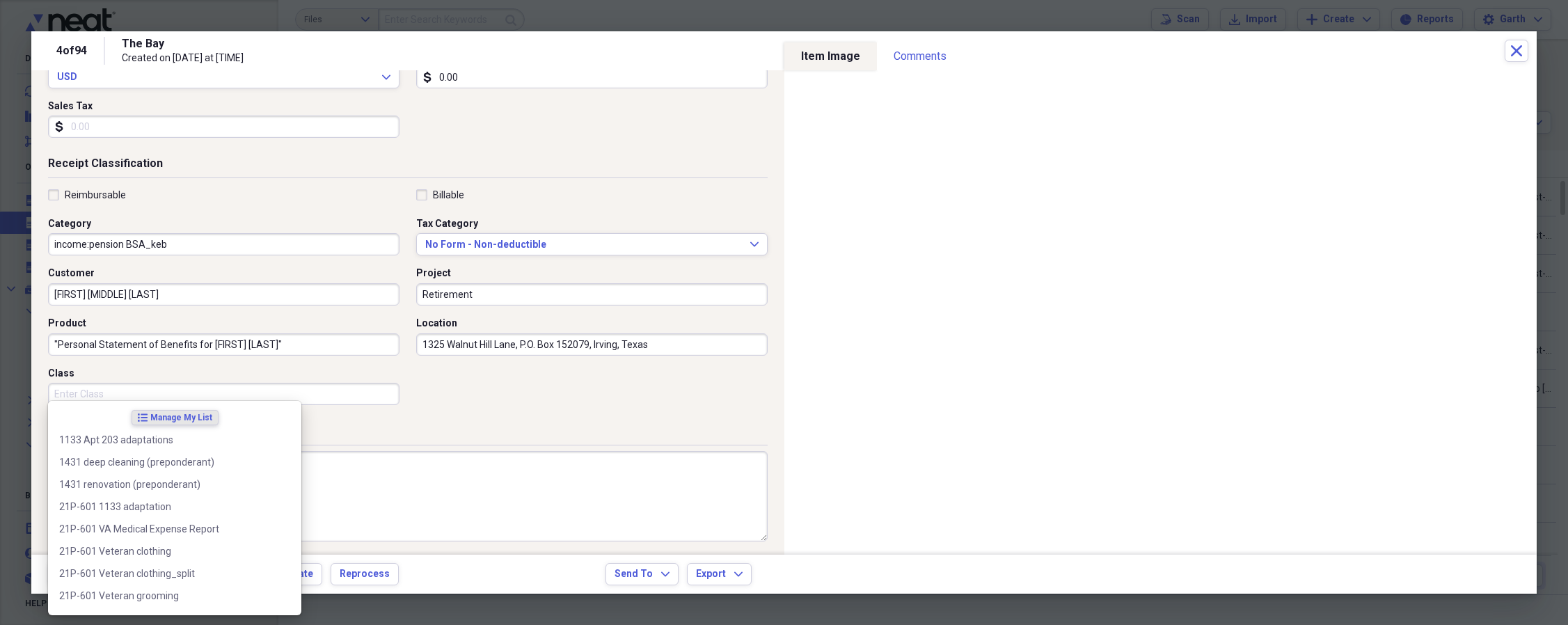 click on "Class" at bounding box center [223, 394] 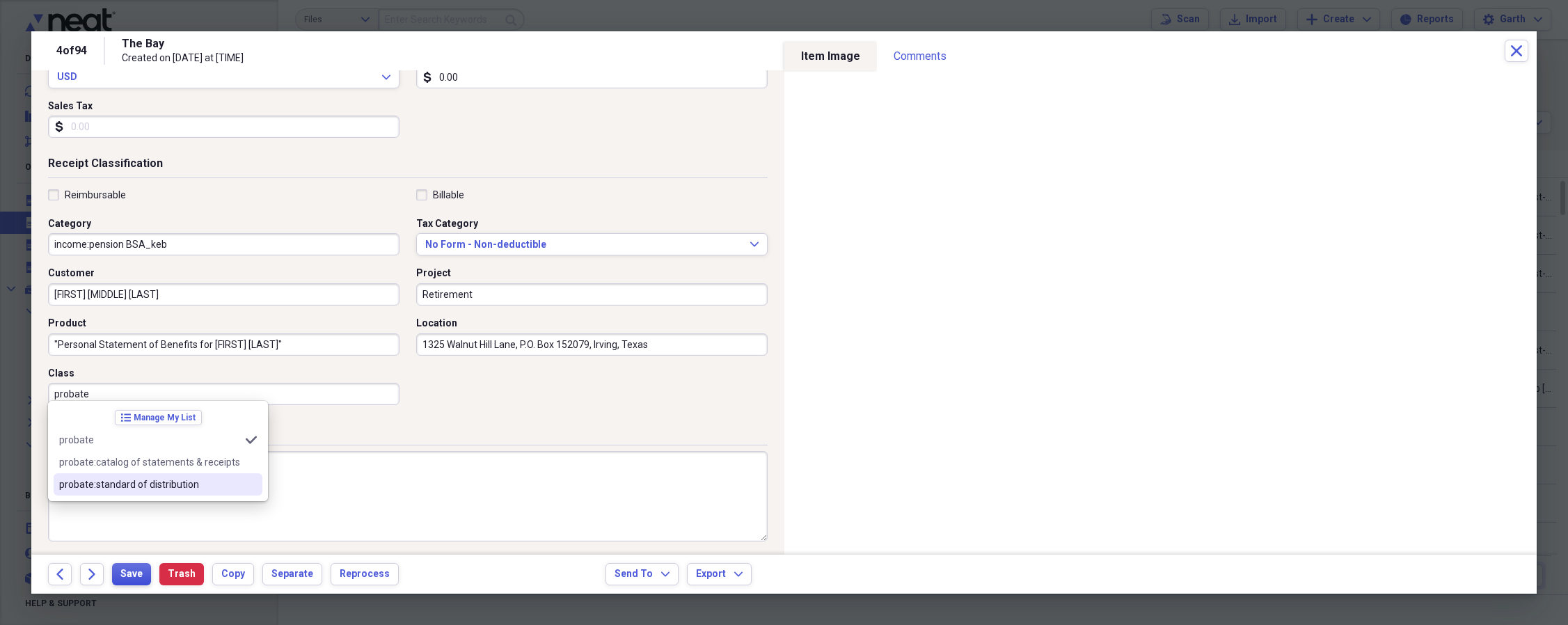 type on "probate" 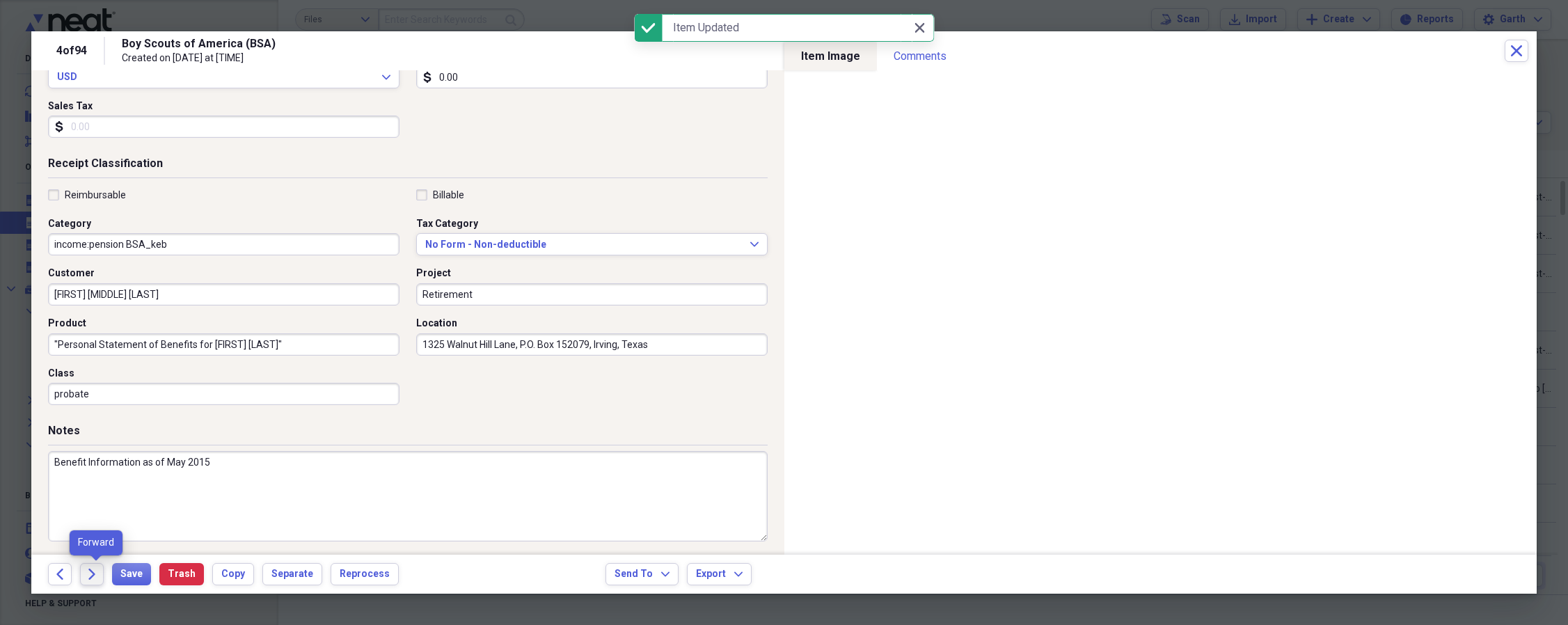 click on "Forward" 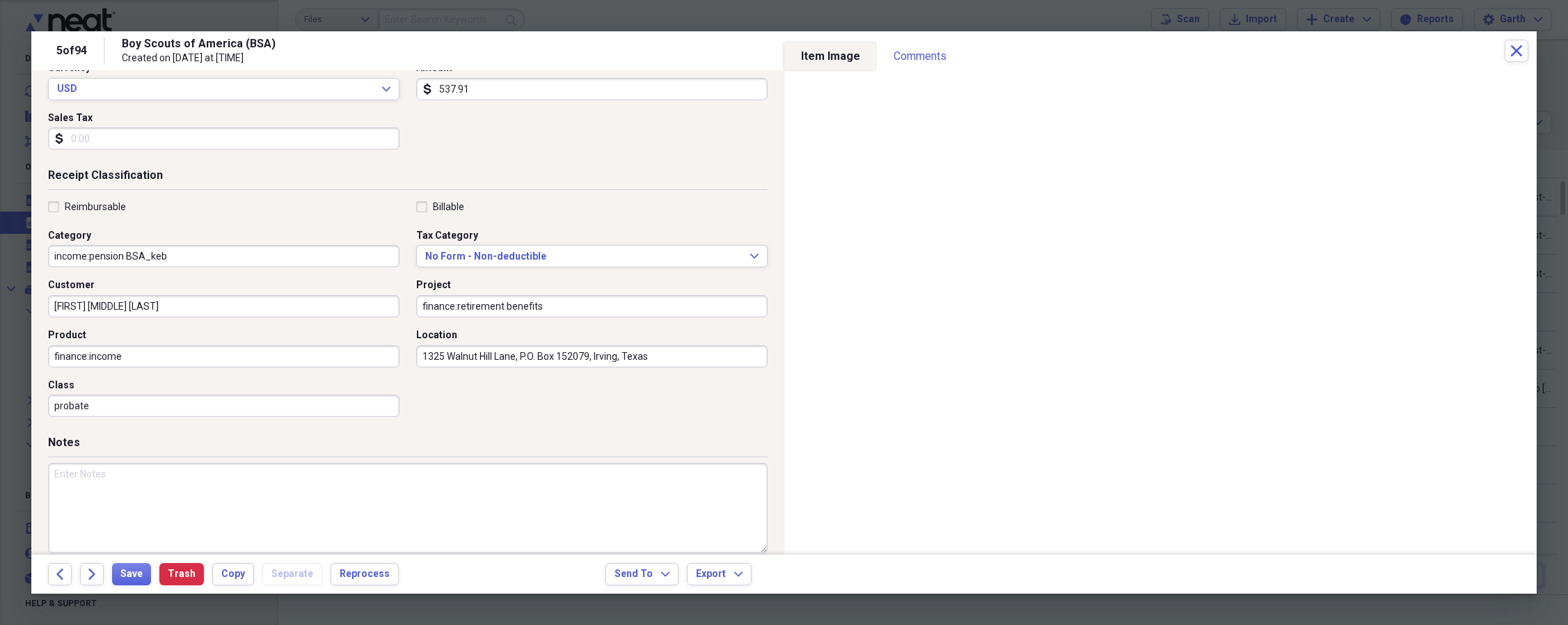 scroll, scrollTop: 221, scrollLeft: 0, axis: vertical 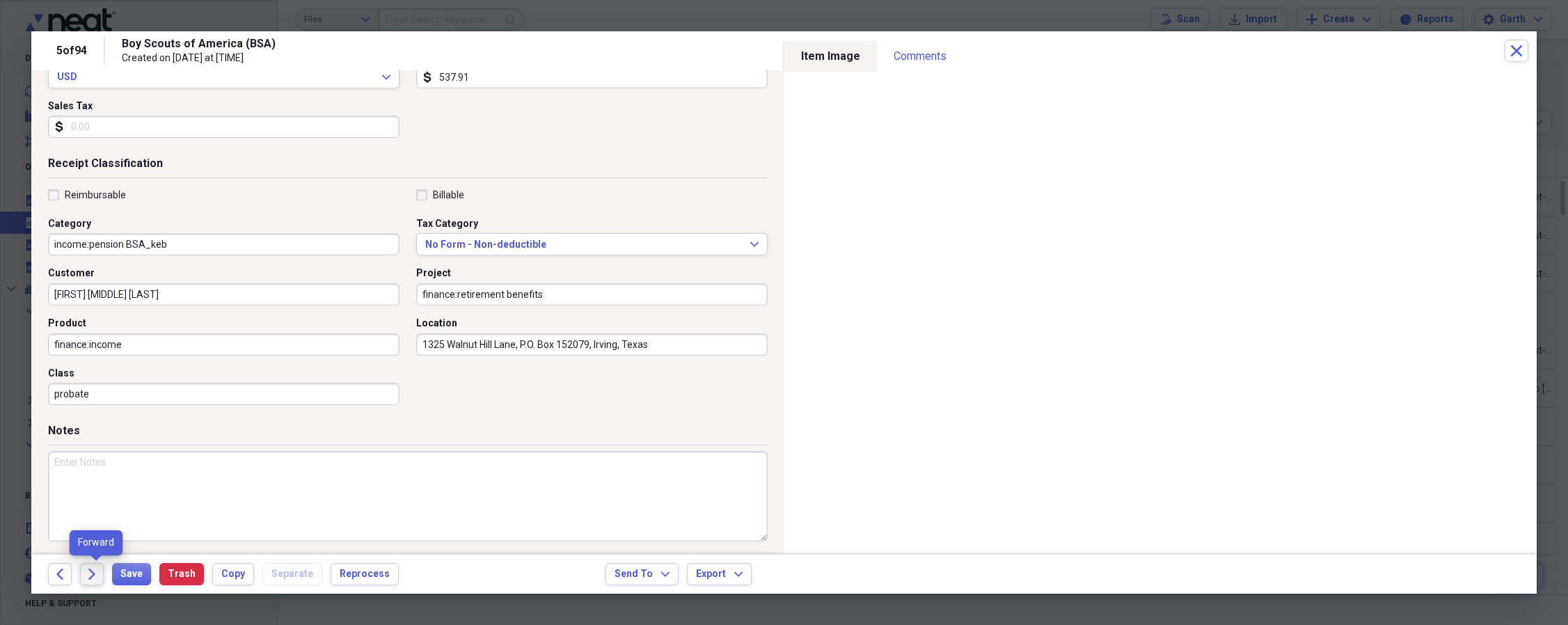 click on "Forward" 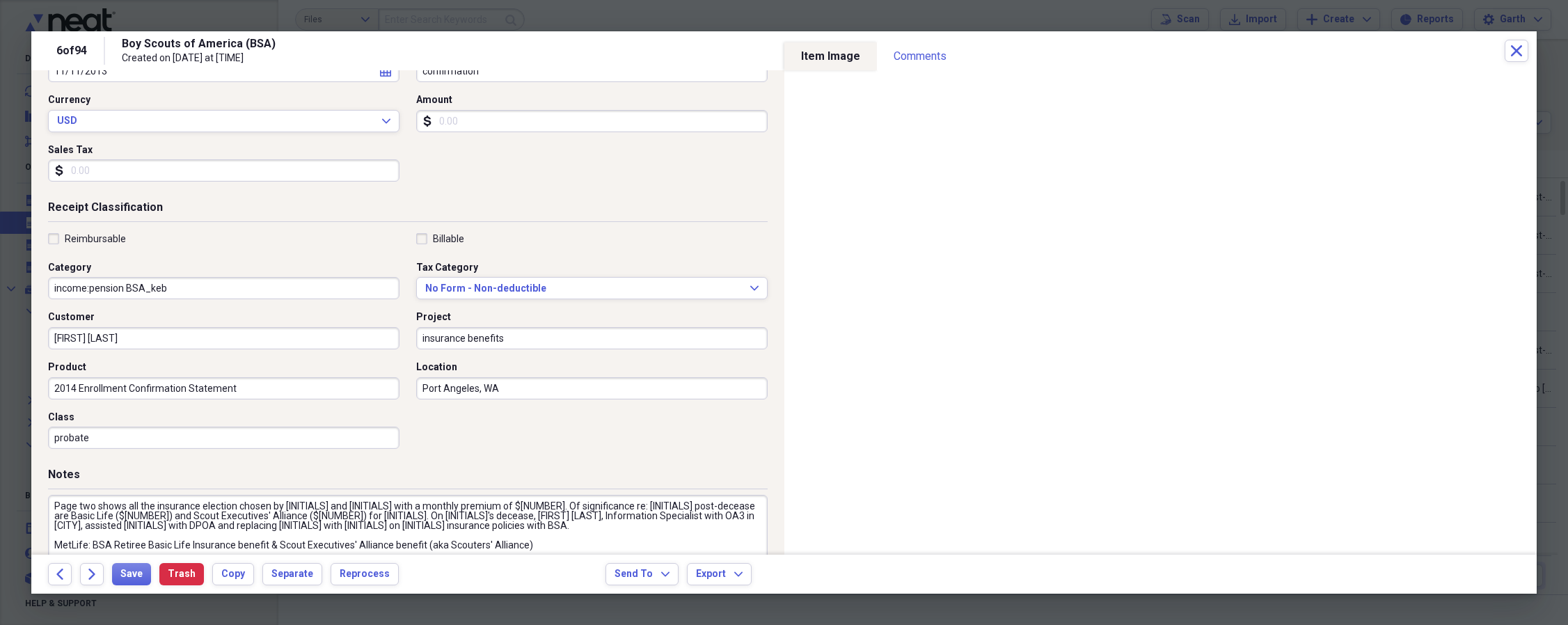 scroll, scrollTop: 178, scrollLeft: 0, axis: vertical 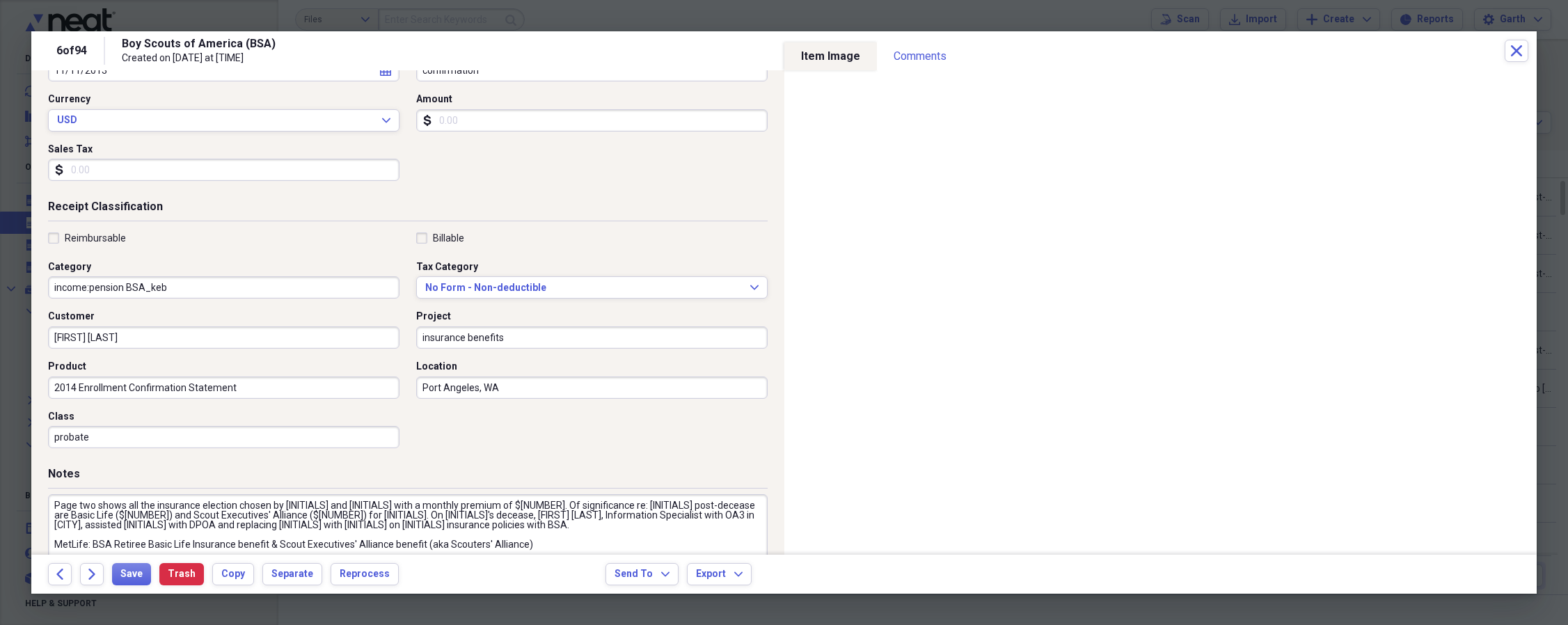 click on "2014 Enrollment Confirmation Statement" at bounding box center (223, 388) 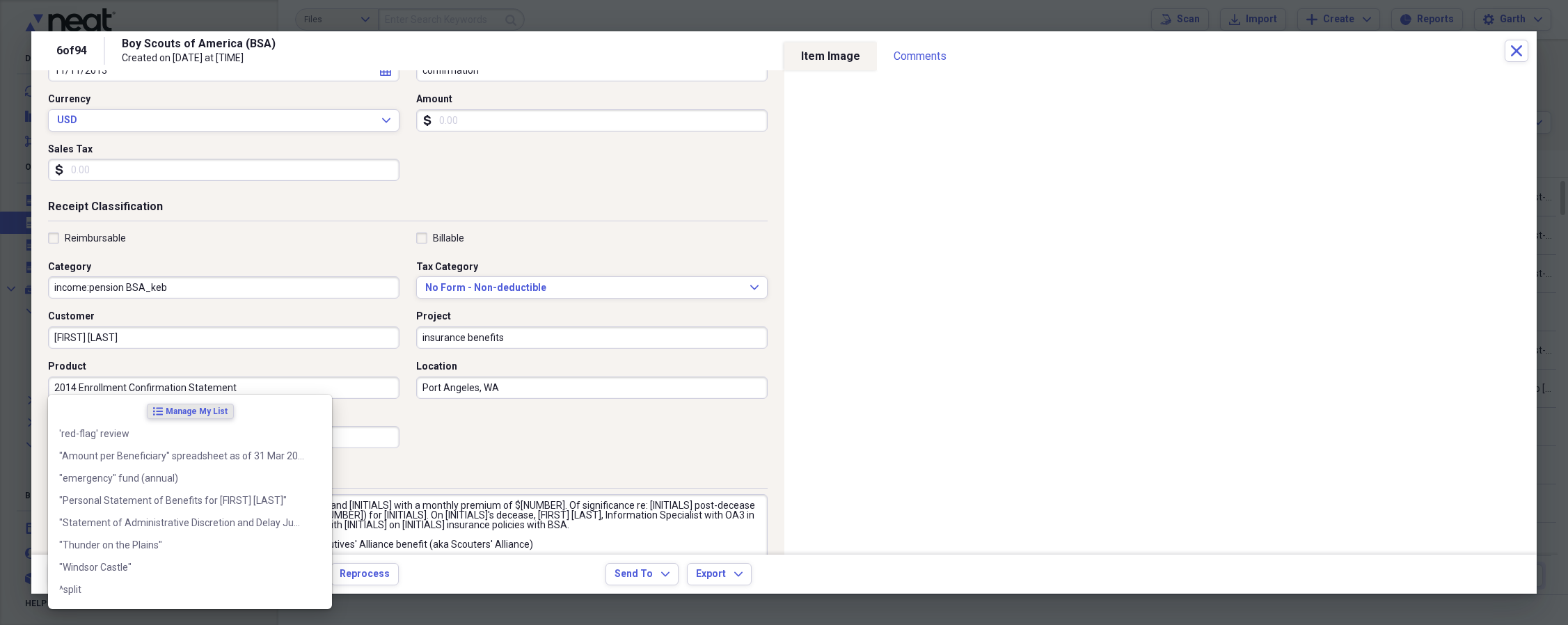 click on "2014 Enrollment Confirmation Statement" at bounding box center (223, 388) 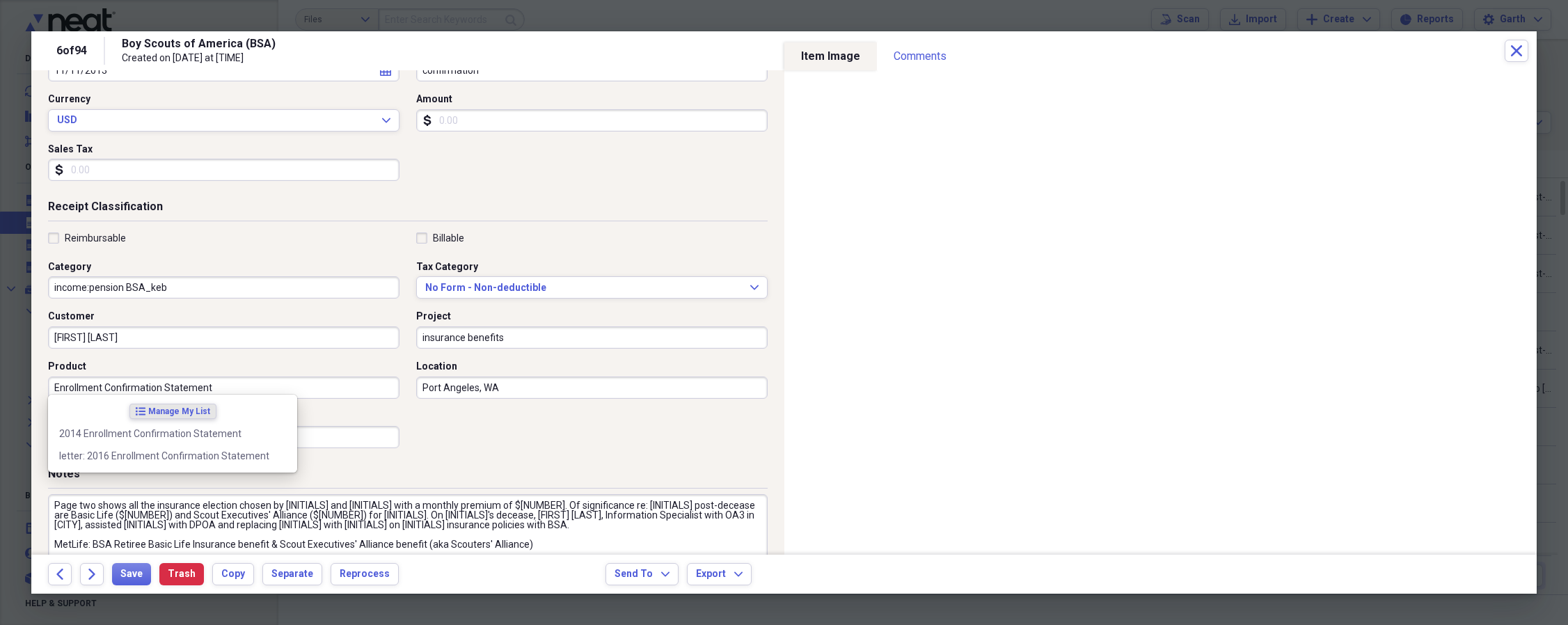 click on "Enrollment Confirmation Statement" at bounding box center [223, 388] 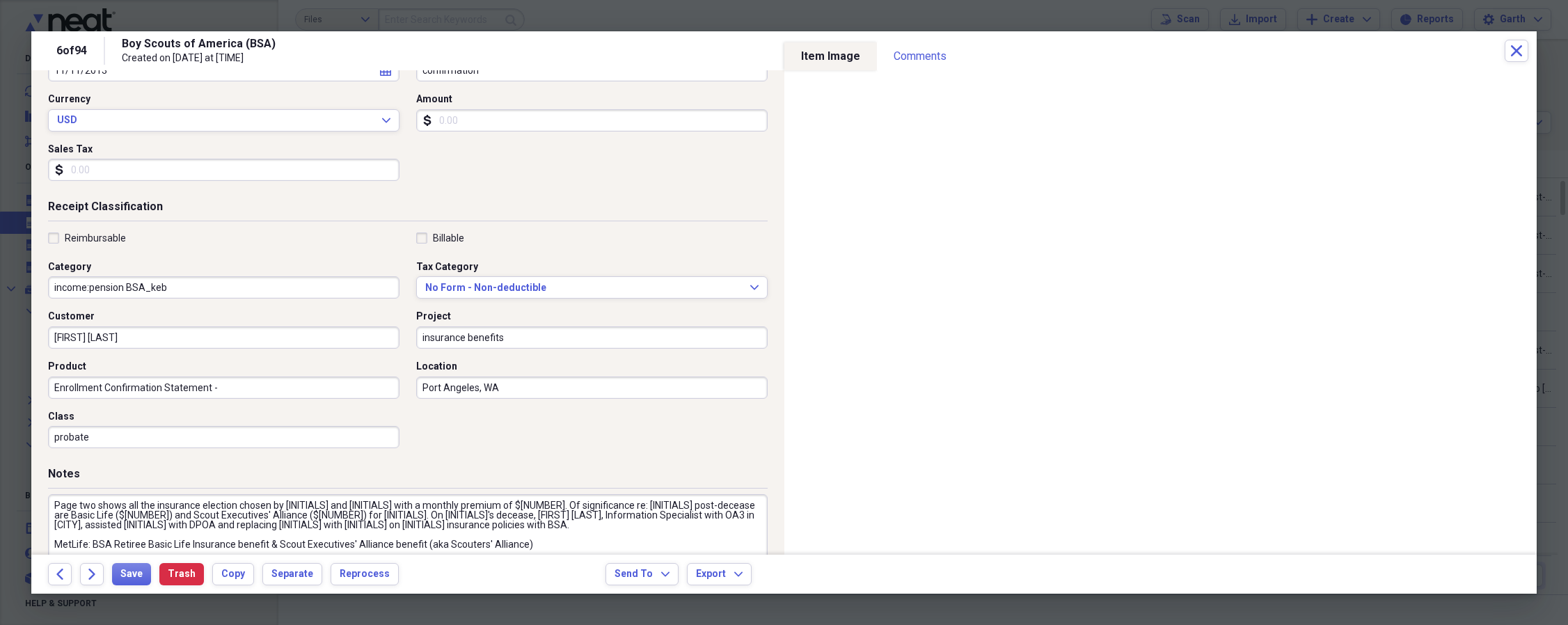 paste on "2014" 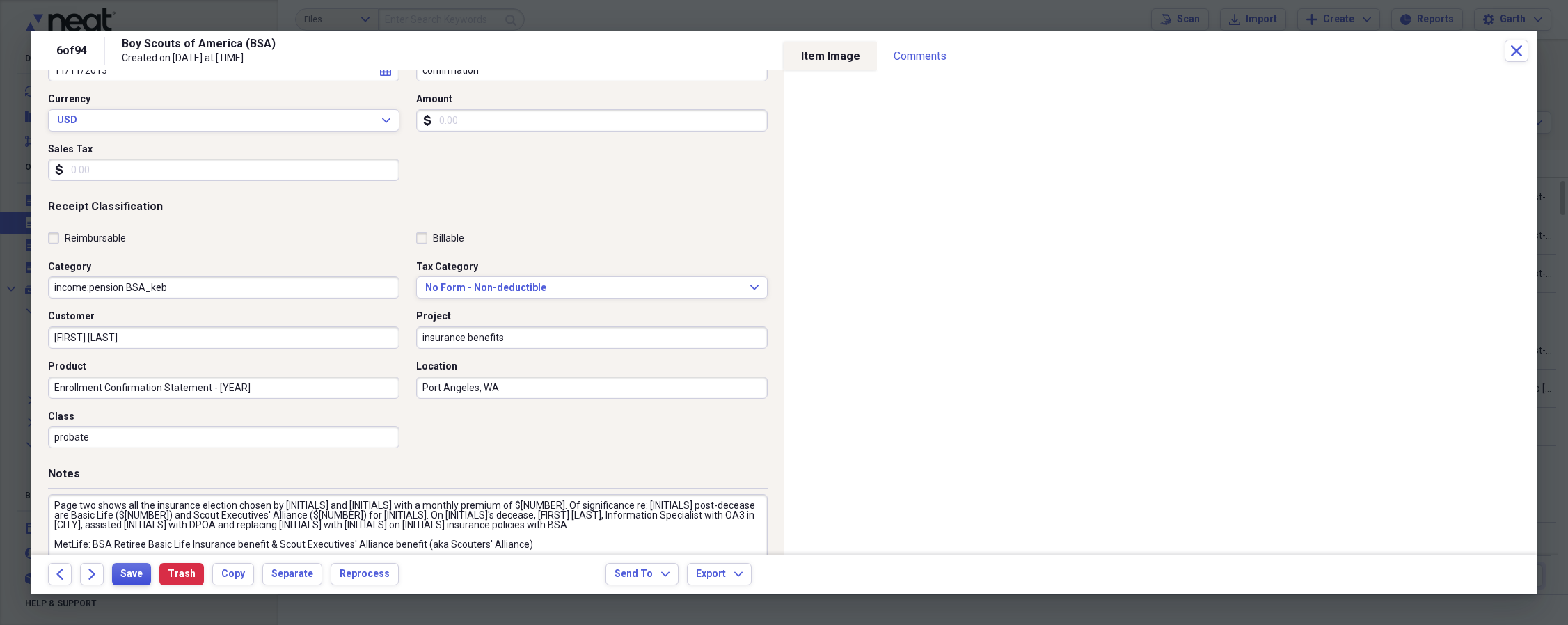click on "Save" at bounding box center (132, 574) 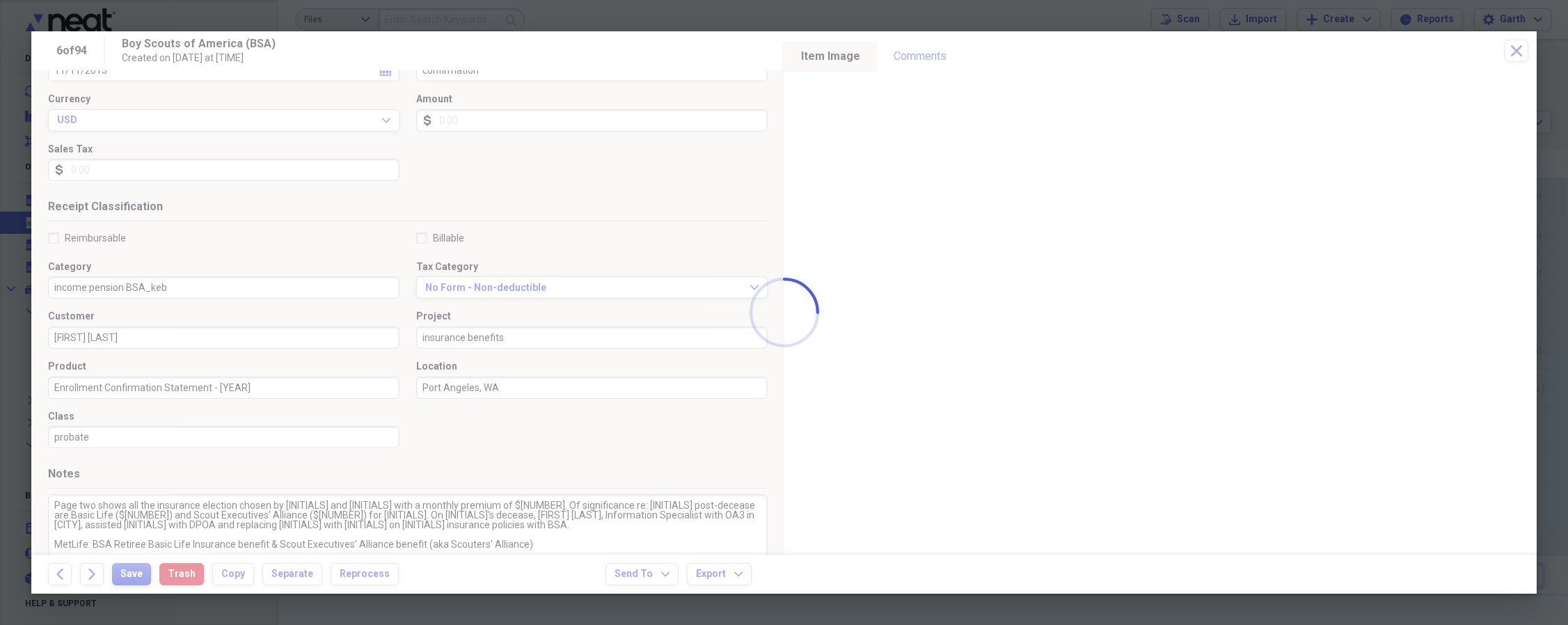 type on "Enrollment Confirmation Statement - [YEAR]" 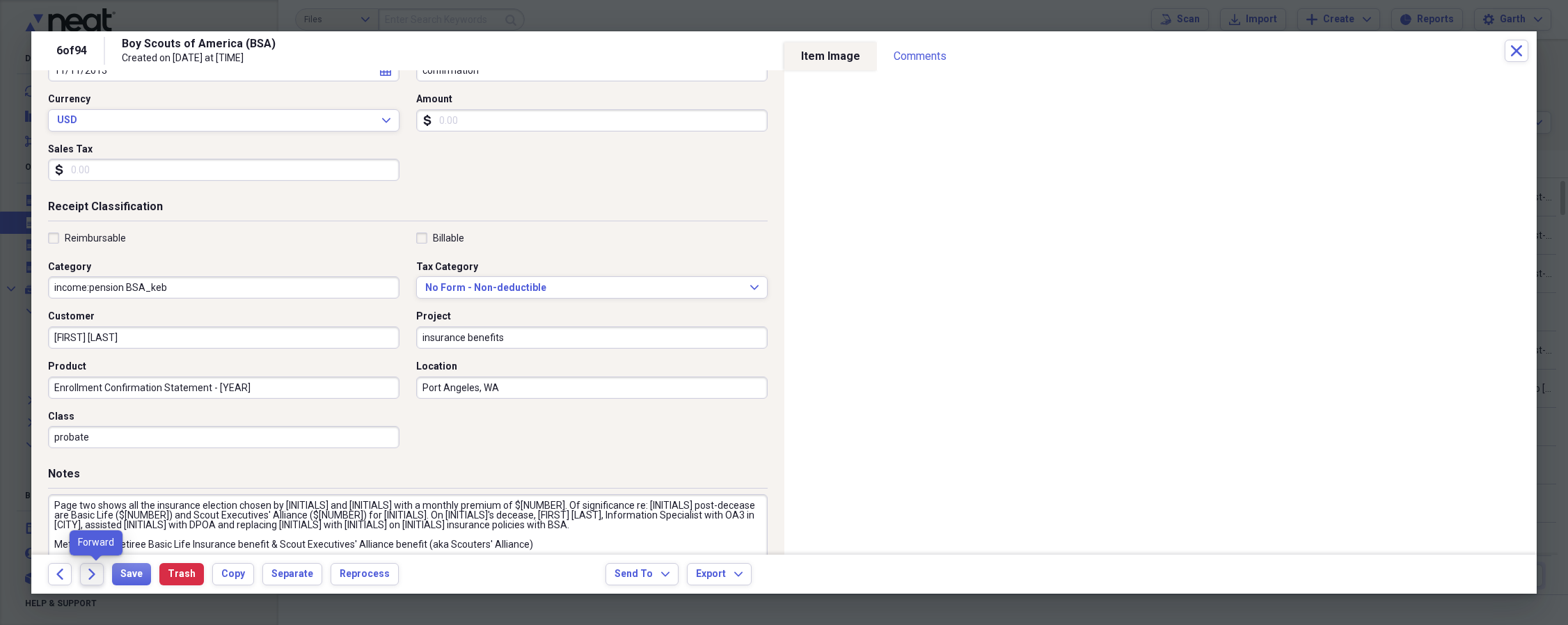 click on "Forward" 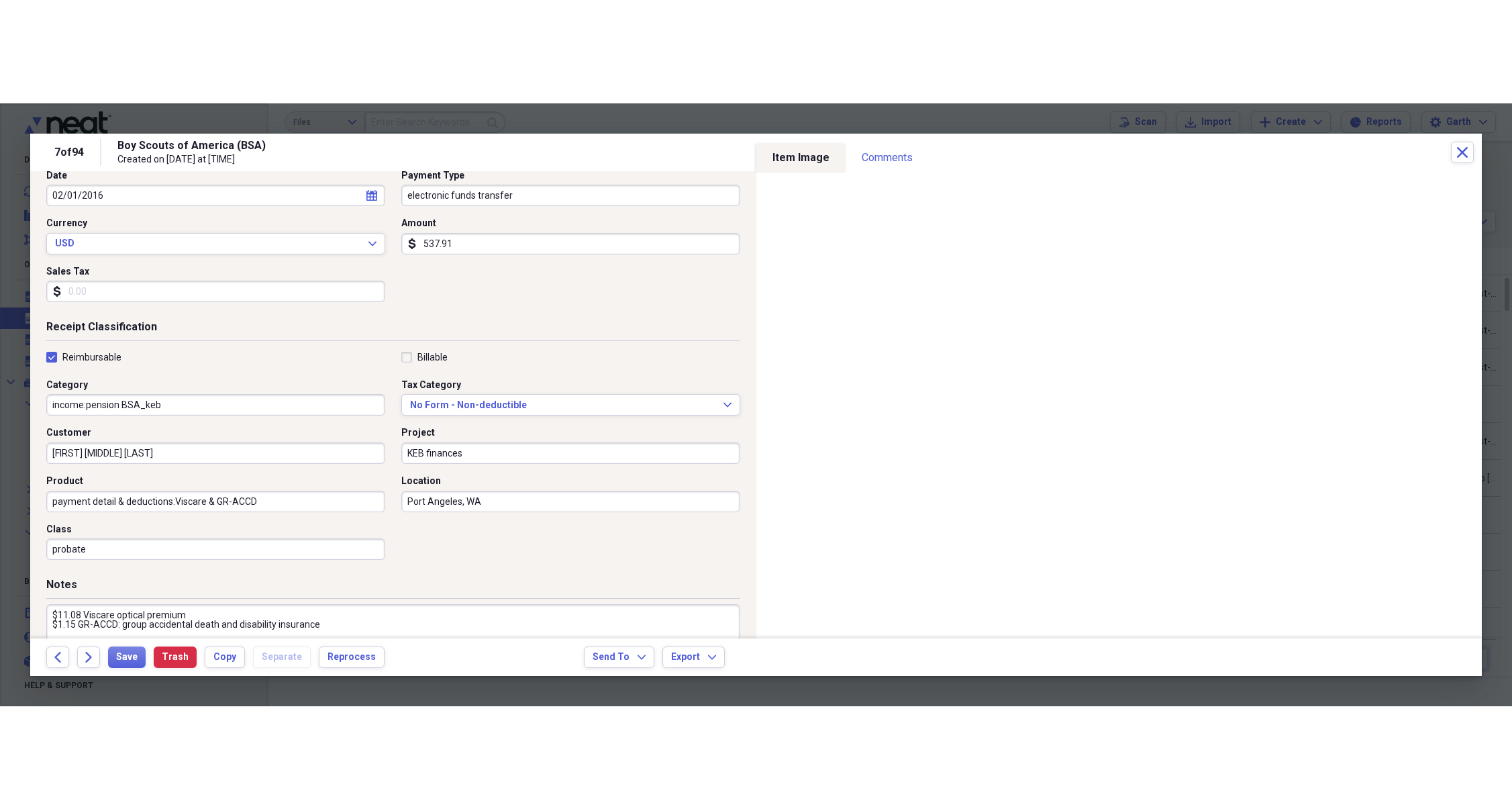 scroll, scrollTop: 213, scrollLeft: 0, axis: vertical 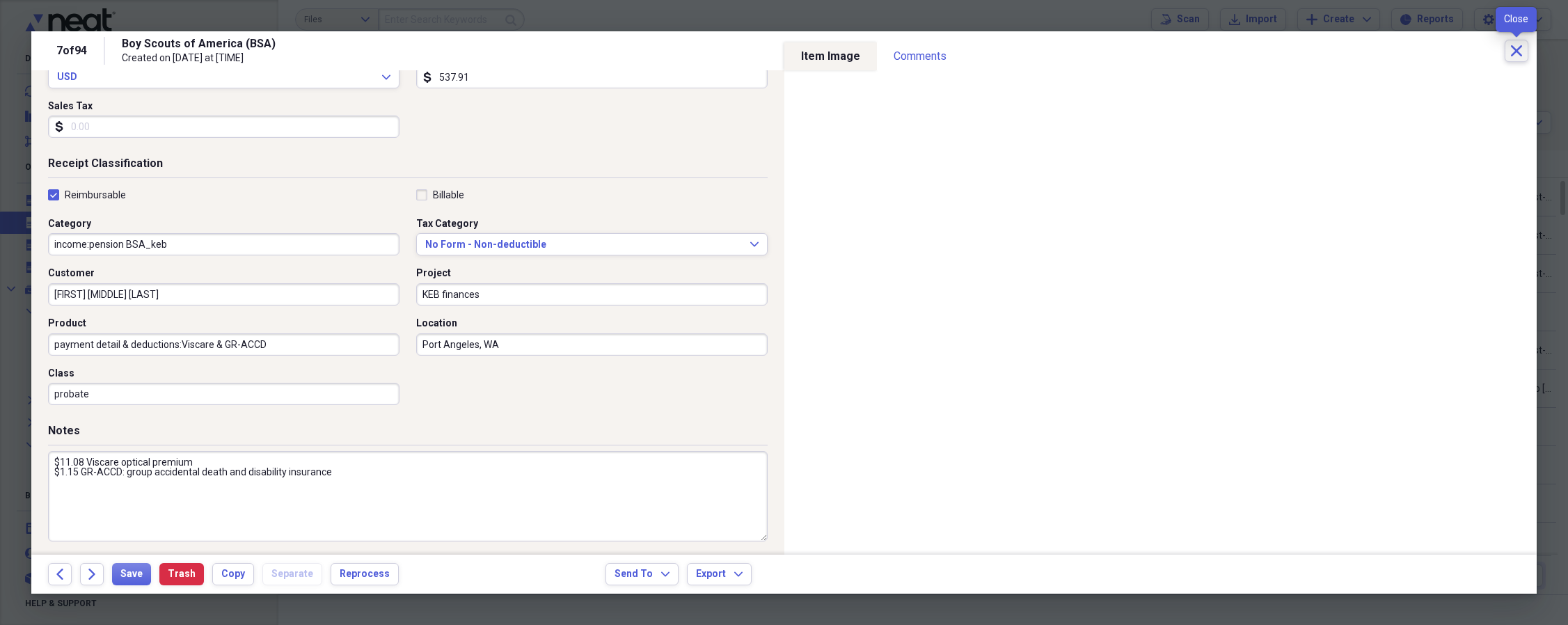 click on "Close" 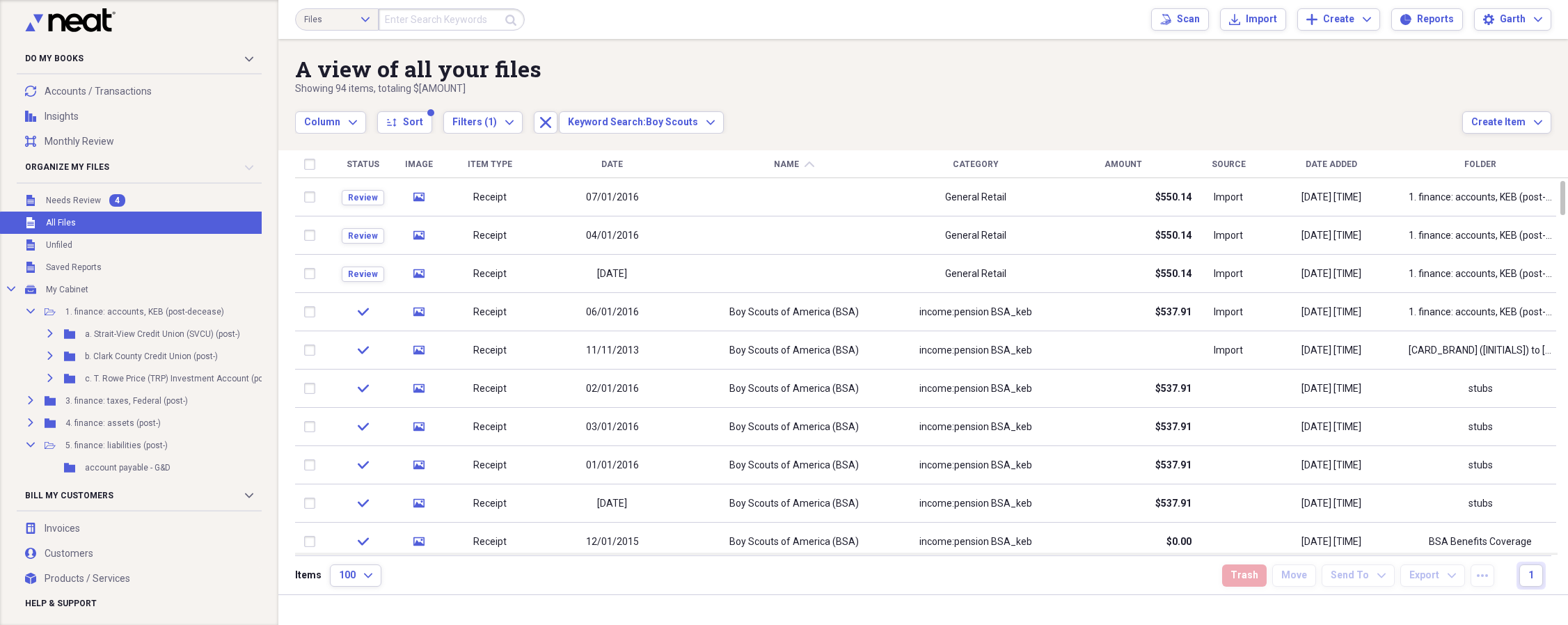 click on "Date" at bounding box center [612, 164] 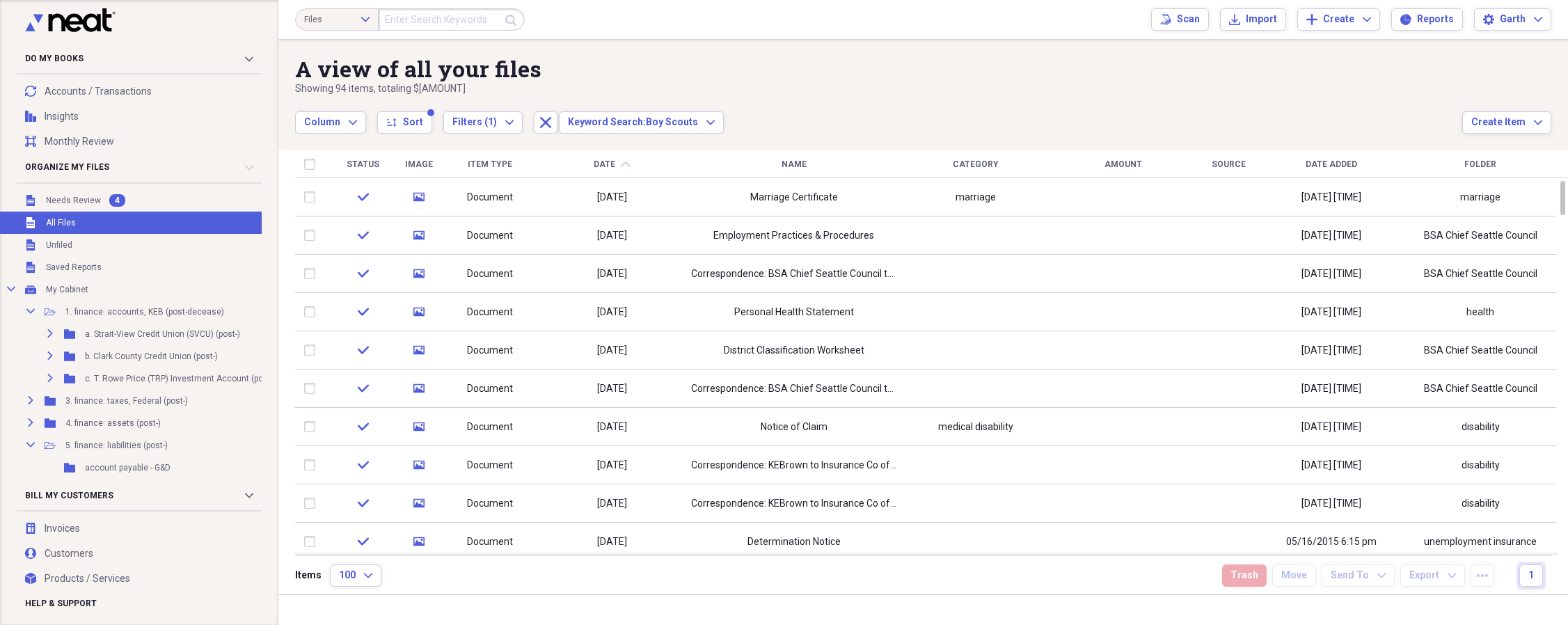 click on "Date" at bounding box center [604, 164] 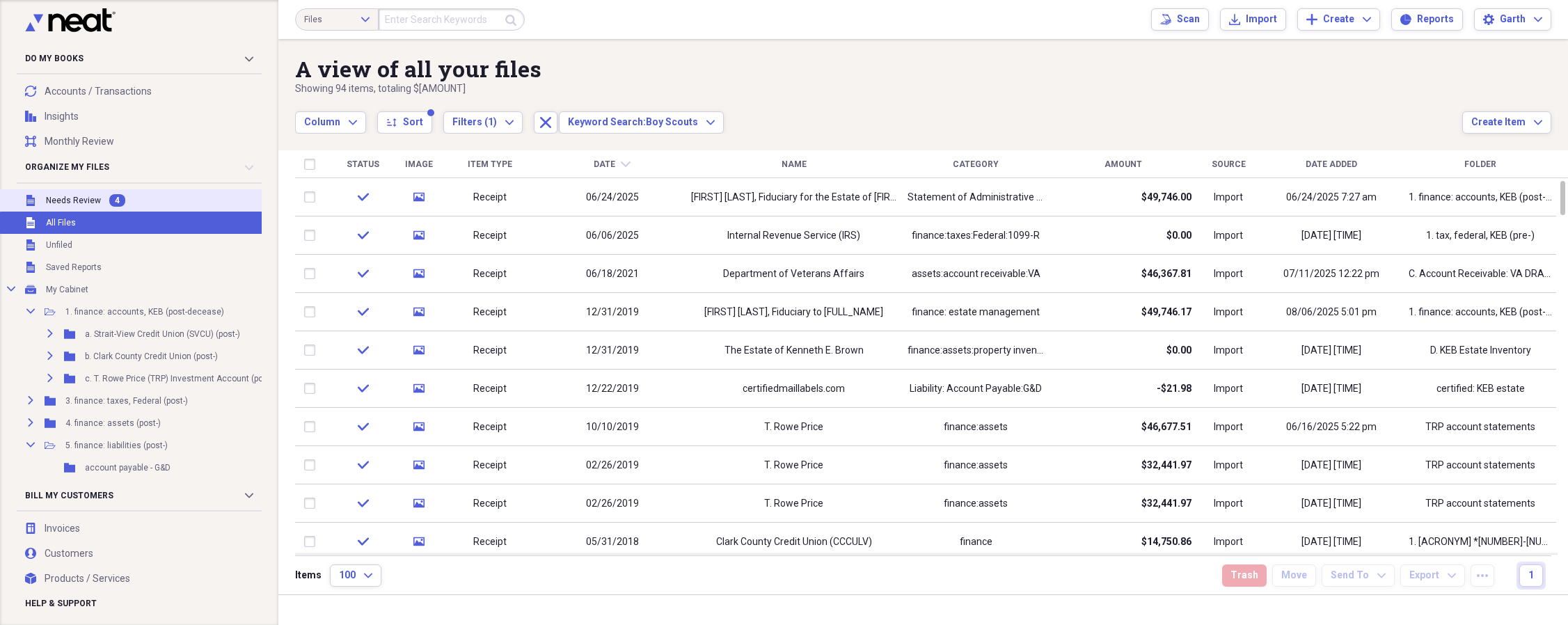 click on "Needs Review" at bounding box center [73, 200] 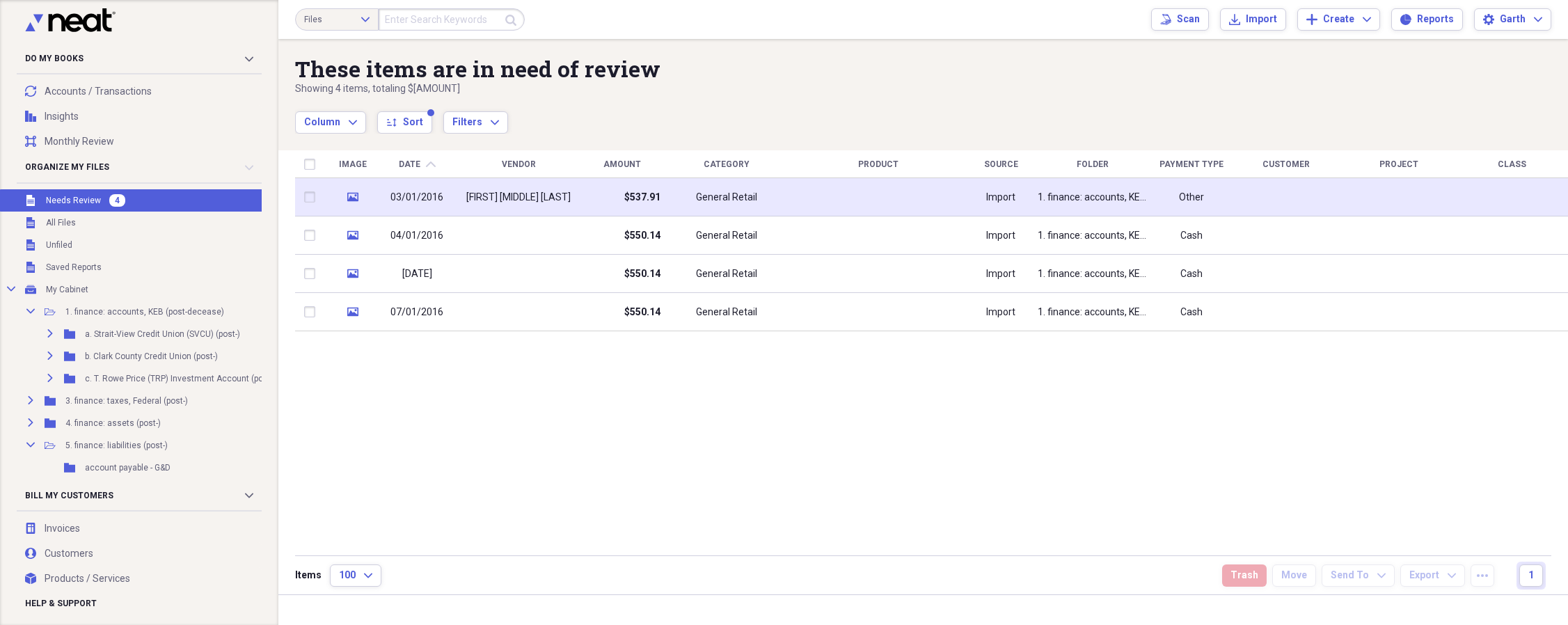 click on "[FIRST] [MIDDLE] [LAST]" at bounding box center [518, 198] 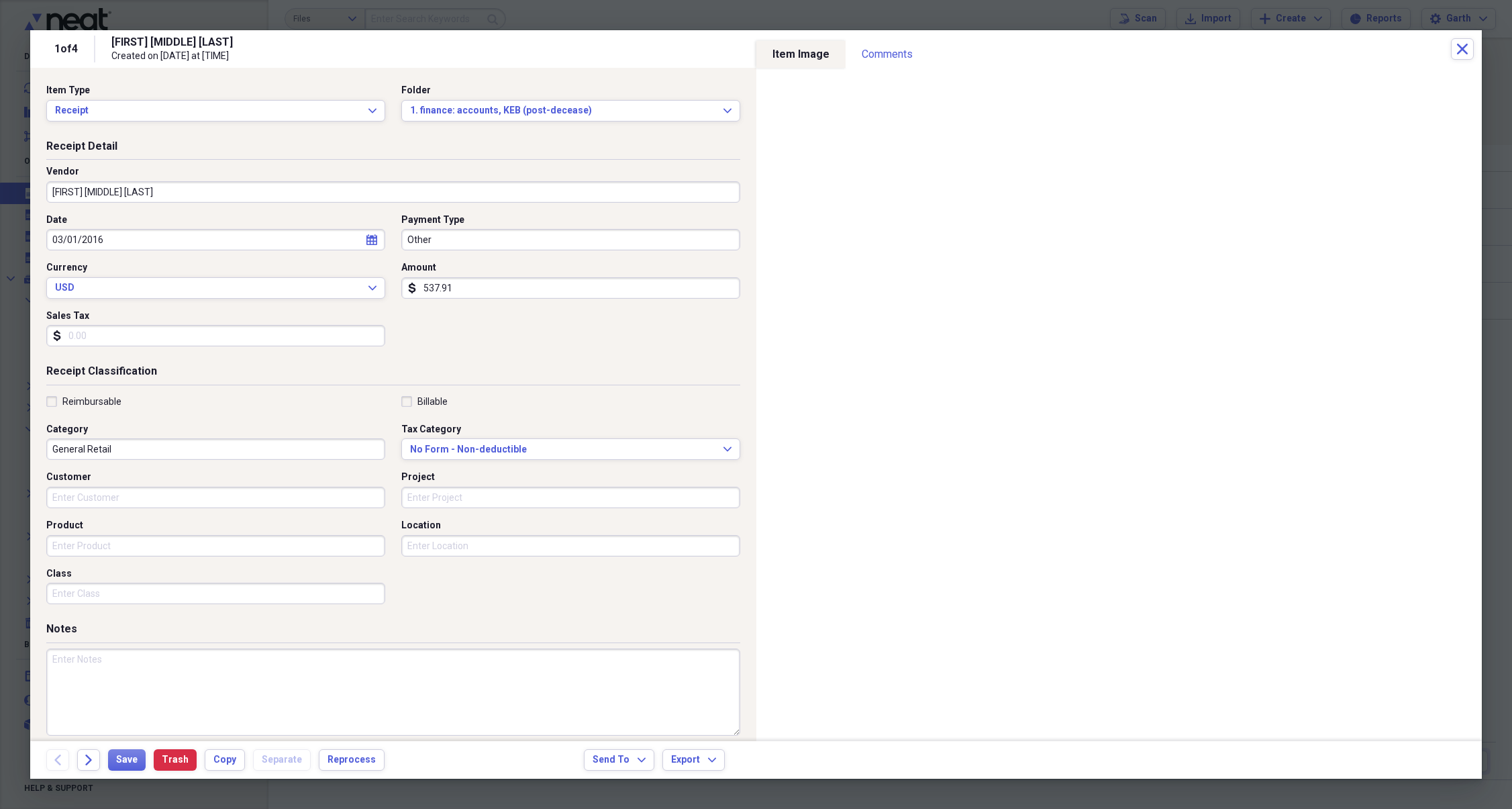 click on "[FIRST] [MIDDLE] [LAST]" at bounding box center (393, 192) 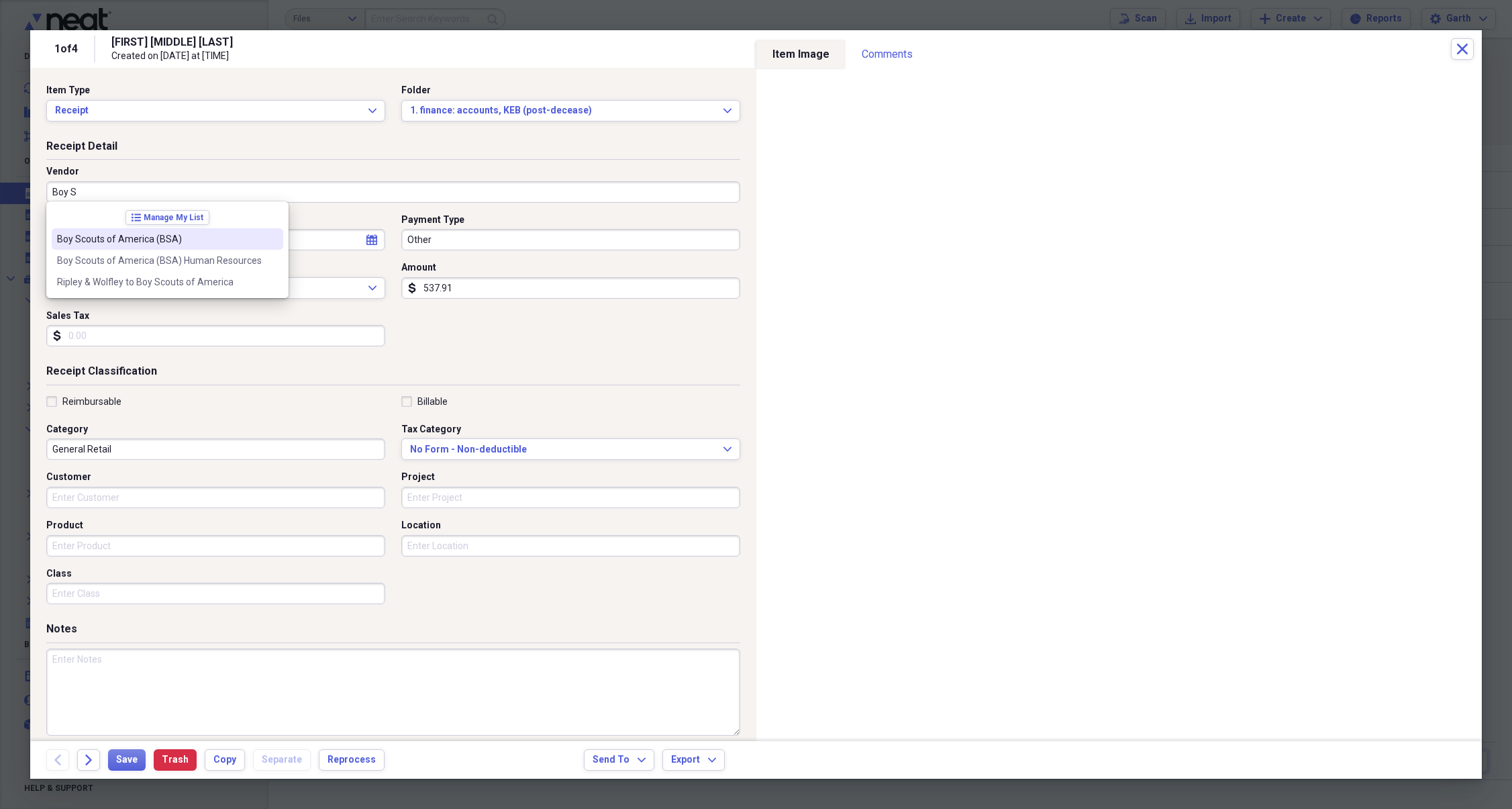 click on "Boy Scouts of America (BSA)" at bounding box center [159, 239] 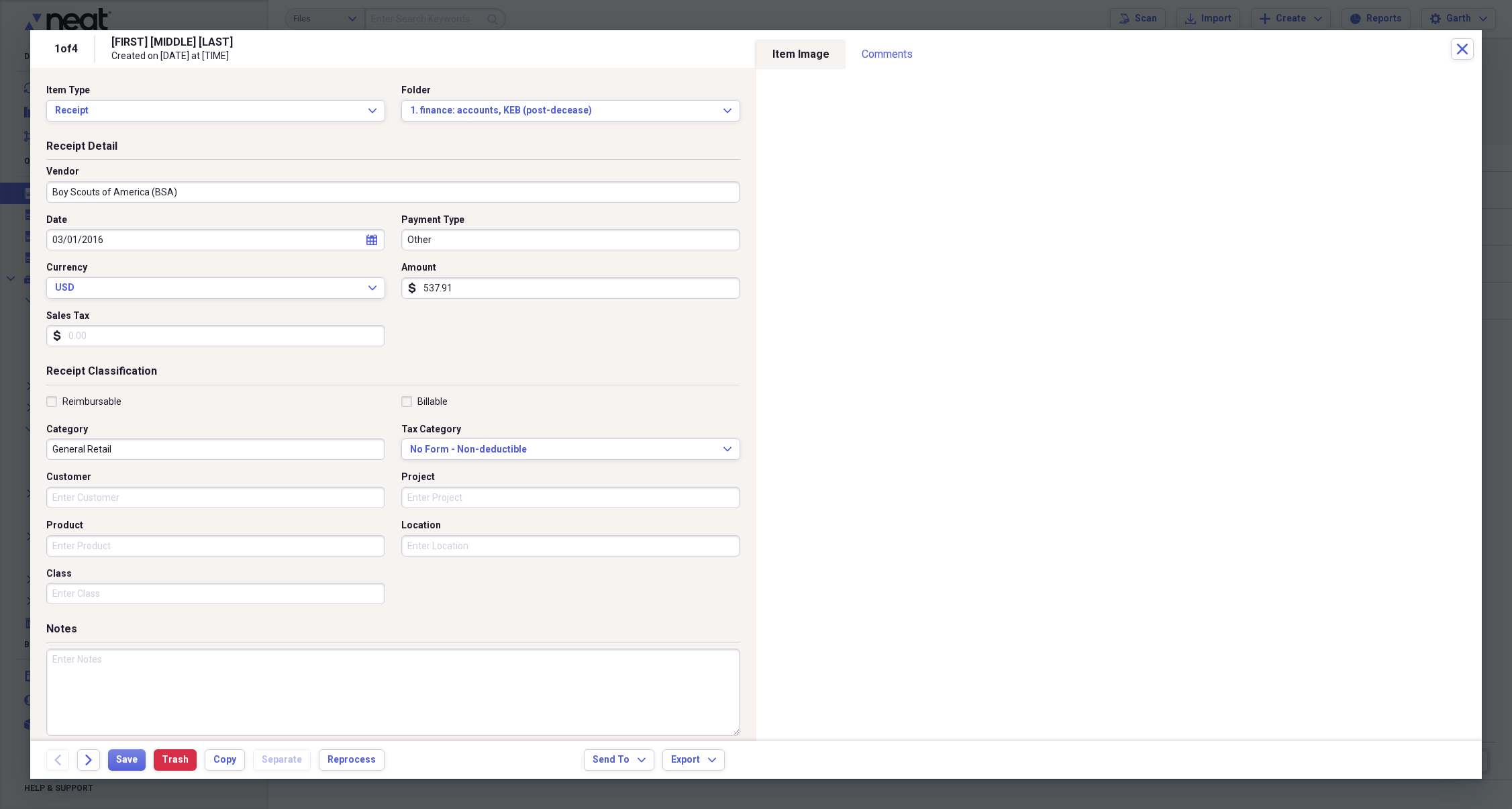 type on "income:pension BSA_keb" 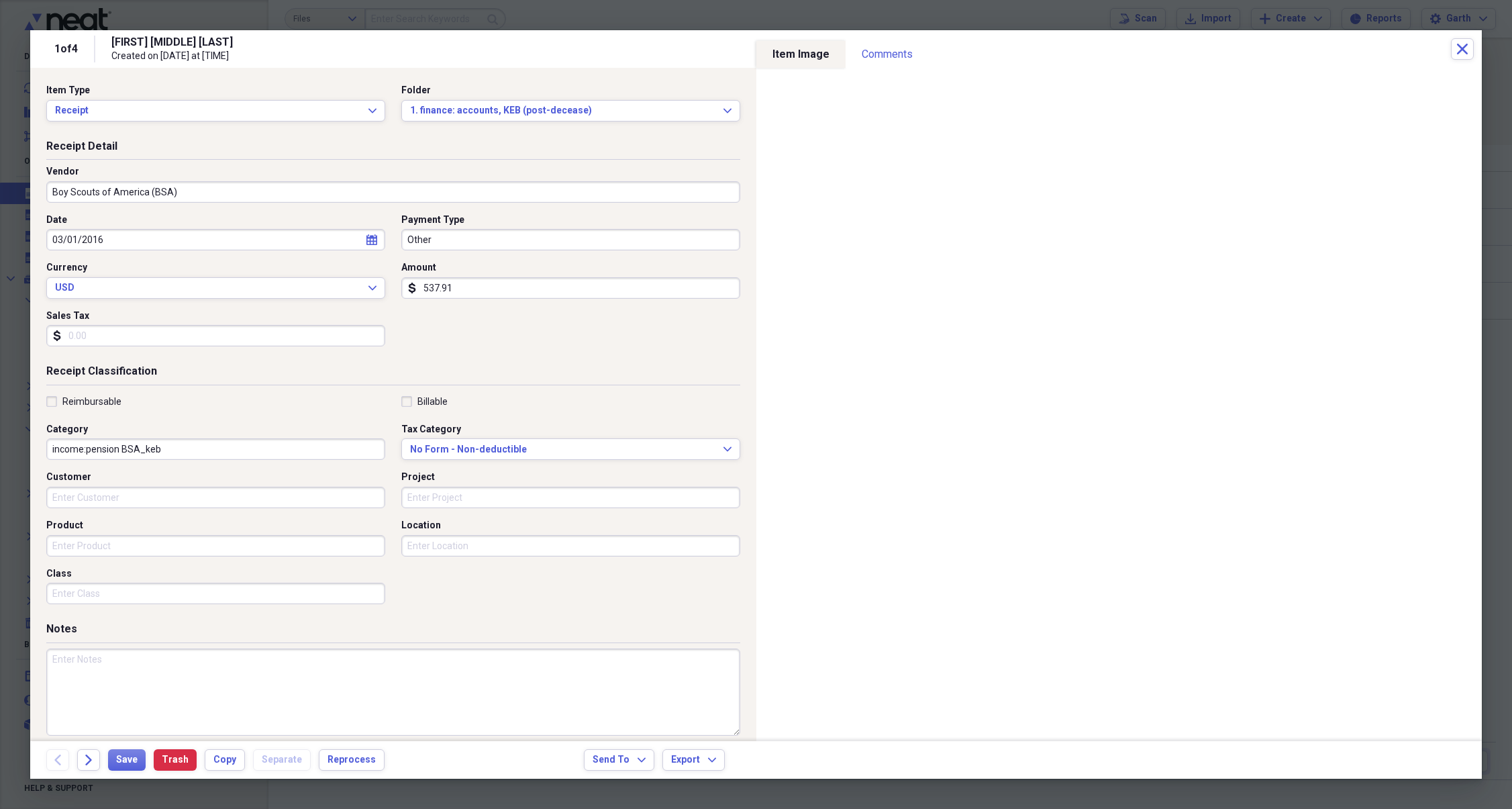 click on "Other" at bounding box center [570, 240] 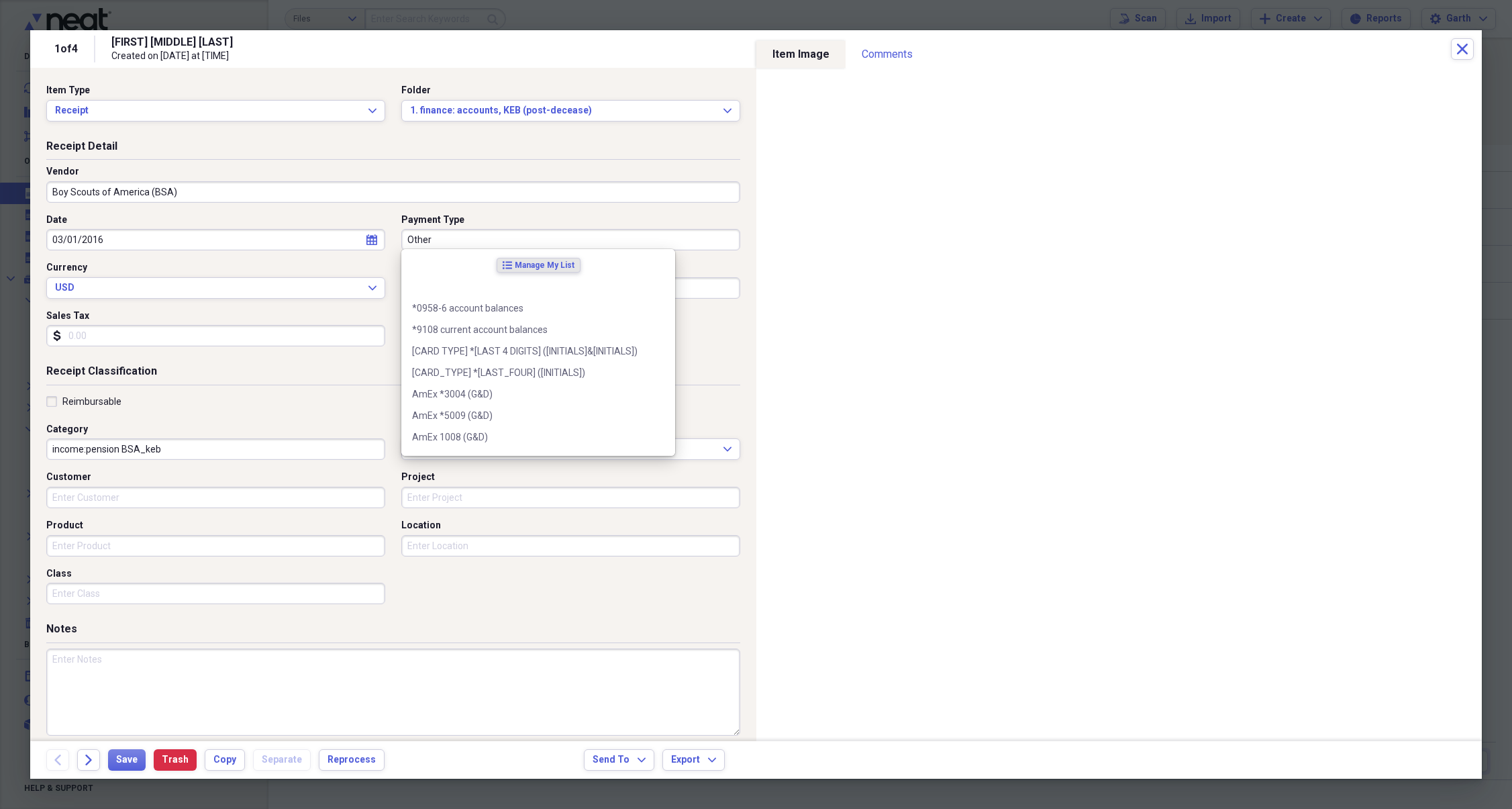 scroll, scrollTop: 5, scrollLeft: 0, axis: vertical 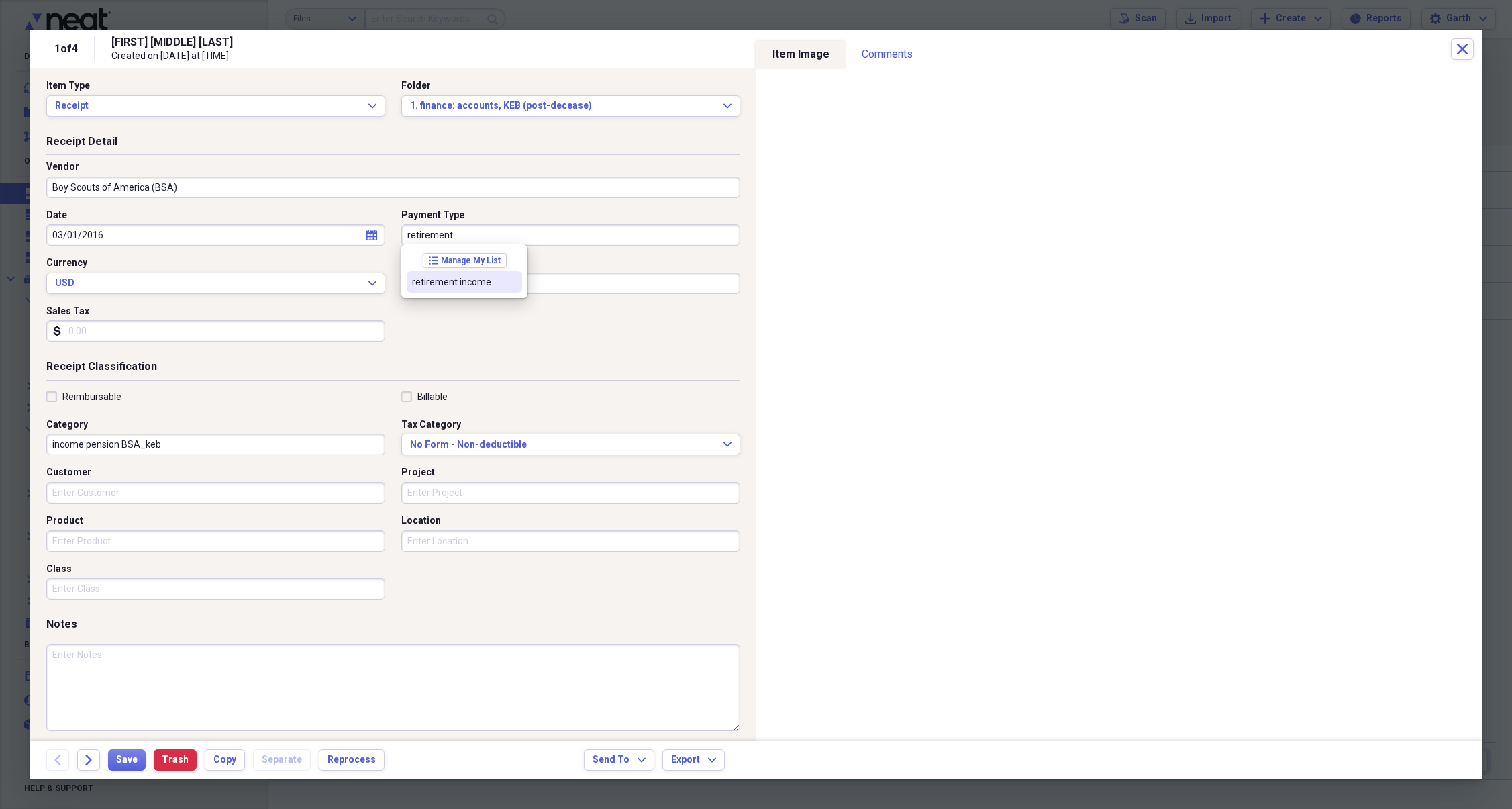 type on "retirement" 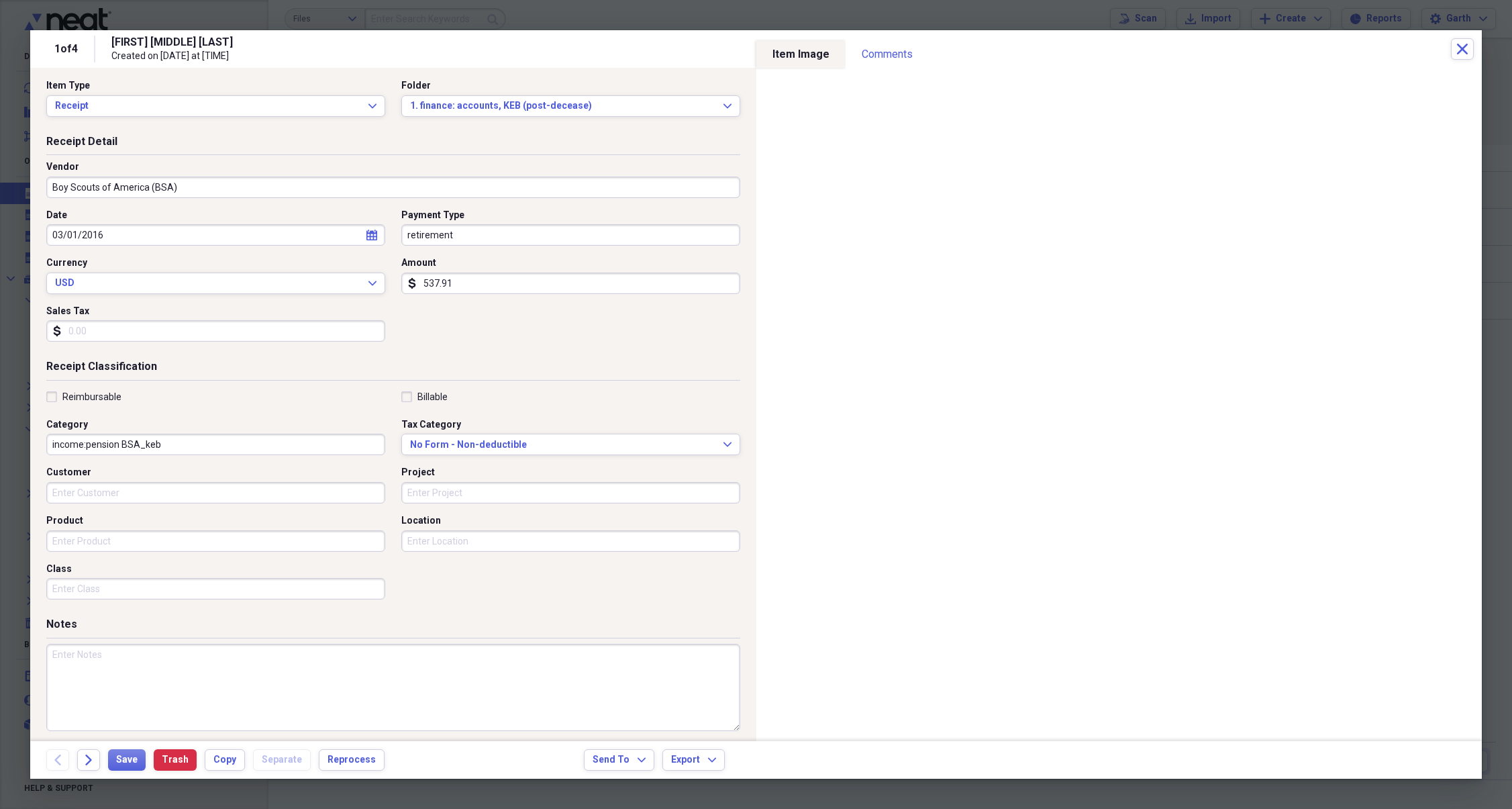 click on "Receipt Classification" at bounding box center [393, 369] 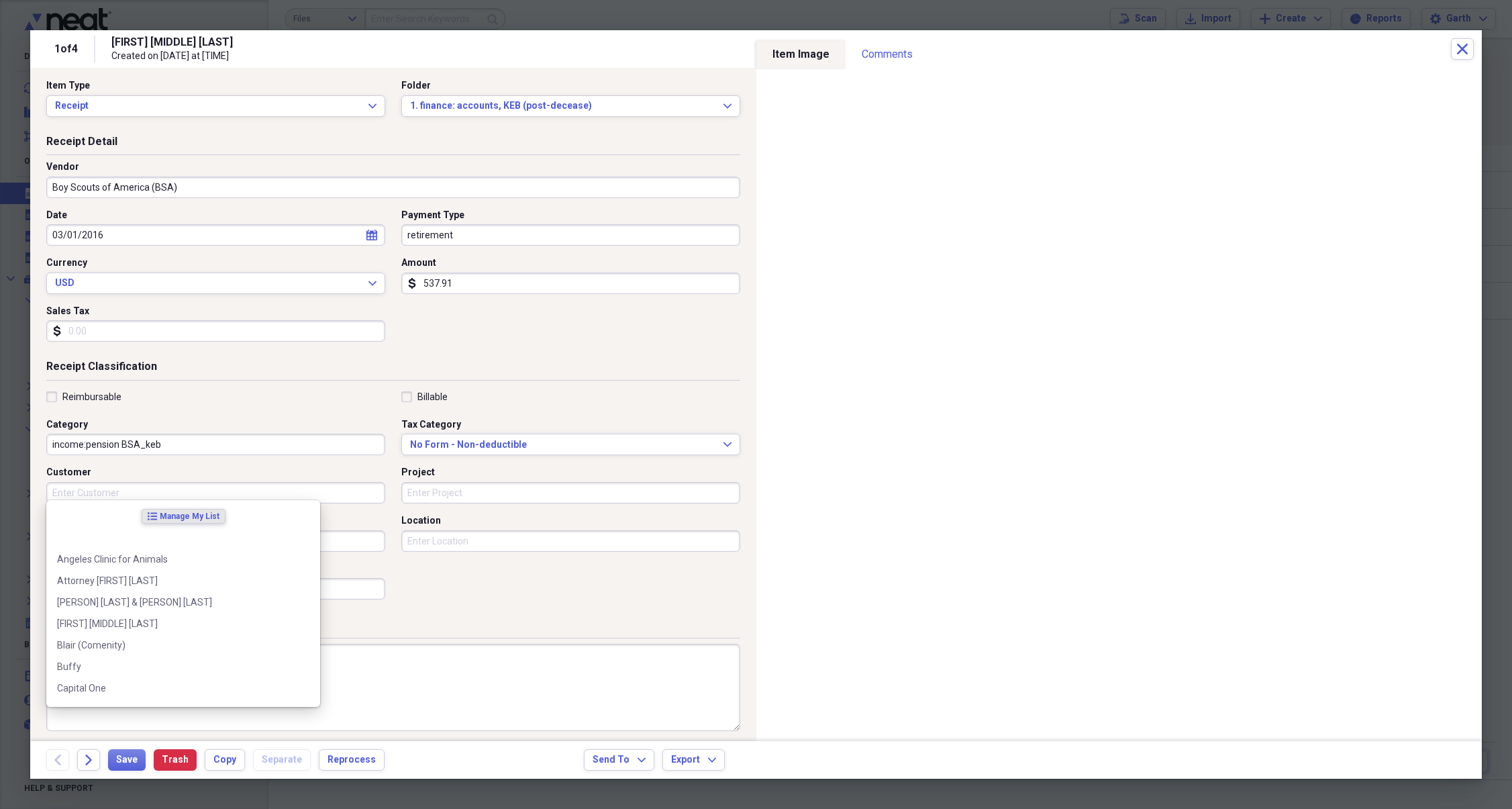 click on "Customer" at bounding box center [215, 493] 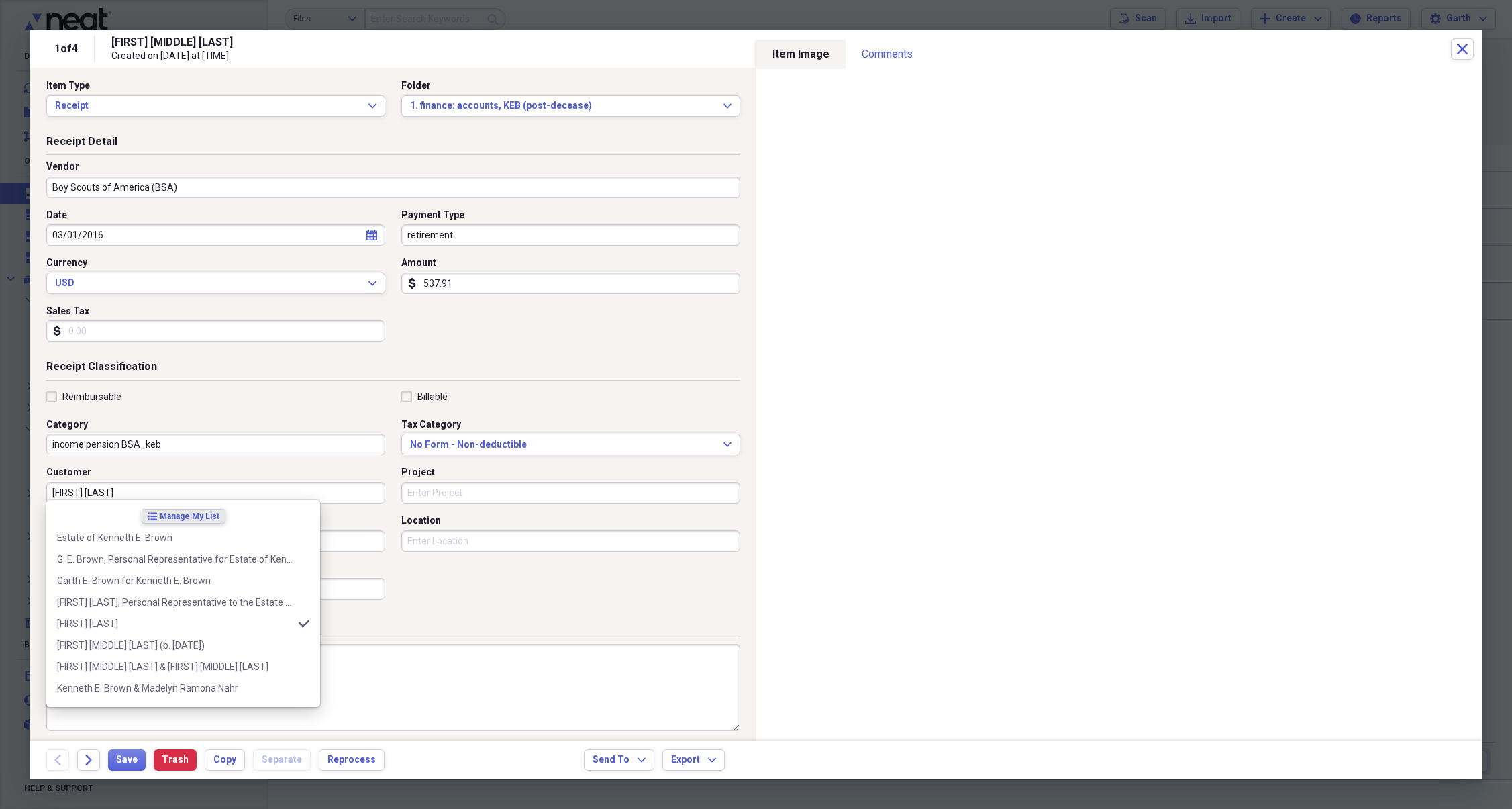 type on "[FIRST] [LAST]" 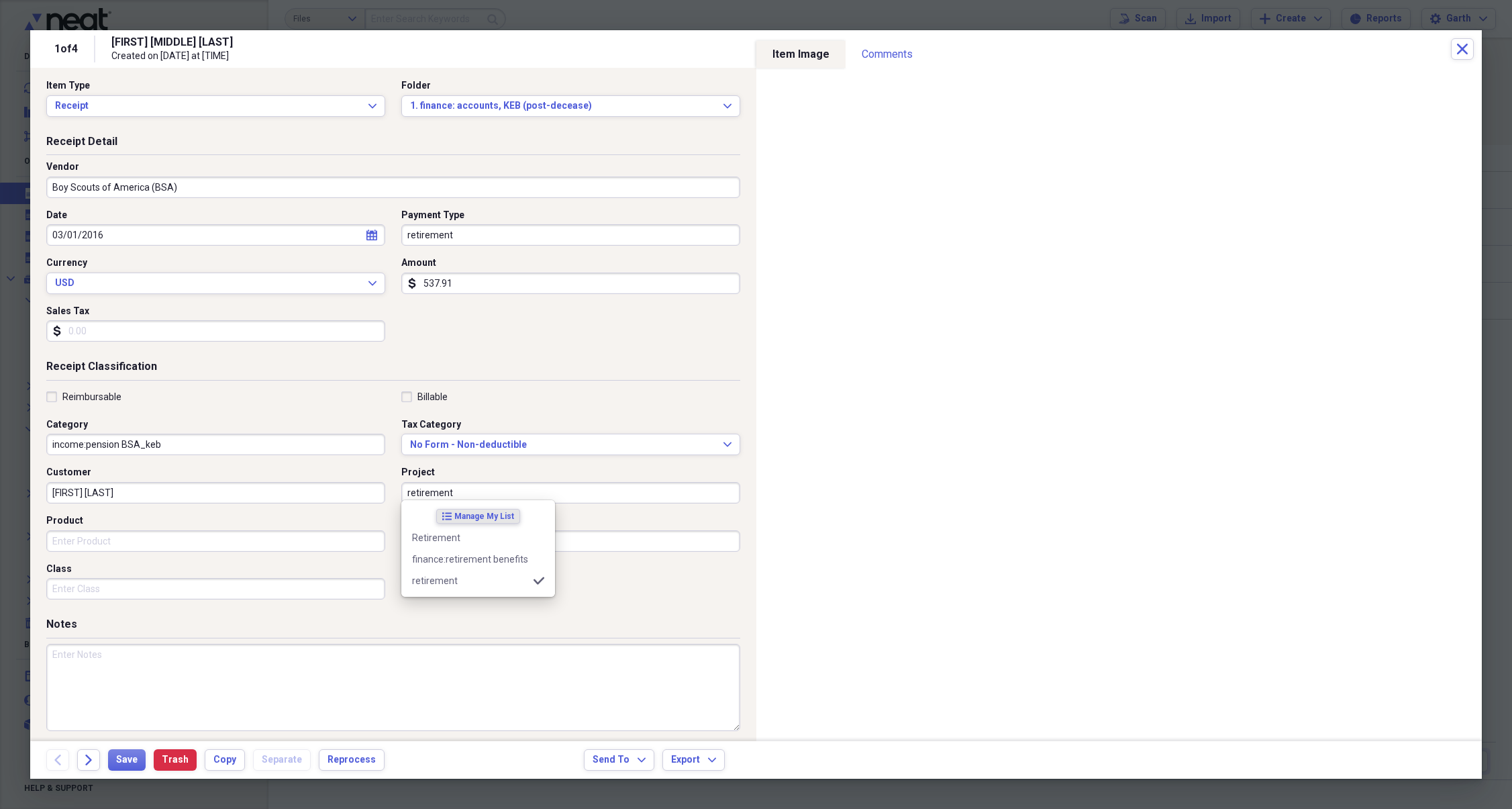 type on "retirement" 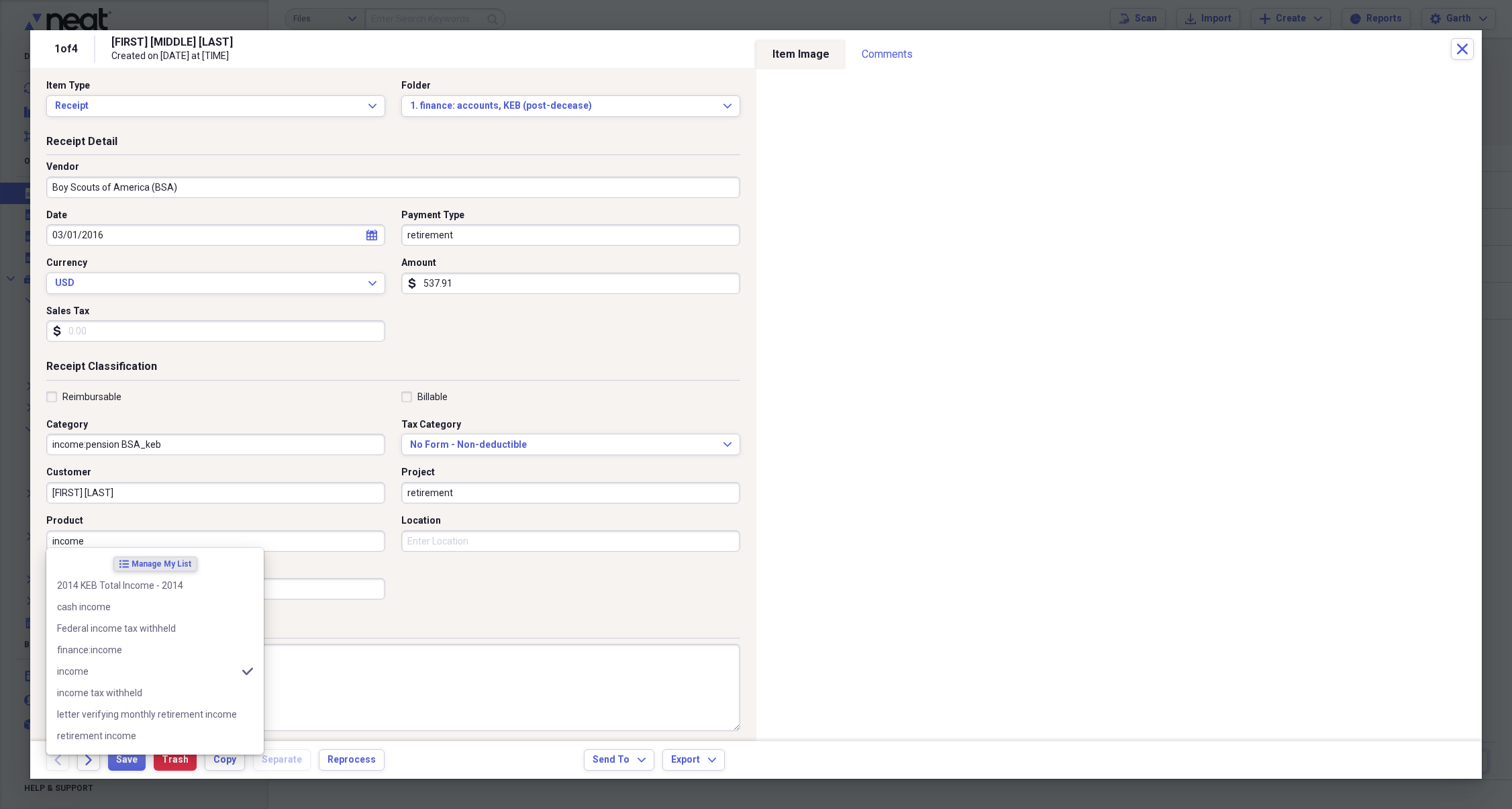 type on "income" 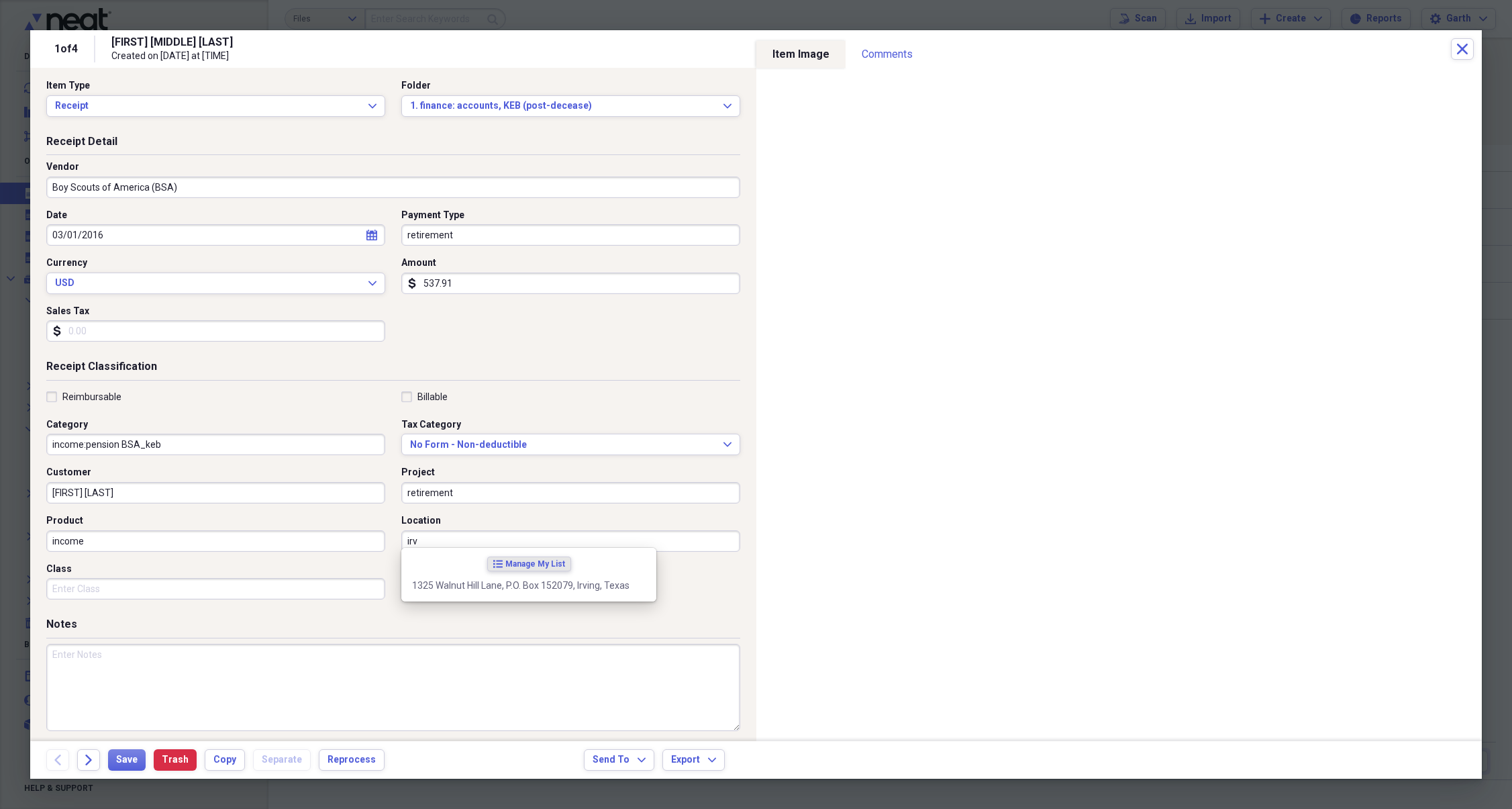 scroll, scrollTop: 0, scrollLeft: 0, axis: both 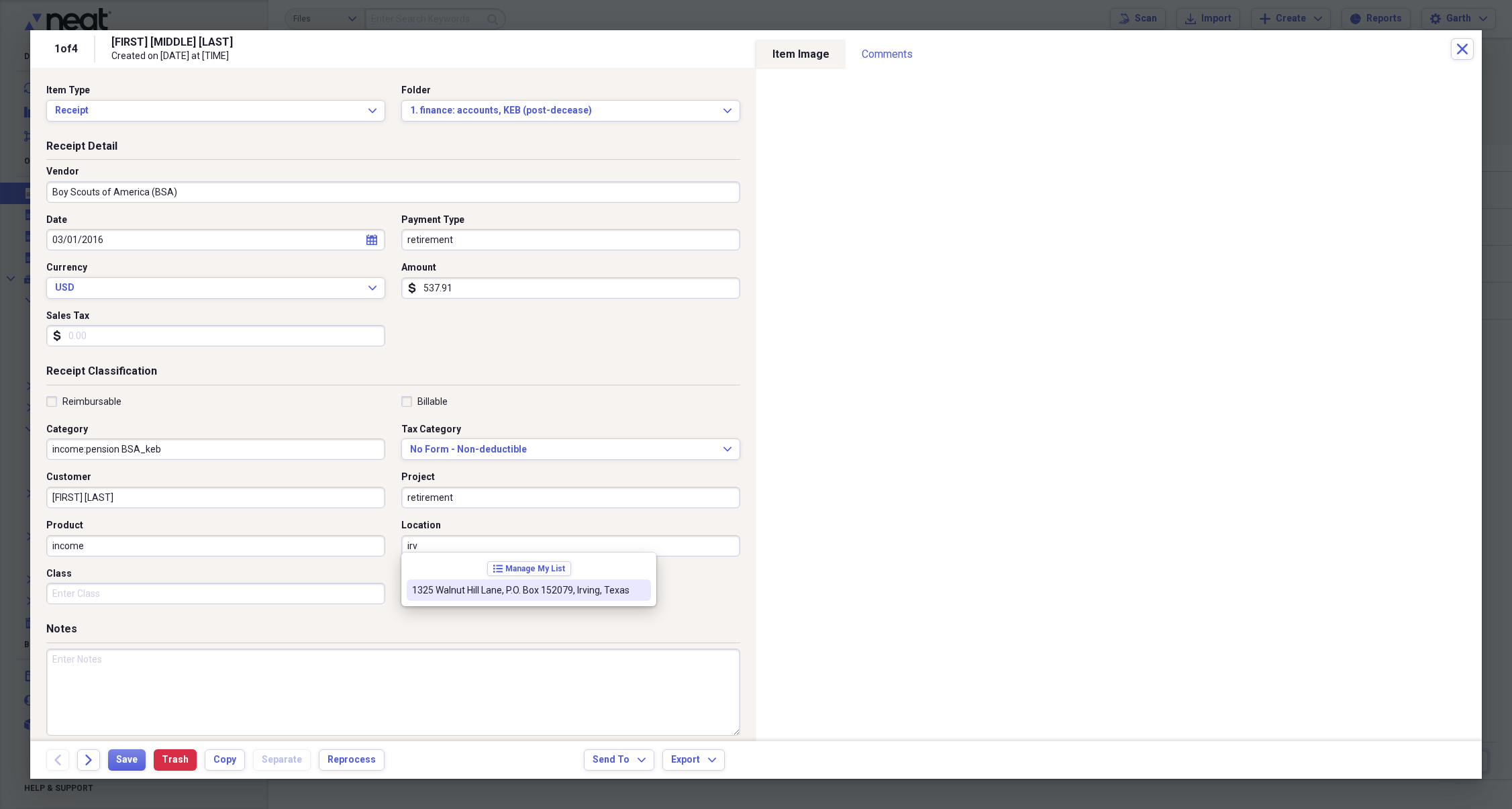 click on "1325 Walnut Hill Lane, P.O. Box 152079, Irving, Texas" at bounding box center (521, 590) 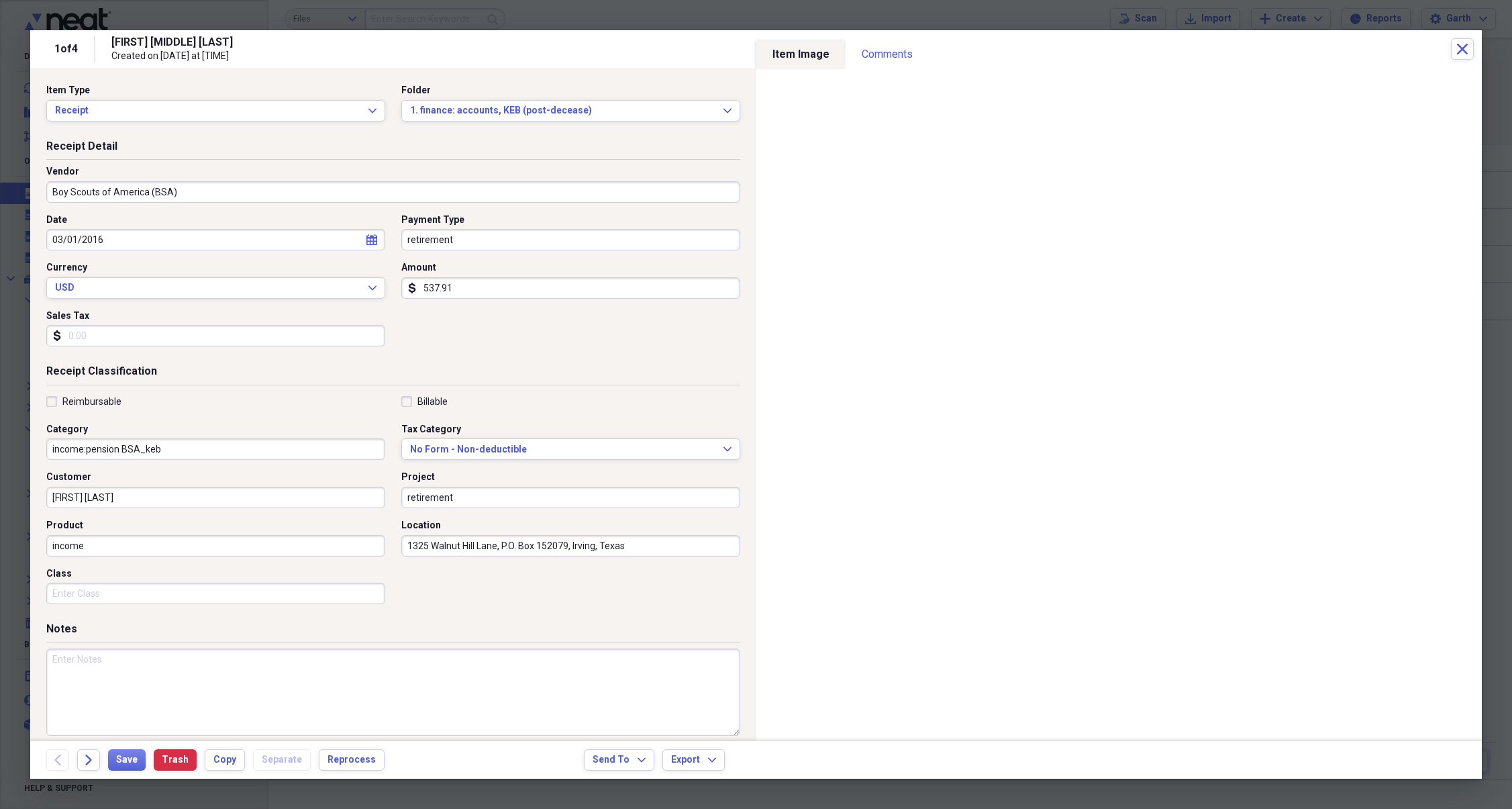 click on "Class" at bounding box center [215, 593] 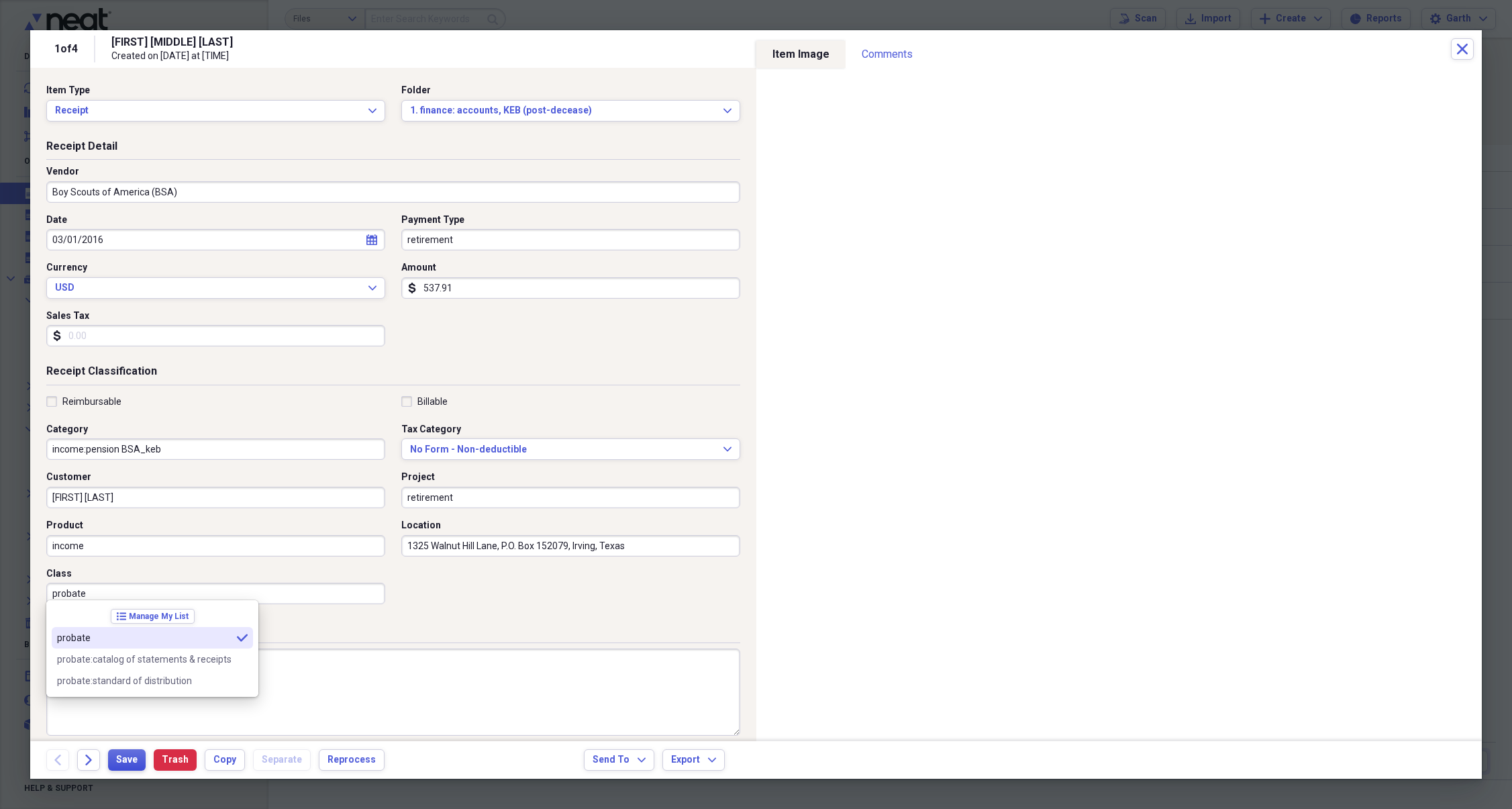 type on "probate" 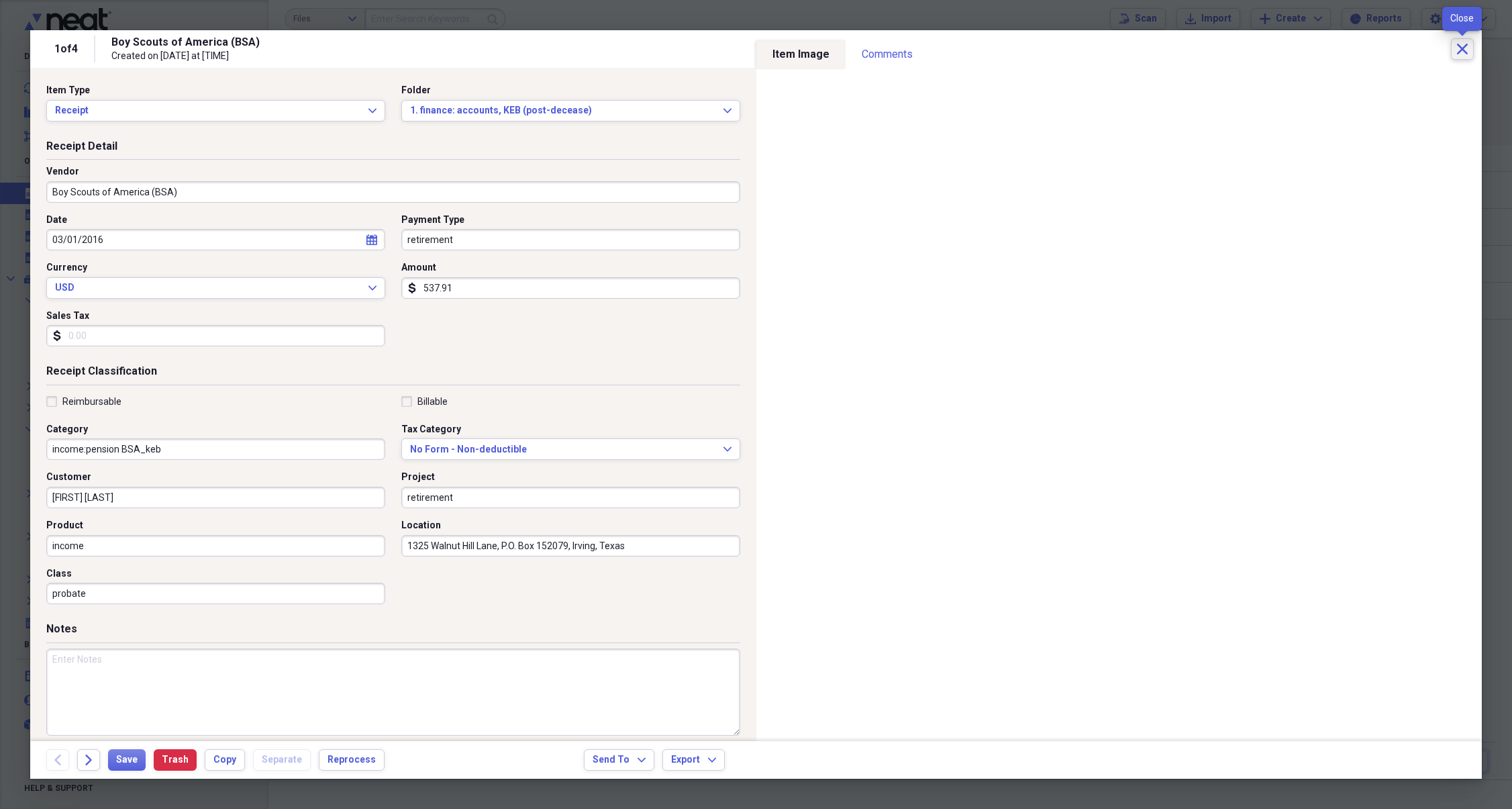 click 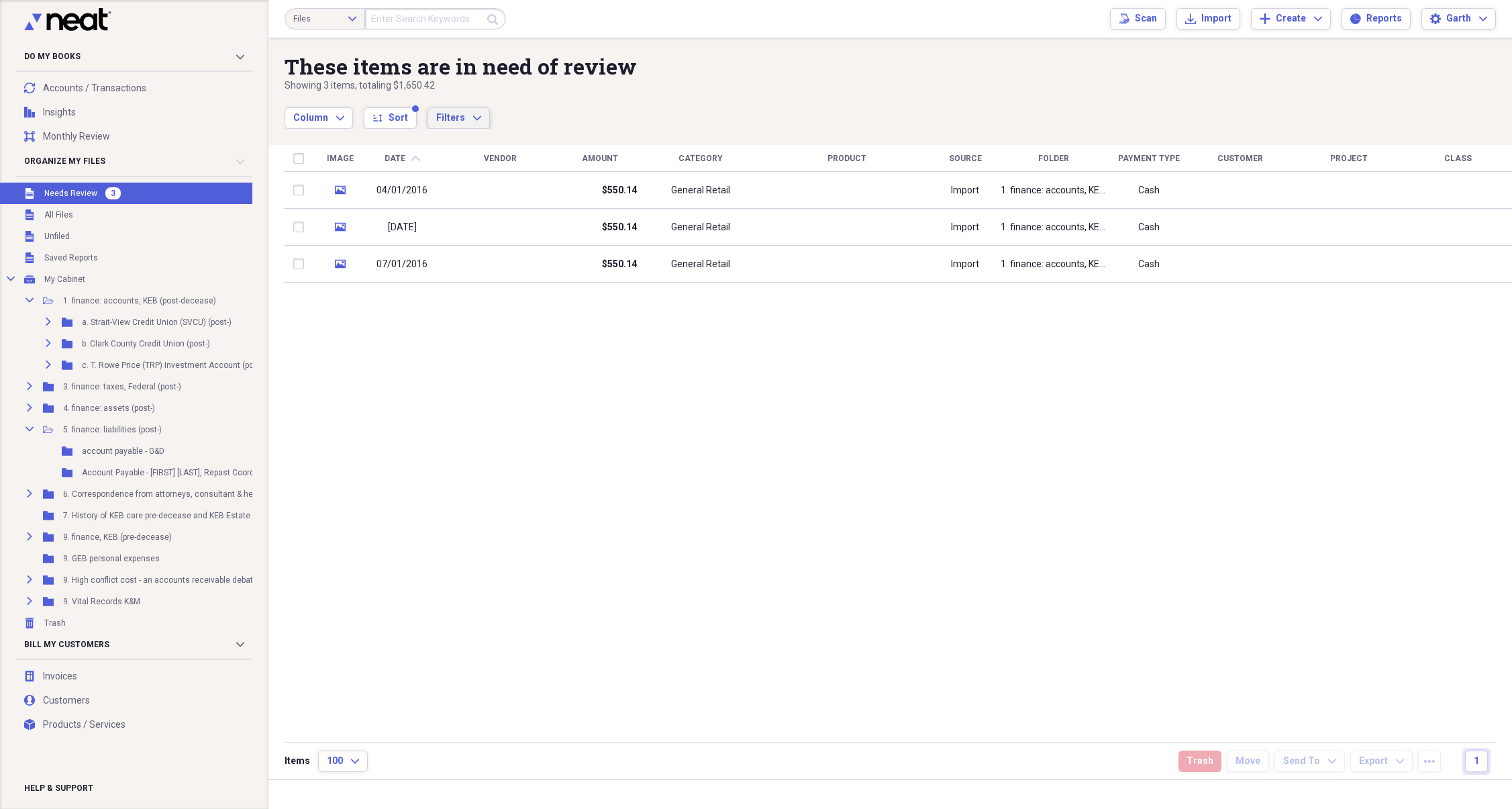 click on "Filters  Expand" at bounding box center (458, 118) 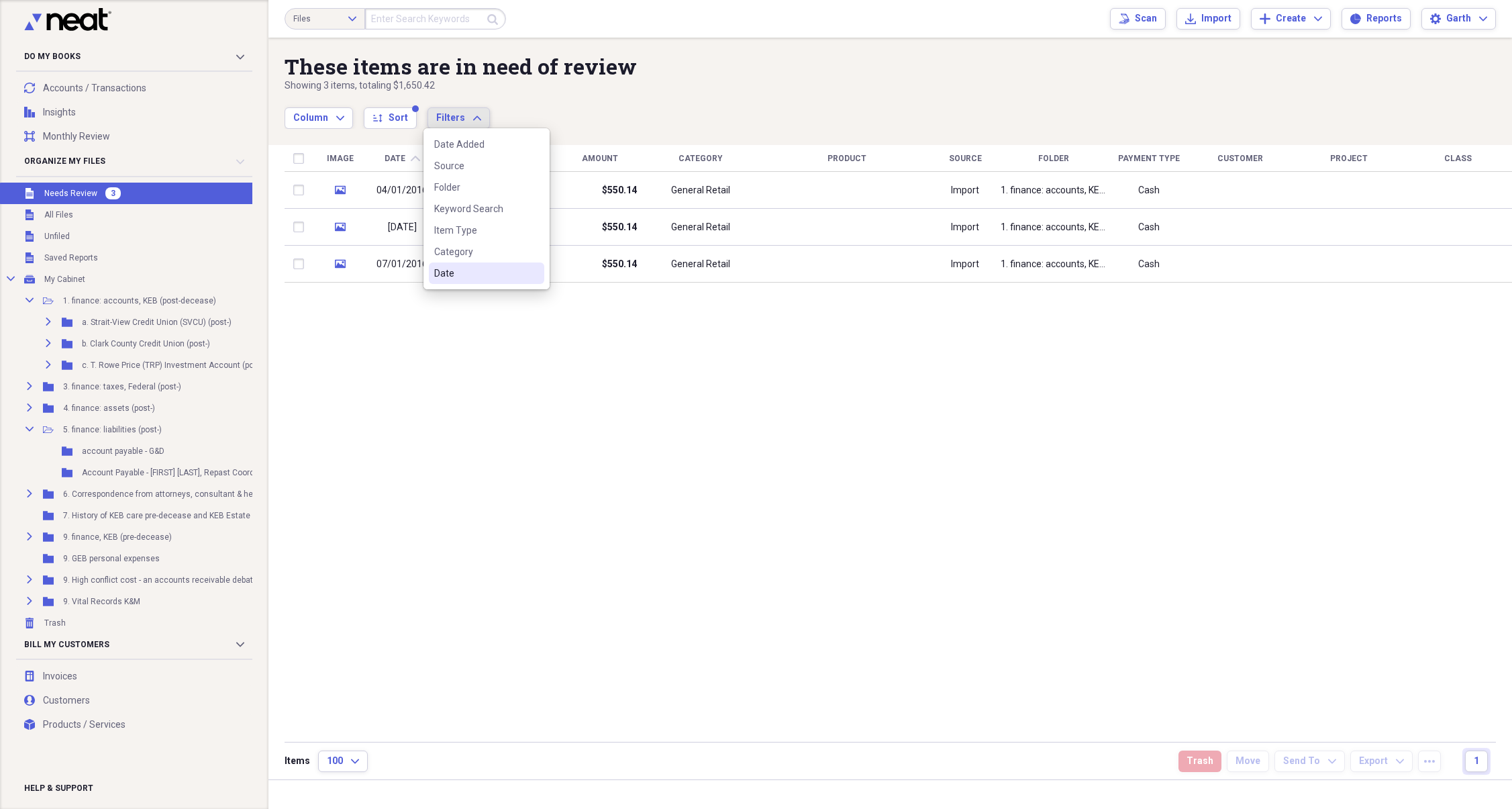 click on "Date" at bounding box center [487, 273] 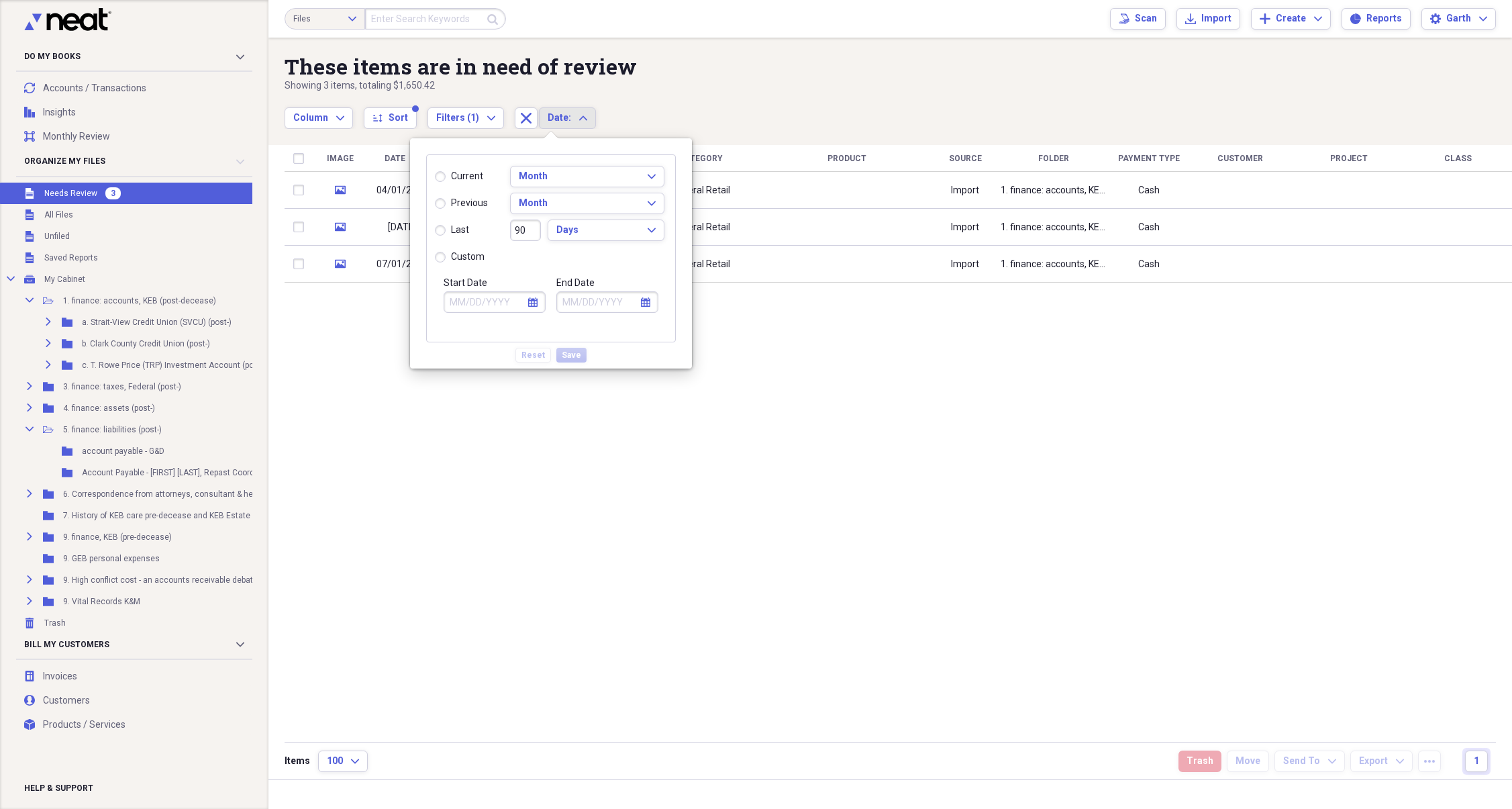 click on "calendar" 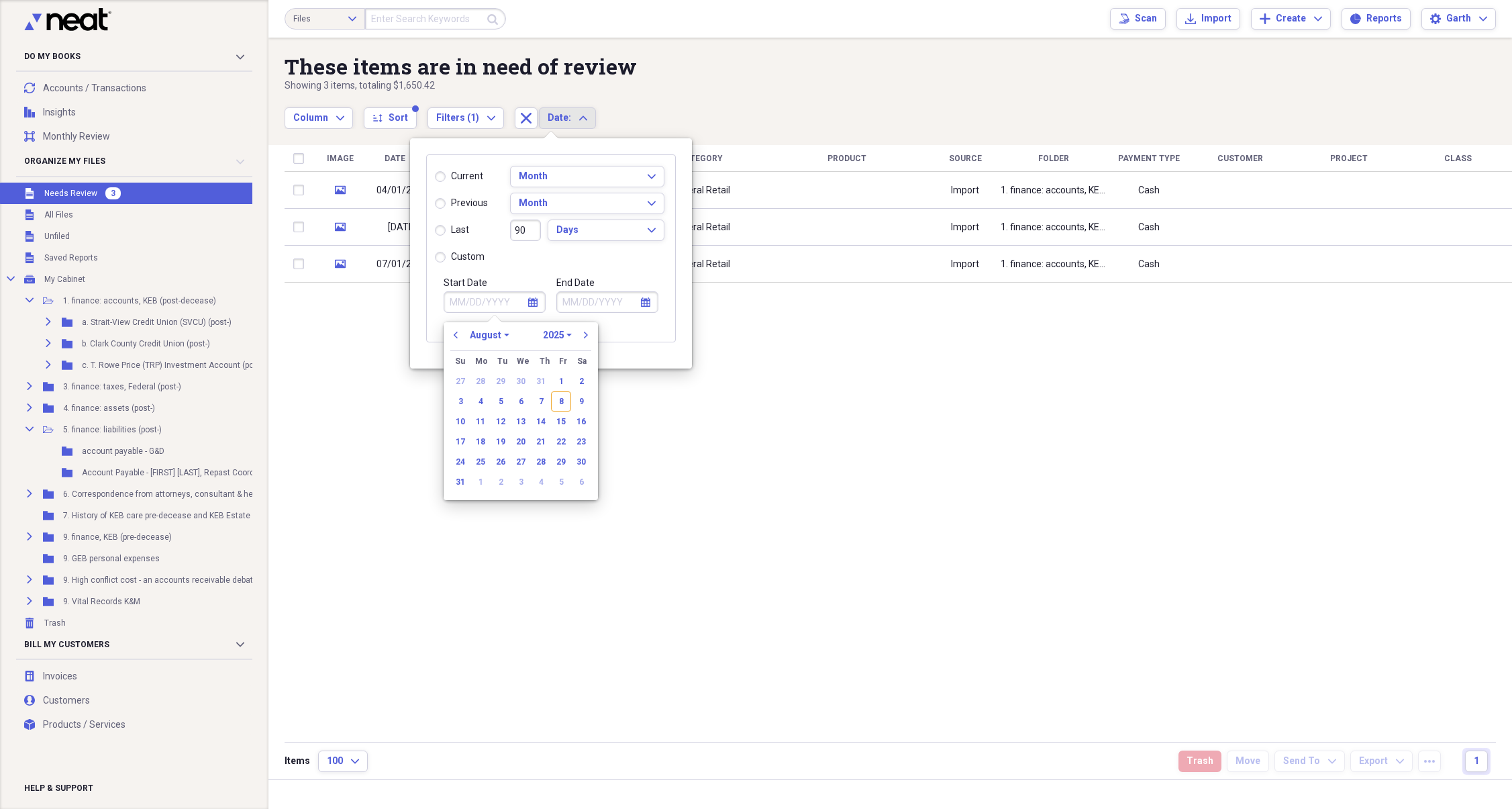 click on "1970 1971 1972 1973 1974 1975 1976 1977 1978 1979 1980 1981 1982 1983 1984 1985 1986 1987 1988 1989 1990 1991 1992 1993 1994 1995 1996 1997 1998 1999 2000 2001 2002 2003 2004 2005 2006 2007 2008 2009 2010 2011 2012 2013 2014 2015 2016 2017 2018 2019 2020 2021 2022 2023 2024 2025 2026 2027 2028 2029 2030 2031 2032 2033 2034 2035" at bounding box center (557, 335) 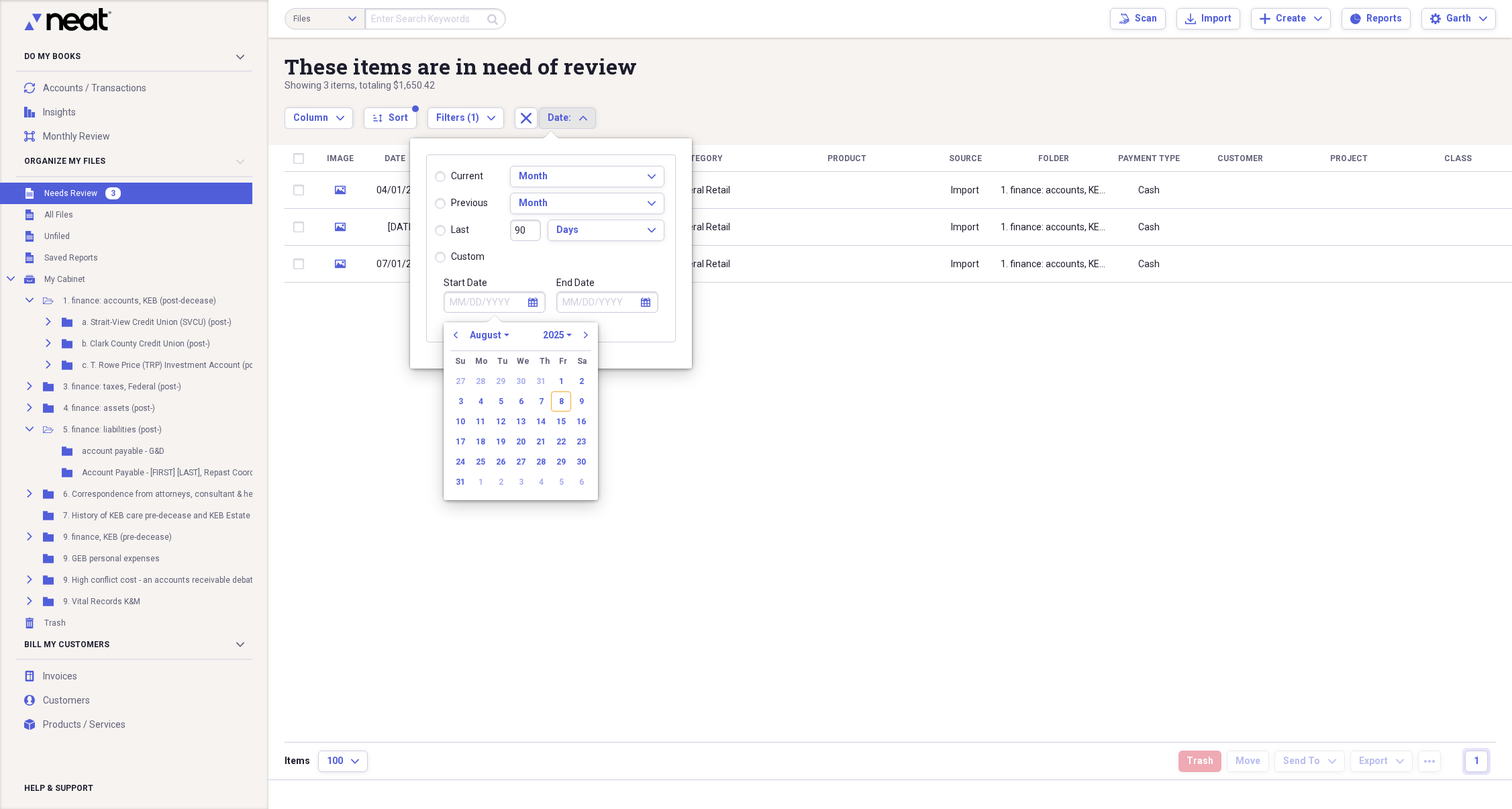 select on "2016" 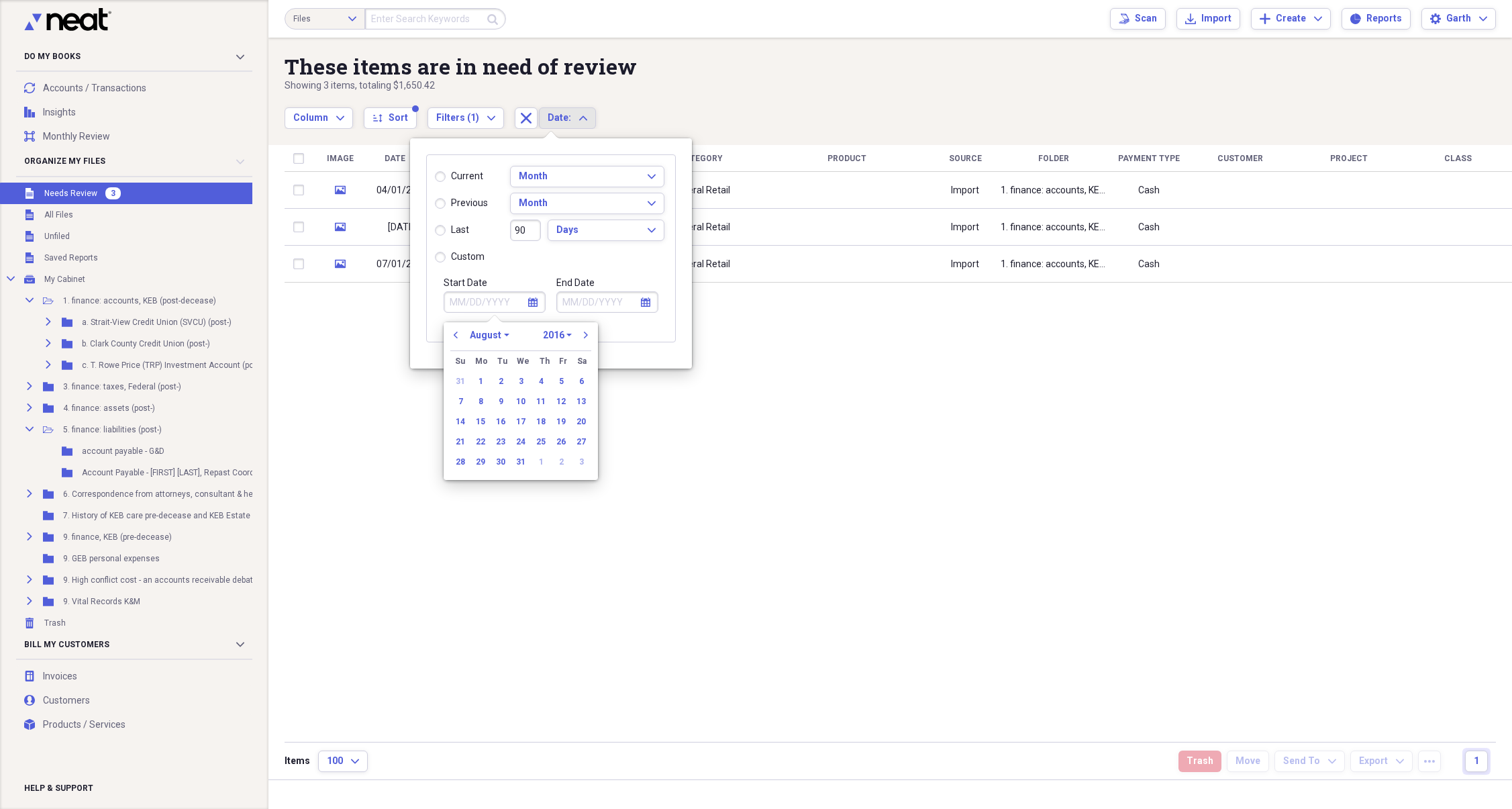 click on "January February March April May June July August September October November December" at bounding box center (489, 335) 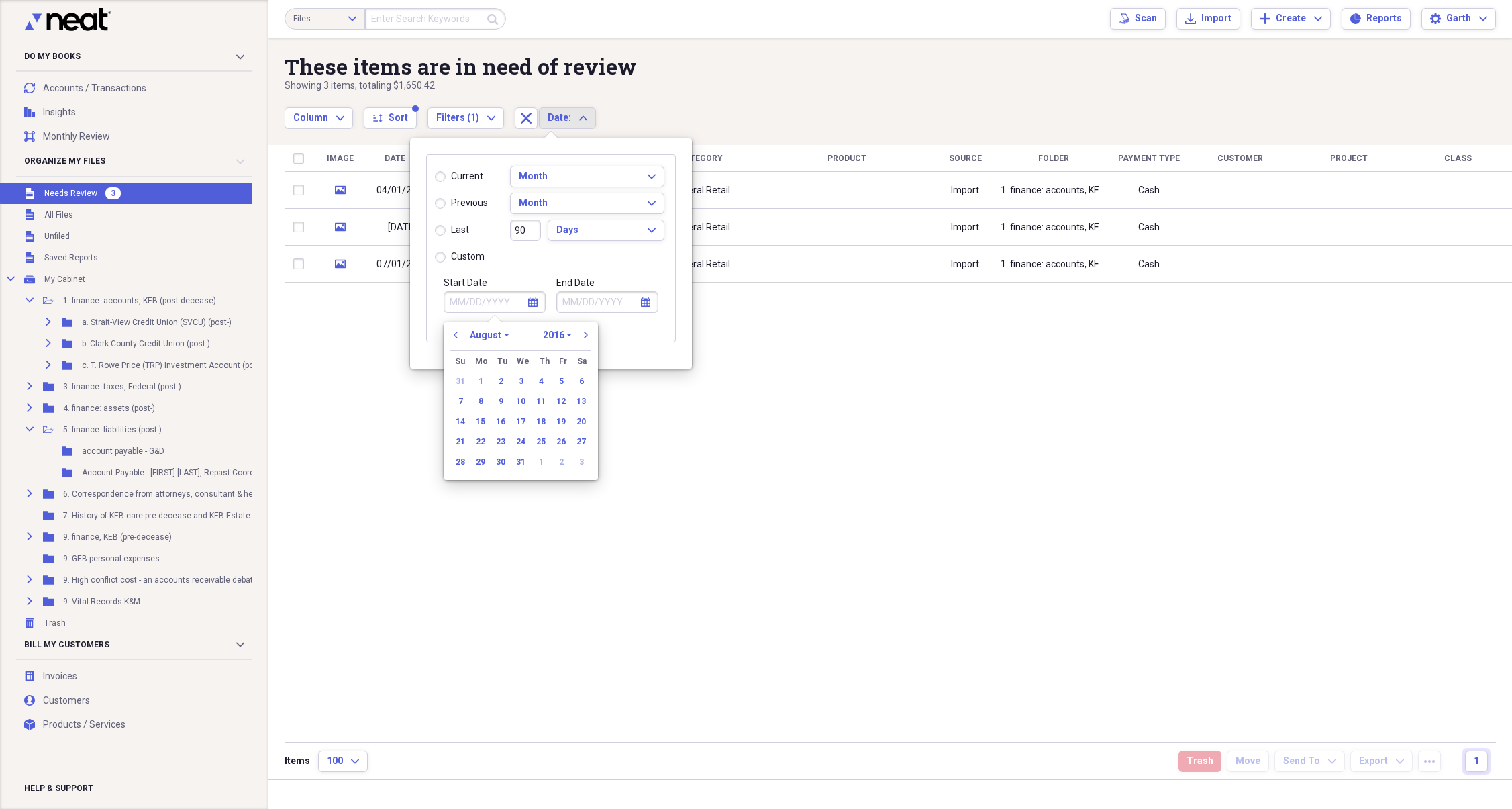 select on "3" 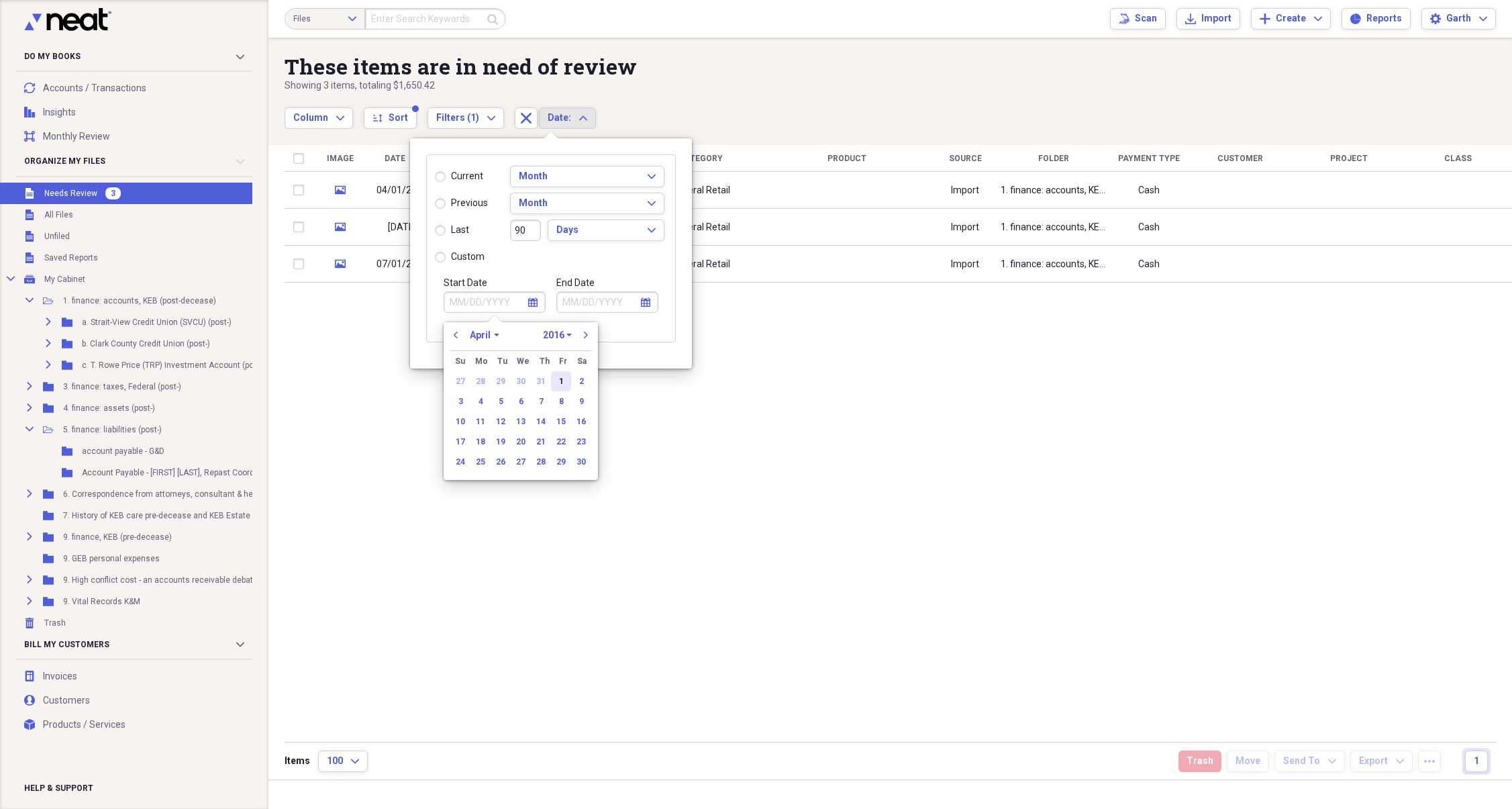 click on "1" at bounding box center [561, 381] 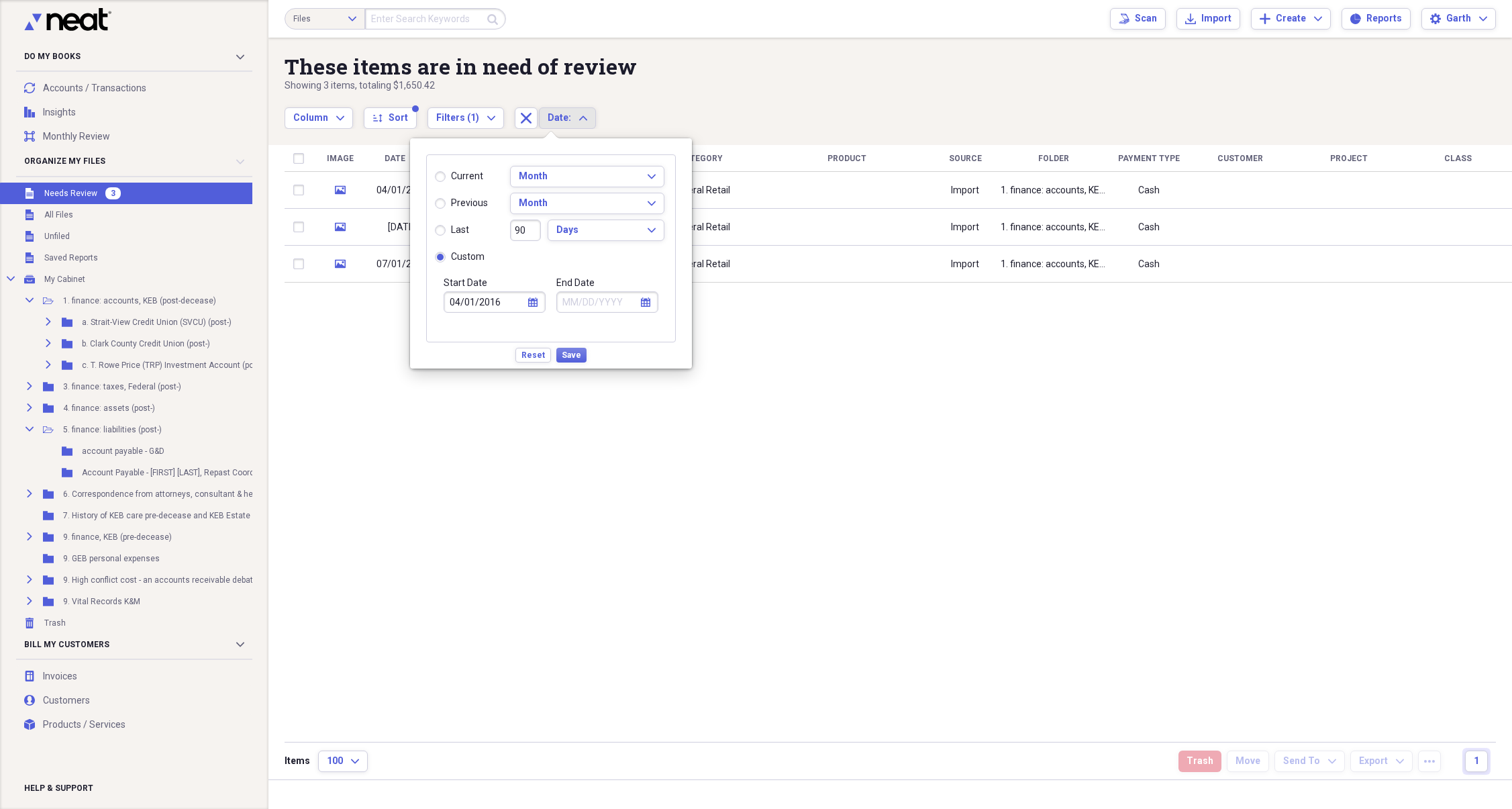 click on "calendar" 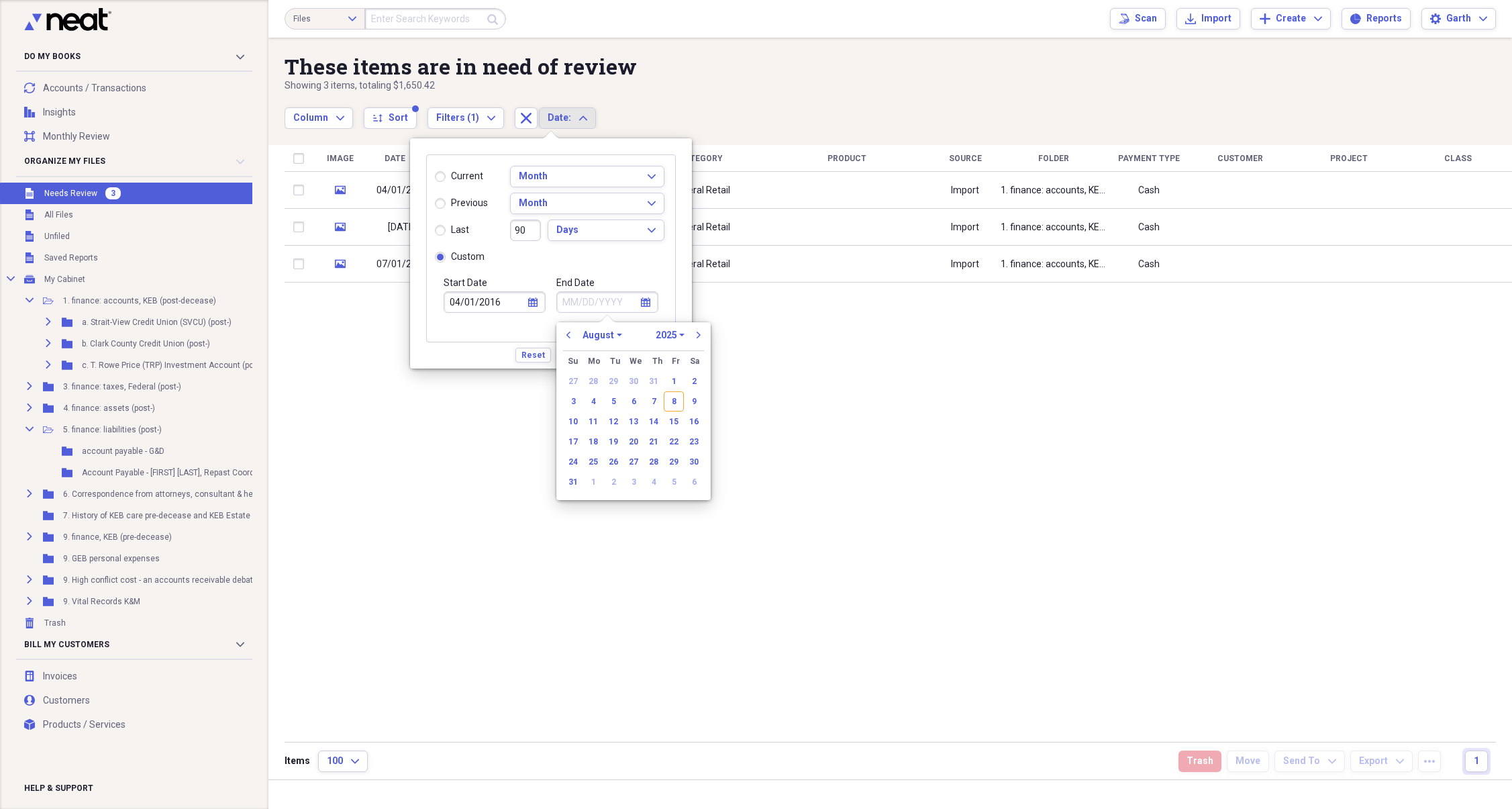 click on "1970 1971 1972 1973 1974 1975 1976 1977 1978 1979 1980 1981 1982 1983 1984 1985 1986 1987 1988 1989 1990 1991 1992 1993 1994 1995 1996 1997 1998 1999 2000 2001 2002 2003 2004 2005 2006 2007 2008 2009 2010 2011 2012 2013 2014 2015 2016 2017 2018 2019 2020 2021 2022 2023 2024 2025 2026 2027 2028 2029 2030 2031 2032 2033 2034 2035" at bounding box center [670, 335] 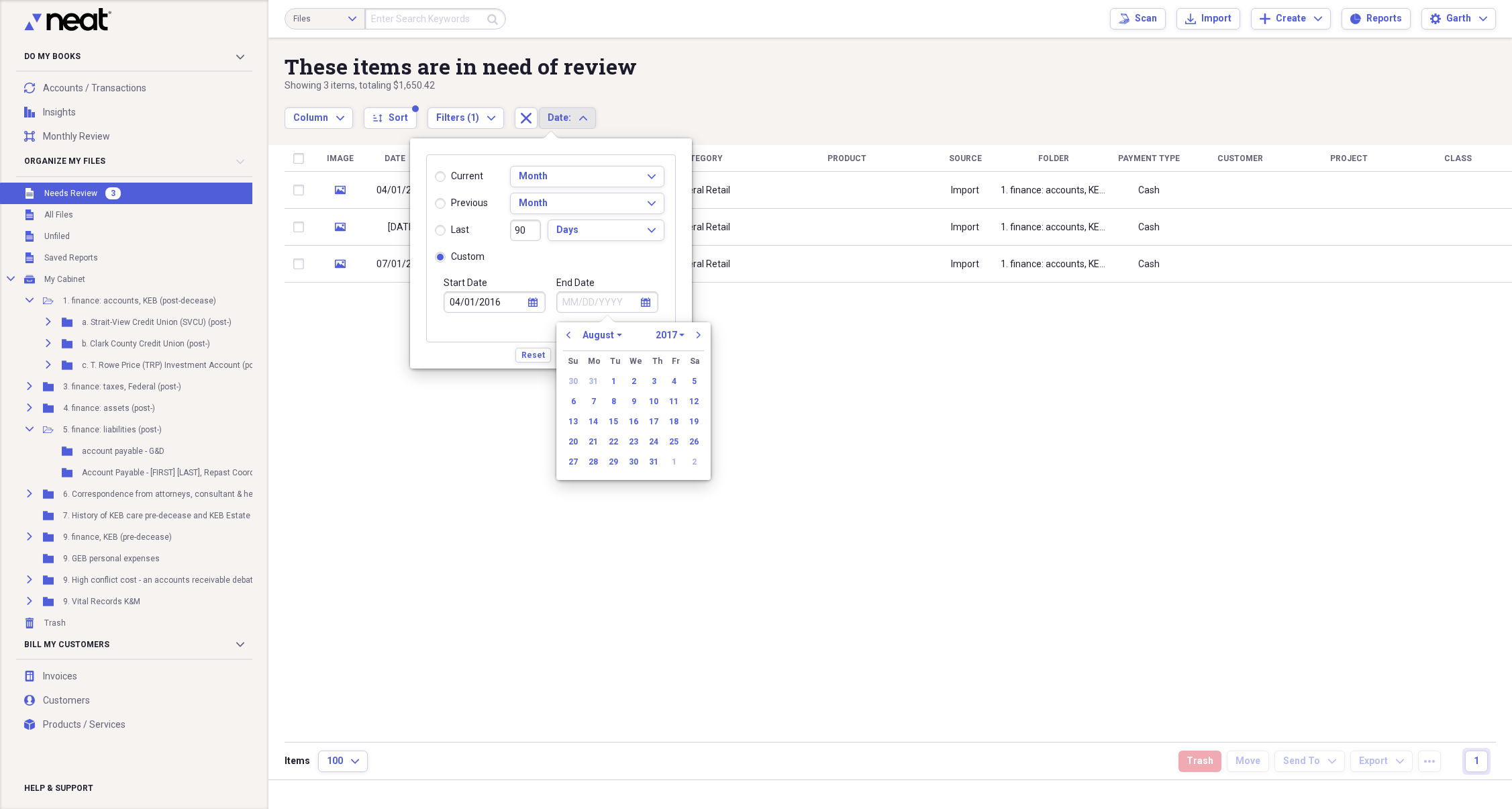 click 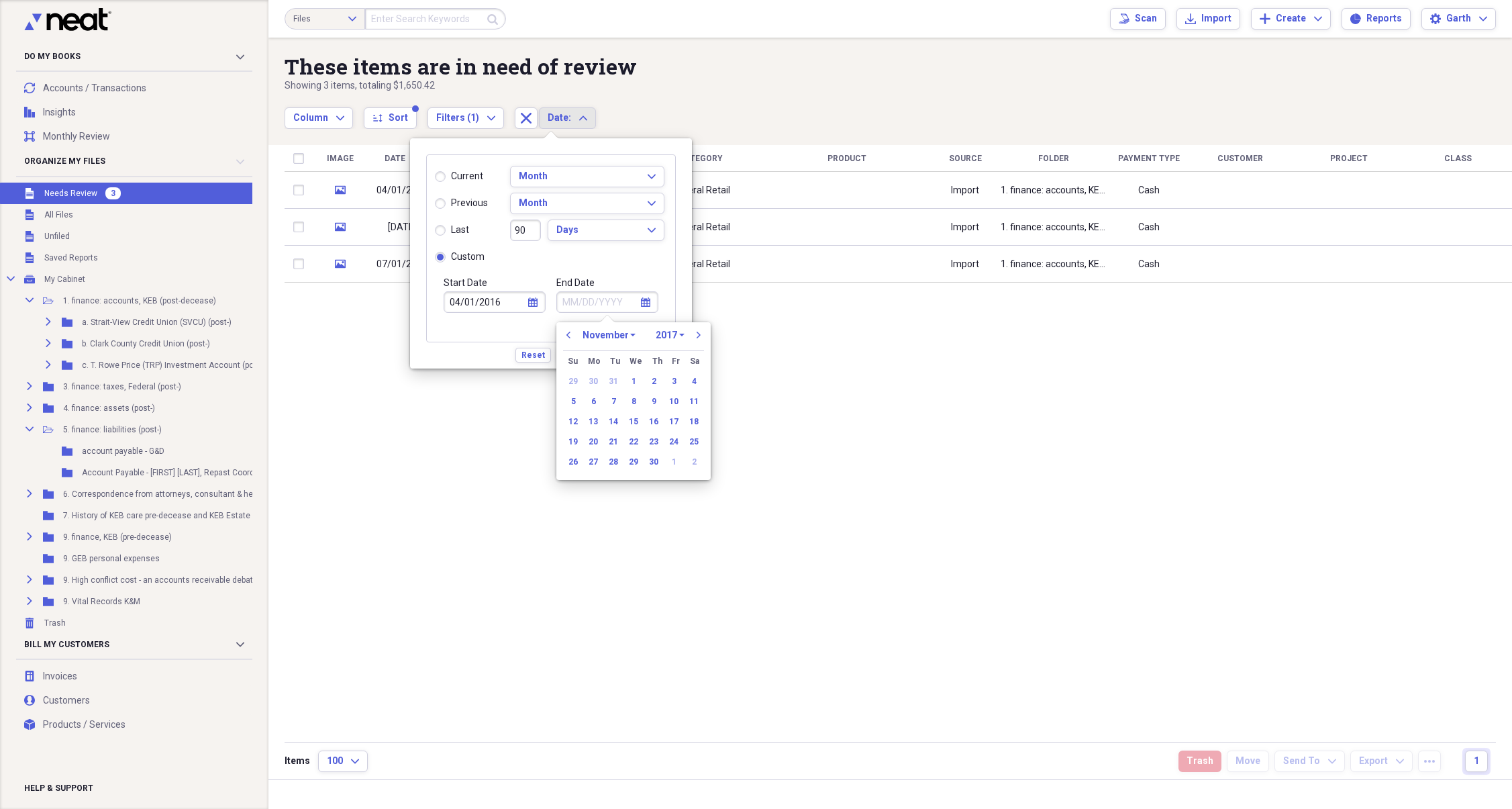 click on "30" at bounding box center (654, 462) 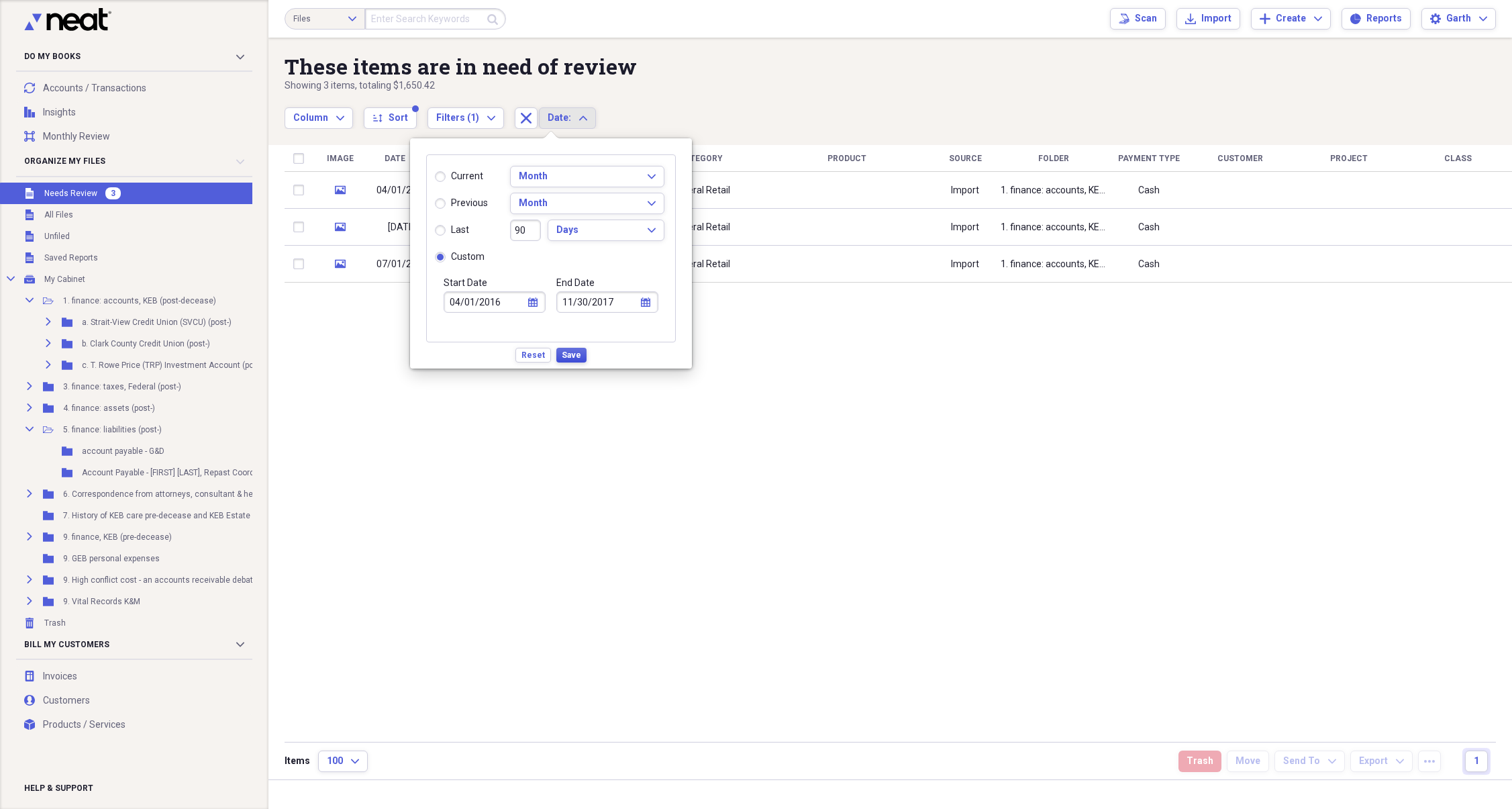 click on "Save" at bounding box center [571, 355] 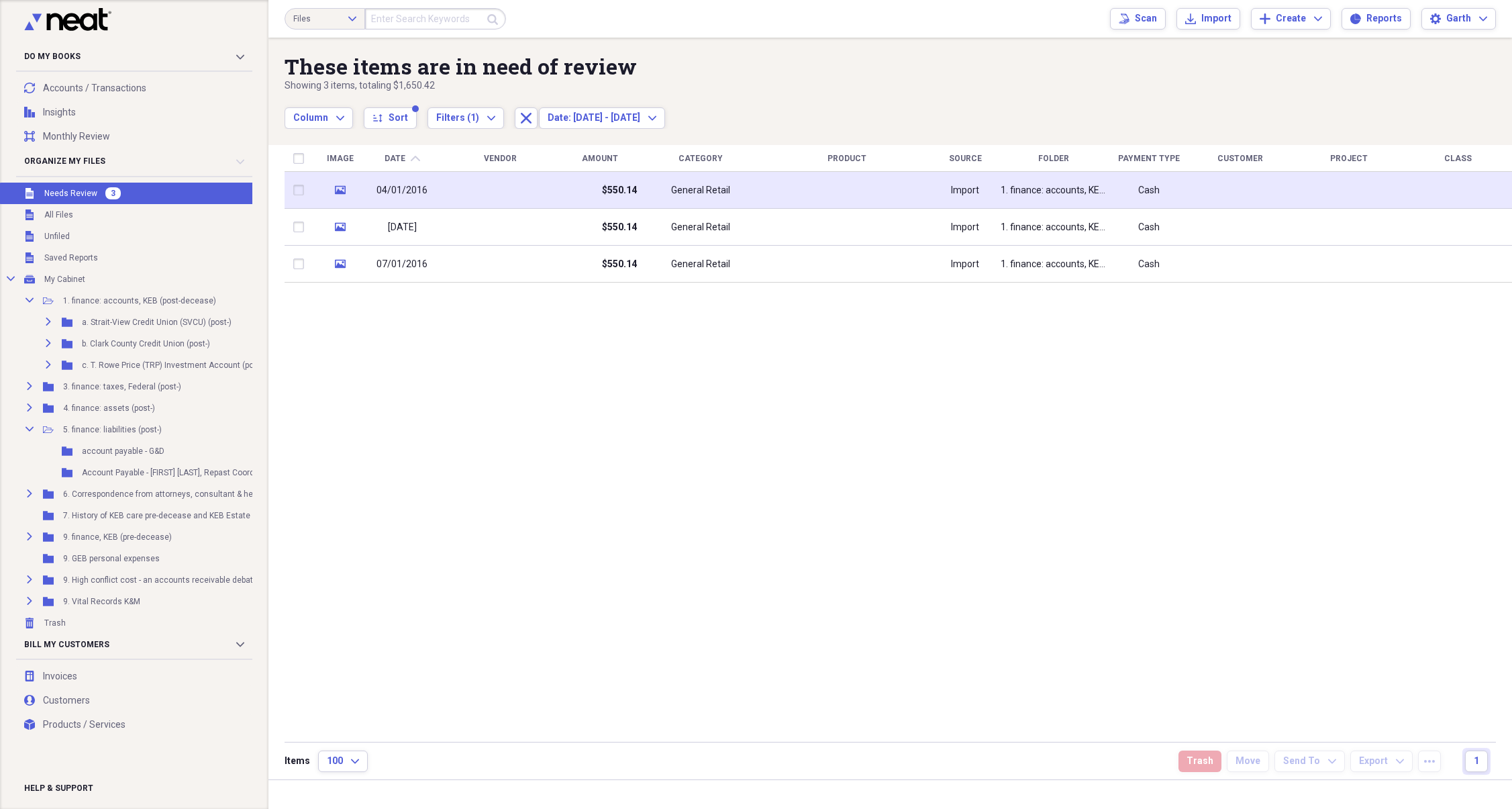 click at bounding box center [500, 190] 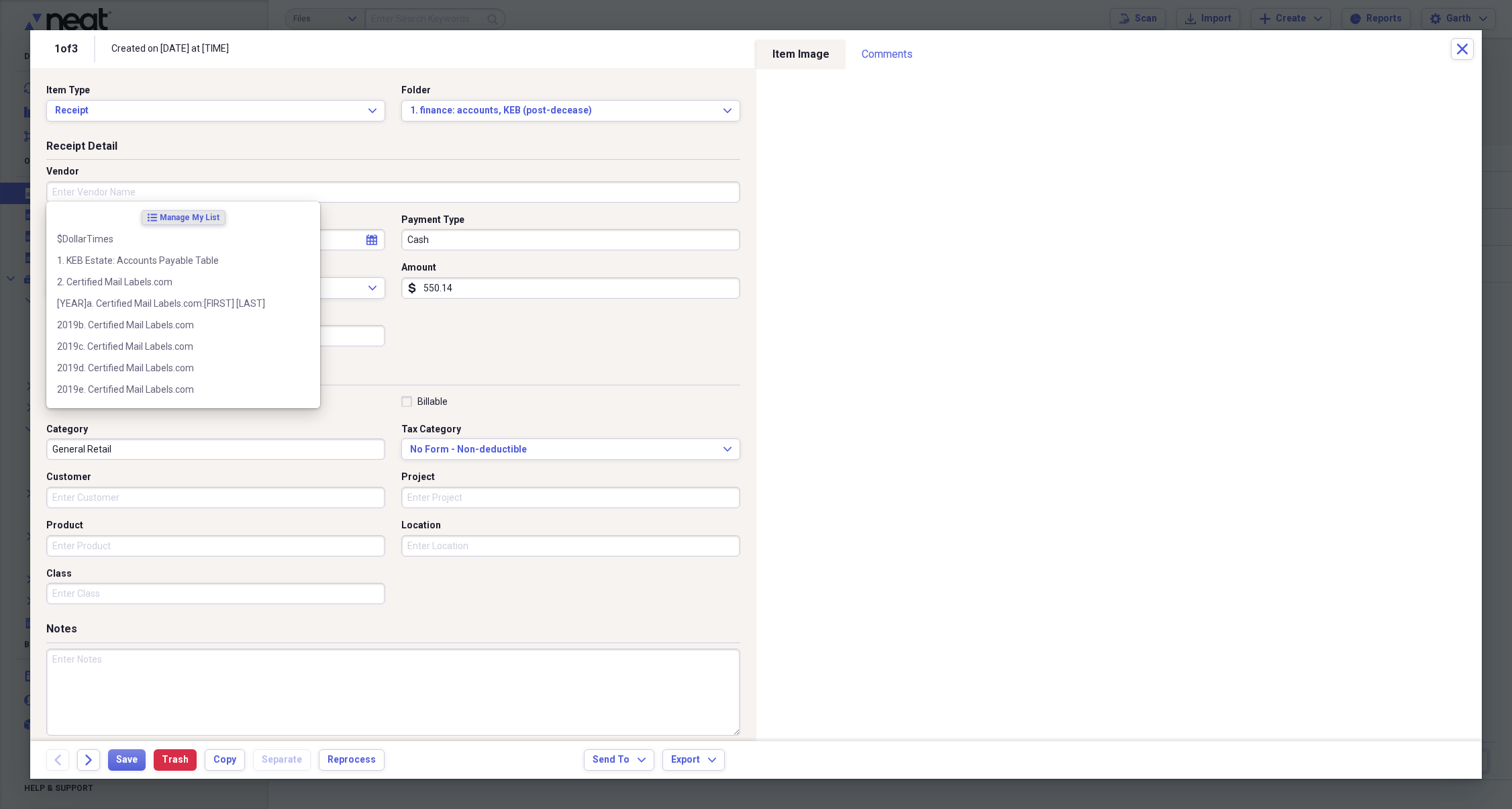 click on "Vendor" at bounding box center (393, 192) 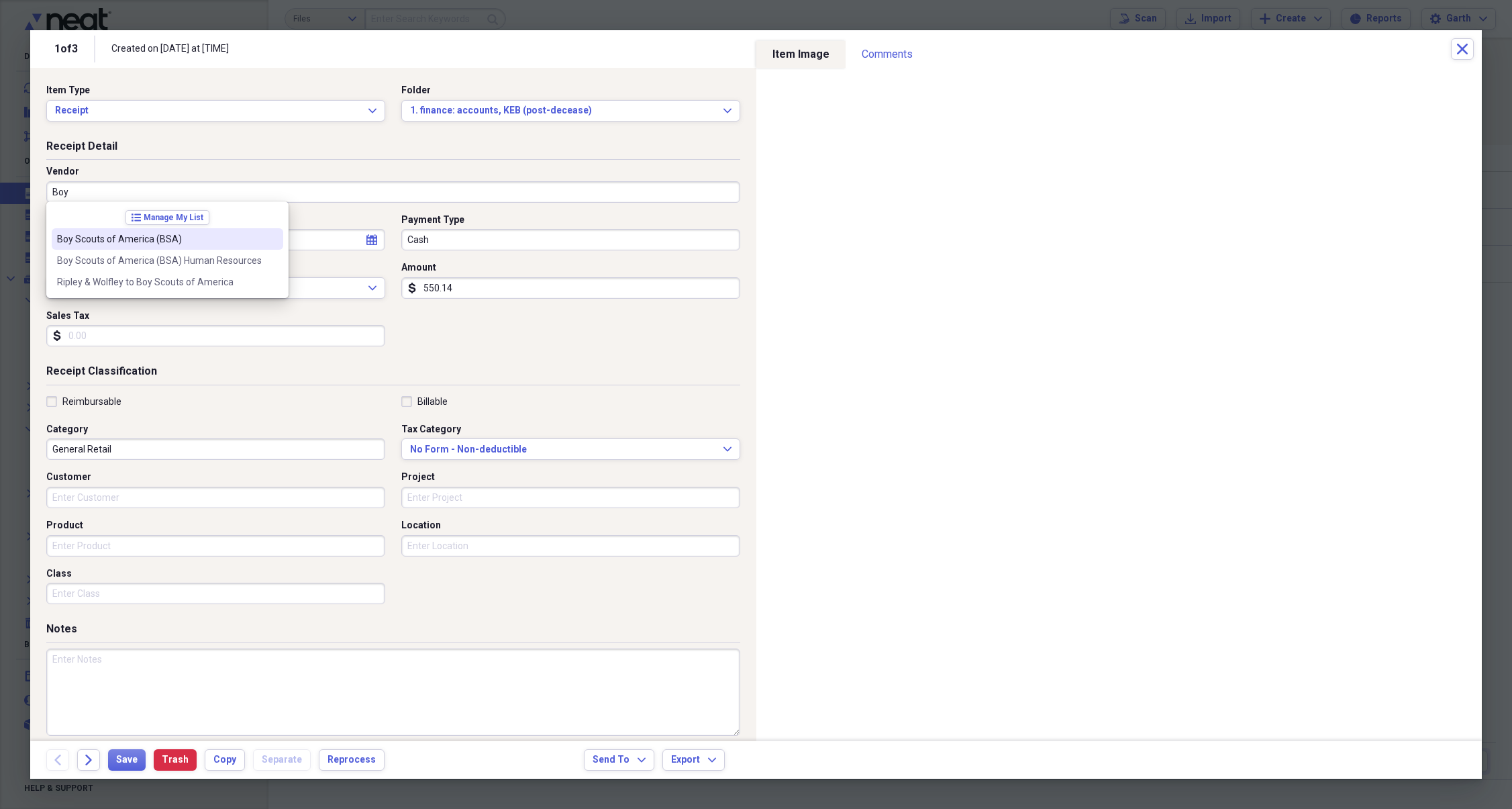 click on "Boy Scouts of America (BSA)" at bounding box center (159, 239) 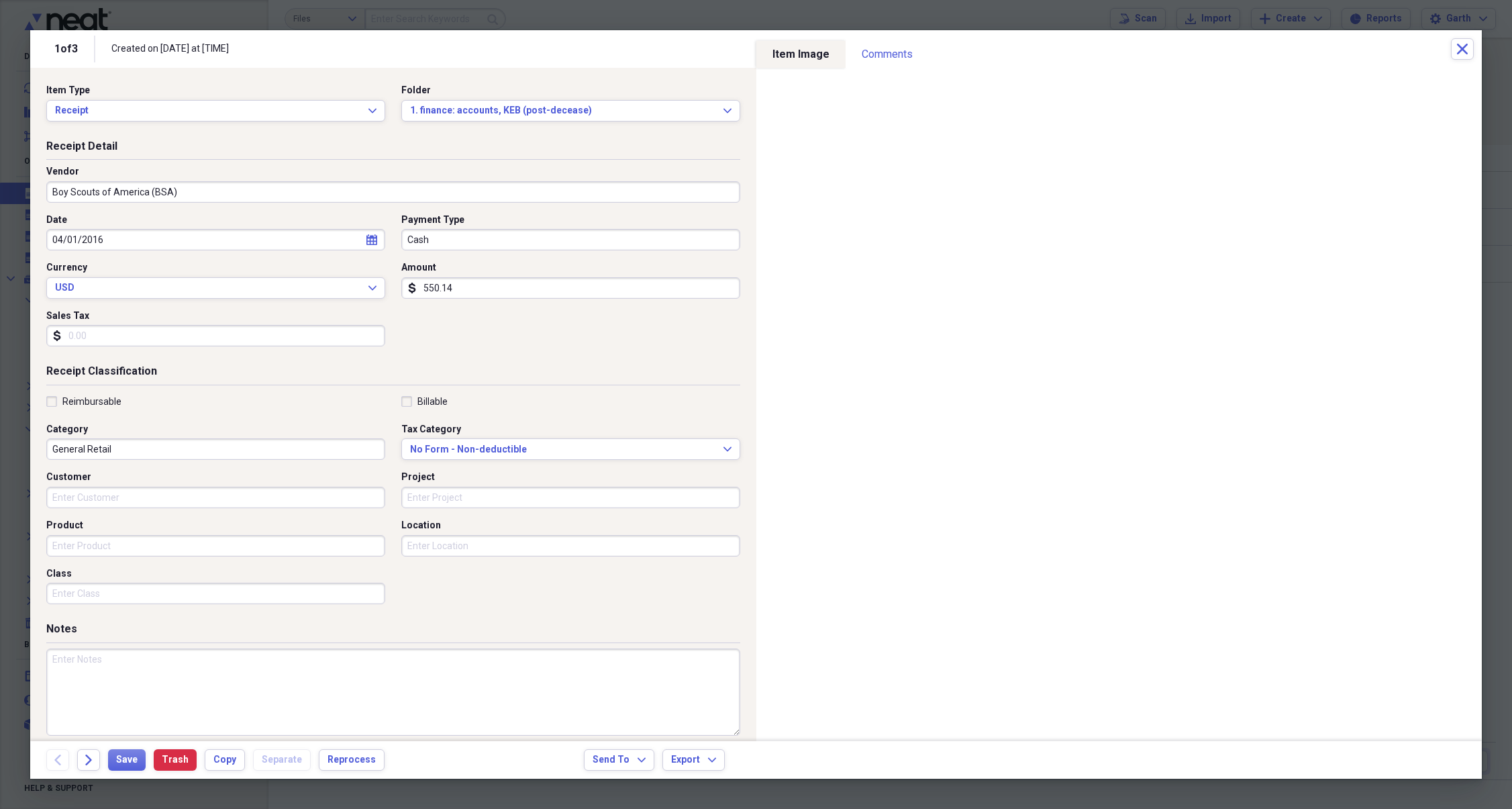 type on "income:pension BSA_keb" 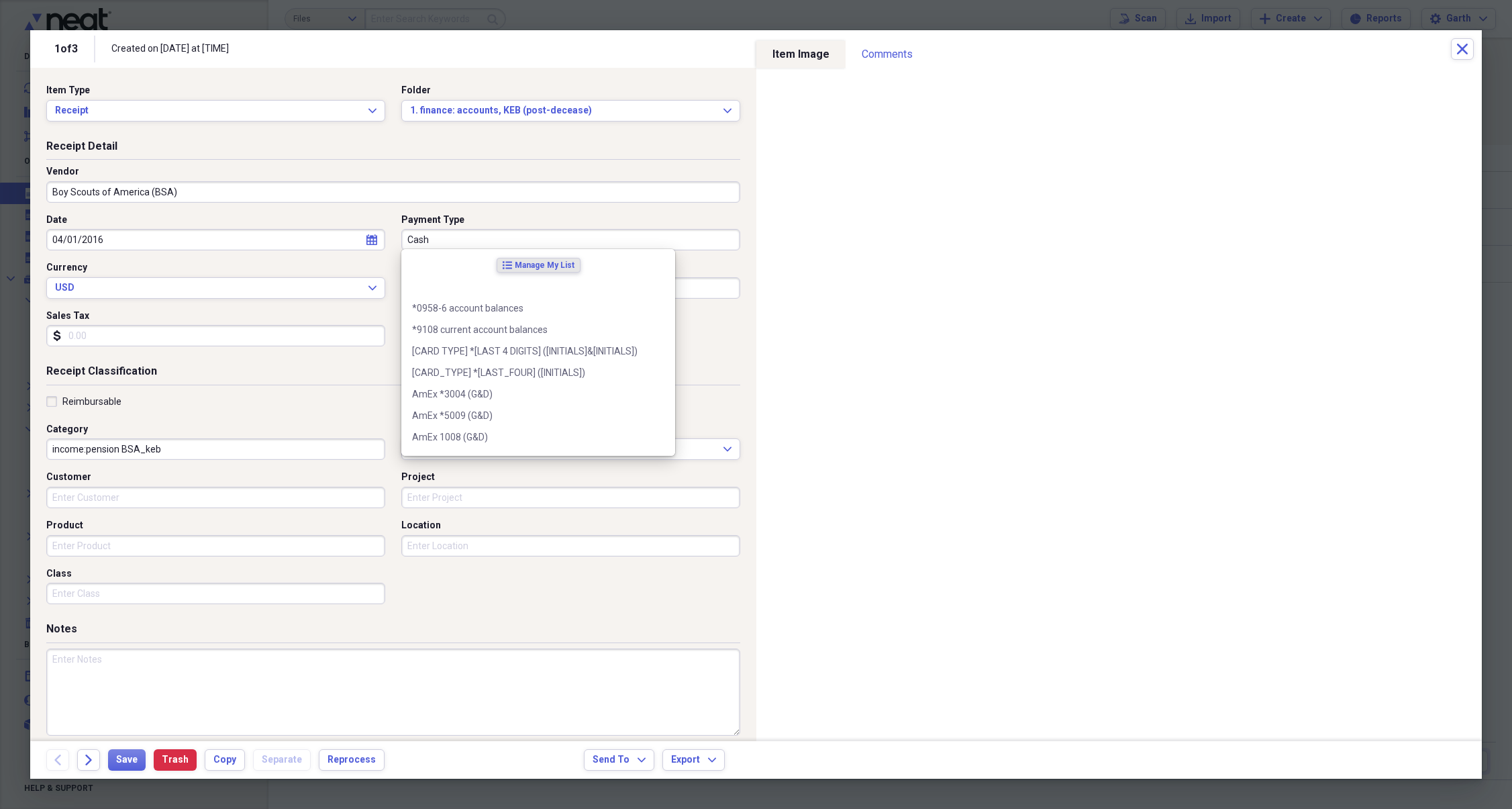 click on "Cash" at bounding box center (570, 240) 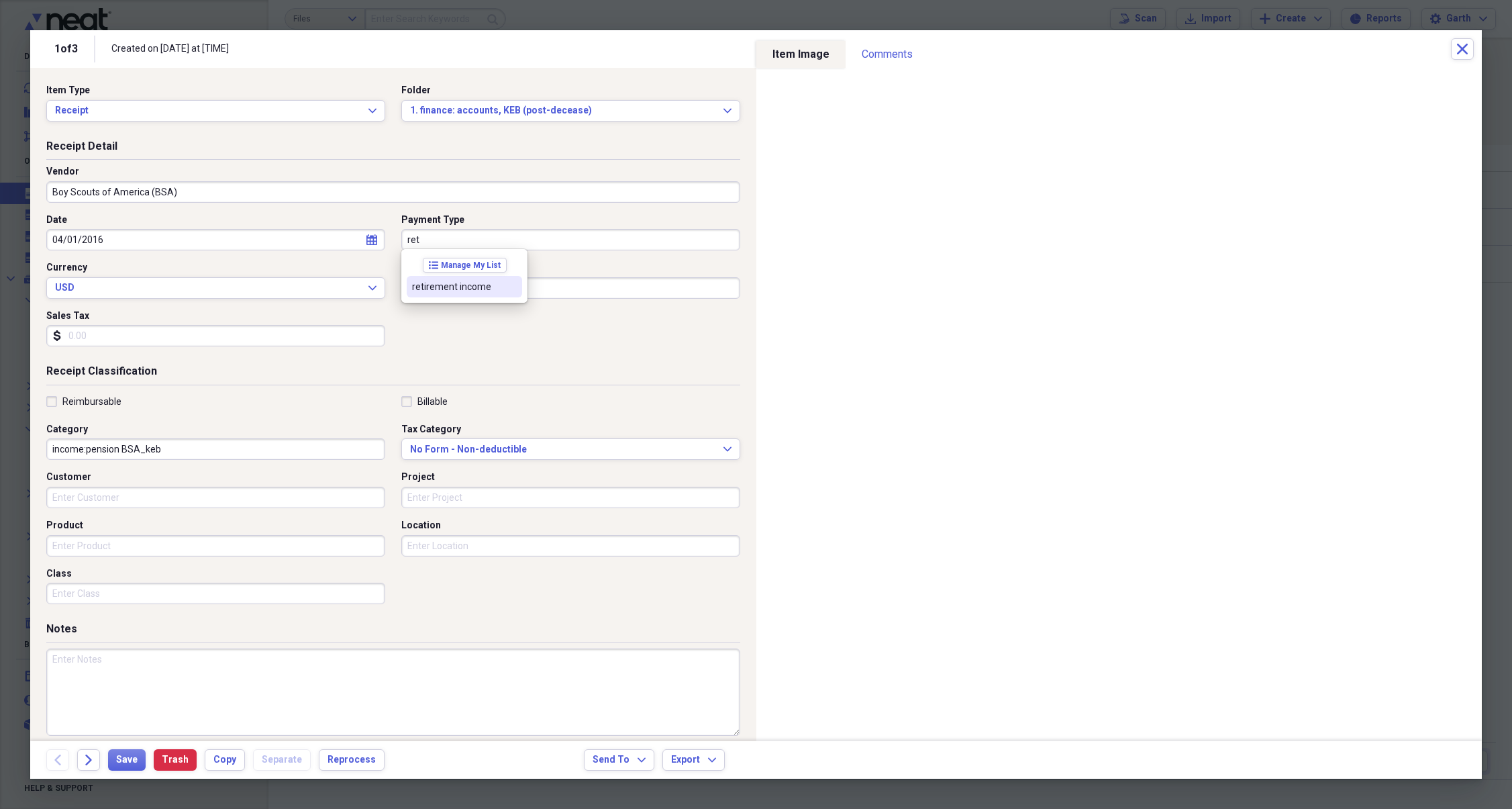 click on "retirement income" at bounding box center (456, 287) 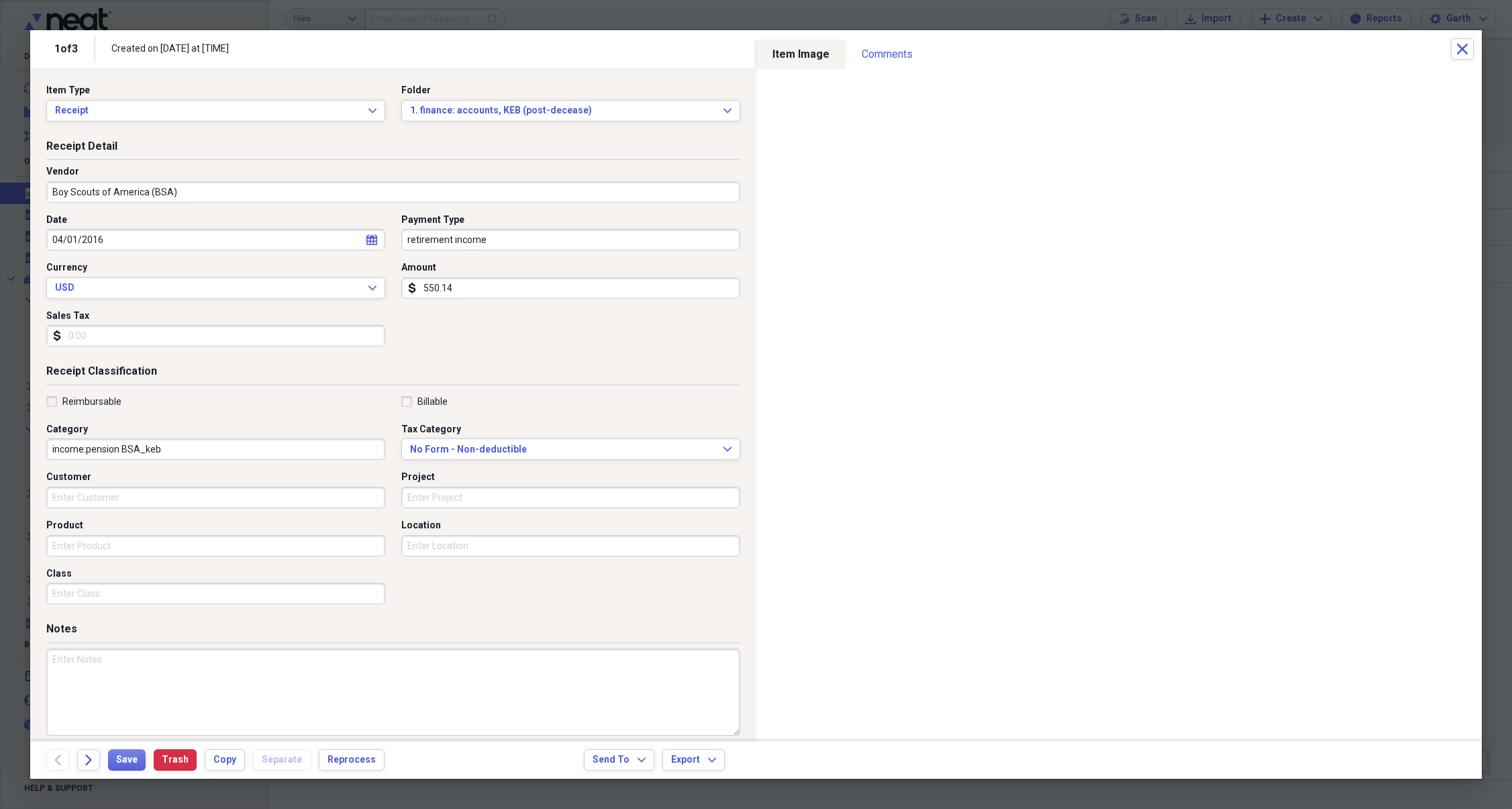 click on "550.14" at bounding box center [570, 288] 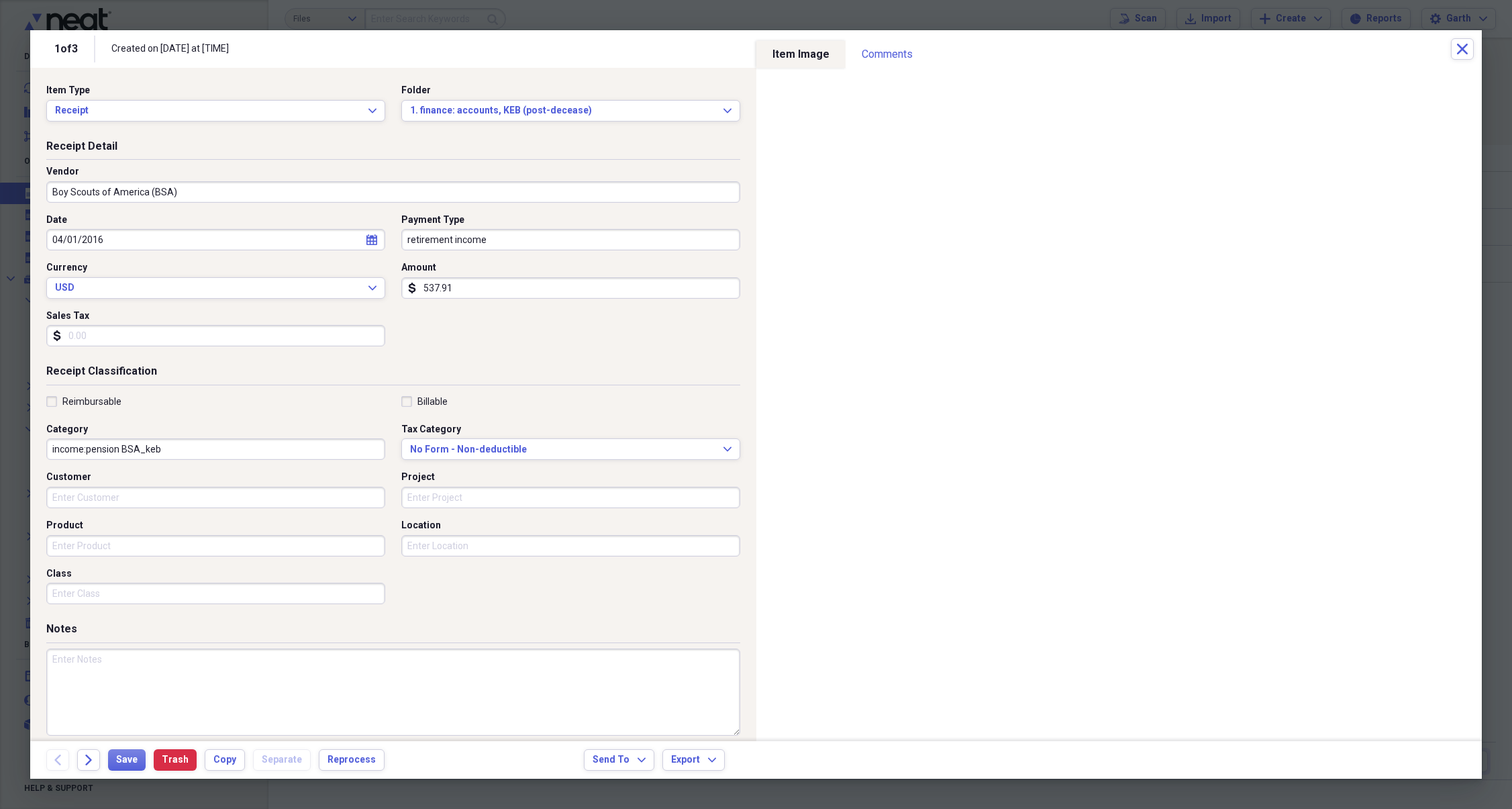 type on "537.91" 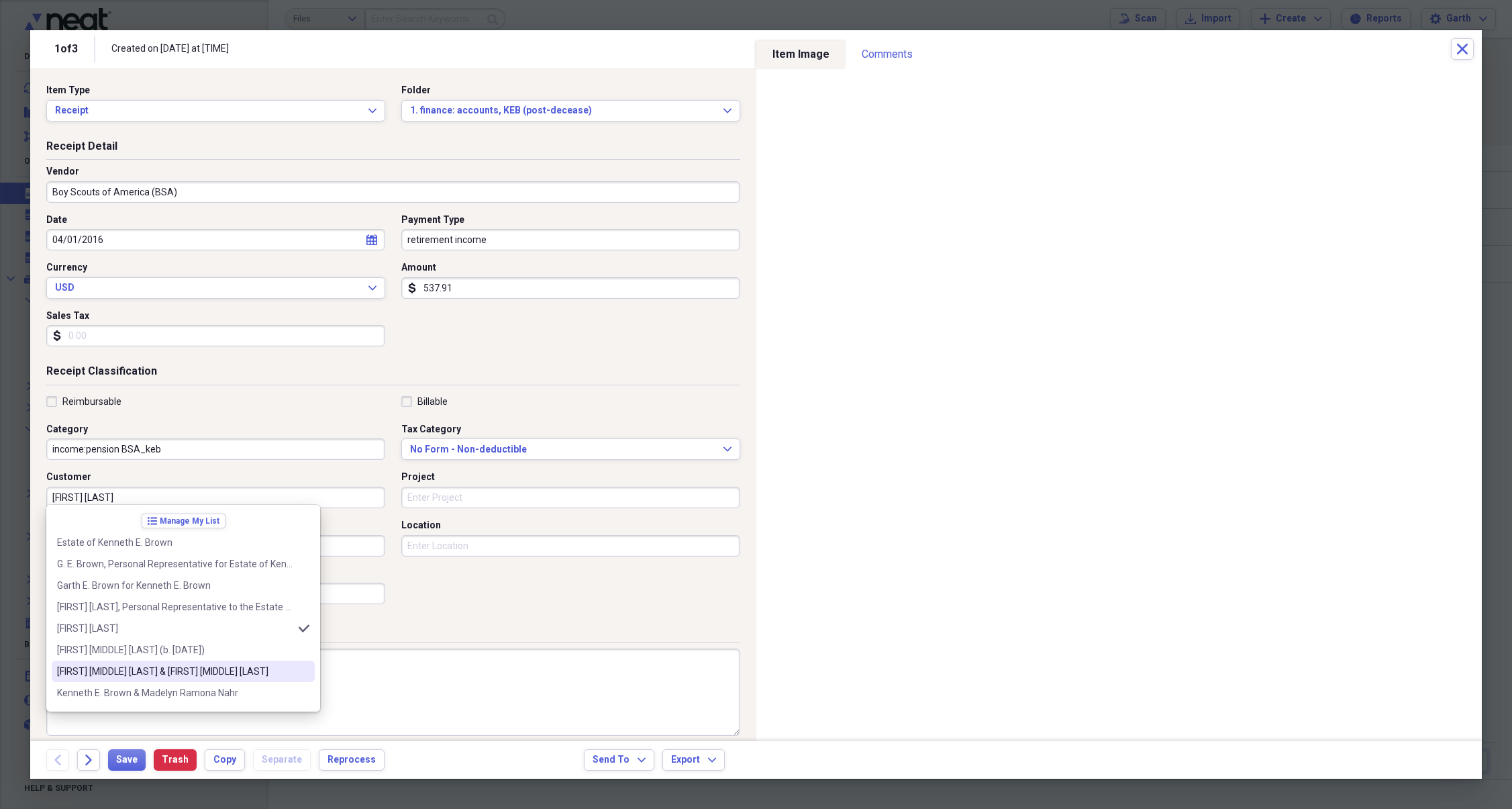 type on "[FIRST] [LAST]" 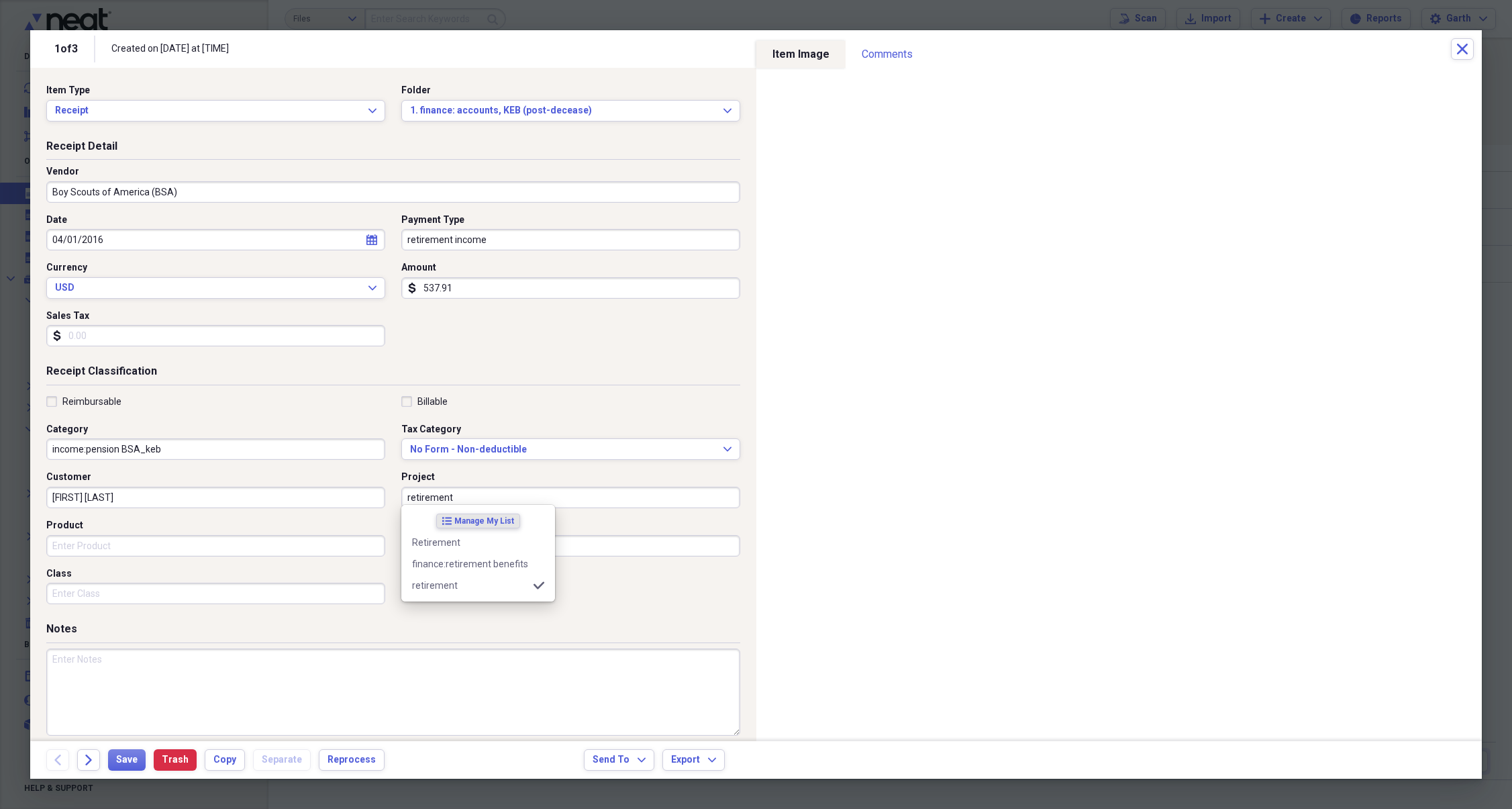 type on "retirement" 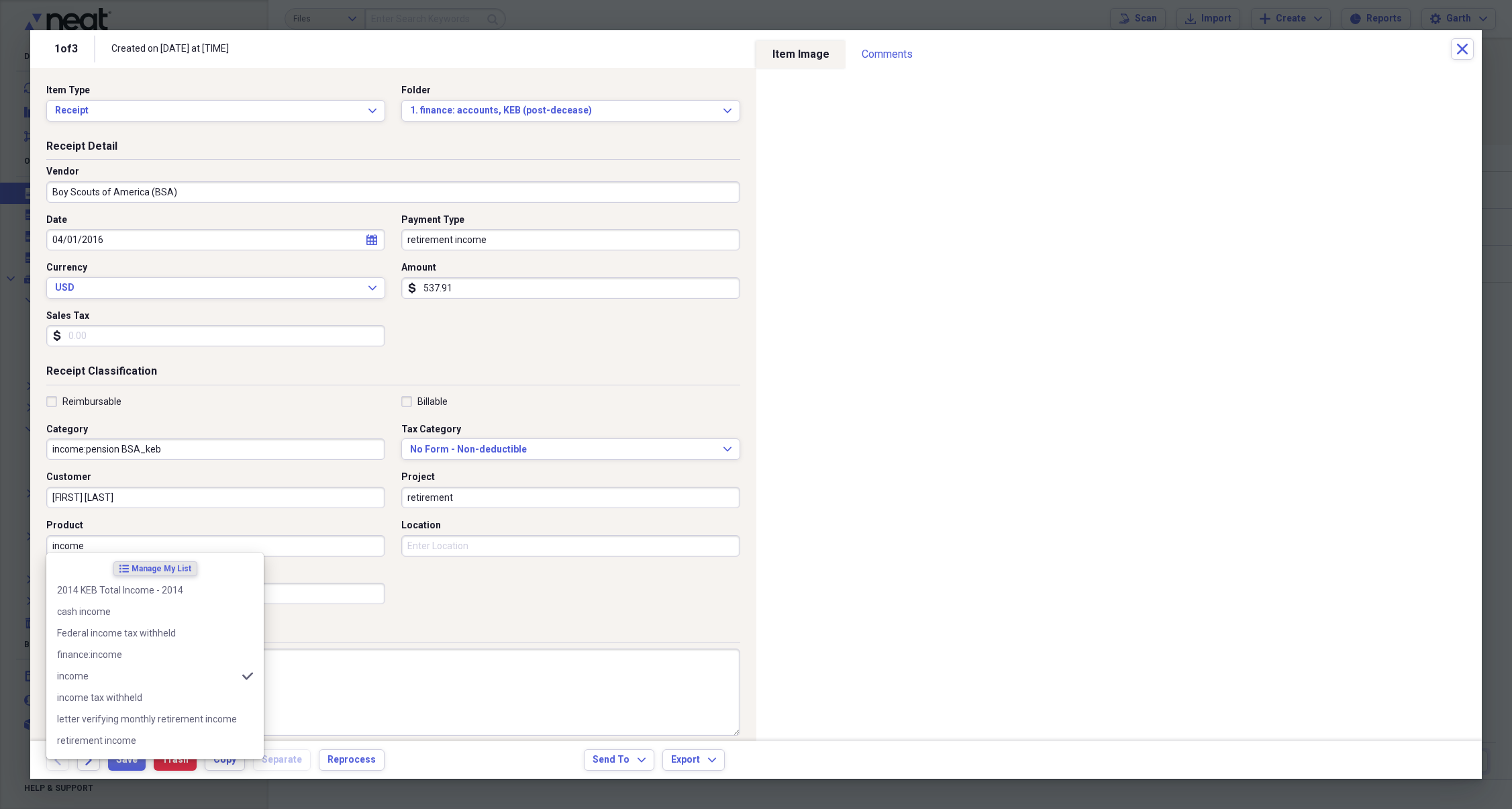 type on "income" 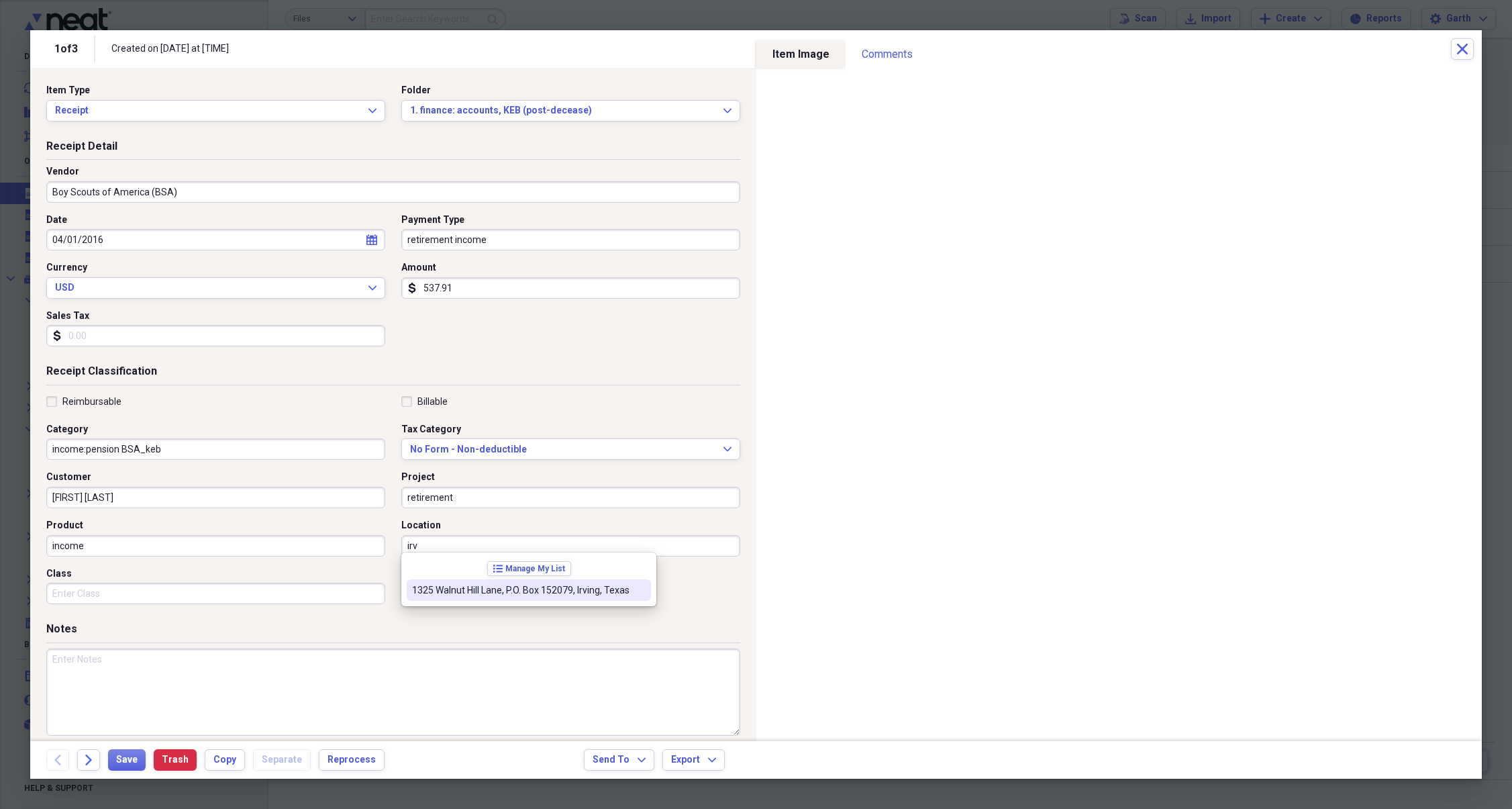click on "1325 Walnut Hill Lane, P.O. Box 152079, Irving, Texas" at bounding box center [521, 590] 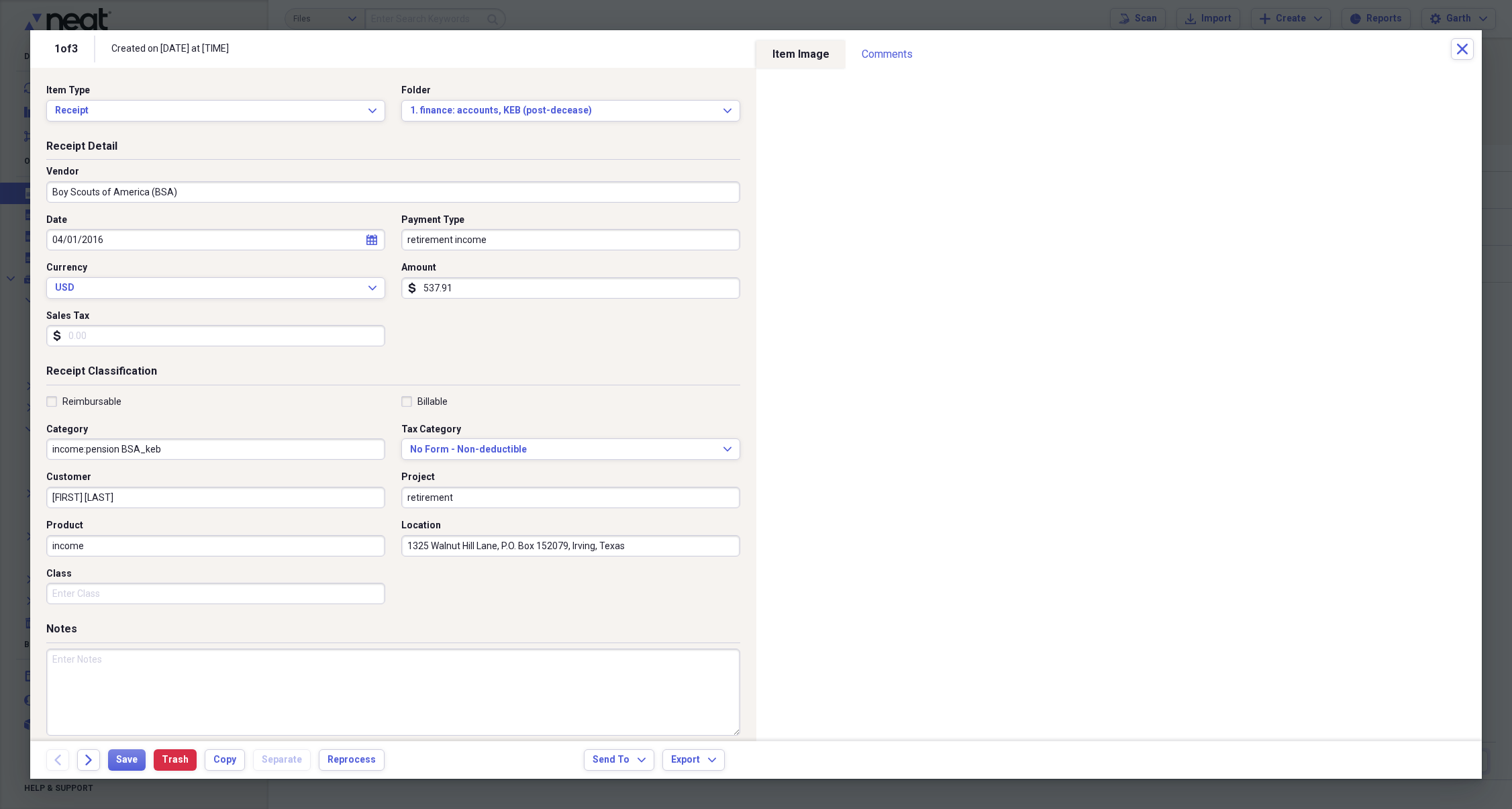 click on "Class" at bounding box center [215, 593] 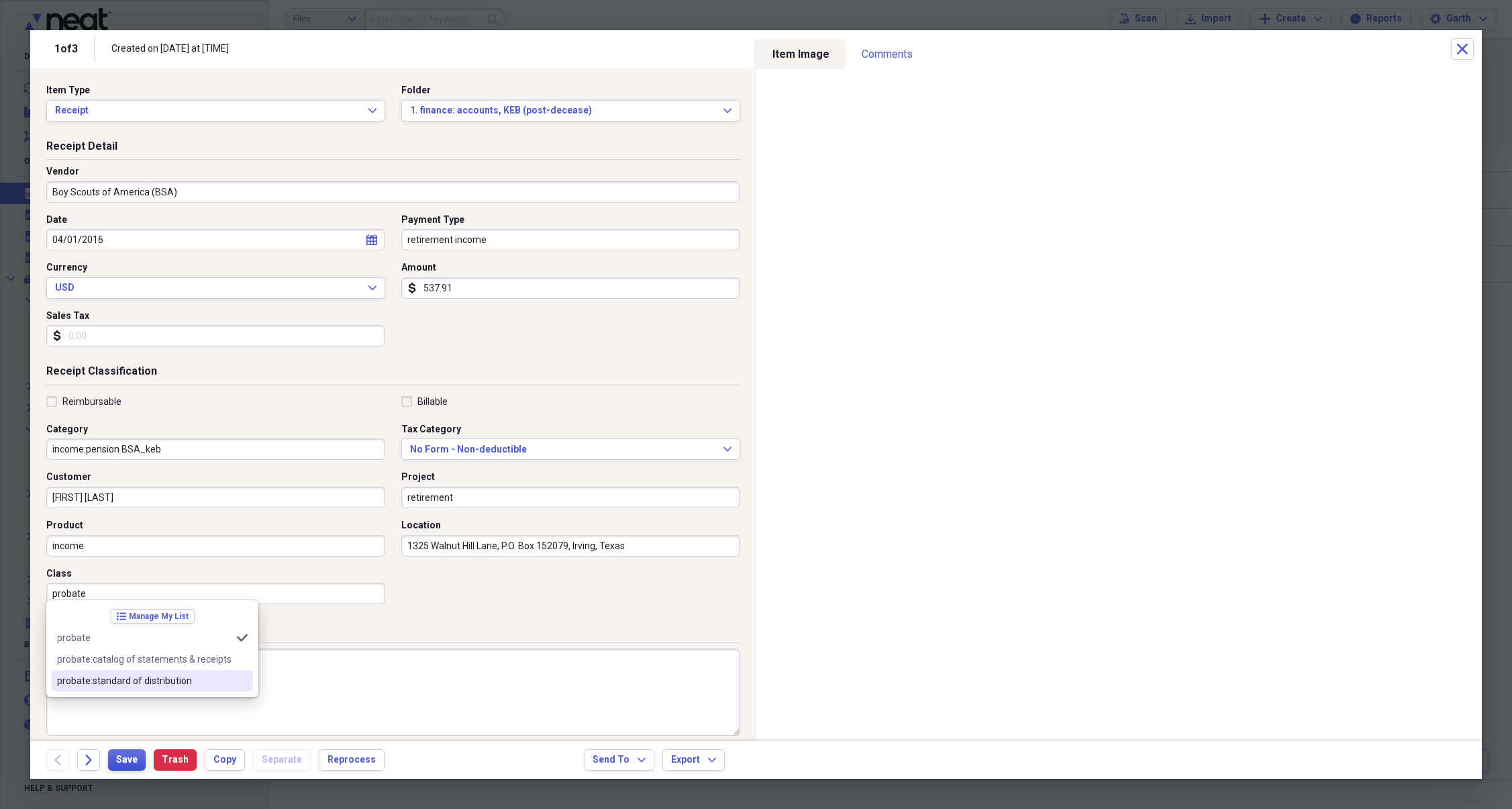 type on "probate" 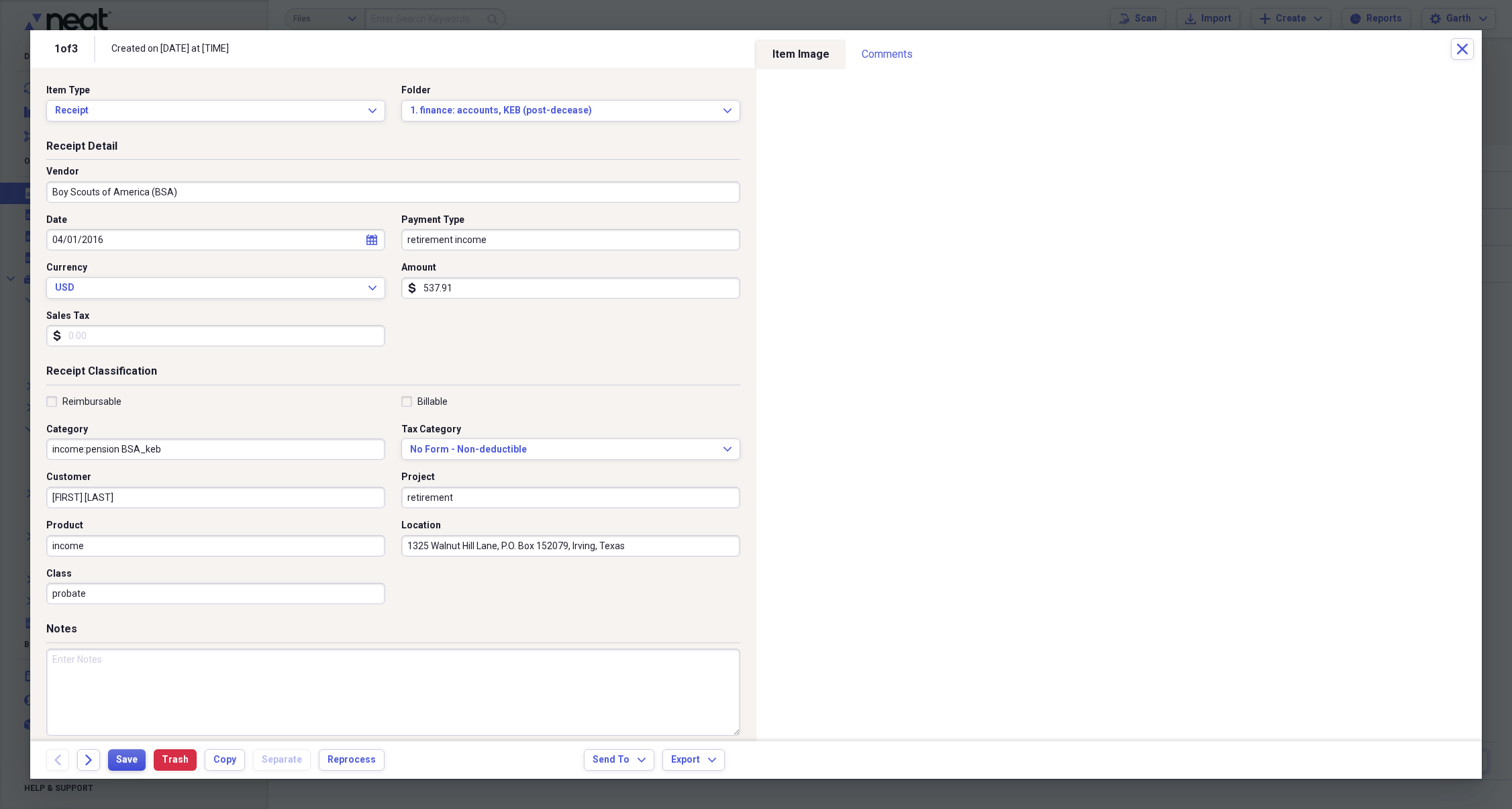 click on "Save" at bounding box center (127, 760) 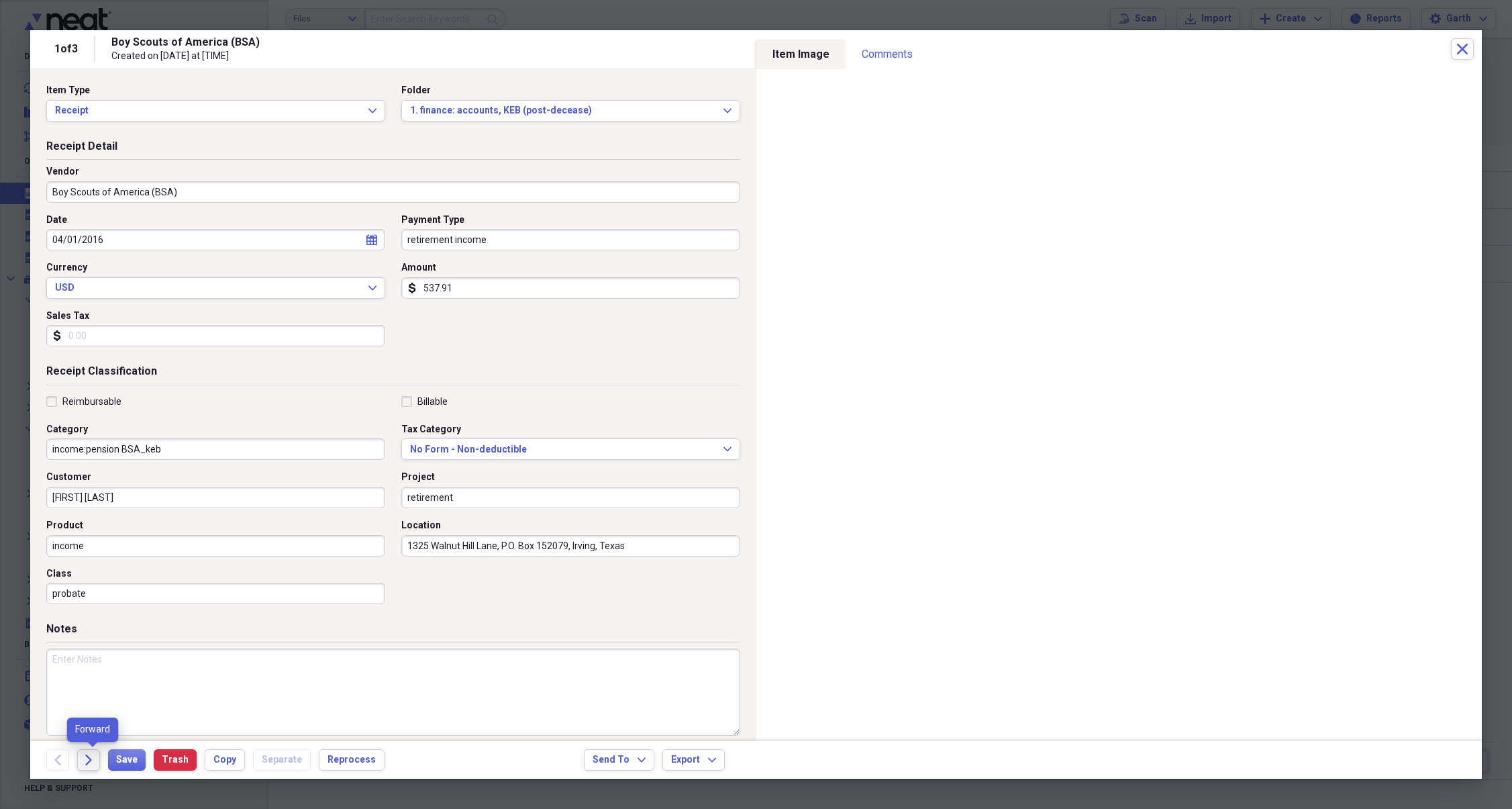 click on "Forward" 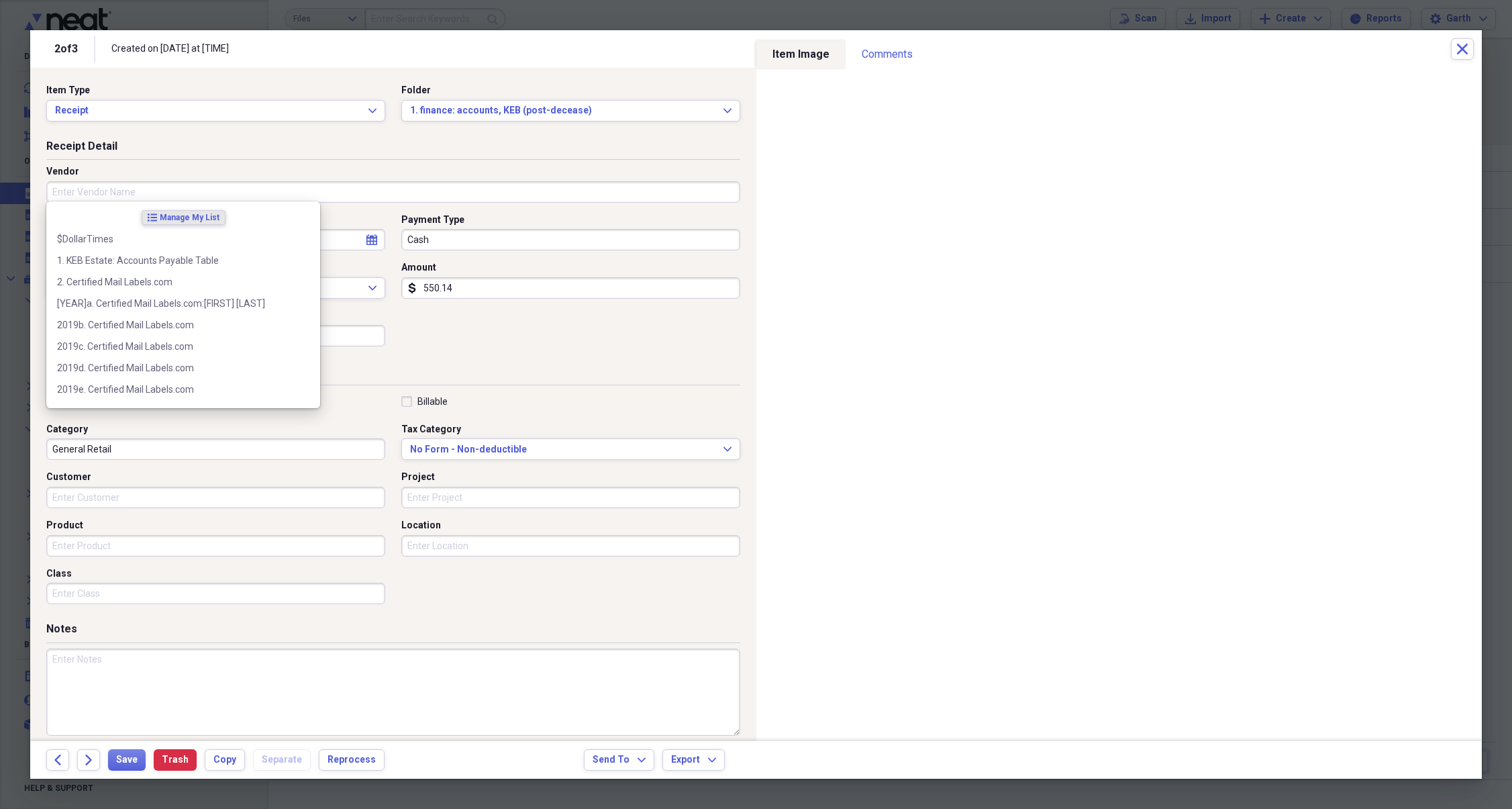 click on "Vendor" at bounding box center [393, 192] 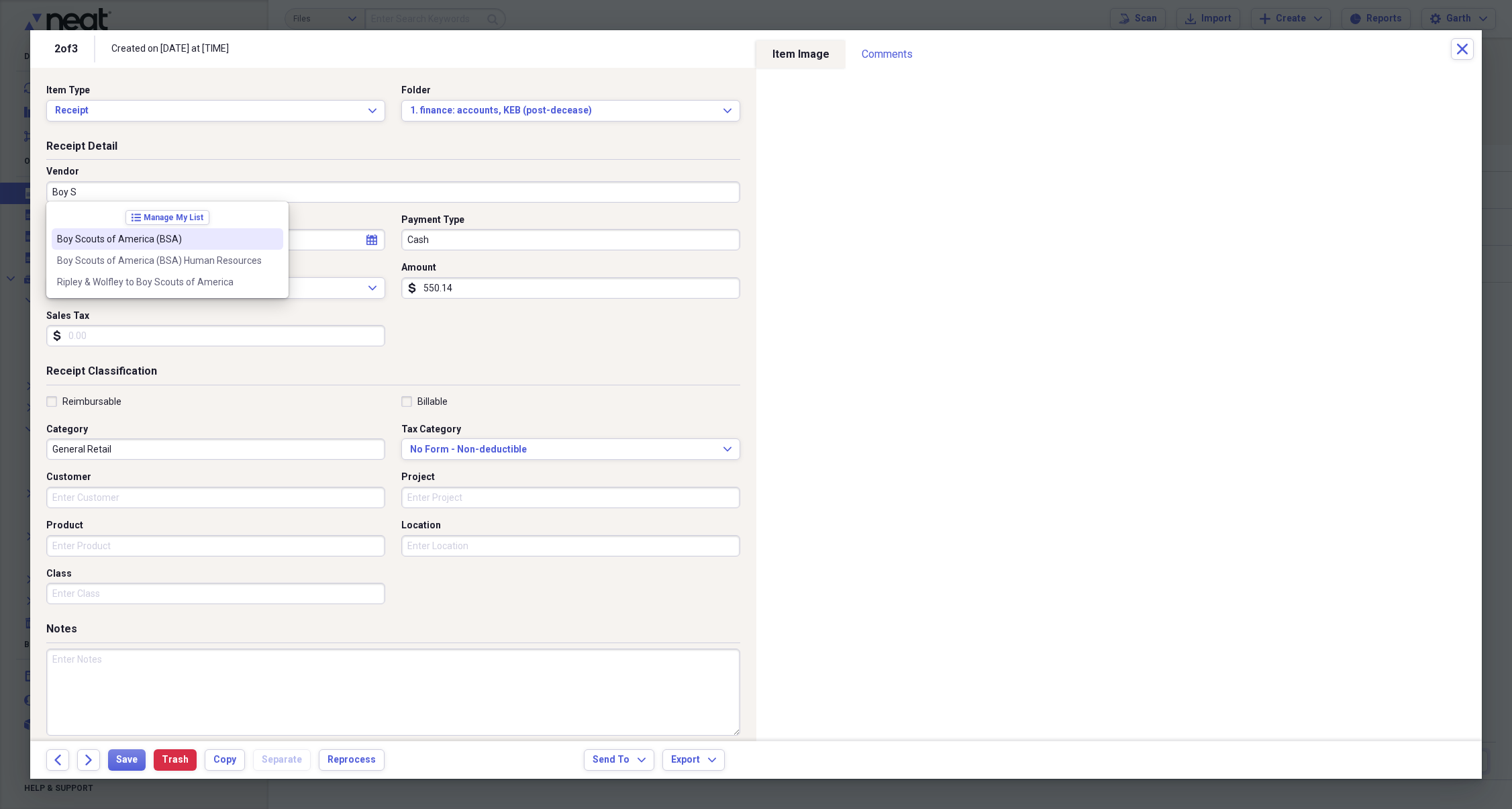 click on "Boy Scouts of America (BSA)" at bounding box center [159, 239] 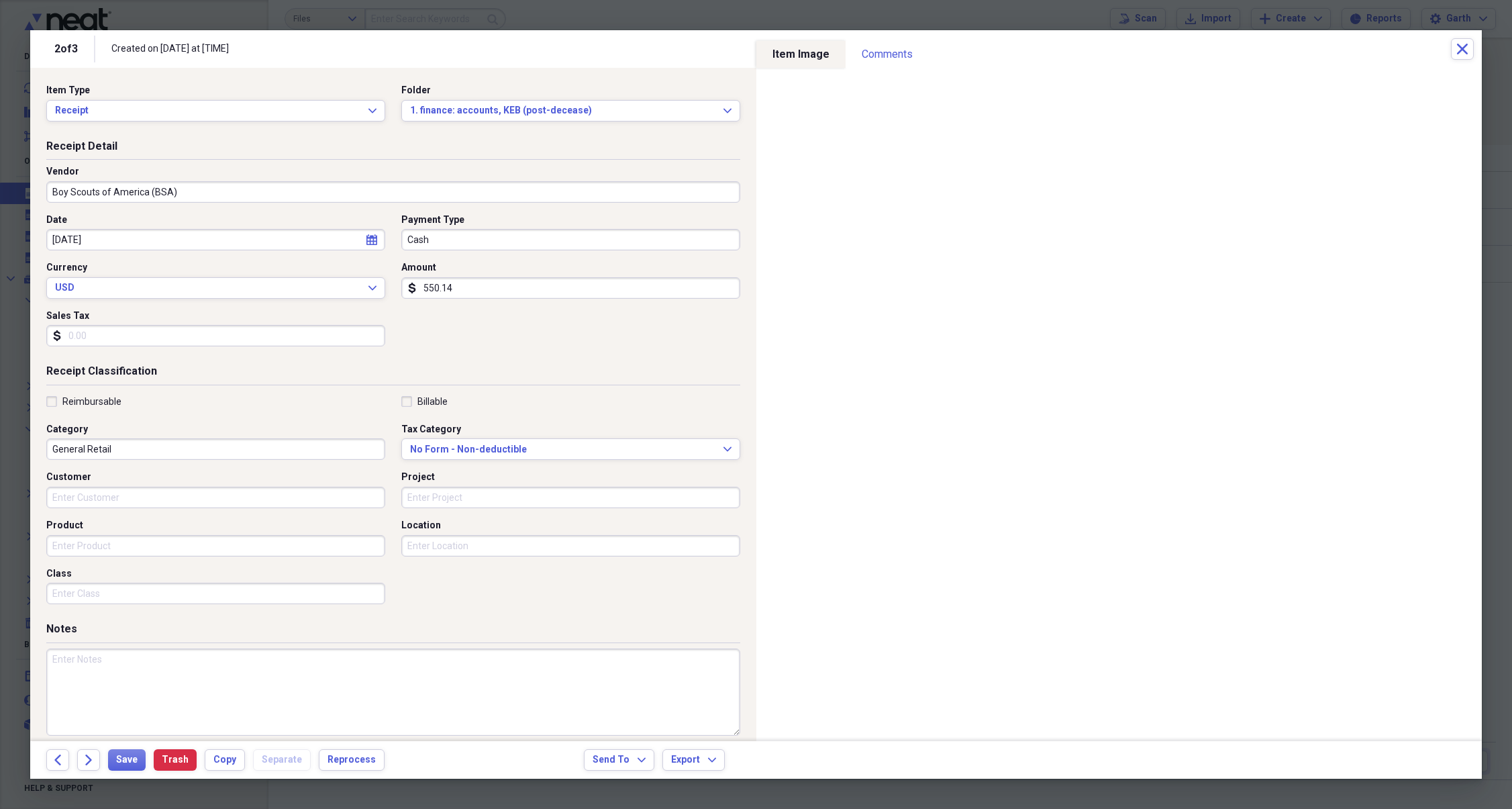 type on "income:pension BSA_keb" 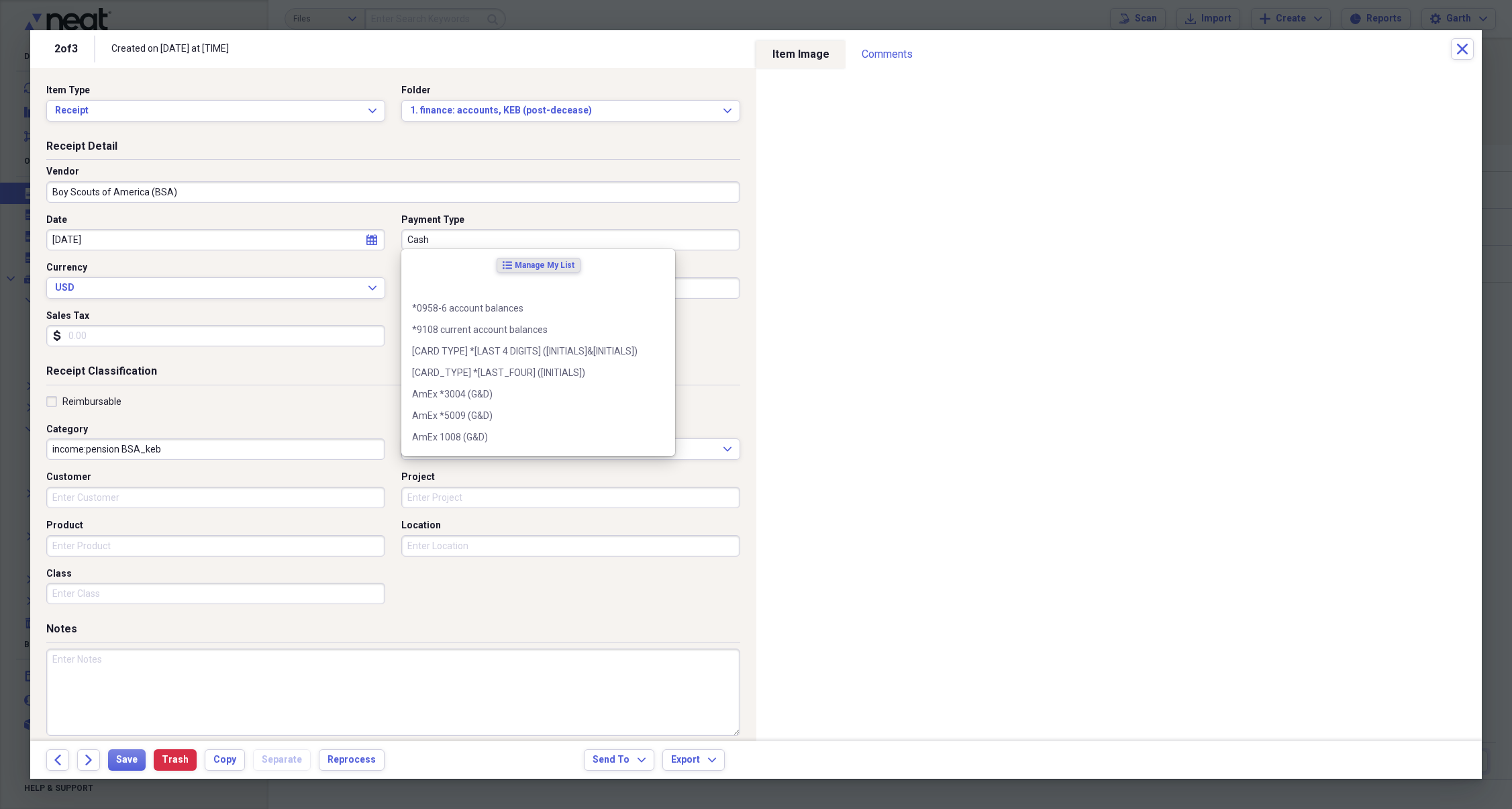 click on "Cash" at bounding box center (570, 240) 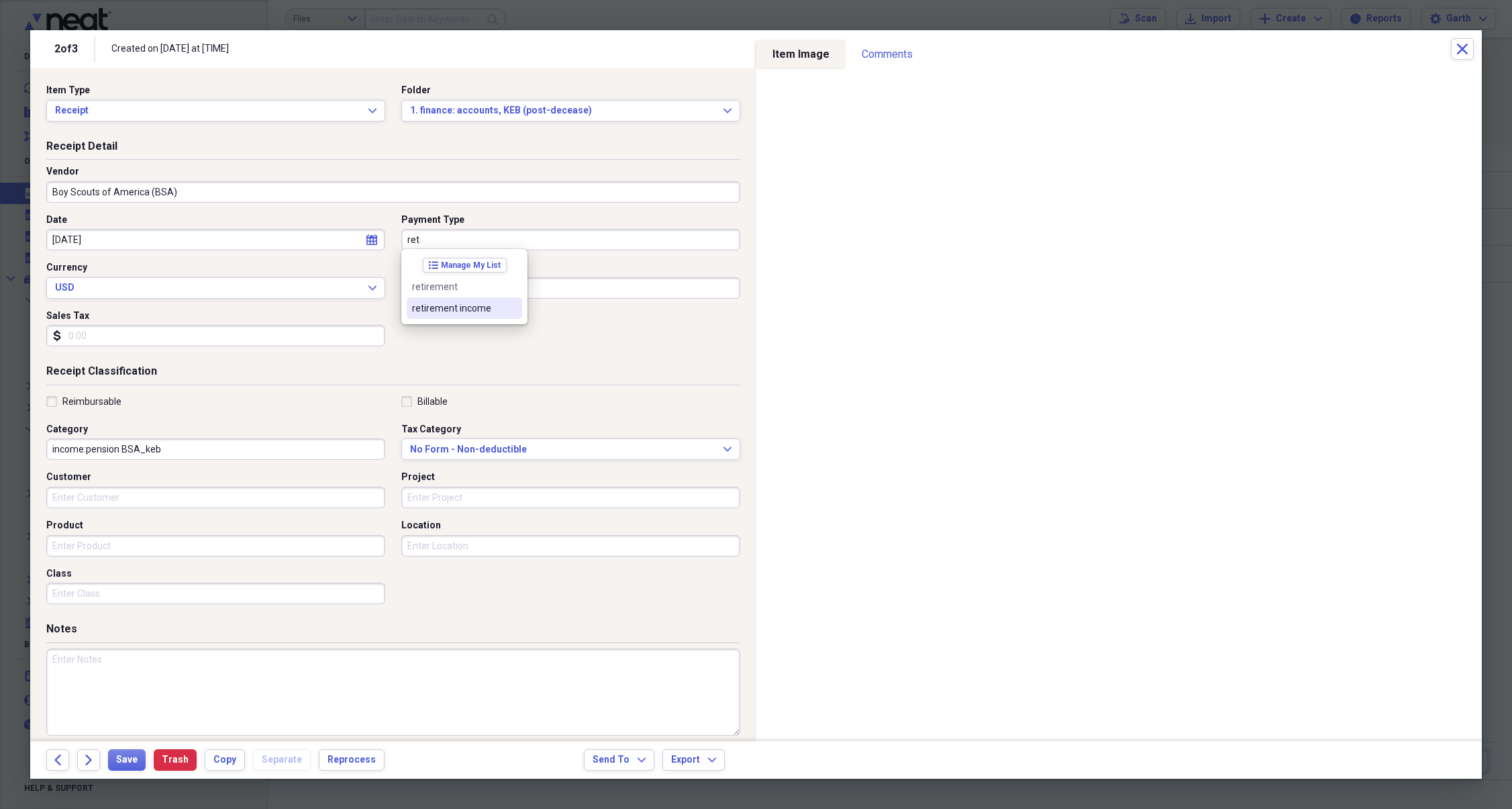 click on "retirement income" at bounding box center (464, 308) 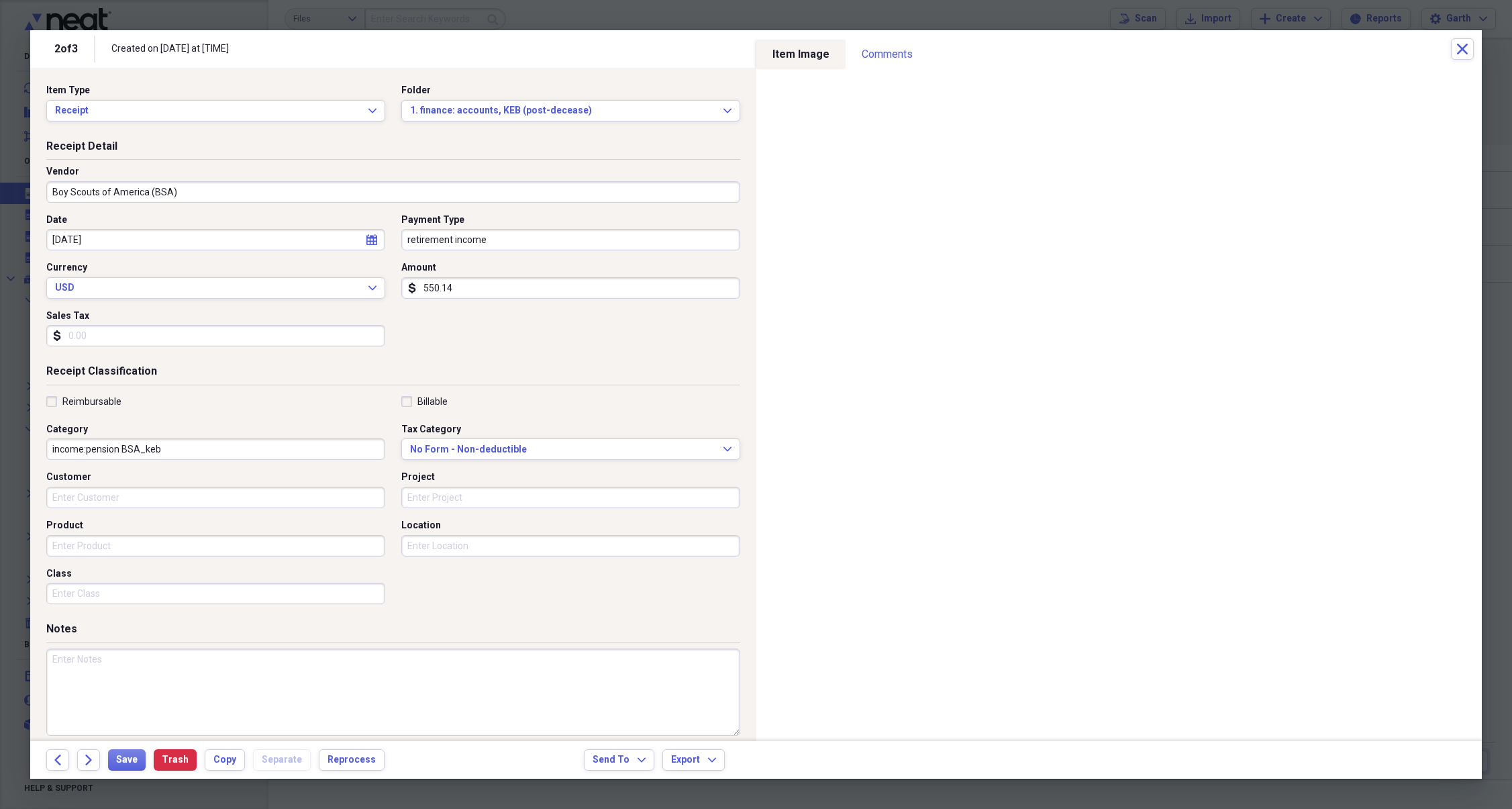 click on "550.14" at bounding box center [570, 288] 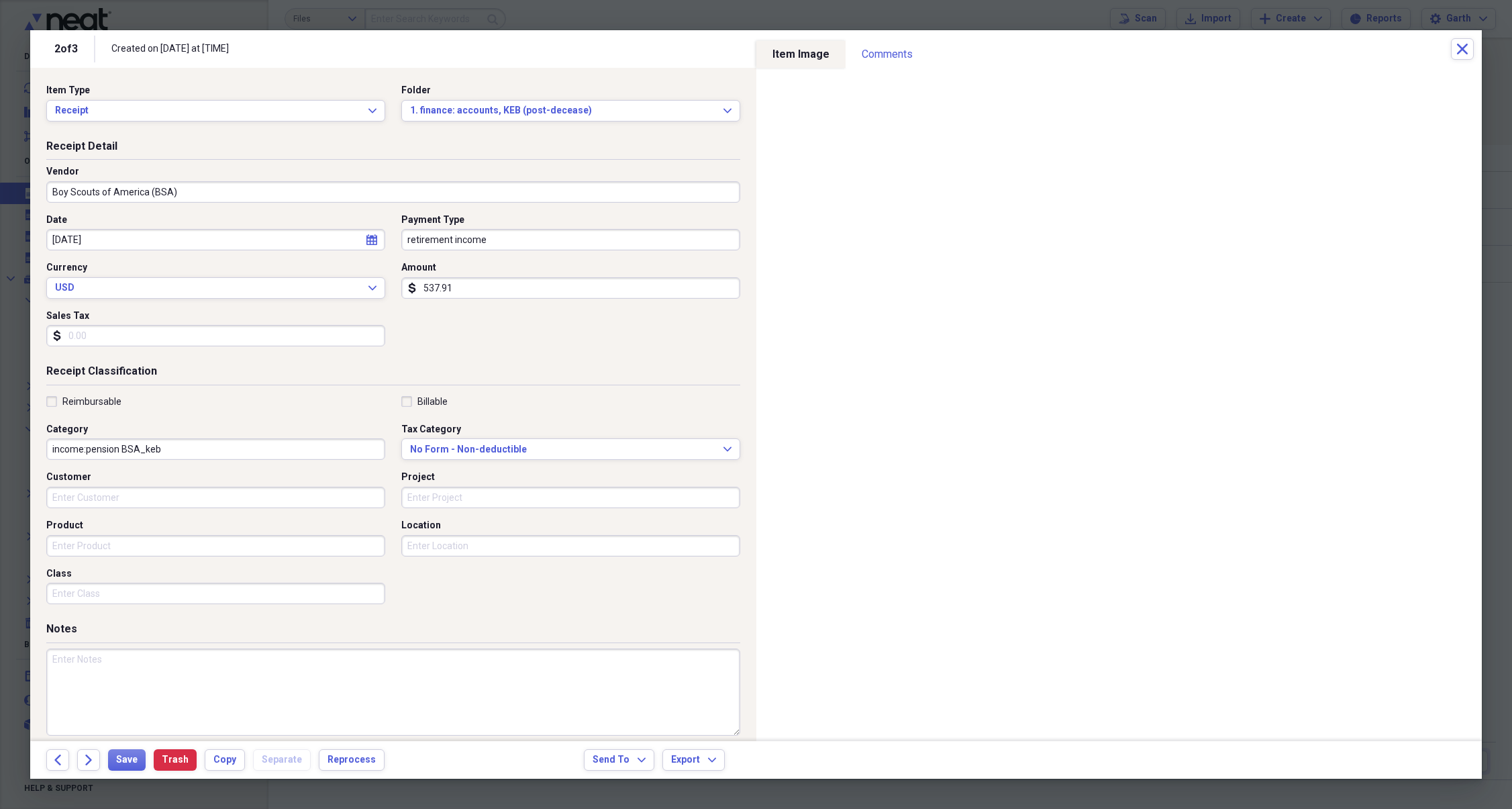 type on "537.91" 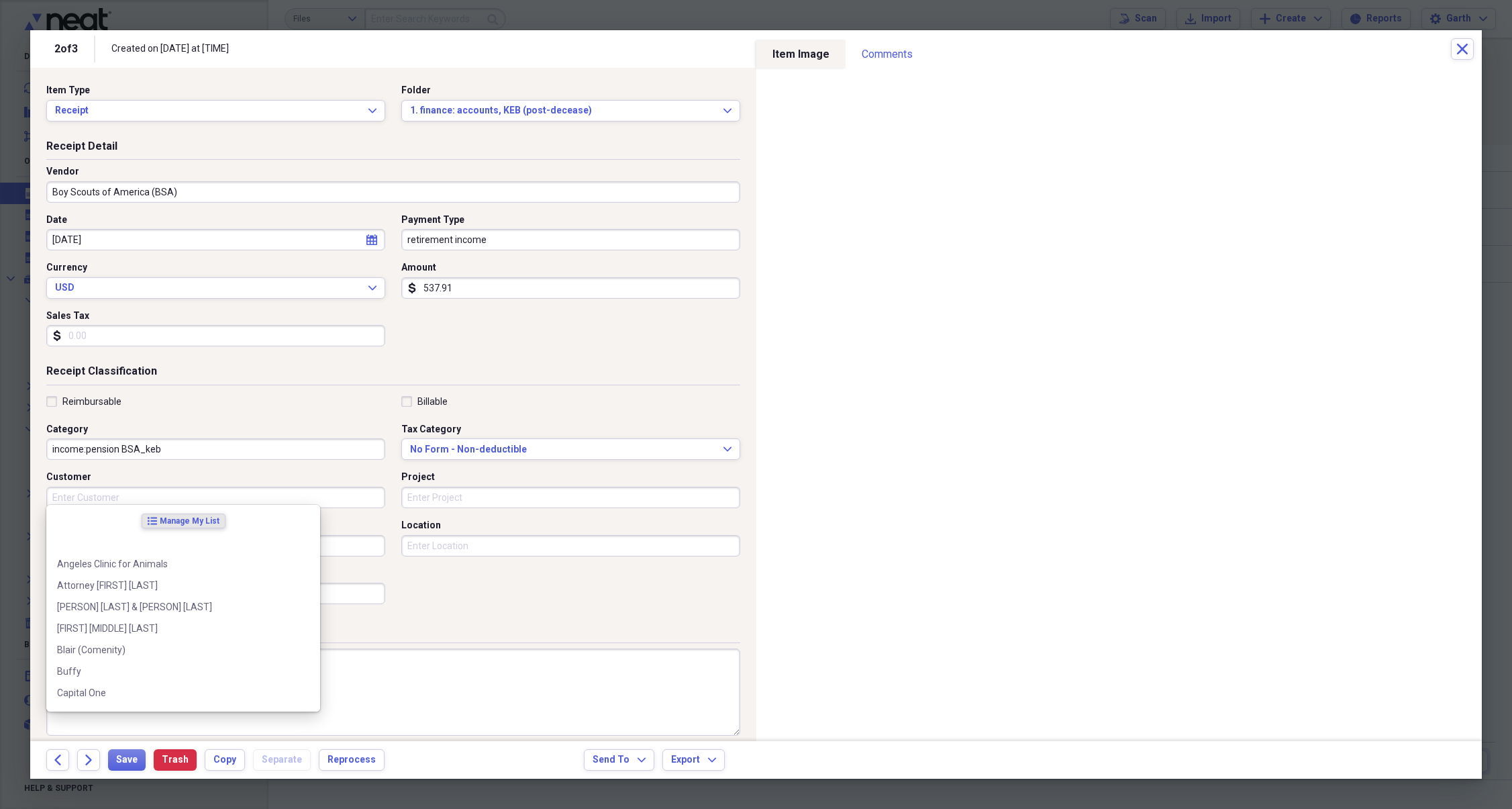 click on "Customer" at bounding box center [215, 497] 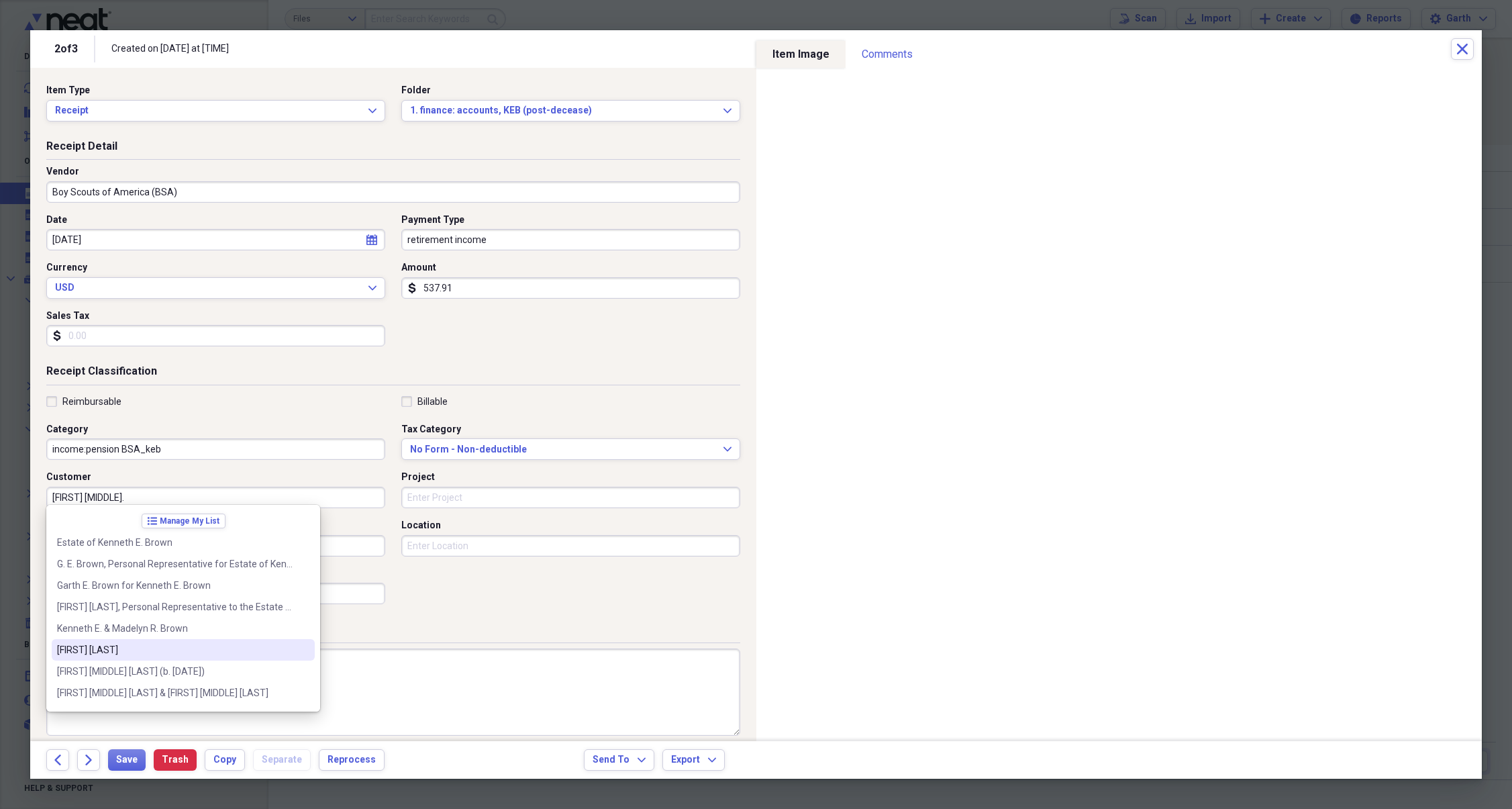 click on "[FIRST] [LAST]" at bounding box center (175, 650) 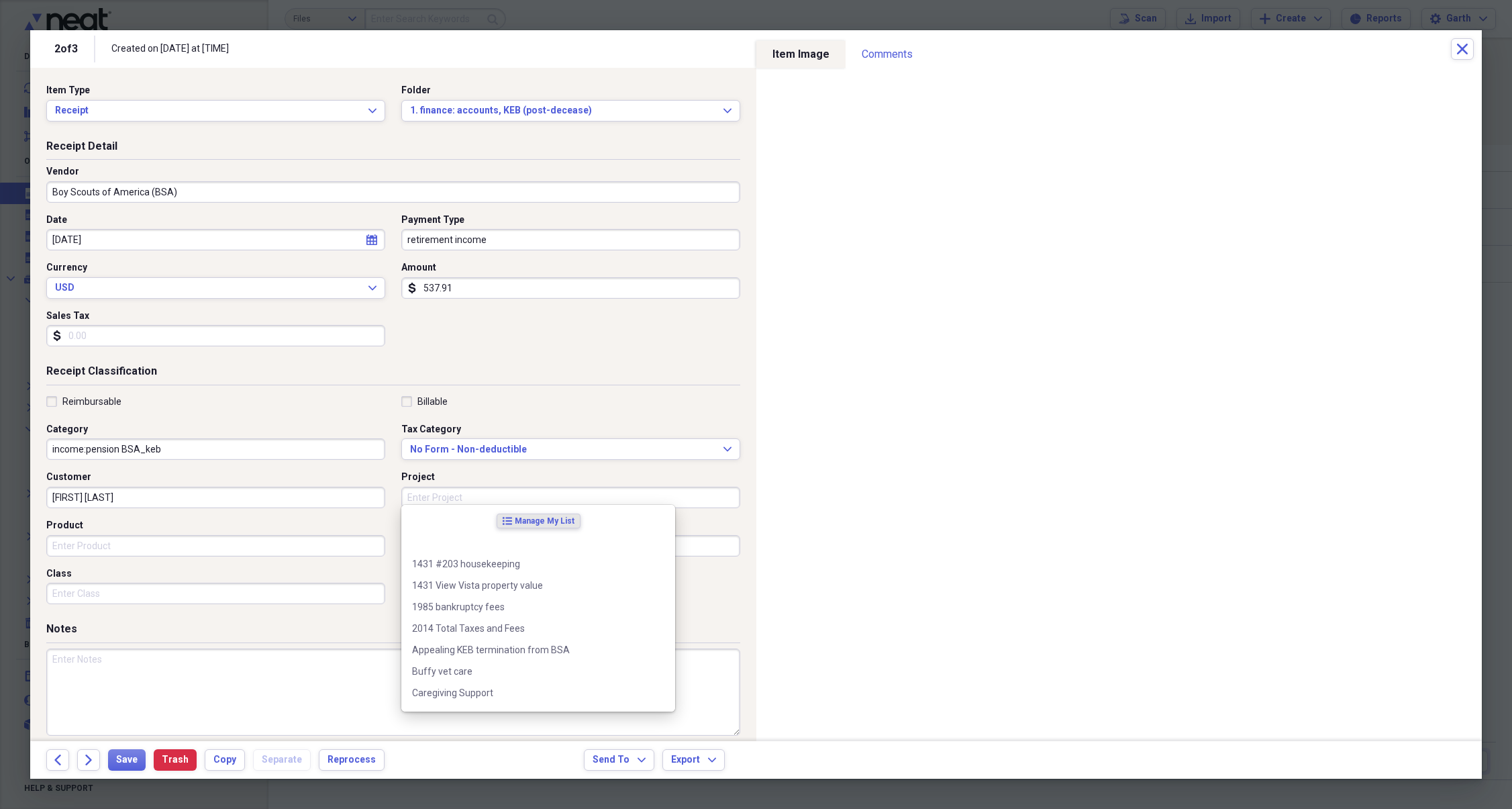 click on "Project" at bounding box center (570, 497) 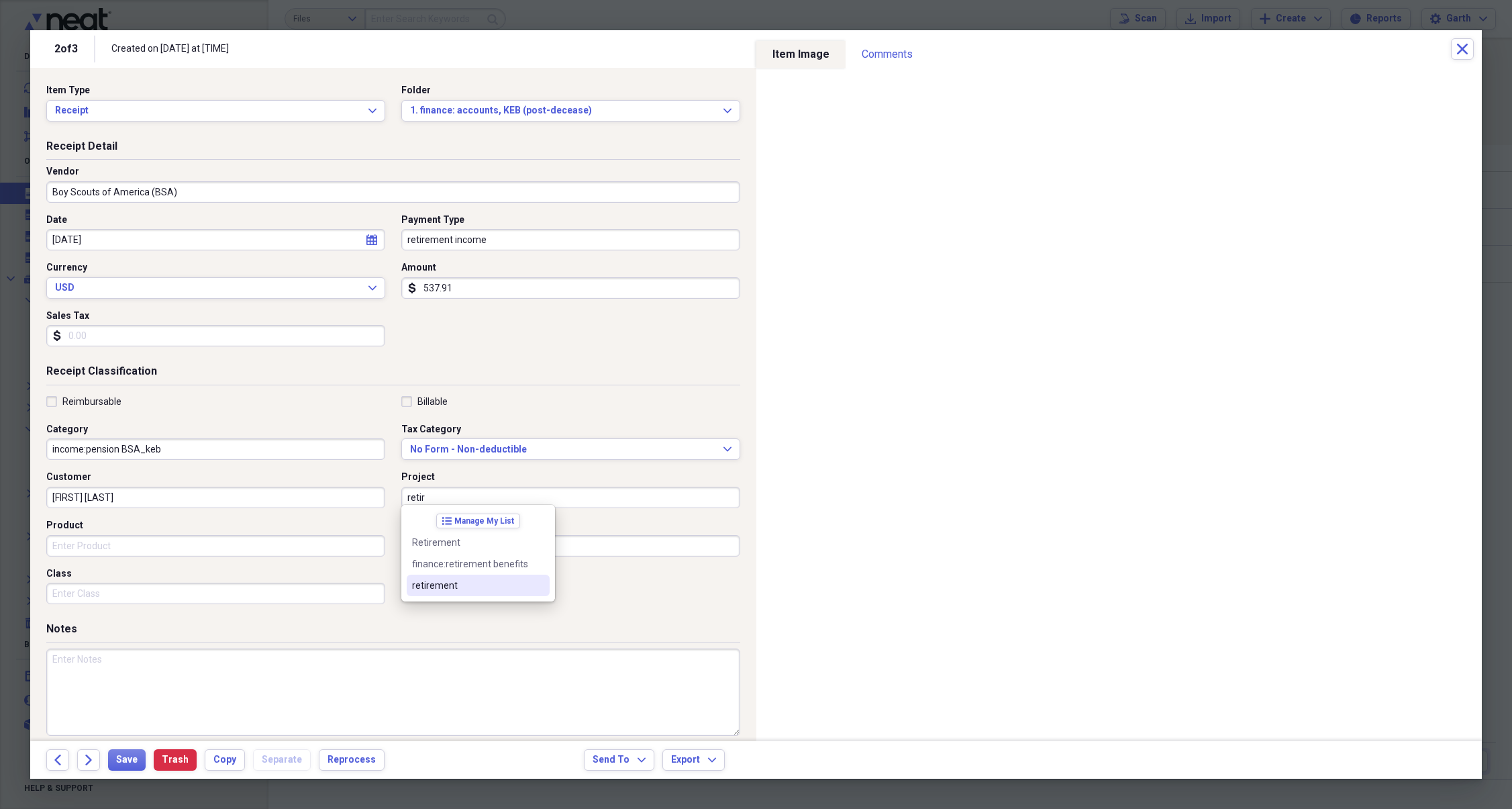 click on "retirement" at bounding box center (470, 585) 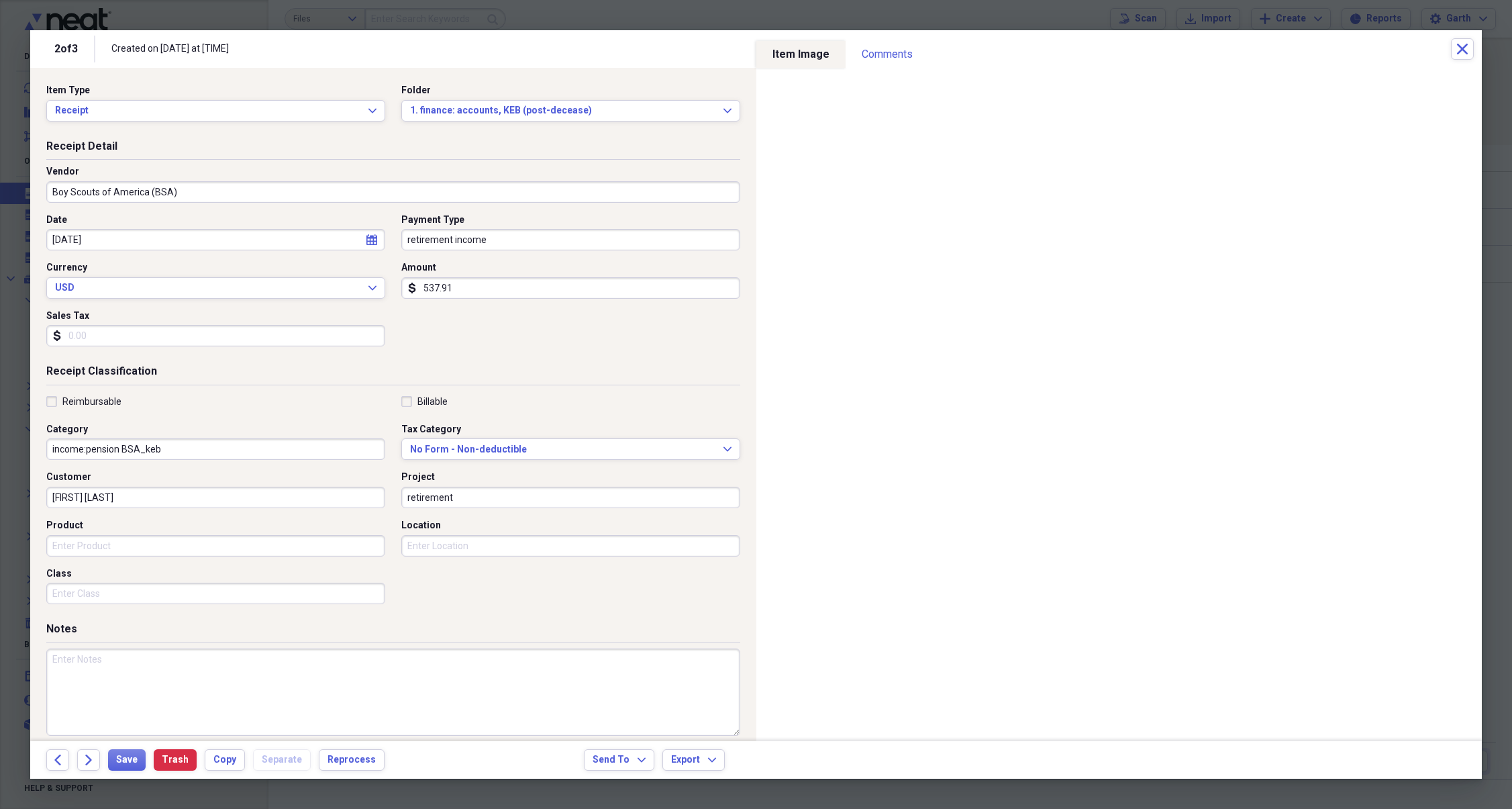 click on "Product" at bounding box center (215, 546) 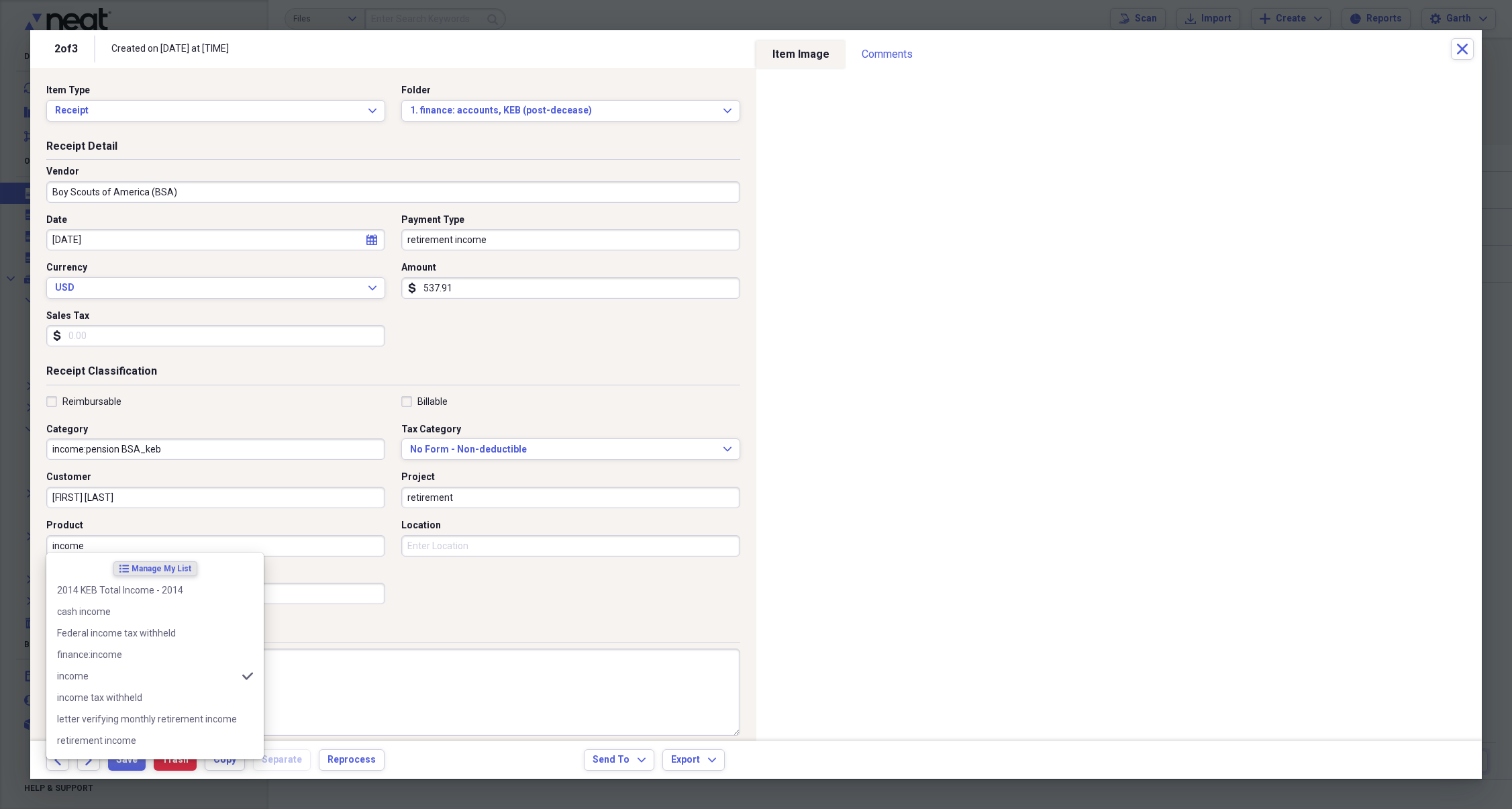 type on "income" 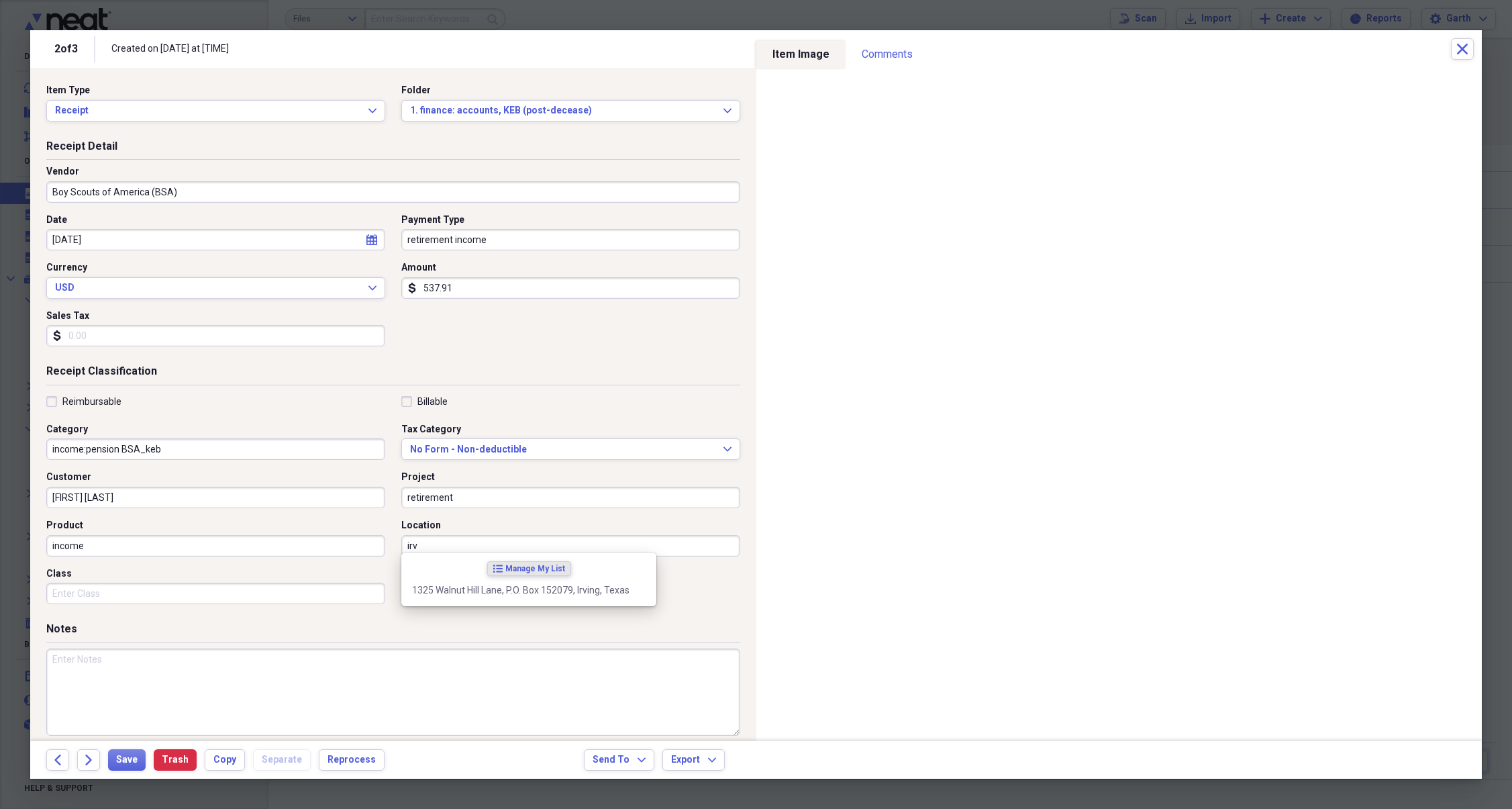 scroll, scrollTop: 7, scrollLeft: 0, axis: vertical 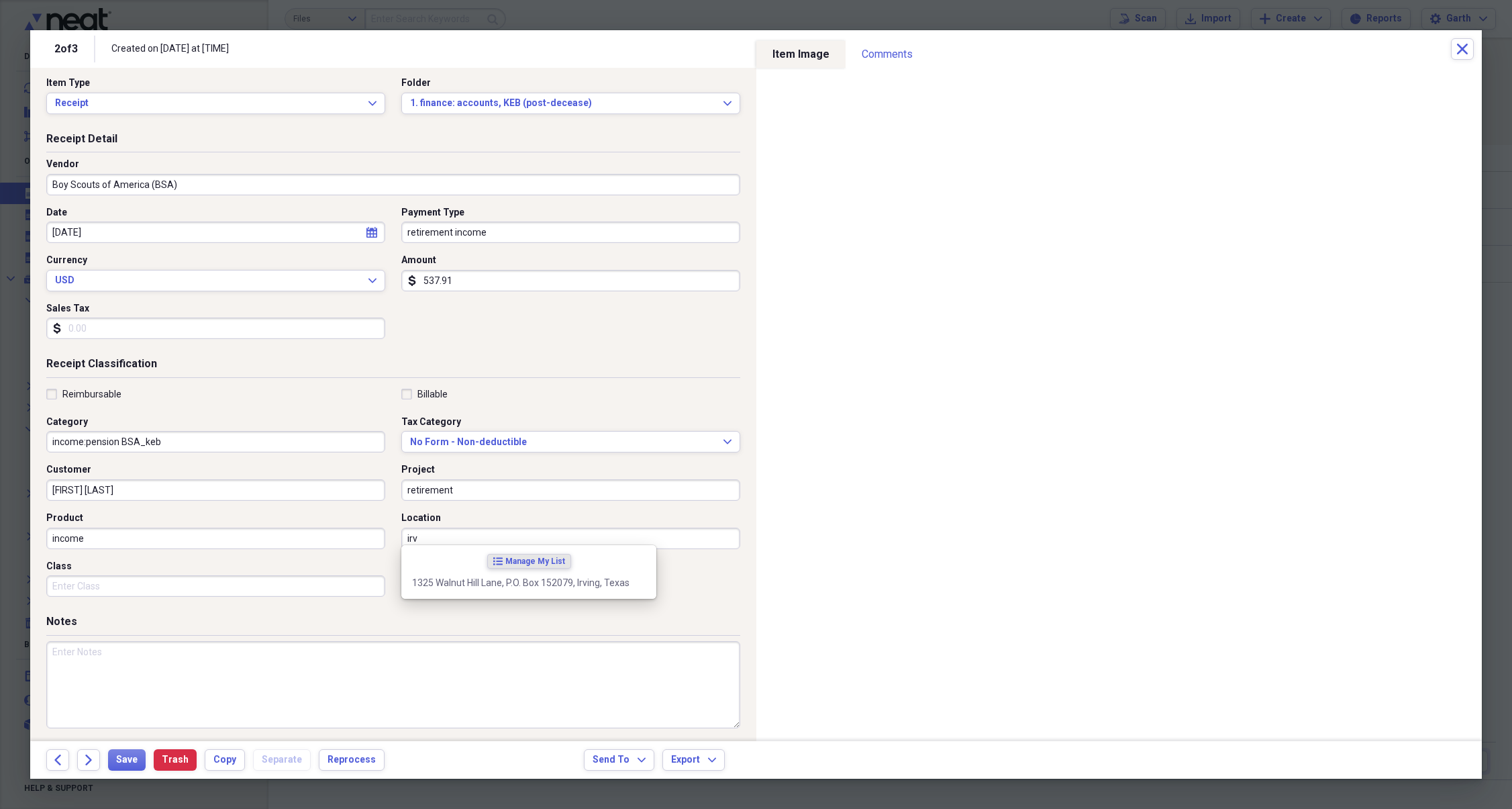 drag, startPoint x: 452, startPoint y: 537, endPoint x: 312, endPoint y: 529, distance: 140.22839 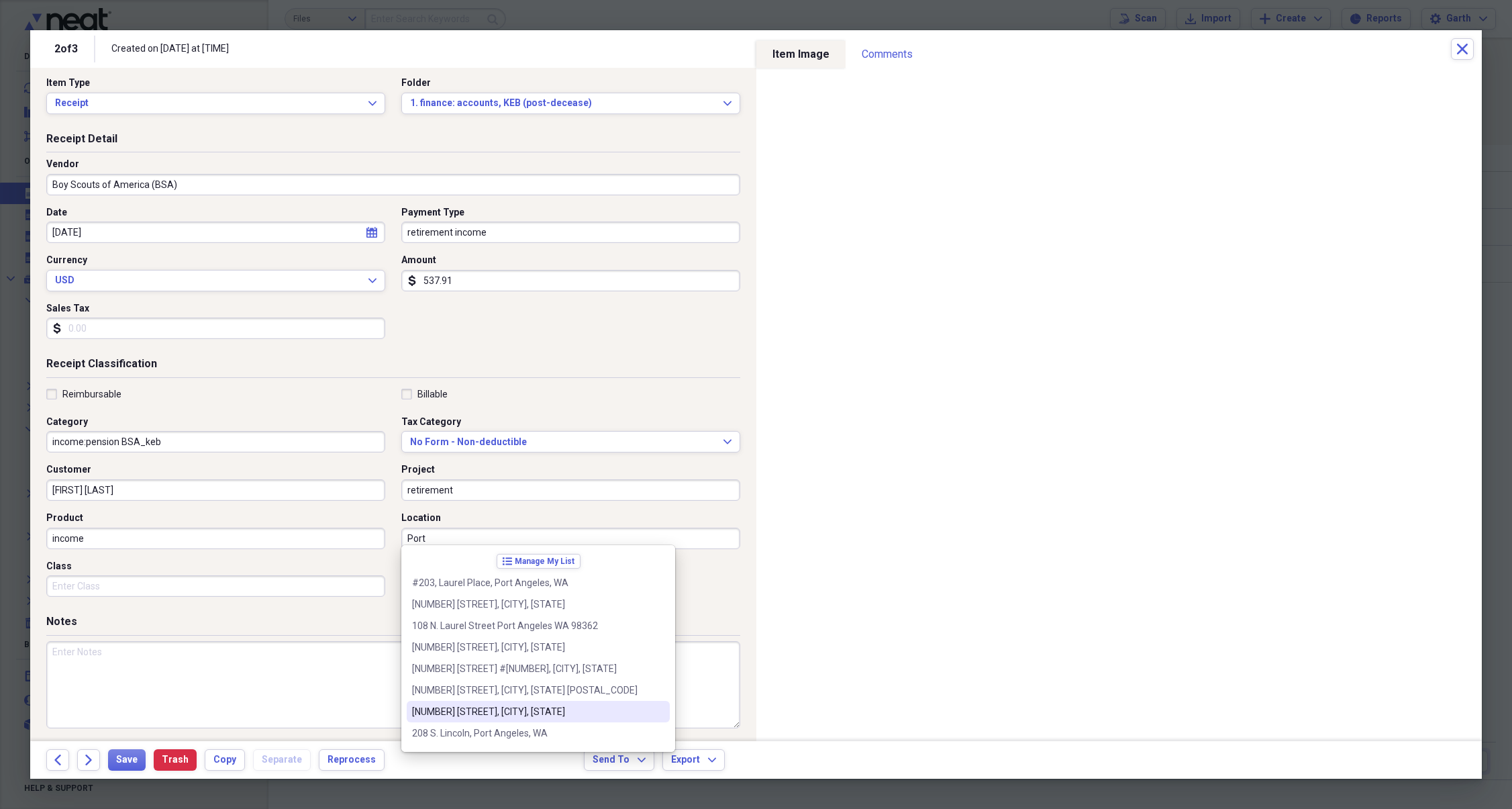click on "[NUMBER] [STREET], [CITY], [STATE]" at bounding box center [530, 712] 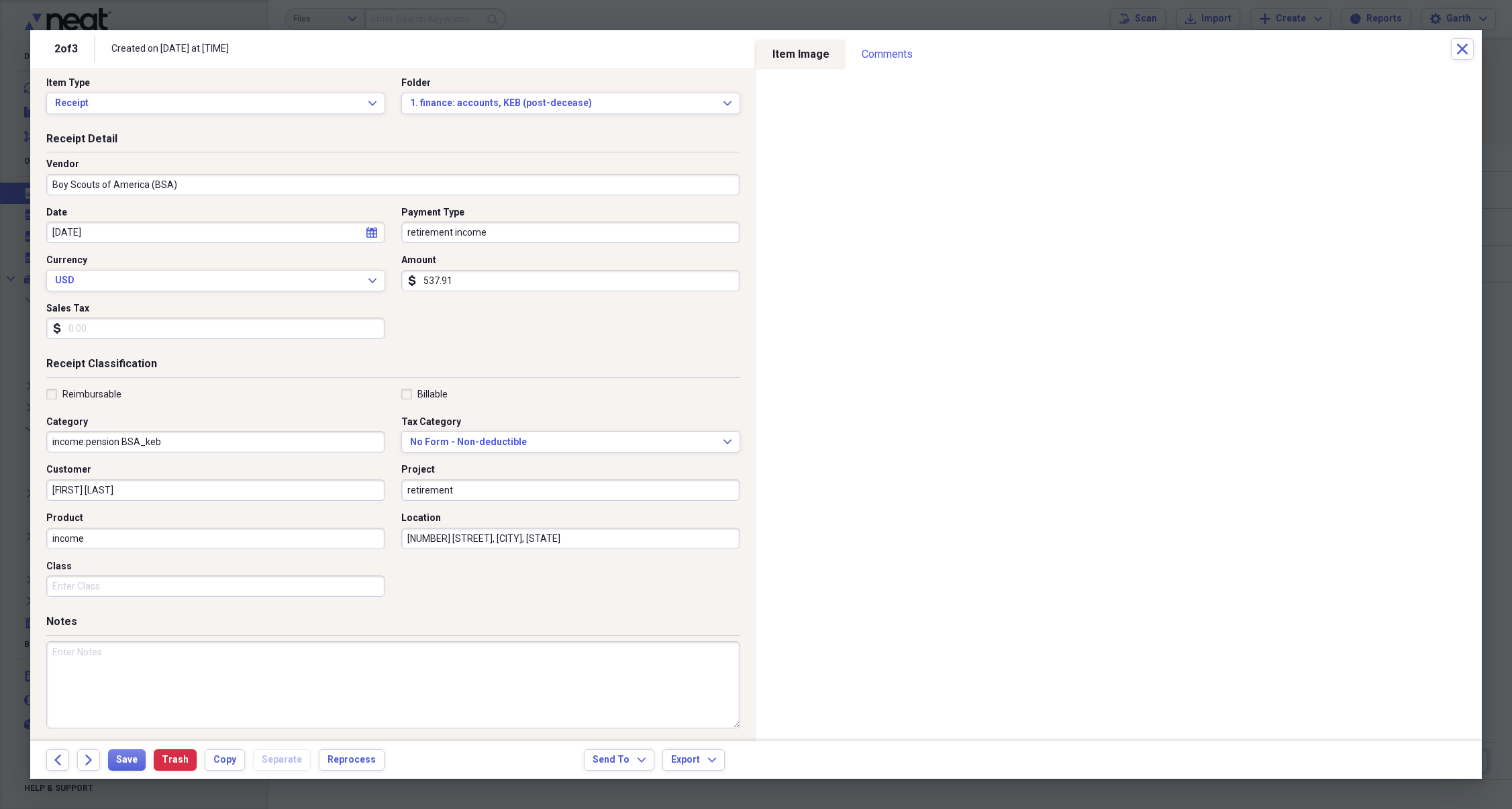 click on "Class" at bounding box center [215, 586] 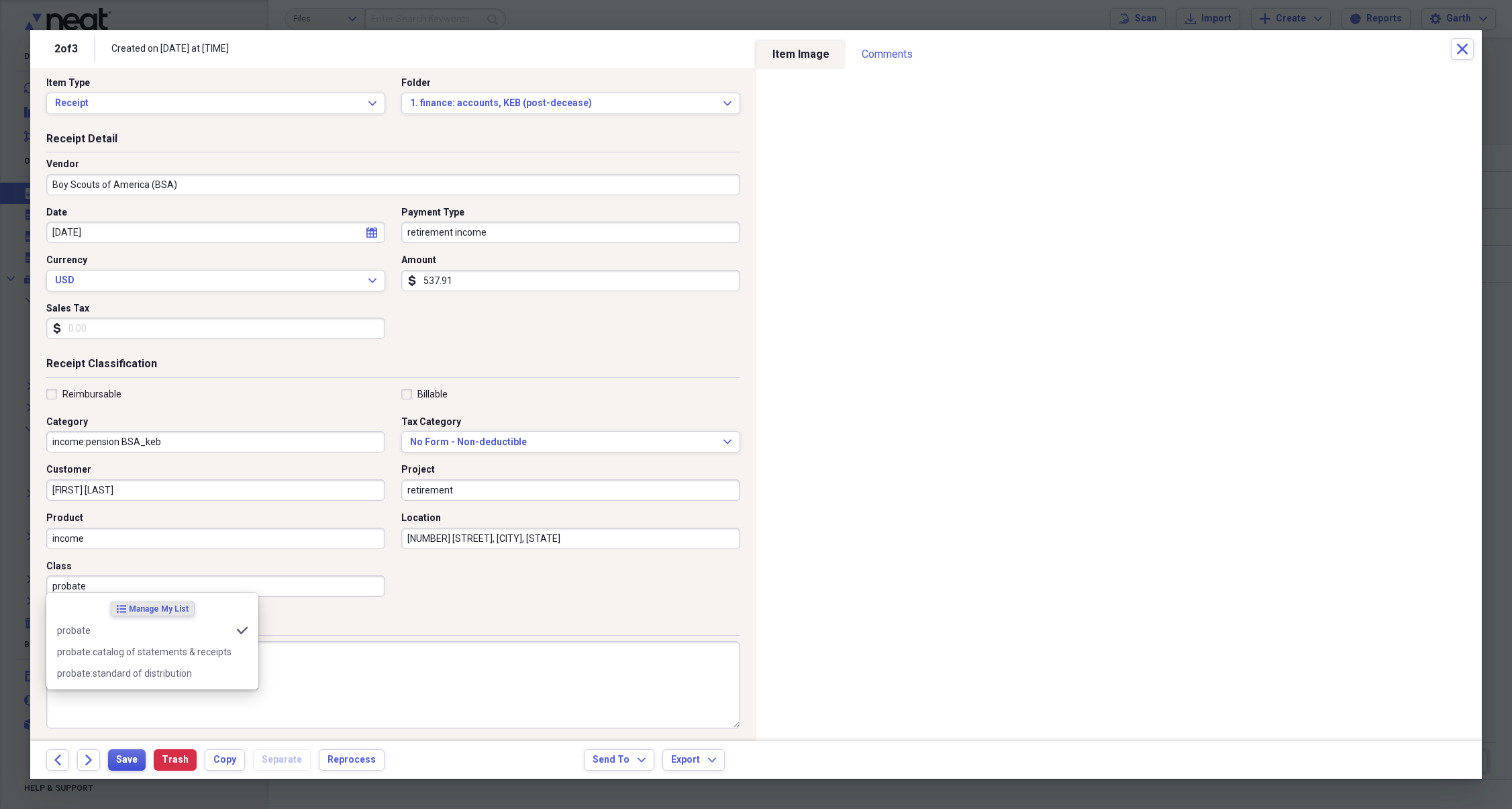 type on "probate" 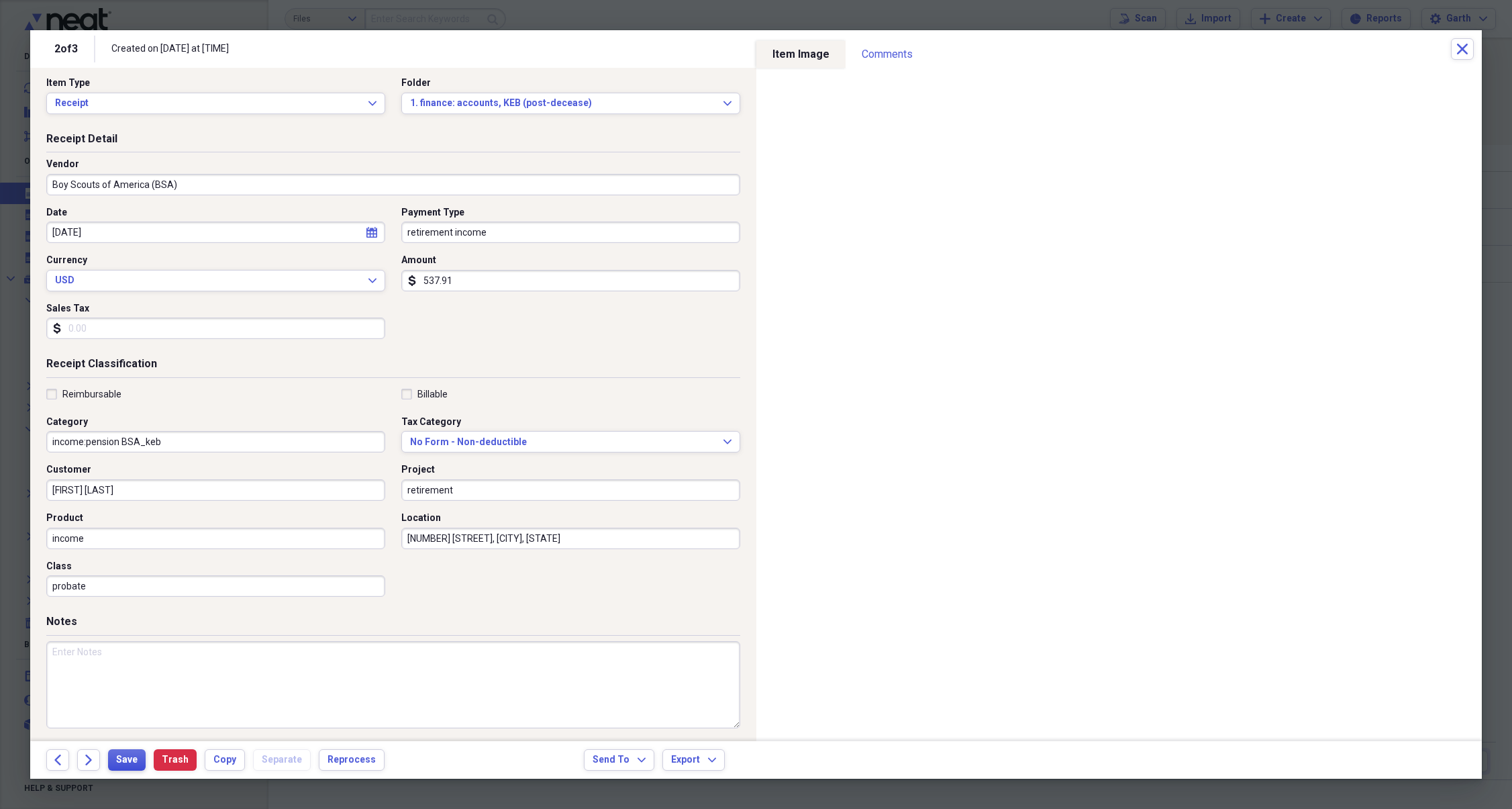 click on "Save" at bounding box center [127, 760] 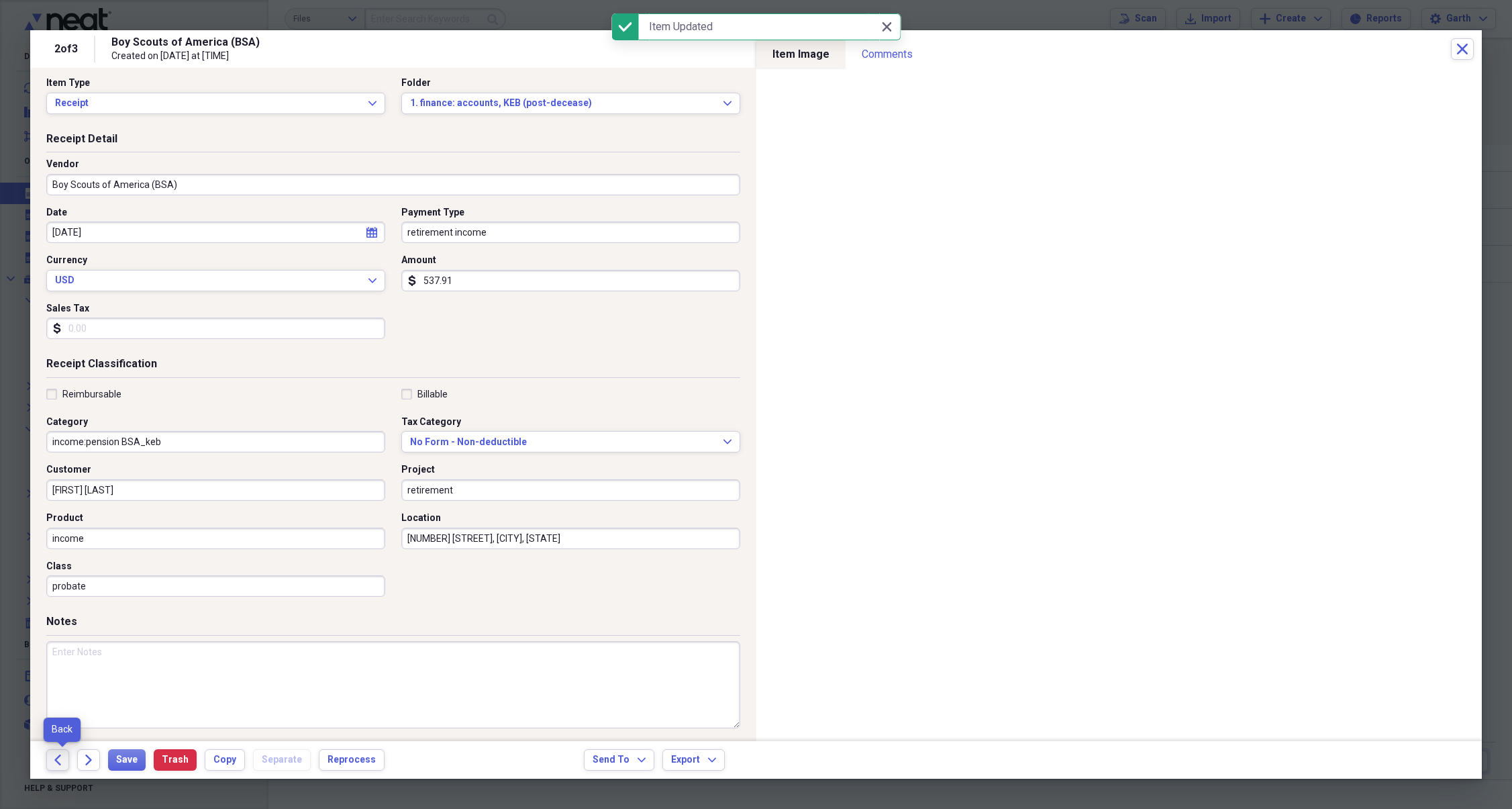 click on "Back" 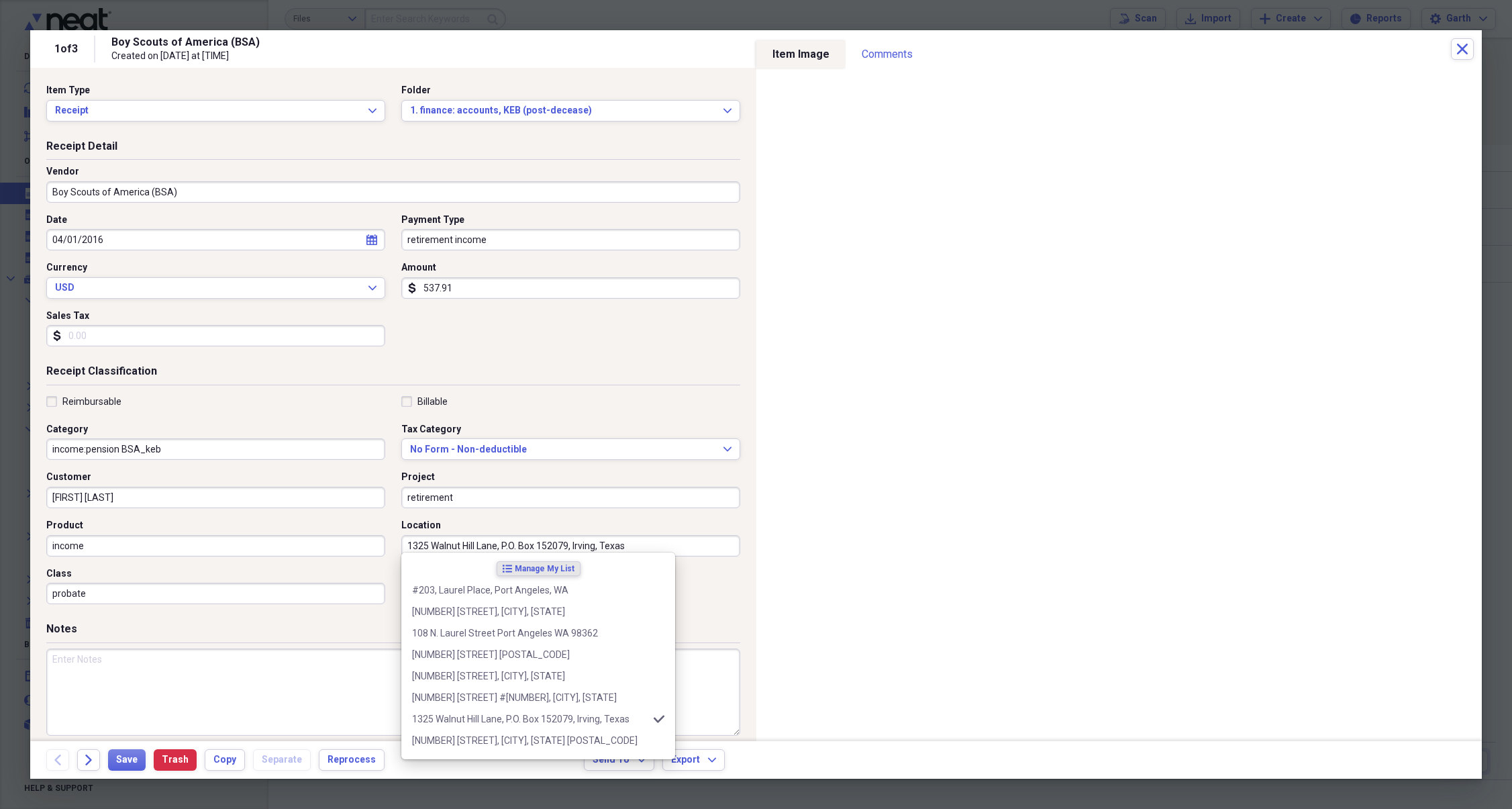 click on "1325 Walnut Hill Lane, P.O. Box 152079, Irving, Texas" at bounding box center [570, 546] 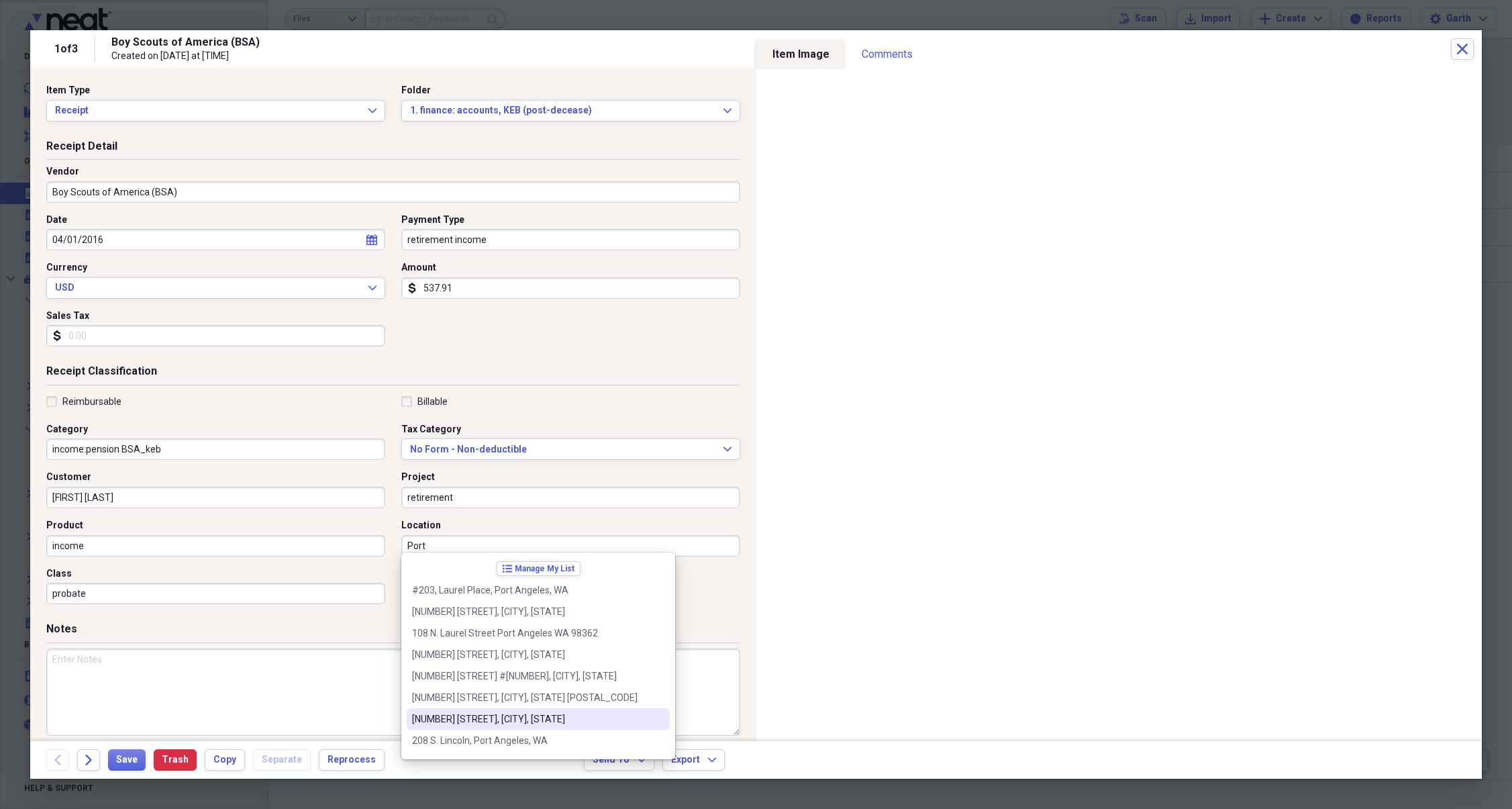 click on "[NUMBER] [STREET], [CITY], [STATE]" at bounding box center (530, 719) 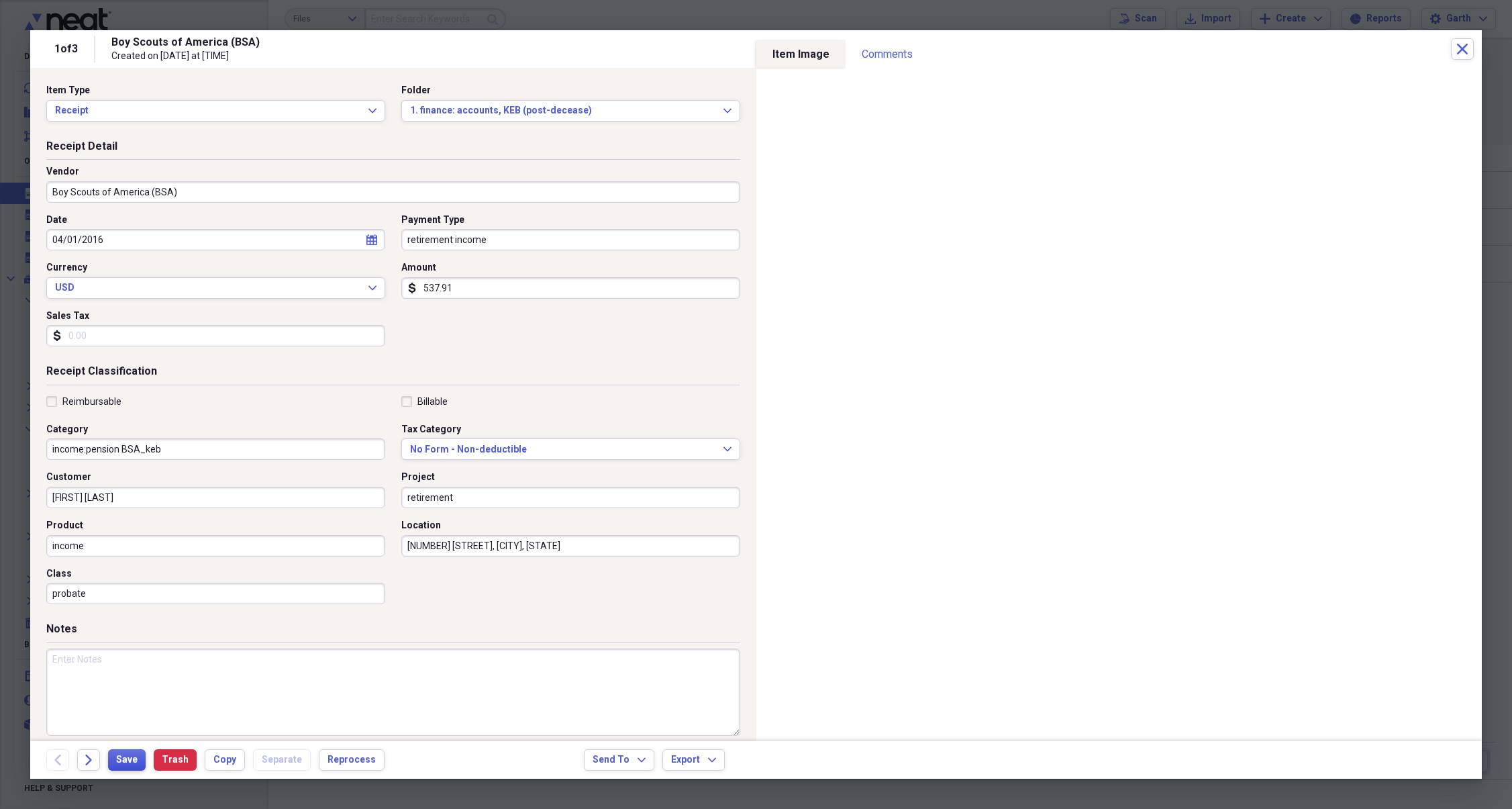 click on "Save" at bounding box center [127, 760] 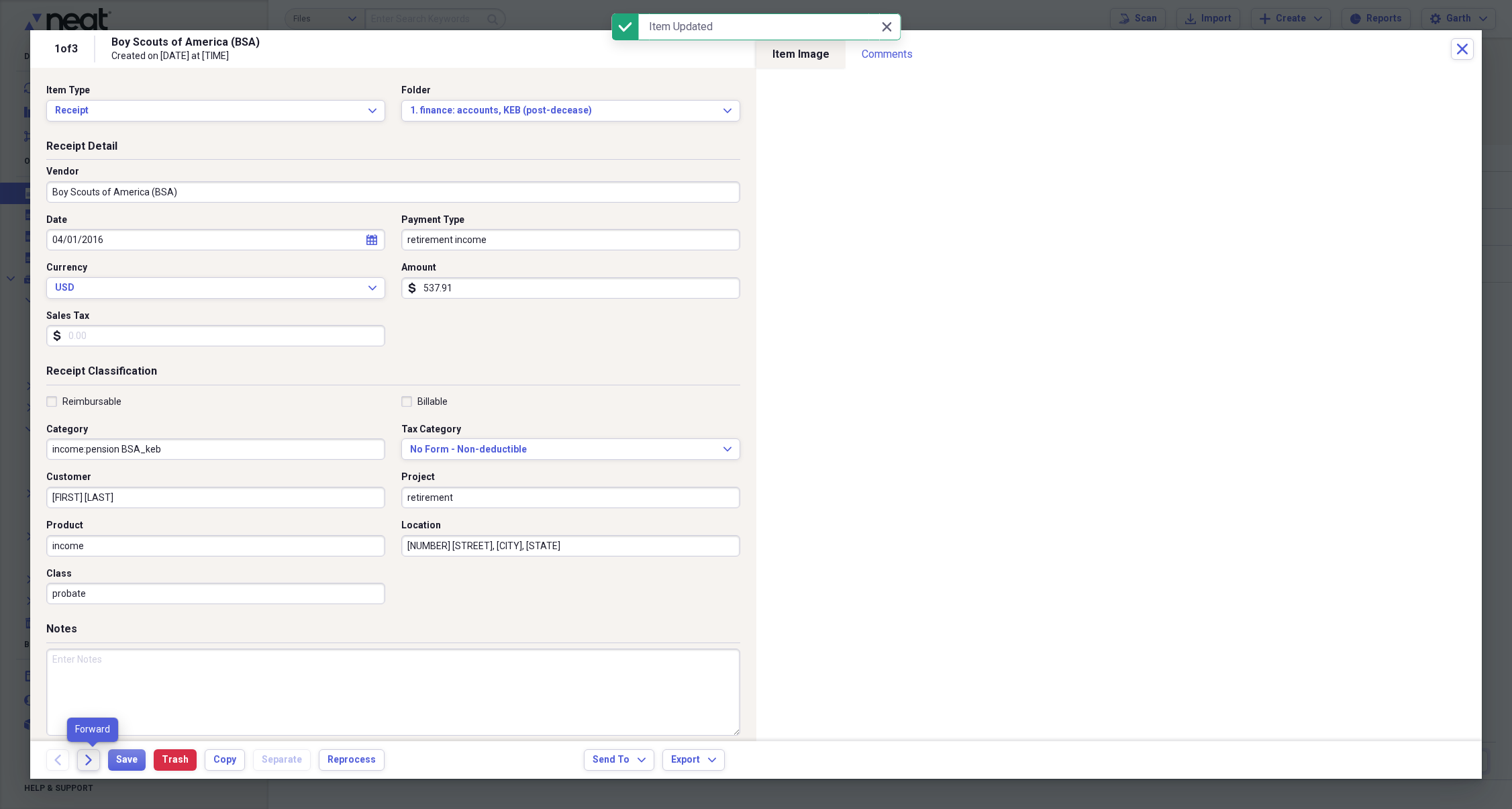 click 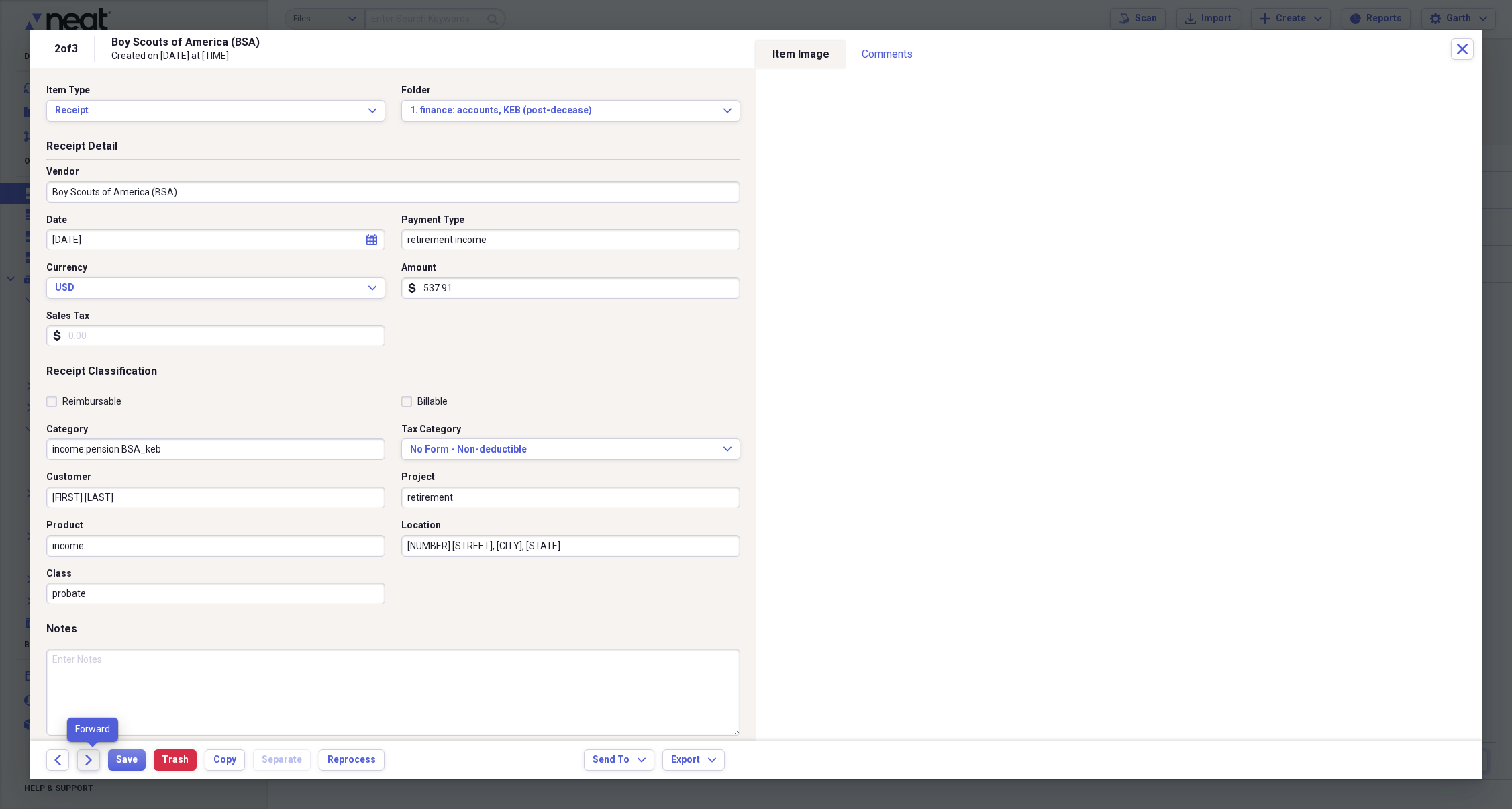 click 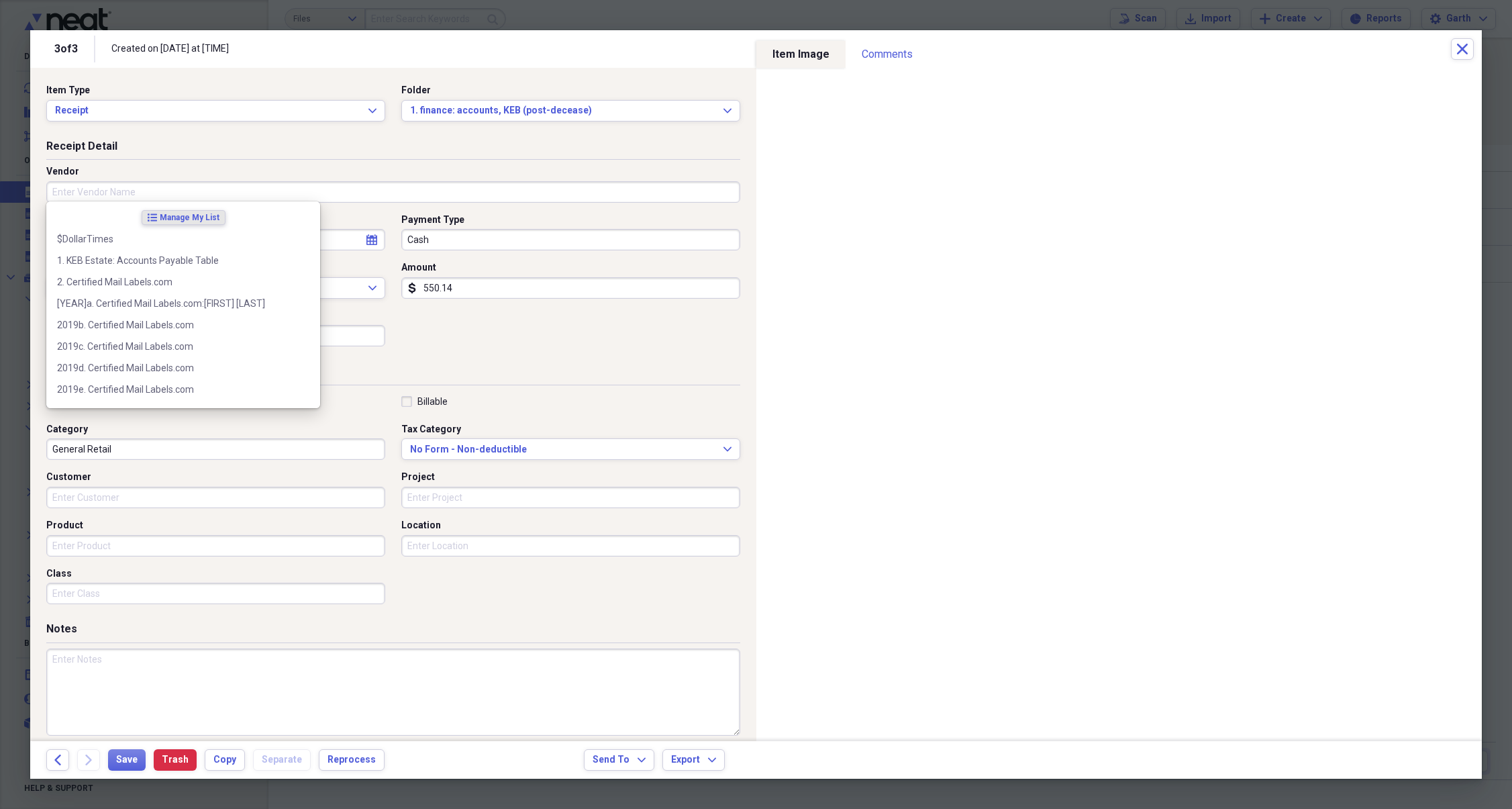 click on "Vendor" at bounding box center [393, 192] 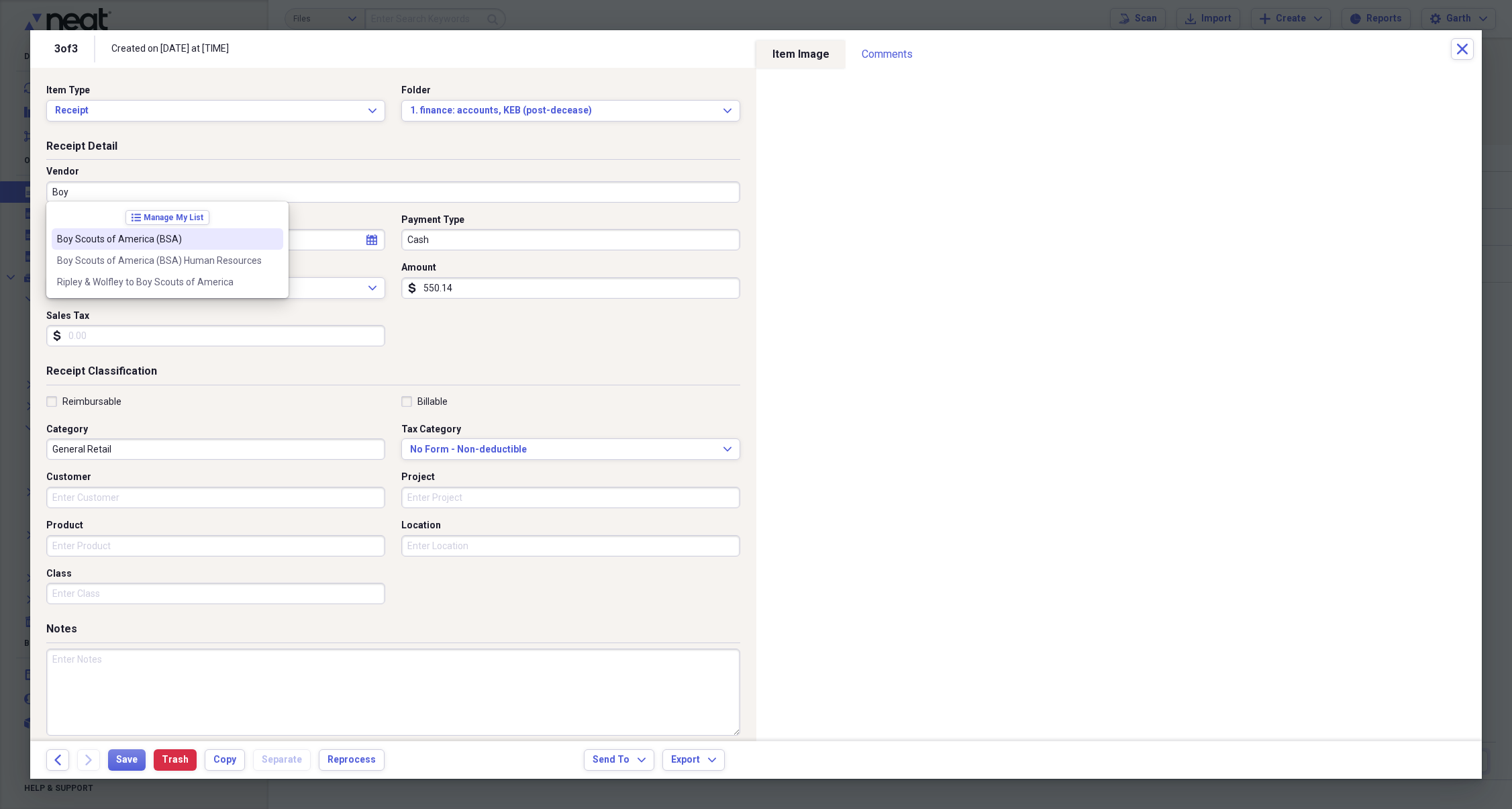 click on "Boy Scouts of America (BSA)" at bounding box center [159, 239] 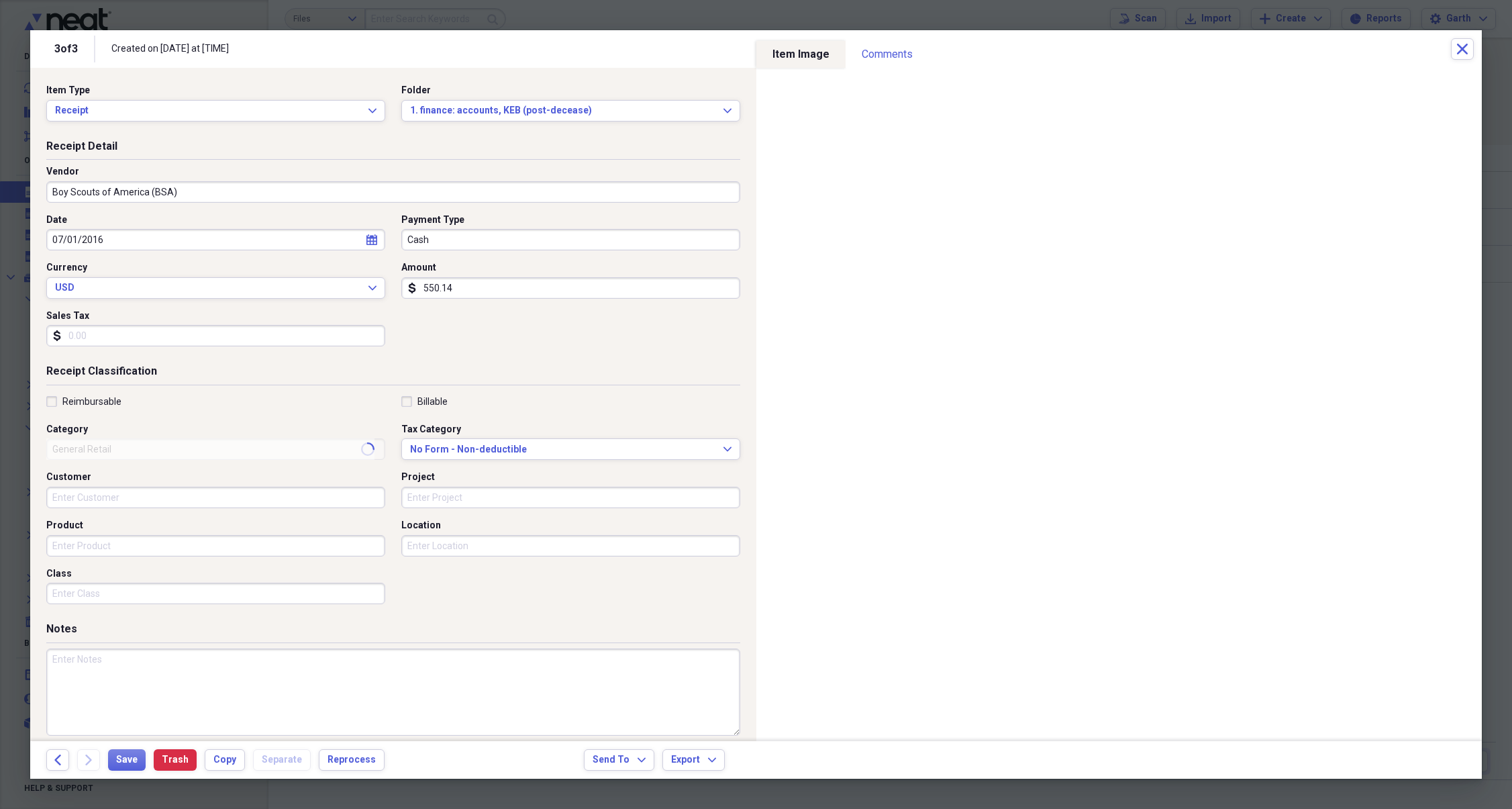 type on "income:pension BSA_keb" 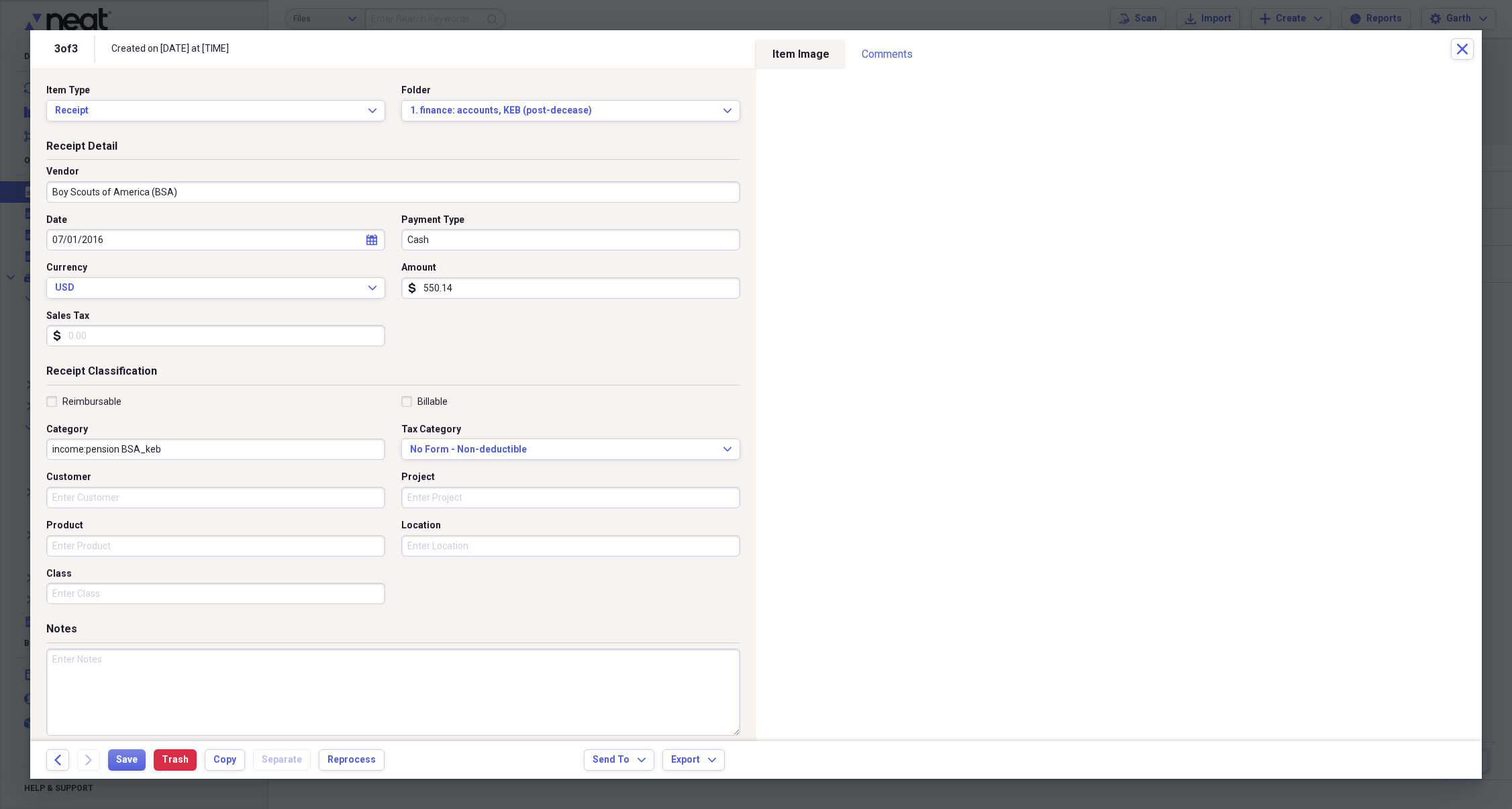 click on "Cash" at bounding box center (570, 240) 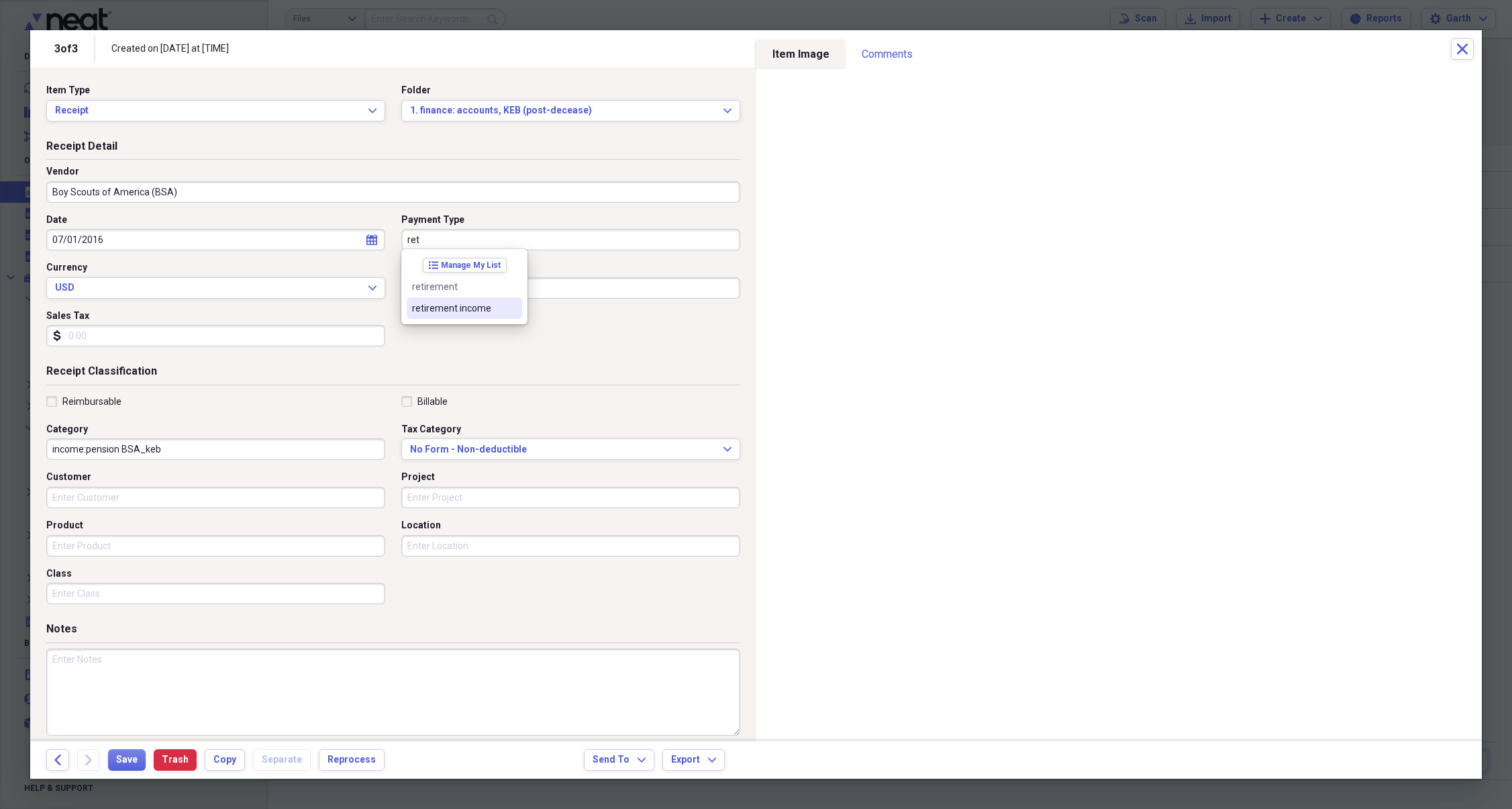 click on "retirement income" at bounding box center (456, 308) 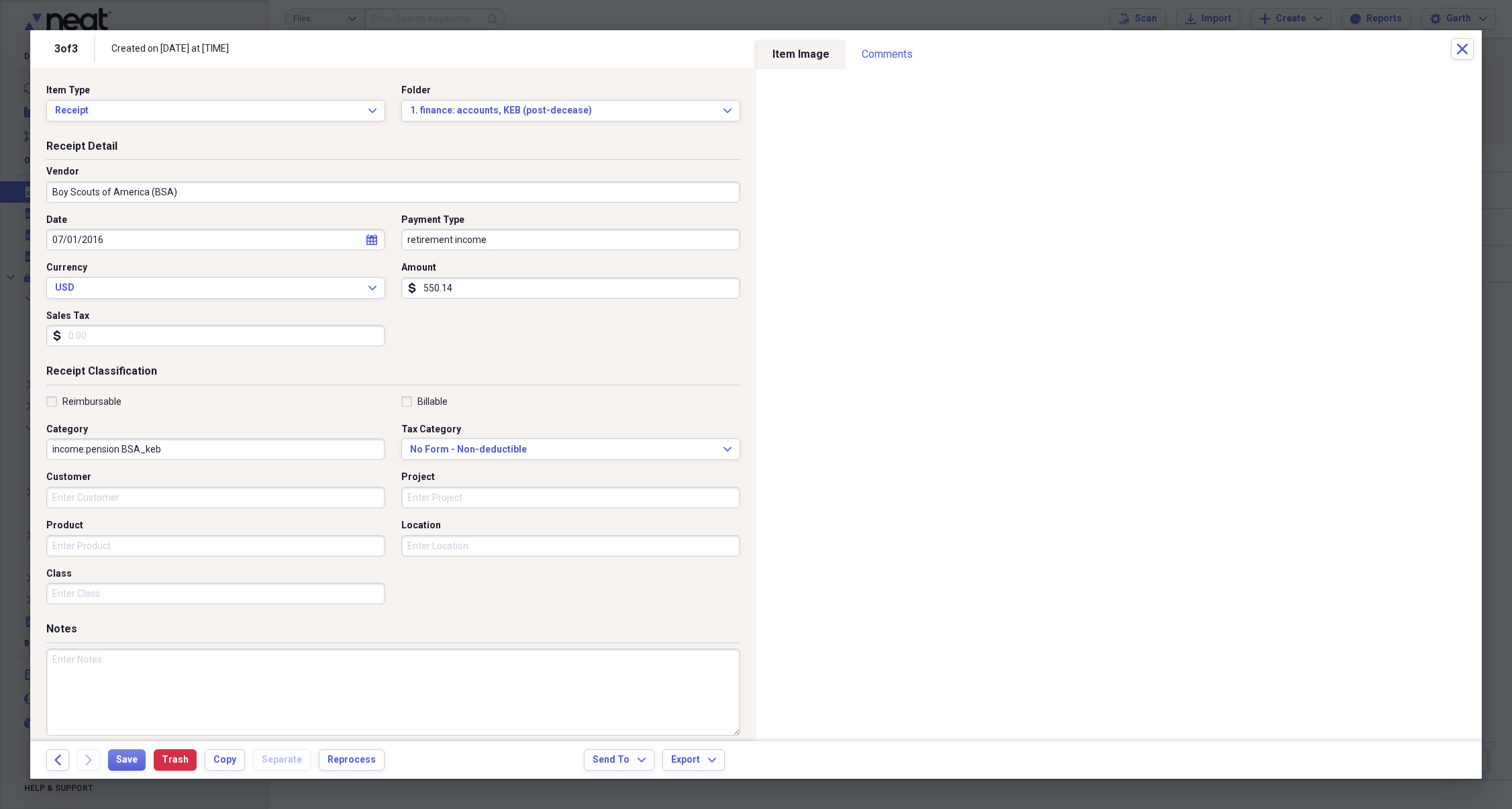click on "550.14" at bounding box center [570, 288] 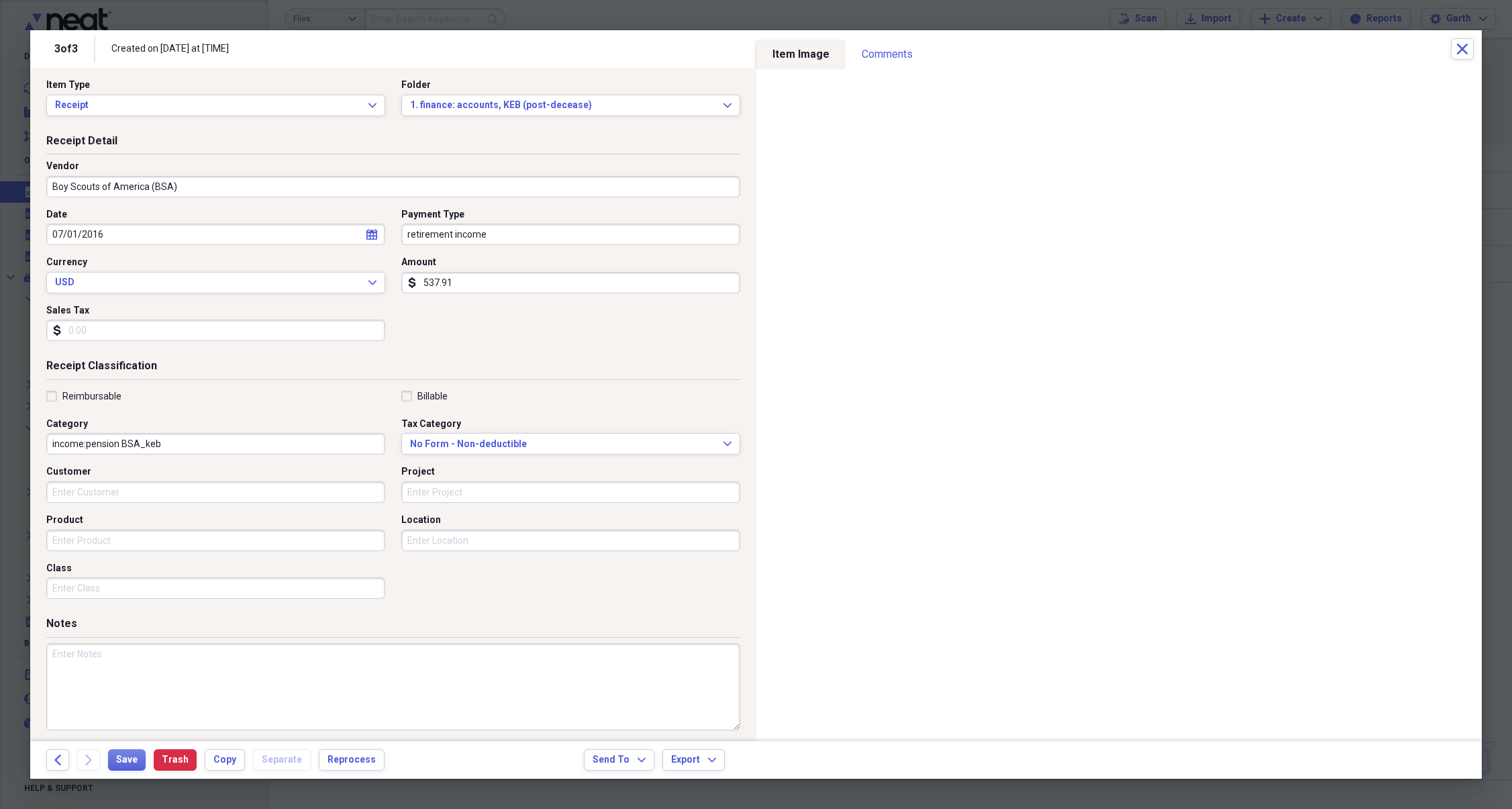 type on "537.91" 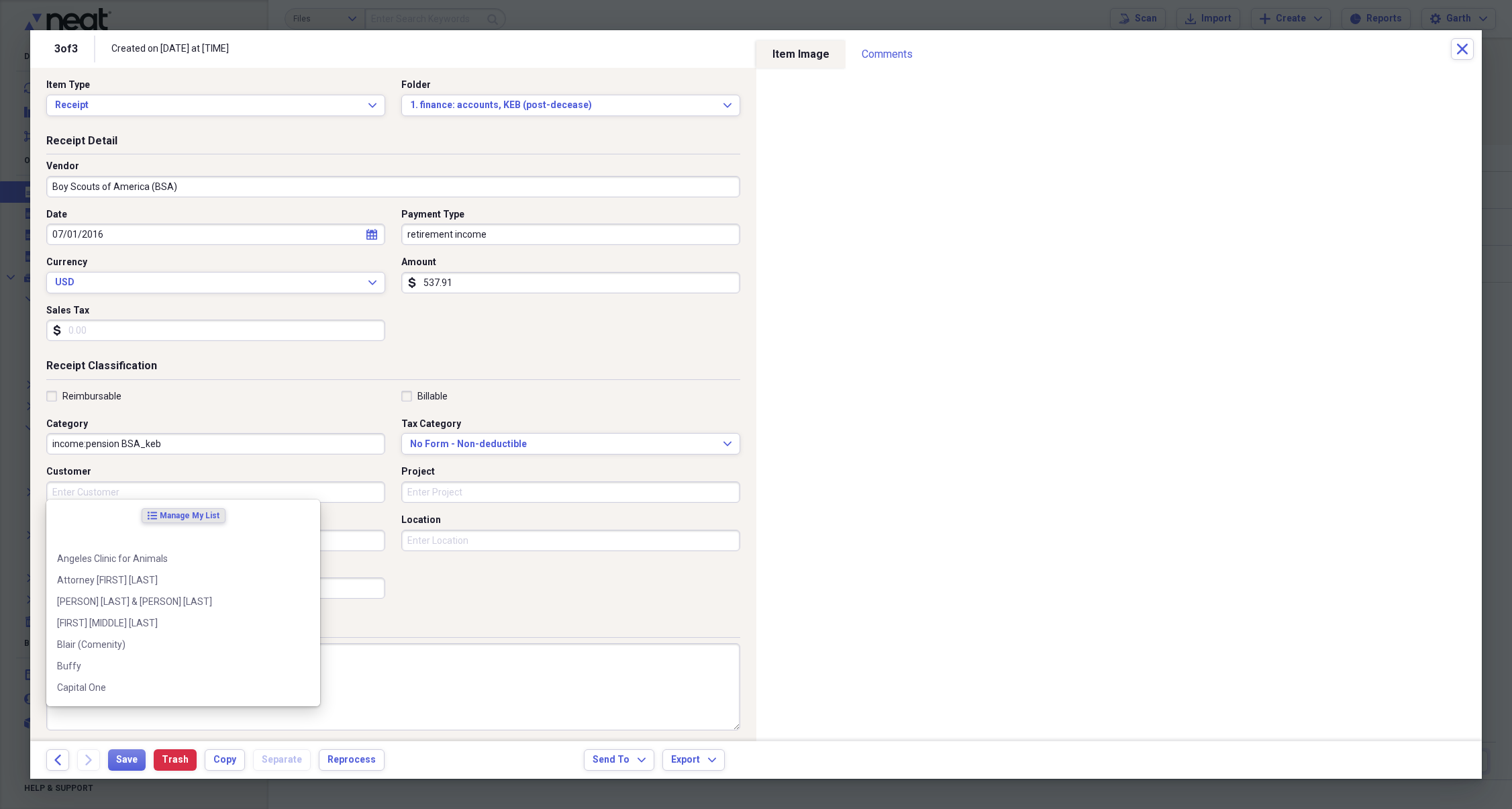 click on "Customer" at bounding box center (215, 492) 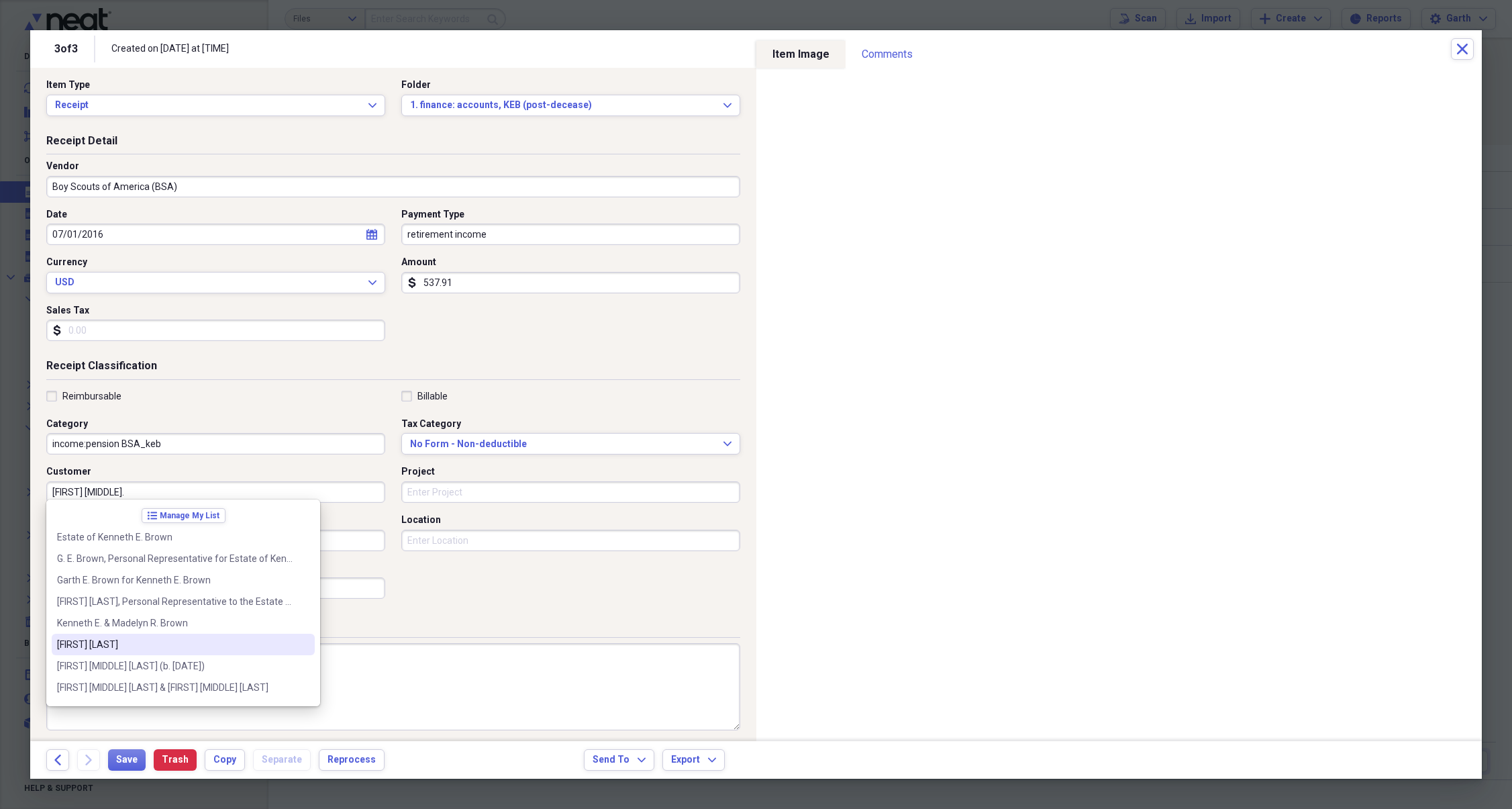 click on "[FIRST] [LAST]" at bounding box center (175, 645) 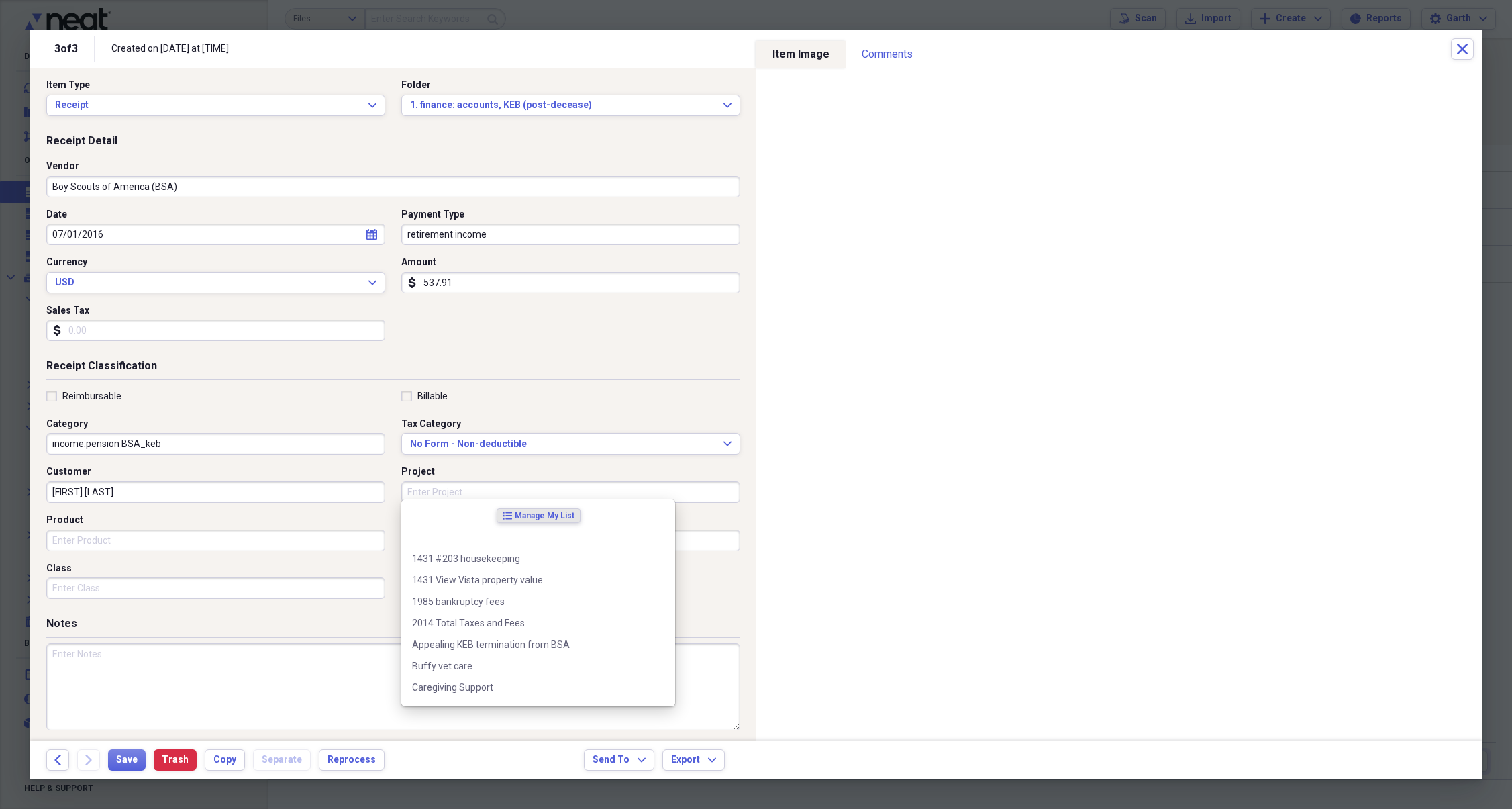 click on "Project" at bounding box center [570, 492] 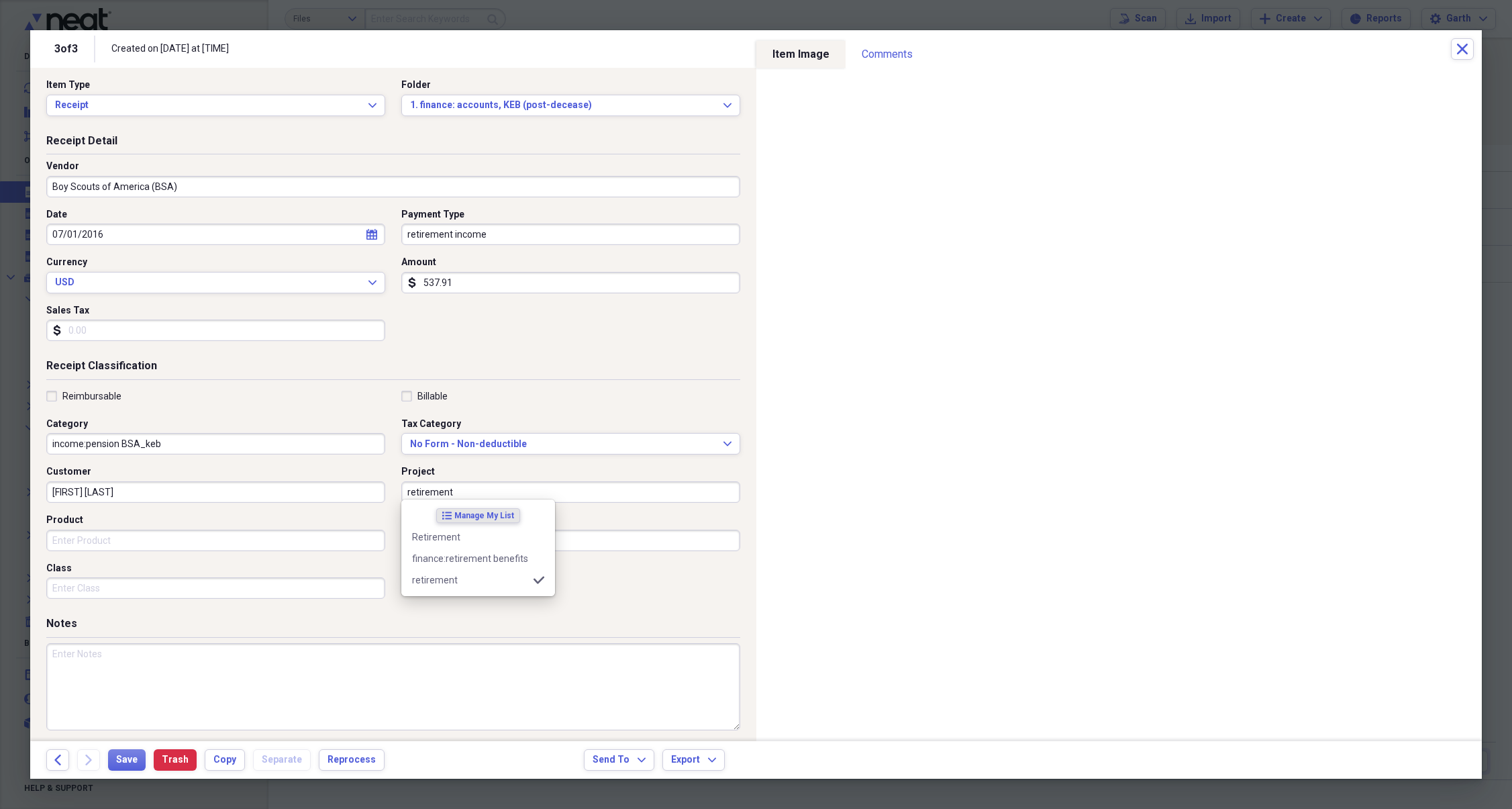 type on "retirement" 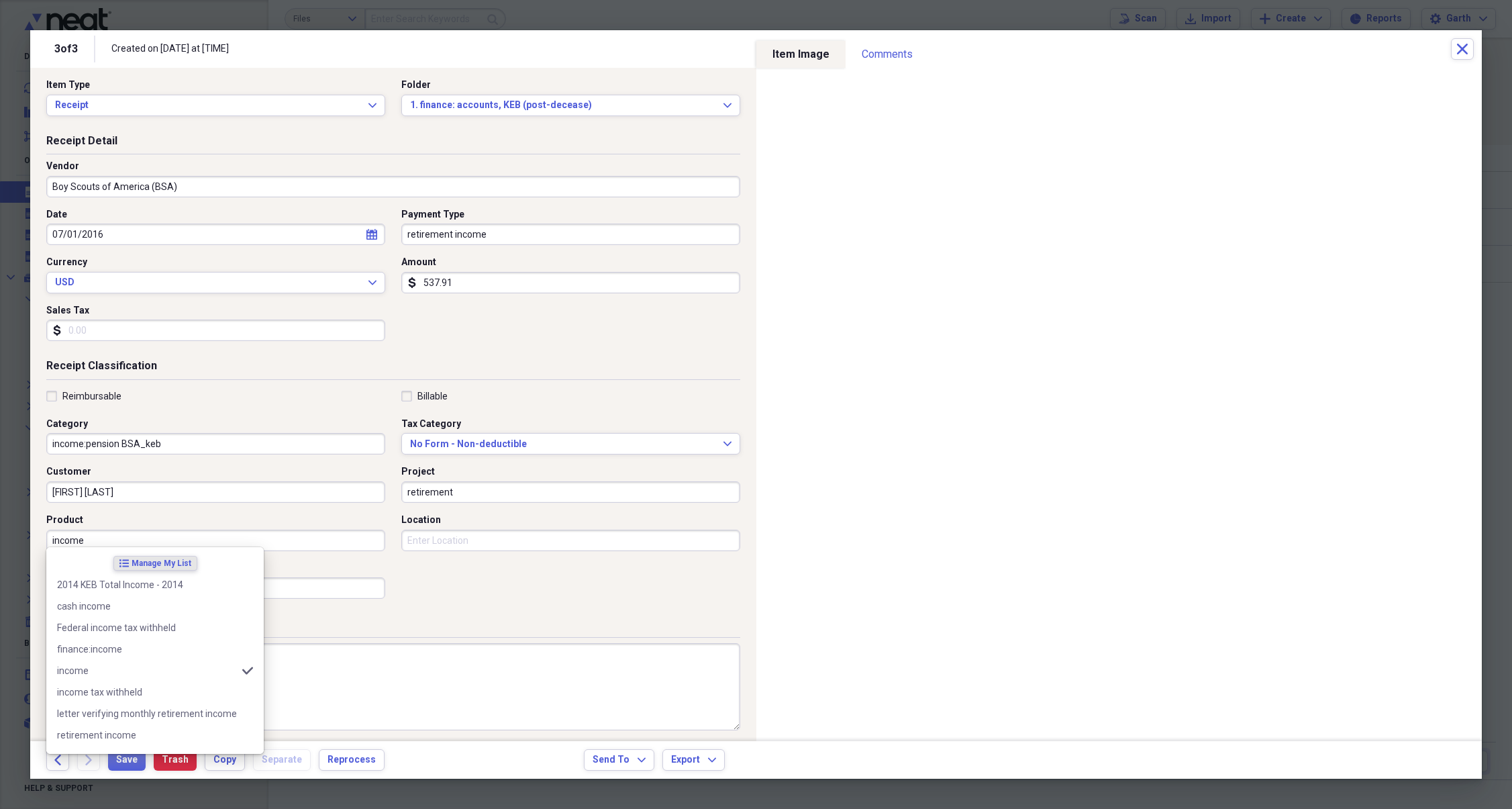 type on "income" 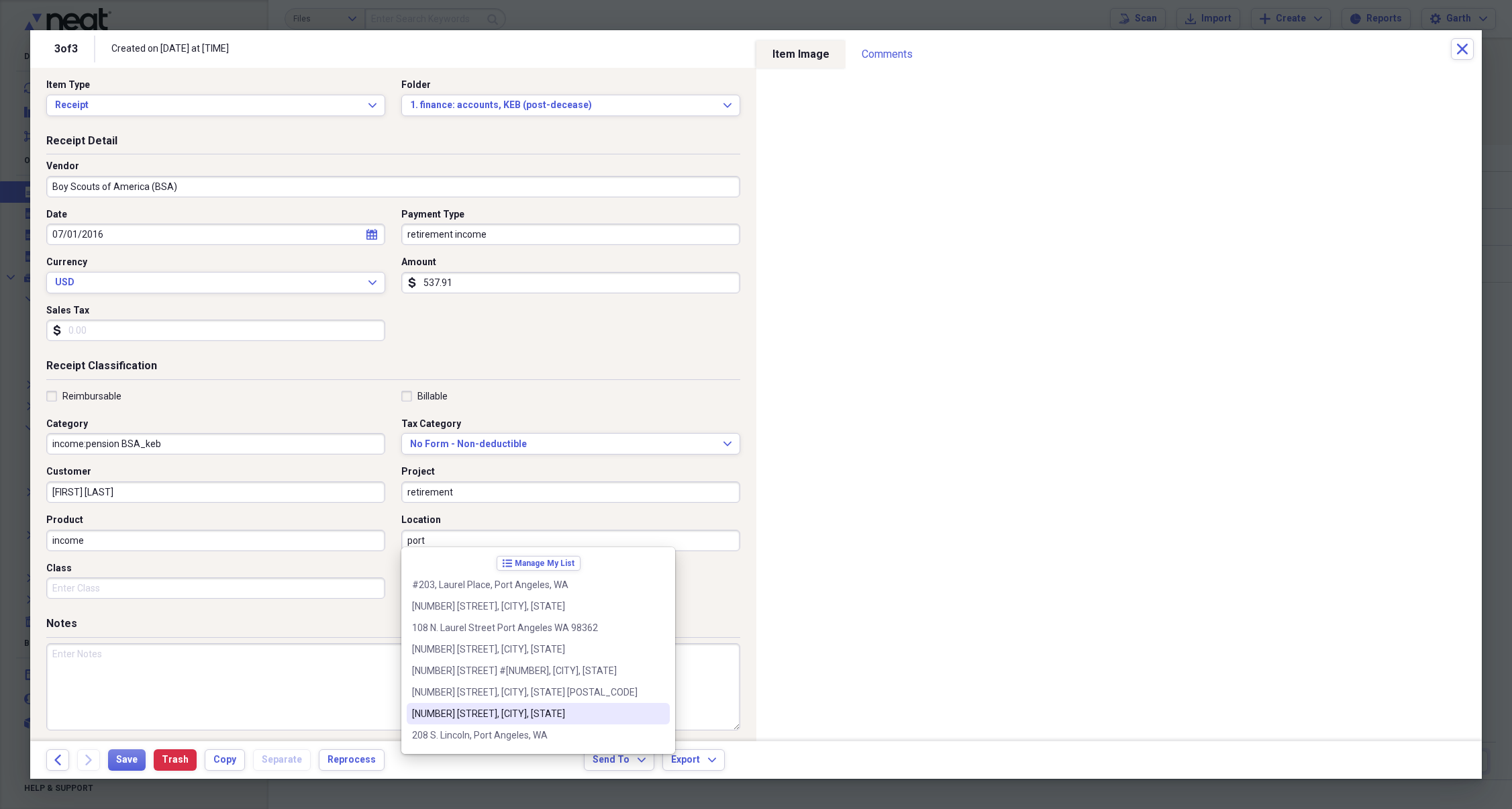 click on "[NUMBER] [STREET], [CITY], [STATE]" at bounding box center (530, 714) 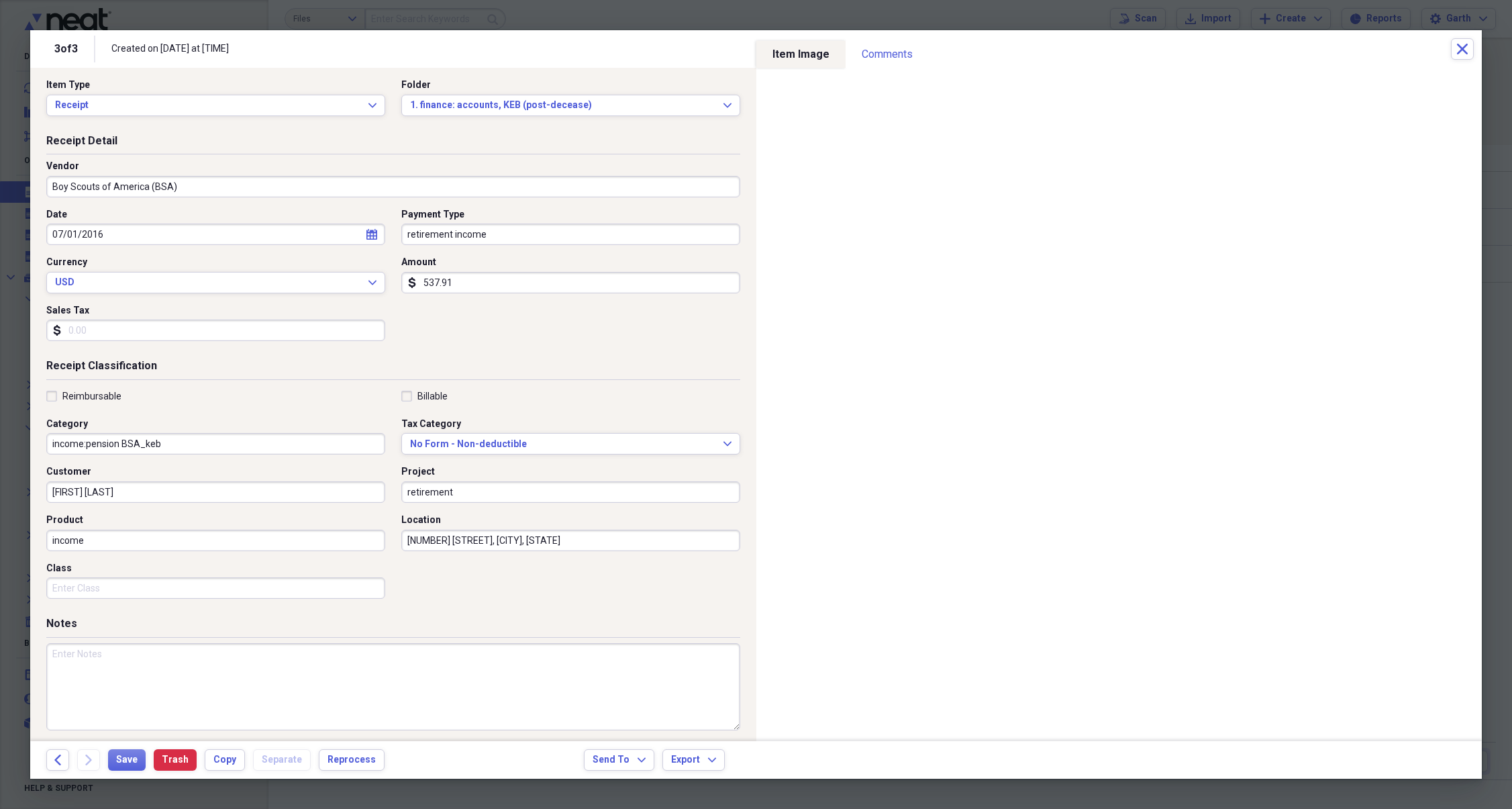 click on "Class" at bounding box center (215, 588) 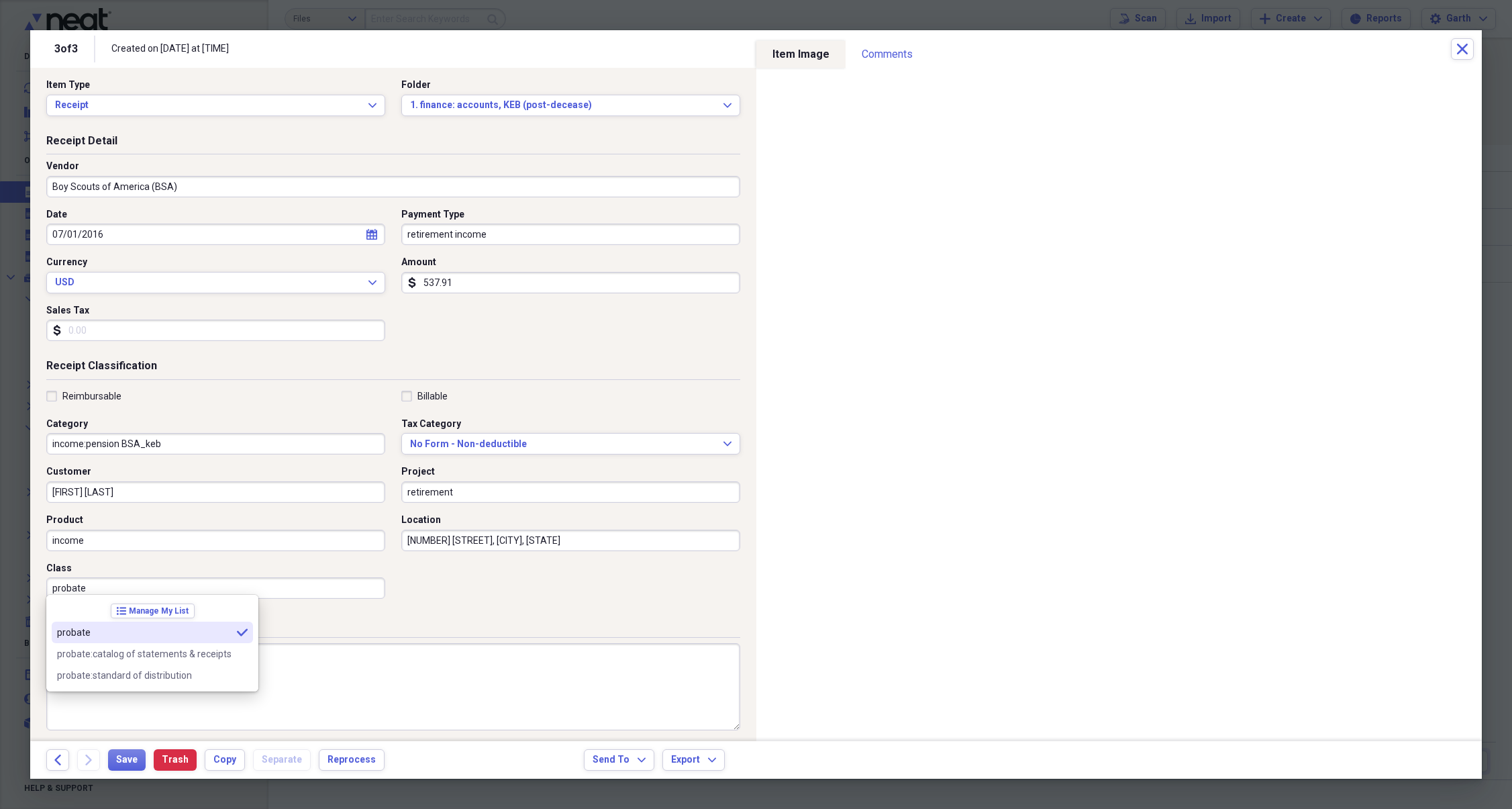 type on "probate" 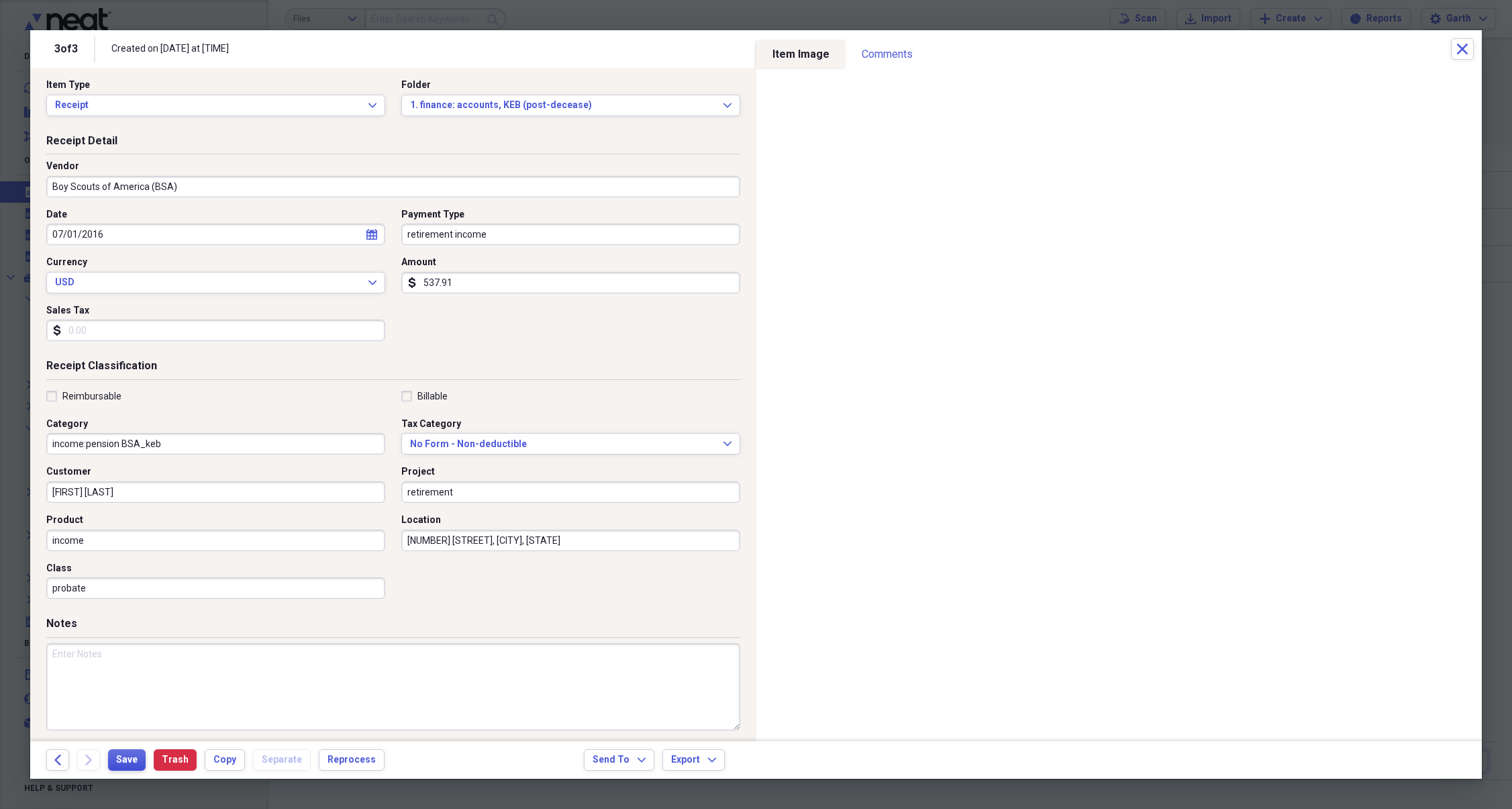 click on "Save" at bounding box center (127, 760) 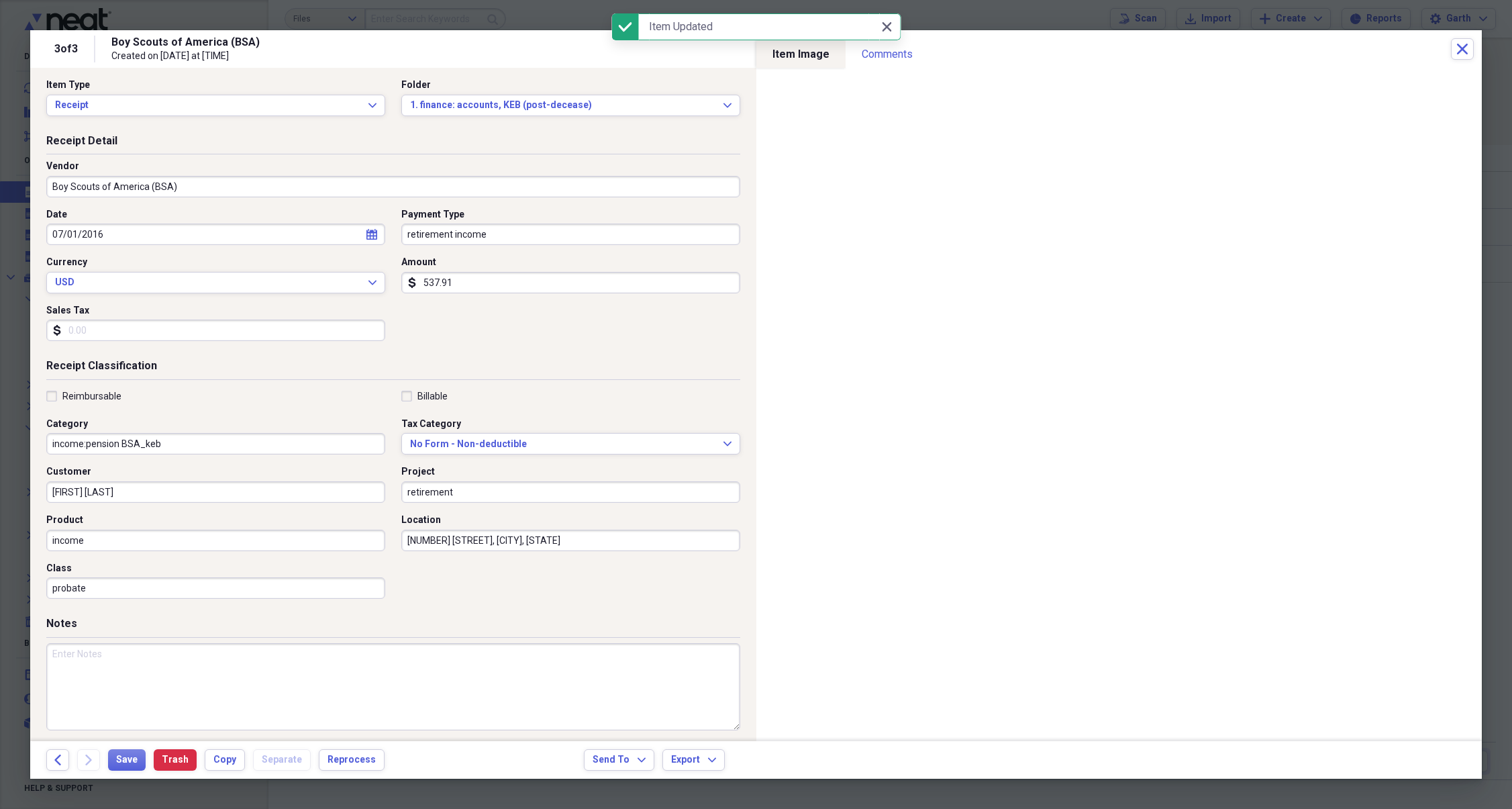 click on "[NUMBER] [STREET], [CITY], [STATE]" at bounding box center [570, 540] 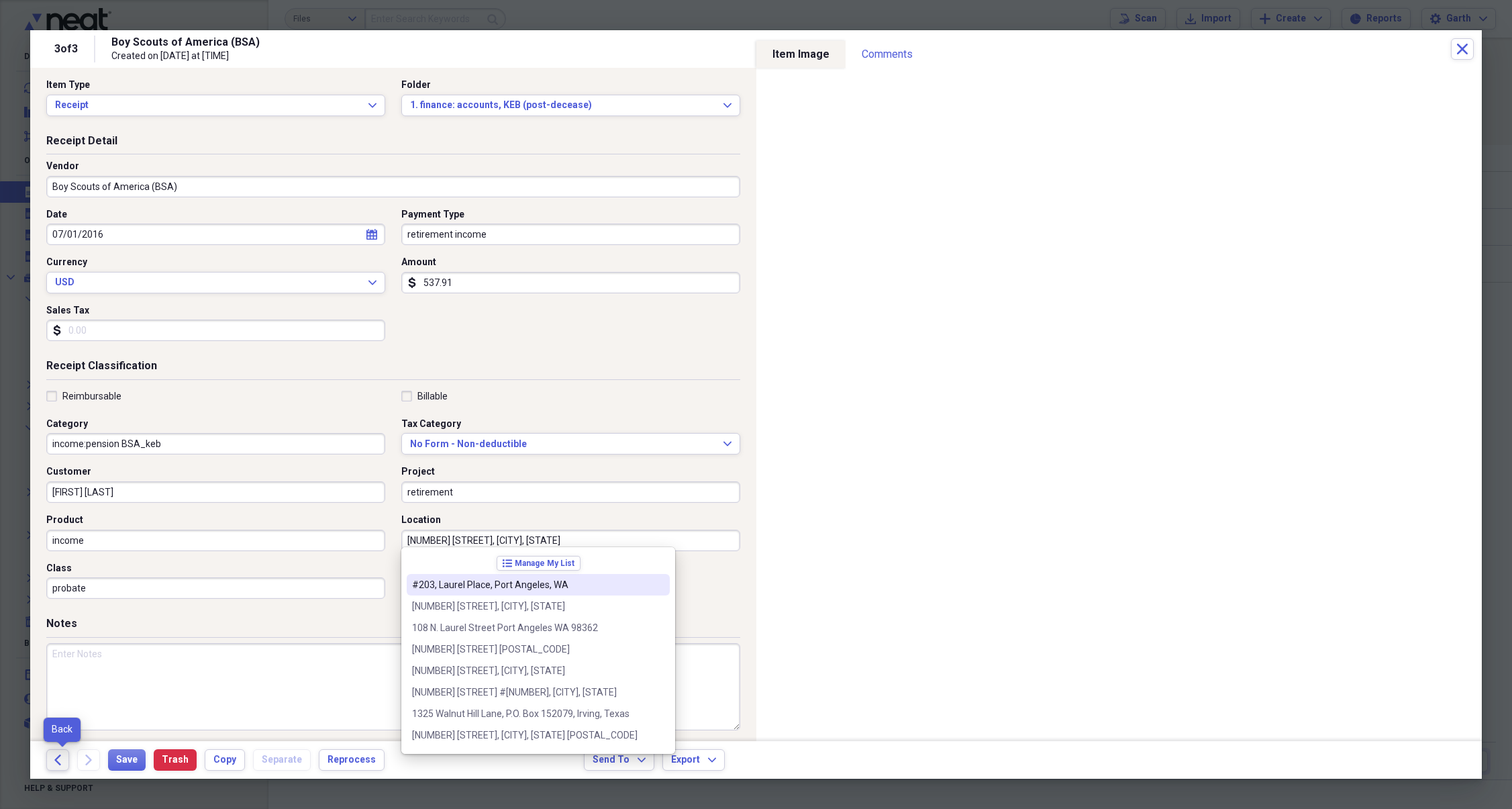 click on "Back" 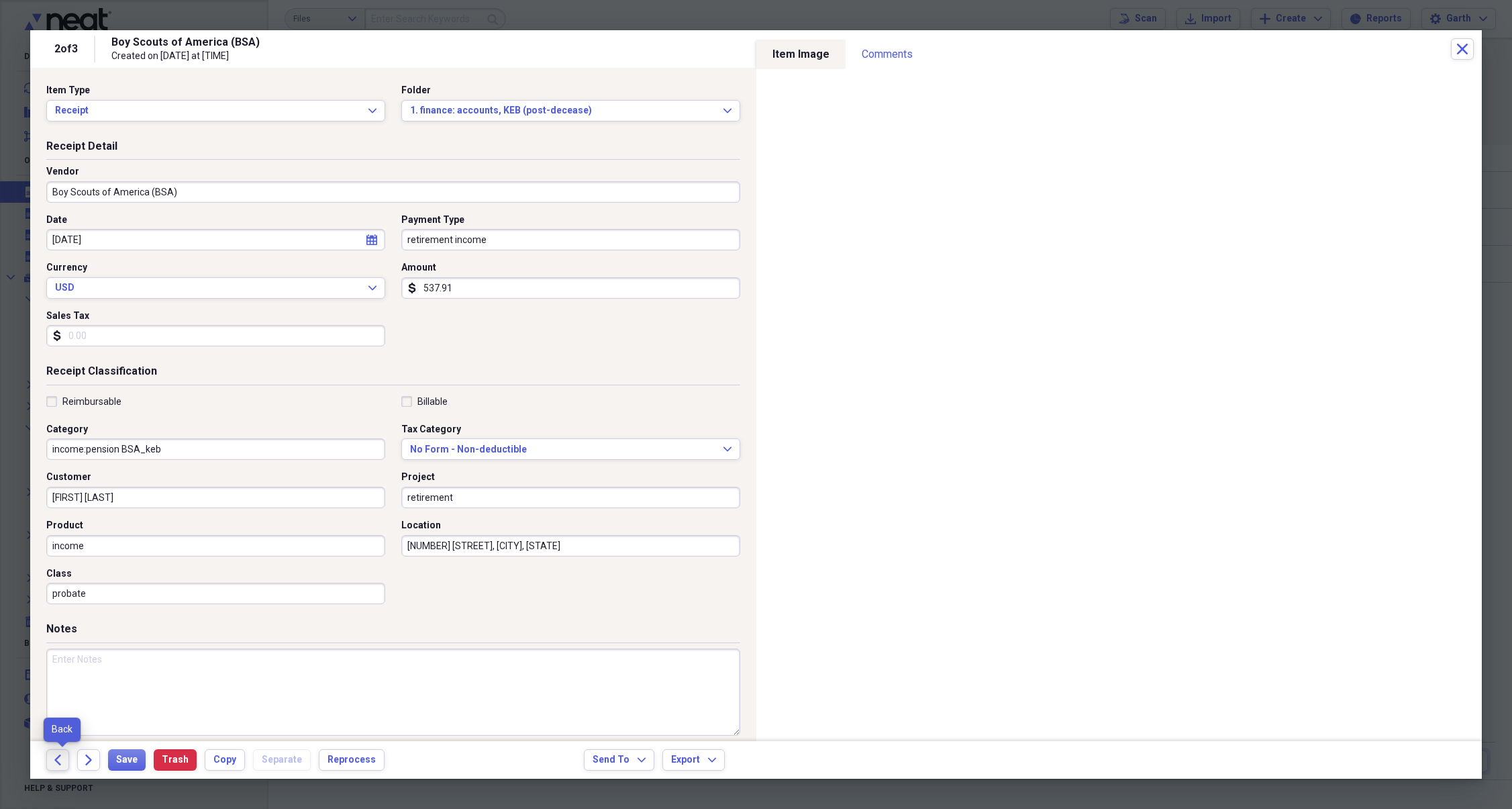 click on "Back" 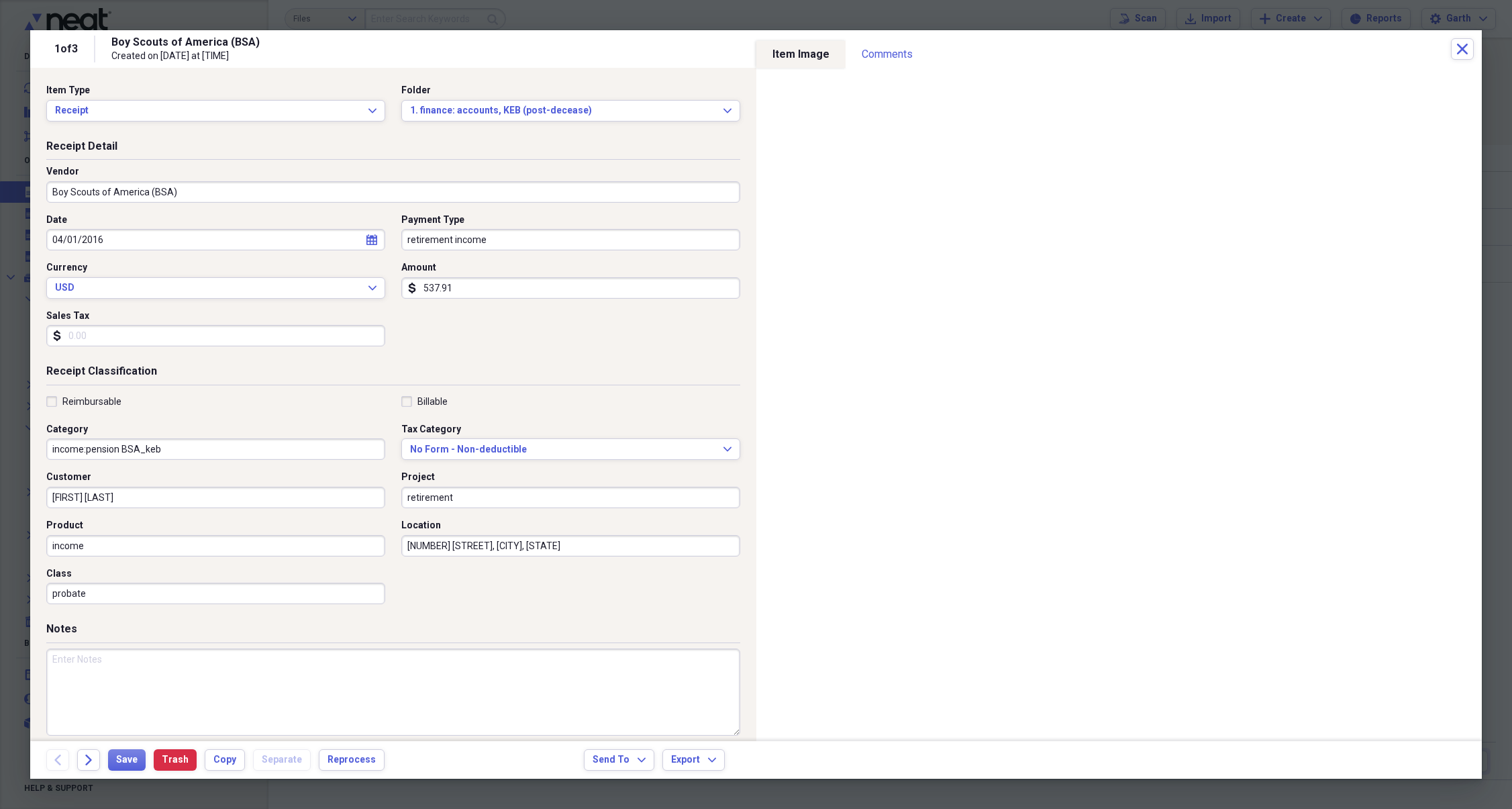 click on "Back" 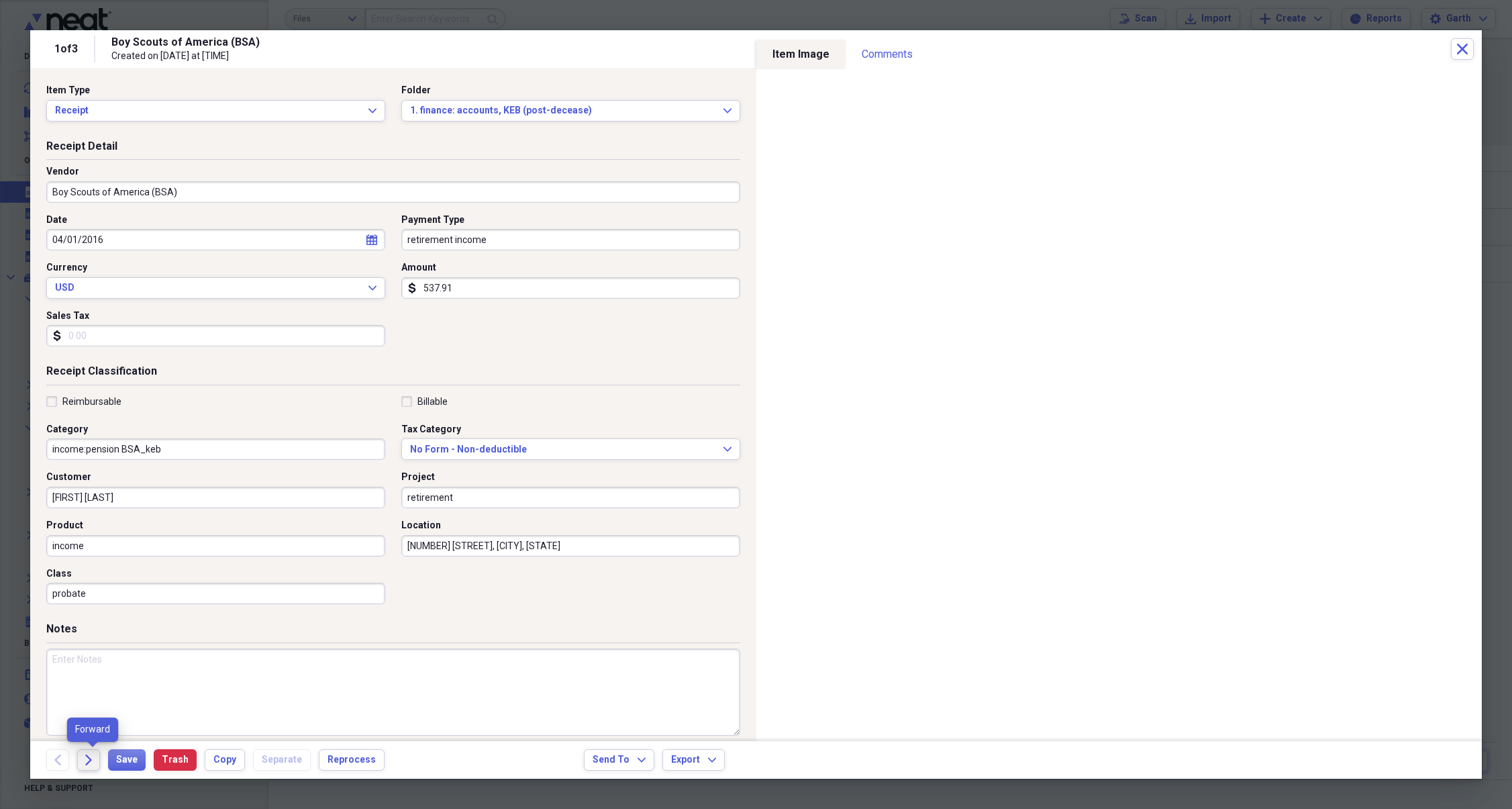 click on "Forward" 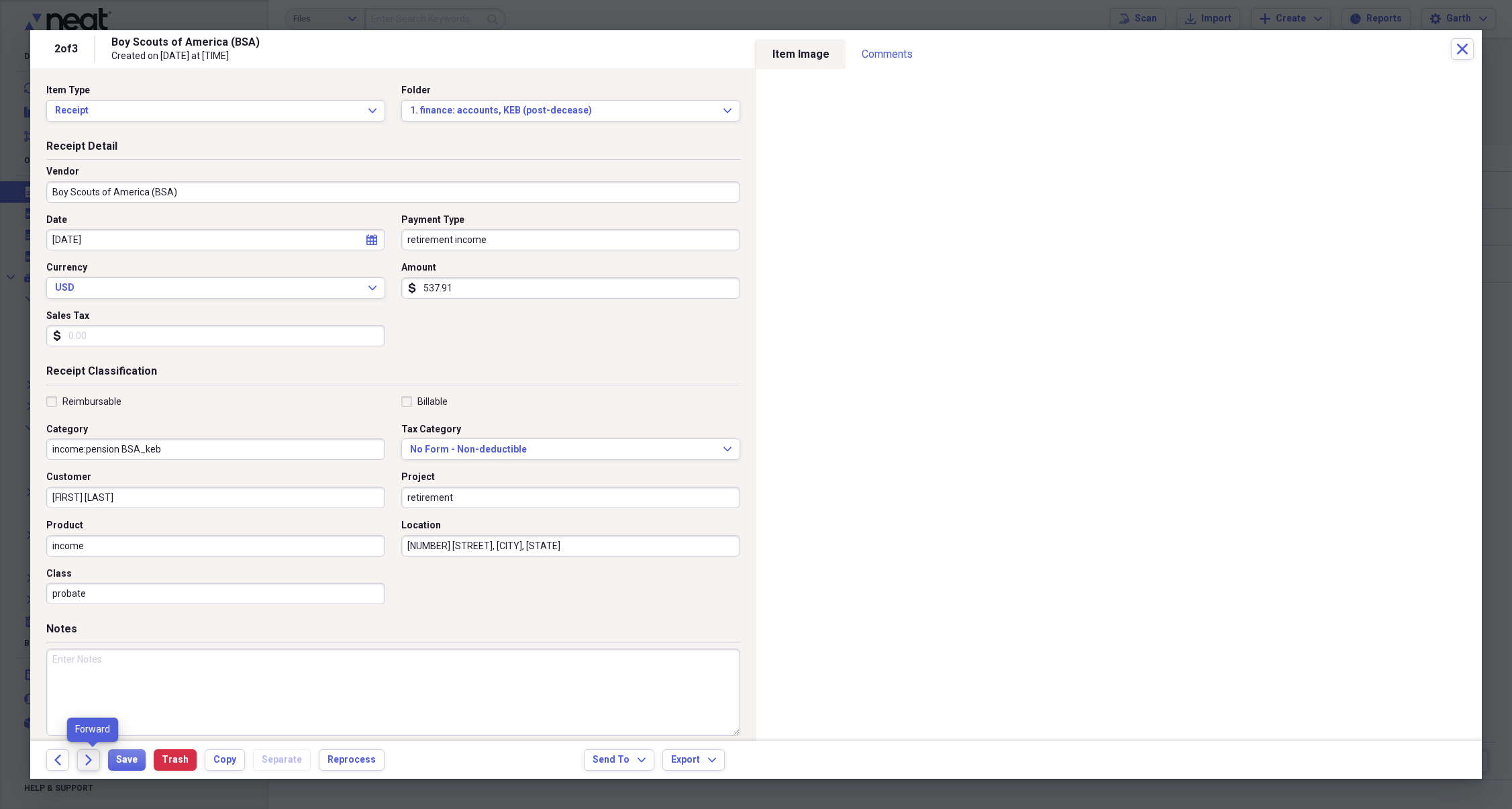 click on "Forward" 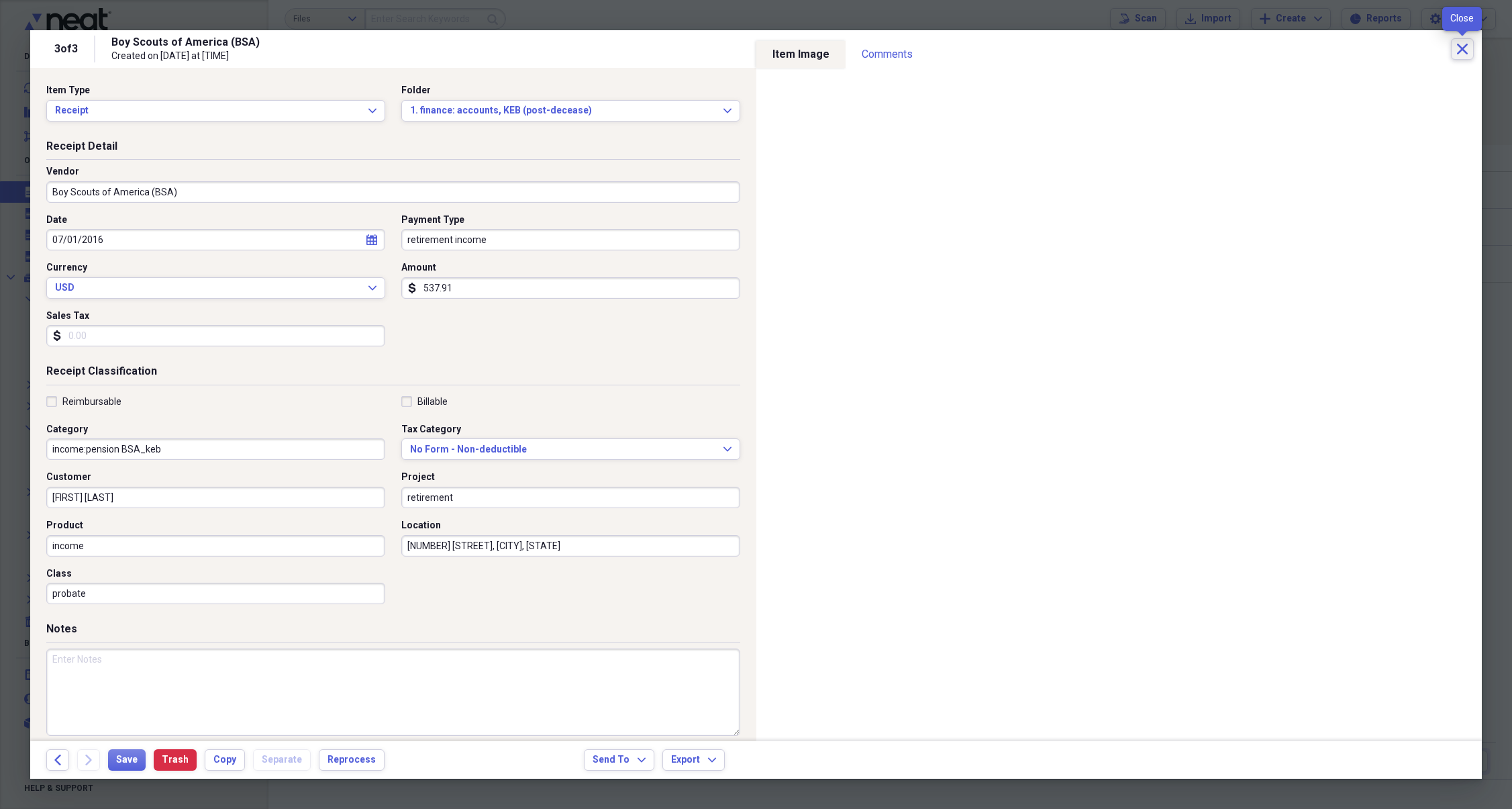 click 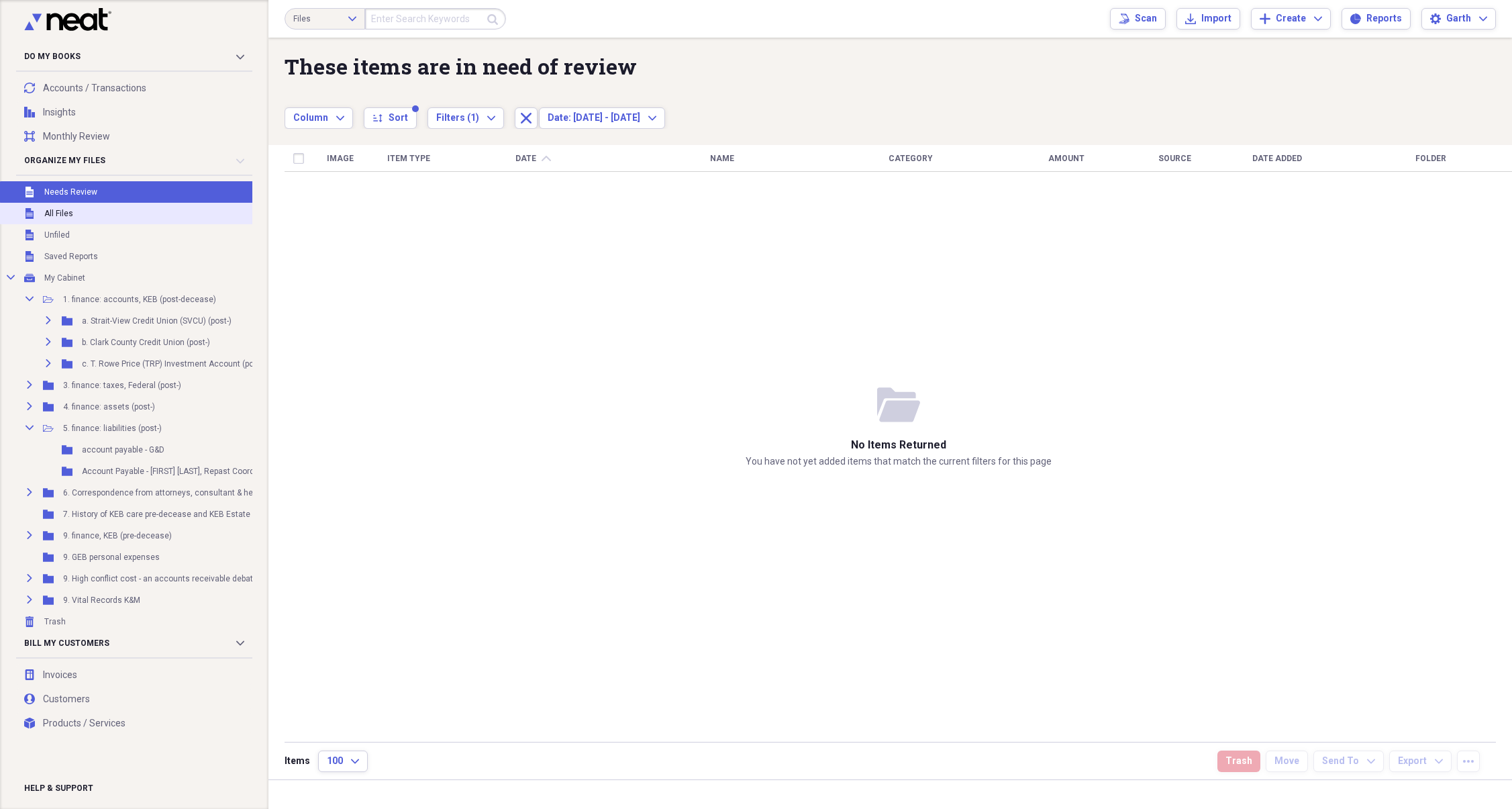click on "All Files" at bounding box center (58, 213) 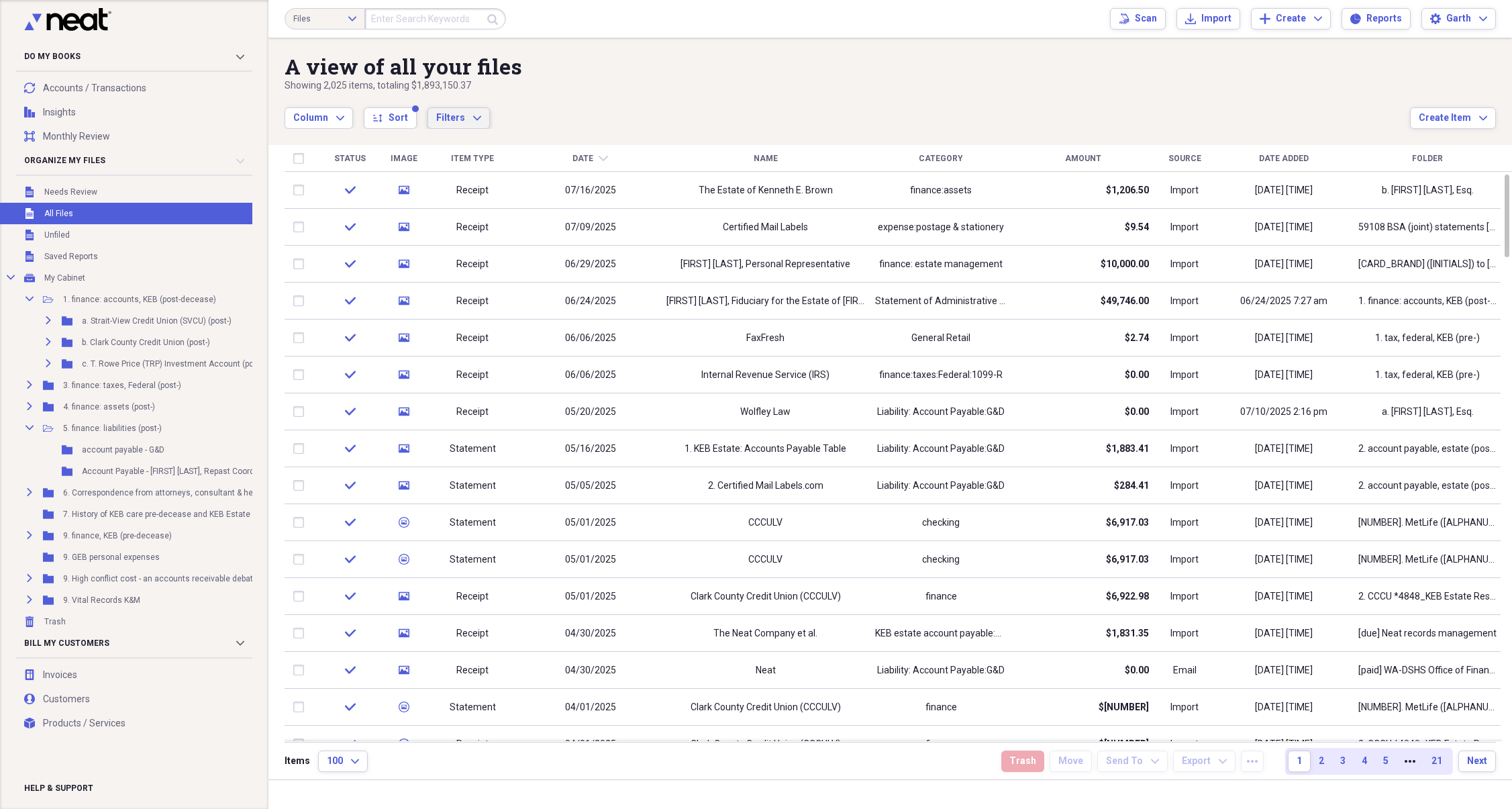 click on "Expand" 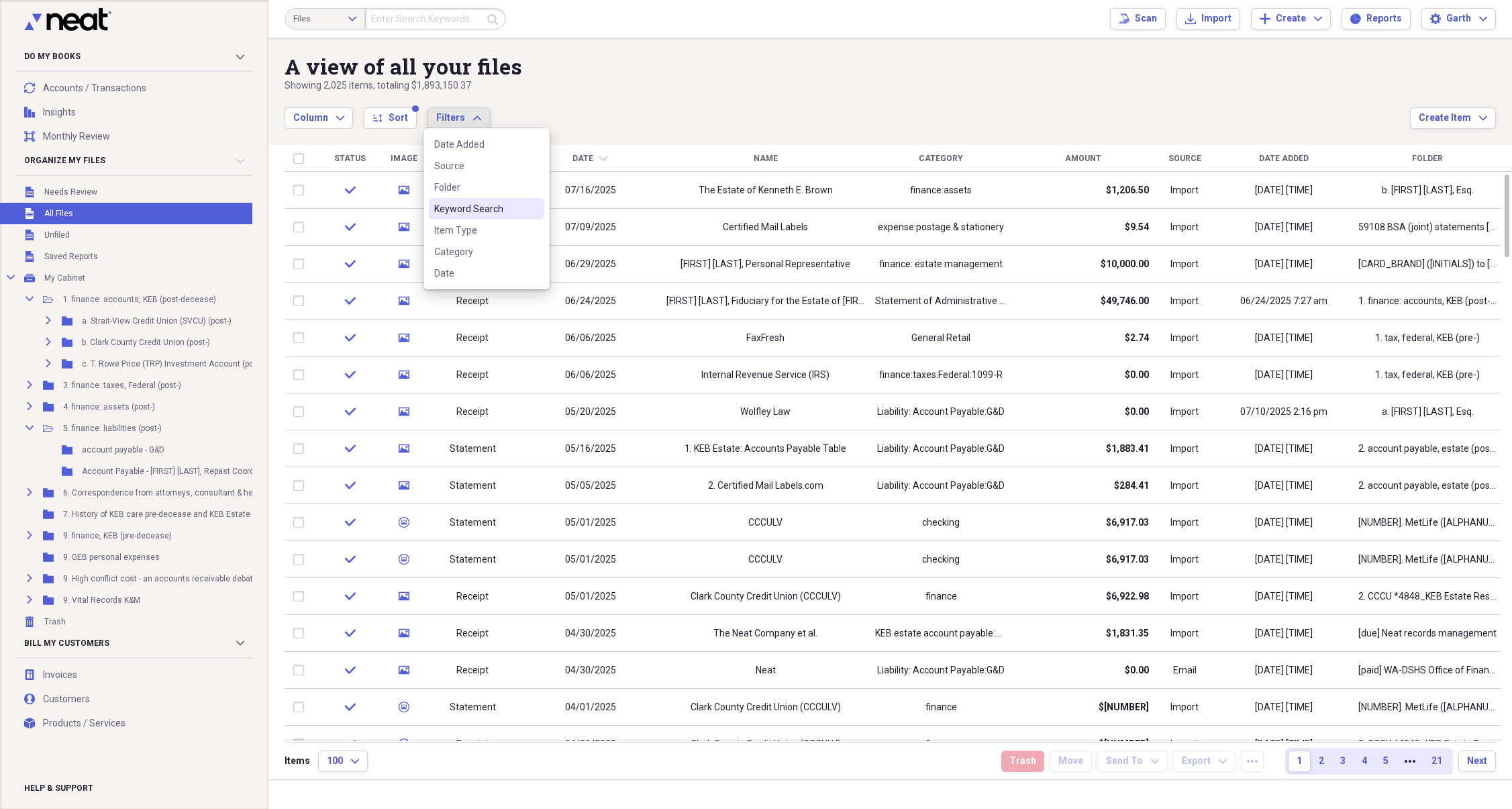 click on "Keyword Search" at bounding box center (478, 209) 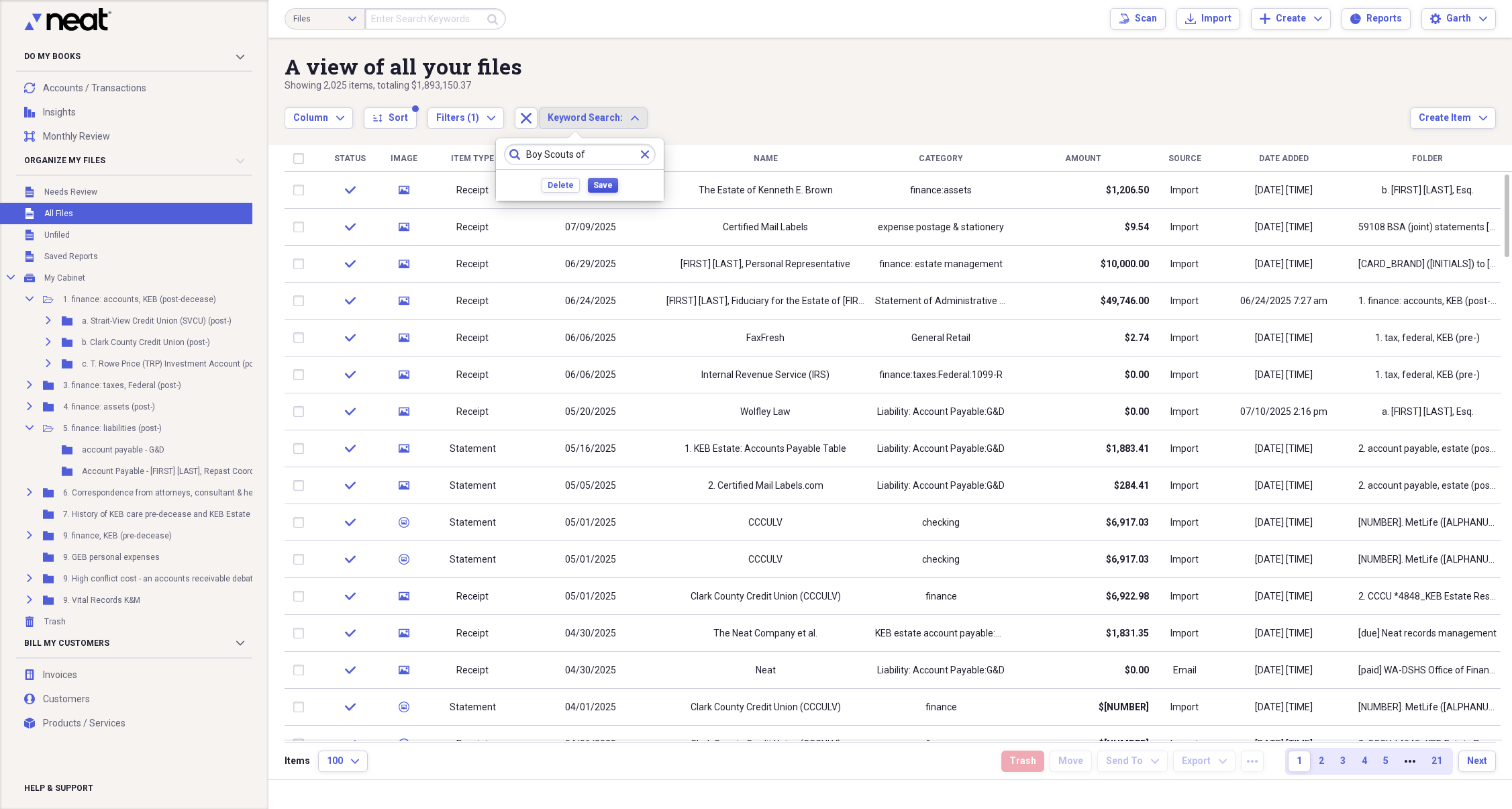 type on "Boy Scouts of" 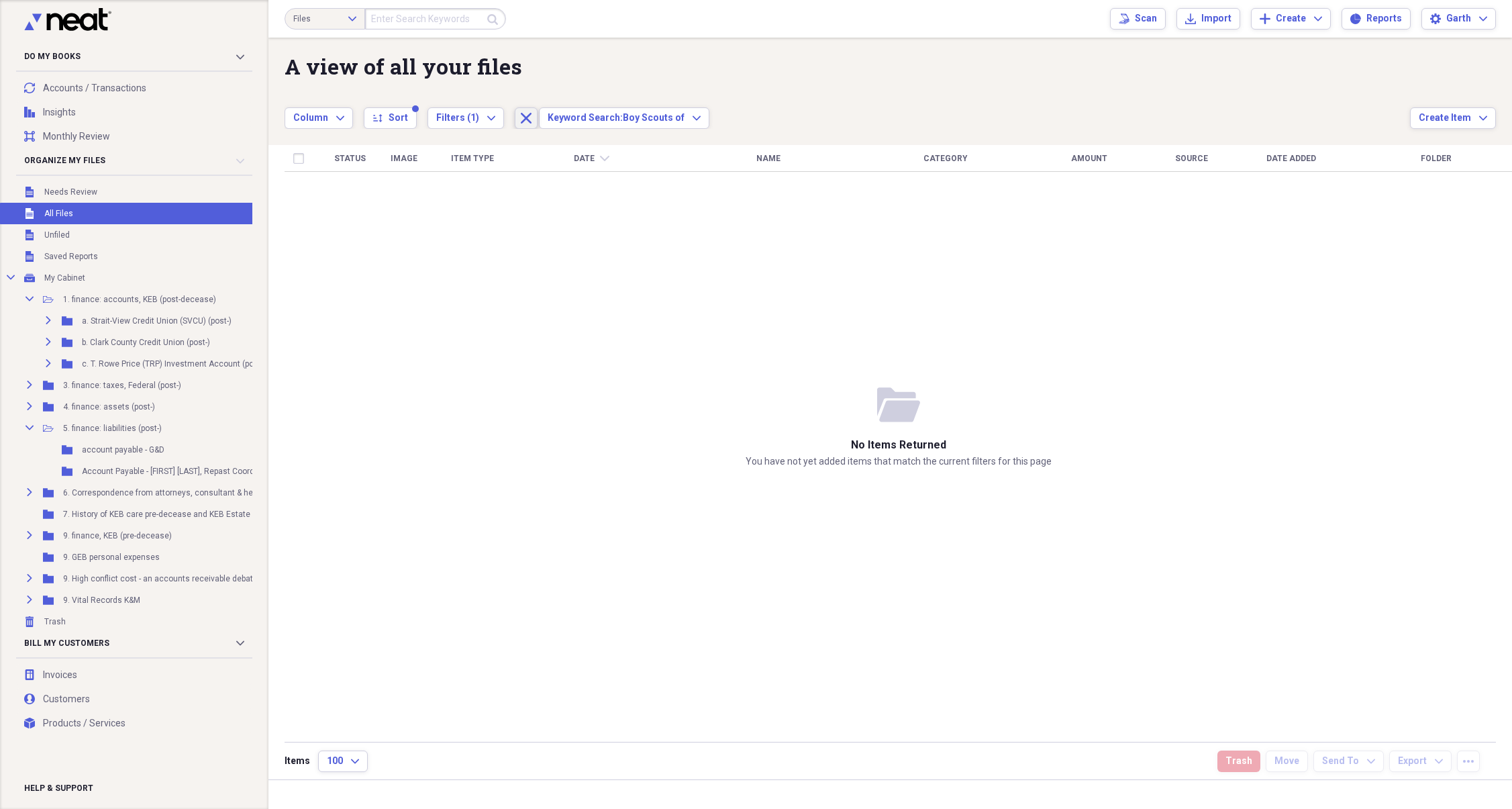 click on "Close" 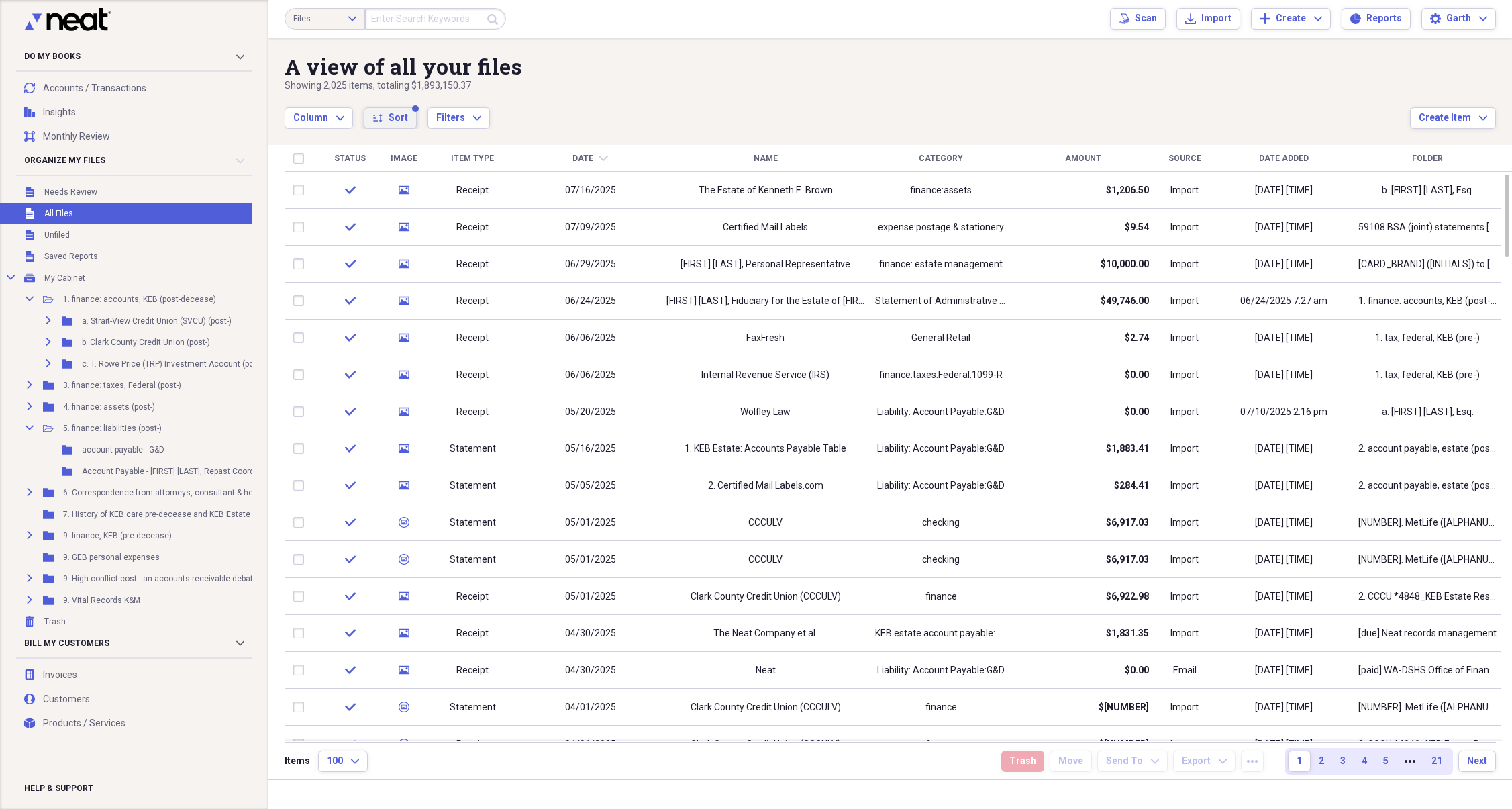 click on "Sort" at bounding box center (398, 118) 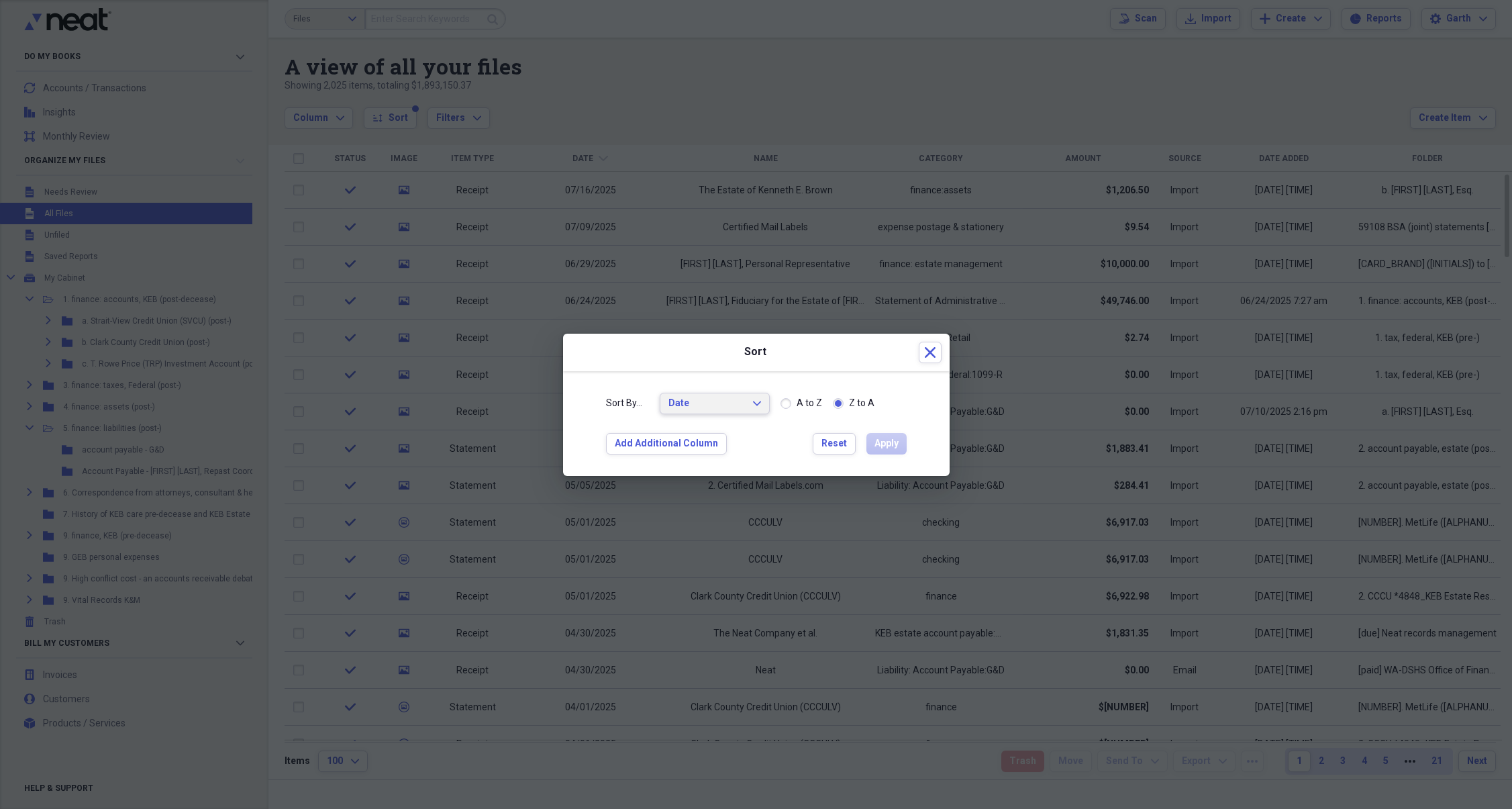 click on "Expand" 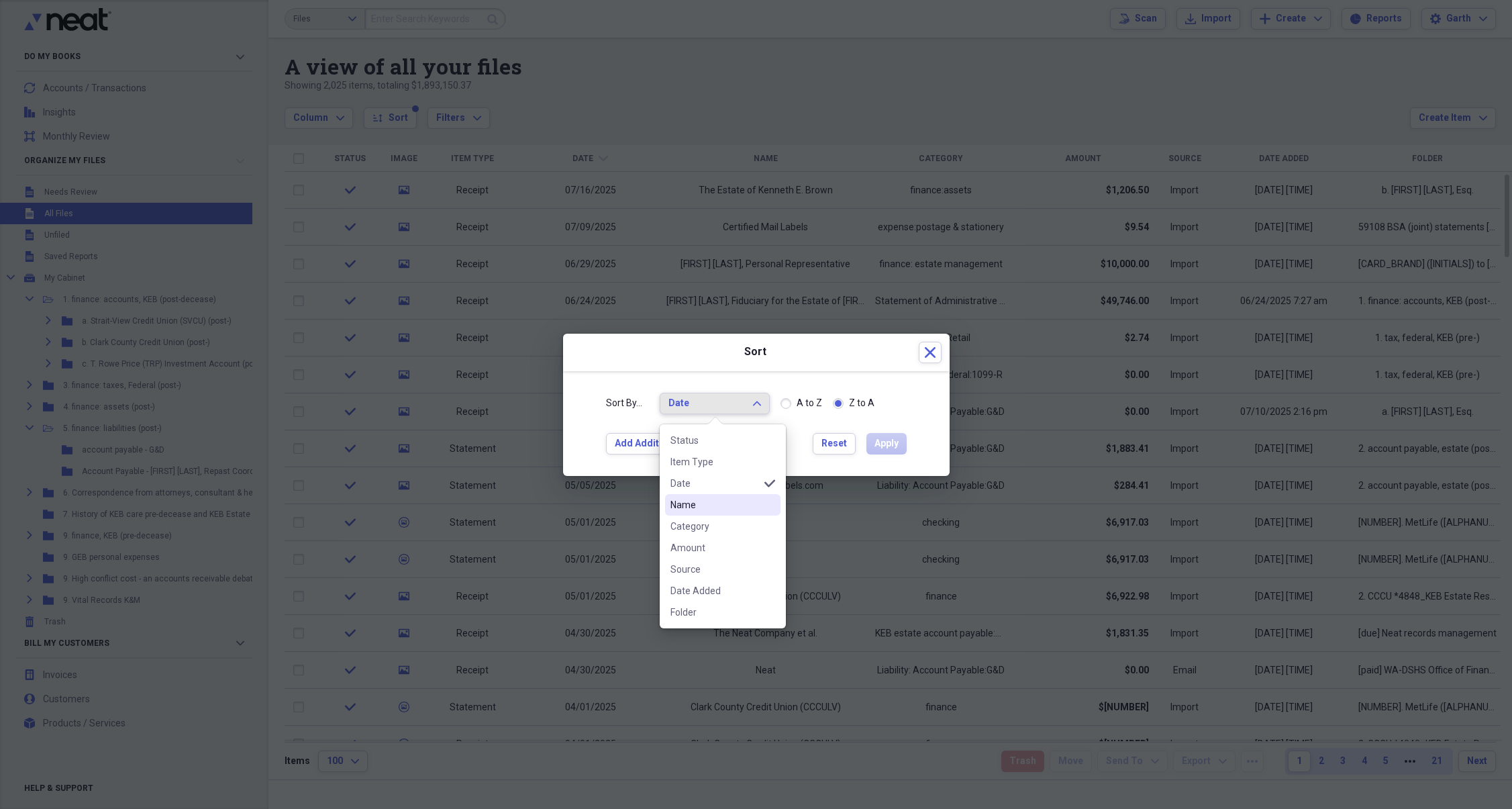 click on "Name" at bounding box center (723, 505) 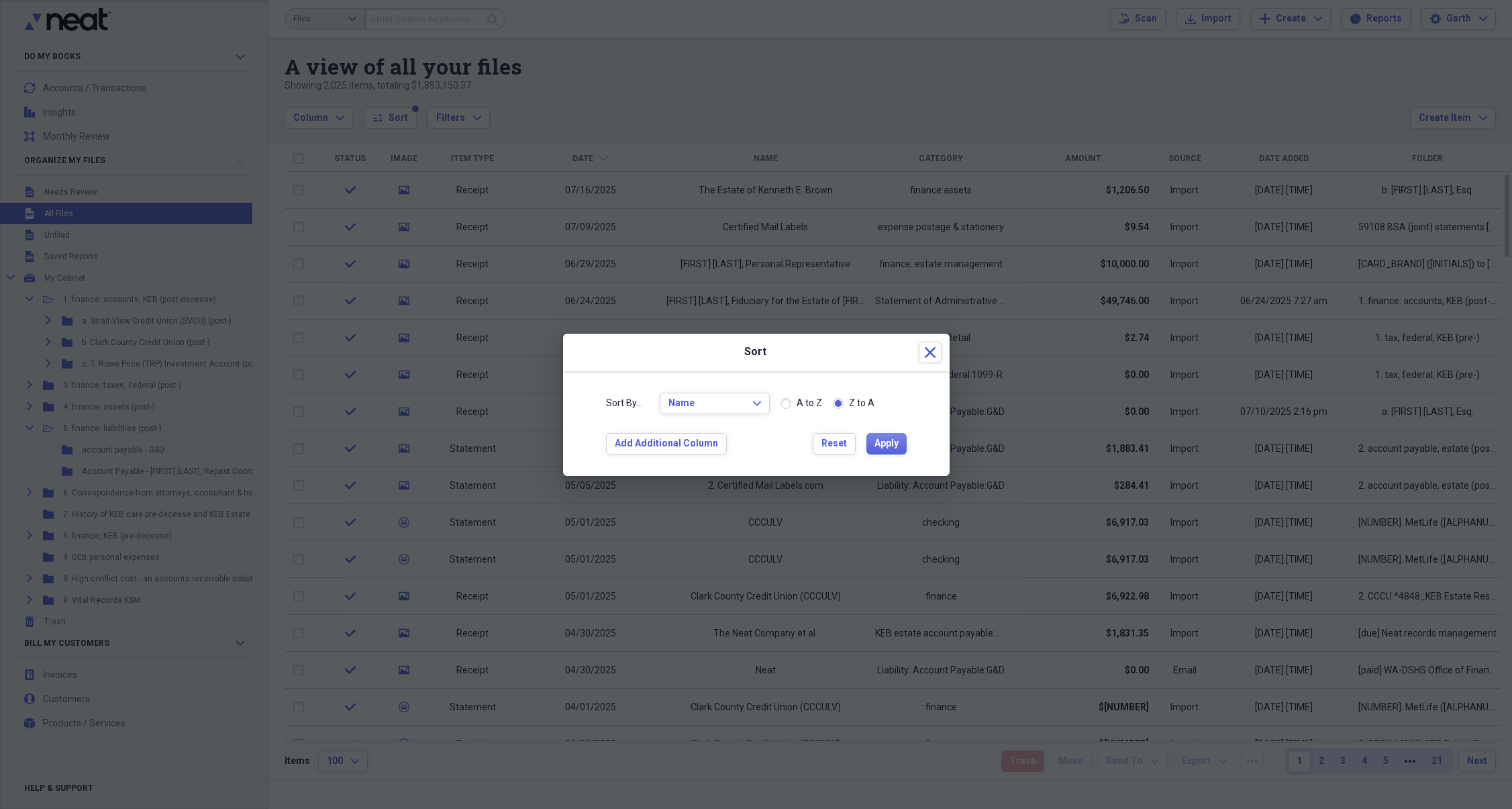 click on "A to Z" at bounding box center [801, 403] 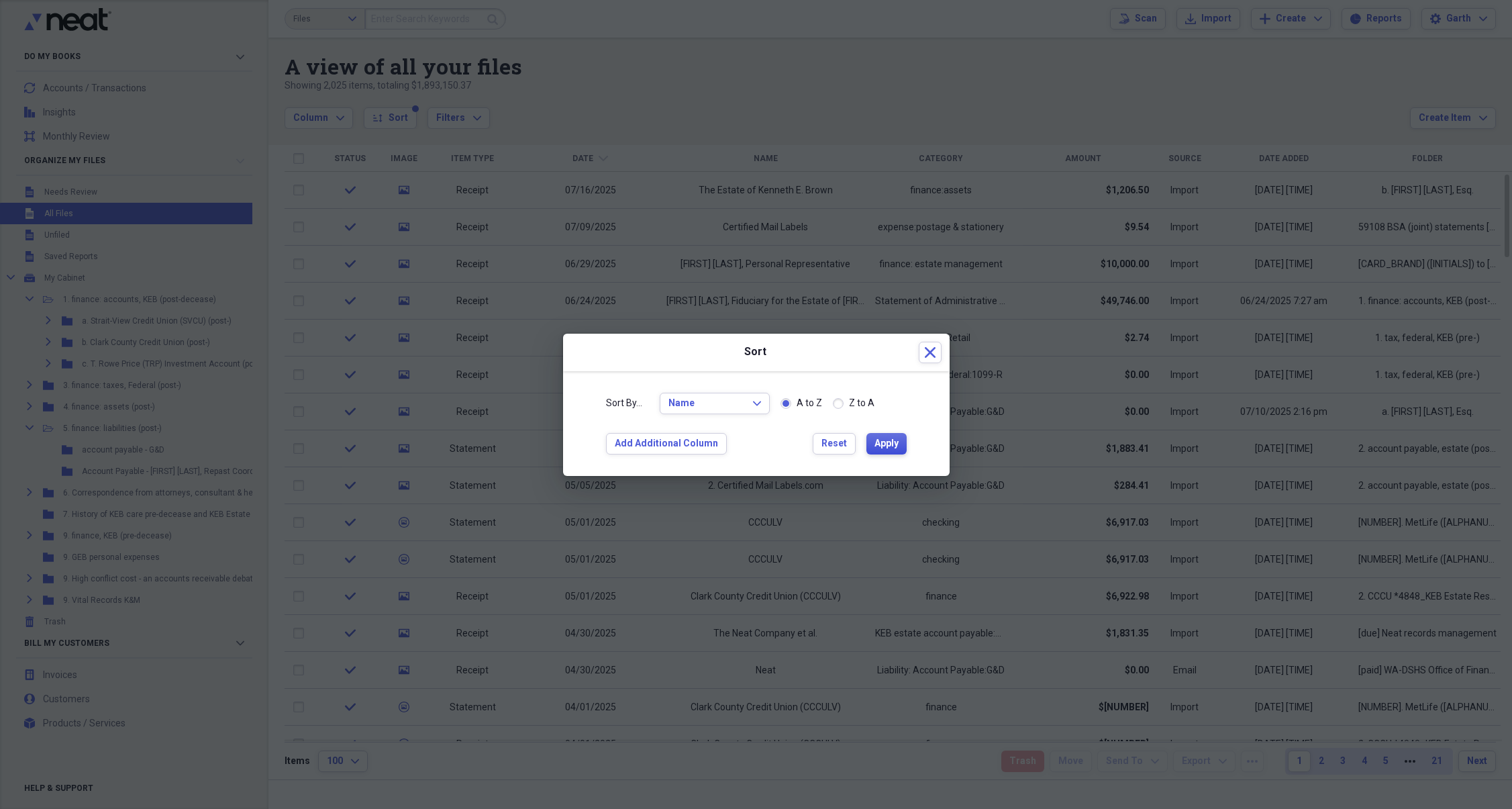 click on "Apply" at bounding box center (887, 444) 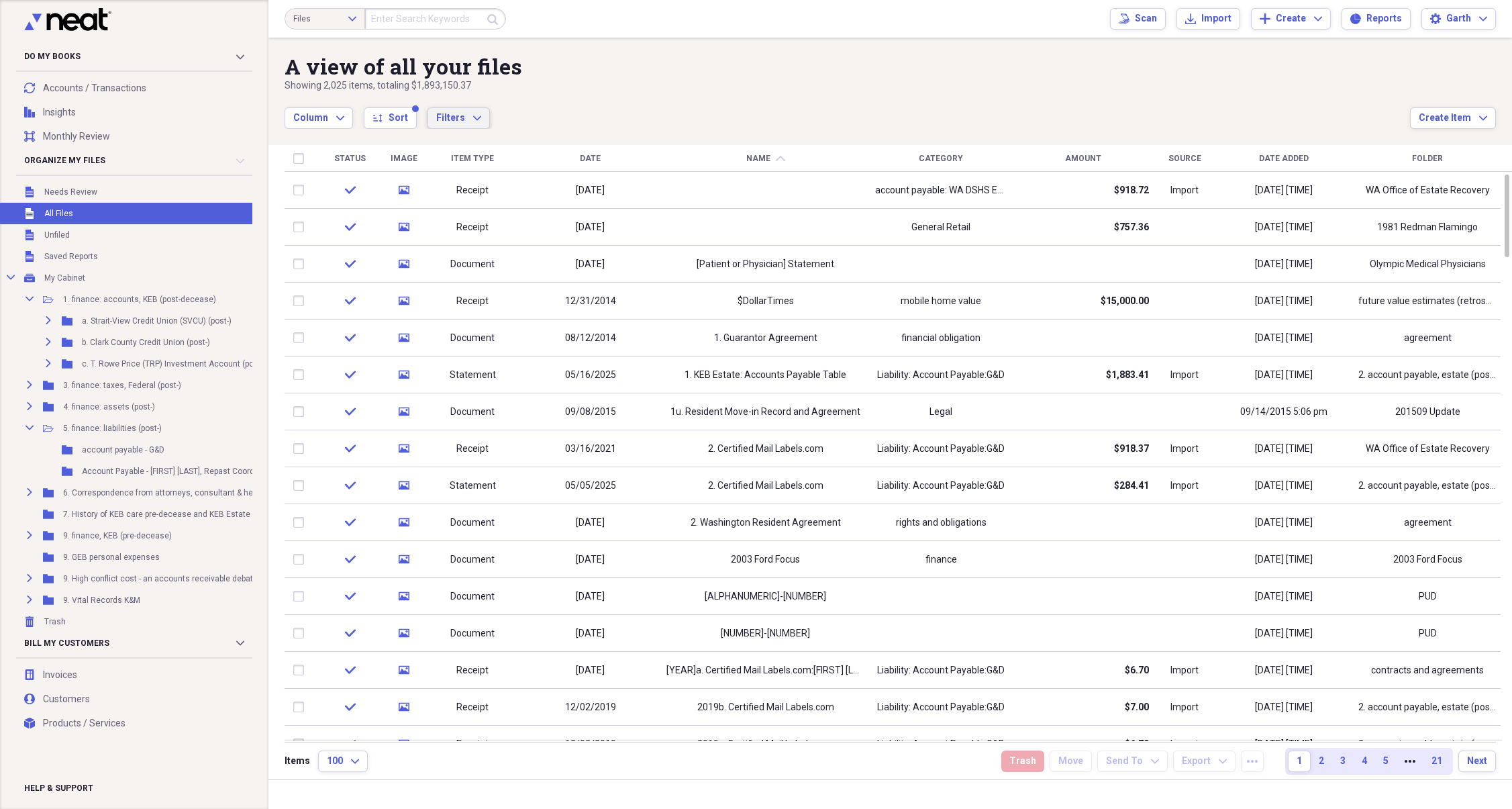 click on "Expand" 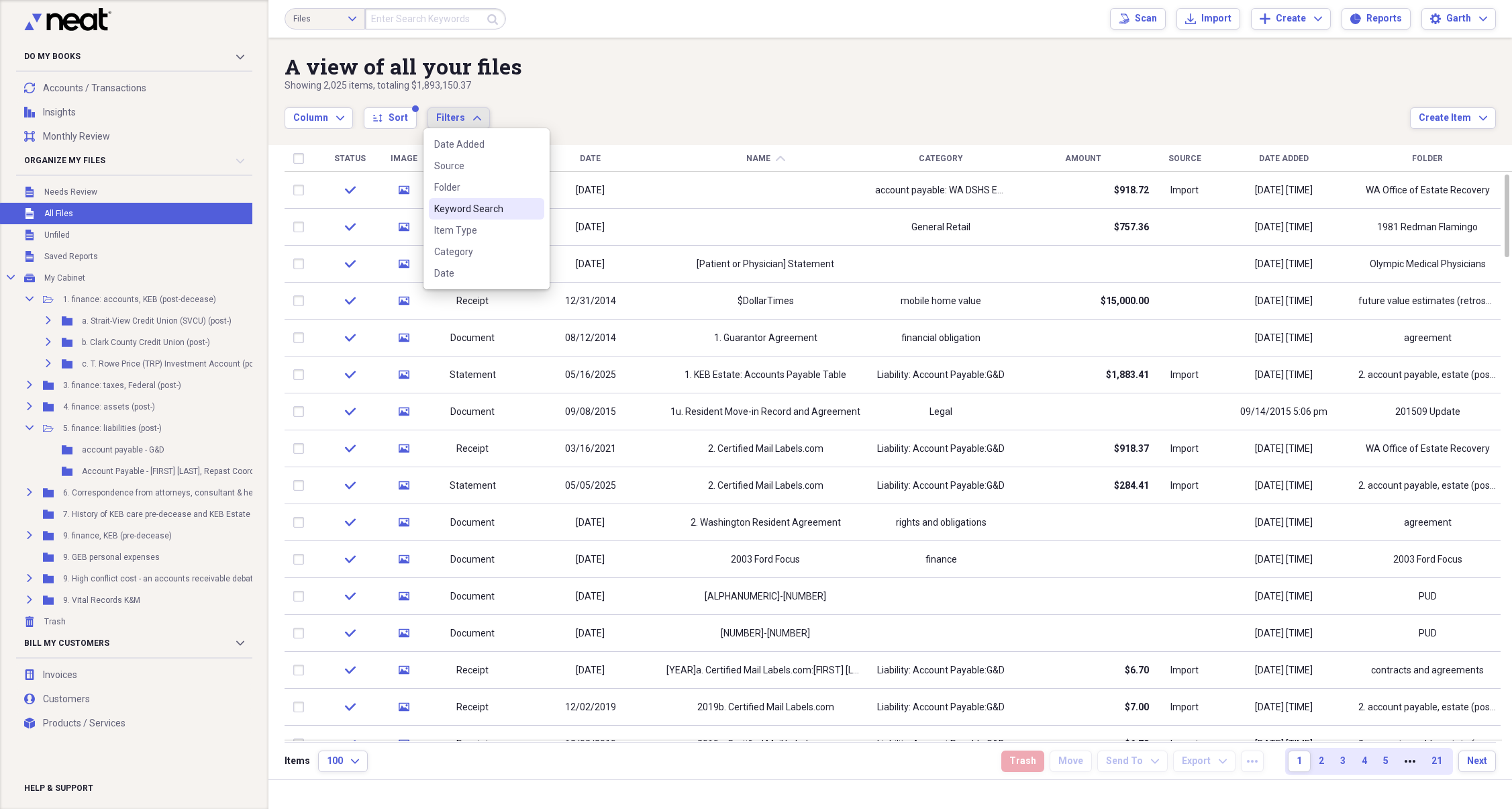 click on "Keyword Search" at bounding box center [478, 209] 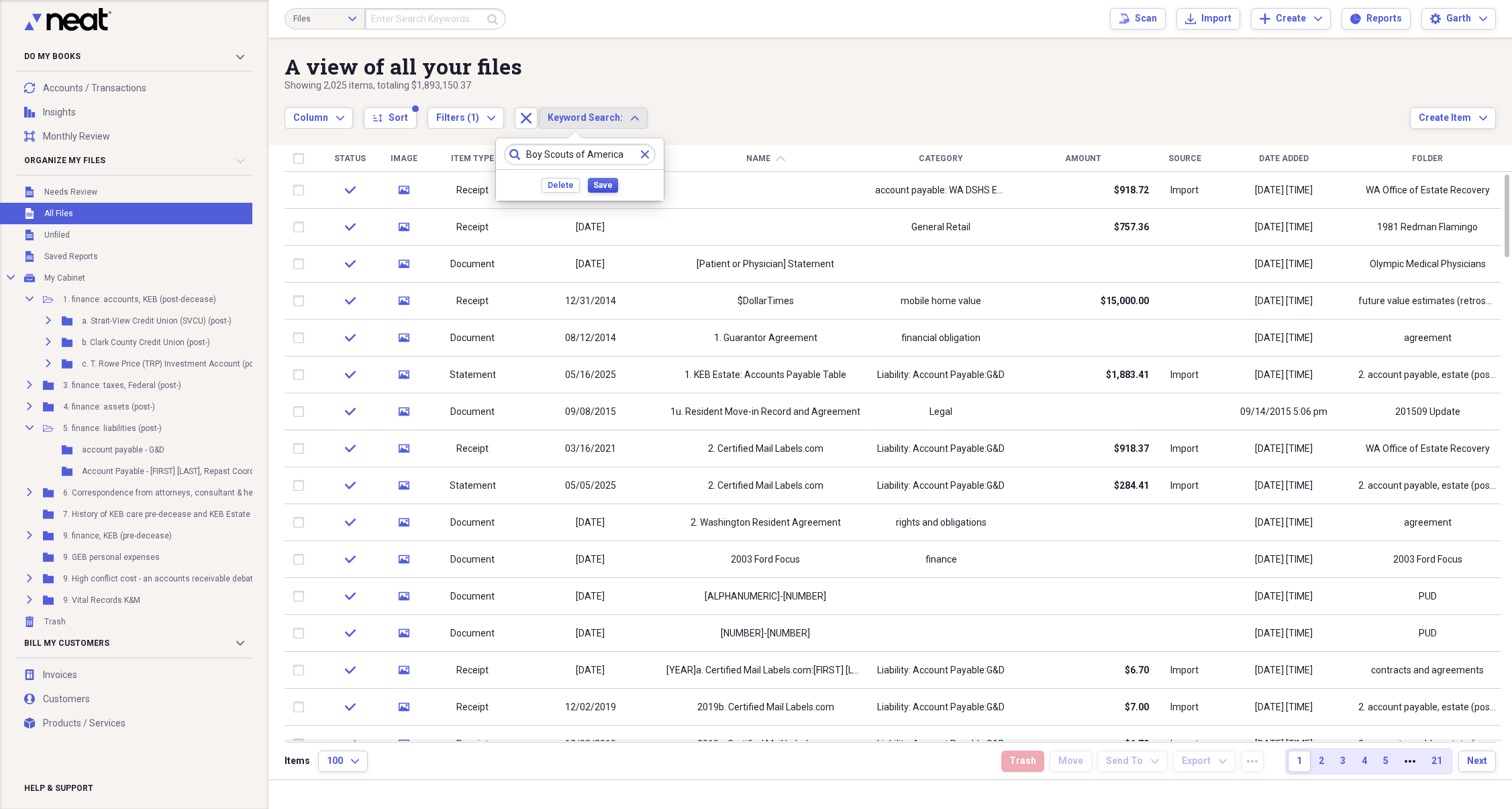 type on "Boy Scouts of America" 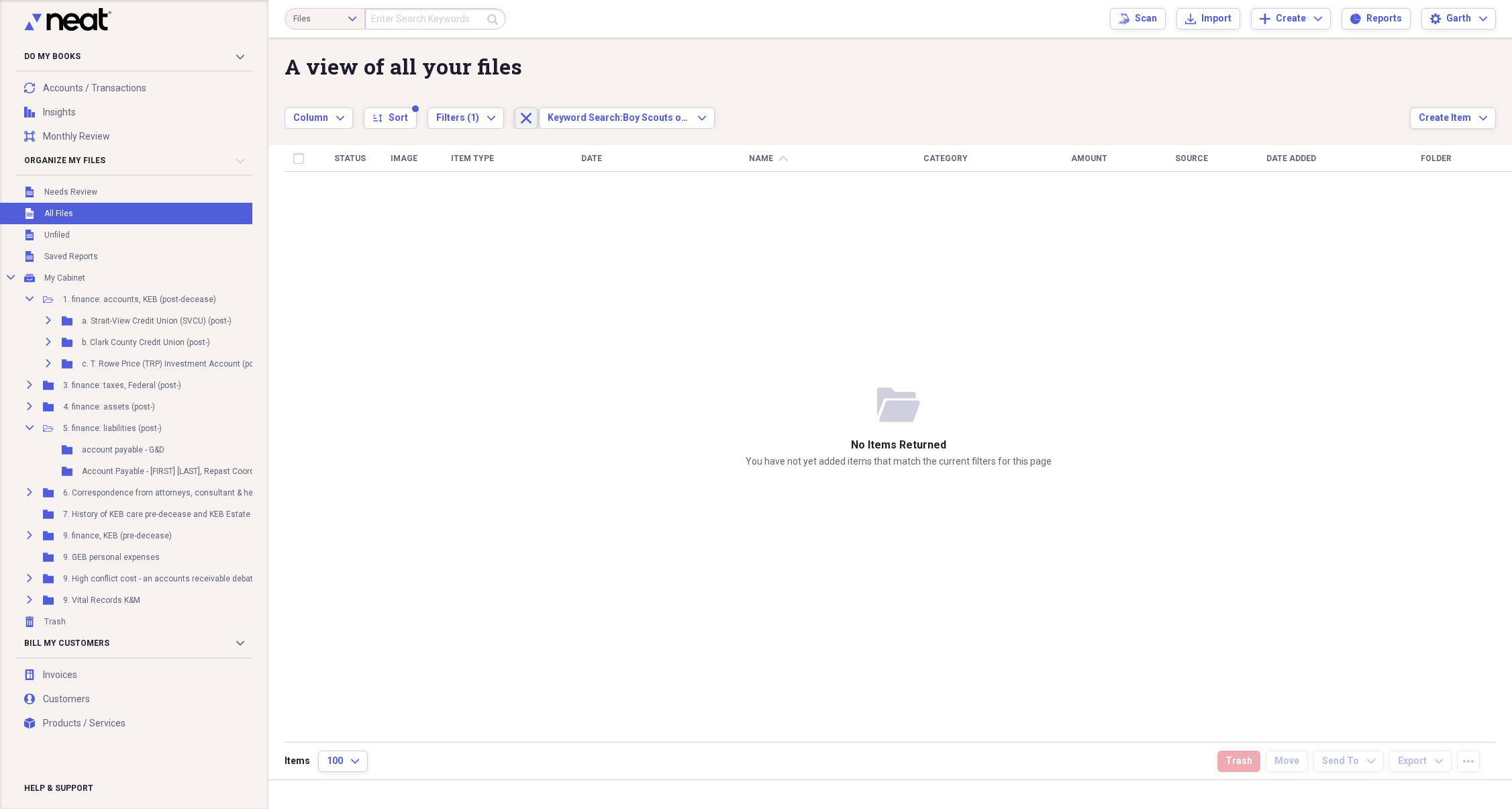 click on "Close" at bounding box center [526, 118] 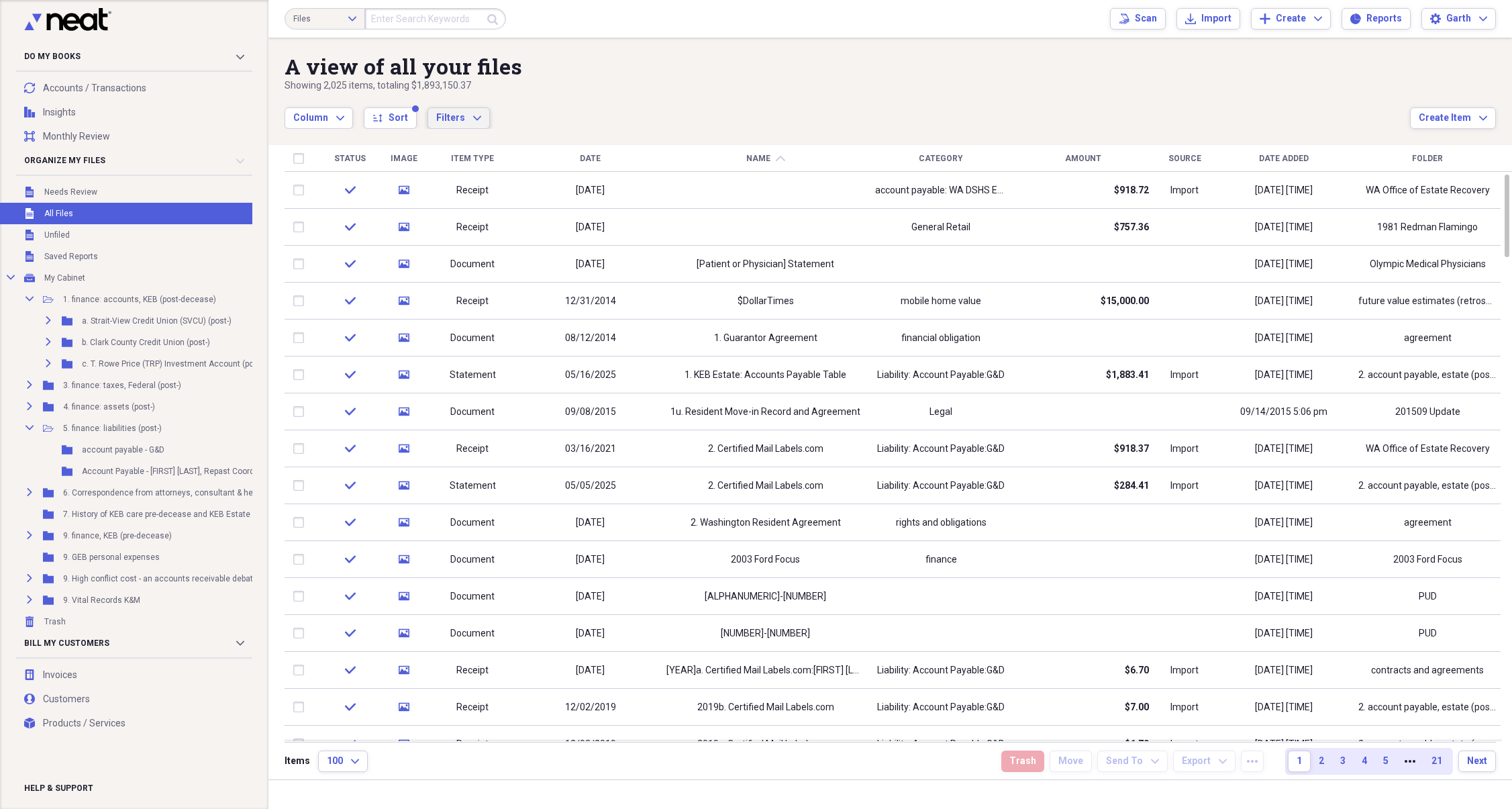 click on "Expand" 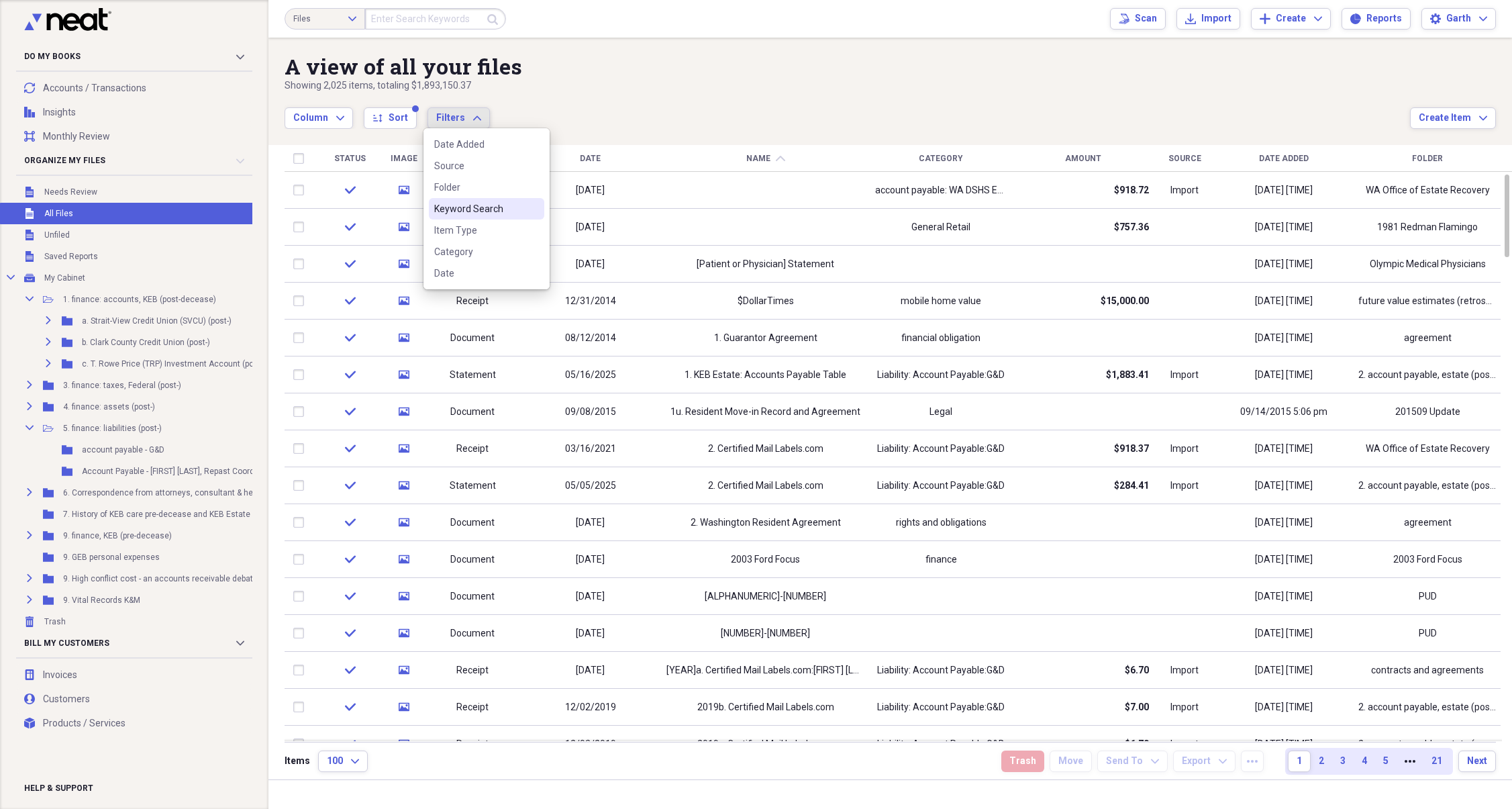 click on "Keyword Search" at bounding box center (478, 209) 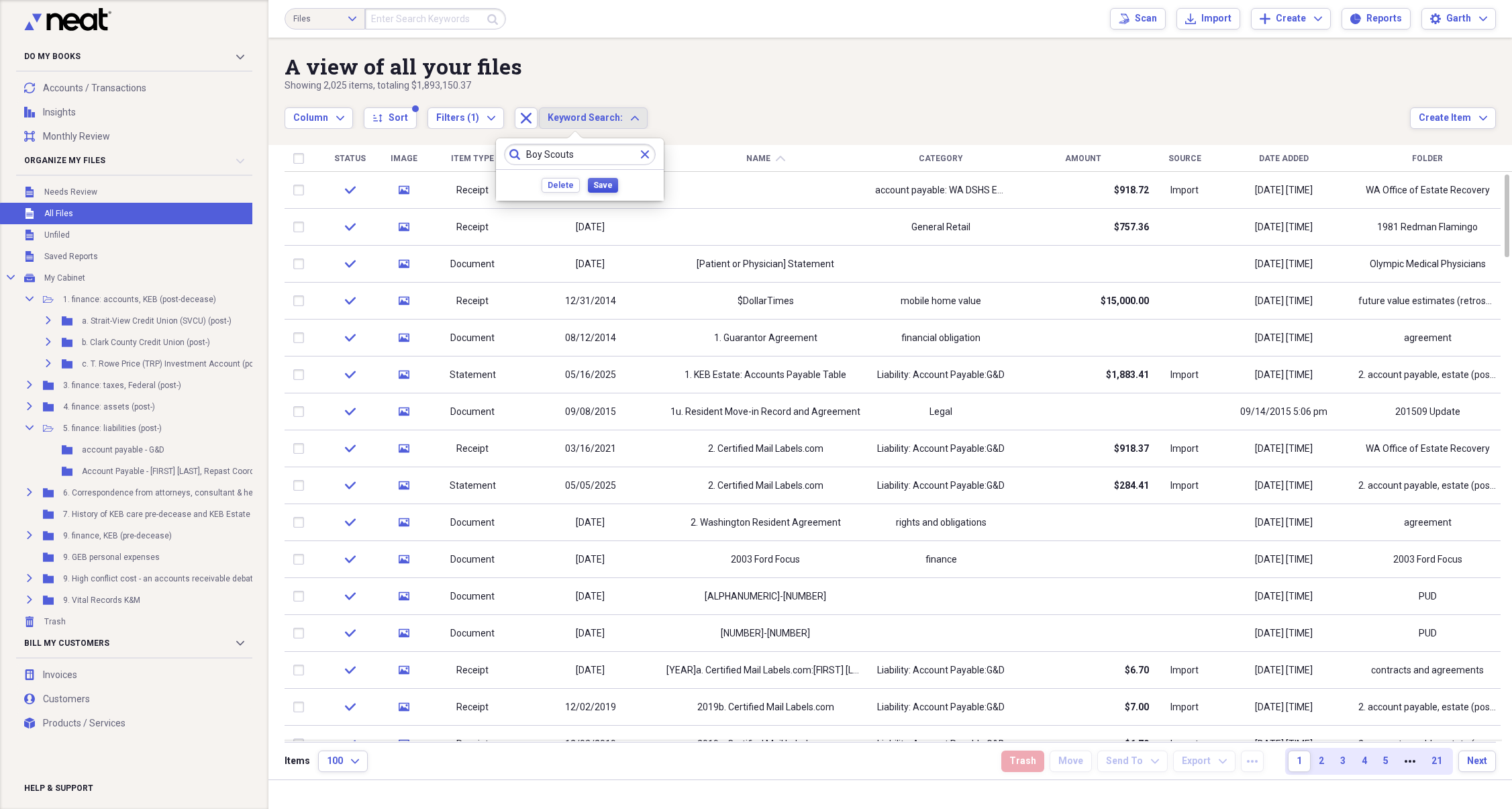 type on "Boy Scouts" 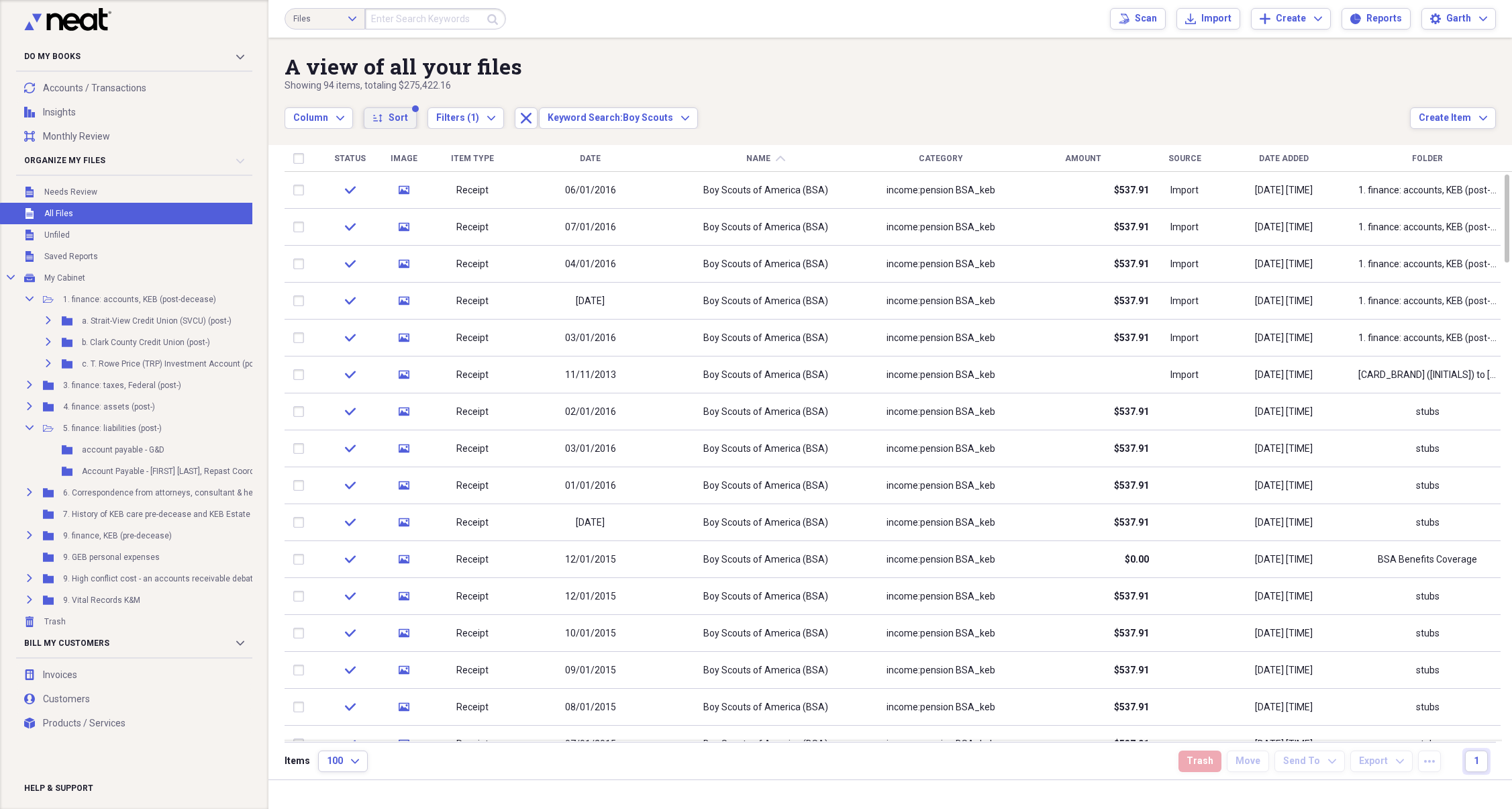 click on "Sort" at bounding box center (398, 118) 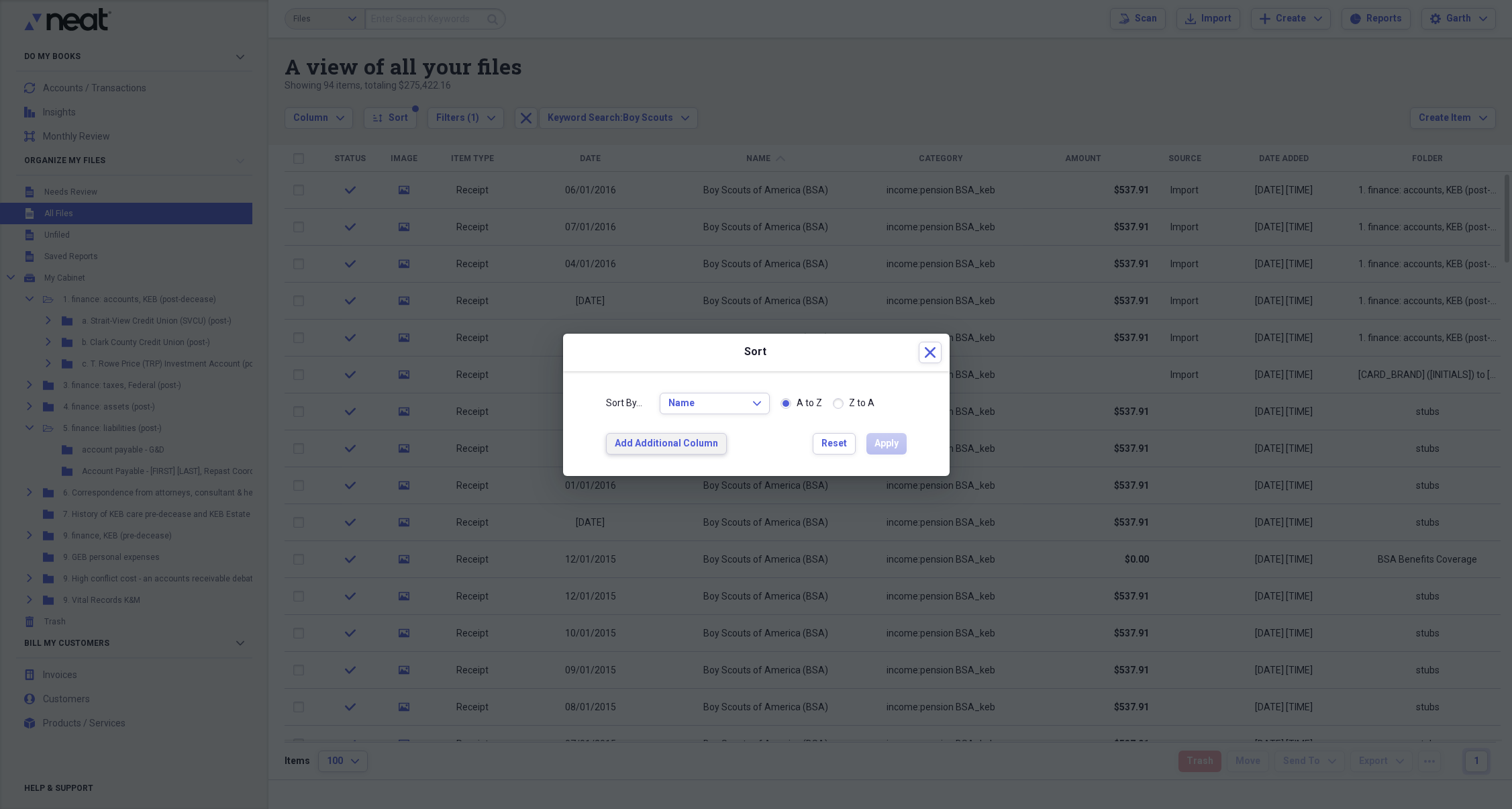 click on "Add Additional Column" at bounding box center (666, 444) 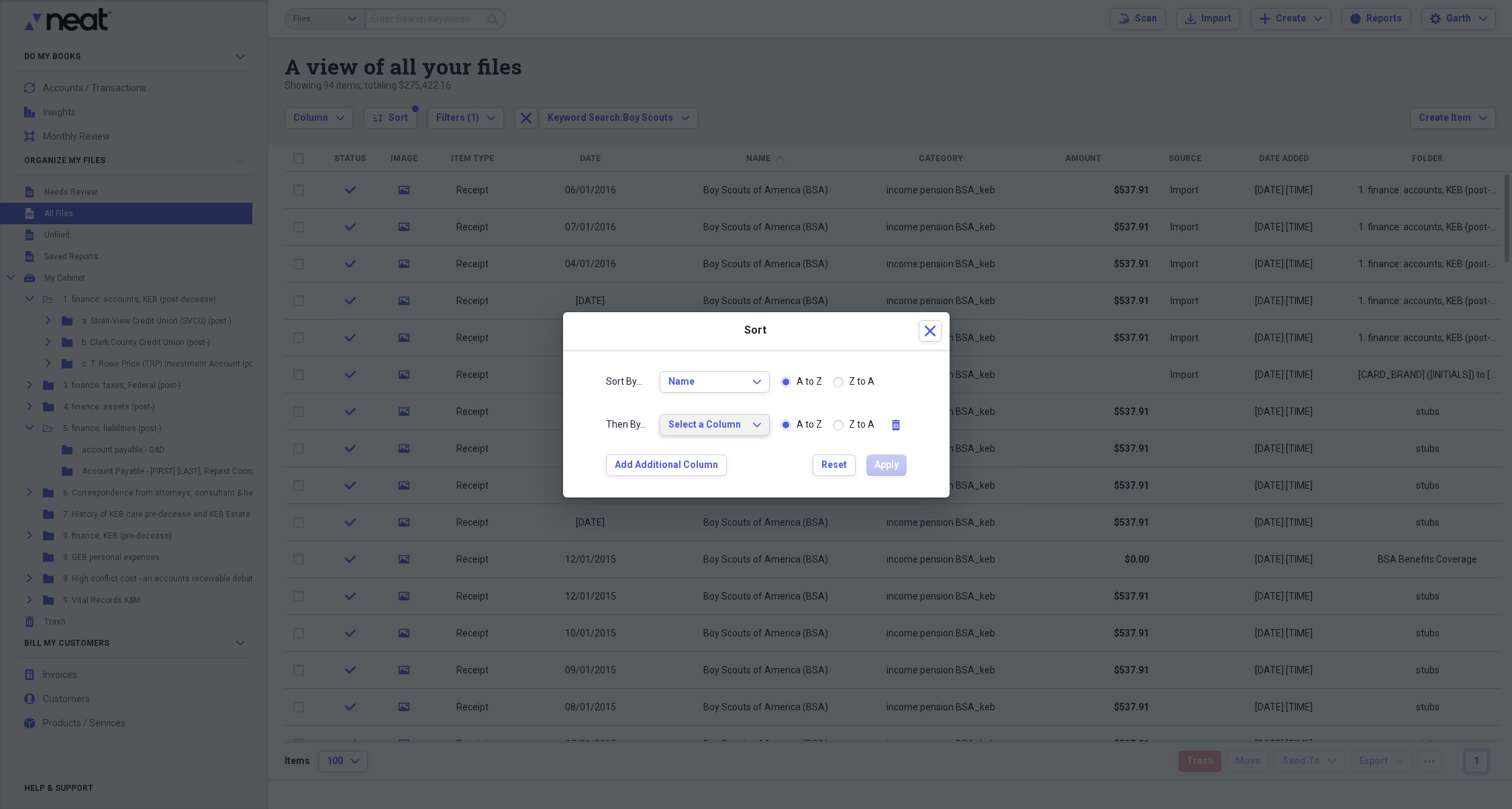 click 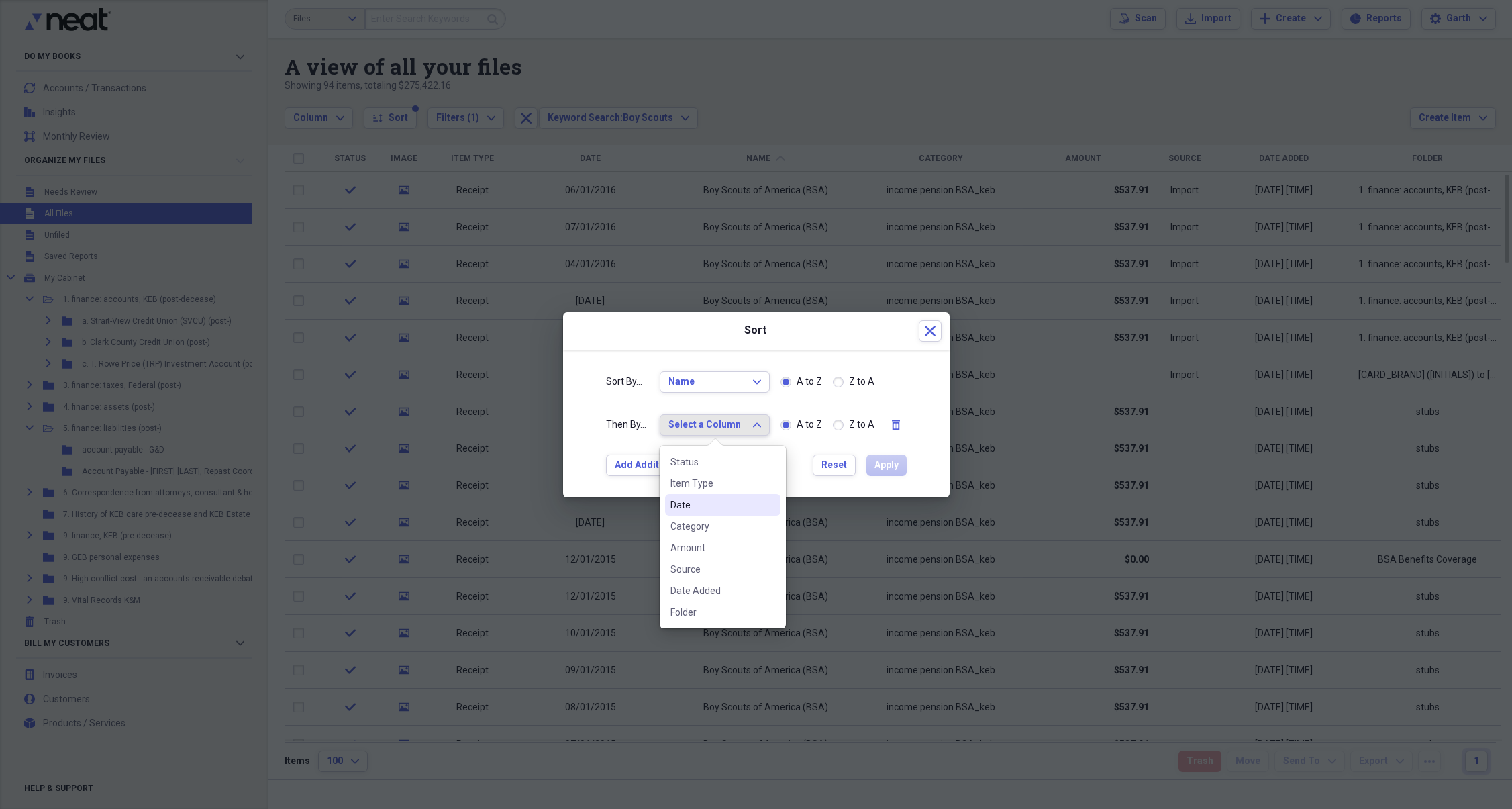 click on "Date" at bounding box center [723, 505] 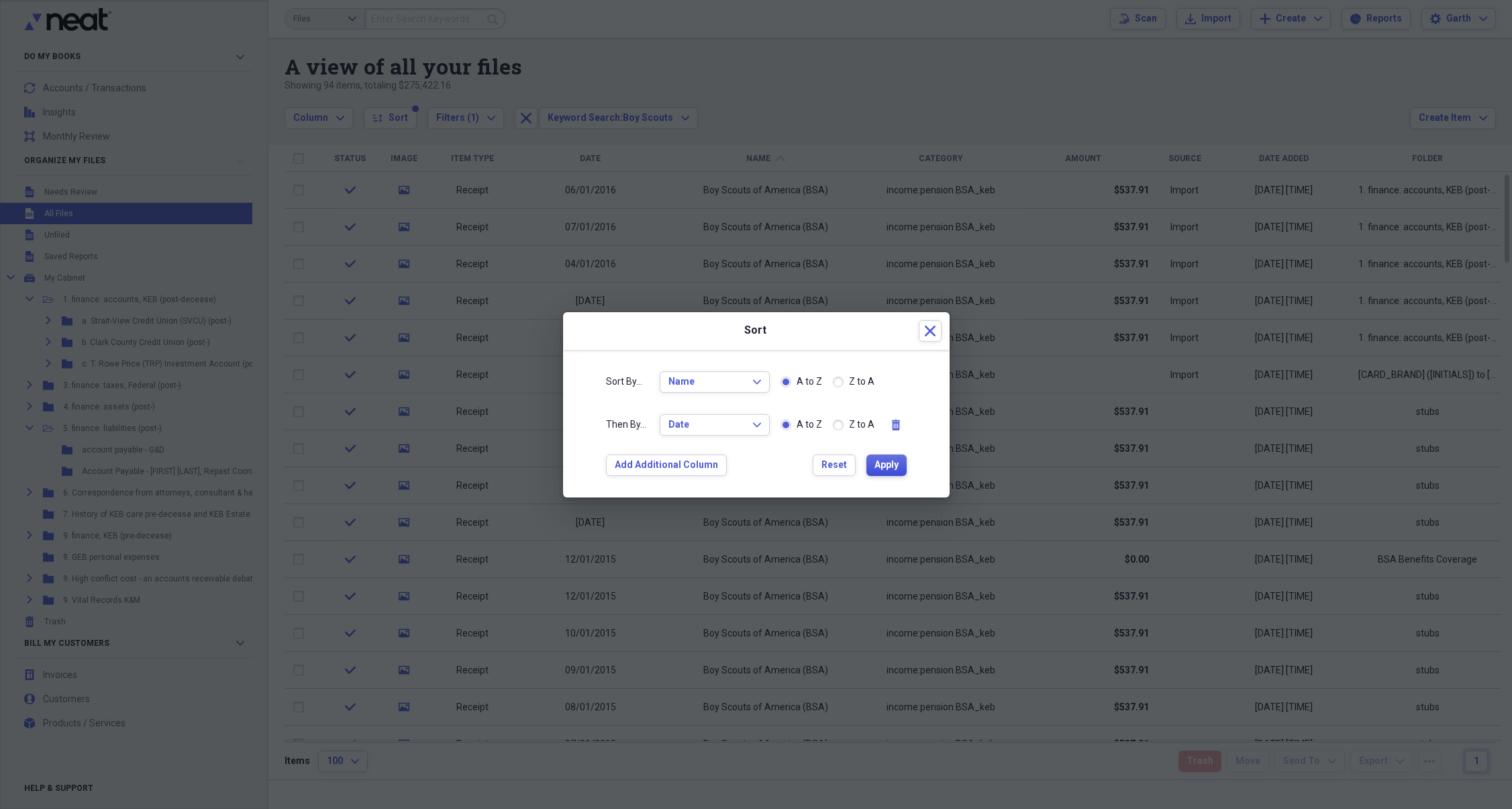 click on "Apply" at bounding box center [887, 465] 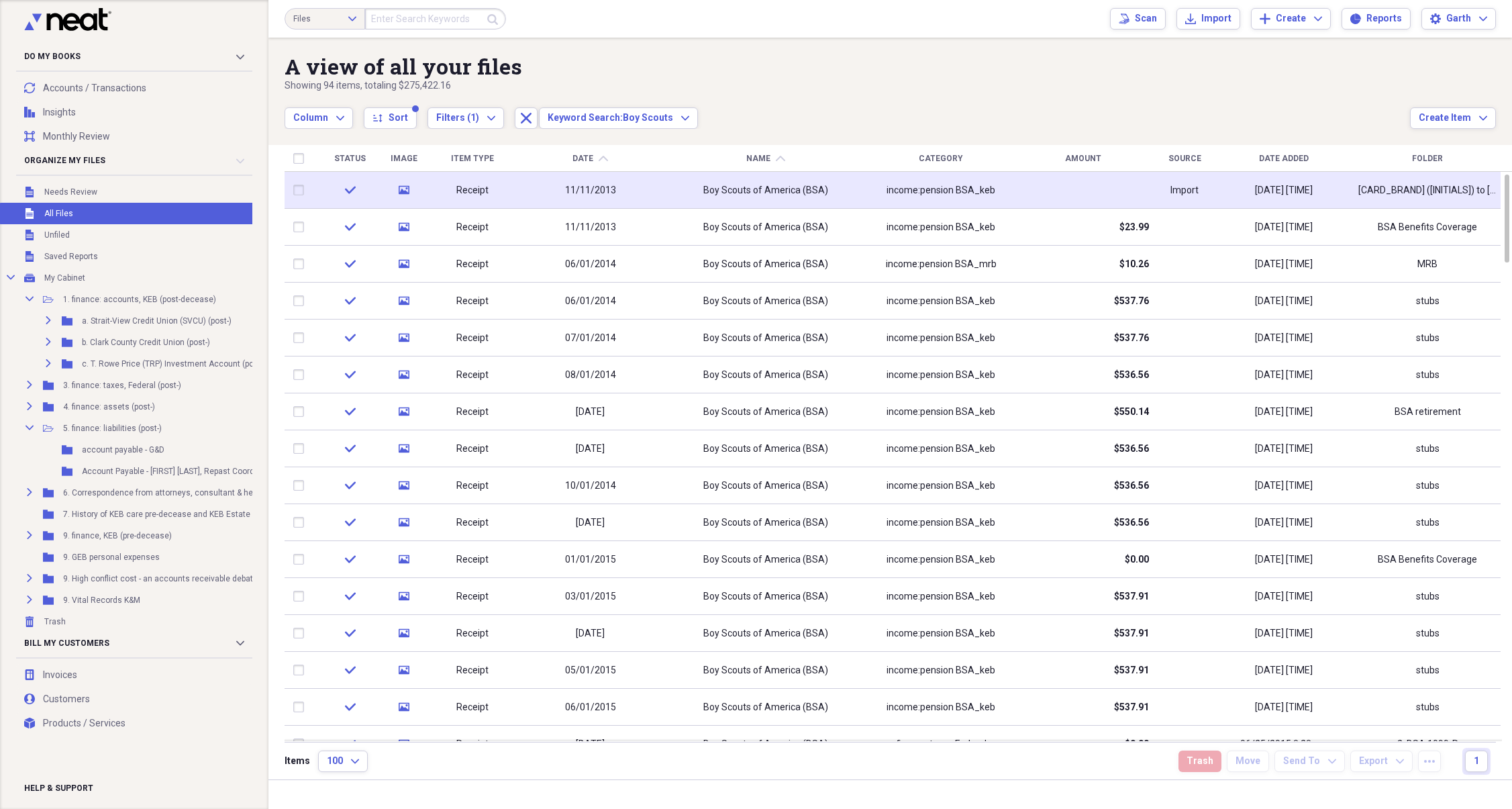 click on "11/11/2013" at bounding box center (590, 190) 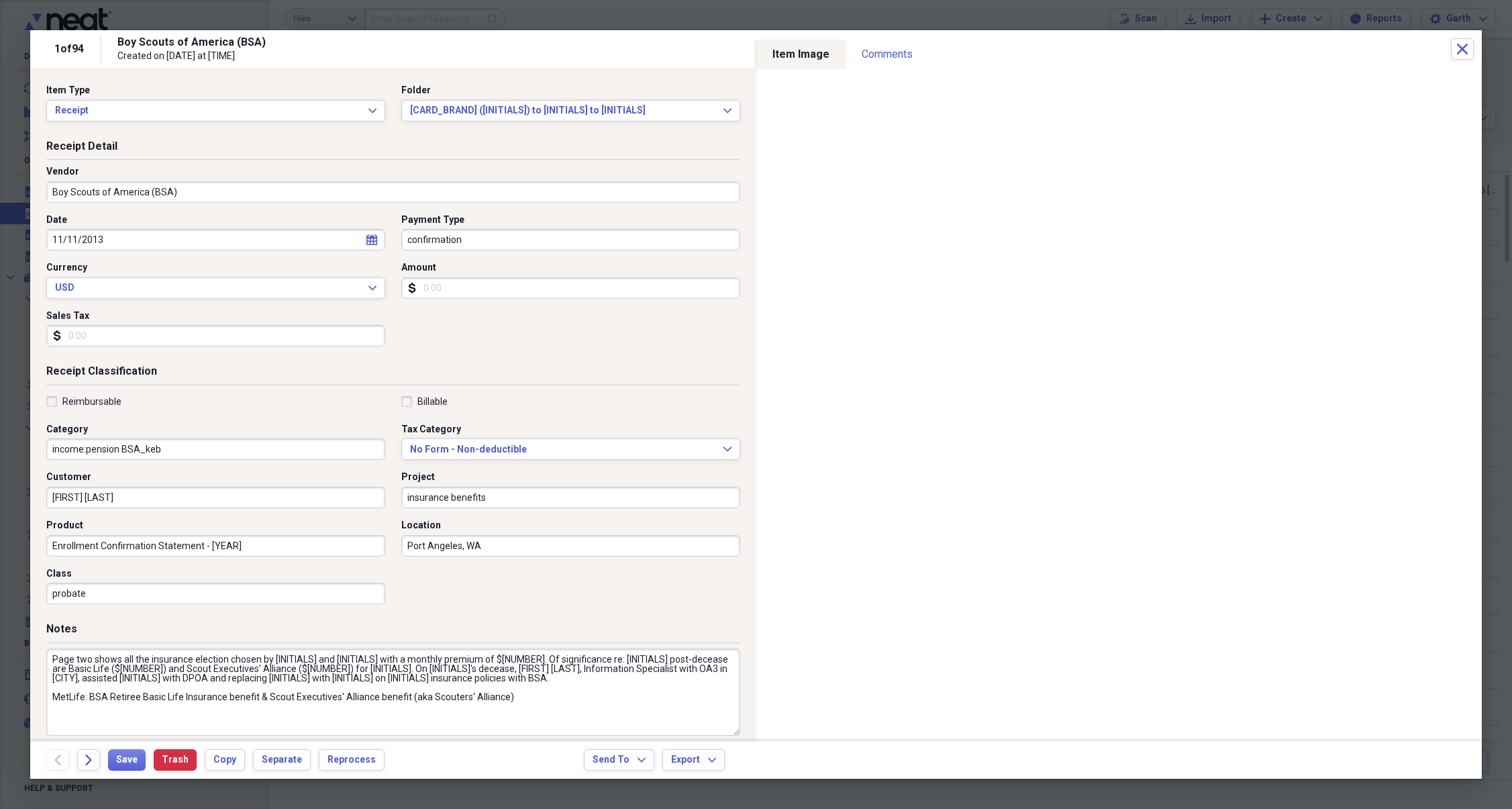 click on "Enrollment Confirmation Statement - [YEAR]" at bounding box center [215, 546] 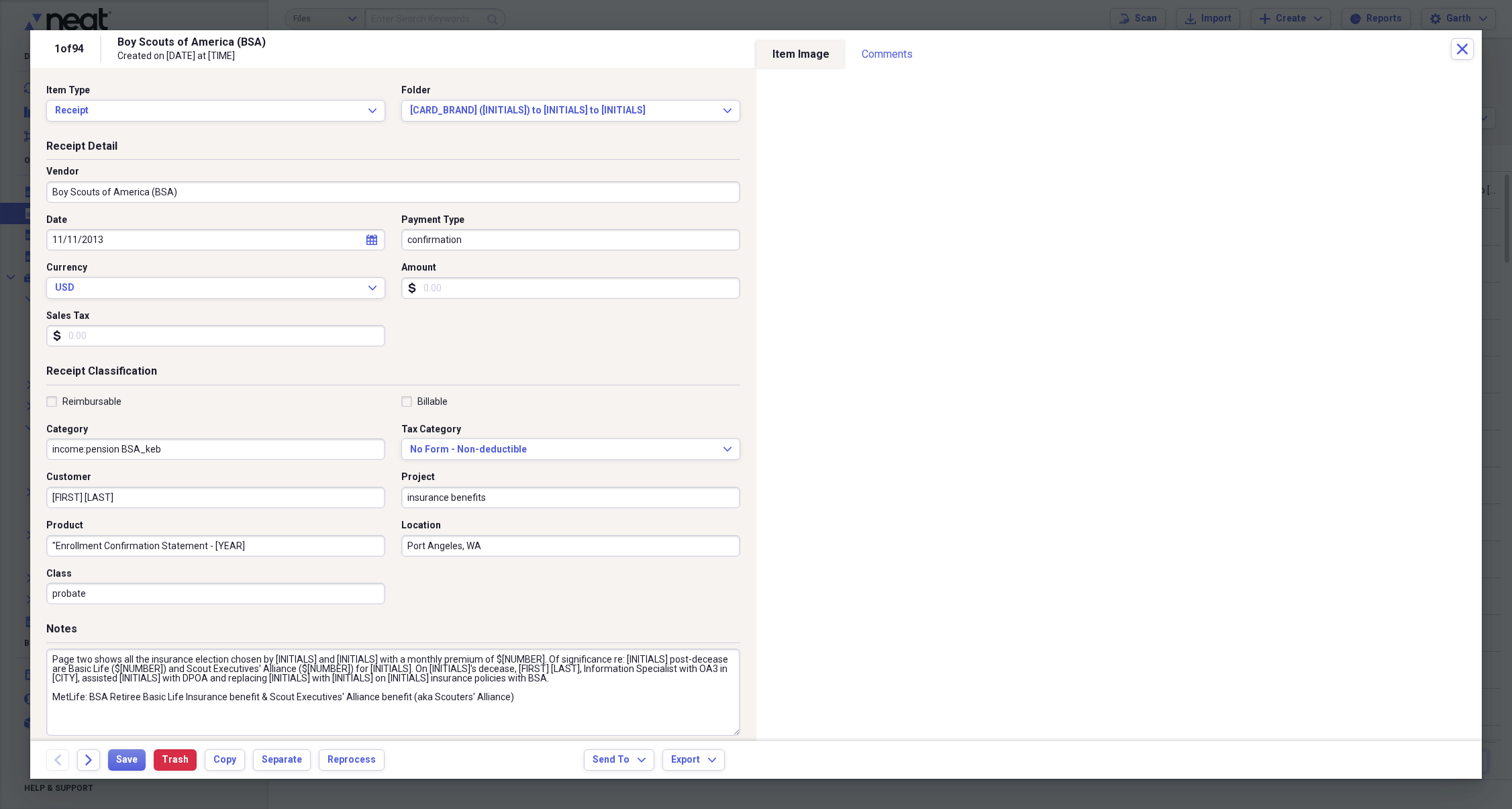 click on ""Enrollment Confirmation Statement - [YEAR]" at bounding box center [215, 546] 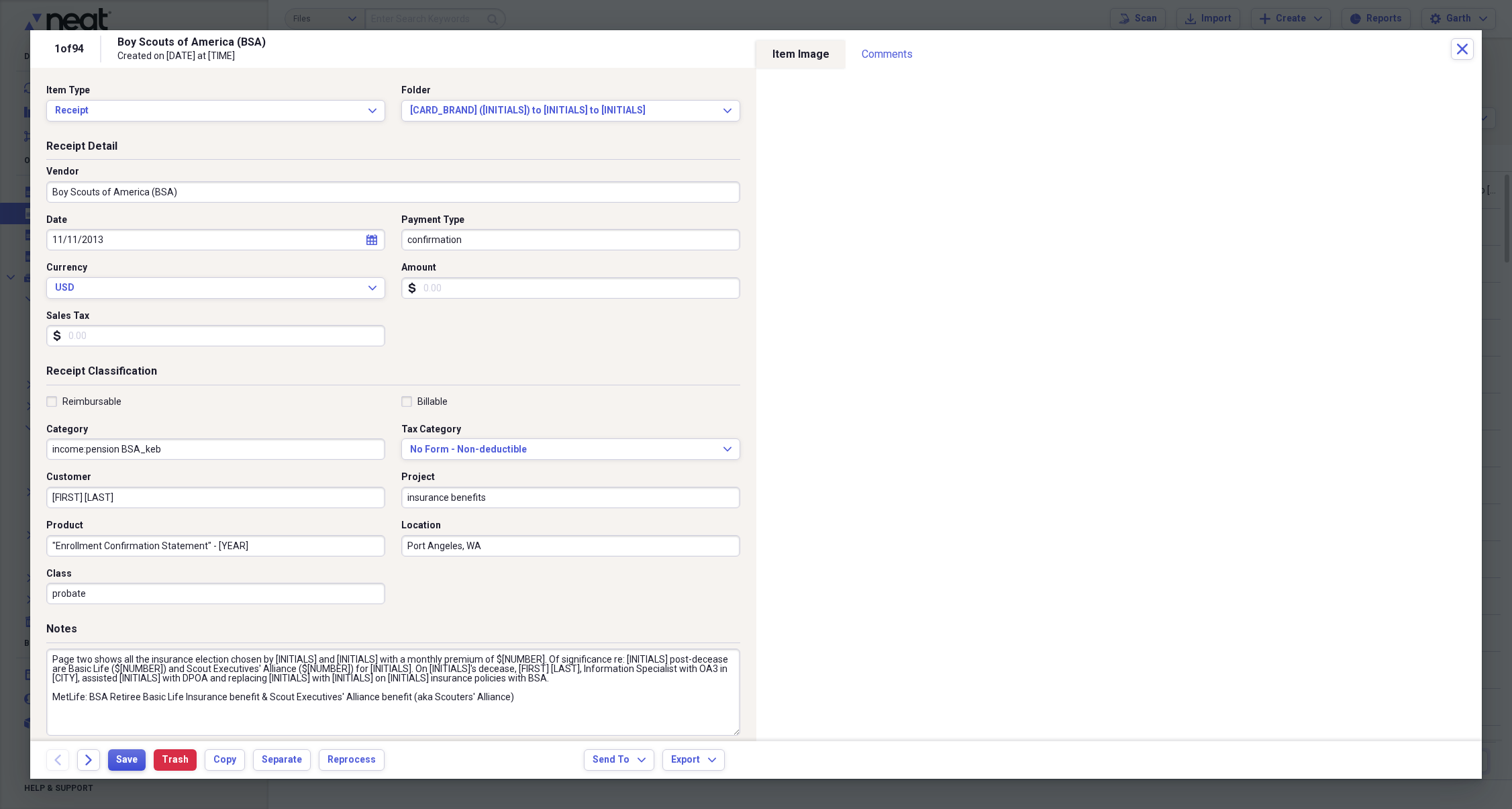 type on ""Enrollment Confirmation Statement" - [YEAR]" 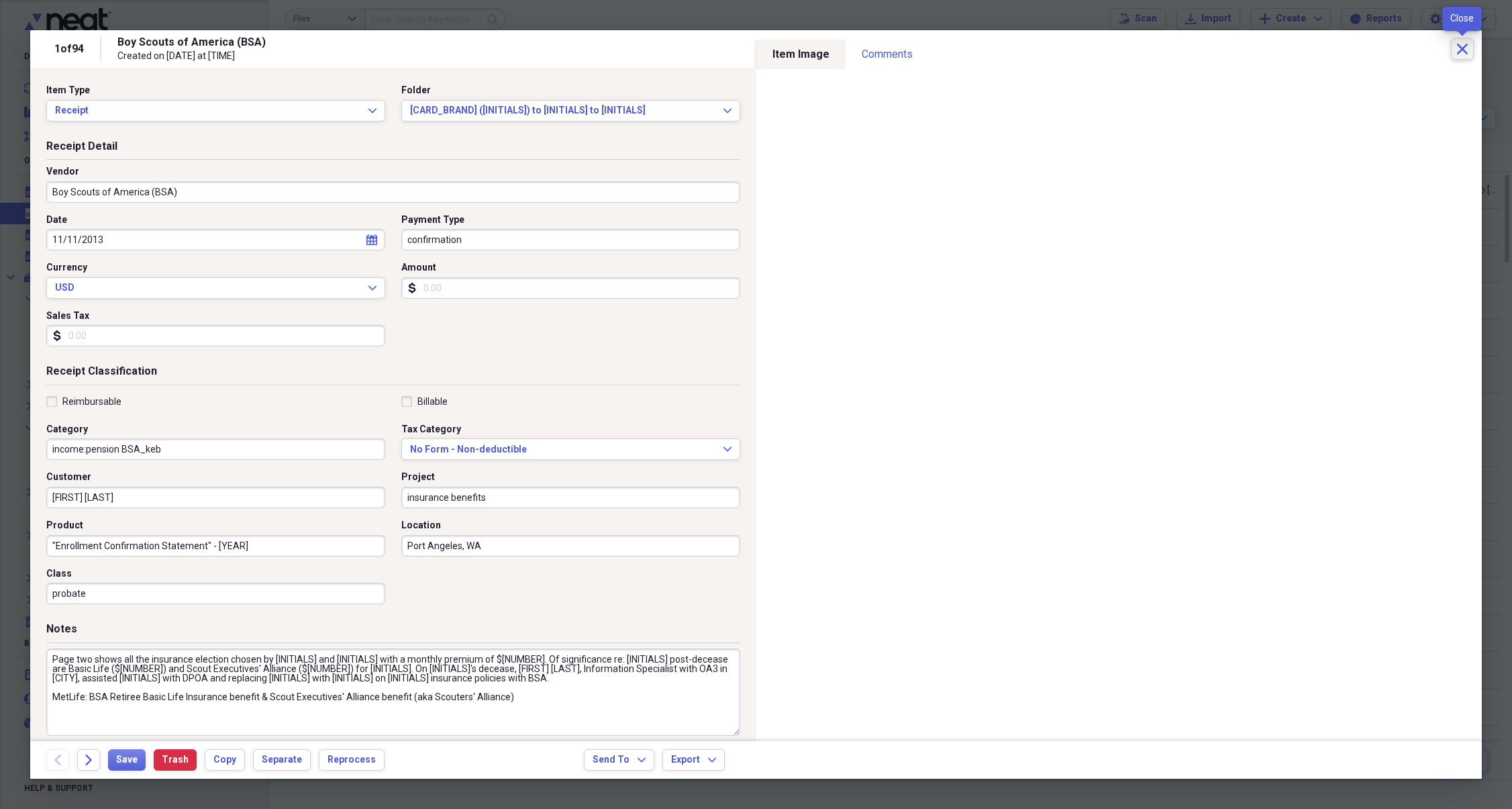 click 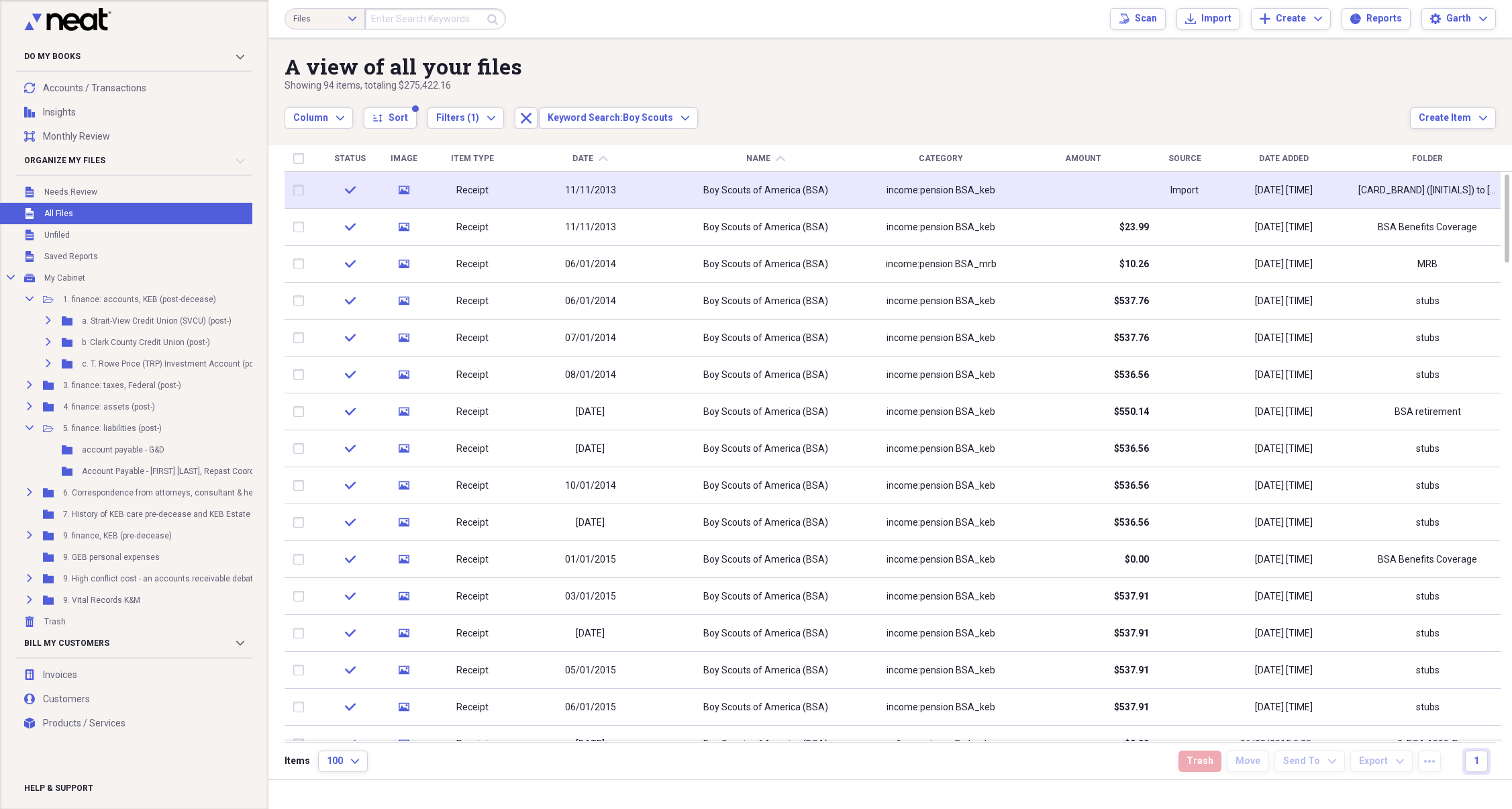 click on "11/11/2013" at bounding box center [590, 190] 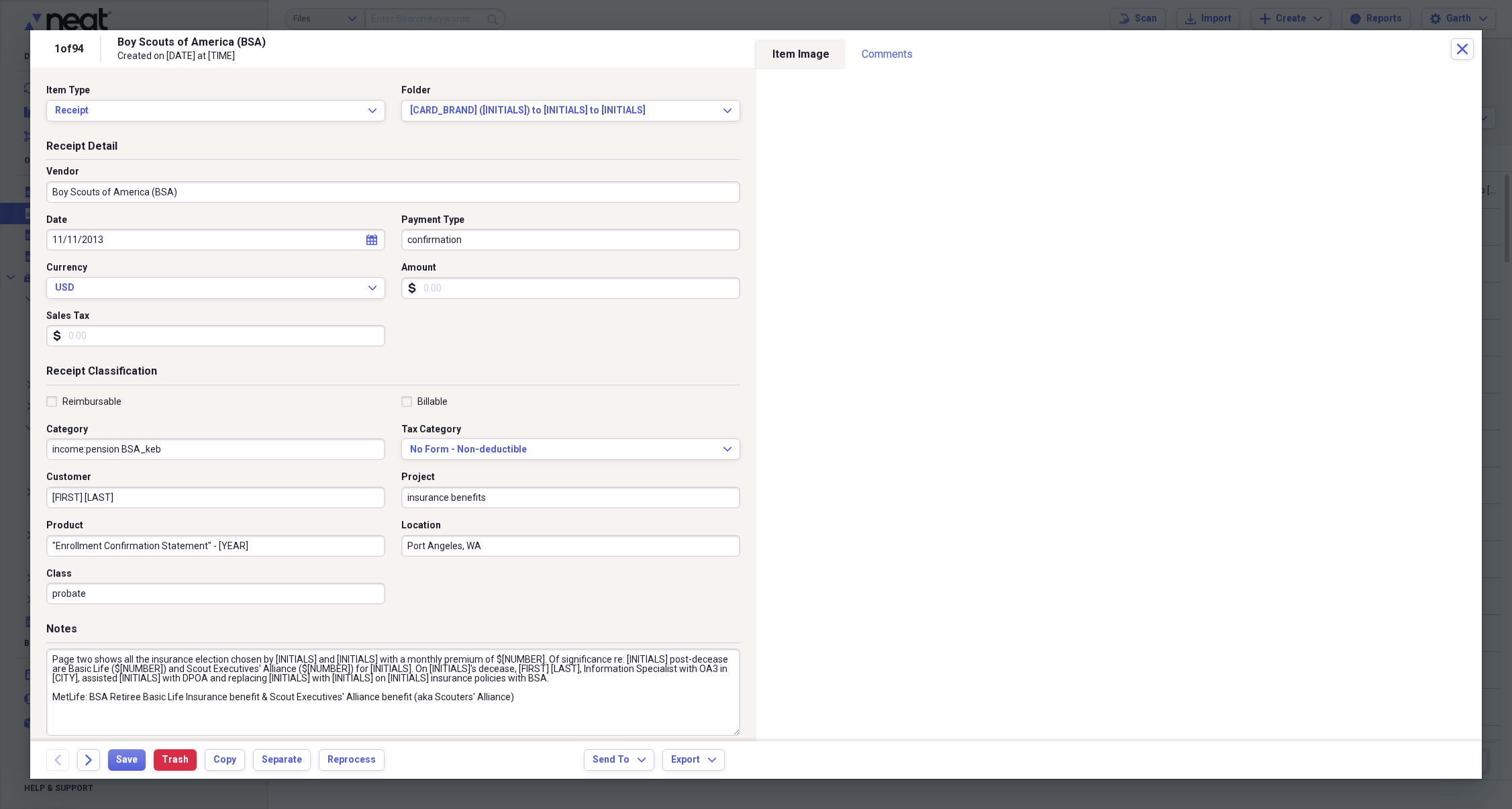 scroll, scrollTop: 7, scrollLeft: 0, axis: vertical 